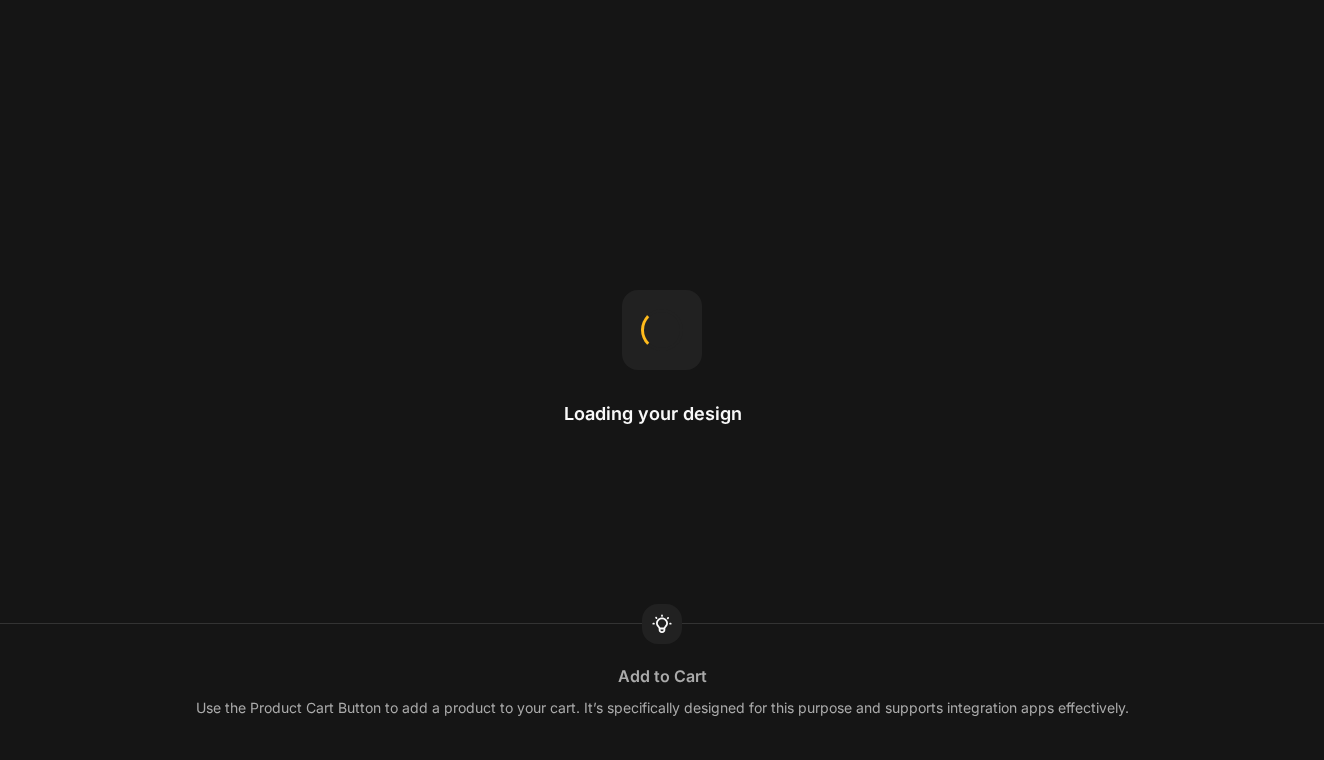 scroll, scrollTop: 0, scrollLeft: 0, axis: both 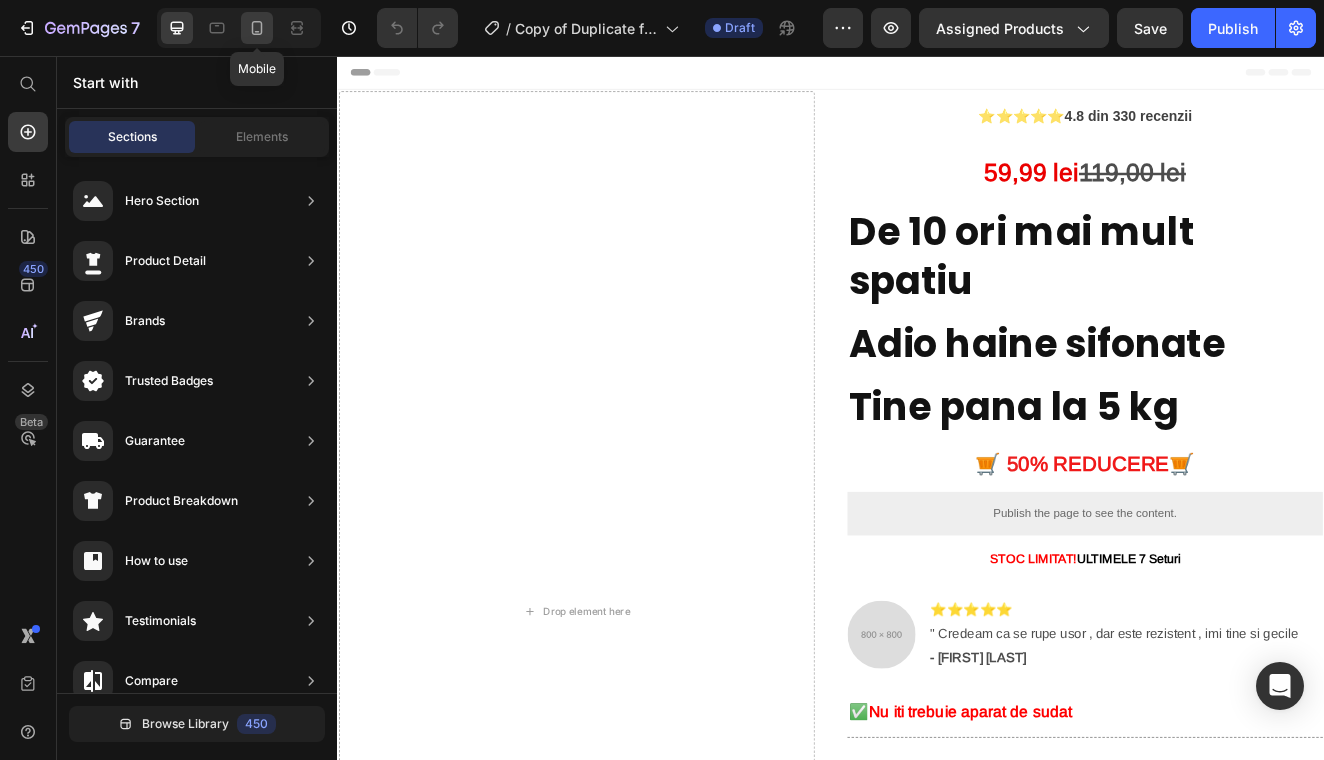 click 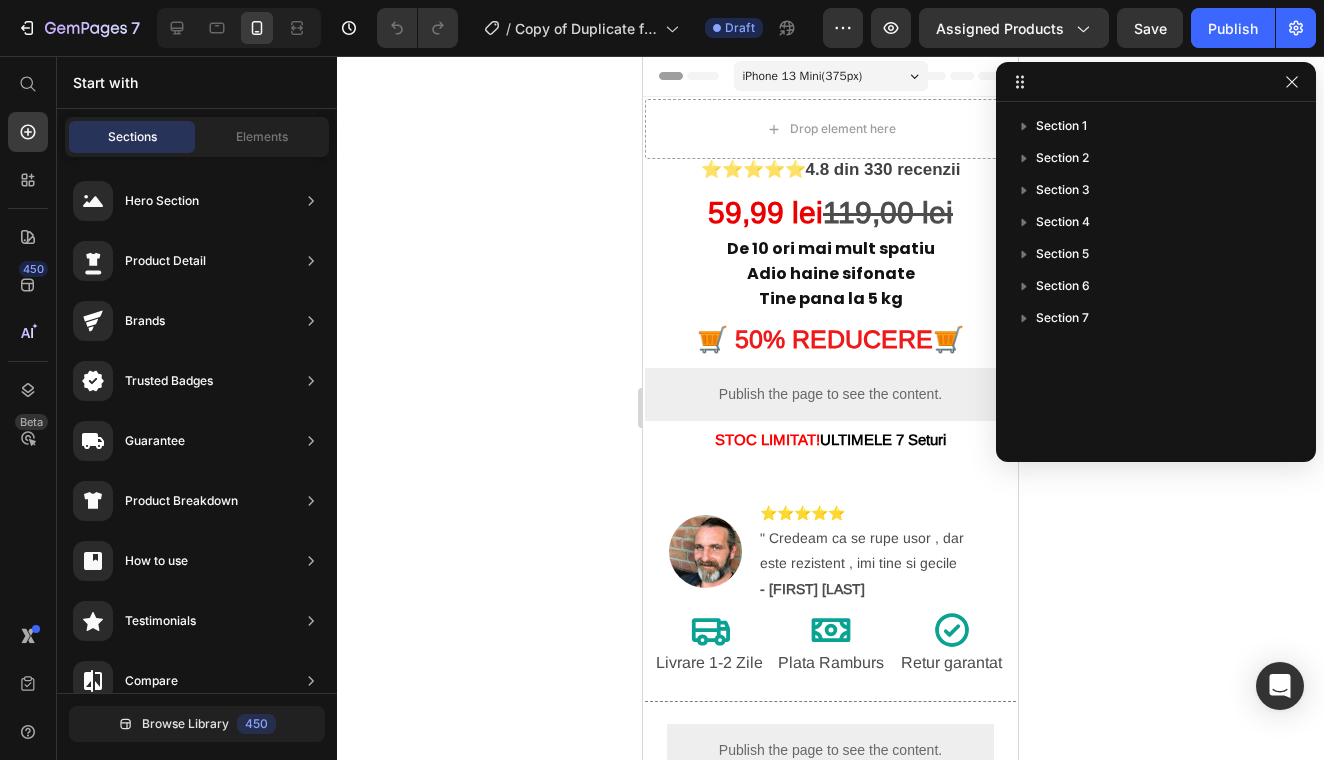 click 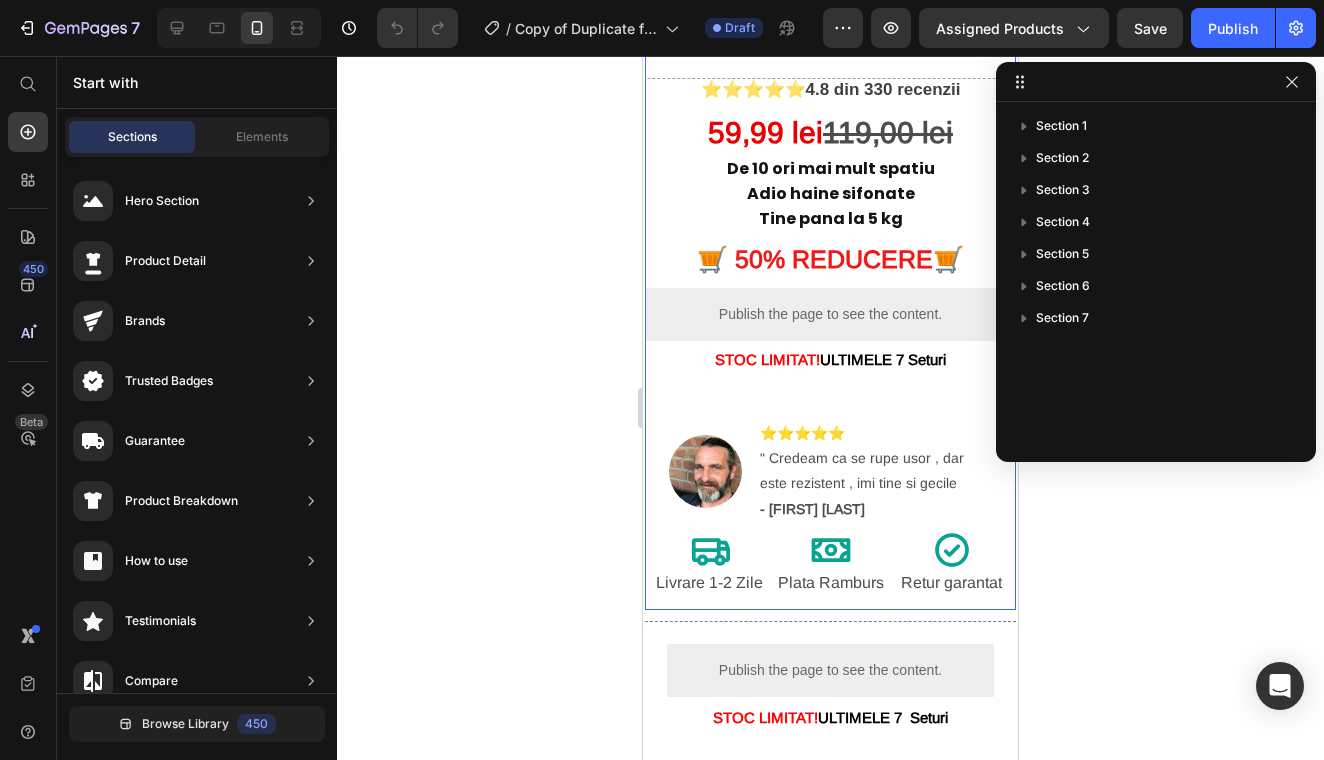 scroll, scrollTop: 0, scrollLeft: 0, axis: both 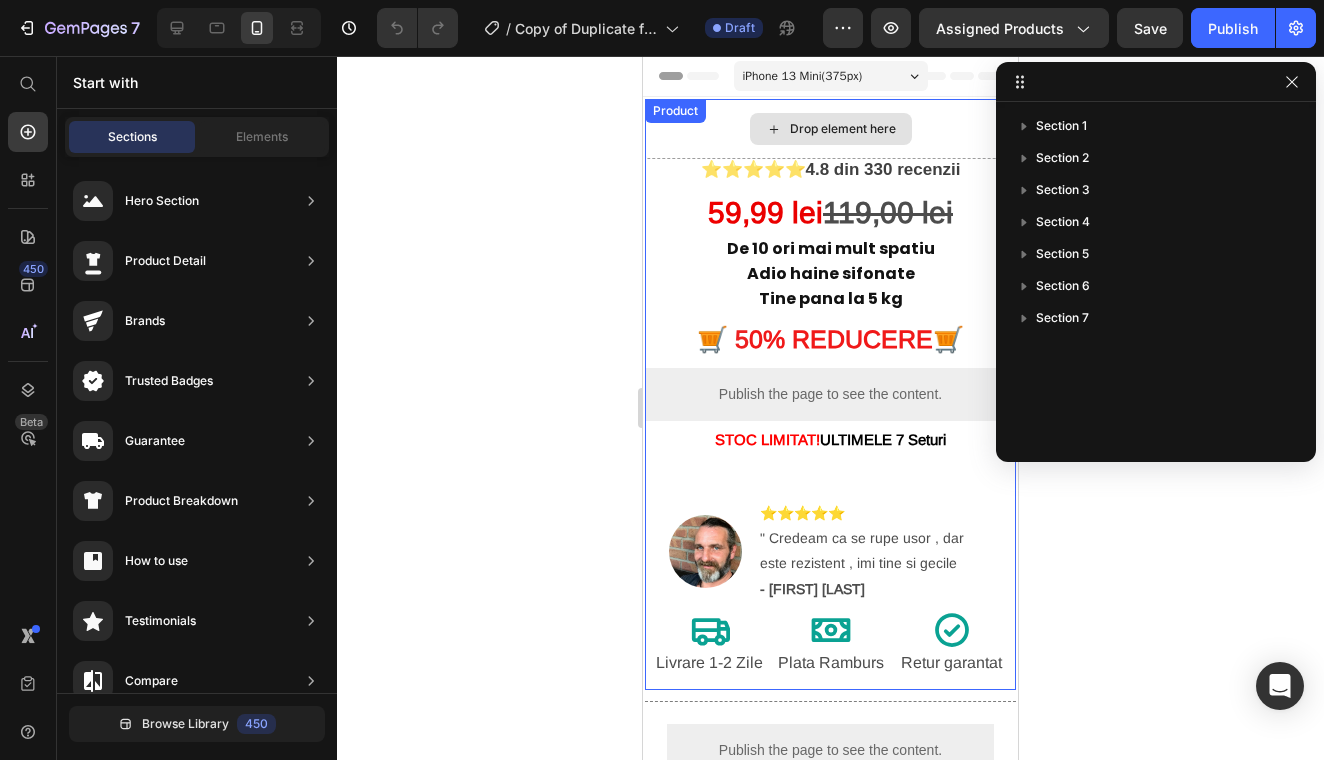 click on "Drop element here" at bounding box center (831, 129) 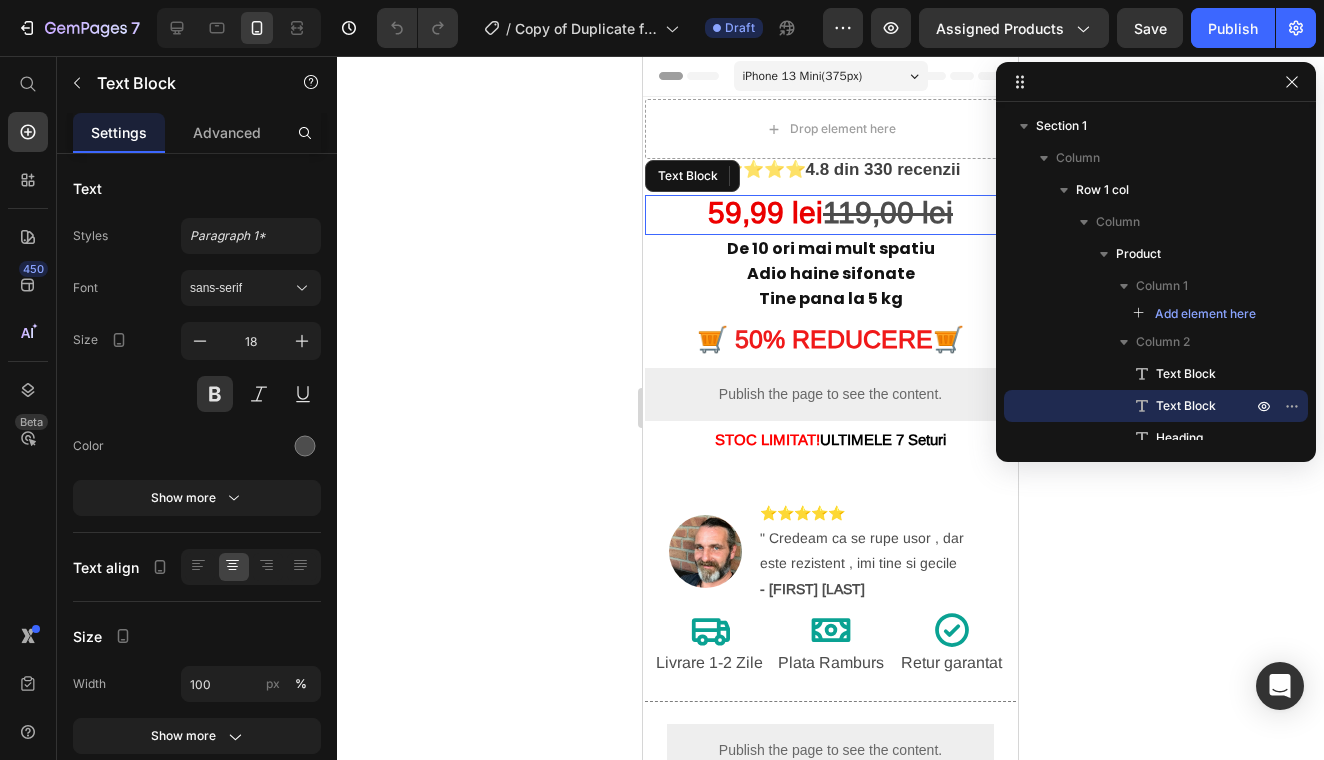 click on "9,99 lei" at bounding box center (774, 212) 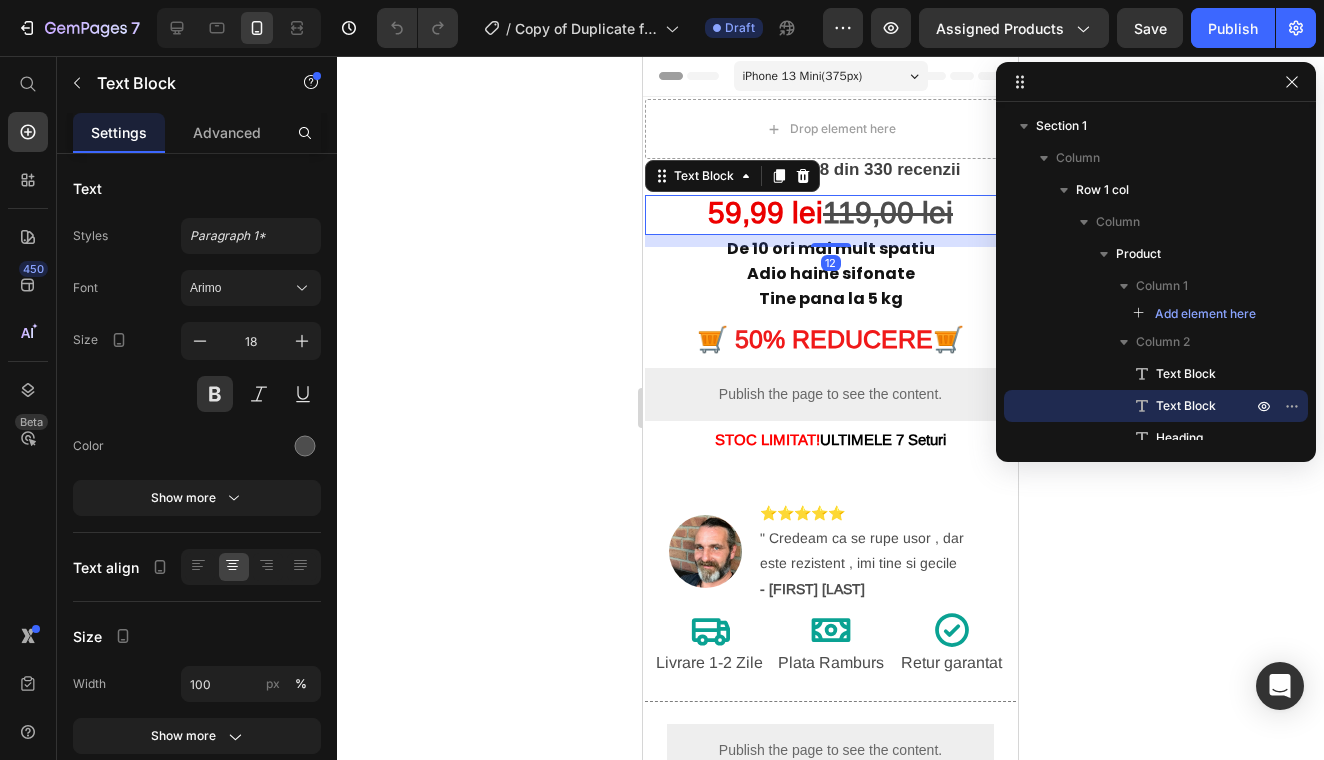 click on "9,99 lei" at bounding box center (774, 212) 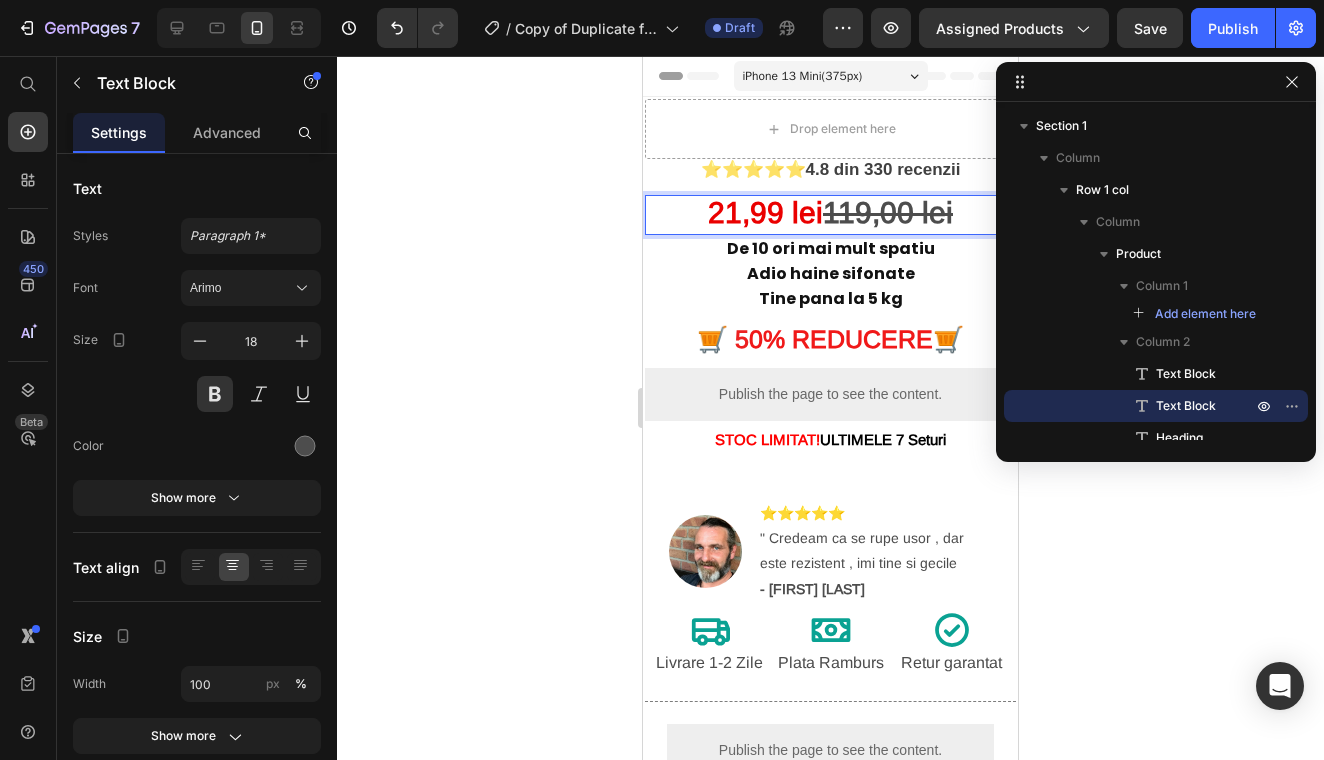 click on "21,99 lei" at bounding box center (765, 212) 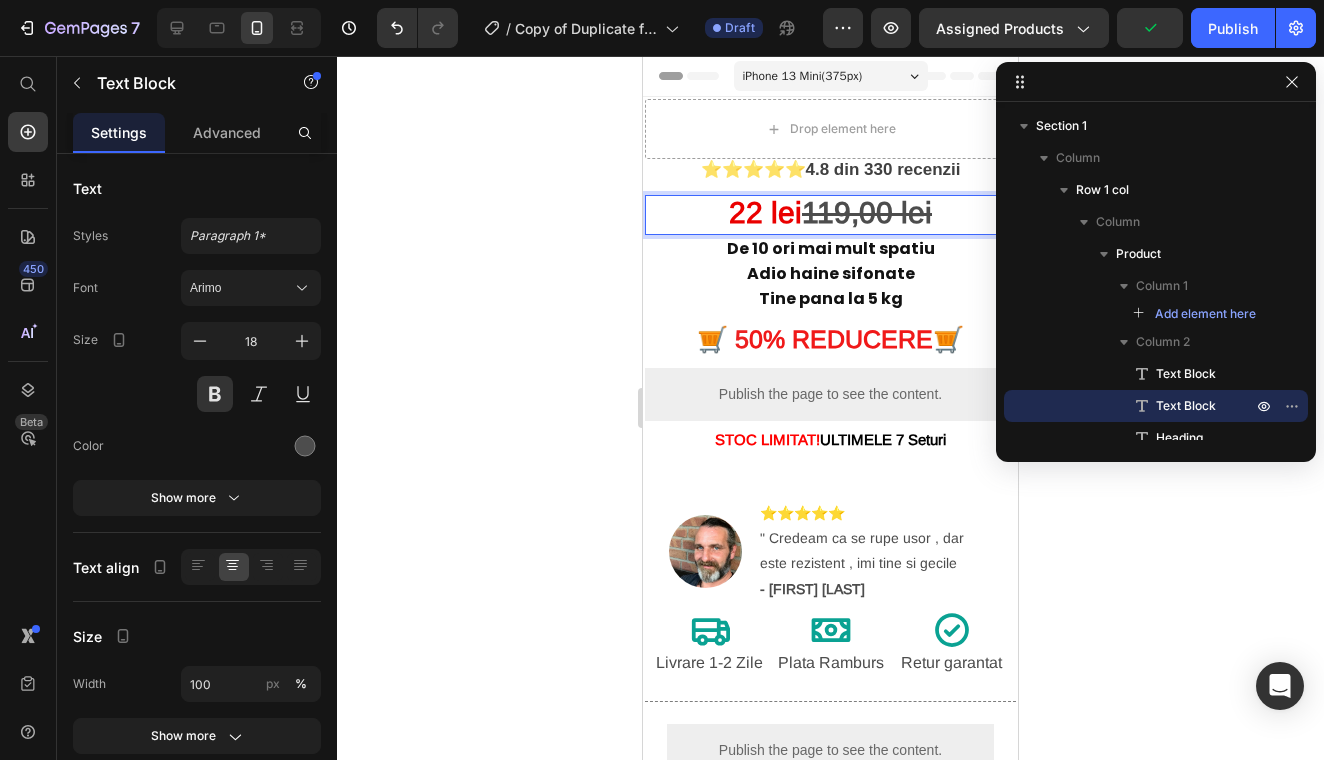 click on "22 lei" at bounding box center (765, 212) 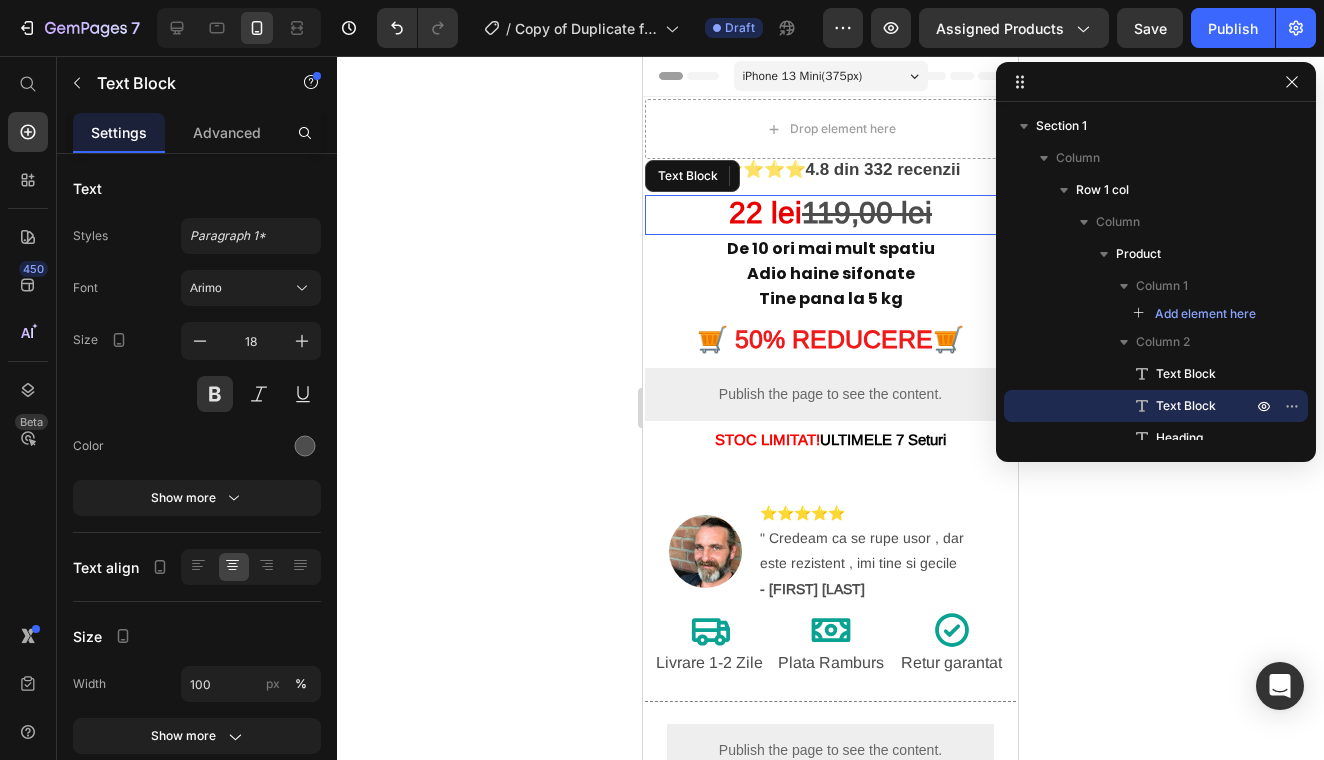 click on "119,00 lei" at bounding box center [867, 212] 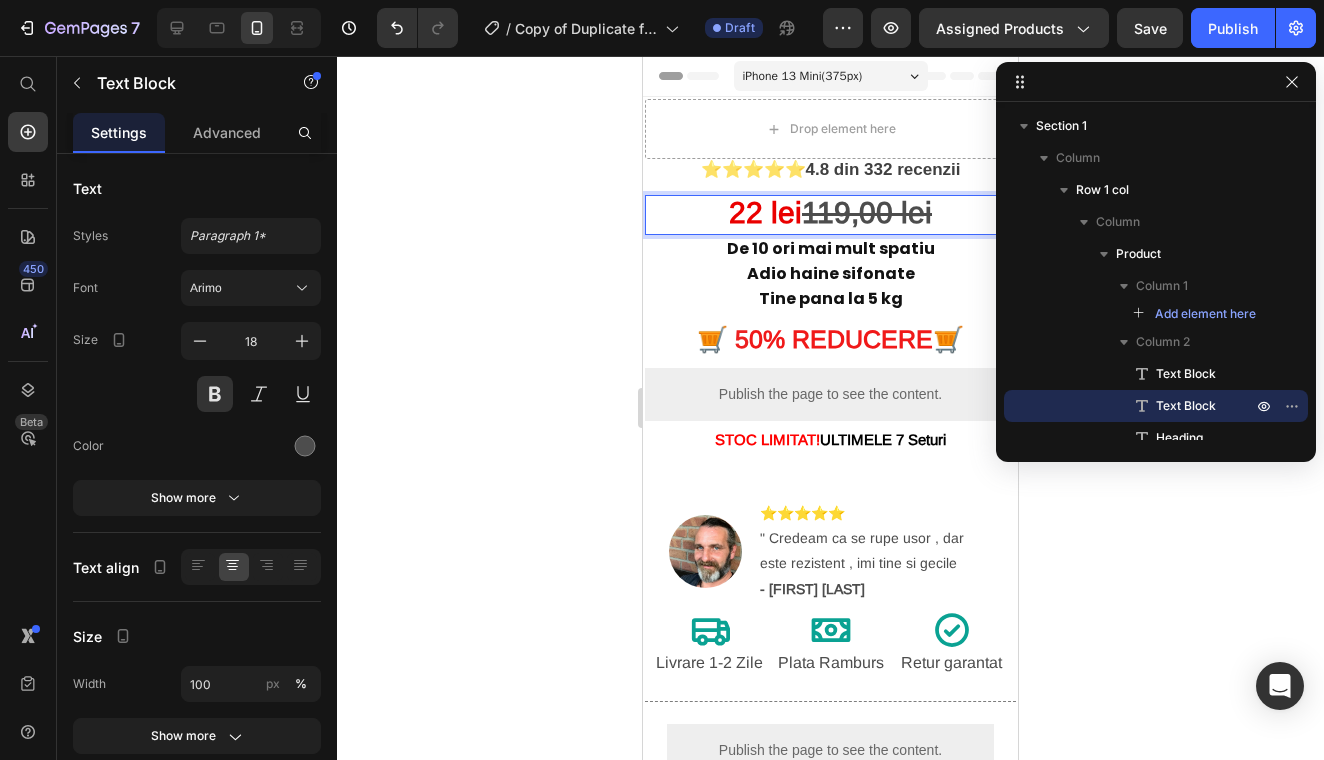 click on "119,00 lei" at bounding box center (867, 212) 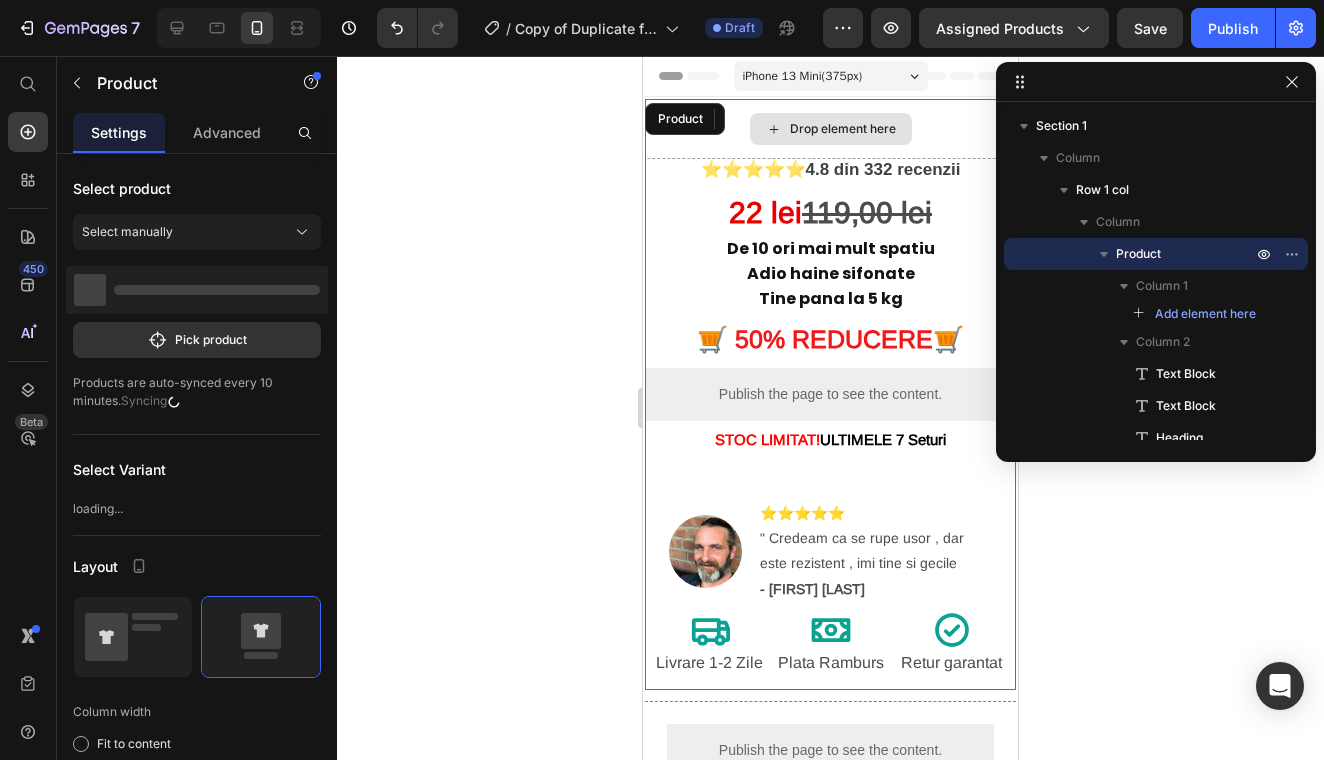 drag, startPoint x: 764, startPoint y: 145, endPoint x: 774, endPoint y: 142, distance: 10.440307 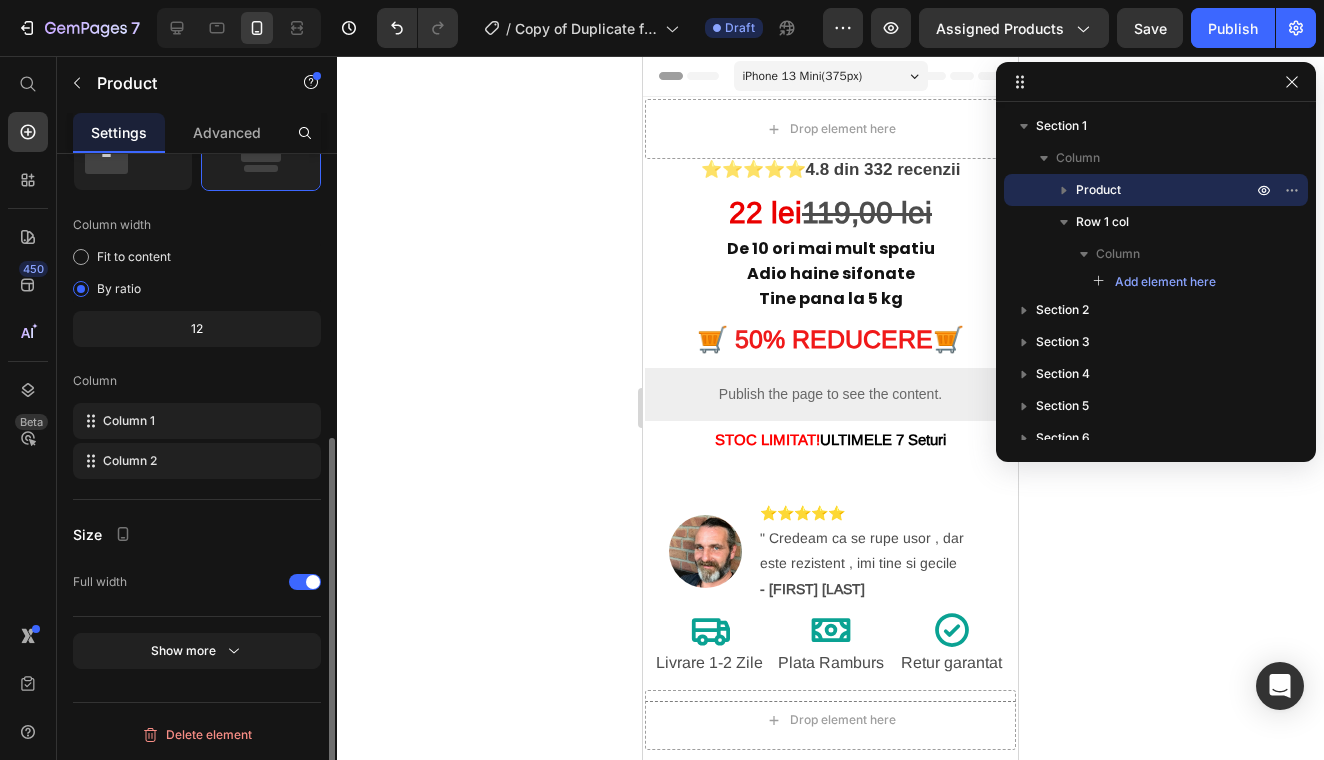 scroll, scrollTop: 0, scrollLeft: 0, axis: both 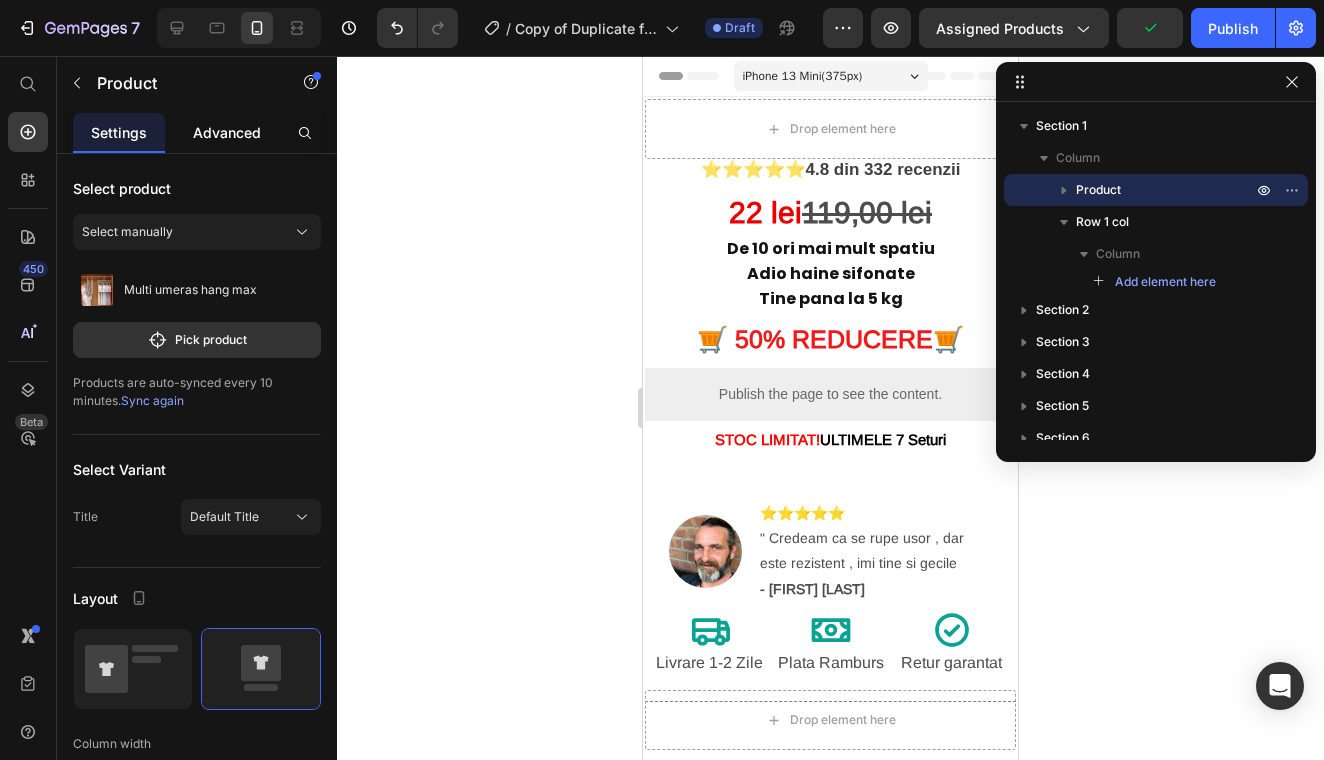 click on "Advanced" at bounding box center (227, 132) 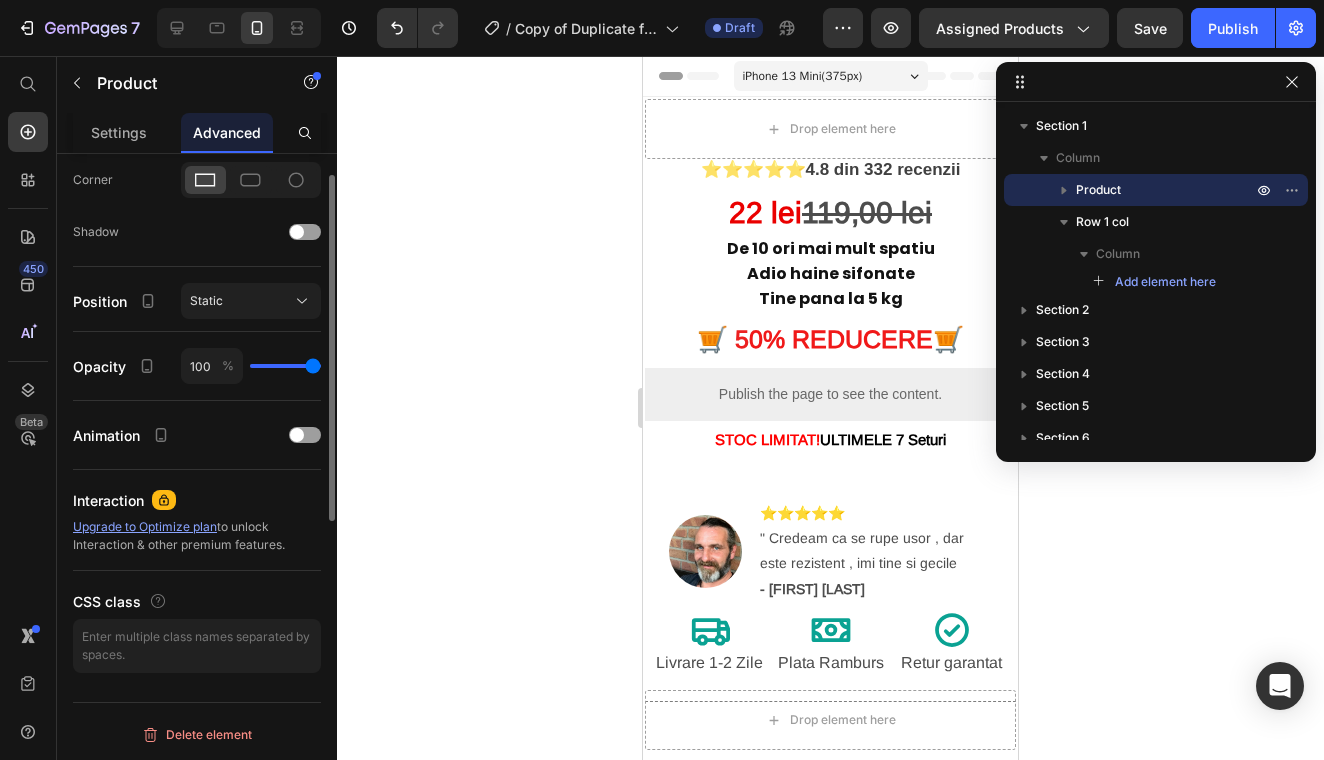 scroll, scrollTop: 0, scrollLeft: 0, axis: both 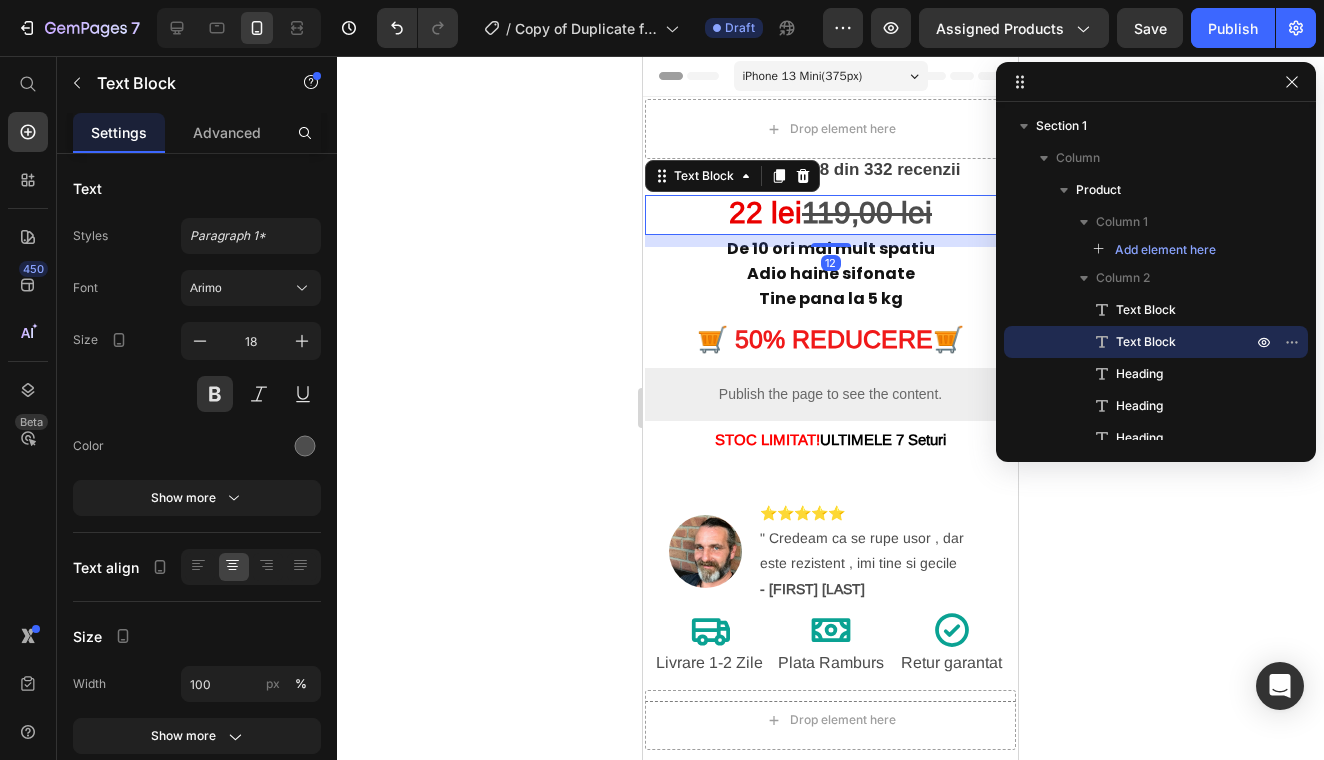 click on "119,00 lei" at bounding box center (867, 212) 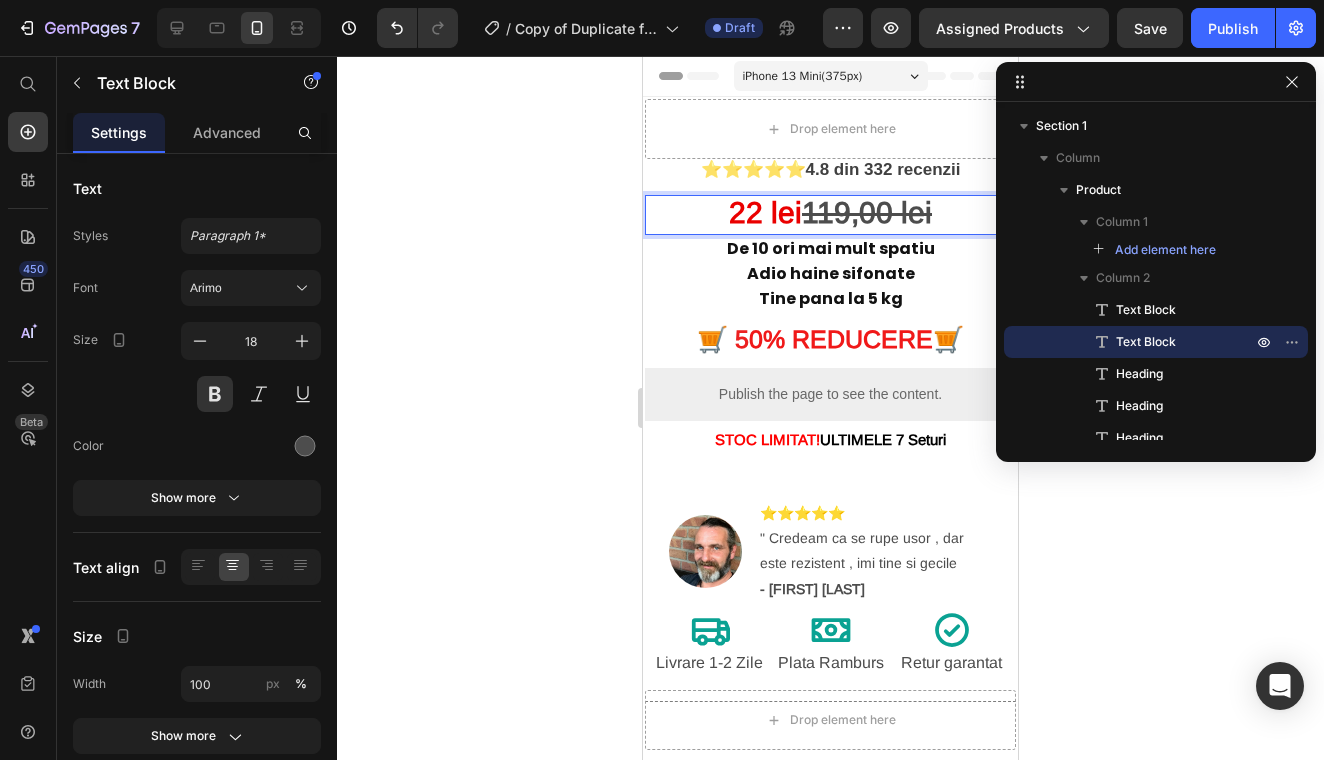 click on "119,00 lei" at bounding box center (867, 212) 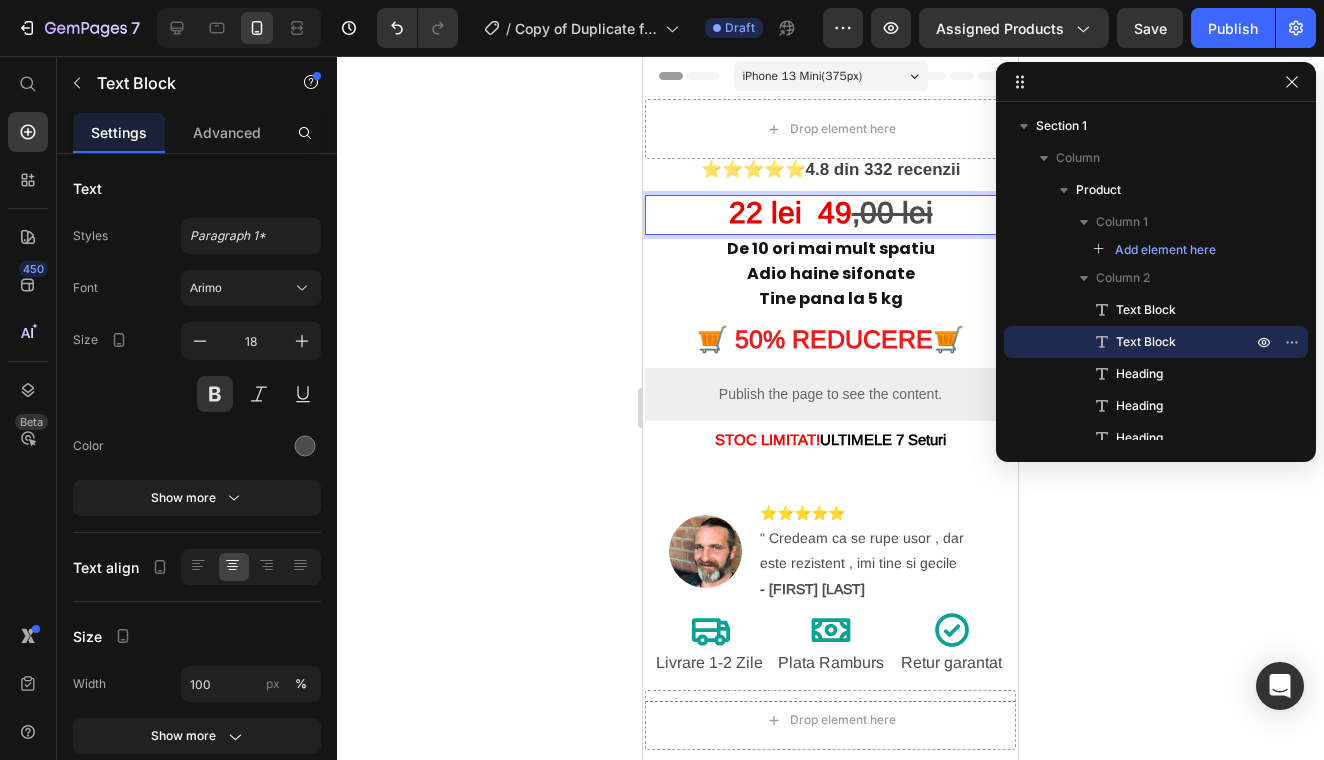 click on ",00 lei" at bounding box center [892, 212] 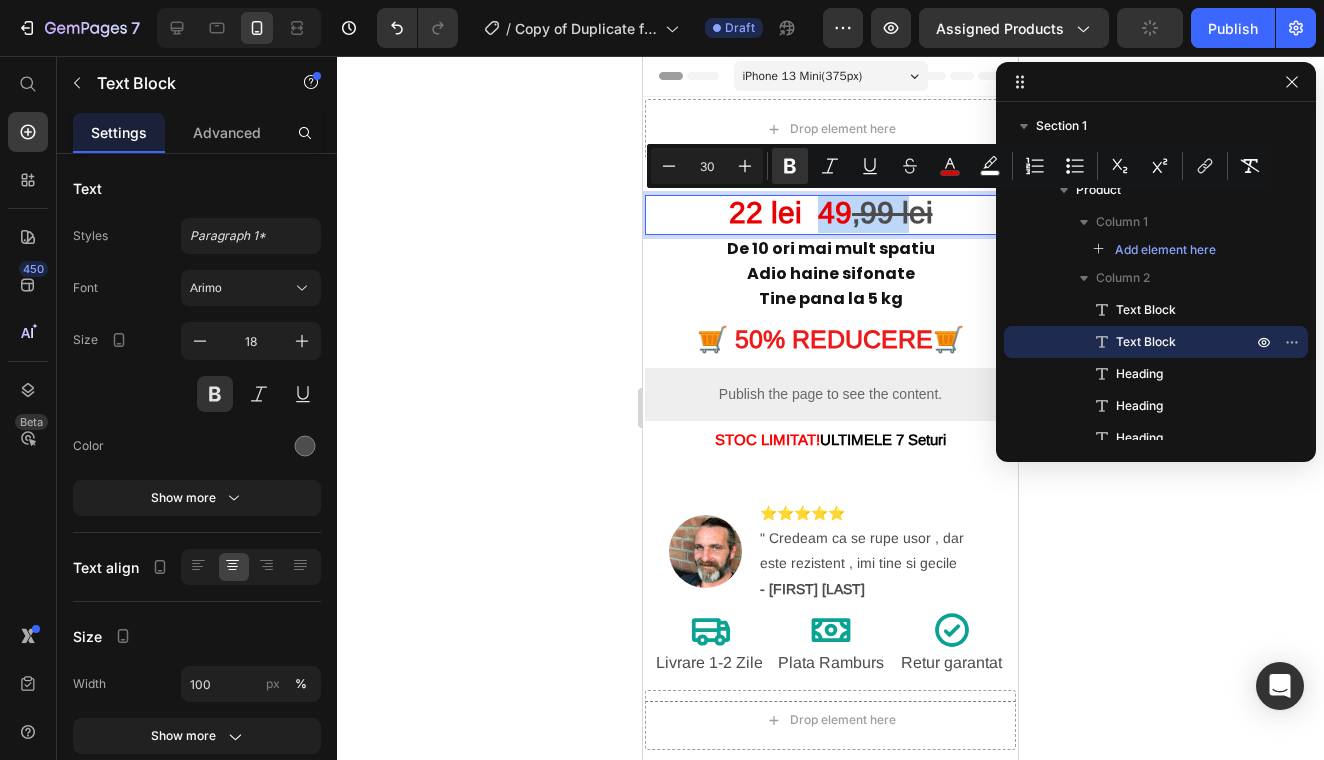drag, startPoint x: 809, startPoint y: 218, endPoint x: 908, endPoint y: 202, distance: 100.28459 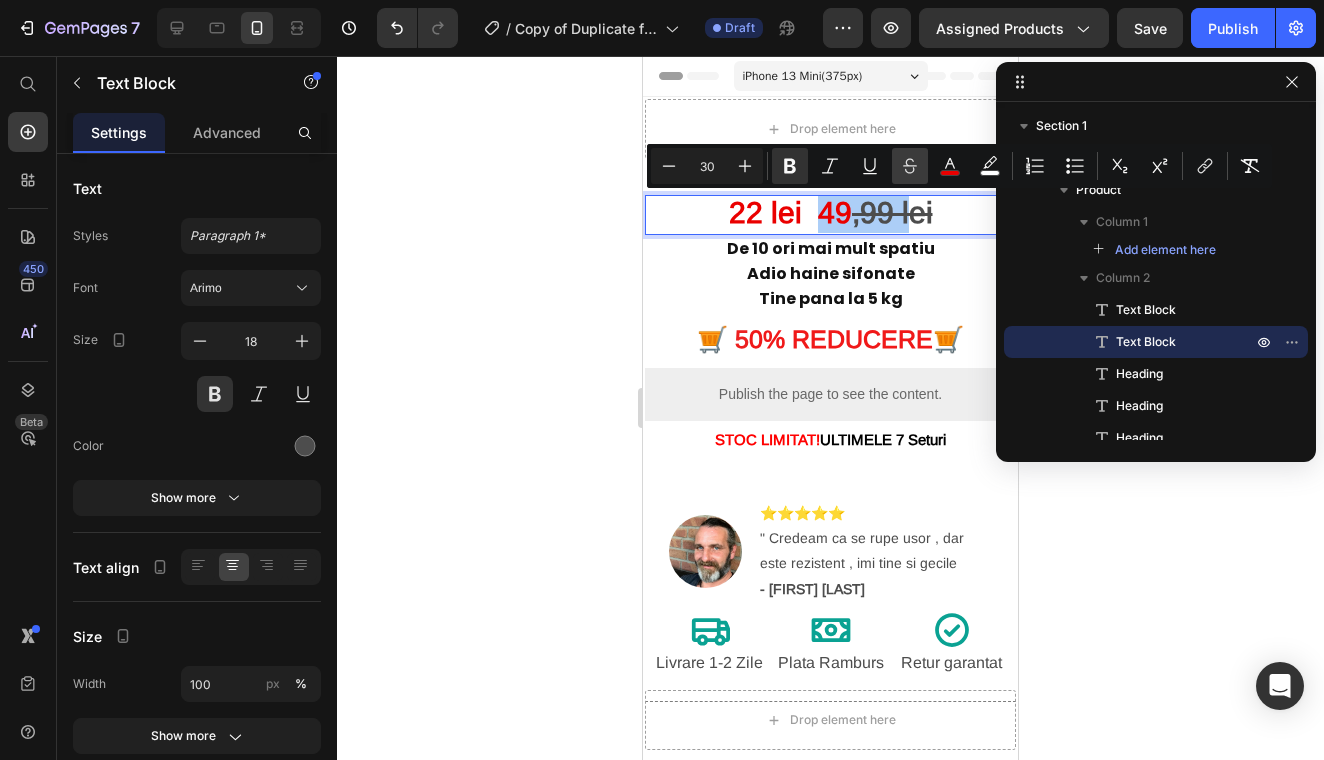click 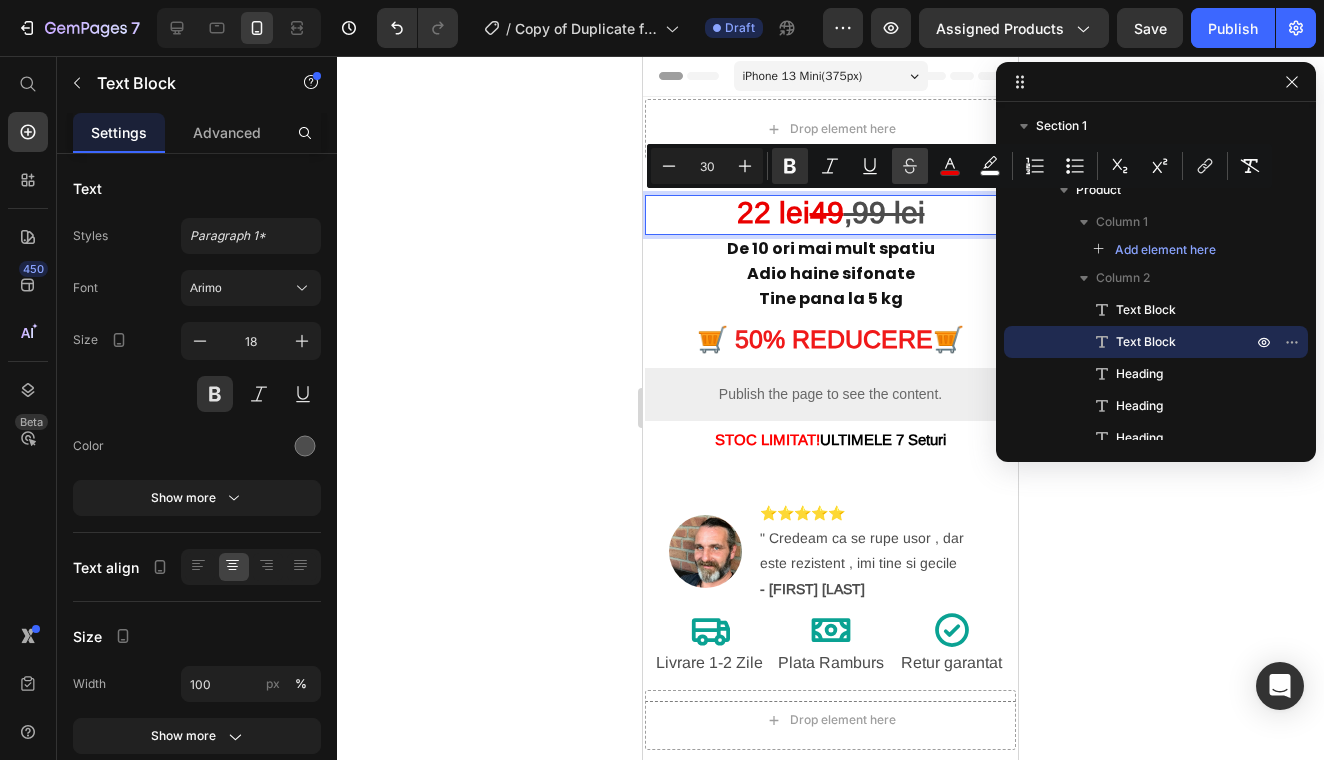 drag, startPoint x: 913, startPoint y: 171, endPoint x: 904, endPoint y: 162, distance: 12.727922 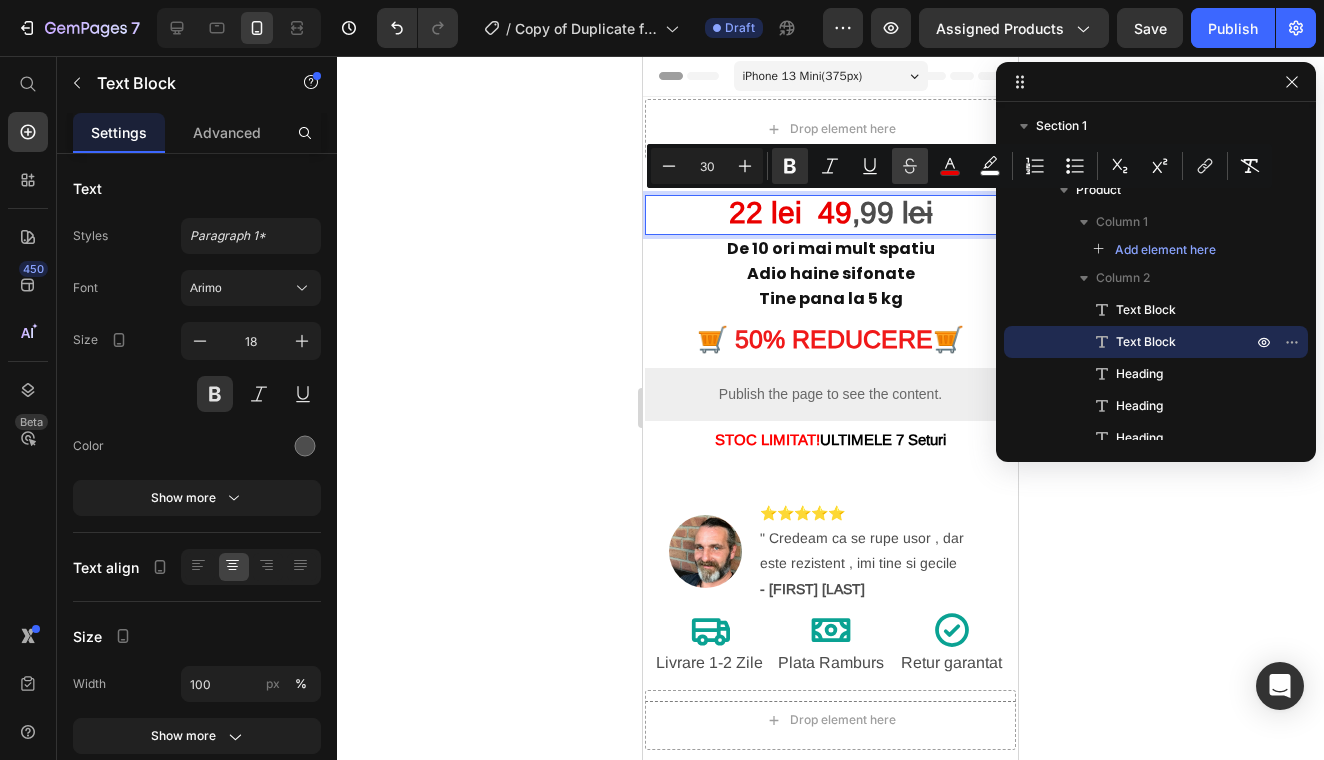 click 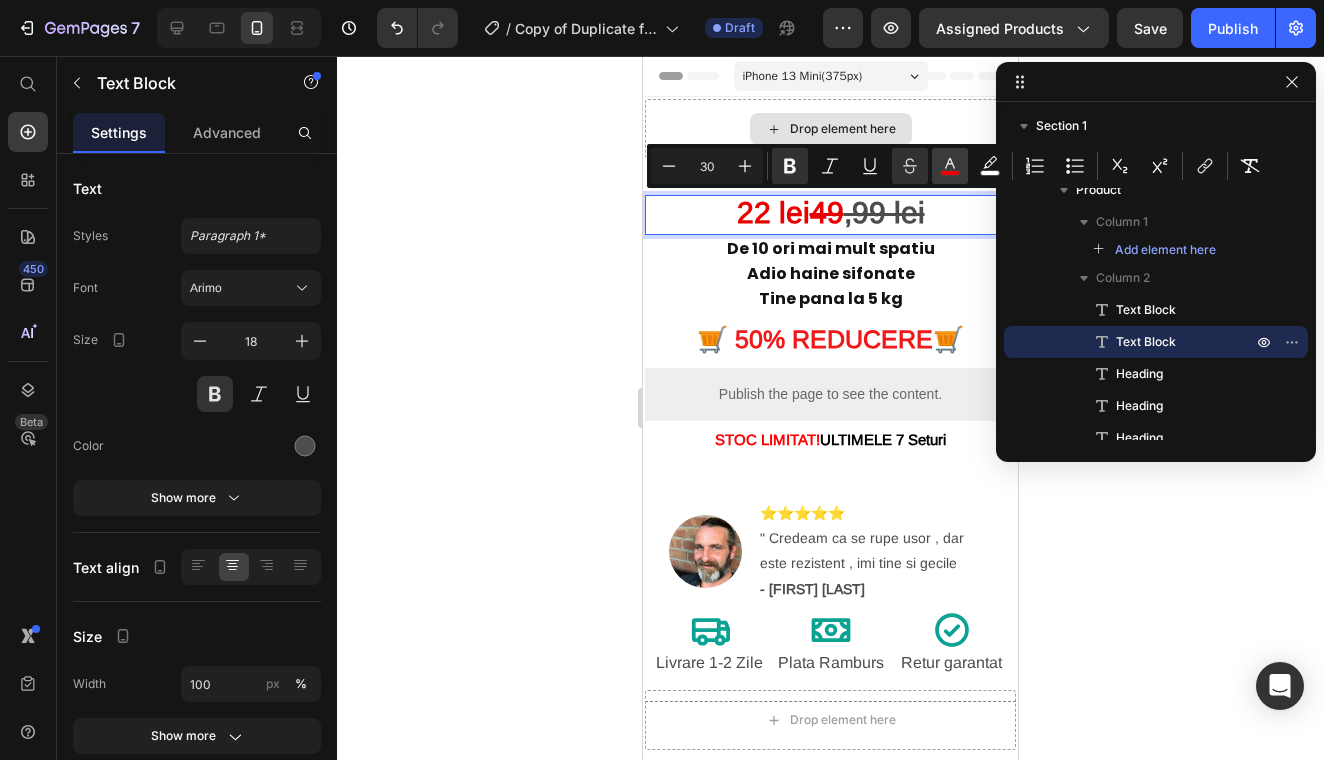 click 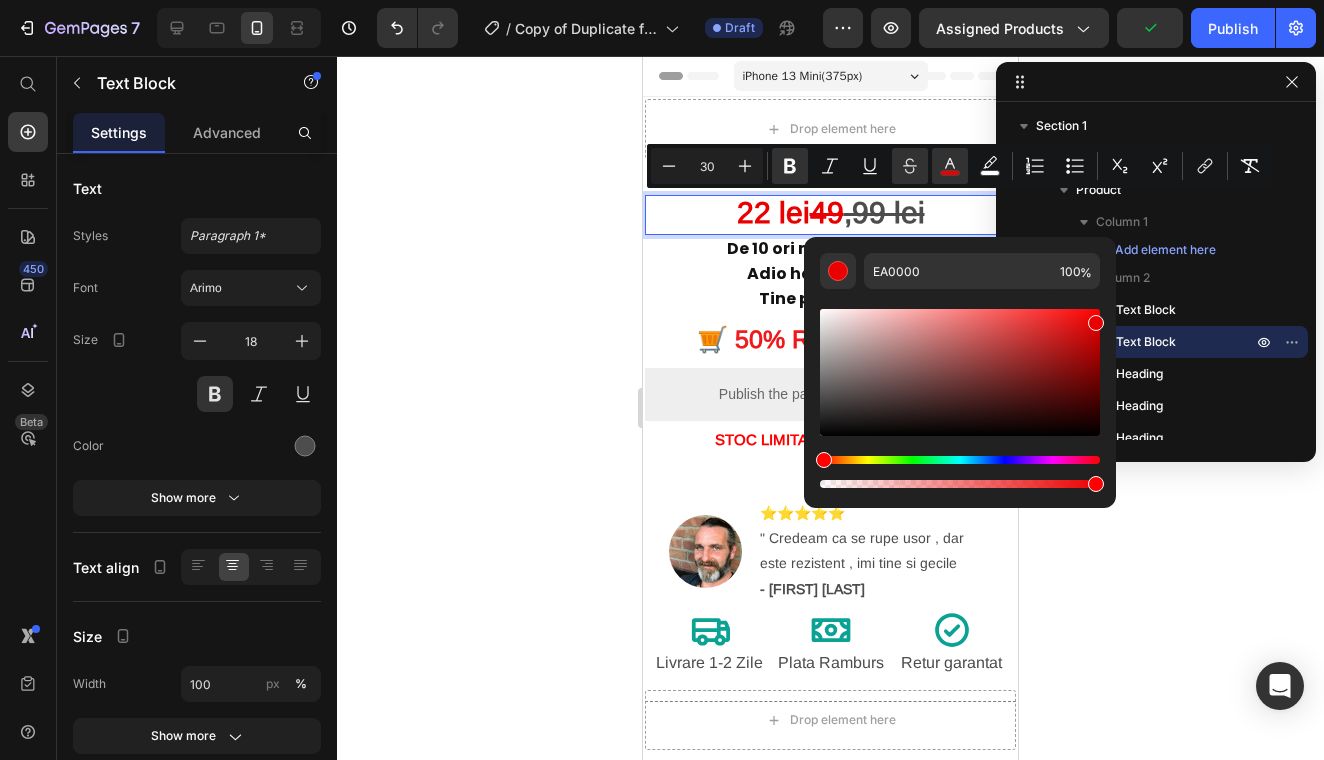 click at bounding box center (960, 372) 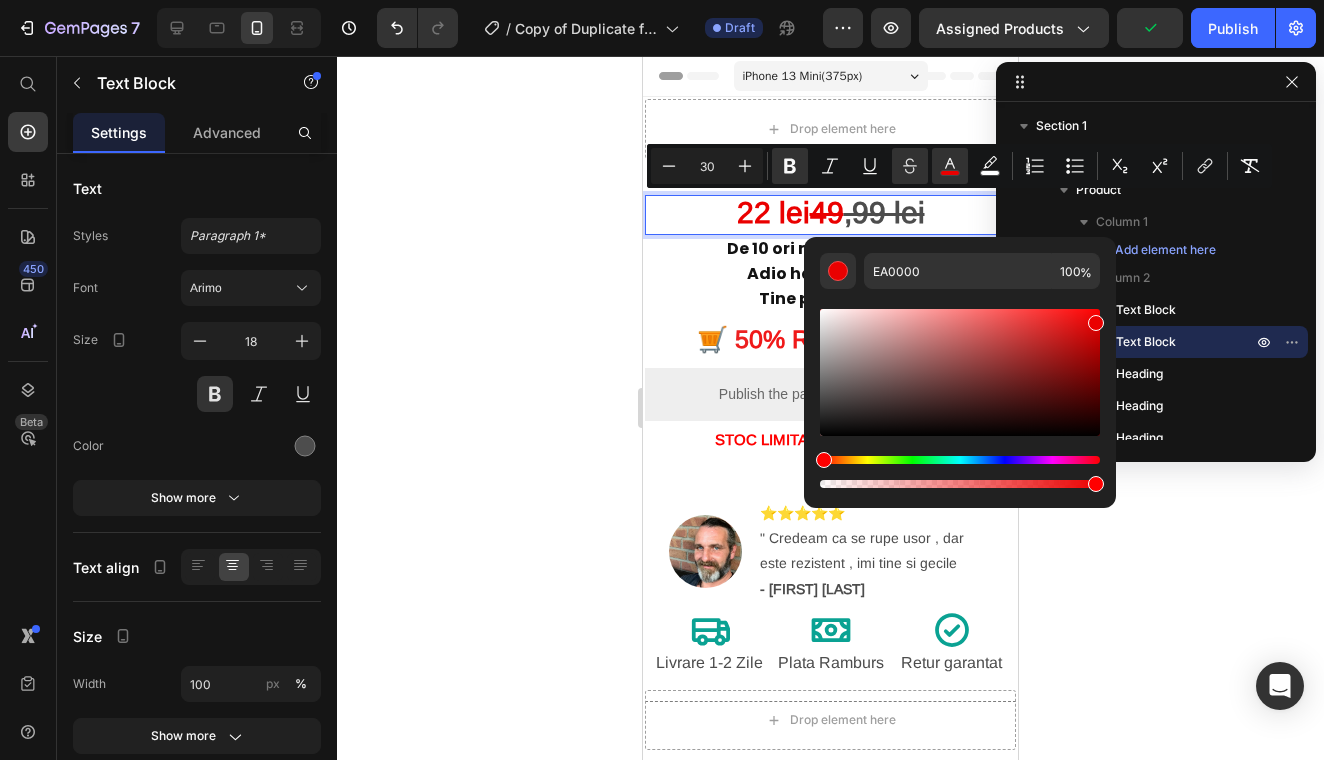 type on "190909" 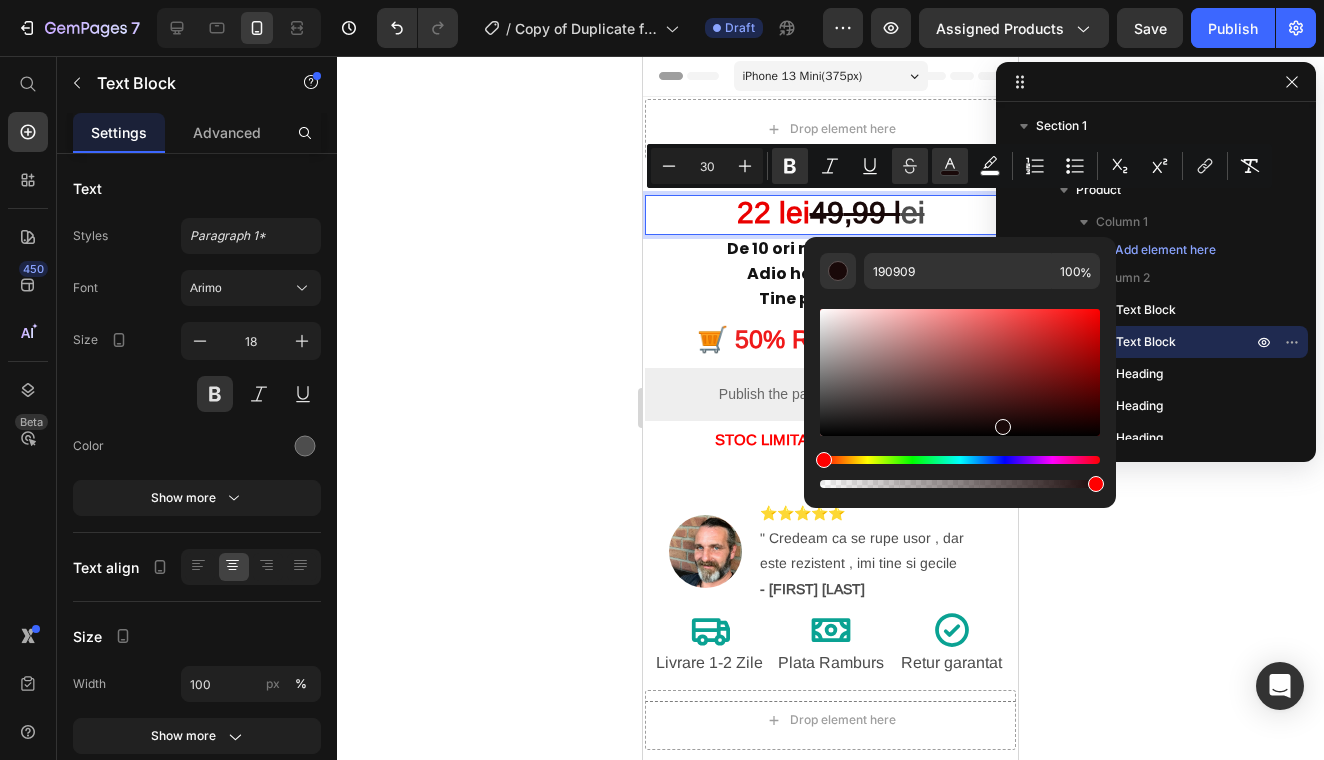 click on "190909 100 %" at bounding box center [960, 372] 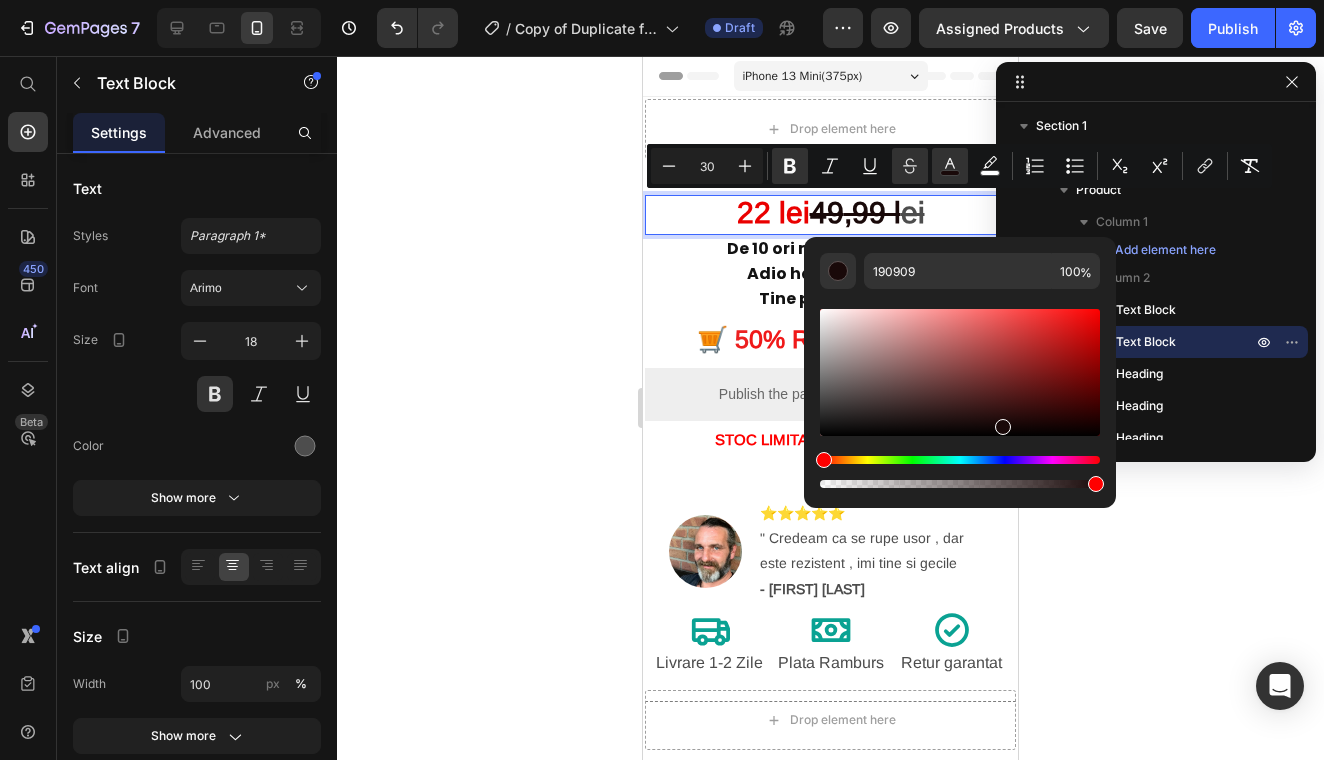drag, startPoint x: 882, startPoint y: 490, endPoint x: 892, endPoint y: 488, distance: 10.198039 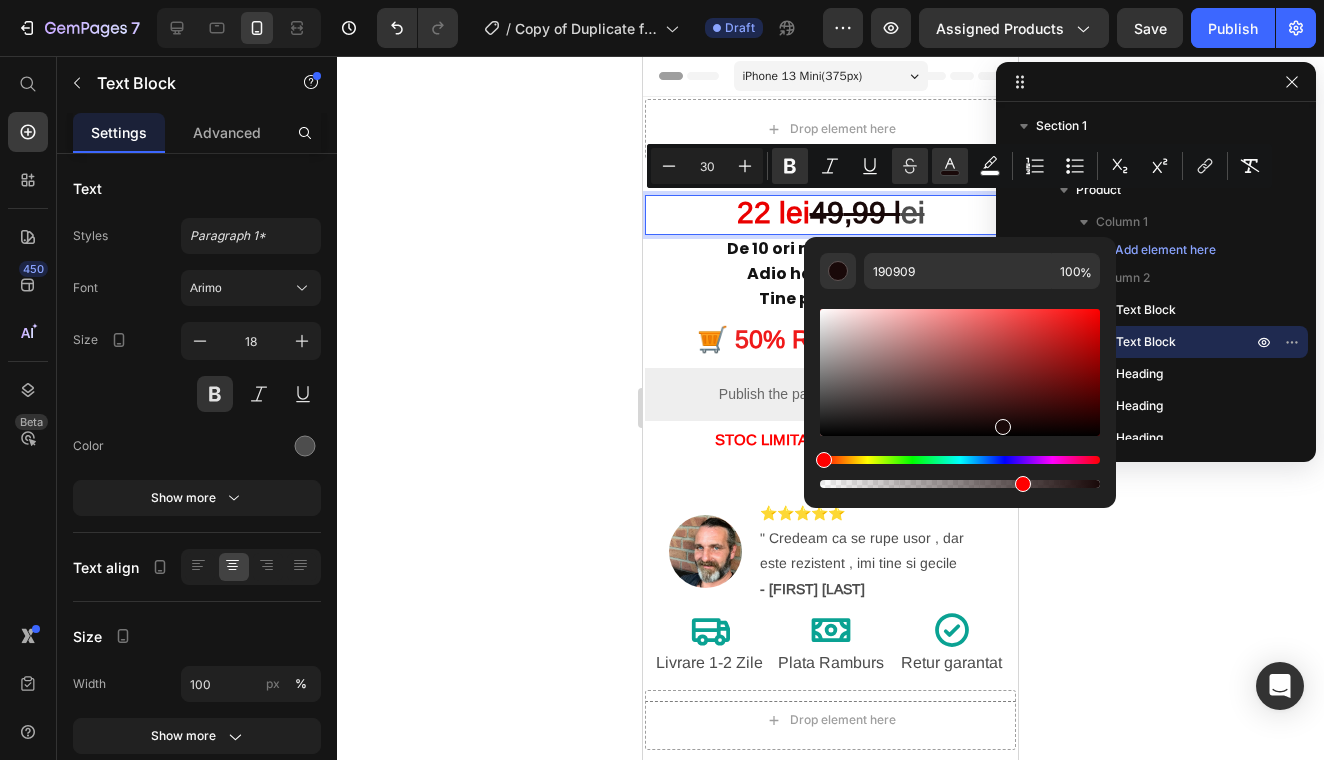 drag, startPoint x: 970, startPoint y: 481, endPoint x: 1019, endPoint y: 481, distance: 49 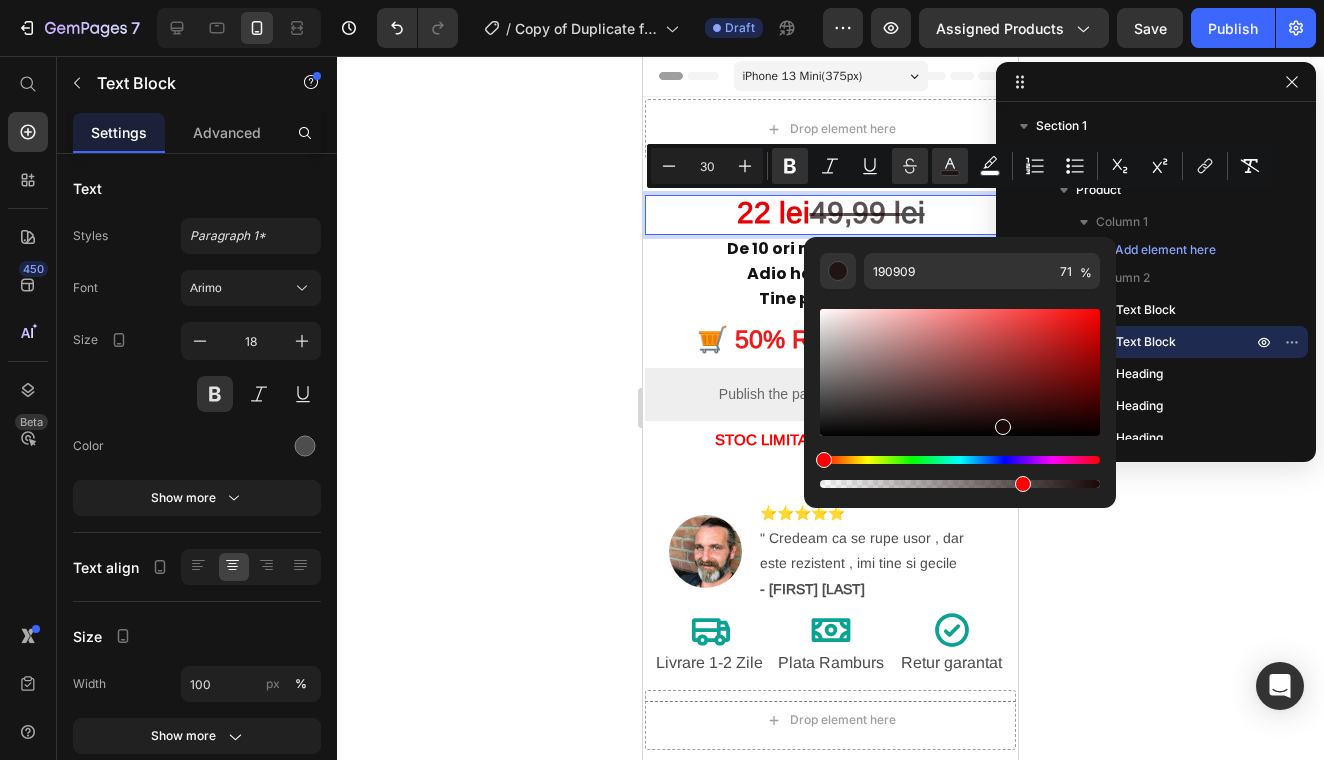 click at bounding box center [1023, 484] 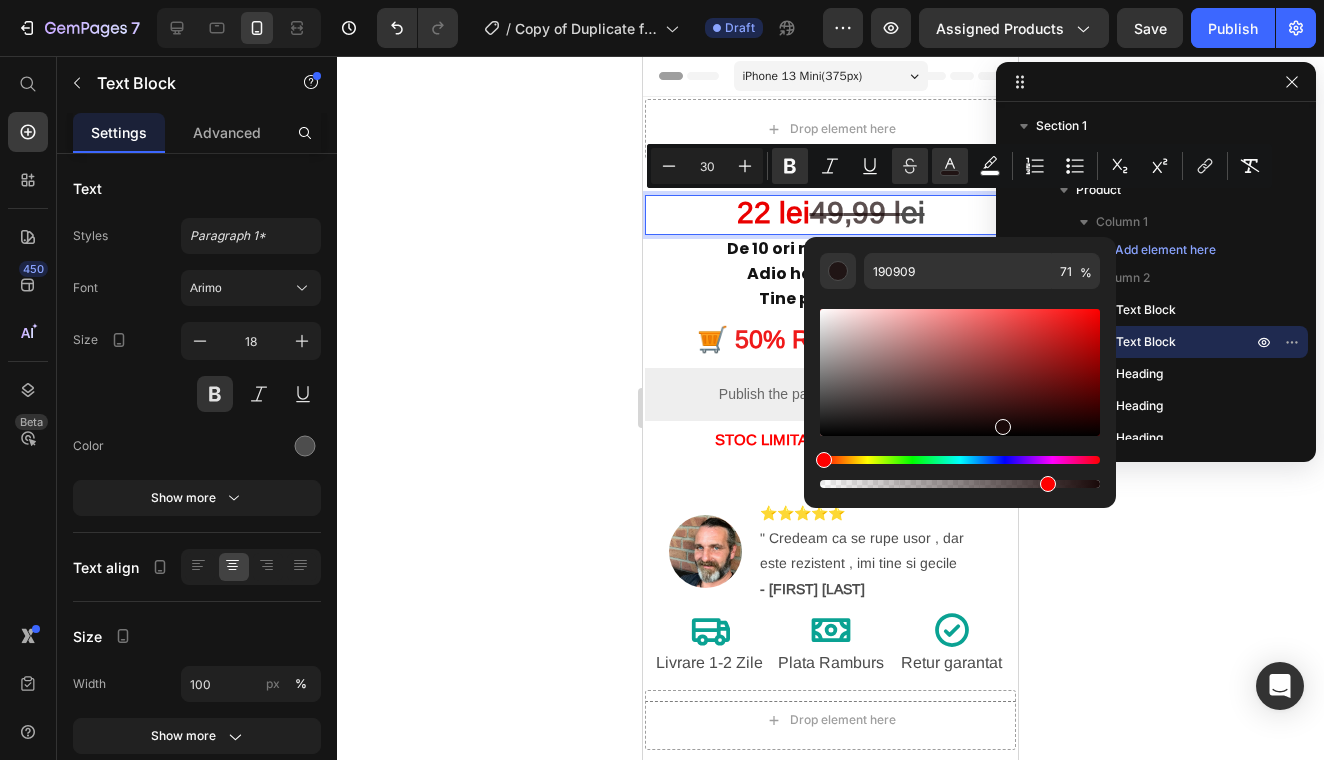 drag, startPoint x: 1043, startPoint y: 483, endPoint x: 1017, endPoint y: 500, distance: 31.06445 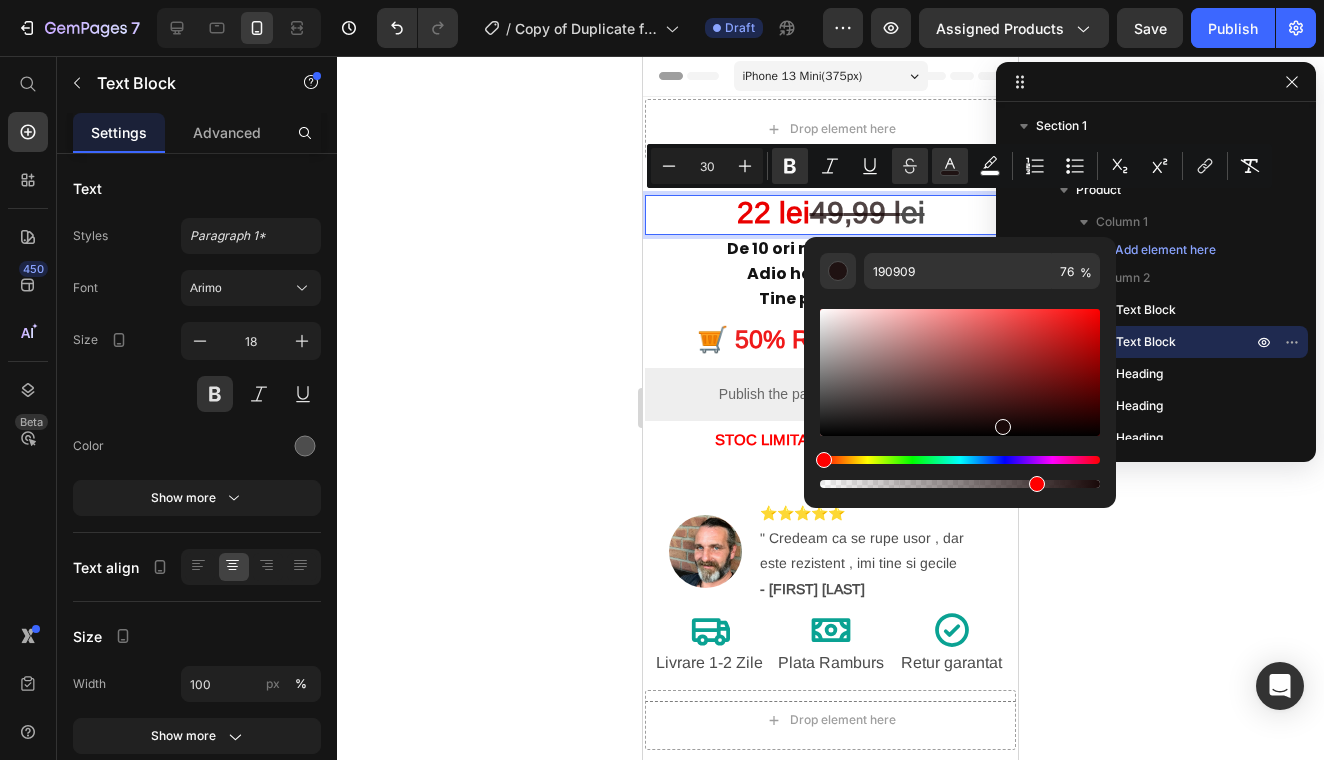 click at bounding box center (960, 398) 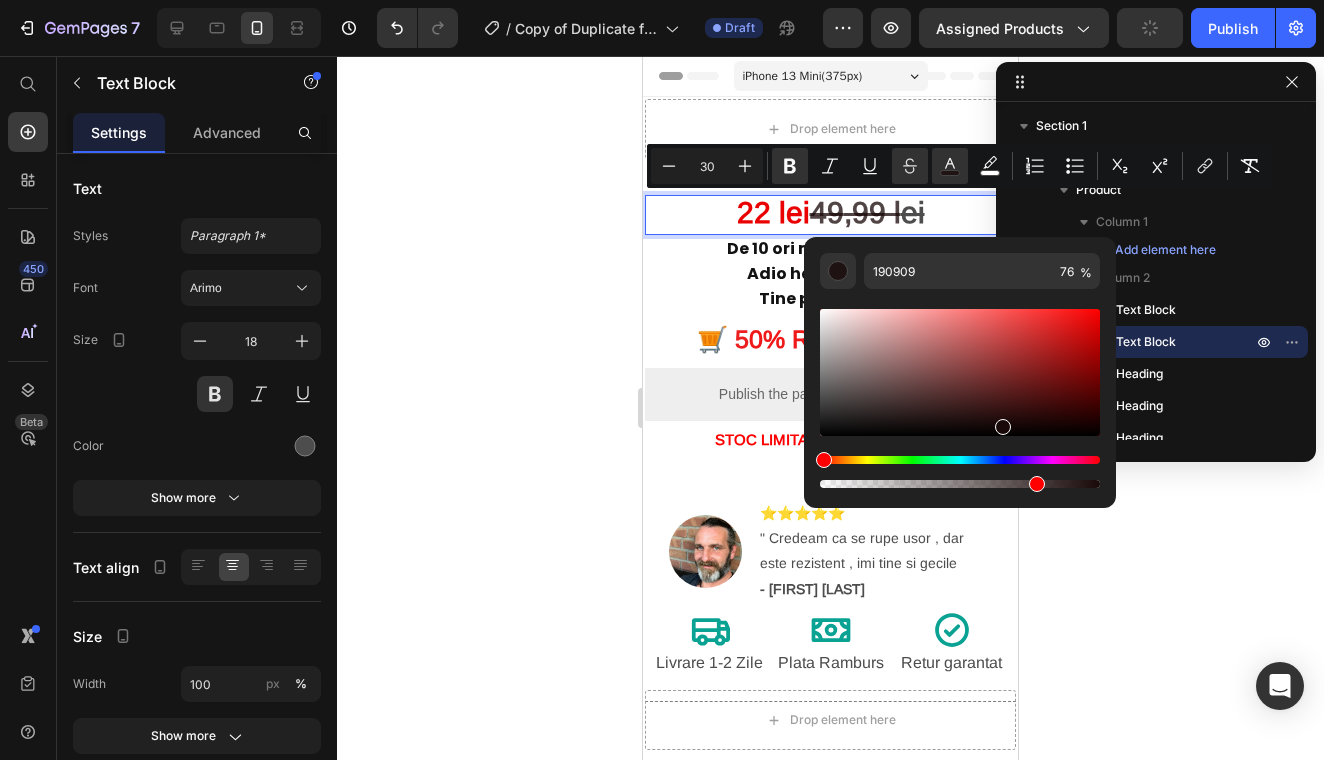 click at bounding box center [960, 484] 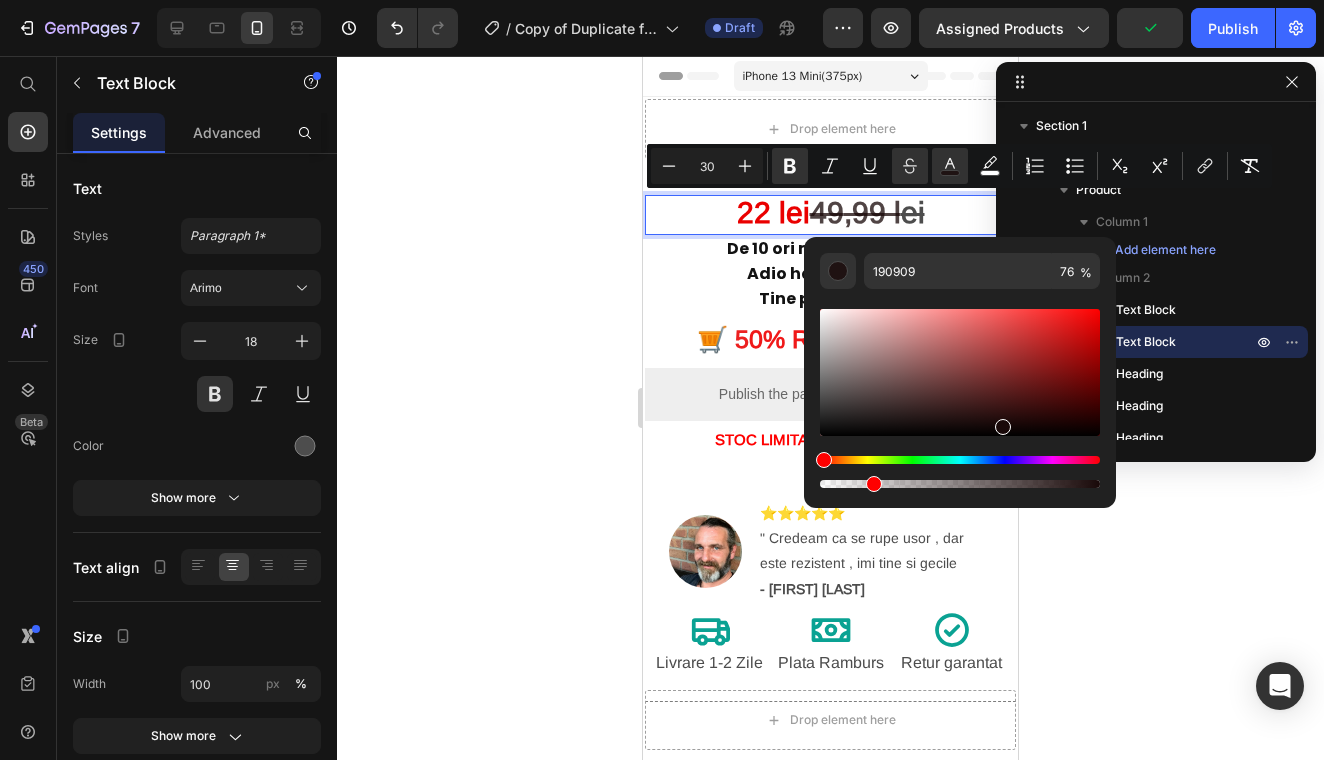 type on "18" 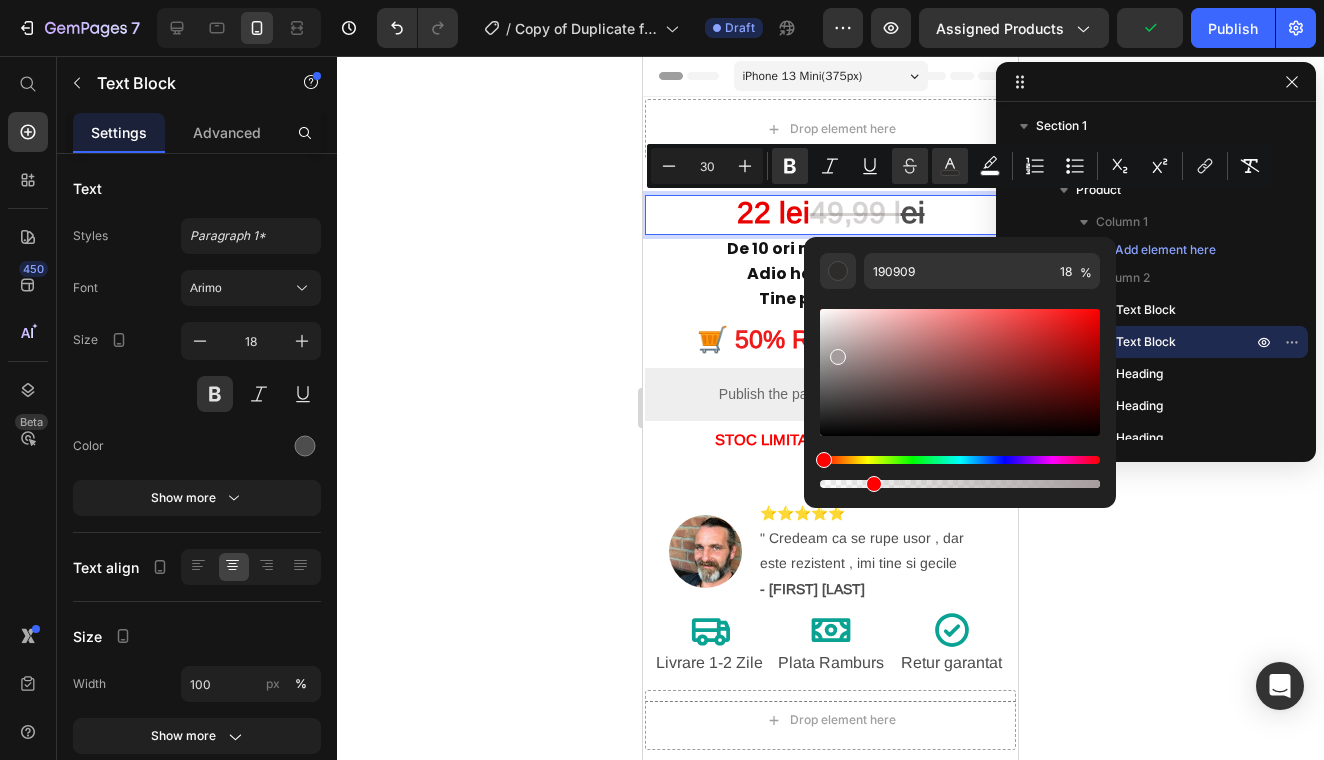 click at bounding box center (960, 372) 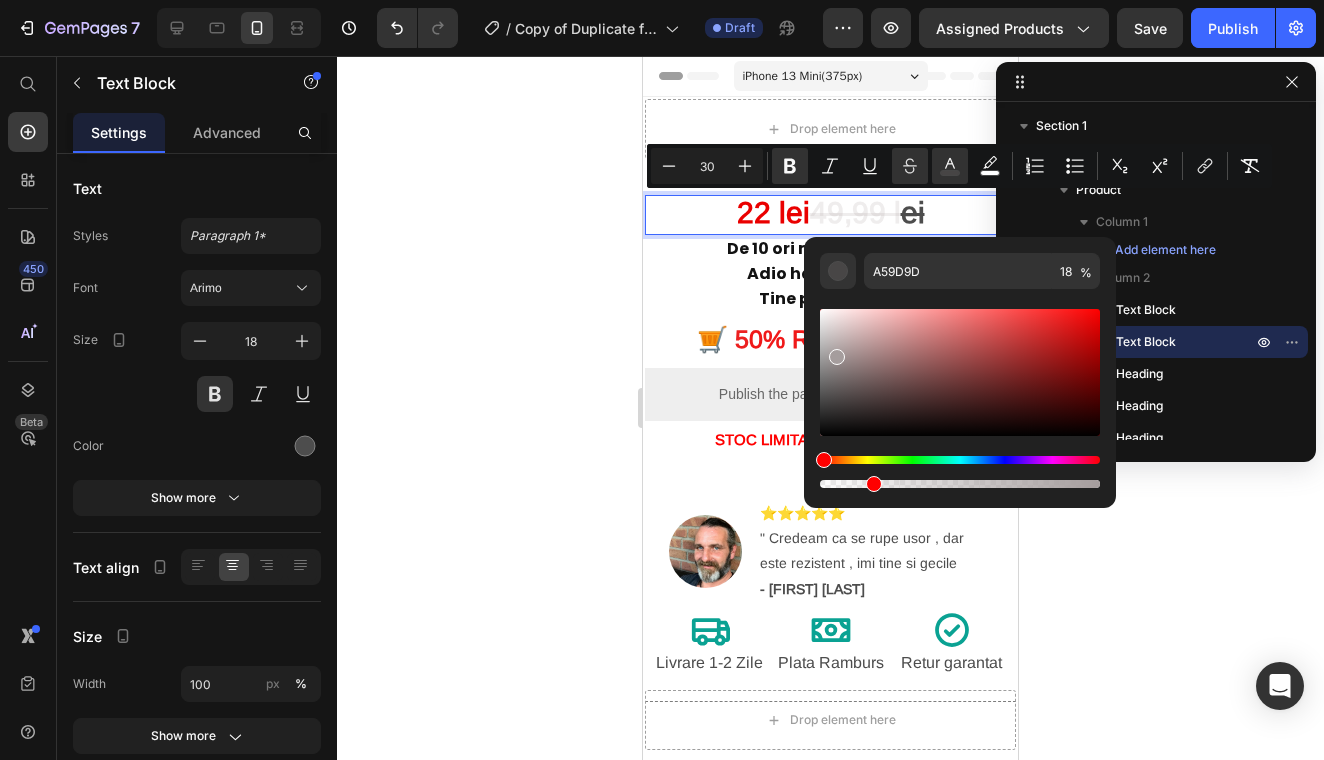 click at bounding box center [960, 372] 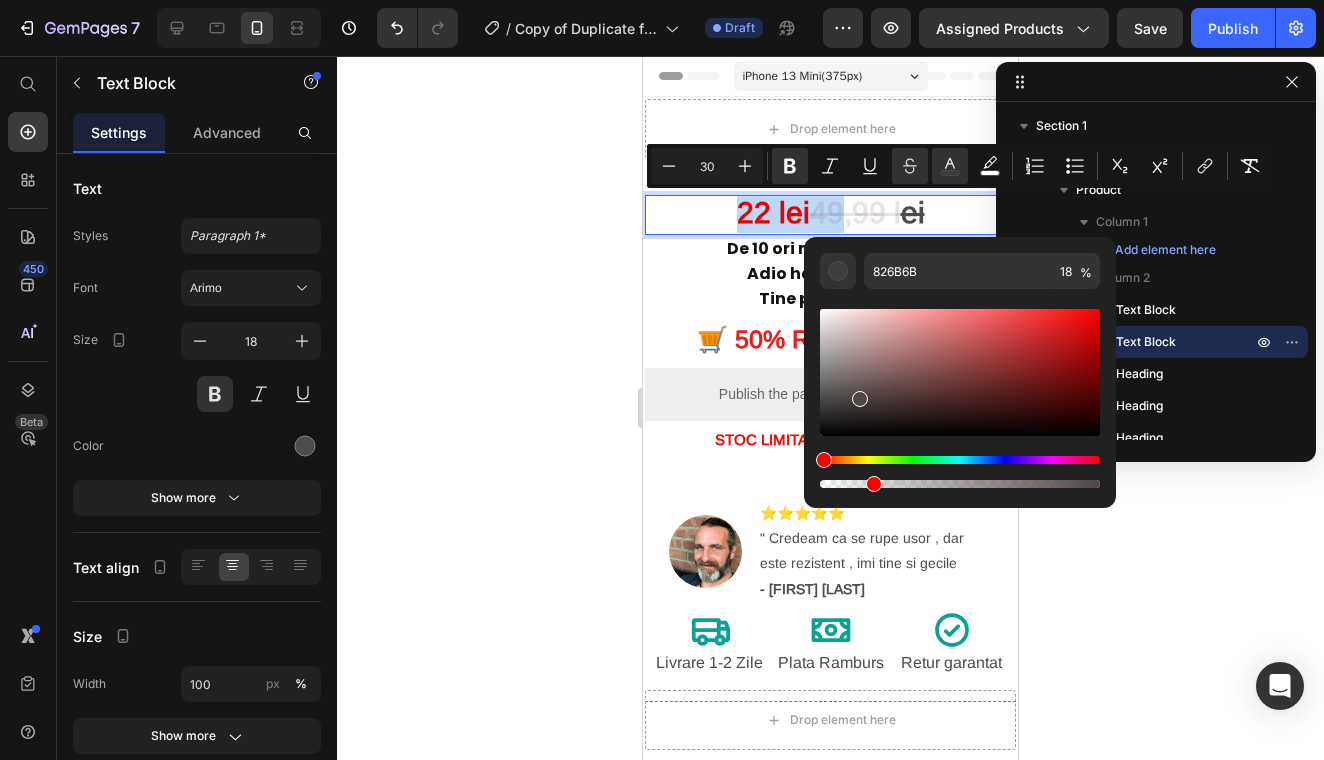 click at bounding box center [960, 372] 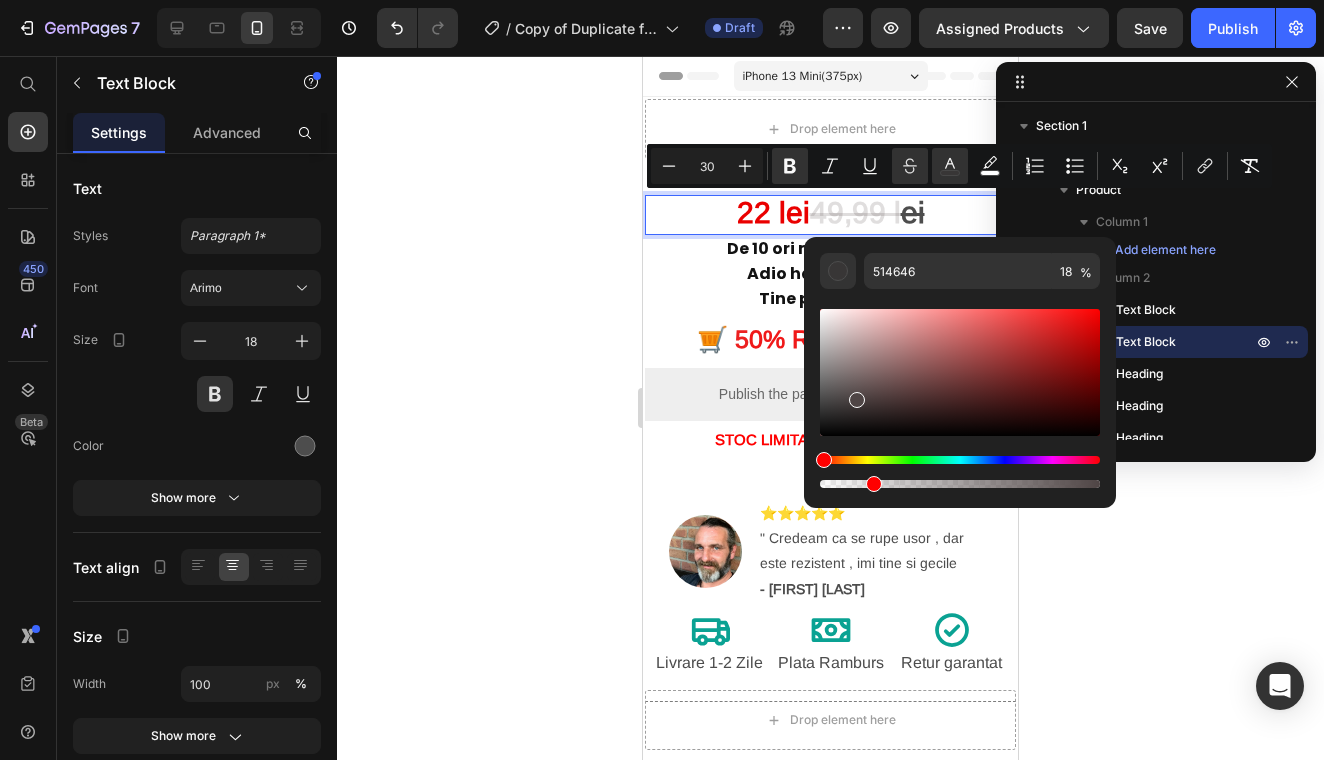 drag, startPoint x: 855, startPoint y: 396, endPoint x: 877, endPoint y: 404, distance: 23.409399 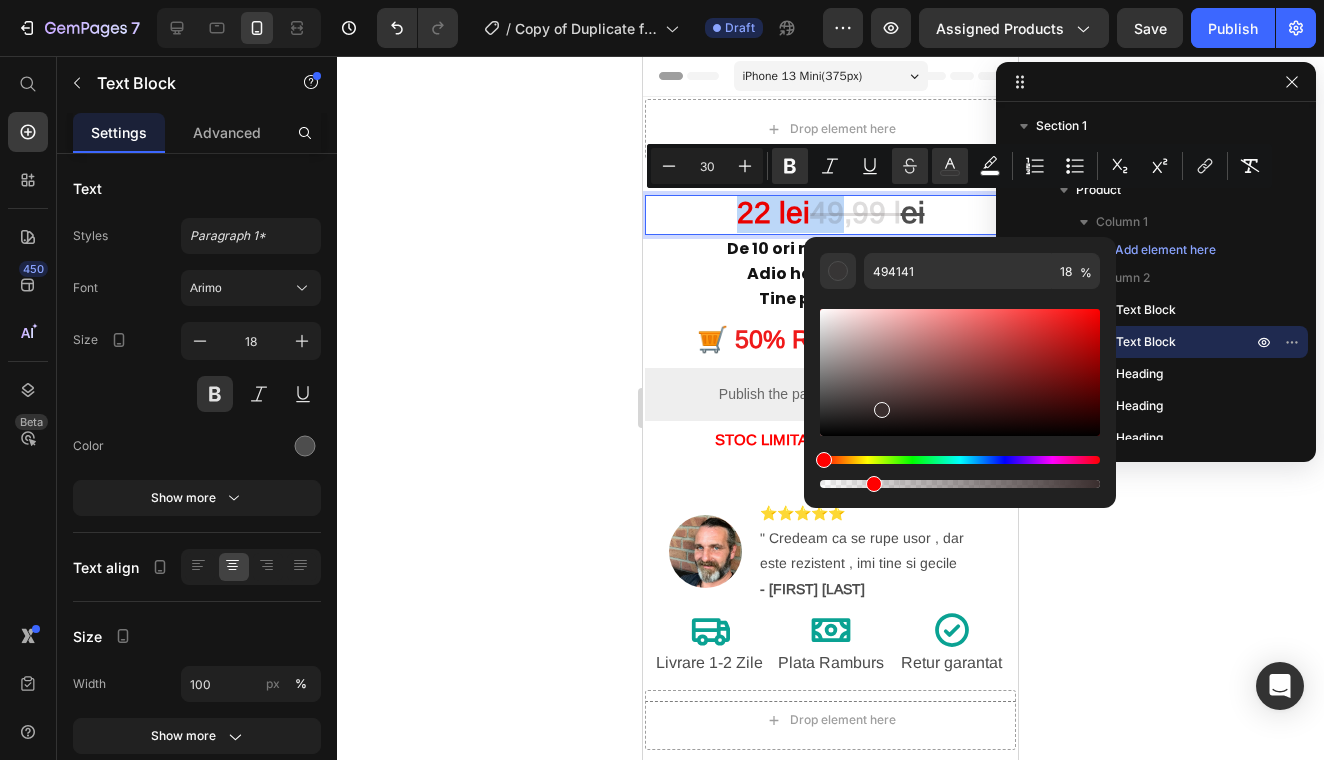 click at bounding box center (960, 372) 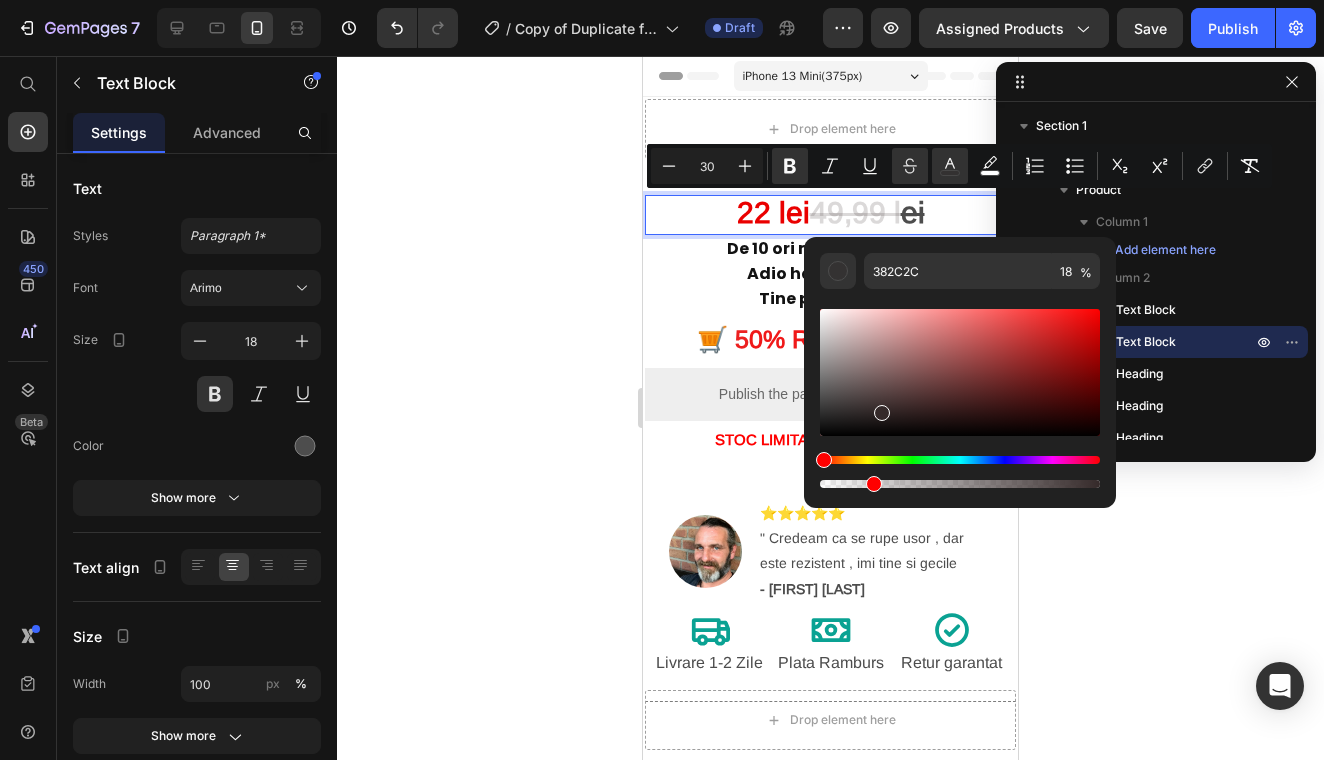 drag, startPoint x: 879, startPoint y: 408, endPoint x: 898, endPoint y: 430, distance: 29.068884 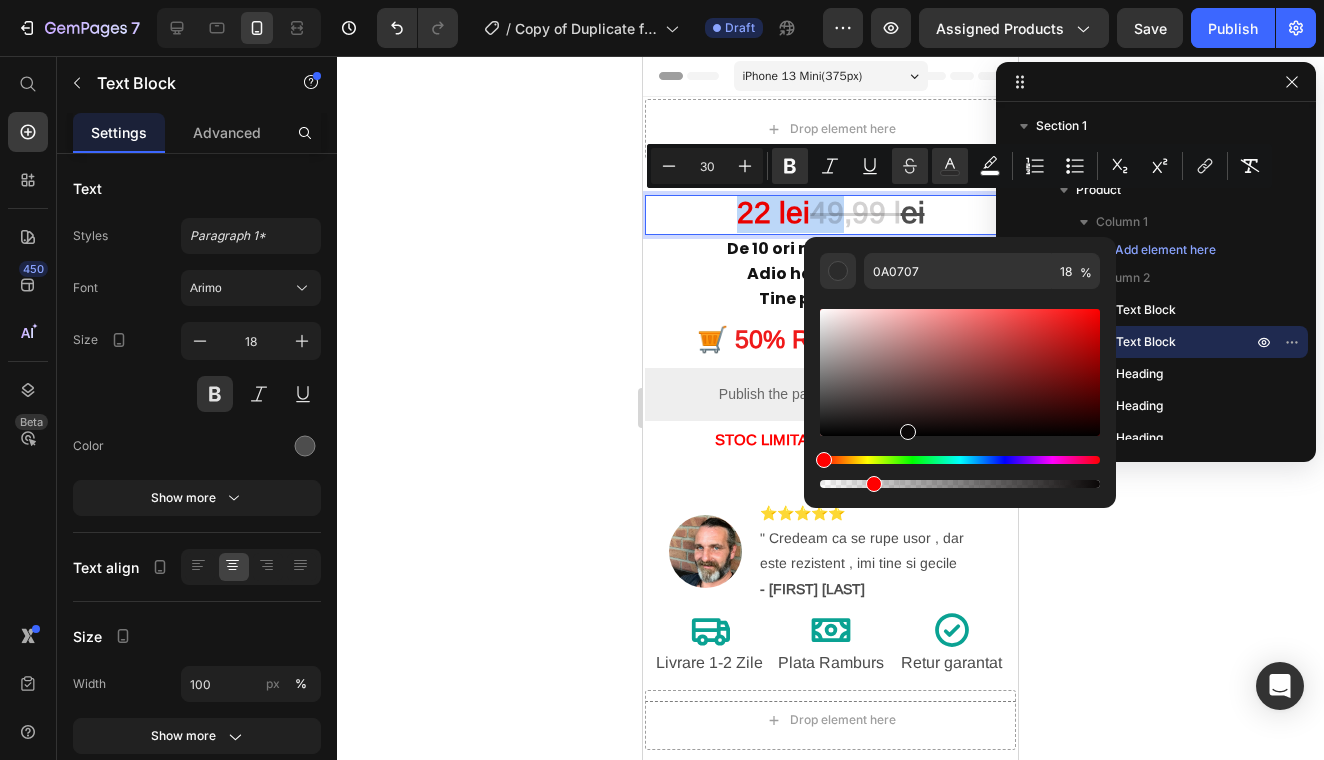 click at bounding box center [960, 372] 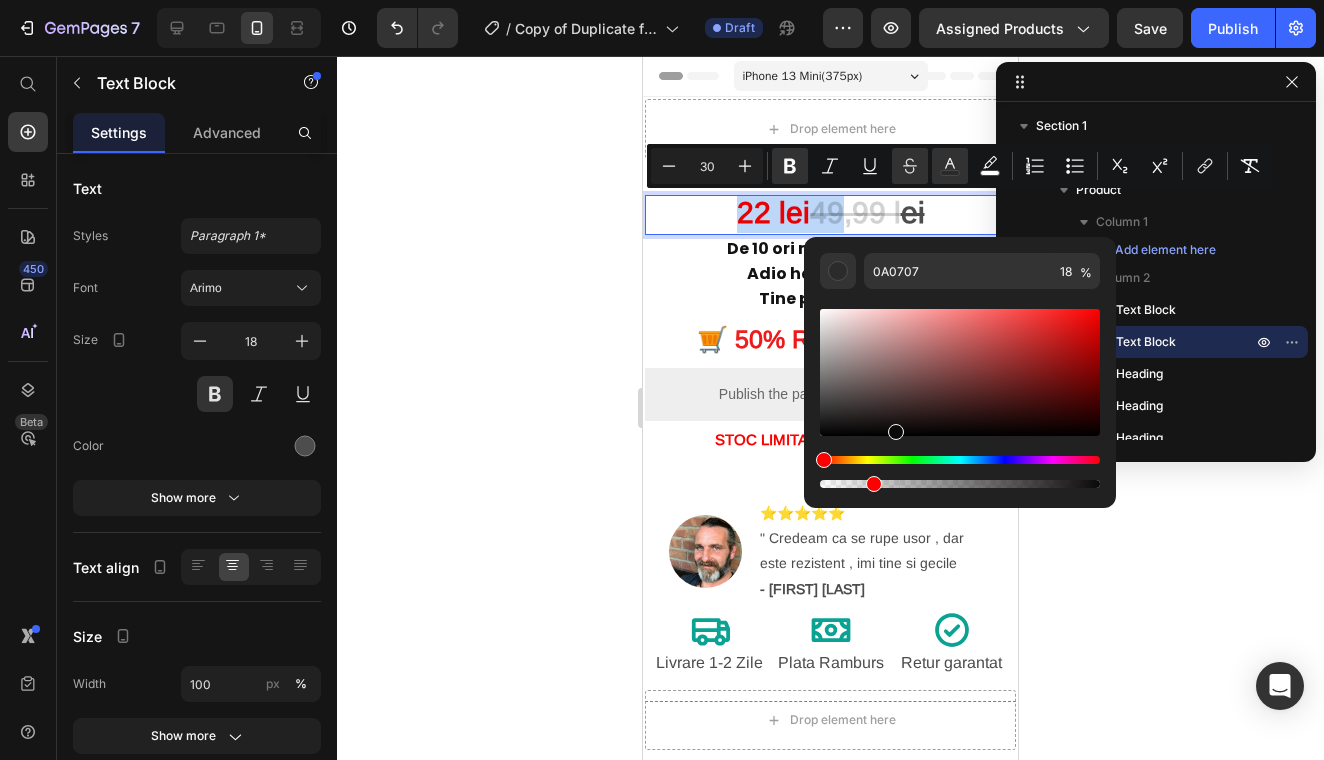 type on "0C0909" 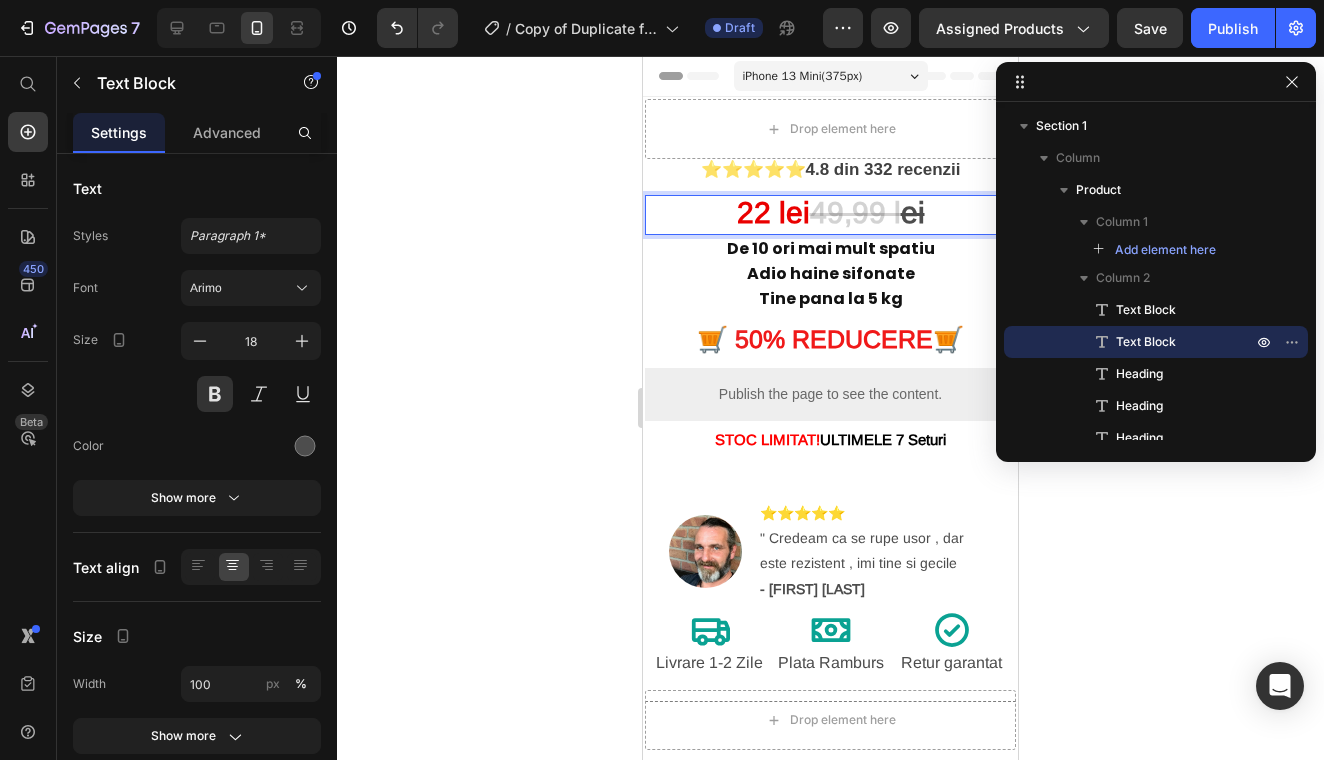 click on "22 lei   49 ,99 l ei" at bounding box center (830, 215) 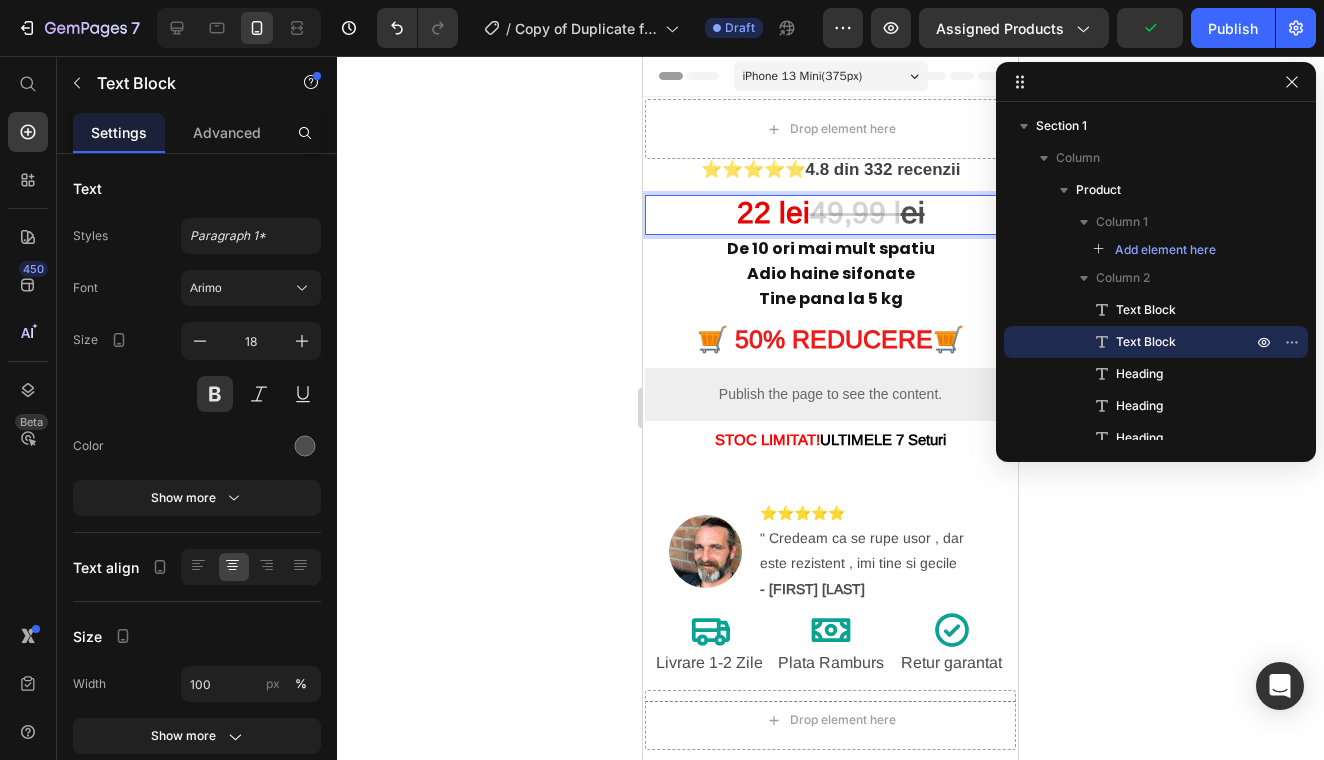 click on "22 lei" at bounding box center [773, 212] 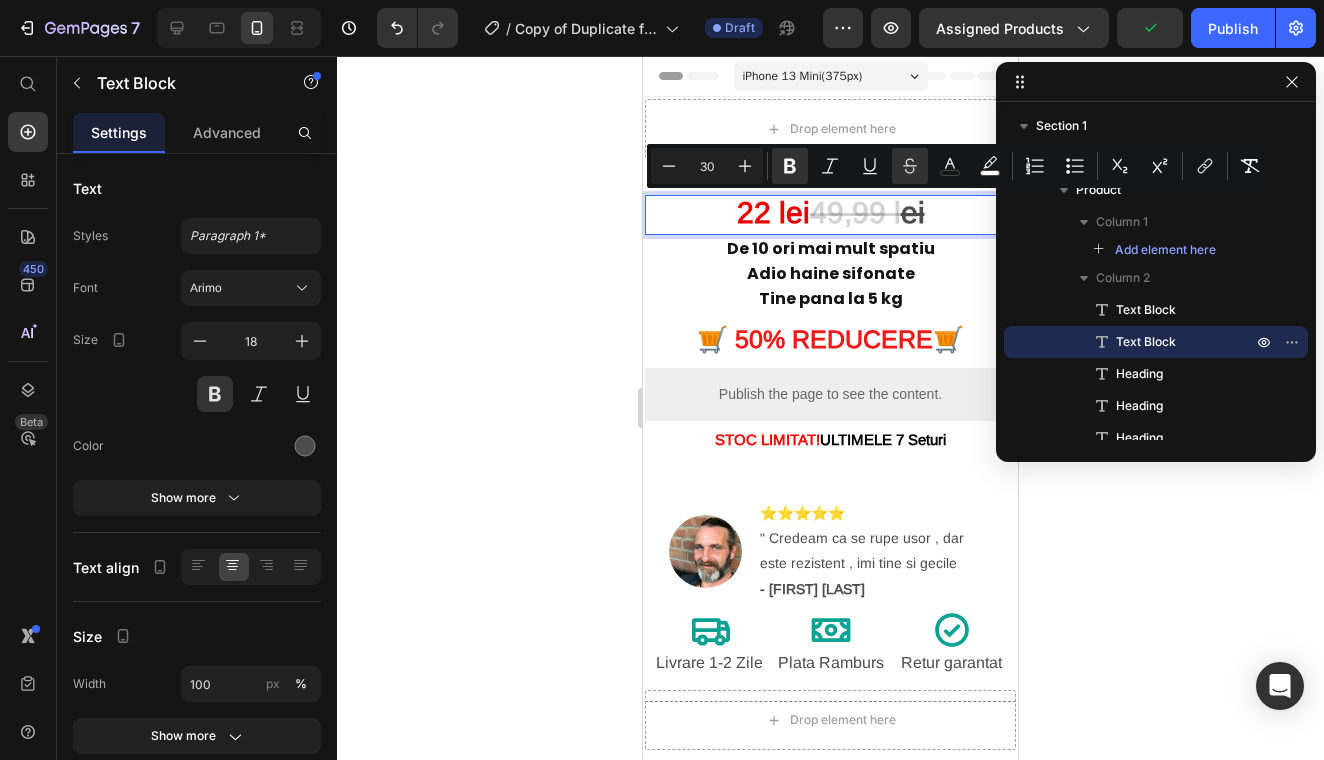 drag, startPoint x: 801, startPoint y: 213, endPoint x: 953, endPoint y: 207, distance: 152.11838 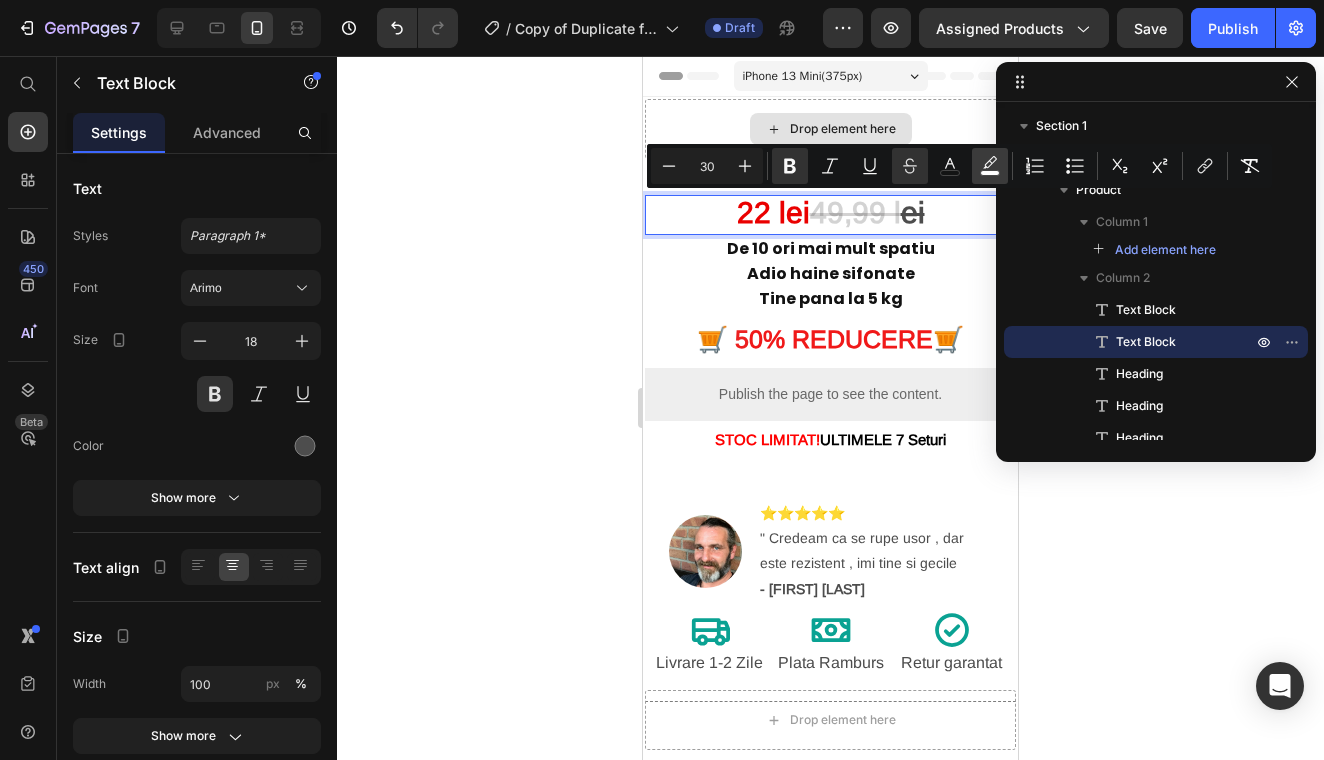 click 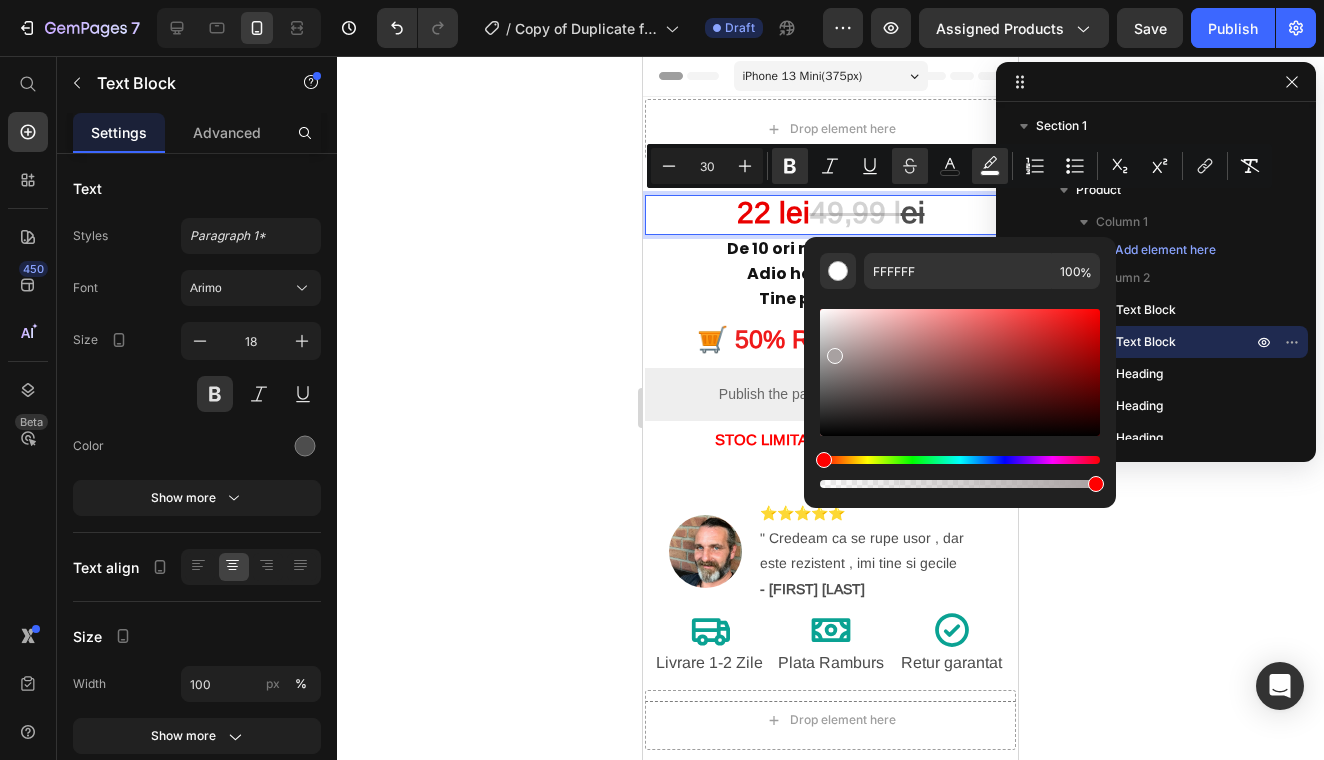 click at bounding box center [960, 372] 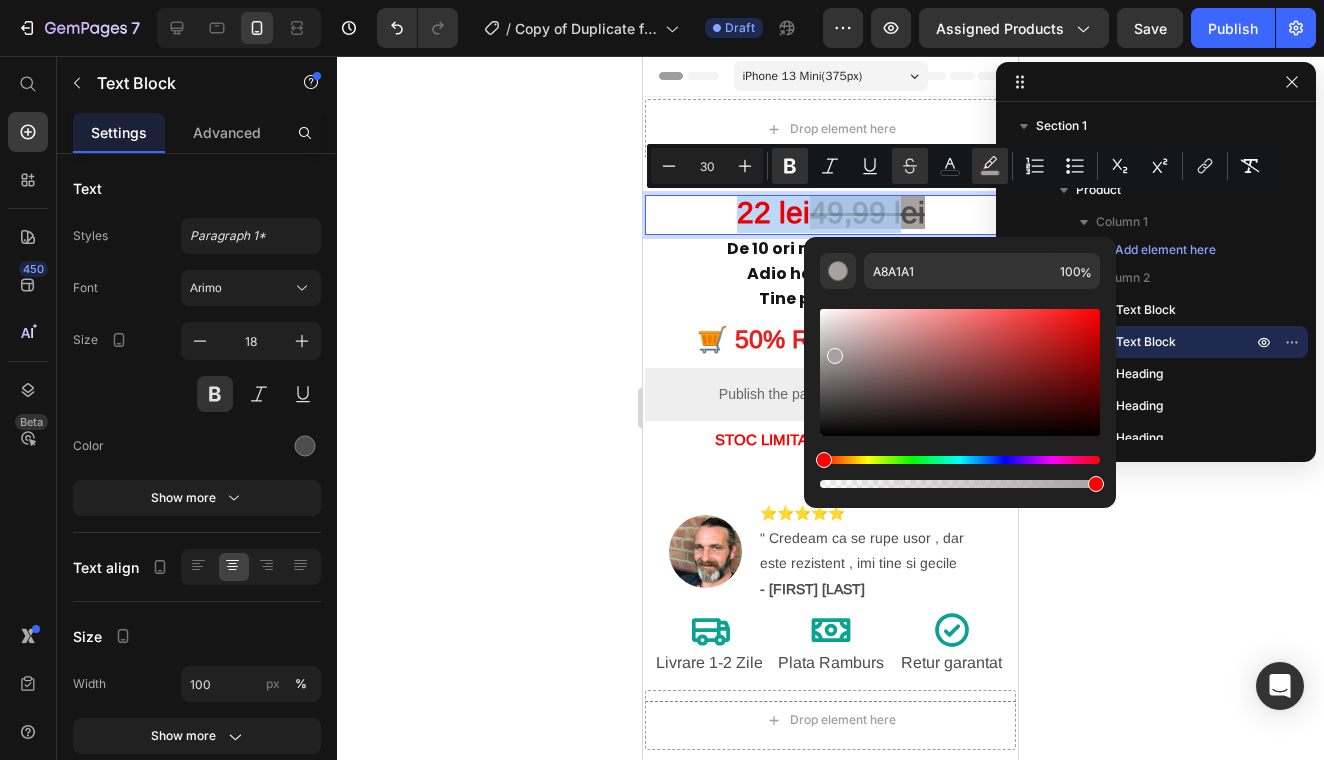 click at bounding box center [960, 372] 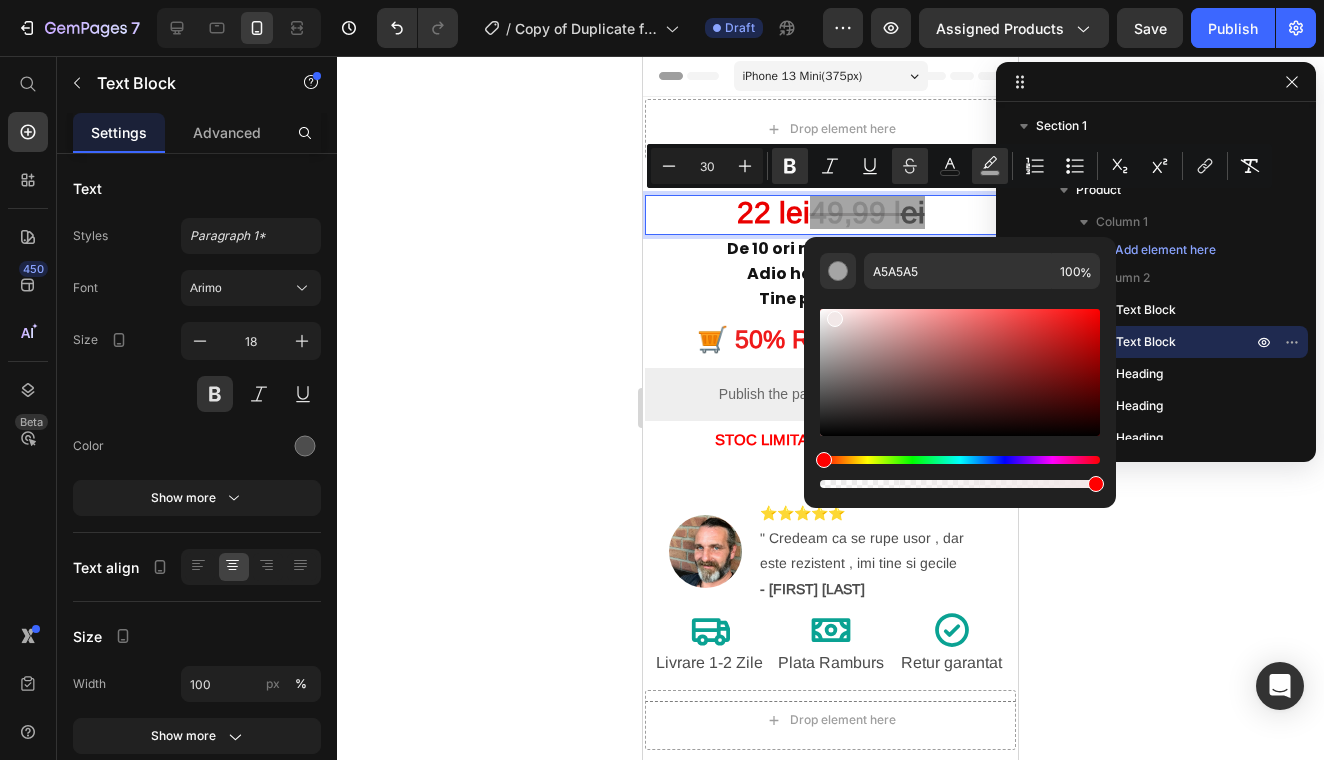 click at bounding box center (960, 372) 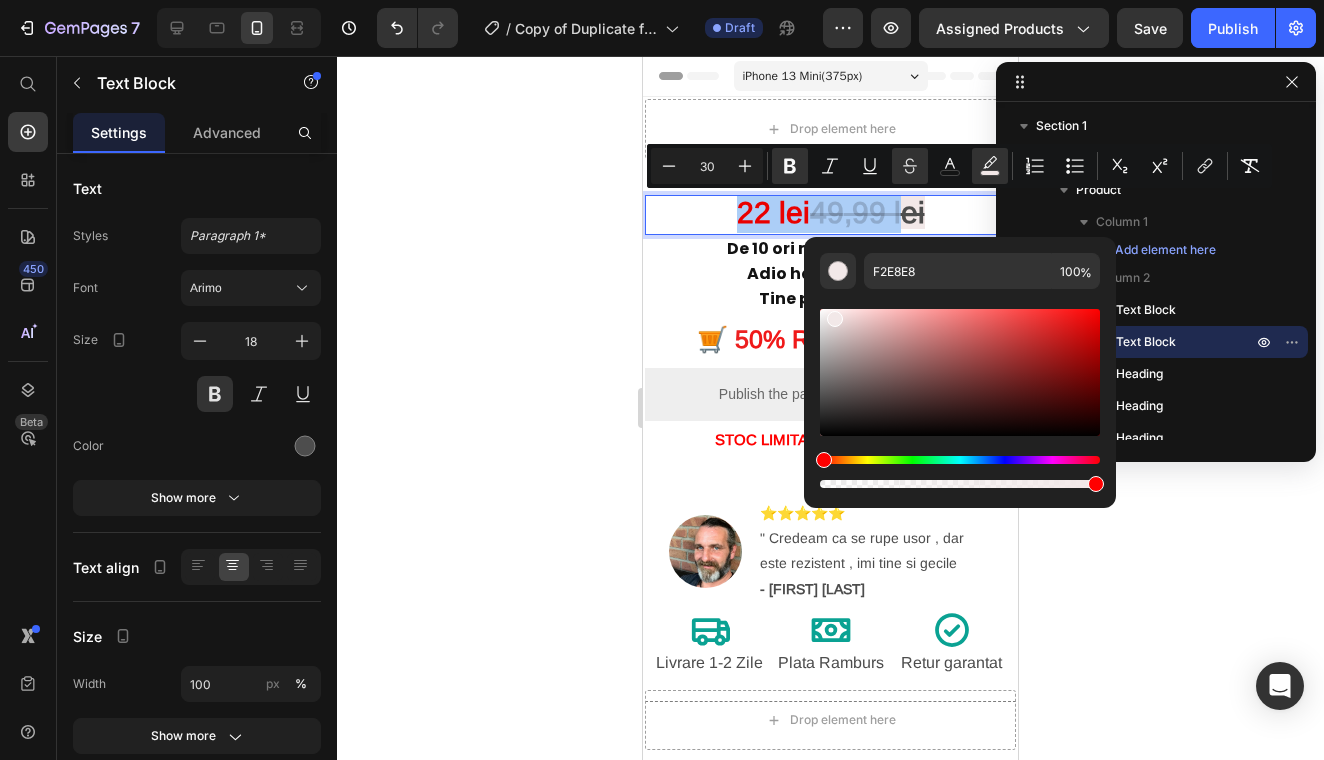 click on "F2E8E8 100 %" at bounding box center [960, 364] 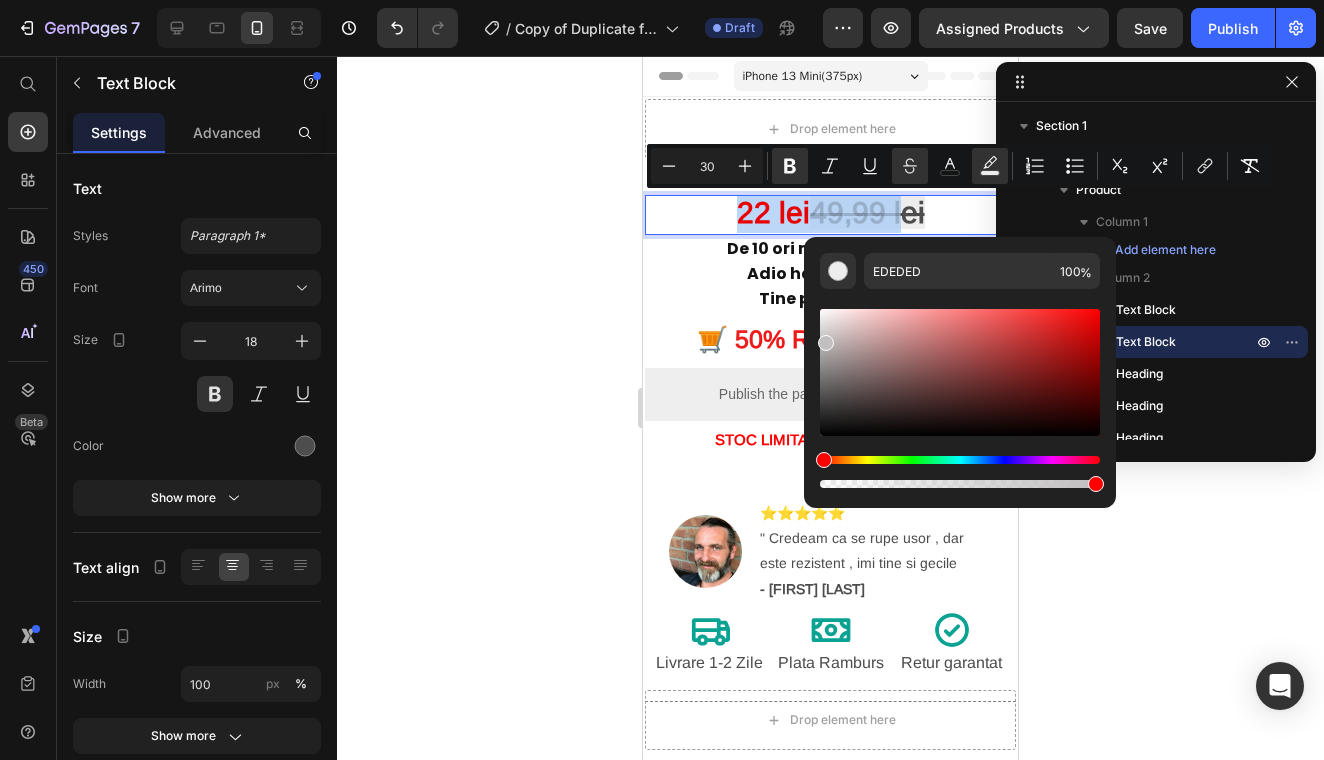 click at bounding box center [960, 372] 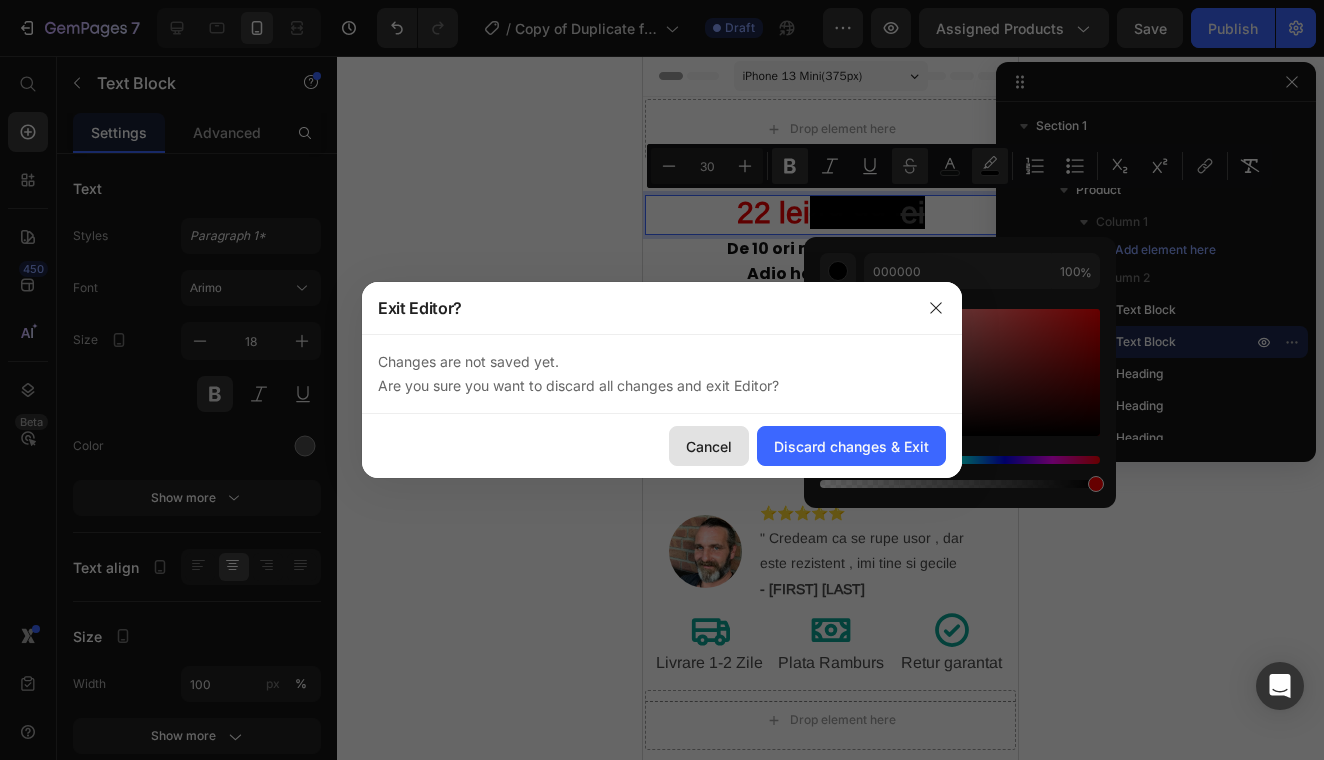 drag, startPoint x: 699, startPoint y: 453, endPoint x: 57, endPoint y: 394, distance: 644.7054 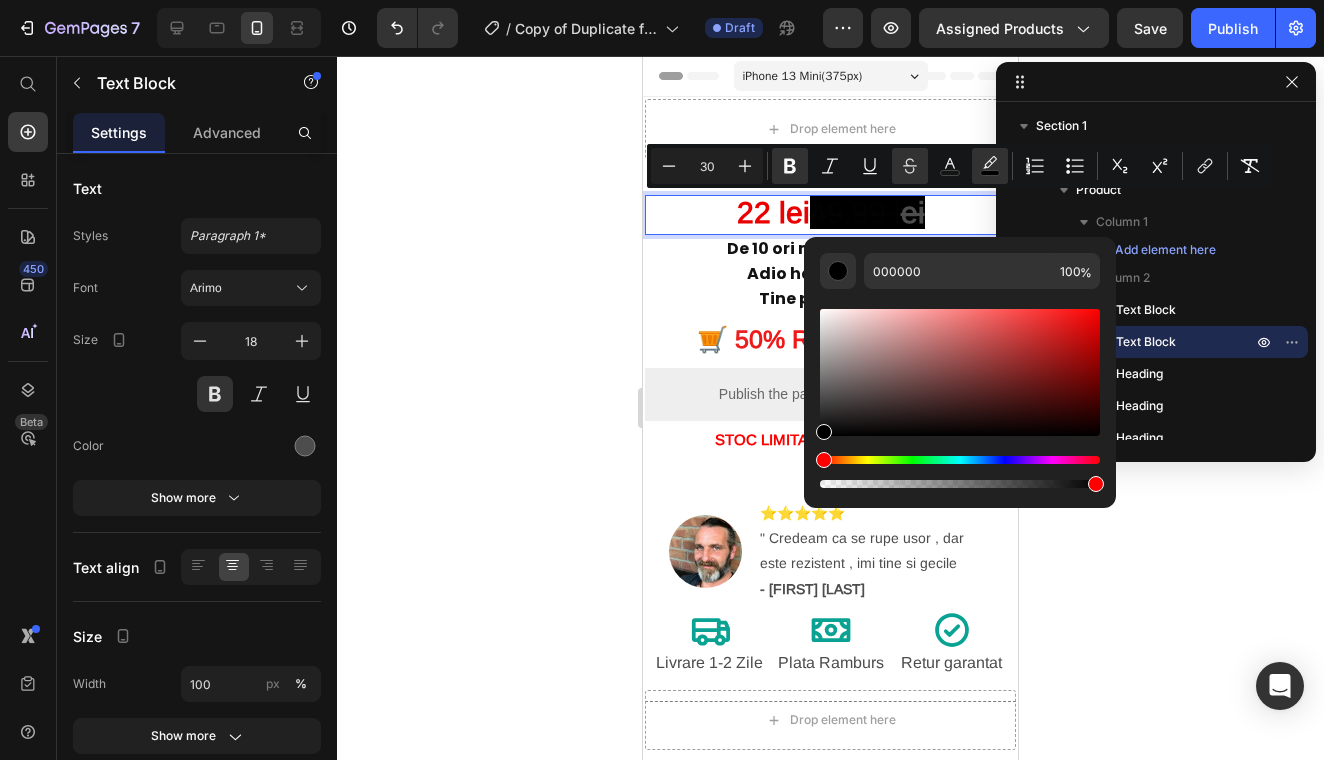 click on "000000 100 %" at bounding box center [960, 364] 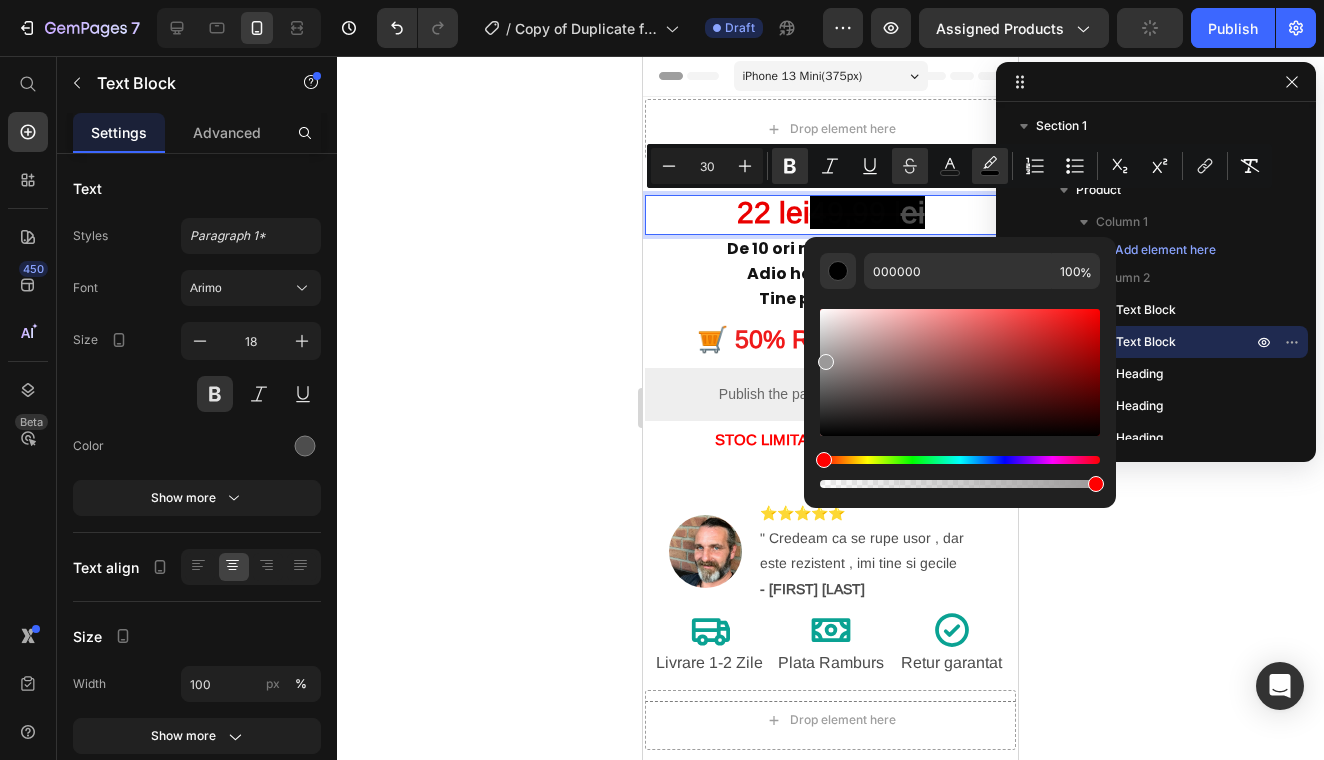 click at bounding box center [960, 372] 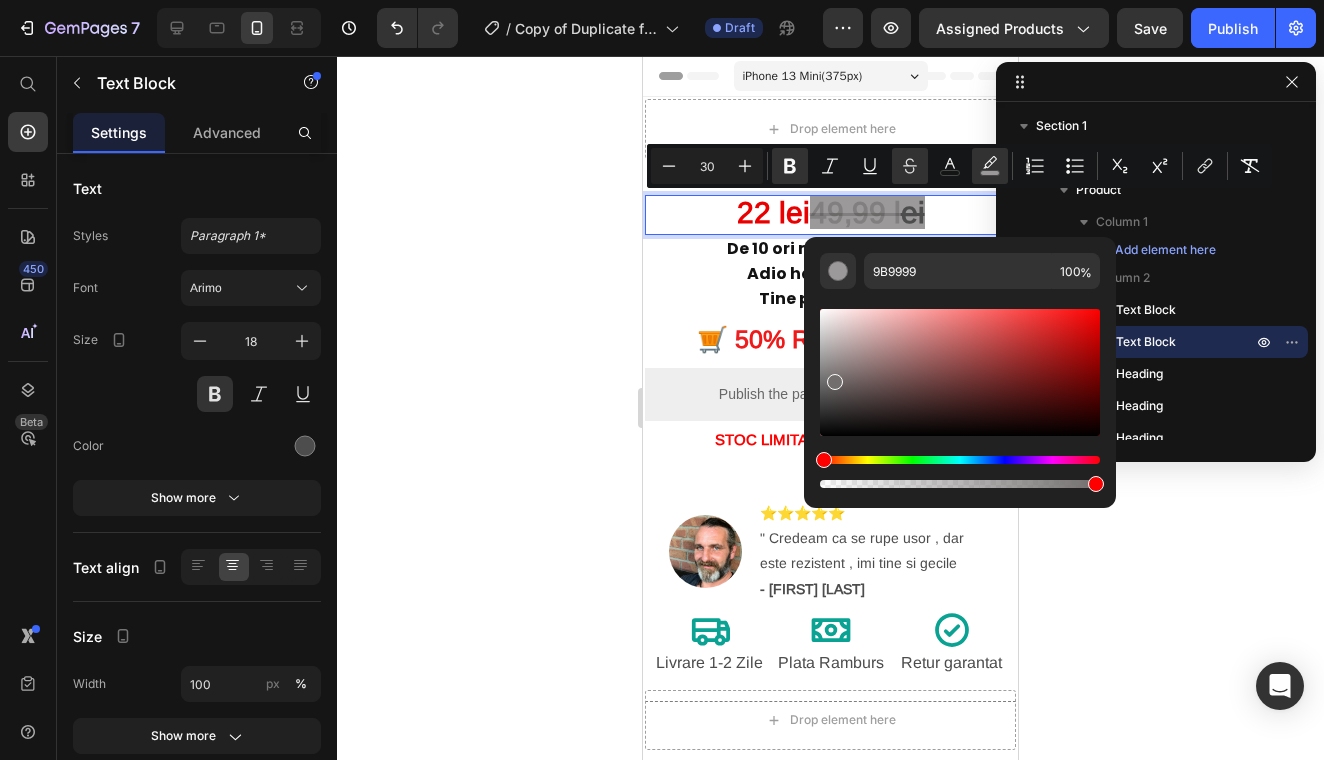 click at bounding box center (960, 372) 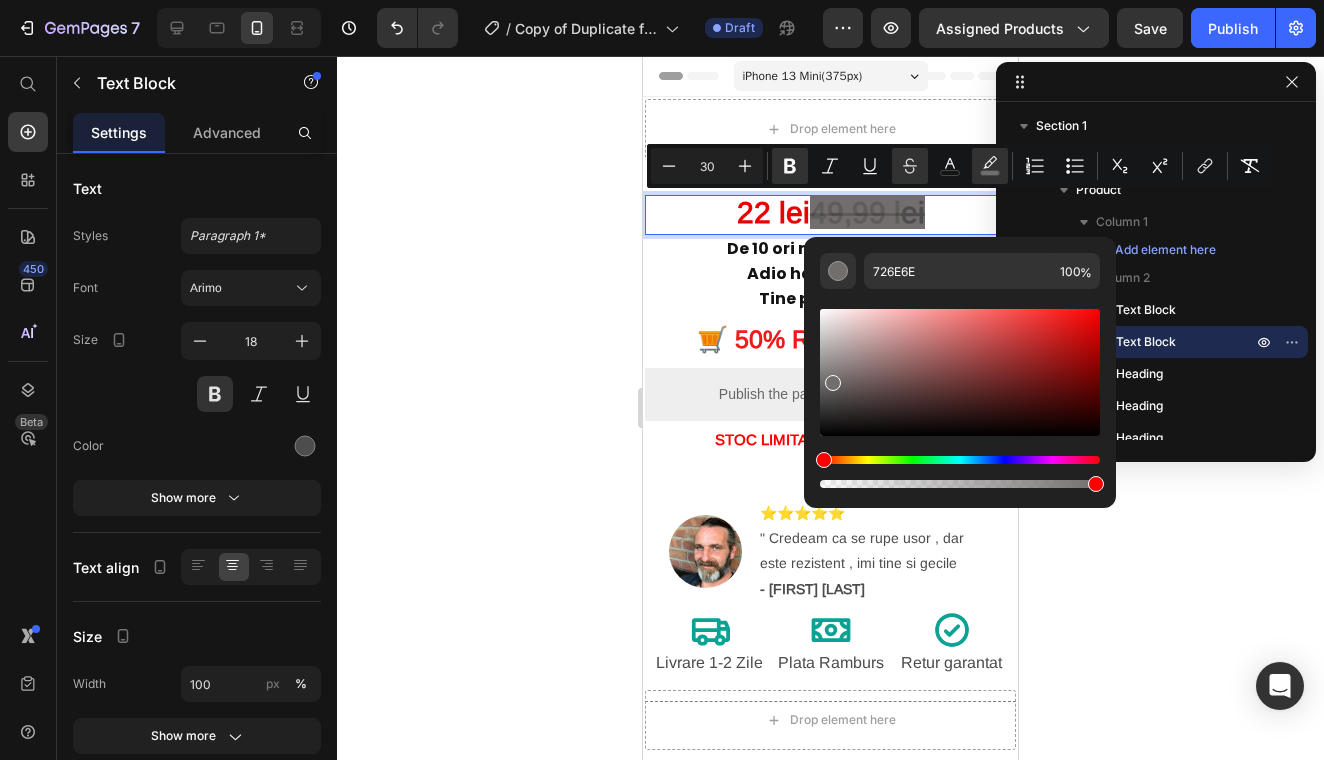 click on "22 lei   49 ,99 l ei" at bounding box center [830, 215] 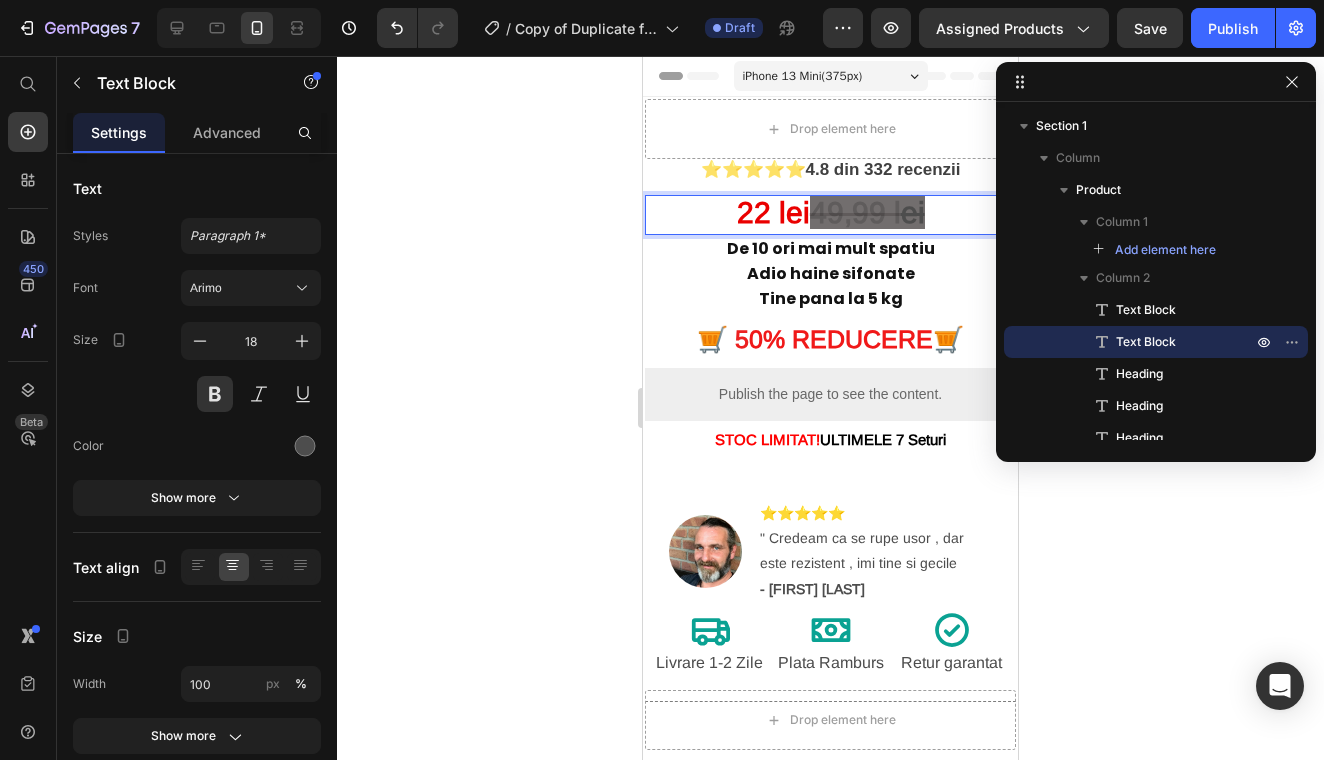 click on "22 lei   49 ,99 l ei" at bounding box center [830, 215] 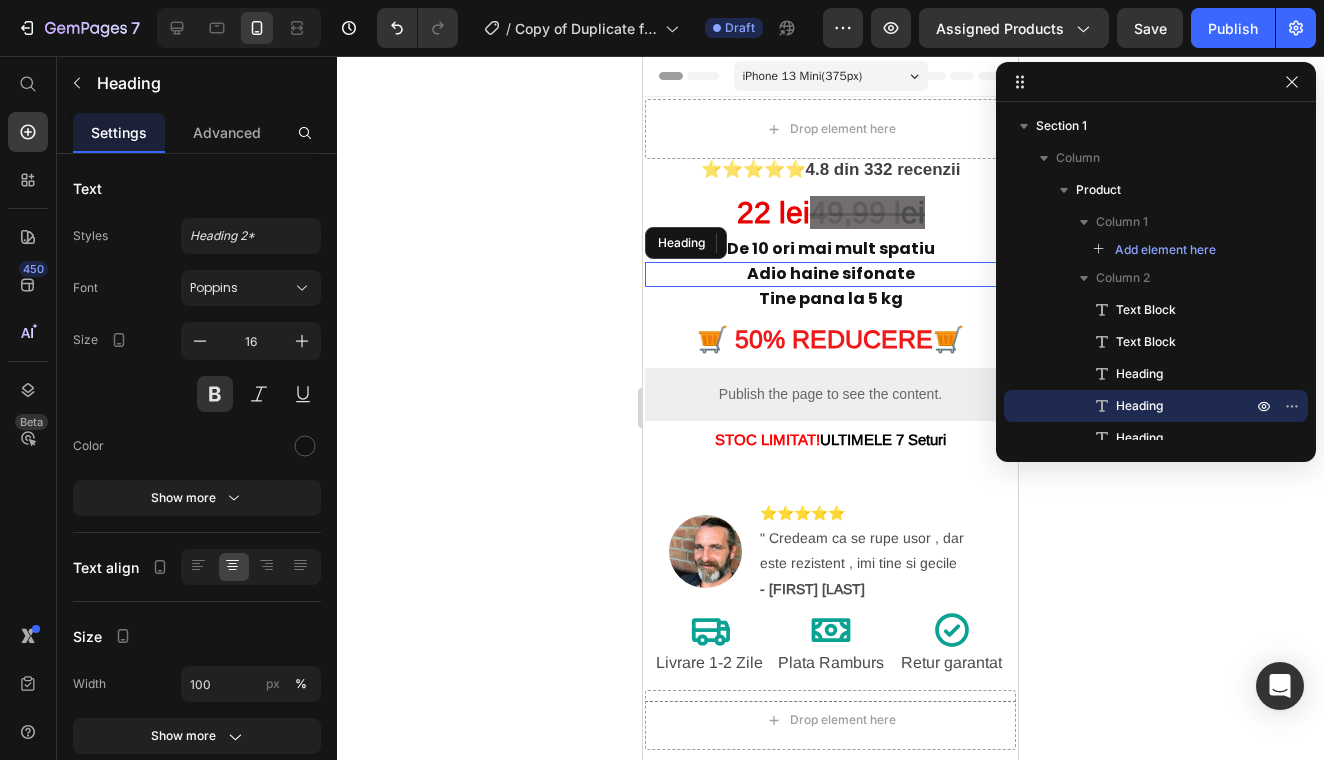click on "Adio haine sifonate" at bounding box center [830, 274] 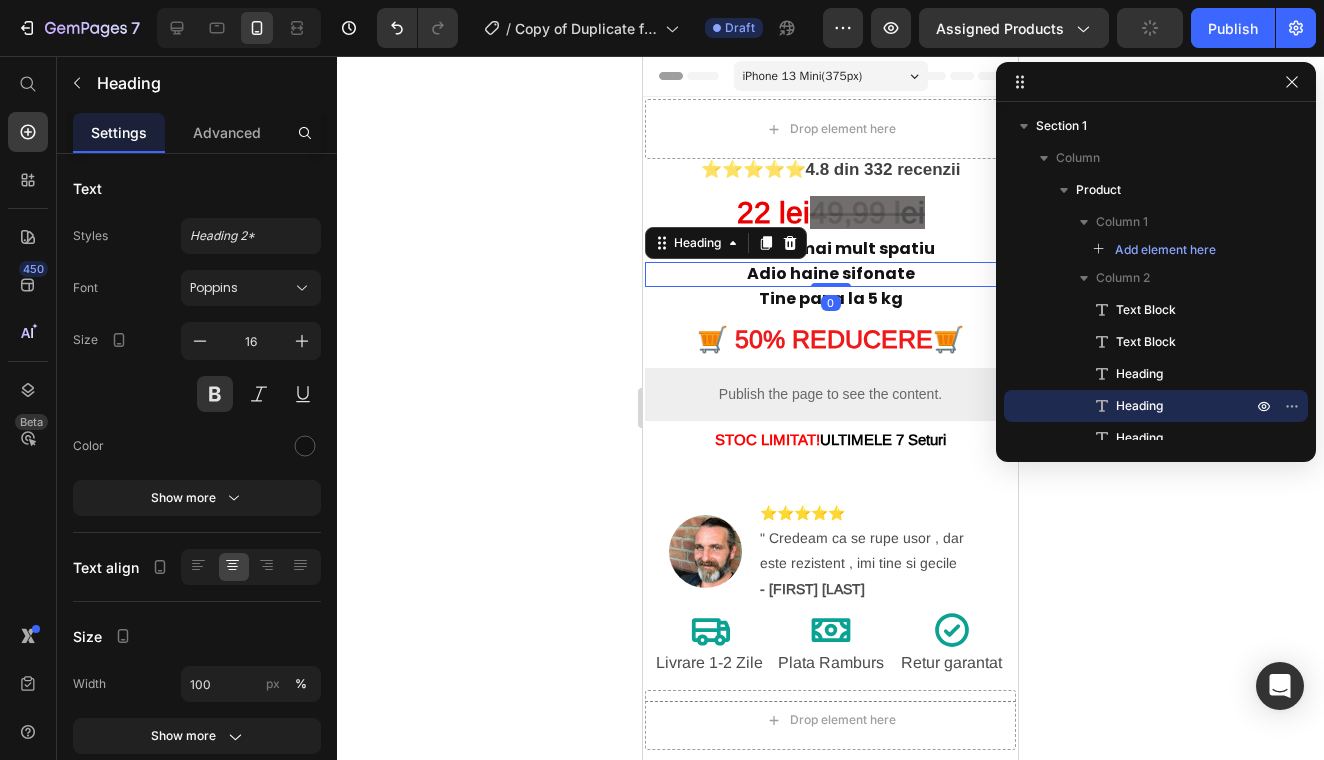 click 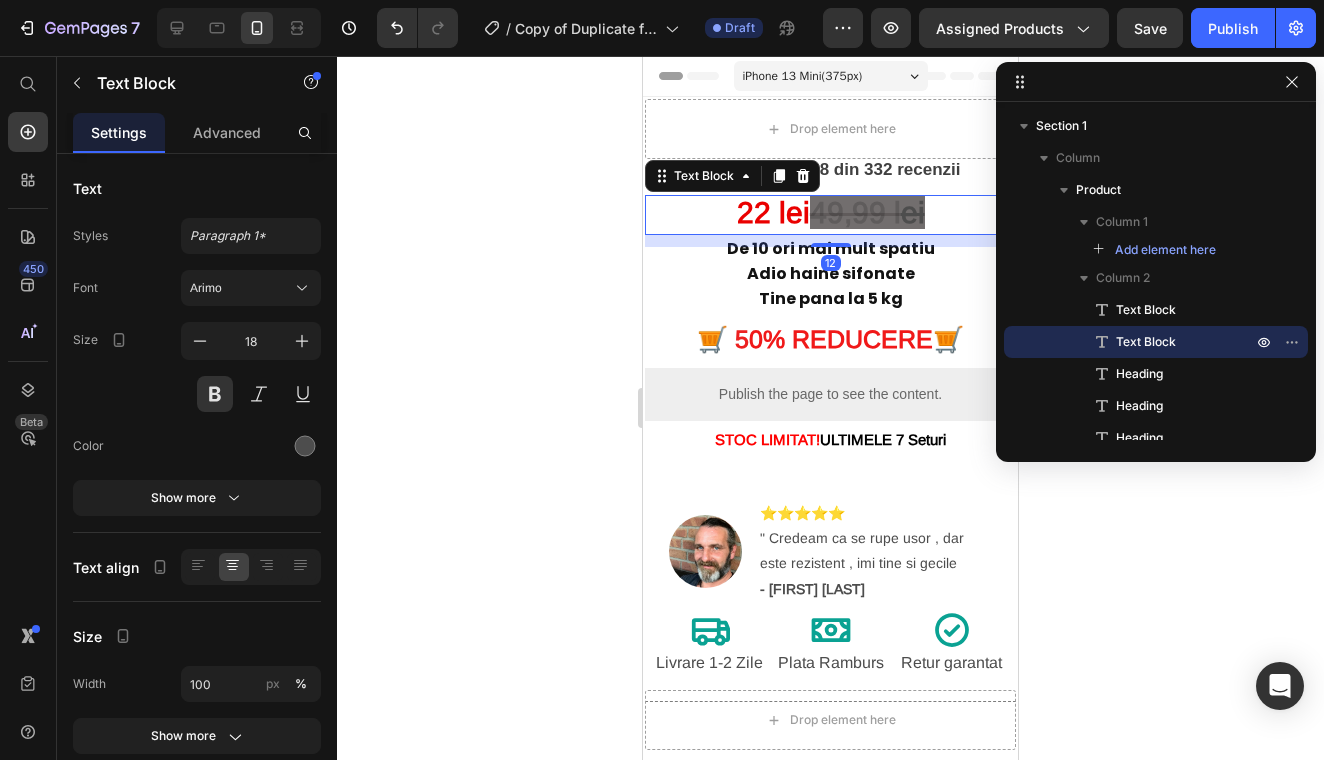 click on "49" at bounding box center (827, 212) 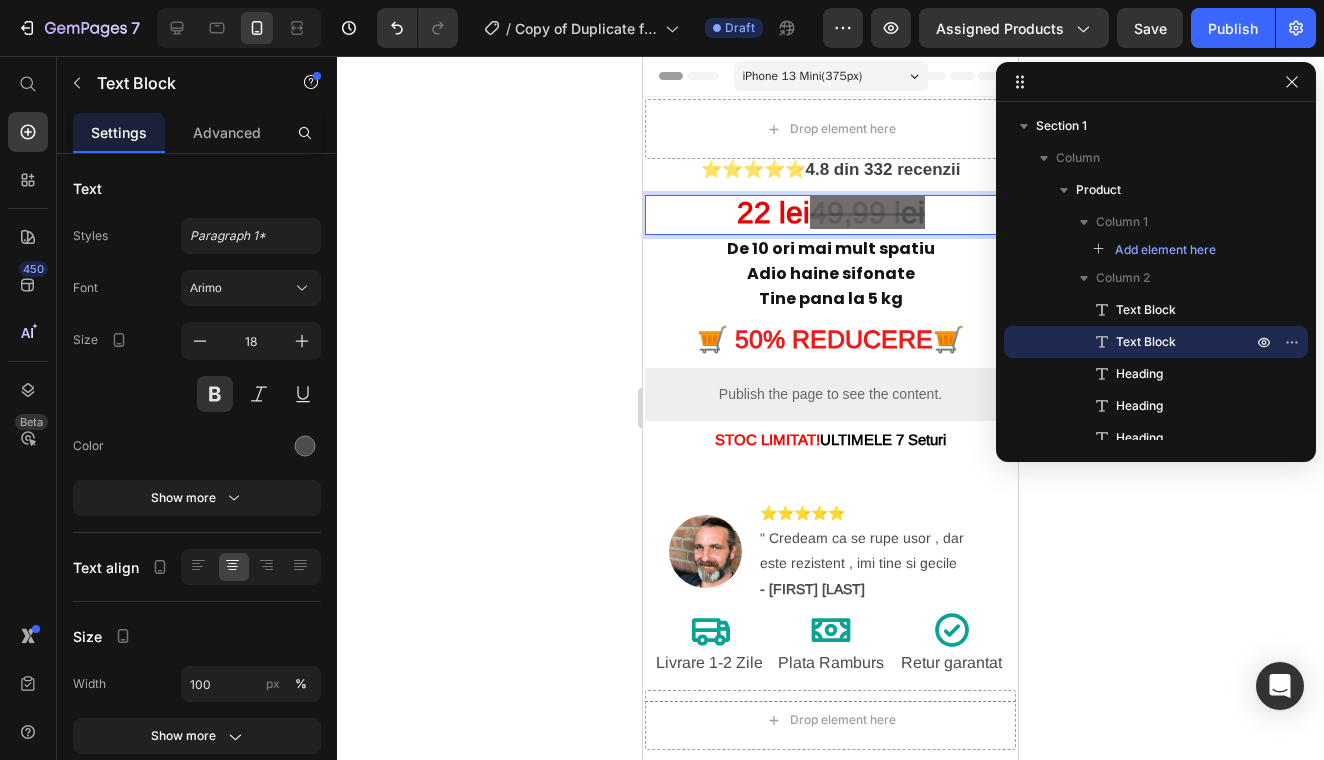 click on "ei" at bounding box center [913, 212] 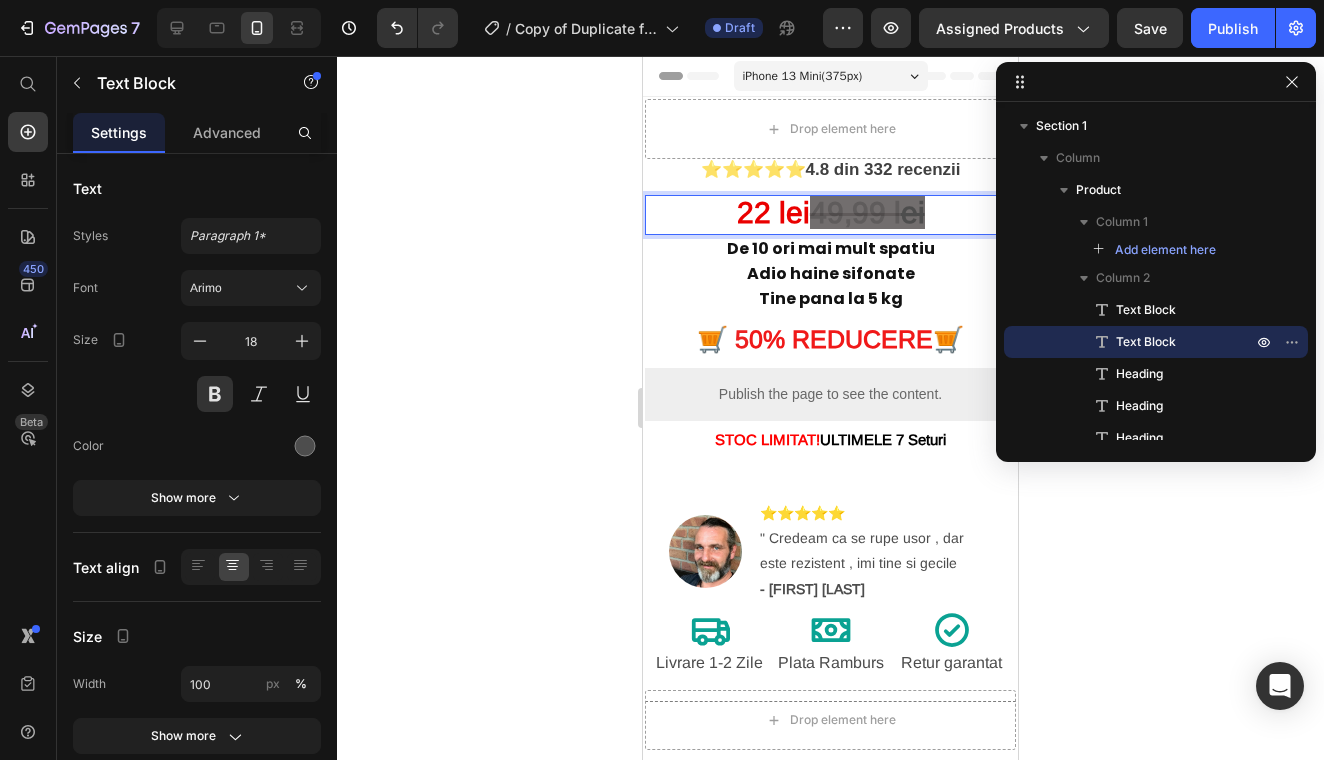 click on "22 lei   49 ,99 l ei" at bounding box center [830, 215] 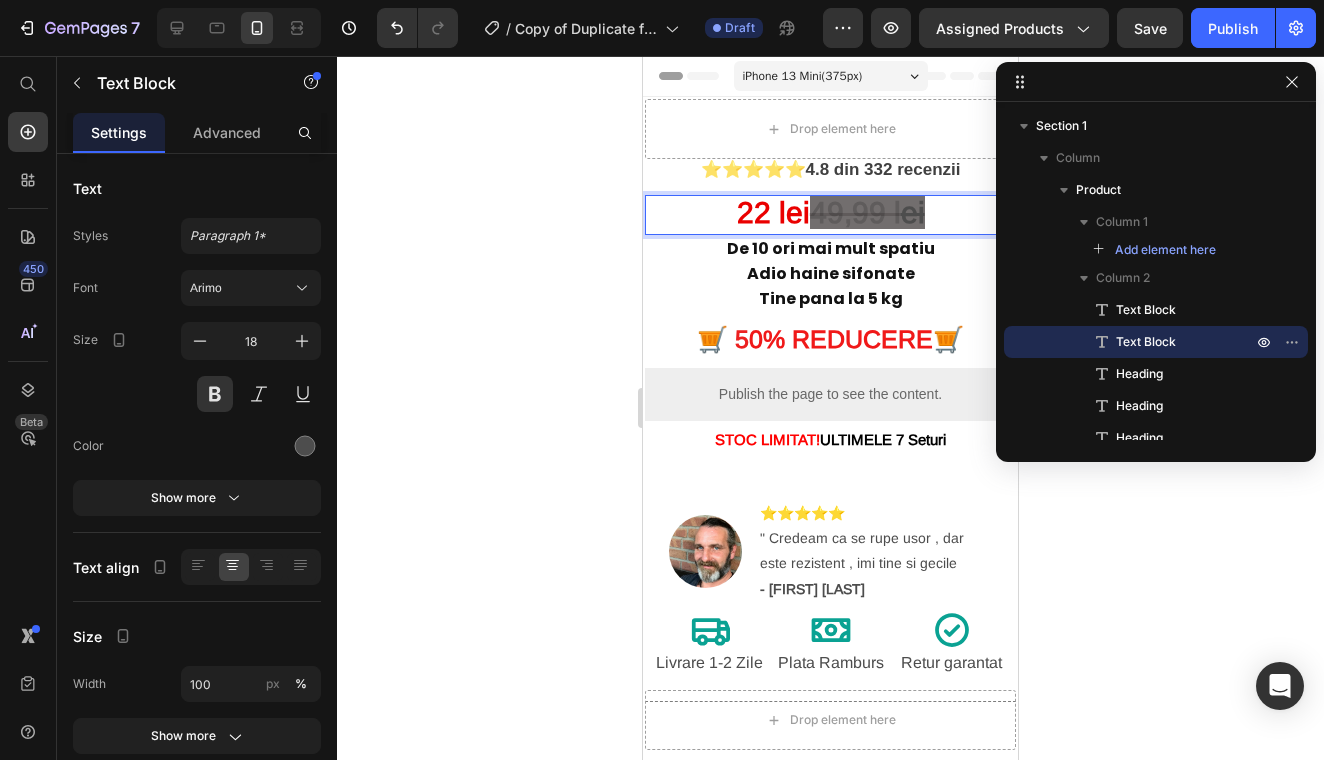 click 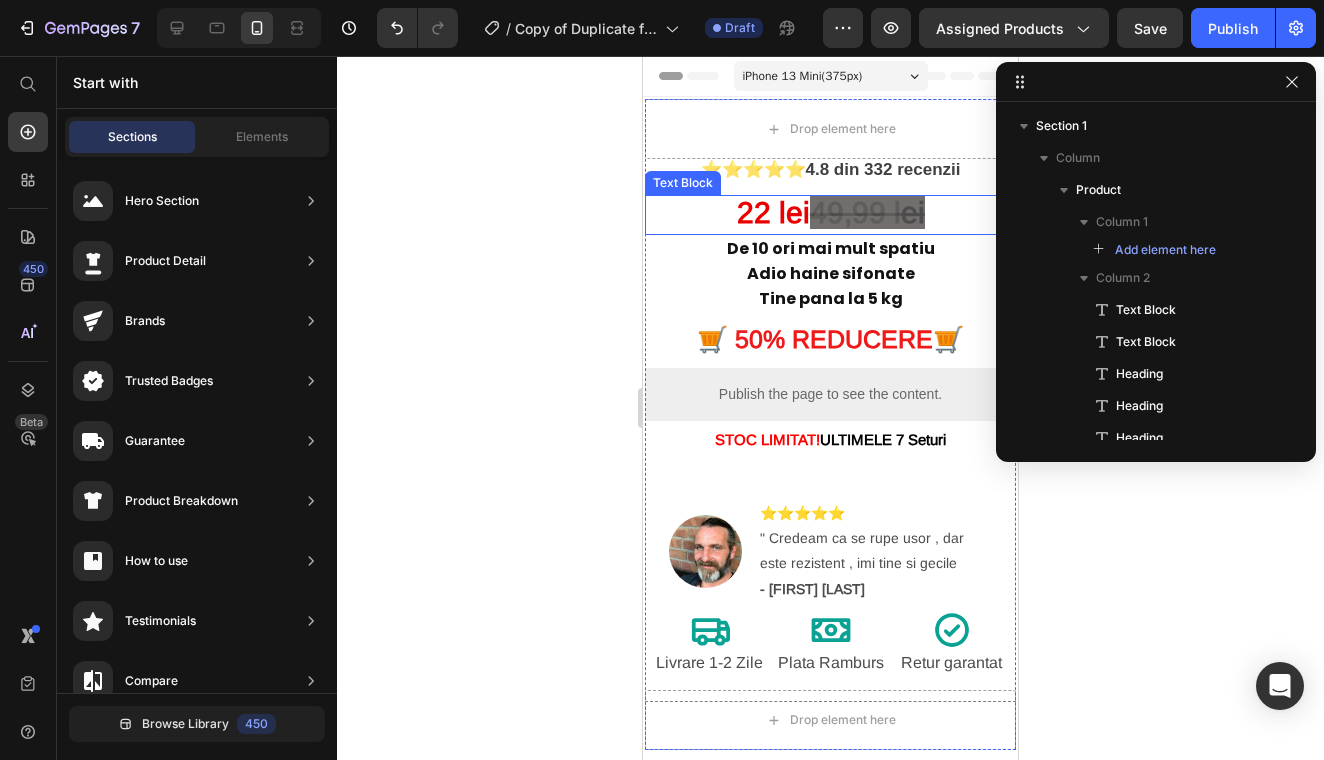 click on "49" at bounding box center (827, 212) 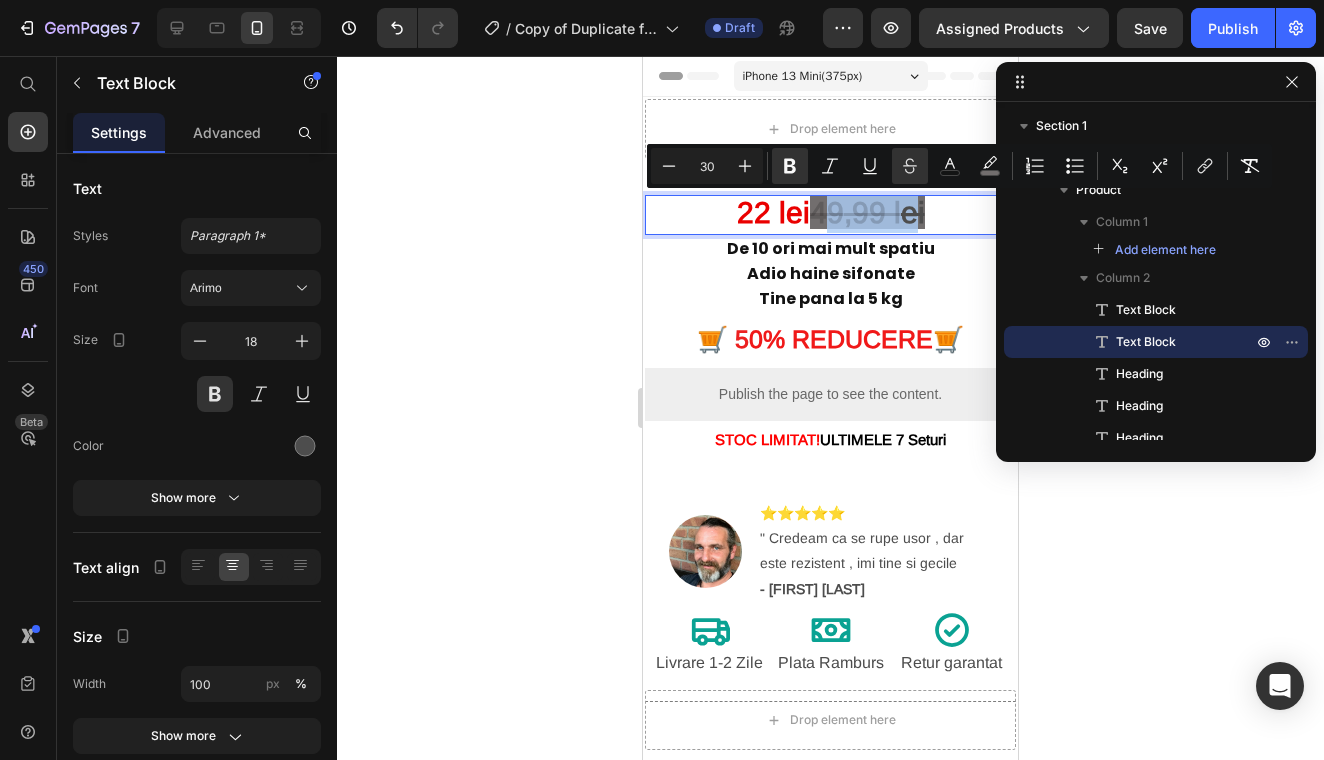 drag, startPoint x: 830, startPoint y: 208, endPoint x: 919, endPoint y: 217, distance: 89.453896 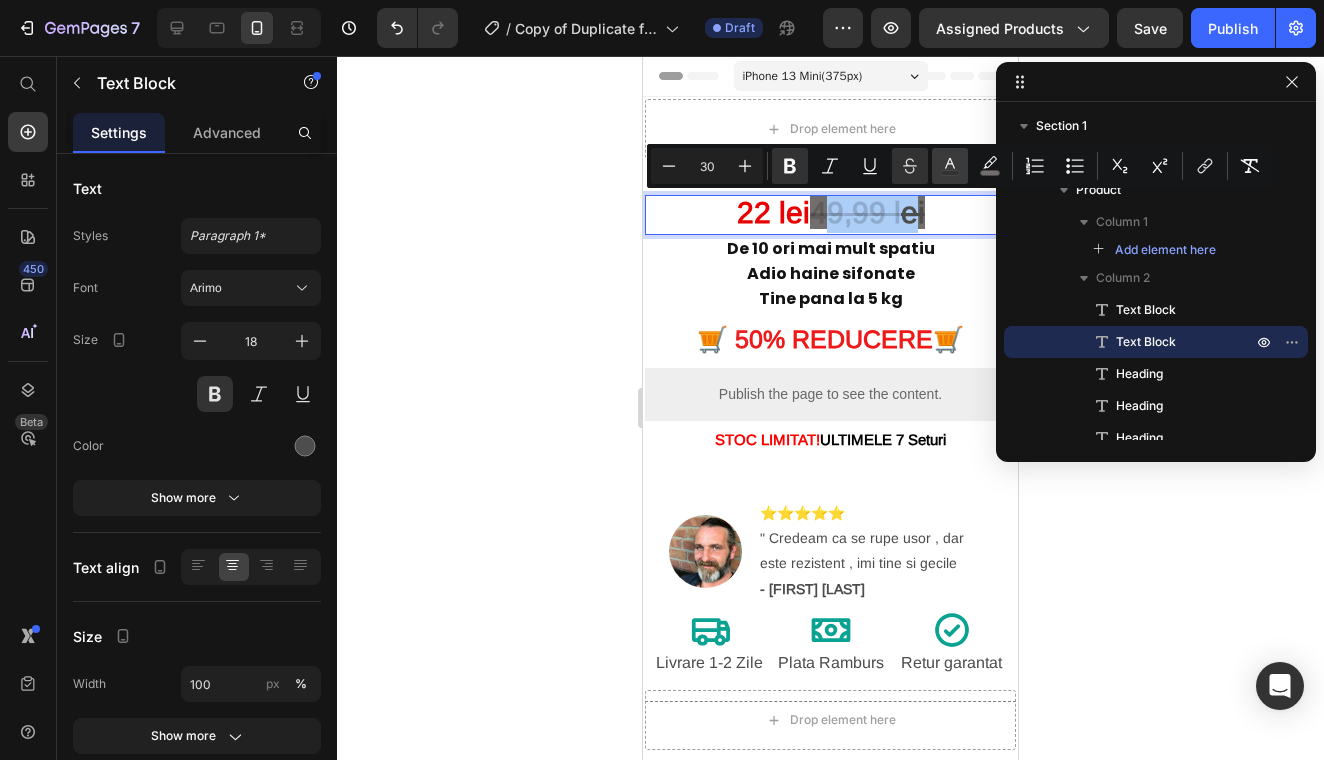 click 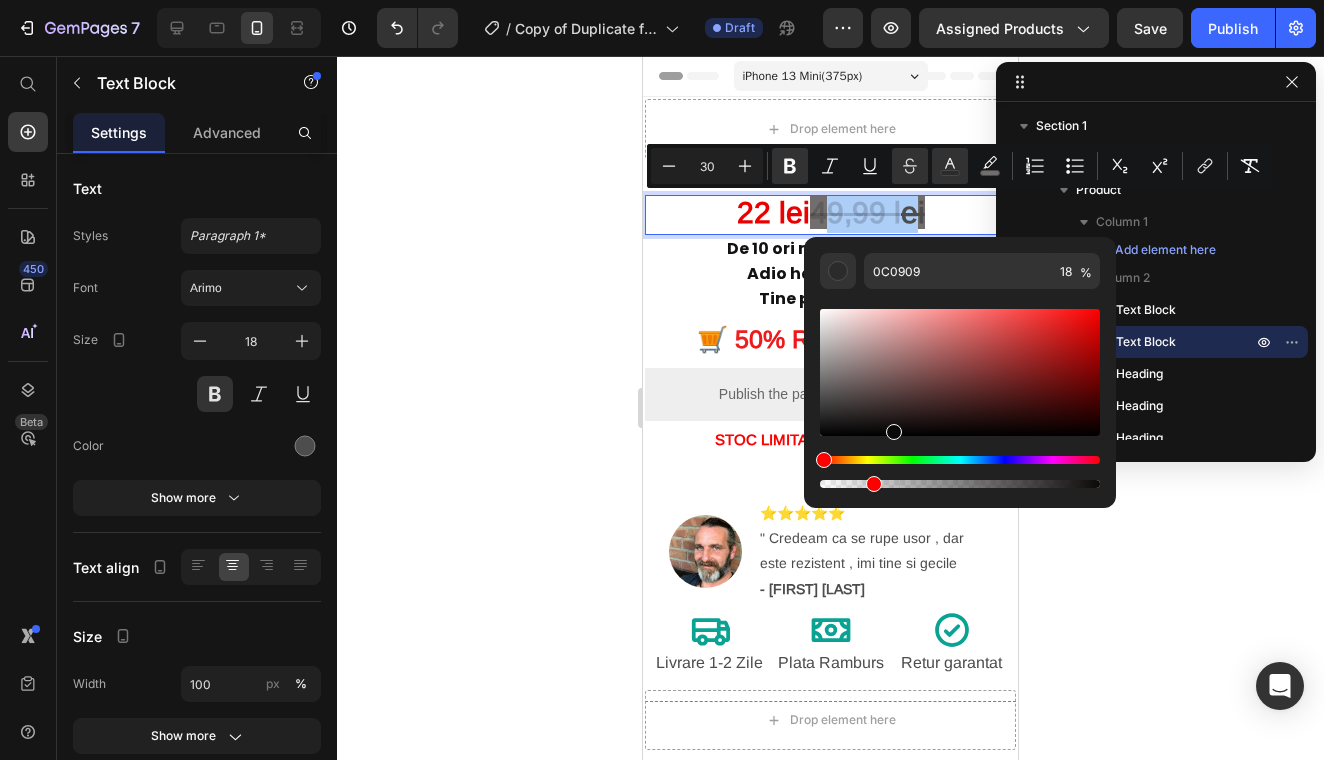 click at bounding box center [960, 372] 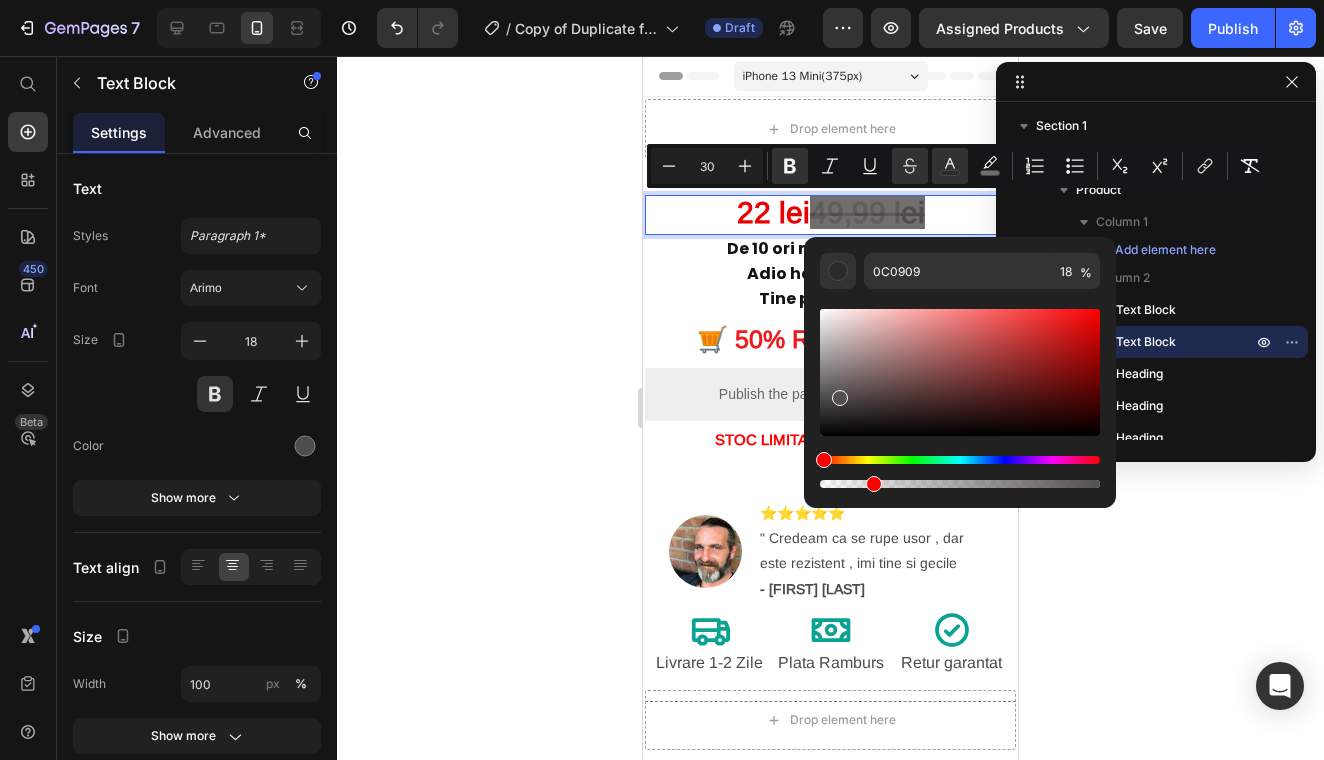 type on "544F4F" 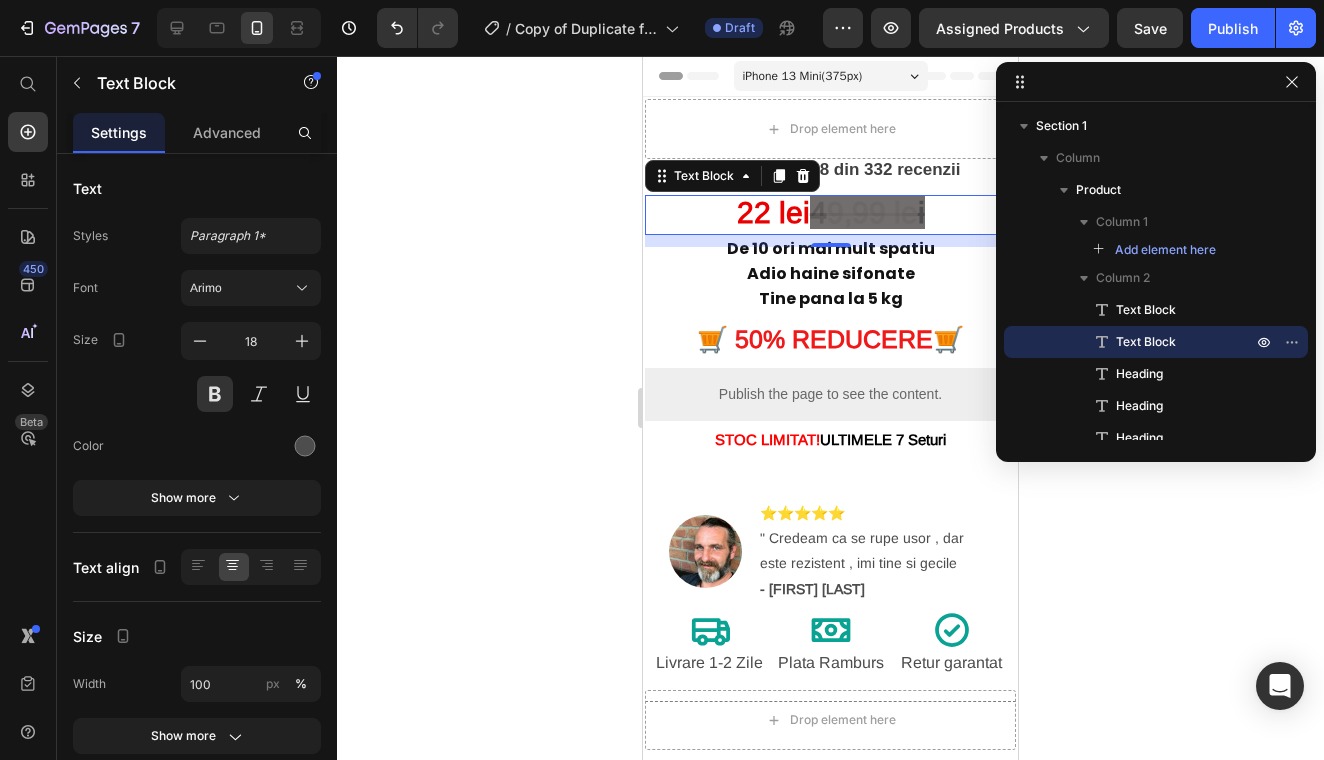 click on "9 ,99 le" at bounding box center [872, 212] 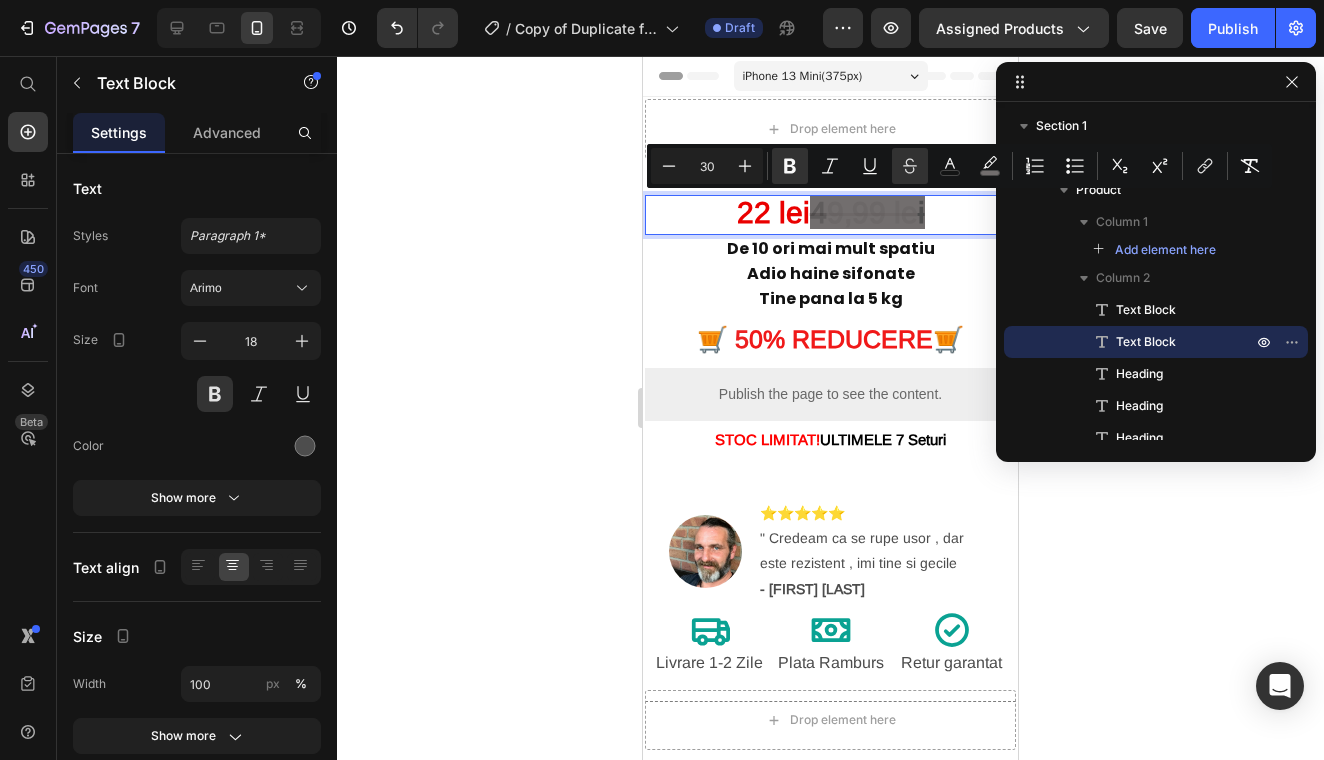 drag, startPoint x: 804, startPoint y: 205, endPoint x: 945, endPoint y: 213, distance: 141.22676 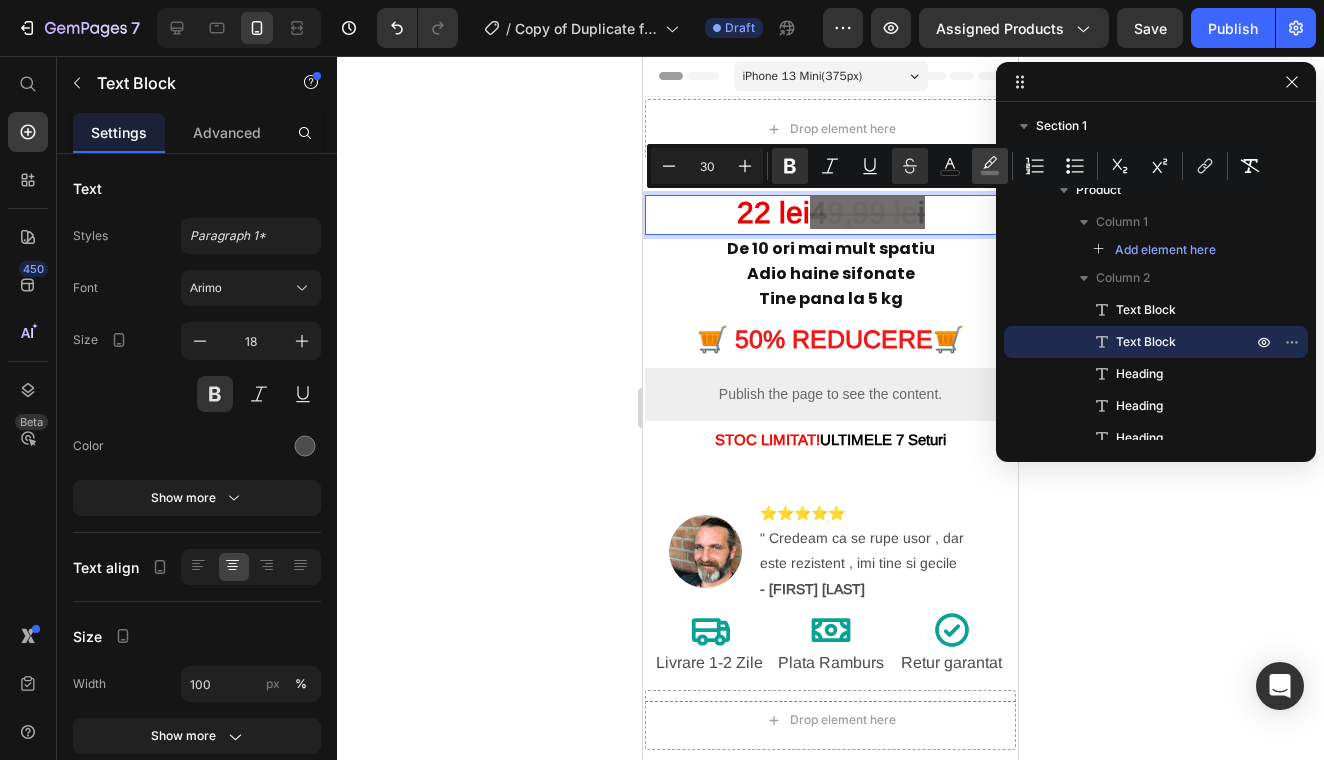 click 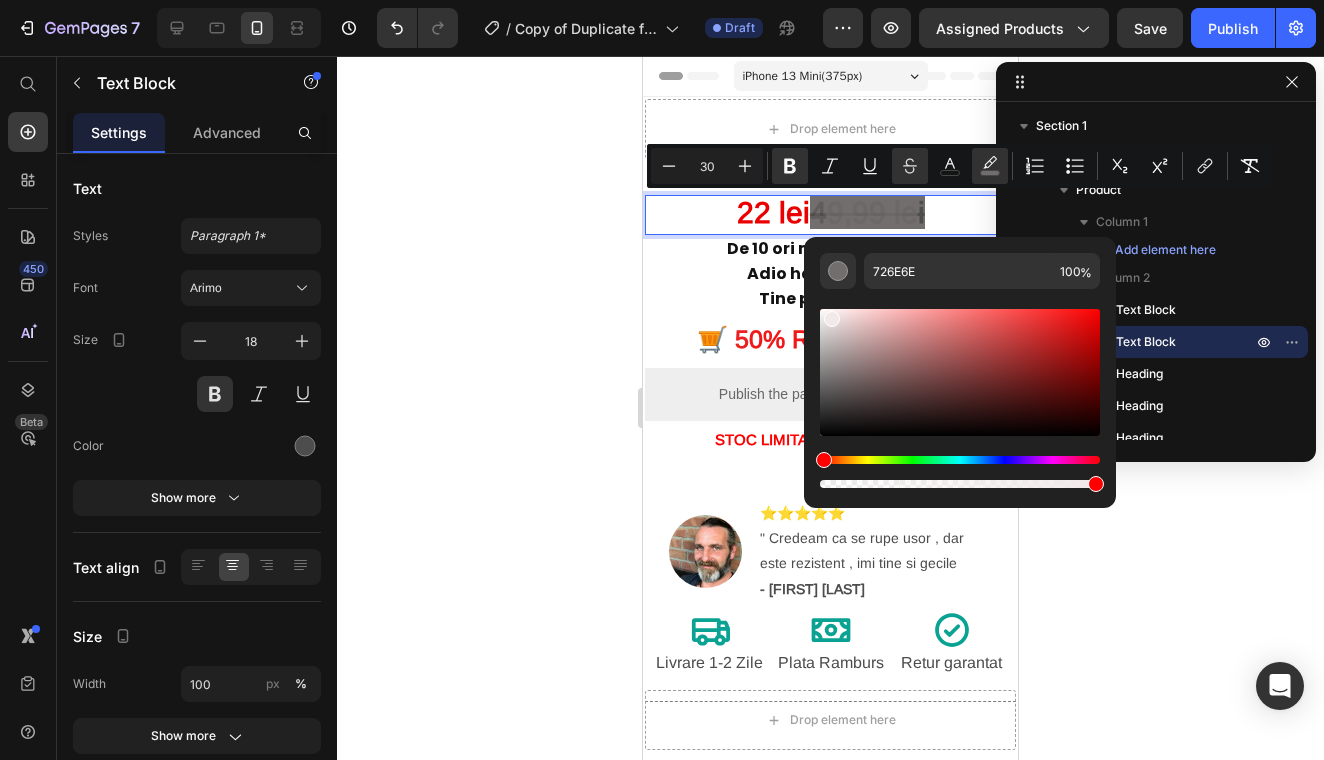 click at bounding box center [960, 372] 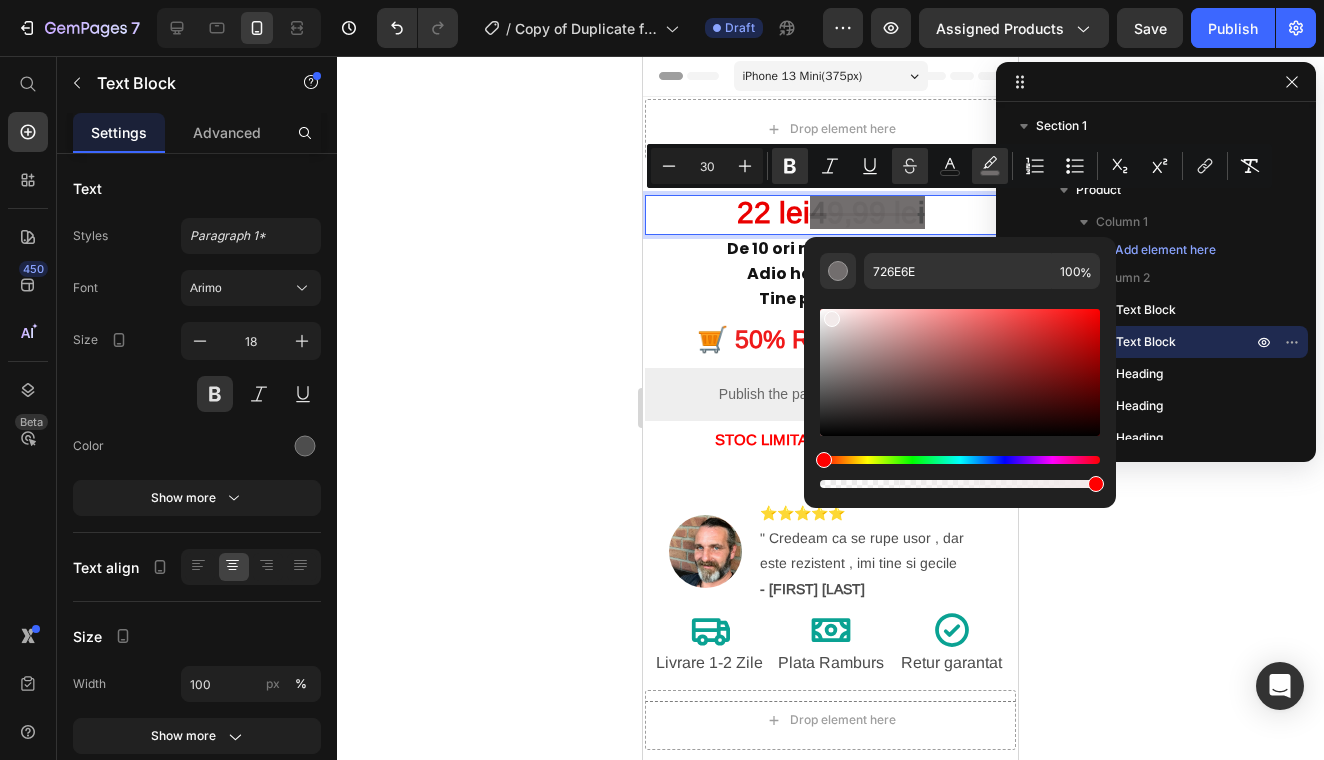 type on "F2EAEA" 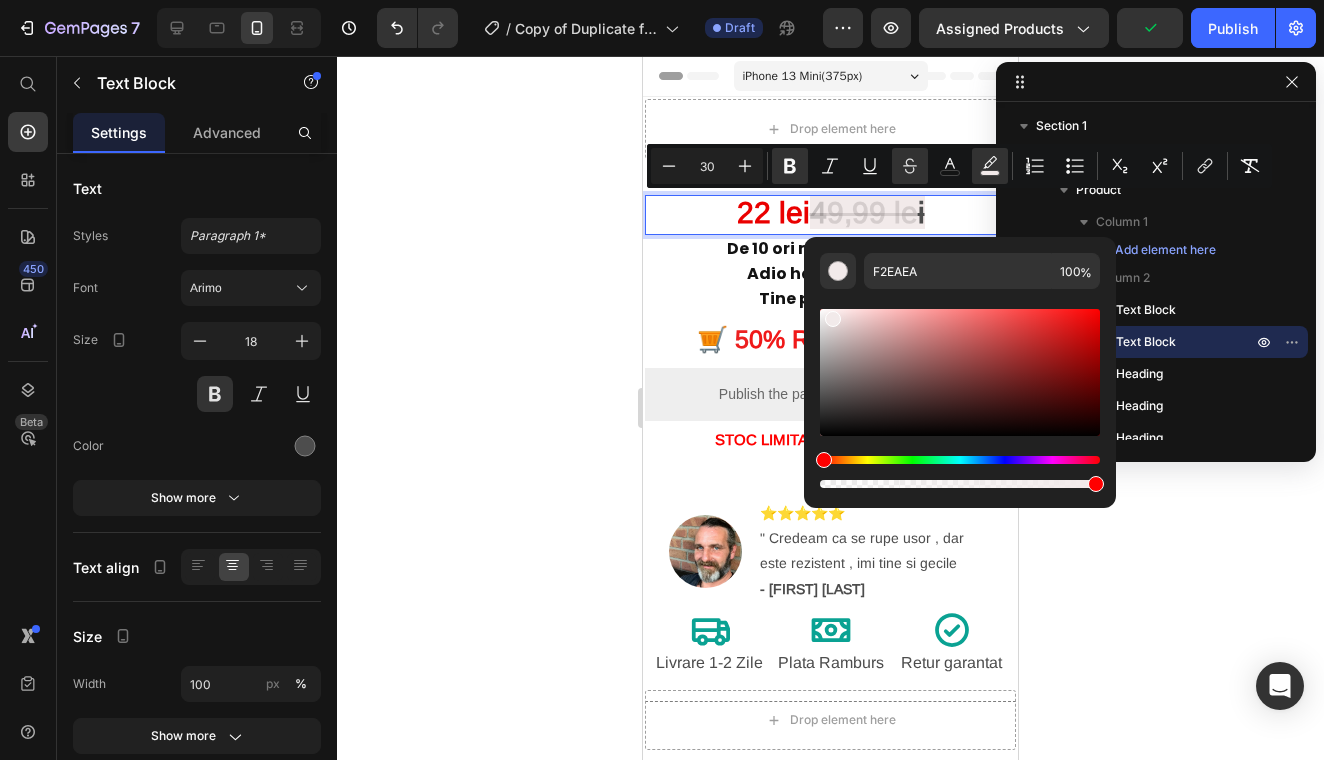 click on "22 lei   4 9 ,99 le i" at bounding box center (830, 215) 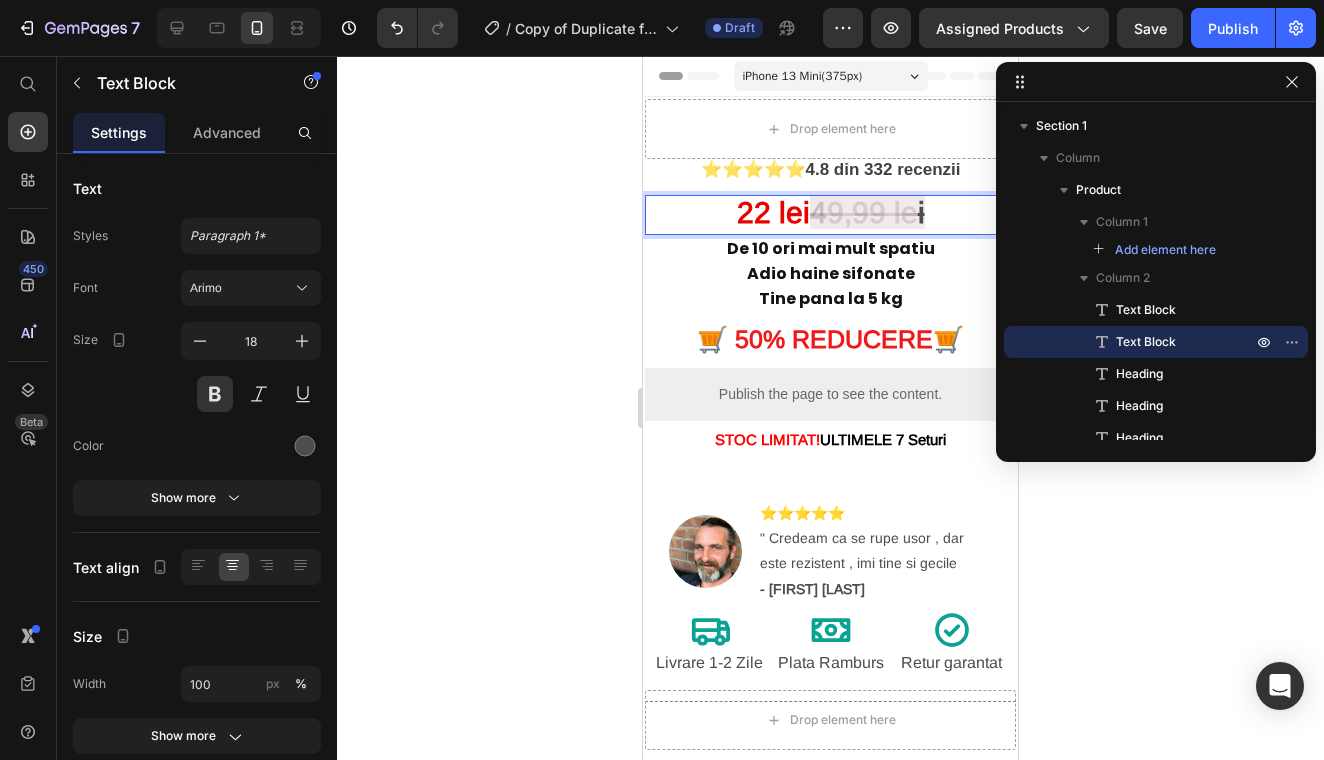 drag, startPoint x: 807, startPoint y: 215, endPoint x: 933, endPoint y: 214, distance: 126.00397 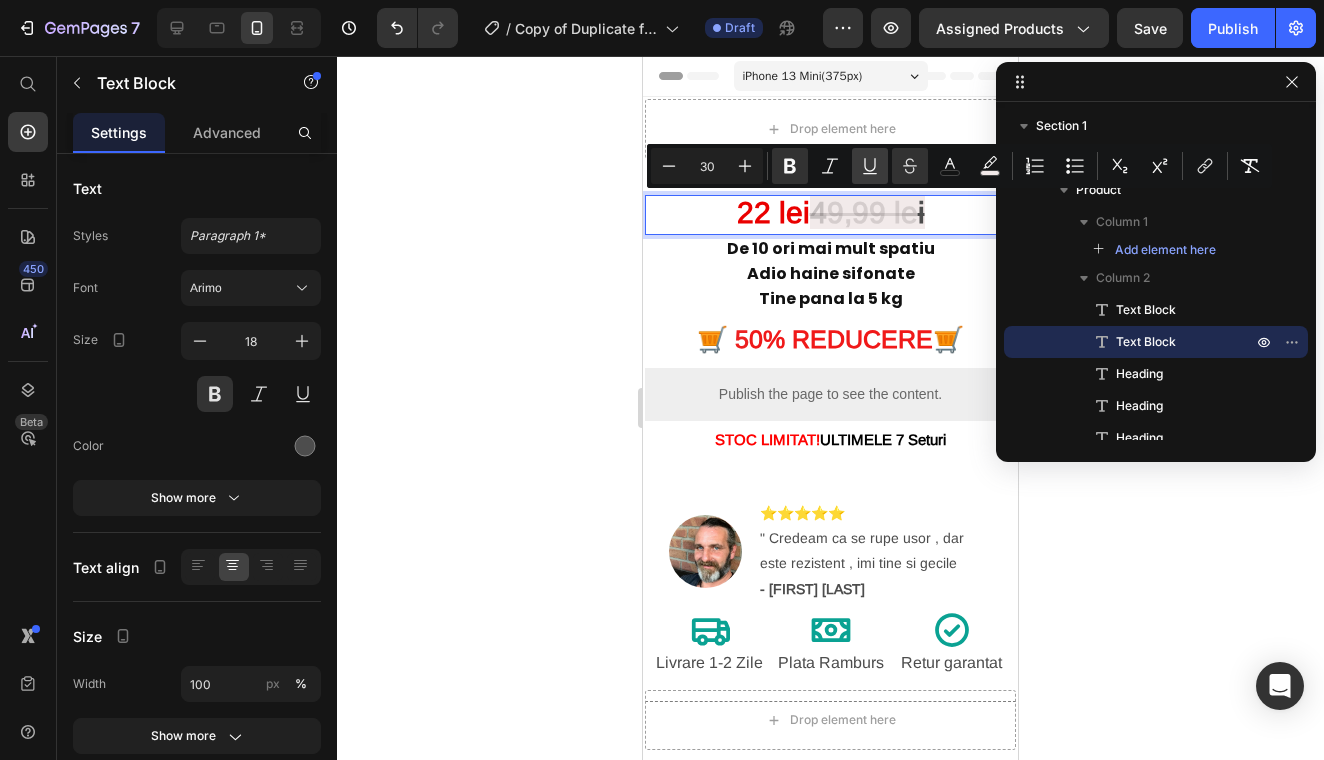 click 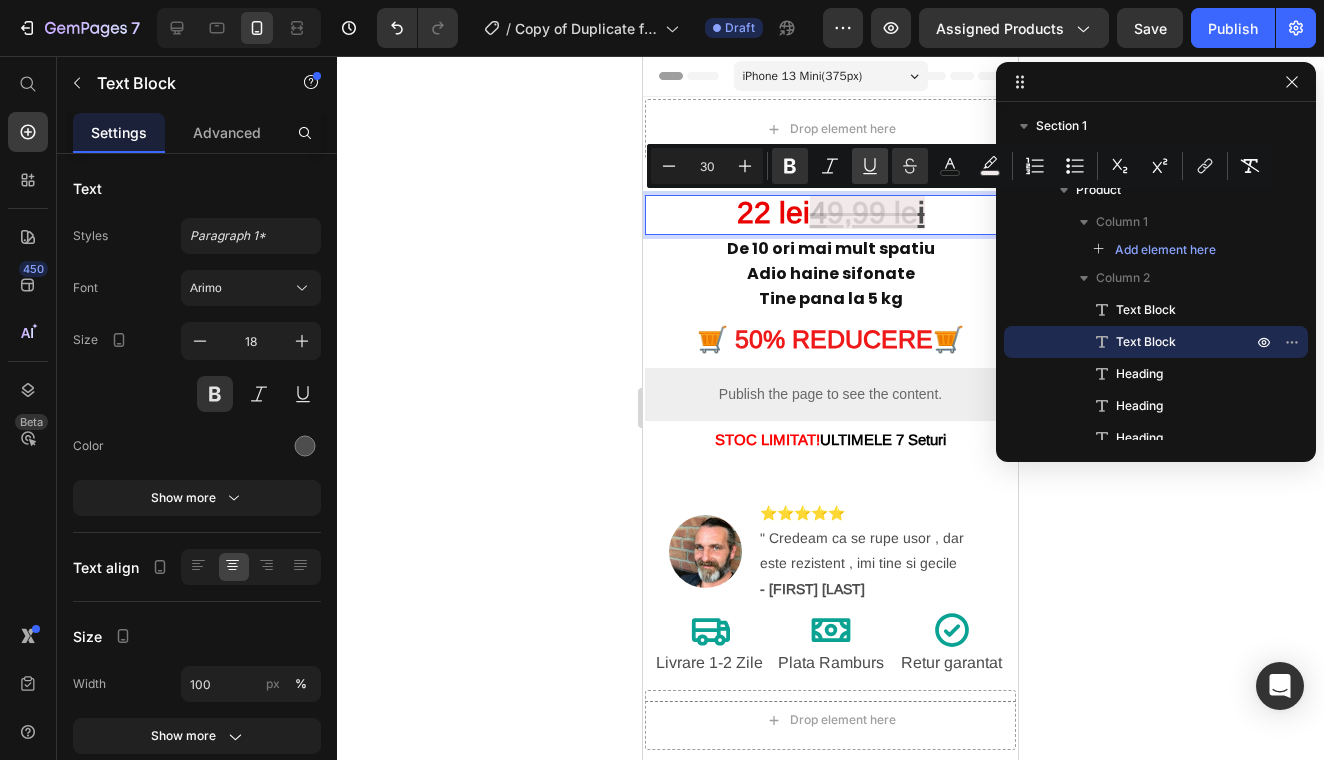 drag, startPoint x: 870, startPoint y: 166, endPoint x: 855, endPoint y: 160, distance: 16.155495 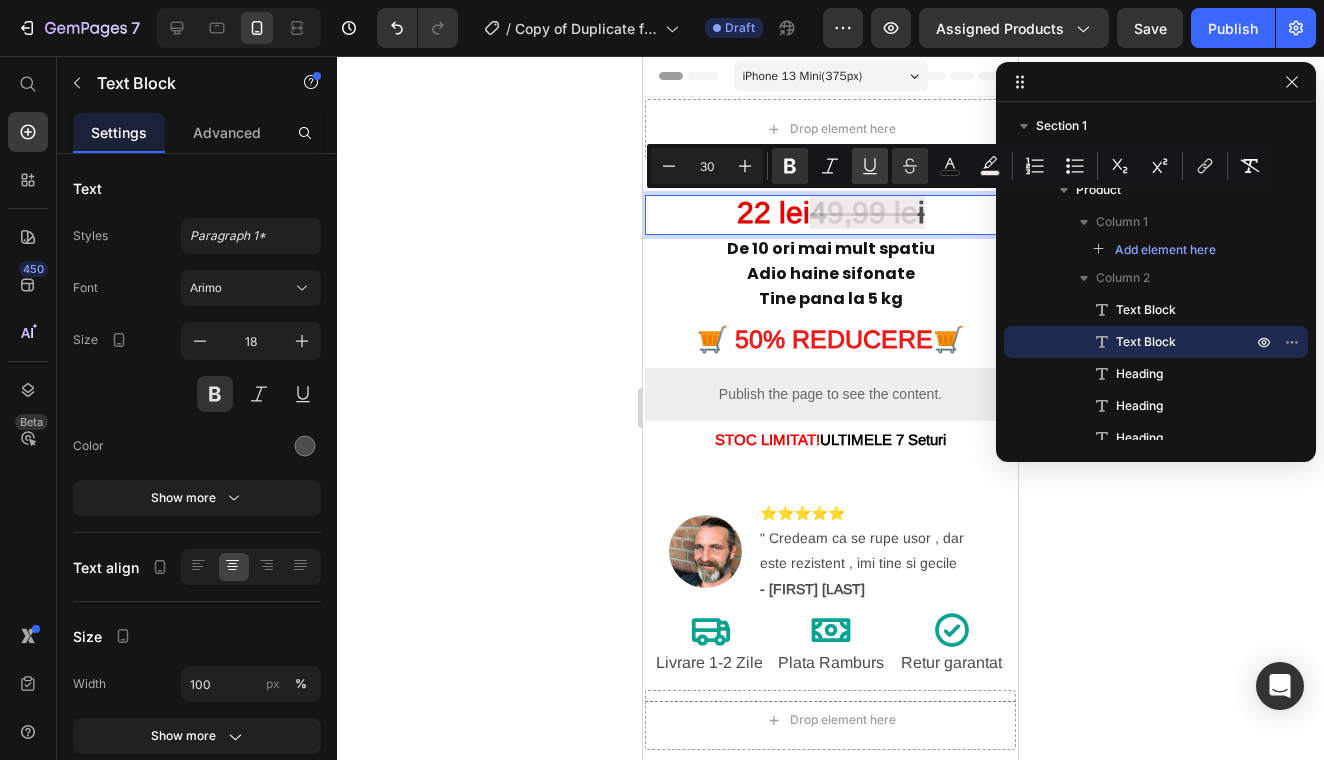 click on "Underline" at bounding box center [870, 166] 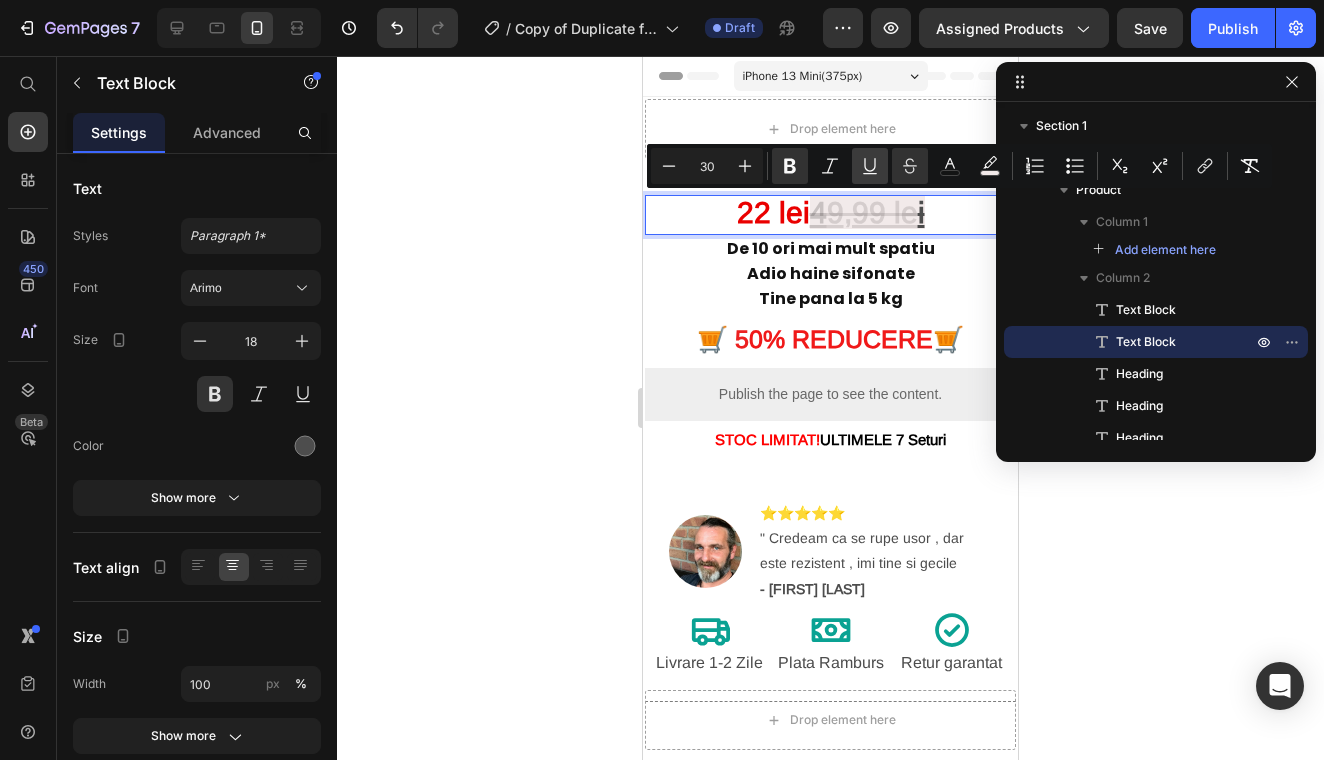 click 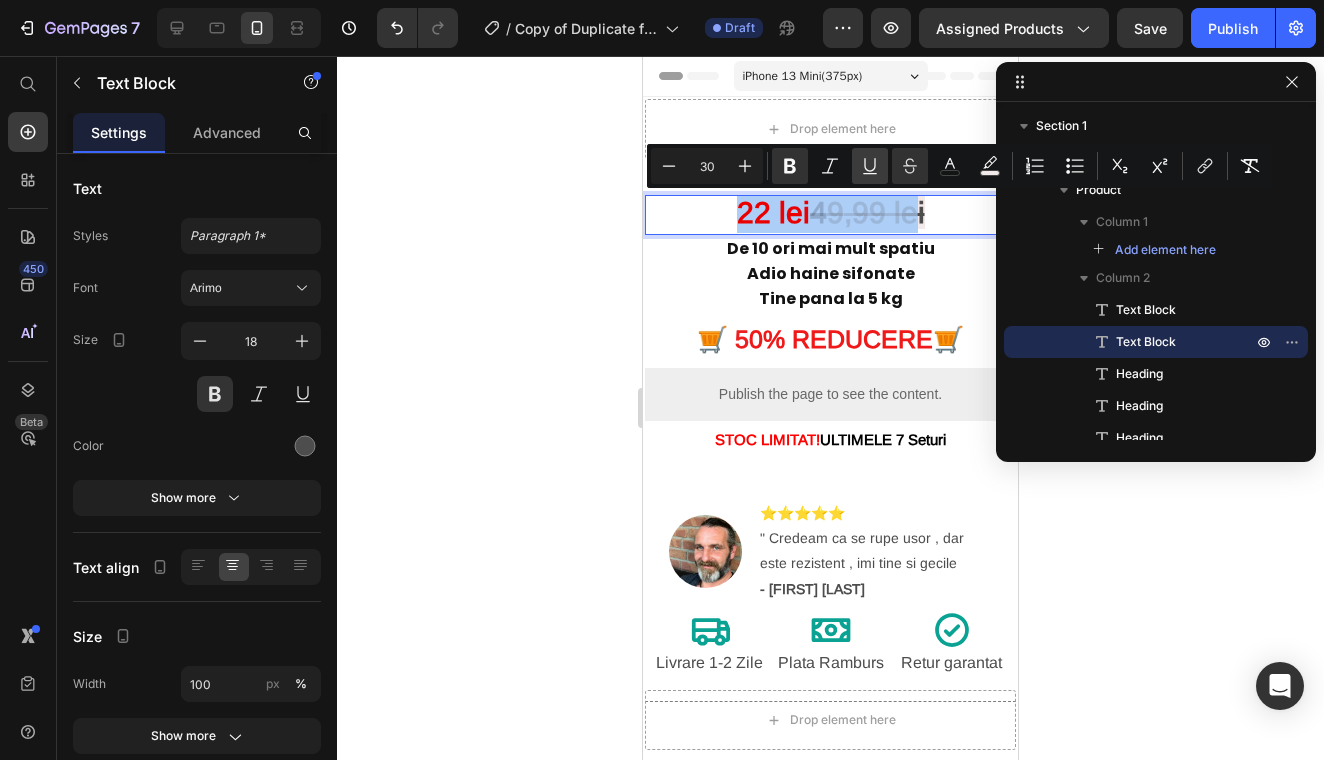 click 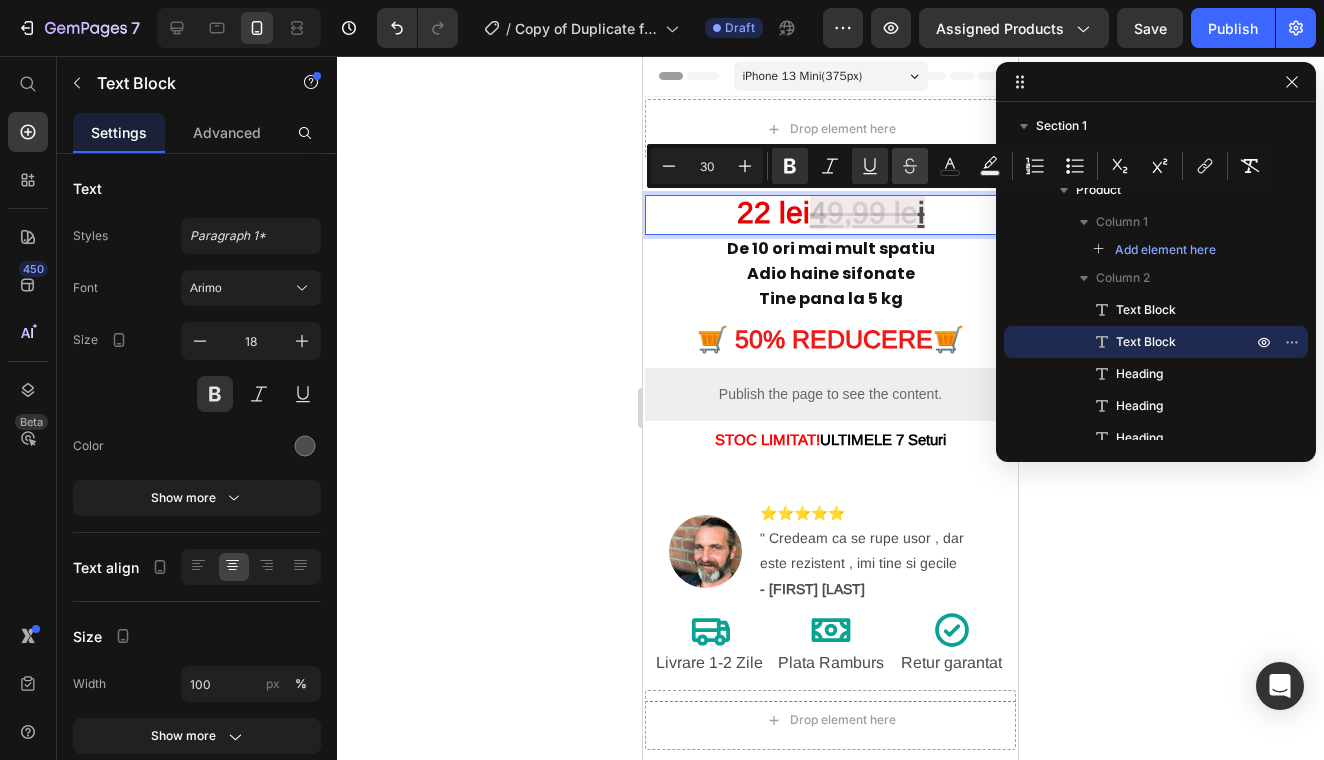 click 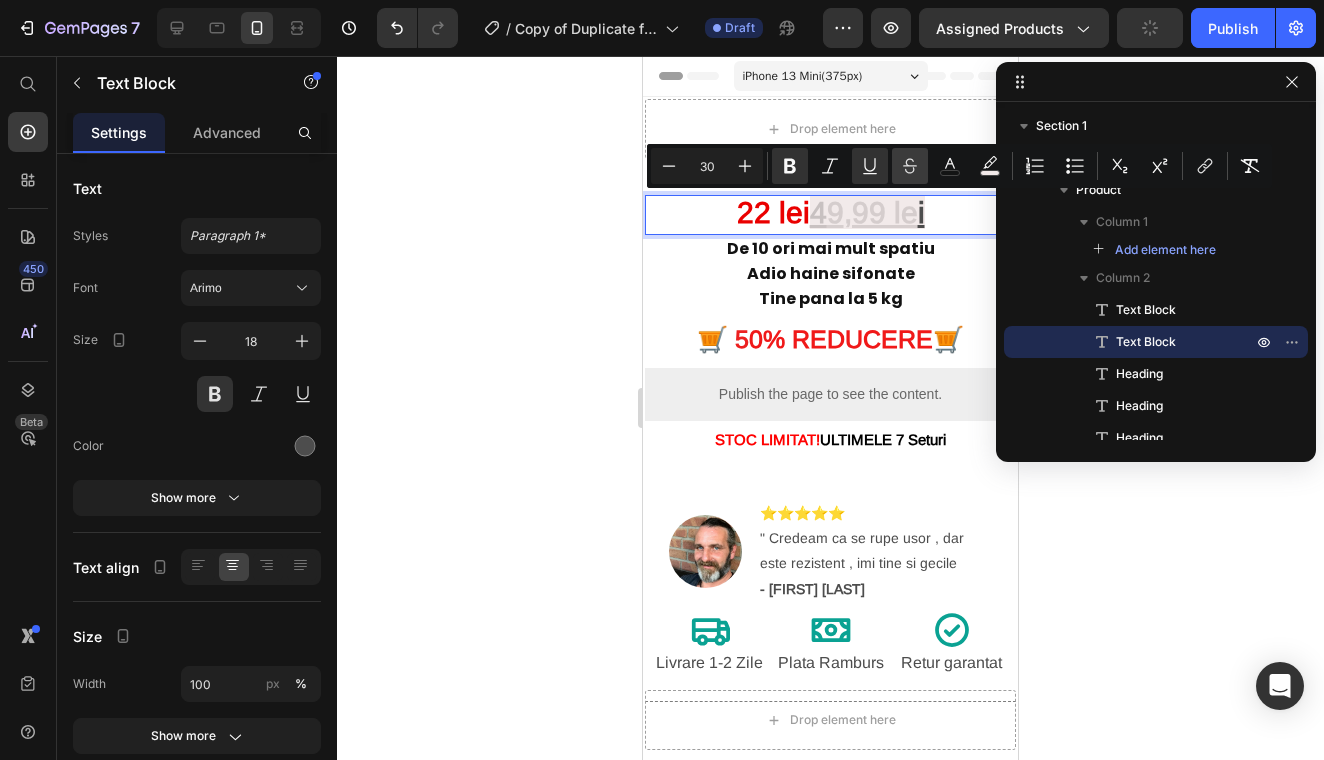 click 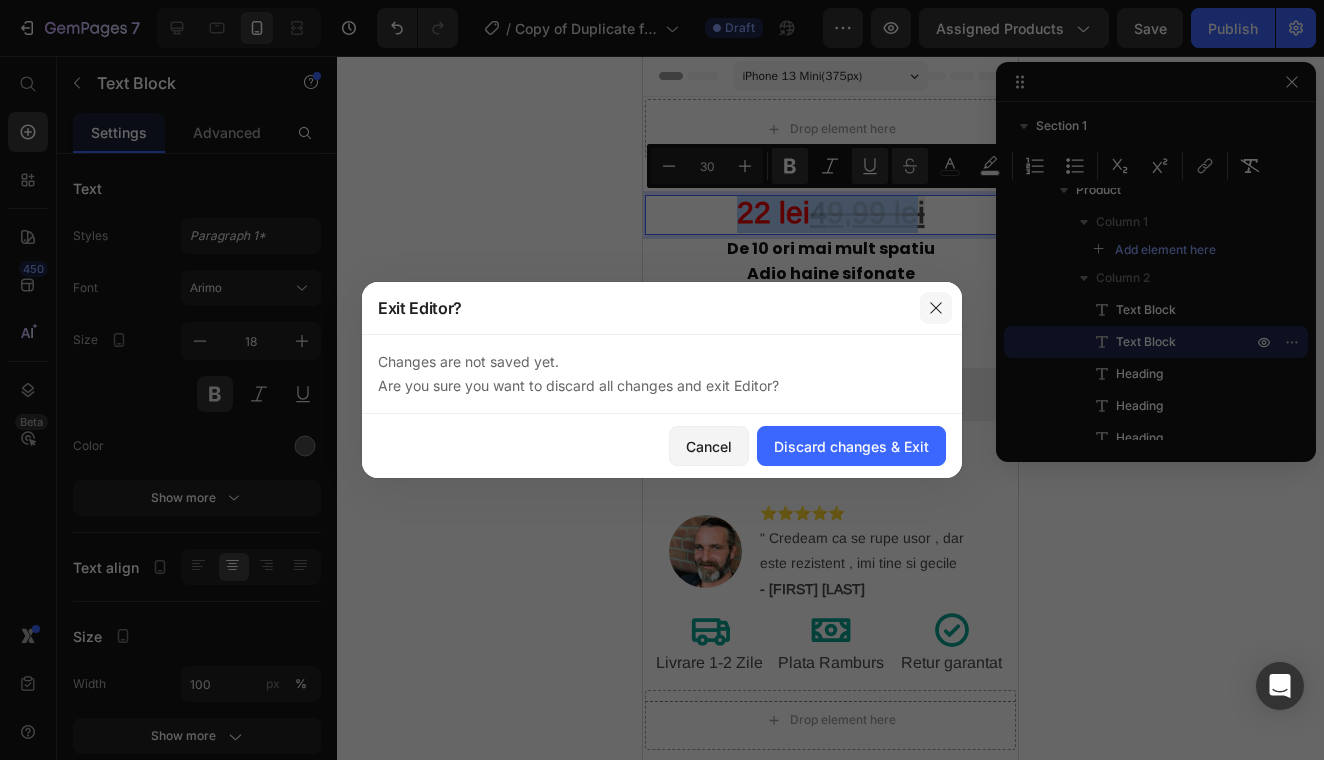 click 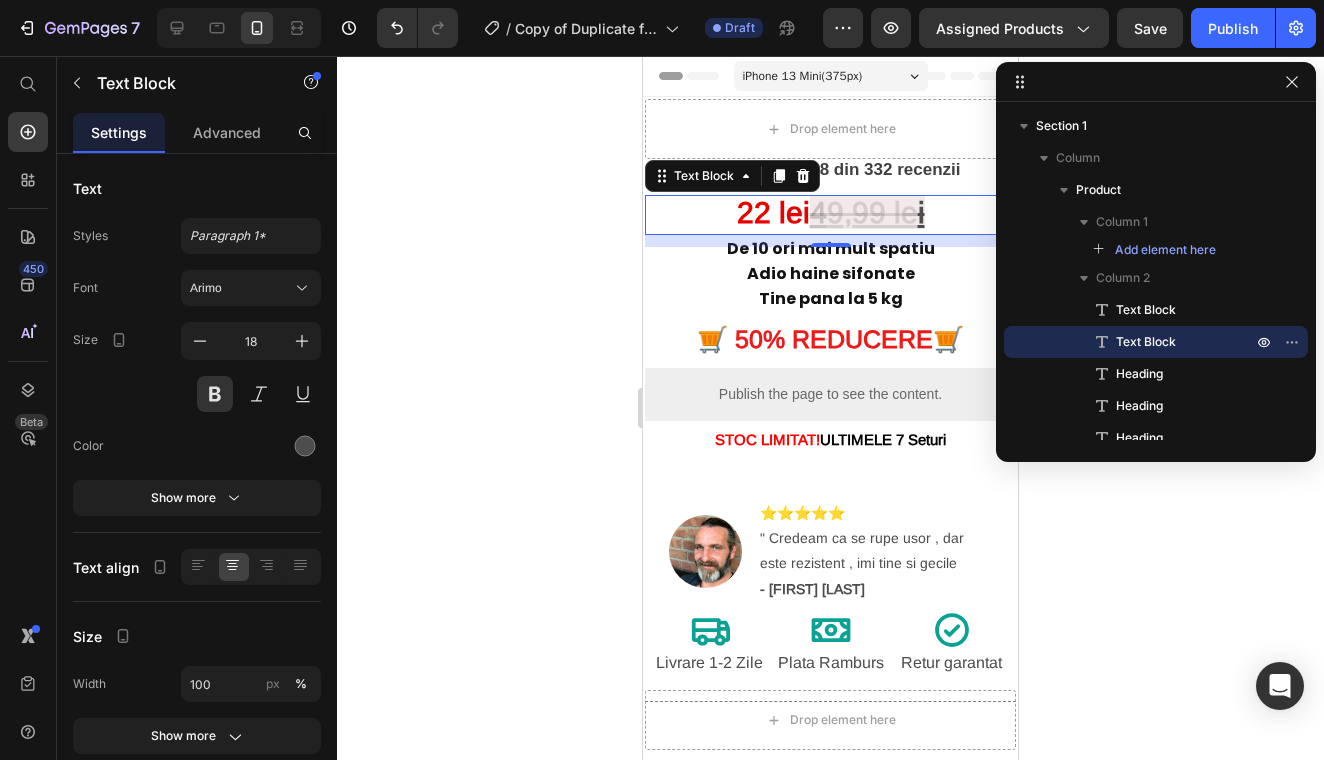 click on "4" at bounding box center (818, 212) 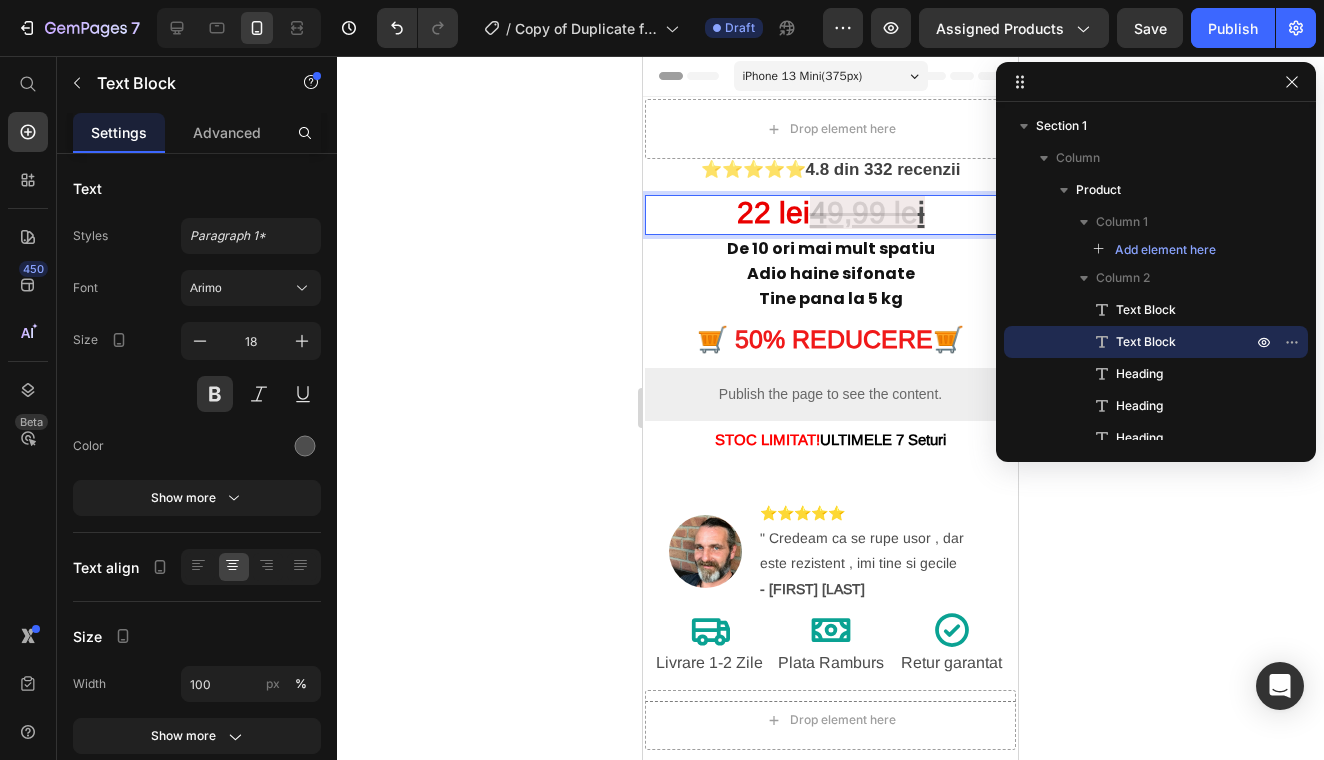 click on "22 lei   4 9 ,99 le i" at bounding box center (830, 215) 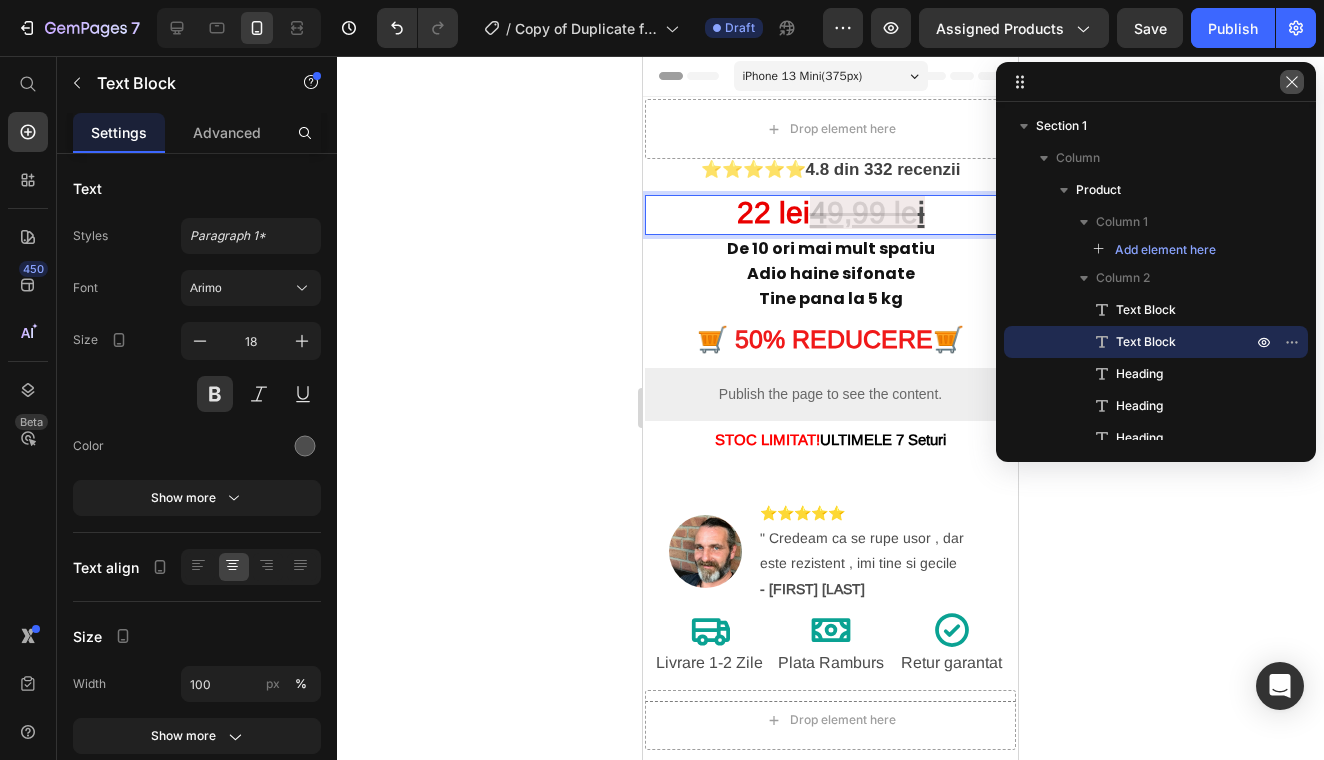 click 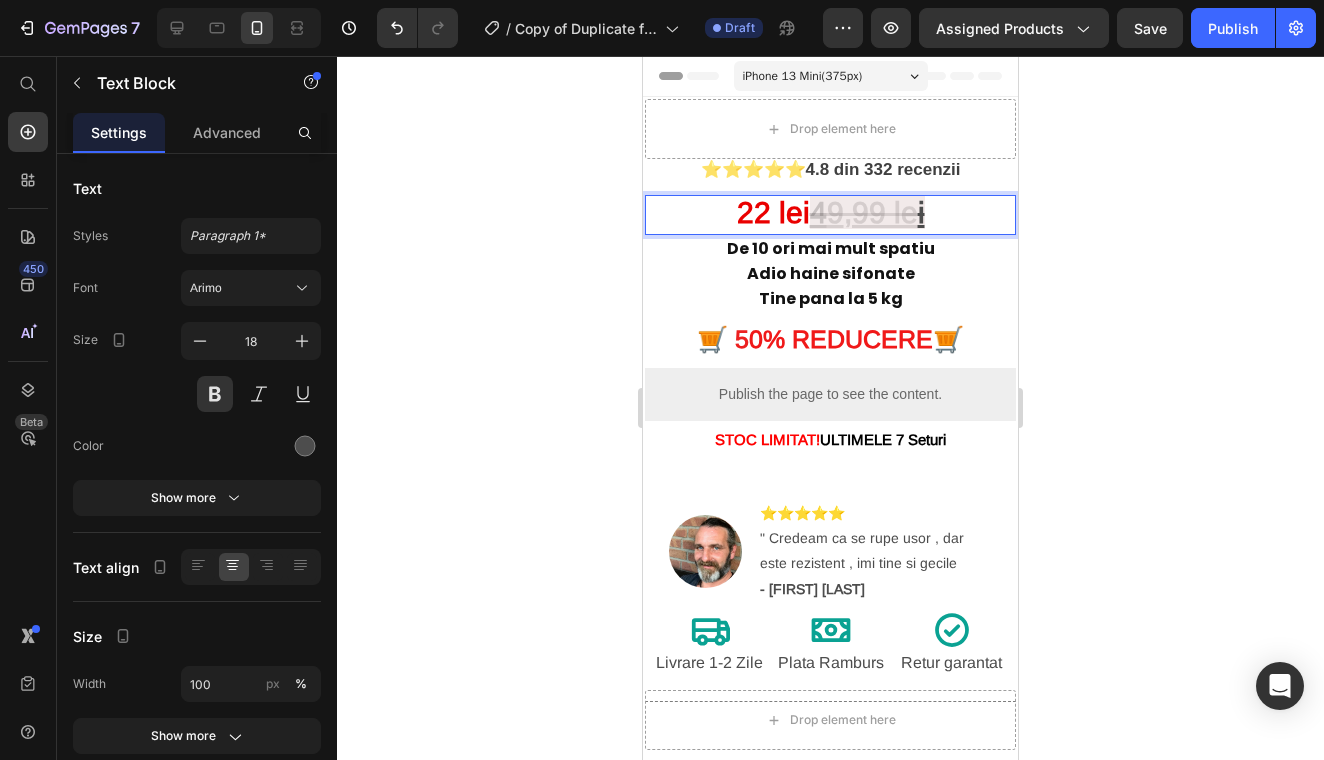 drag, startPoint x: 807, startPoint y: 210, endPoint x: 939, endPoint y: 203, distance: 132.18547 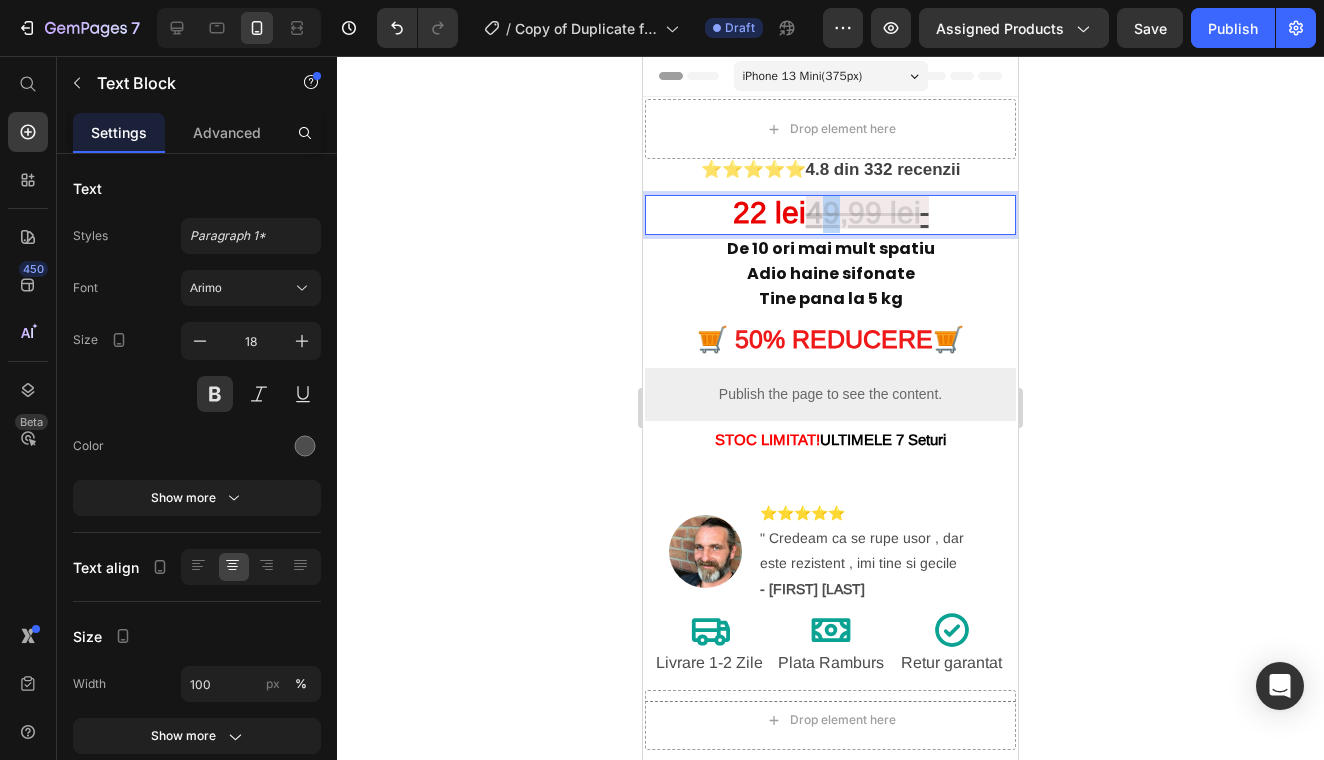 drag, startPoint x: 826, startPoint y: 215, endPoint x: 841, endPoint y: 216, distance: 15.033297 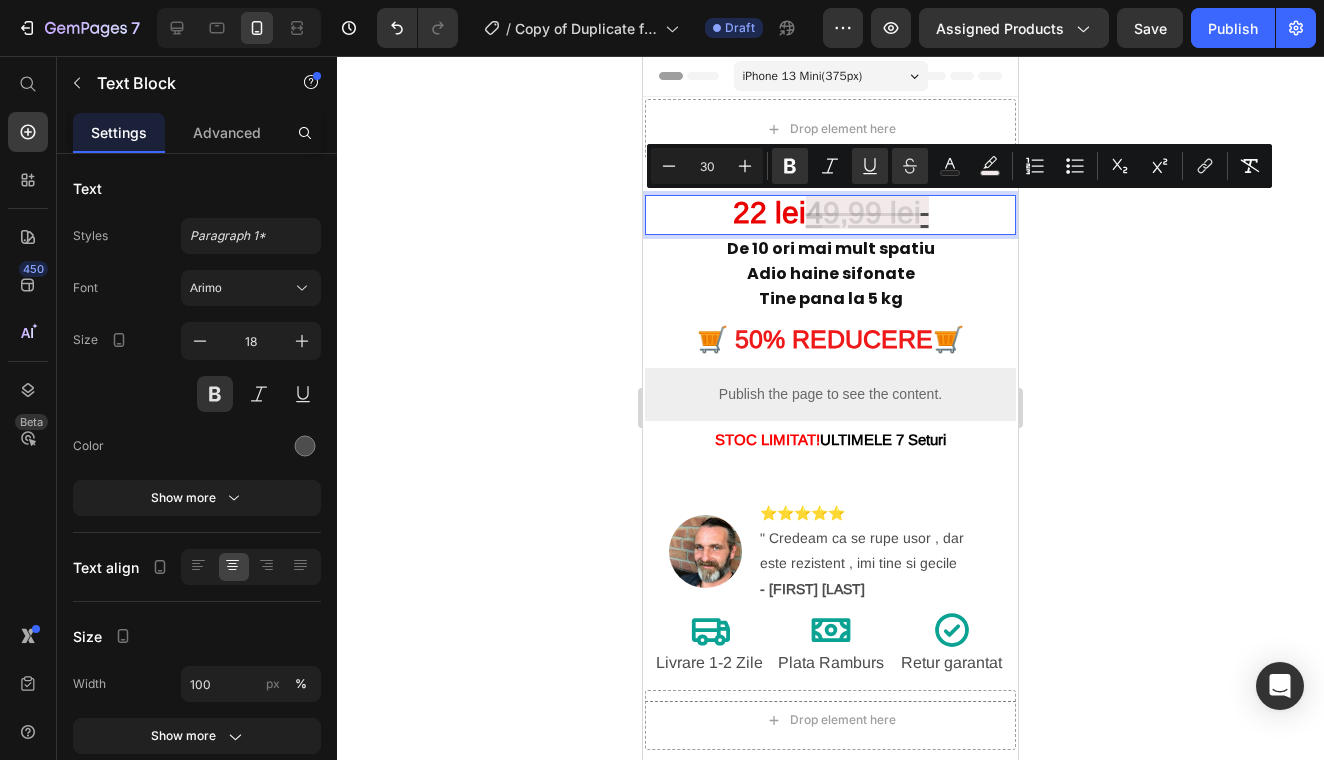 click on "9" at bounding box center [831, 212] 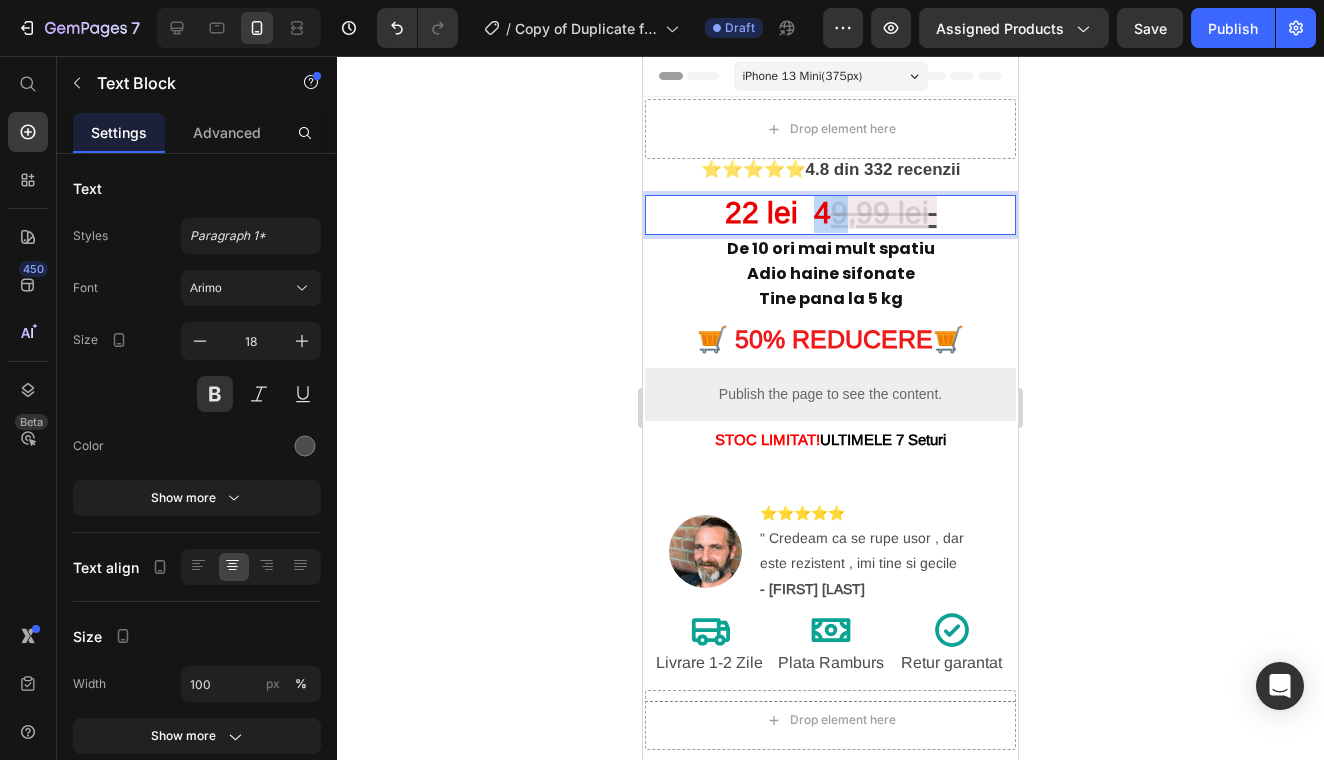 drag, startPoint x: 803, startPoint y: 208, endPoint x: 832, endPoint y: 223, distance: 32.649654 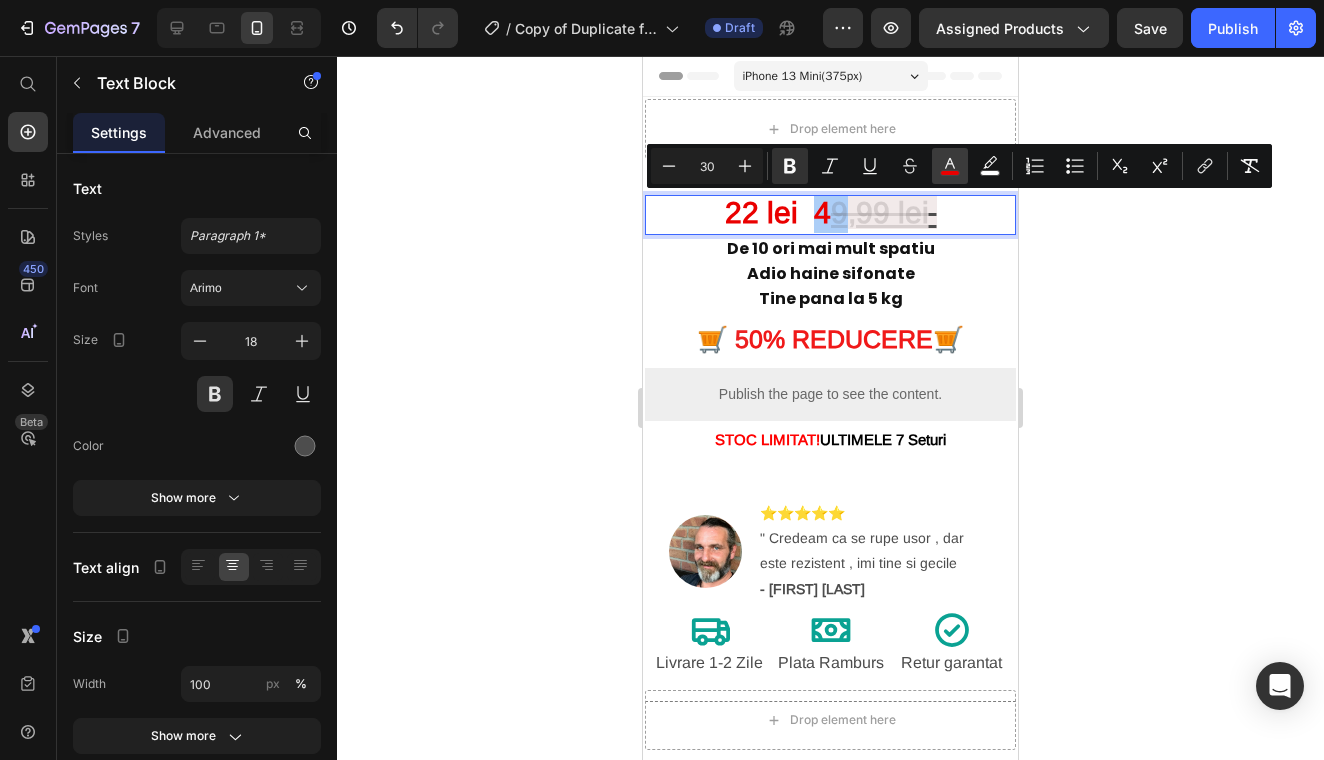 click 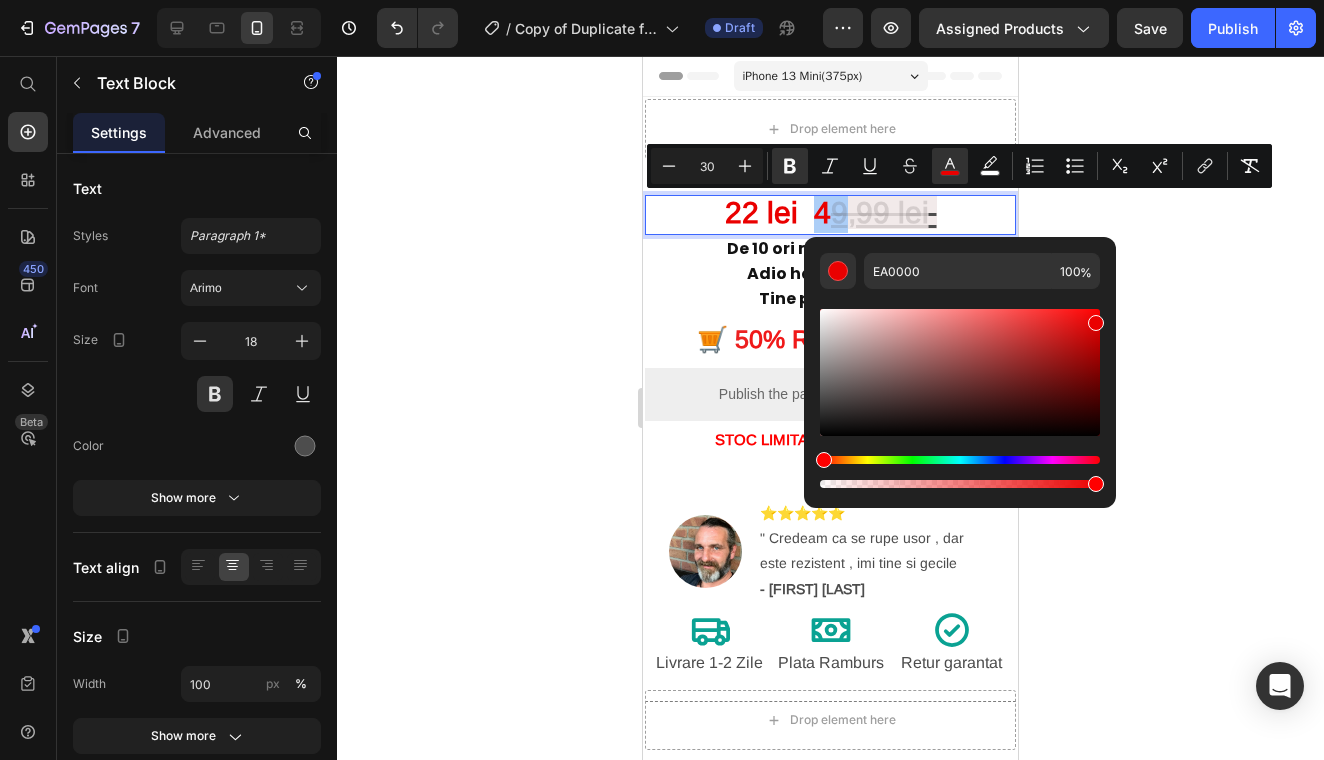 click at bounding box center (960, 372) 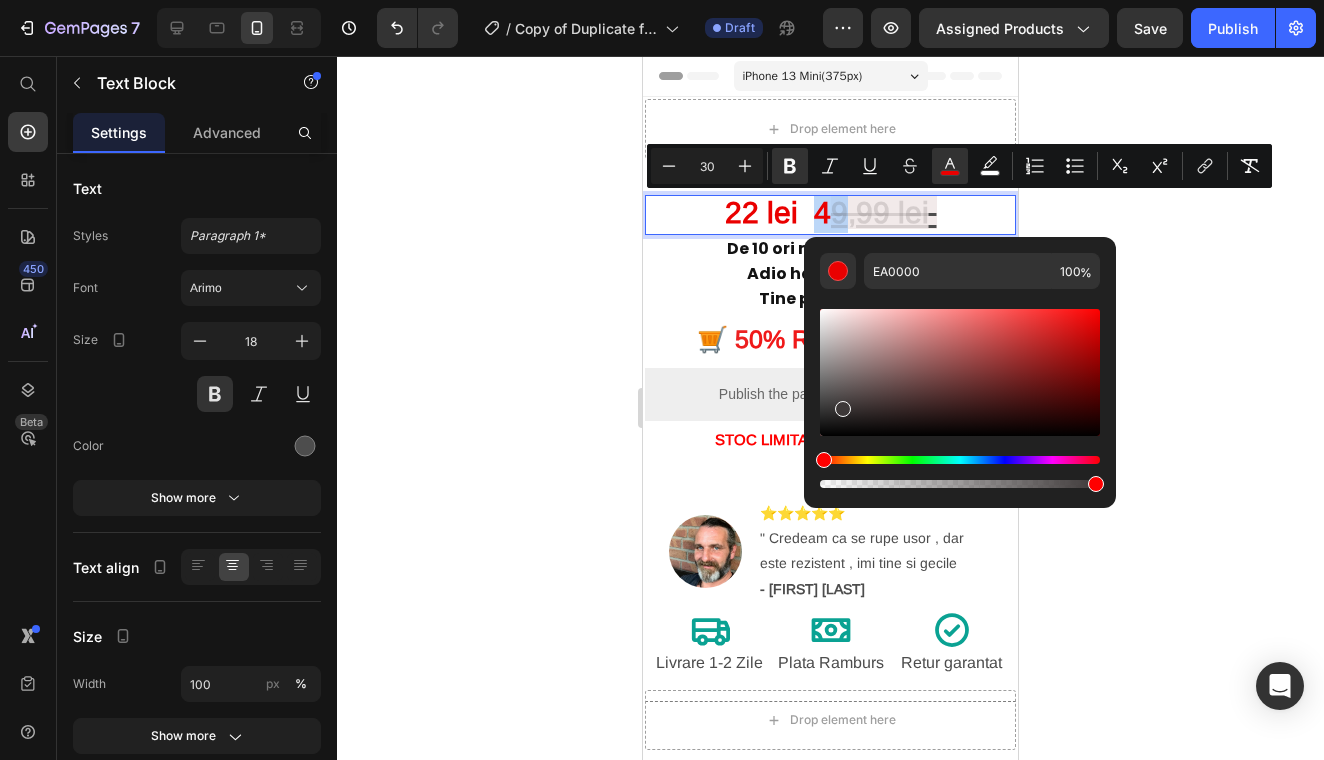 type on "3D3838" 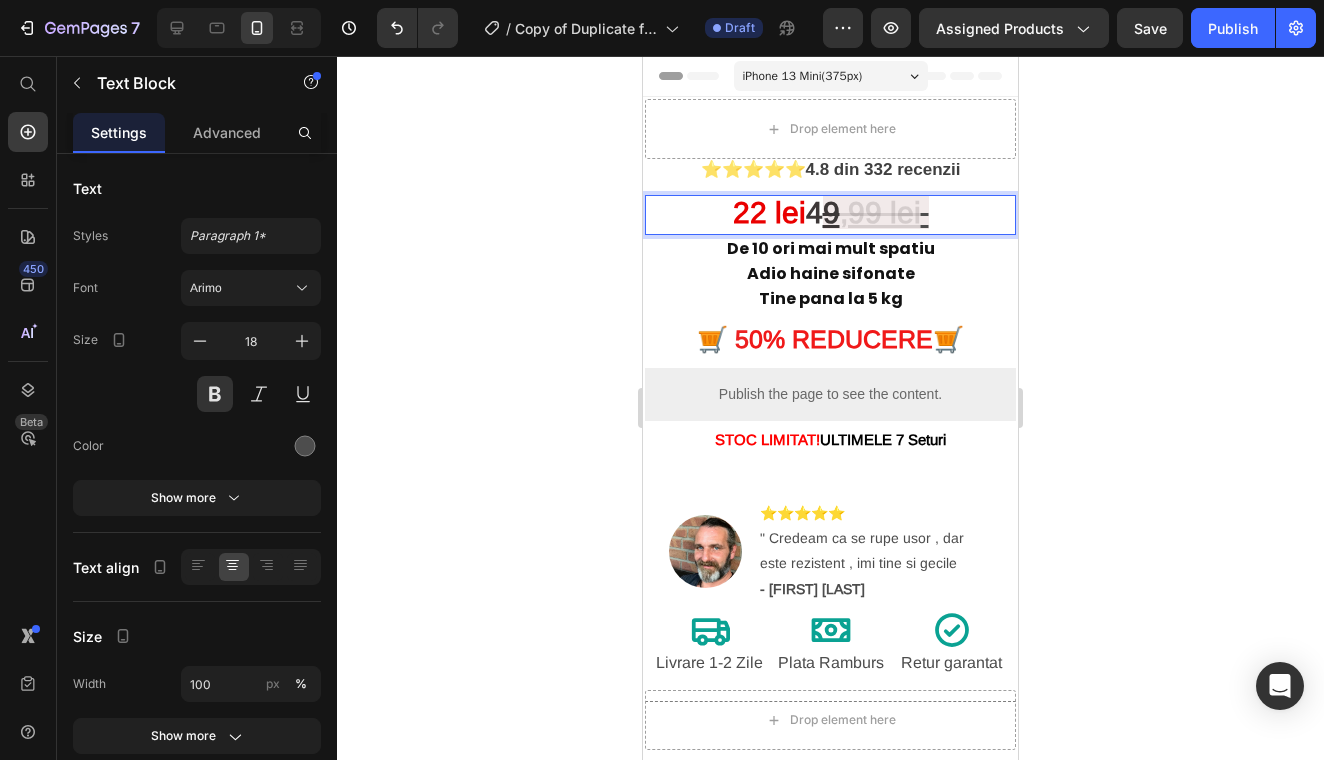 drag, startPoint x: 810, startPoint y: 205, endPoint x: 936, endPoint y: 224, distance: 127.424484 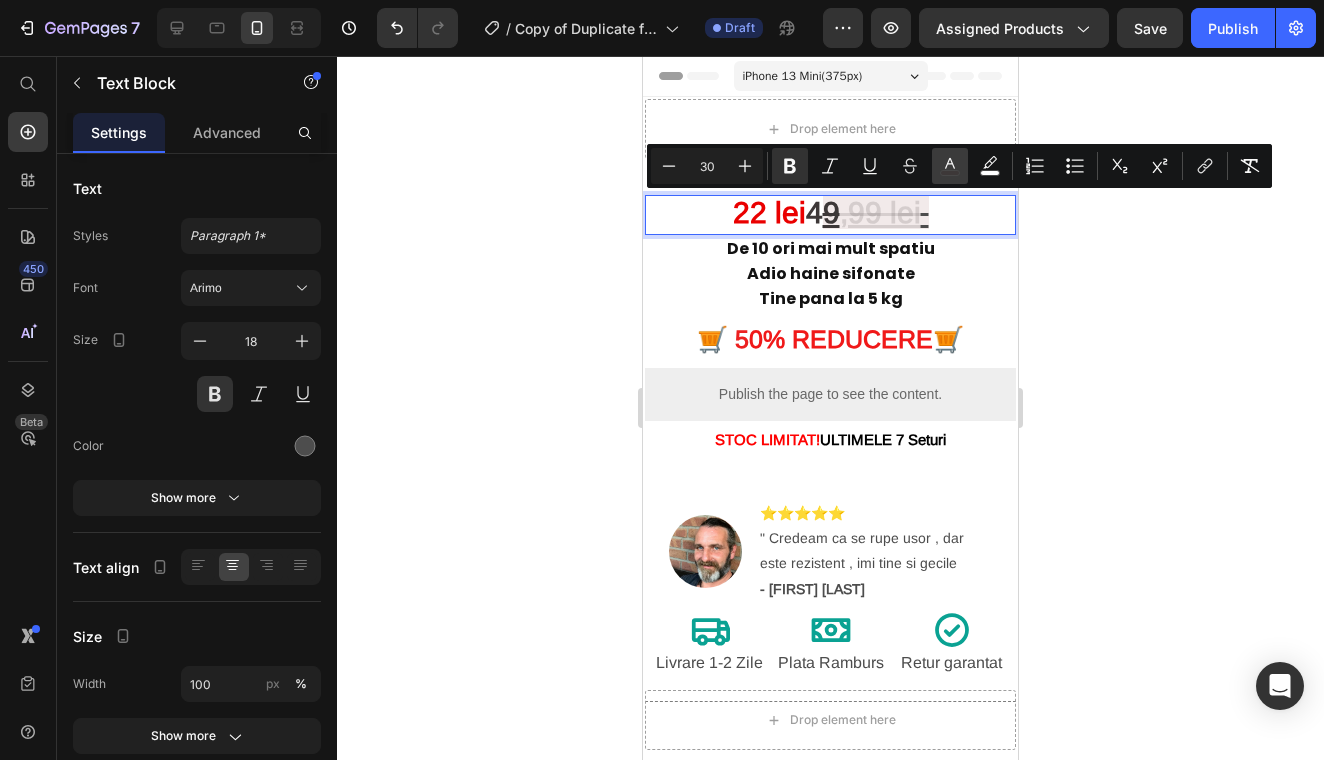 click 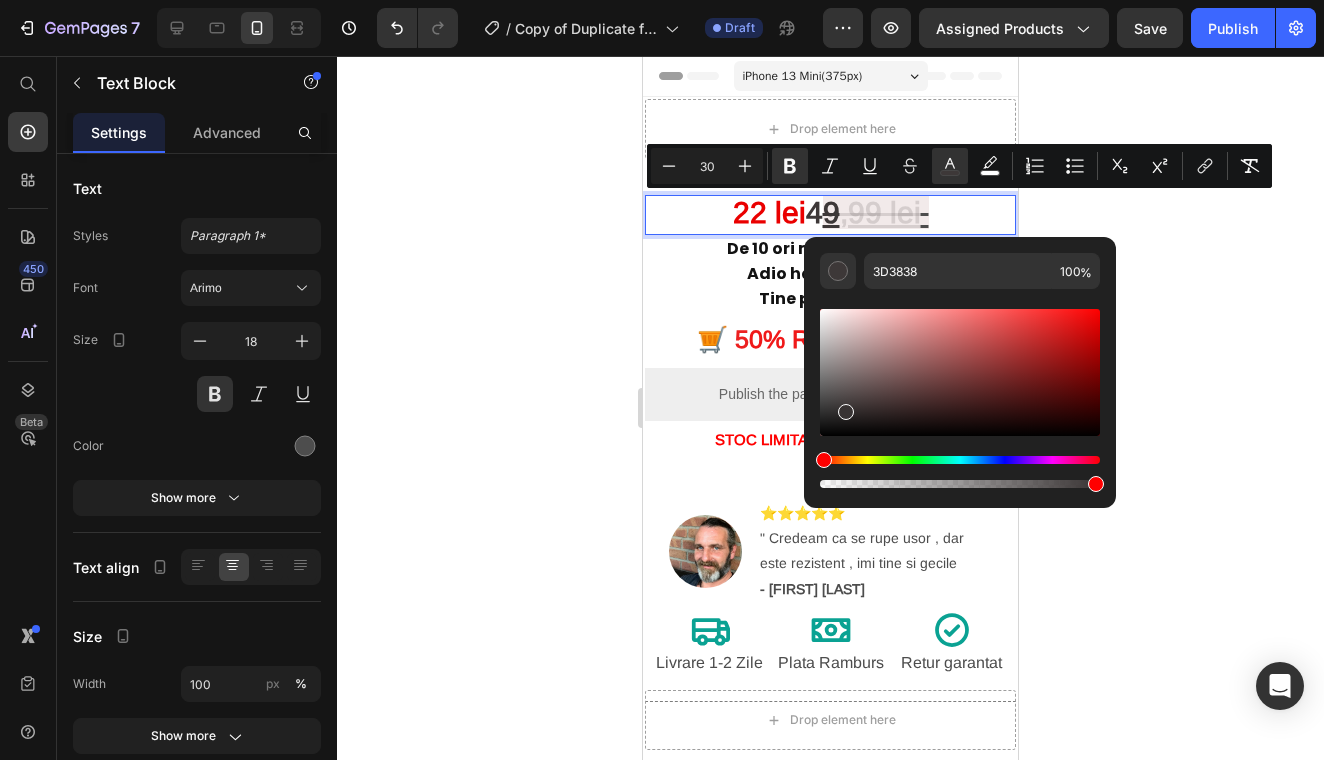 click at bounding box center [846, 412] 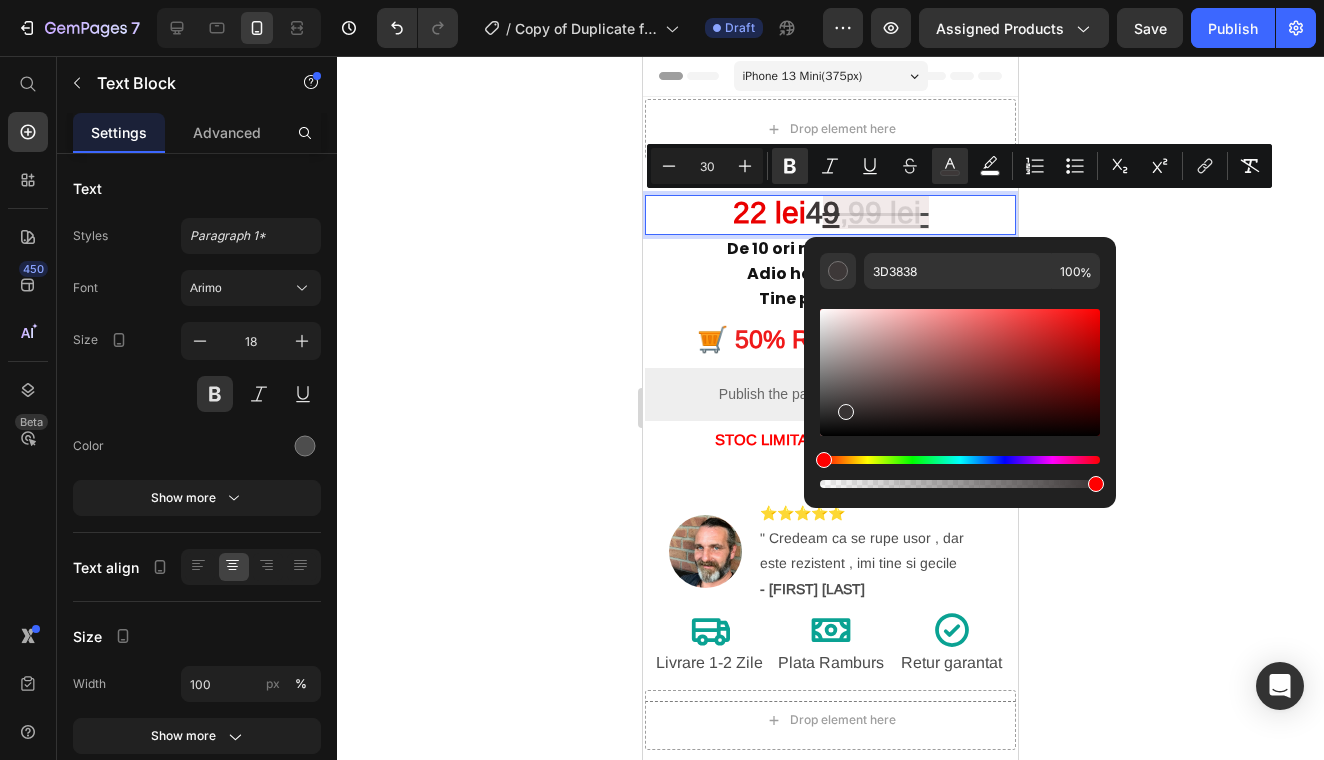 type on "383333" 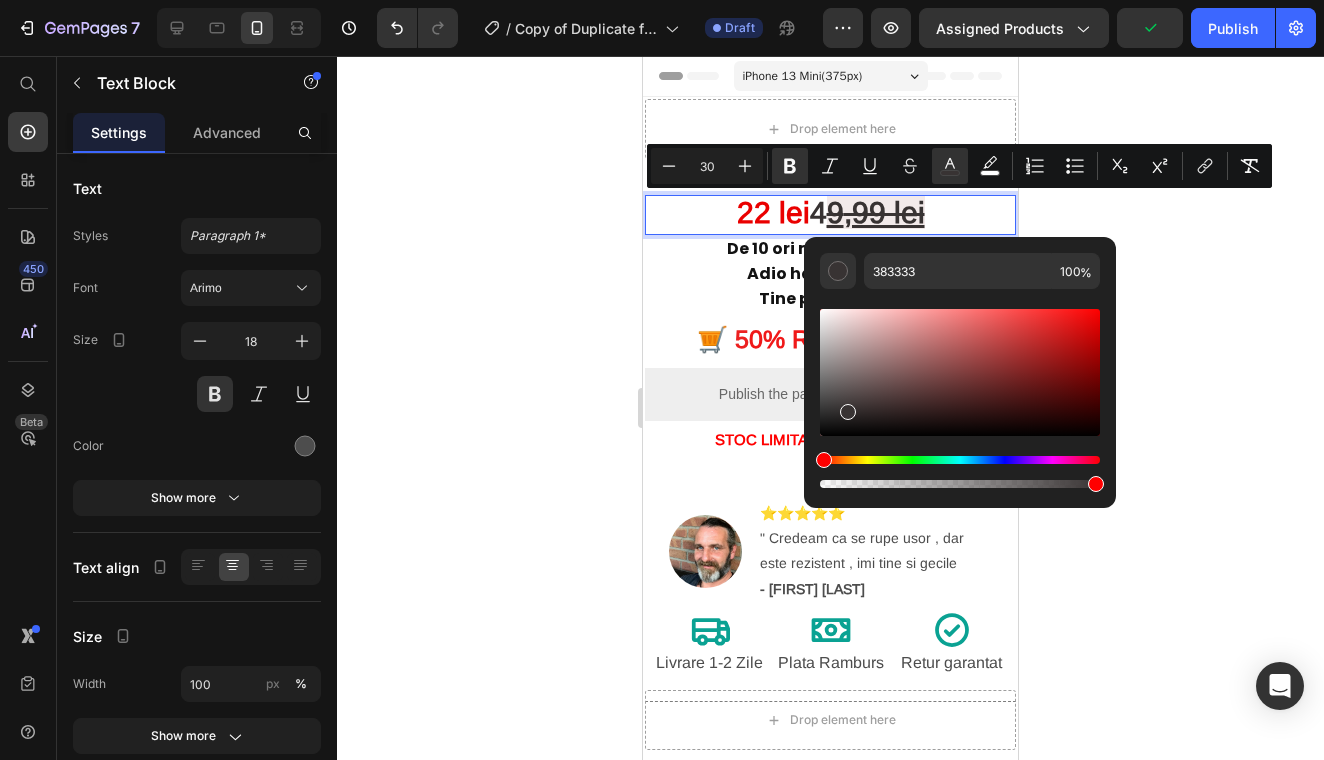 click on "22 lei   4 9 ,99 lei" at bounding box center [830, 215] 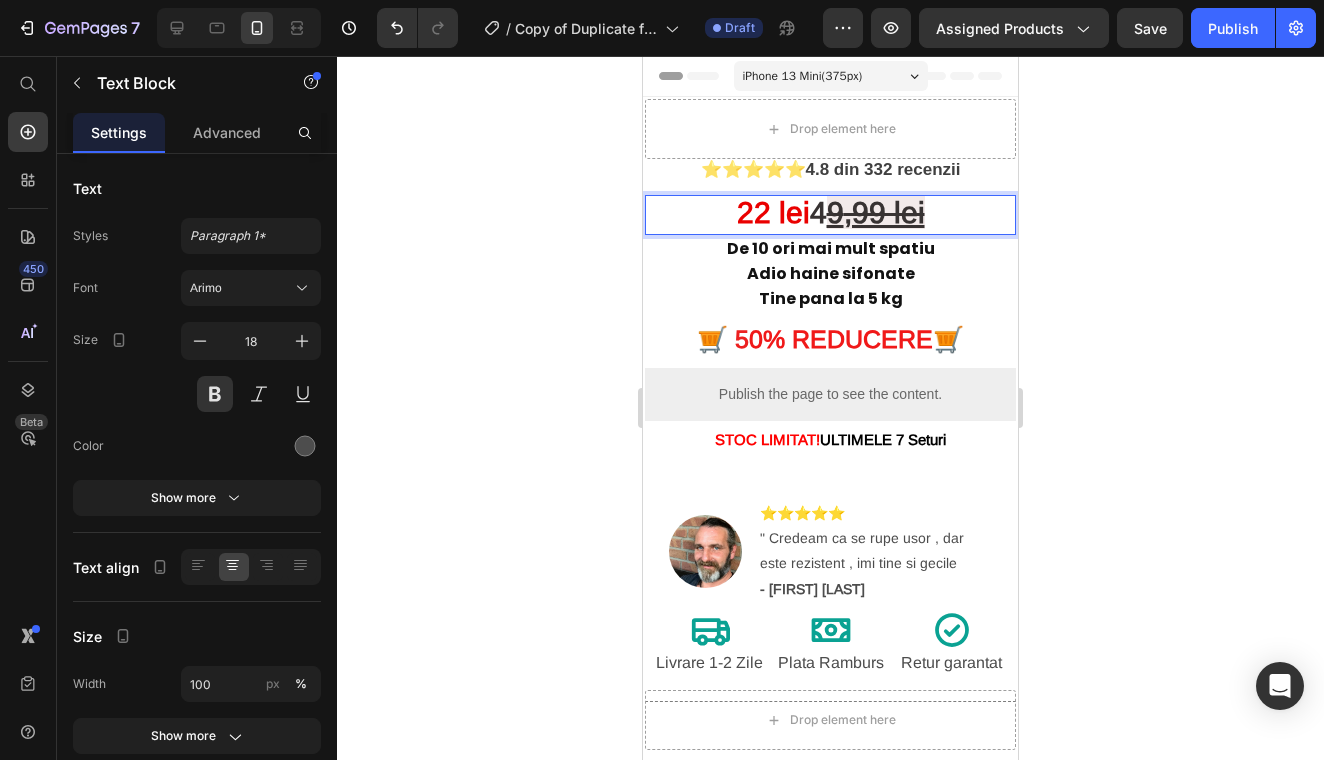 click on "22 lei   4 9 ,99 lei" at bounding box center (830, 215) 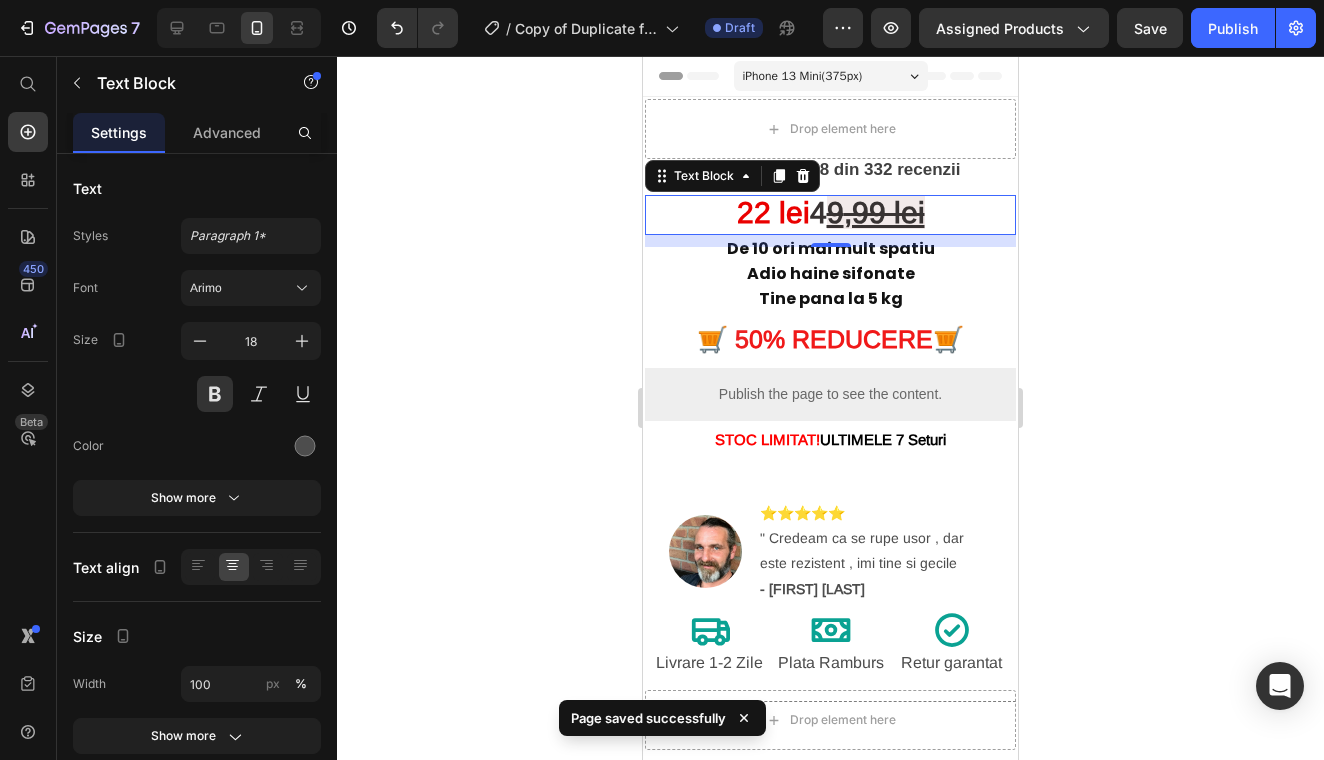 click on "22 lei   4 9 ,99 lei" at bounding box center (830, 215) 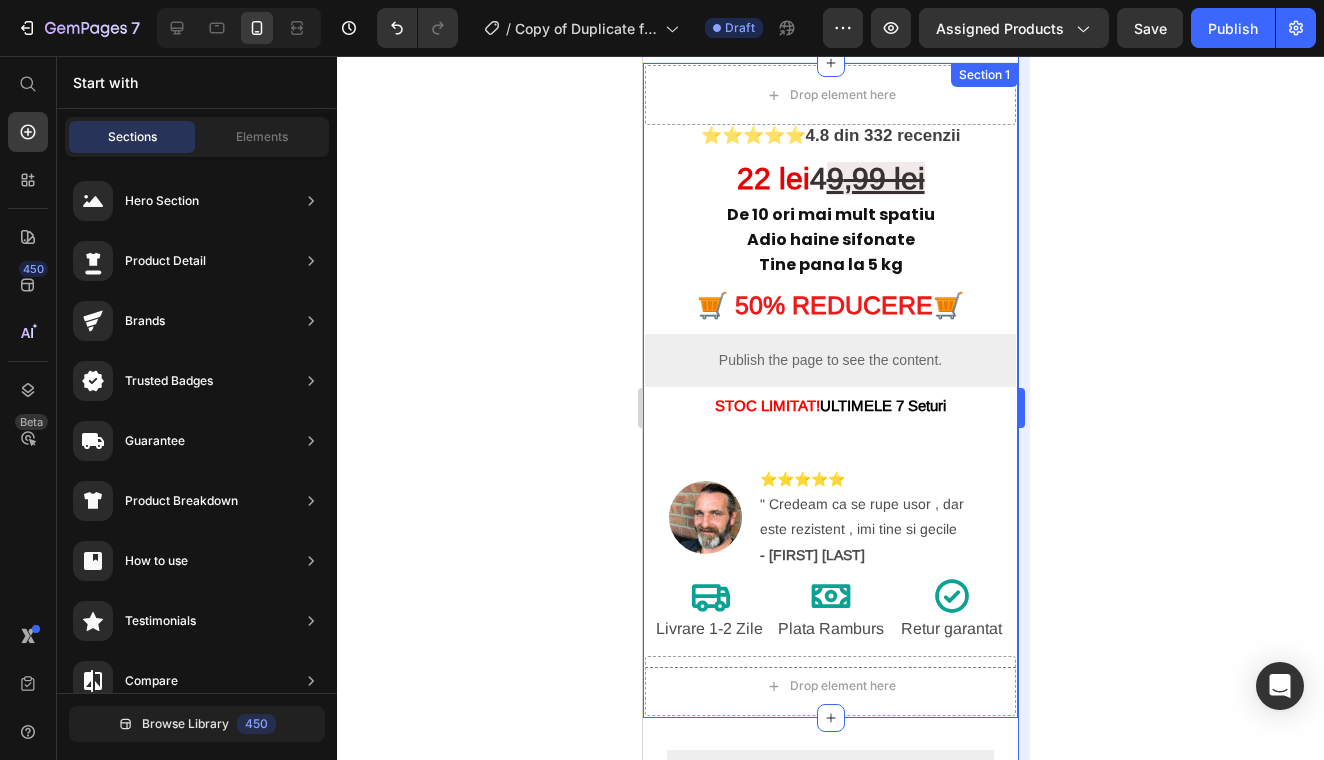 scroll, scrollTop: 0, scrollLeft: 0, axis: both 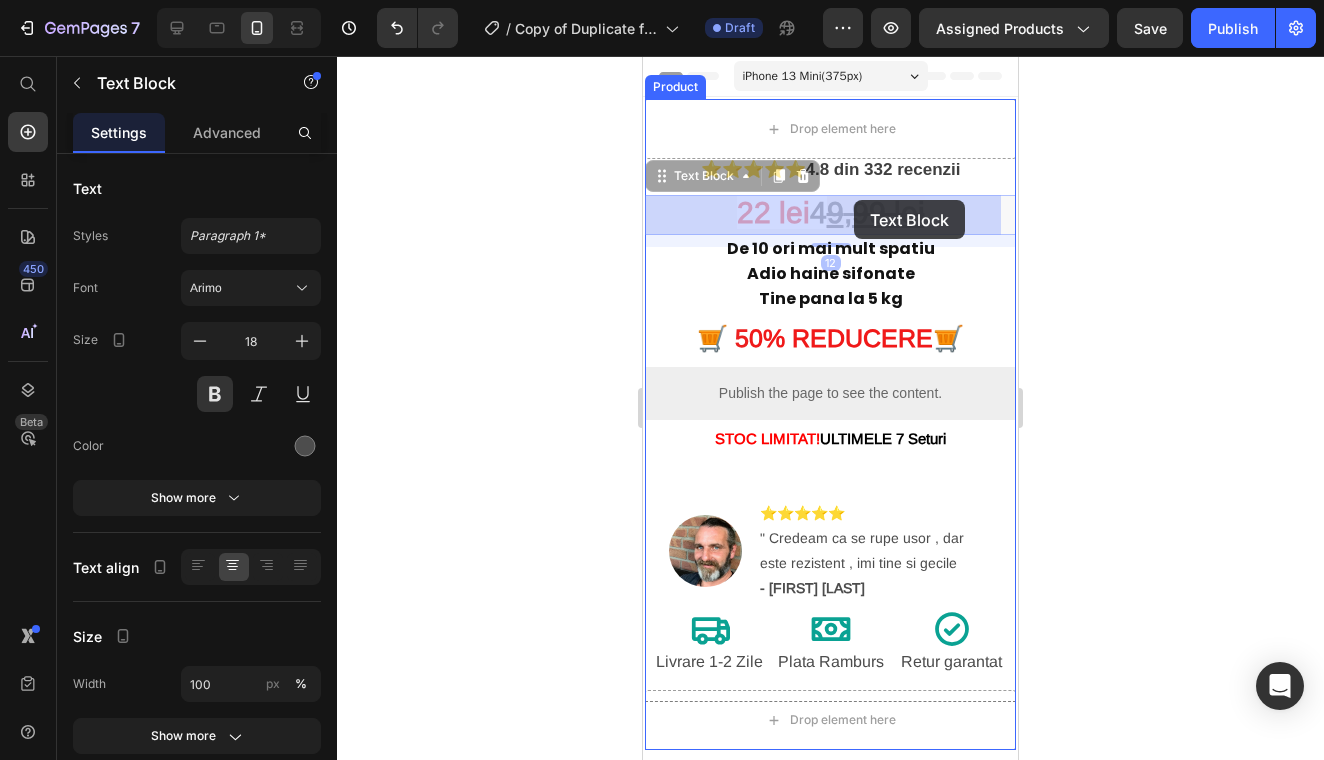 drag, startPoint x: 820, startPoint y: 201, endPoint x: 854, endPoint y: 200, distance: 34.0147 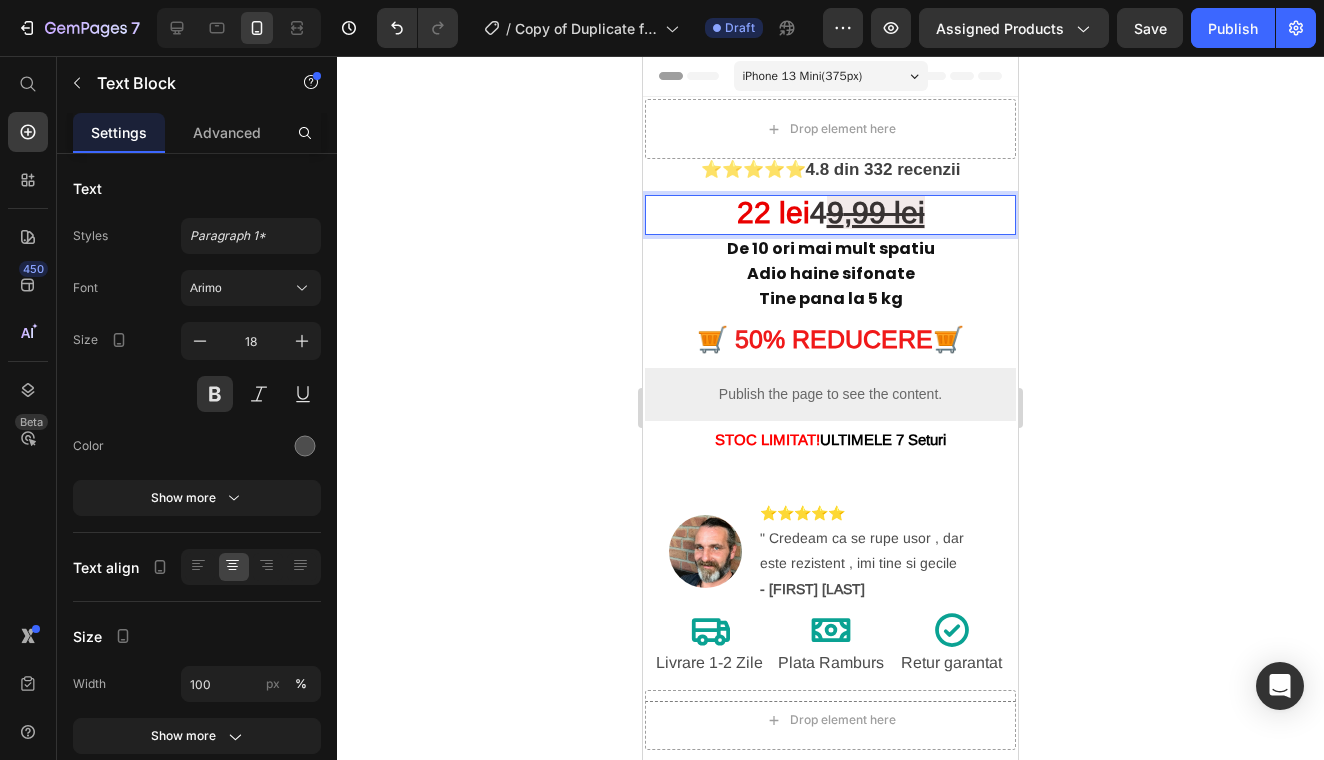 drag, startPoint x: 812, startPoint y: 208, endPoint x: 944, endPoint y: 209, distance: 132.00378 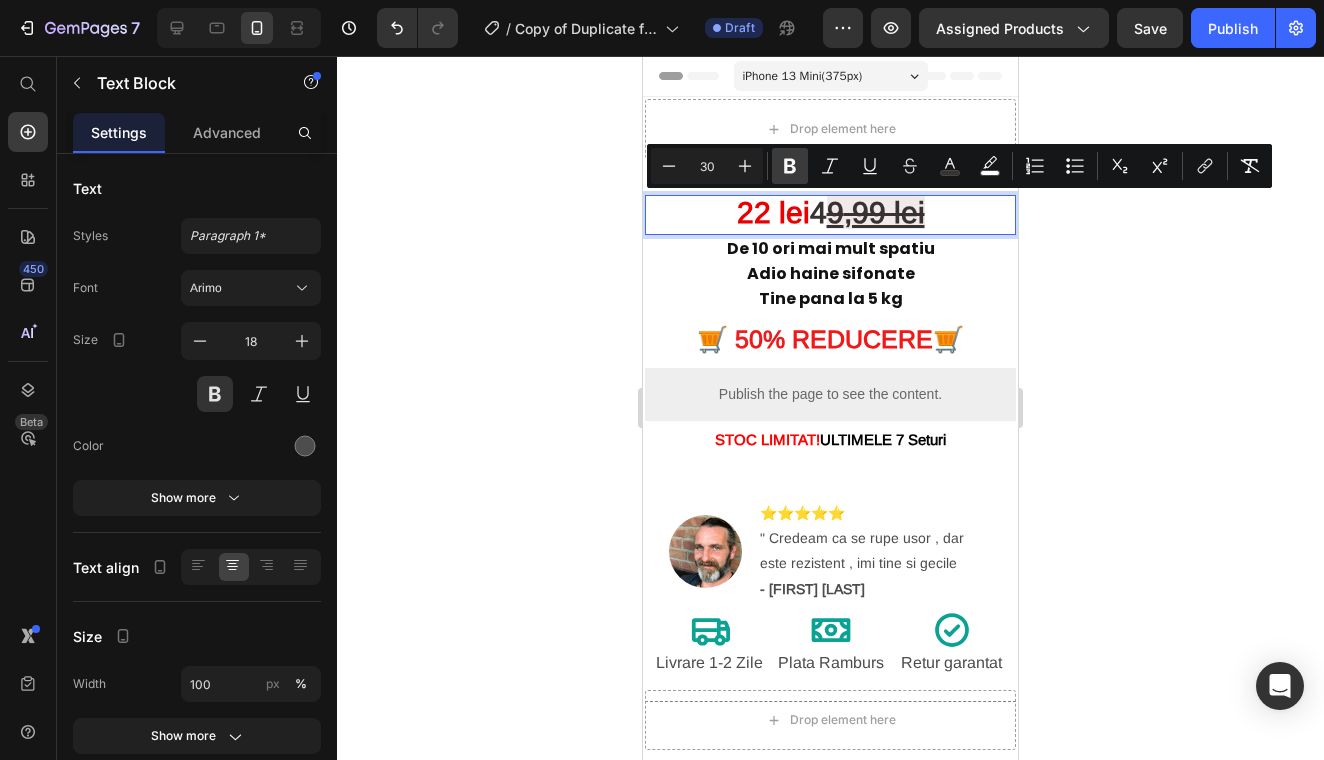 click 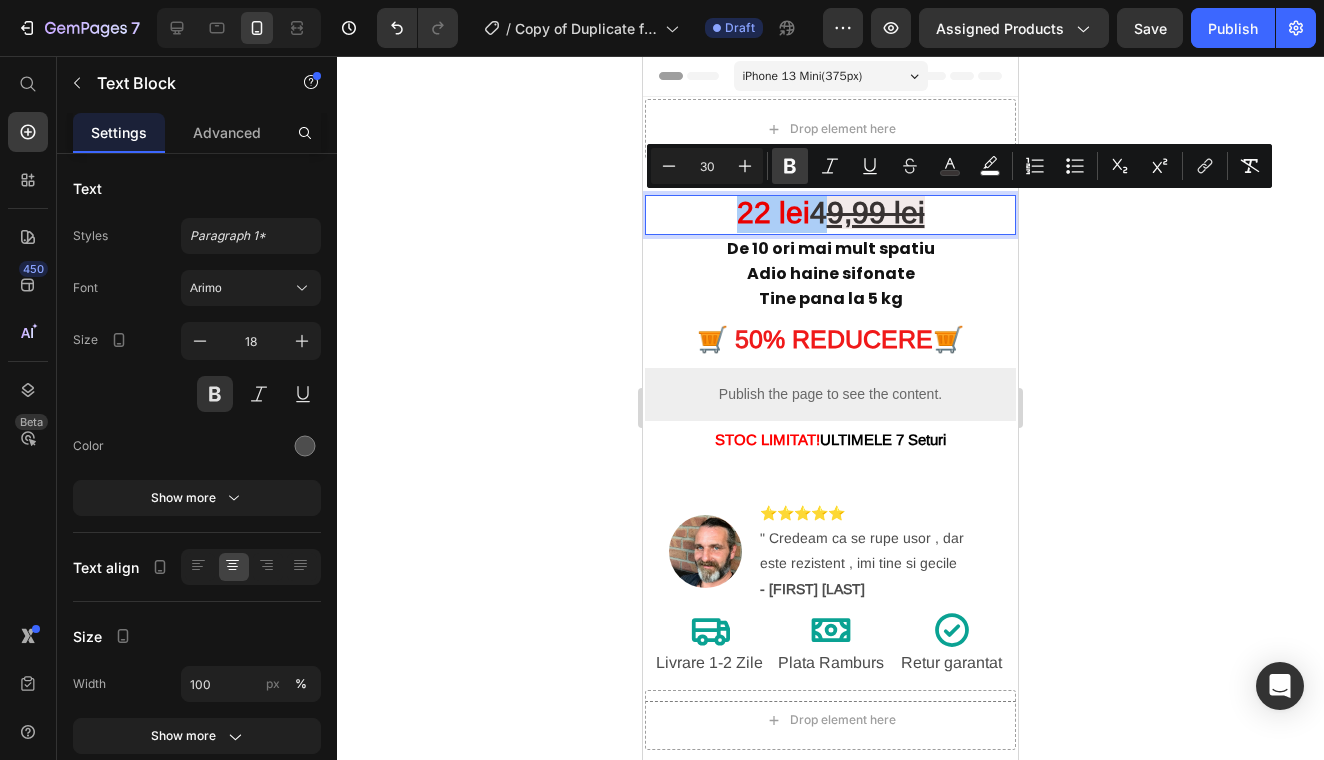 click 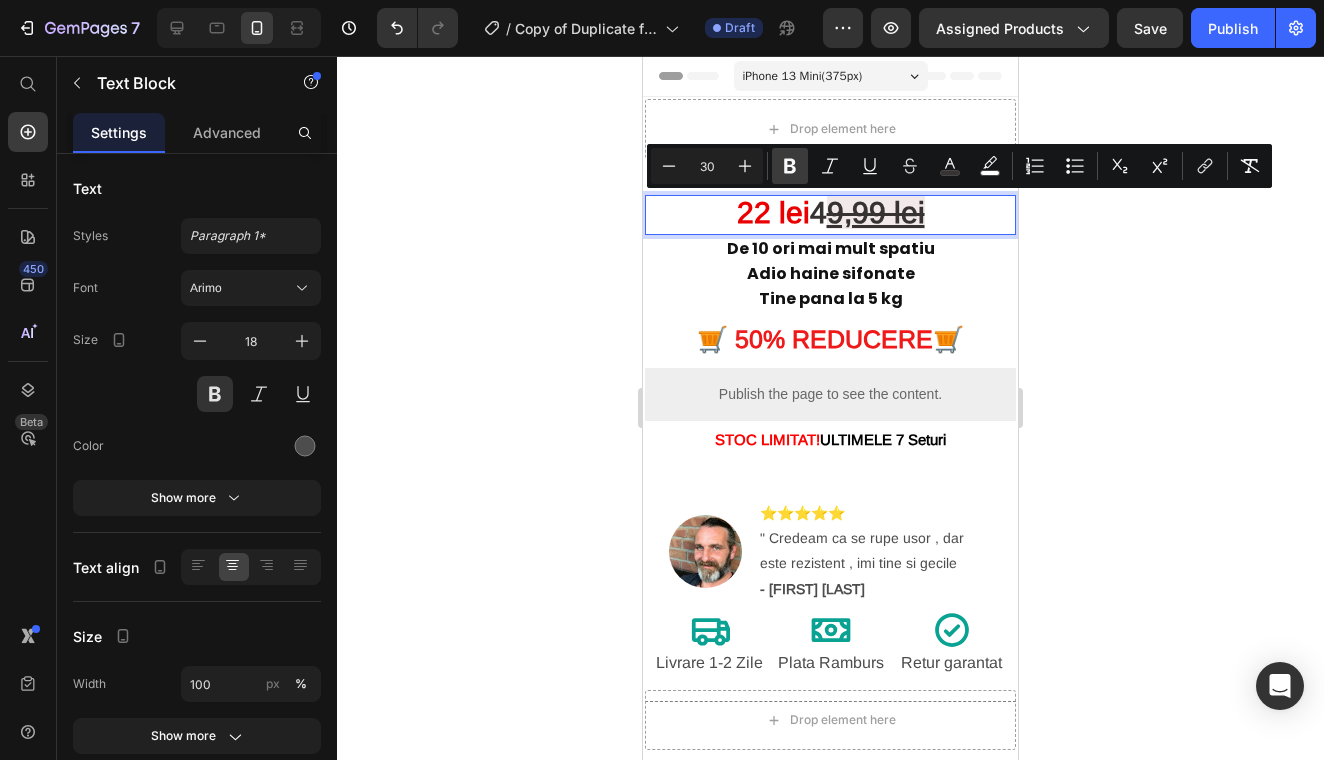 click 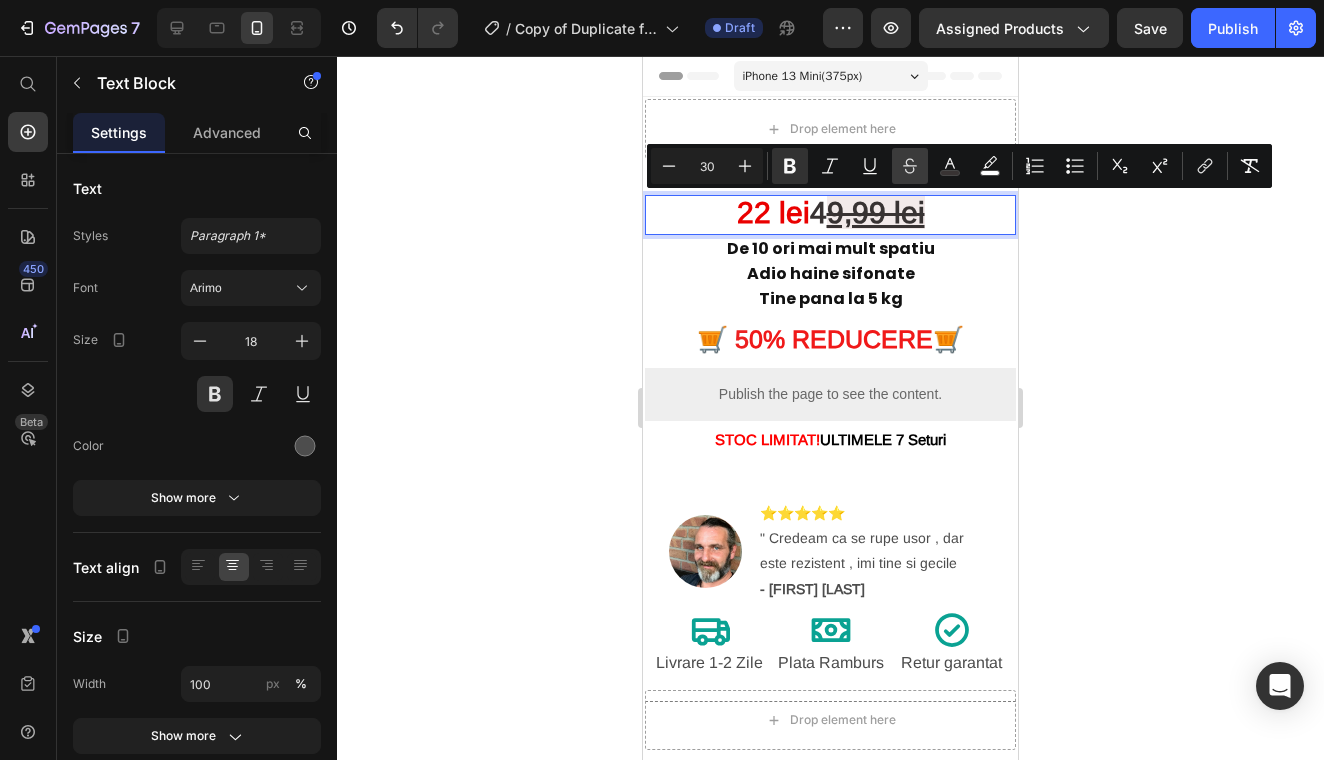 click 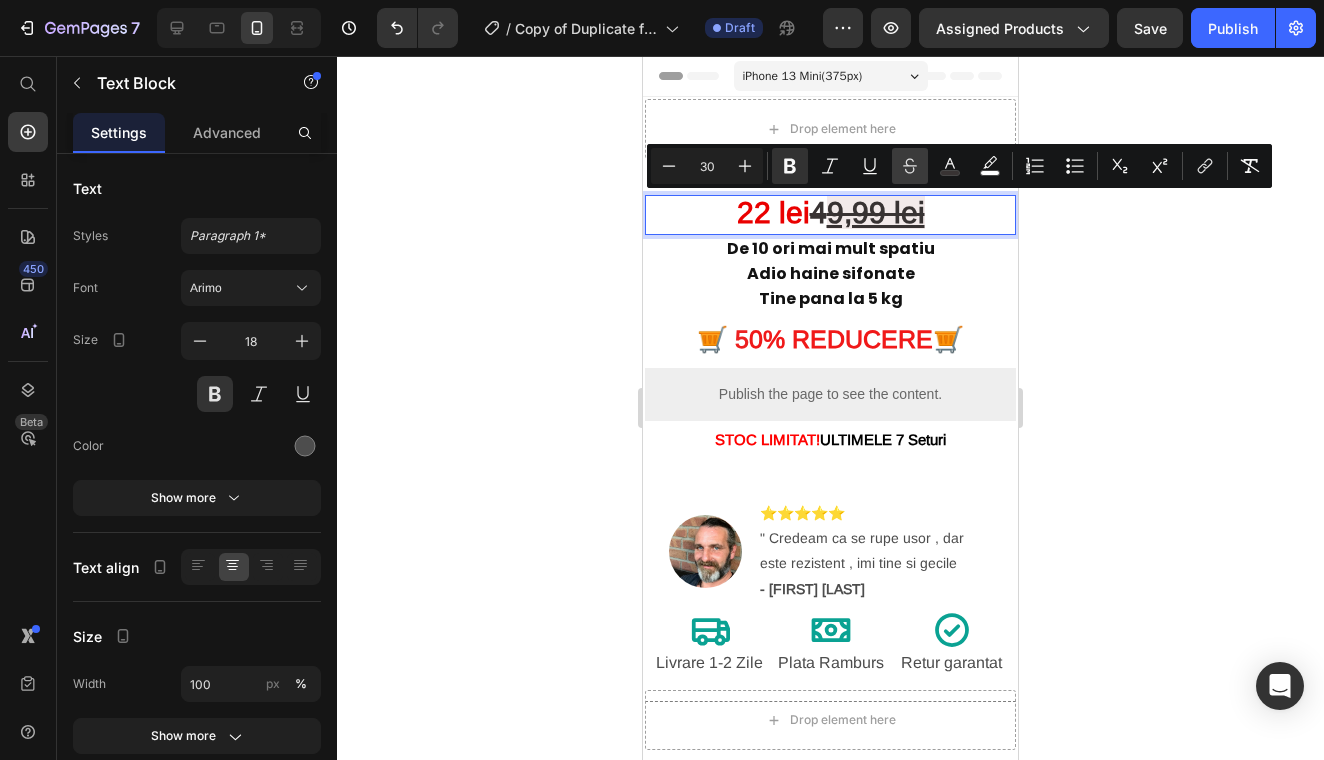click 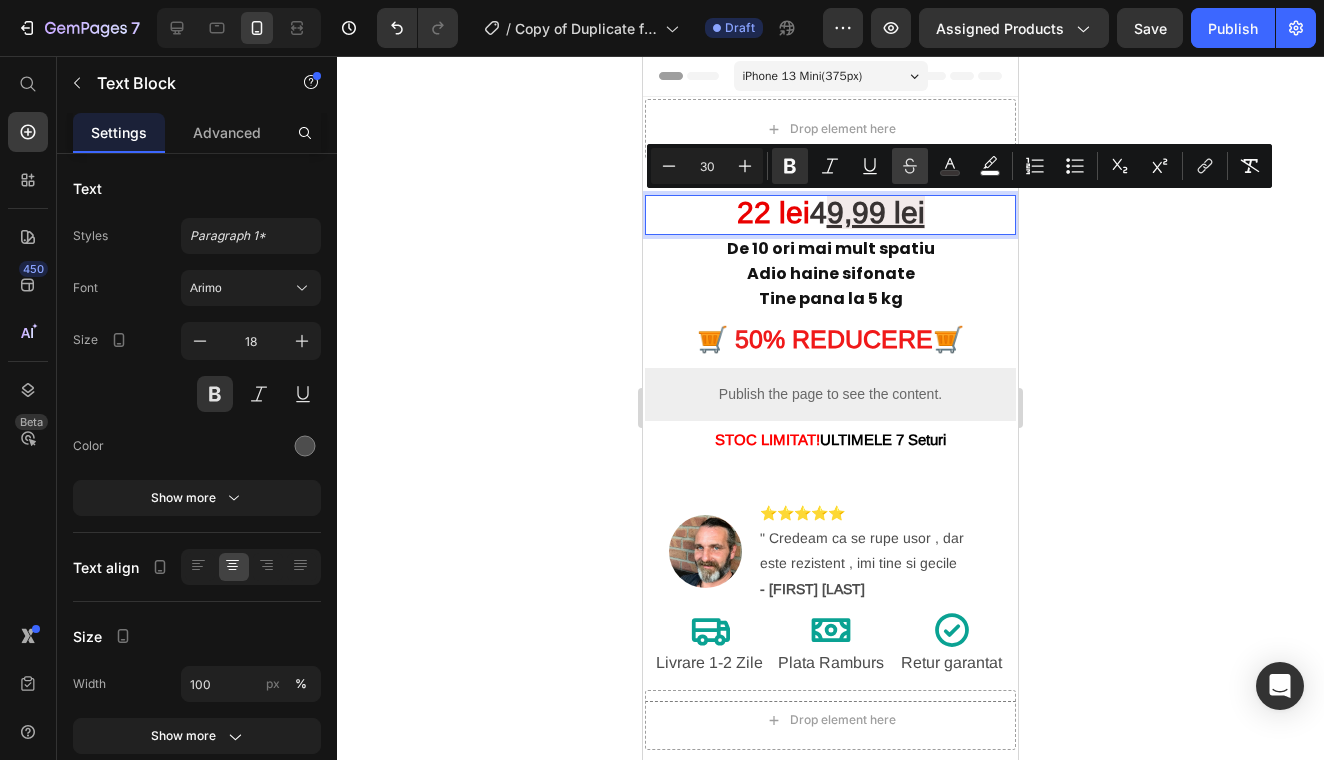 click 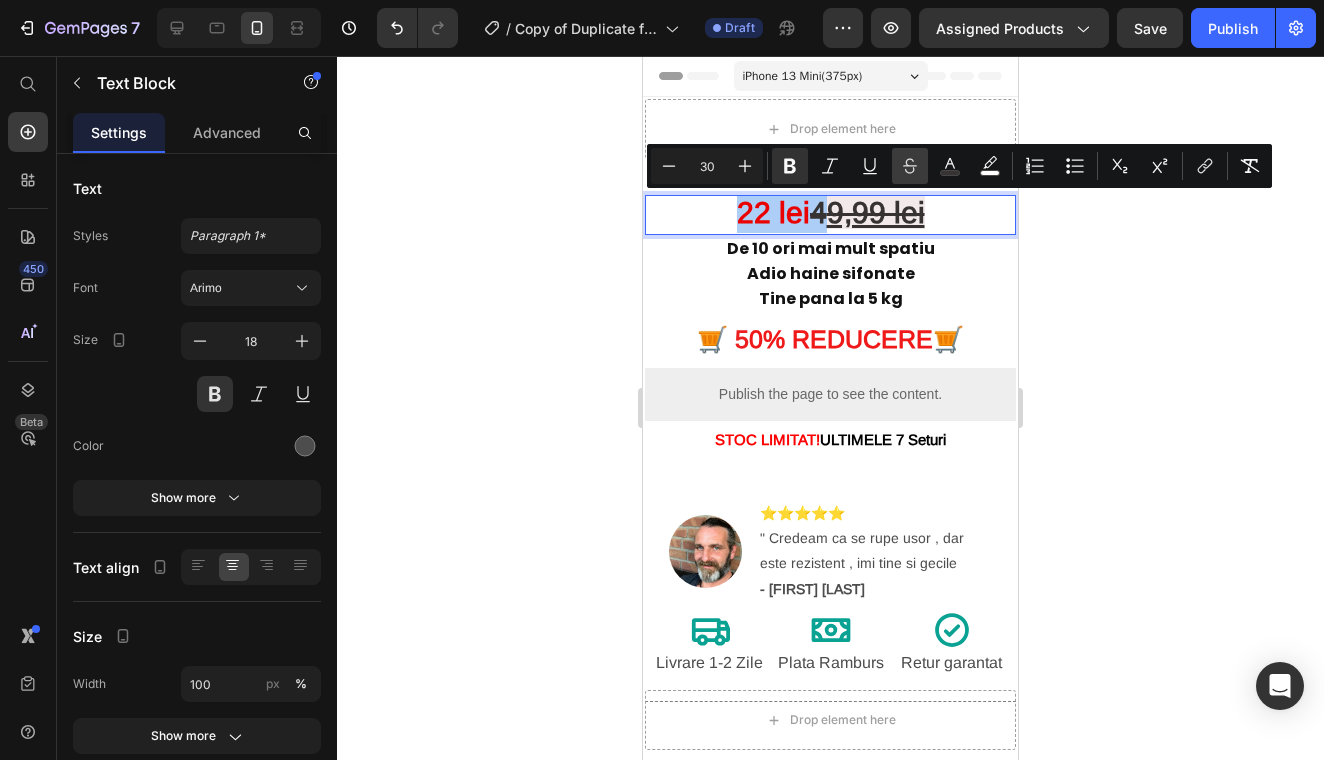 click 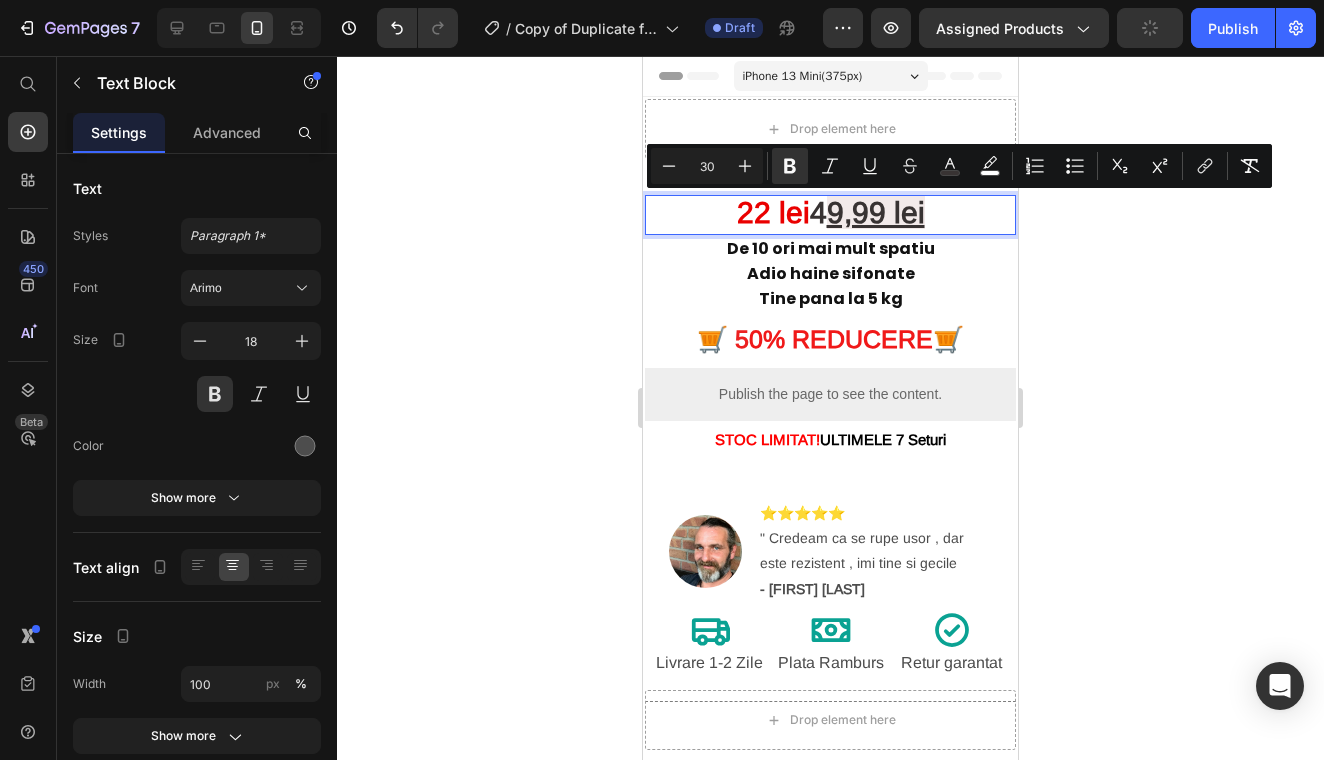 click on "22 lei   4 9,99 lei" at bounding box center (830, 215) 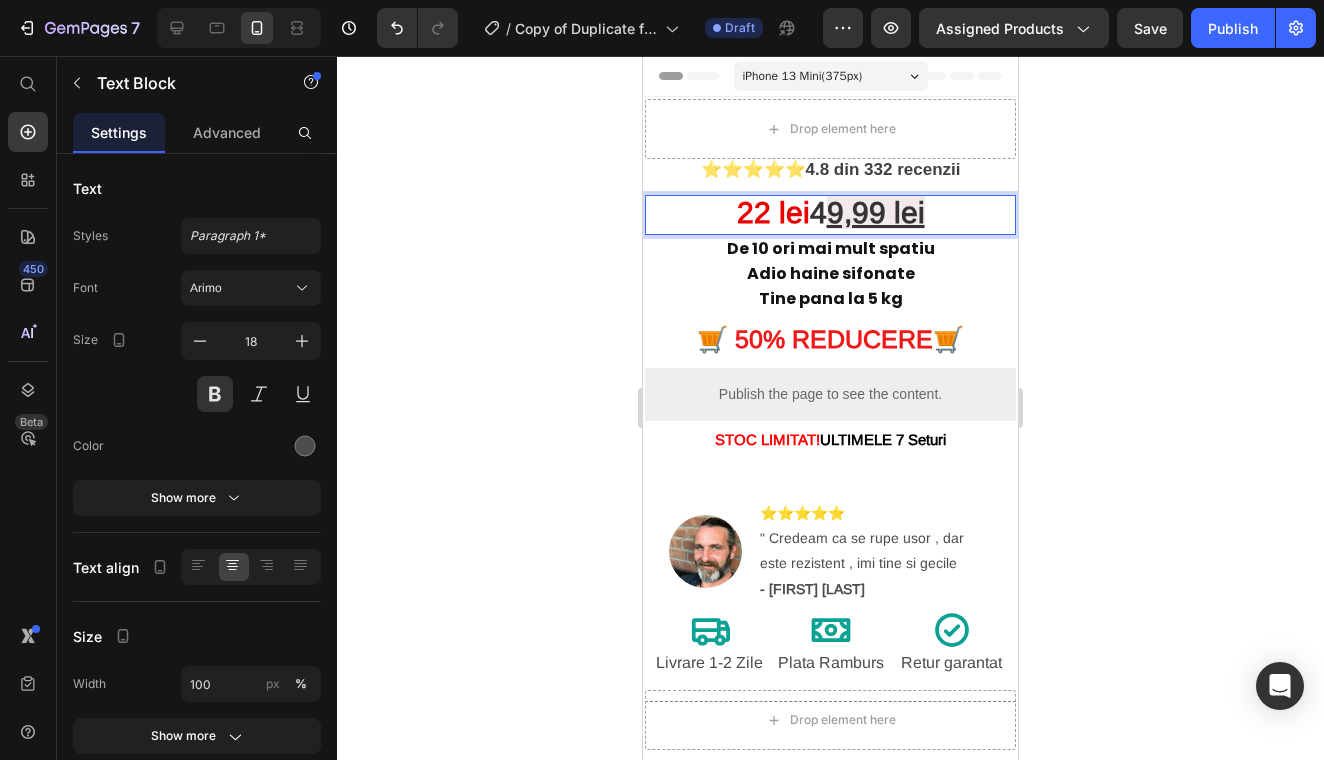 click on "4" at bounding box center [818, 212] 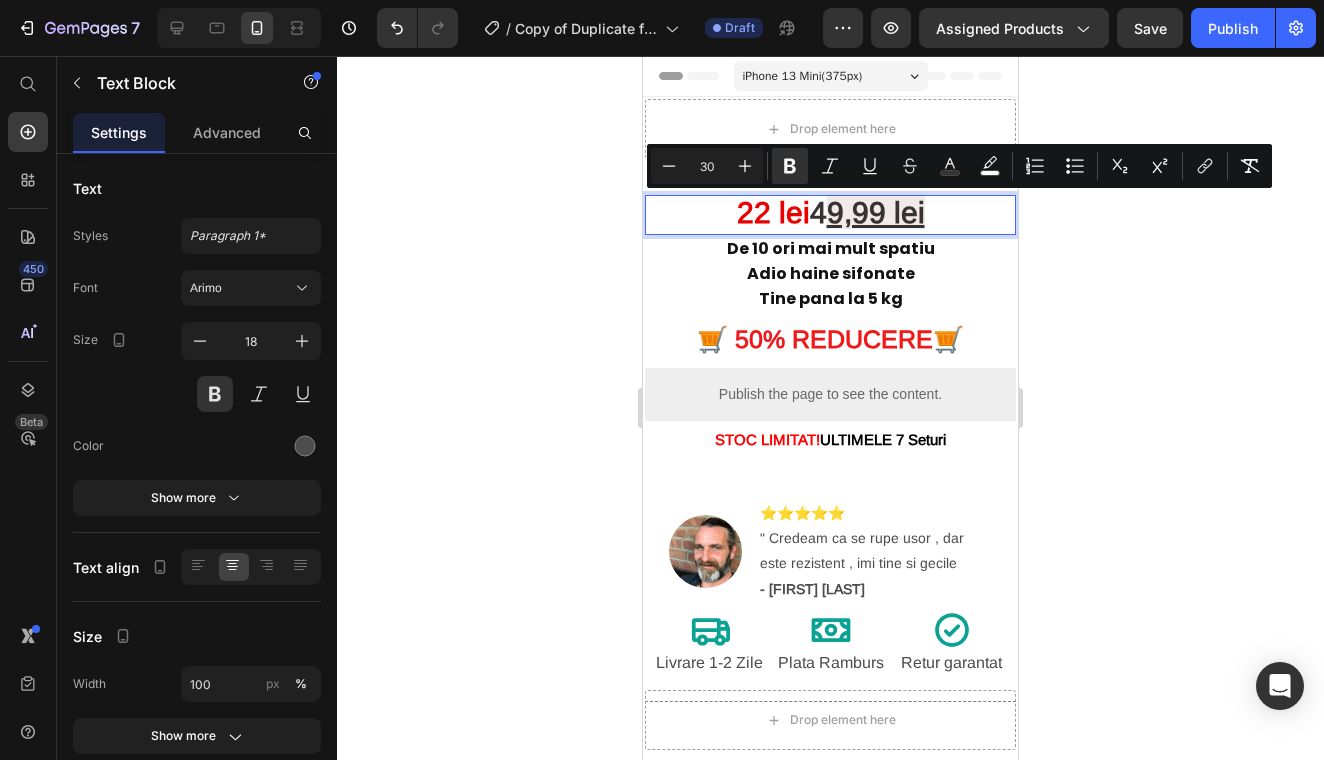 drag, startPoint x: 805, startPoint y: 208, endPoint x: 936, endPoint y: 223, distance: 131.85599 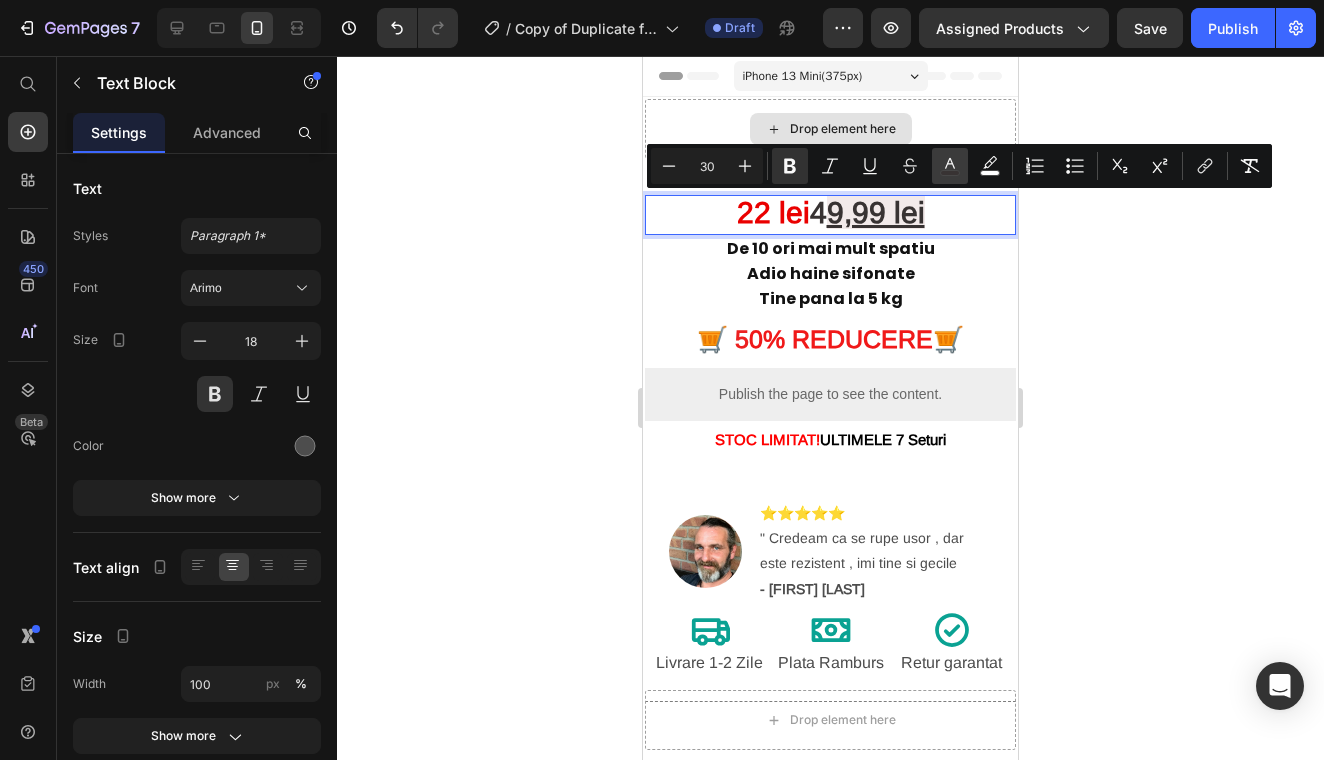 click 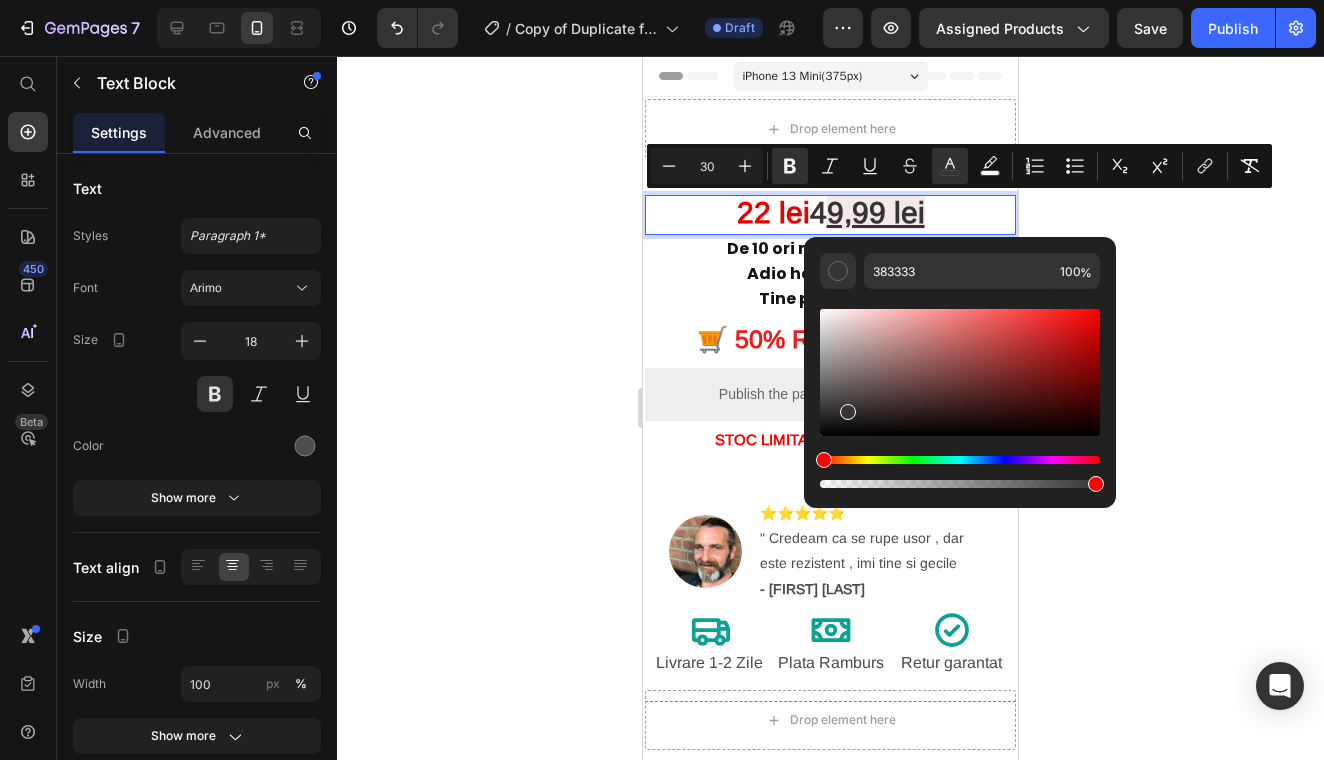 click at bounding box center (960, 372) 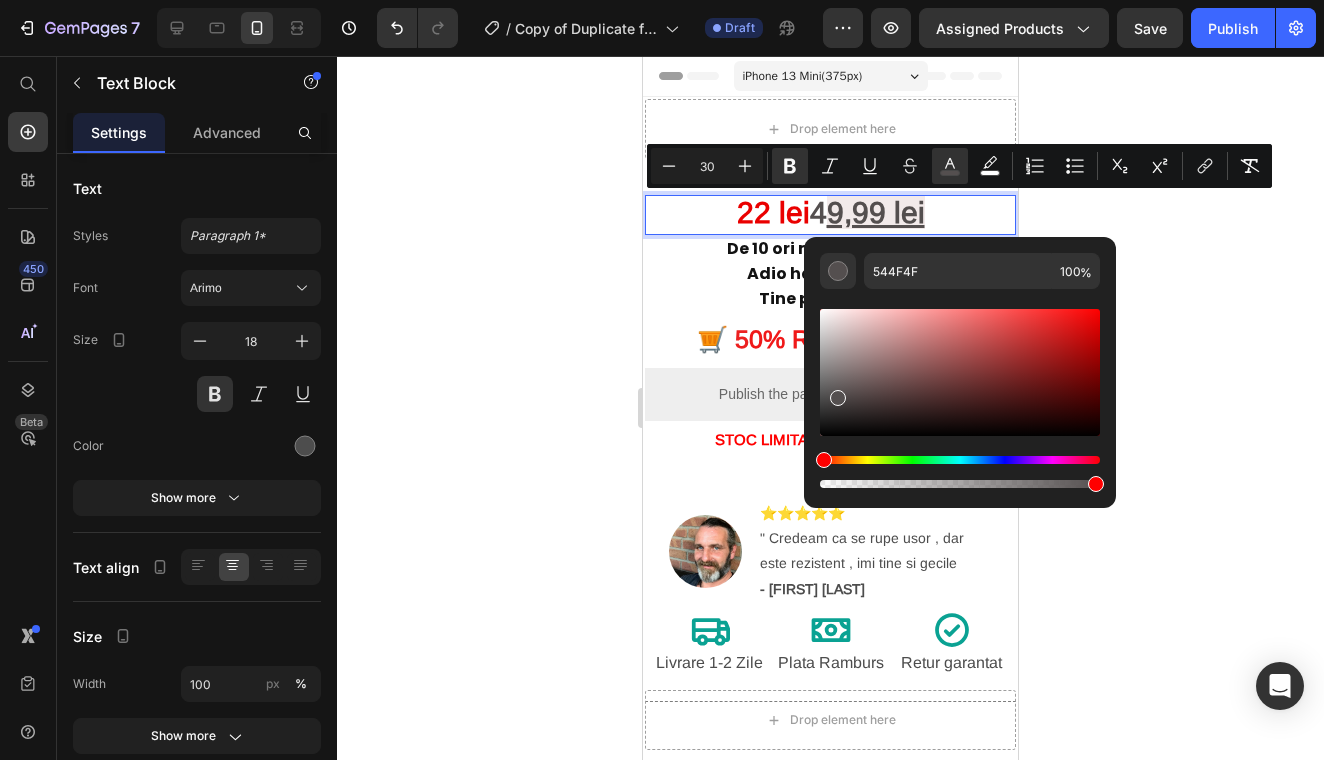 click at bounding box center [838, 398] 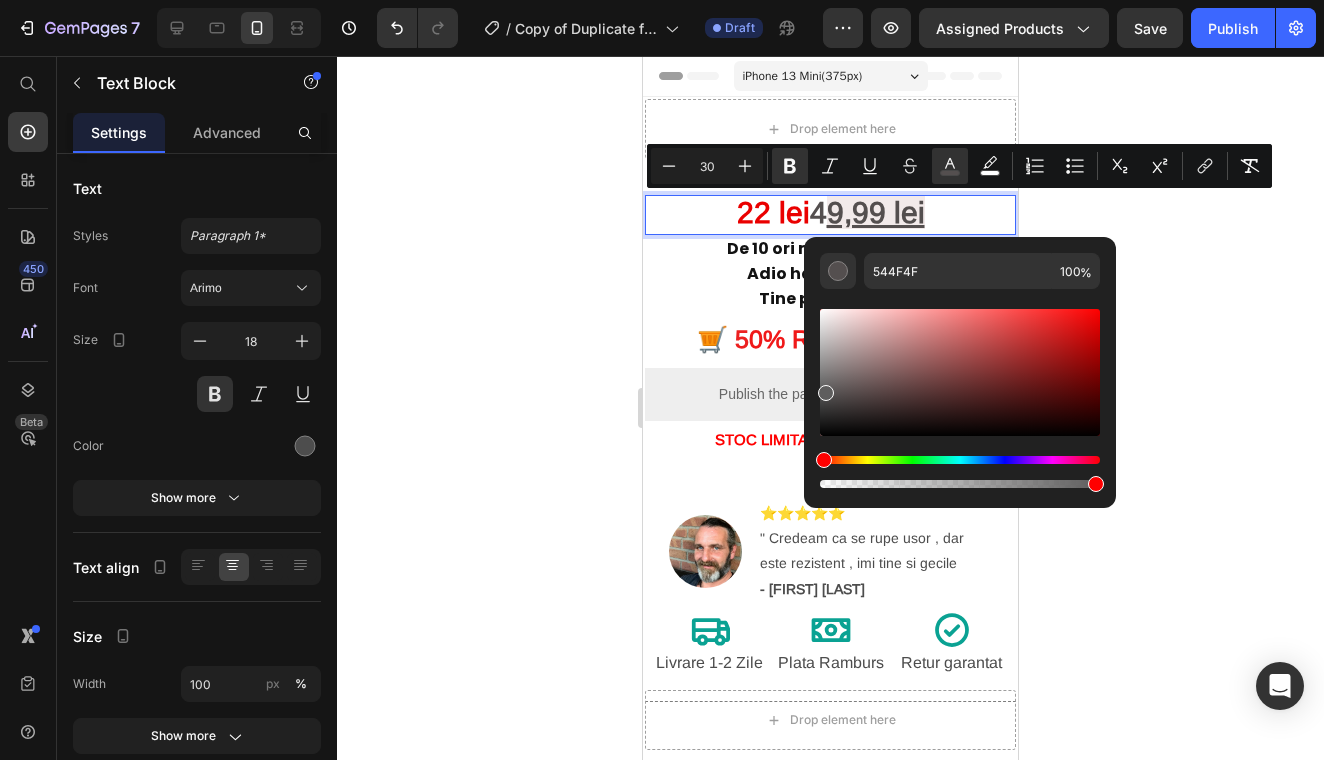 click at bounding box center [960, 372] 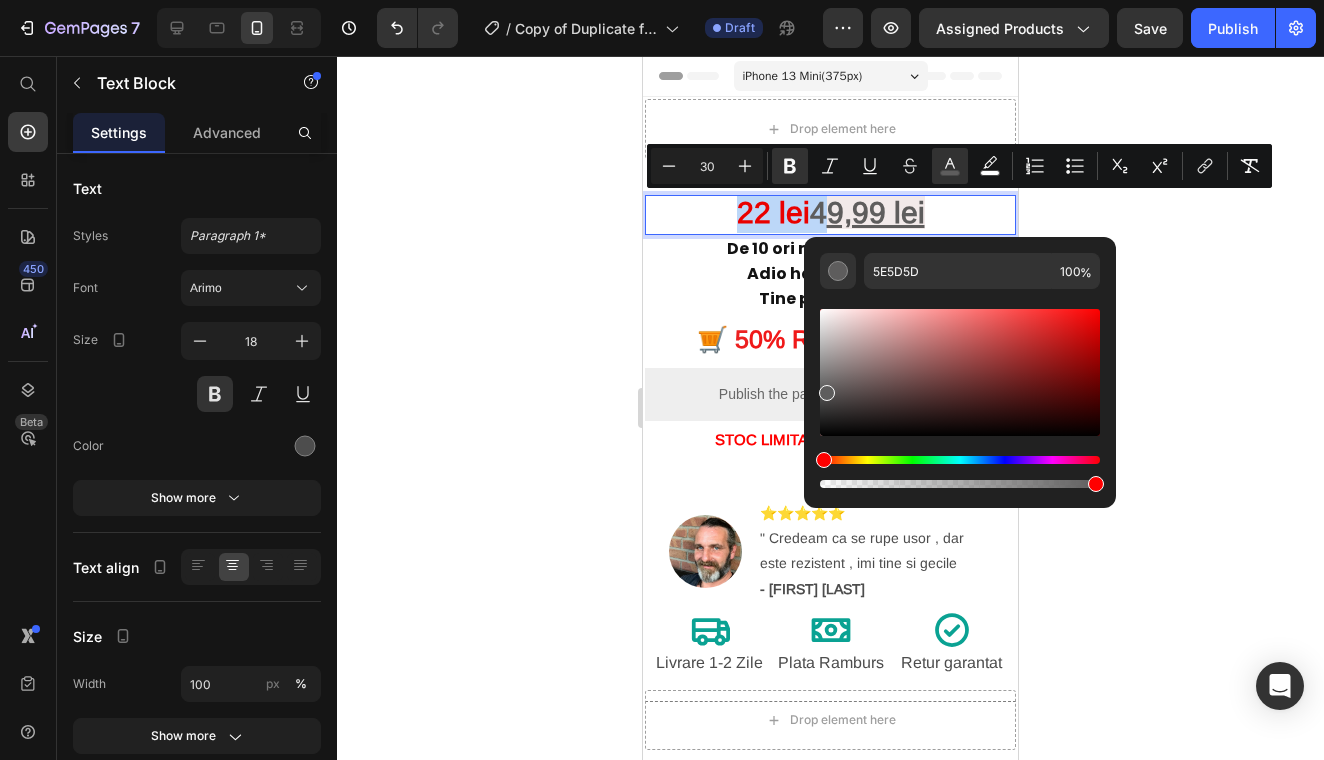 click on "22 lei   4 9,99 lei" at bounding box center (830, 215) 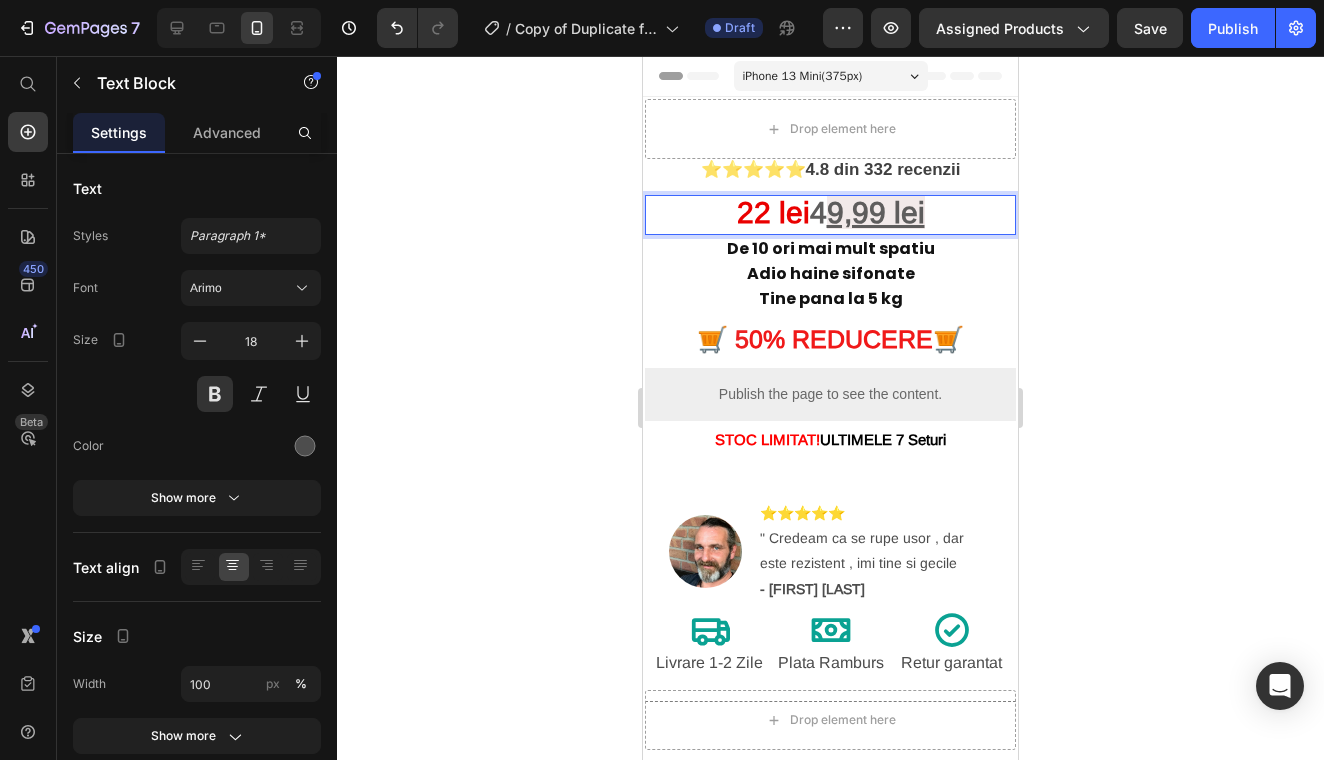 click on "22 lei   4 9,99 lei" at bounding box center [830, 215] 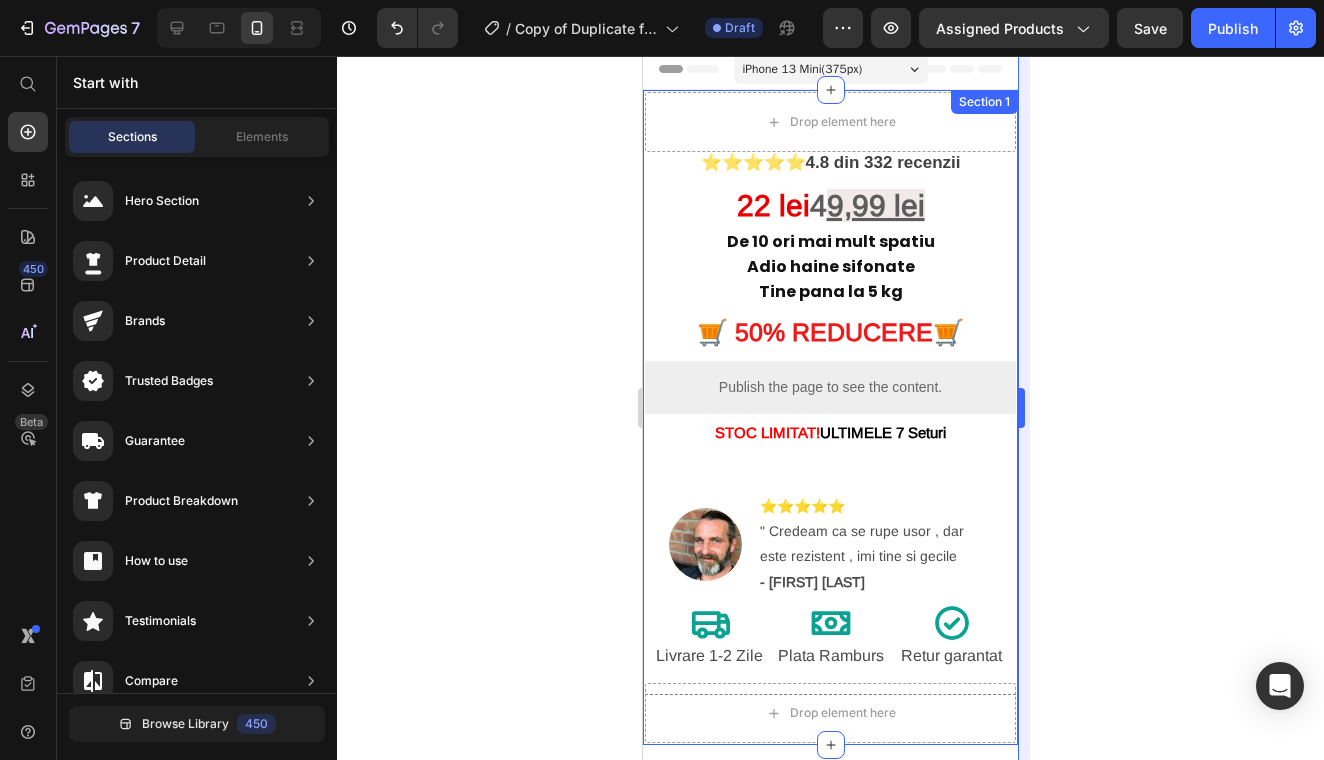 scroll, scrollTop: 0, scrollLeft: 0, axis: both 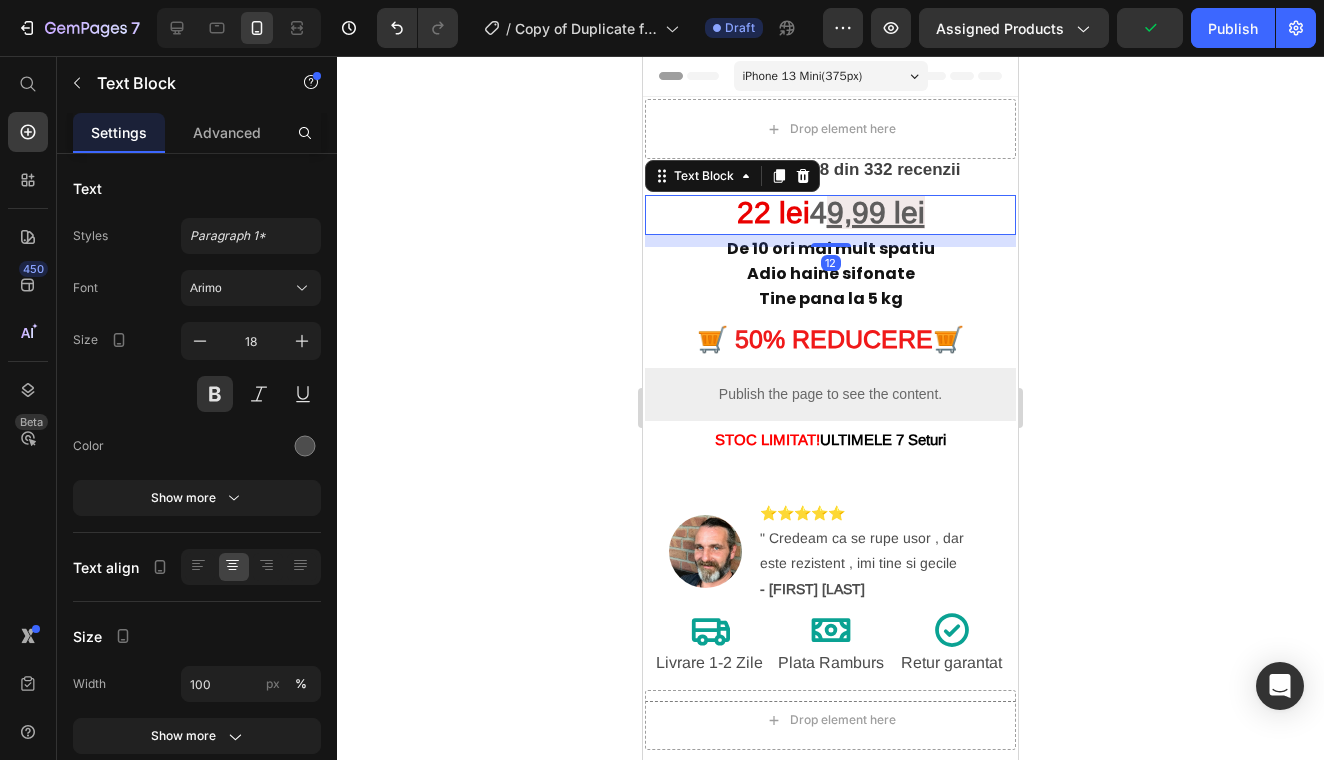 click on "22 lei" at bounding box center [773, 212] 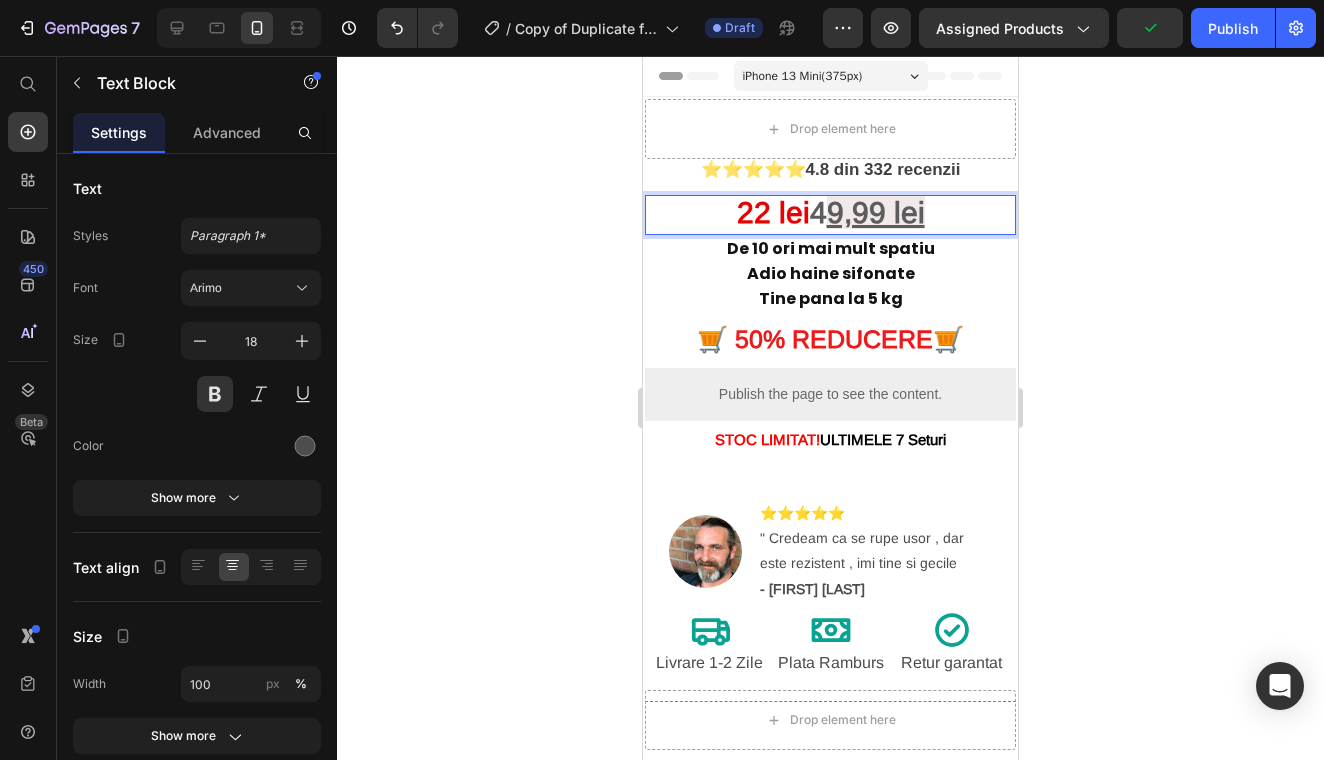 drag, startPoint x: 803, startPoint y: 205, endPoint x: 953, endPoint y: 223, distance: 151.07614 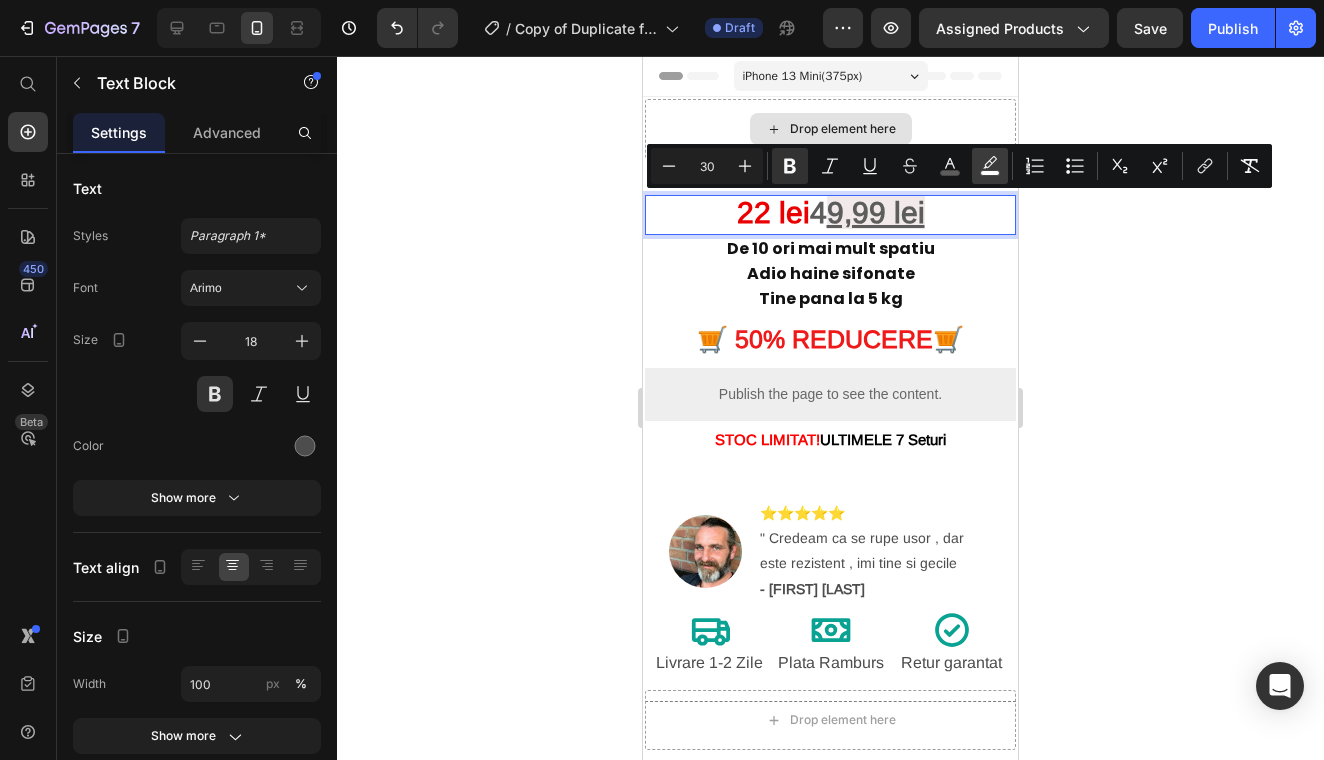 click 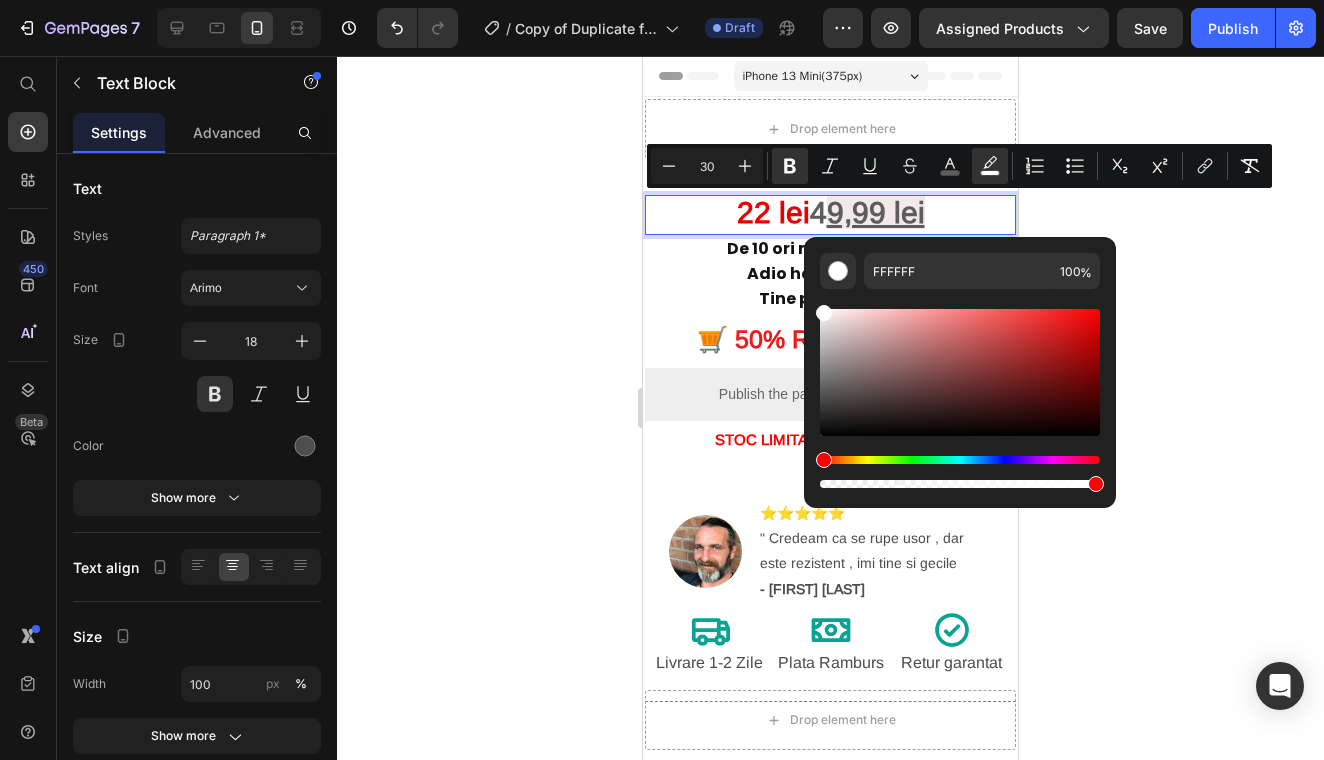 click on "22 lei   4 9,99 lei" at bounding box center [830, 215] 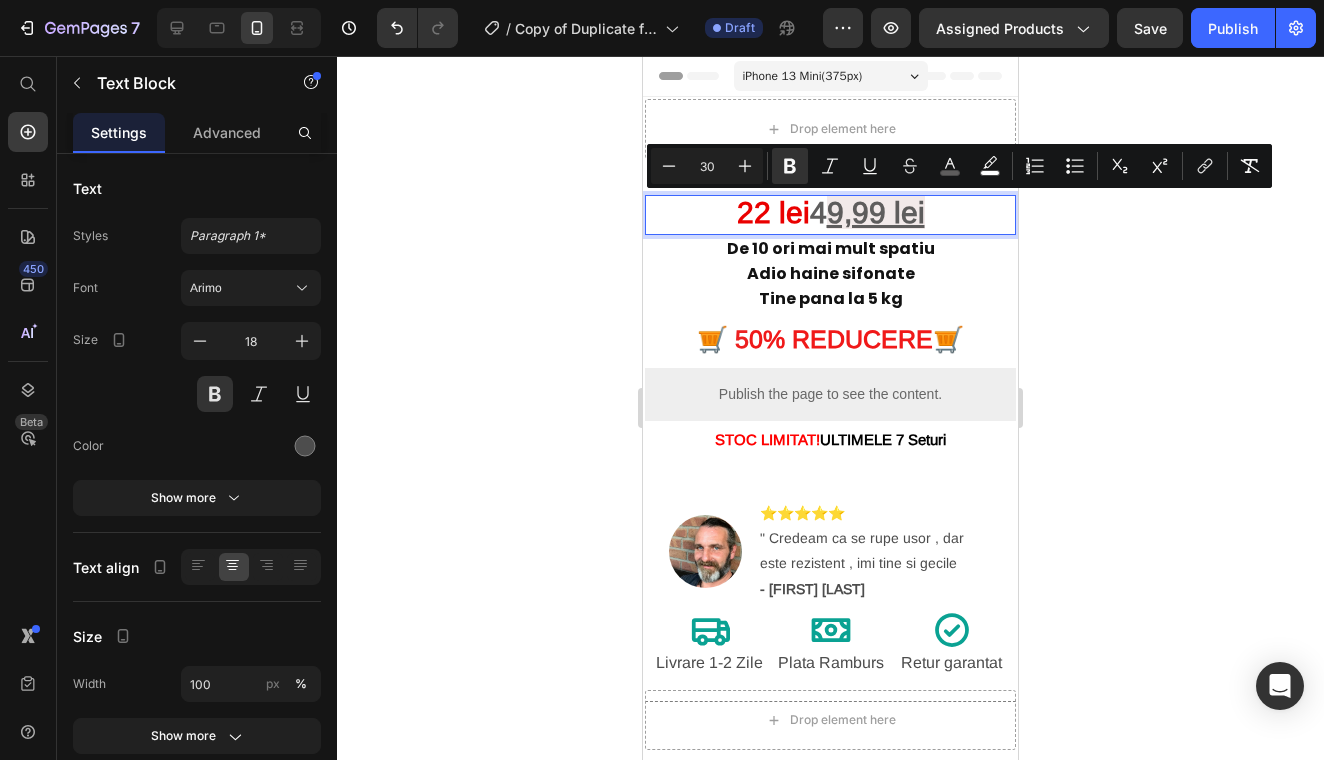 drag, startPoint x: 801, startPoint y: 214, endPoint x: 940, endPoint y: 227, distance: 139.60658 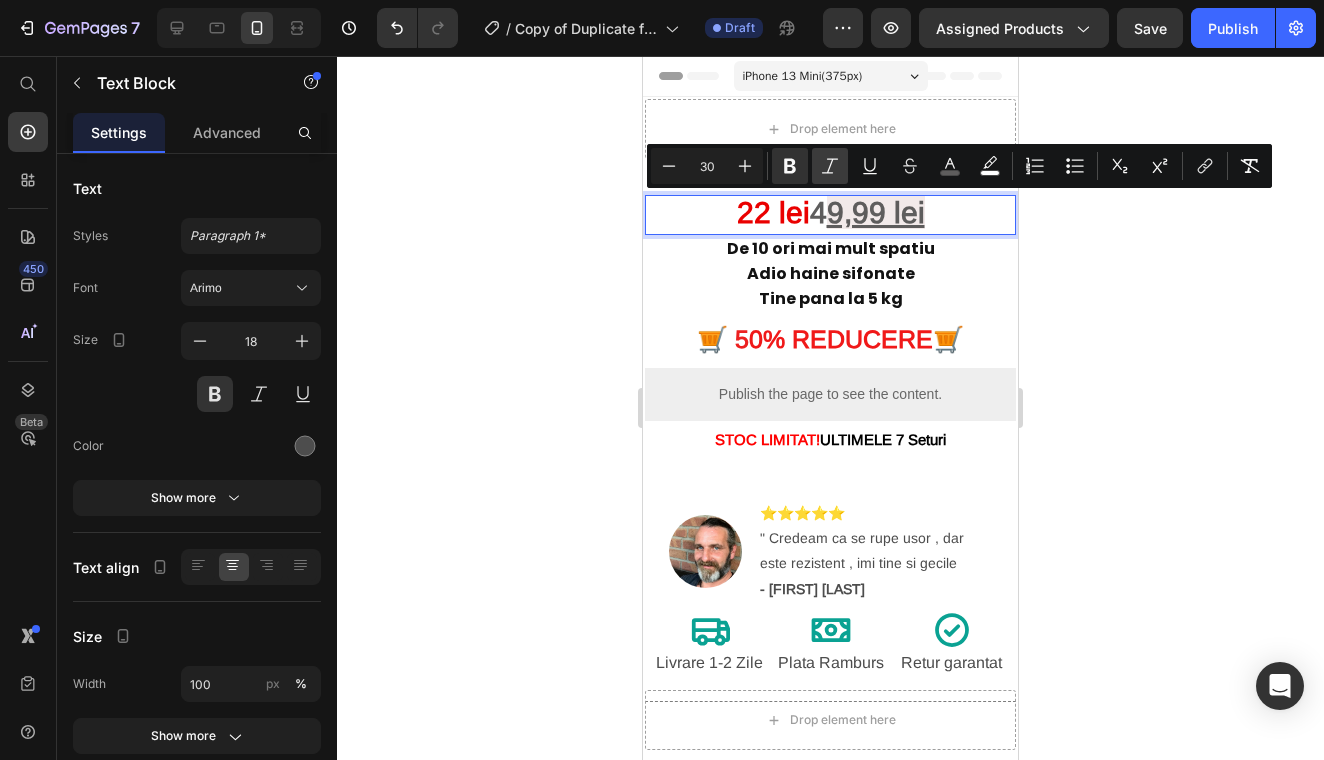 click 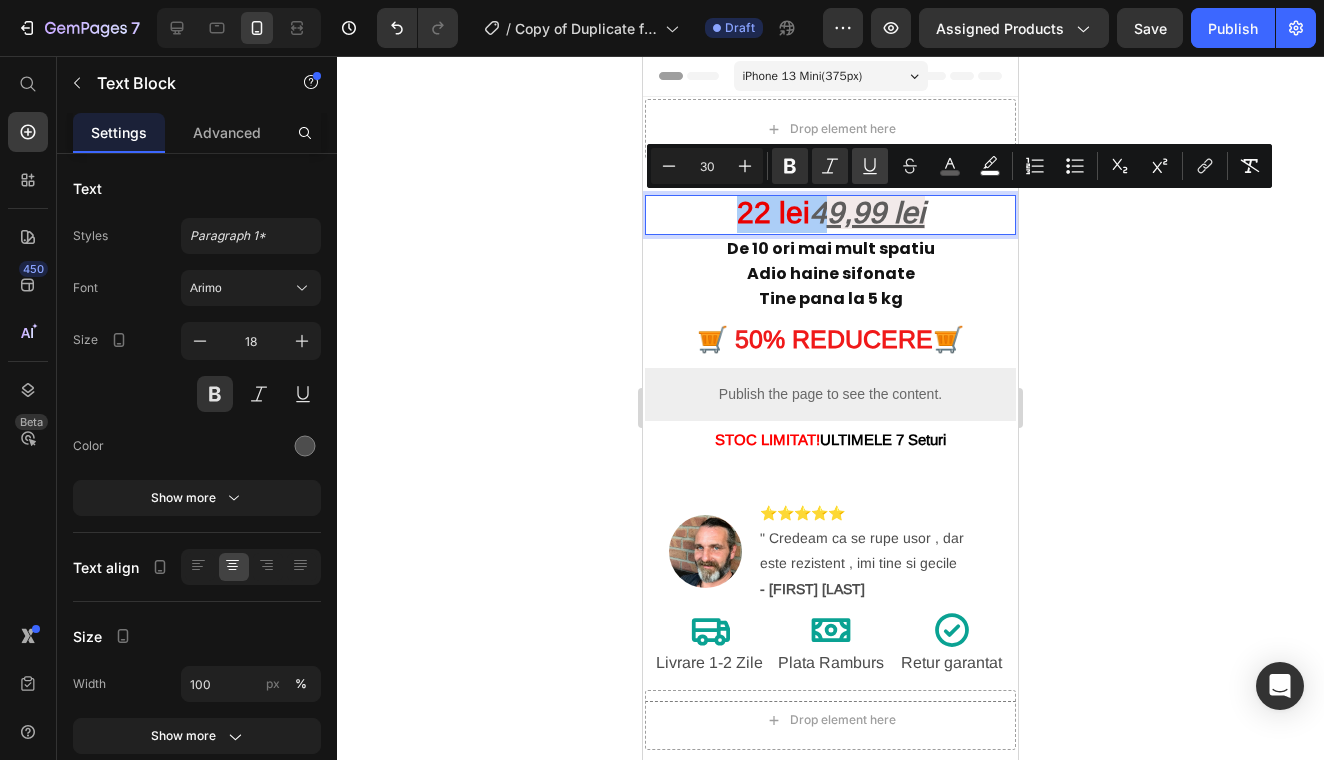 click 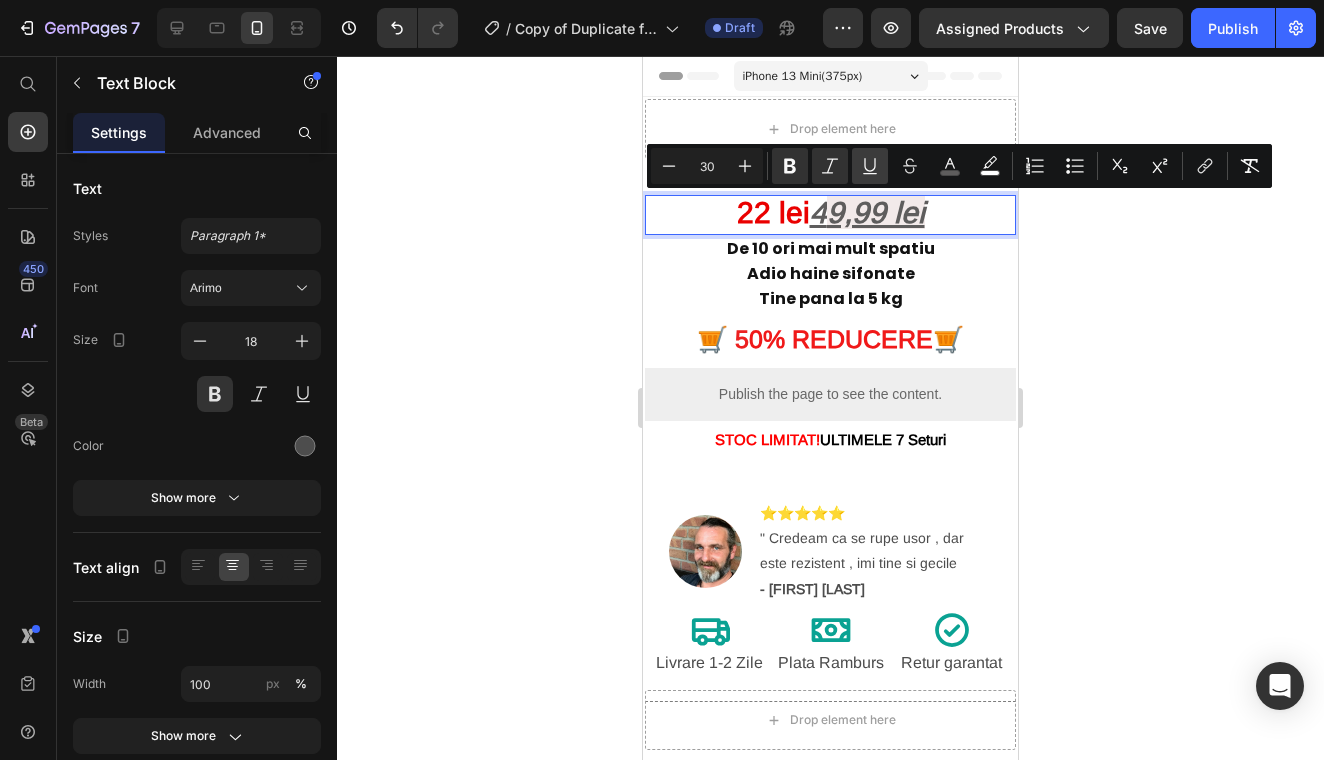 click 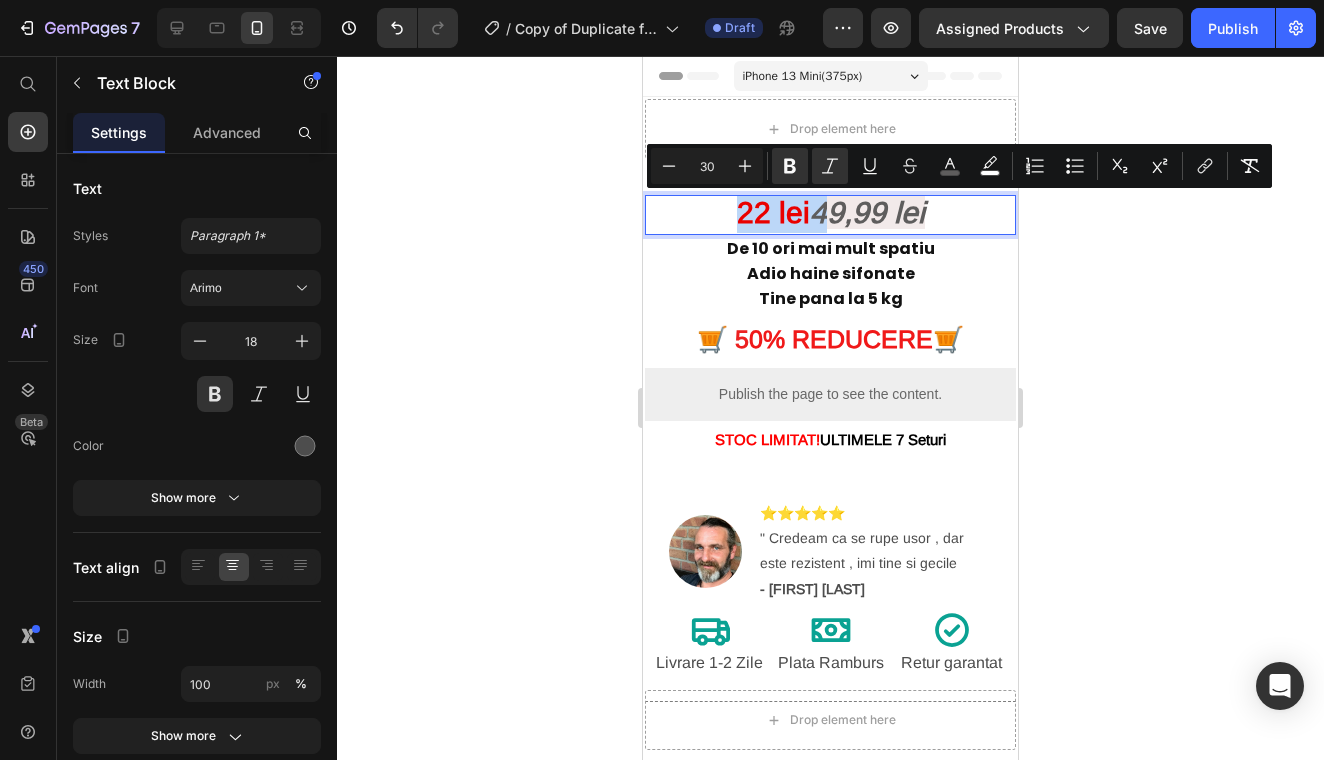 click on "22 lei   4 9,99 lei" at bounding box center (830, 215) 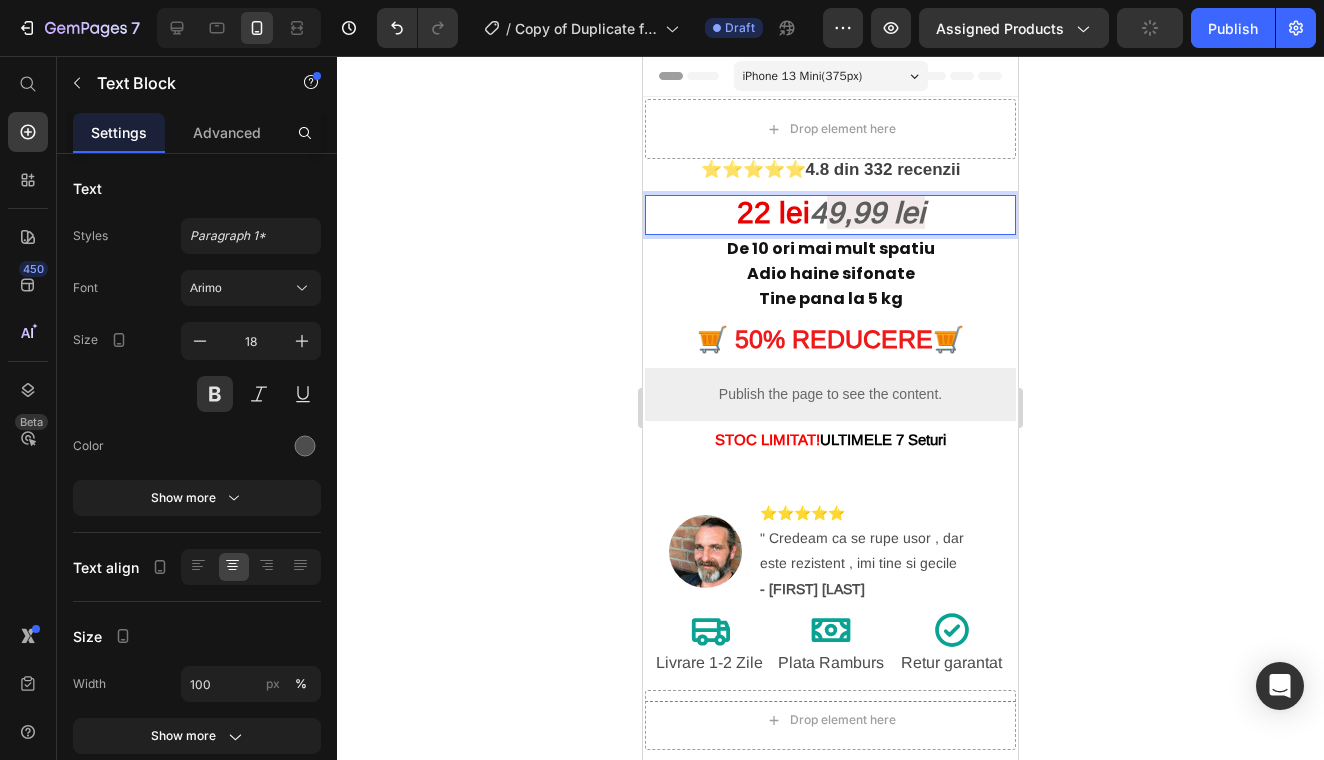 click on "4" at bounding box center (818, 212) 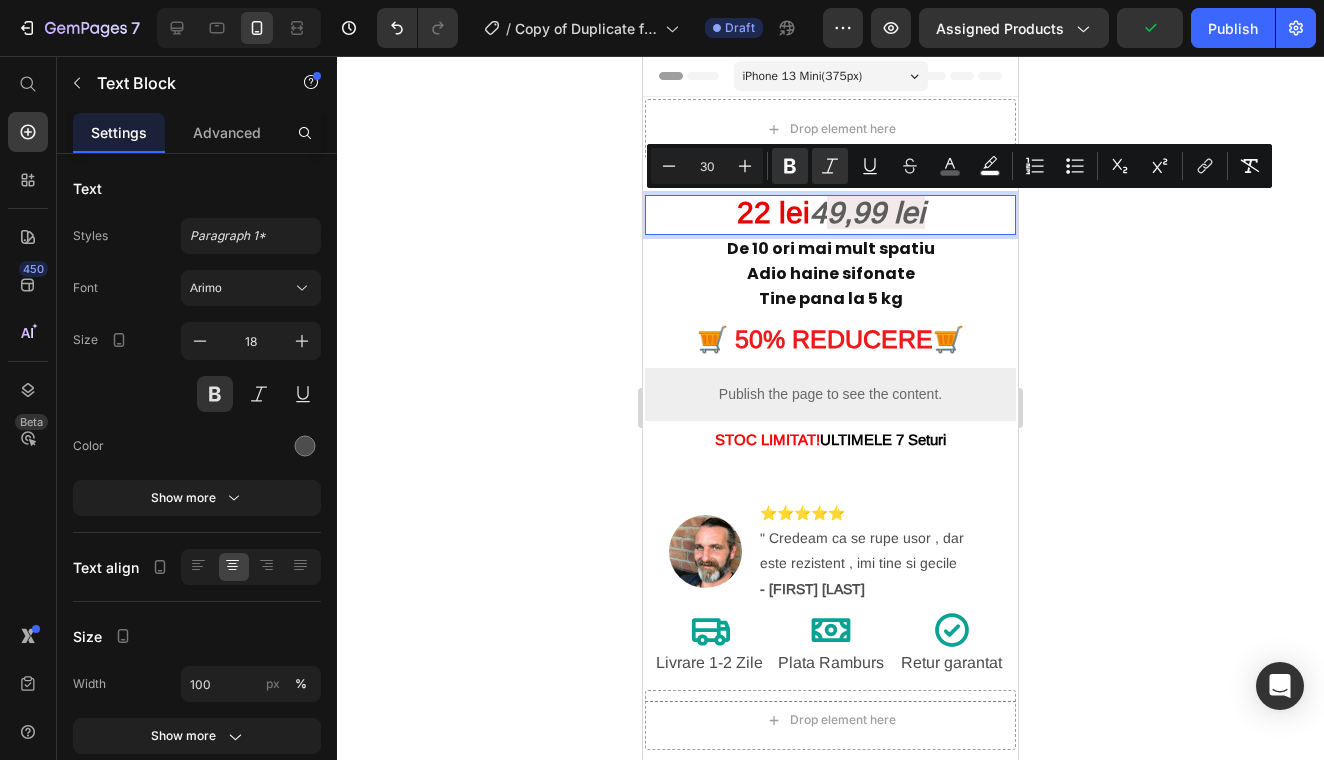 drag, startPoint x: 807, startPoint y: 216, endPoint x: 921, endPoint y: 219, distance: 114.03947 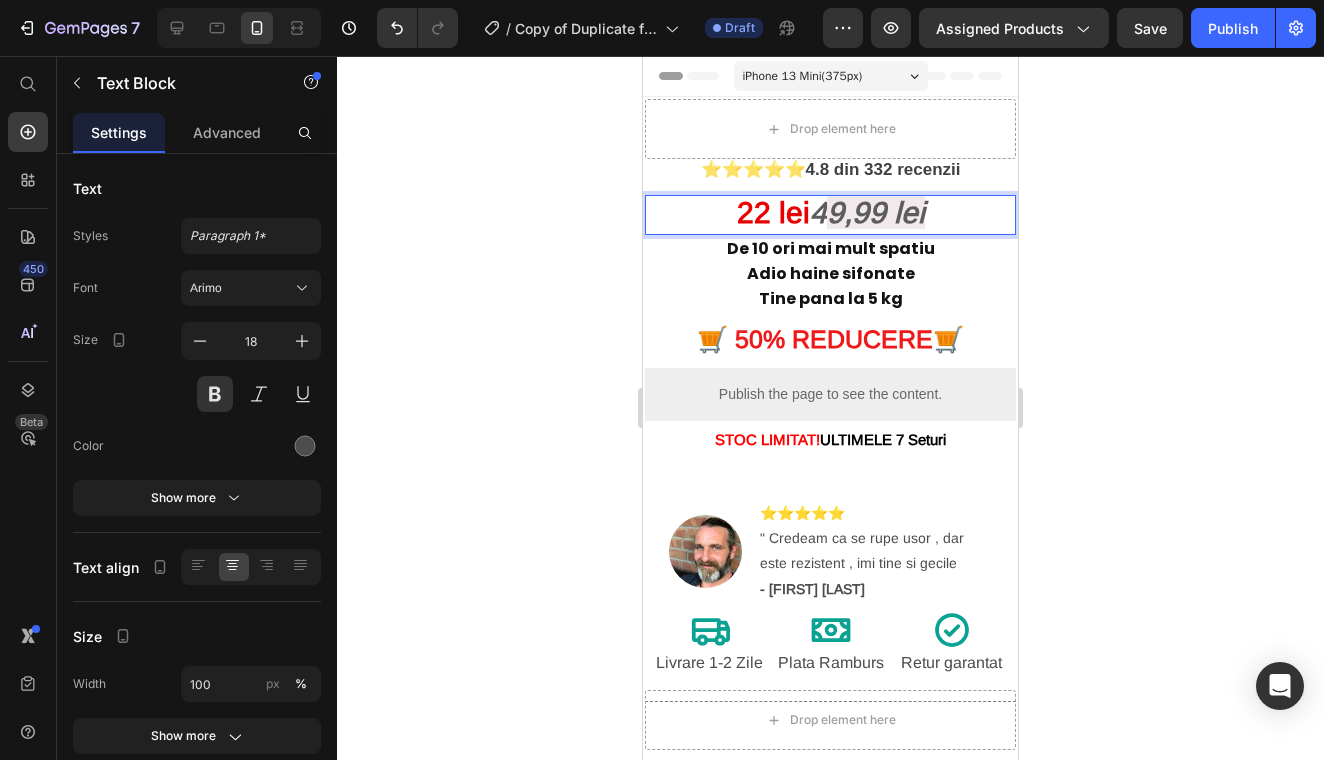 click on "22 lei   4 9,99 lei" at bounding box center [830, 215] 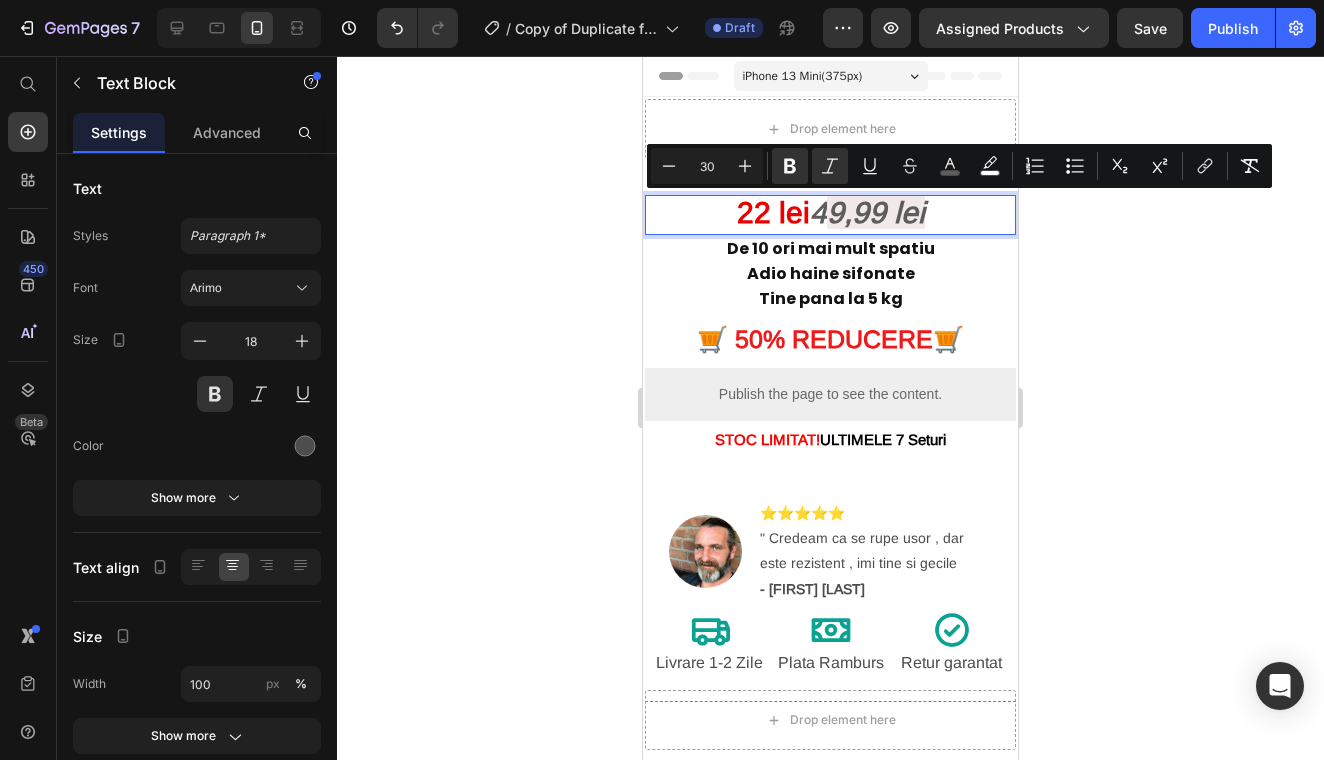 drag, startPoint x: 802, startPoint y: 214, endPoint x: 932, endPoint y: 233, distance: 131.38112 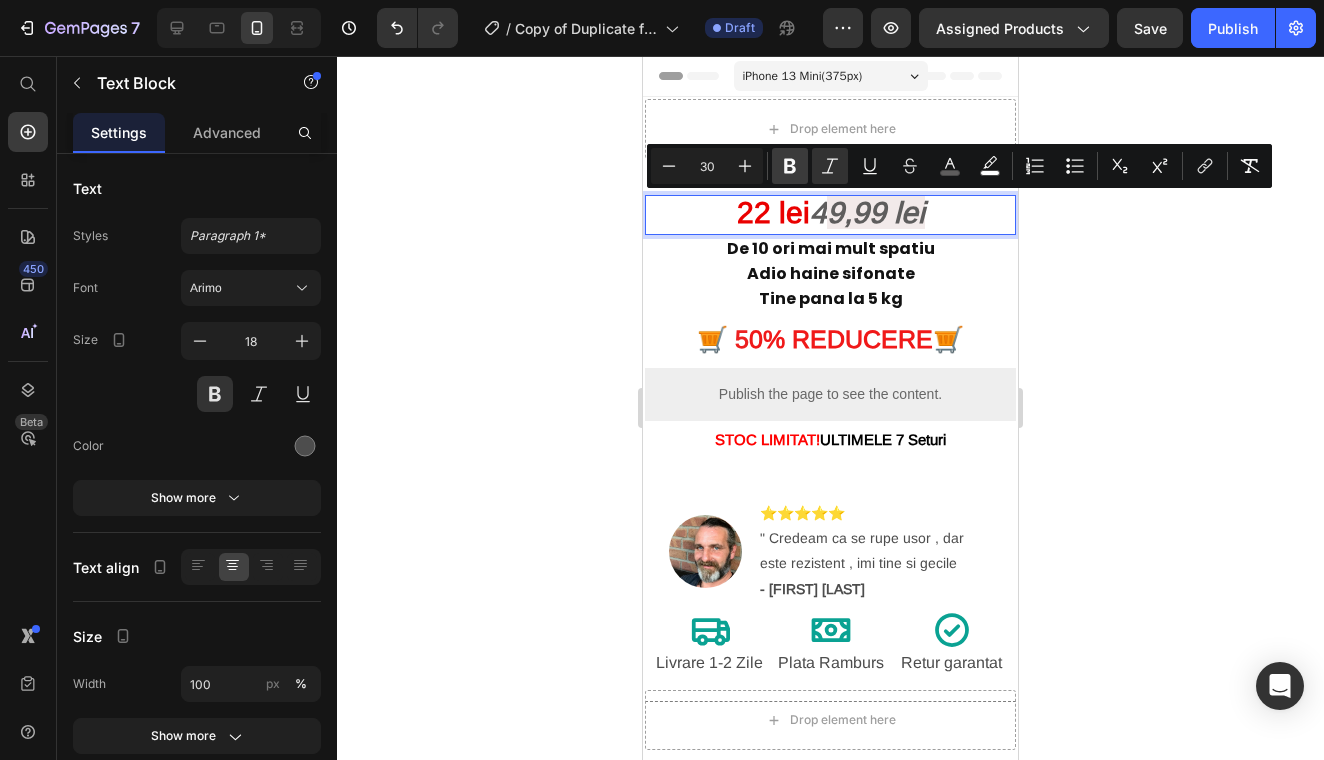 click 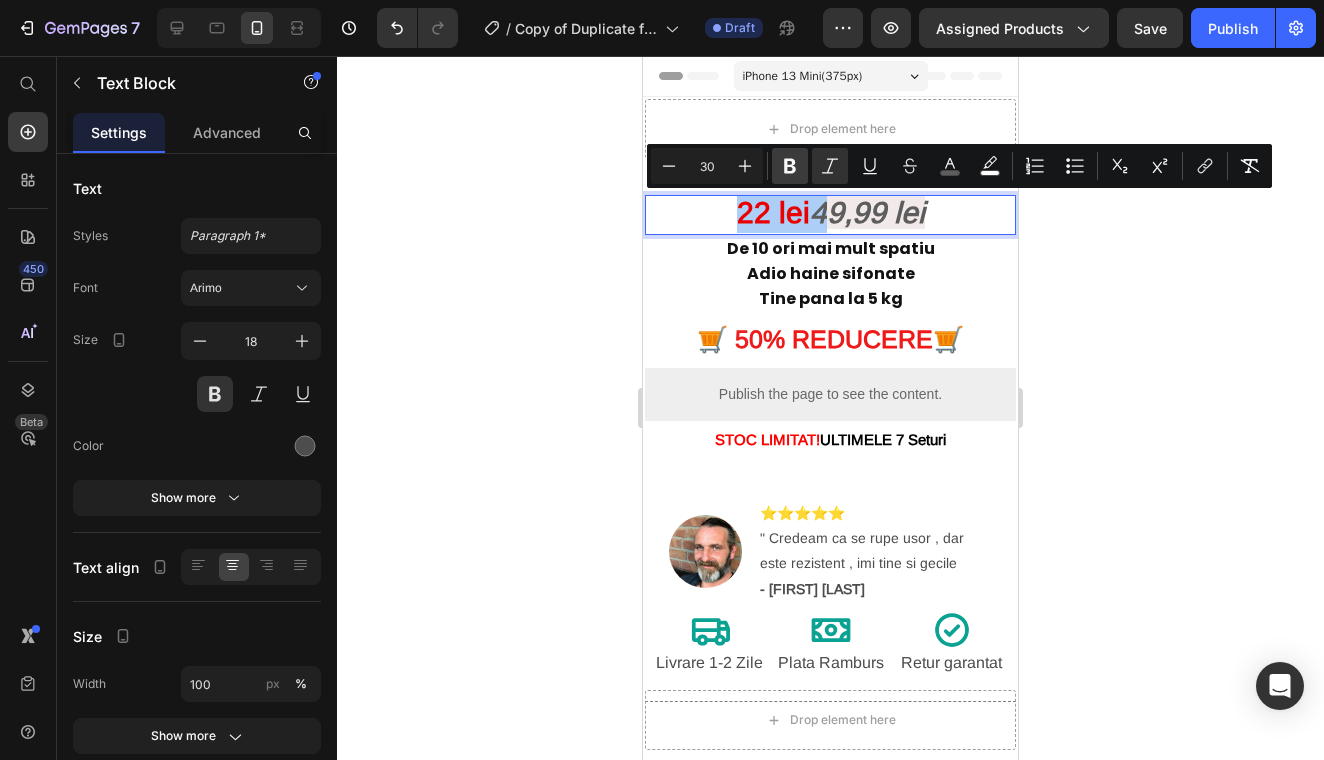 click 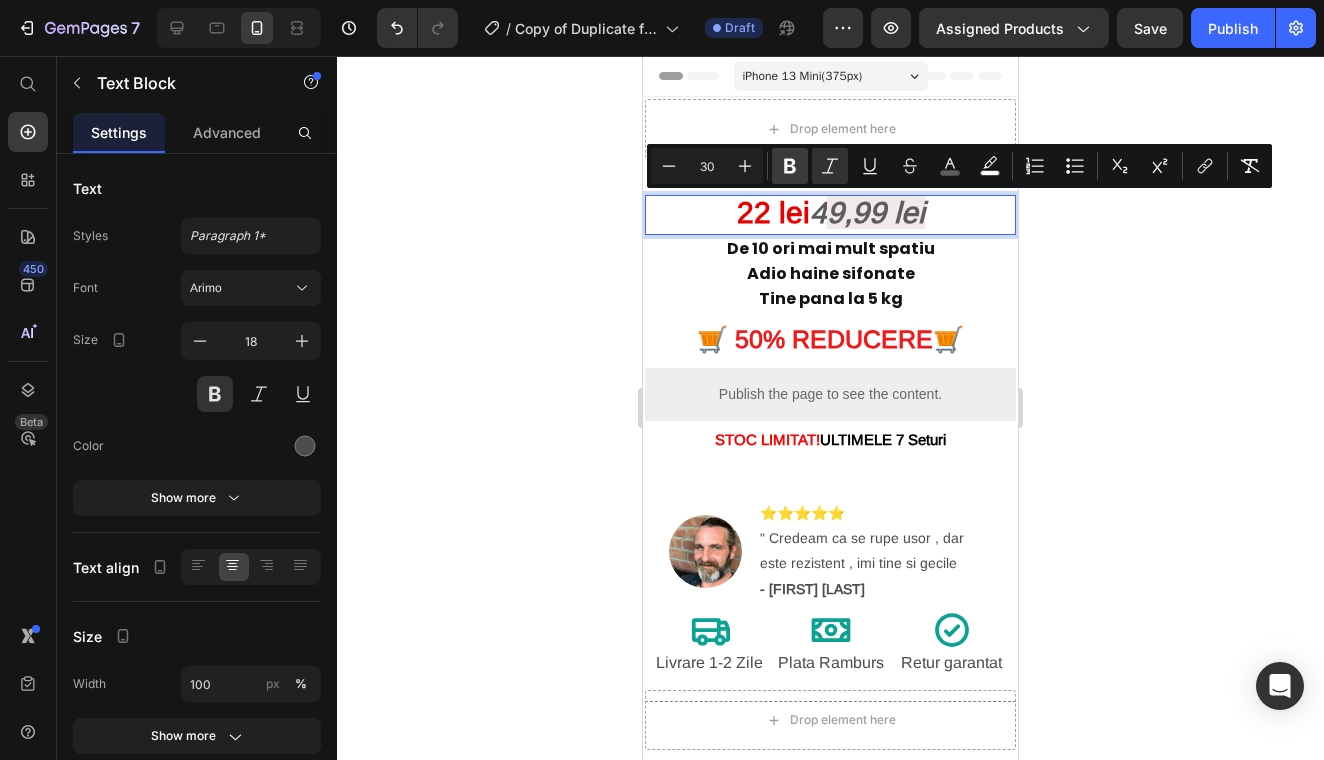 click 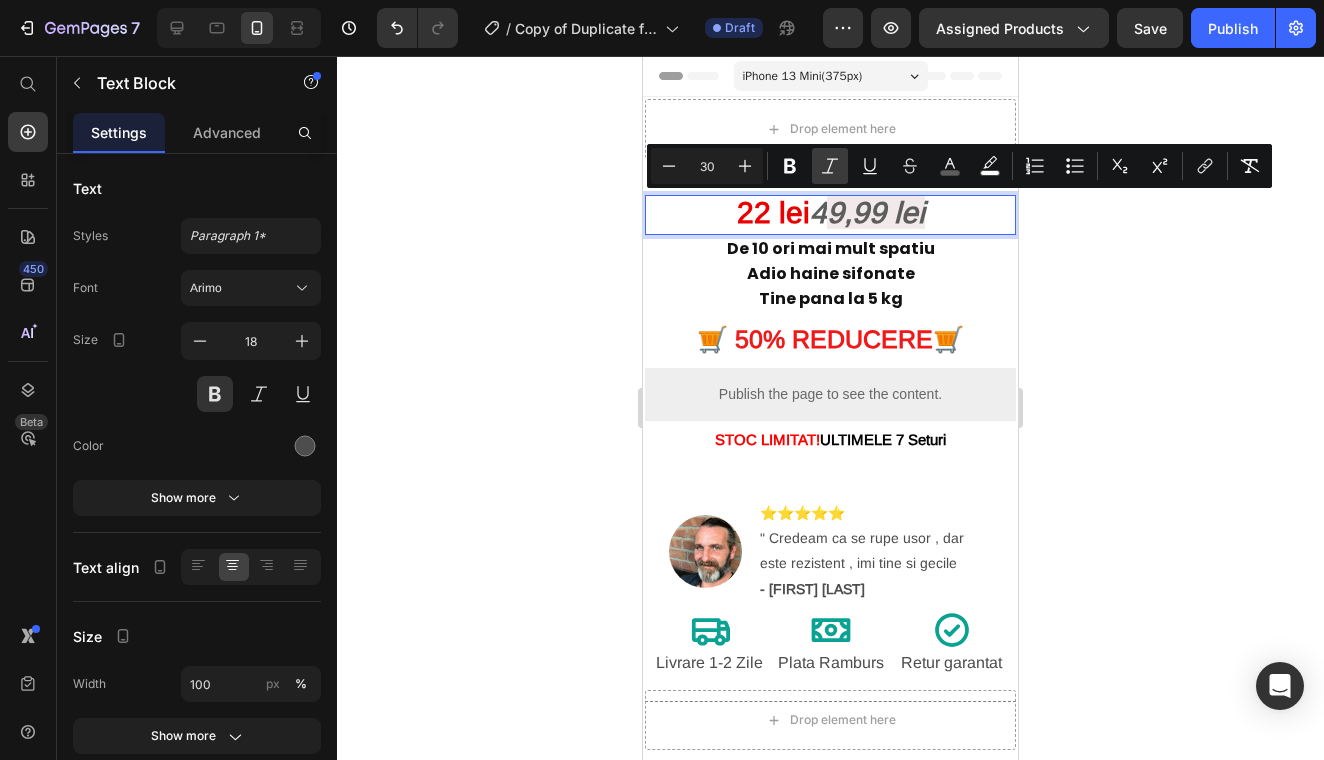 click 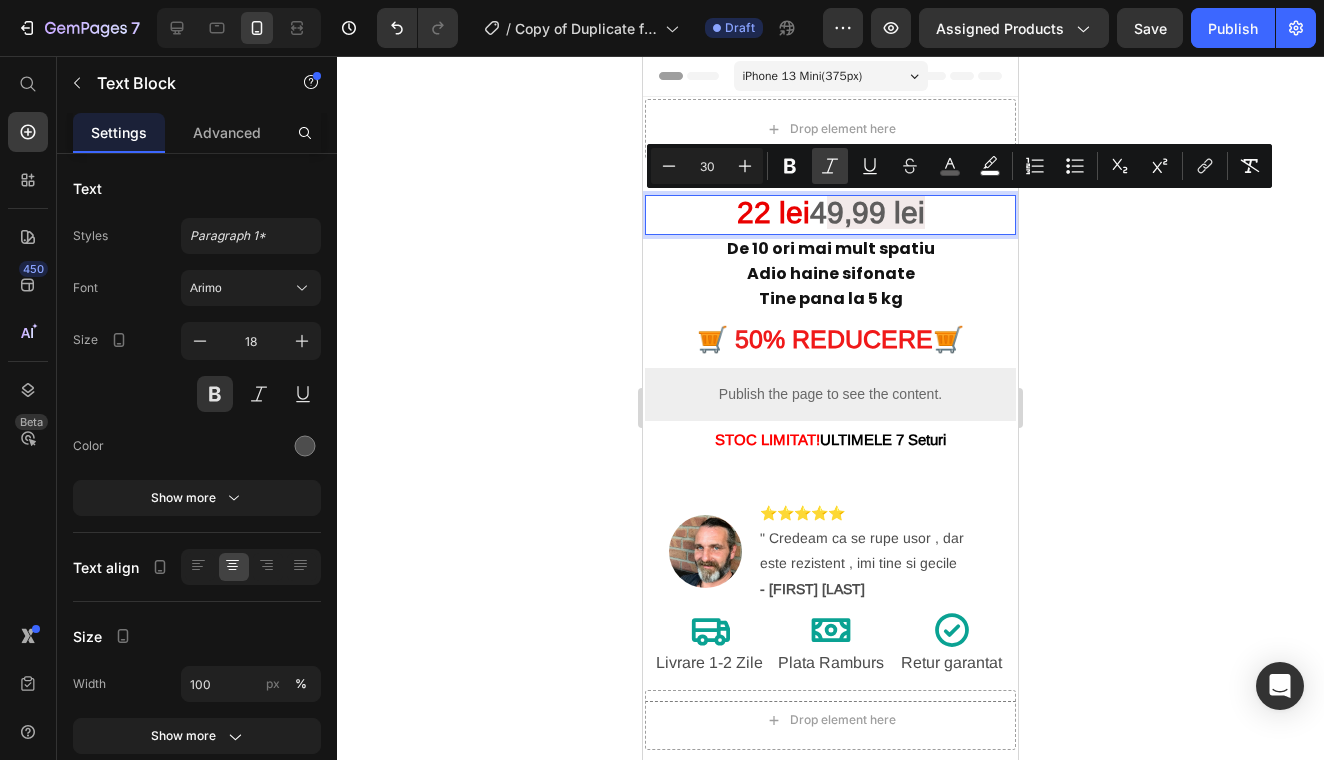 click 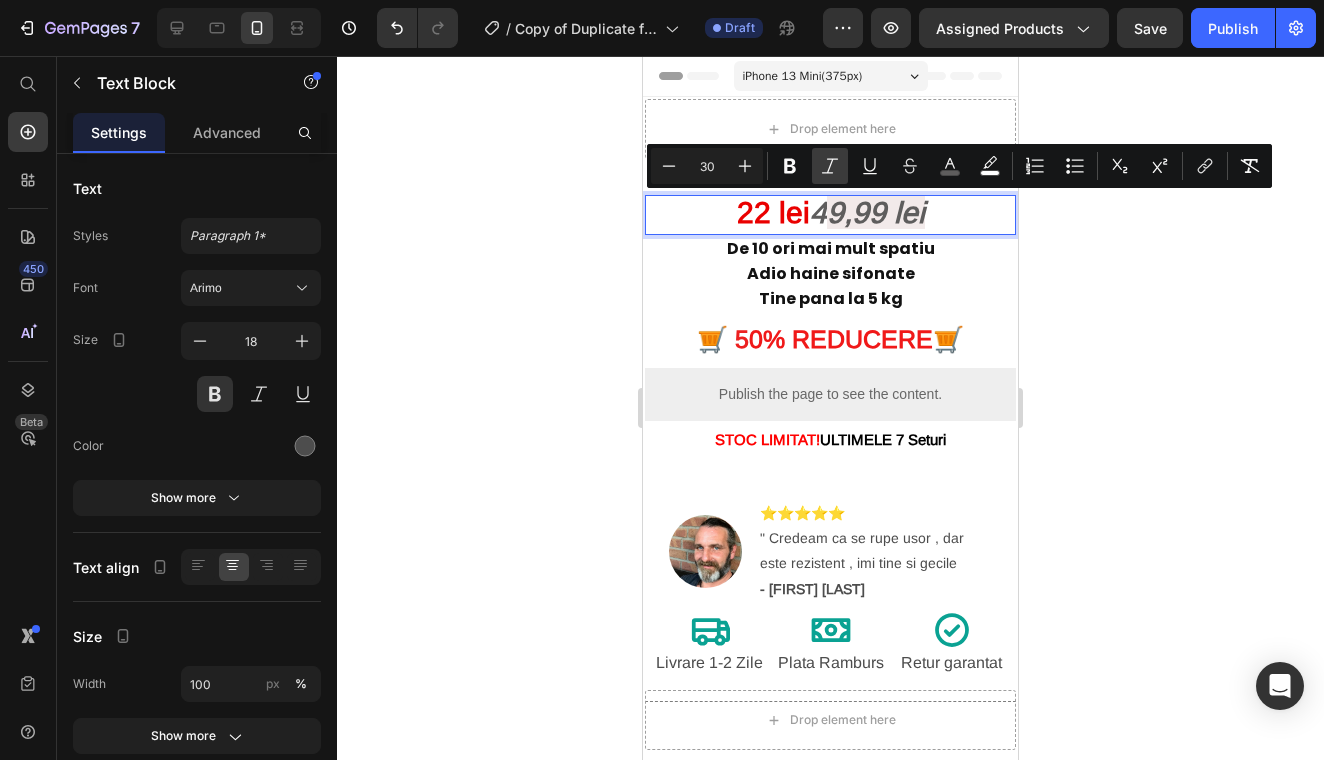 click 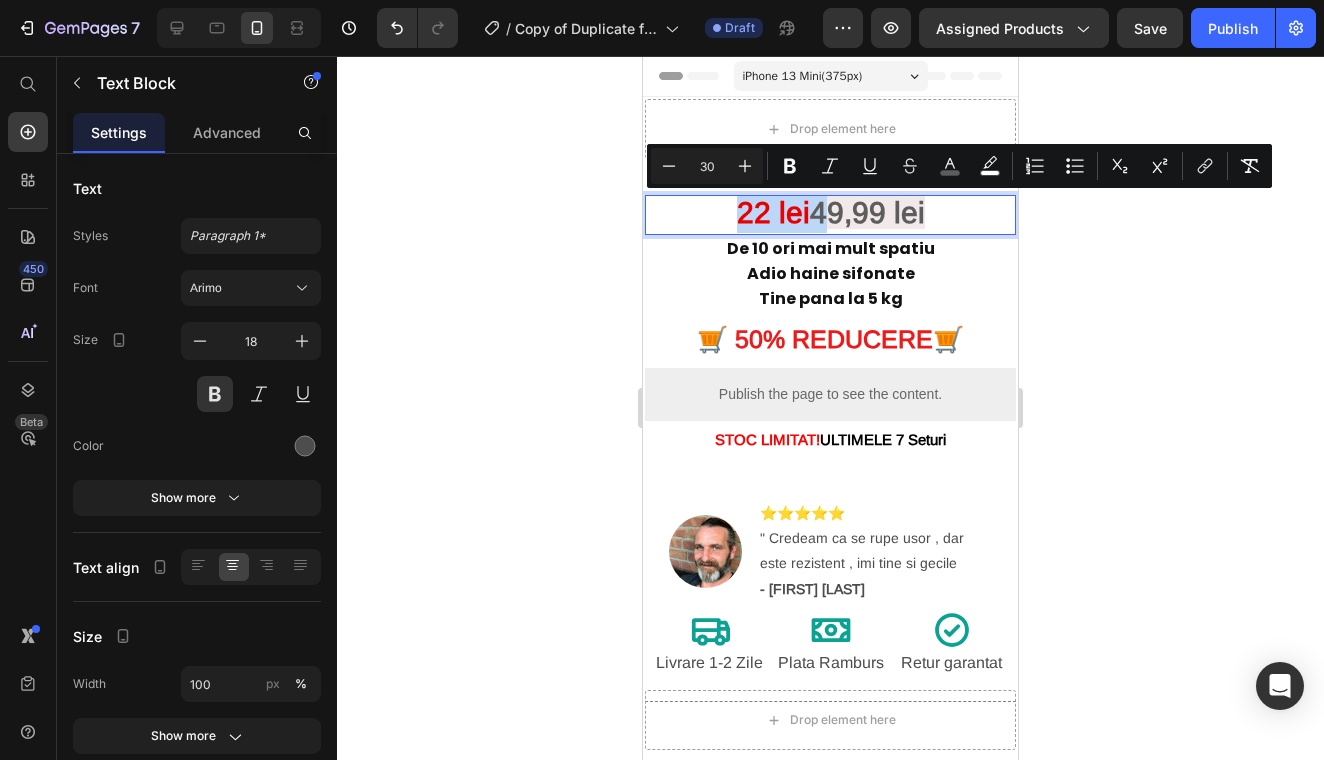 click on "22 lei   4 9,99 lei" at bounding box center (830, 215) 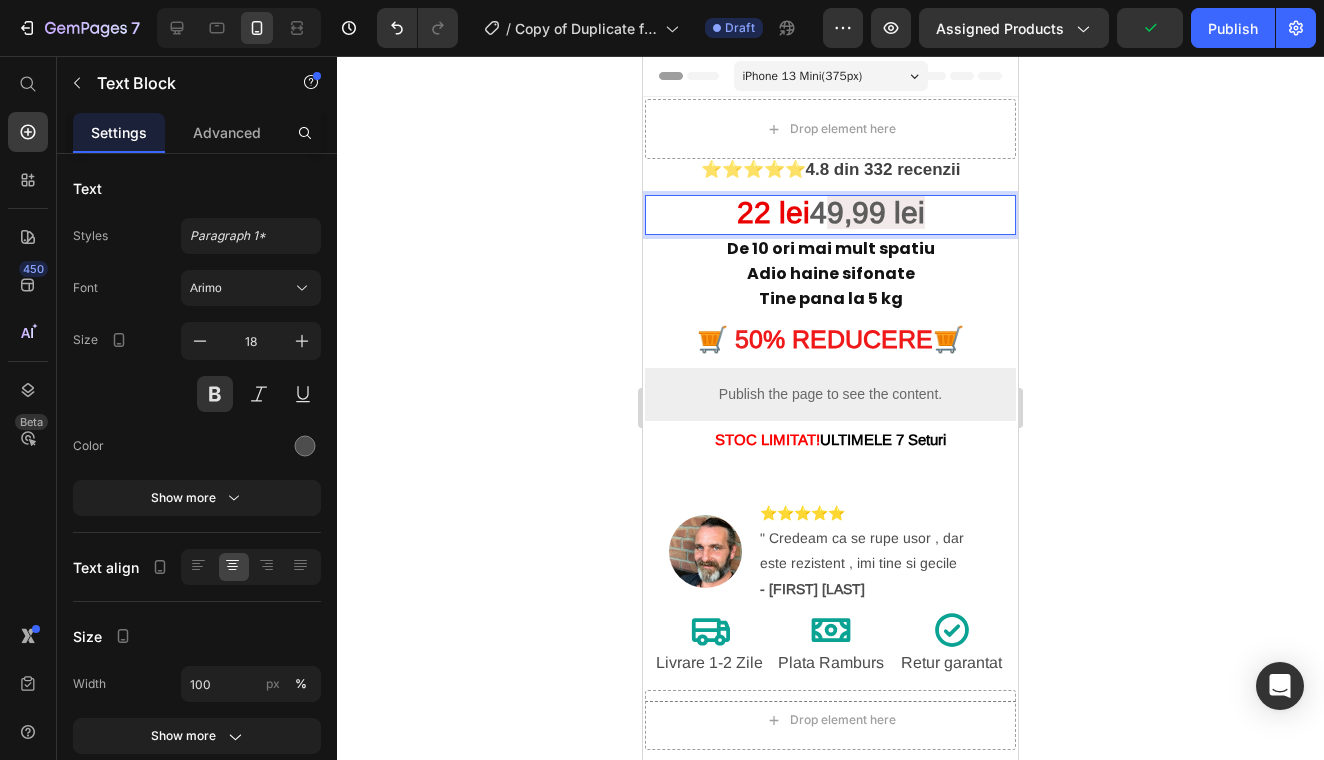 click on "4" at bounding box center (818, 212) 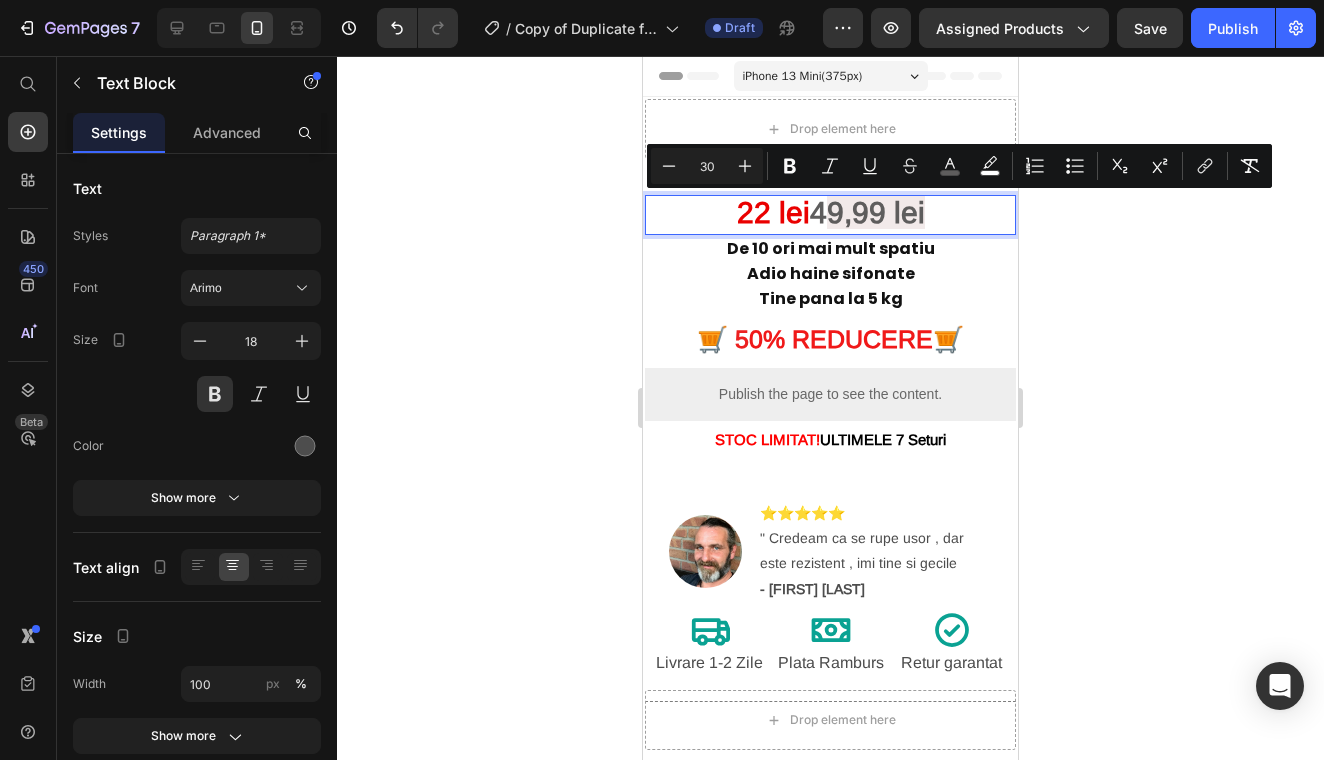 drag, startPoint x: 805, startPoint y: 207, endPoint x: 936, endPoint y: 227, distance: 132.51793 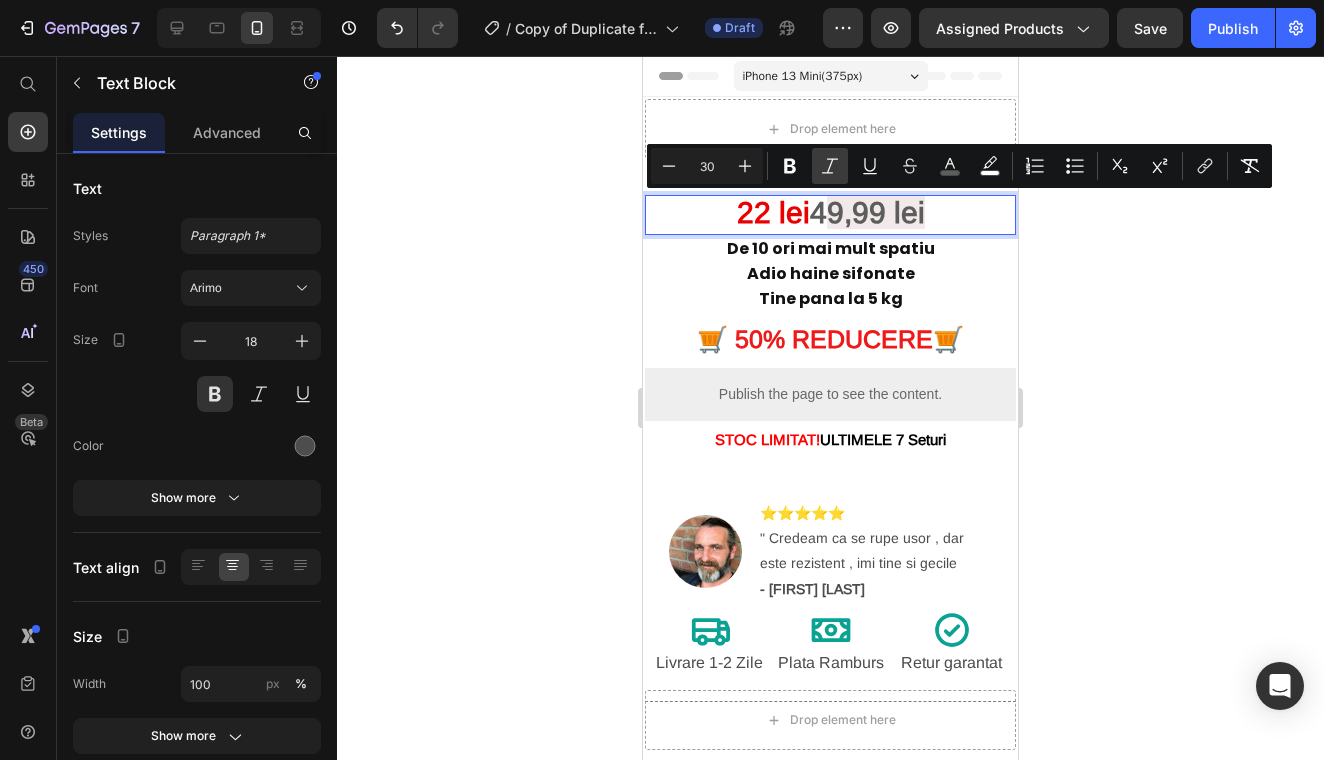 click 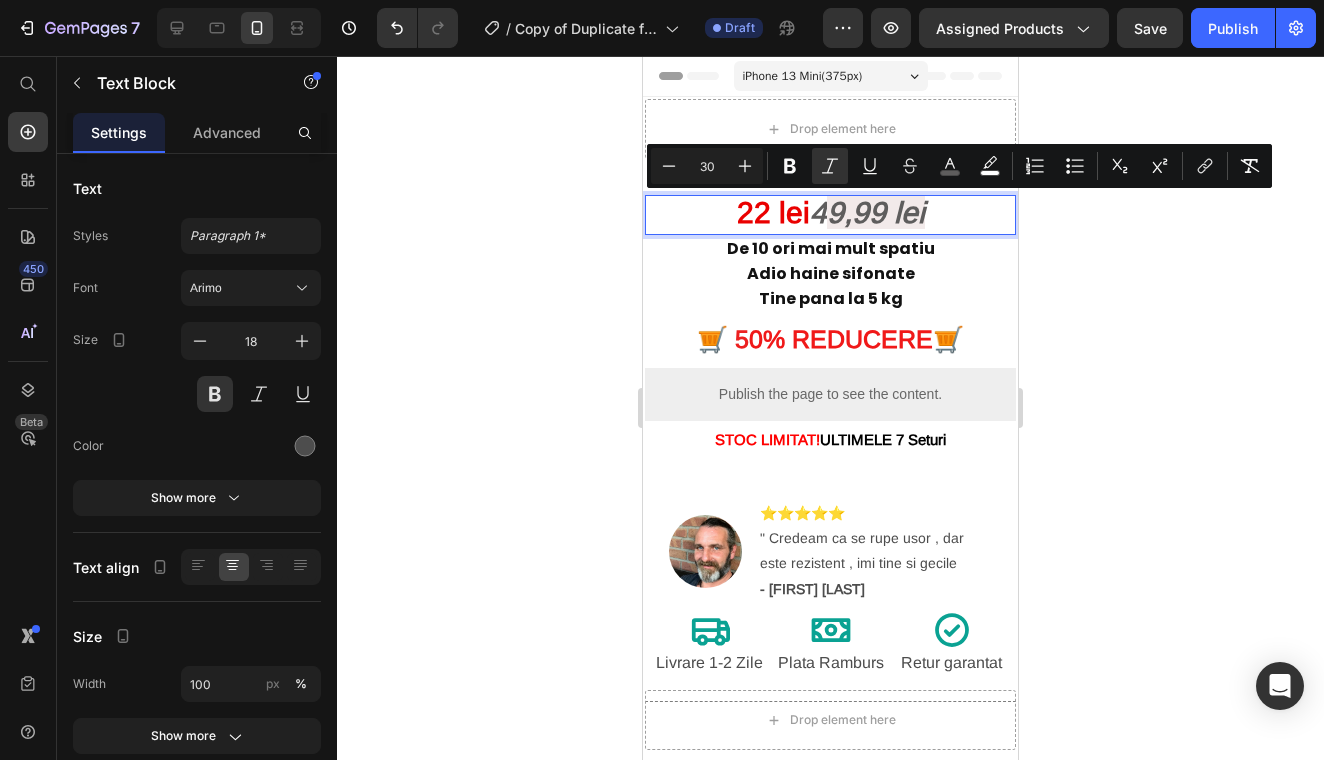 click on "22 lei   4 9,99 lei" at bounding box center (830, 215) 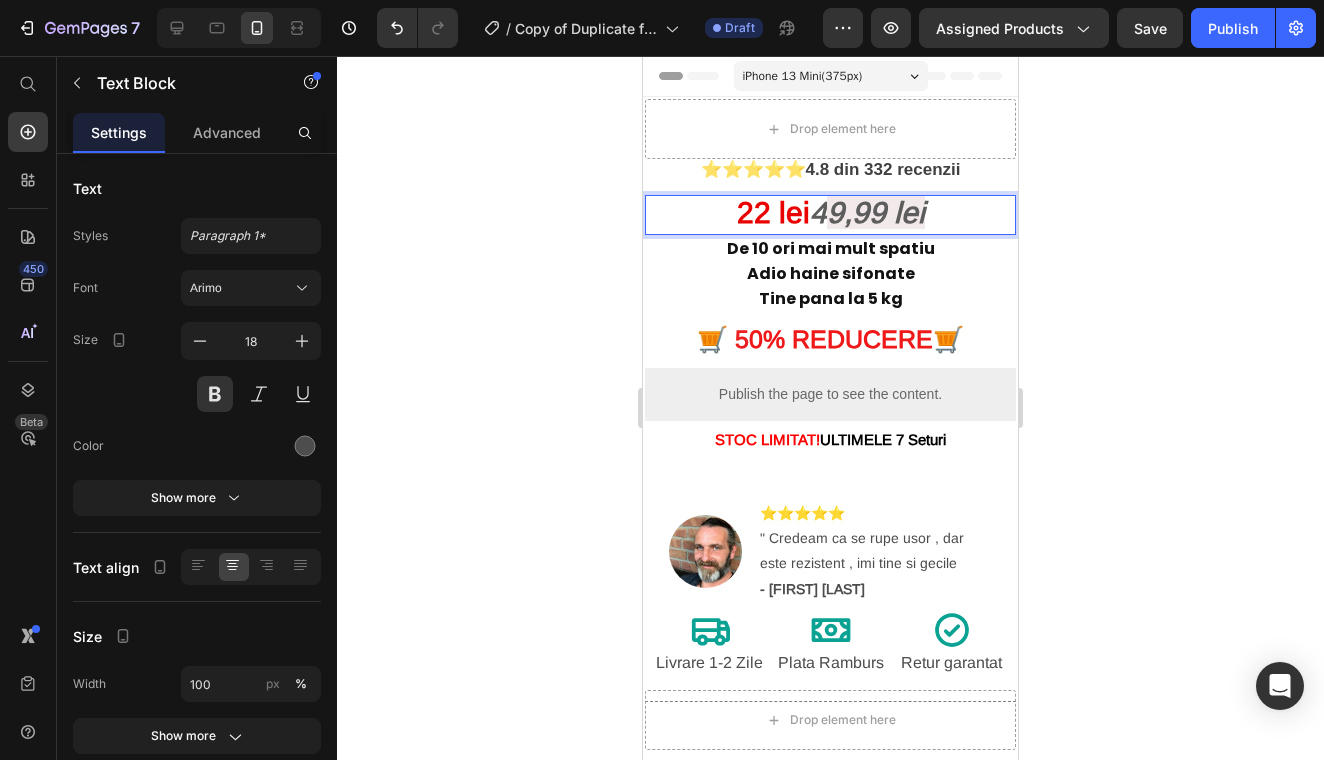 click on "4" at bounding box center (818, 212) 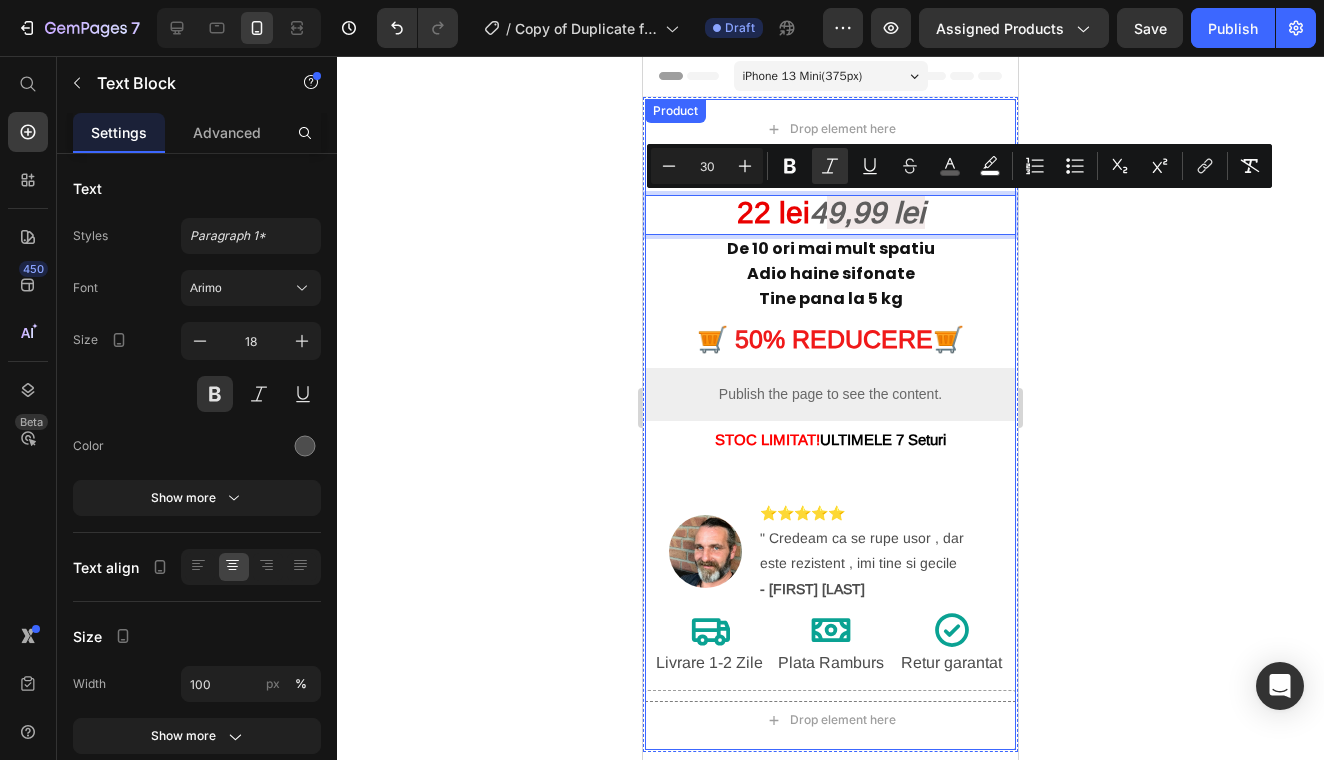 drag, startPoint x: 809, startPoint y: 219, endPoint x: 939, endPoint y: 238, distance: 131.38112 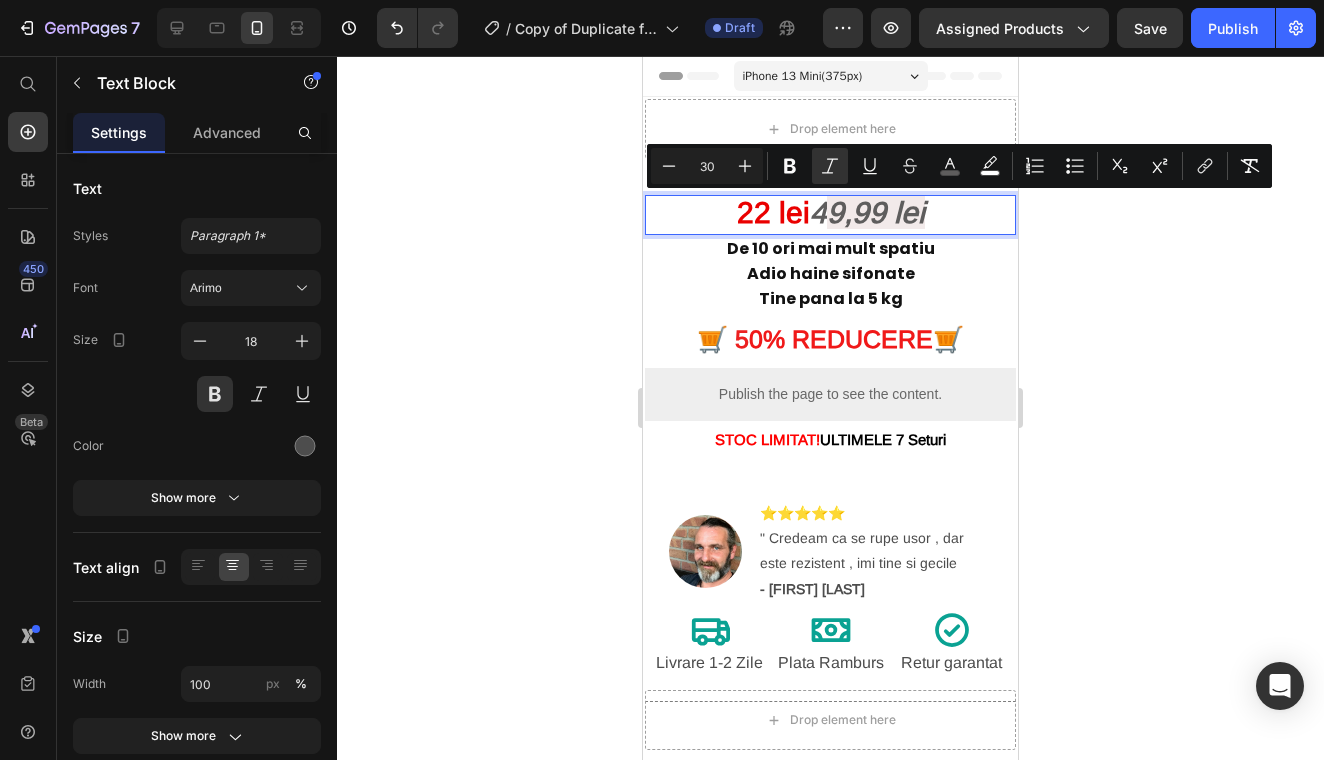 click on "22 lei   4 9,99 lei" at bounding box center [830, 215] 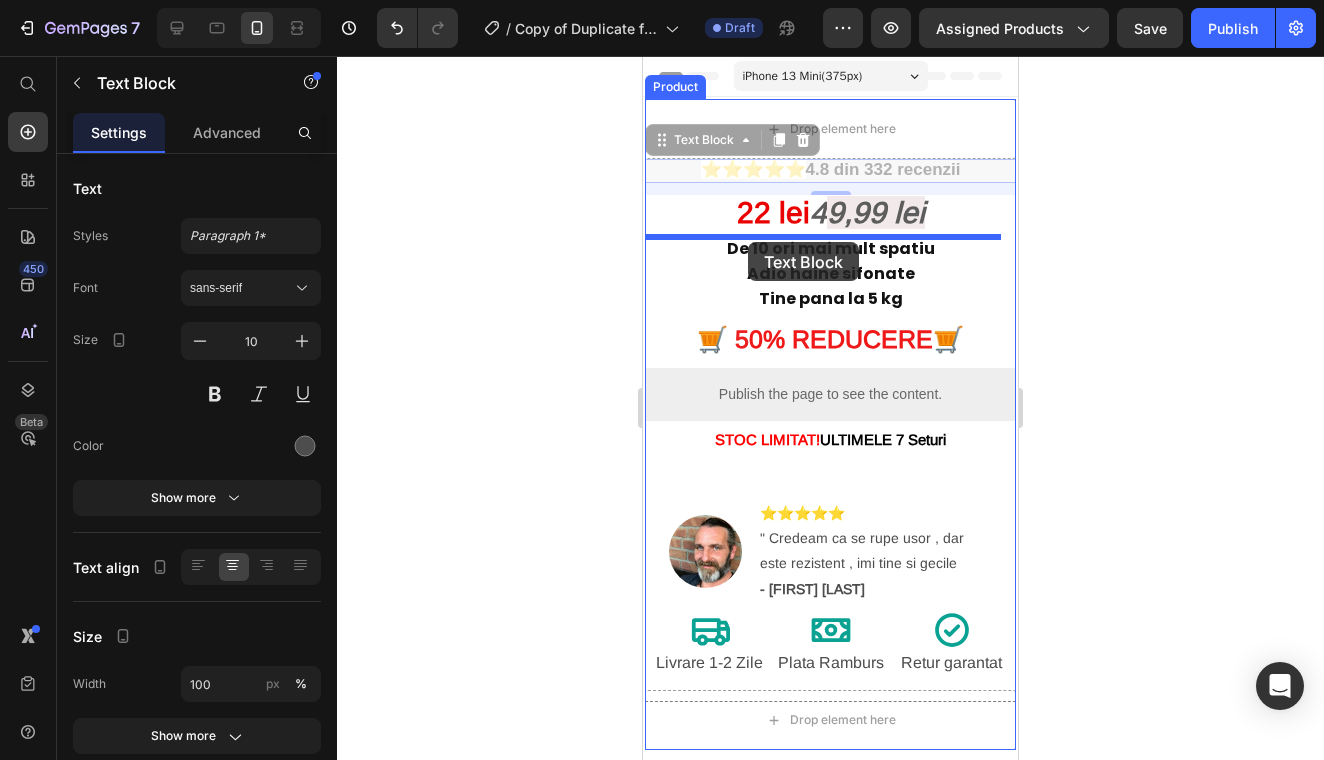 drag, startPoint x: 757, startPoint y: 160, endPoint x: 748, endPoint y: 242, distance: 82.492424 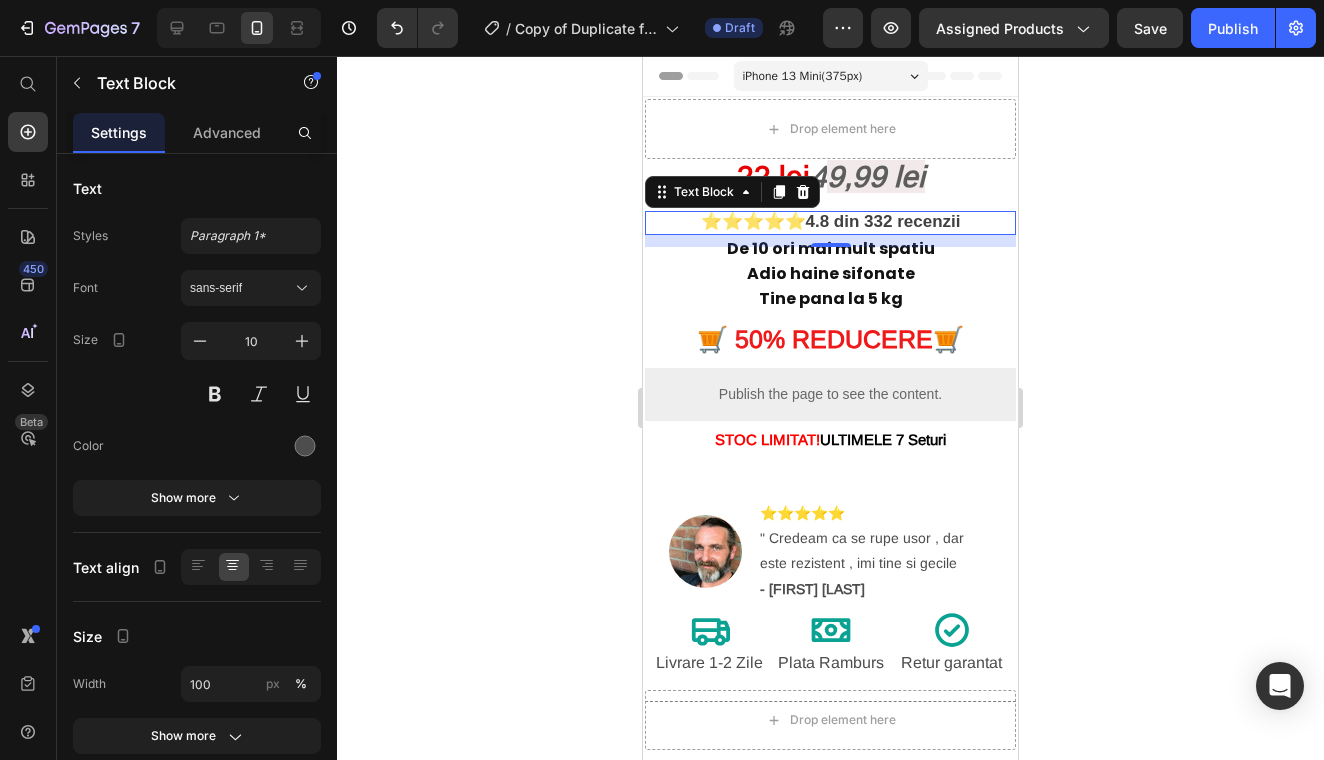 click on "12" at bounding box center (831, 263) 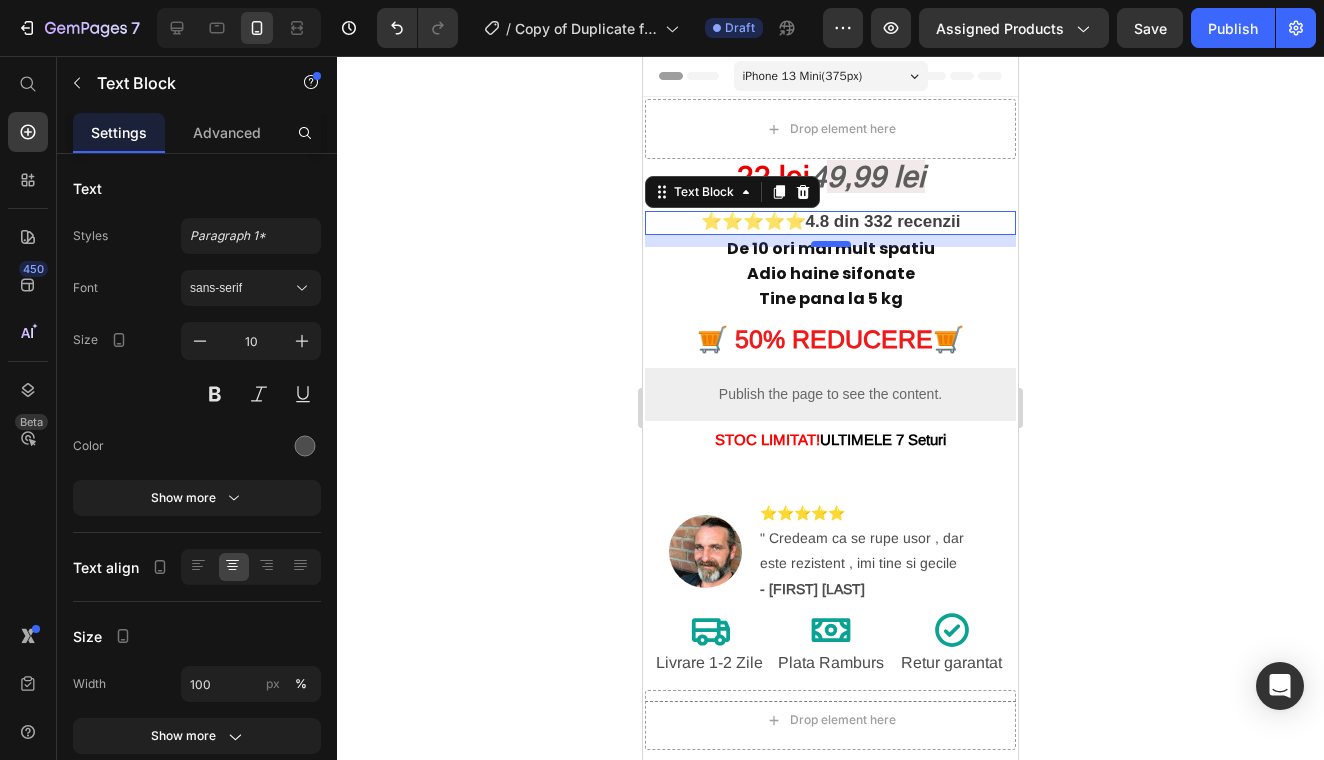 click at bounding box center [831, 244] 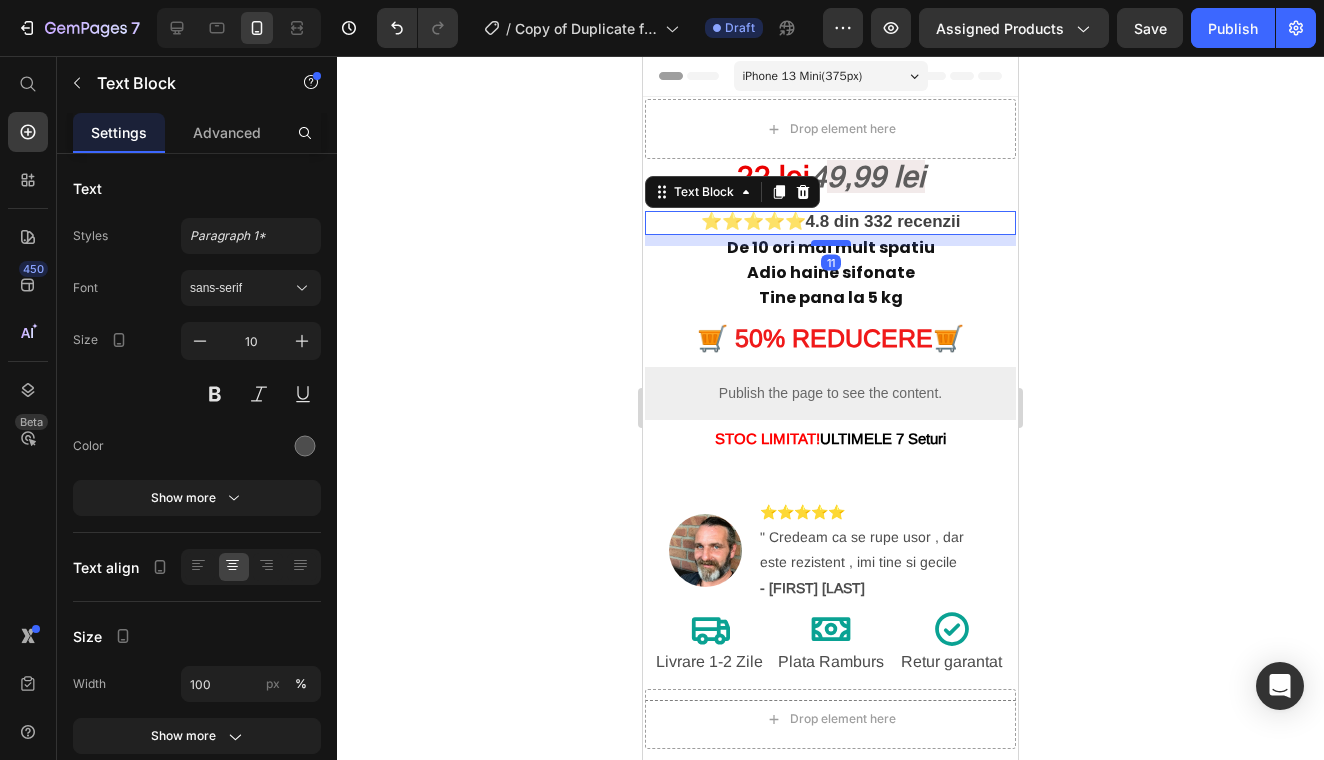 click at bounding box center (831, 243) 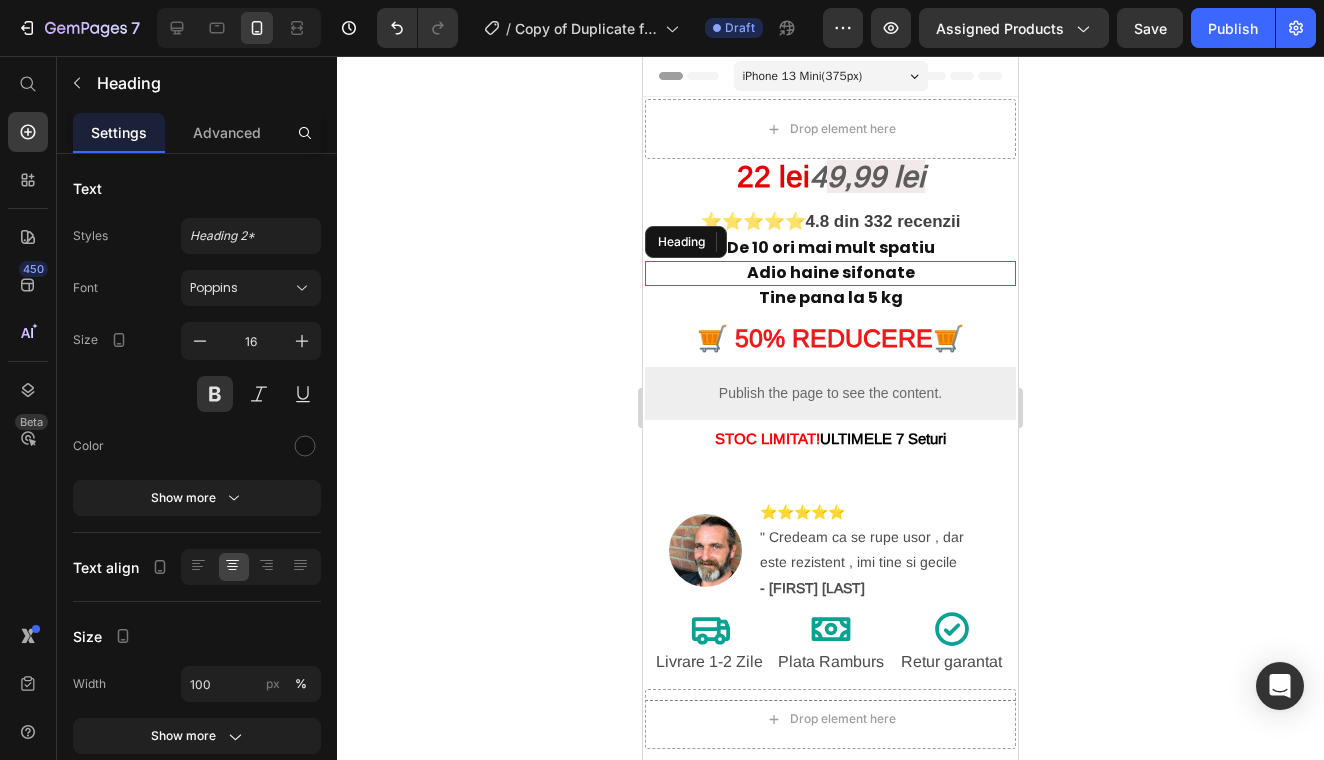 click on "Adio haine sifonate" at bounding box center [830, 273] 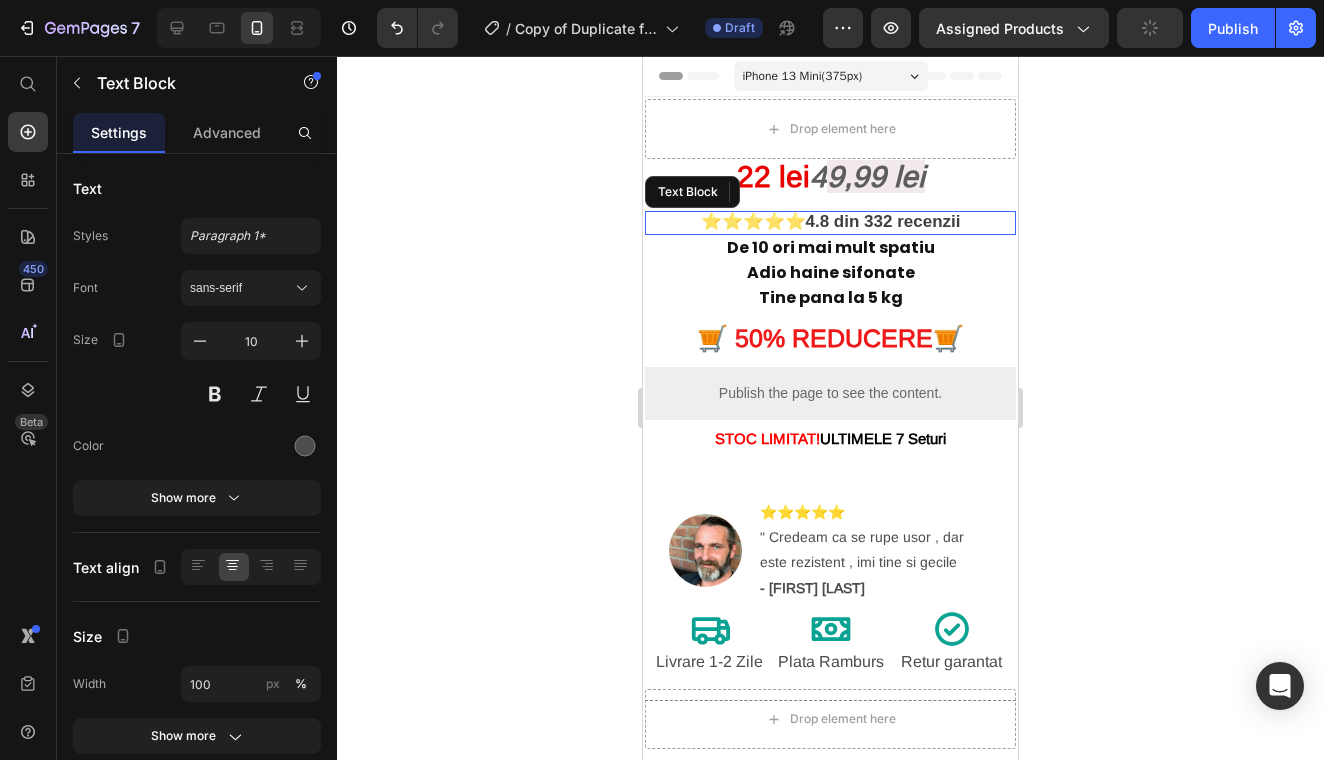 click on "4.8 din 332 recenzii" at bounding box center [883, 221] 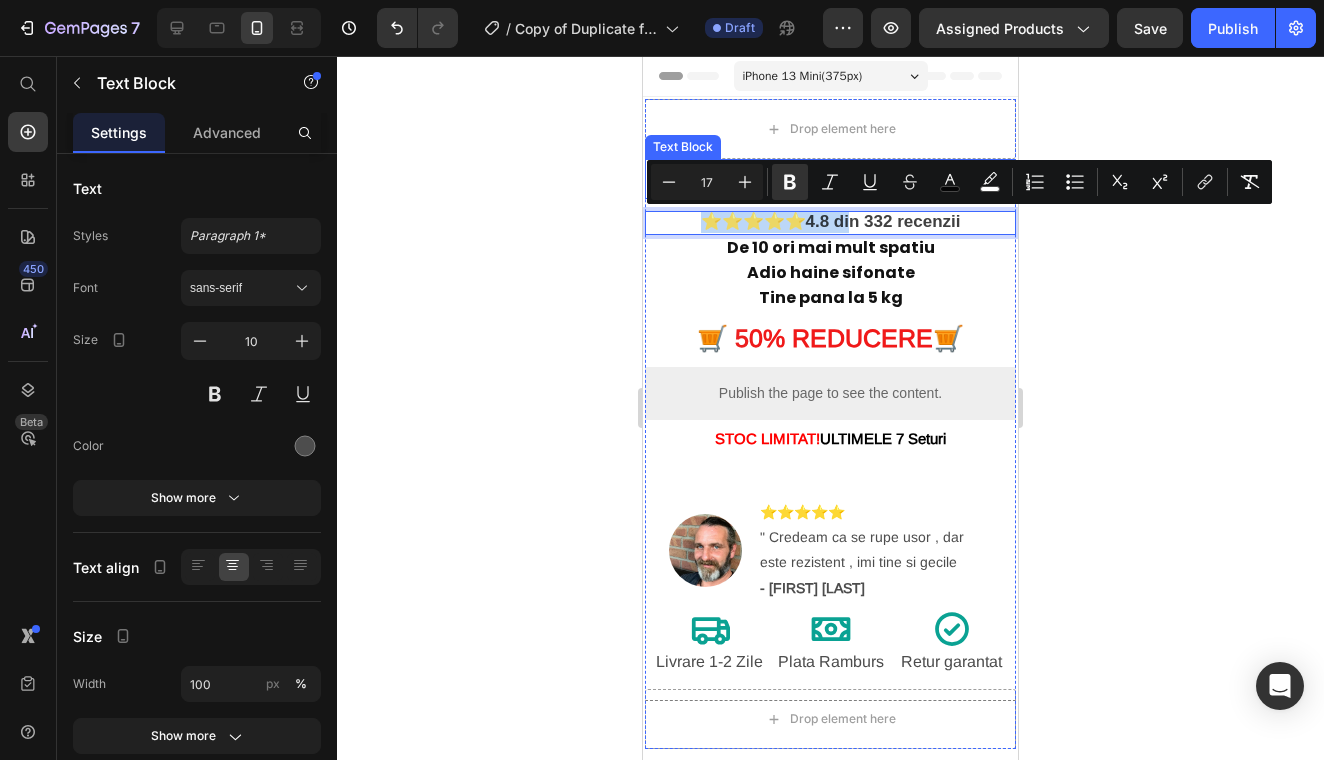 drag, startPoint x: 850, startPoint y: 225, endPoint x: 840, endPoint y: 172, distance: 53.935146 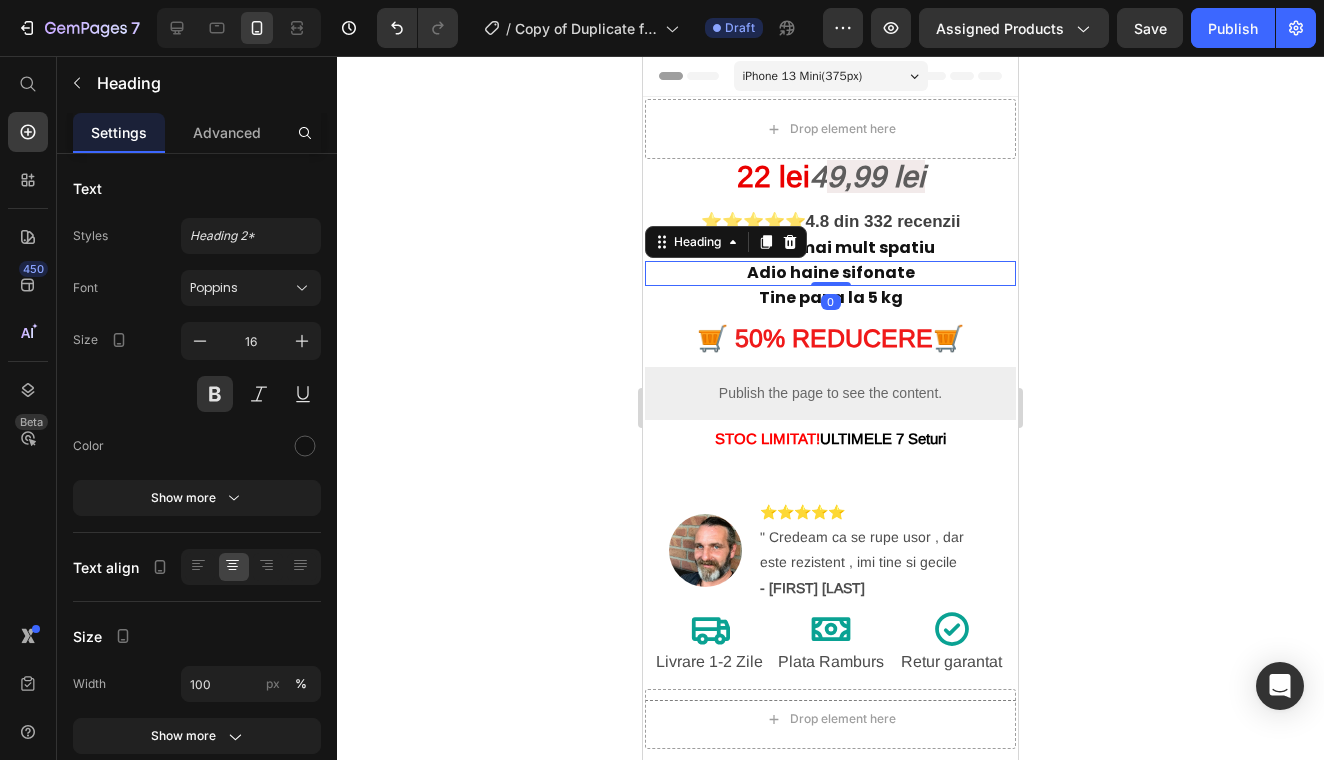 click on "Adio haine sifonate" at bounding box center (830, 273) 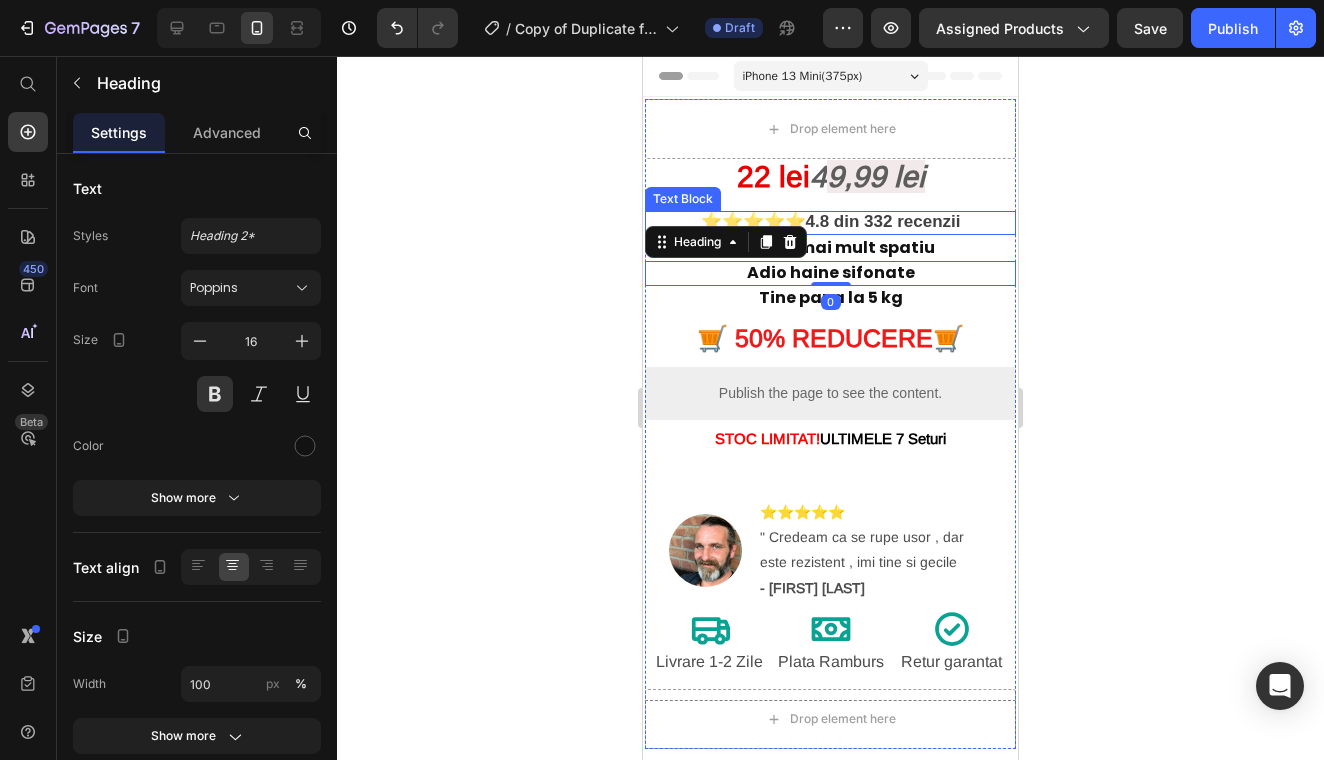 click on "⭐⭐⭐⭐⭐  4.8 din 332 recenzii" at bounding box center (830, 223) 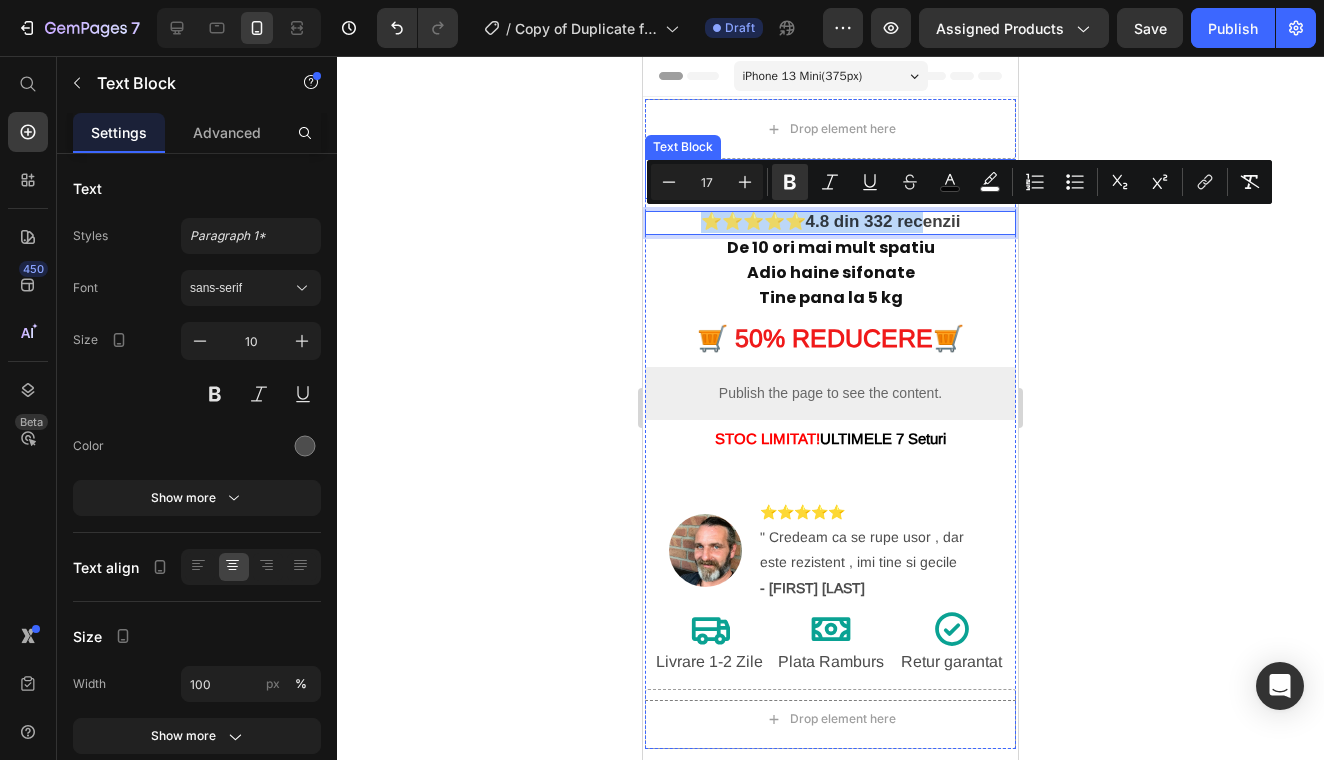 drag, startPoint x: 918, startPoint y: 230, endPoint x: 872, endPoint y: 163, distance: 81.27115 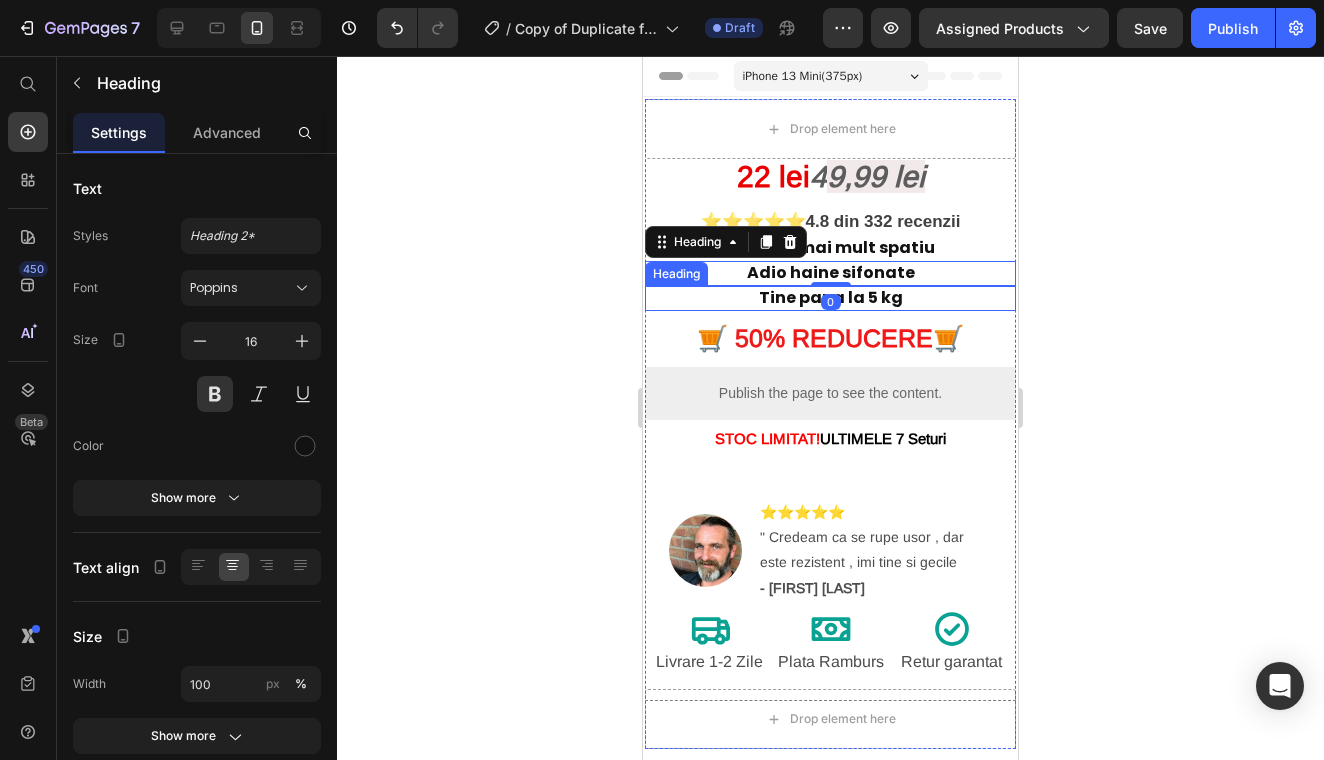 drag, startPoint x: 963, startPoint y: 280, endPoint x: 965, endPoint y: 291, distance: 11.18034 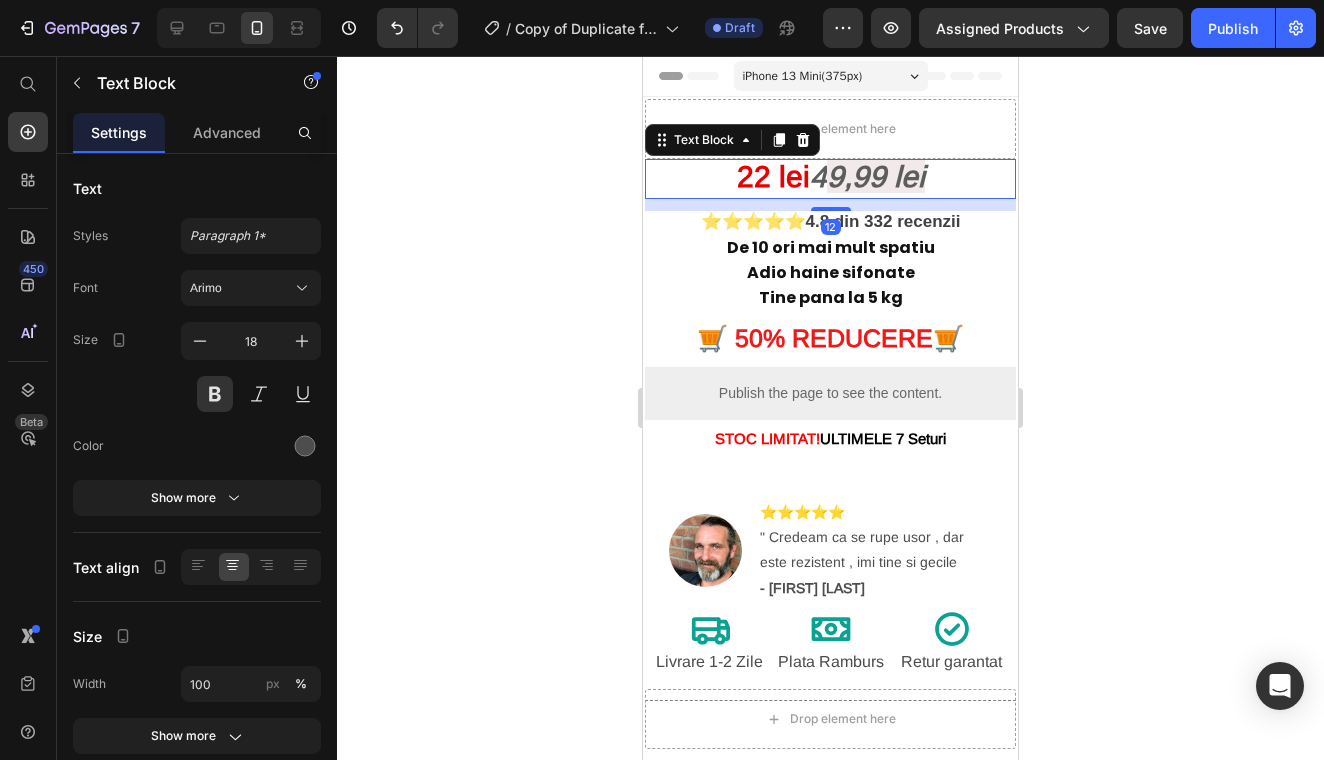 click on "9,99 lei" at bounding box center [876, 176] 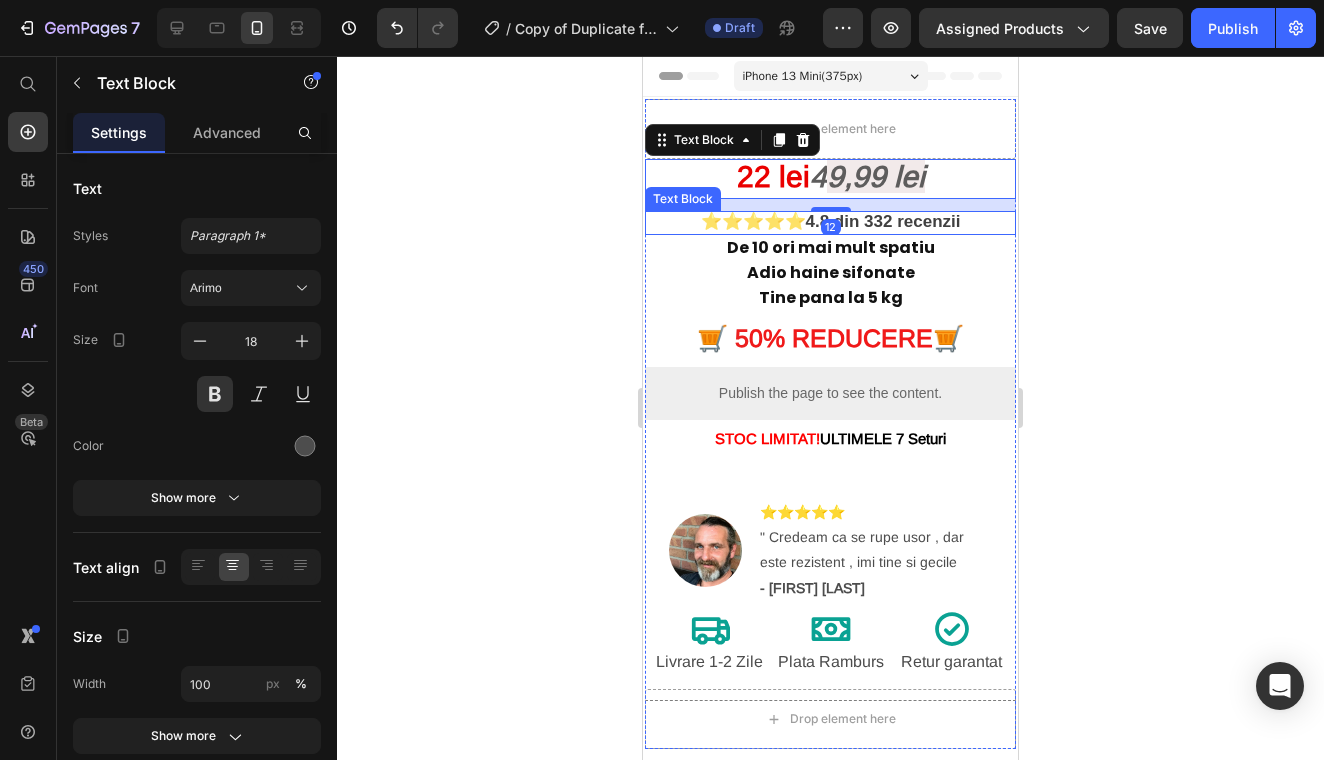 click on "4.8 din 332 recenzii" at bounding box center (883, 221) 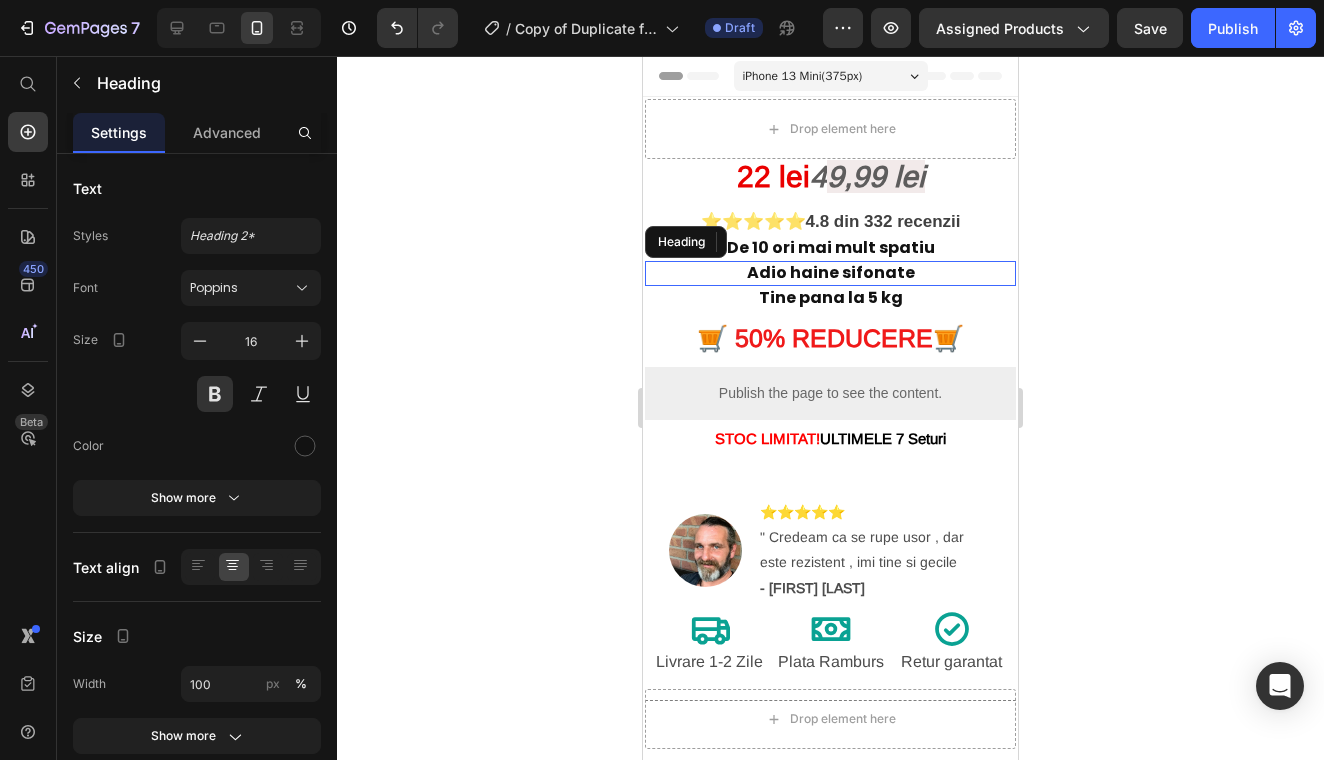 click on "Adio haine sifonate" at bounding box center (830, 273) 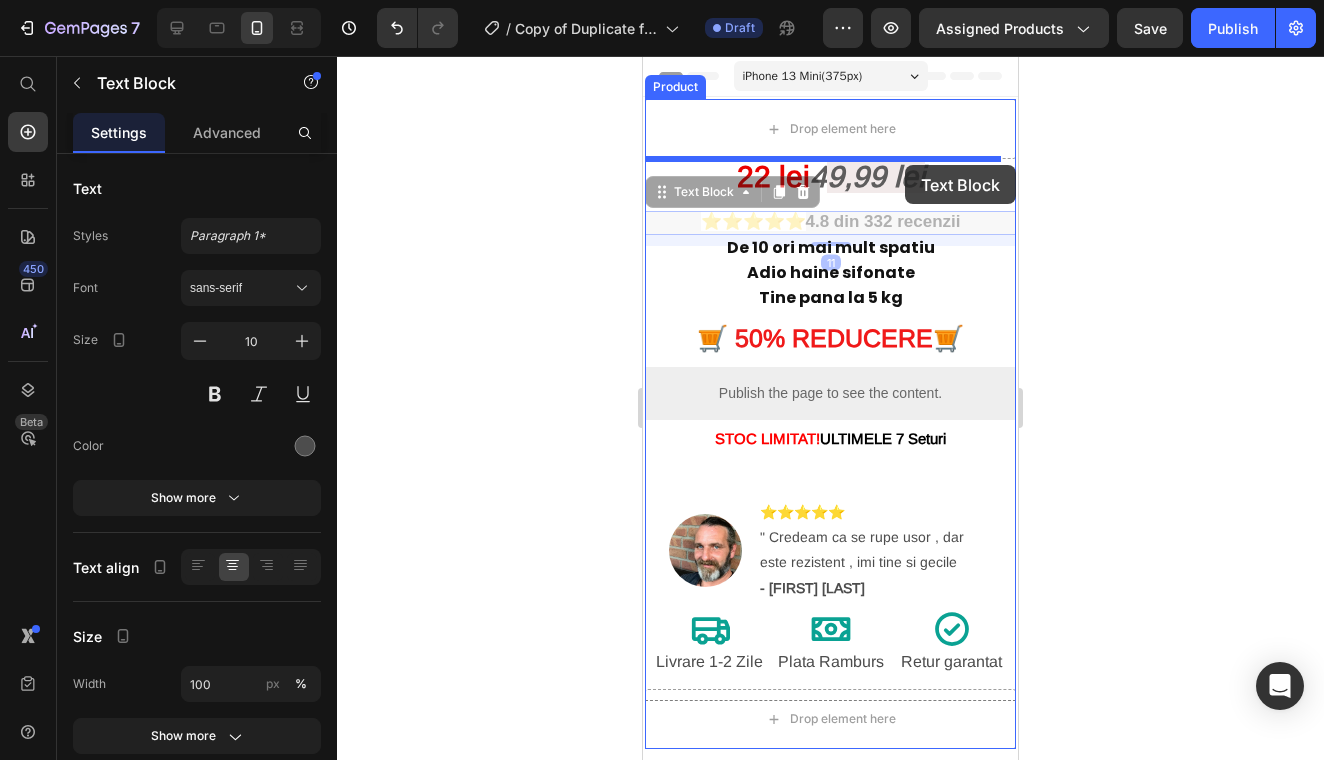 drag, startPoint x: 919, startPoint y: 215, endPoint x: 905, endPoint y: 165, distance: 51.92302 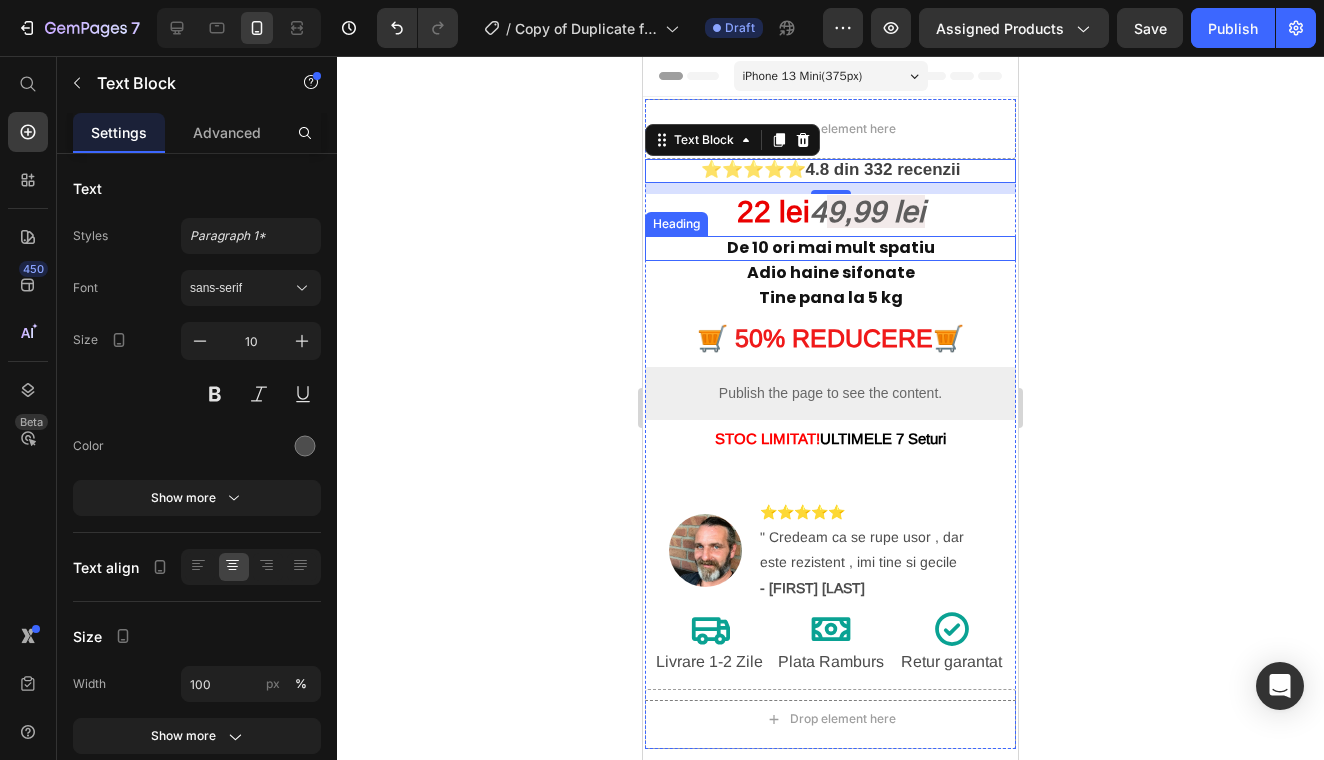 click on "De 10 ori mai mult spatiu" at bounding box center (830, 248) 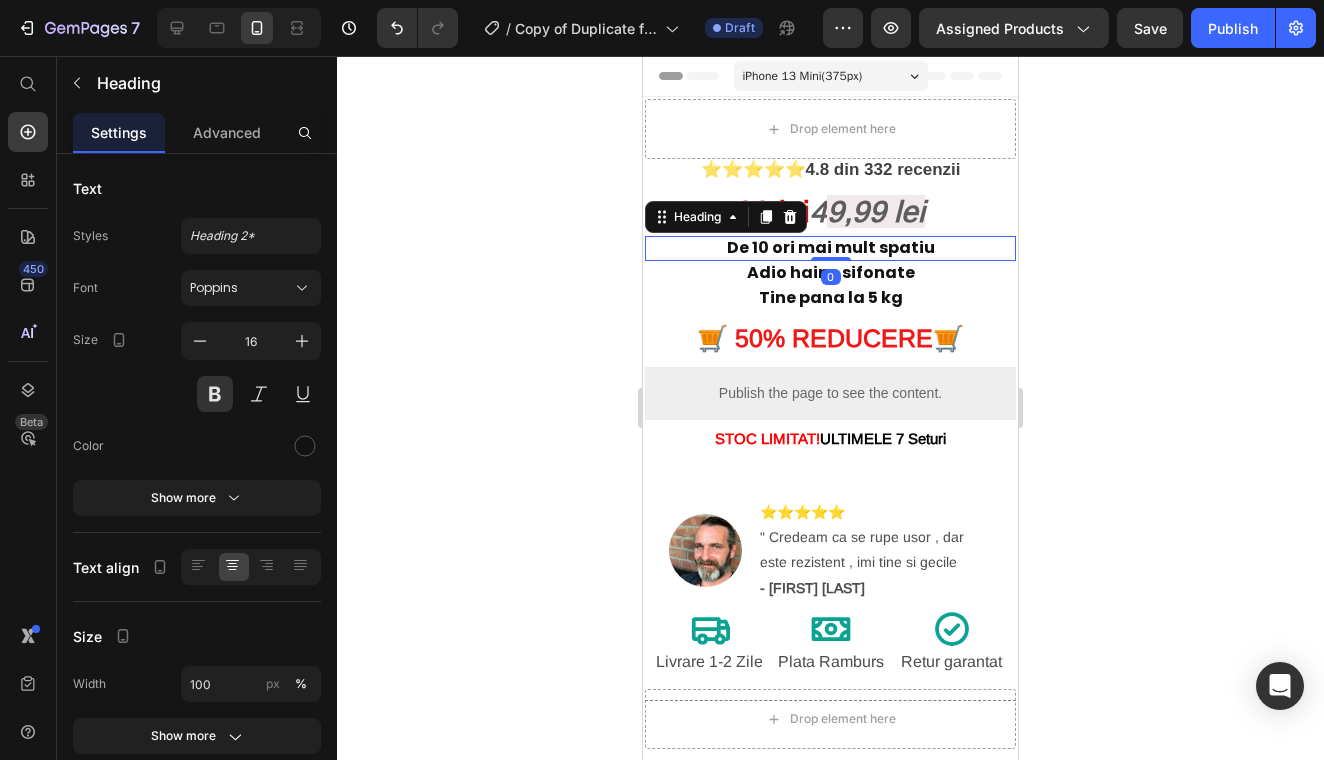 click 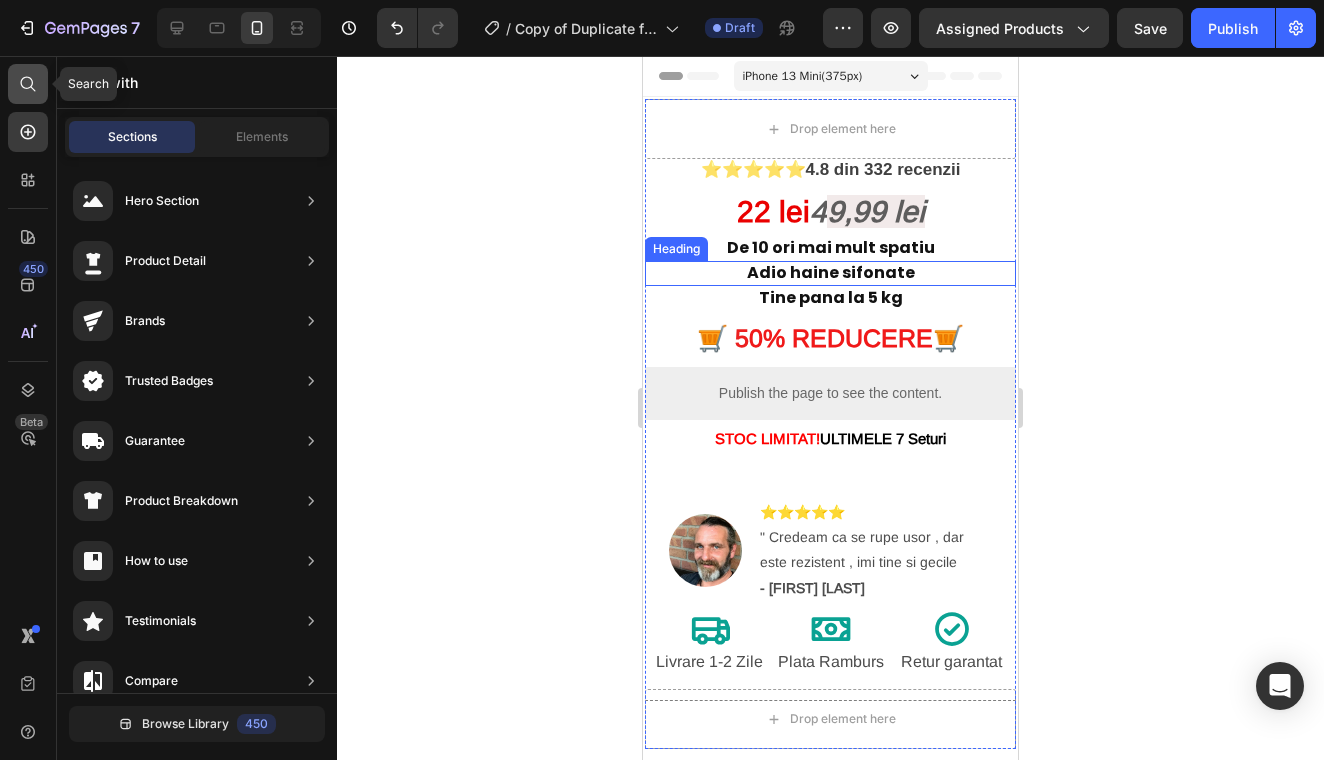 click 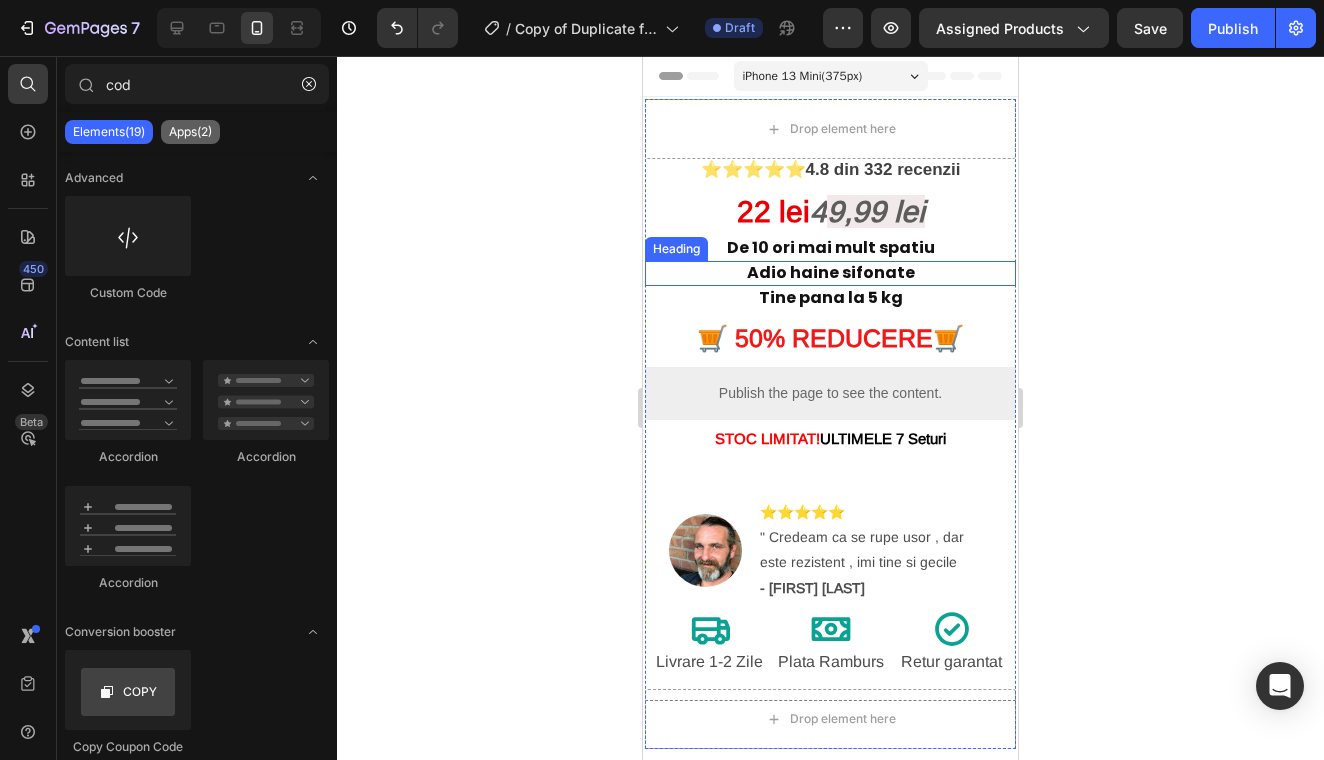 type on "cod" 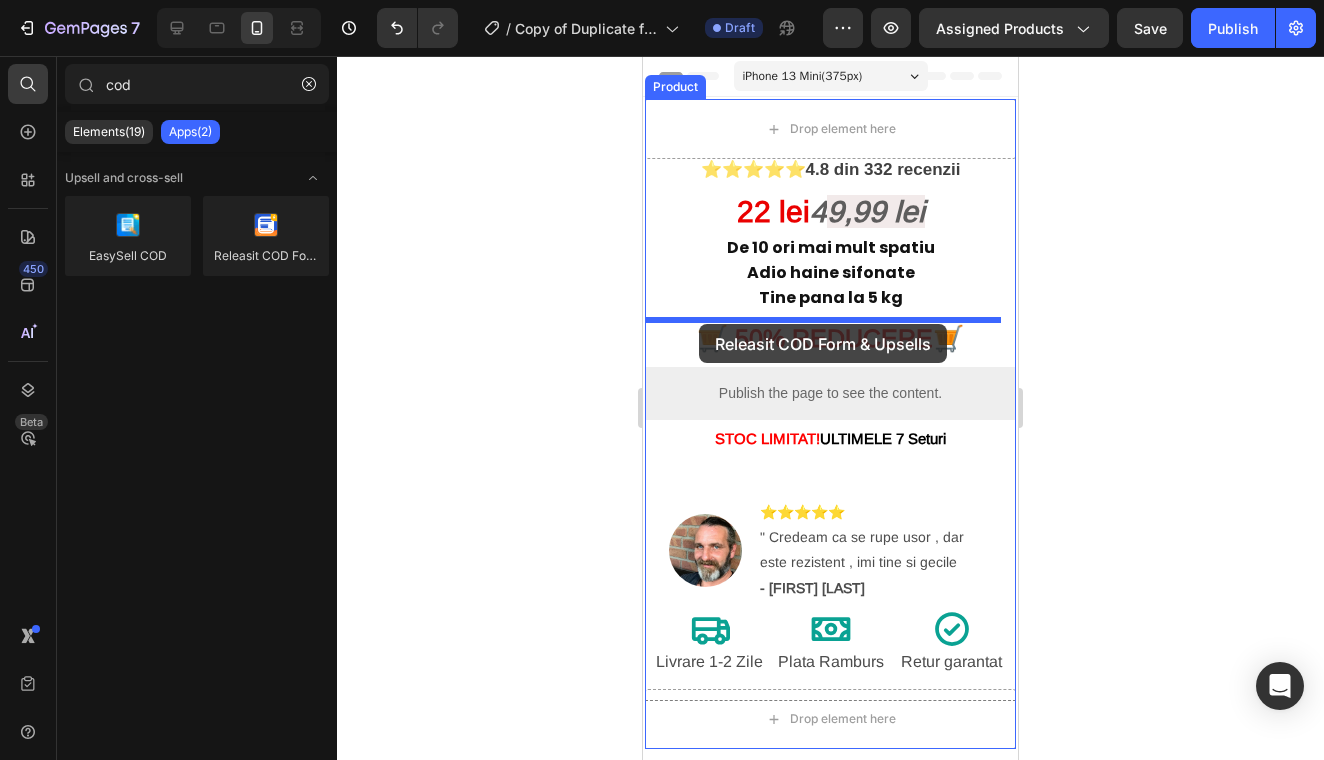 drag, startPoint x: 915, startPoint y: 298, endPoint x: 699, endPoint y: 323, distance: 217.44194 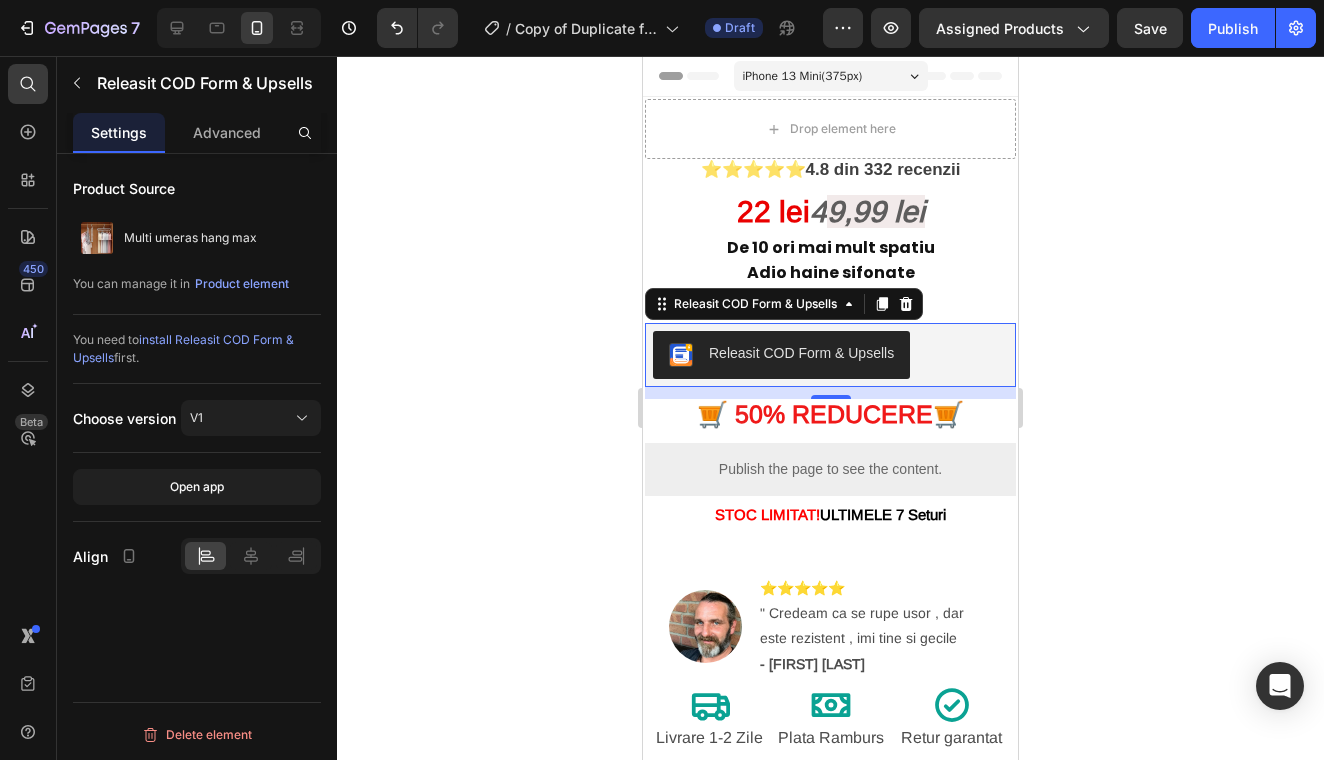 click on "Releasit COD Form & Upsells" at bounding box center (801, 353) 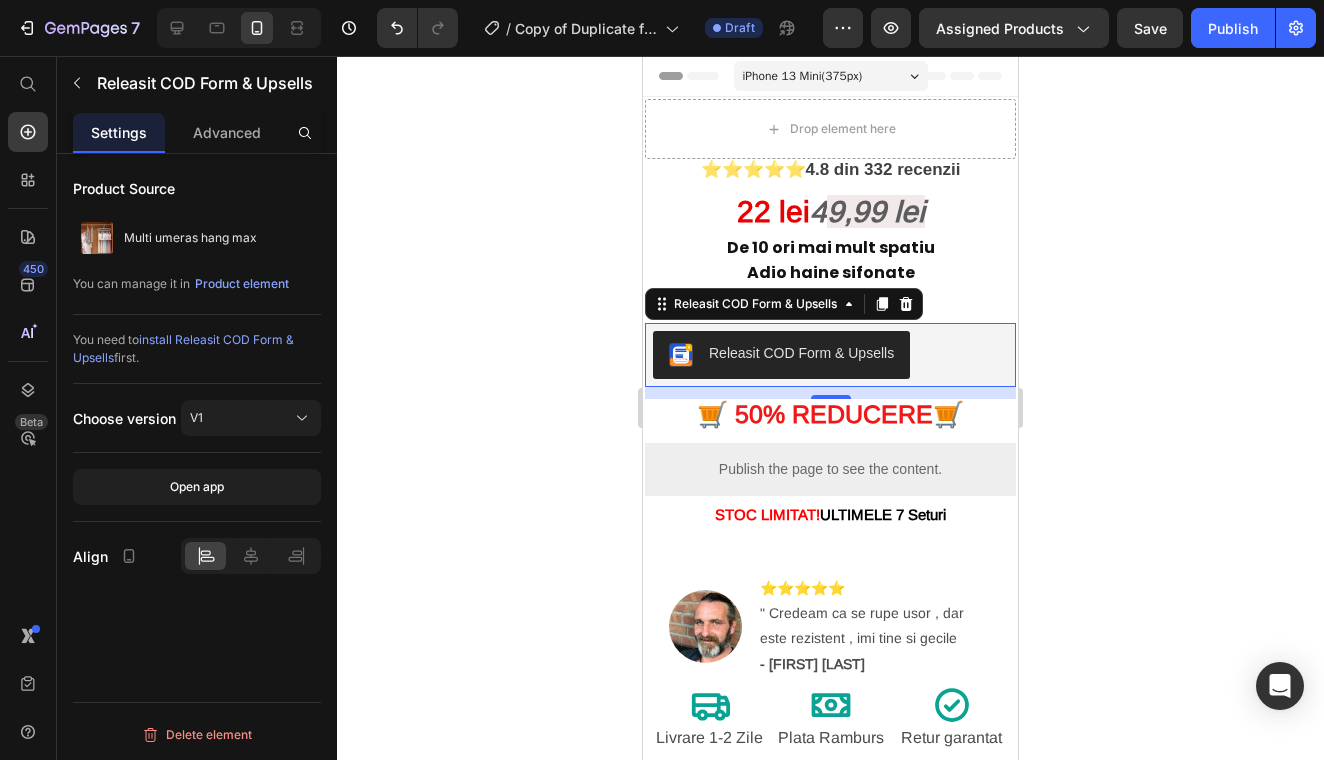 click 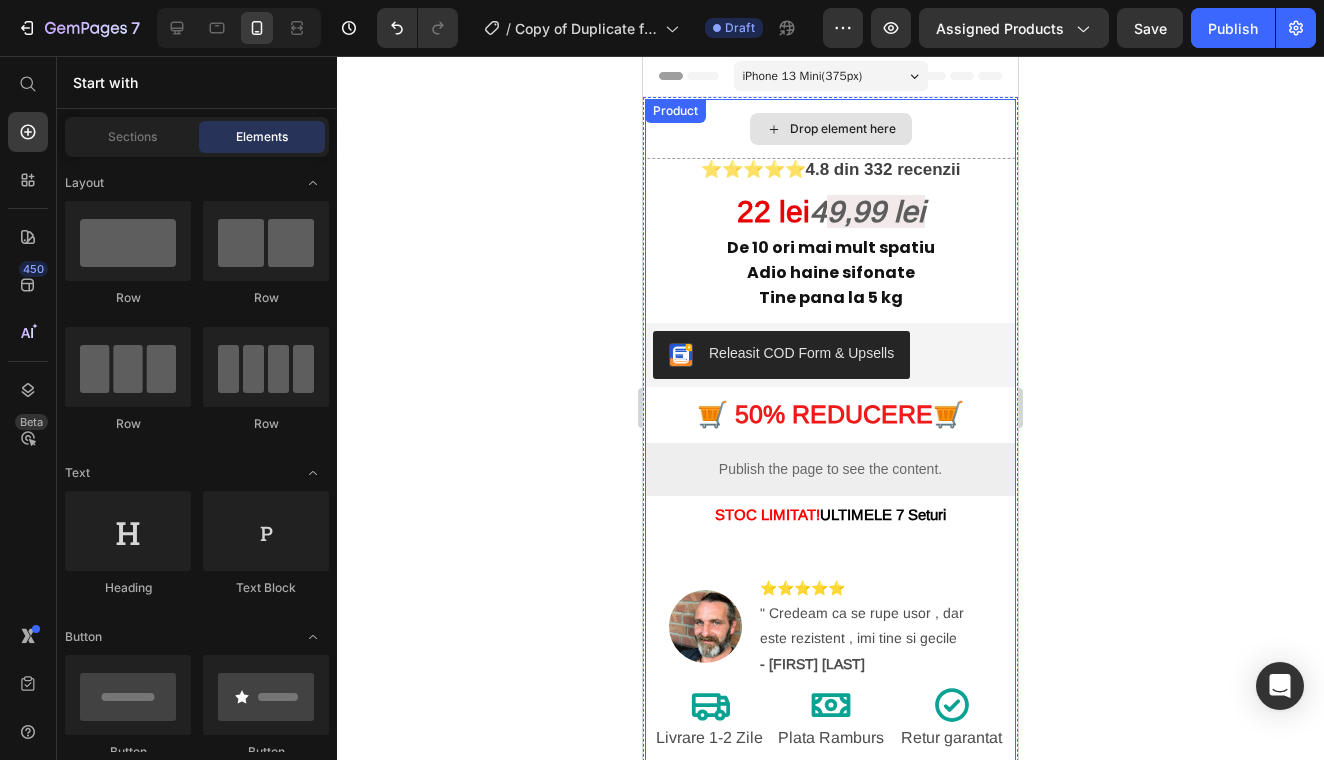 click on "Drop element here" at bounding box center (843, 129) 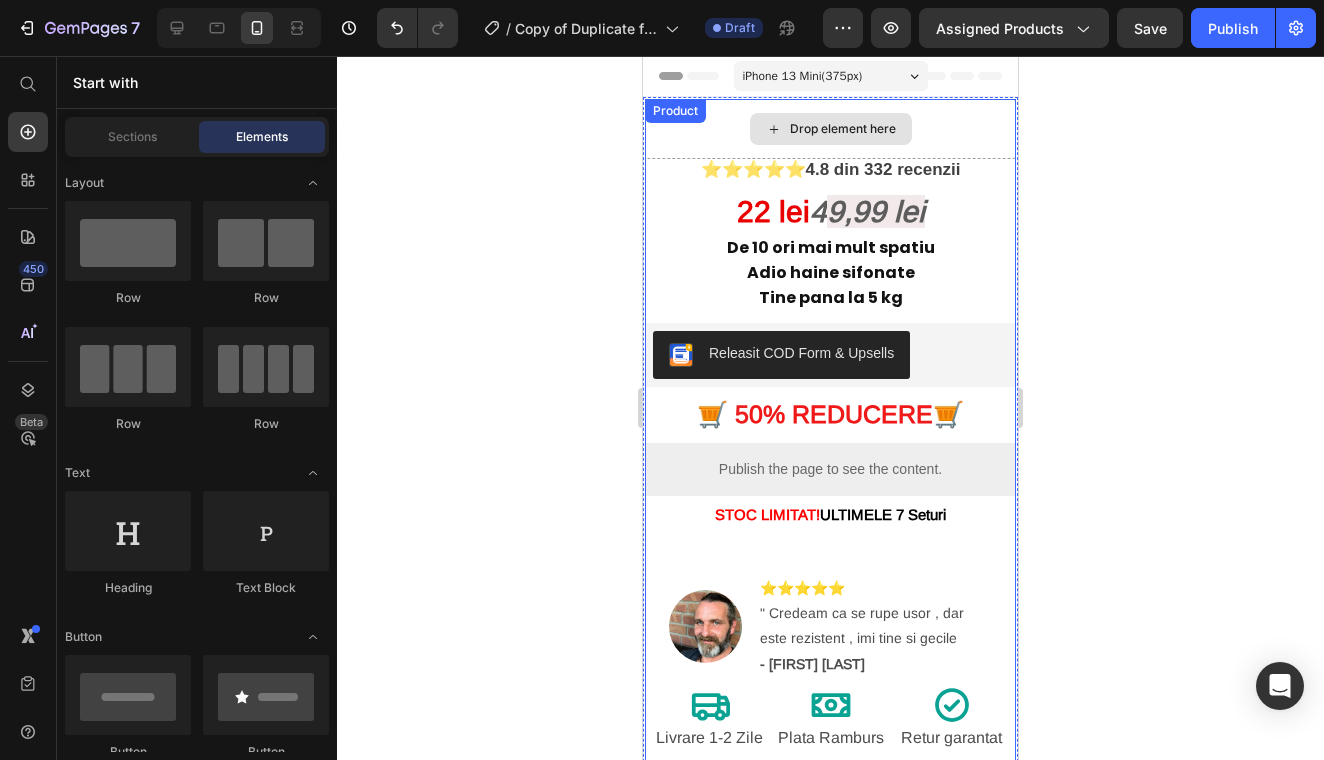 click on "Drop element here" at bounding box center (830, 129) 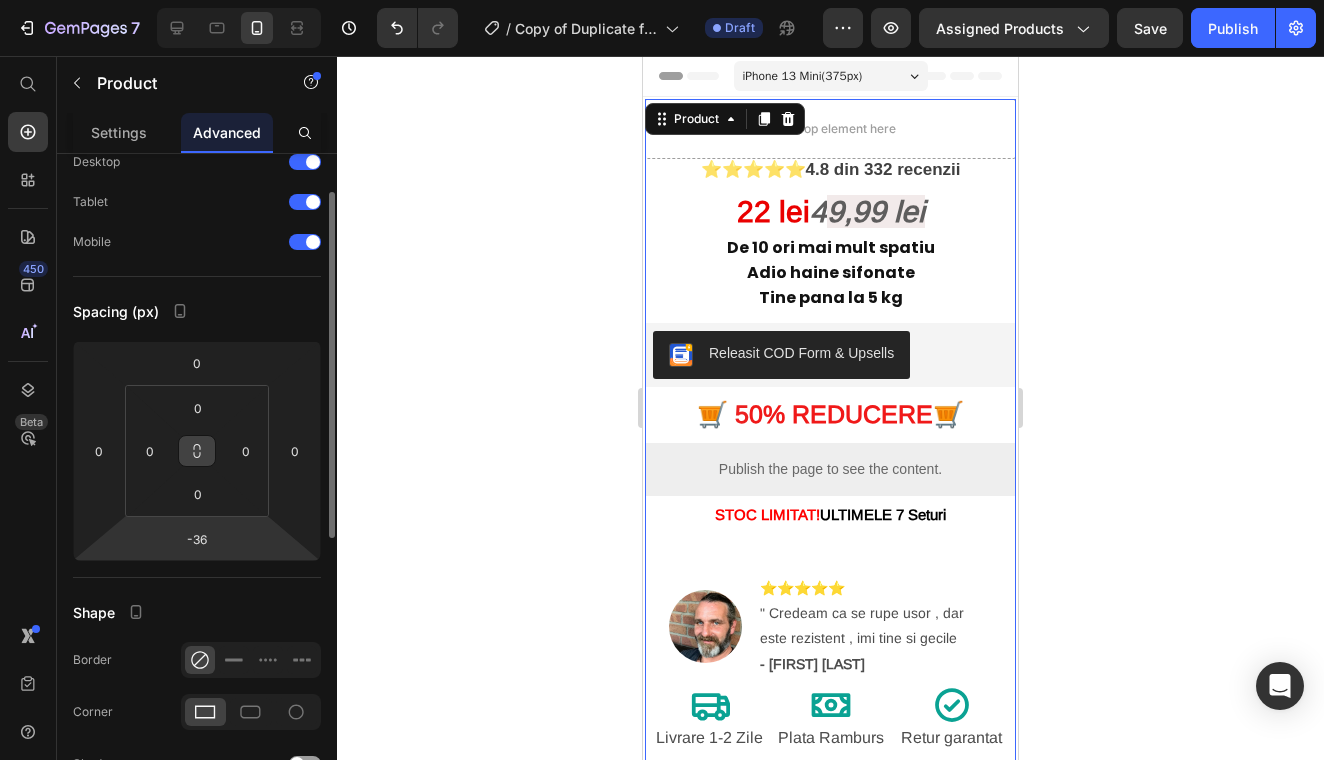 scroll, scrollTop: 0, scrollLeft: 0, axis: both 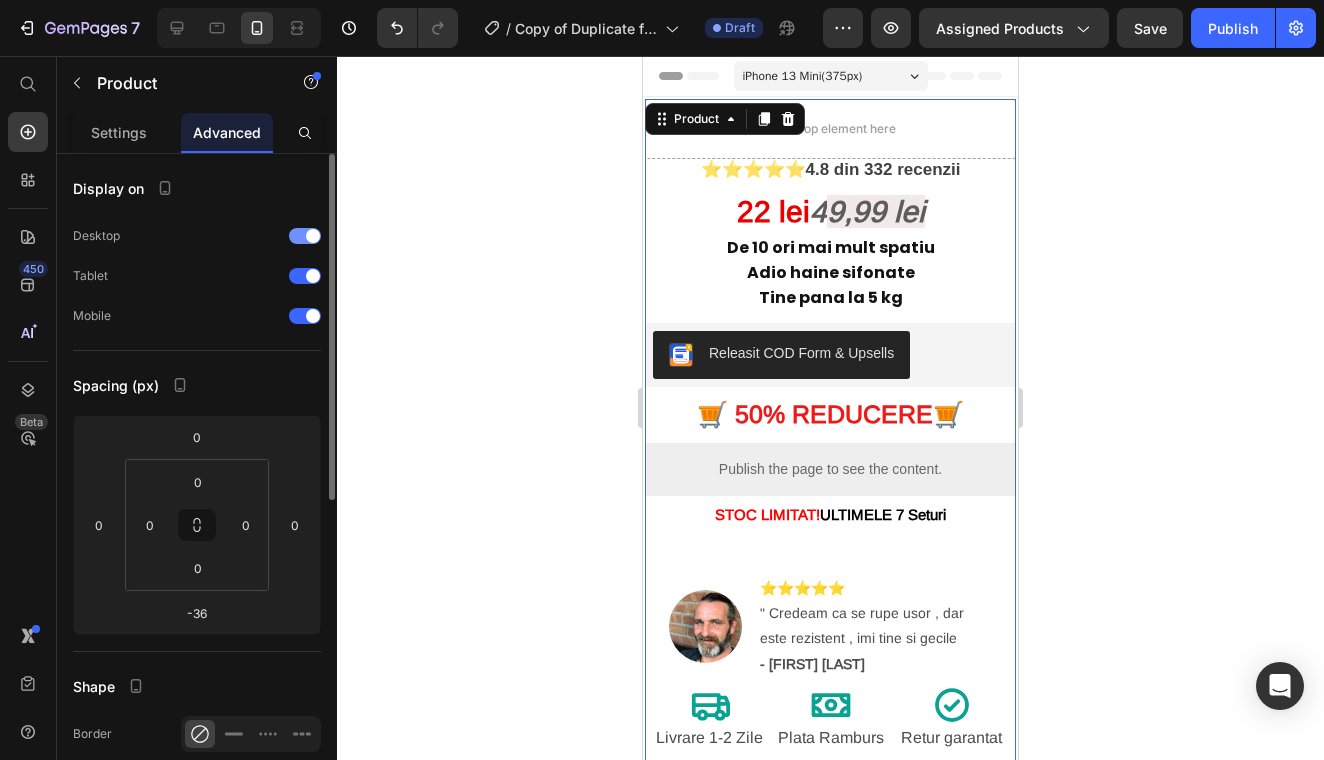 click on "Desktop" at bounding box center (197, 236) 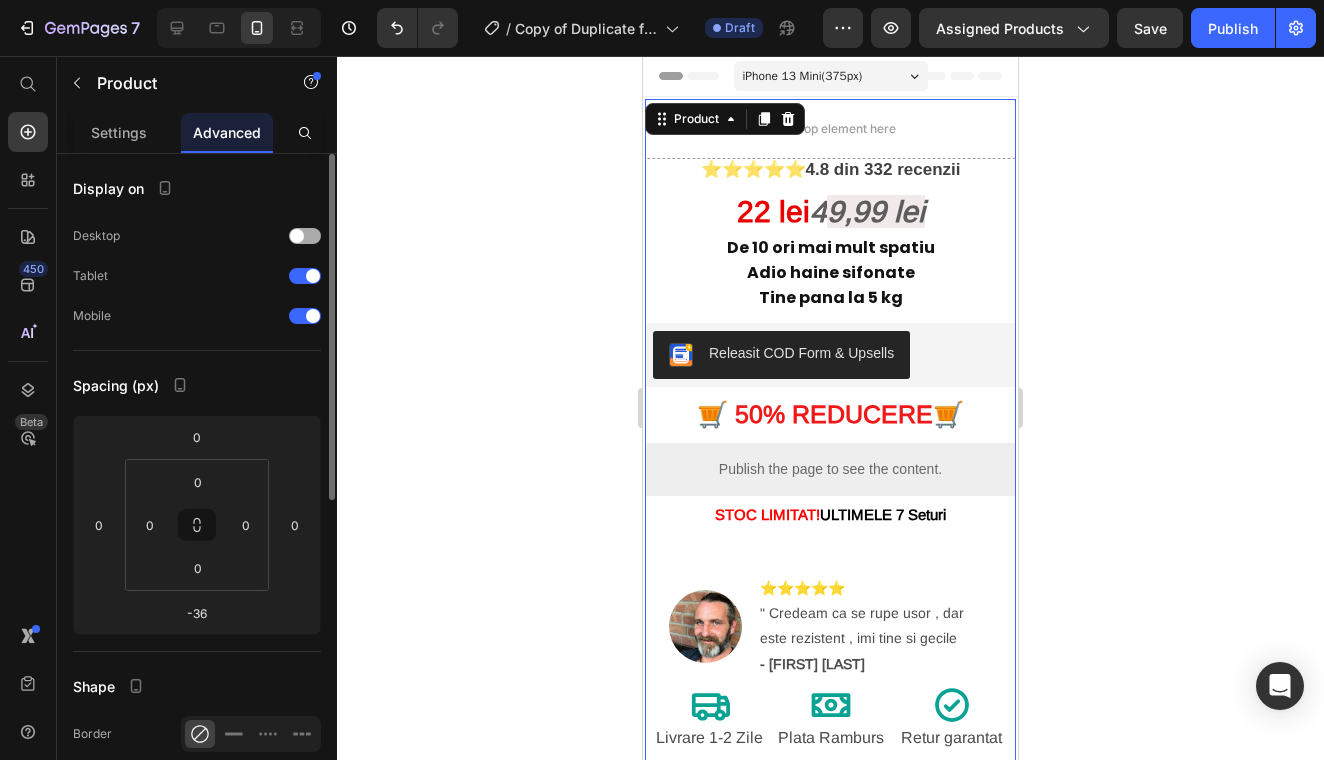 click at bounding box center [305, 236] 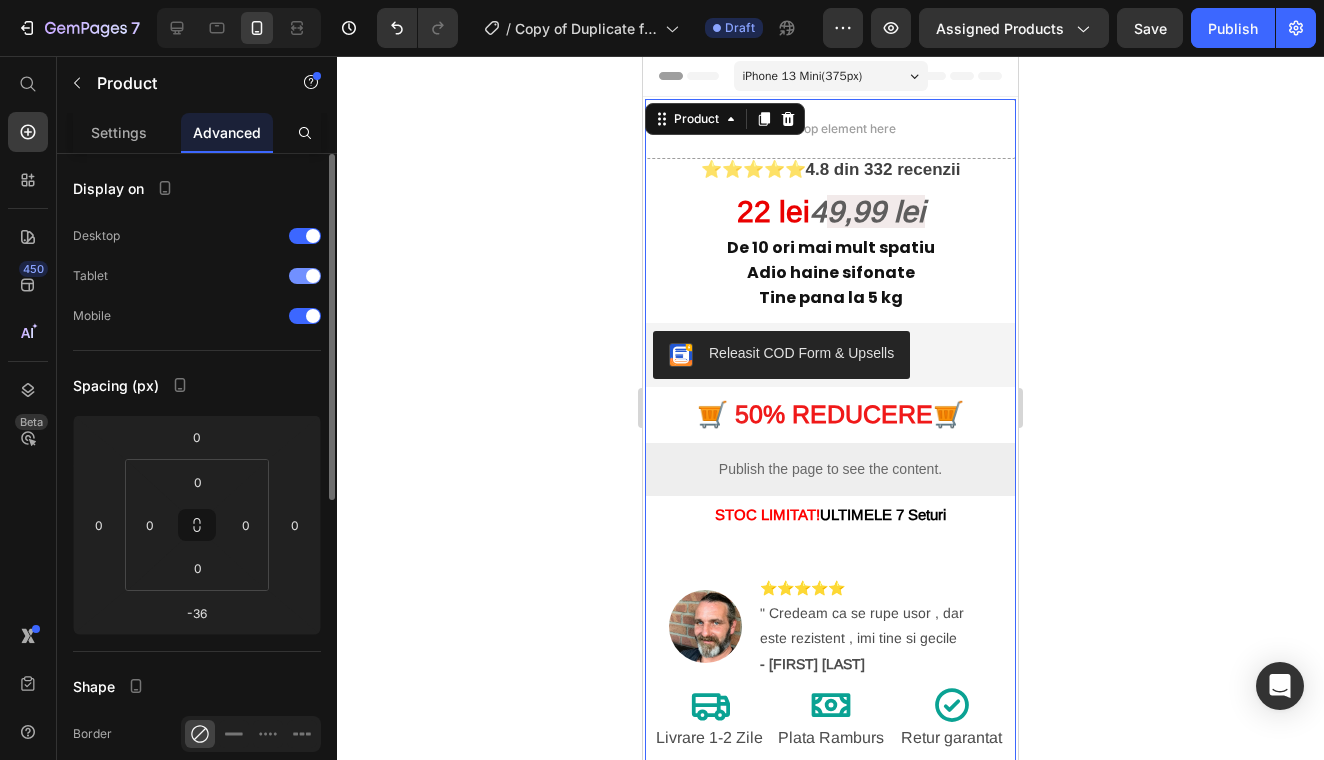 click at bounding box center [313, 276] 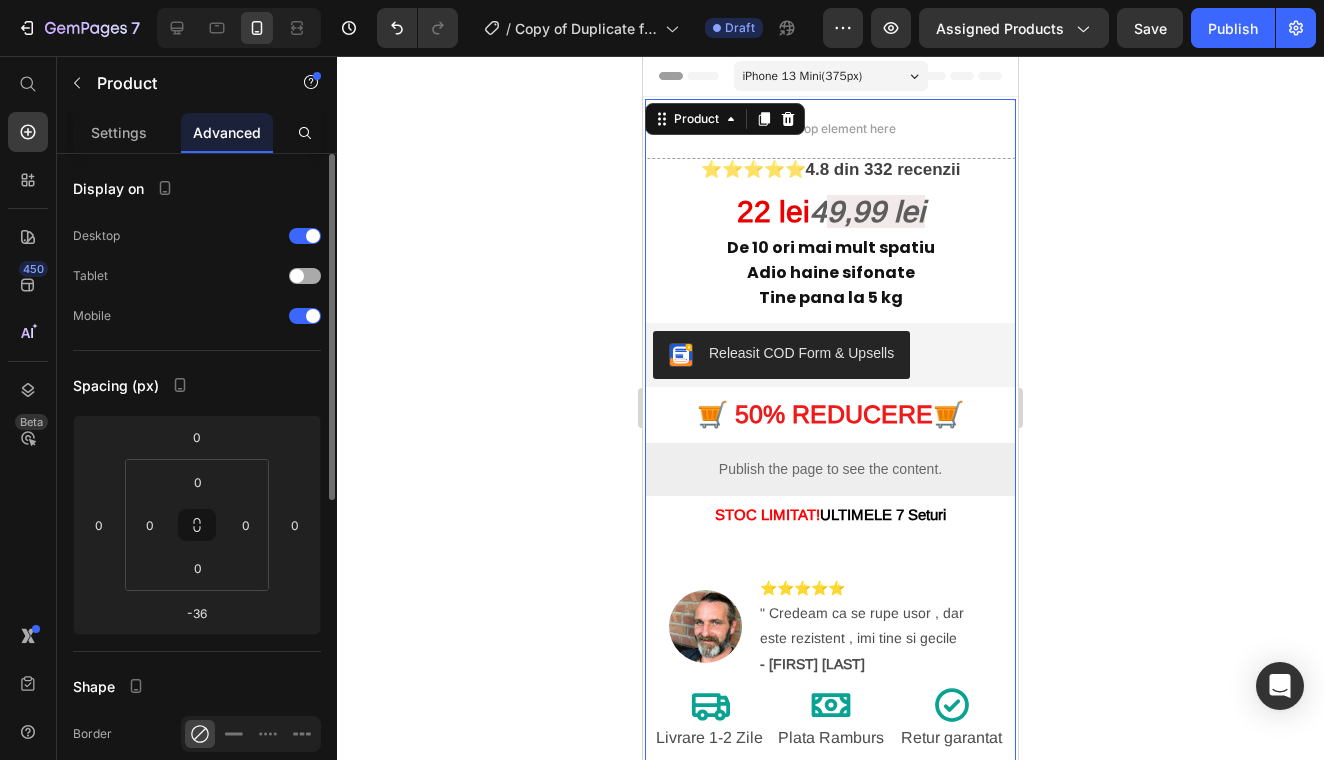 click at bounding box center [297, 276] 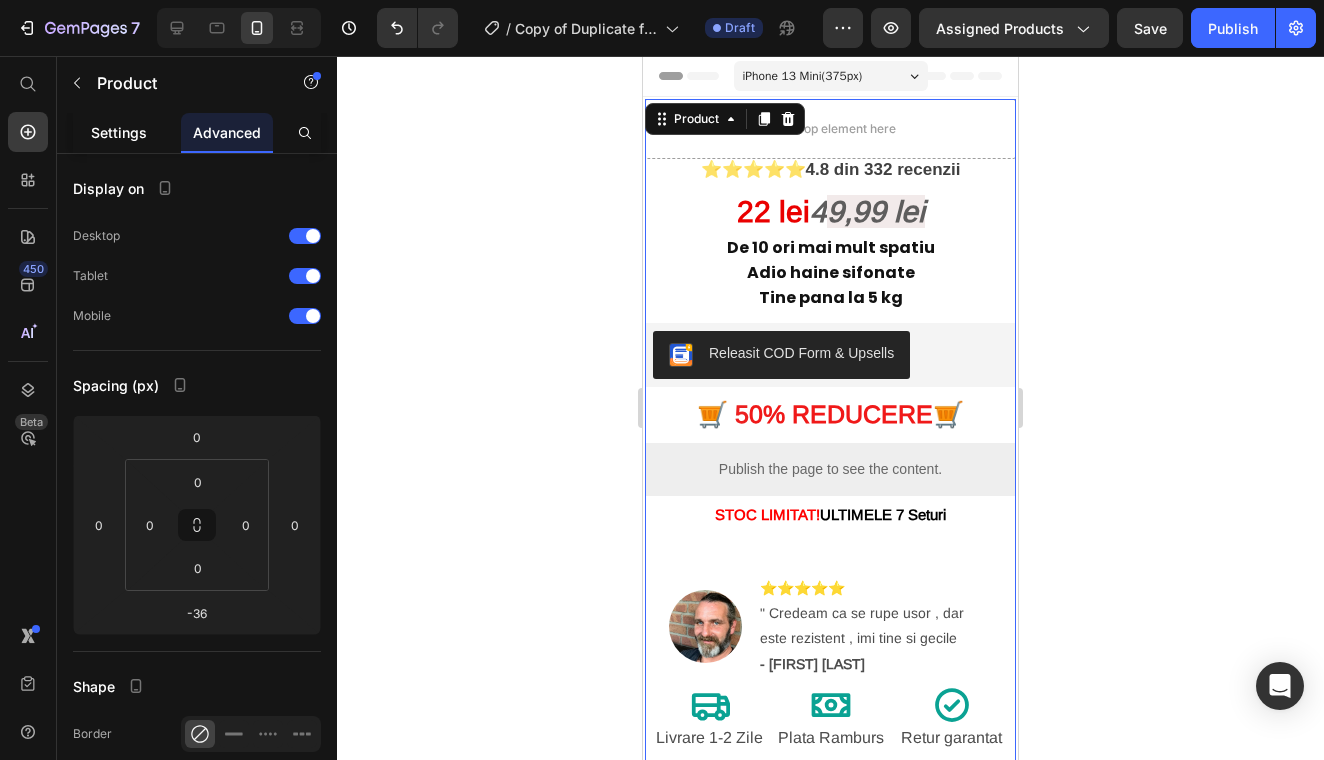 click on "Settings" at bounding box center [119, 132] 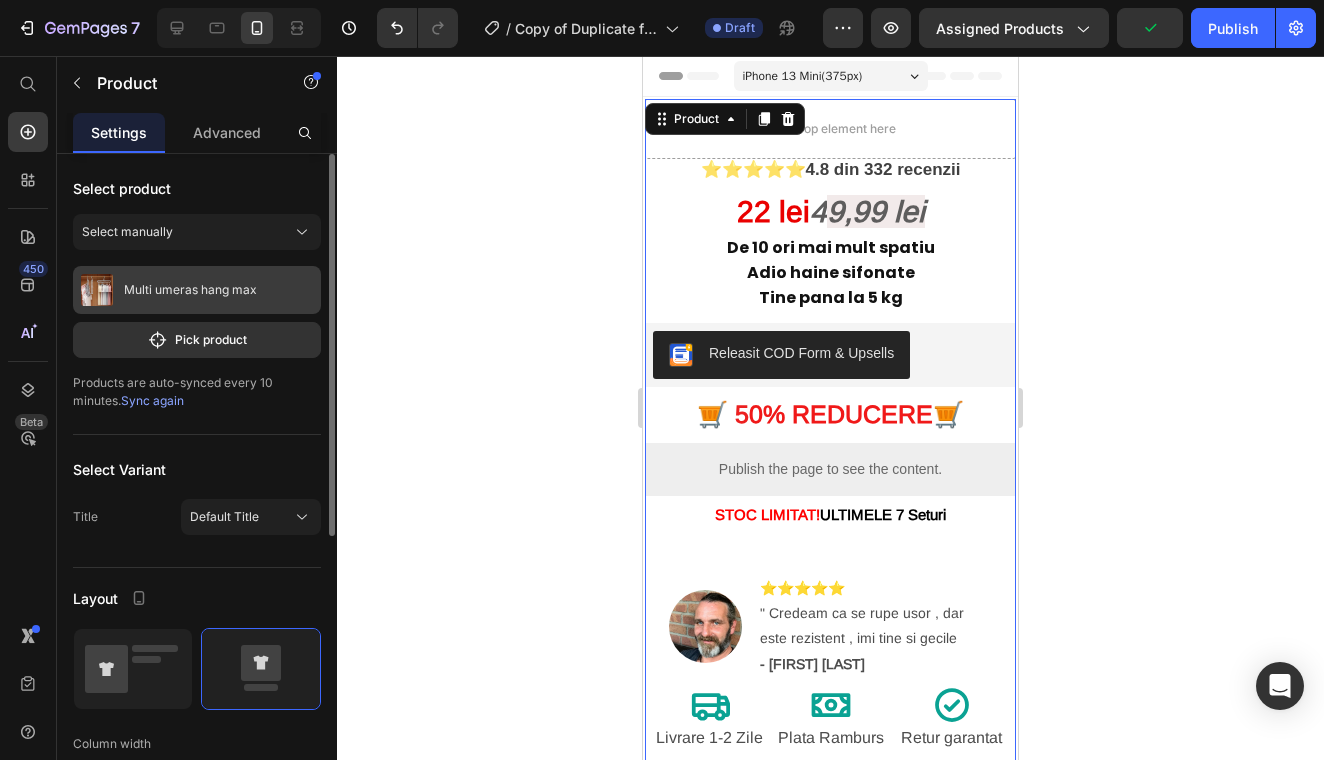 click on "Multi umeras hang max" at bounding box center (190, 290) 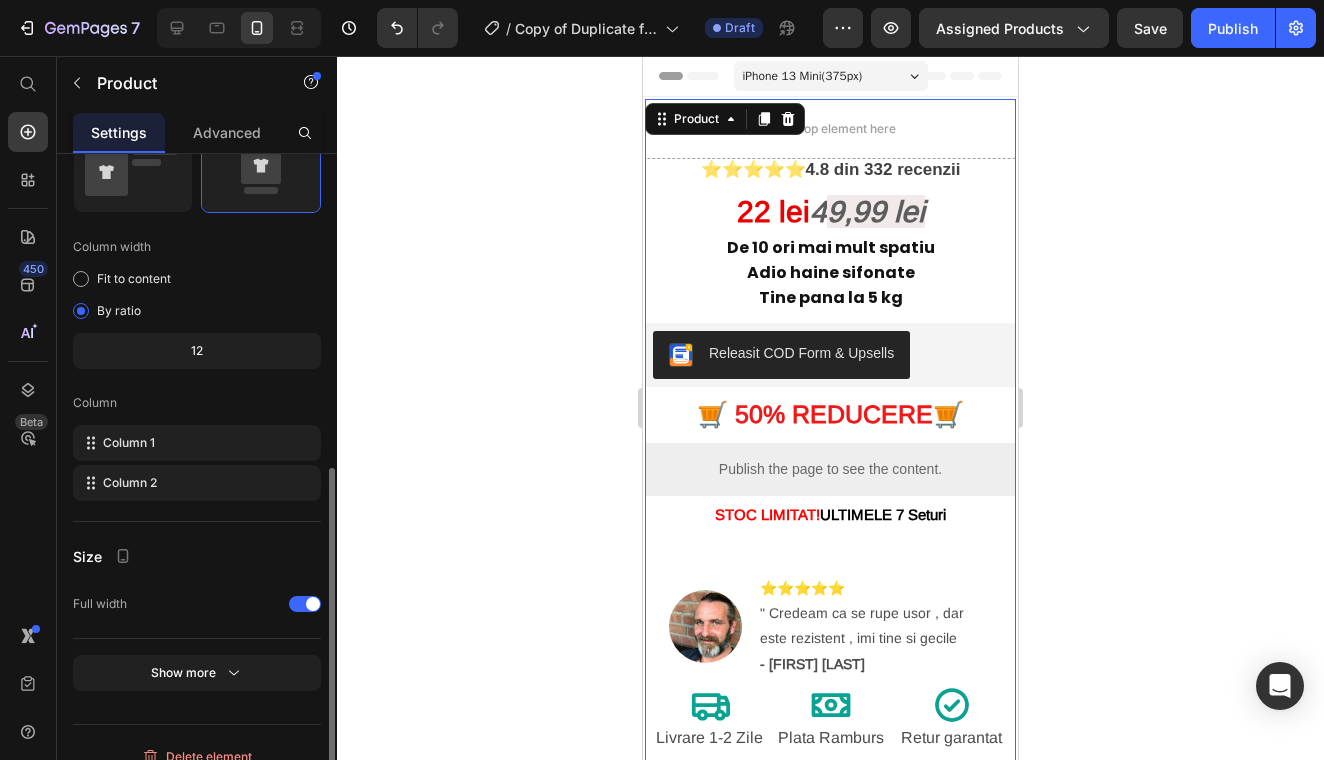 scroll, scrollTop: 519, scrollLeft: 0, axis: vertical 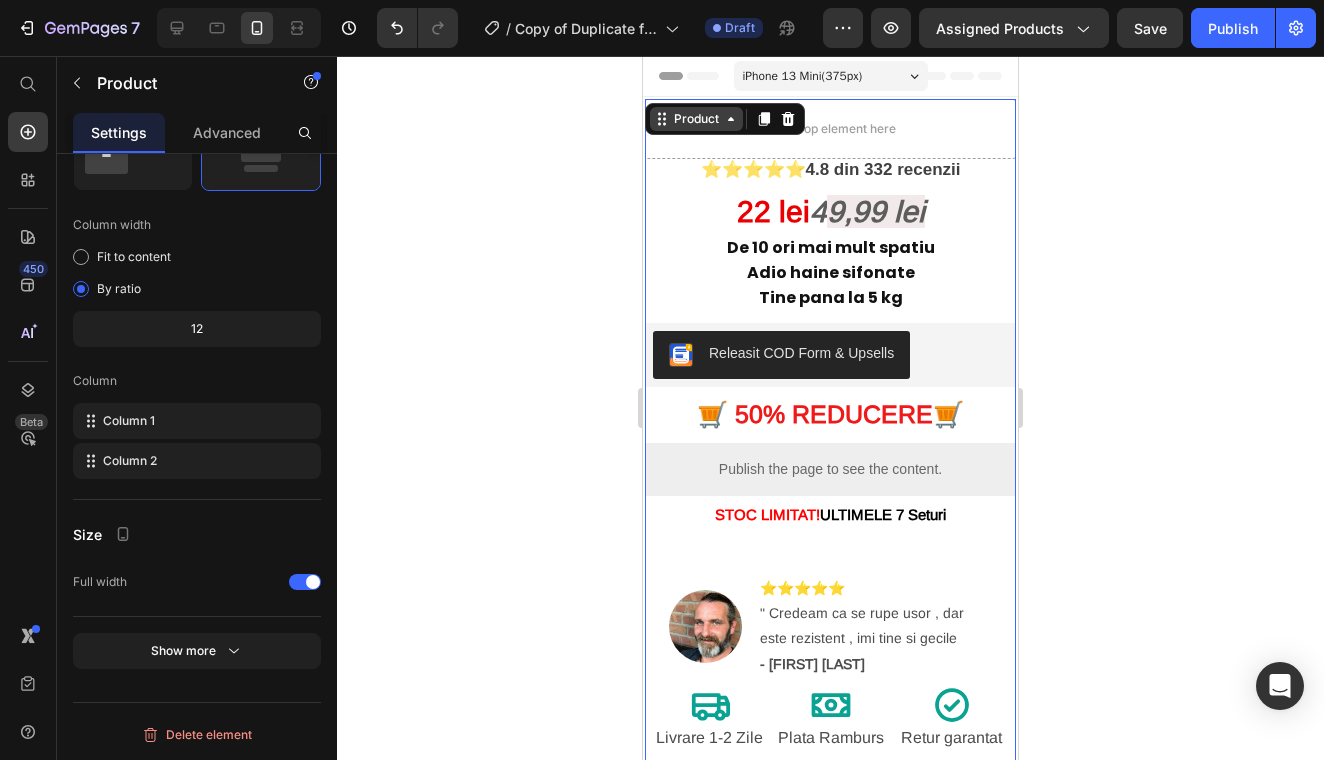 click 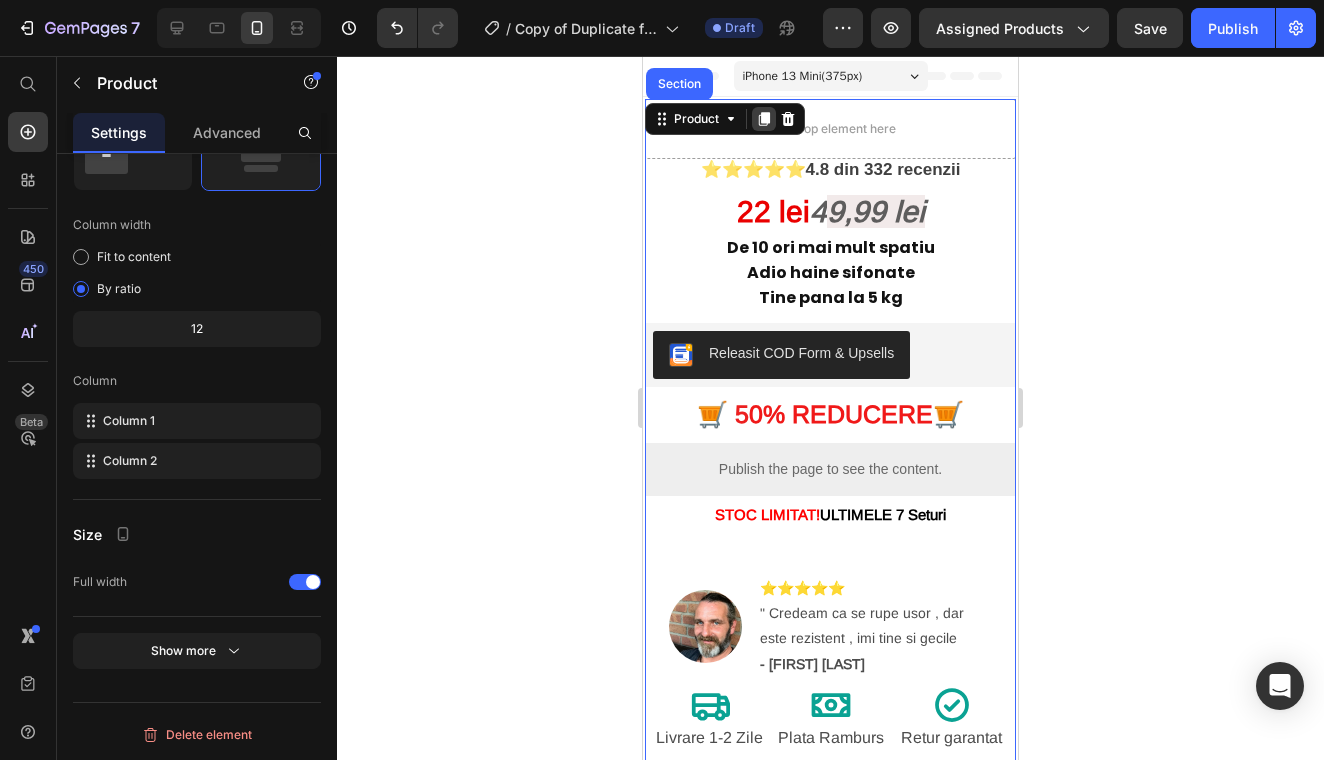 click 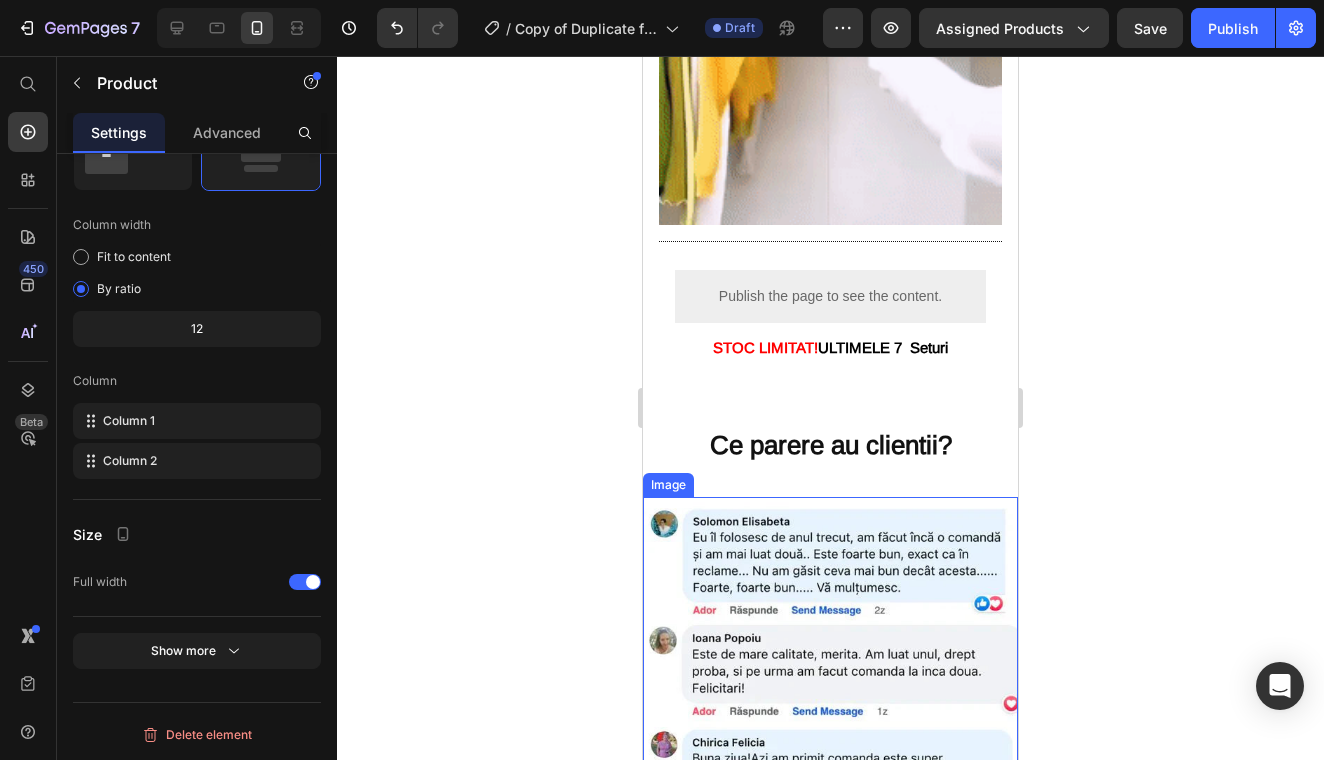 scroll, scrollTop: 2705, scrollLeft: 0, axis: vertical 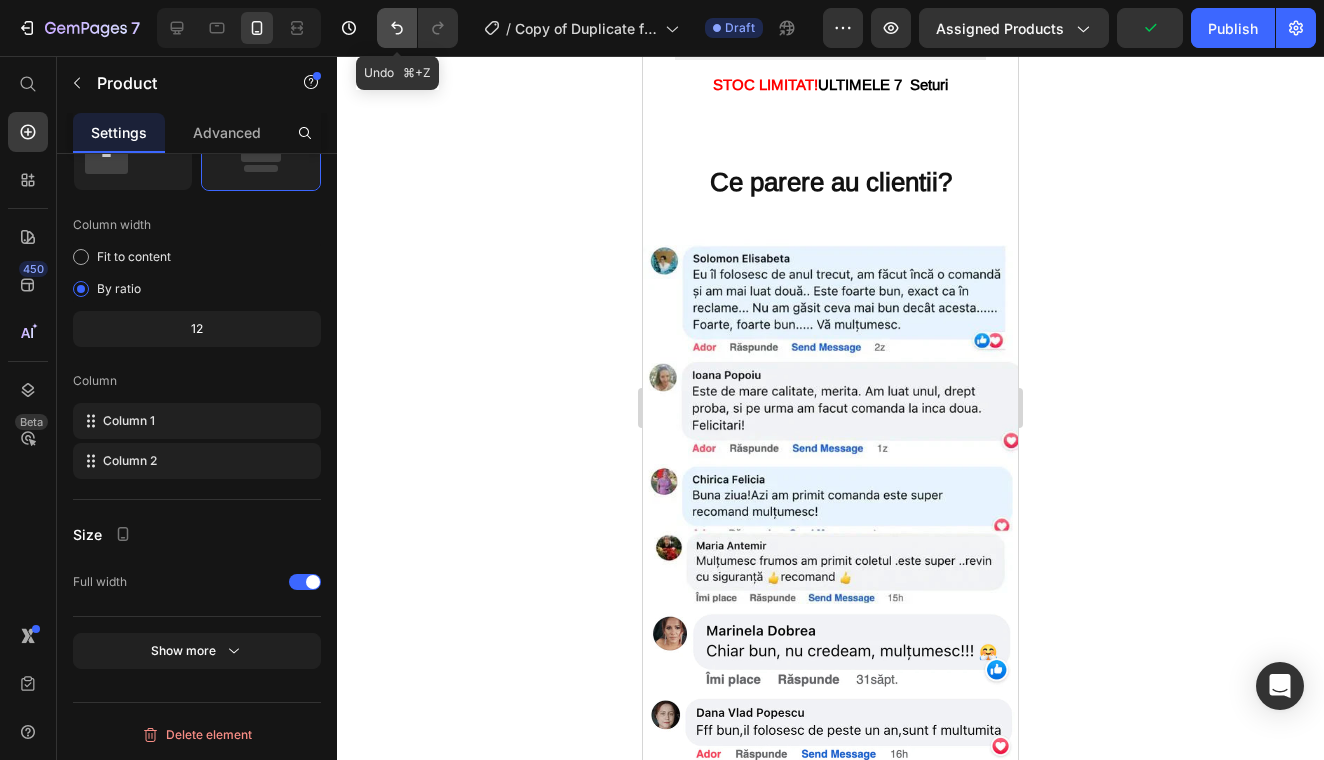 click 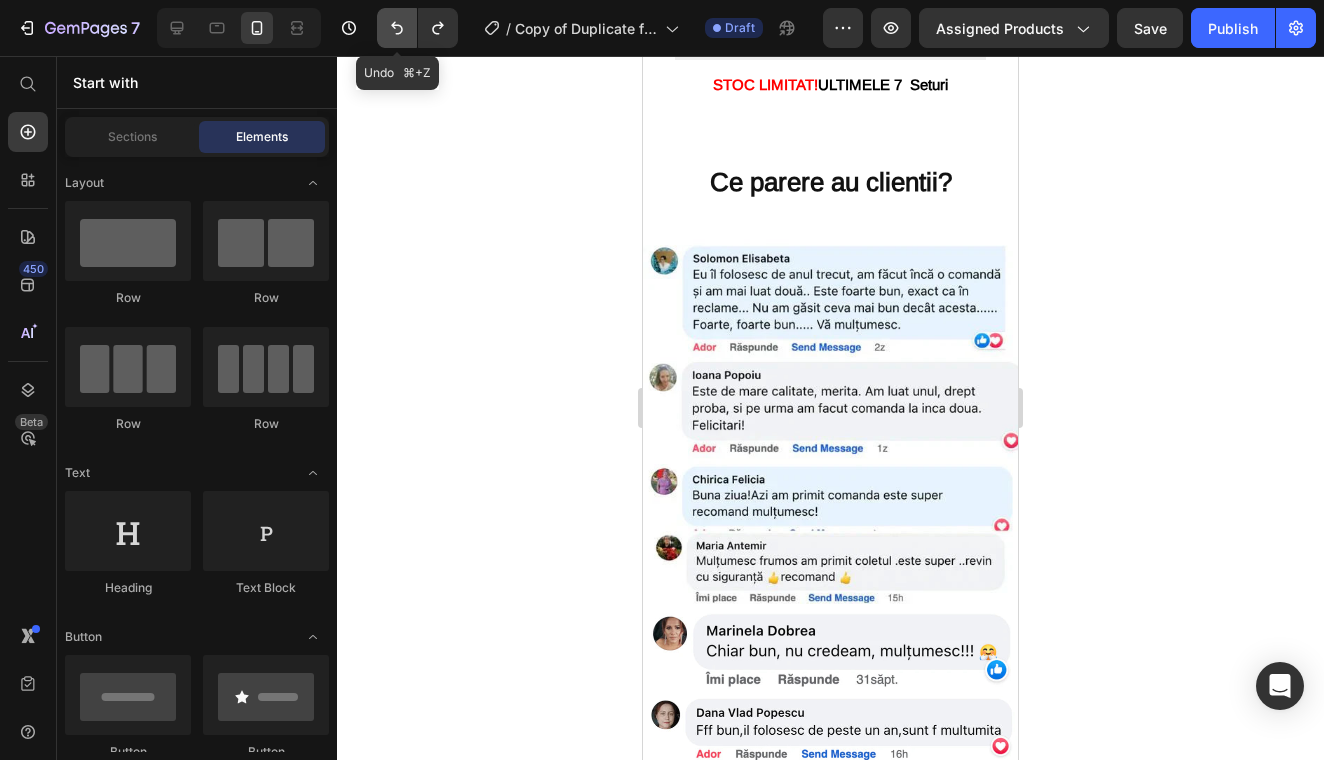 click 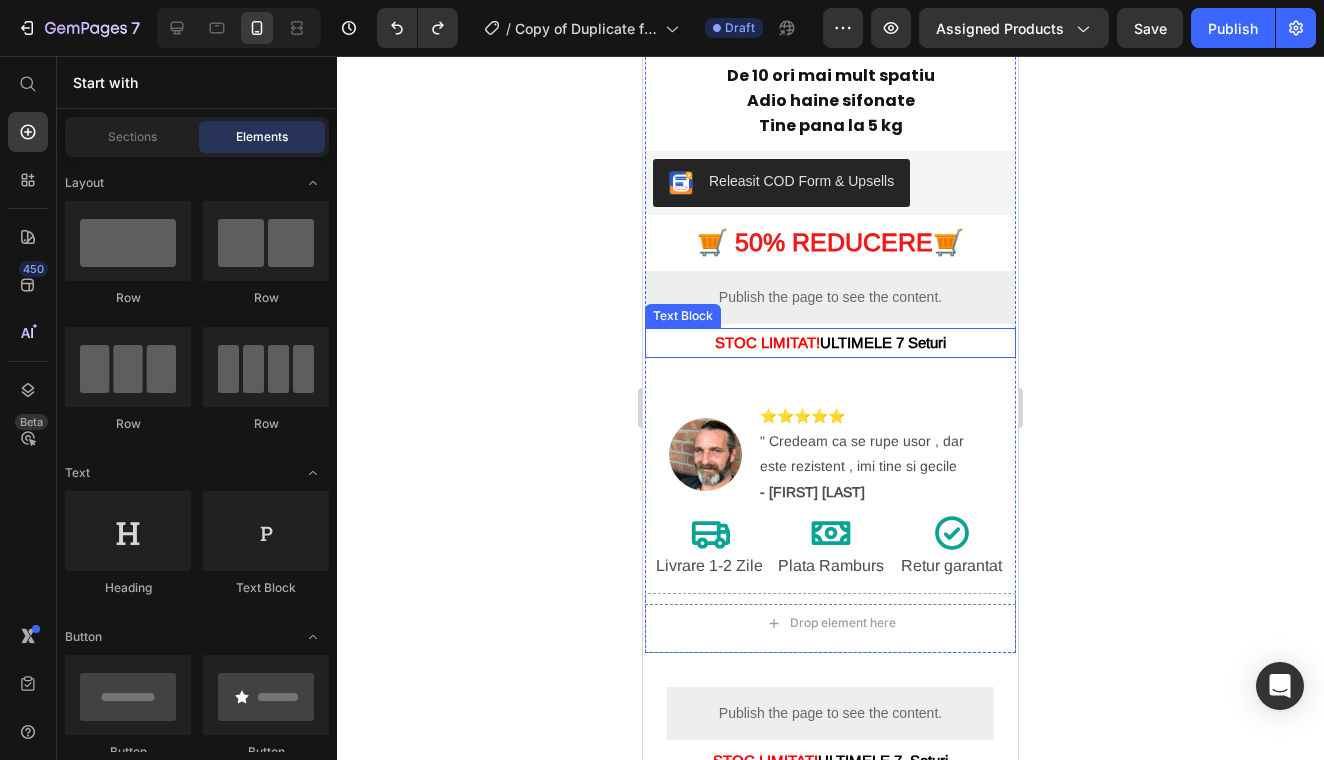 scroll, scrollTop: 0, scrollLeft: 0, axis: both 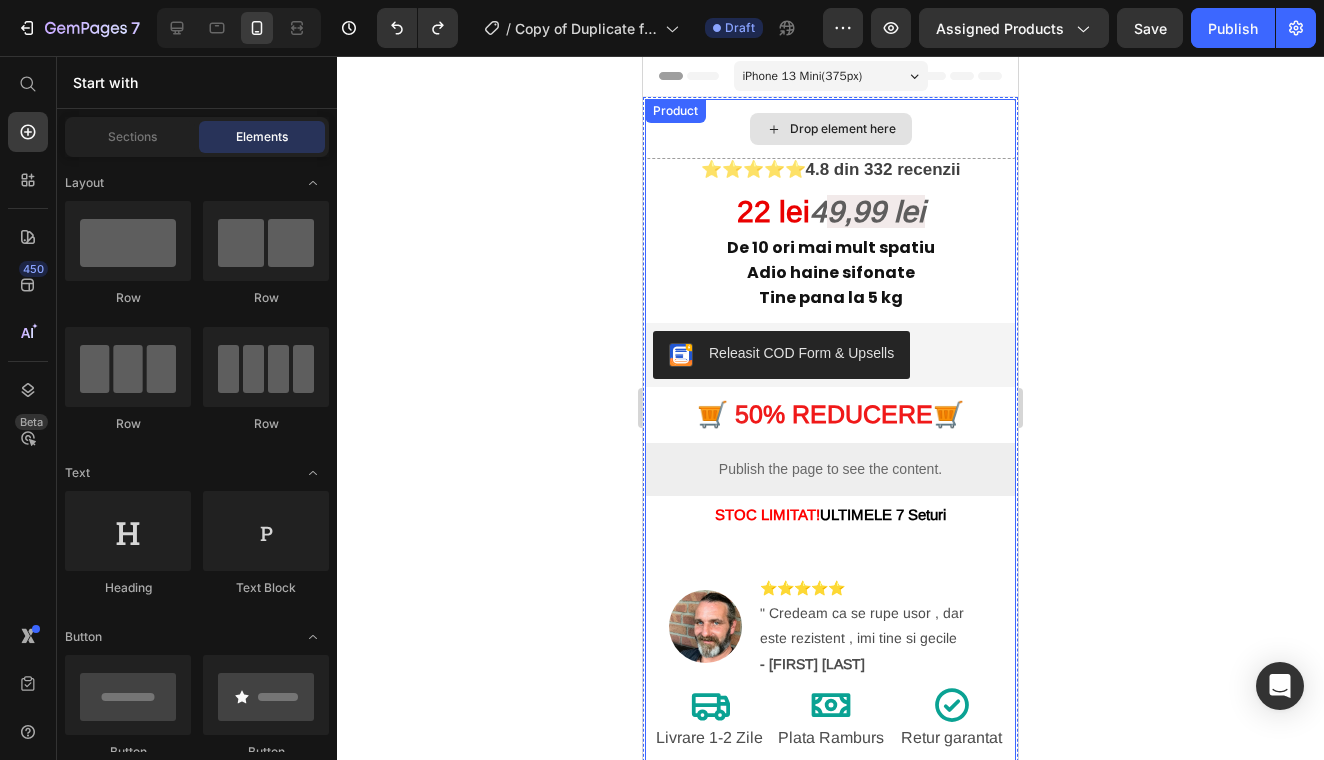 click on "Drop element here" at bounding box center [831, 129] 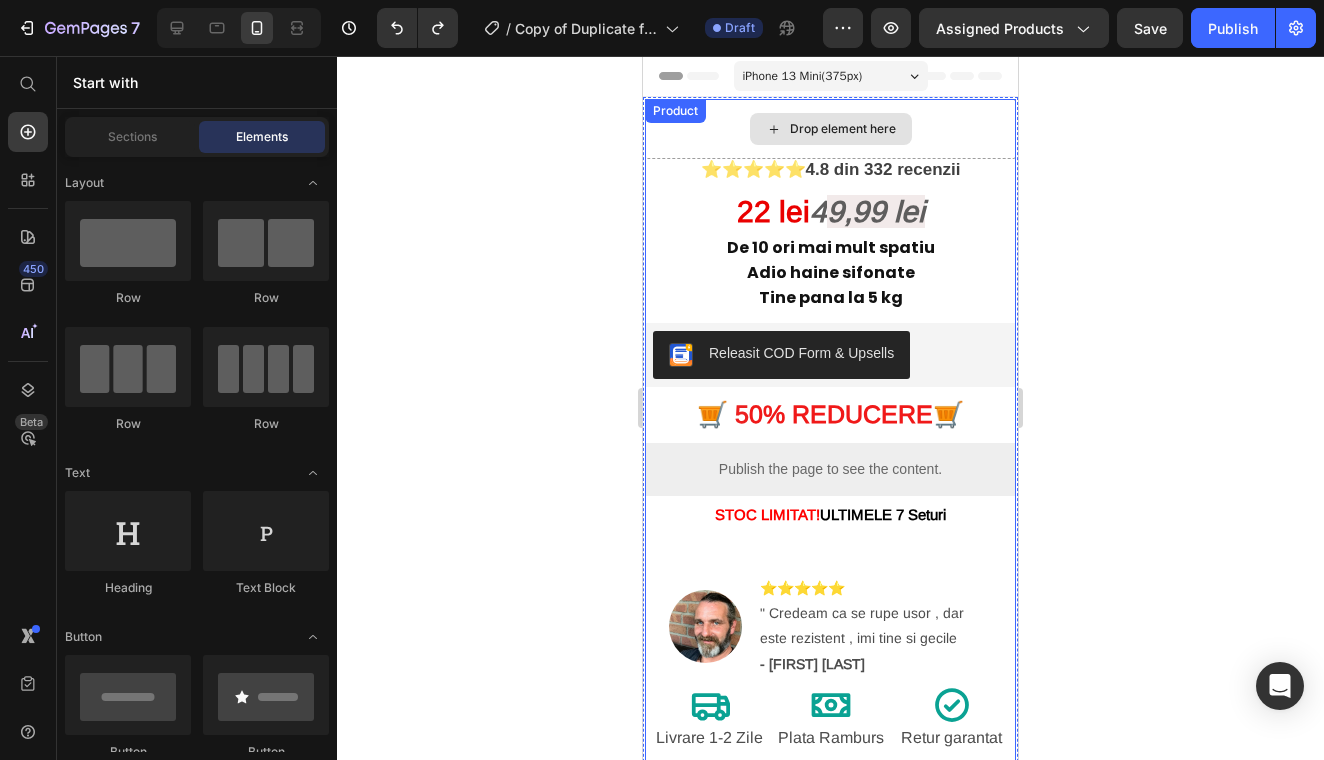 click on "Drop element here" at bounding box center [843, 129] 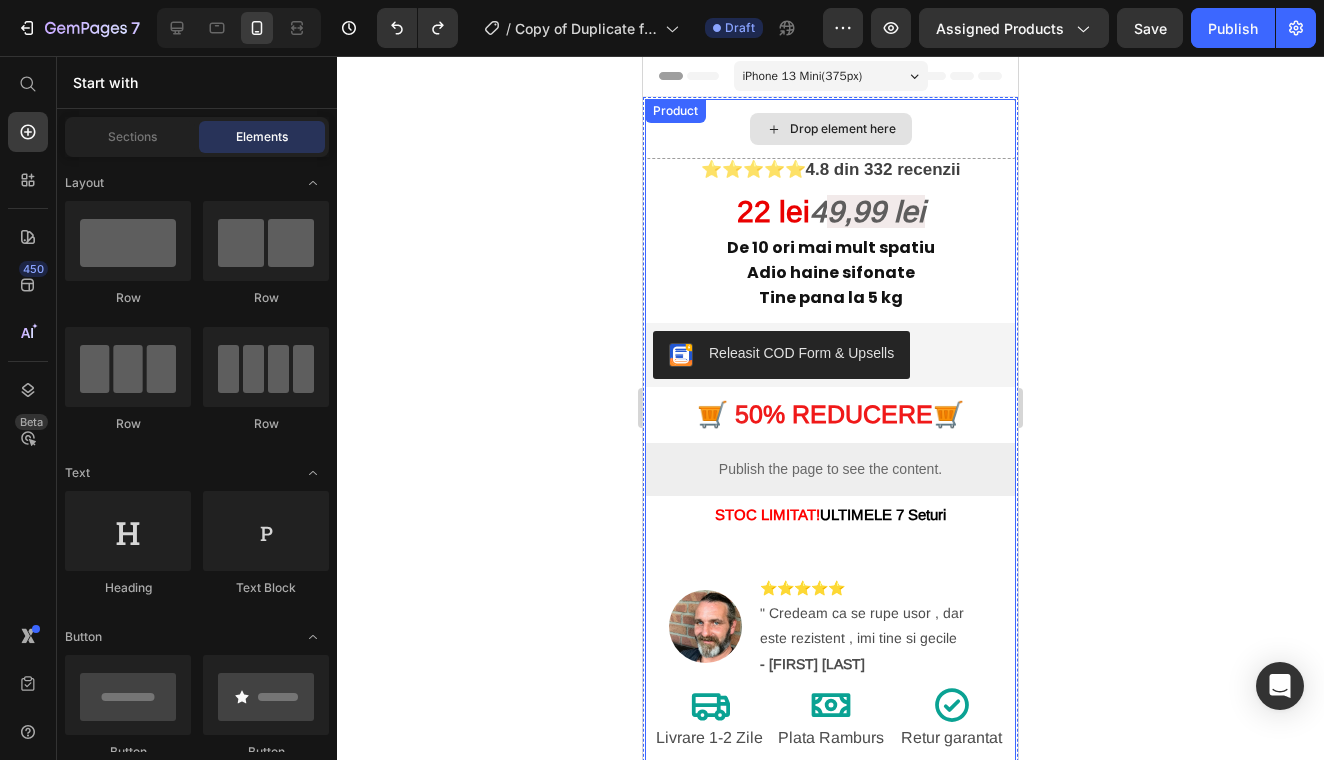 click on "Drop element here" at bounding box center (843, 129) 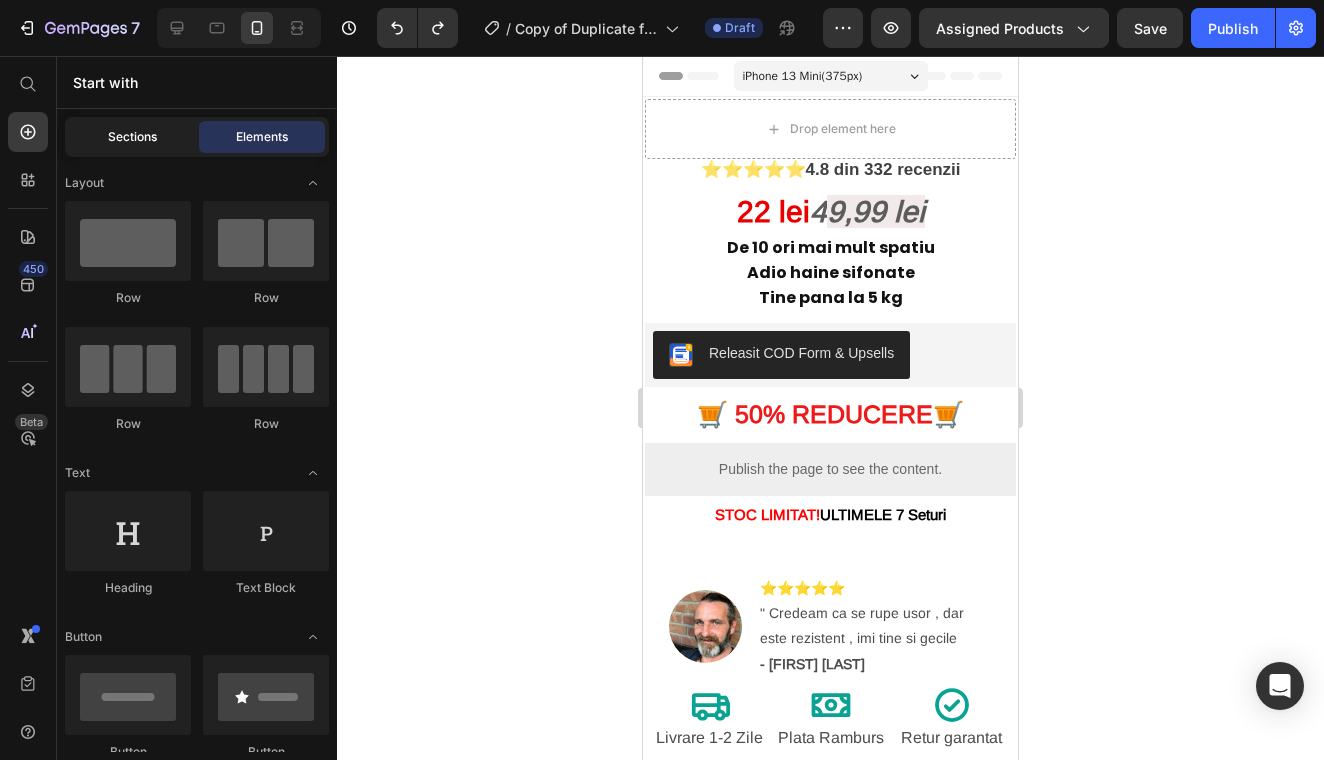click on "Sections" at bounding box center (132, 137) 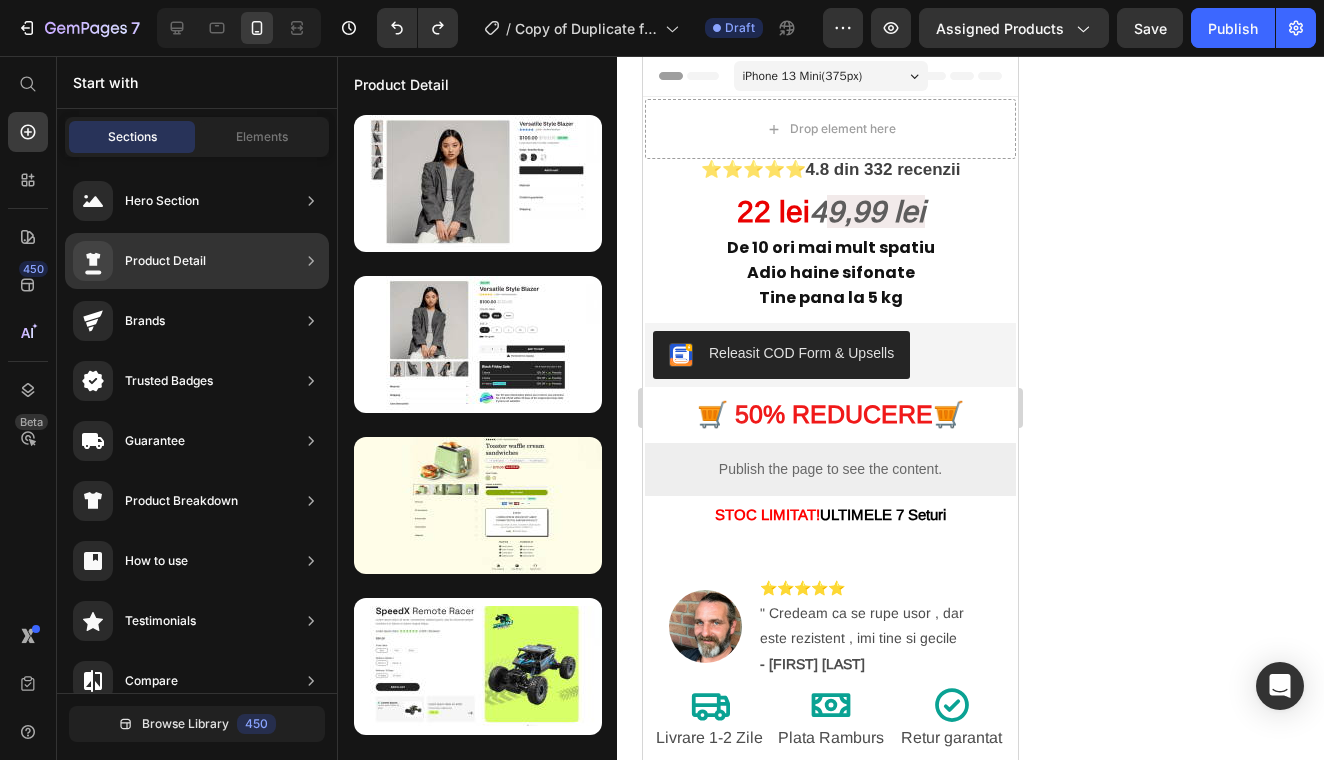 click on "Product Detail" at bounding box center [139, 261] 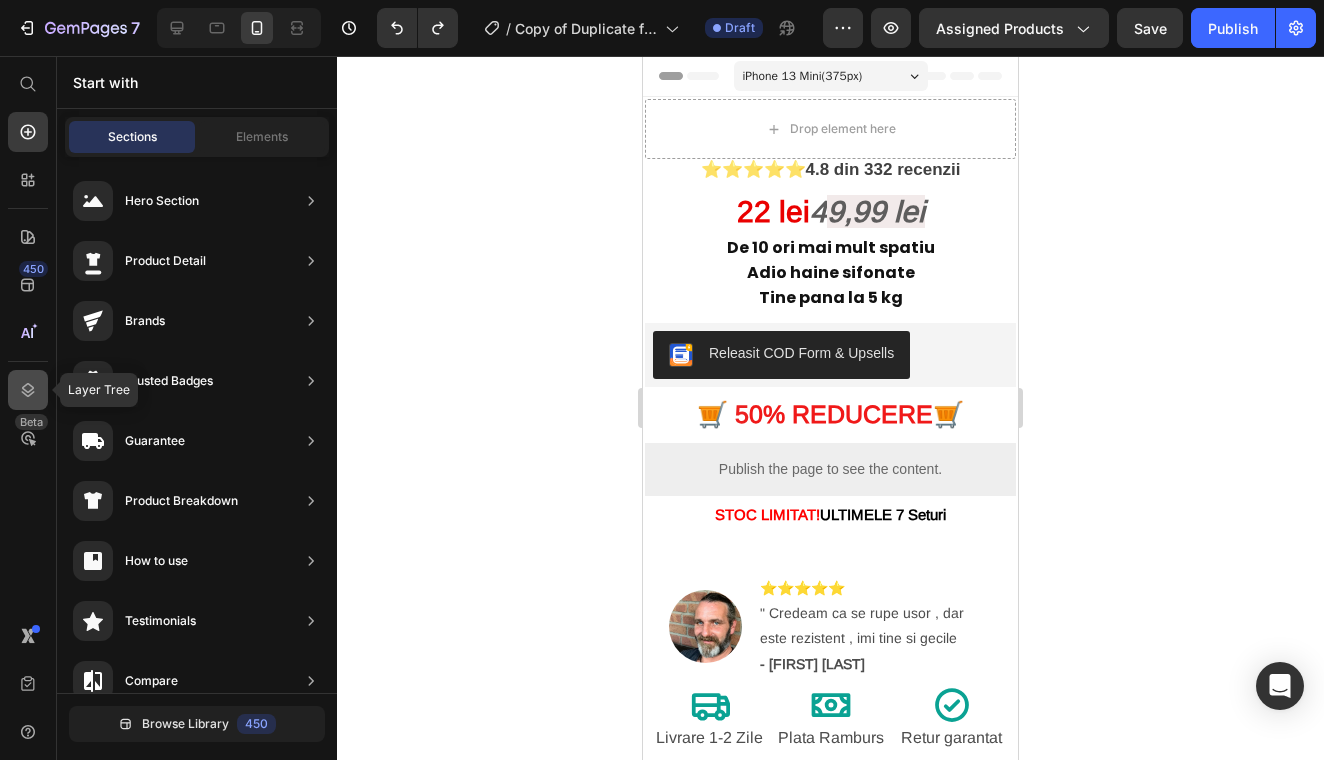 click 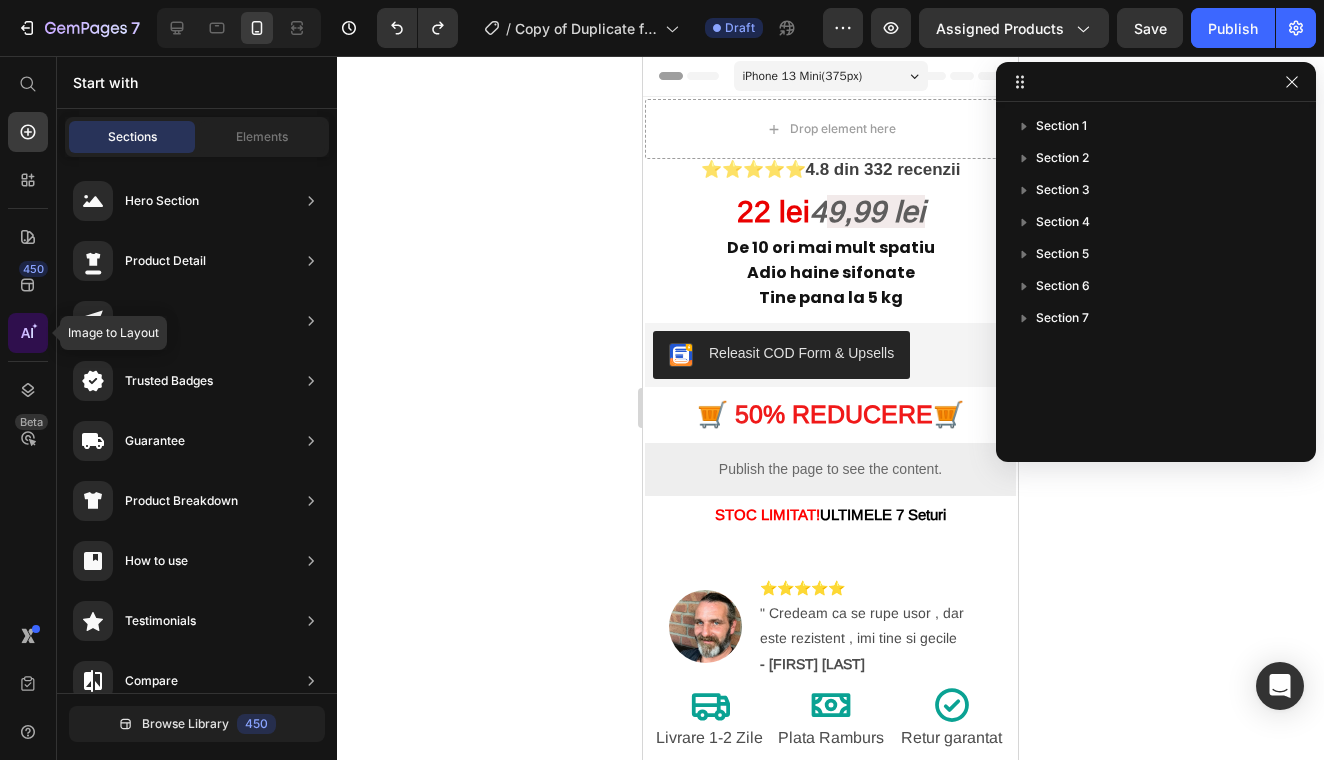 click 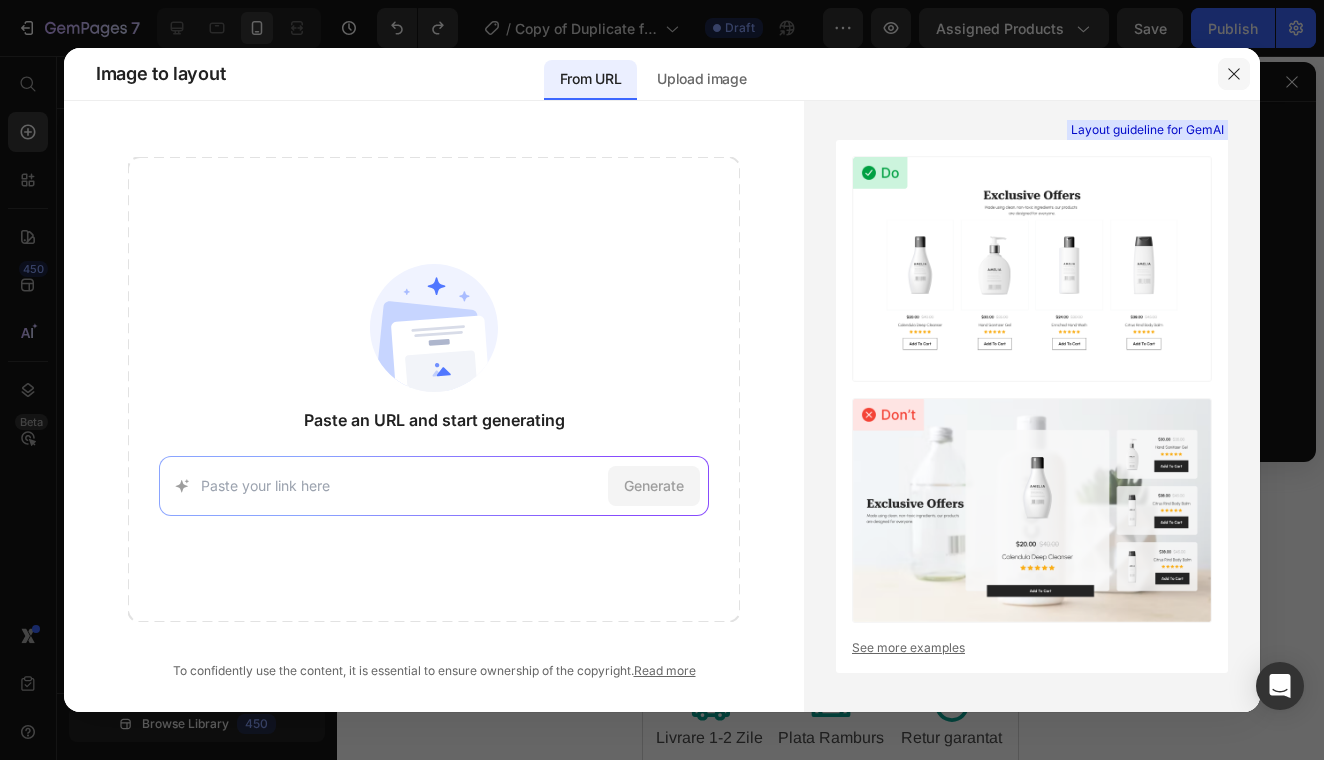 click at bounding box center (1234, 74) 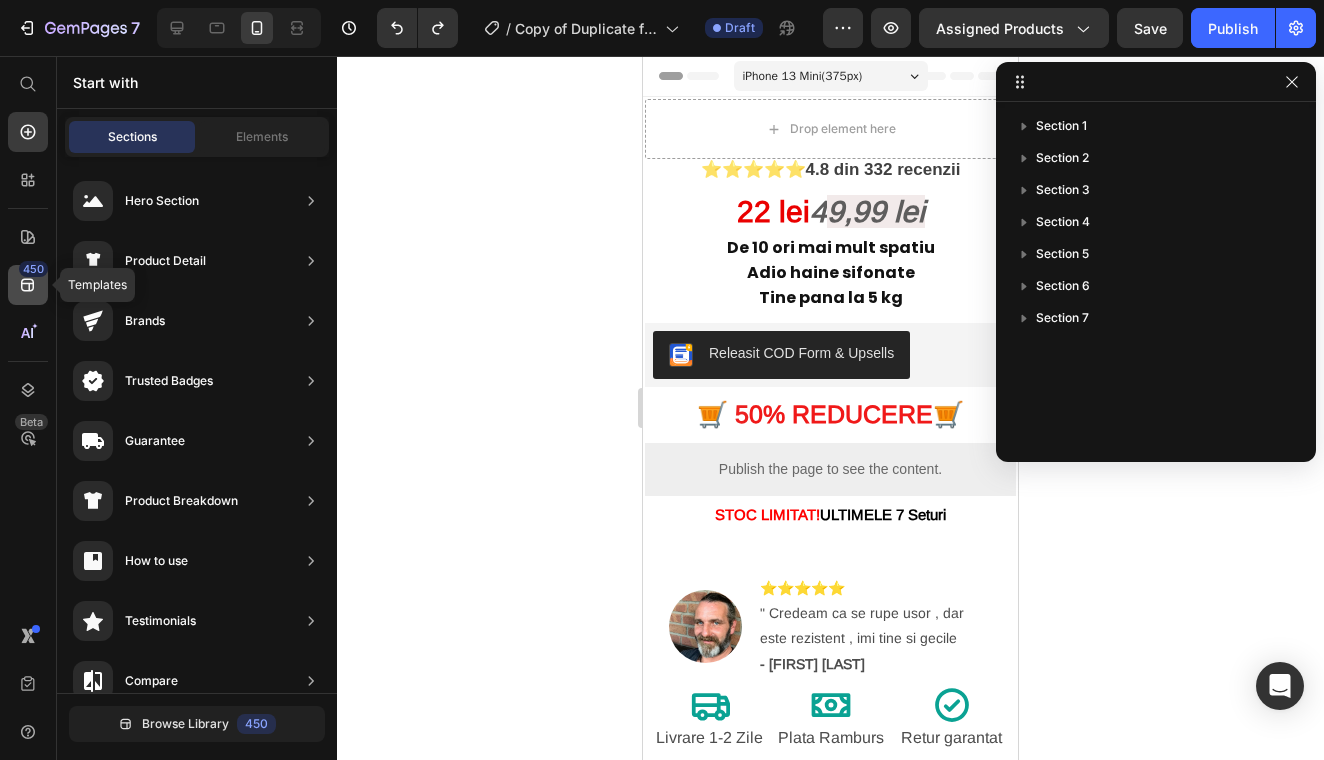 click 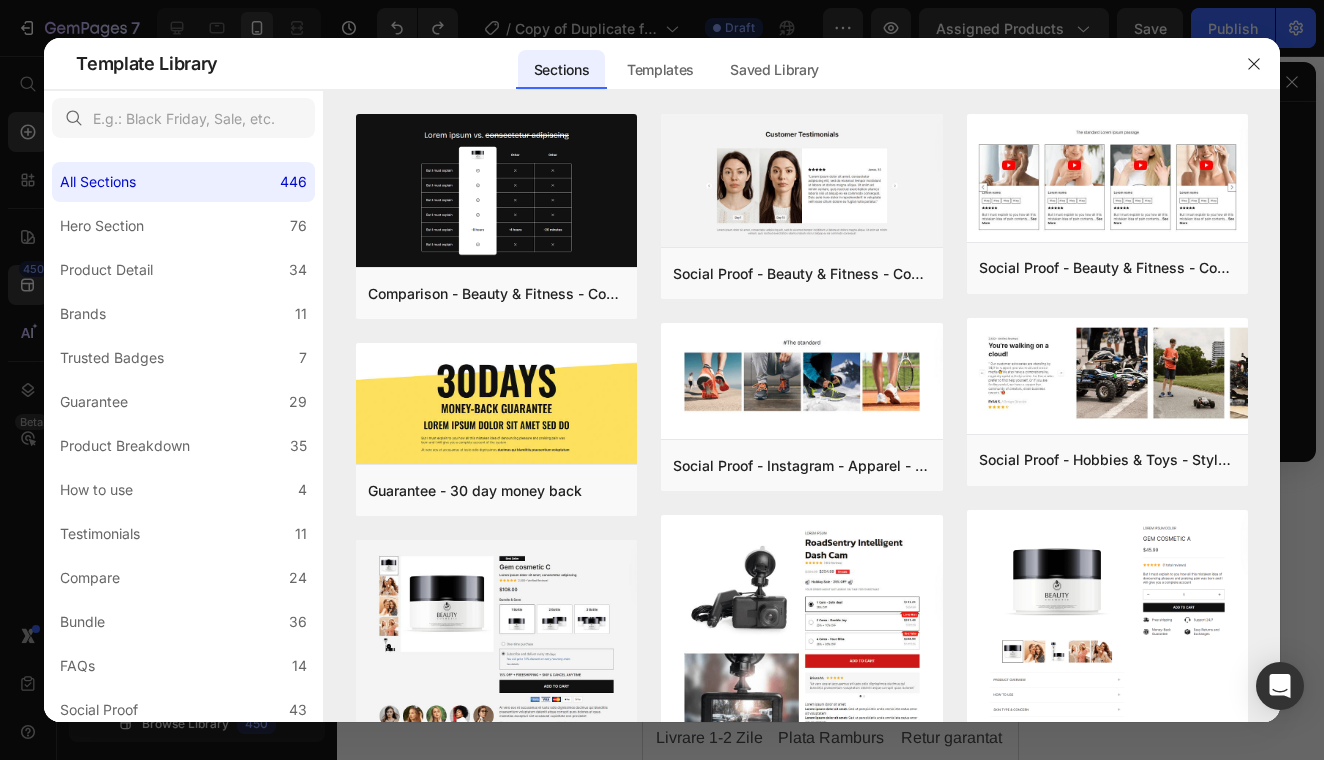 click at bounding box center [1254, 64] 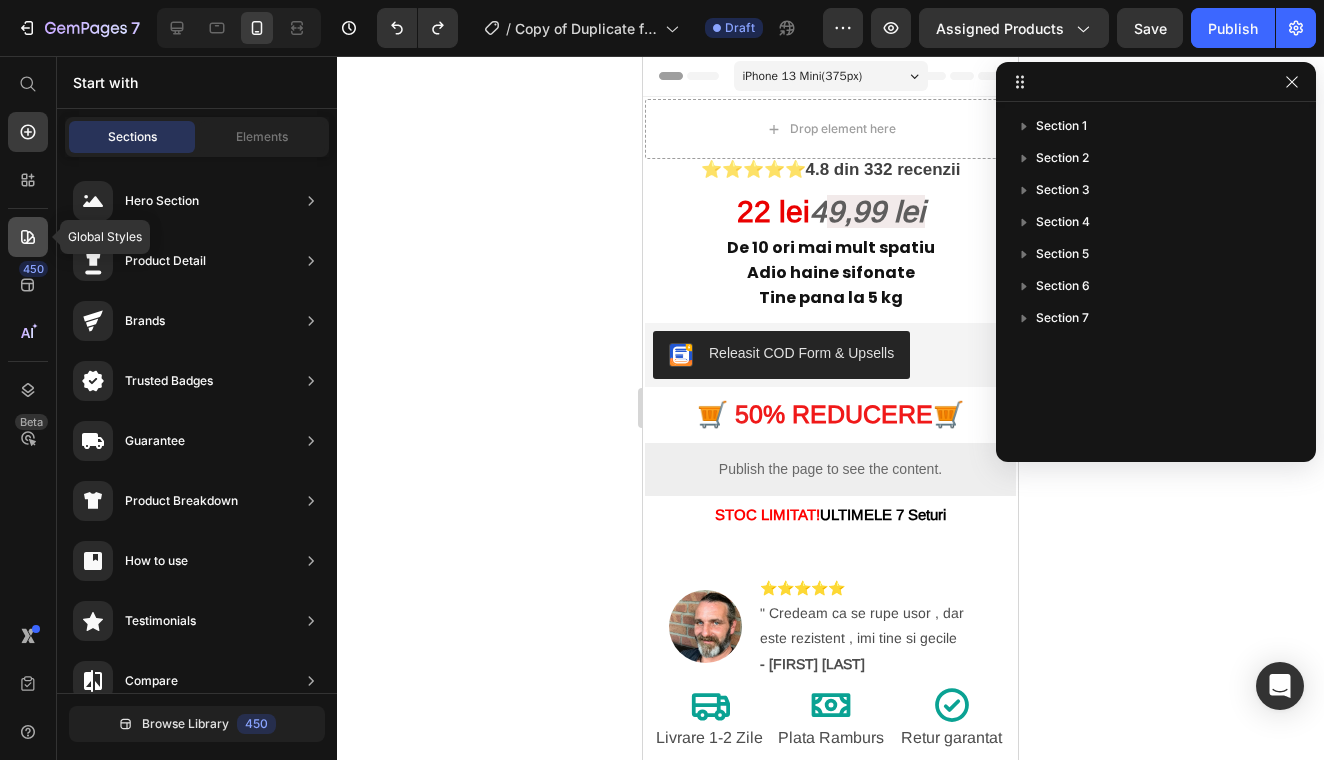 click 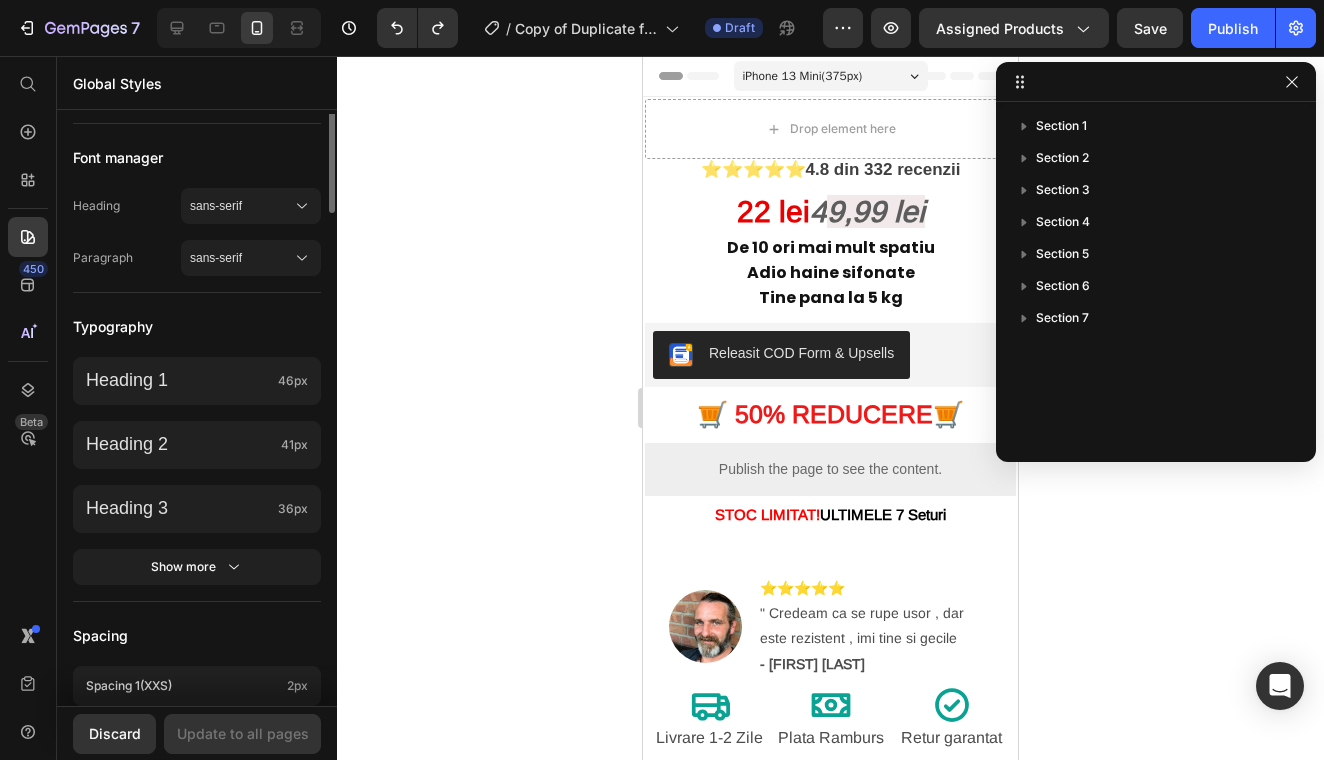 scroll, scrollTop: 0, scrollLeft: 0, axis: both 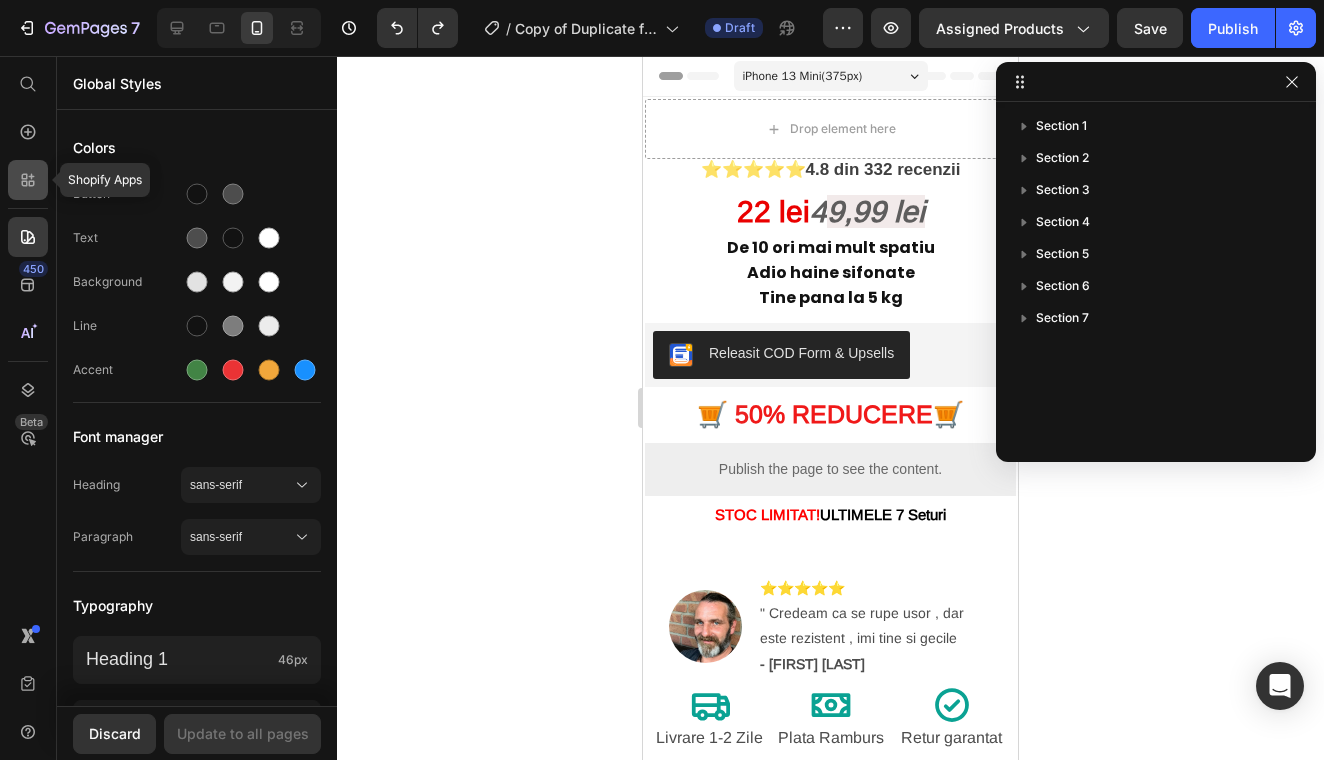 click 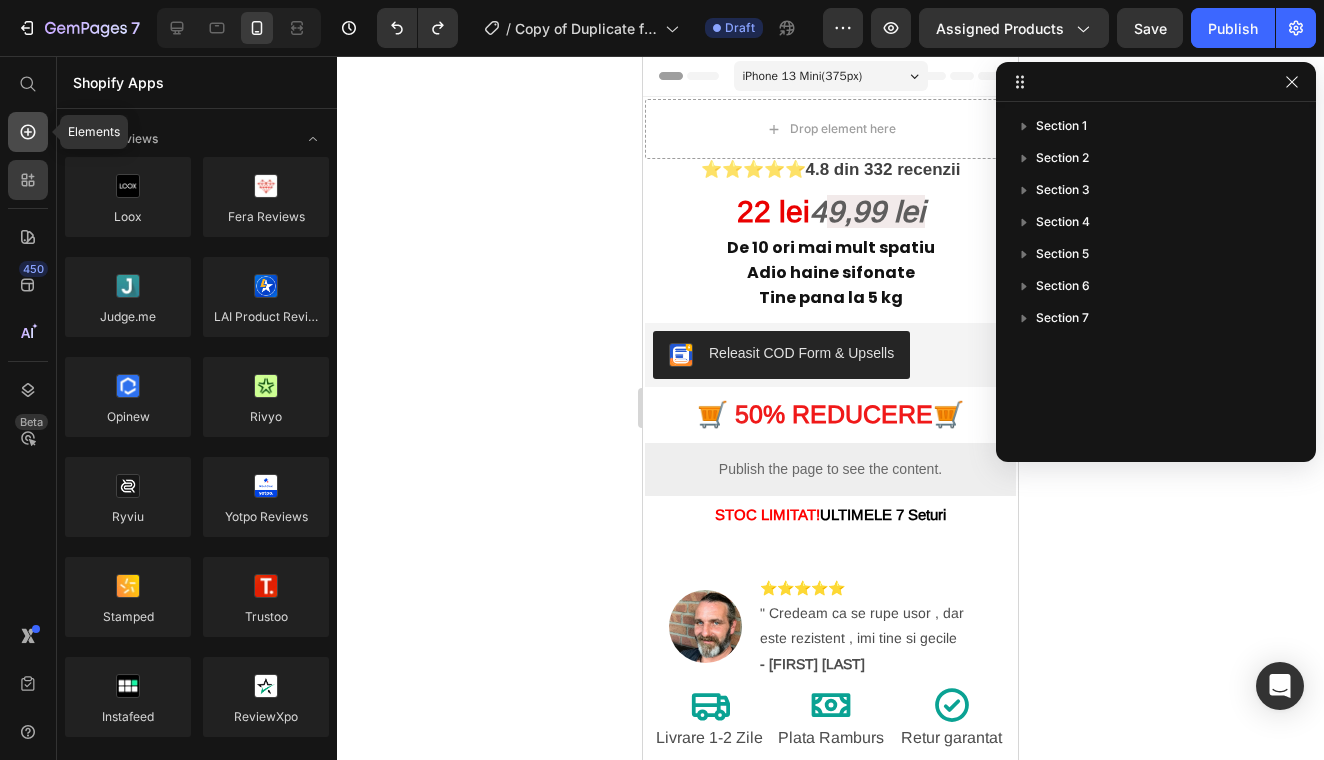 click 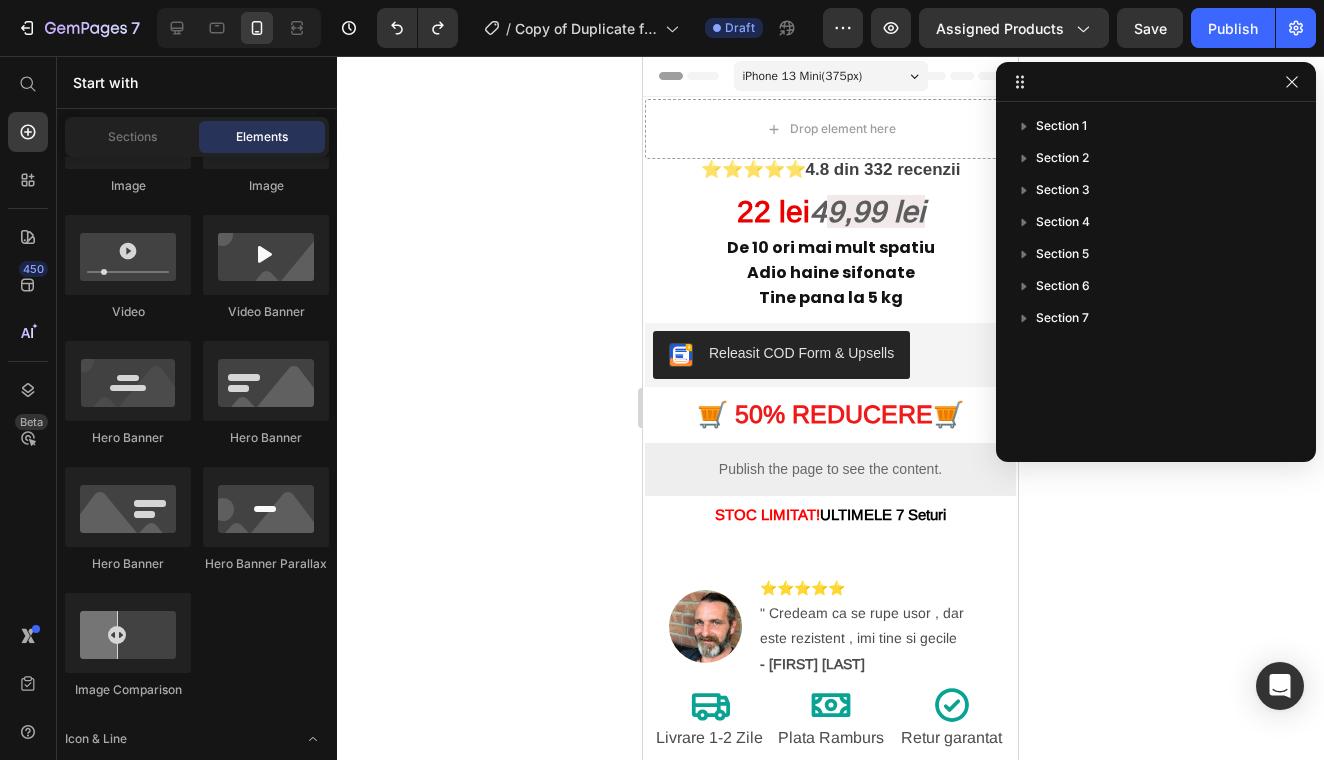 scroll, scrollTop: 483, scrollLeft: 0, axis: vertical 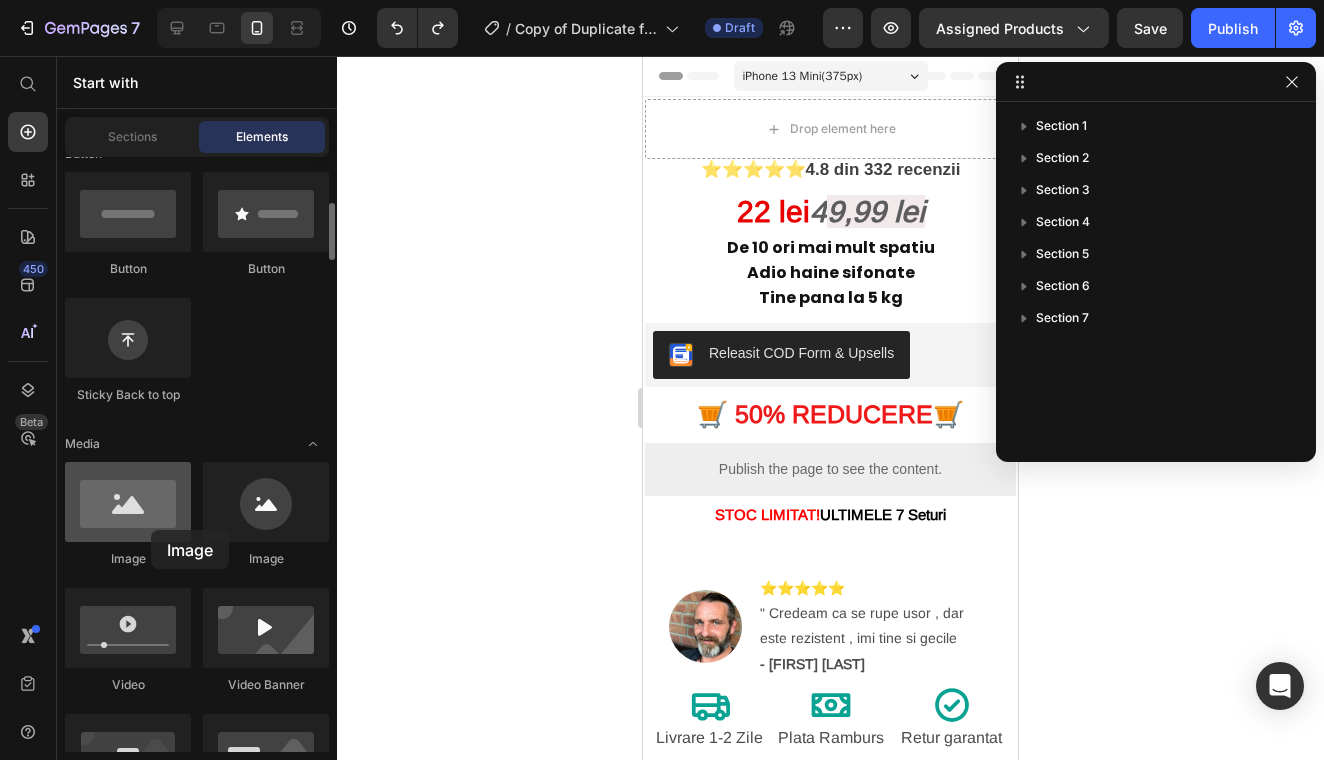 click at bounding box center [128, 502] 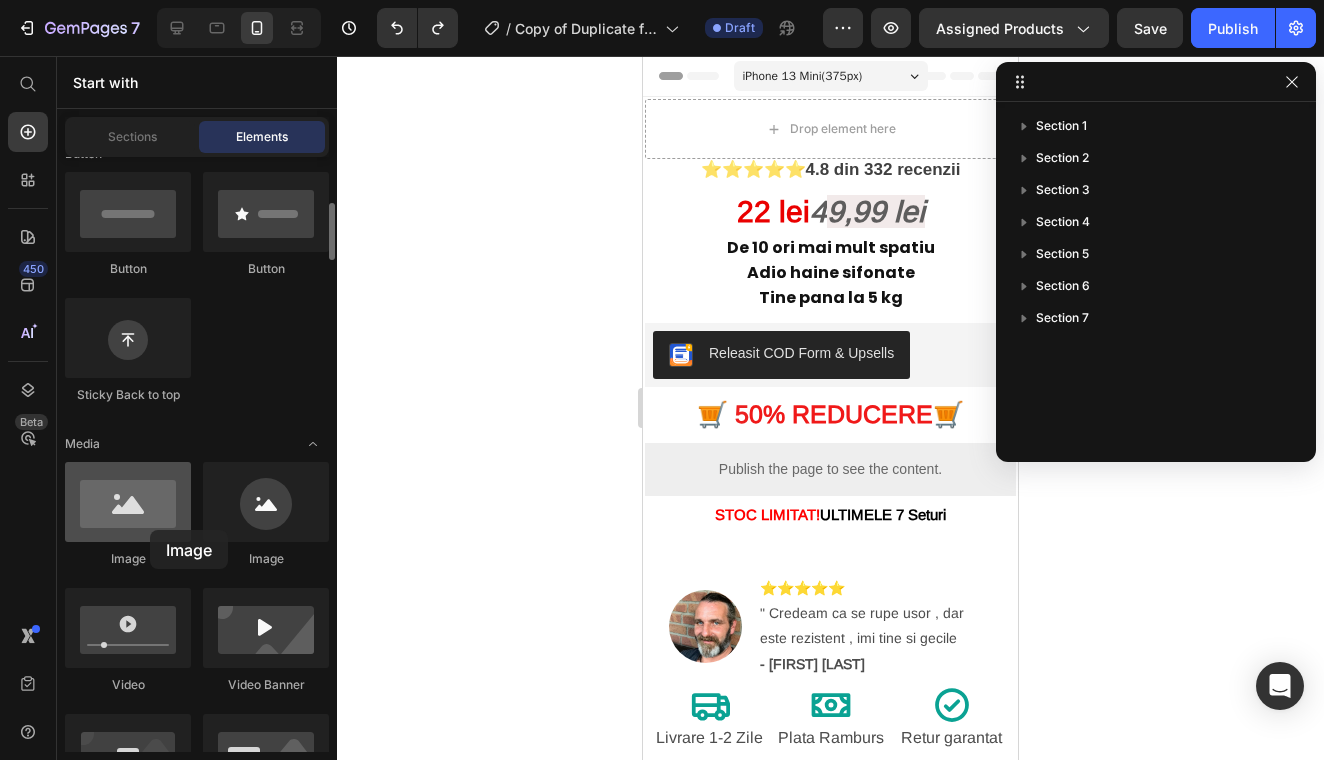 click at bounding box center (128, 502) 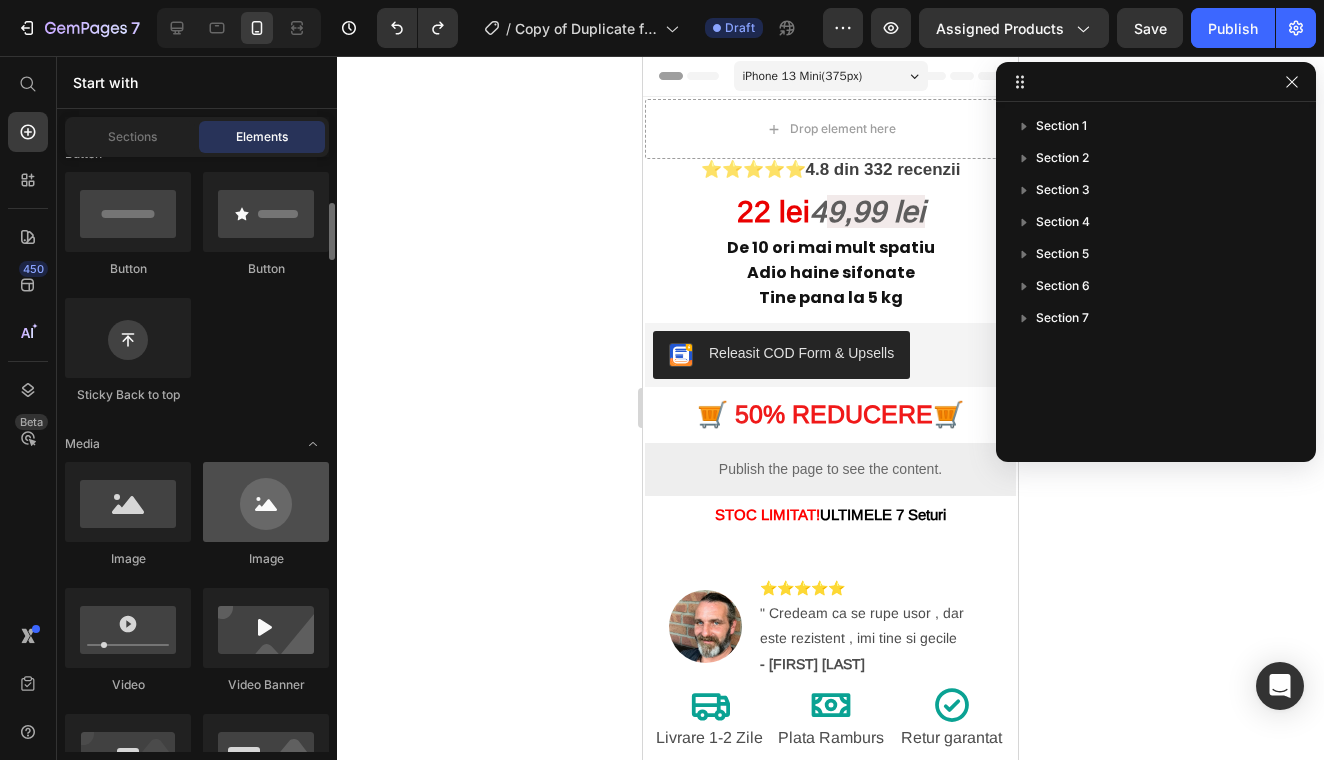 click at bounding box center (266, 502) 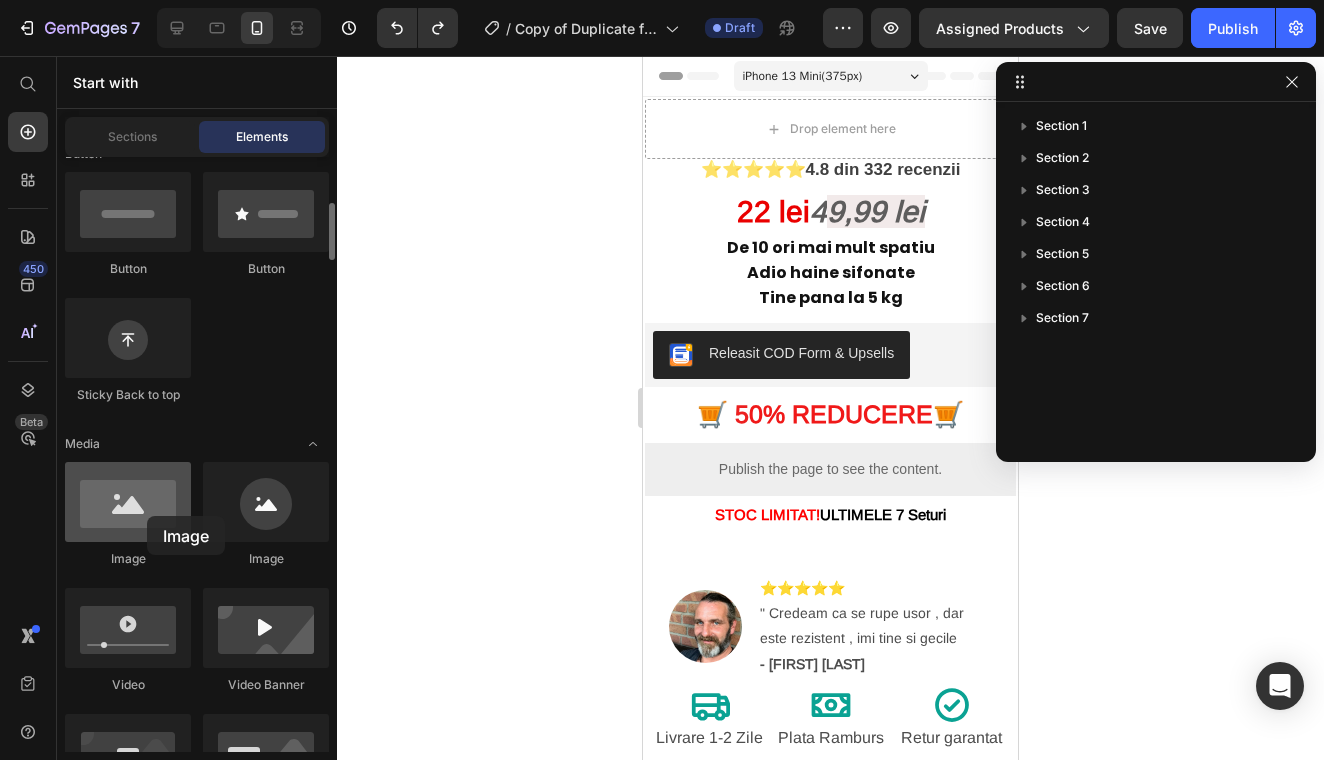 click at bounding box center (128, 502) 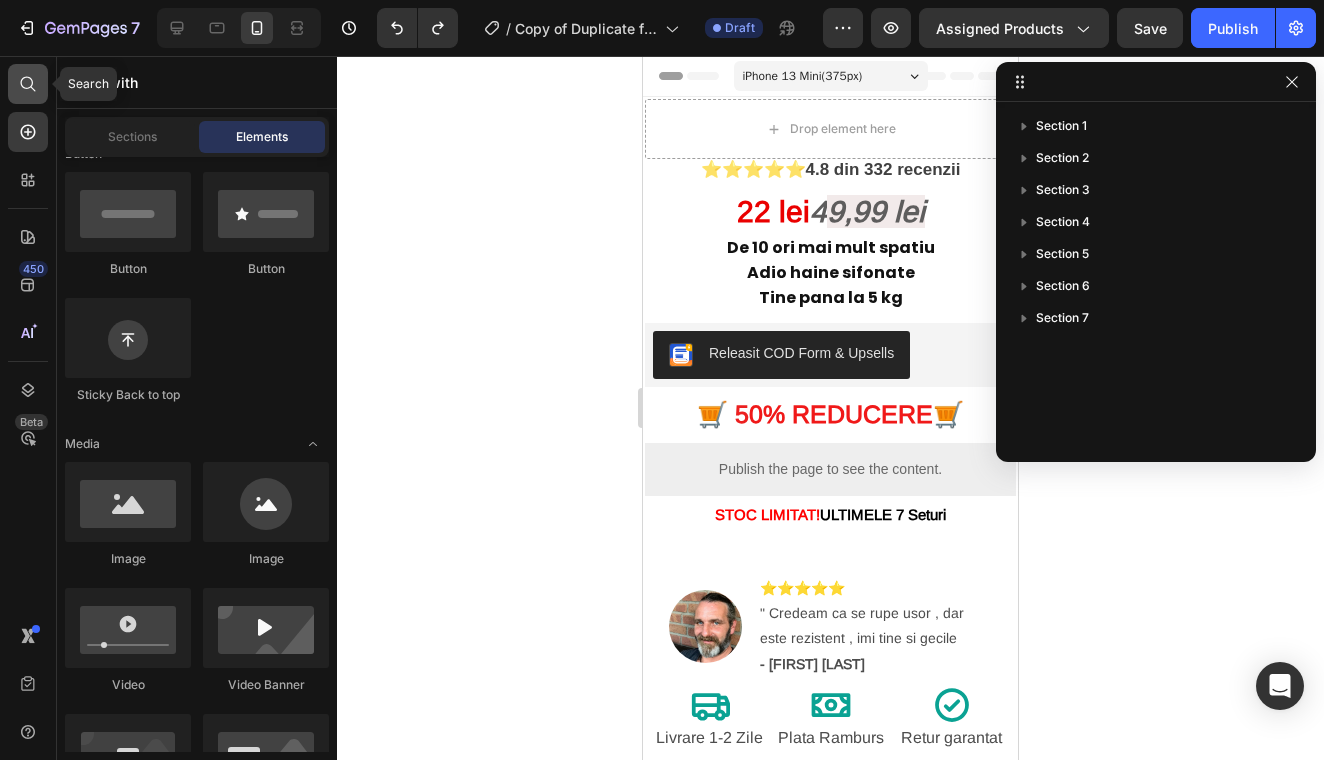 click 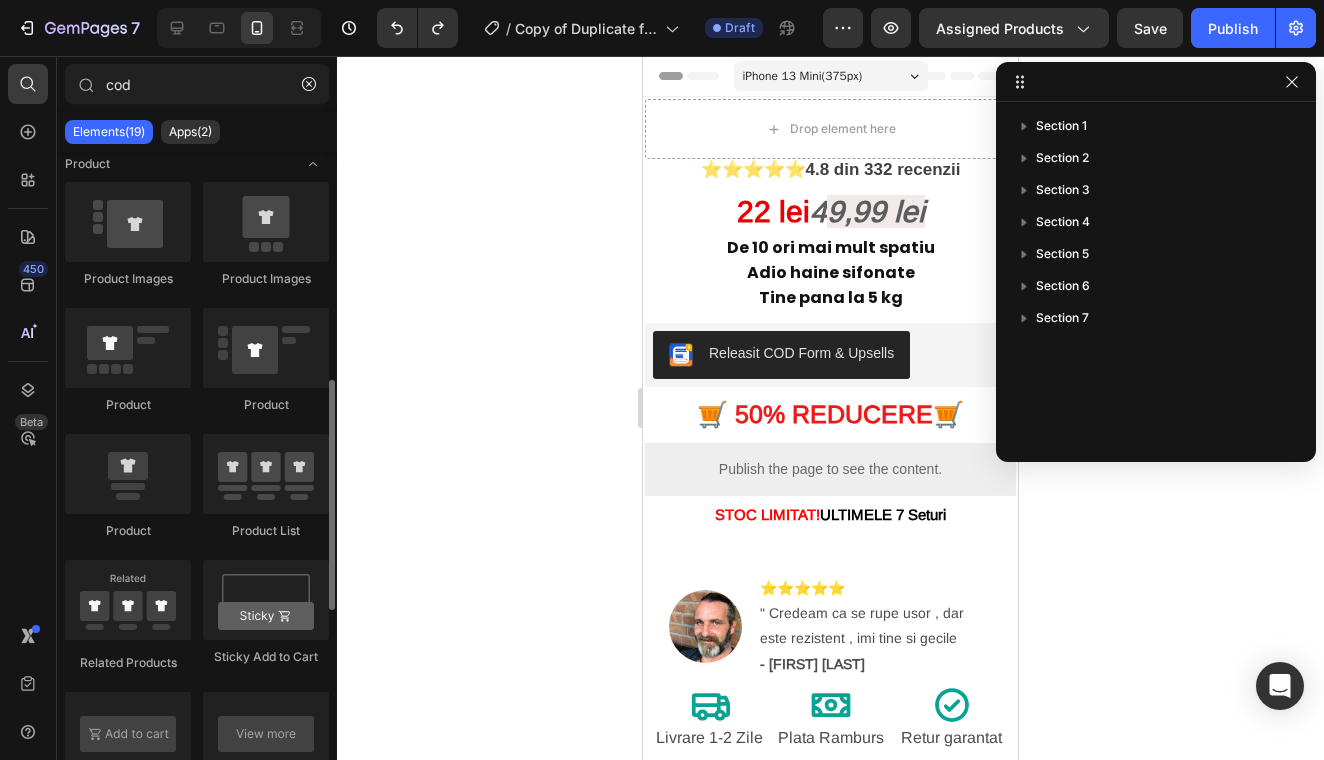 scroll, scrollTop: 1136, scrollLeft: 0, axis: vertical 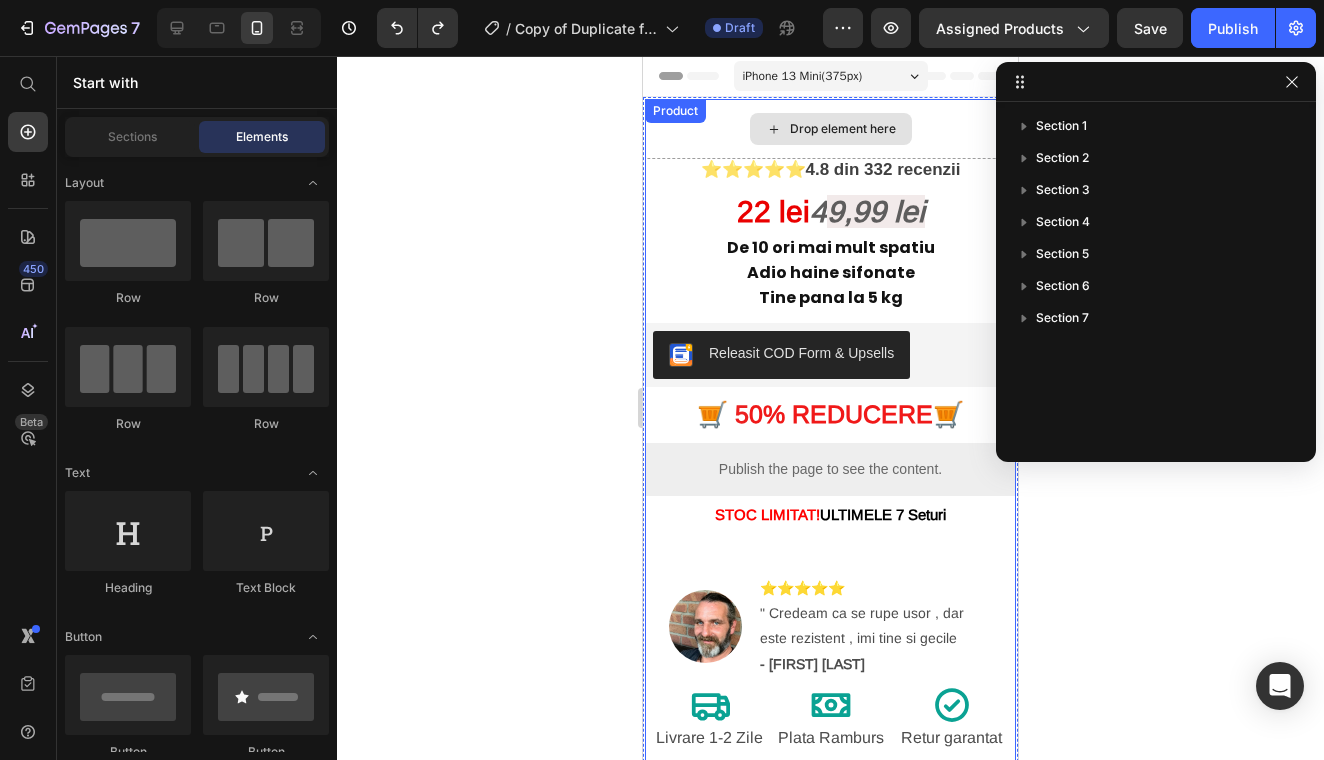 click on "Drop element here" at bounding box center (831, 129) 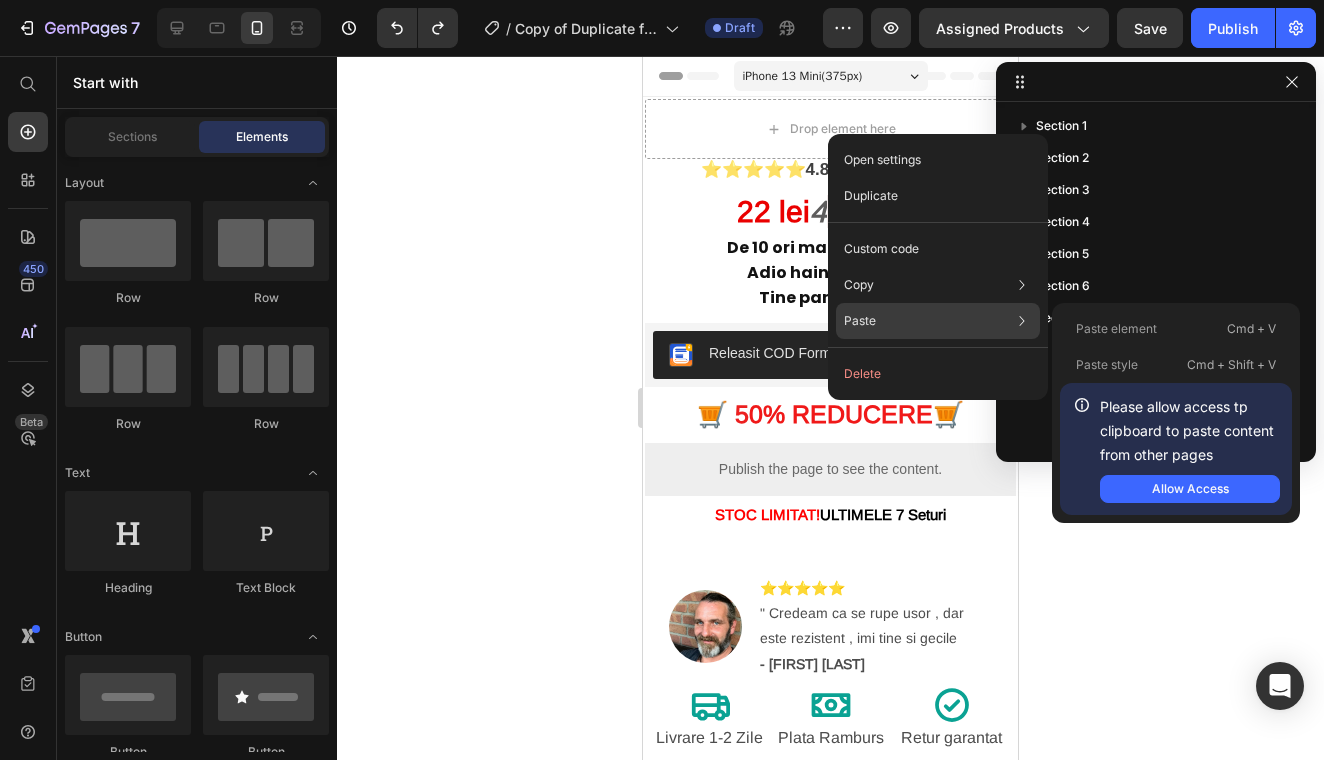 click on "Paste Paste element  Cmd + V Paste style  Cmd + Shift + V  Please allow access tp clipboard to paste content from other pages  Allow Access" 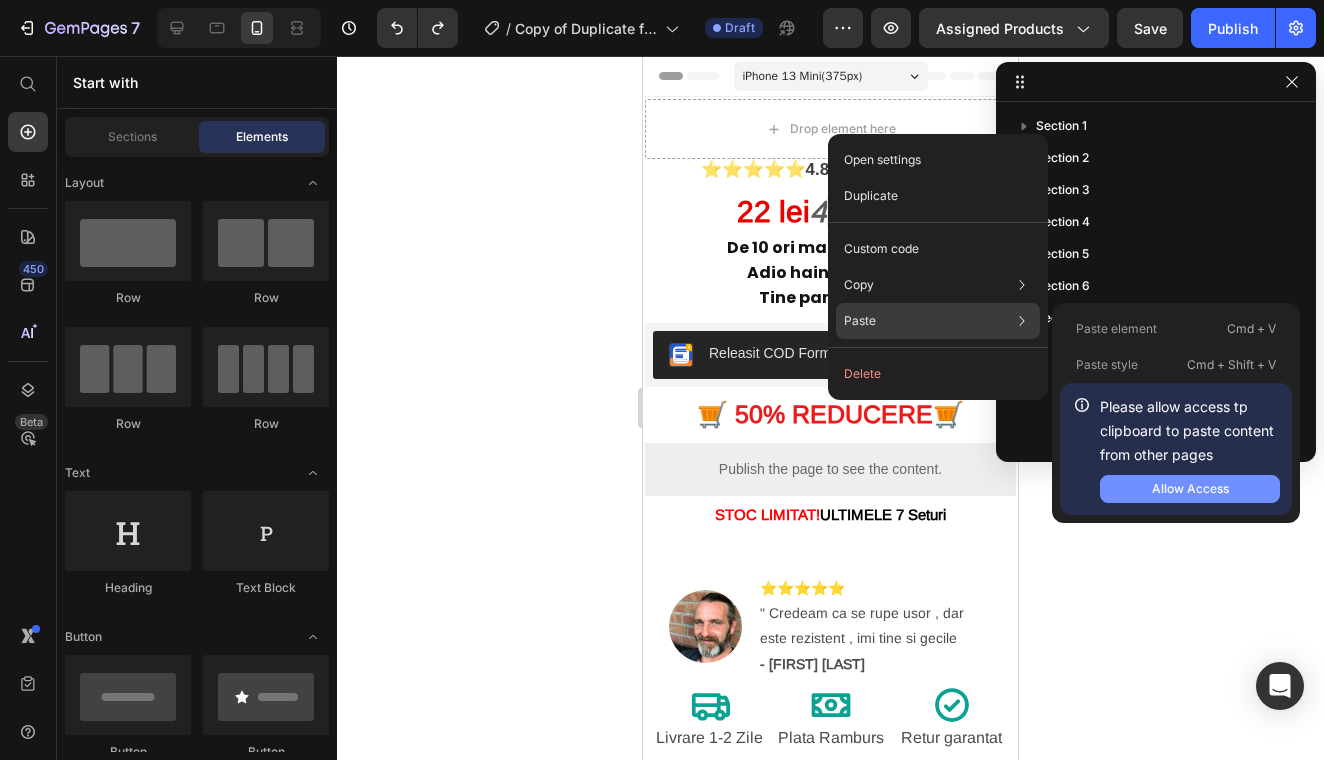 click on "Allow Access" at bounding box center (1190, 489) 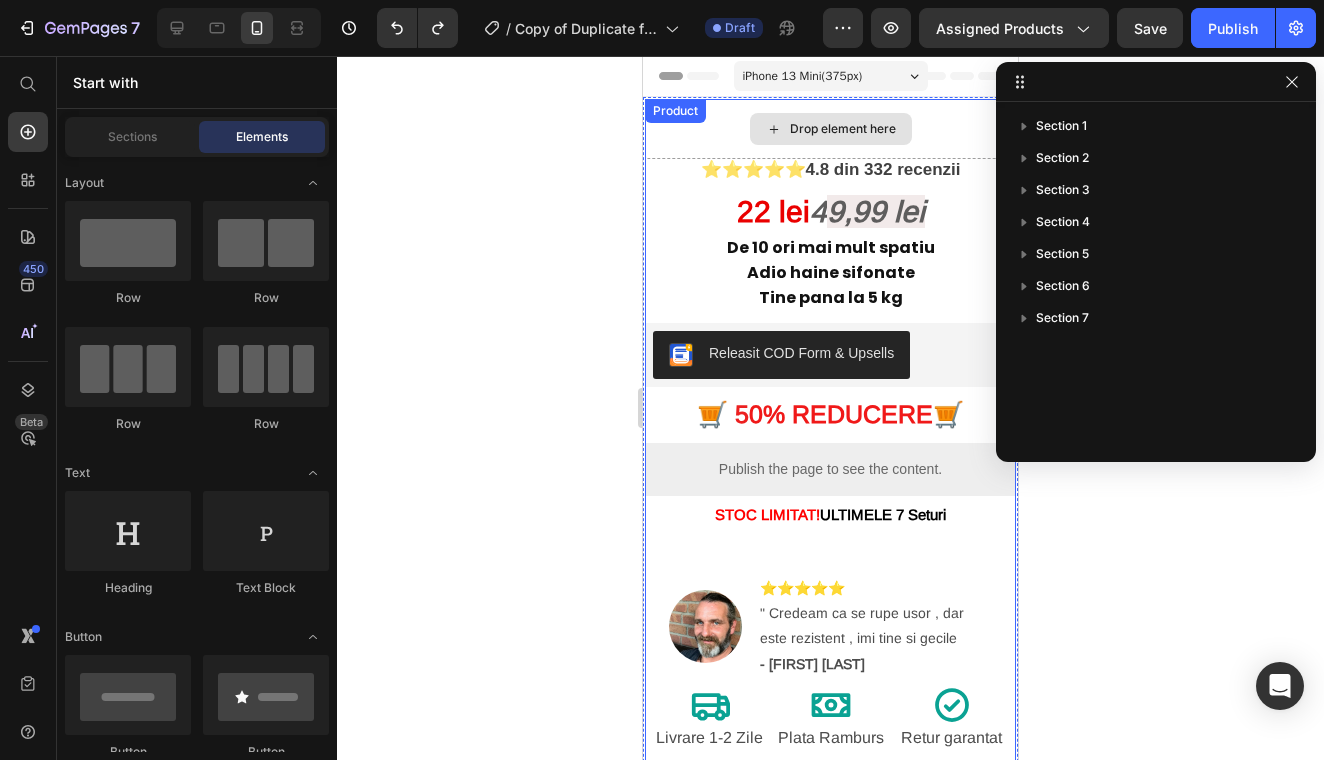 click on "Drop element here" at bounding box center (831, 129) 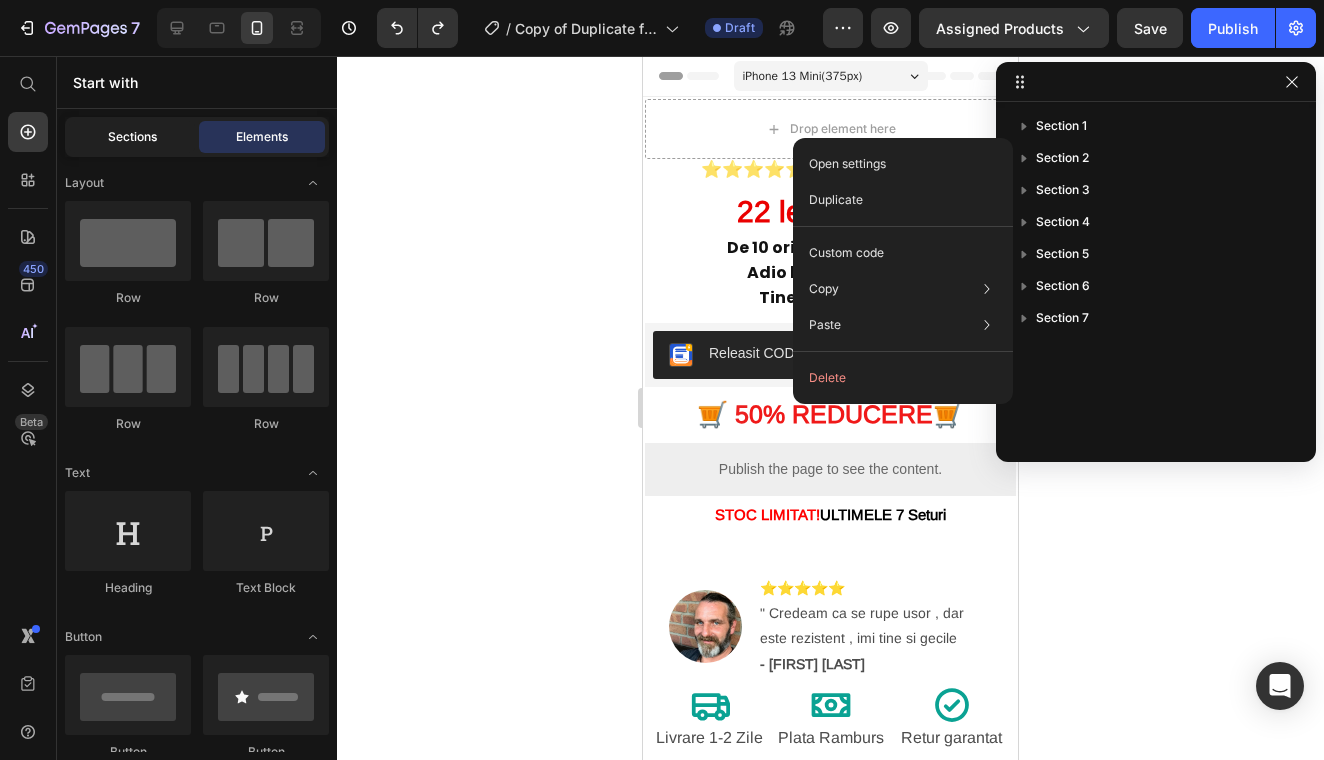 click on "Sections" 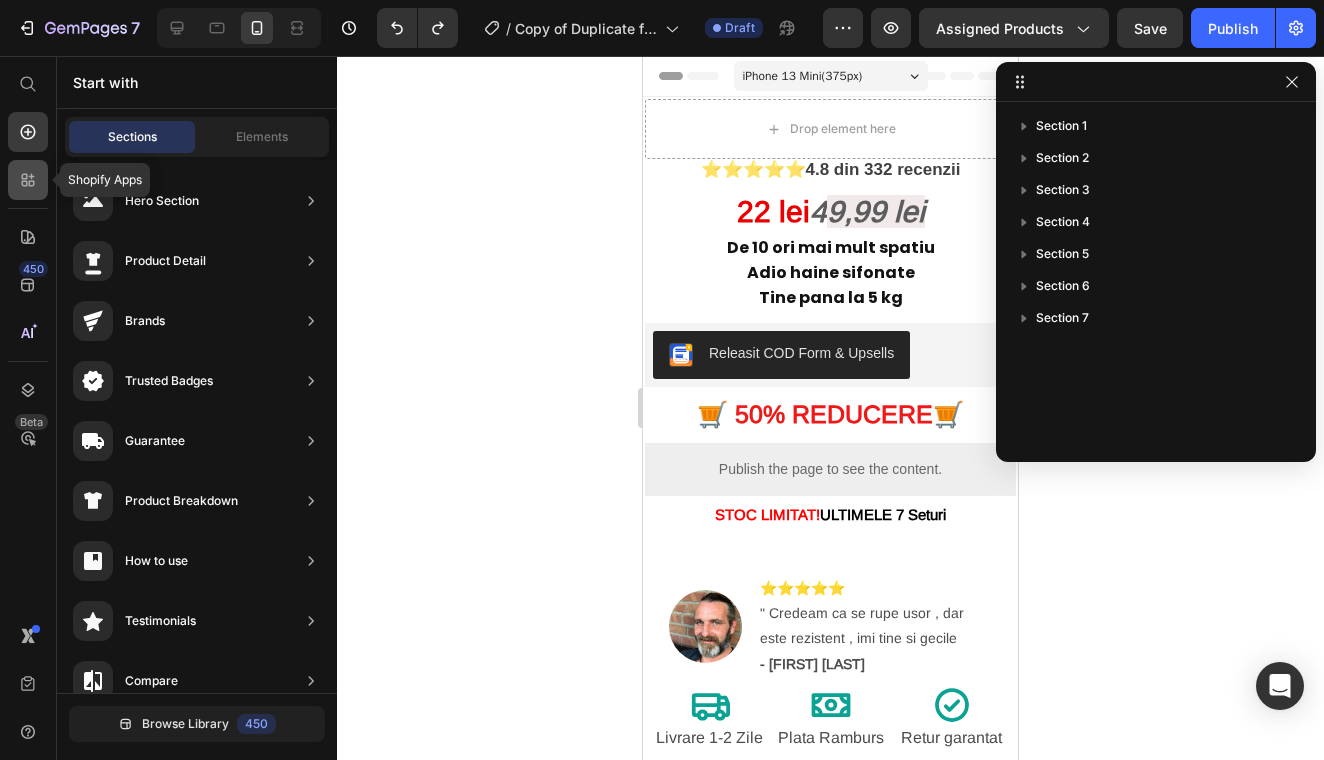 click 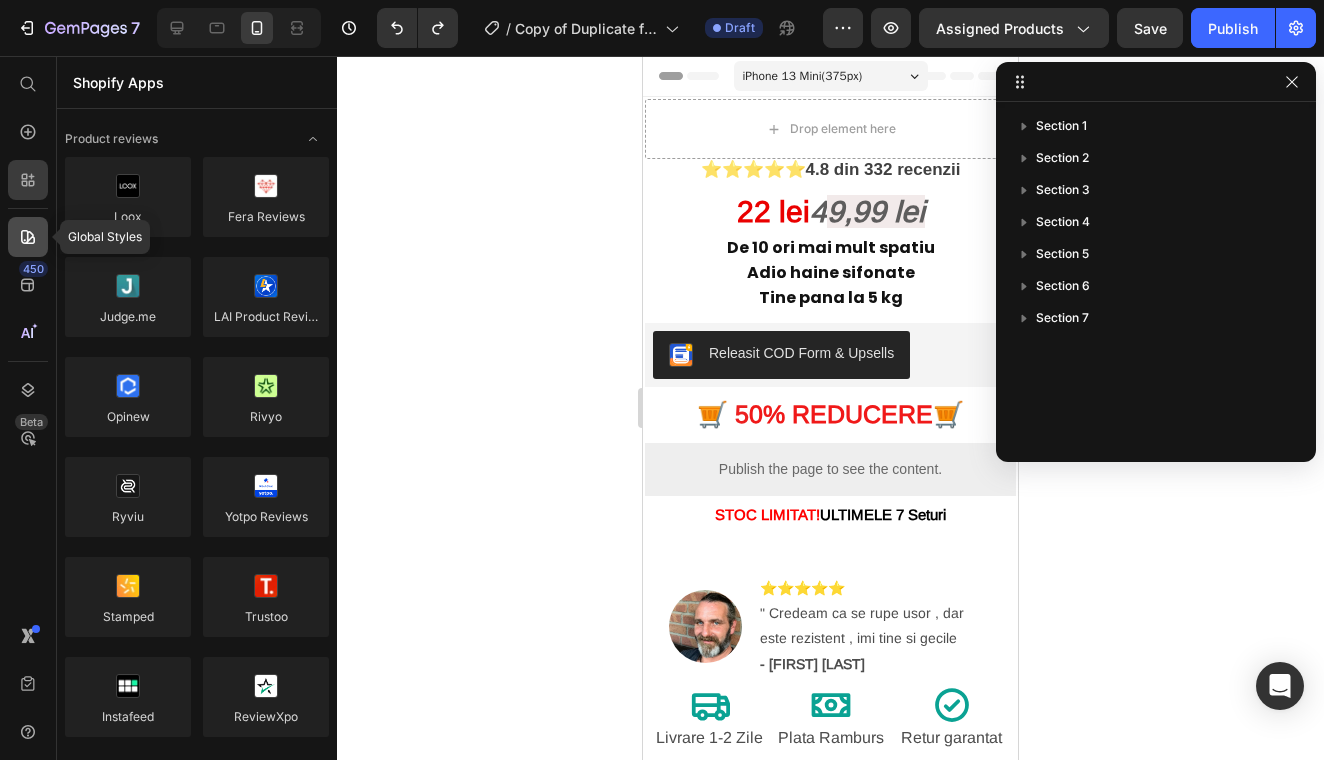 click 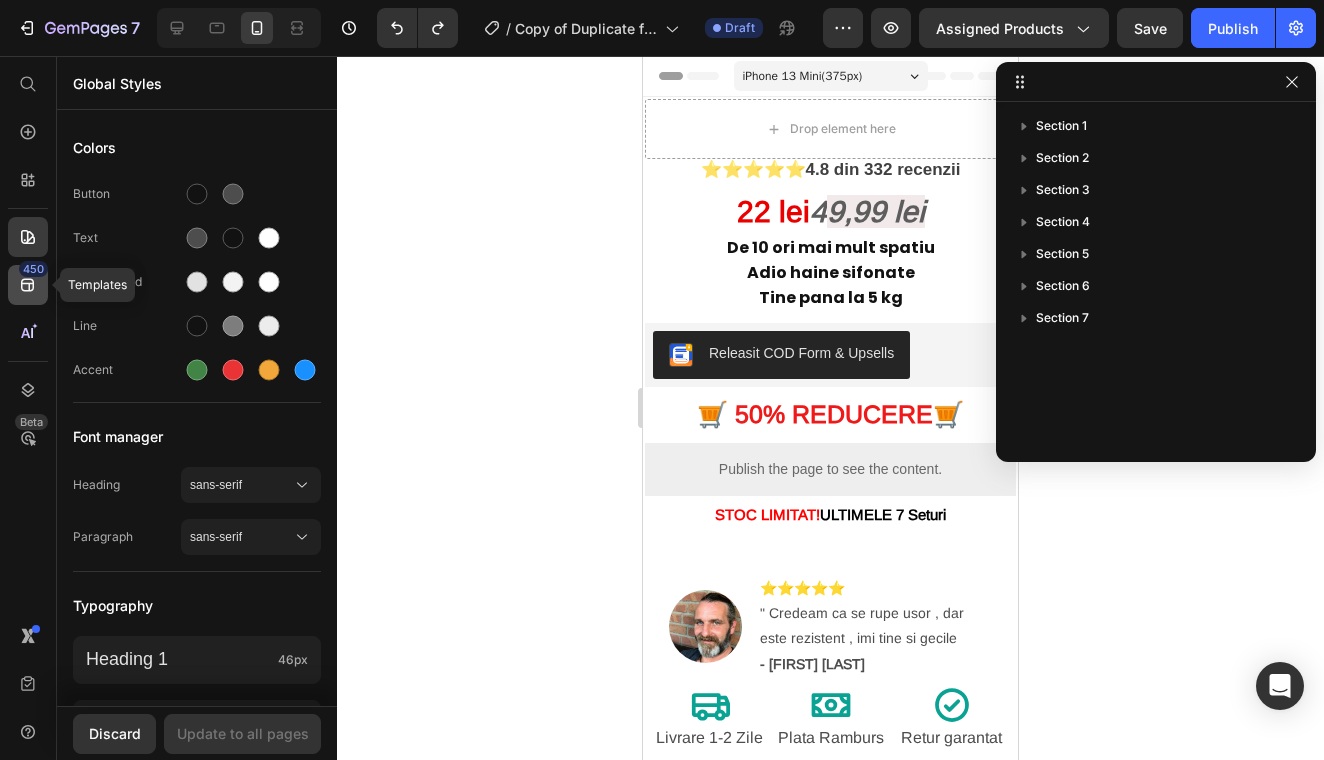 click on "450" 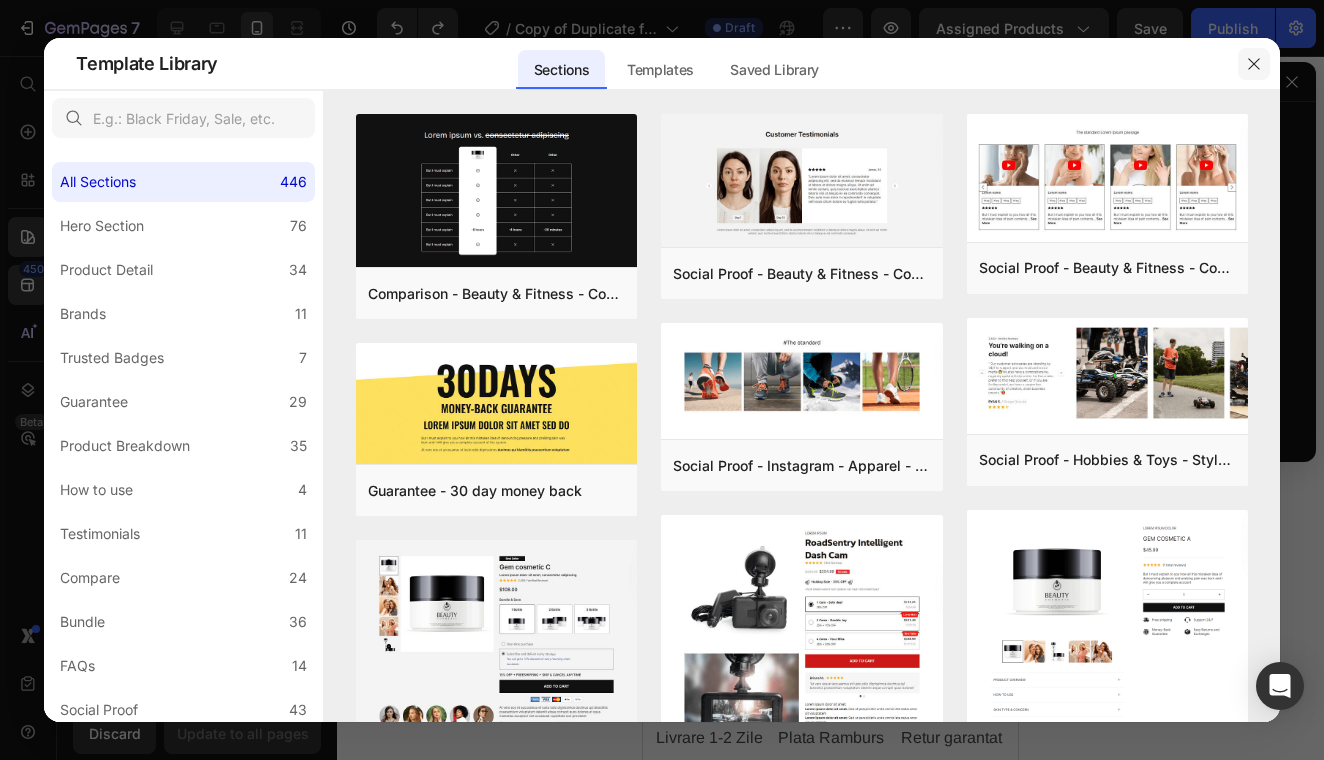 click 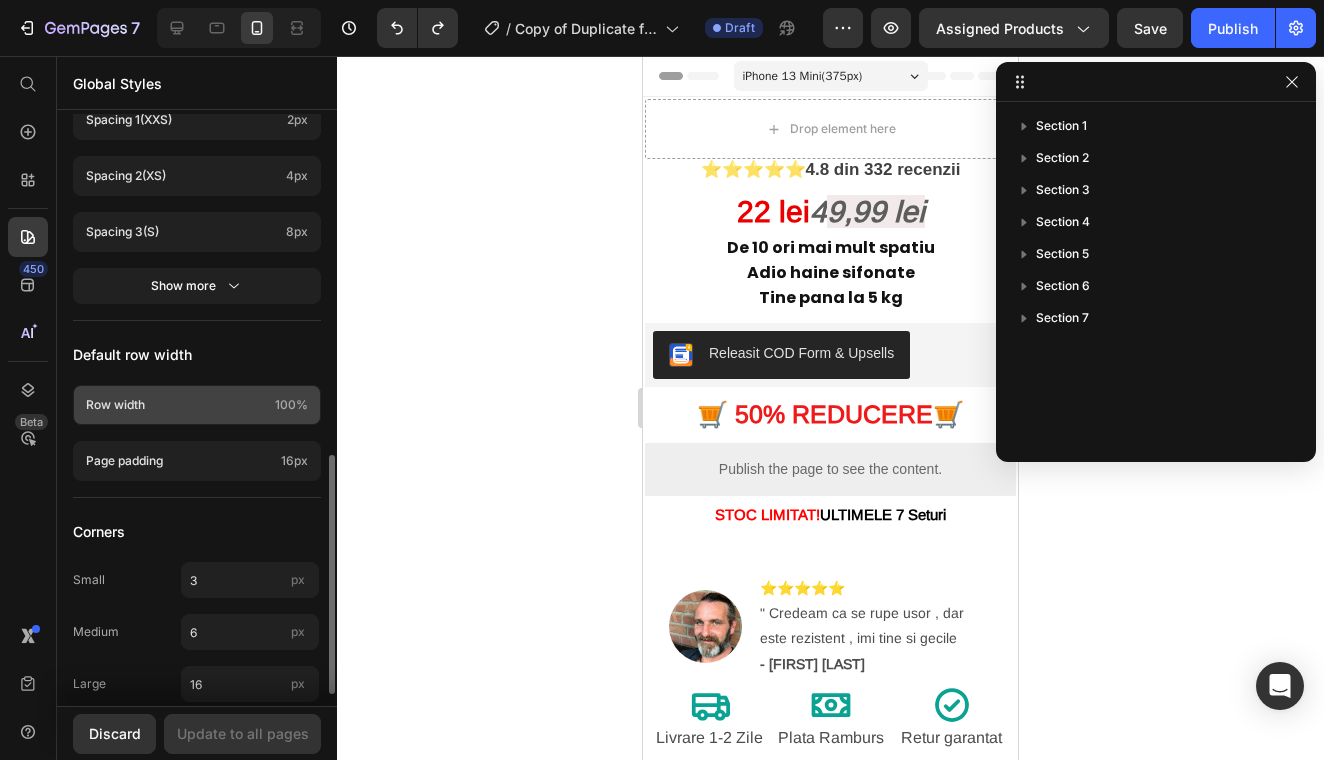 scroll, scrollTop: 873, scrollLeft: 0, axis: vertical 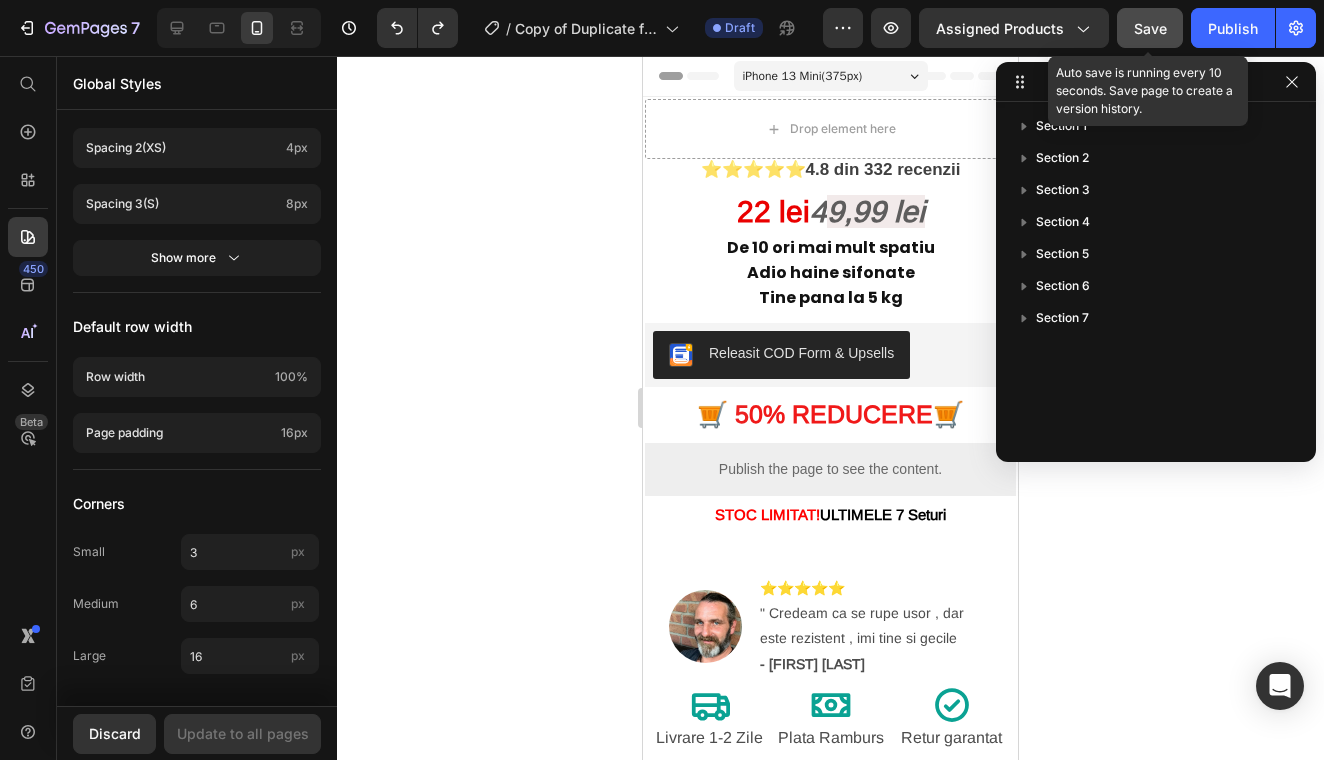 click on "Save" at bounding box center [1150, 28] 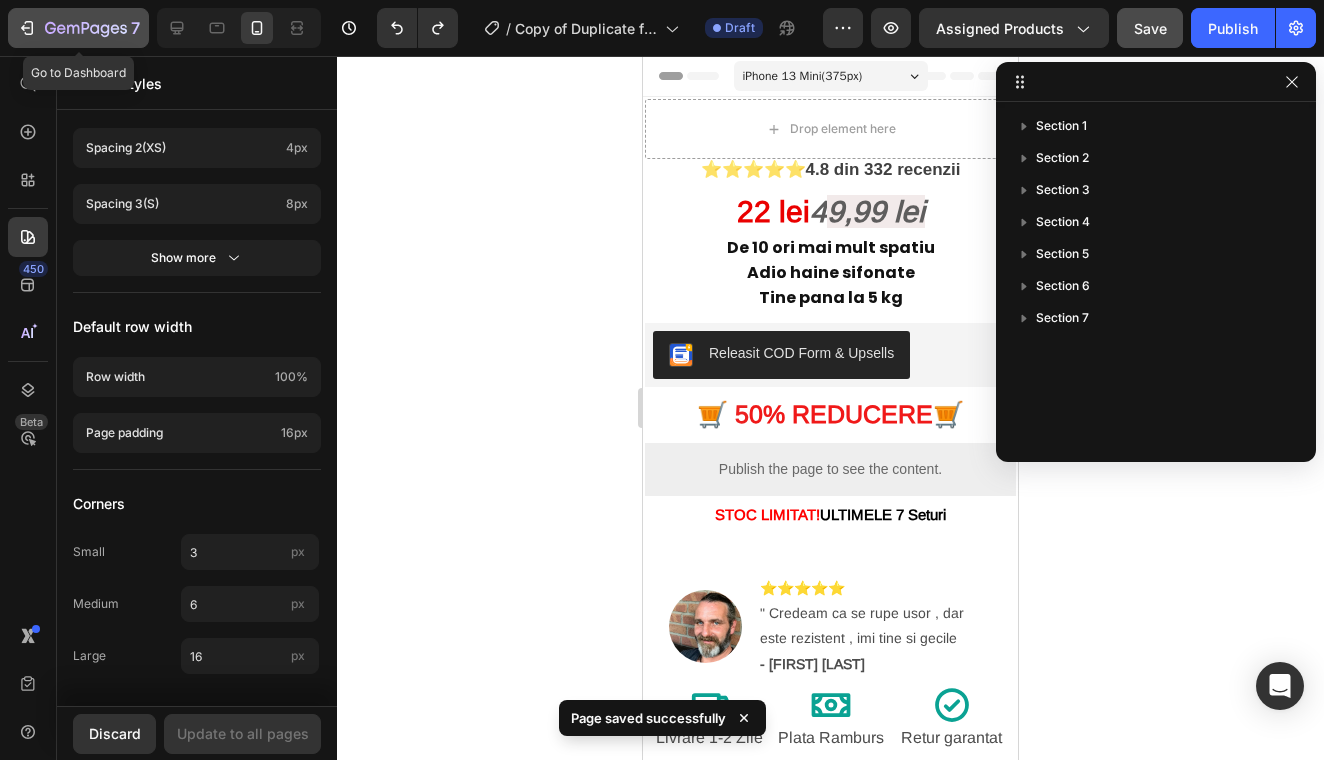 click 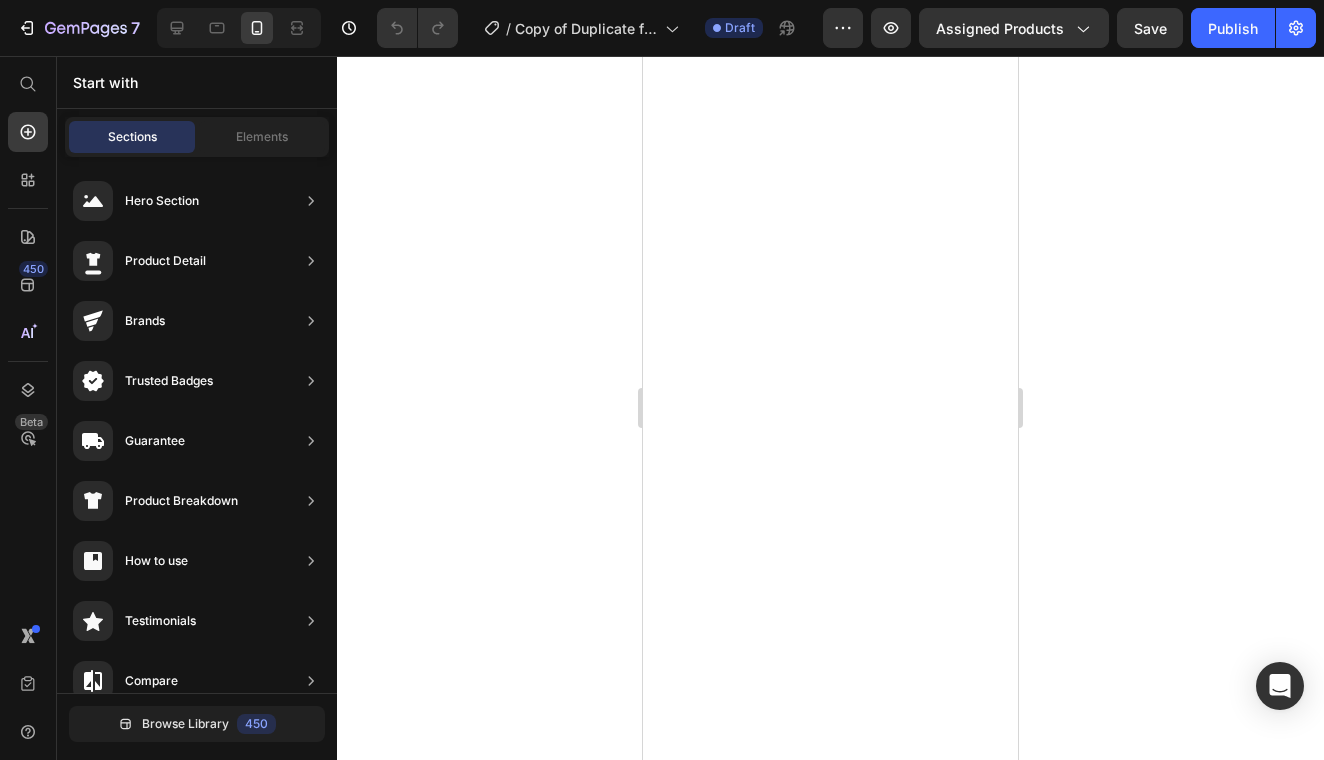 scroll, scrollTop: 0, scrollLeft: 0, axis: both 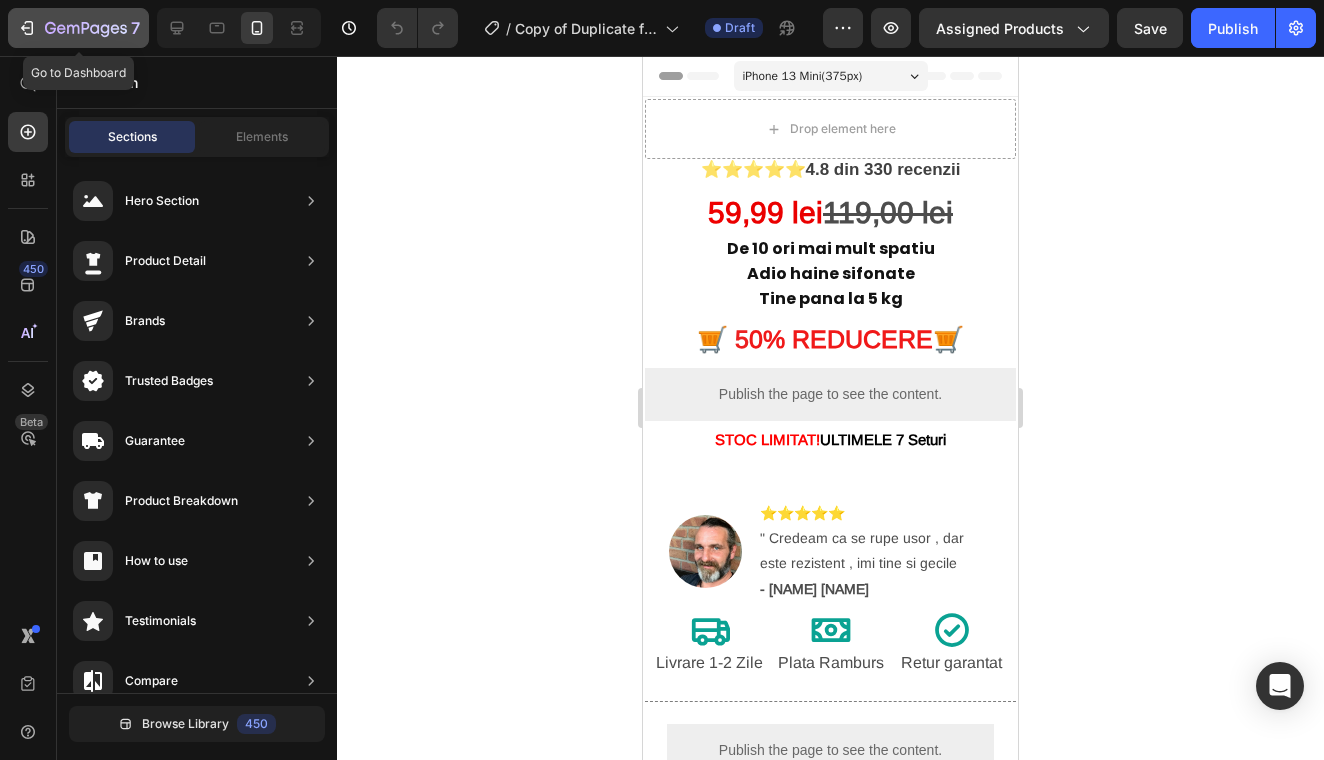 click on "7" at bounding box center [78, 28] 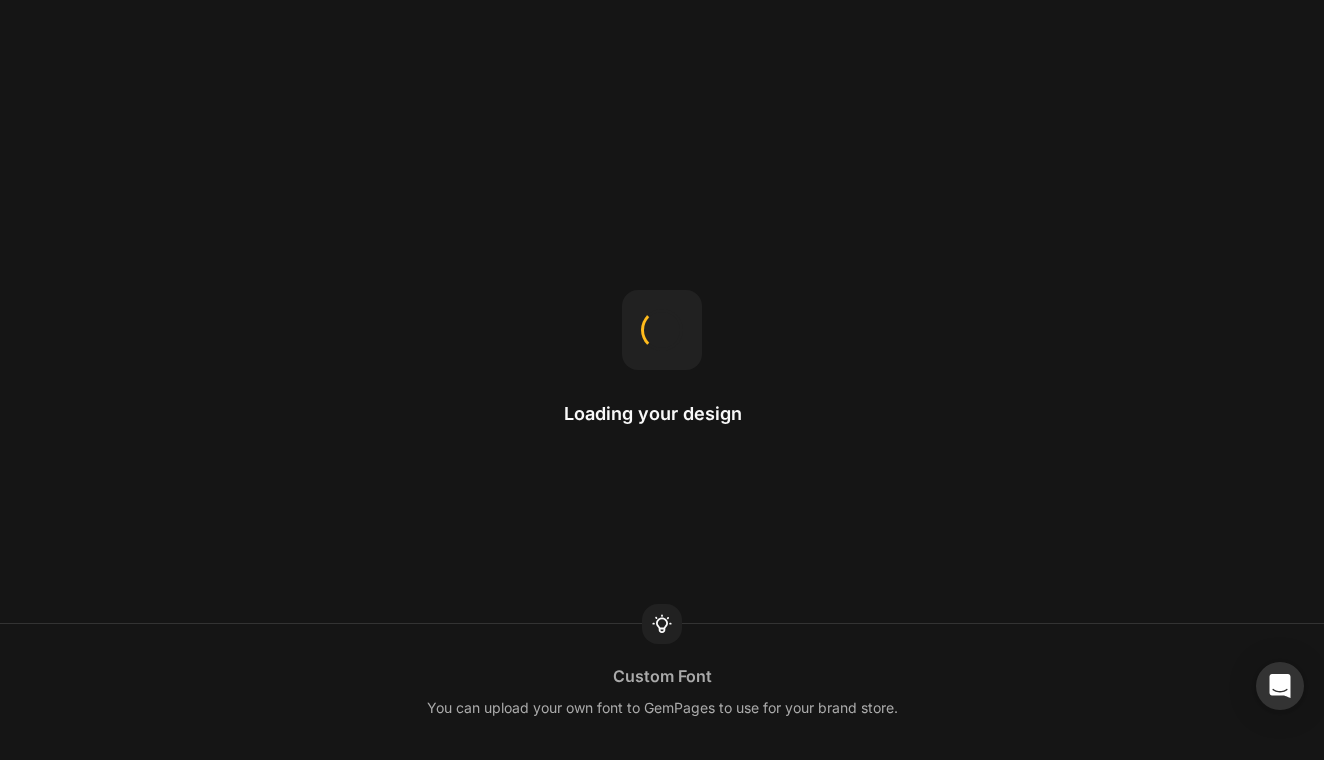 scroll, scrollTop: 0, scrollLeft: 0, axis: both 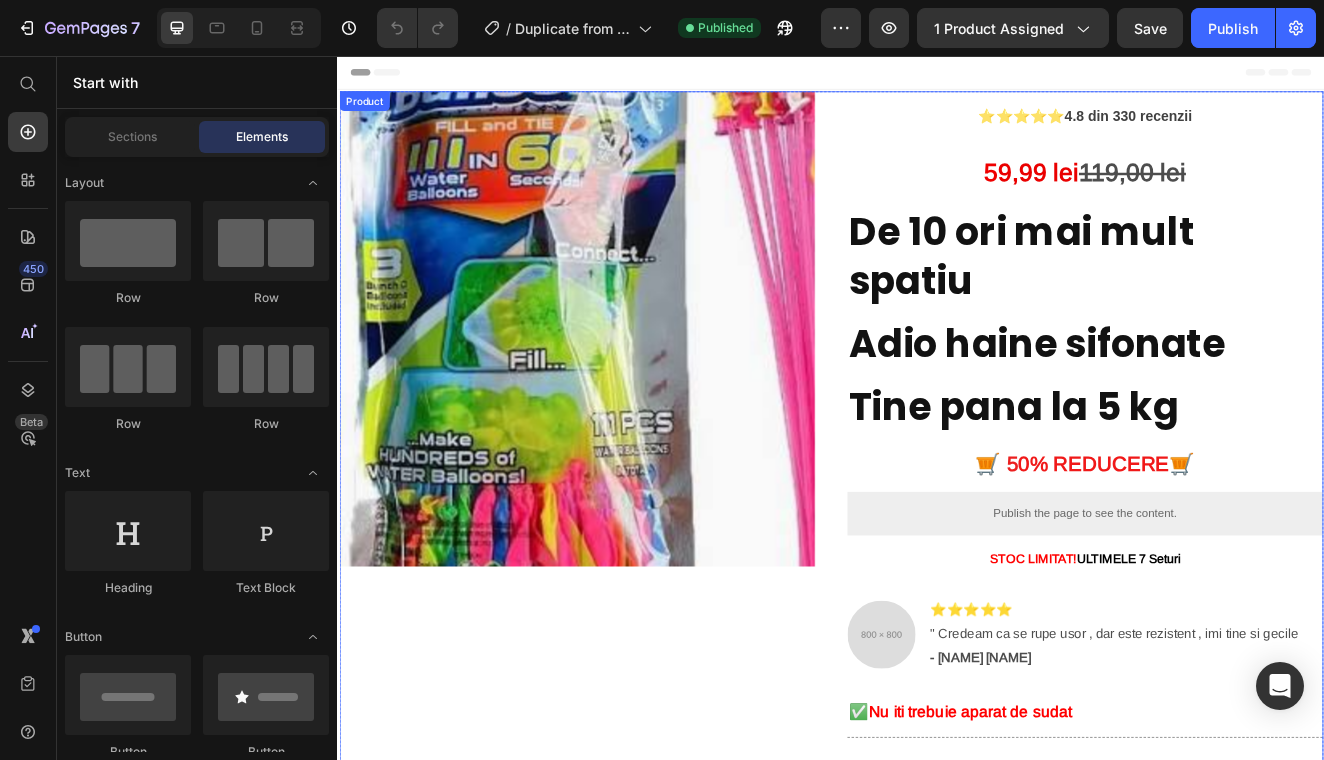 click on "Product Images" at bounding box center [628, 731] 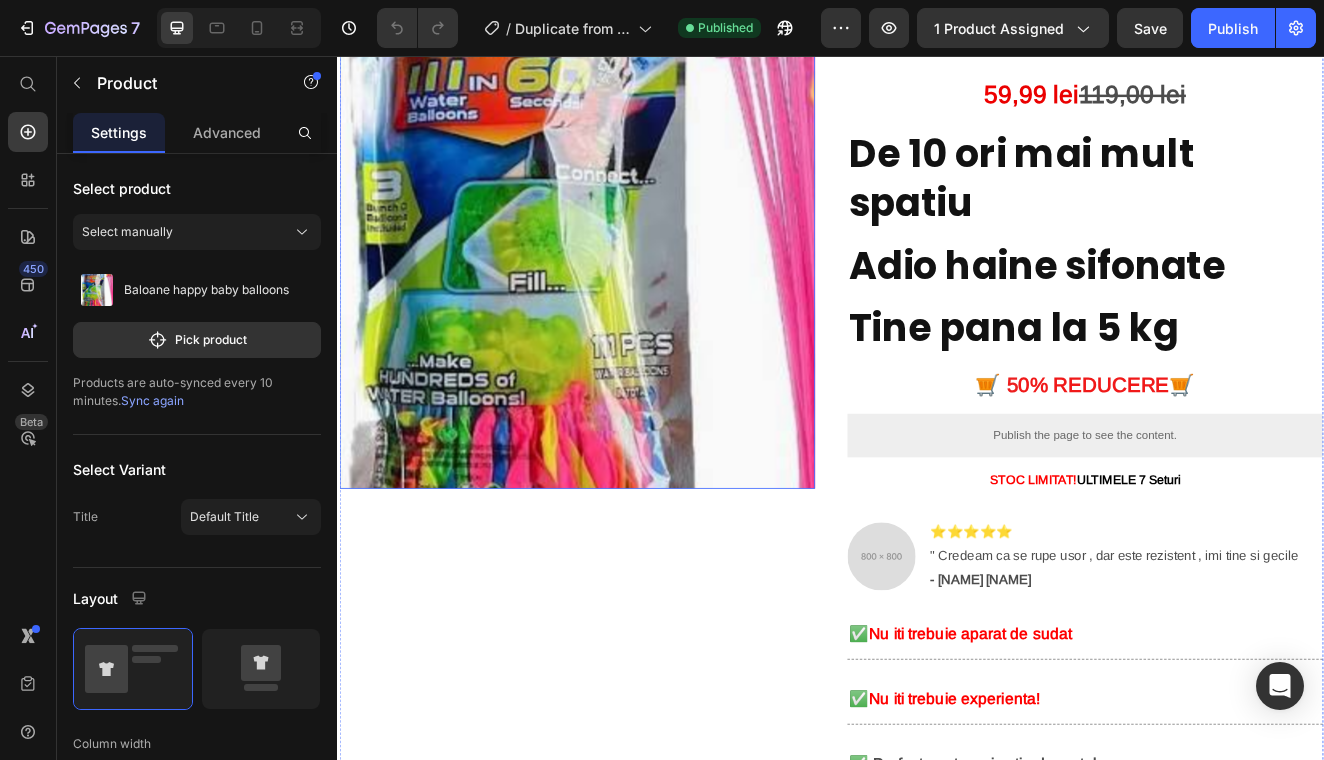 scroll, scrollTop: 0, scrollLeft: 0, axis: both 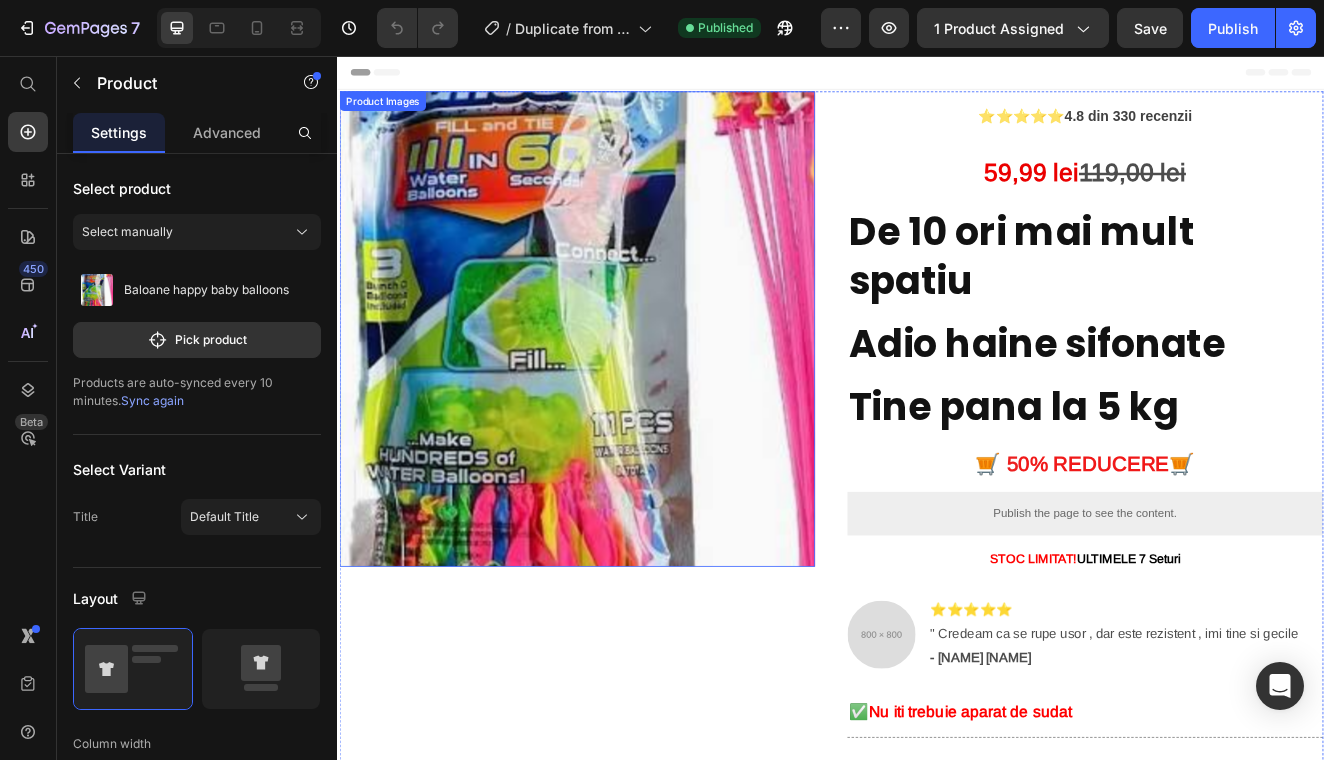 click at bounding box center (628, 388) 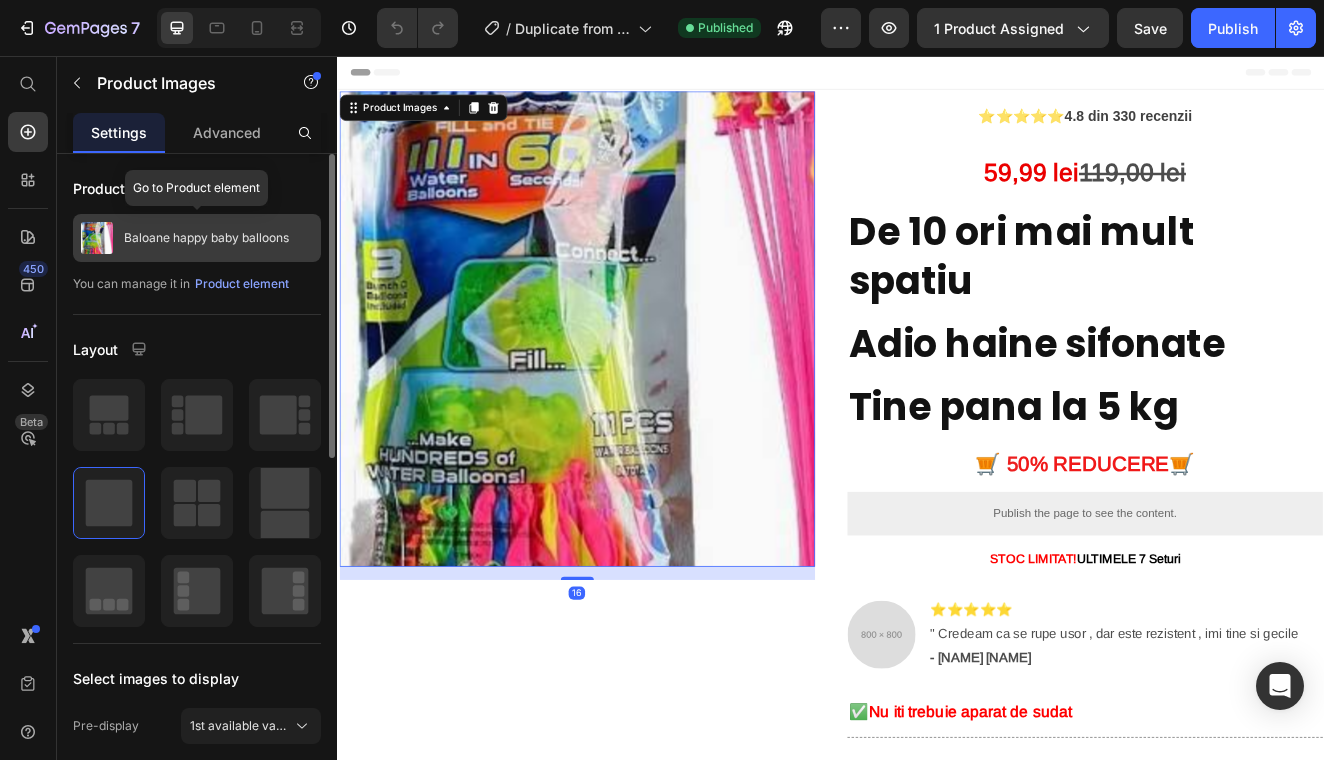 click on "Baloane happy baby balloons" at bounding box center (197, 238) 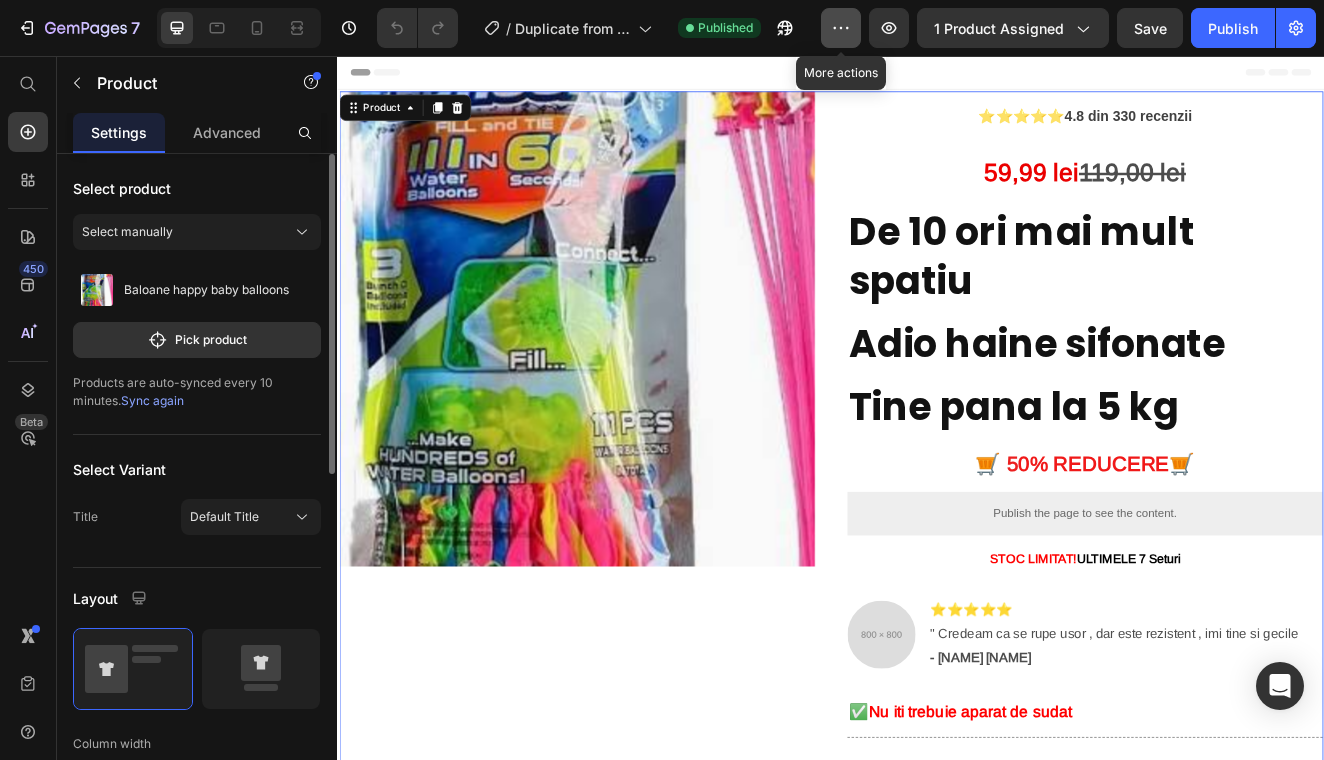 click 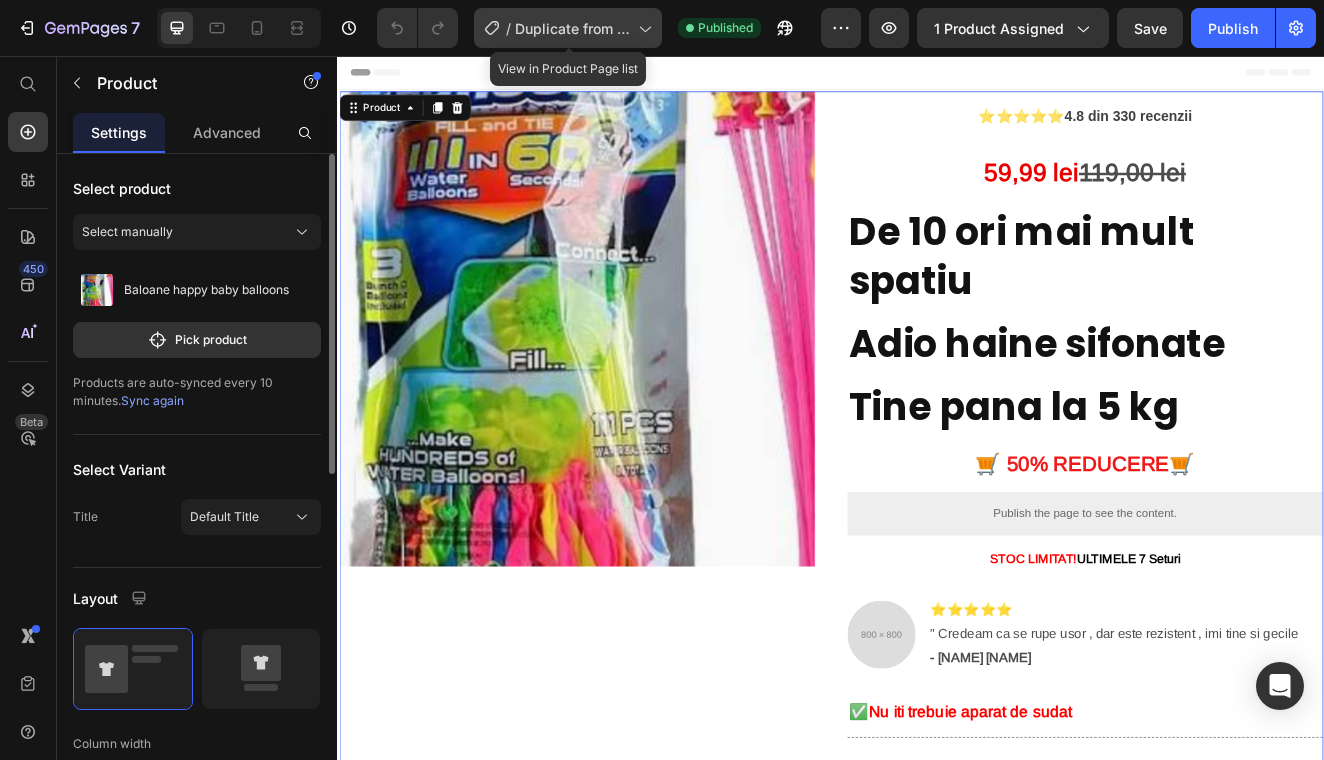 click on "/  Duplicate from Landing Page - Apr 25, 16:45:24" 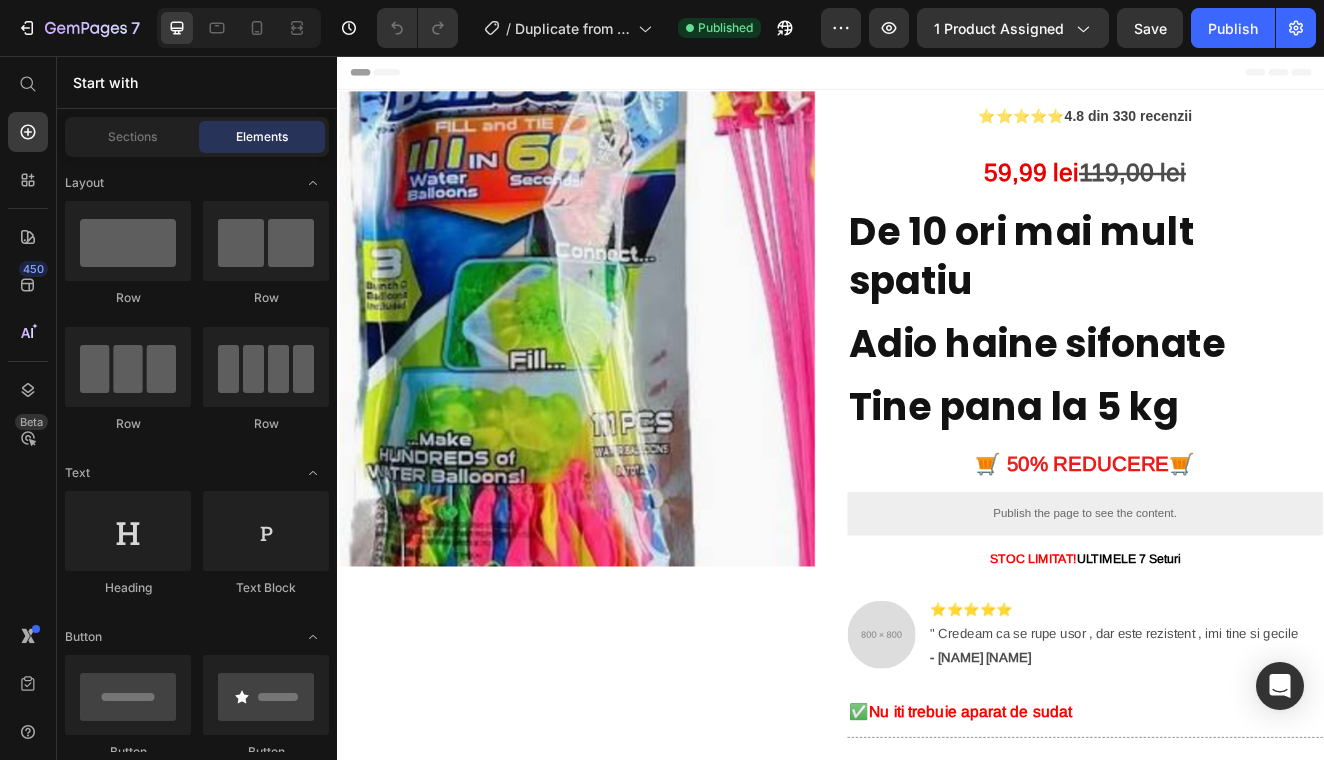 click on "Header" at bounding box center (937, 76) 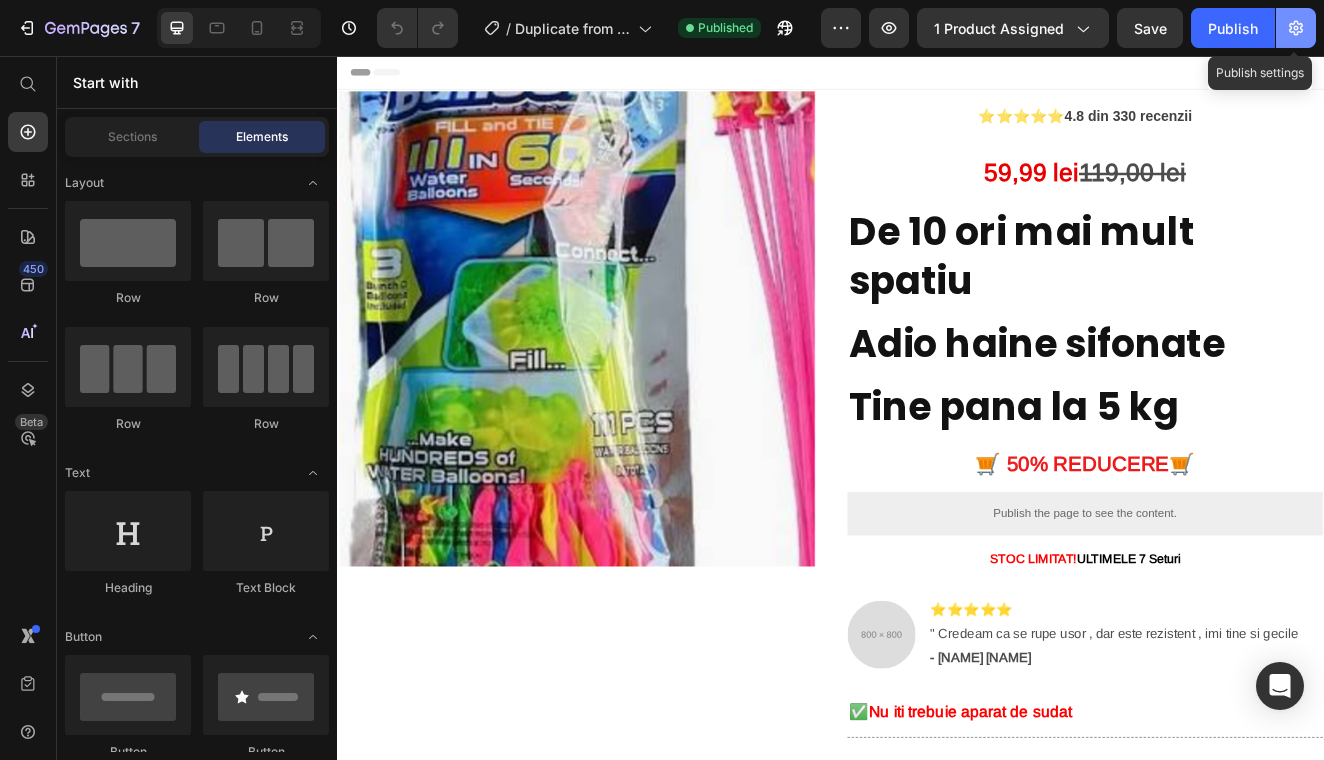 click 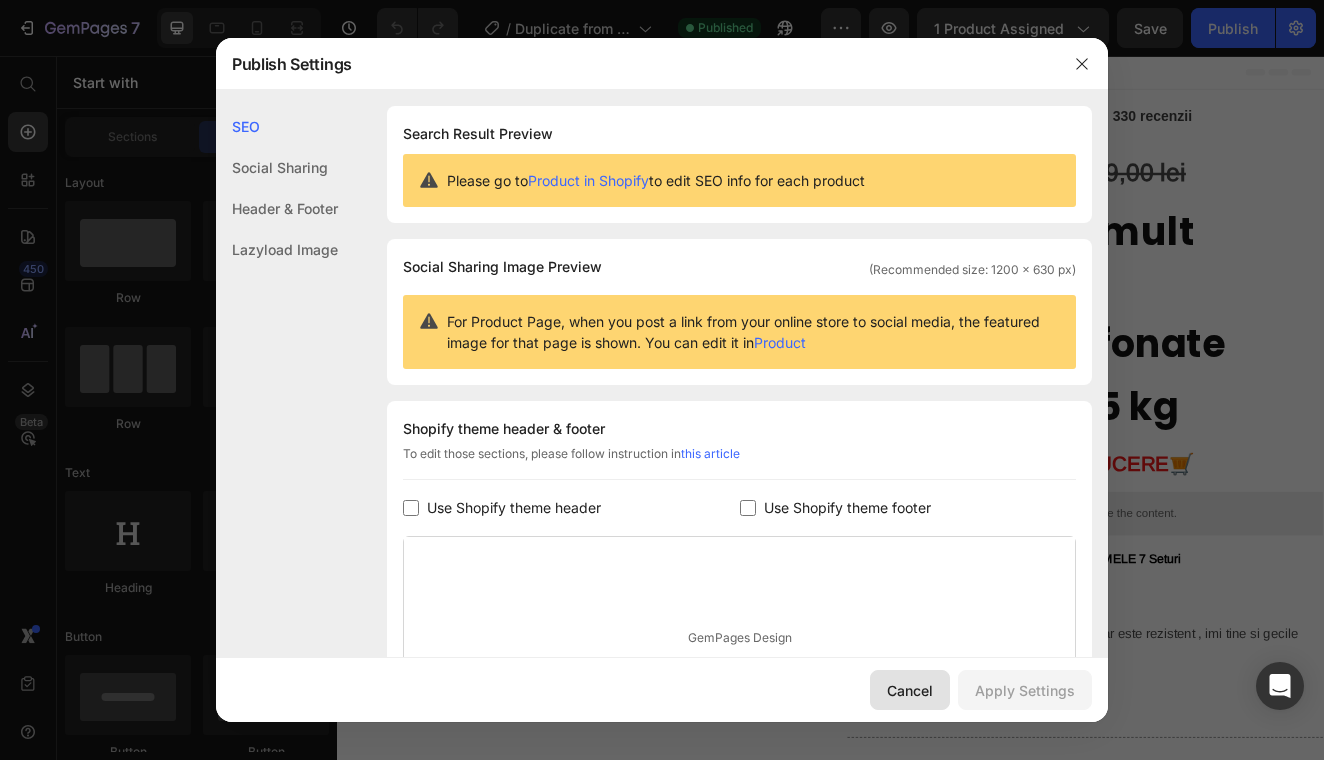 drag, startPoint x: 907, startPoint y: 679, endPoint x: 616, endPoint y: 723, distance: 294.30765 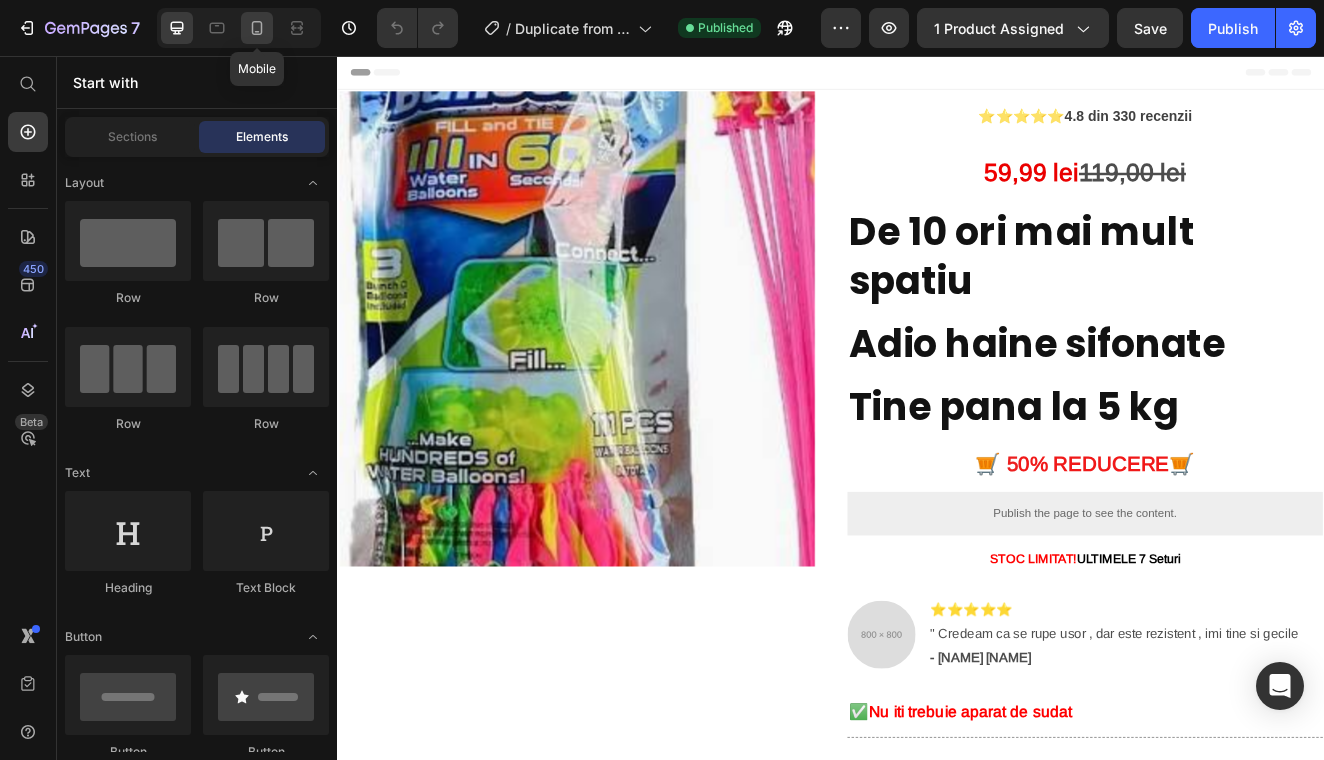 click 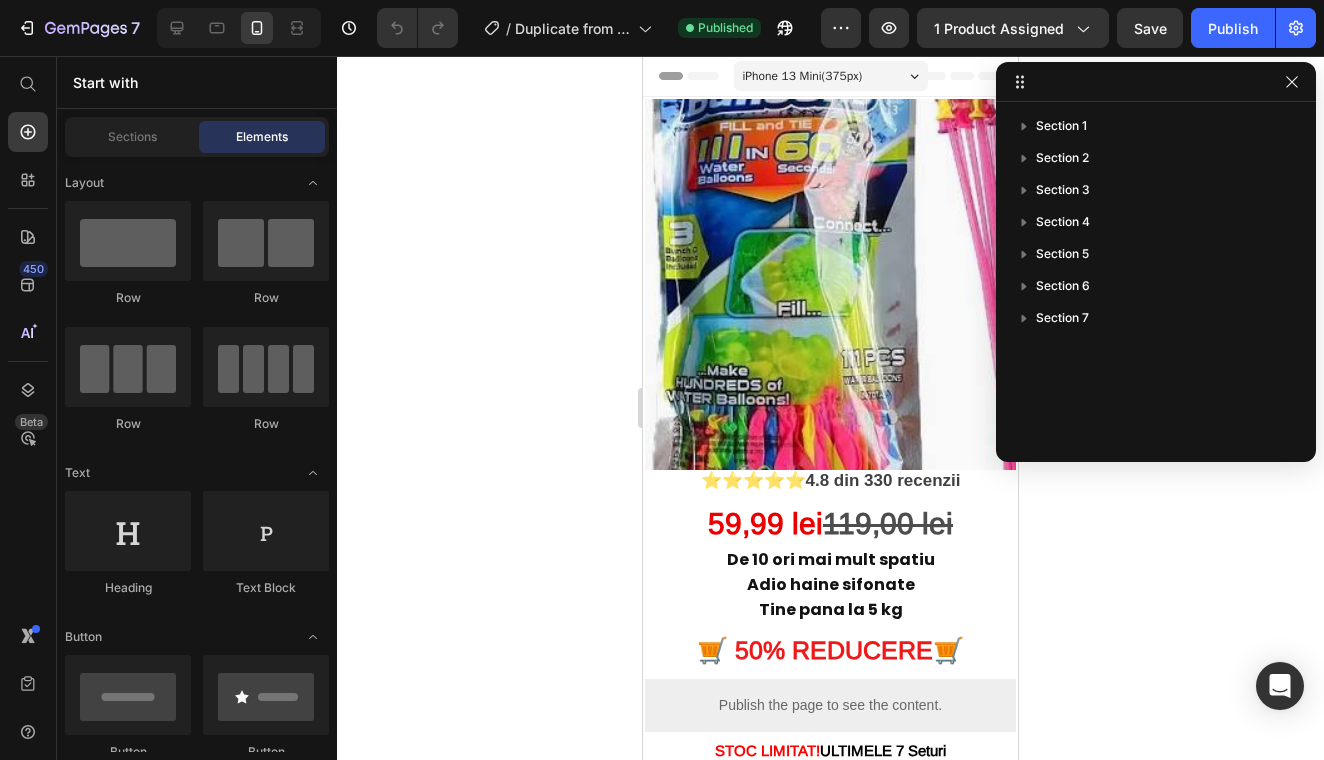 click 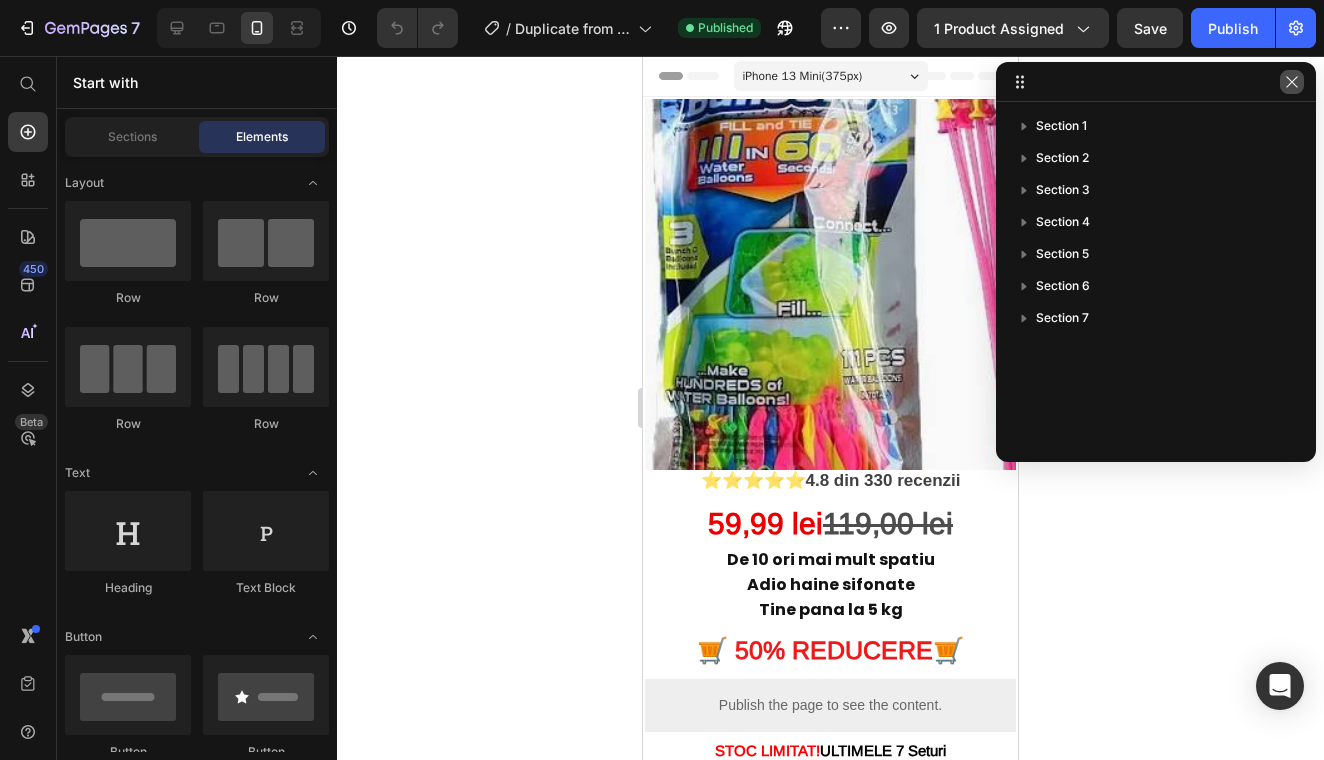click 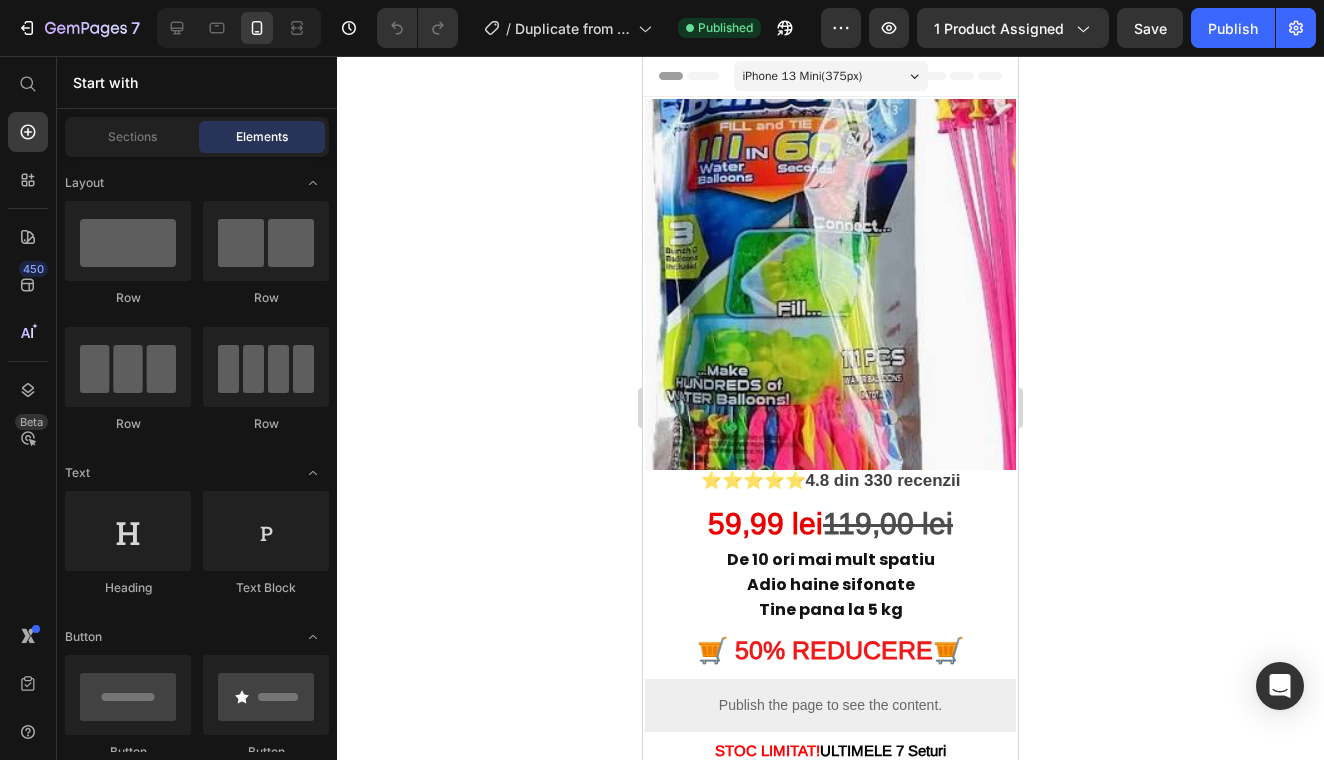 click 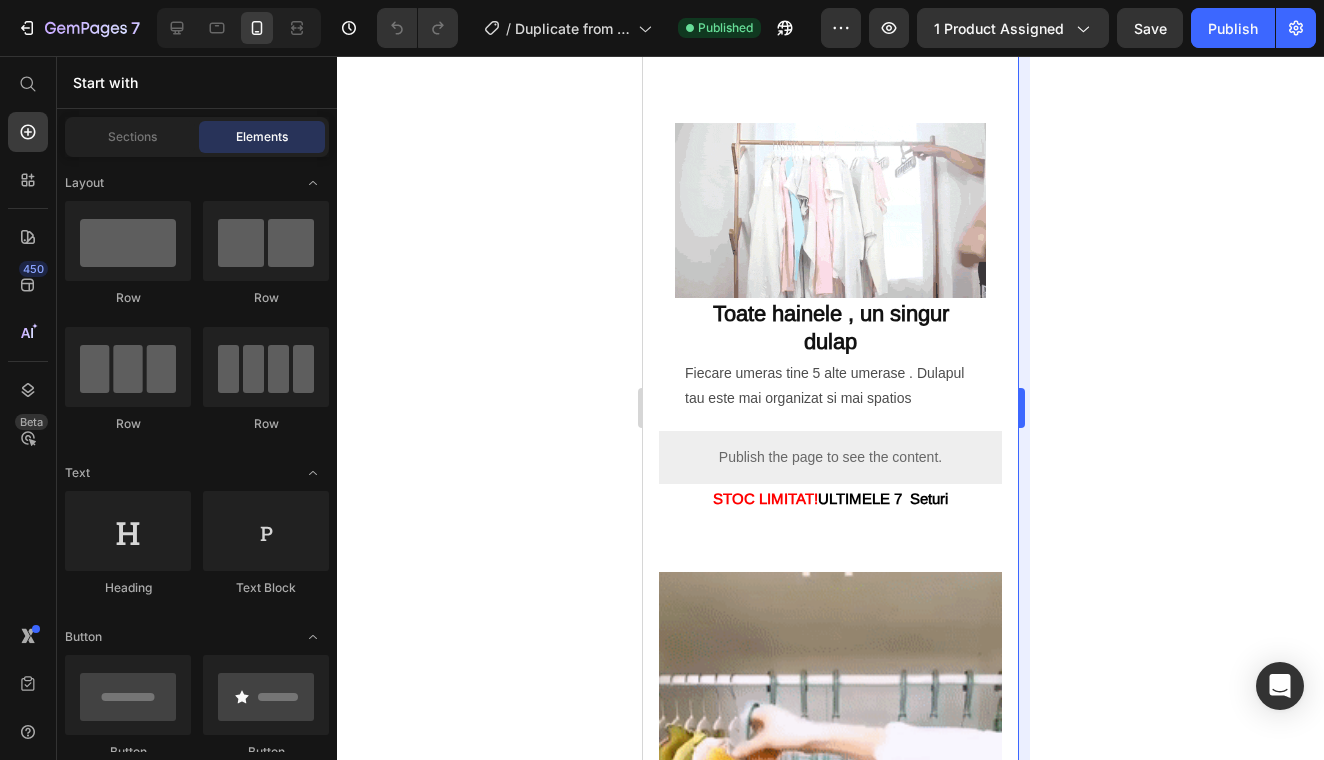 scroll, scrollTop: 0, scrollLeft: 0, axis: both 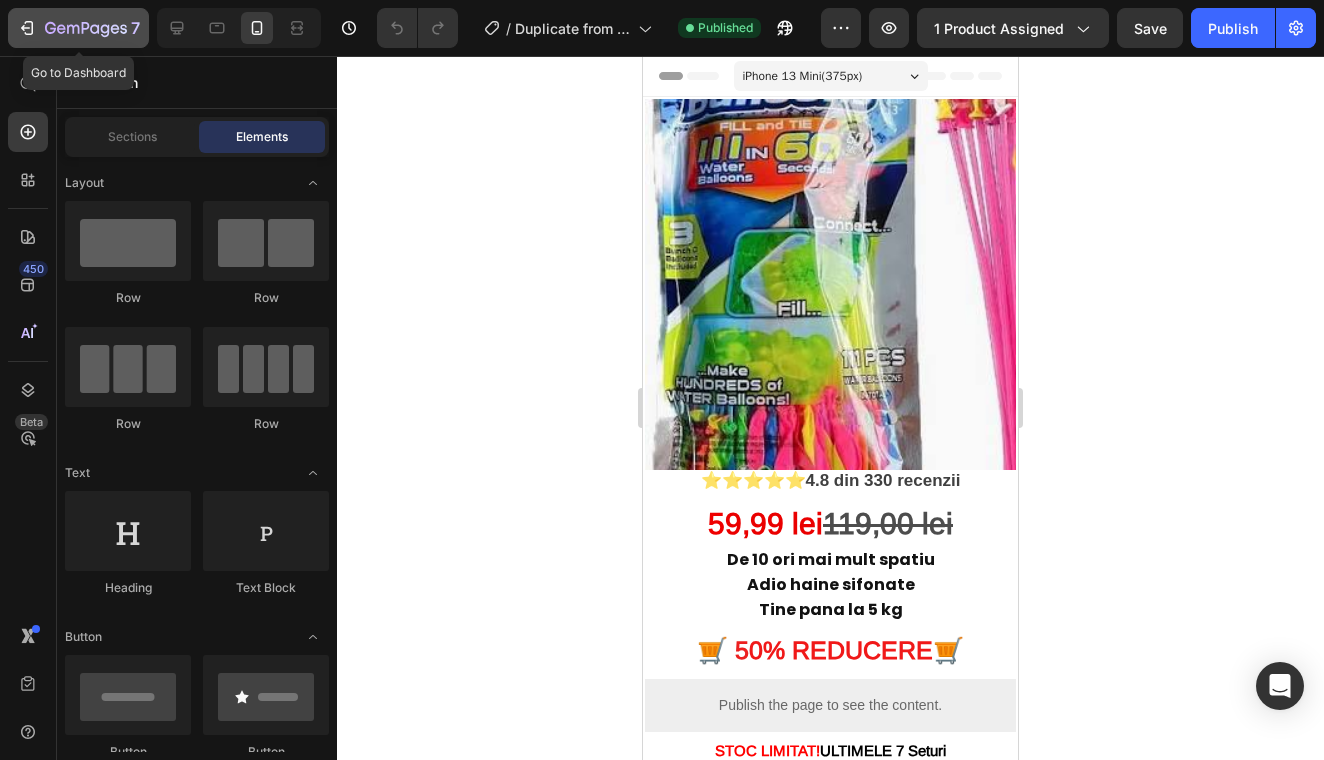click 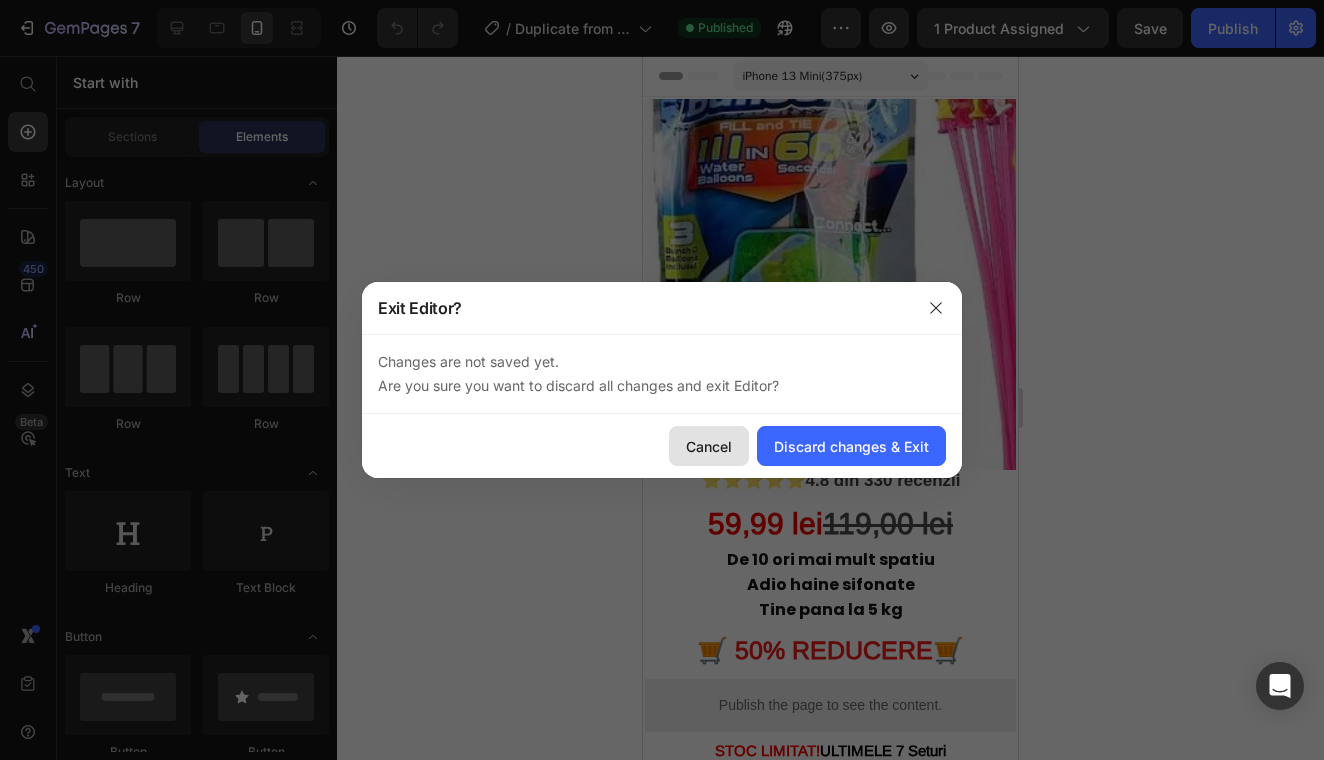 click on "Cancel" at bounding box center (709, 446) 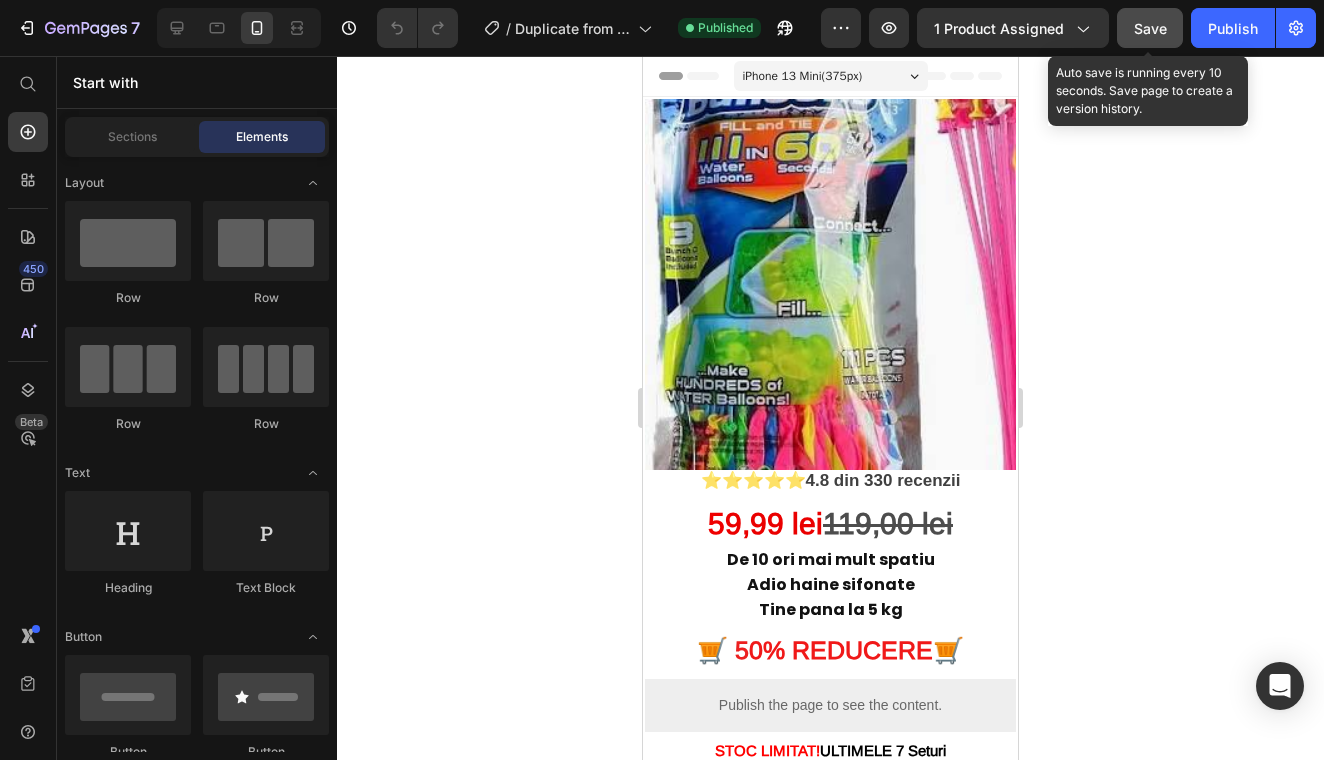 click on "Save" 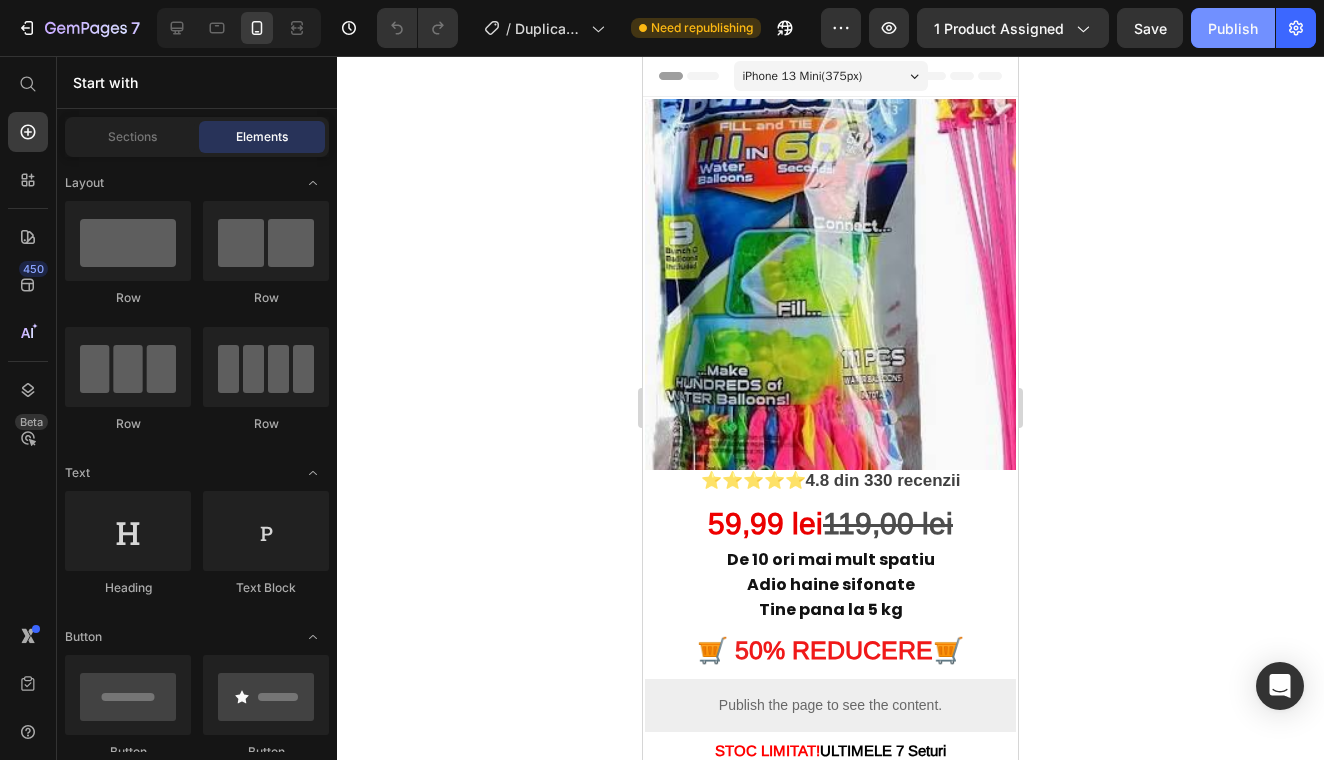 click on "Publish" at bounding box center (1233, 28) 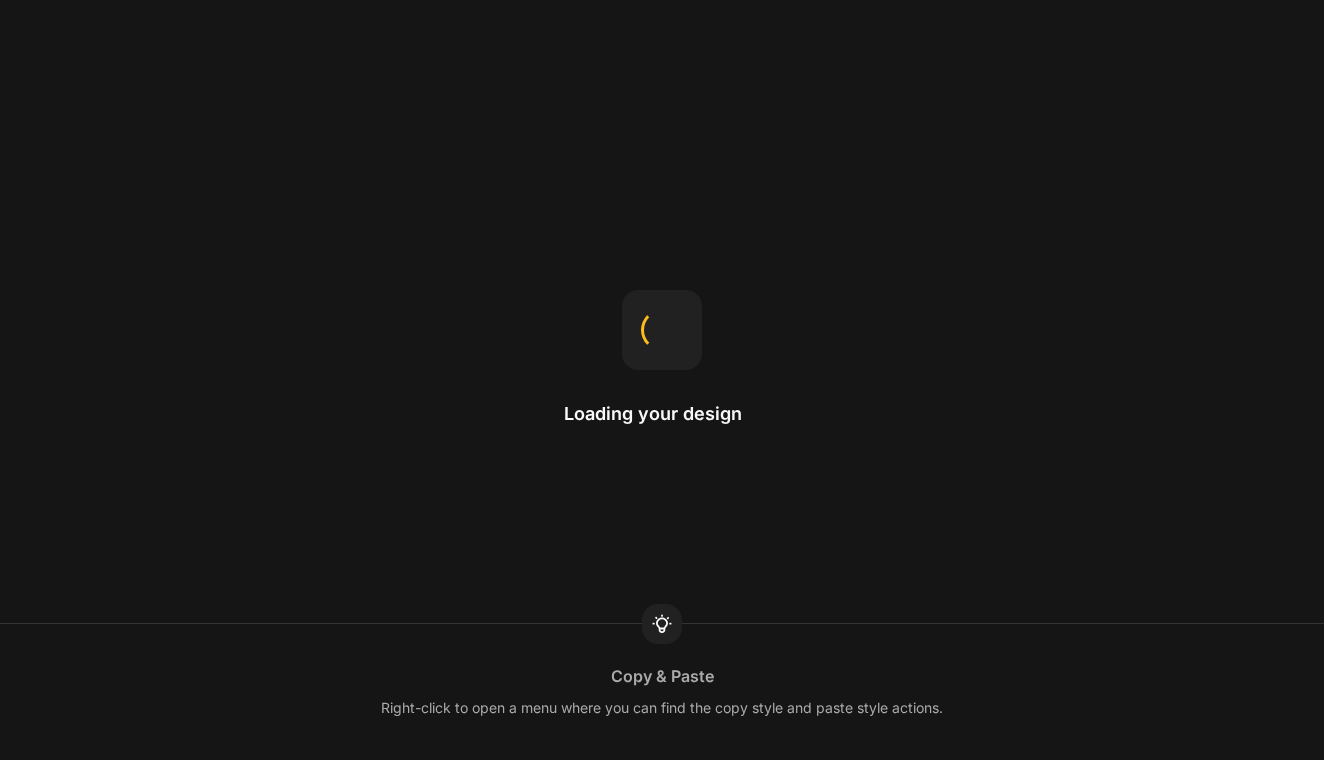 scroll, scrollTop: 0, scrollLeft: 0, axis: both 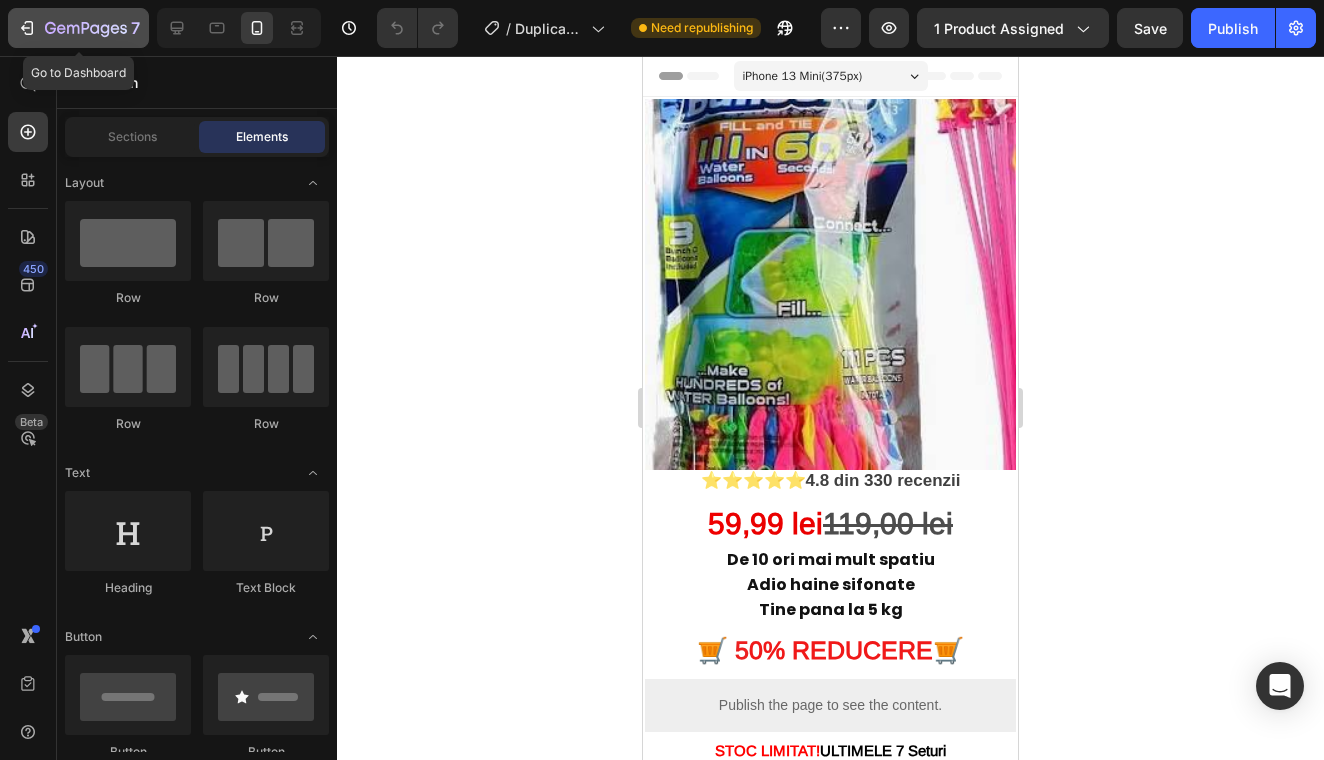 click 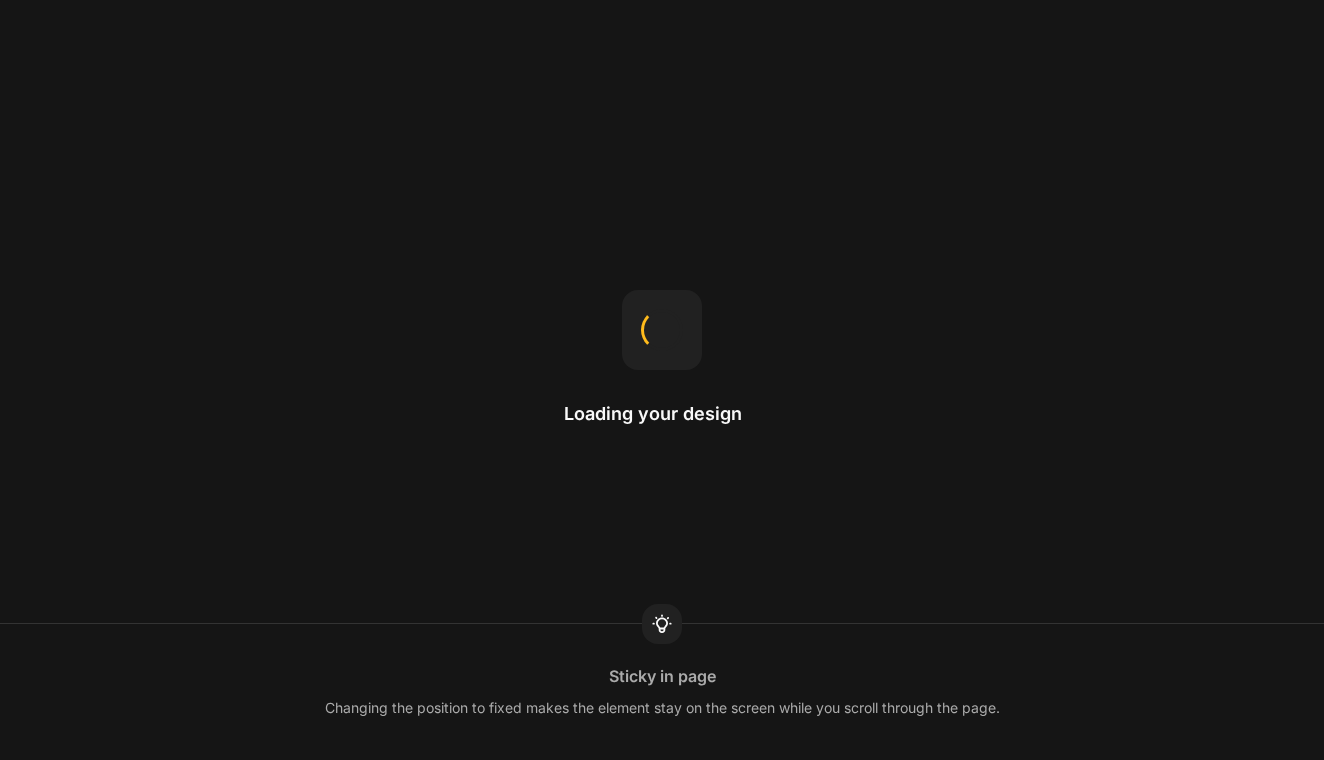 scroll, scrollTop: 0, scrollLeft: 0, axis: both 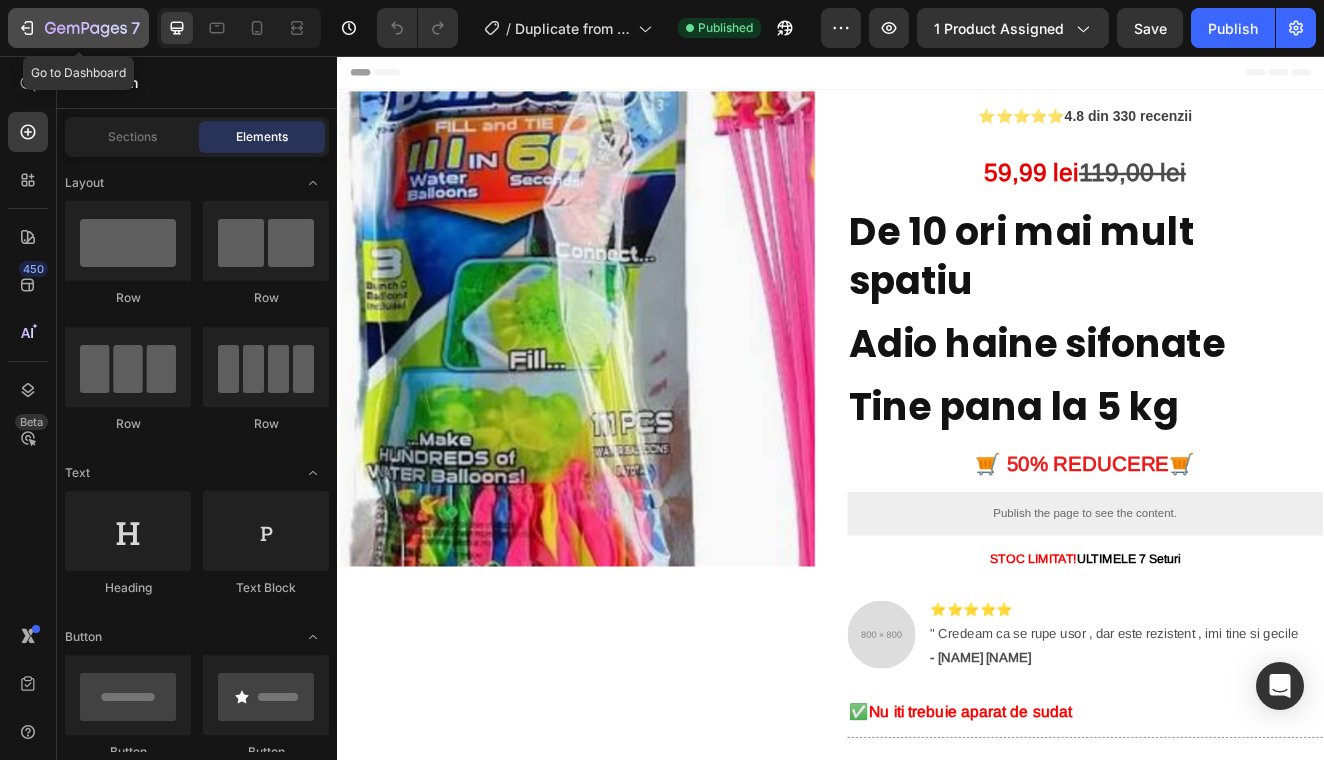 click 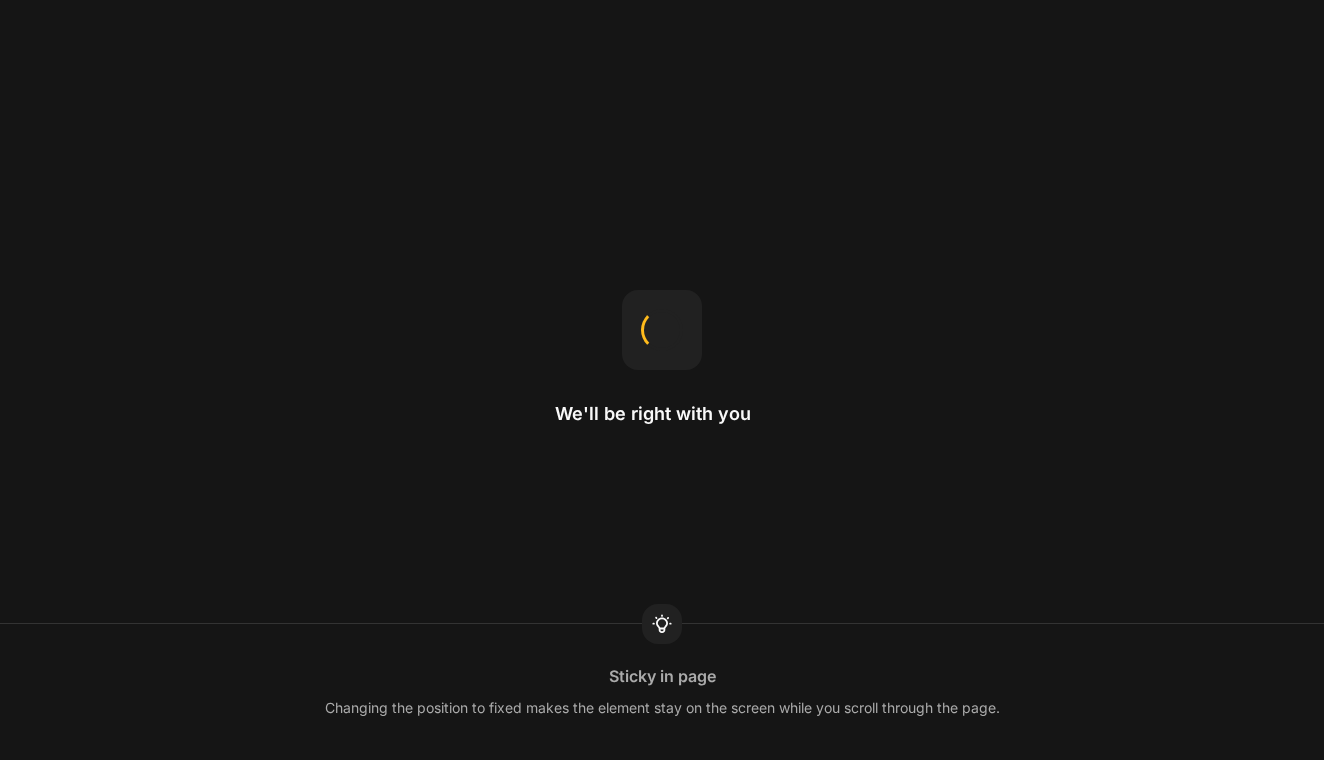 scroll, scrollTop: 0, scrollLeft: 0, axis: both 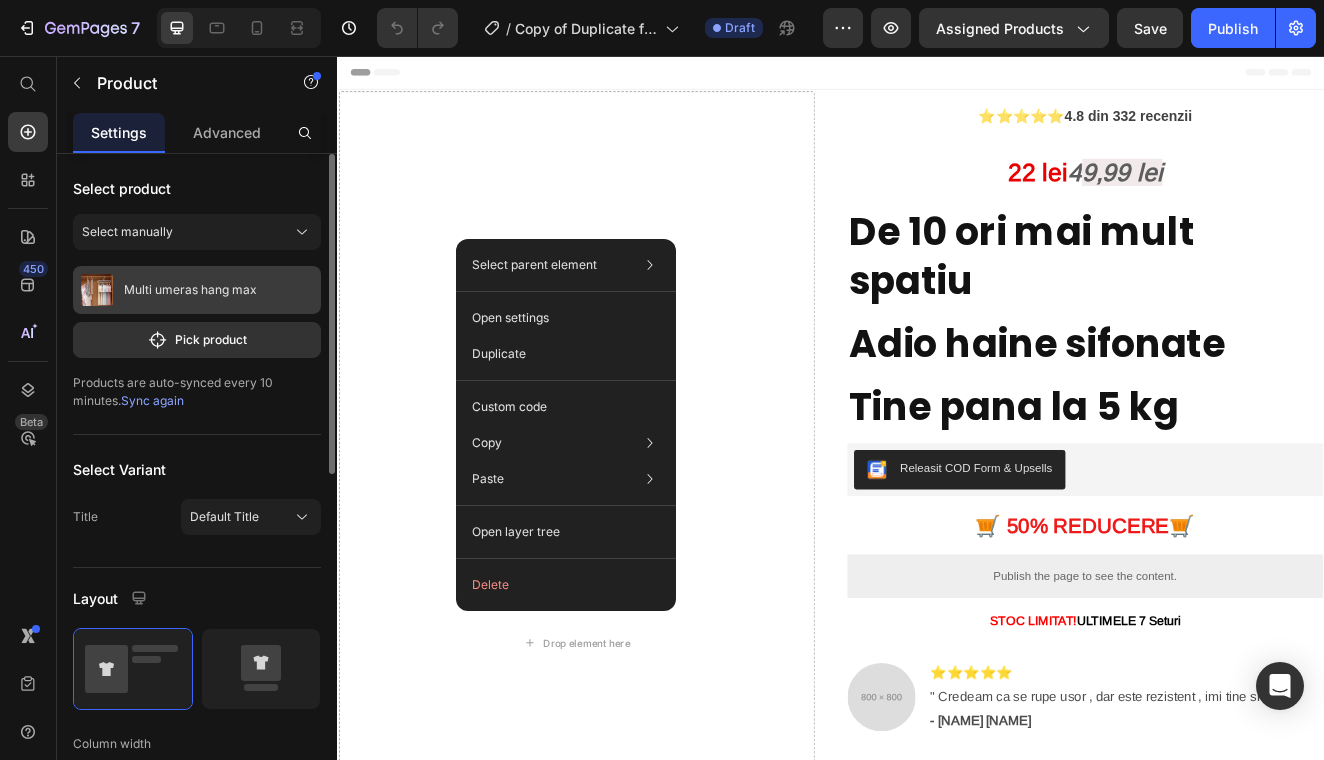 click on "Multi umeras hang max" at bounding box center [190, 290] 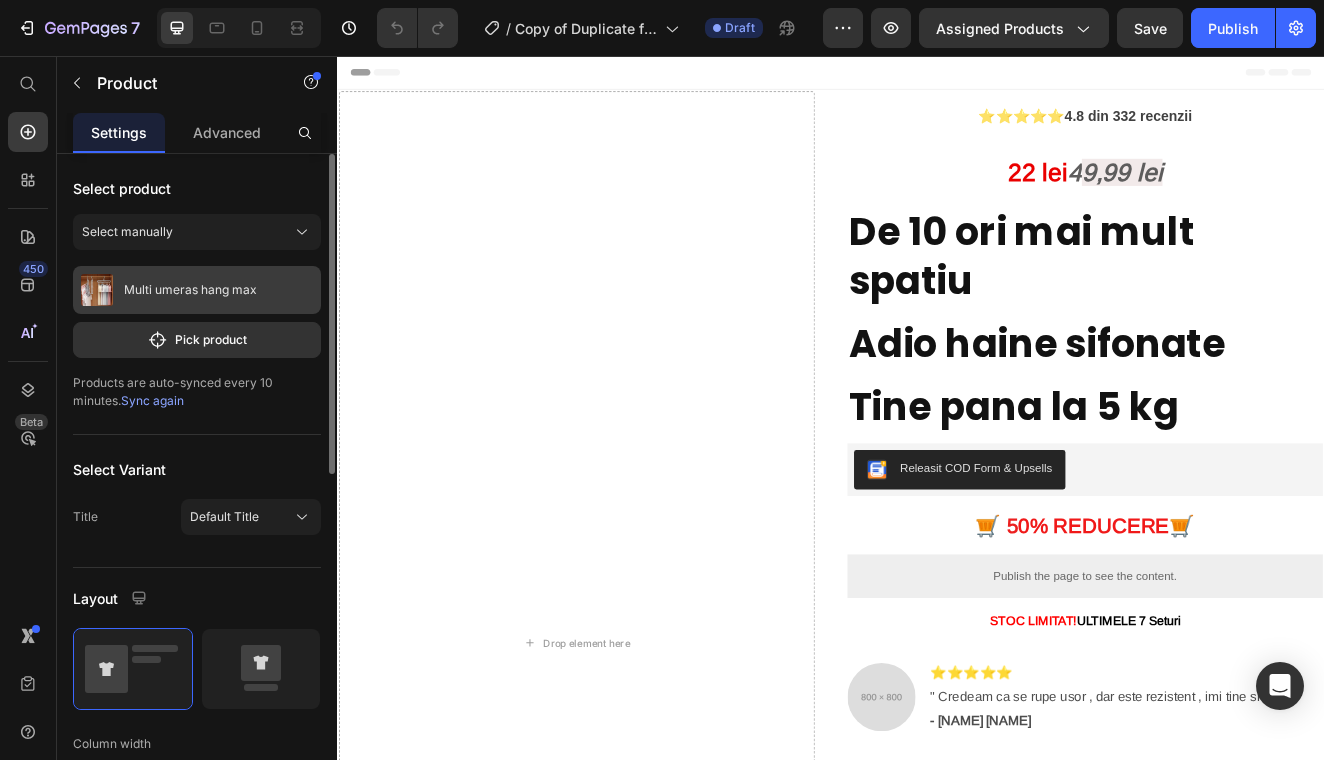 click on "Multi umeras hang max" at bounding box center [197, 290] 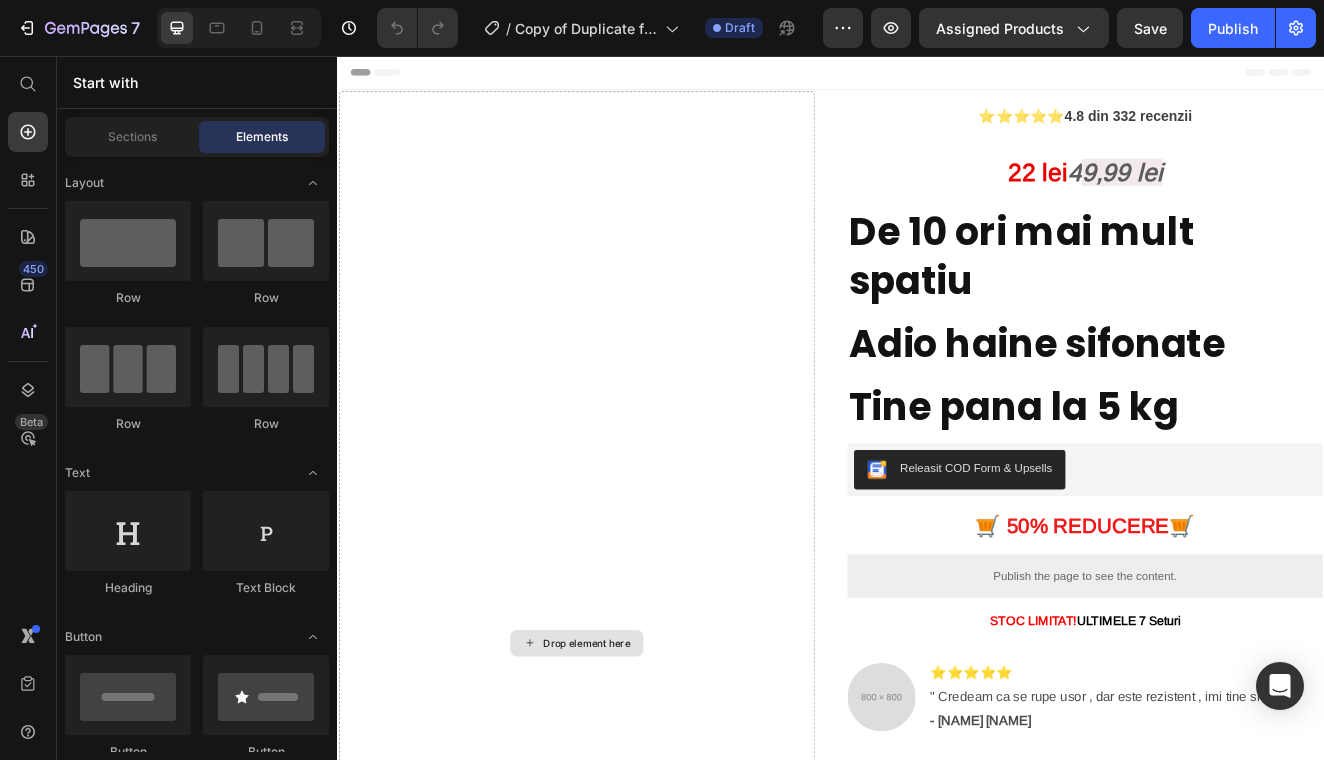 click on "Drop element here" at bounding box center (628, 770) 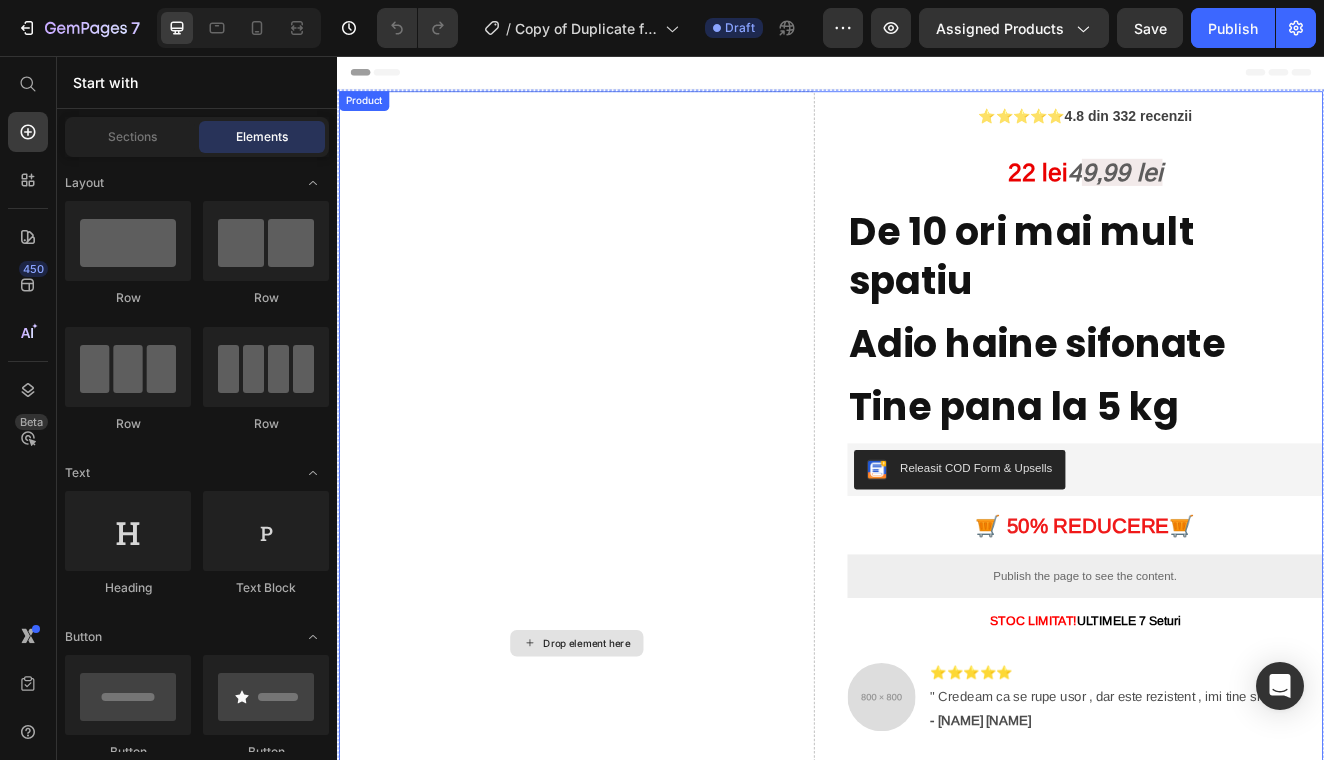click on "Drop element here" at bounding box center (628, 770) 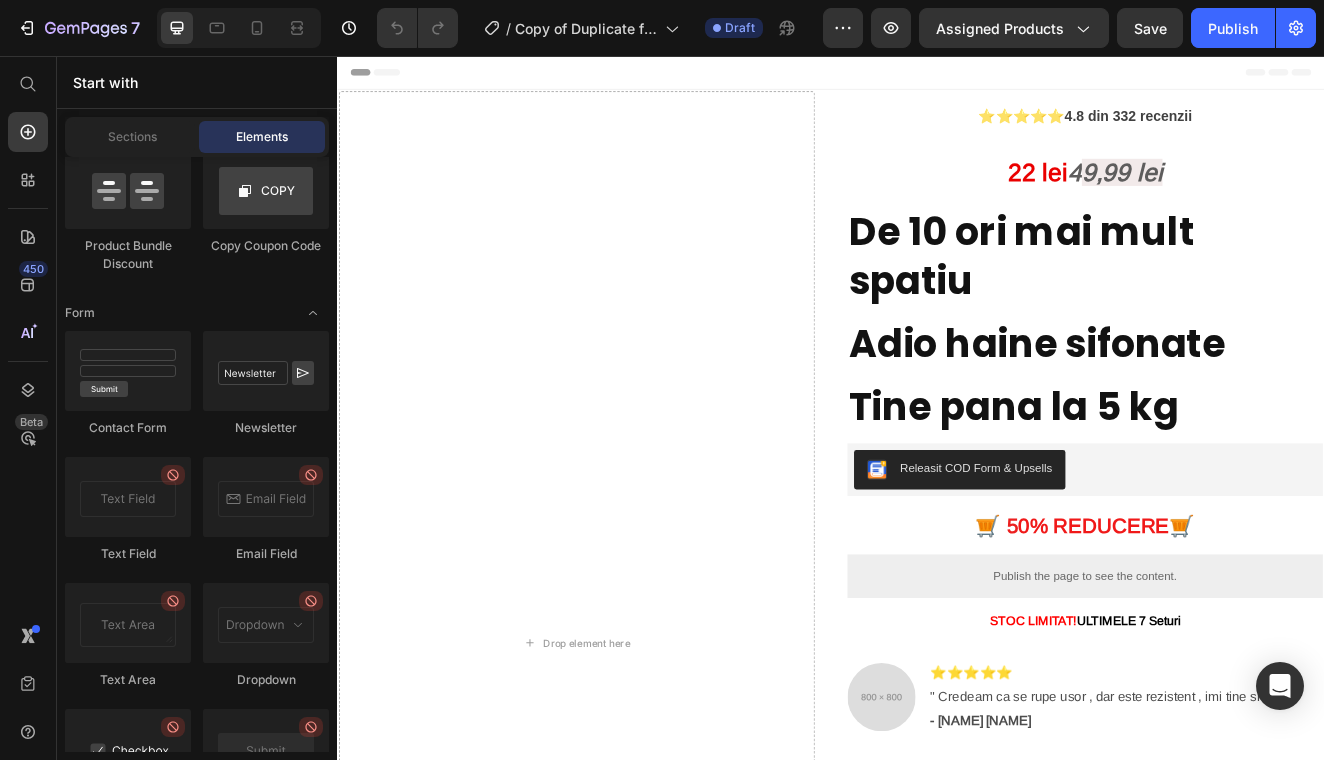 scroll, scrollTop: 5100, scrollLeft: 0, axis: vertical 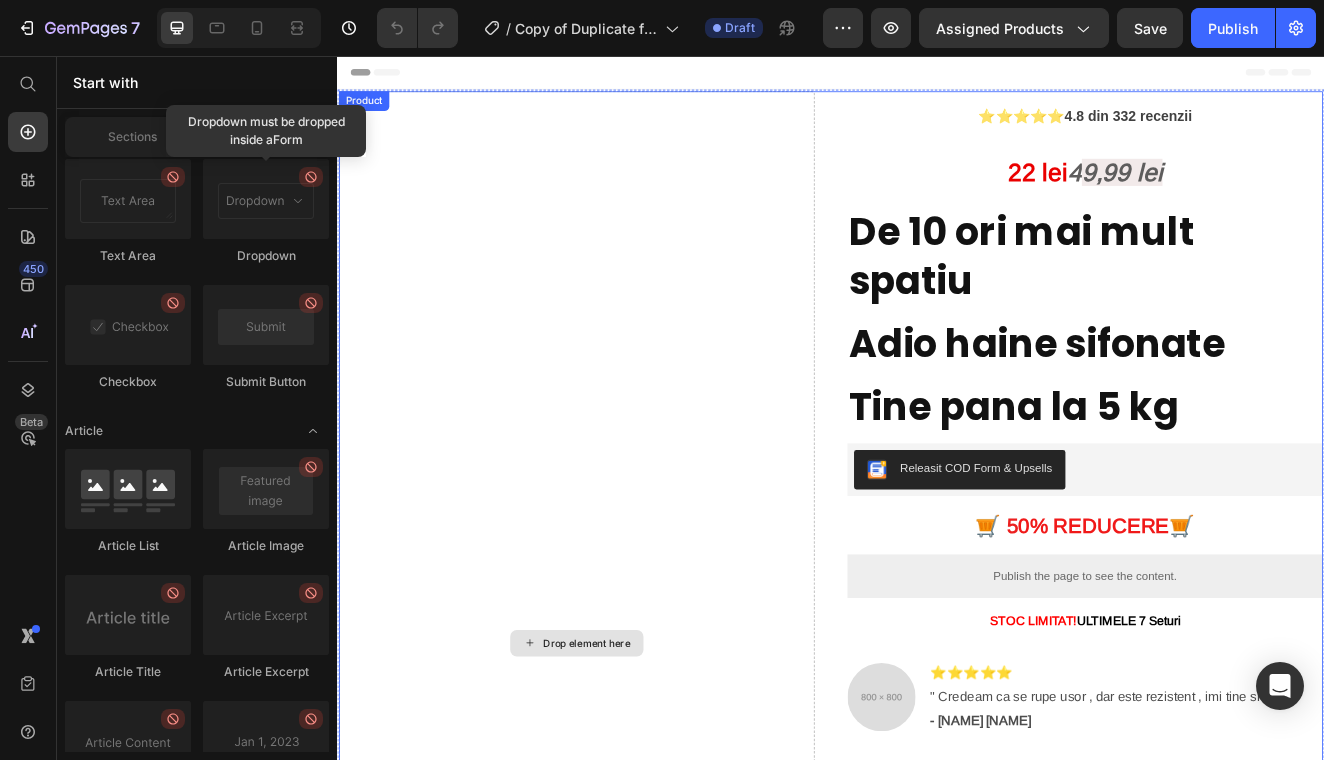 click 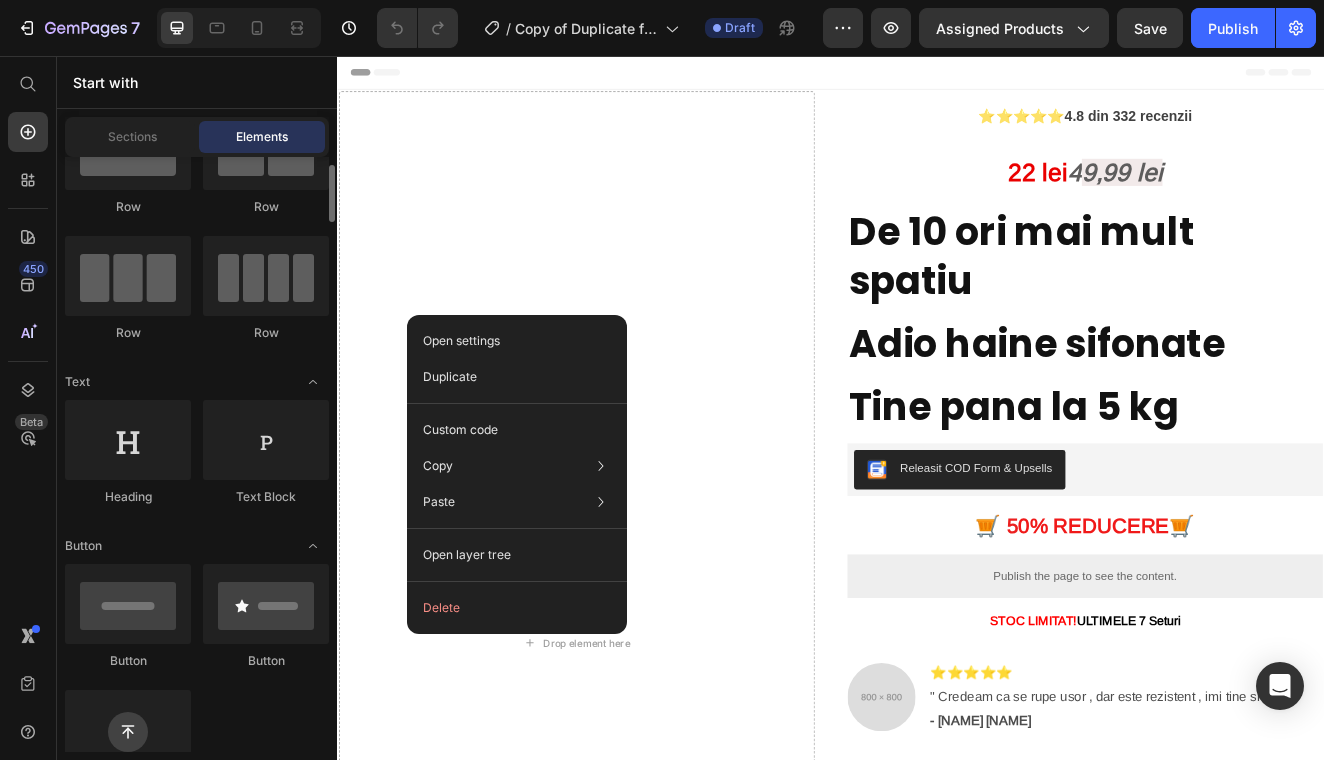 scroll, scrollTop: 508, scrollLeft: 0, axis: vertical 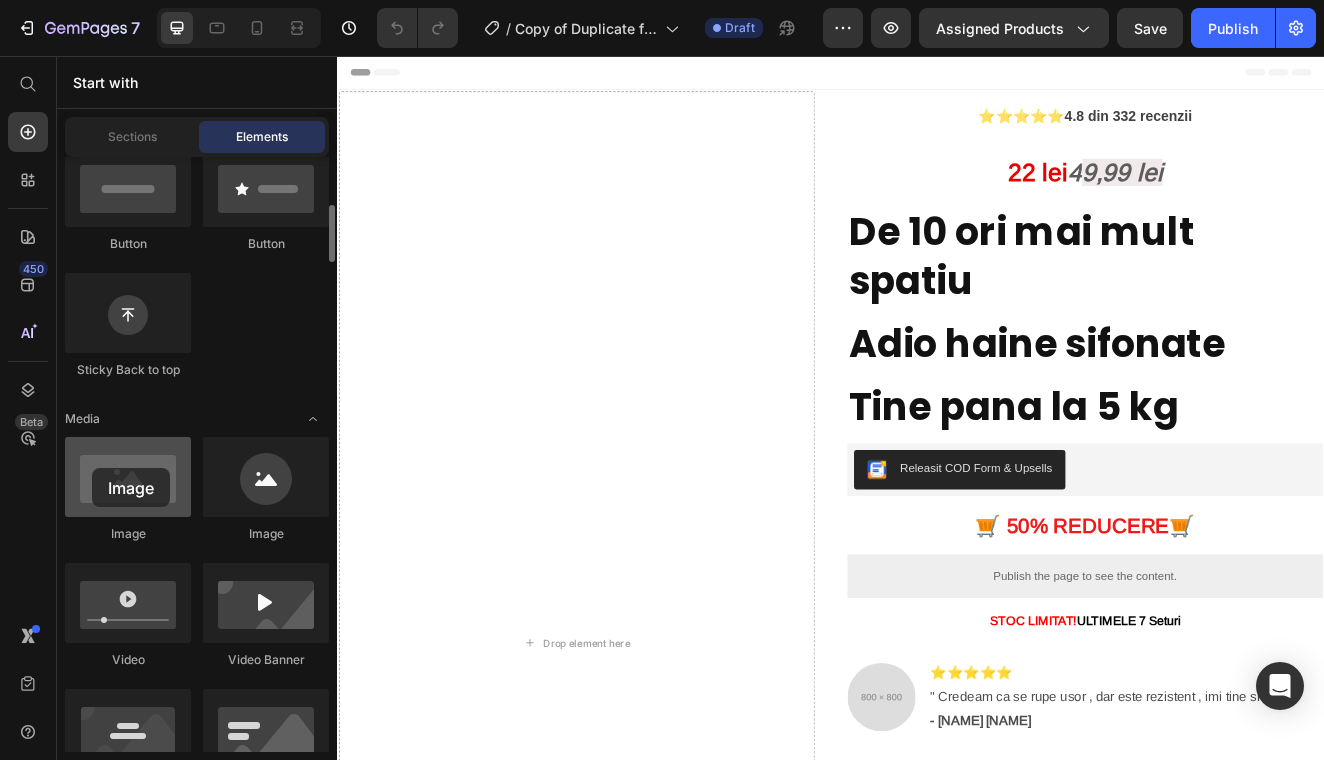 click at bounding box center (128, 477) 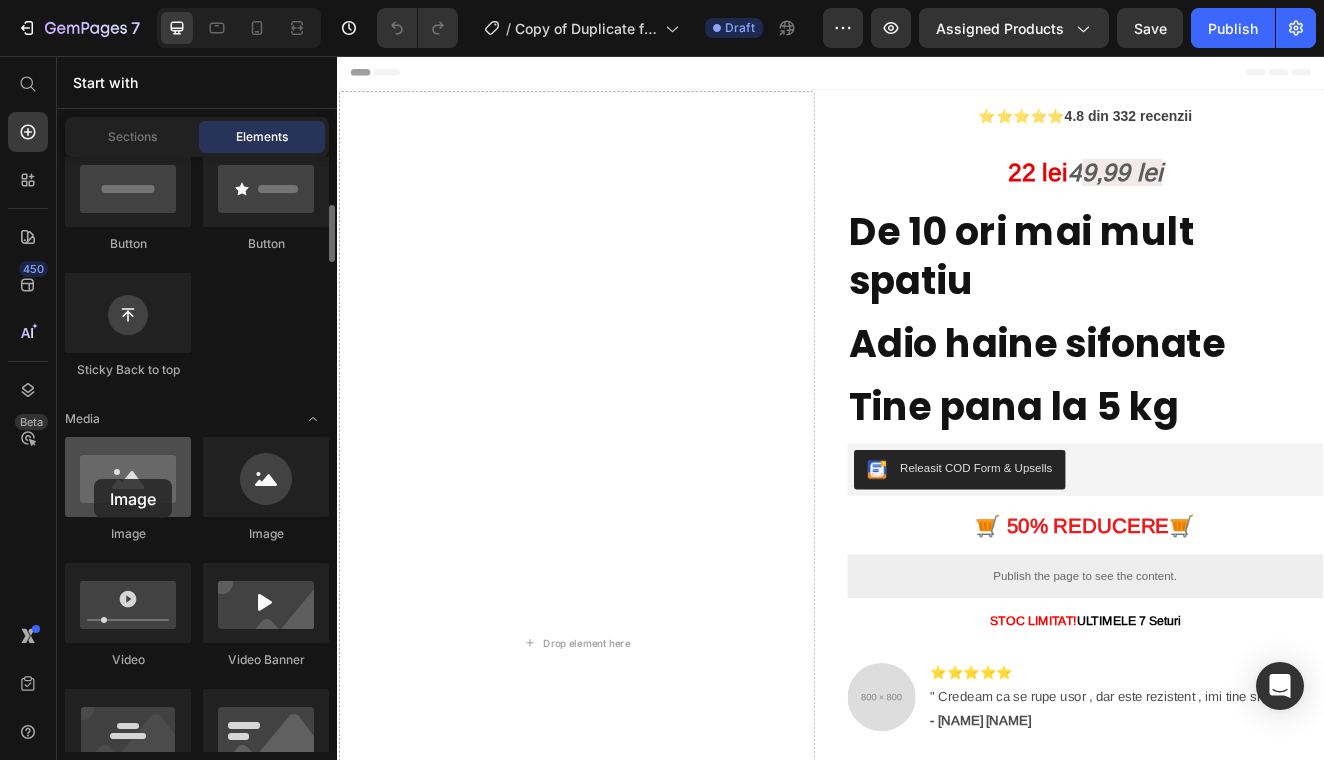 click at bounding box center [128, 477] 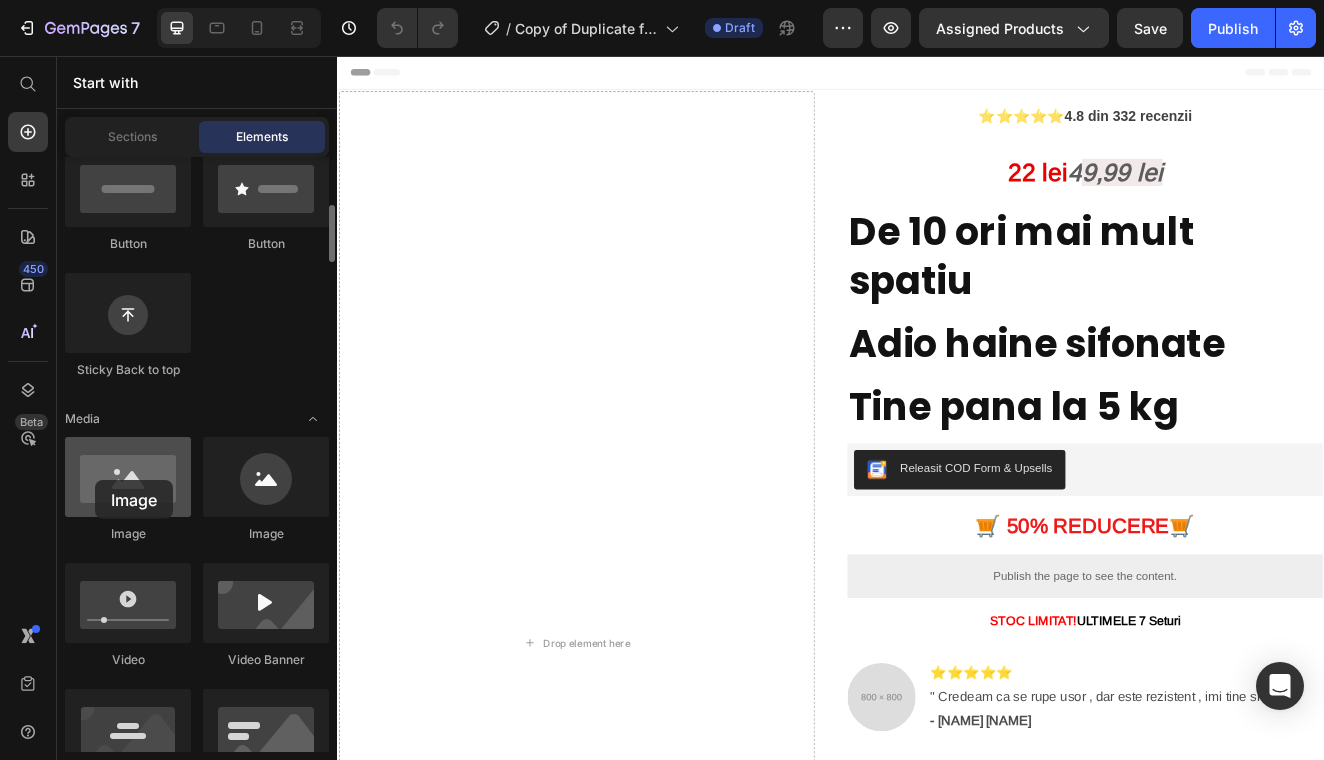 click at bounding box center [128, 477] 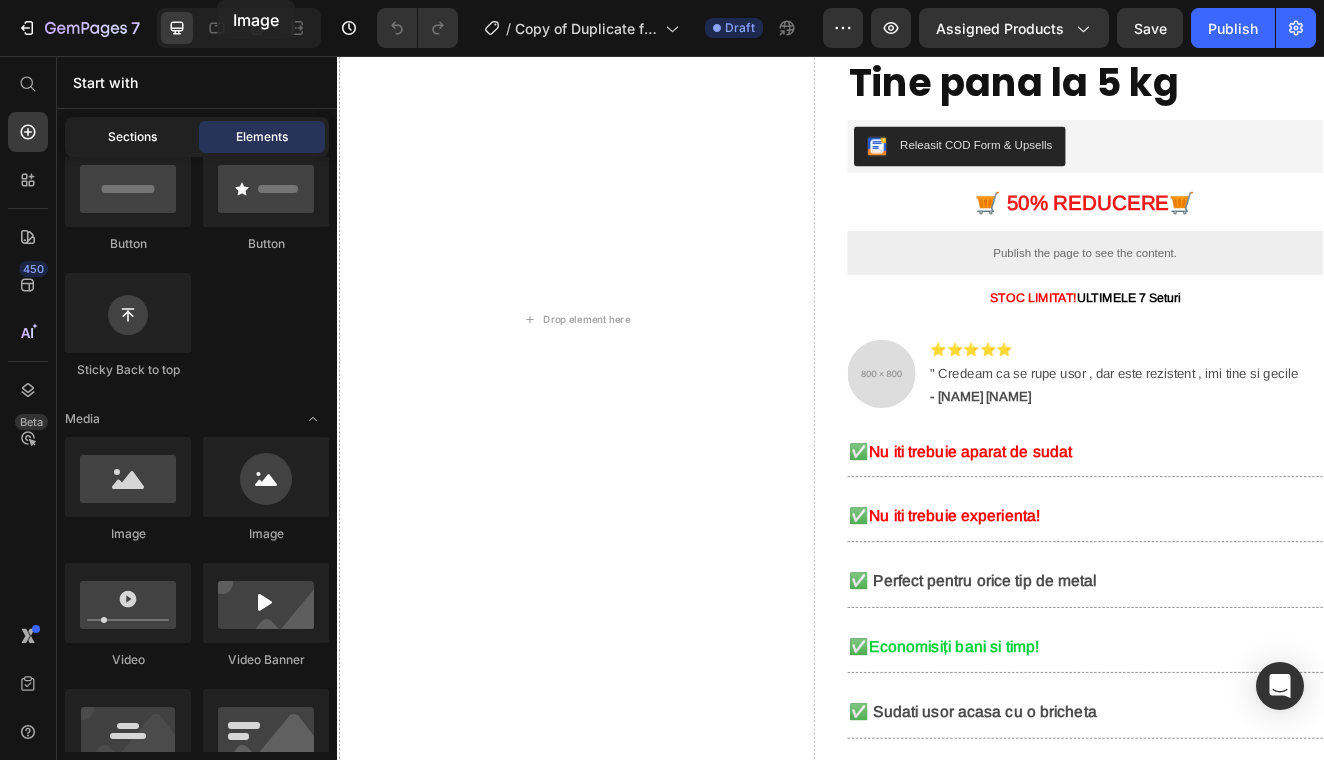 scroll, scrollTop: 319, scrollLeft: 0, axis: vertical 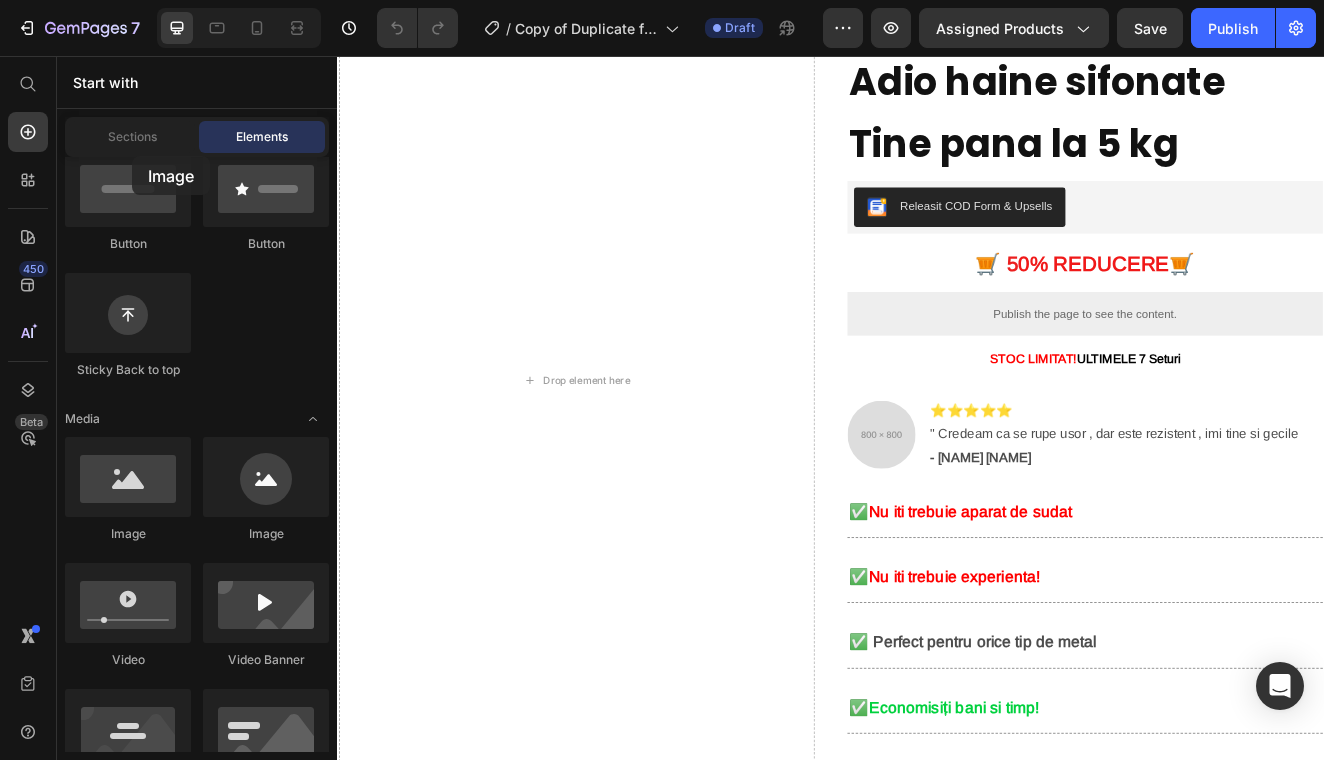 drag, startPoint x: 99, startPoint y: 482, endPoint x: 132, endPoint y: 156, distance: 327.666 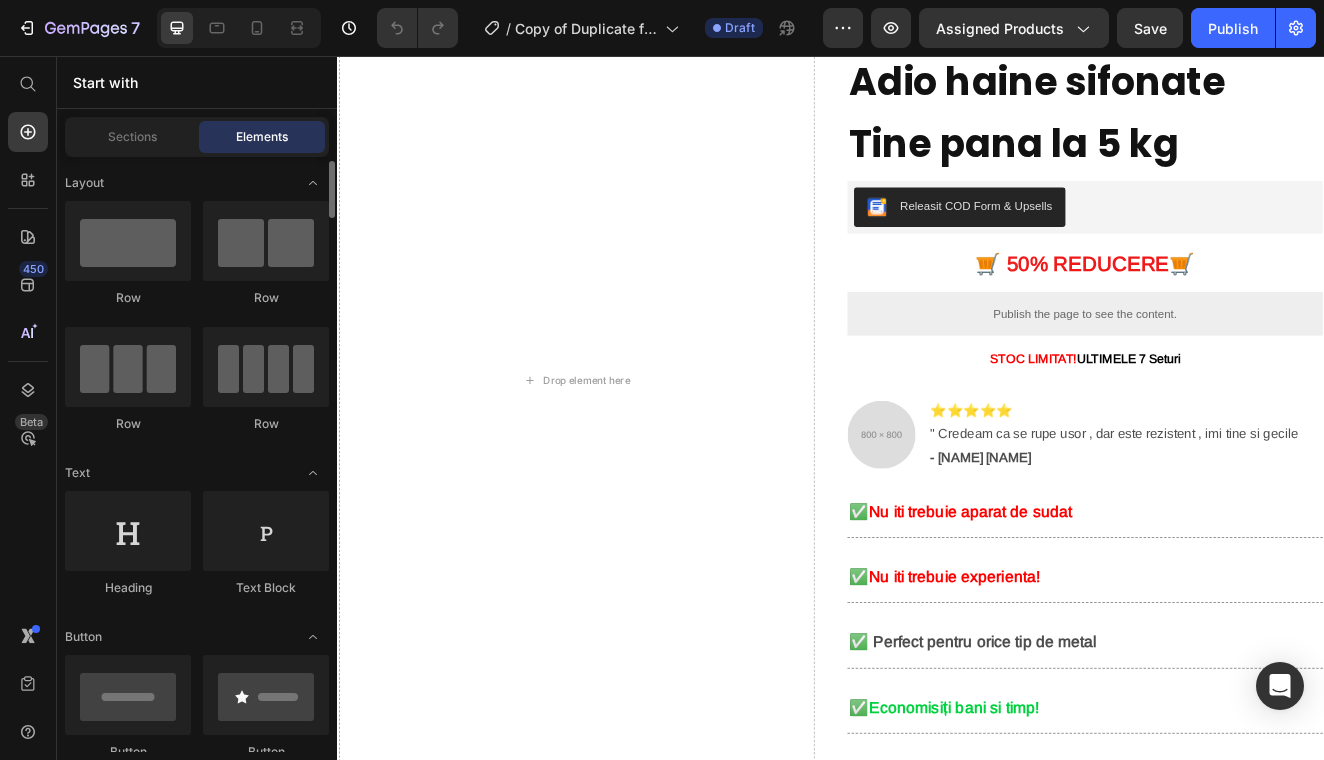 scroll, scrollTop: 4, scrollLeft: 0, axis: vertical 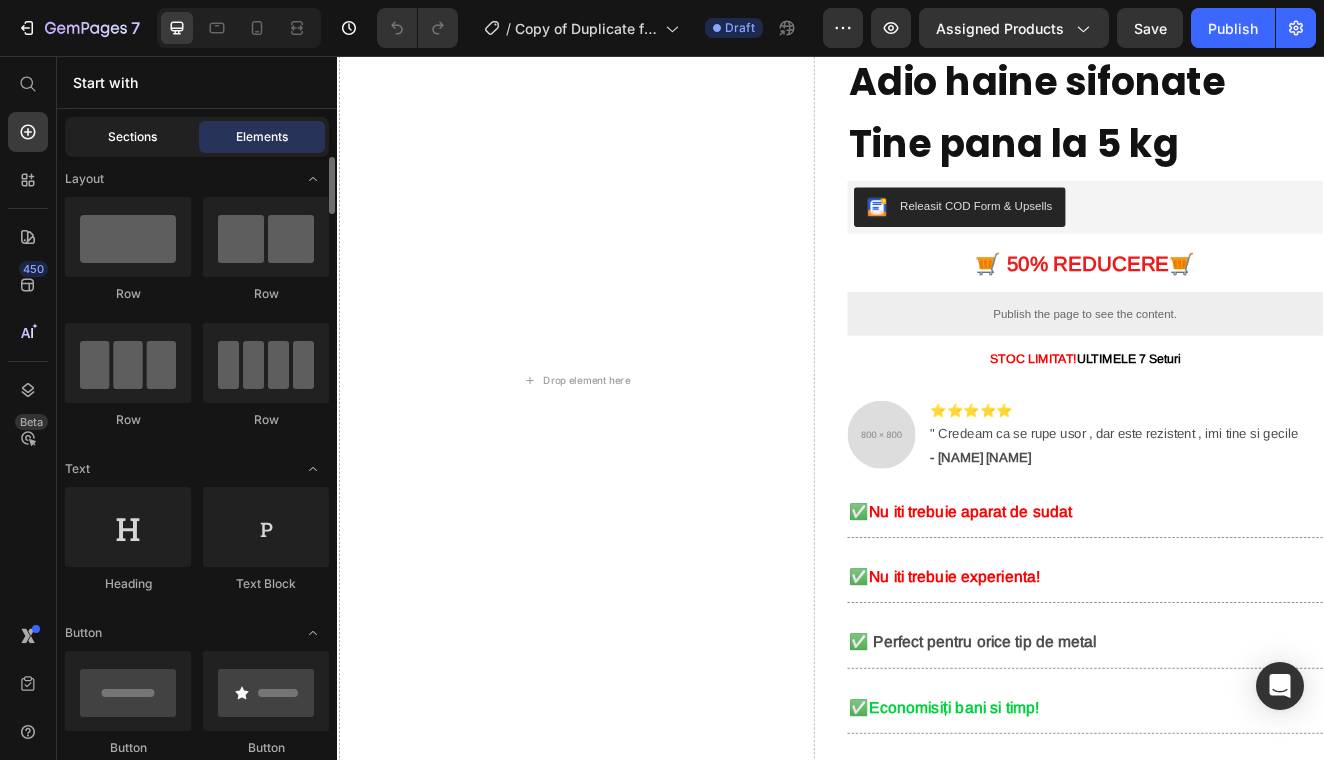 click on "Sections" at bounding box center (132, 137) 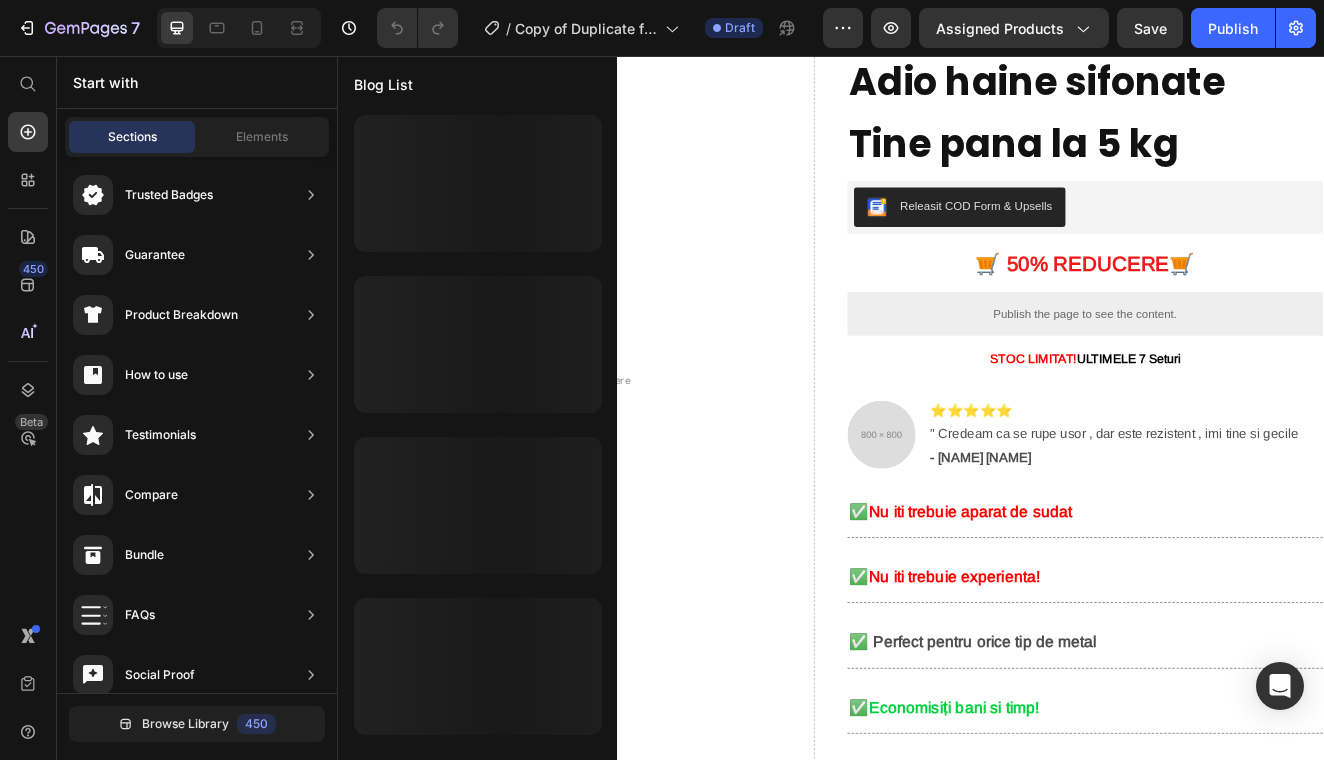 scroll, scrollTop: 624, scrollLeft: 0, axis: vertical 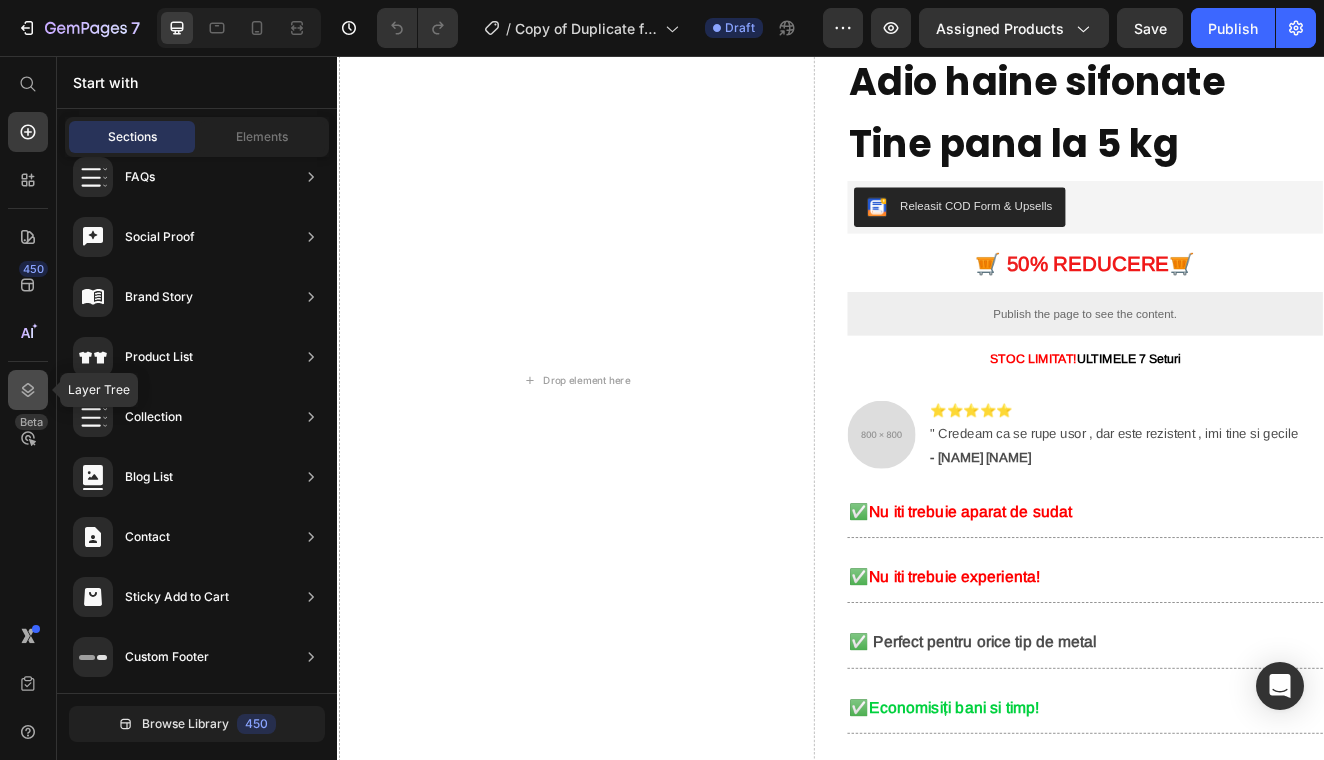 click 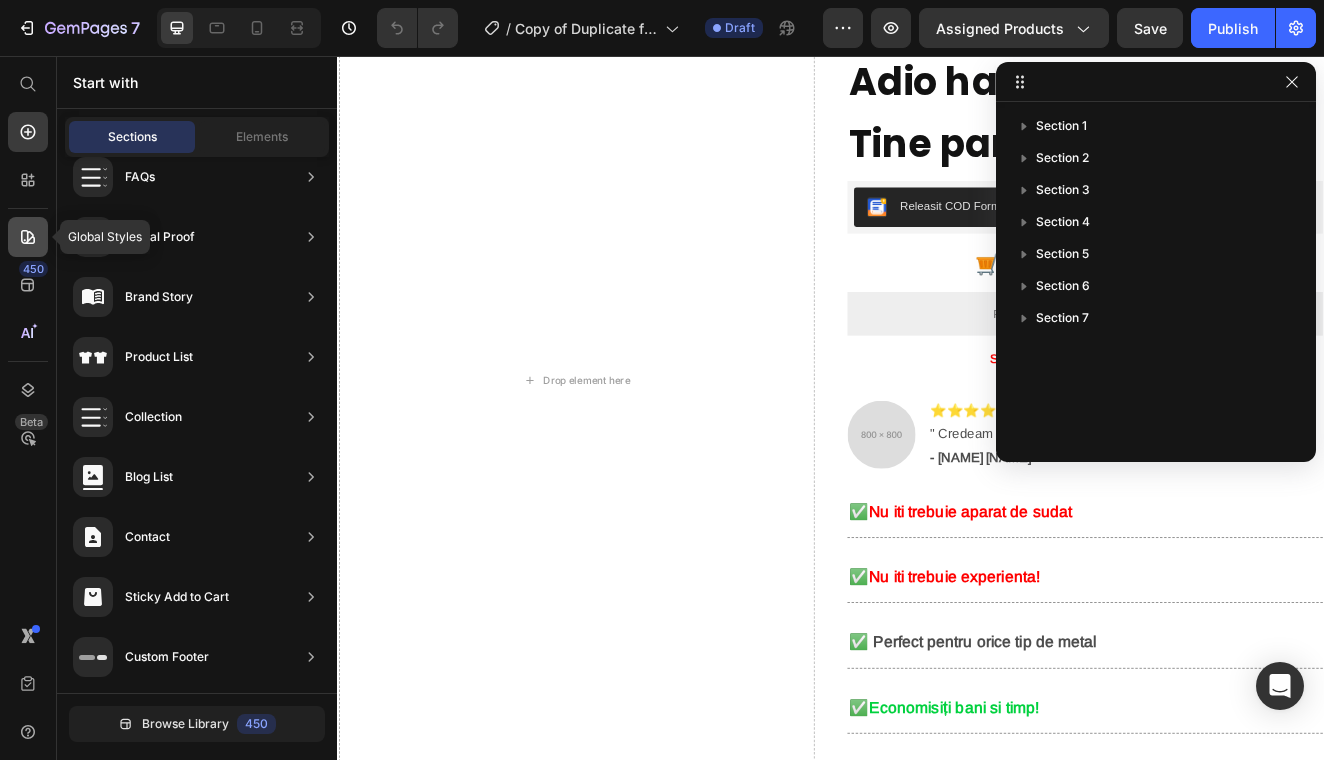 click 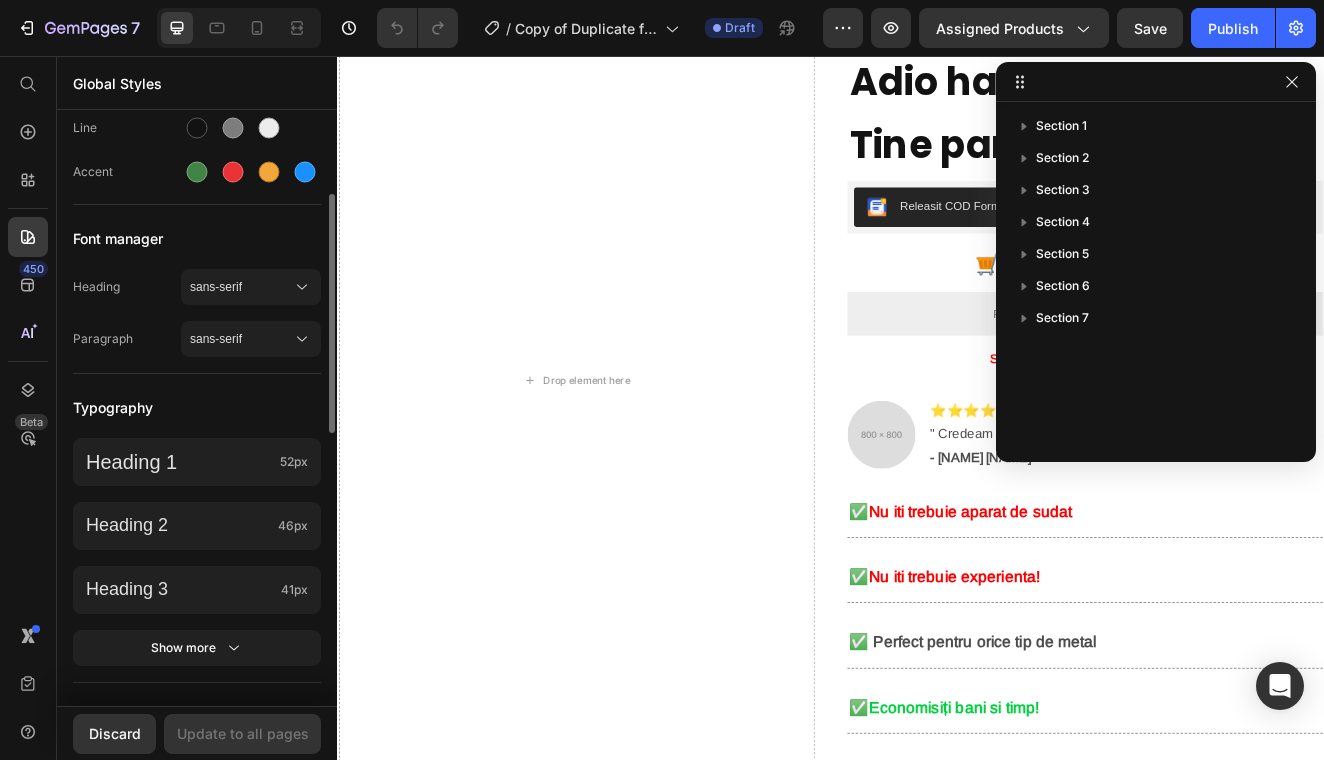 scroll, scrollTop: 0, scrollLeft: 0, axis: both 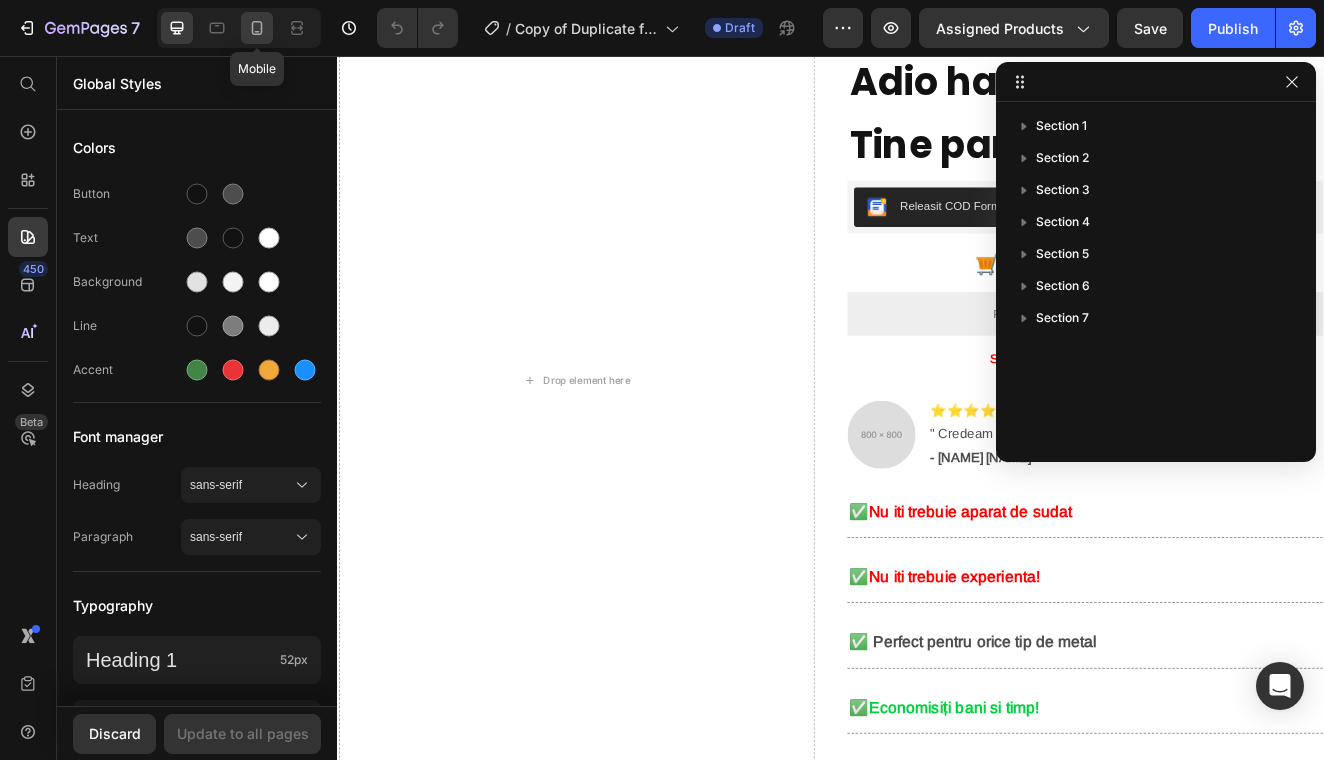 click 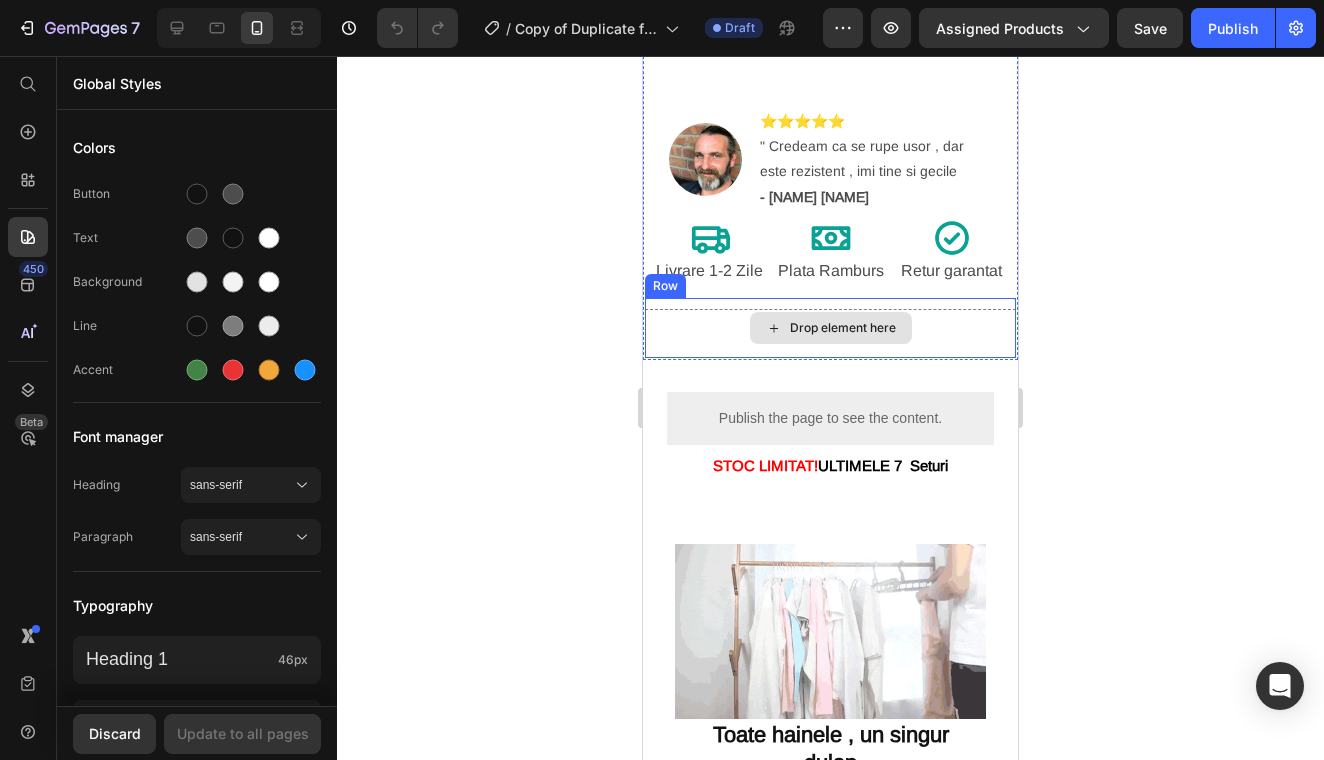 scroll, scrollTop: 0, scrollLeft: 0, axis: both 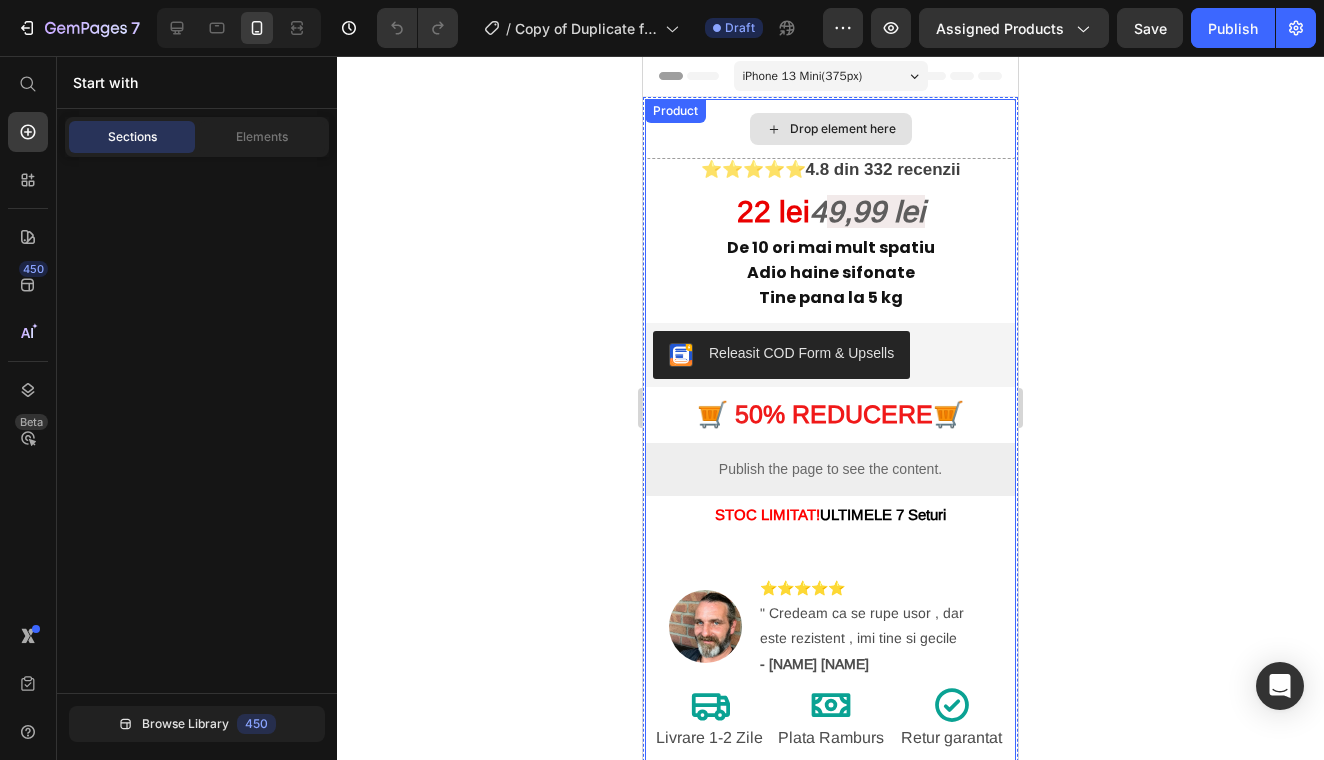 click on "Drop element here" at bounding box center (843, 129) 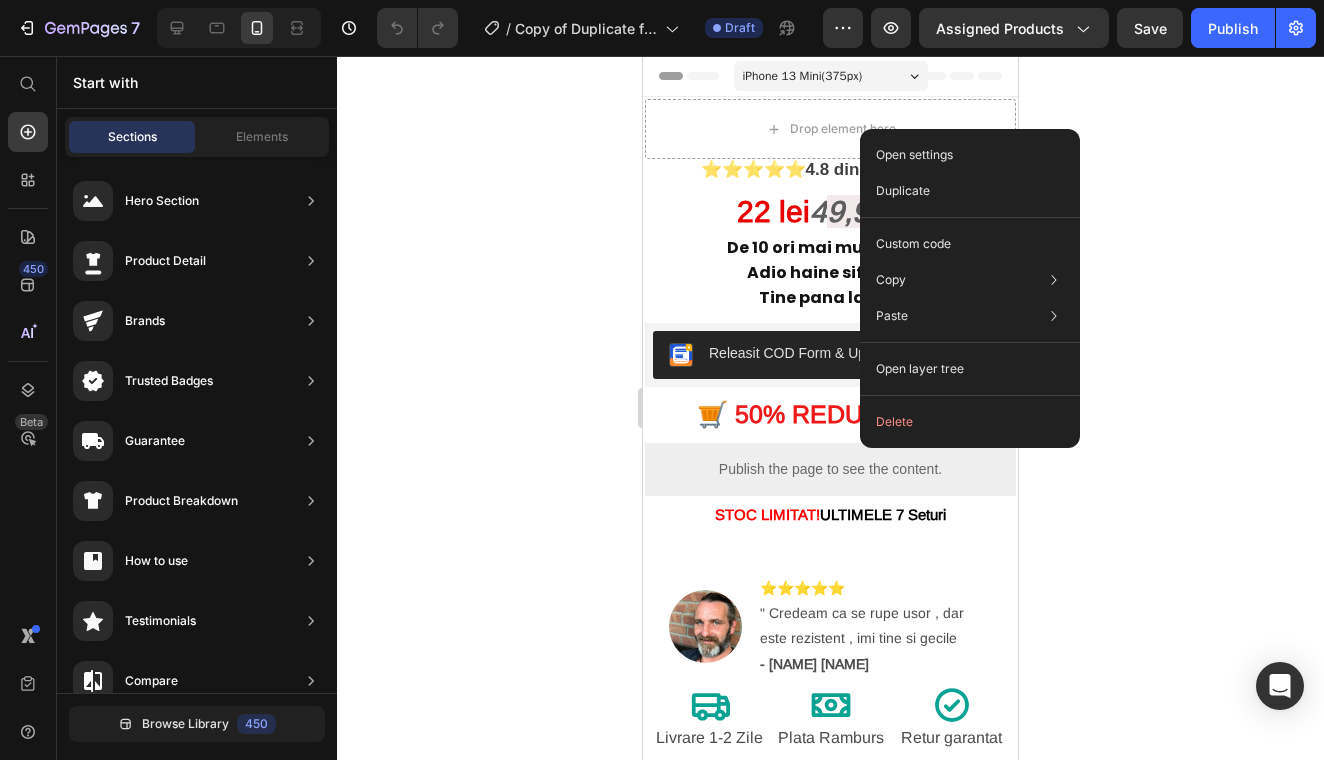 click on "Sections Elements" at bounding box center (197, 137) 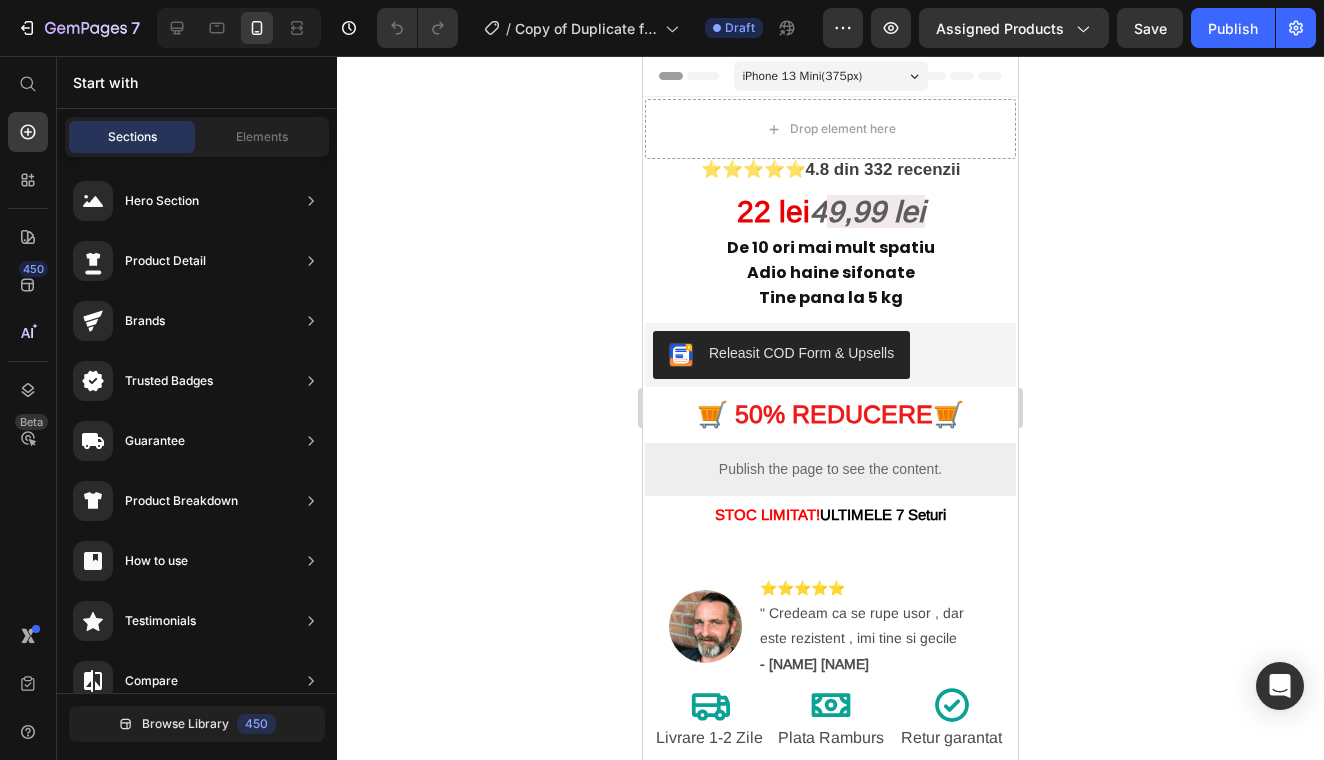 click on "Sections Elements" at bounding box center (197, 137) 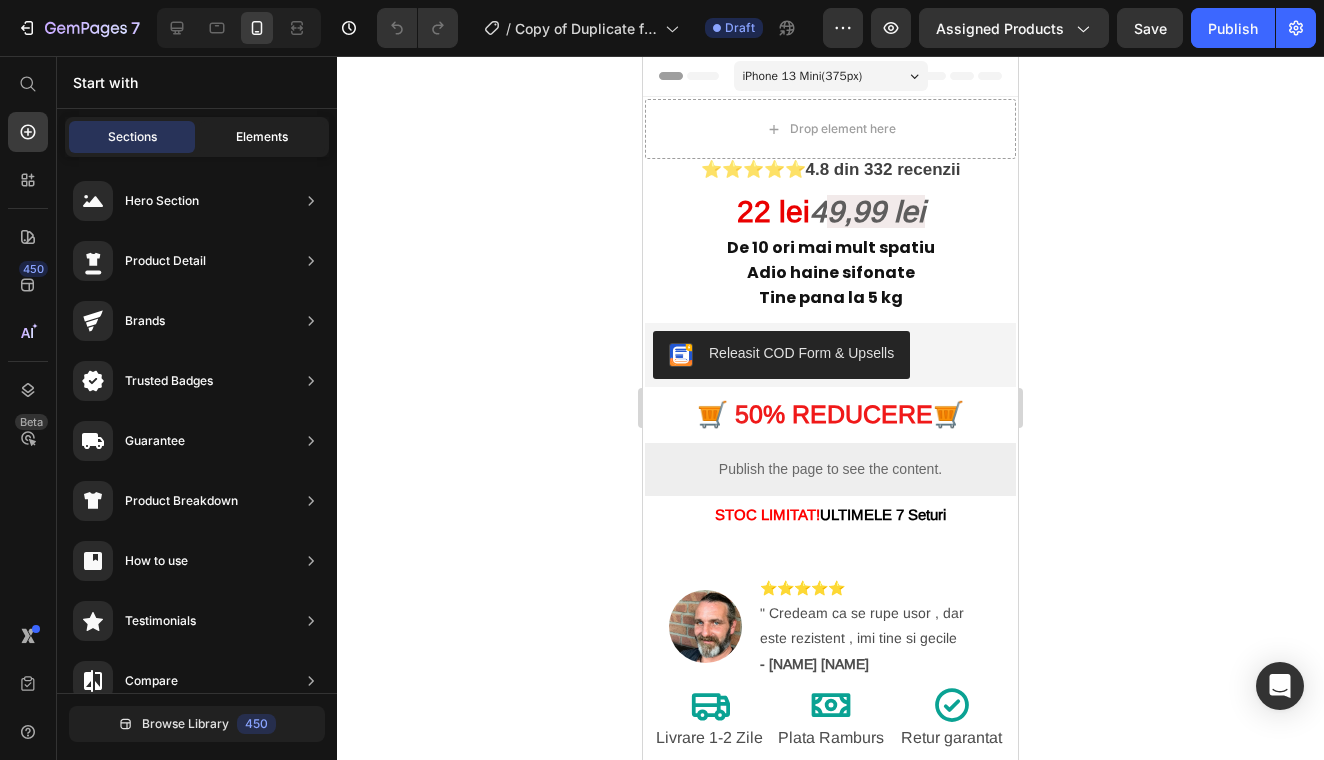 click on "Sections Elements" at bounding box center (197, 137) 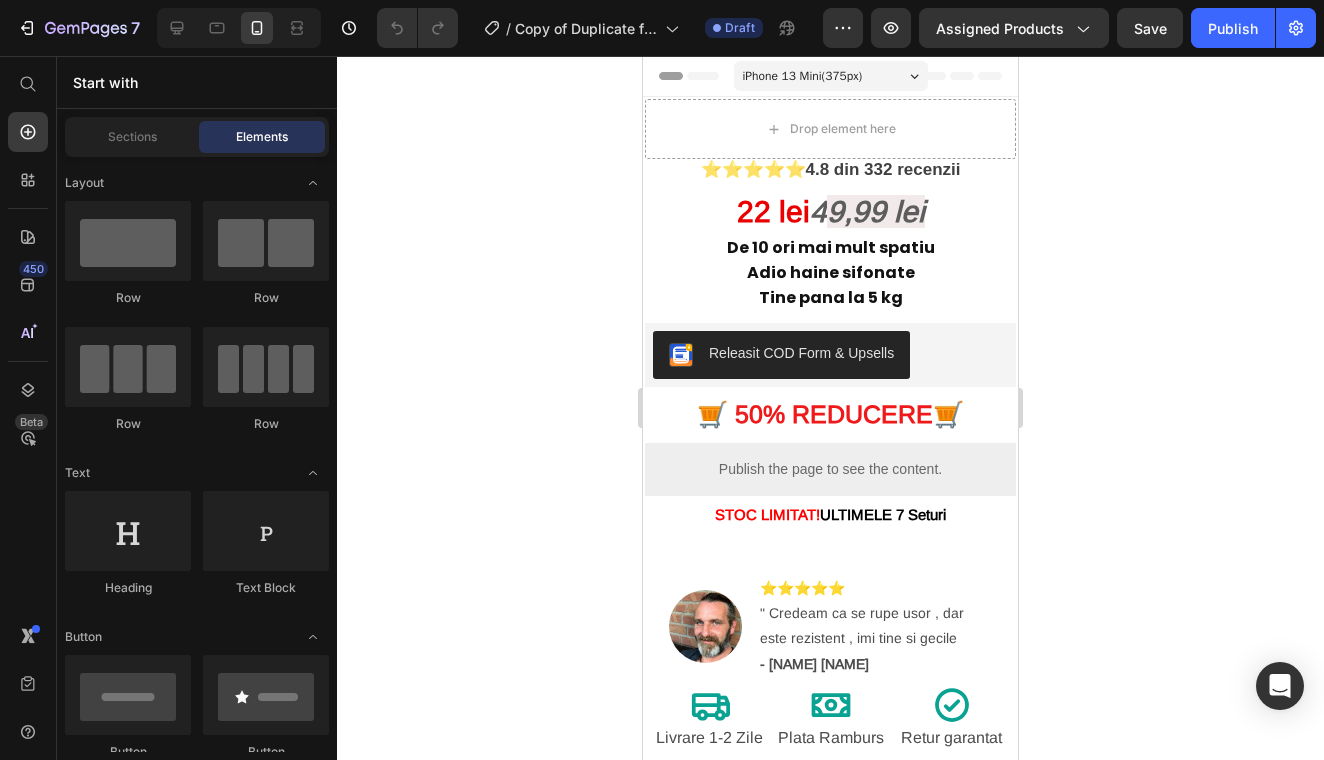 click on "Elements" at bounding box center (262, 137) 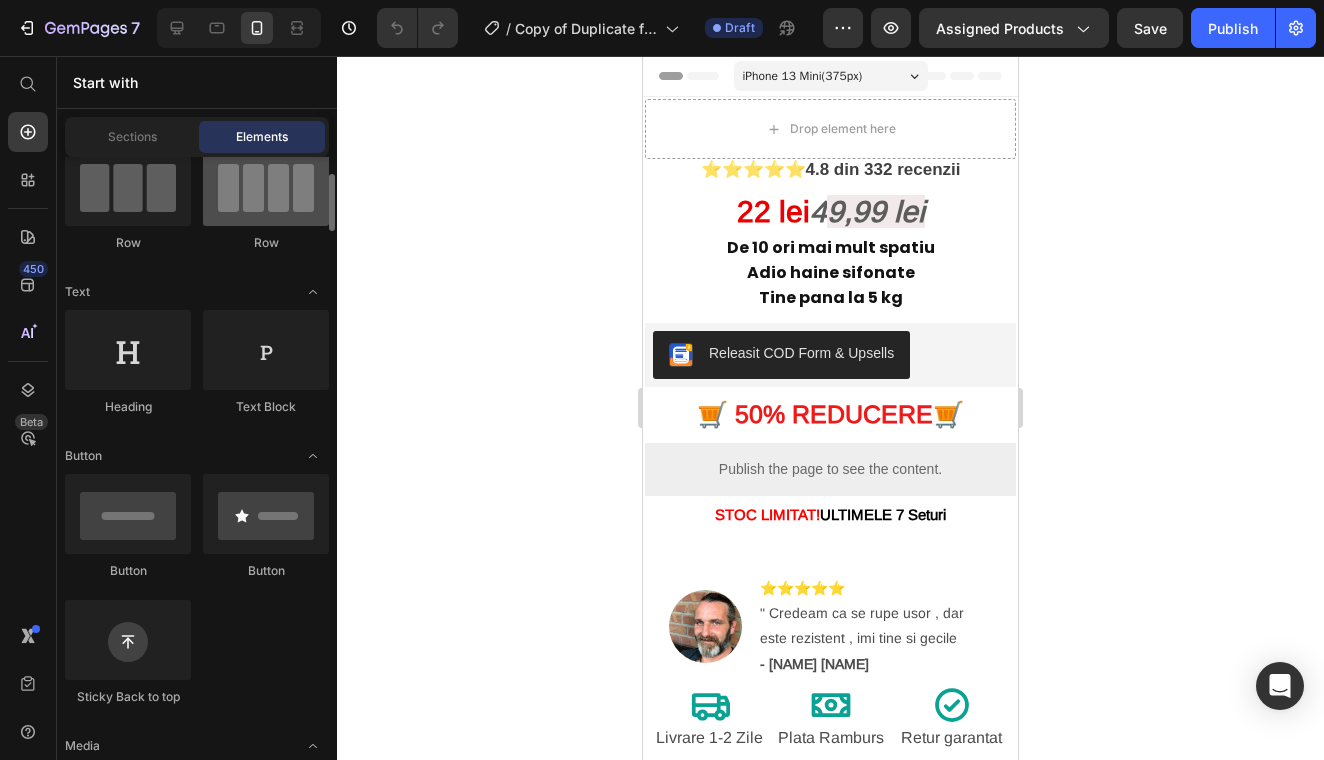 scroll, scrollTop: 570, scrollLeft: 0, axis: vertical 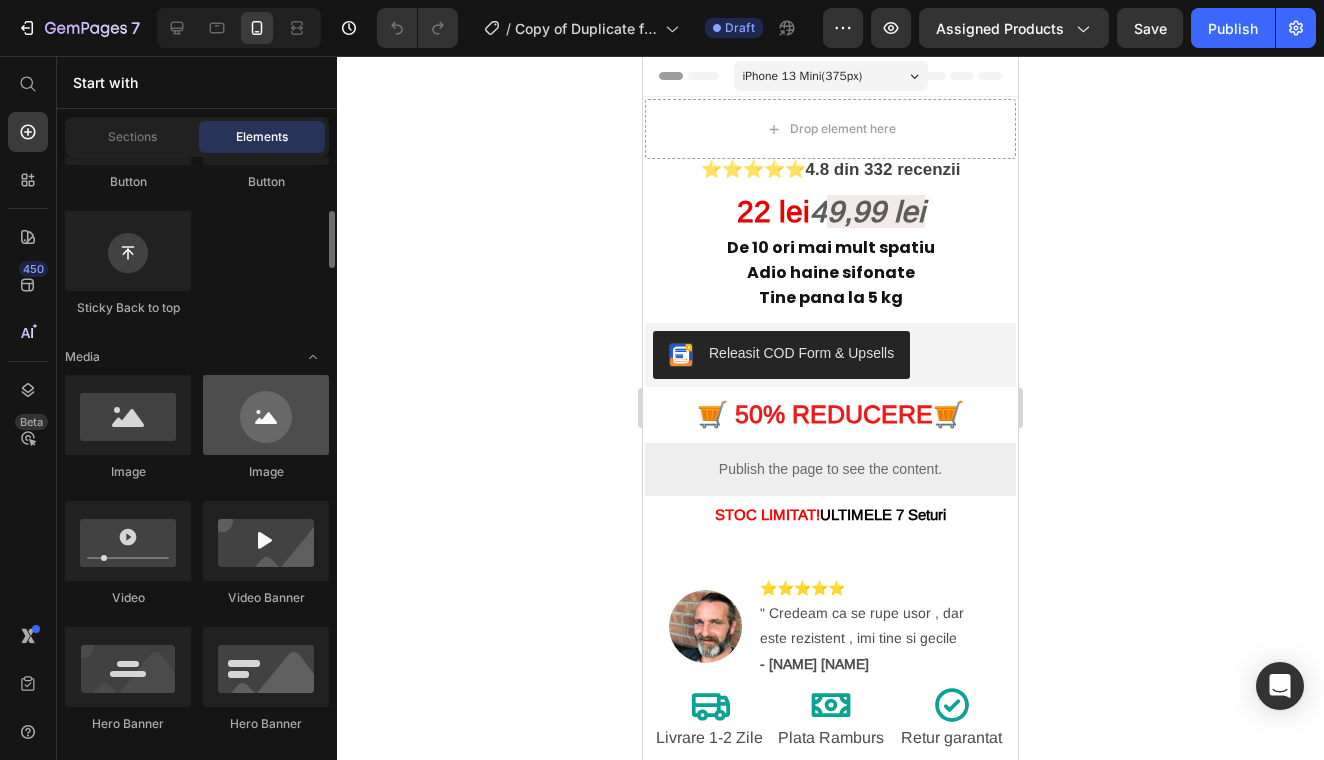 click at bounding box center (266, 415) 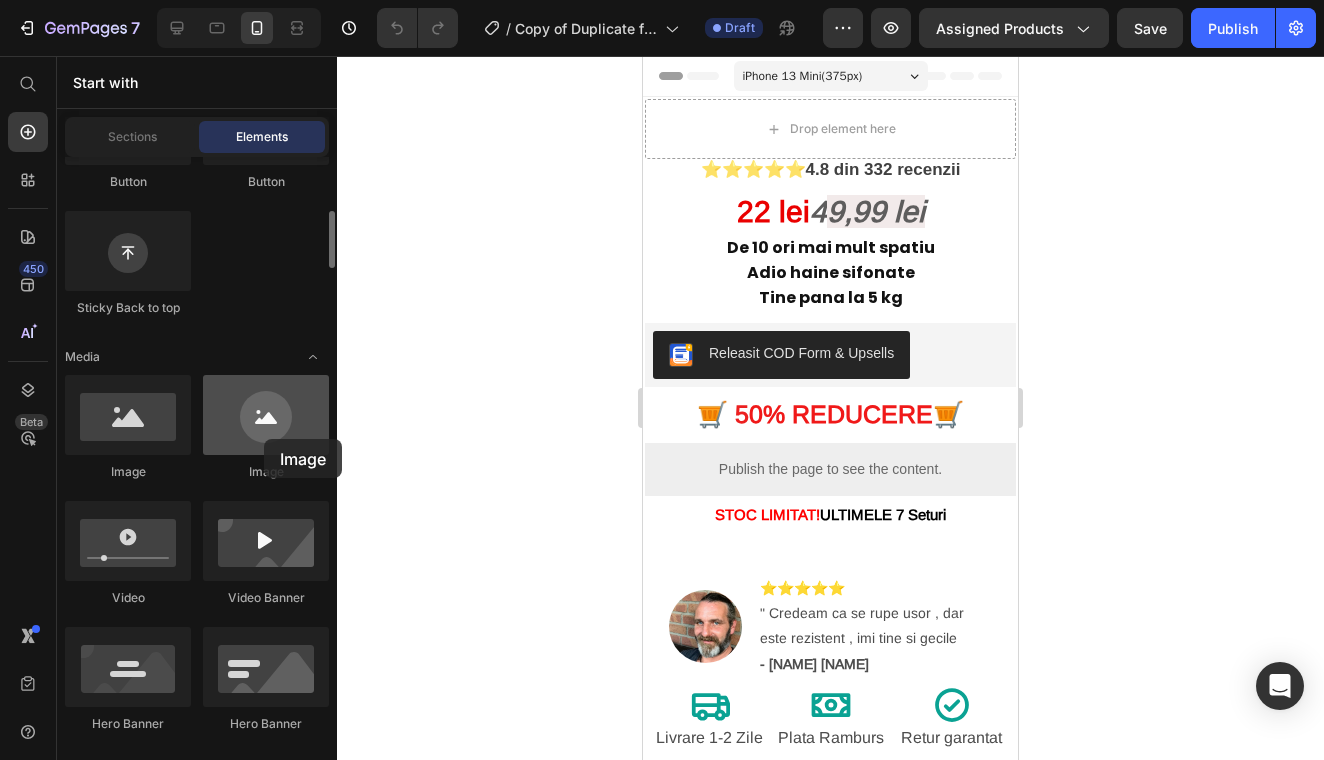 drag, startPoint x: 250, startPoint y: 448, endPoint x: 264, endPoint y: 439, distance: 16.643316 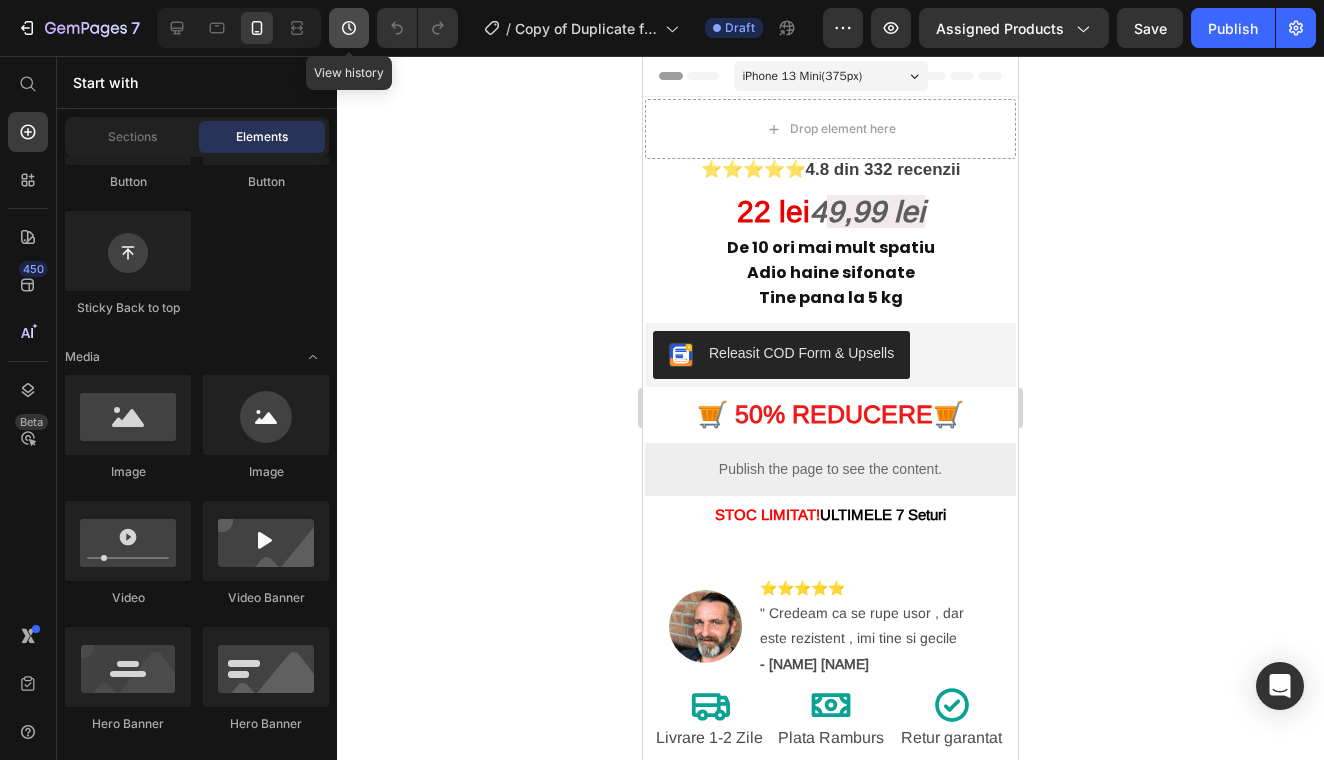 click 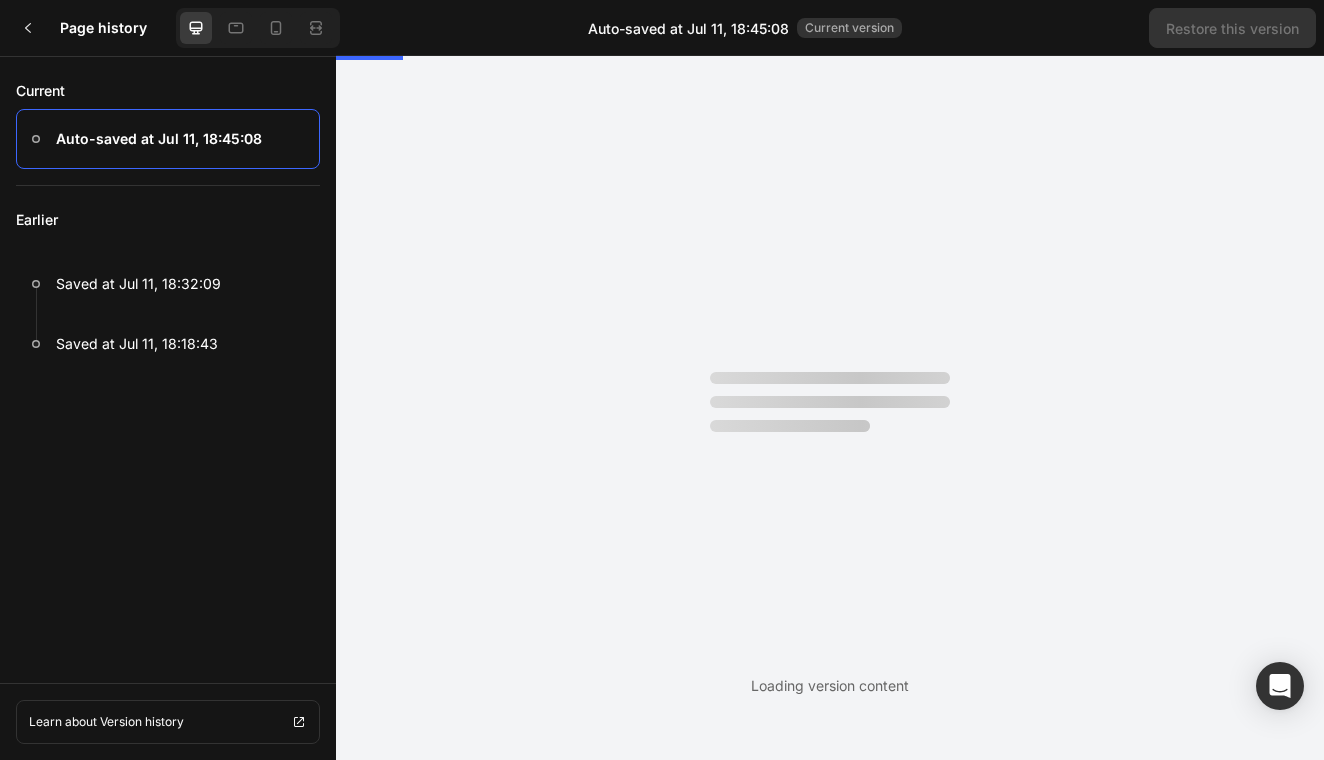 scroll, scrollTop: 0, scrollLeft: 0, axis: both 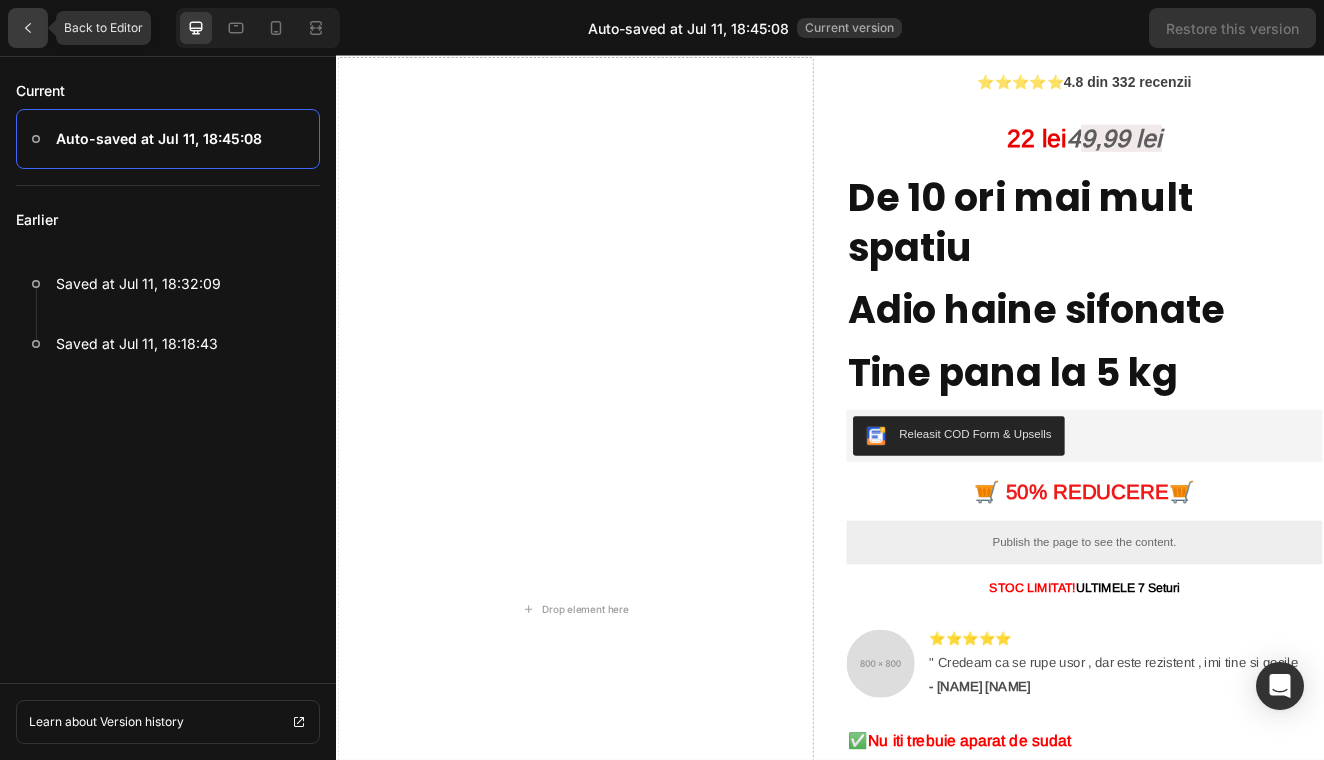 click at bounding box center (28, 28) 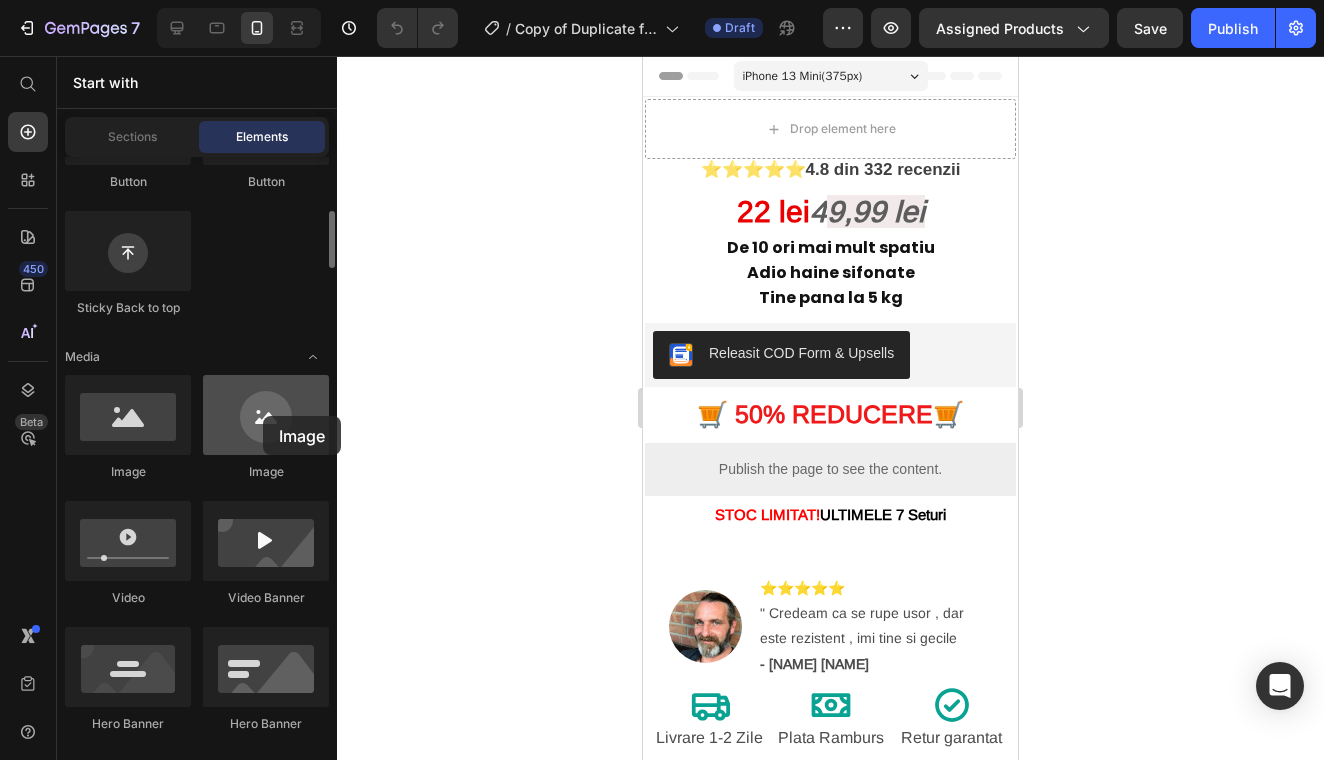 click at bounding box center (266, 415) 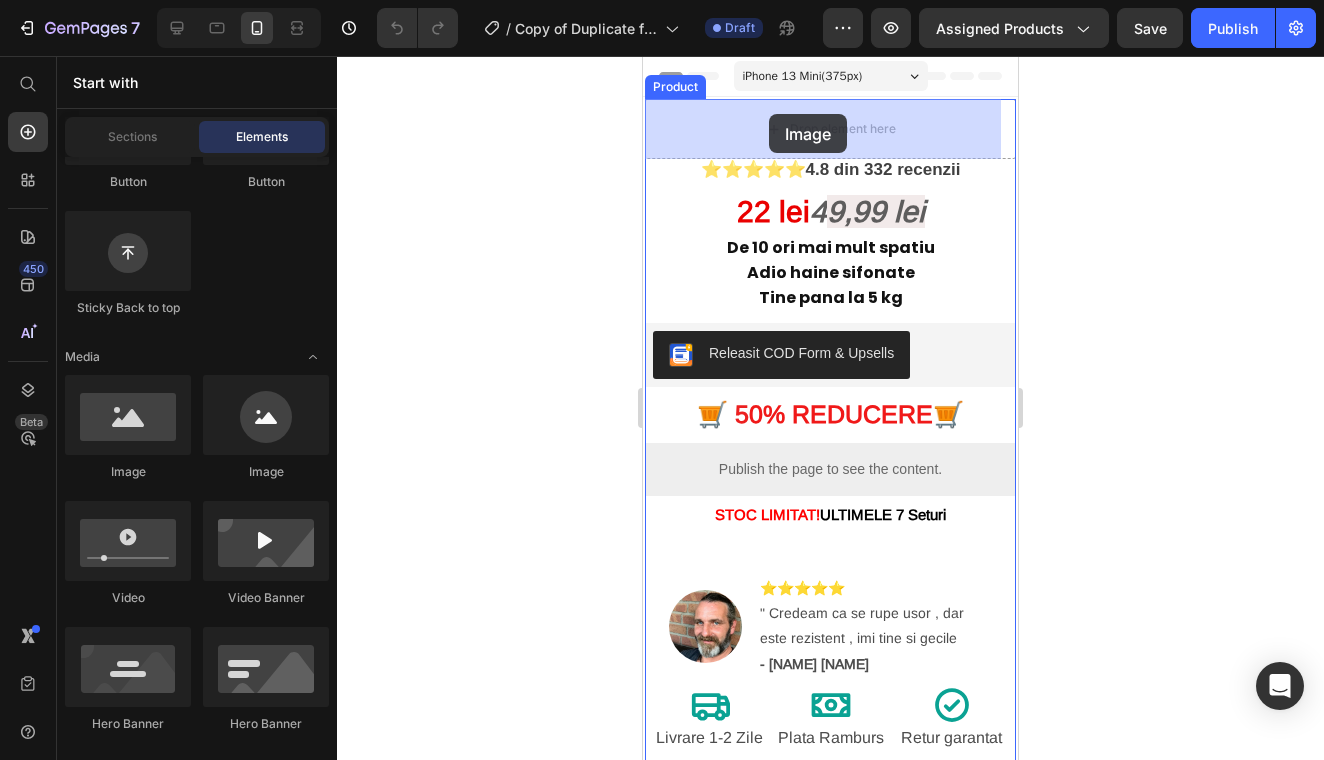 drag, startPoint x: 906, startPoint y: 470, endPoint x: 769, endPoint y: 114, distance: 381.45117 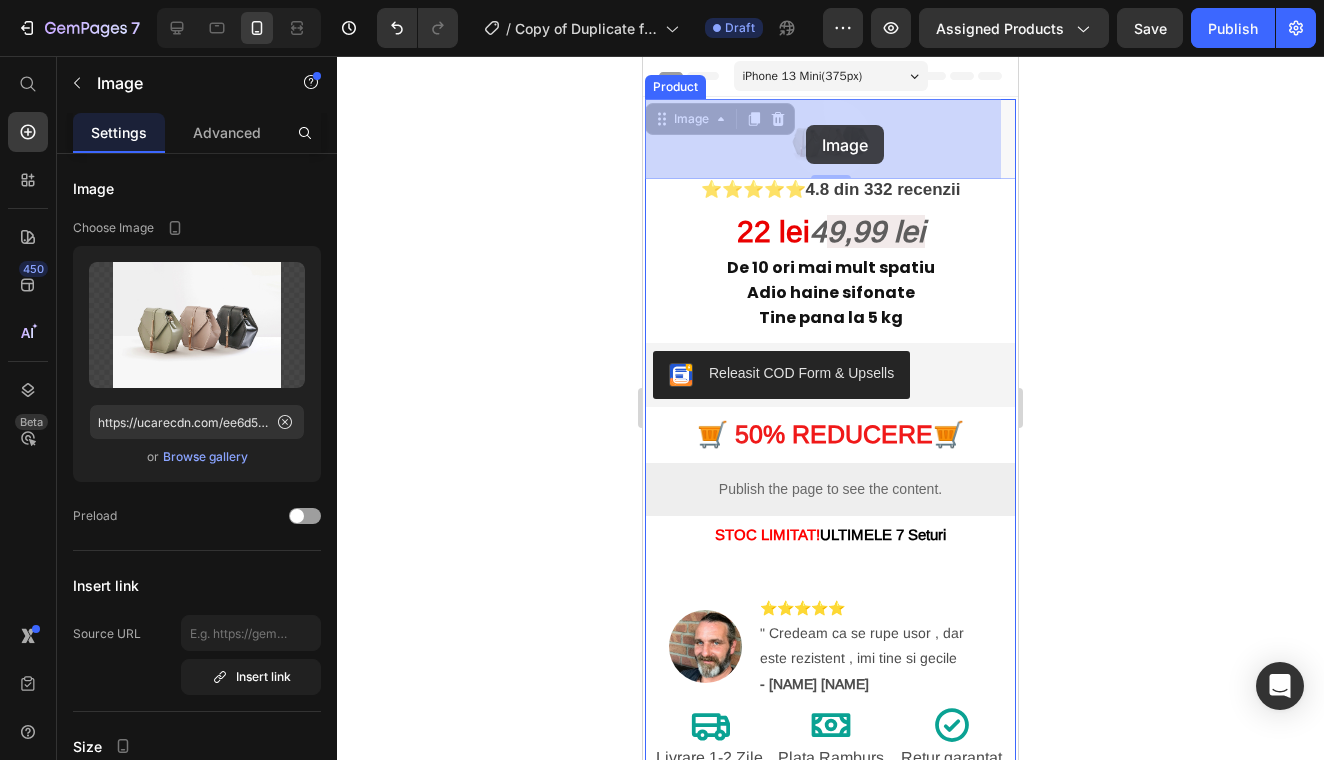 drag, startPoint x: 817, startPoint y: 130, endPoint x: 804, endPoint y: 125, distance: 13.928389 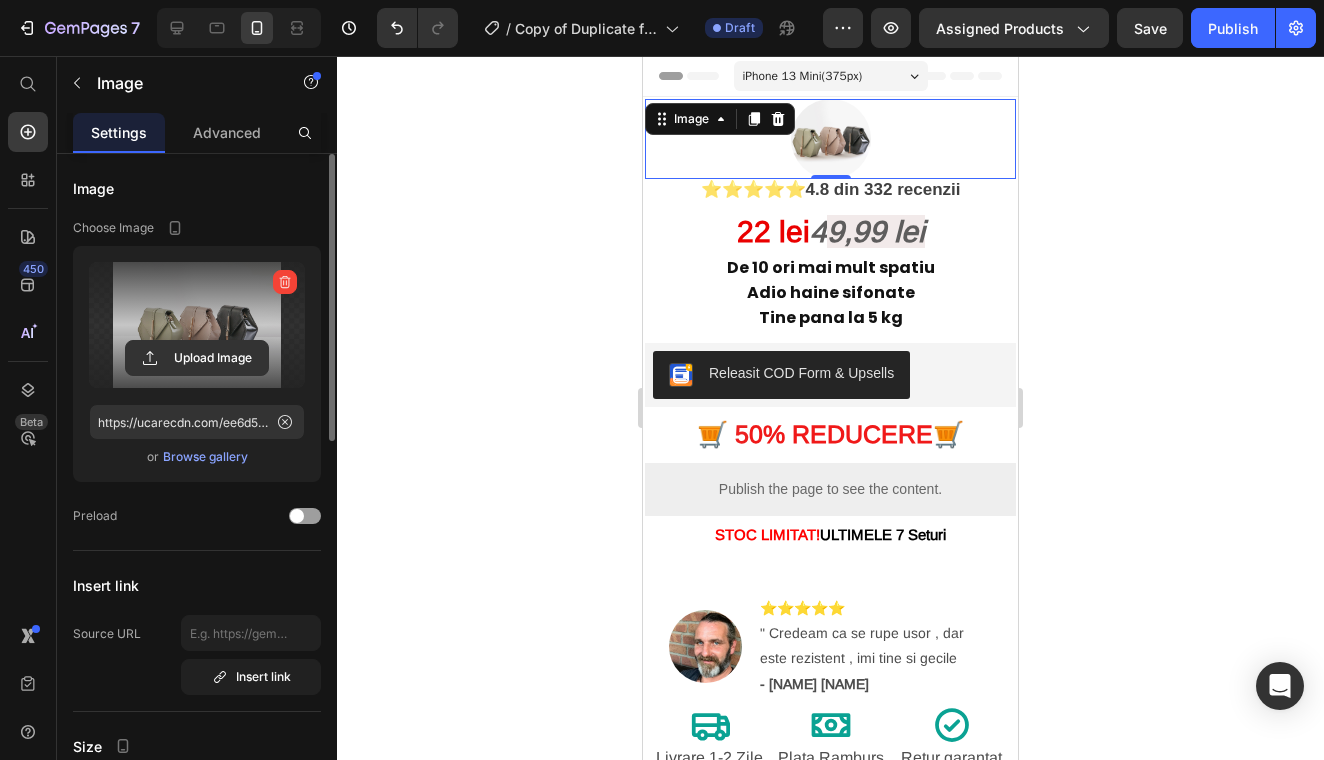 click at bounding box center [197, 325] 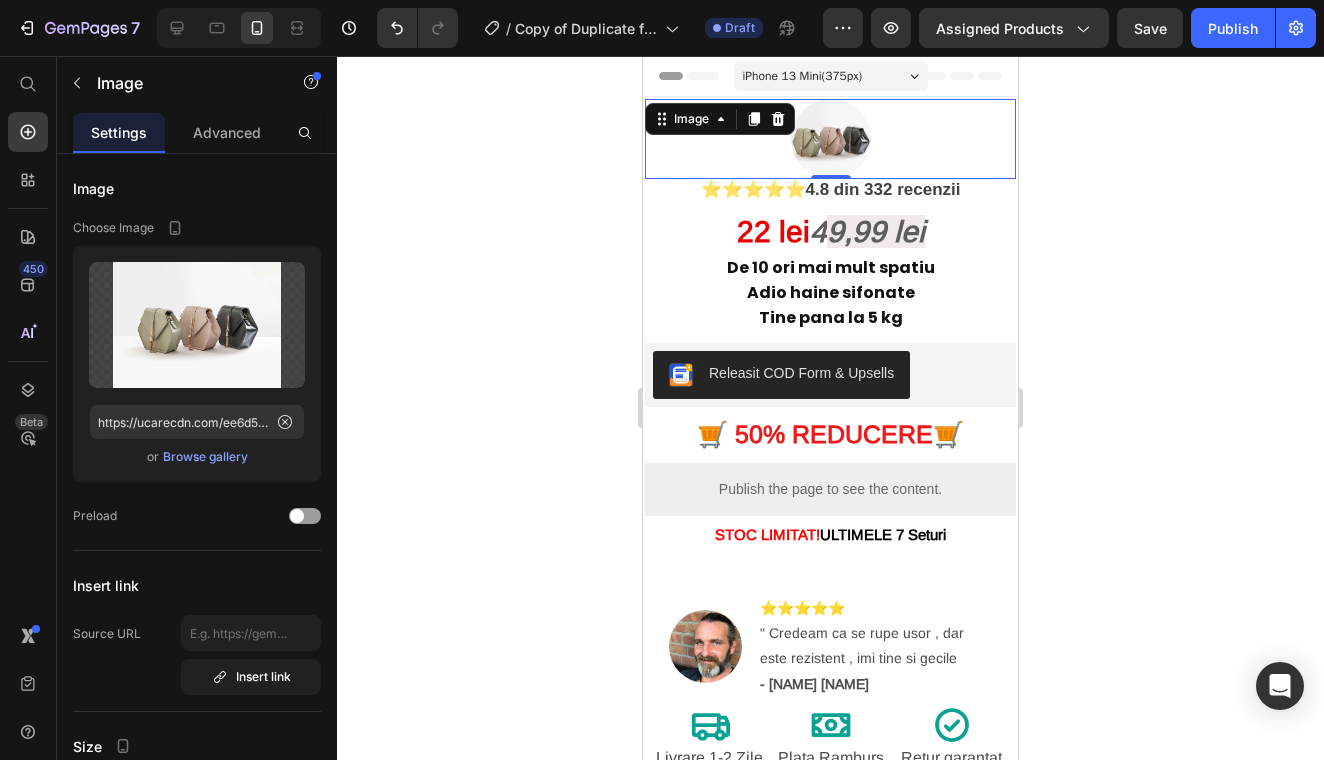 click at bounding box center (830, 139) 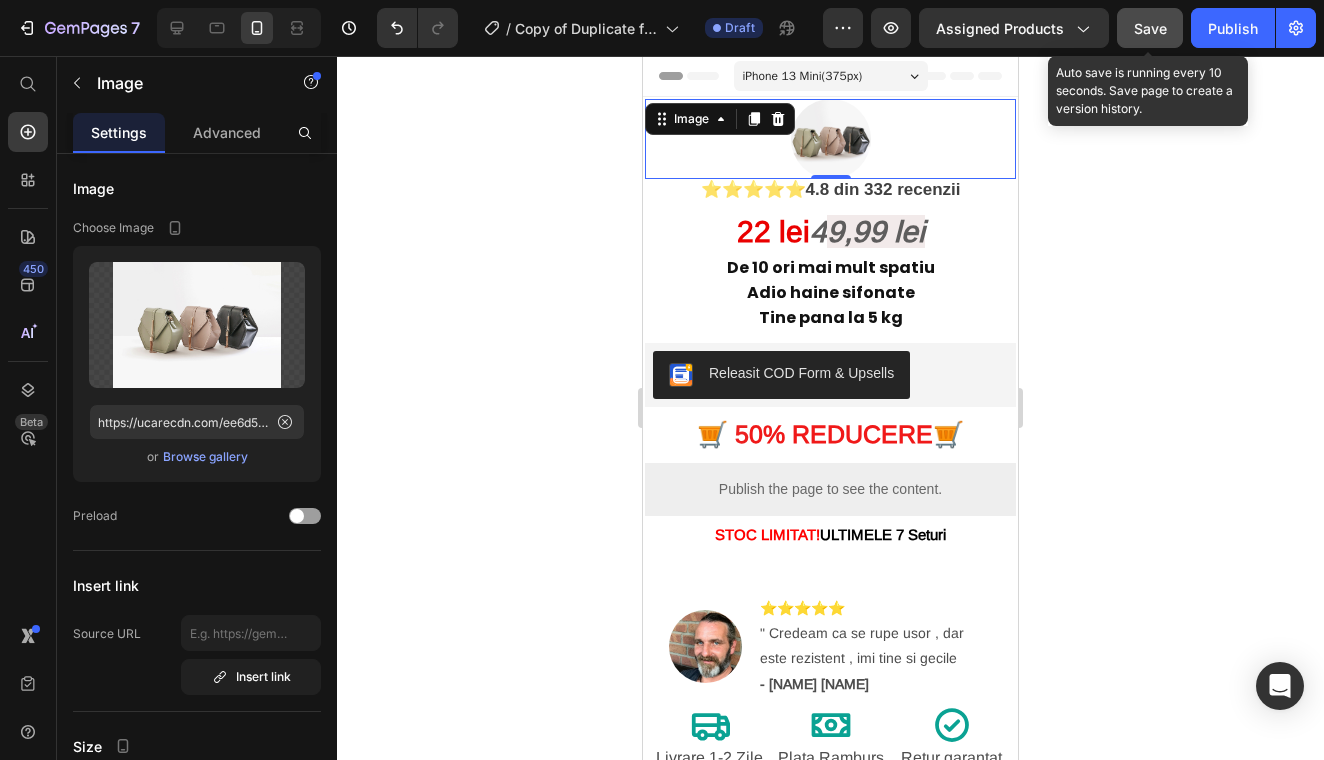 click on "Save" at bounding box center [1150, 28] 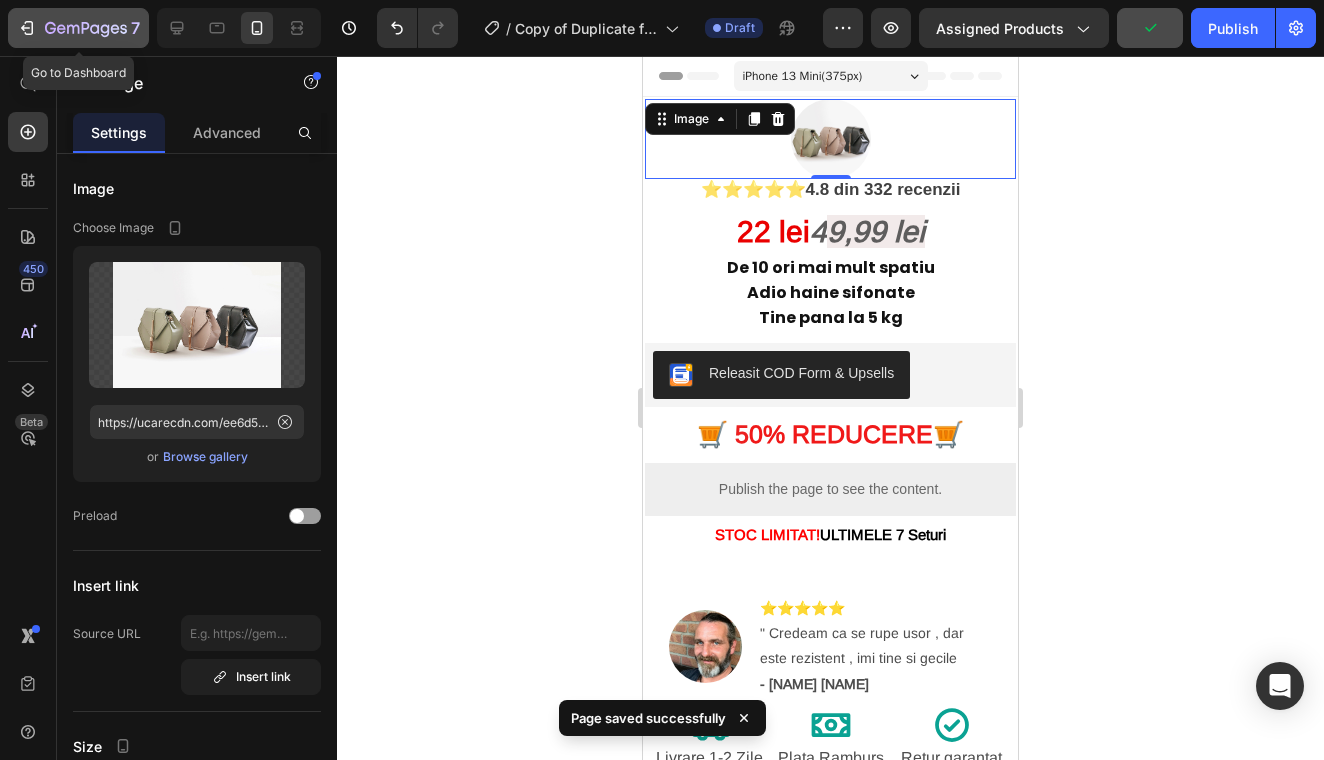 click 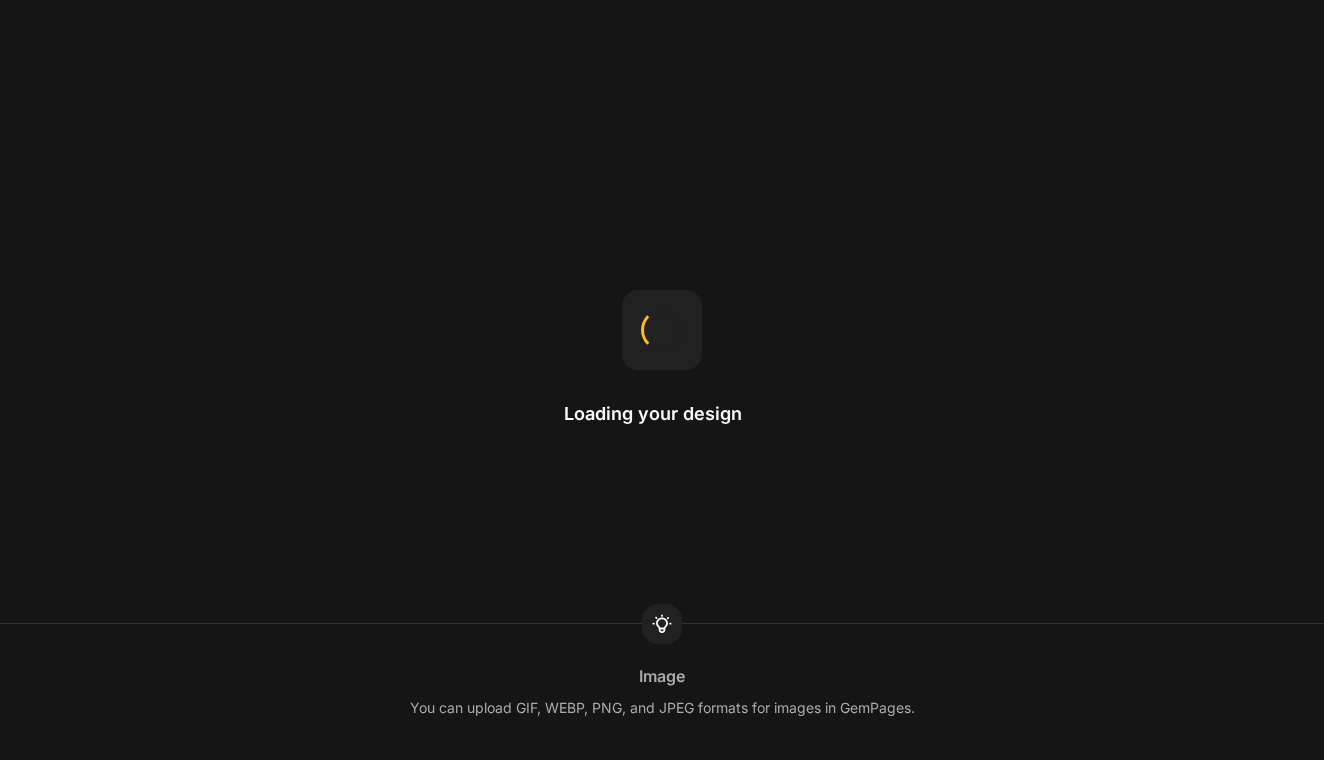 scroll, scrollTop: 0, scrollLeft: 0, axis: both 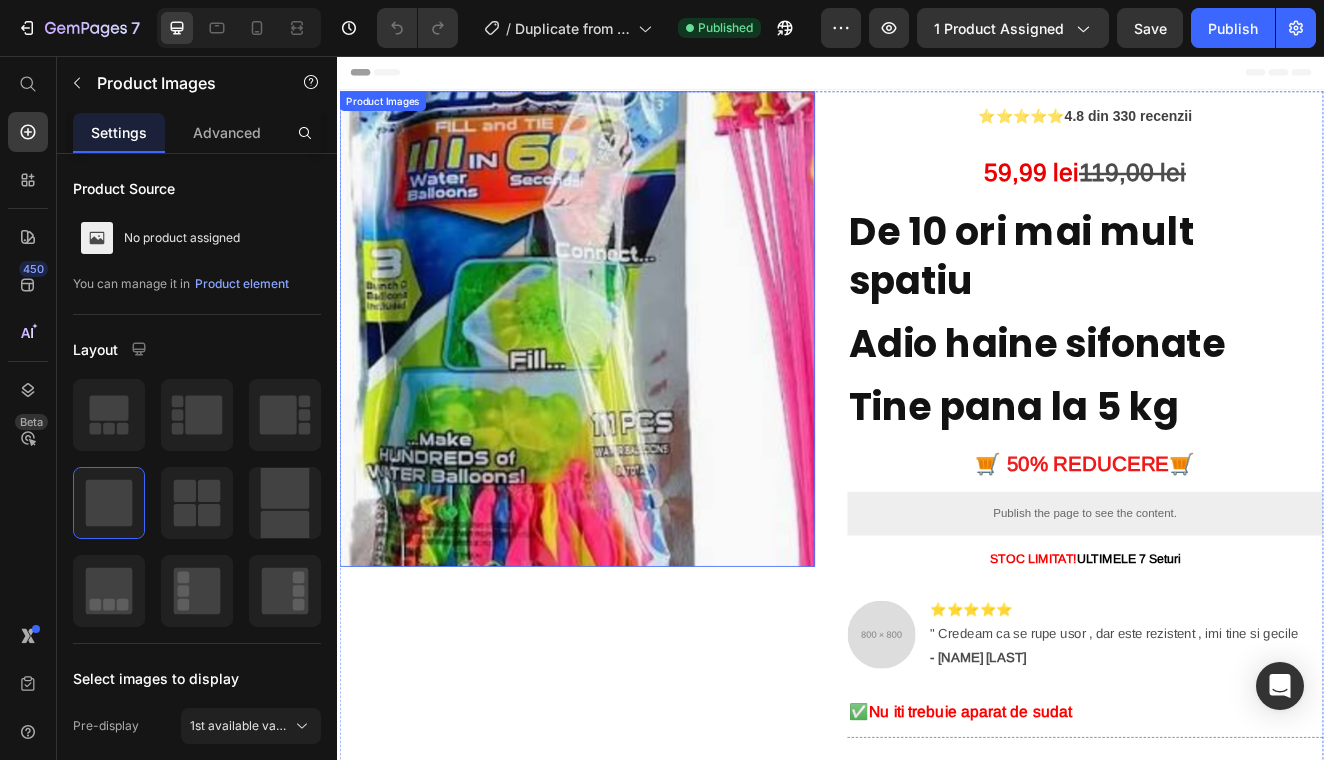 click at bounding box center [628, 388] 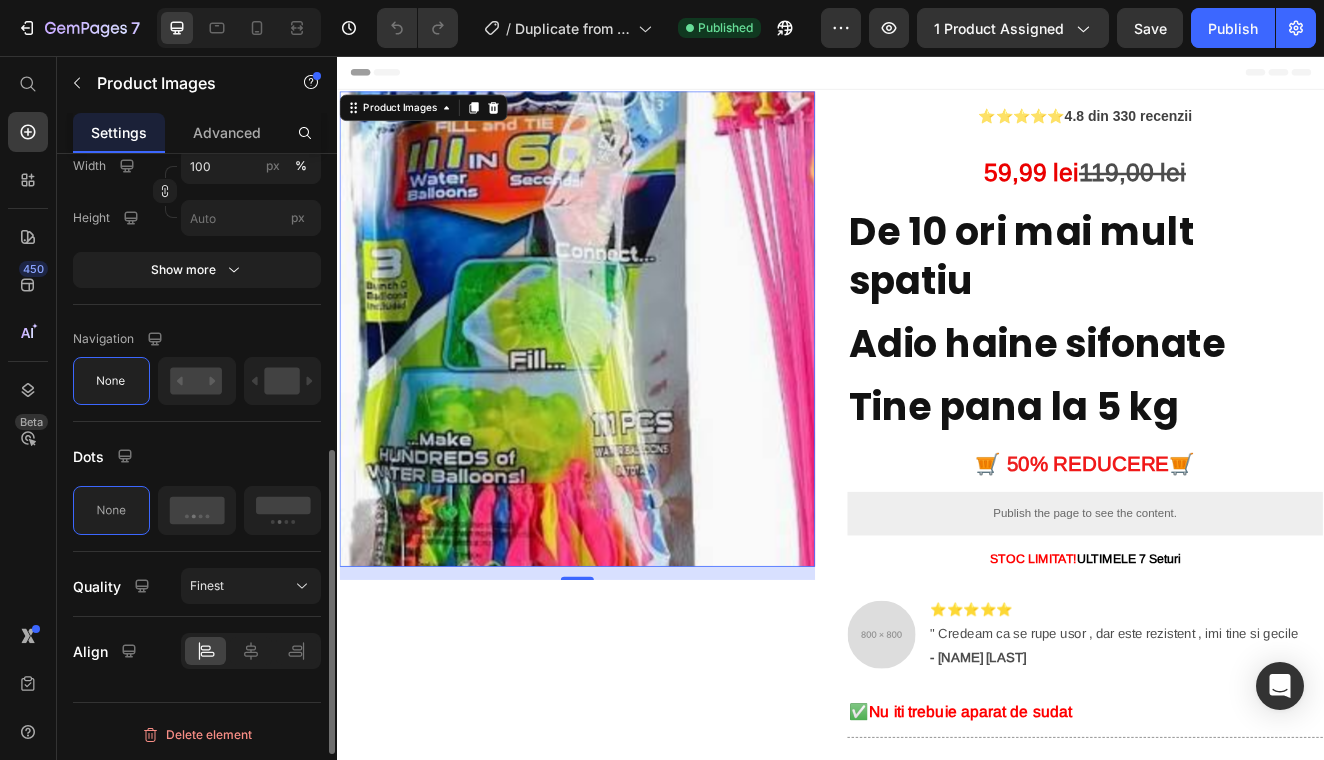 scroll, scrollTop: 738, scrollLeft: 0, axis: vertical 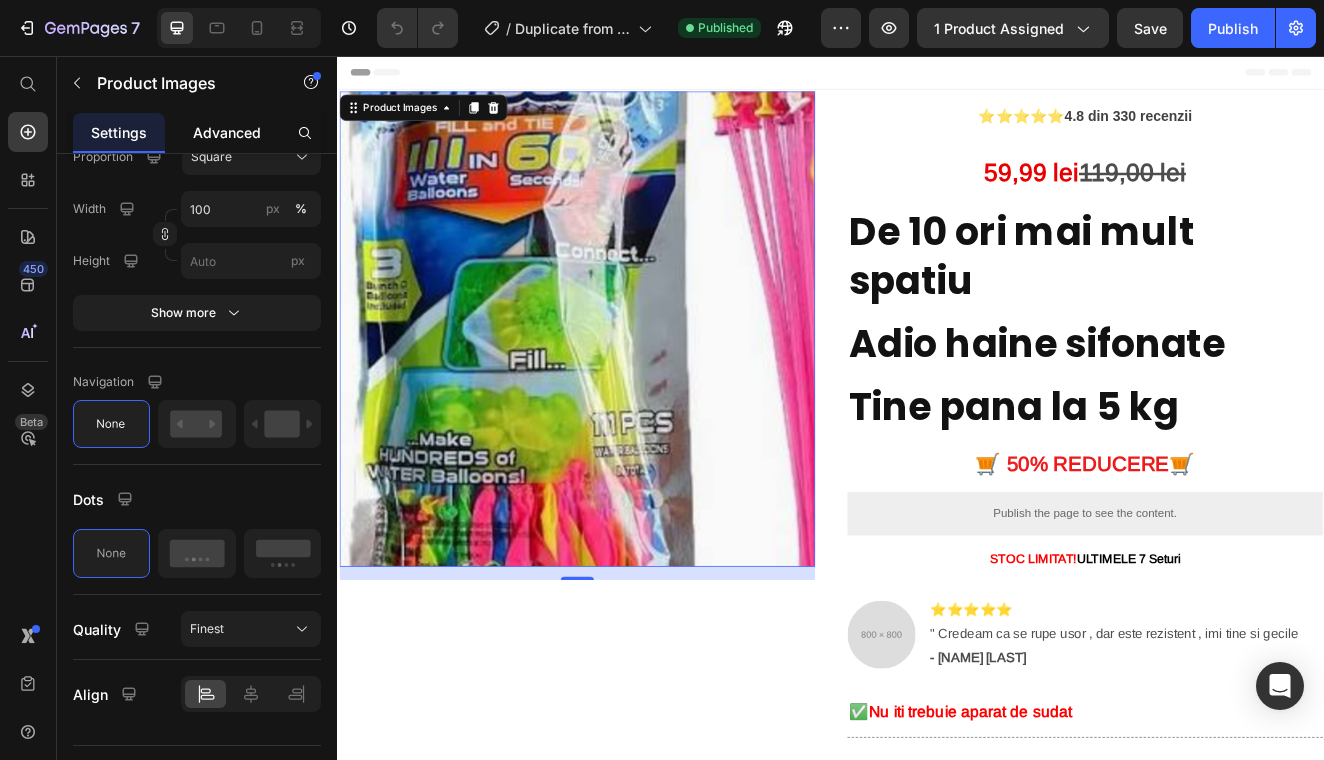 click on "Advanced" 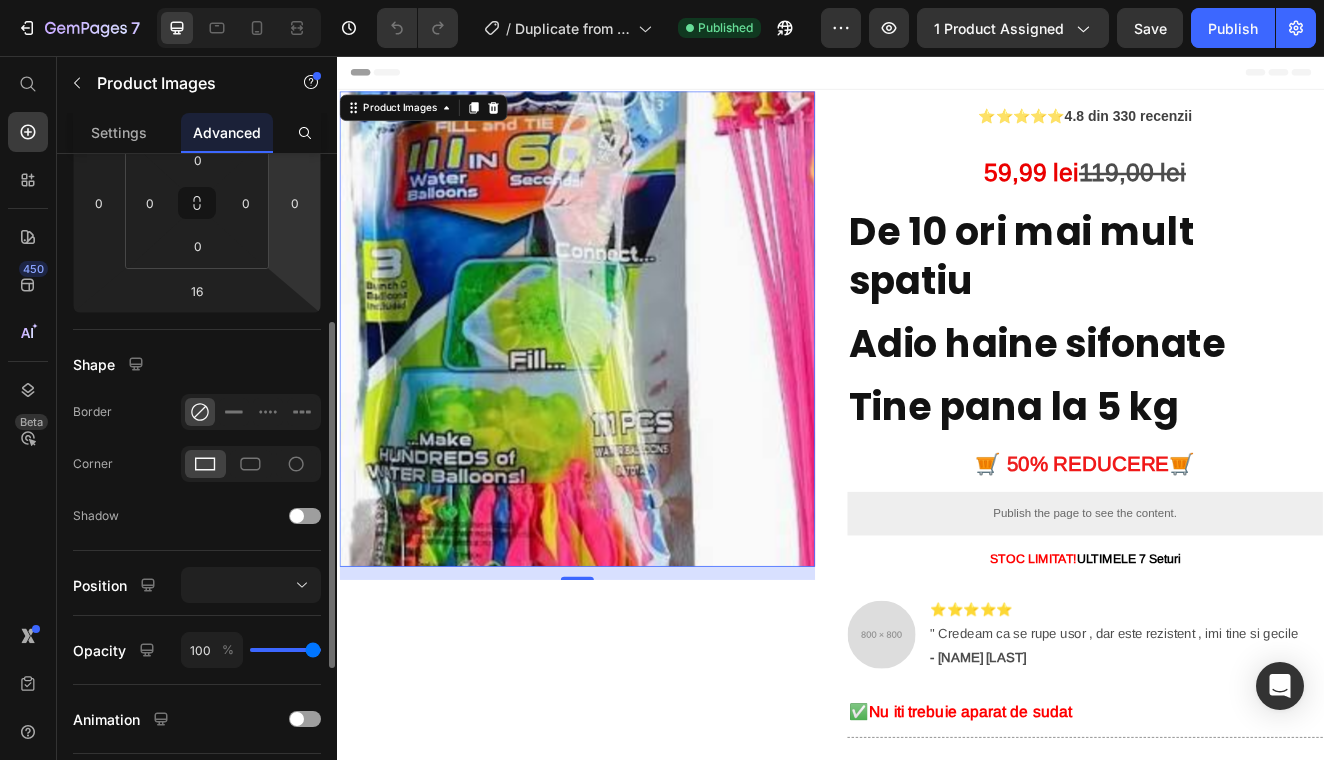 scroll, scrollTop: 606, scrollLeft: 0, axis: vertical 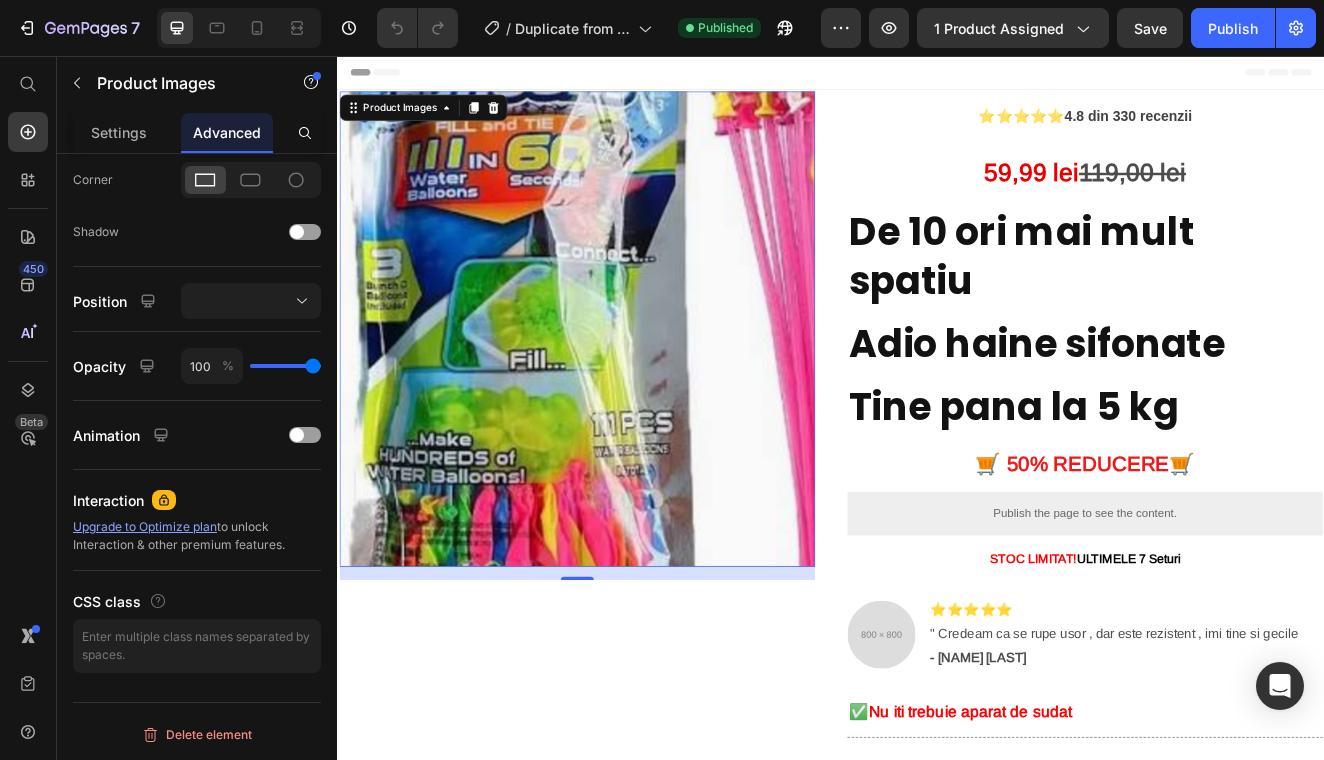 click at bounding box center [628, 388] 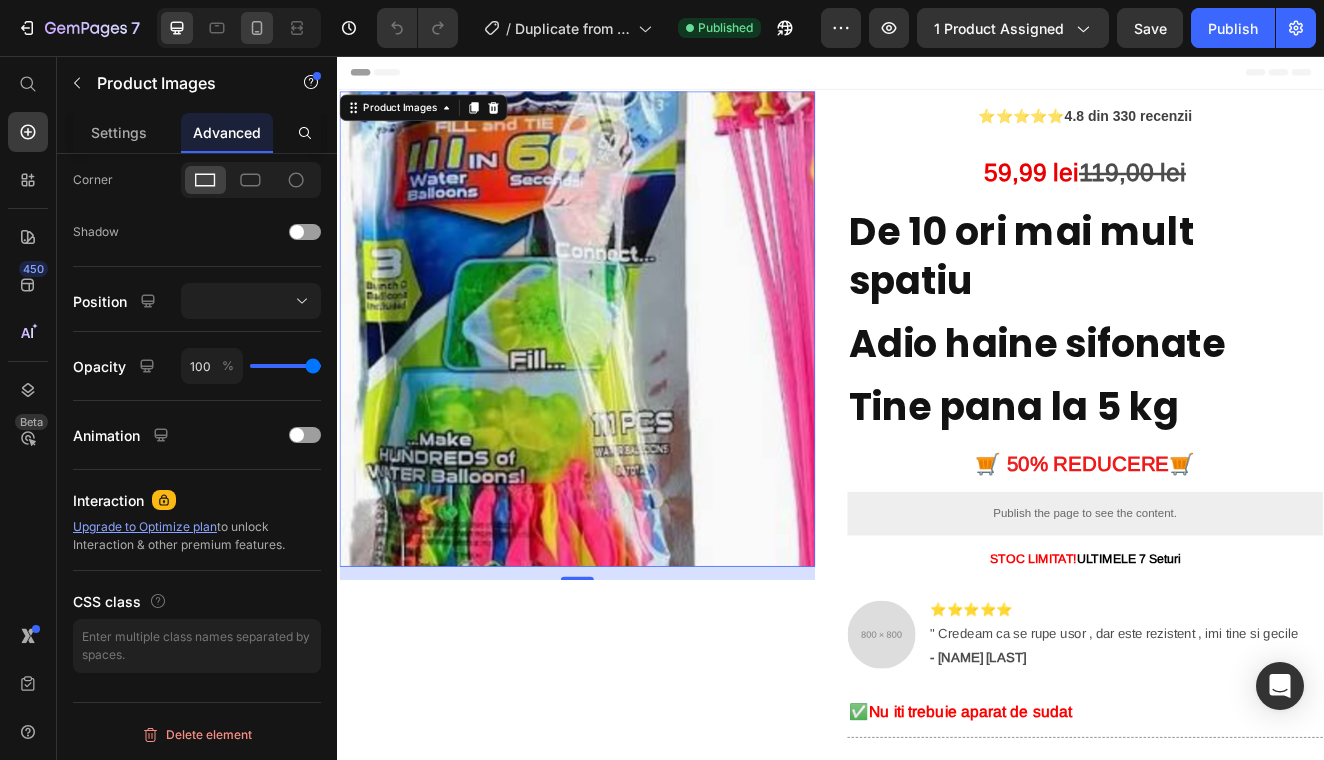 click 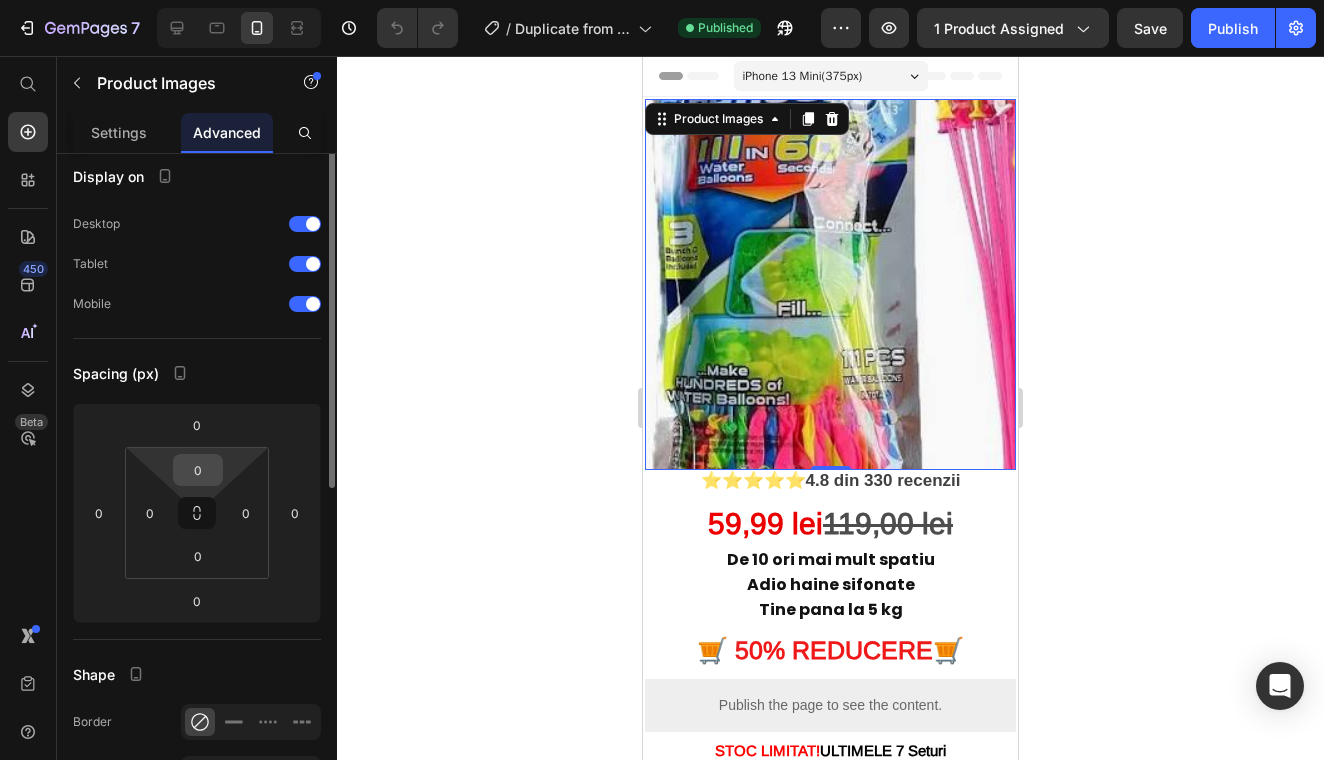scroll, scrollTop: 0, scrollLeft: 0, axis: both 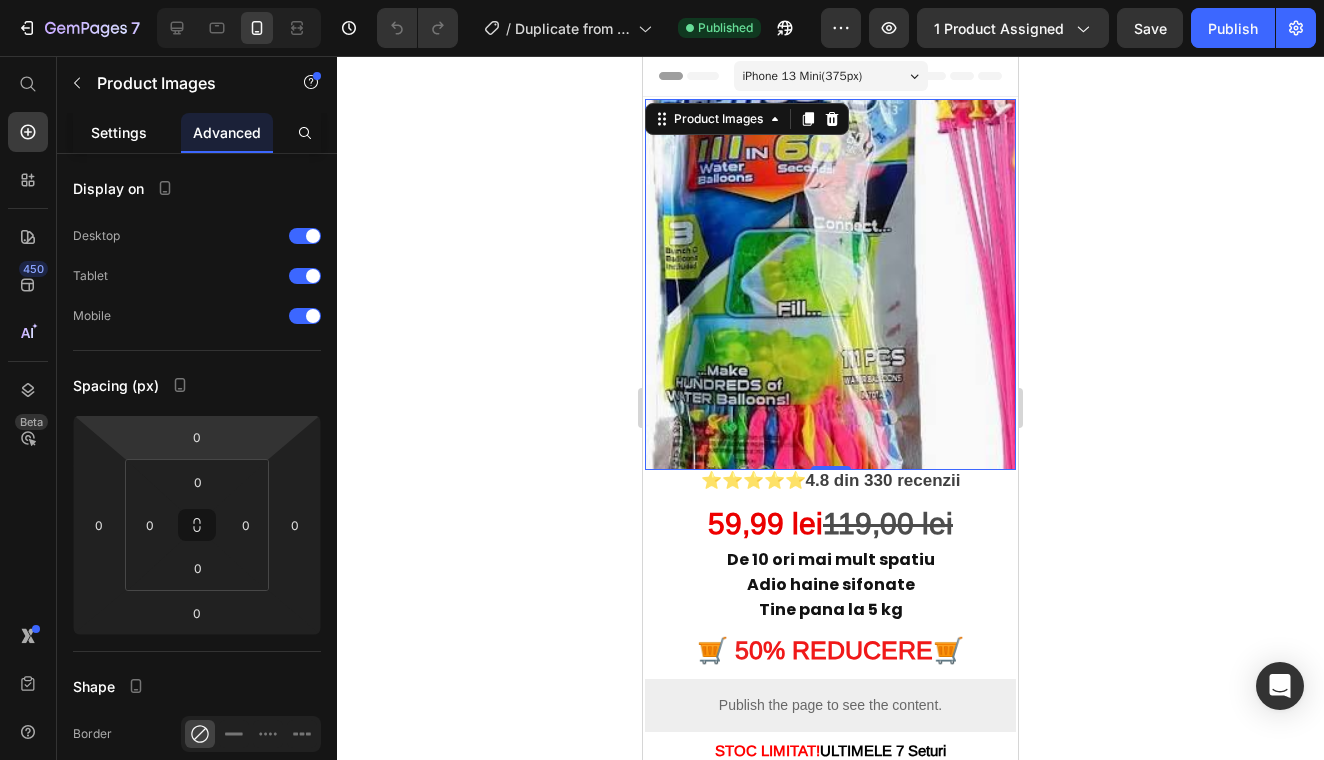 click on "Settings" at bounding box center (119, 132) 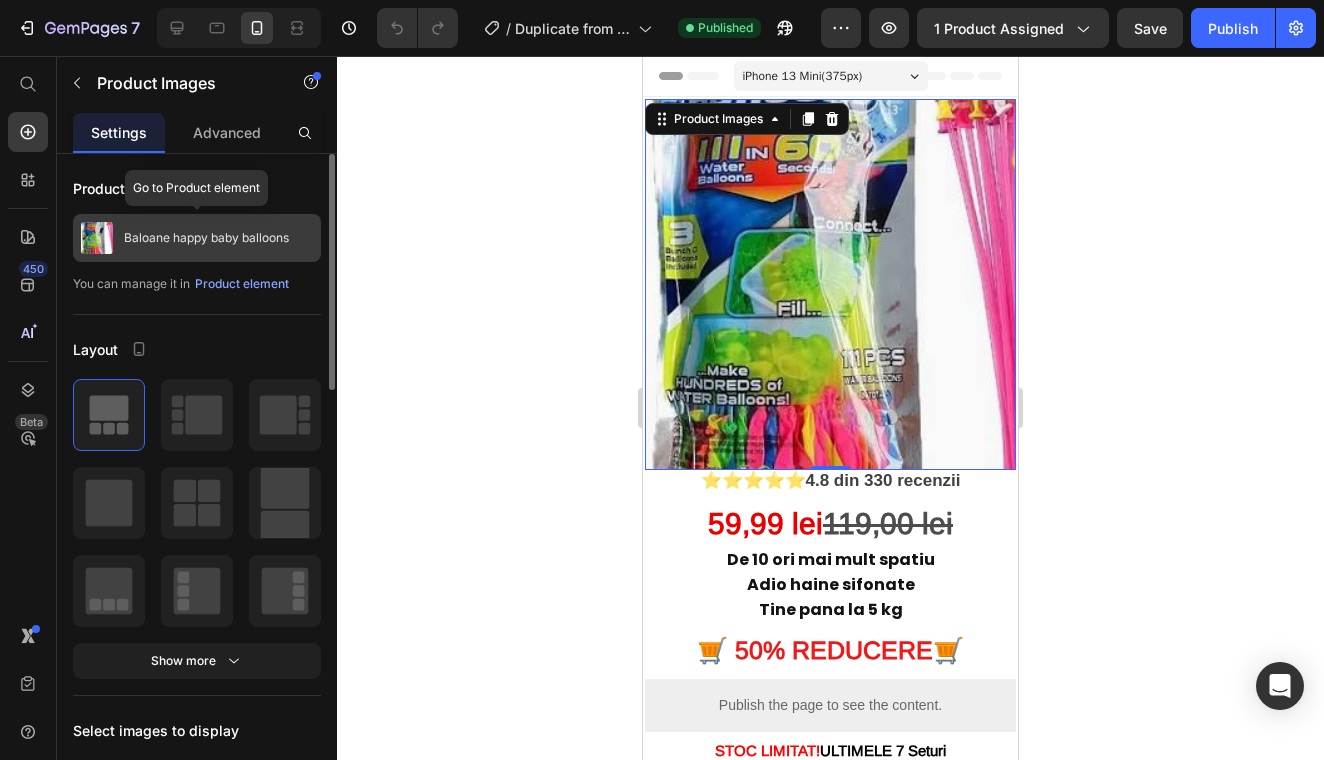 click on "Baloane happy baby balloons" at bounding box center [197, 238] 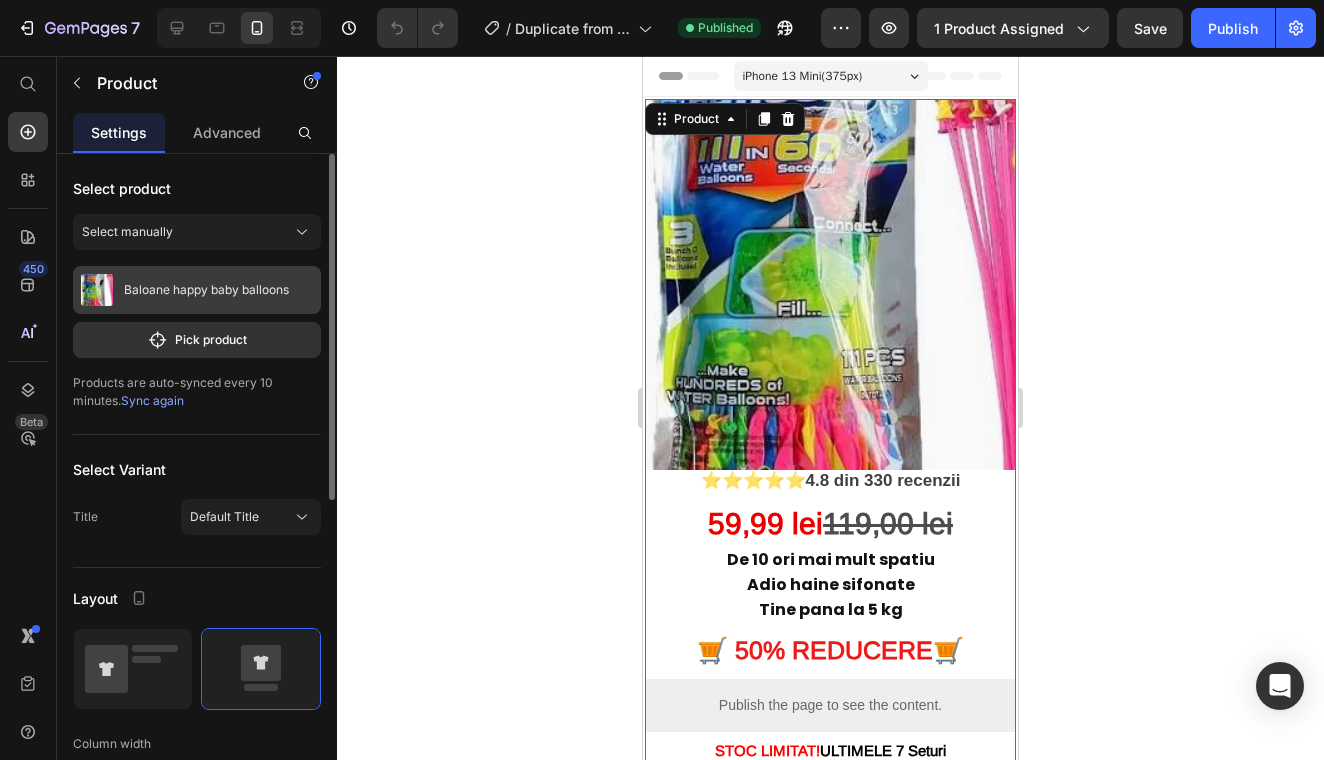 click on "Baloane happy baby balloons" at bounding box center [197, 290] 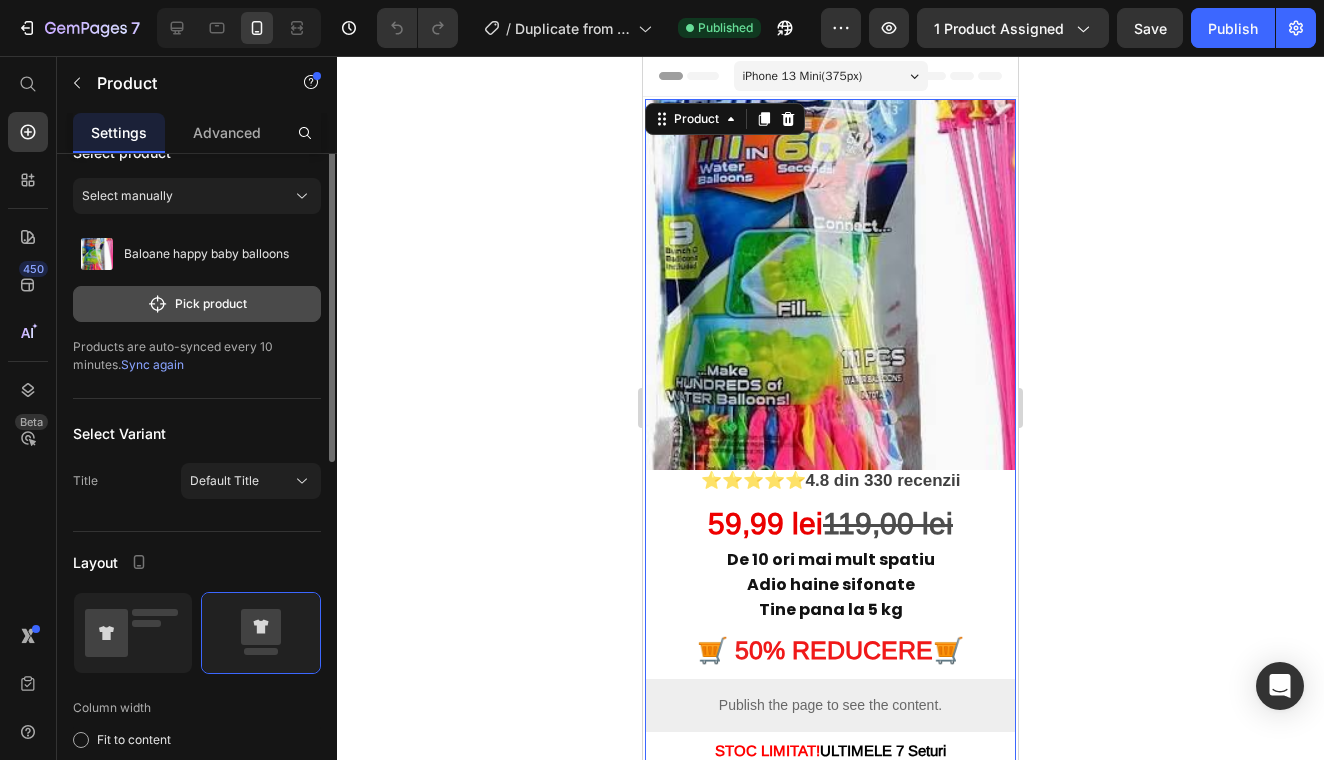 scroll, scrollTop: 303, scrollLeft: 0, axis: vertical 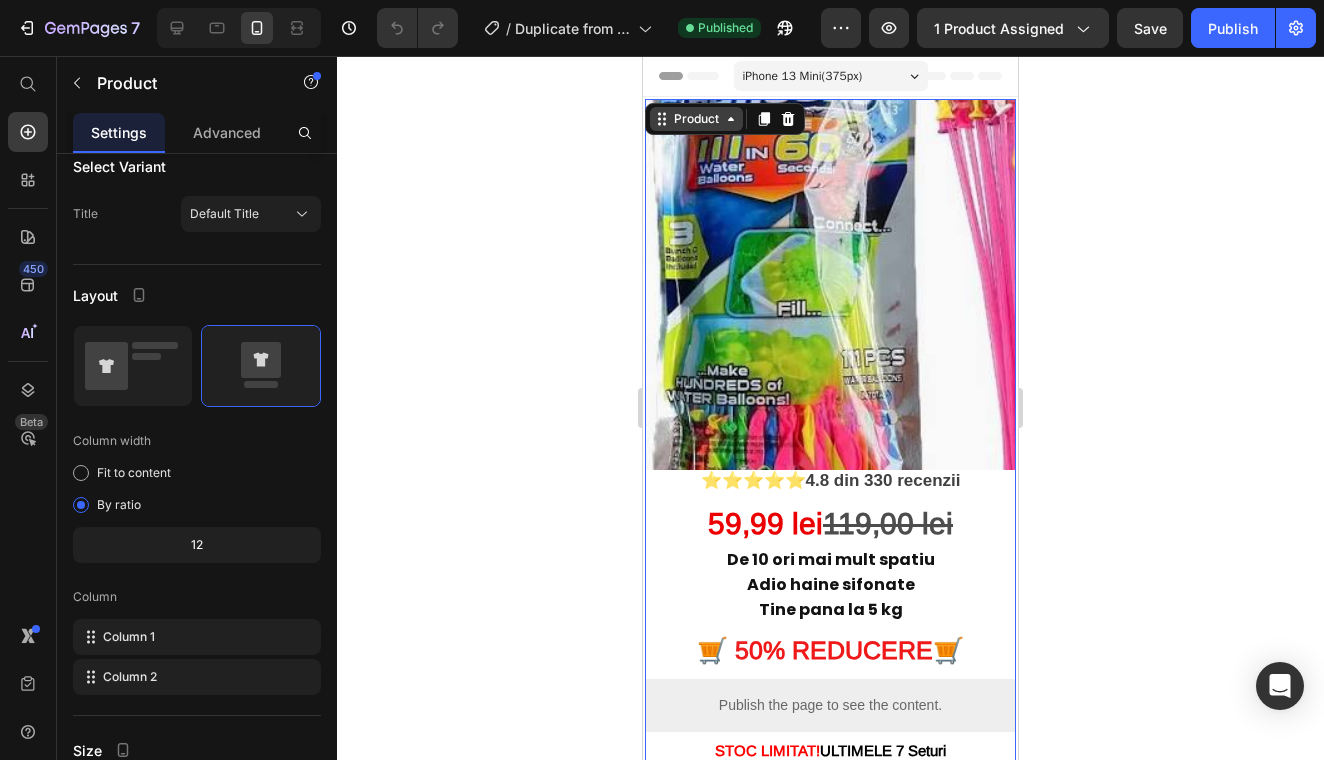 click on "Product" at bounding box center (696, 119) 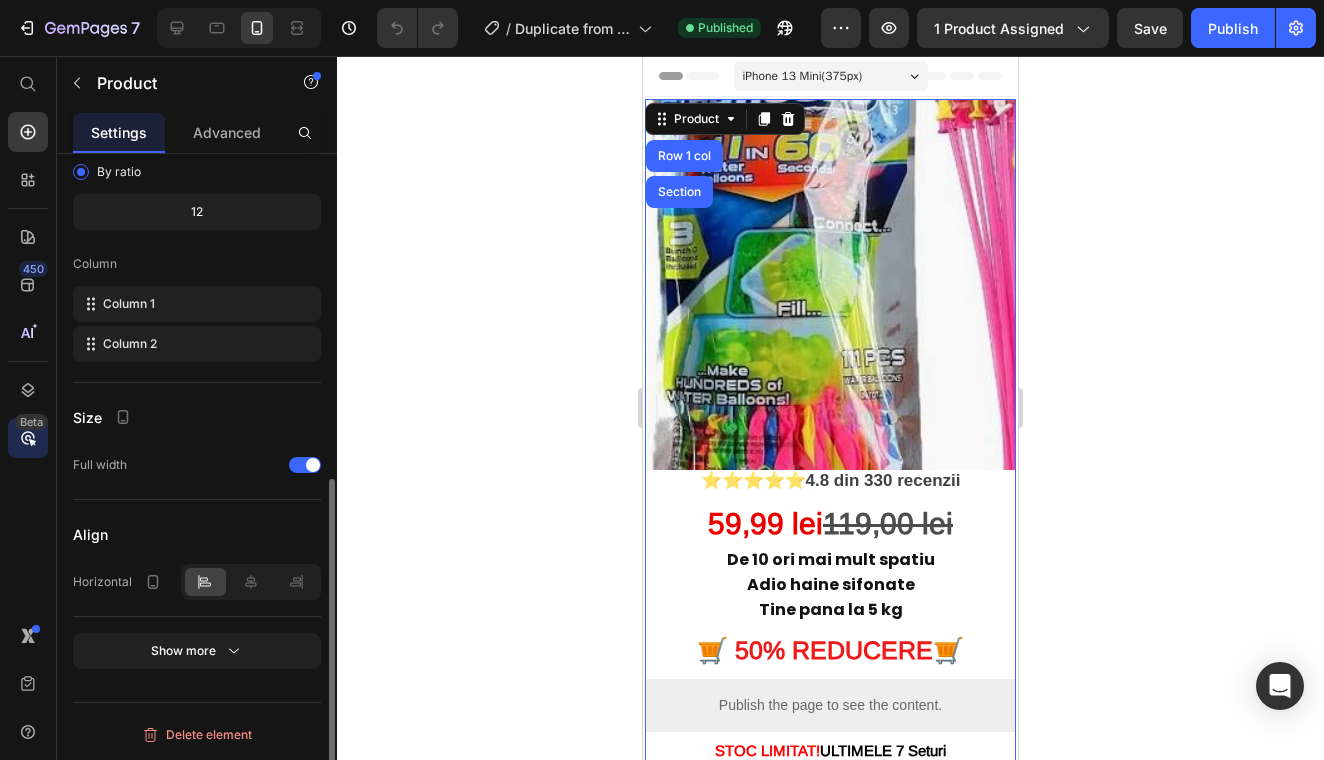 scroll, scrollTop: 585, scrollLeft: 0, axis: vertical 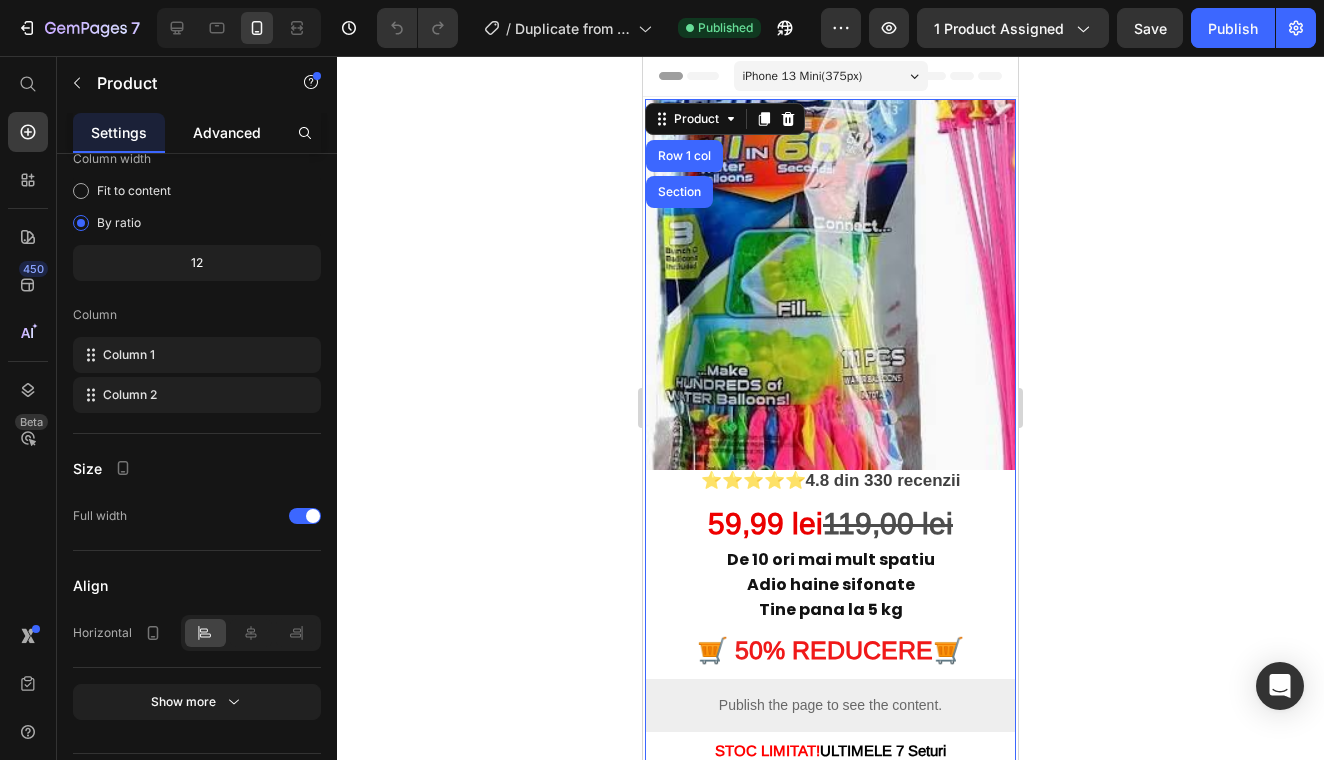 click on "Advanced" at bounding box center [227, 132] 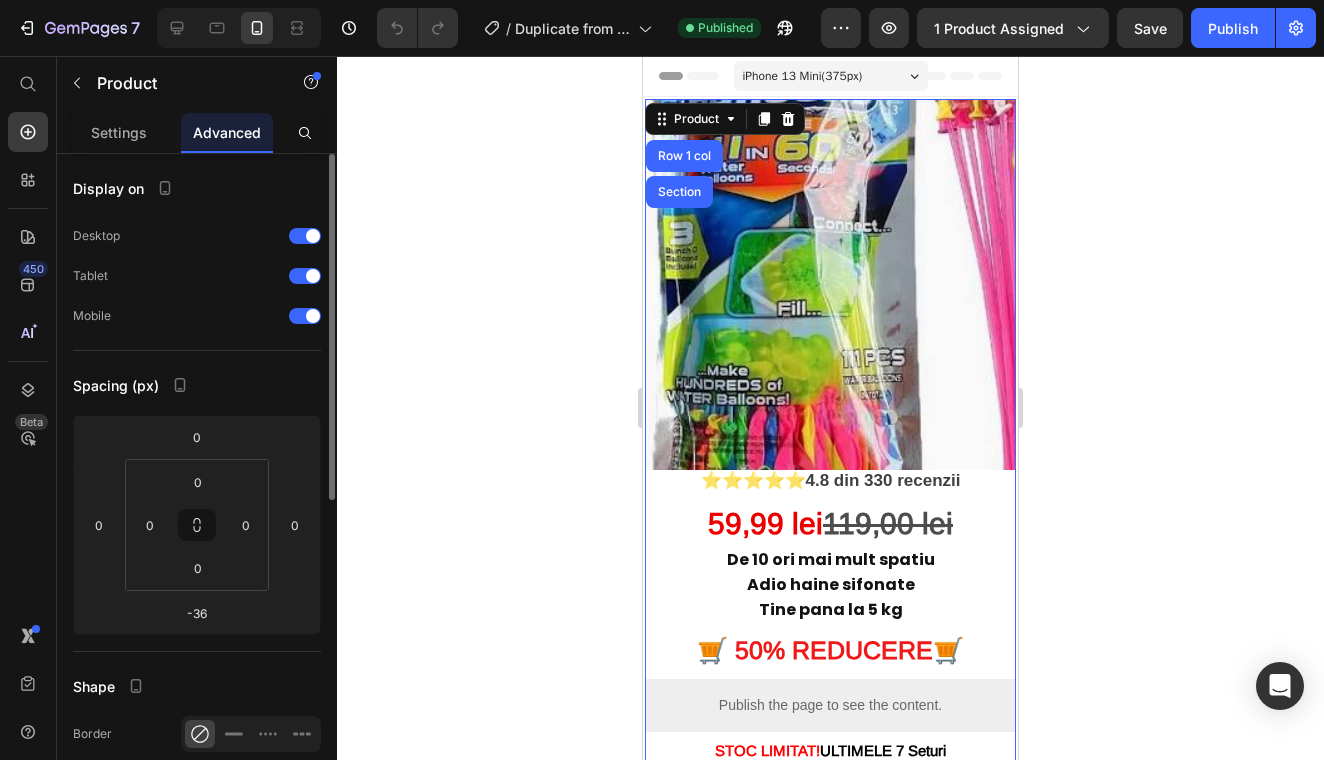 scroll, scrollTop: 606, scrollLeft: 0, axis: vertical 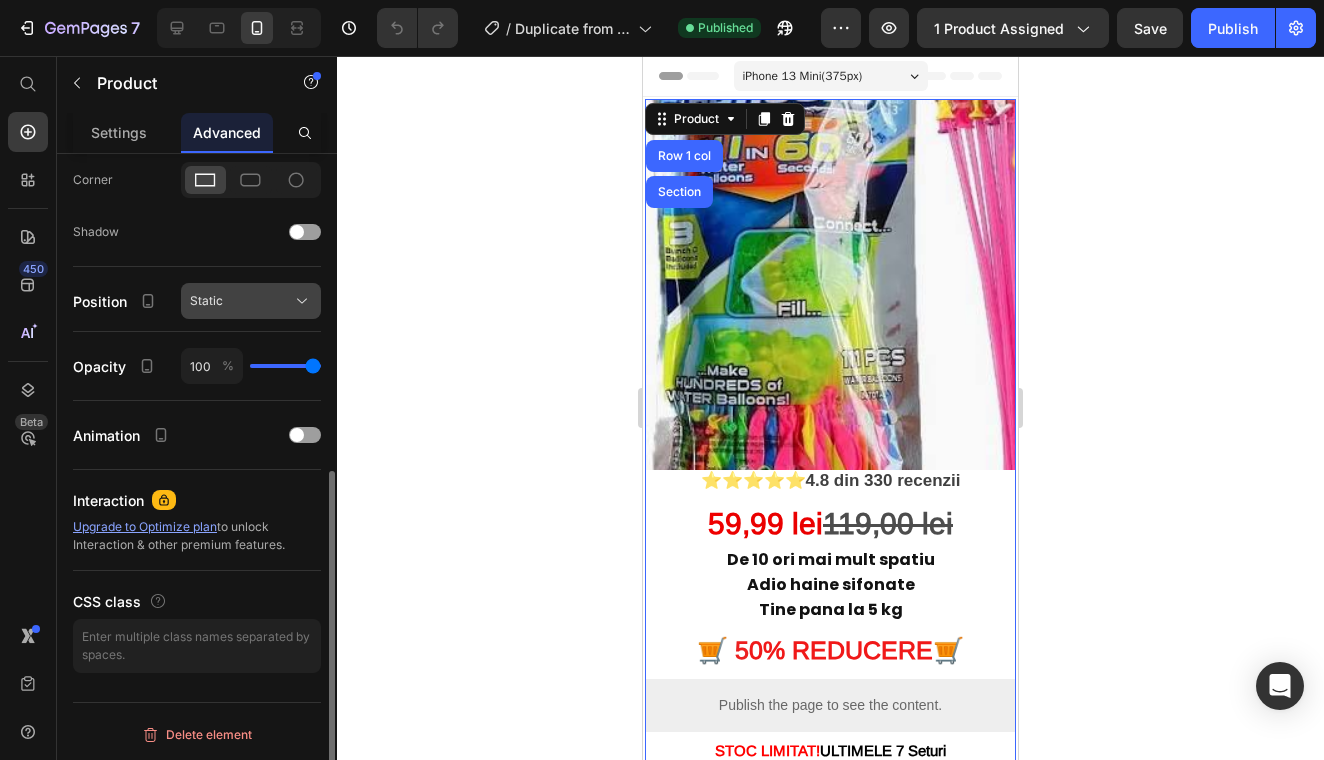 click on "Static" at bounding box center (206, 301) 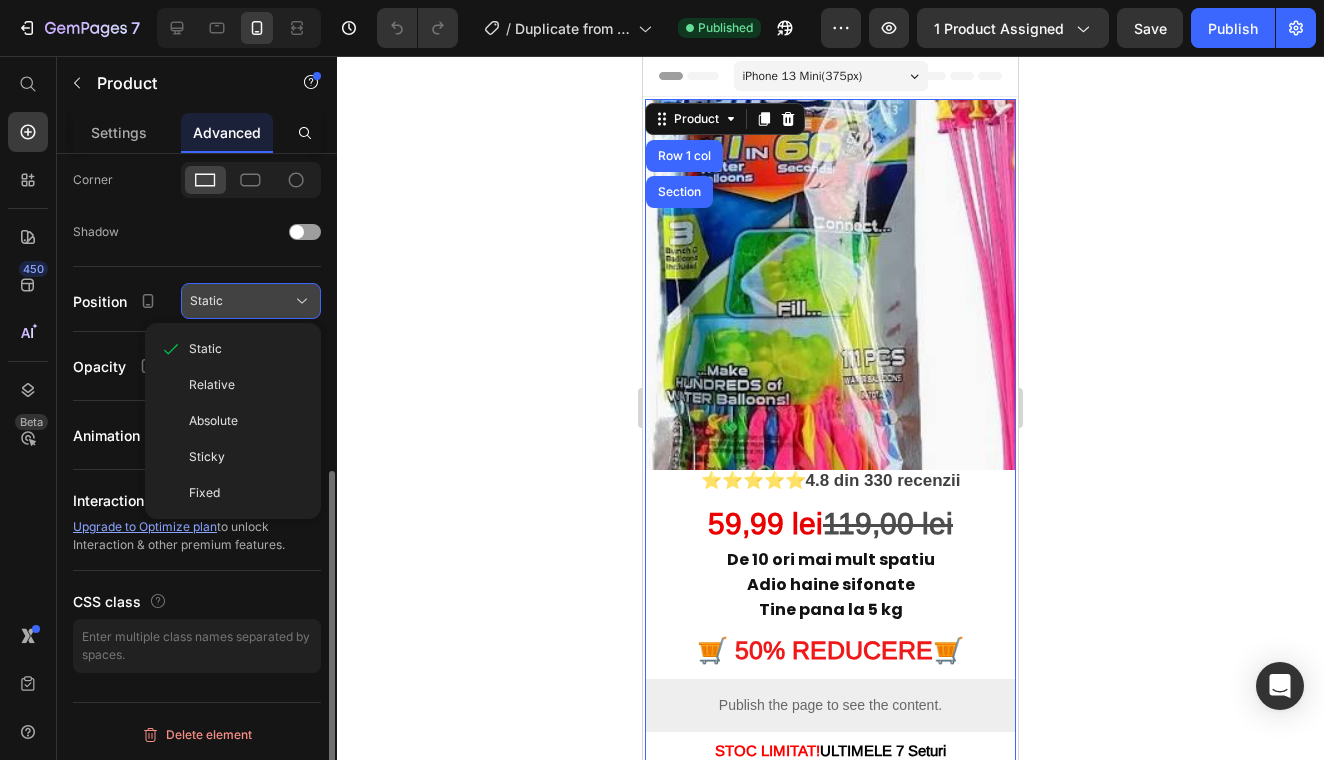 click on "Static" at bounding box center [251, 301] 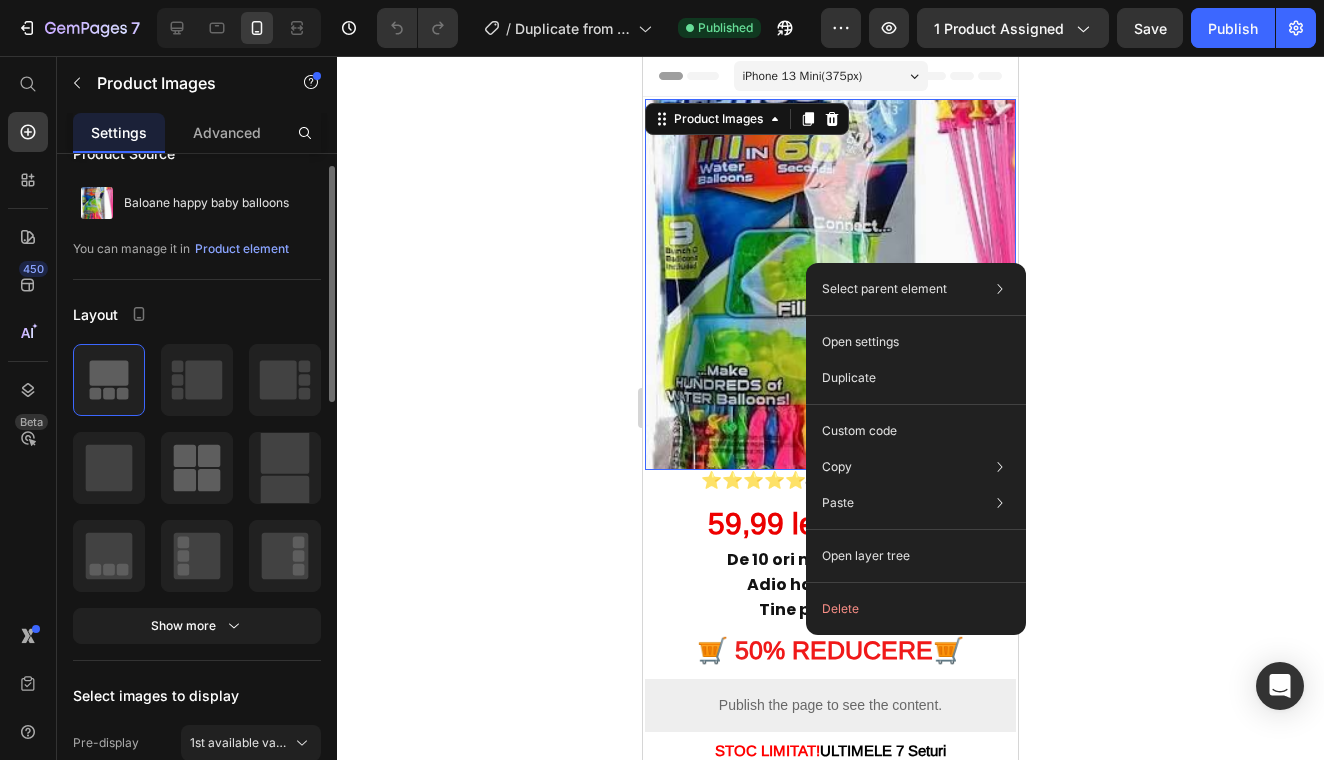 scroll, scrollTop: 230, scrollLeft: 0, axis: vertical 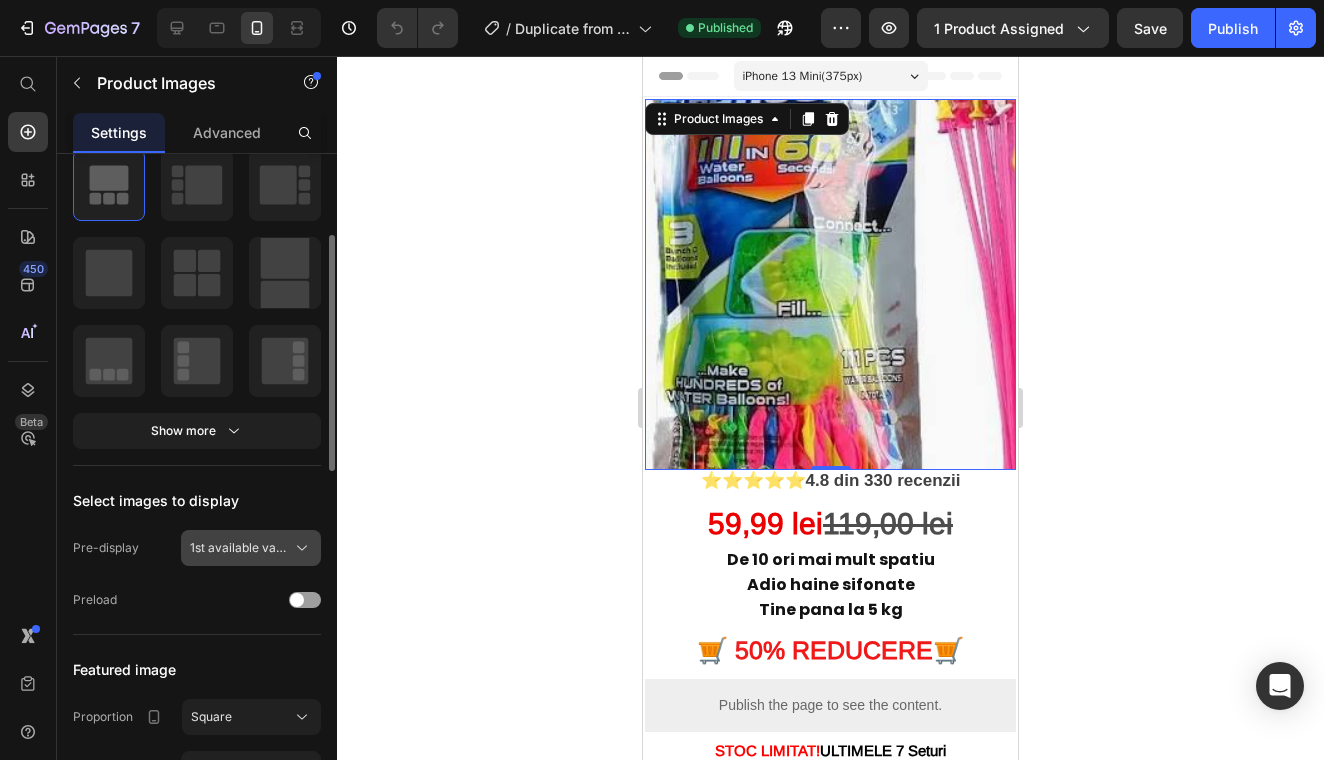 click on "1st available variant" at bounding box center (239, 548) 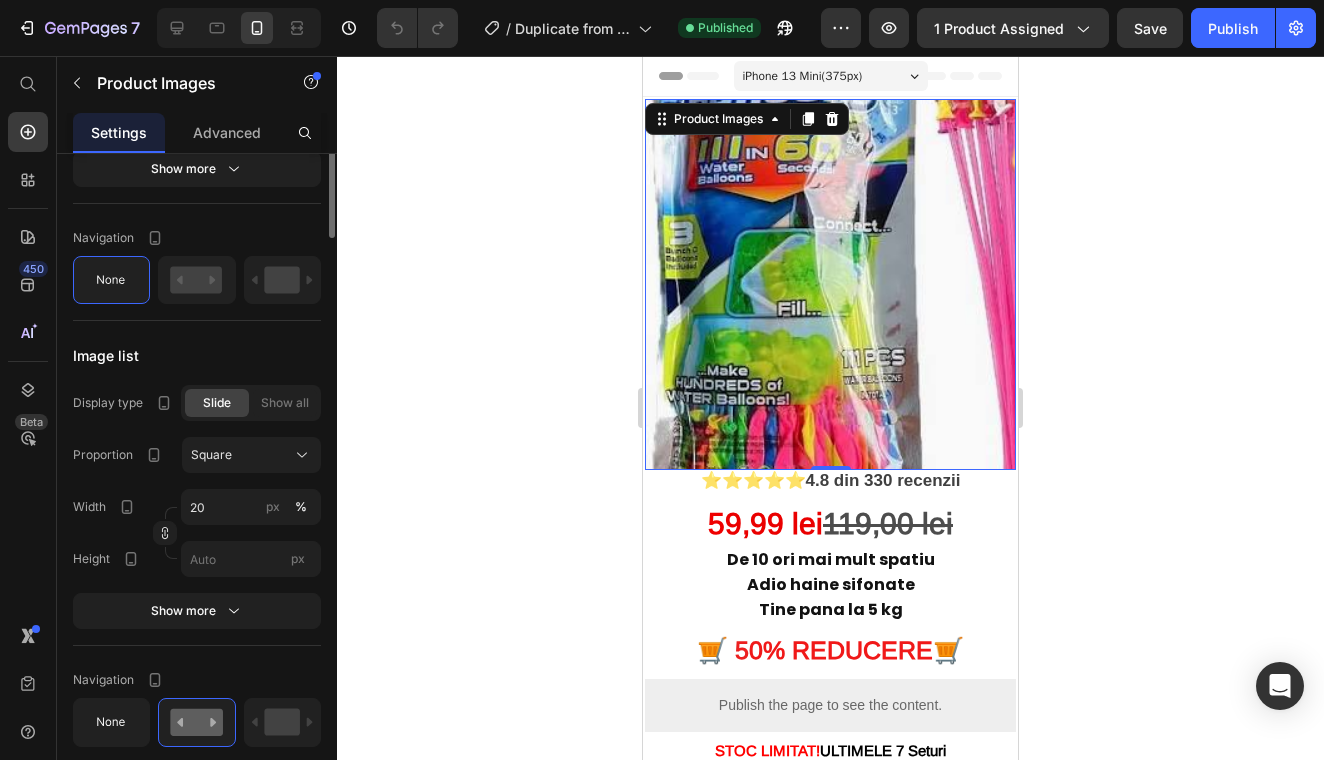 scroll, scrollTop: 1198, scrollLeft: 0, axis: vertical 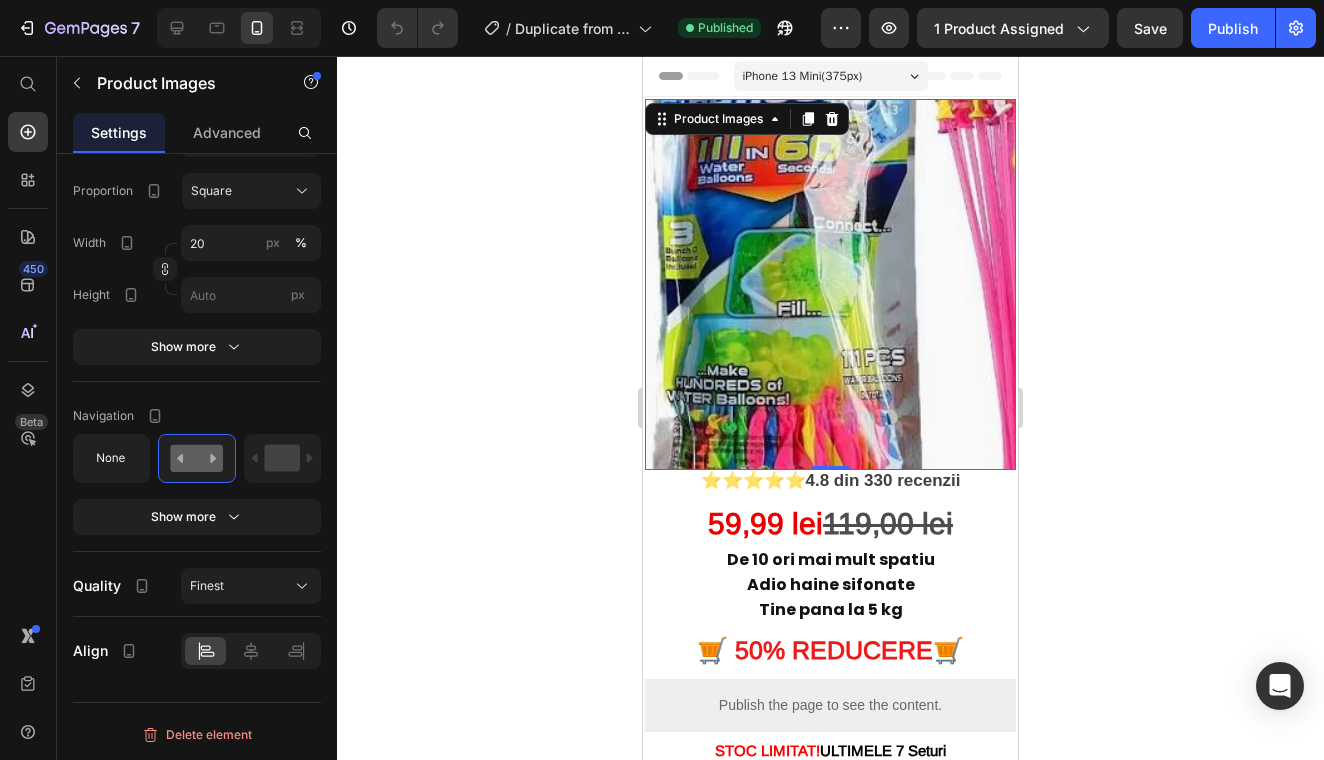 click at bounding box center [830, 284] 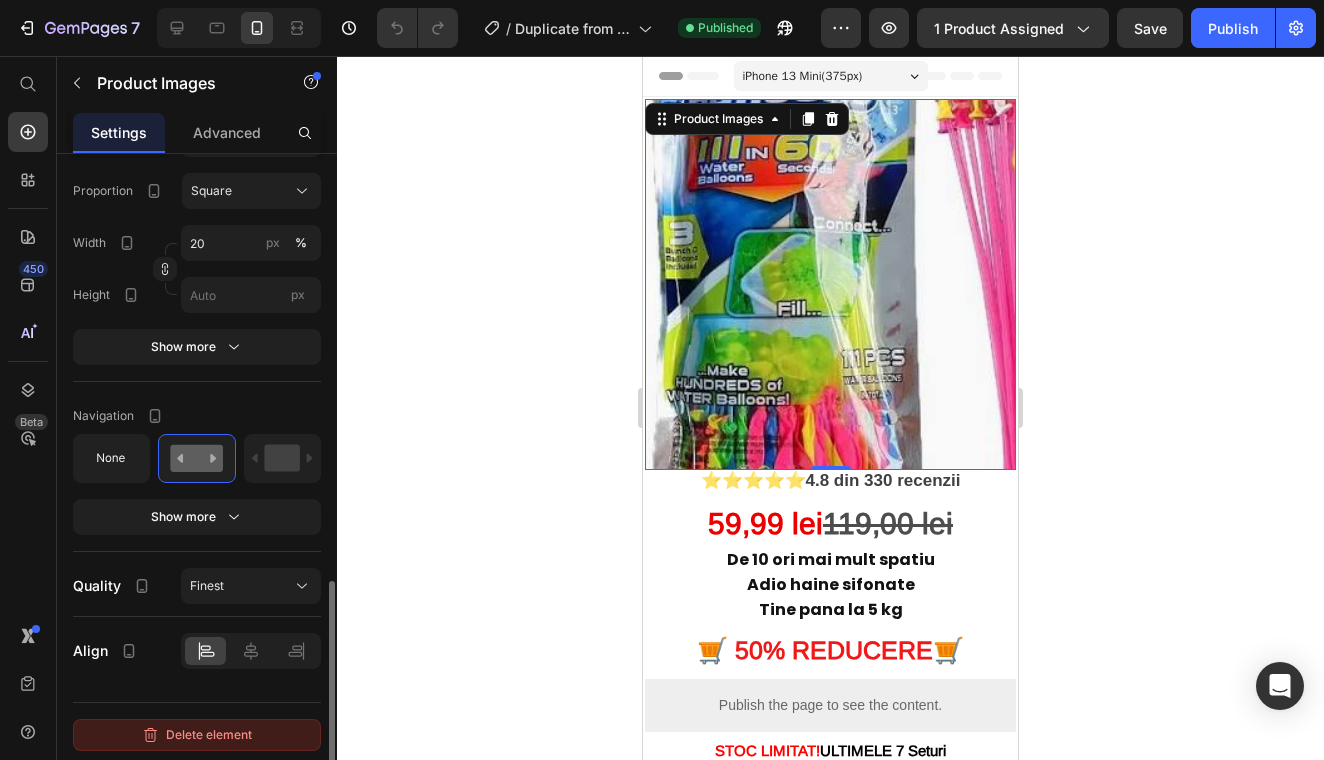 click on "Delete element" at bounding box center [197, 735] 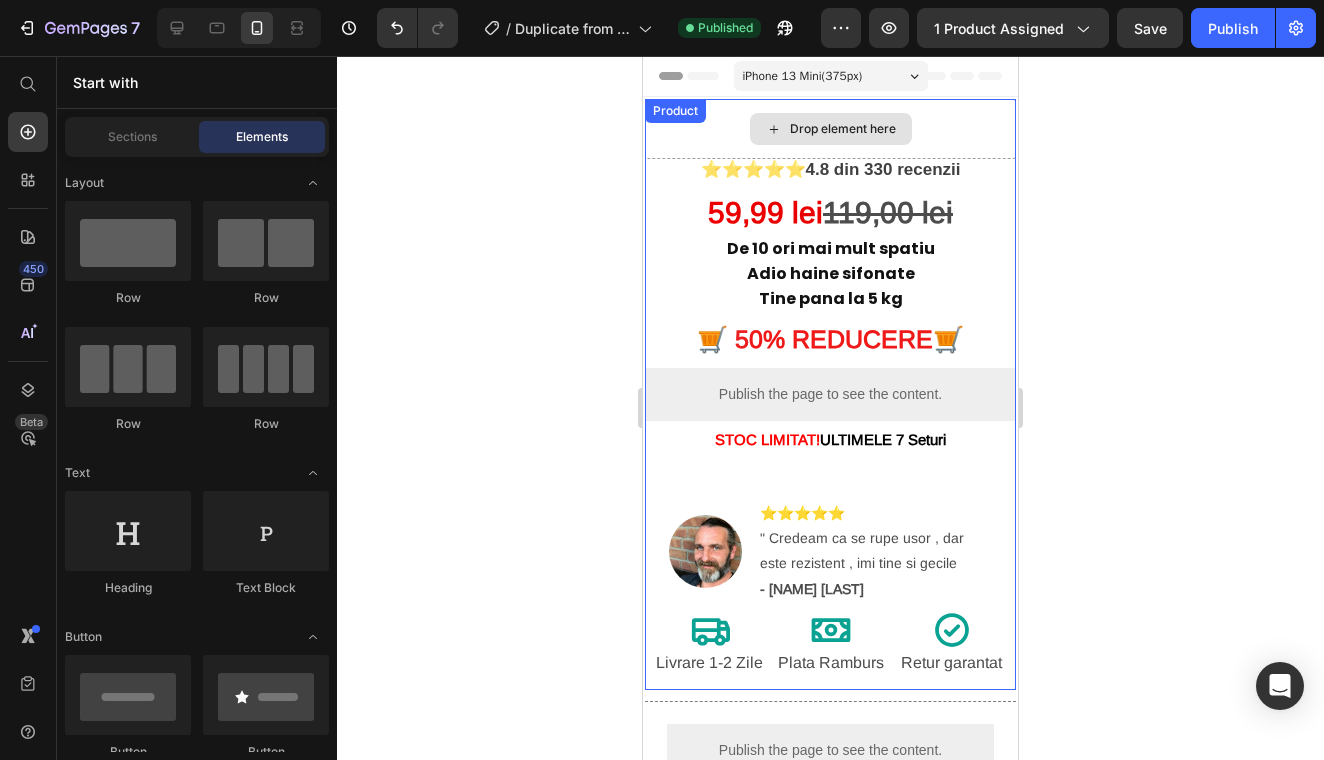 click 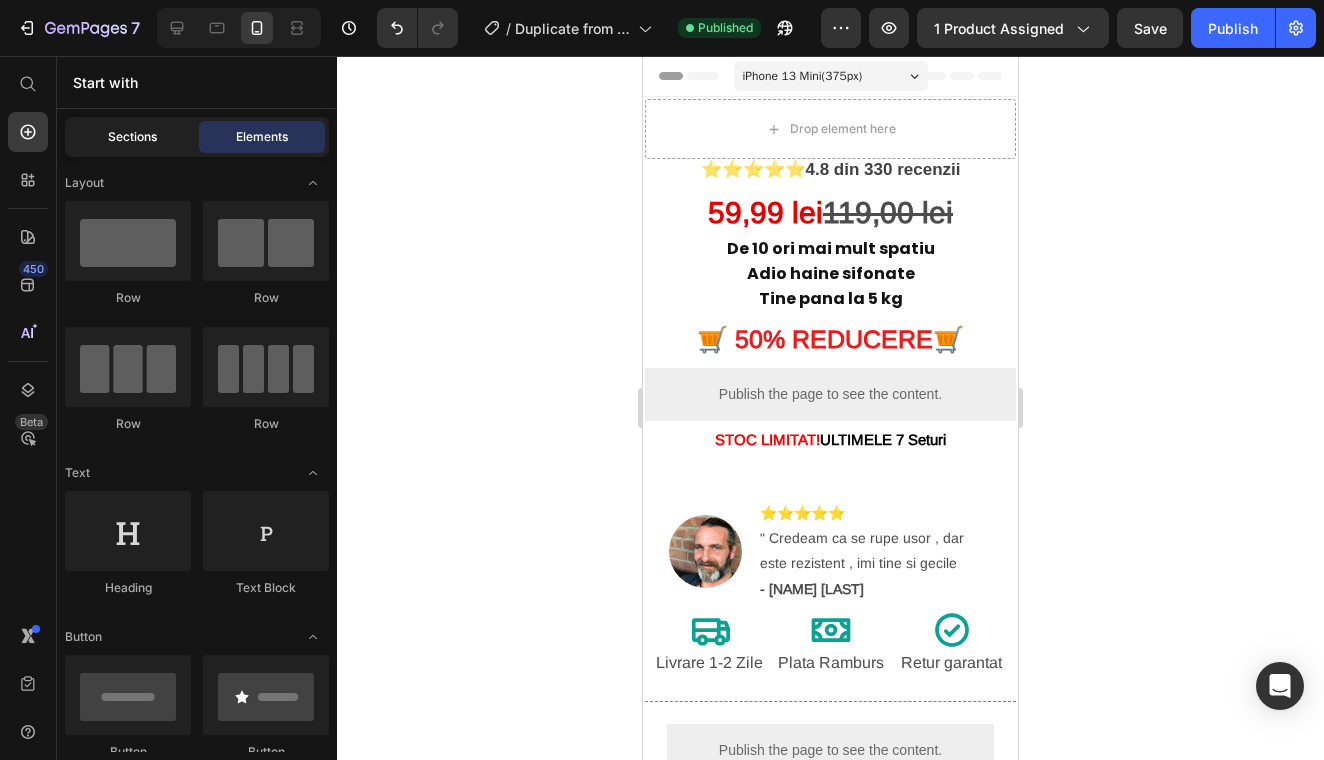 click on "Sections Elements" at bounding box center [197, 137] 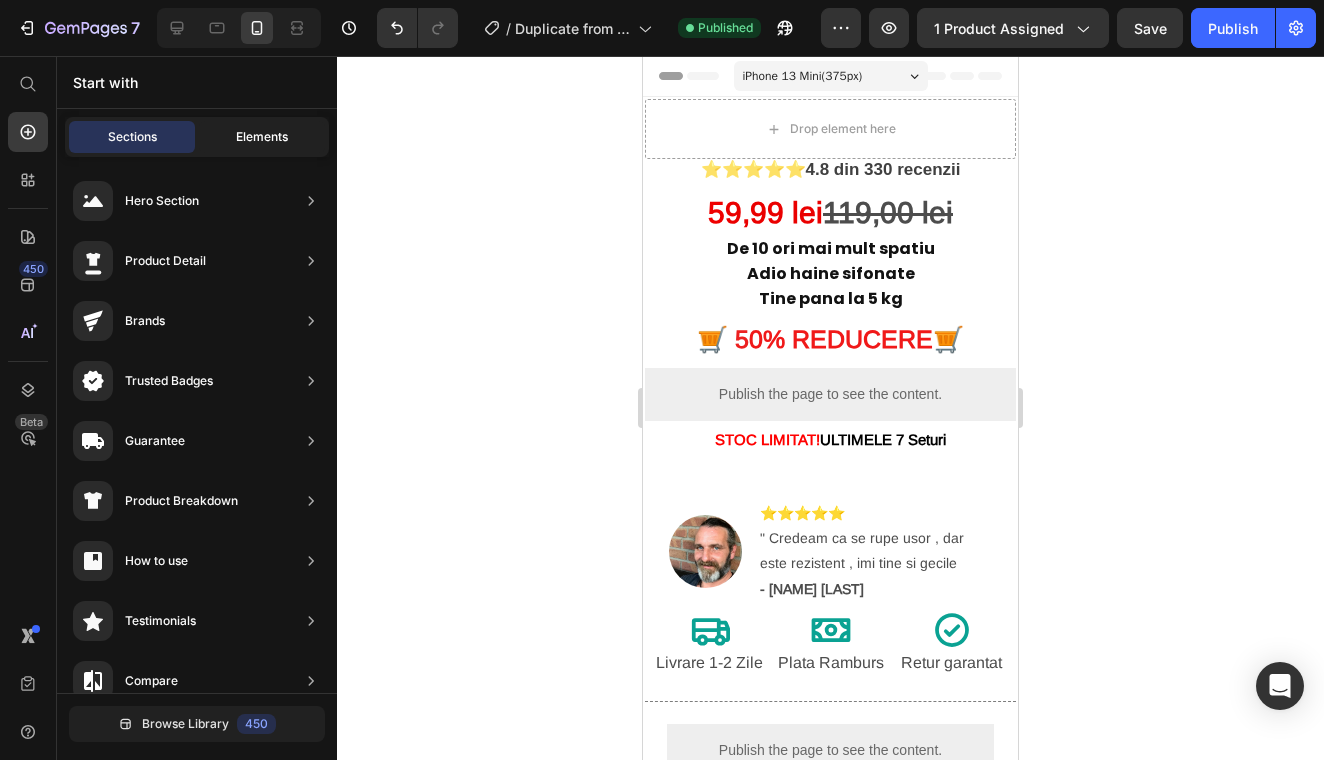 click on "Elements" at bounding box center [262, 137] 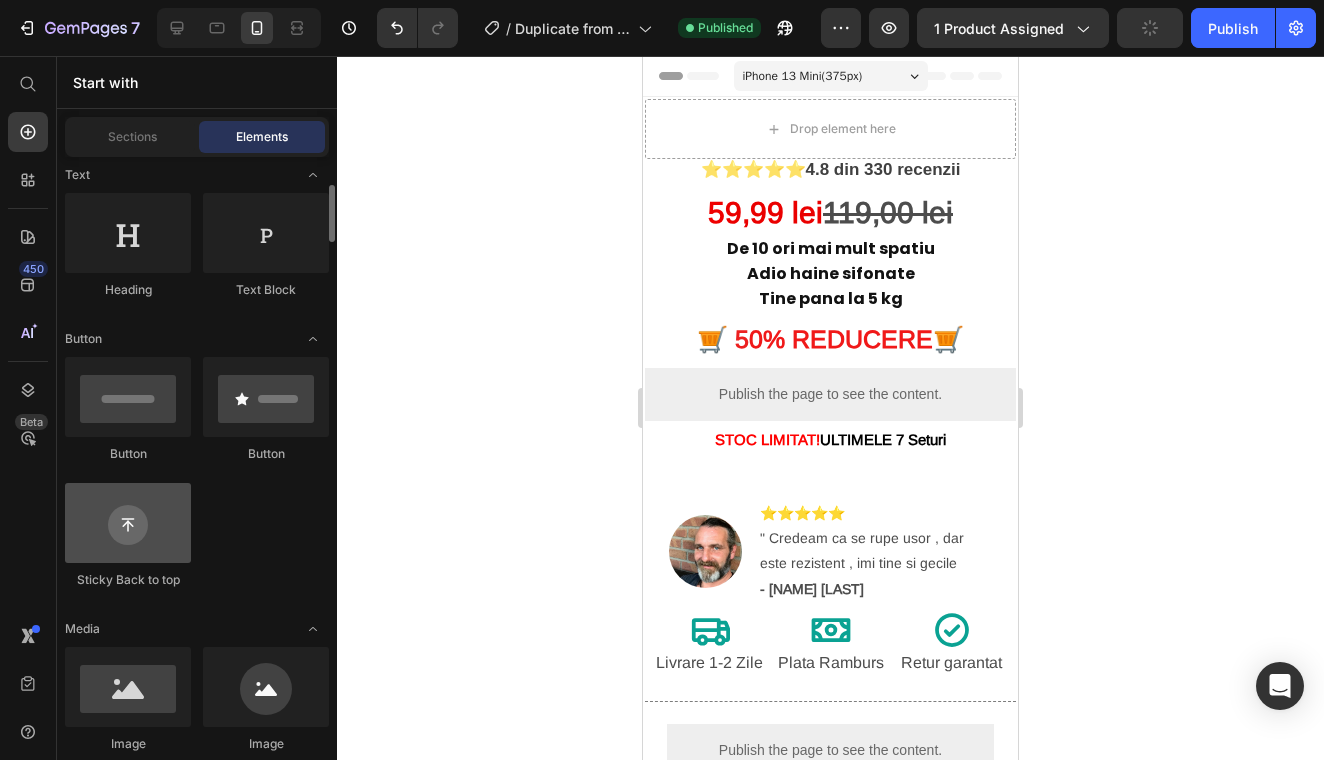 scroll, scrollTop: 331, scrollLeft: 0, axis: vertical 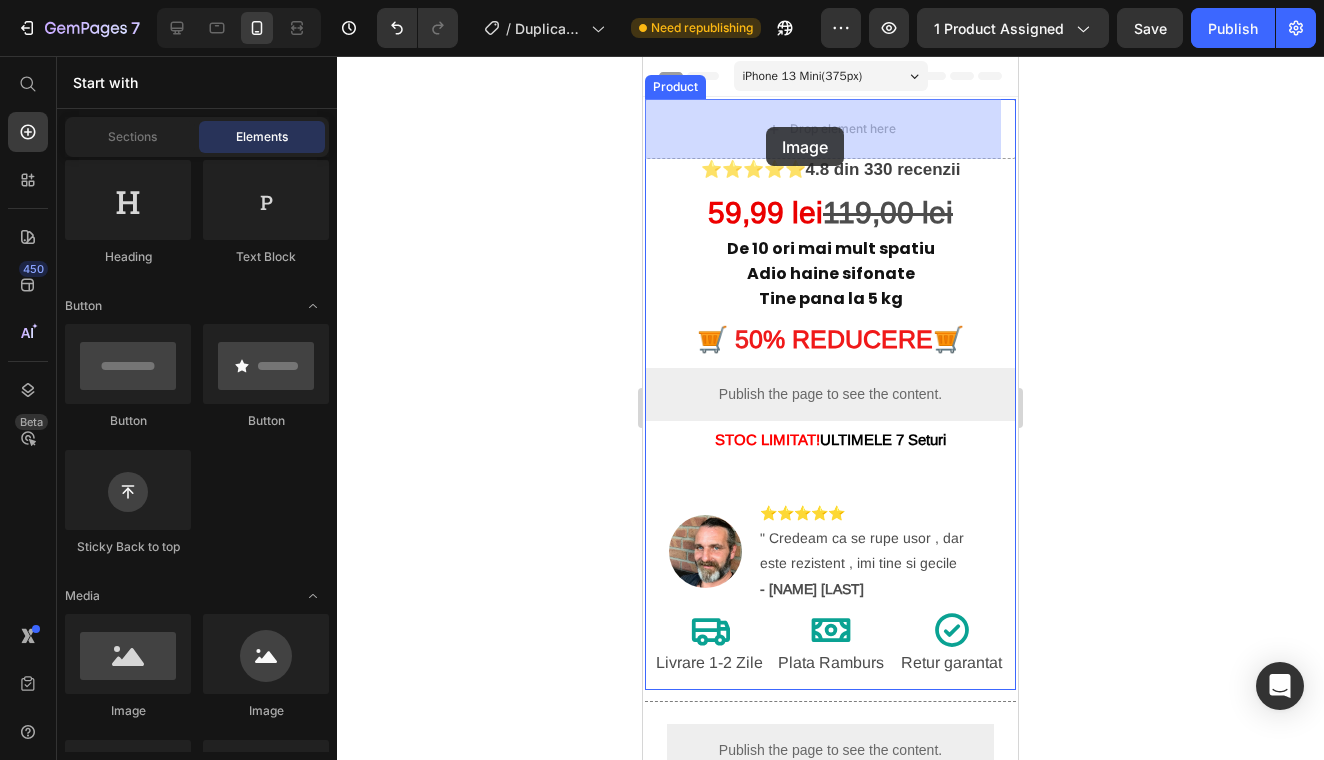 drag, startPoint x: 781, startPoint y: 711, endPoint x: 766, endPoint y: 127, distance: 584.1926 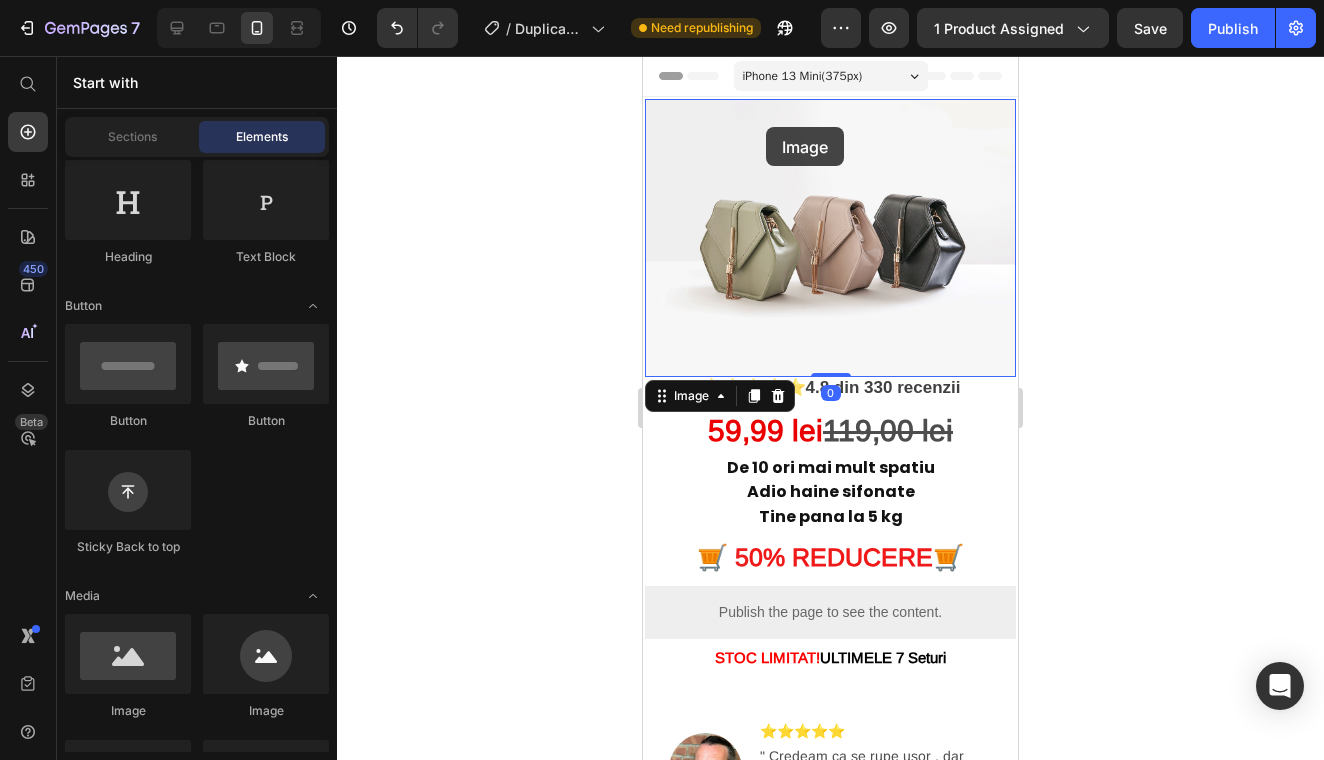 scroll, scrollTop: 0, scrollLeft: 0, axis: both 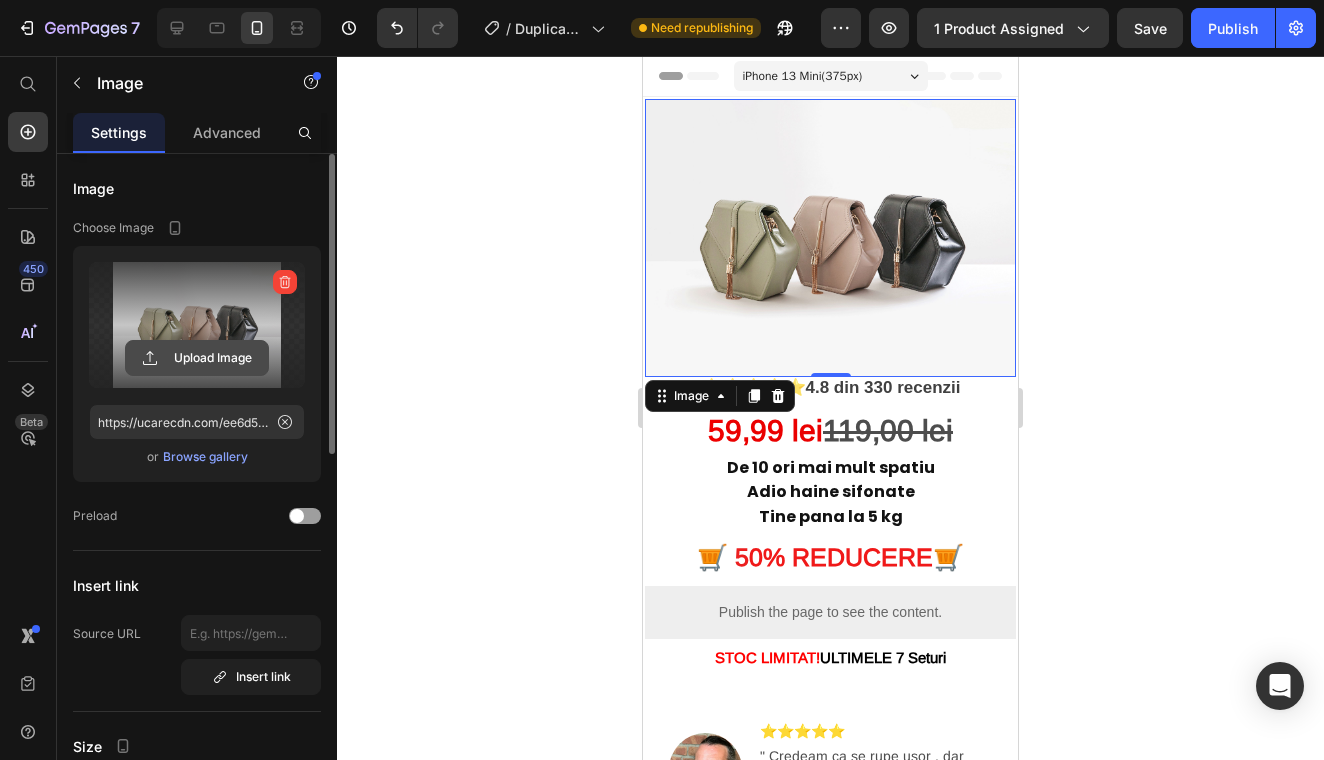 click 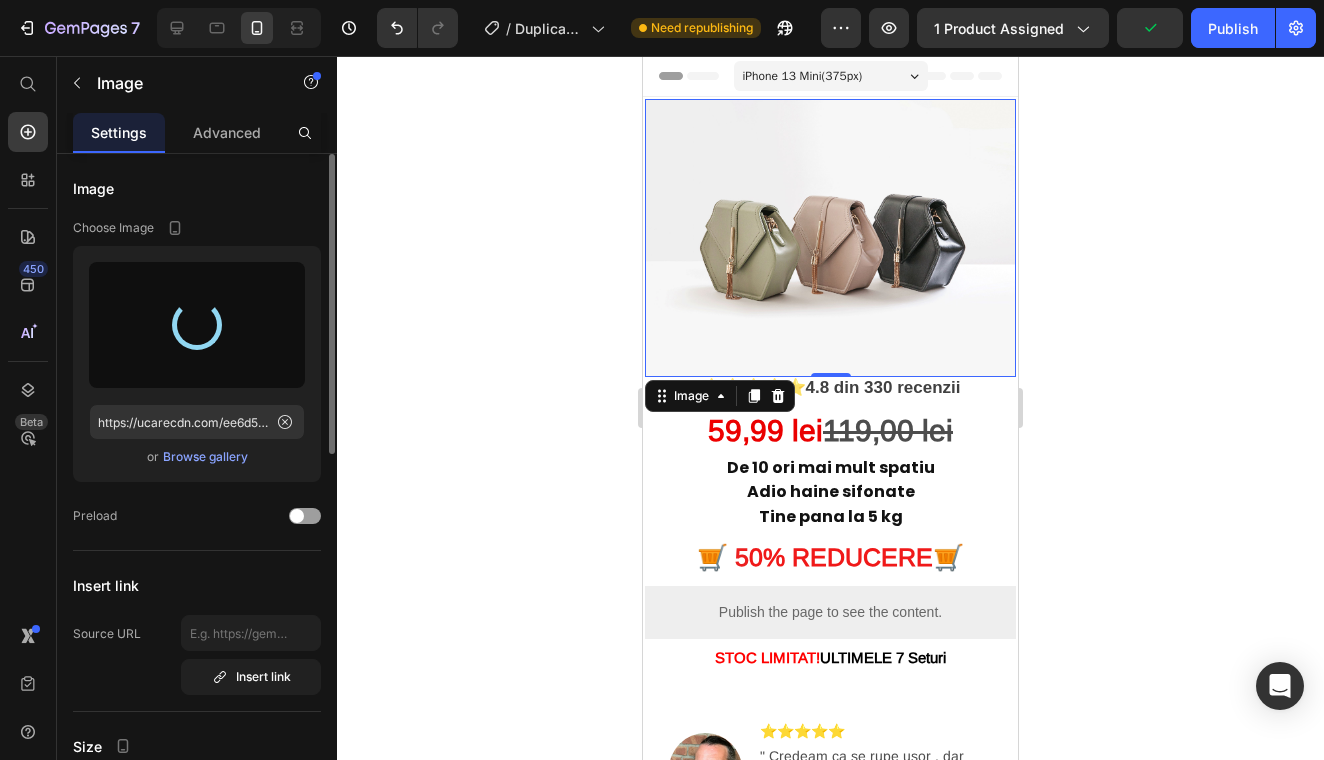 type on "https://cdn.shopify.com/s/files/1/0964/9904/0520/files/gempages_568199438024049601-ff82da46-682d-4681-b77f-20489cc727dc.webp" 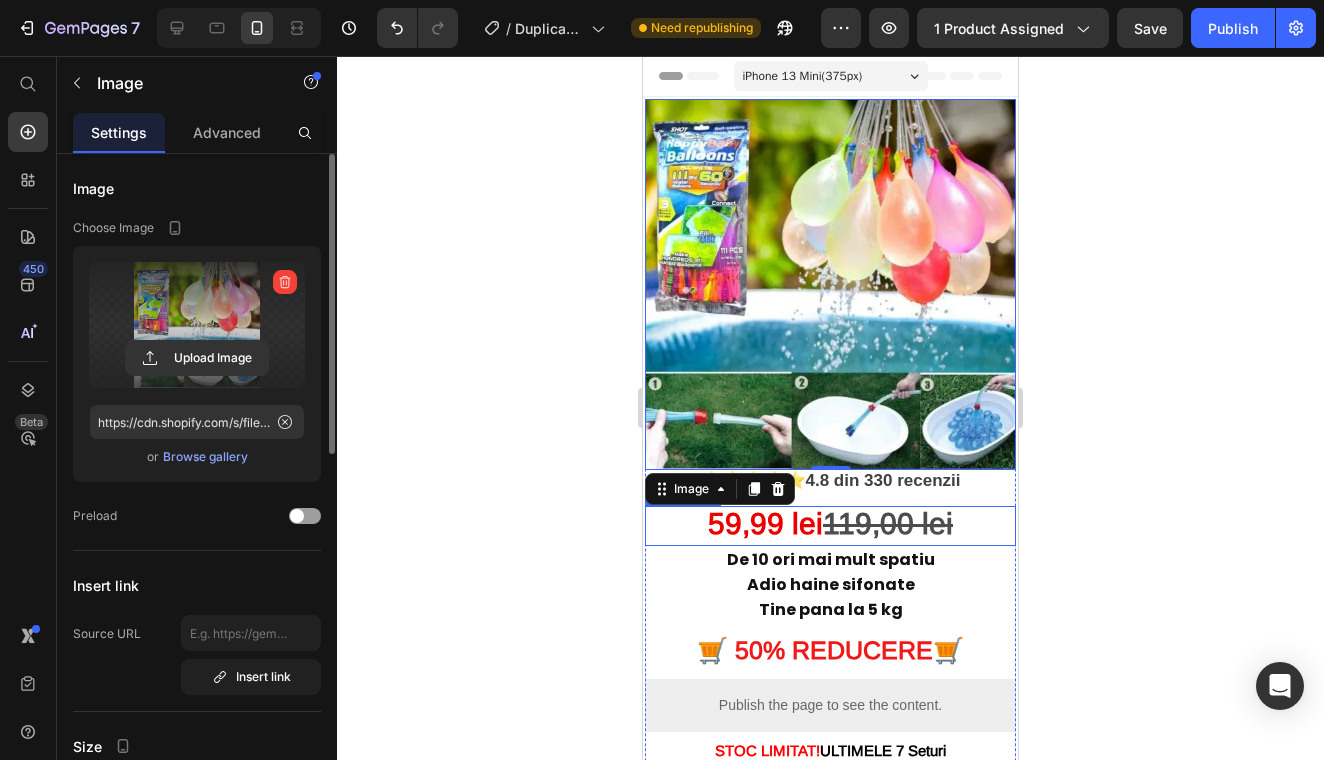 click on "5" at bounding box center (716, 523) 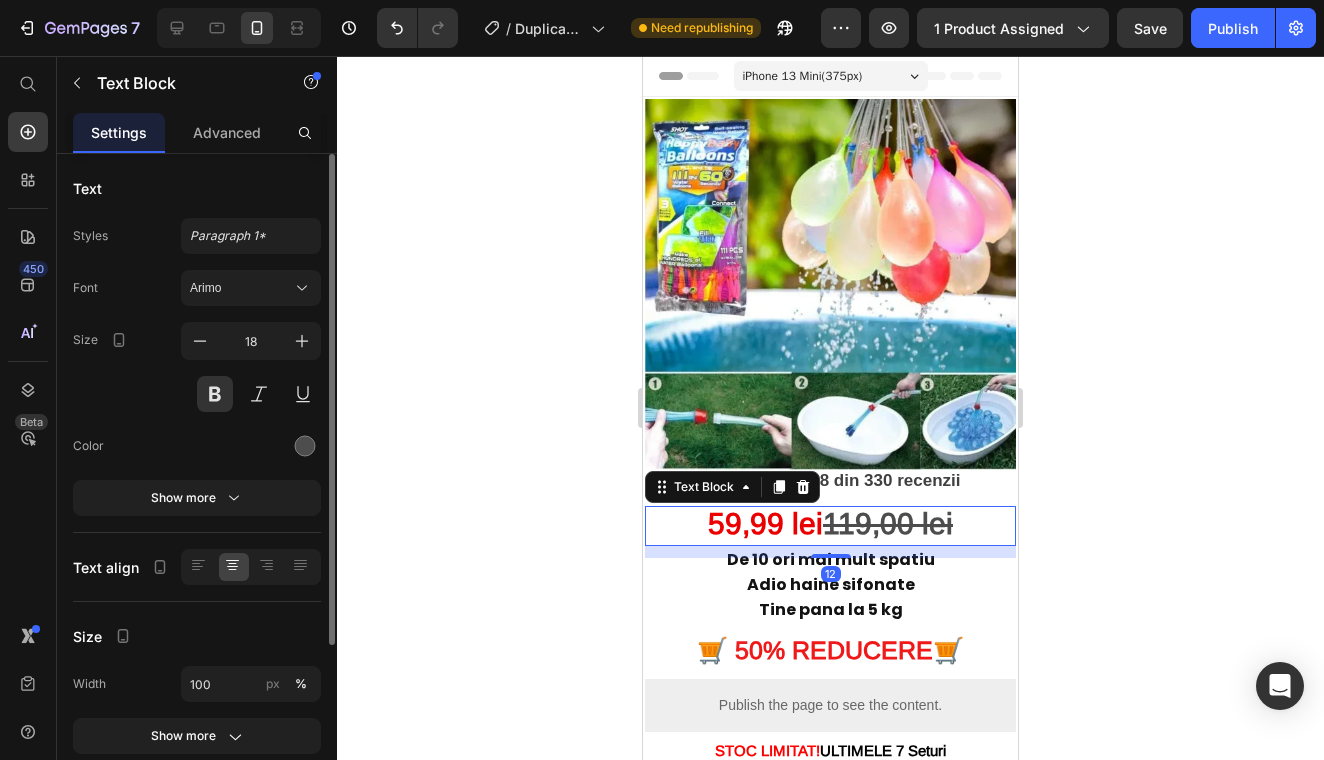 click on "5" at bounding box center (716, 523) 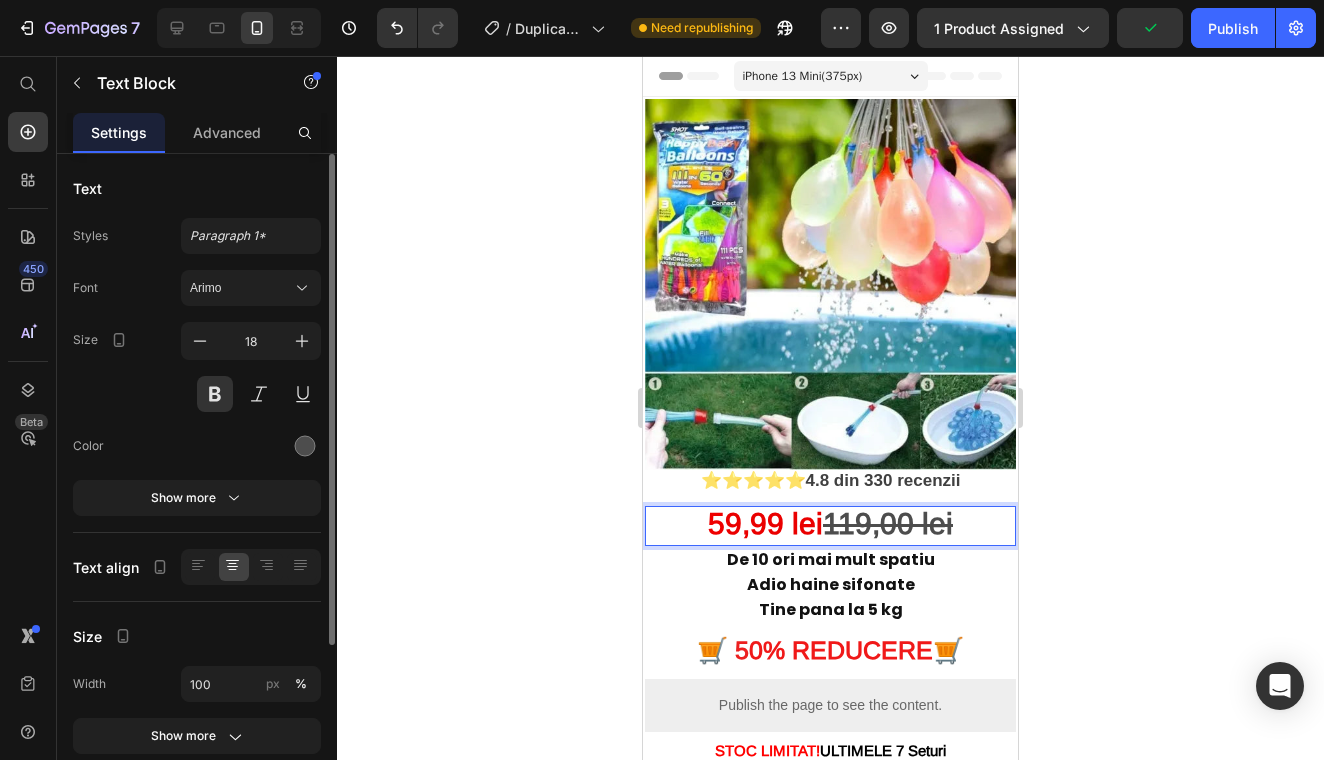 drag, startPoint x: 683, startPoint y: 508, endPoint x: 672, endPoint y: 514, distance: 12.529964 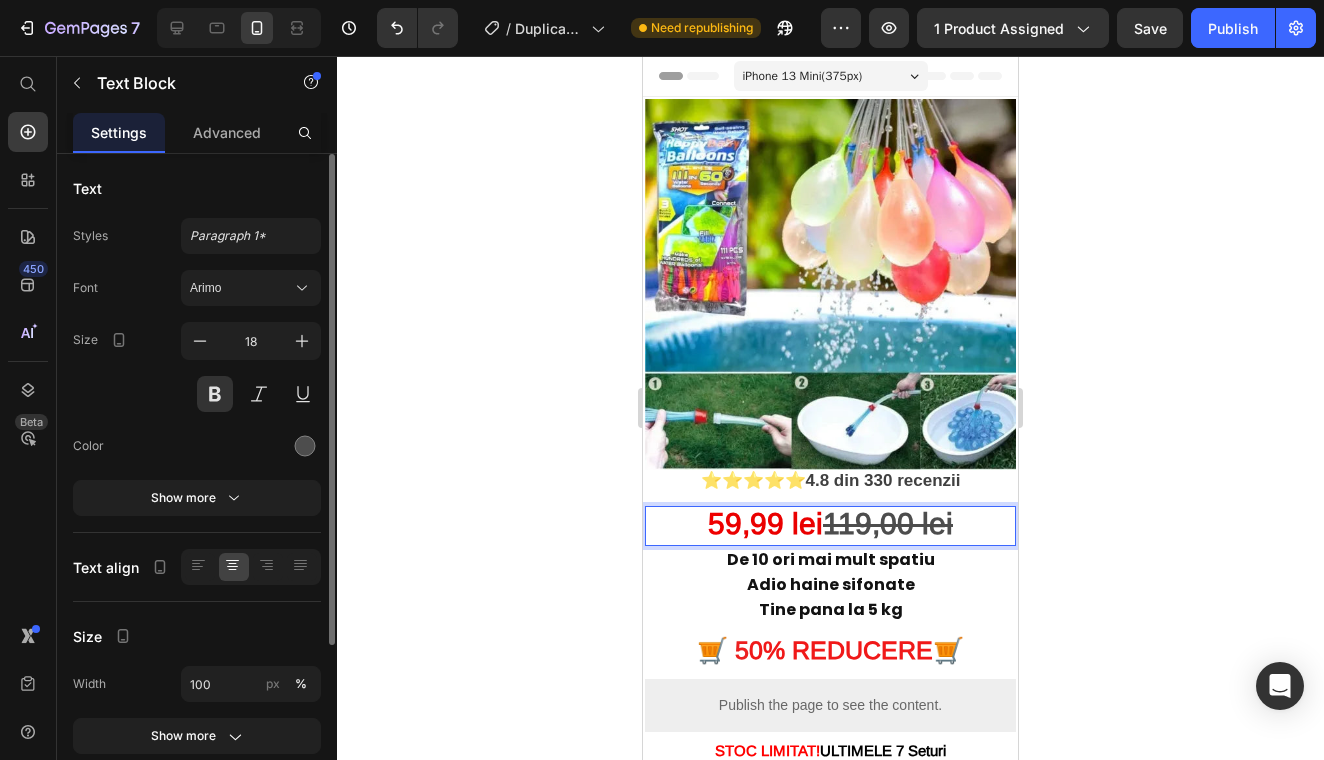 click on "119,00 lei" at bounding box center (888, 523) 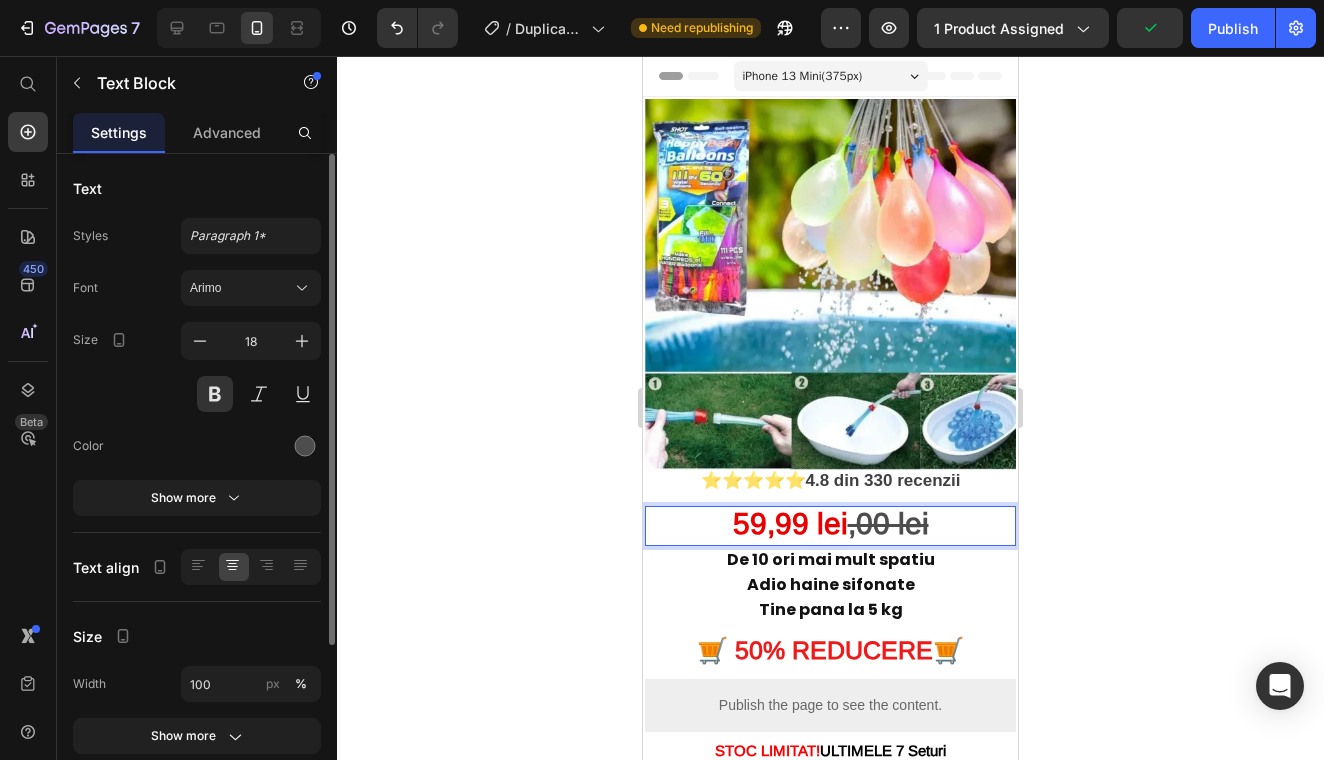 click on ",00 lei" at bounding box center (888, 523) 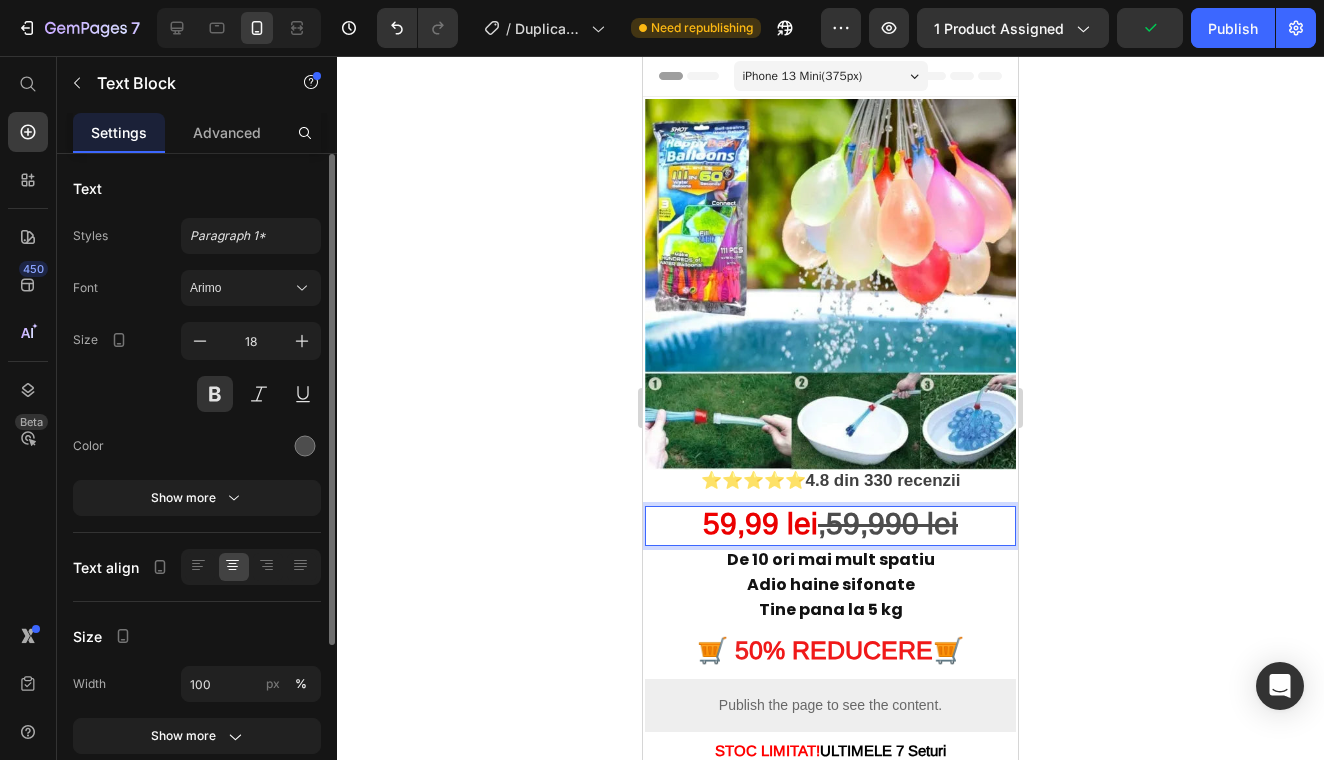 click on ",59,990 lei" at bounding box center (888, 523) 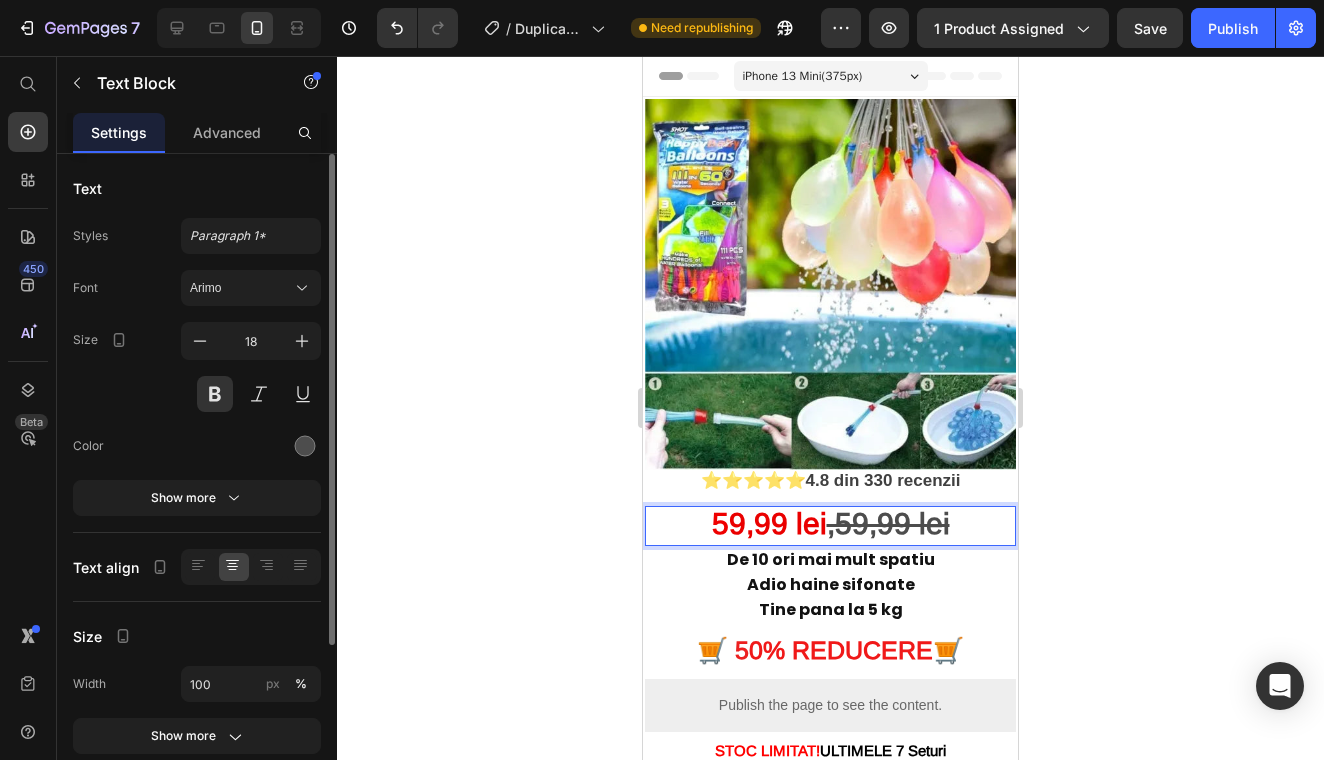 click on ",59,99 lei" at bounding box center (888, 523) 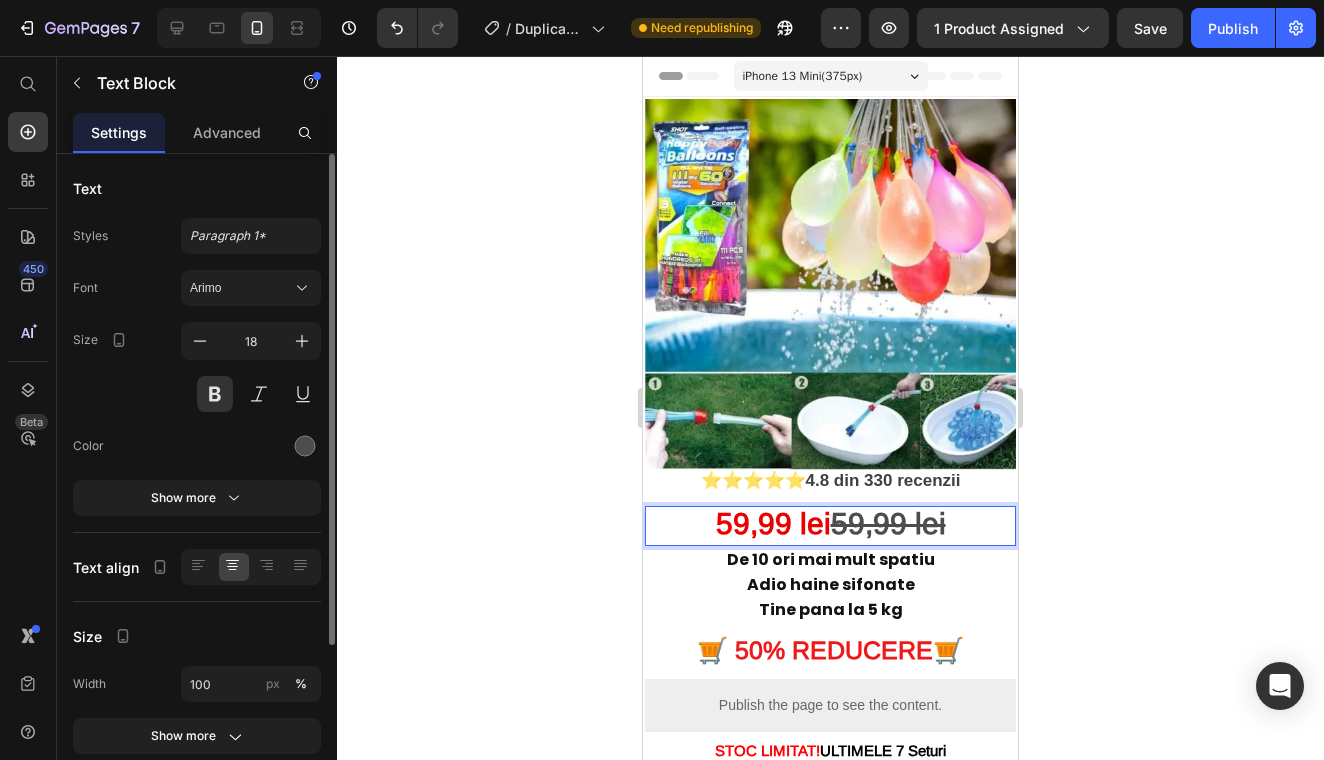 click on "59,99 lei" at bounding box center [888, 523] 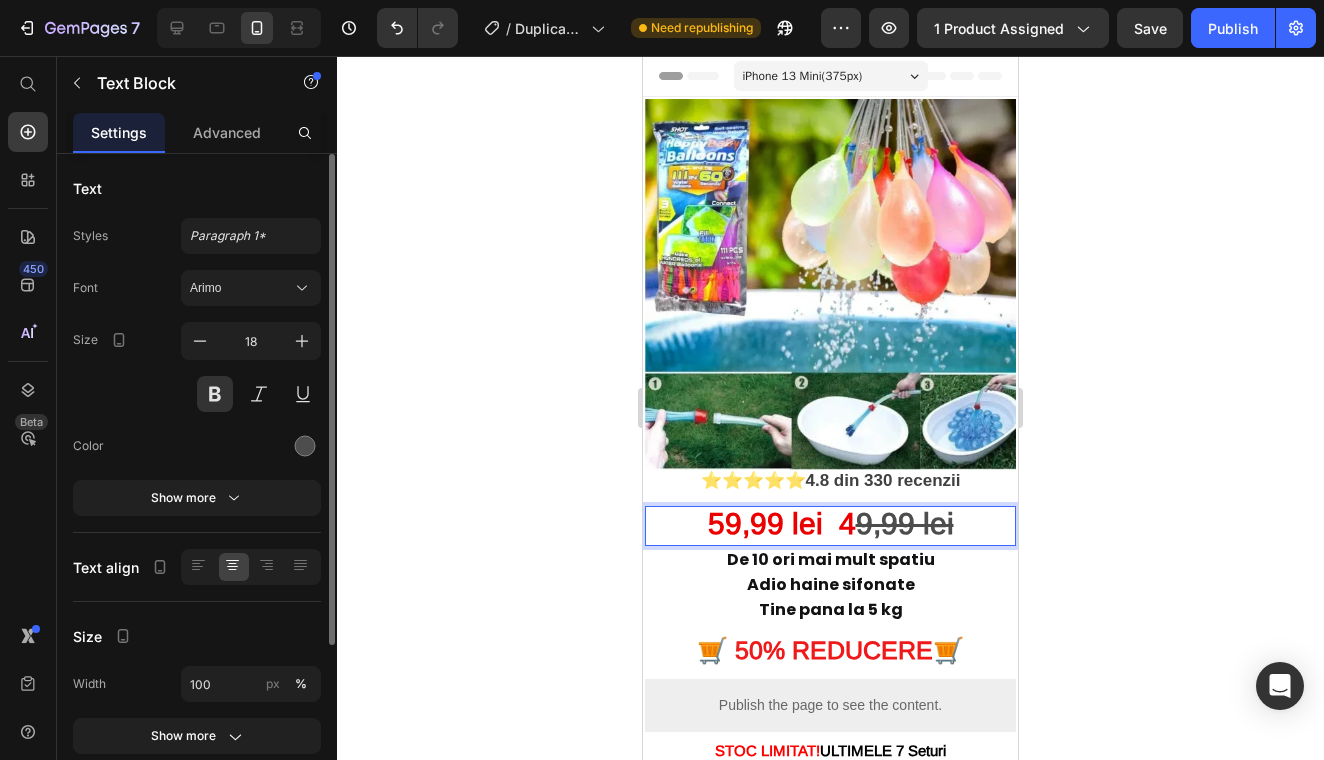 click on "9,99 lei" at bounding box center [905, 523] 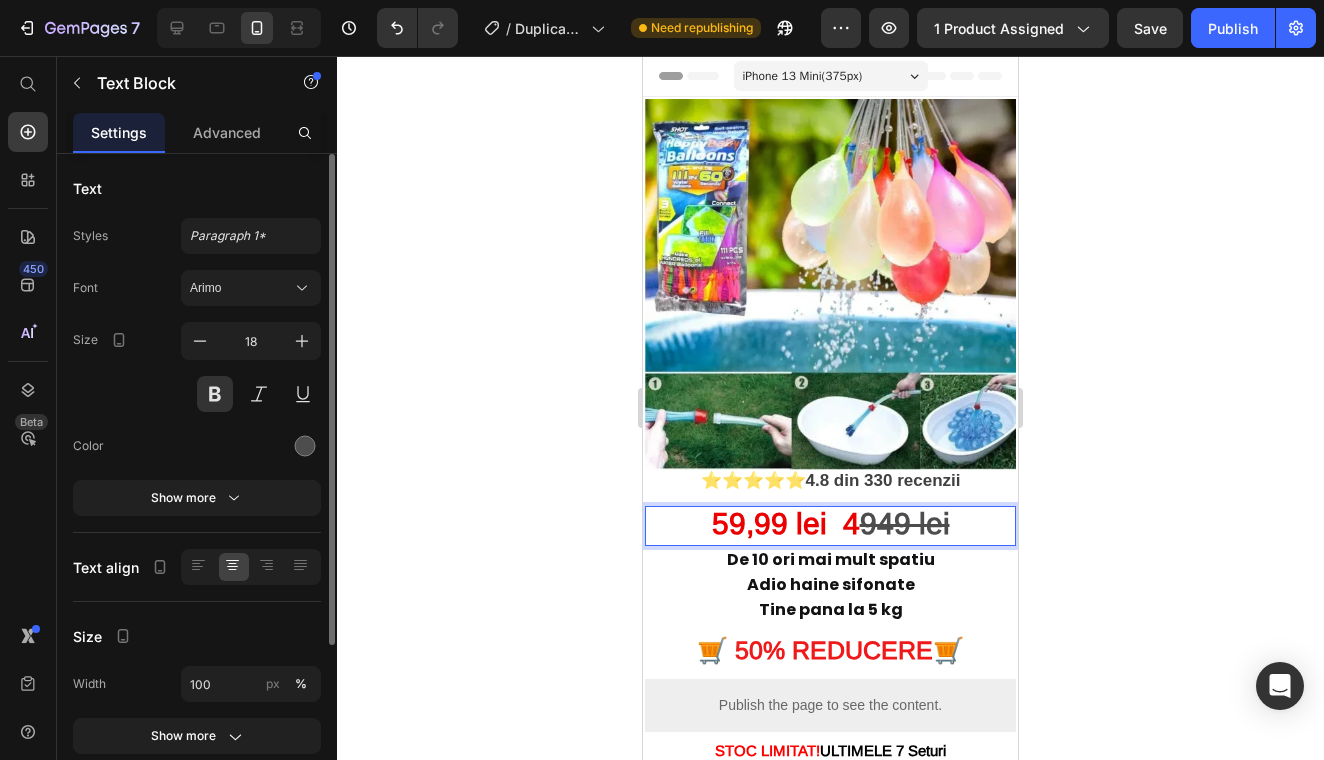 click on "949 lei" at bounding box center (905, 523) 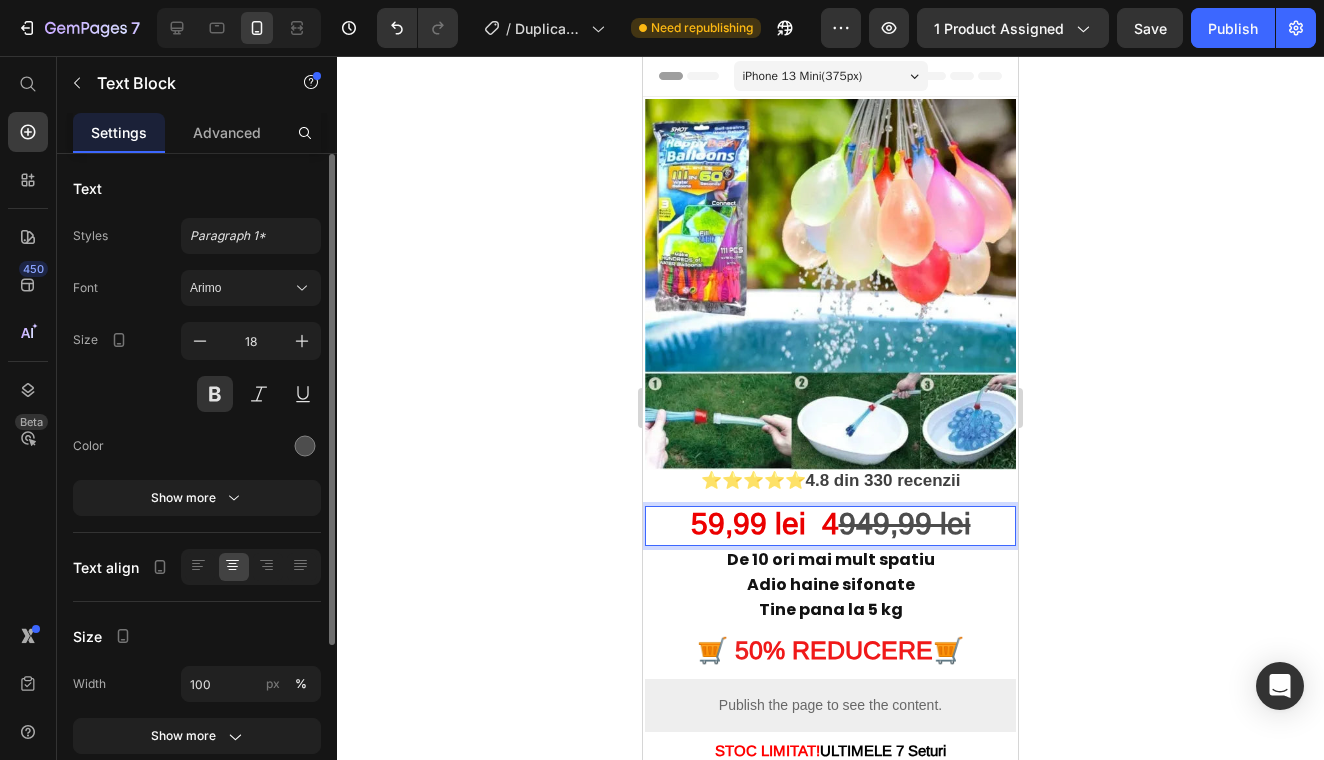 click on "949,99 lei" at bounding box center (905, 523) 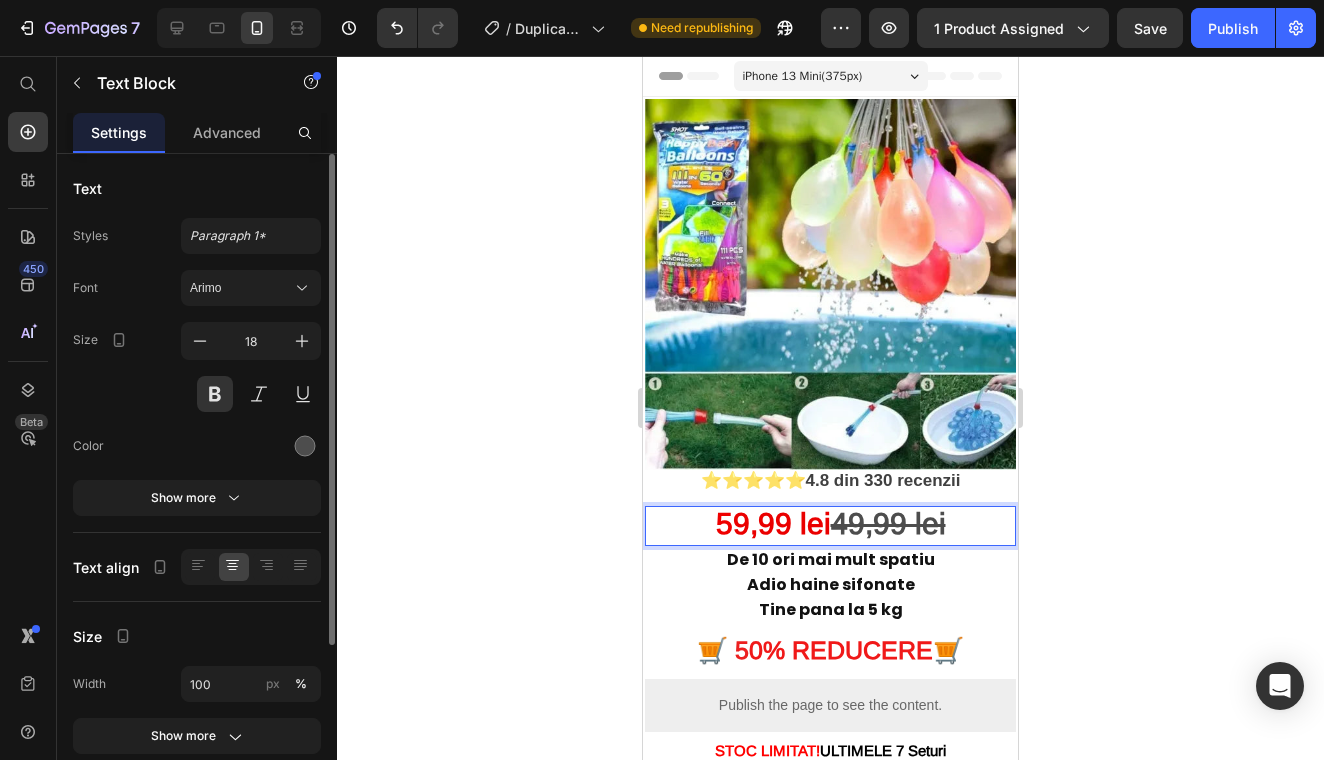 click on "9,99 lei" at bounding box center [782, 523] 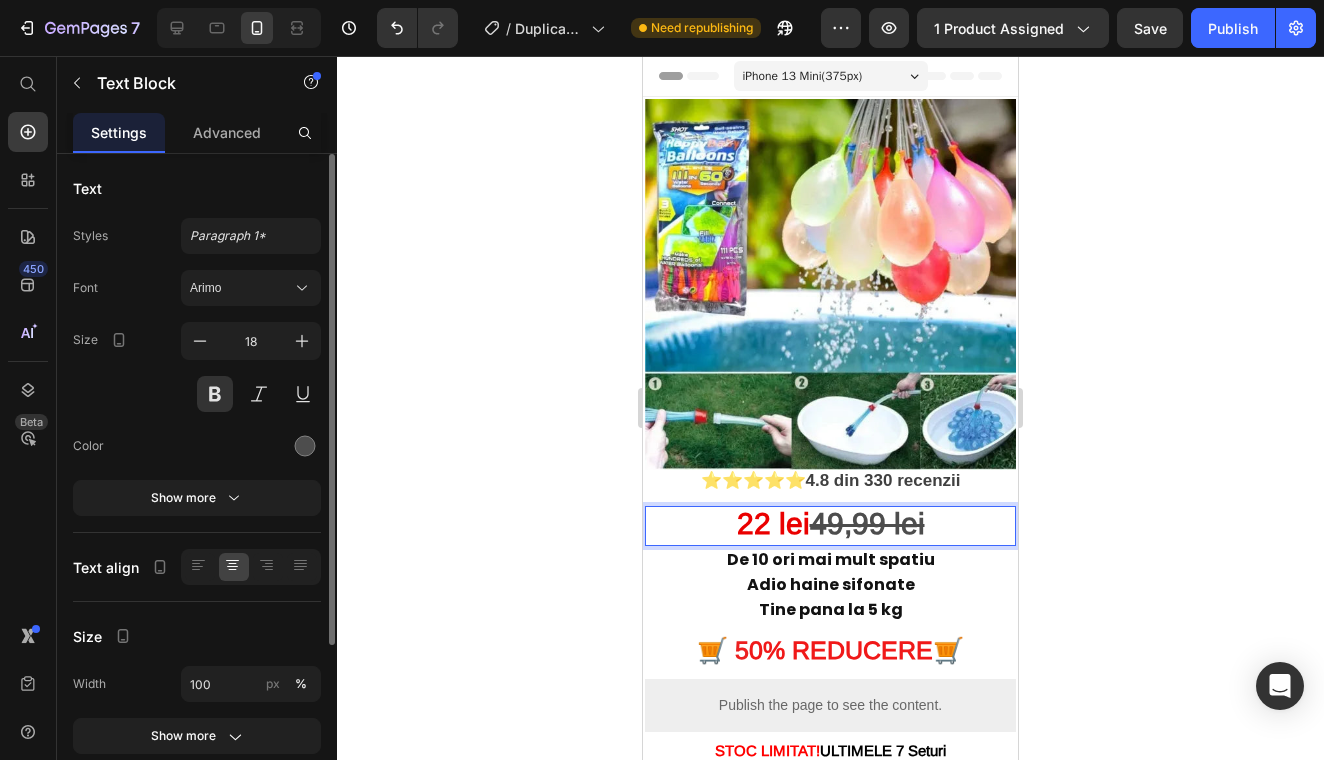 click on "22 lei" at bounding box center (773, 523) 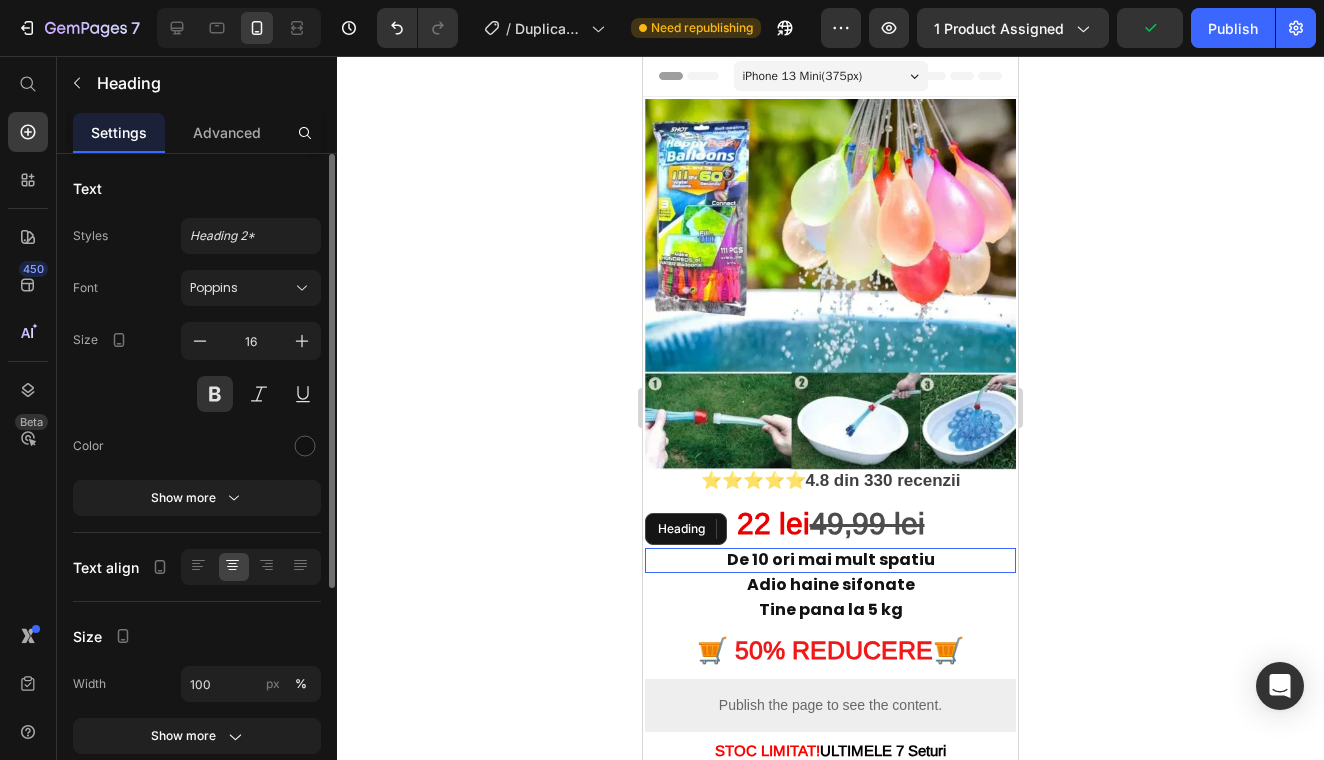 click on "De 10 ori mai mult spatiu" at bounding box center (830, 560) 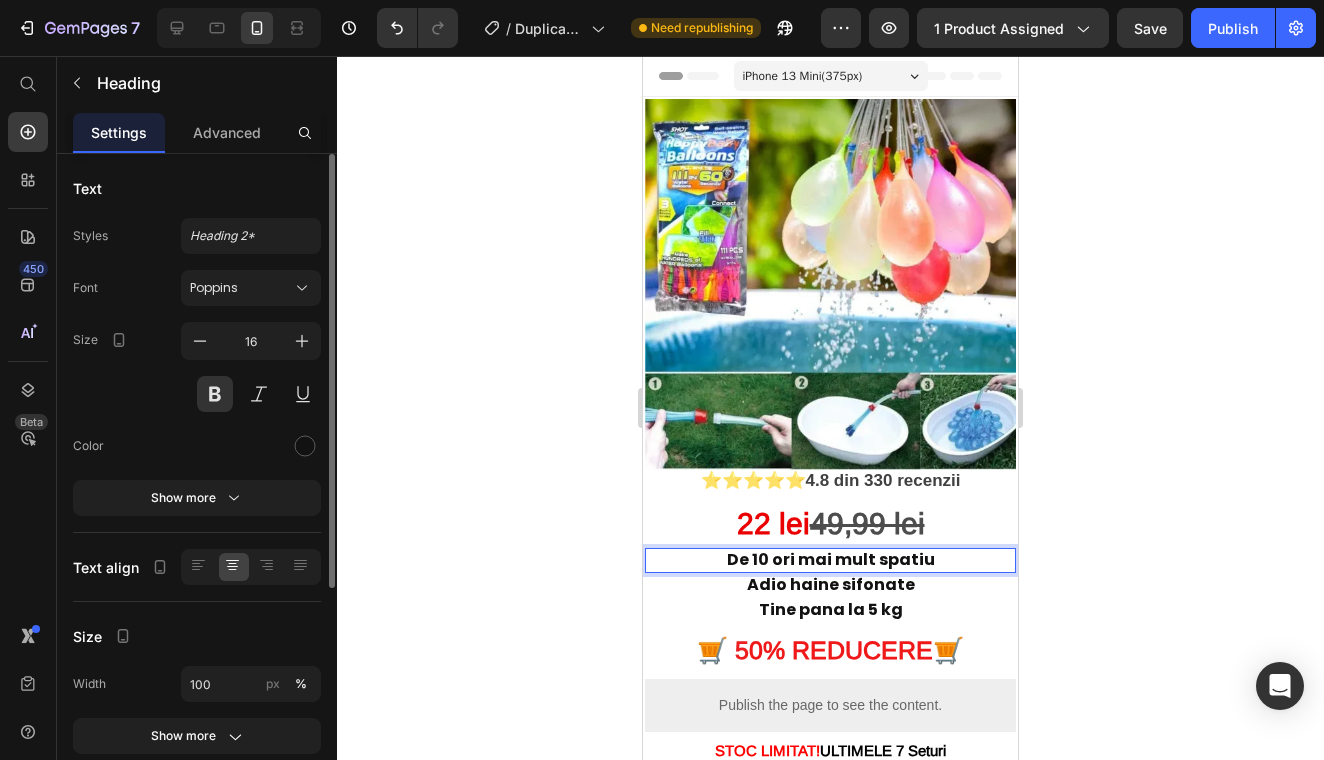 click on "De 10 ori mai mult spatiu" at bounding box center [830, 560] 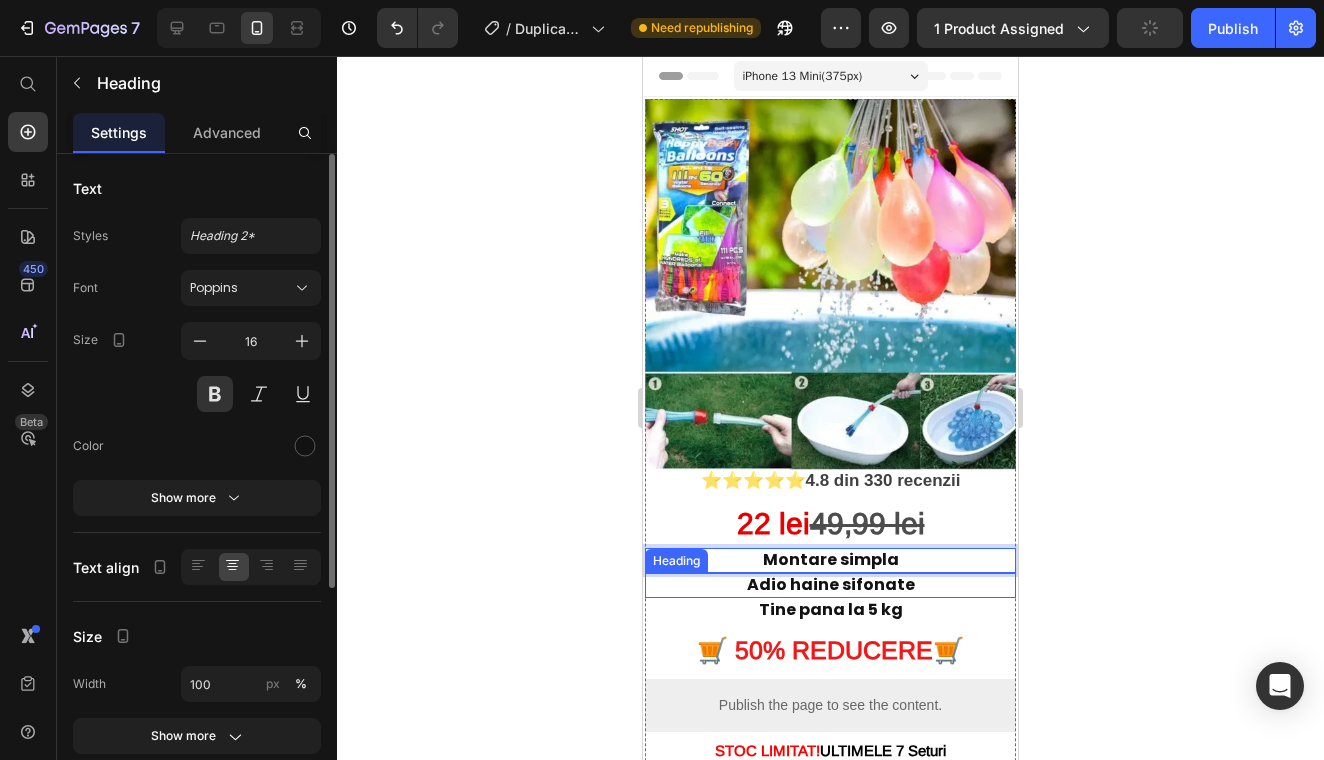 click on "Adio haine sifonate" at bounding box center (830, 585) 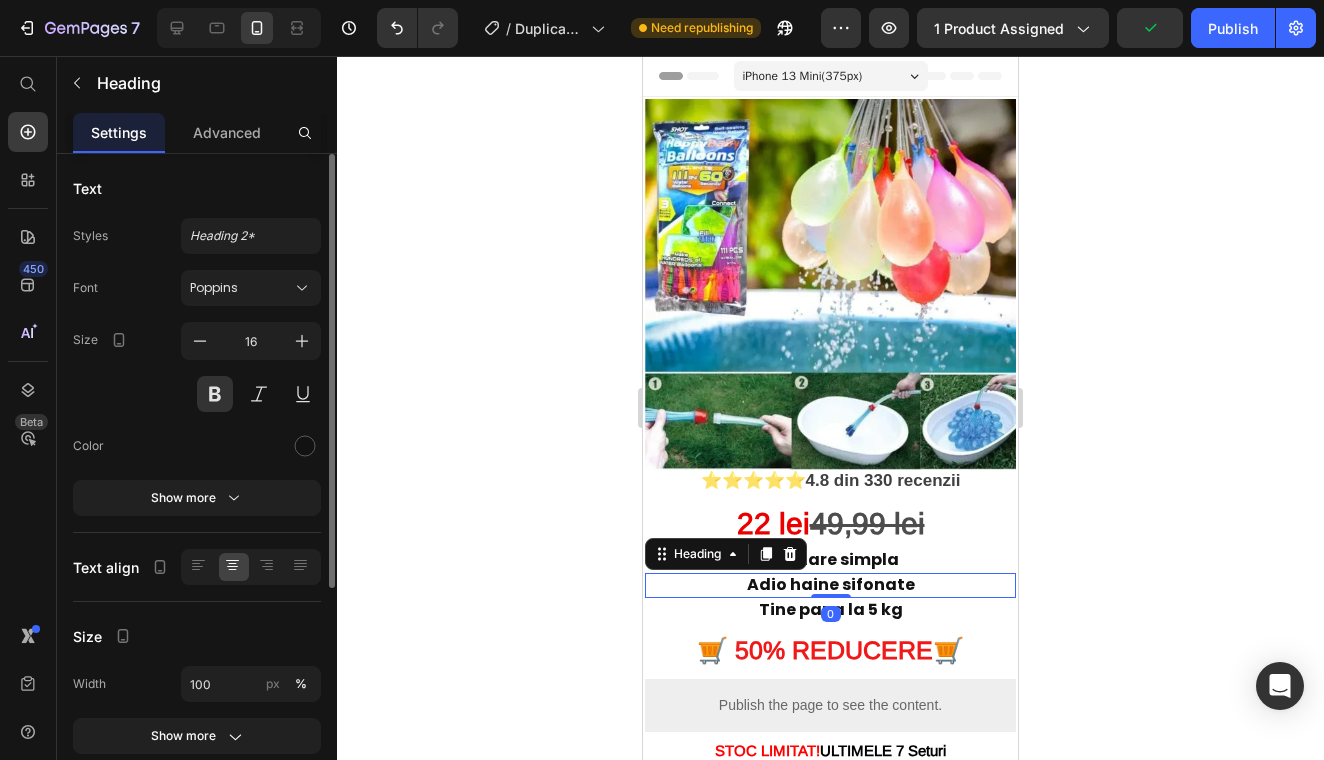 click on "Adio haine sifonate" at bounding box center (830, 585) 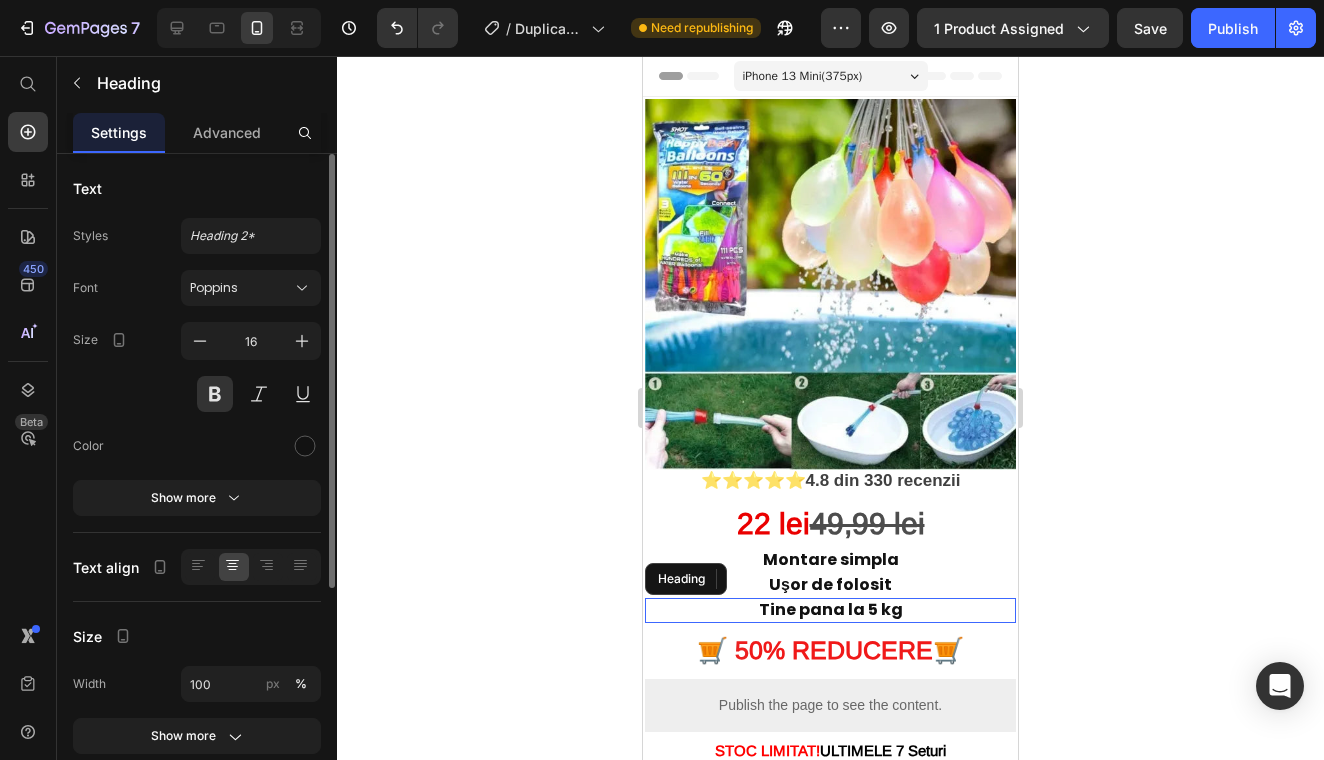 click on "Tine pana la 5 kg" at bounding box center [830, 610] 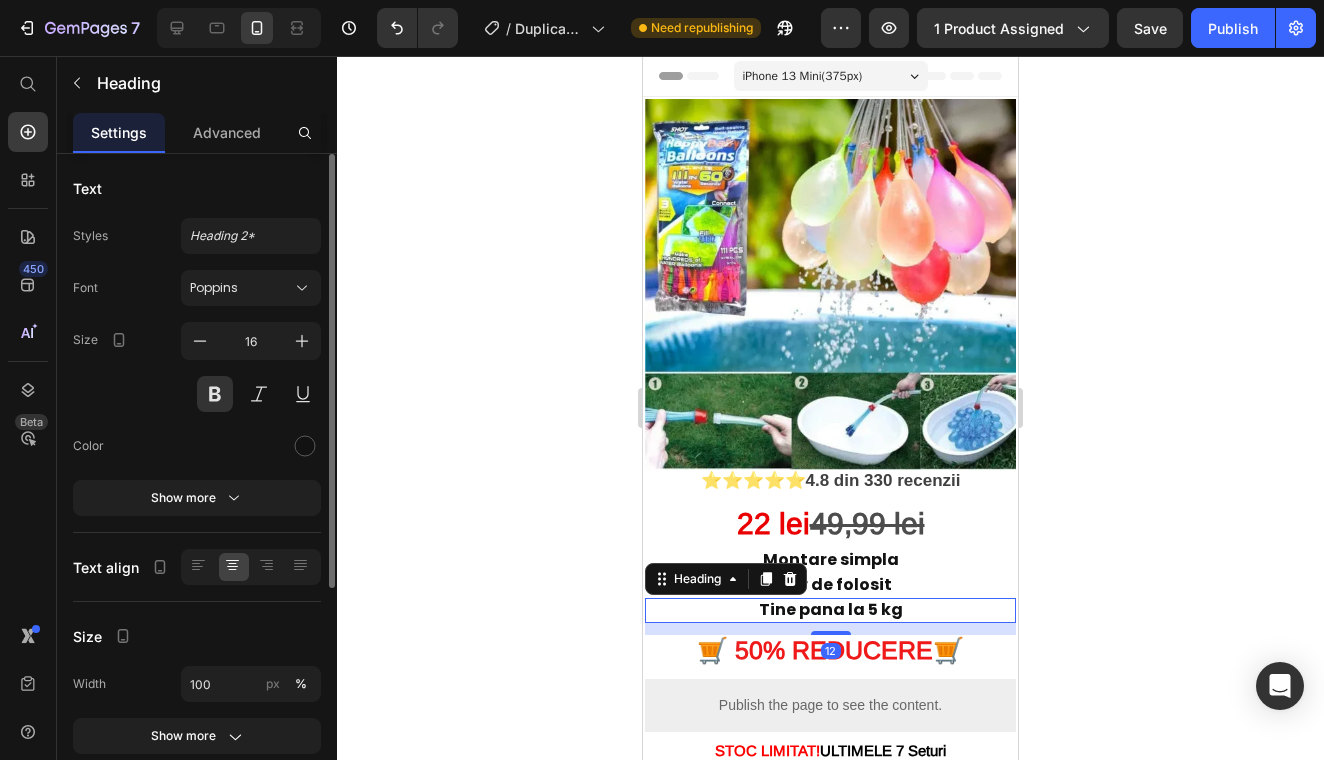 click on "Tine pana la 5 kg" at bounding box center [830, 610] 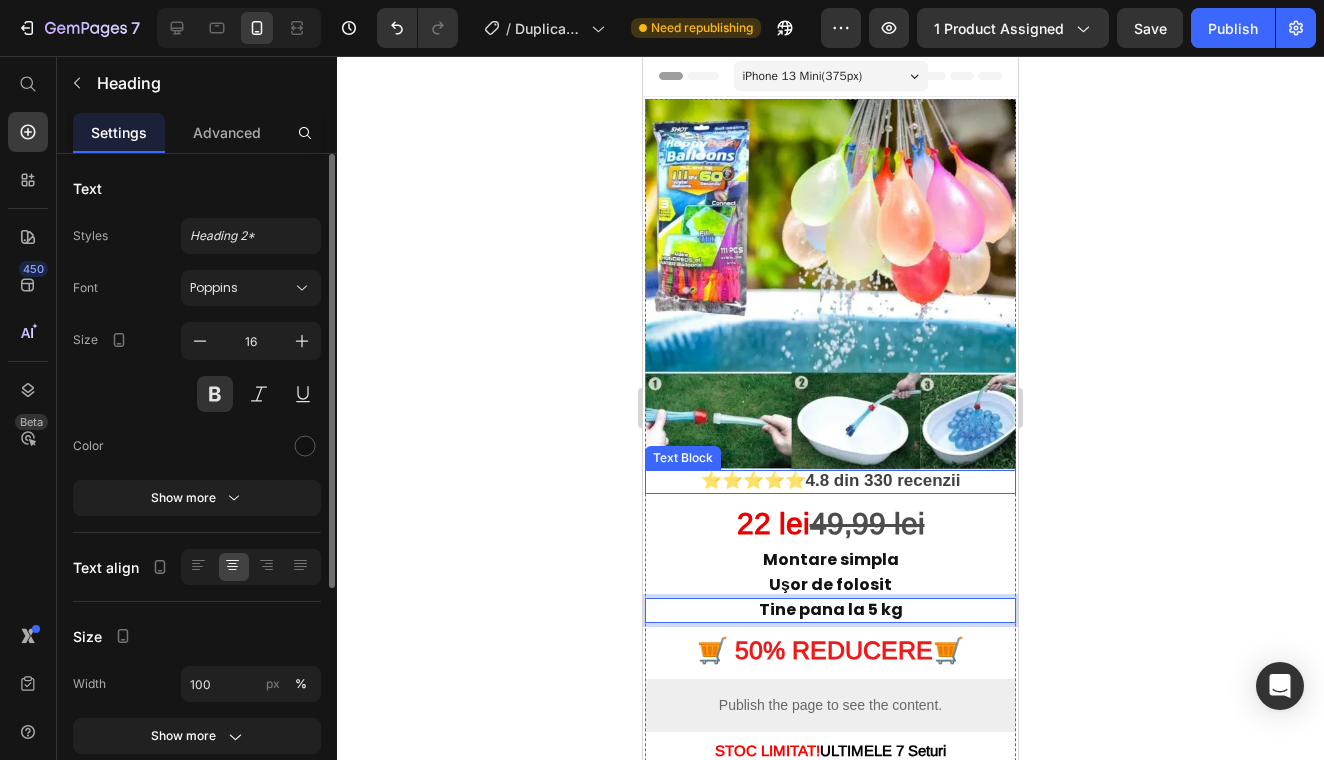 click on "4.8 din 330 recenzii" at bounding box center (883, 480) 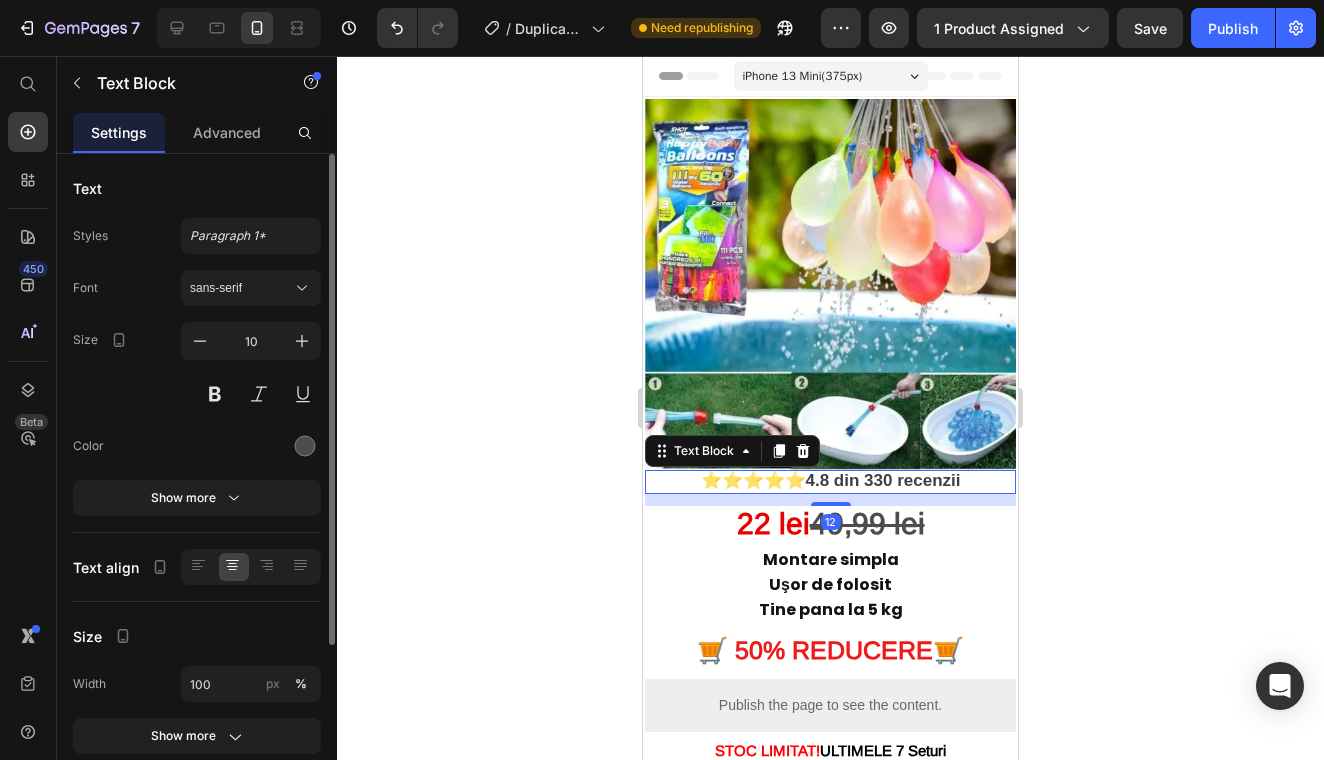 click on "4.8 din 330 recenzii" at bounding box center (883, 480) 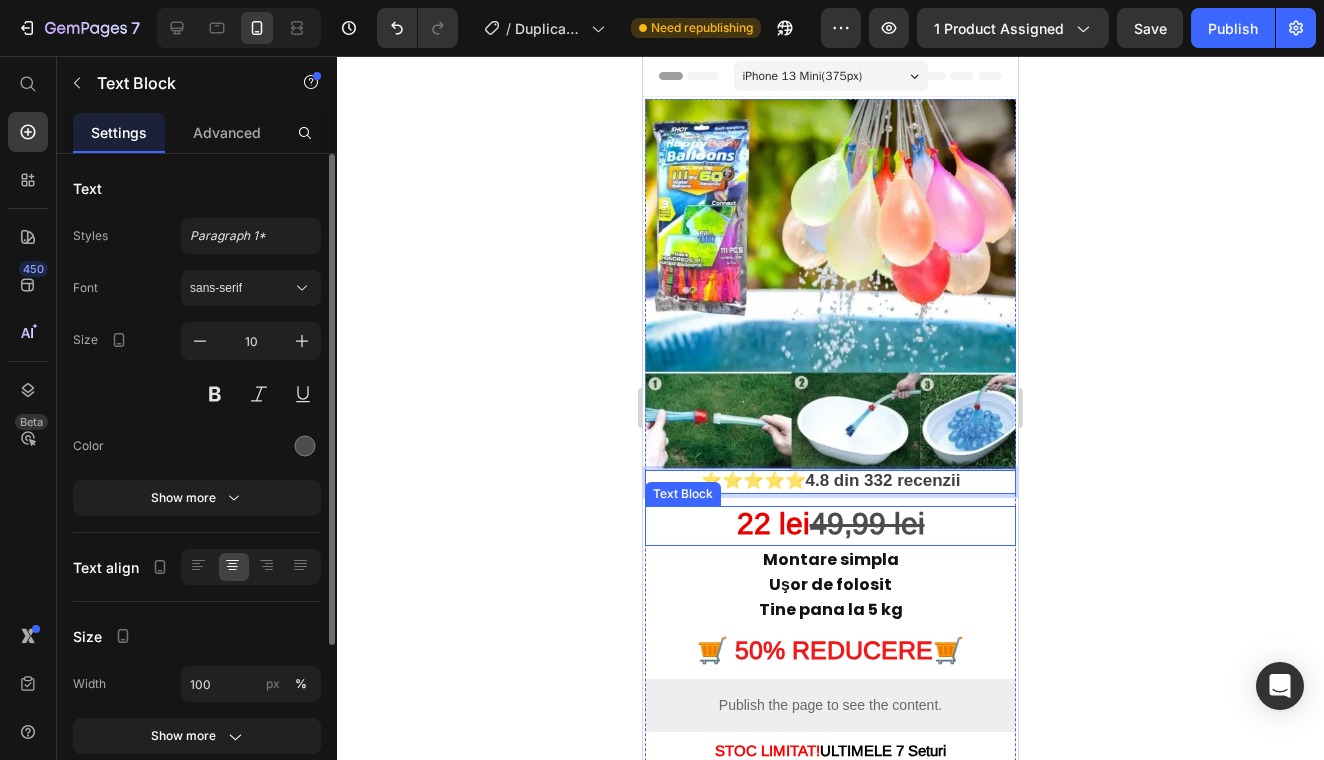click on "49,99 lei" at bounding box center [867, 523] 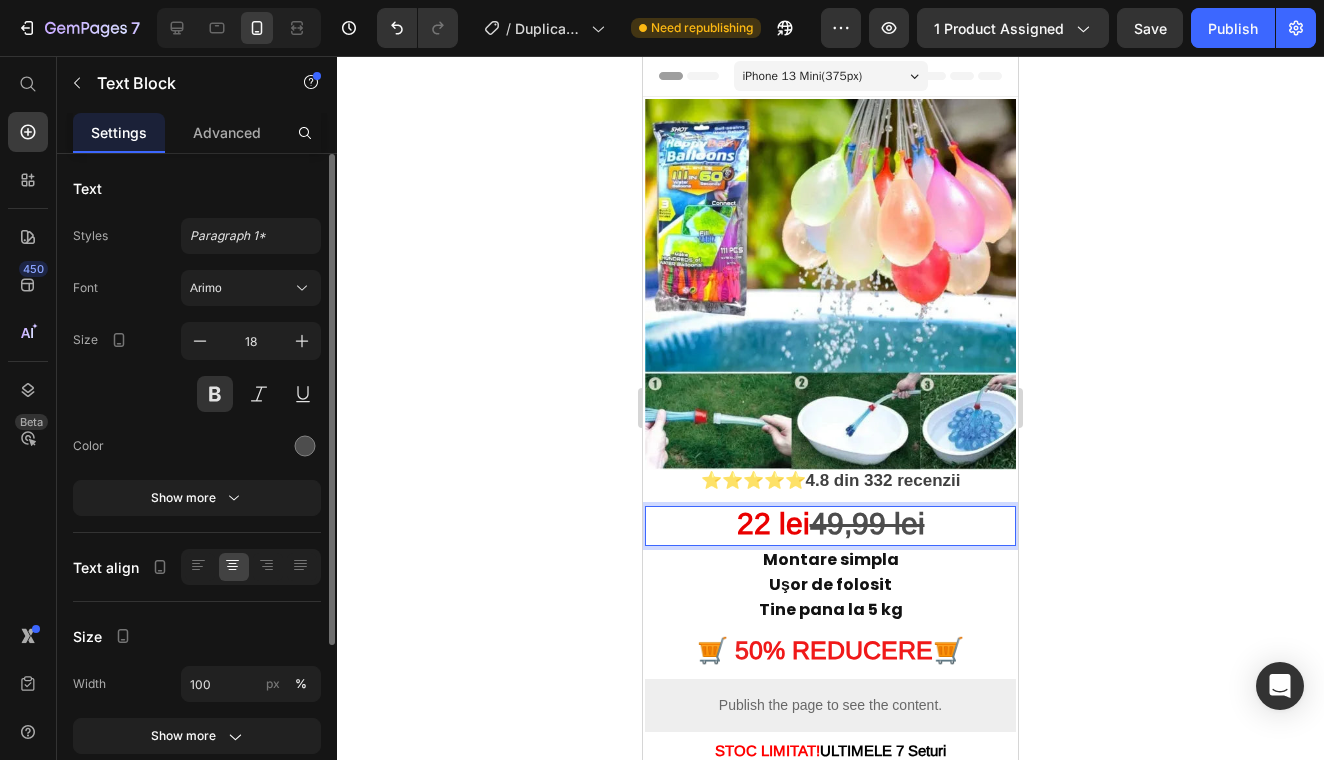 click on "49,99 lei" at bounding box center [867, 523] 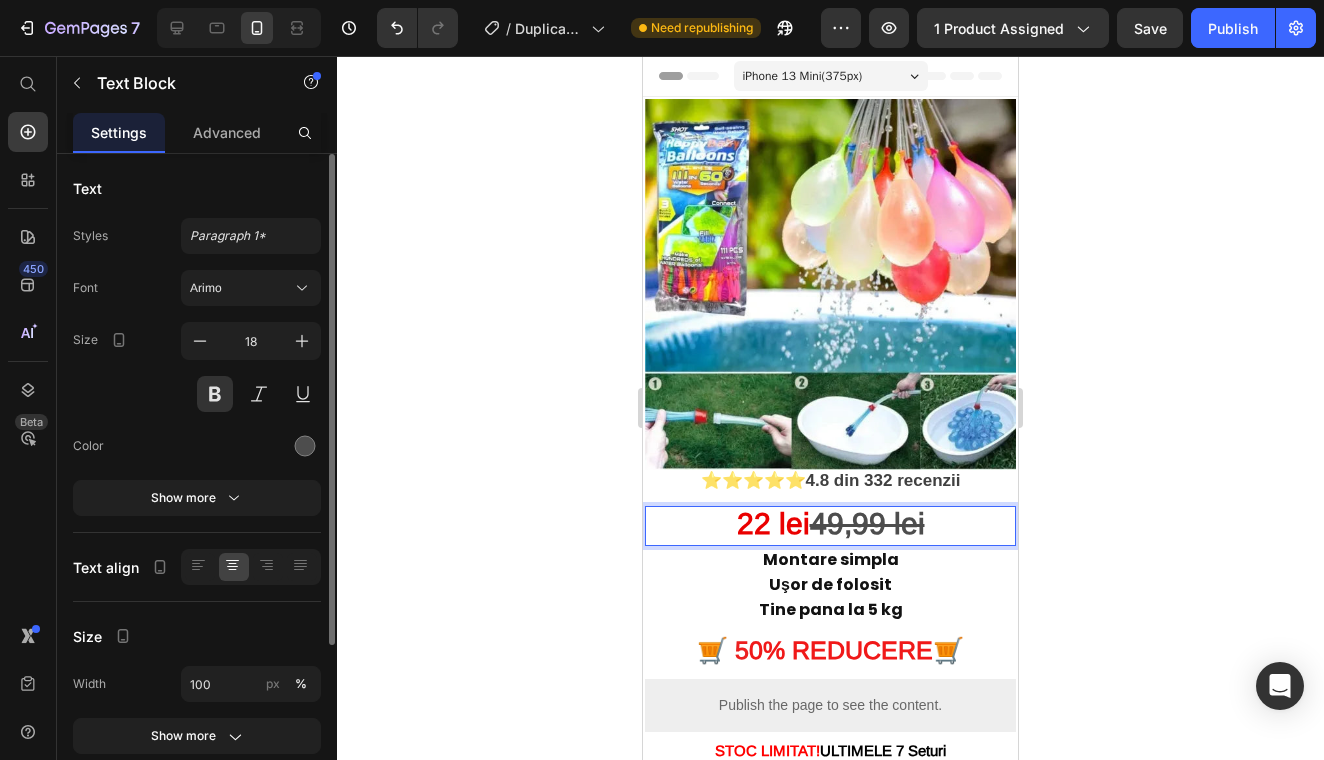 click on "22 lei" at bounding box center [773, 523] 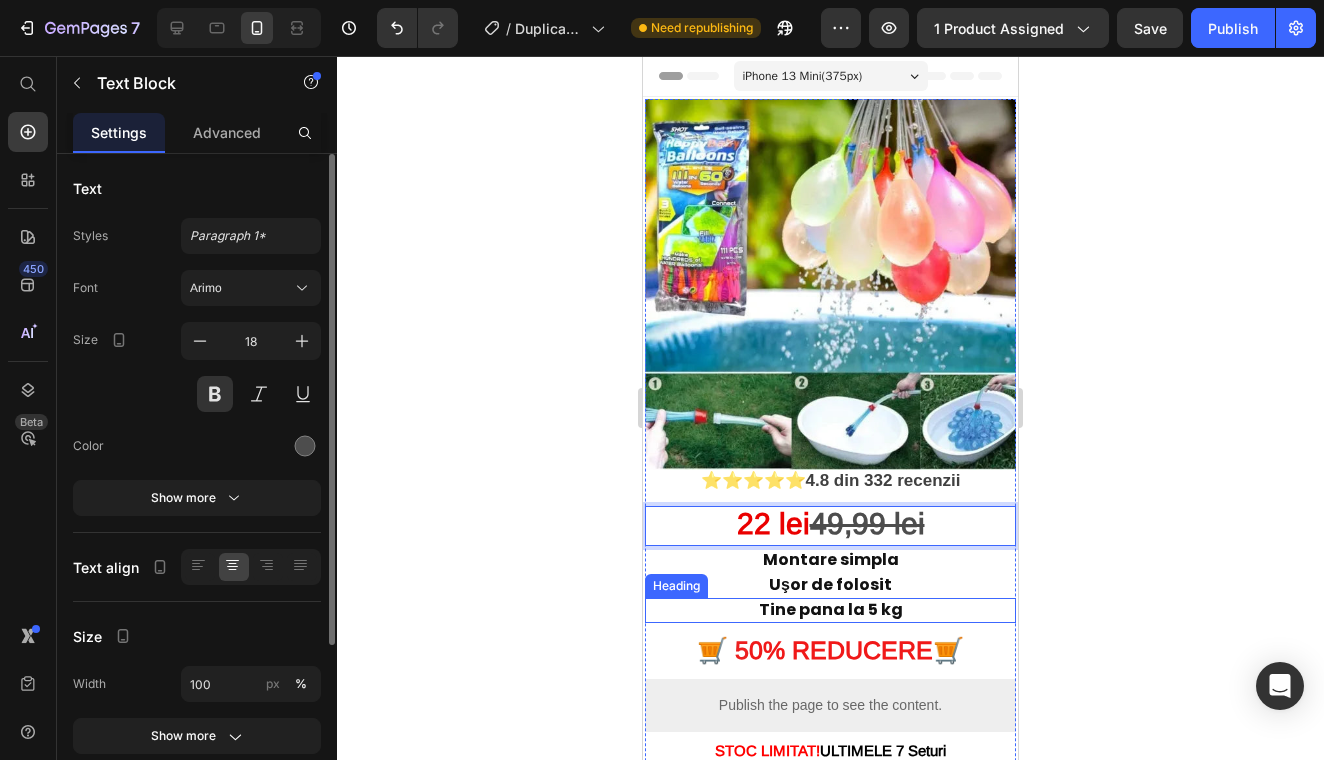 click 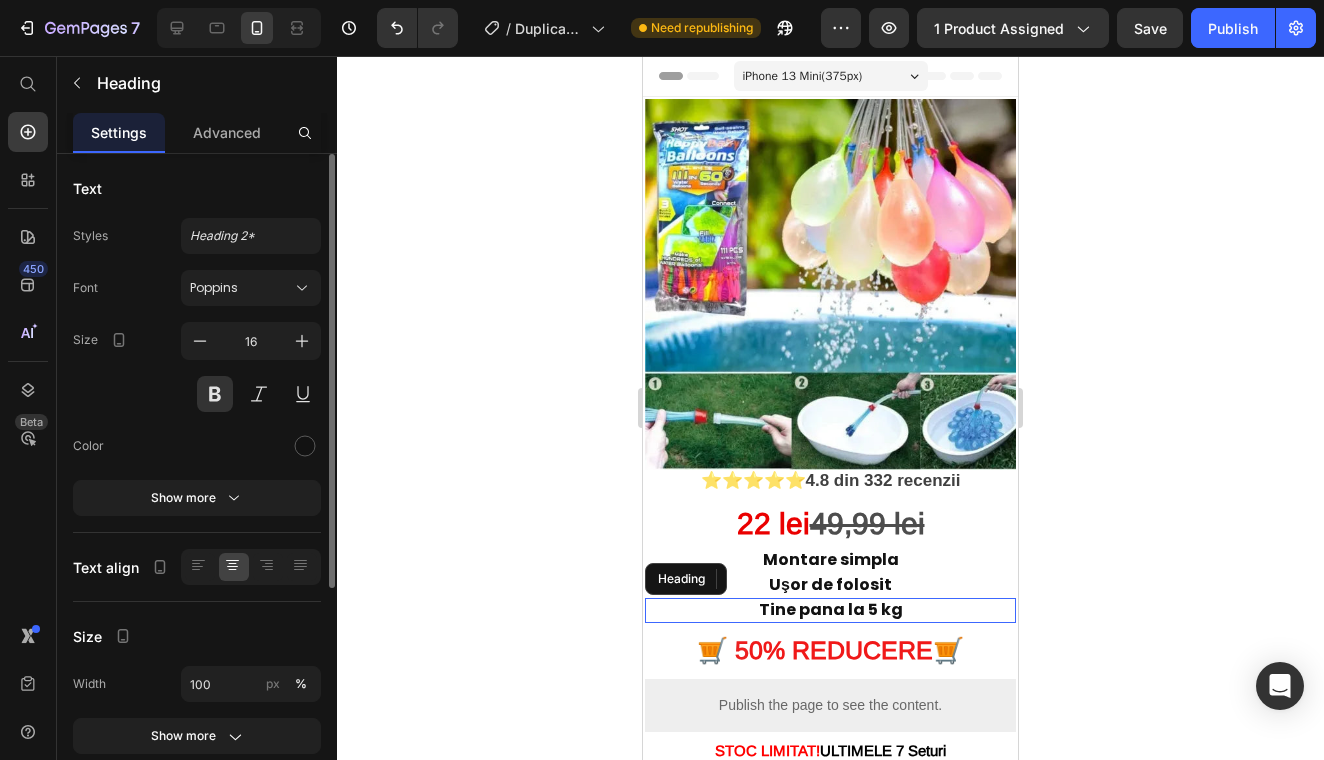 click on "Tine pana la 5 kg" at bounding box center [830, 610] 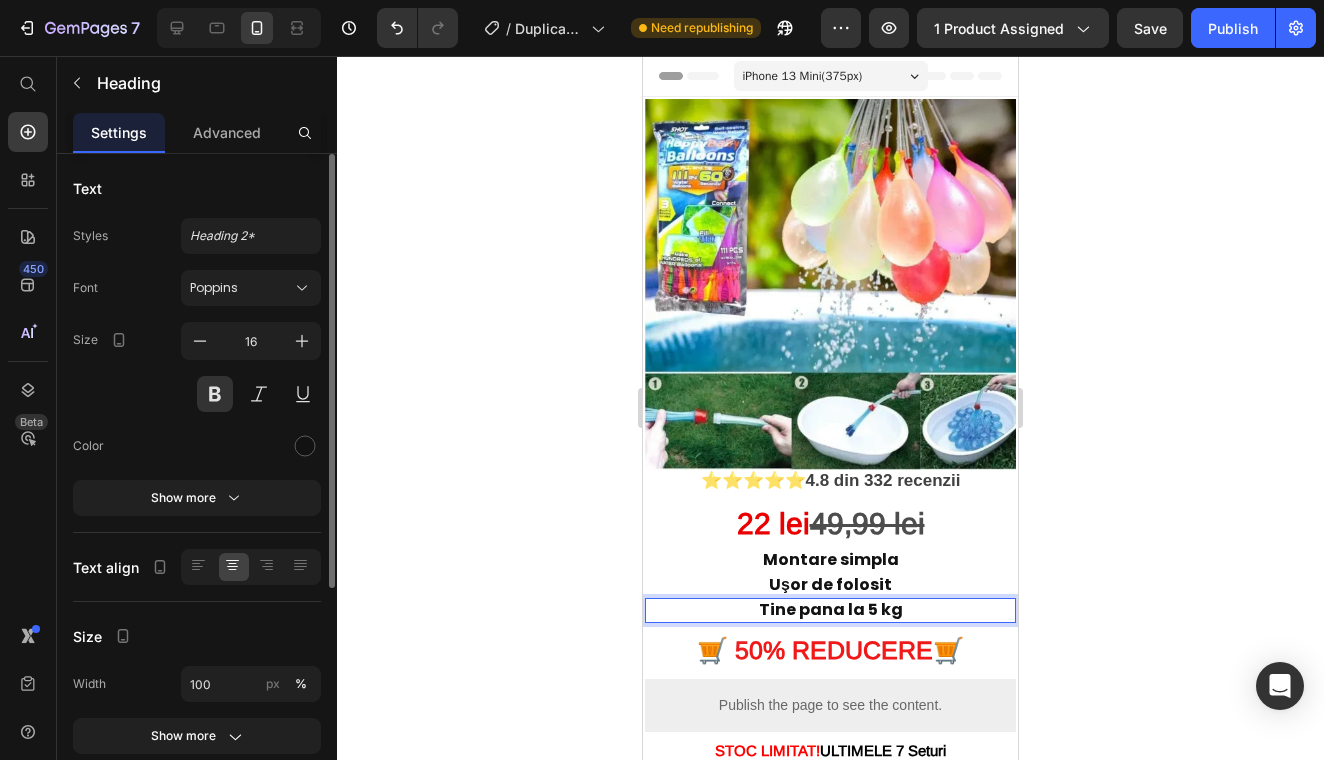 click on "Tine pana la 5 kg" at bounding box center [830, 610] 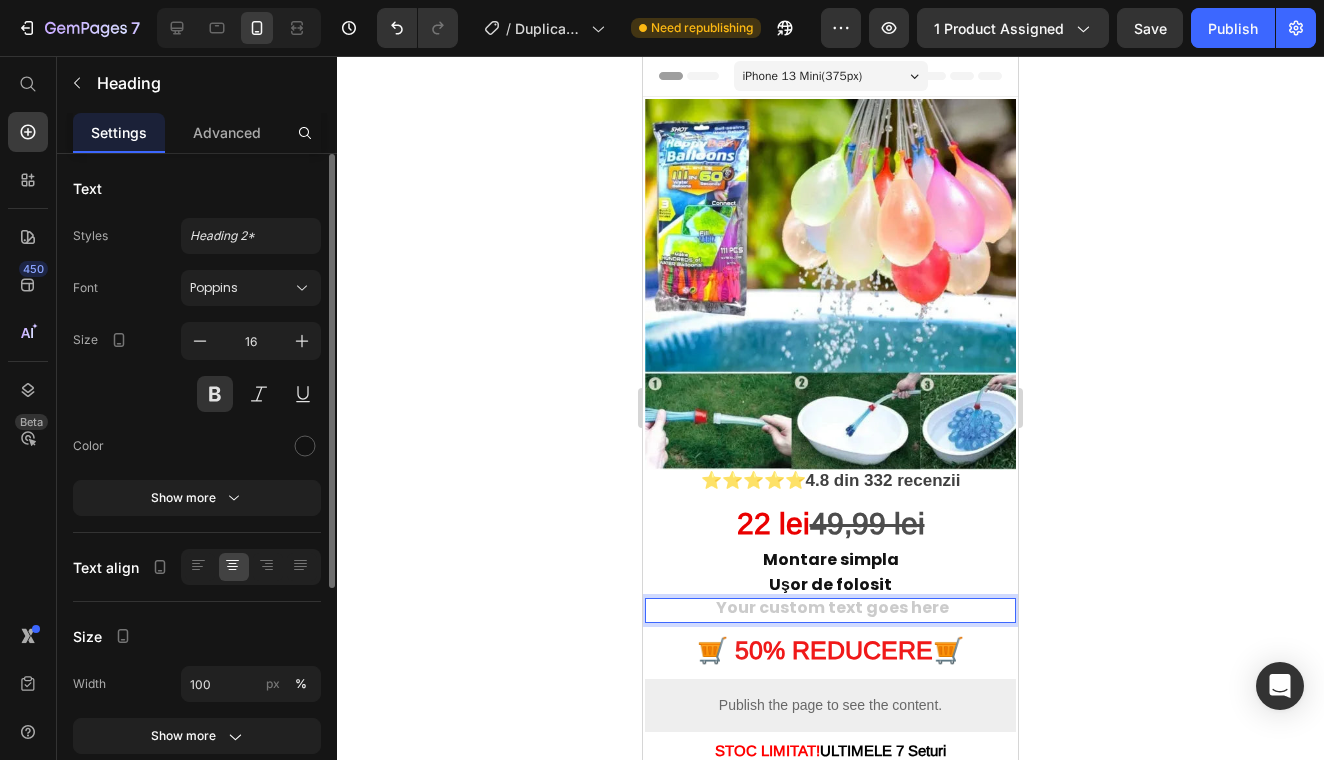 type 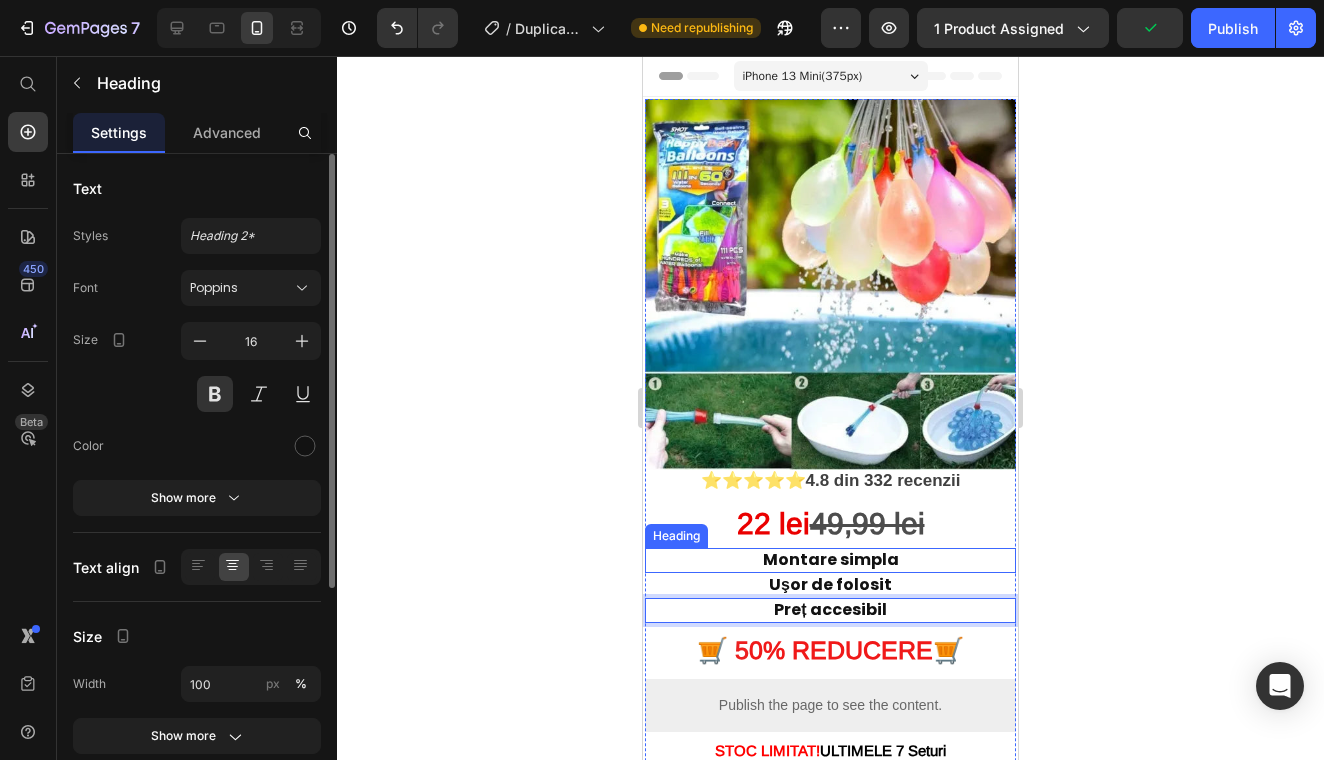 click 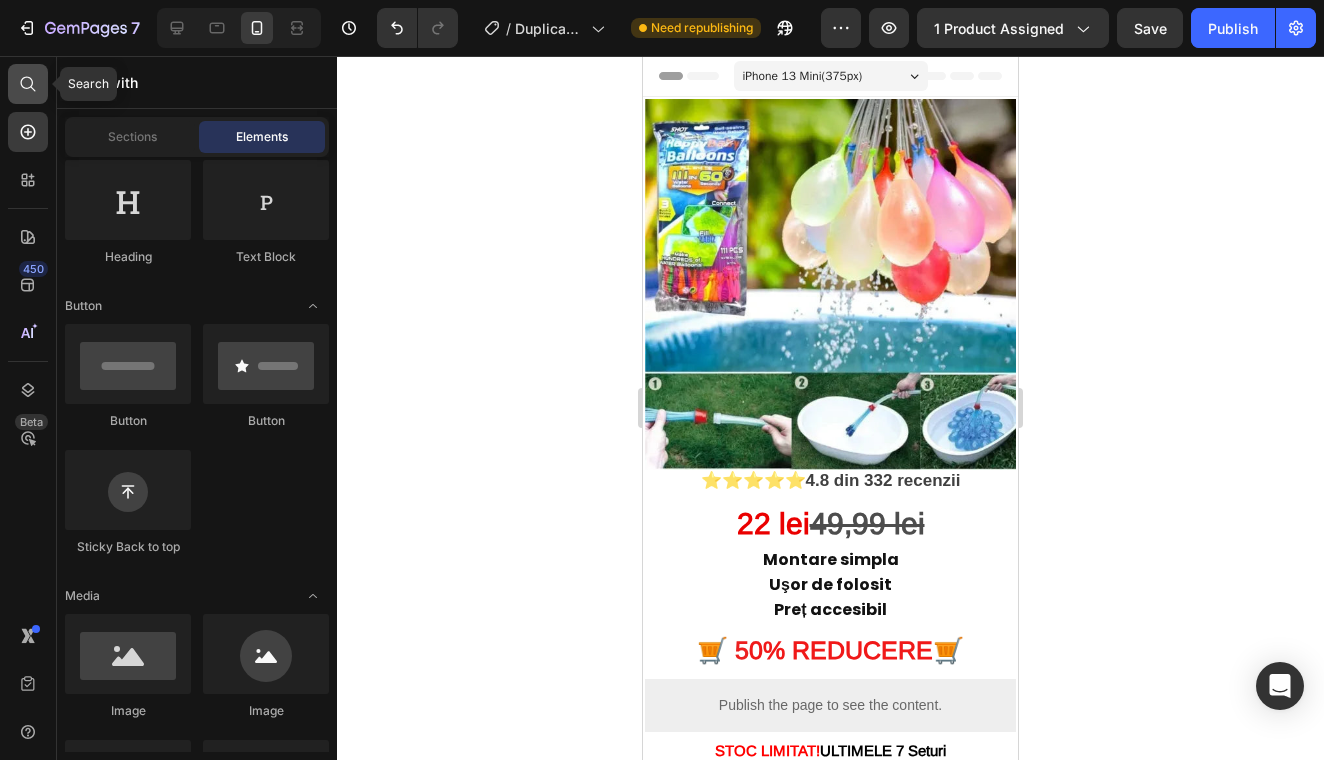 click 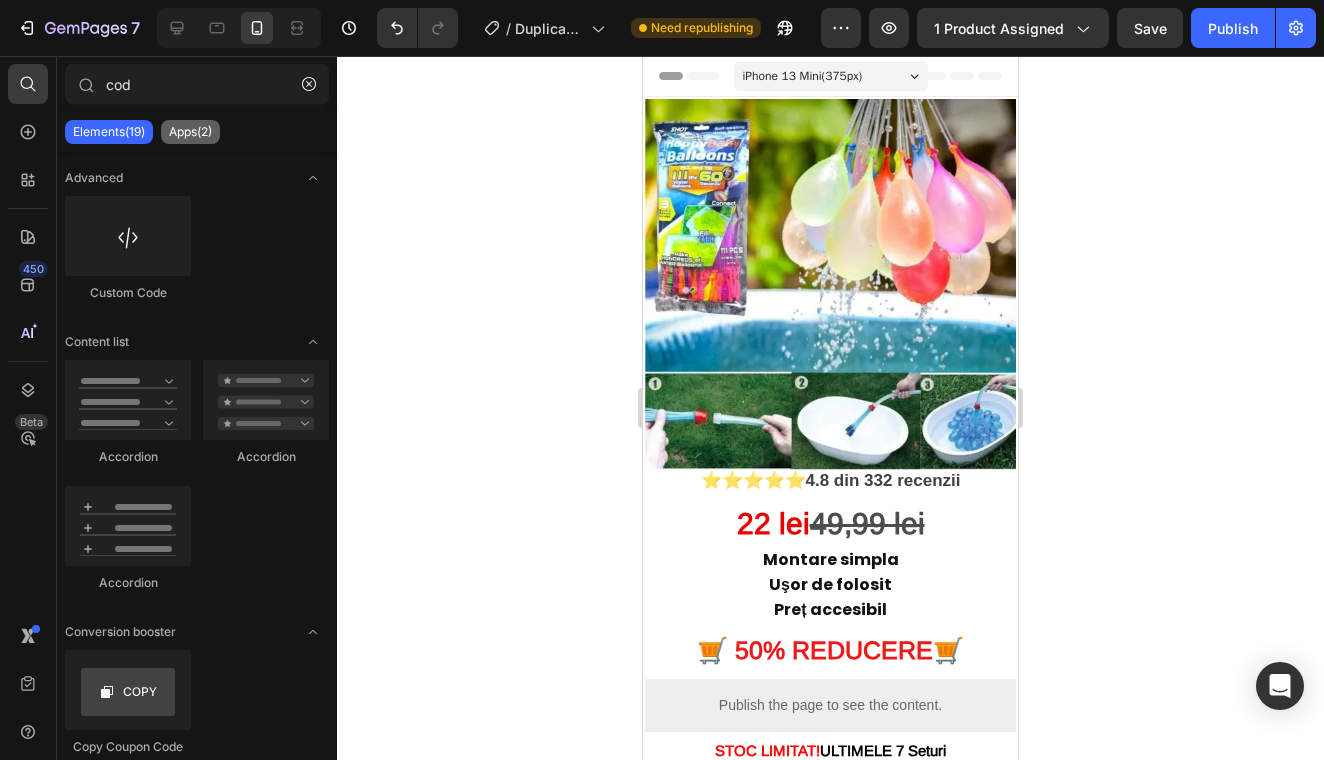 type on "cod" 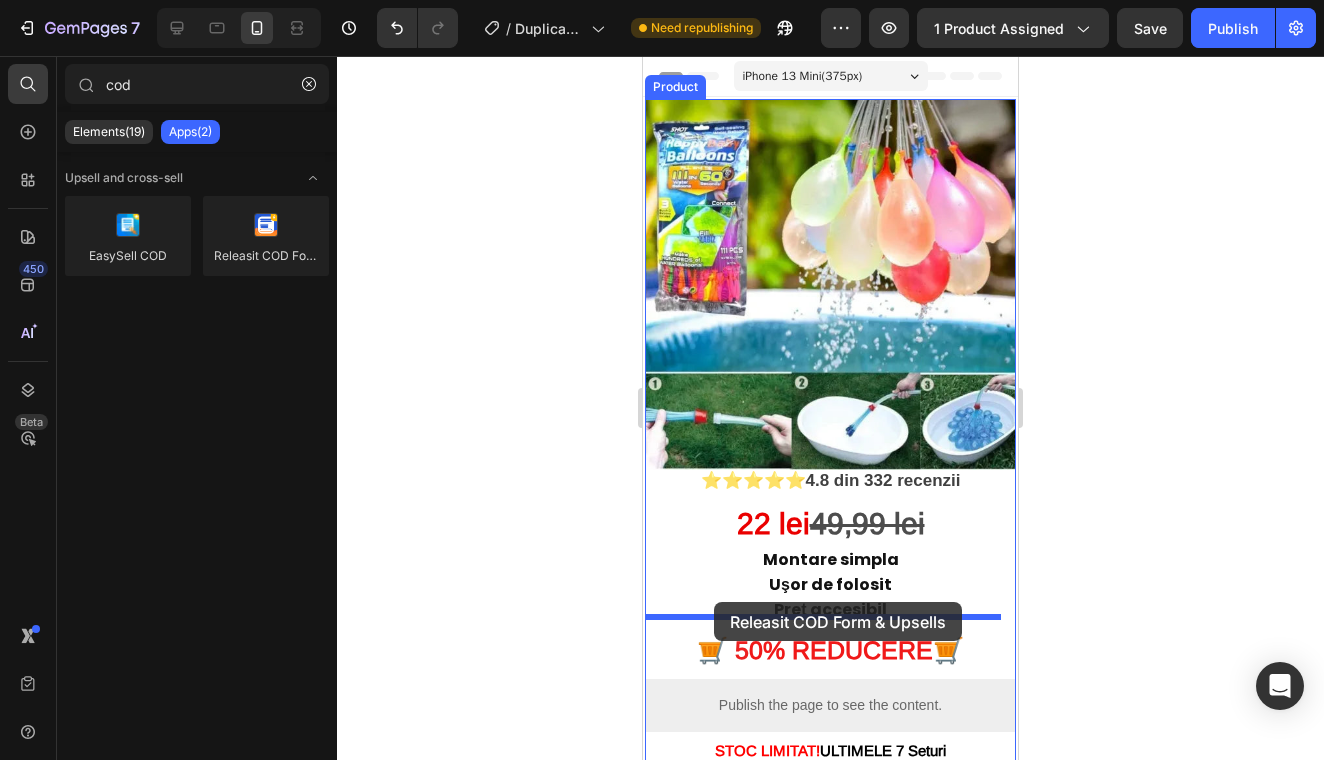 drag, startPoint x: 911, startPoint y: 307, endPoint x: 714, endPoint y: 602, distance: 354.7309 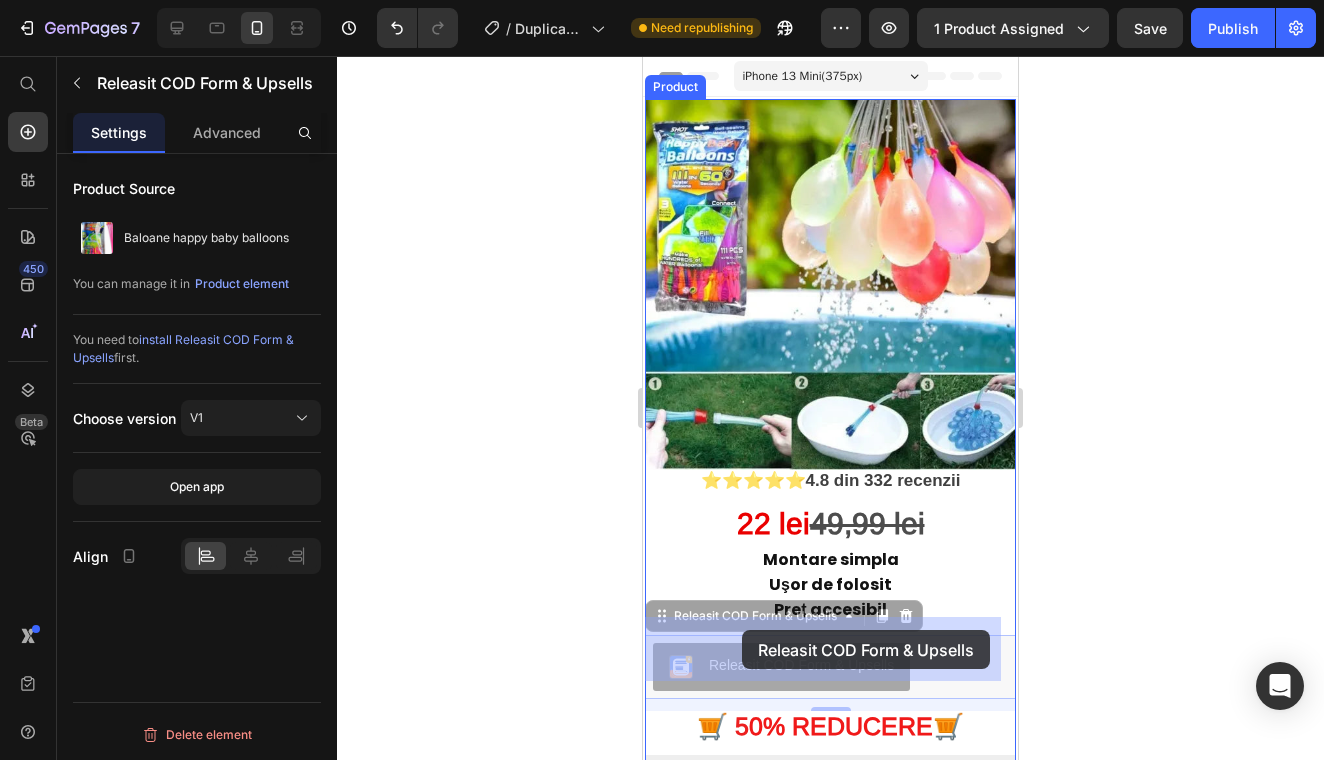 drag, startPoint x: 736, startPoint y: 640, endPoint x: 742, endPoint y: 630, distance: 11.661903 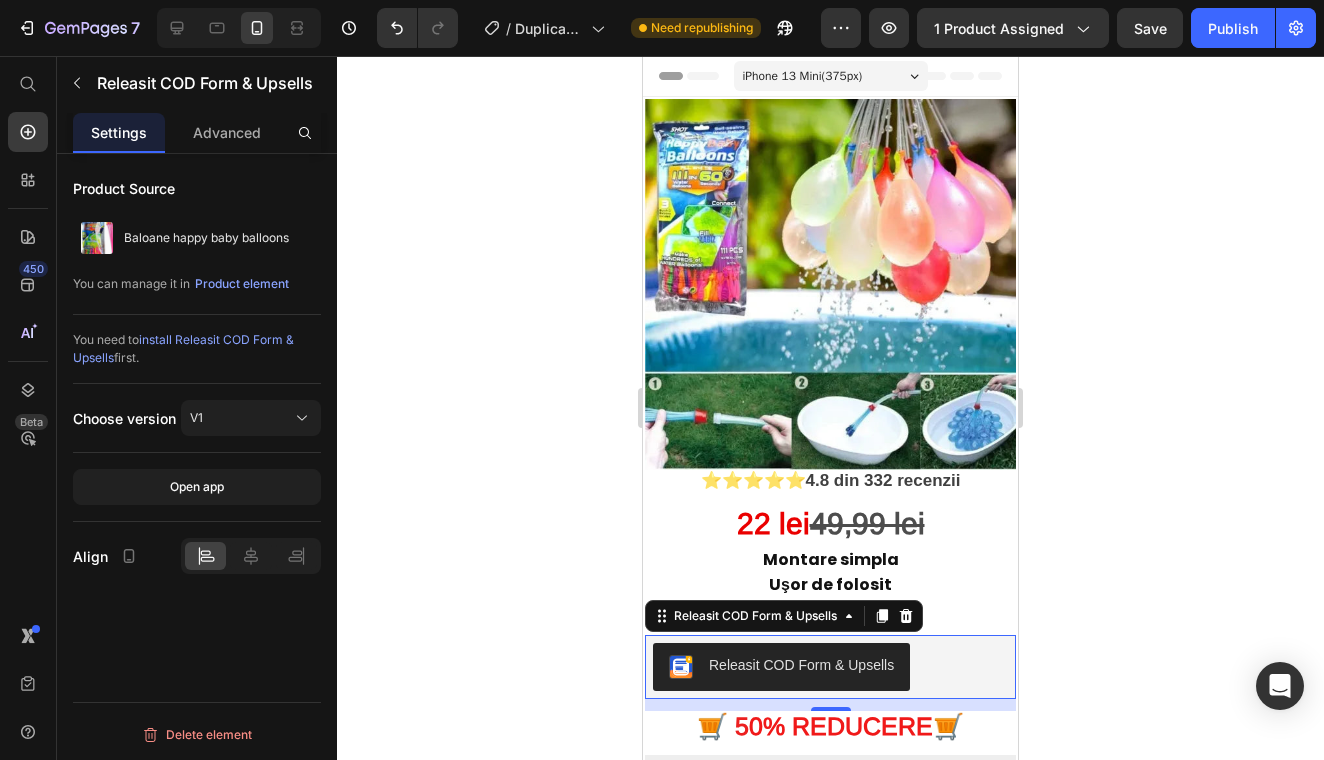 click 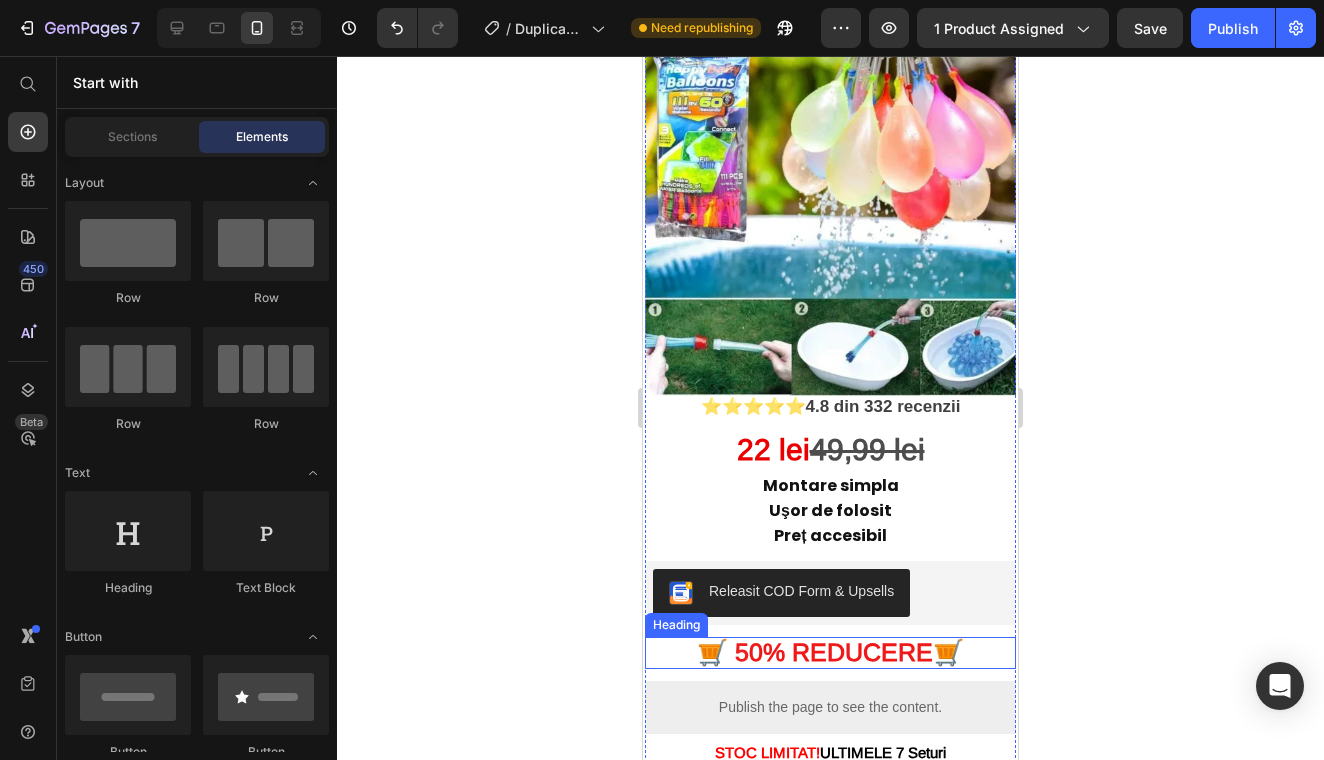 scroll, scrollTop: 373, scrollLeft: 0, axis: vertical 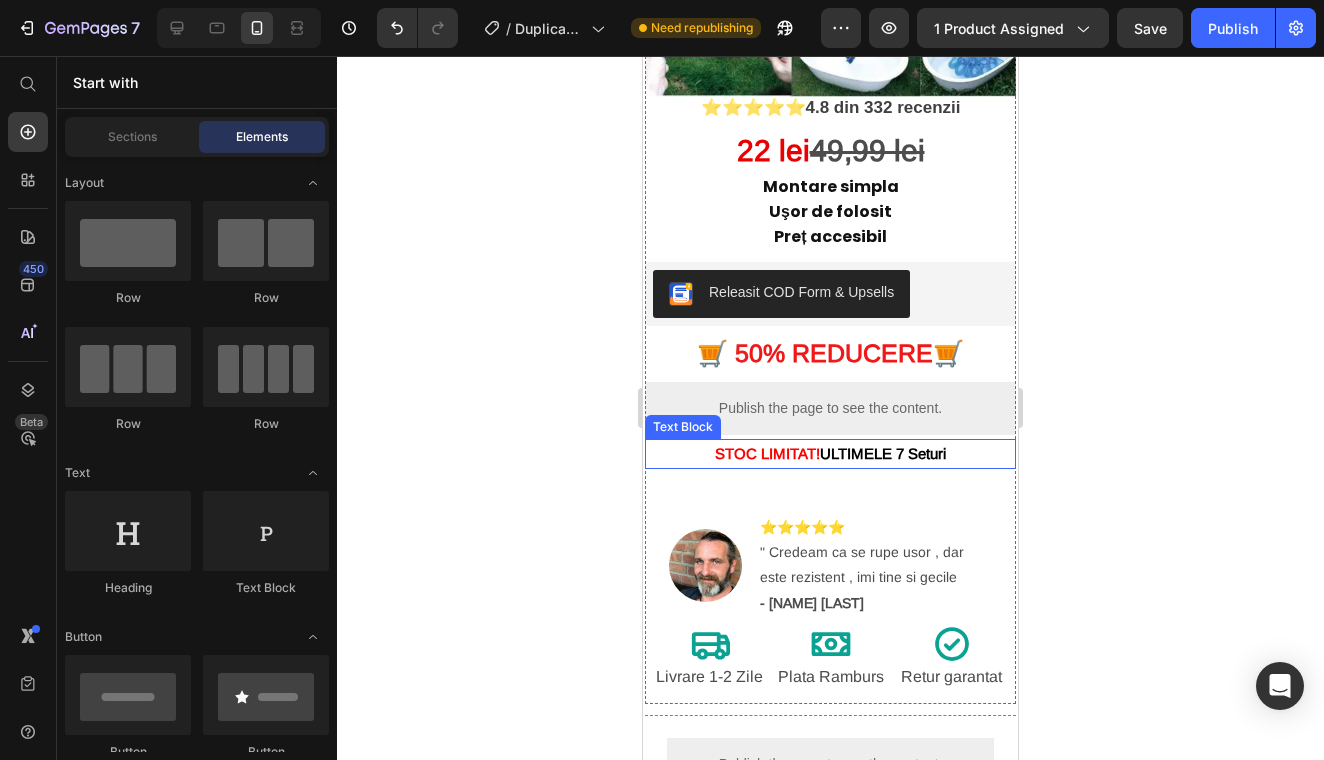 click on "ULTIMELE 7 Seturi" at bounding box center [883, 453] 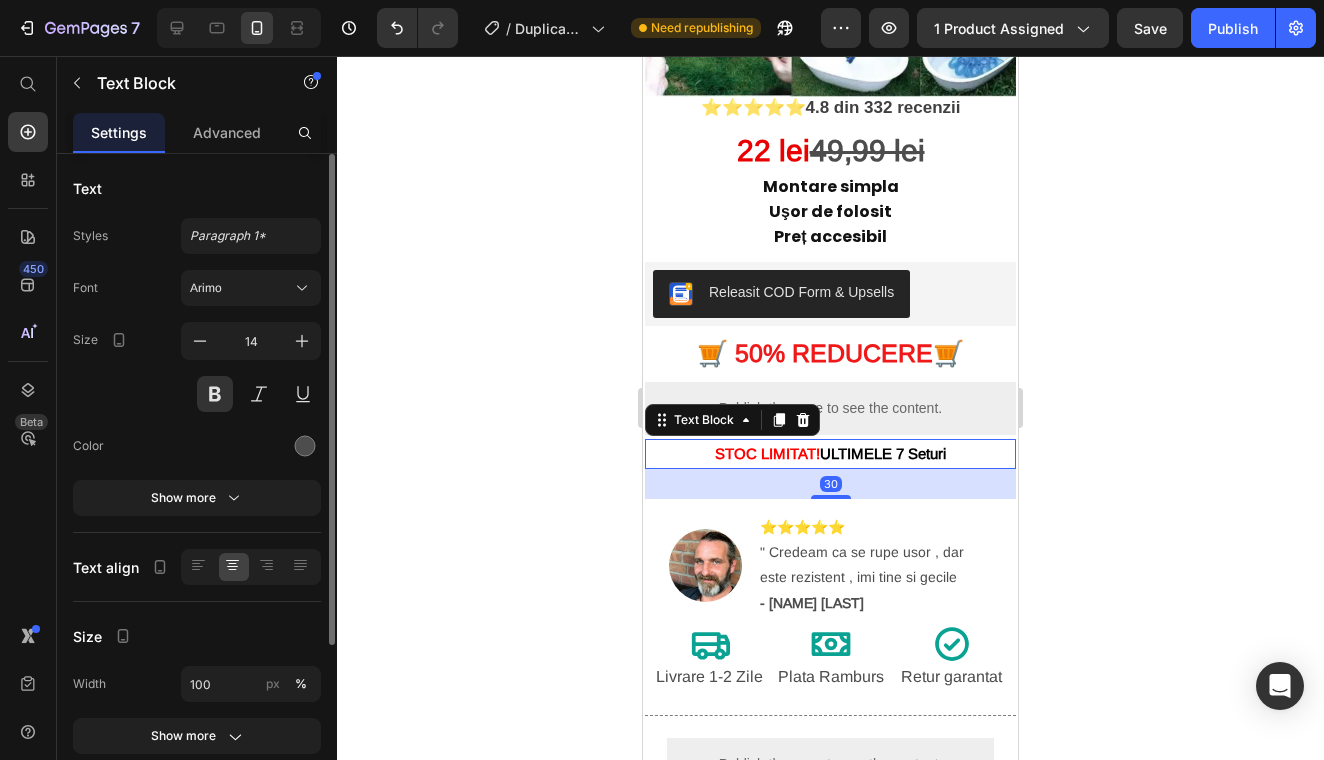 click on "ULTIMELE 7 Seturi" at bounding box center (883, 453) 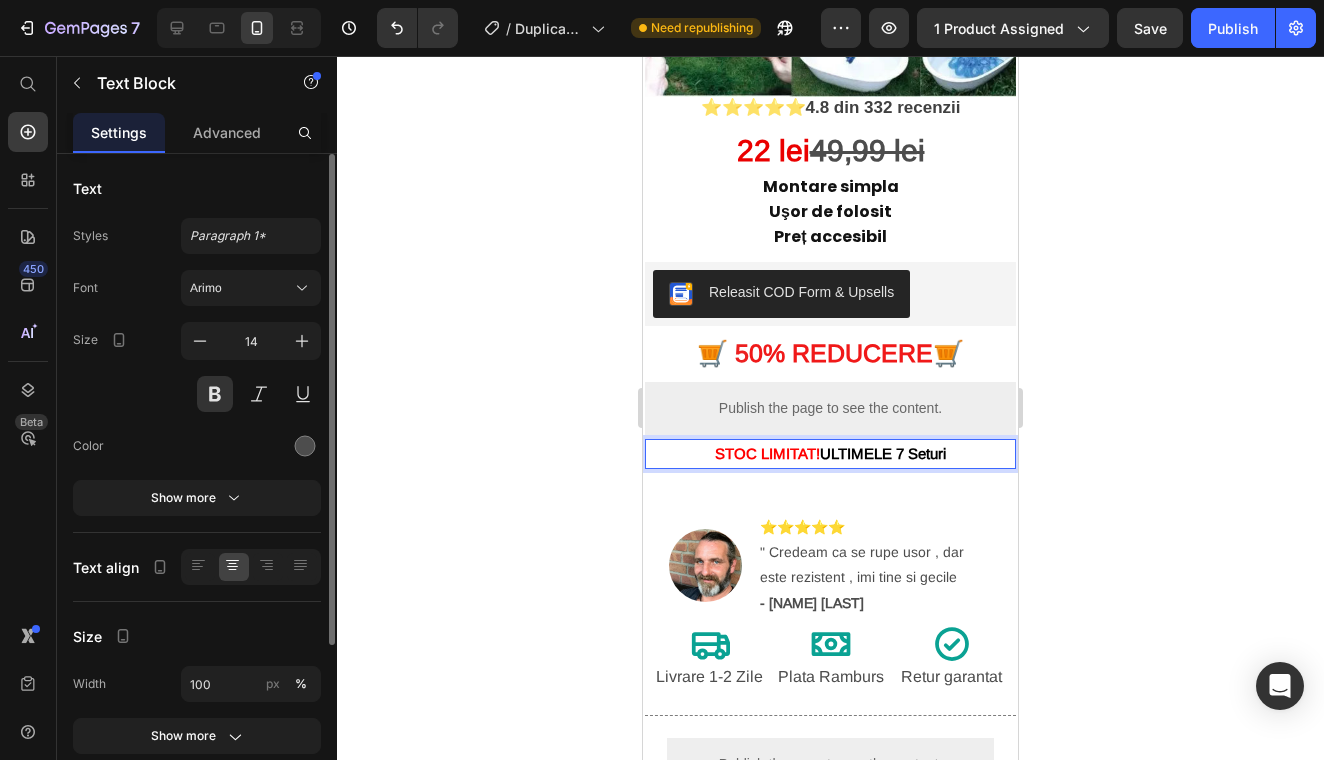 click on "ULTIMELE 7 Seturi" at bounding box center [883, 453] 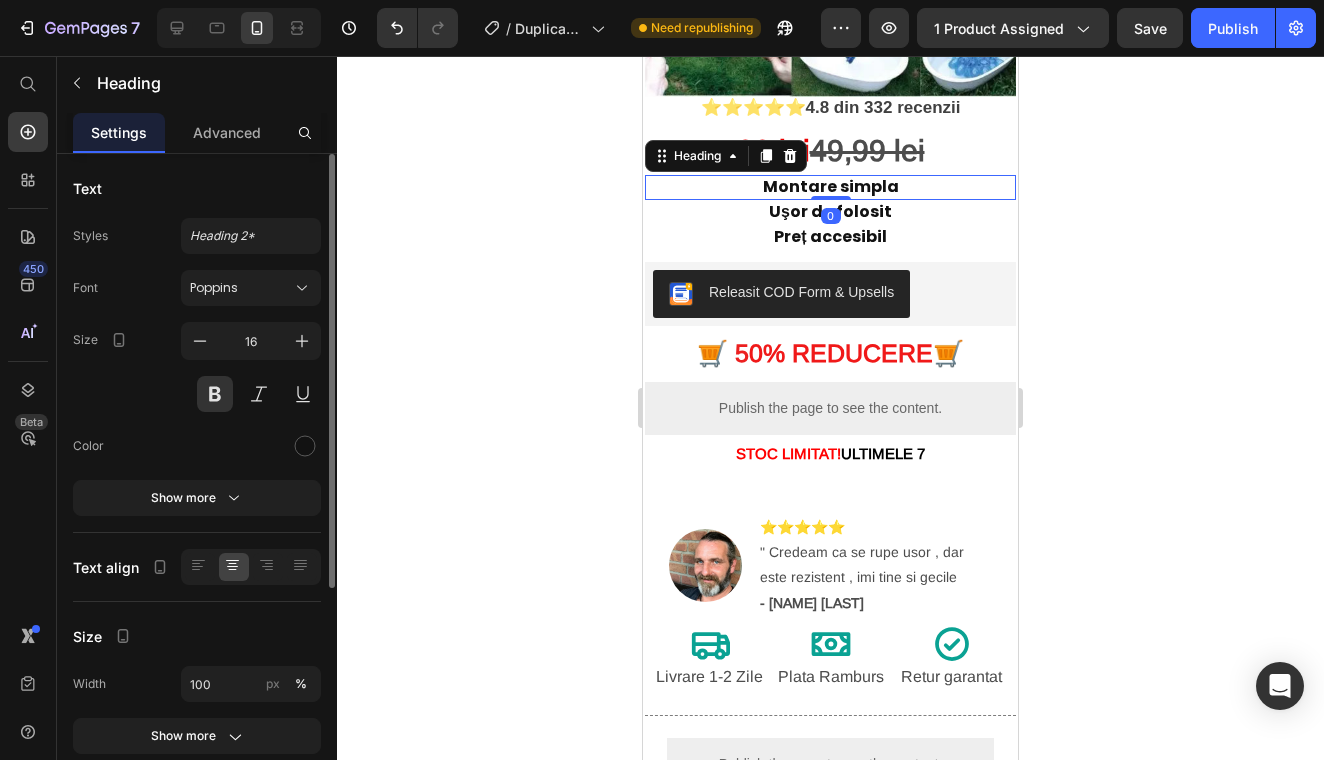 click on "Montare simpla" at bounding box center [830, 187] 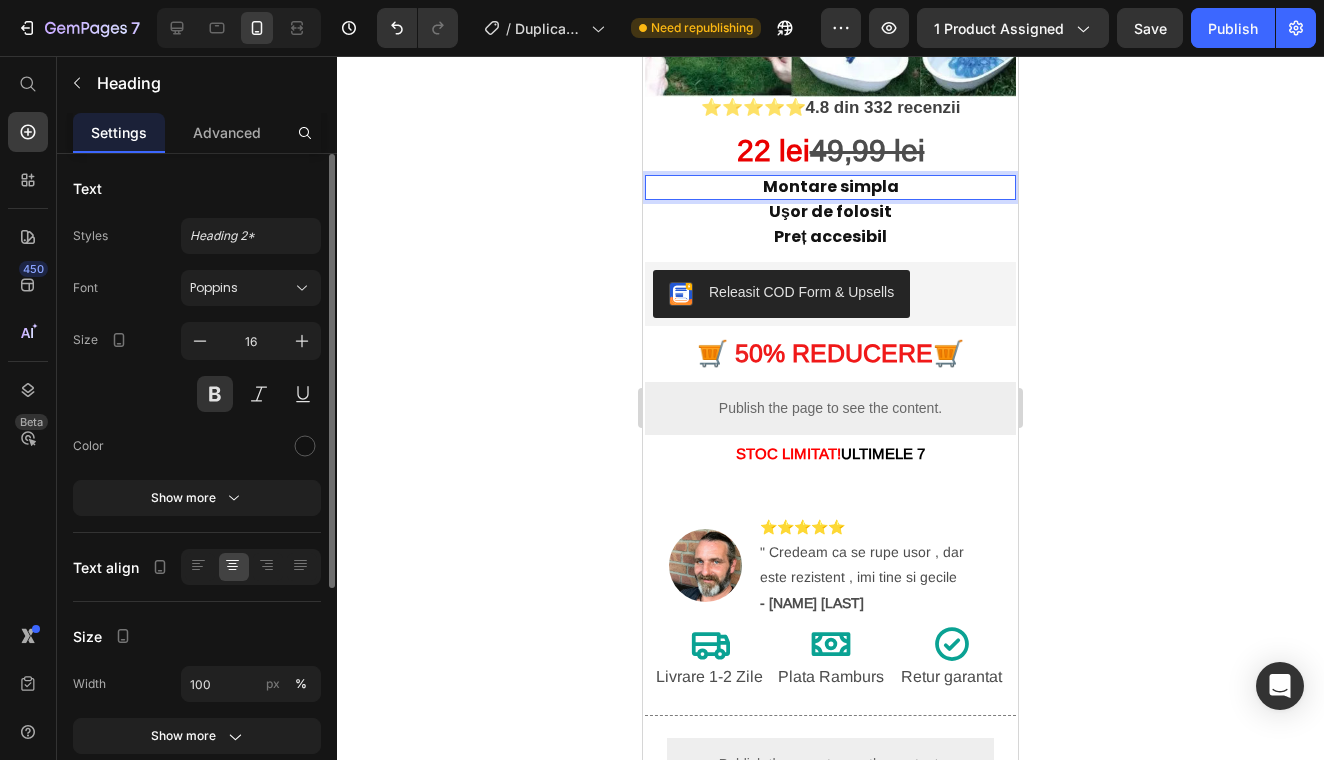 click on "Montare simpla" at bounding box center (830, 187) 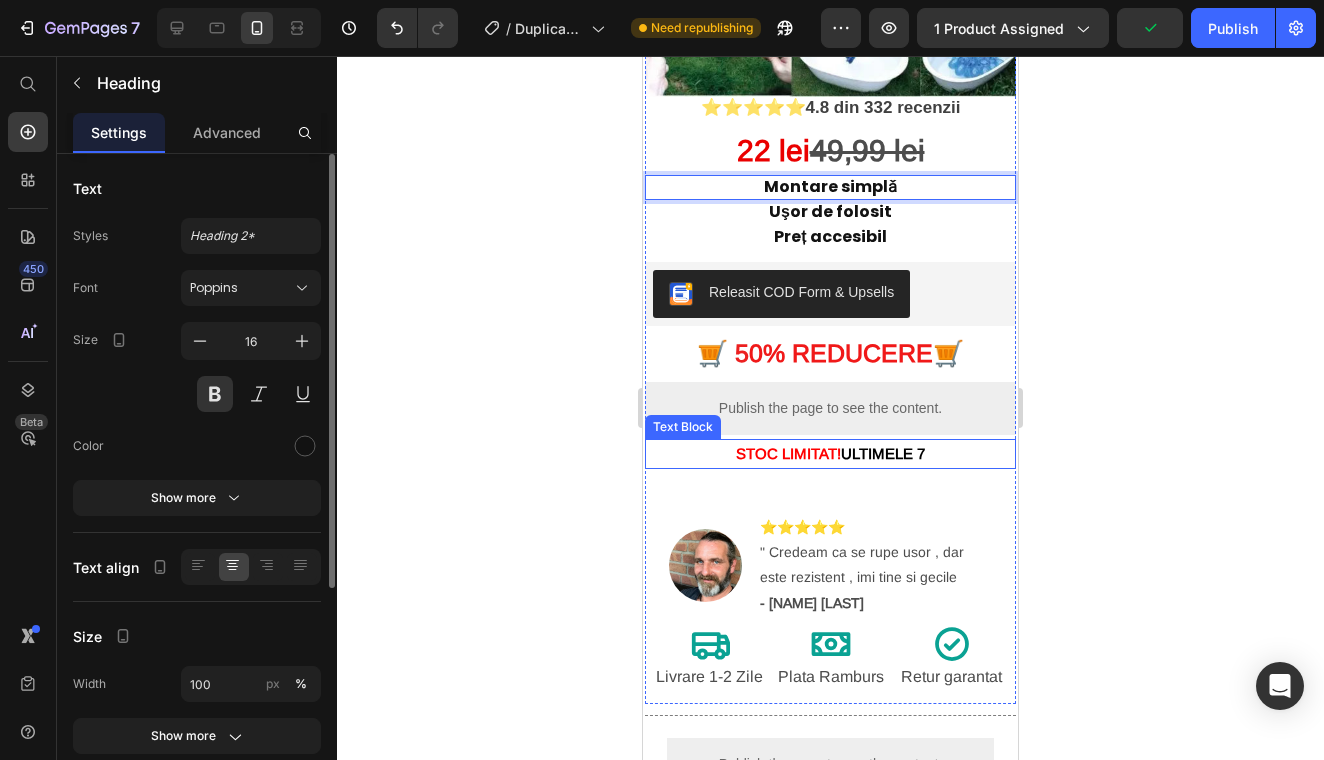 click on "ULTIMELE 7" at bounding box center [883, 453] 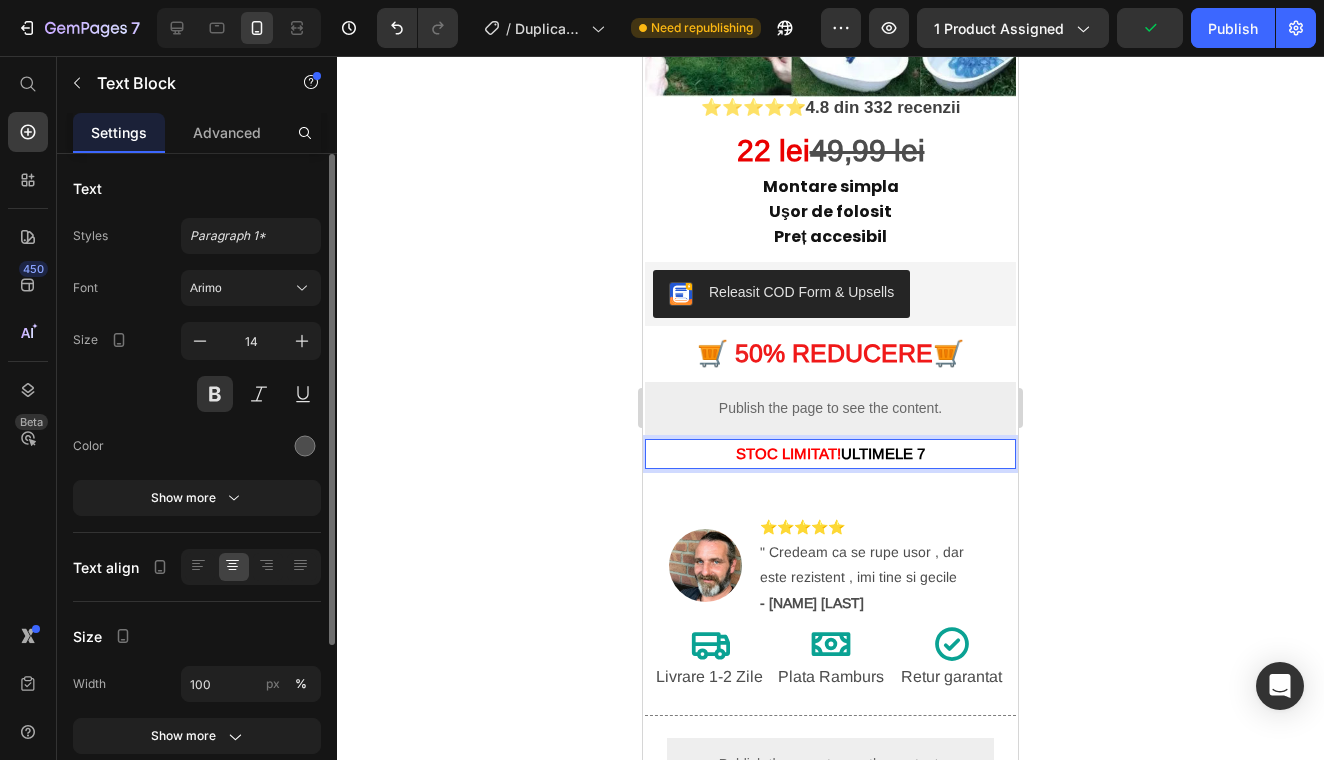 click on "ULTIMELE 7" at bounding box center [883, 453] 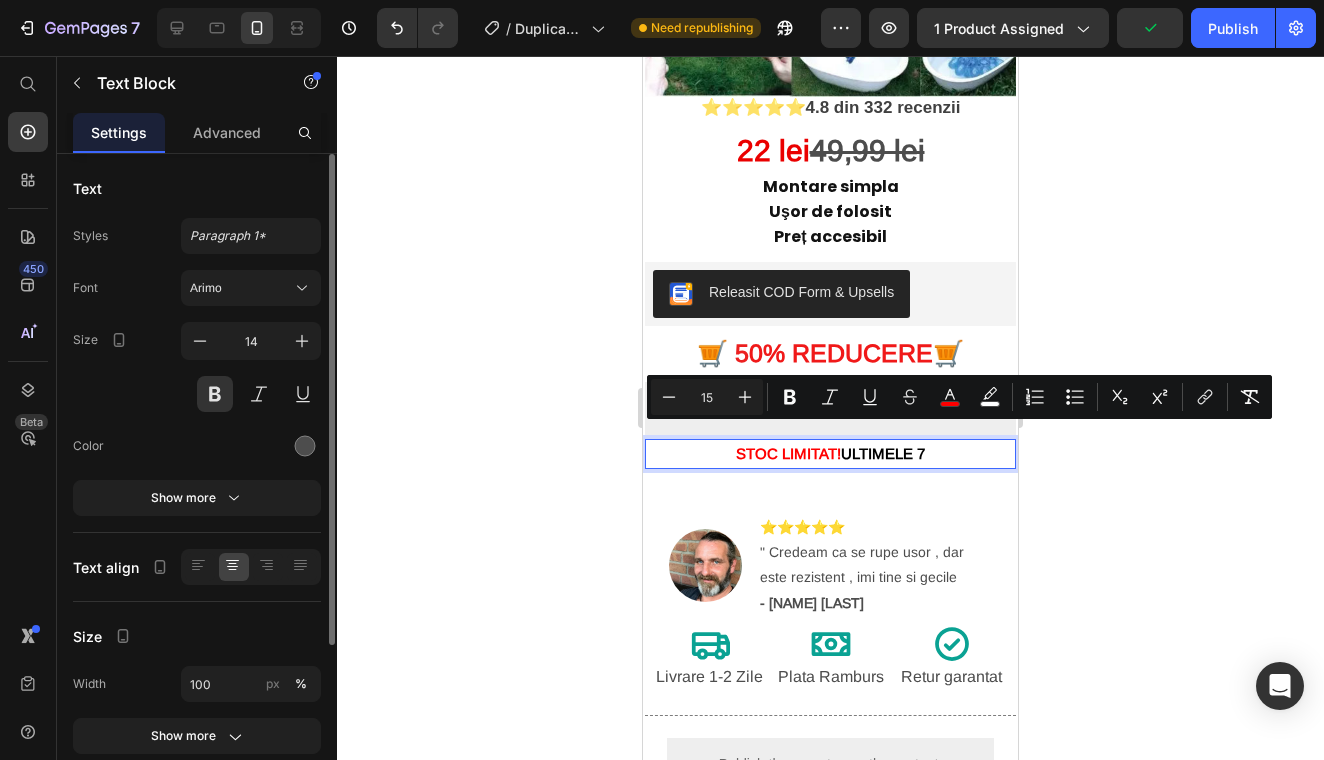 click on "ULTIMELE 7" at bounding box center [883, 453] 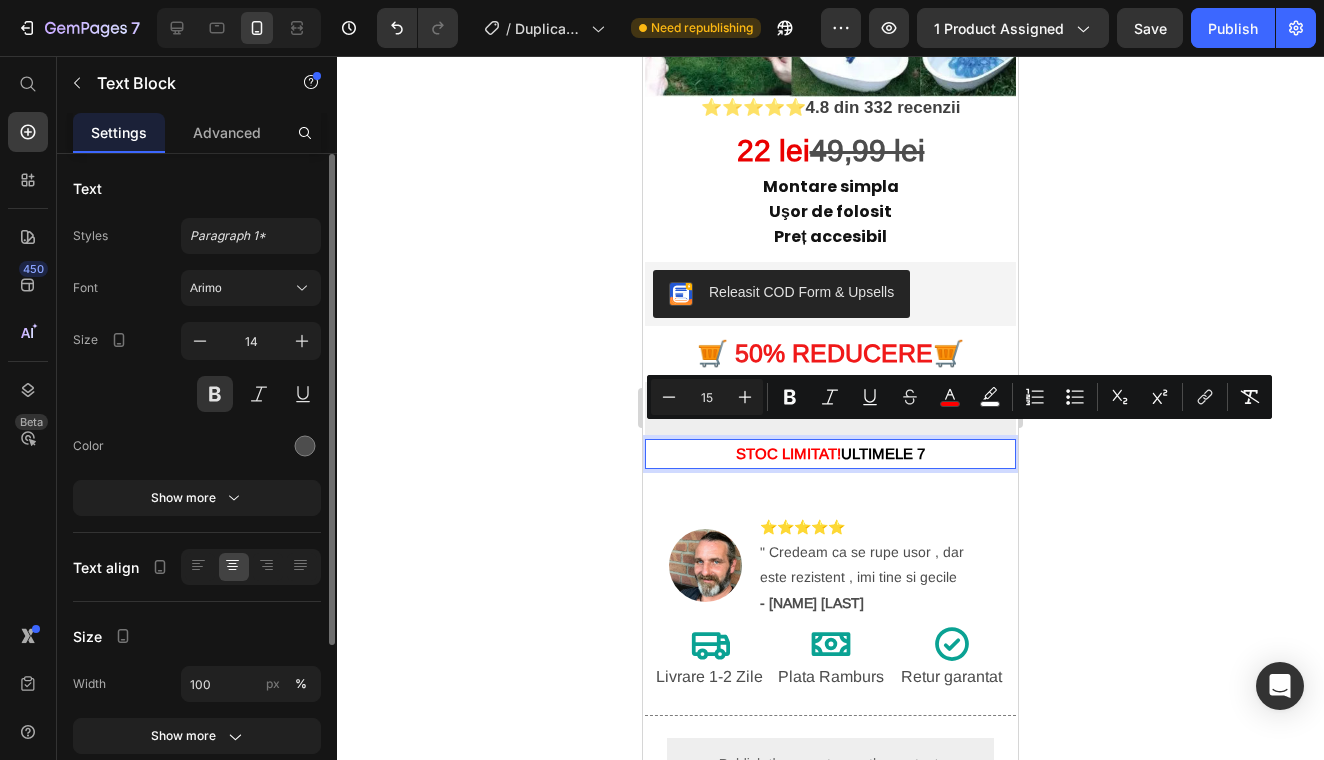 click on "ULTIMELE 7" at bounding box center [883, 453] 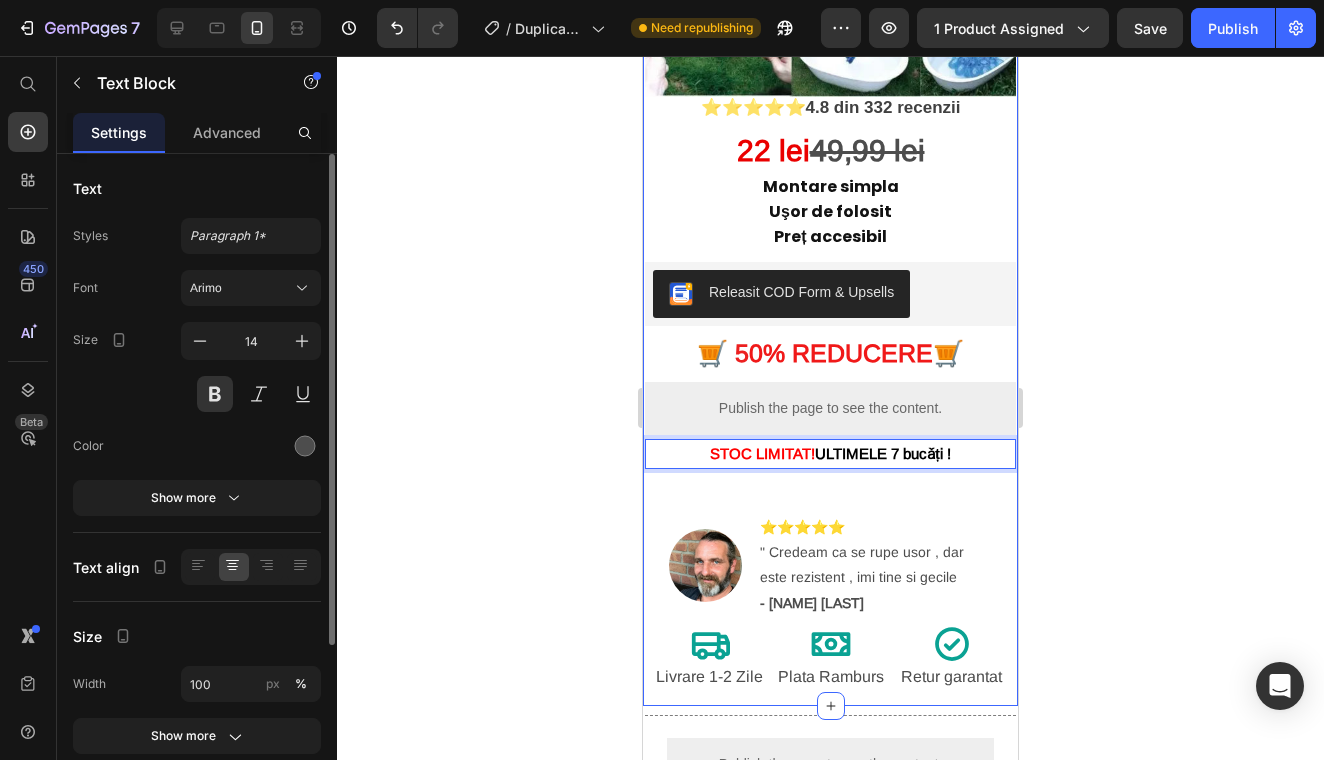 click 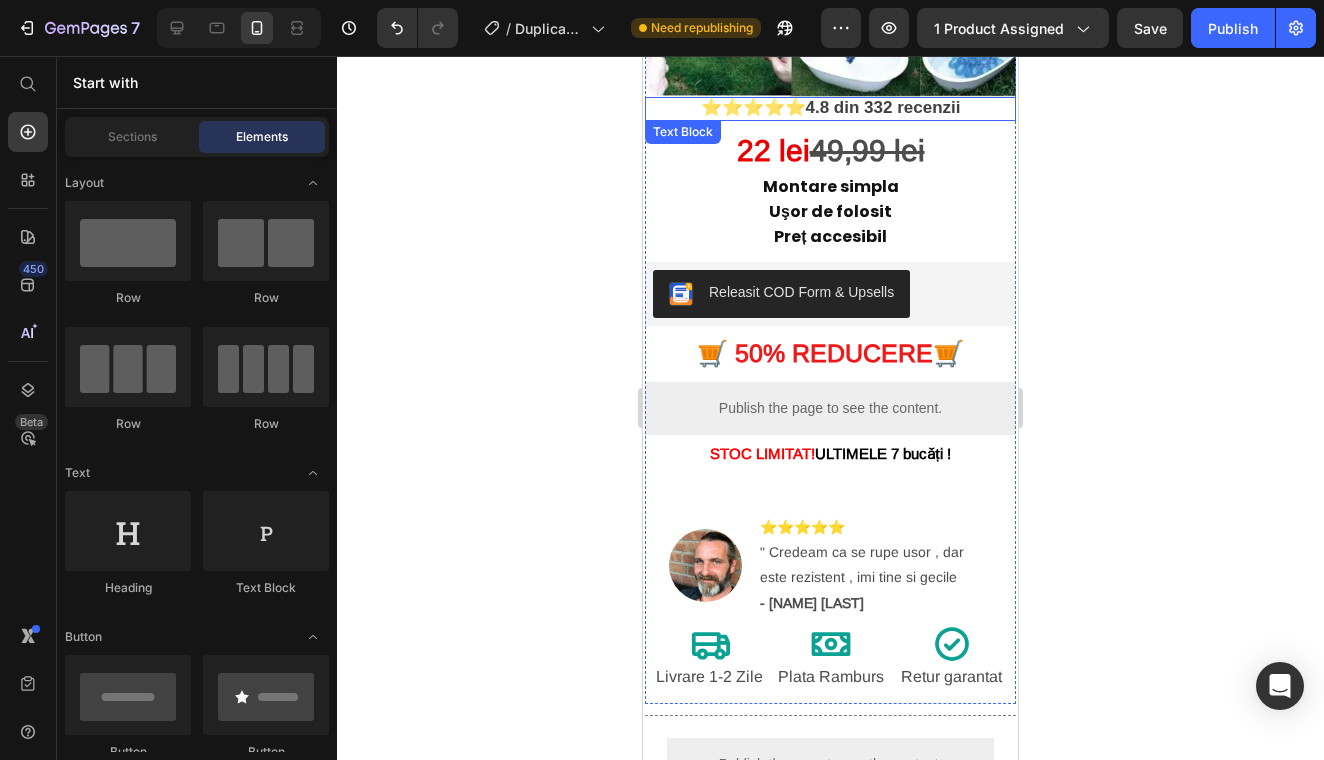click on "4.8 din 332 recenzii" at bounding box center [883, 107] 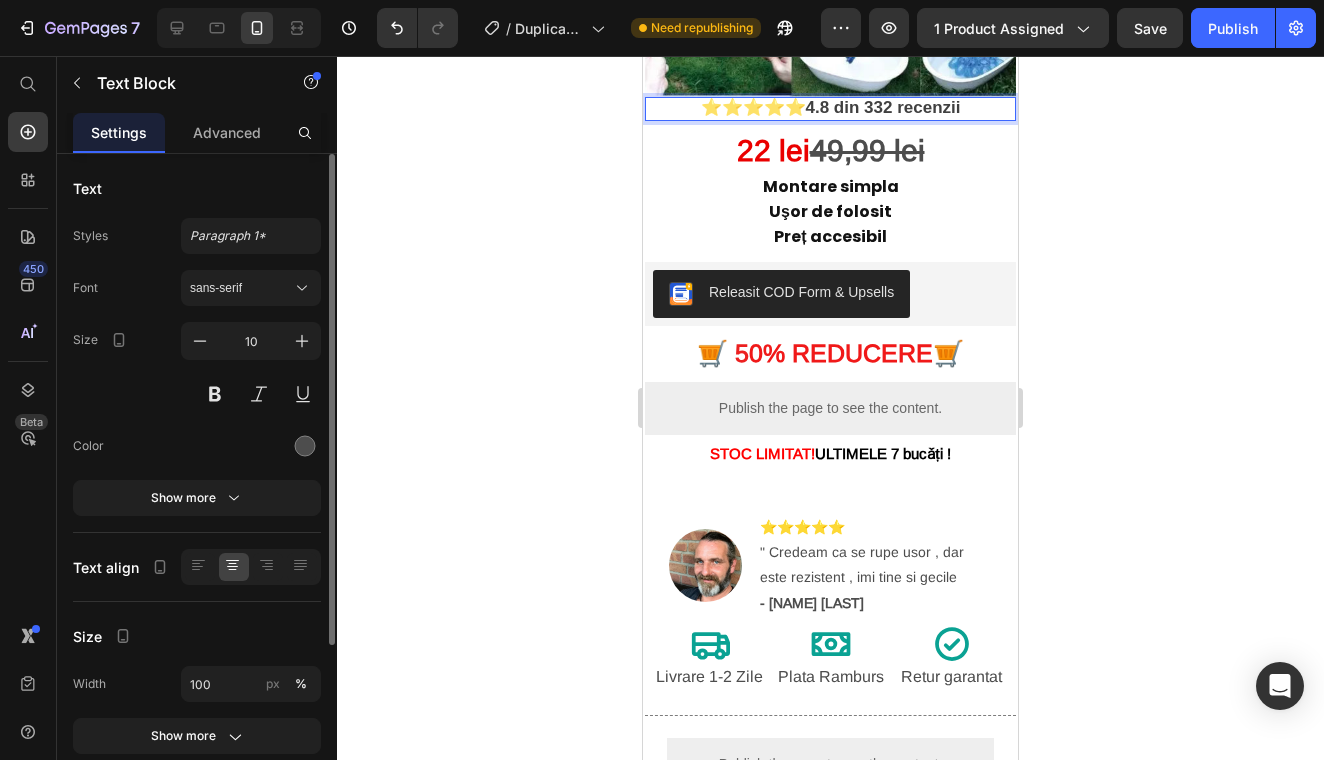 click on "4.8 din 332 recenzii" at bounding box center (883, 107) 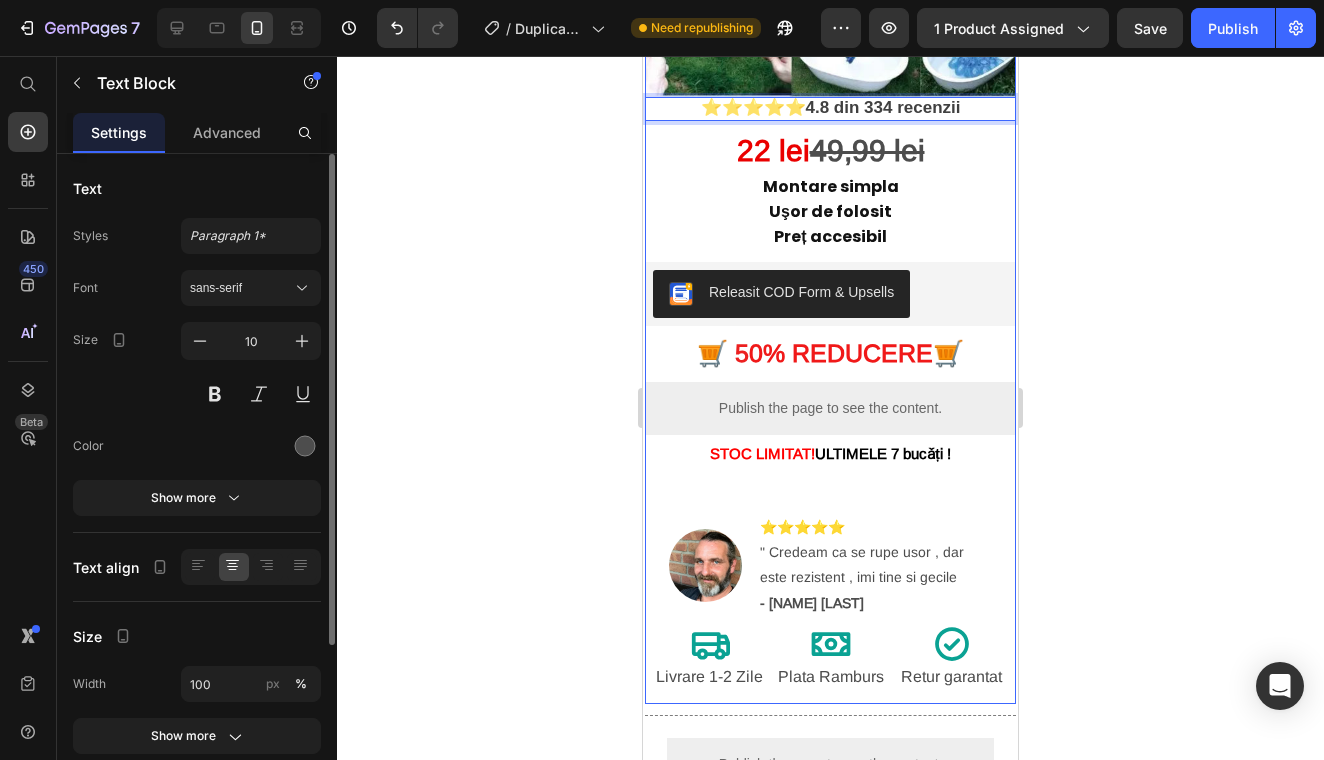 click 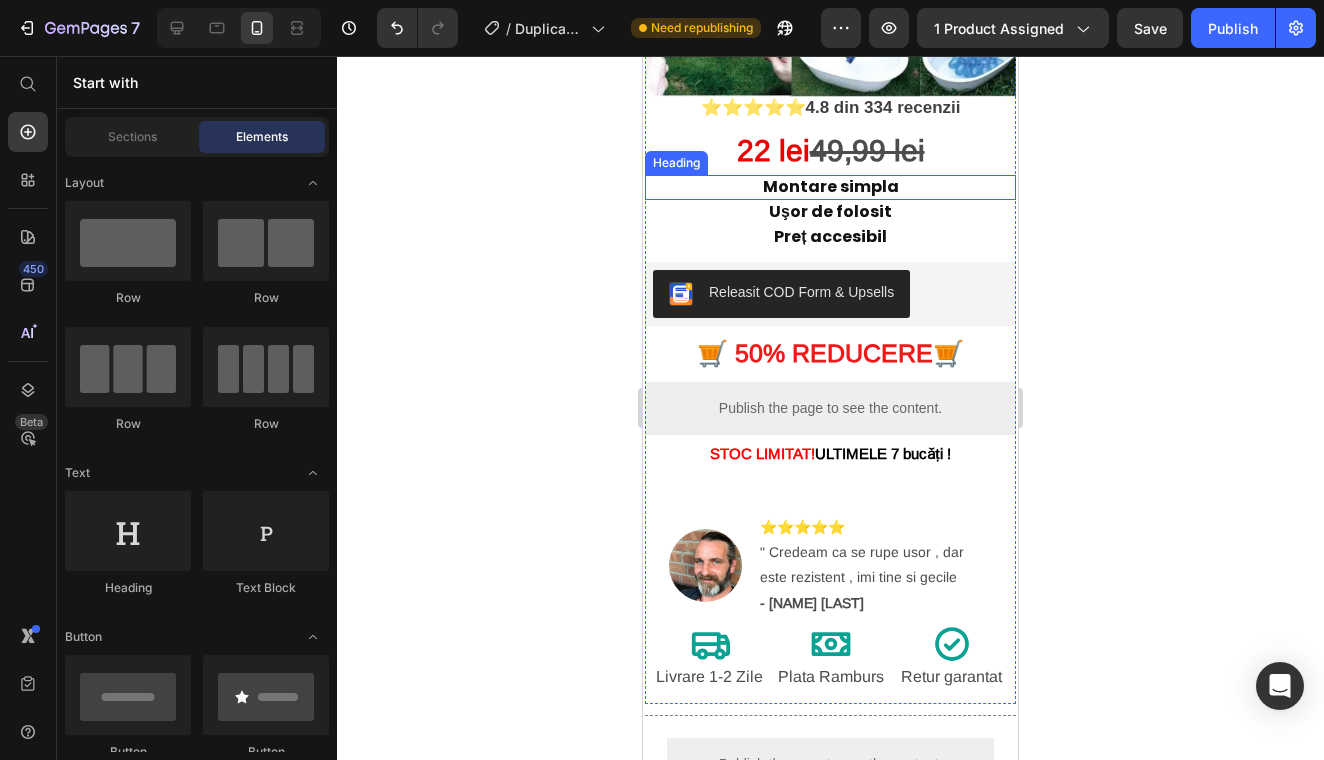 click on "Montare simpla" at bounding box center [830, 187] 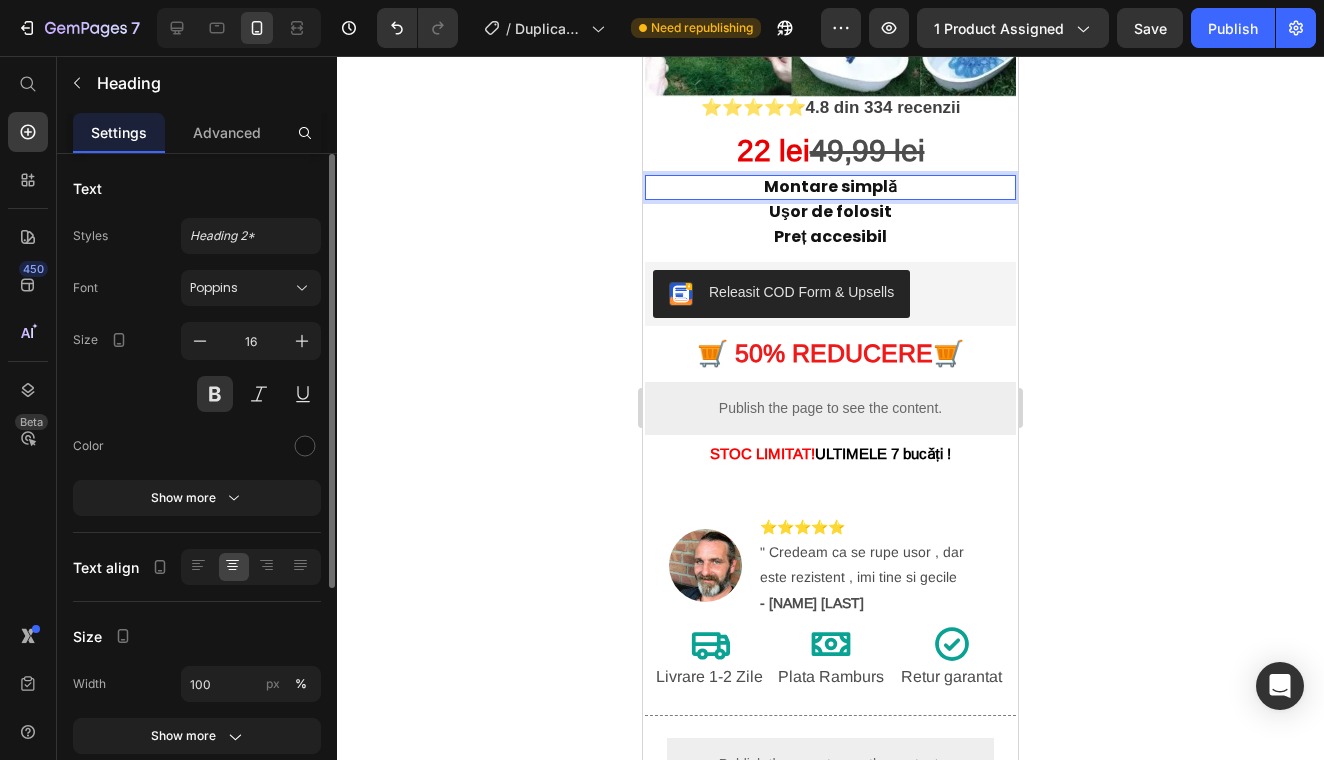 click 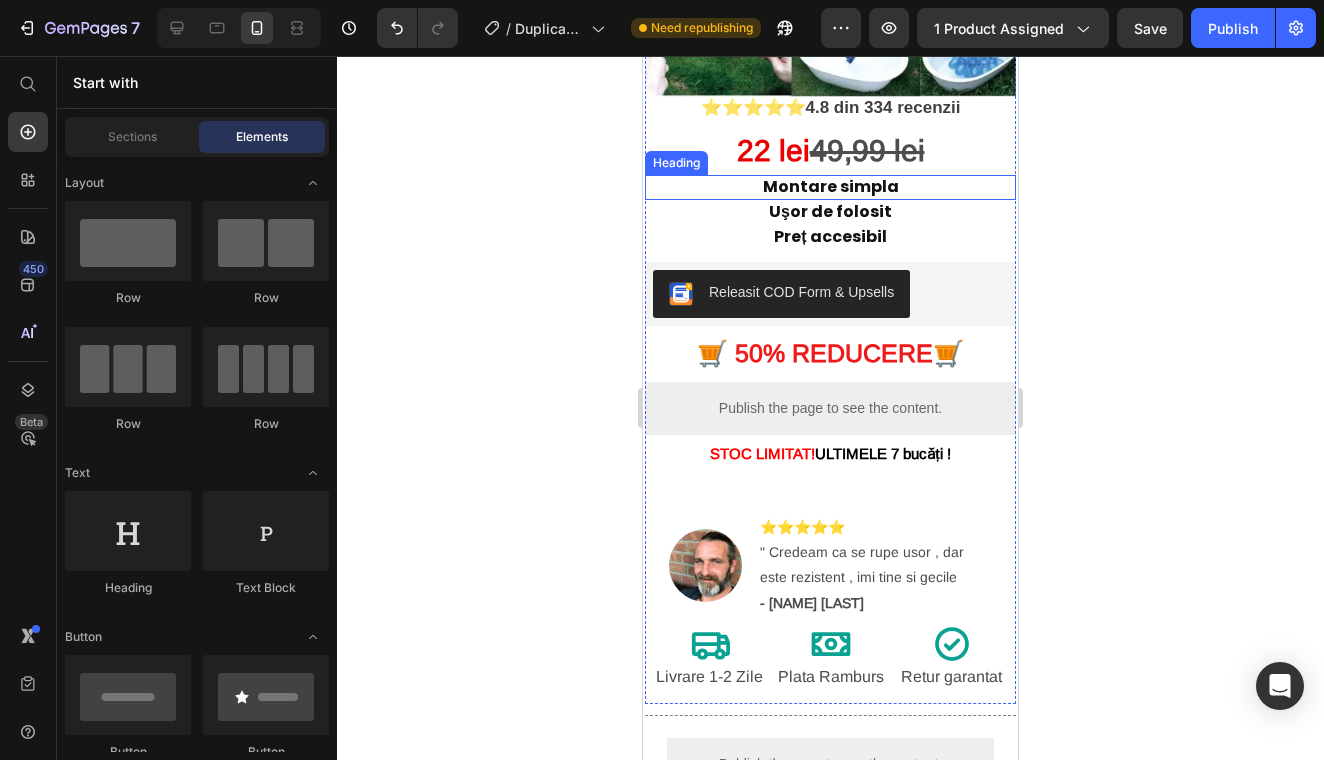 click on "Montare simpla" at bounding box center [830, 187] 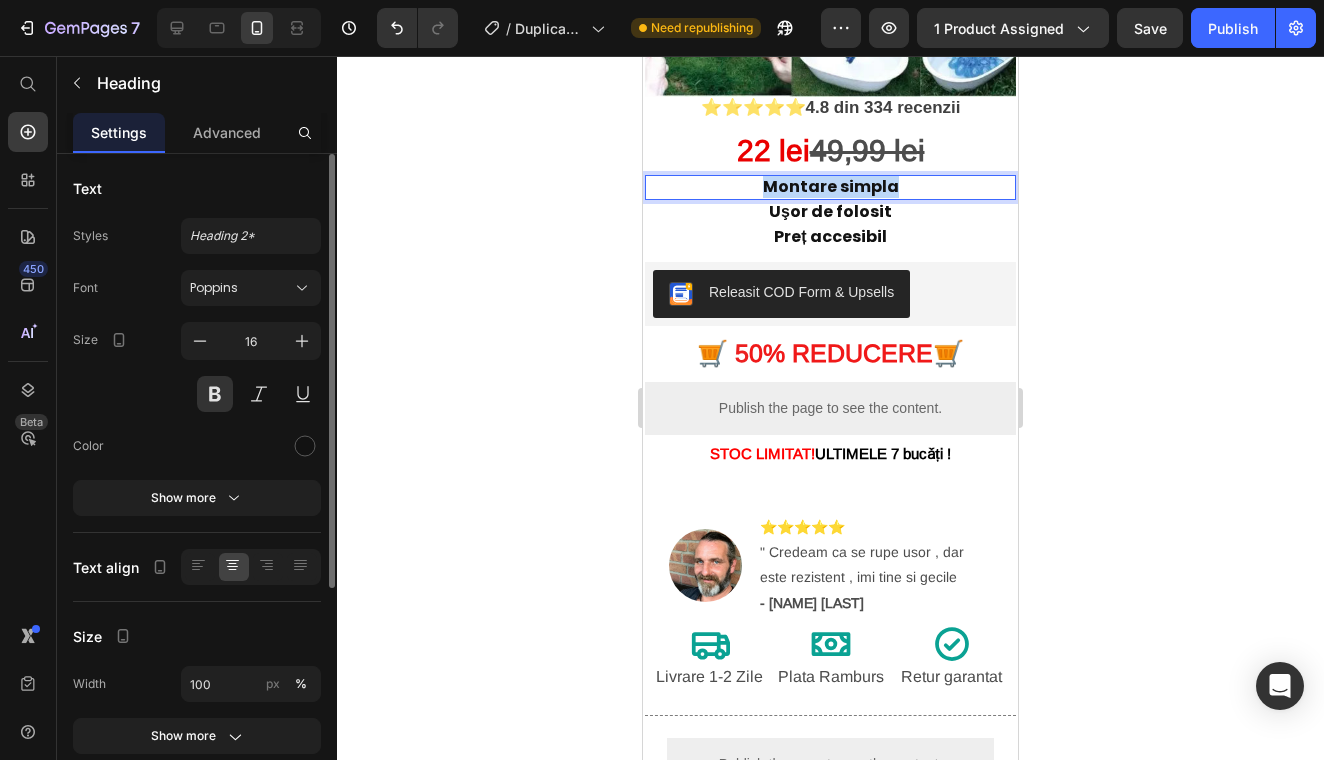 click on "Montare simpla" at bounding box center (830, 187) 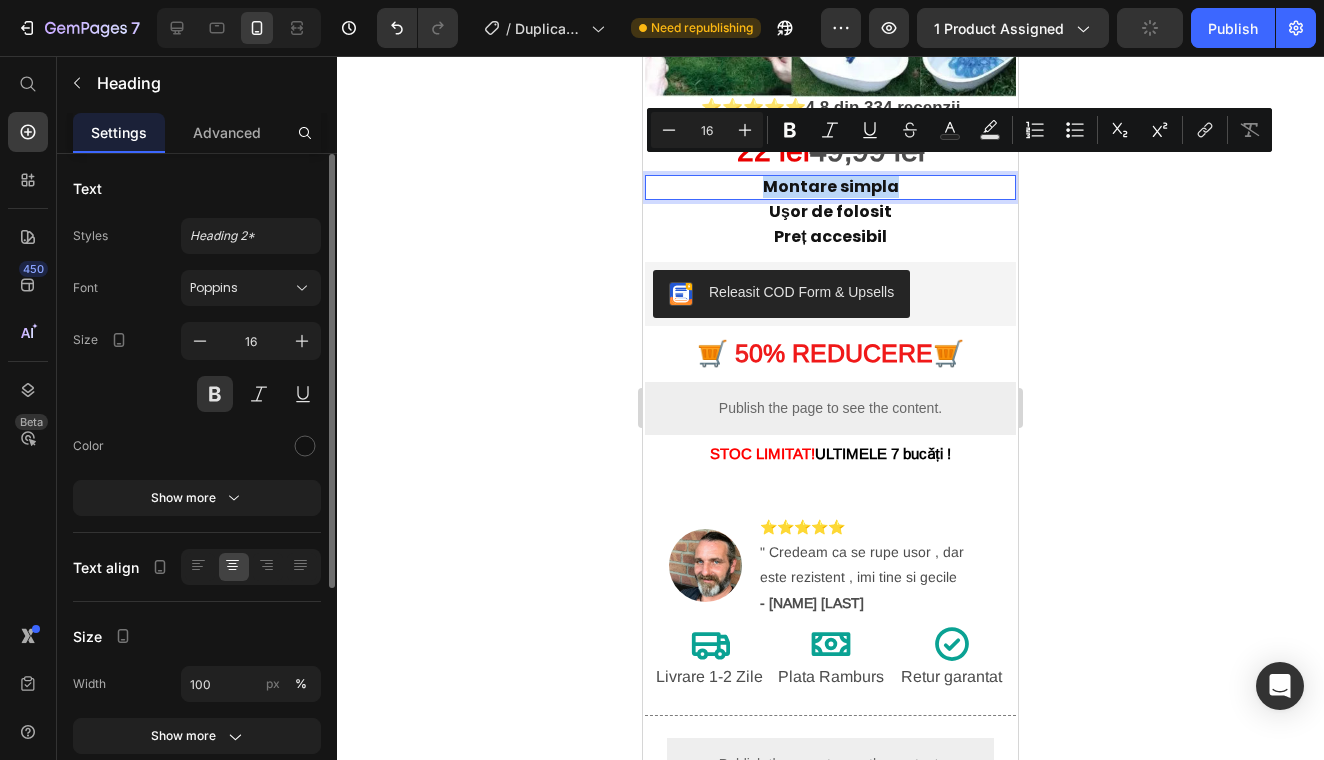 click on "Montare simpla" at bounding box center (830, 187) 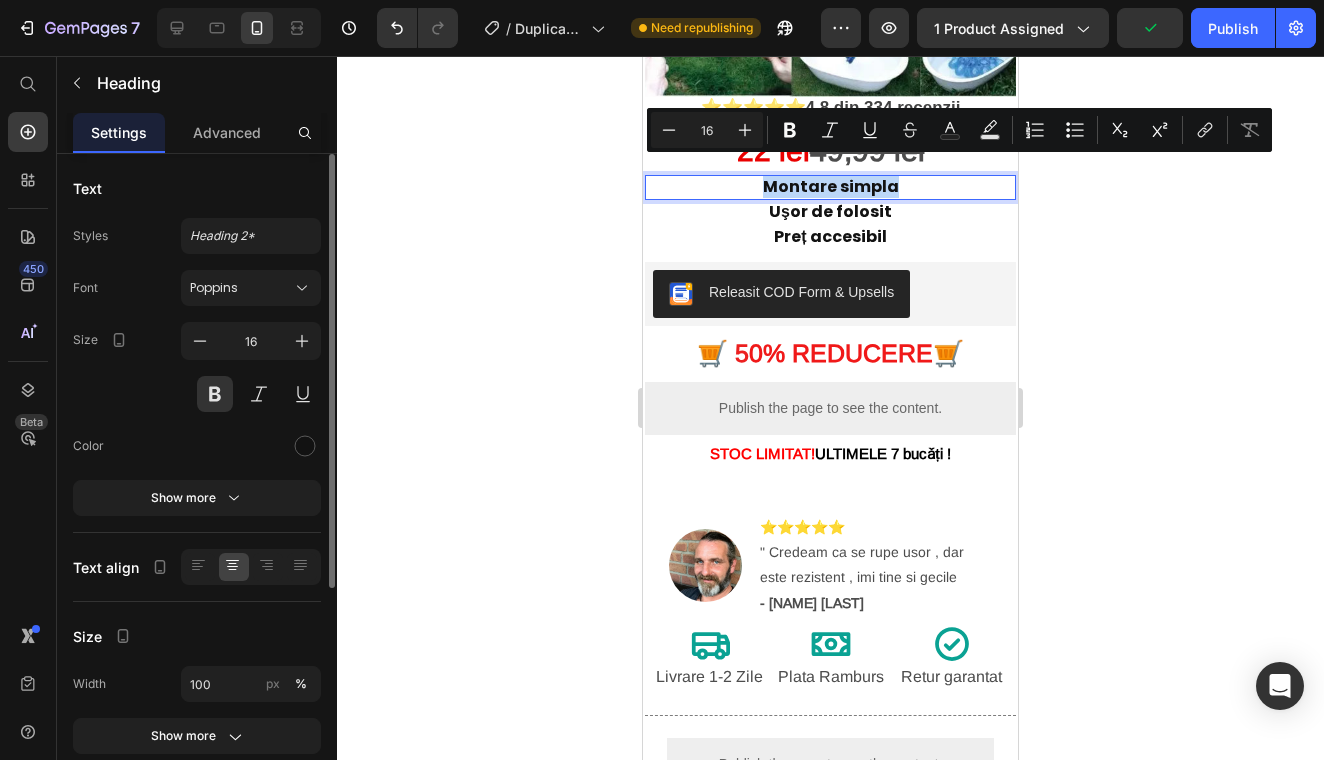 click on "Montare simpla" at bounding box center (830, 187) 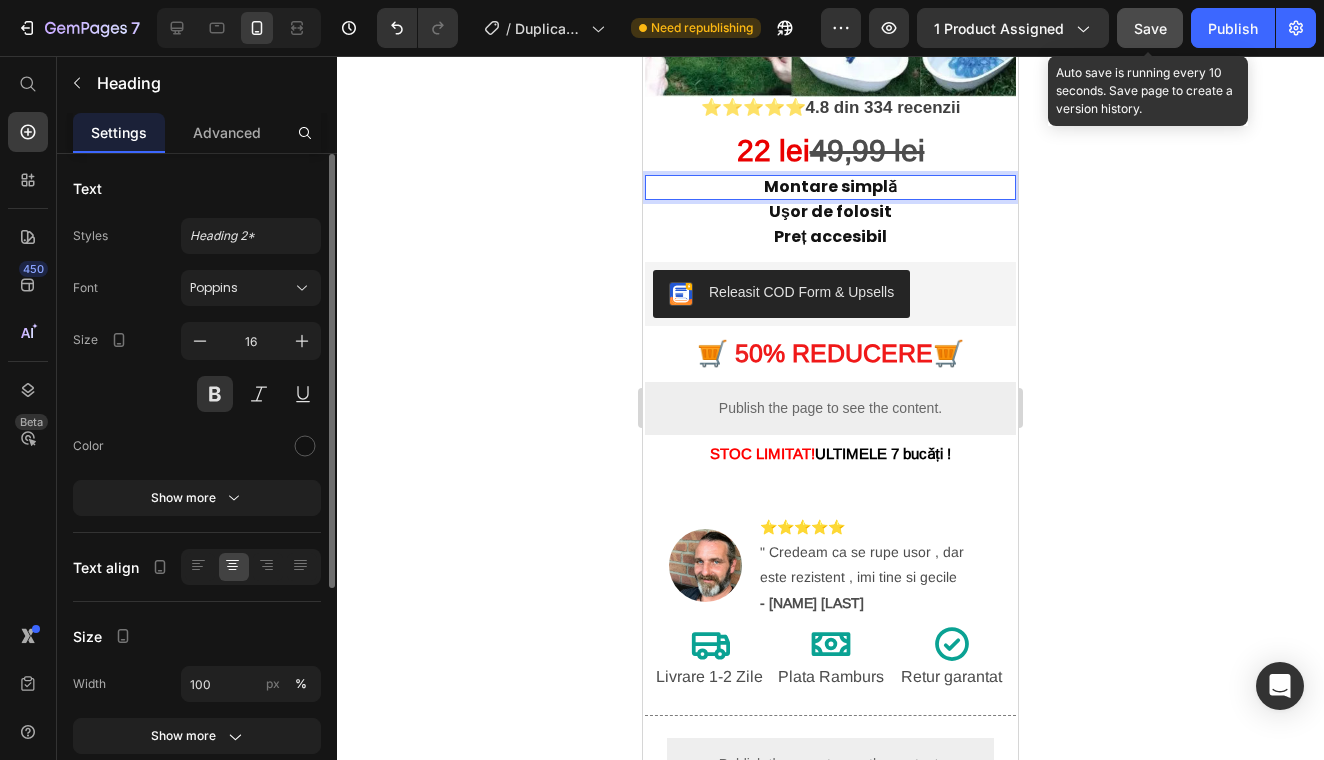 click on "Save" at bounding box center [1150, 28] 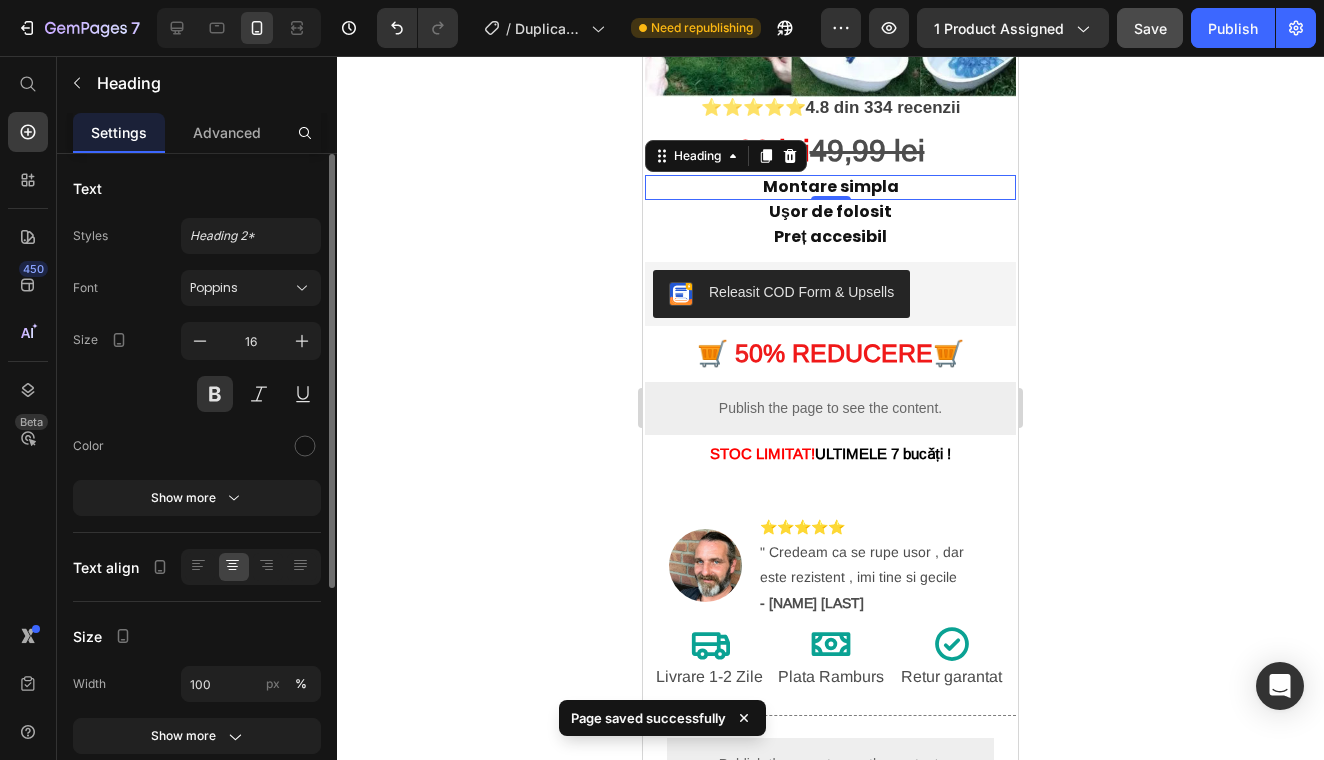 click on "Montare simpla" at bounding box center [830, 187] 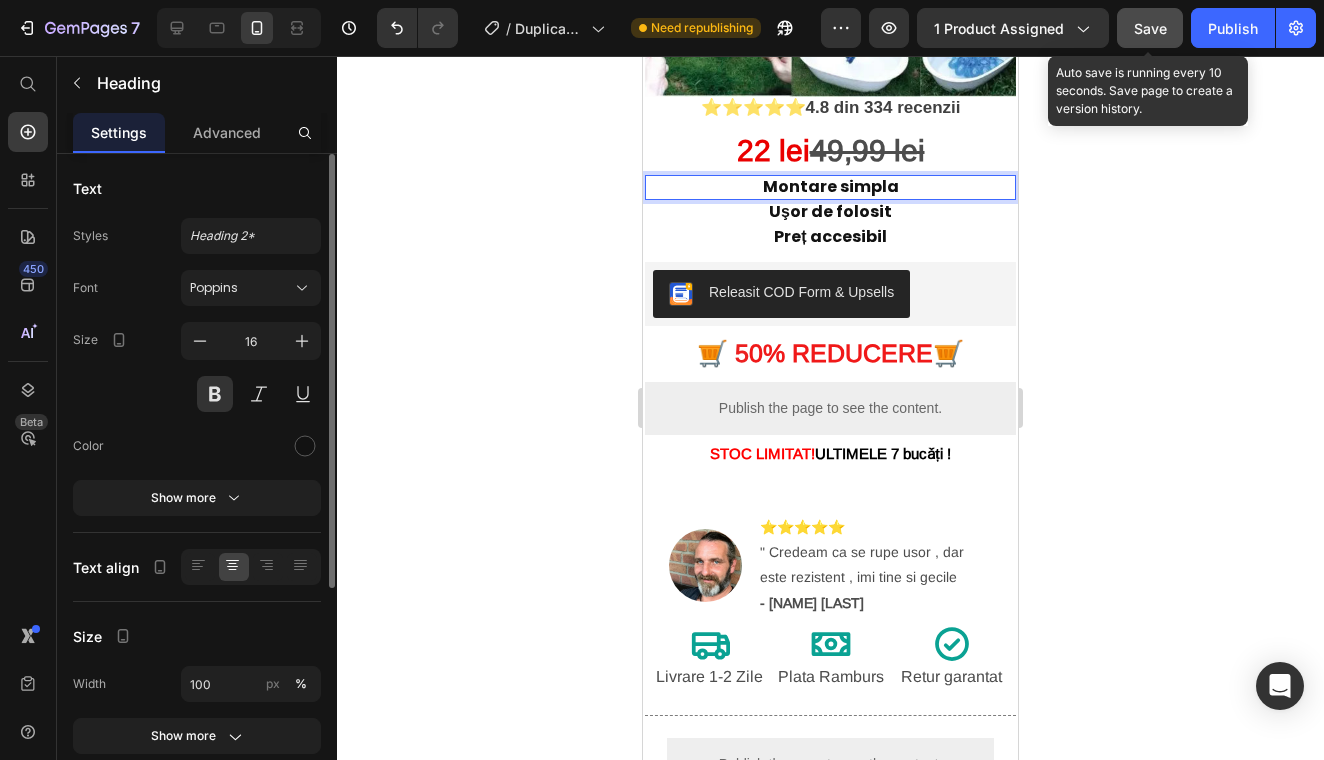 click on "Save" 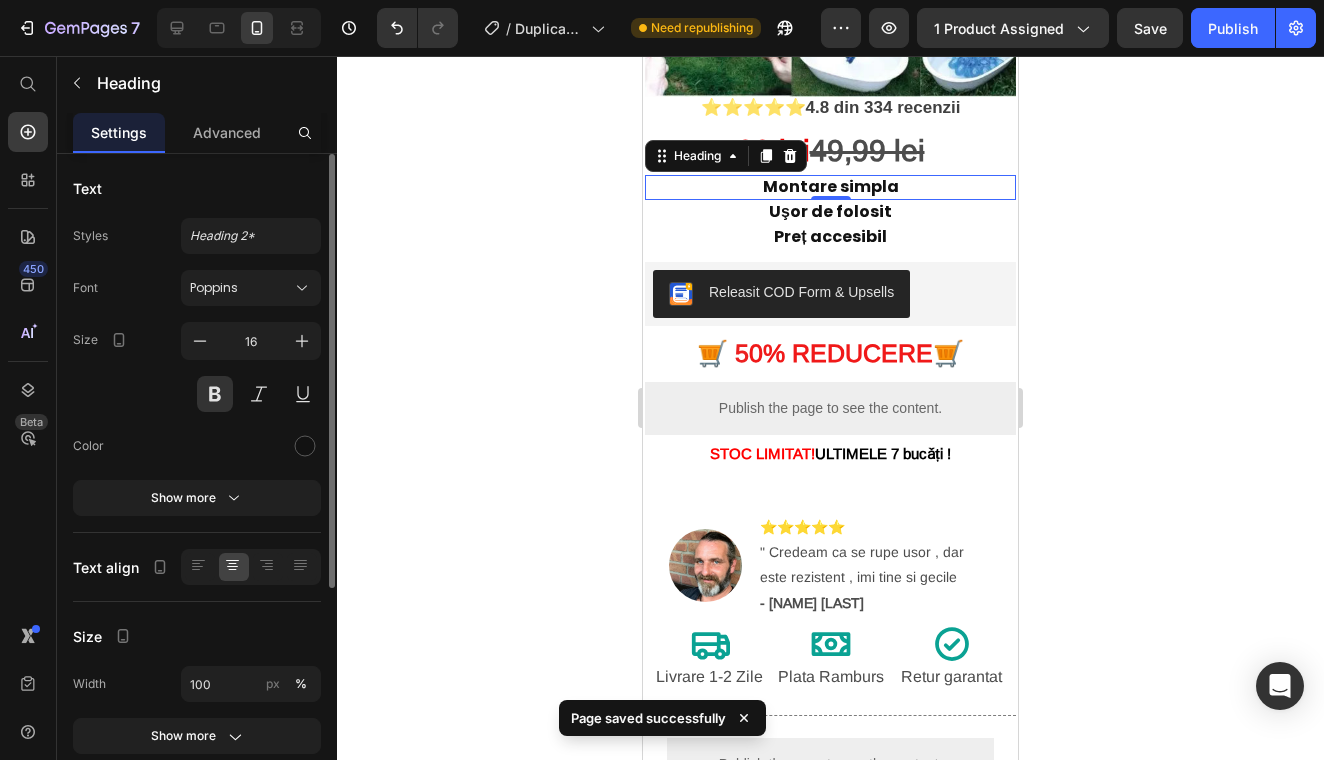 click 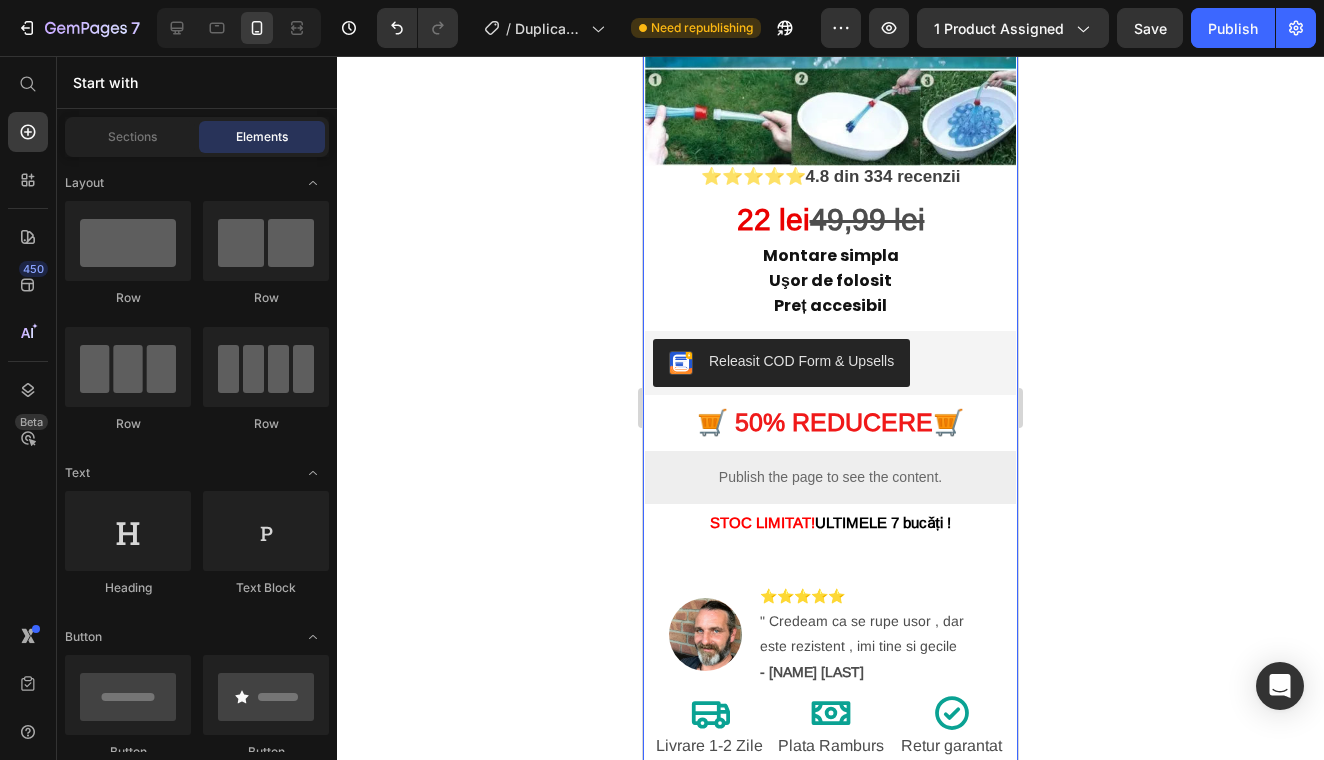scroll, scrollTop: 290, scrollLeft: 0, axis: vertical 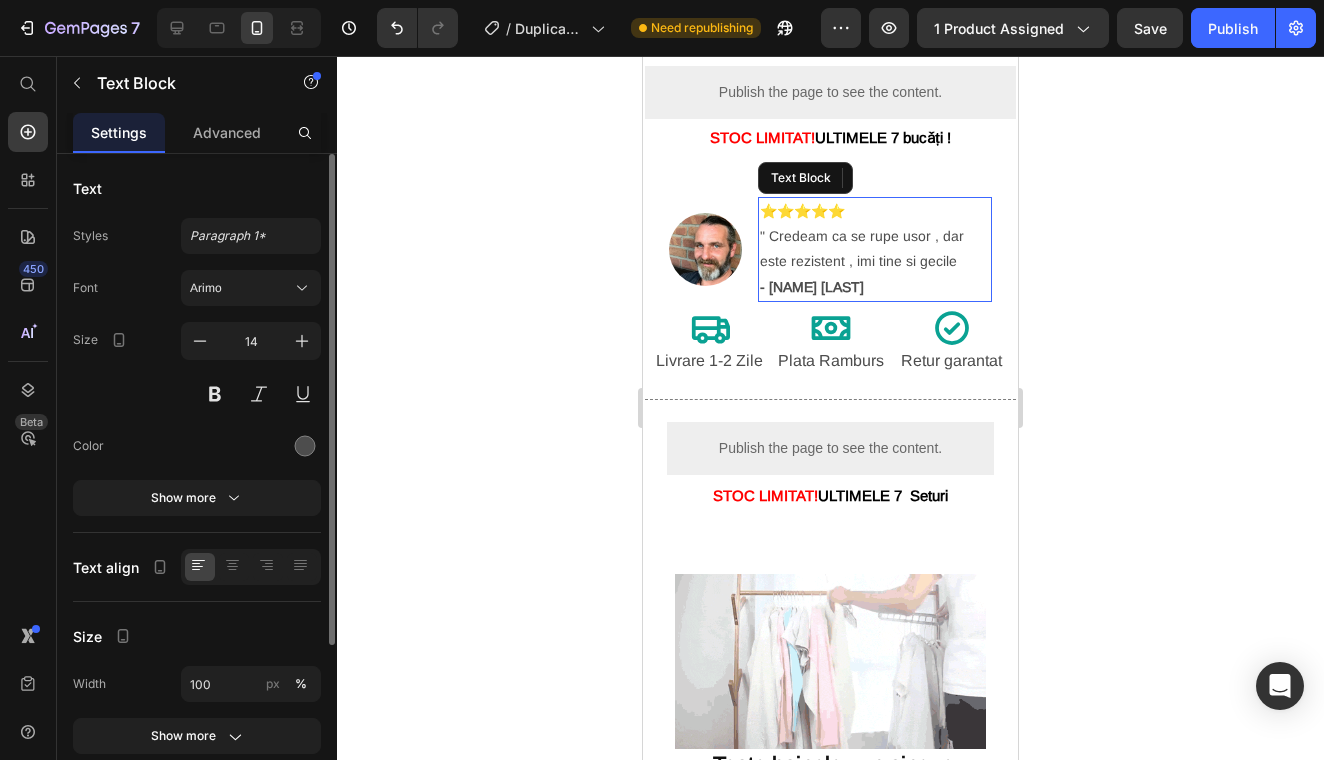 click on "⭐⭐⭐⭐⭐ " Credeam ca se rupe usor , dar este rezistent , imi tine si gecile  - Andrei Stoica" at bounding box center [875, 249] 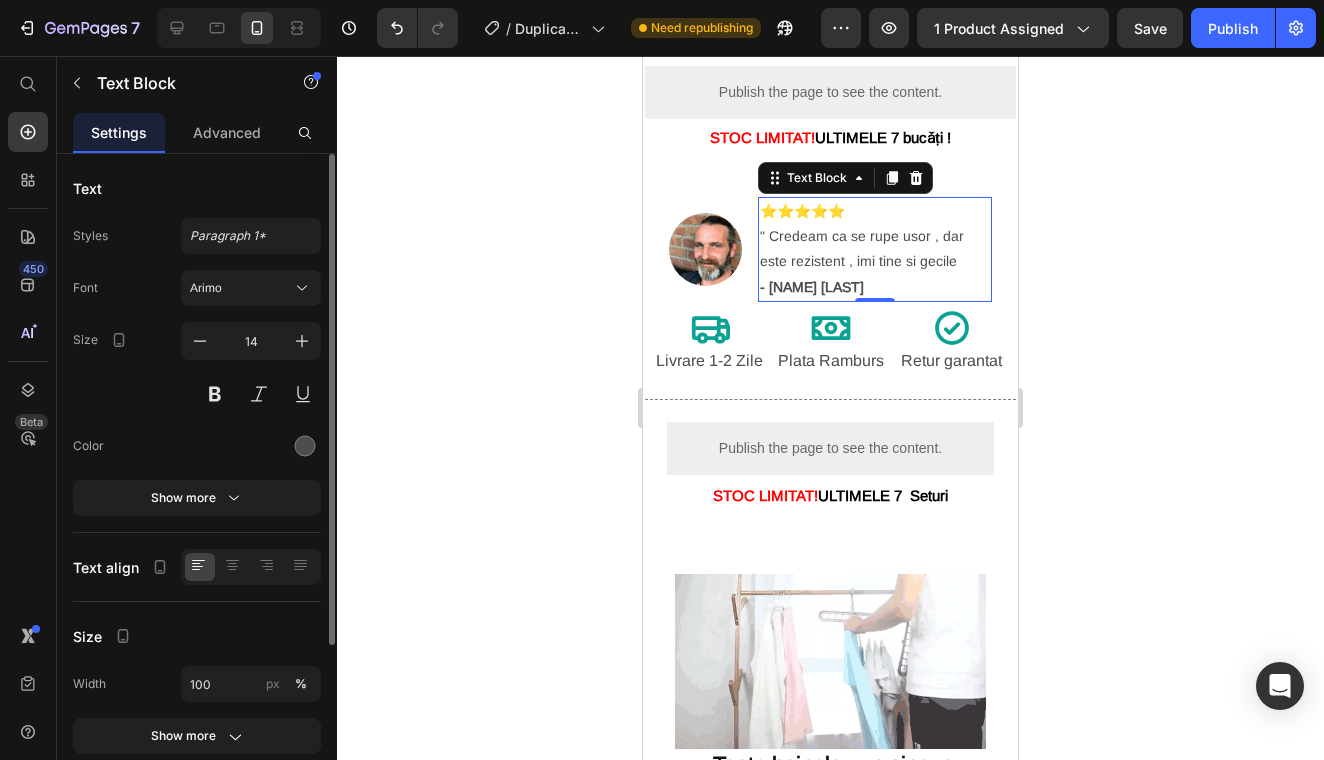 click on "⭐⭐⭐⭐⭐ " Credeam ca se rupe usor , dar este rezistent , imi tine si gecile  - Andrei Stoica" at bounding box center (875, 249) 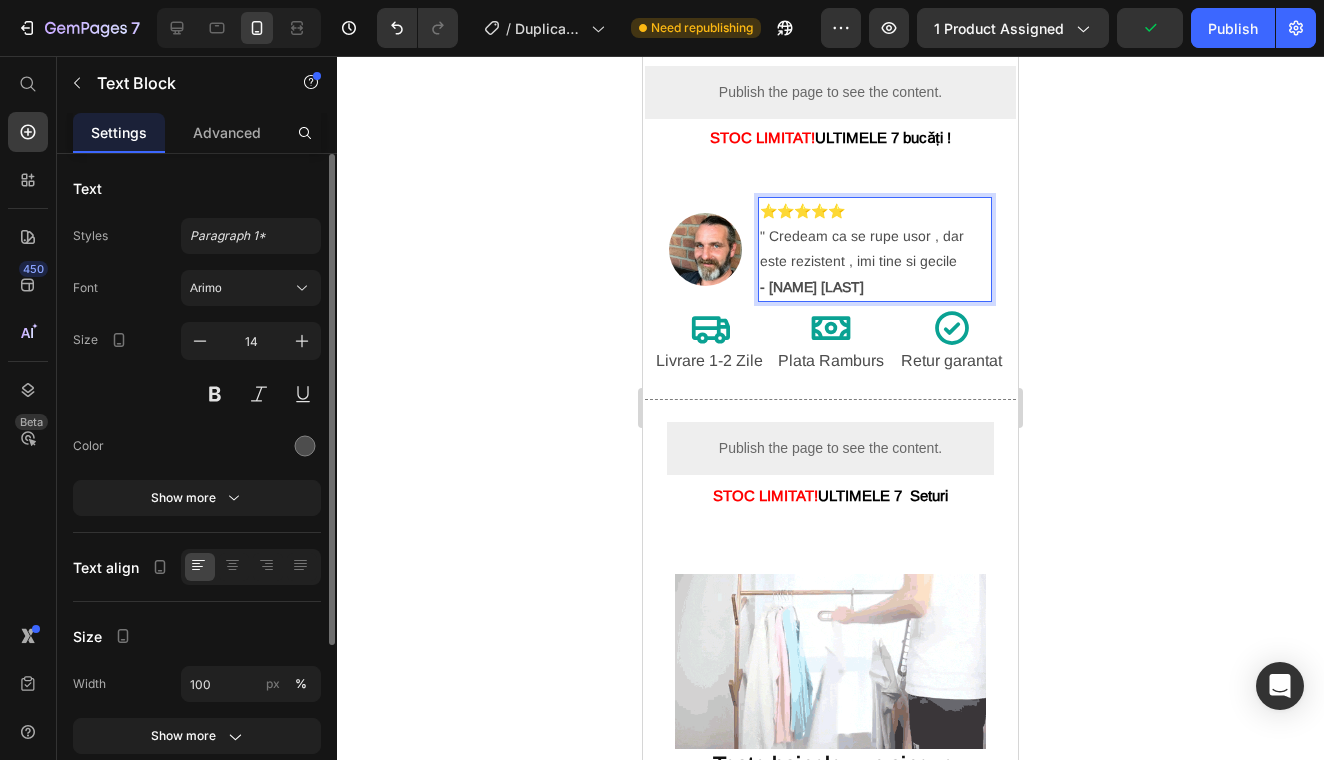 click 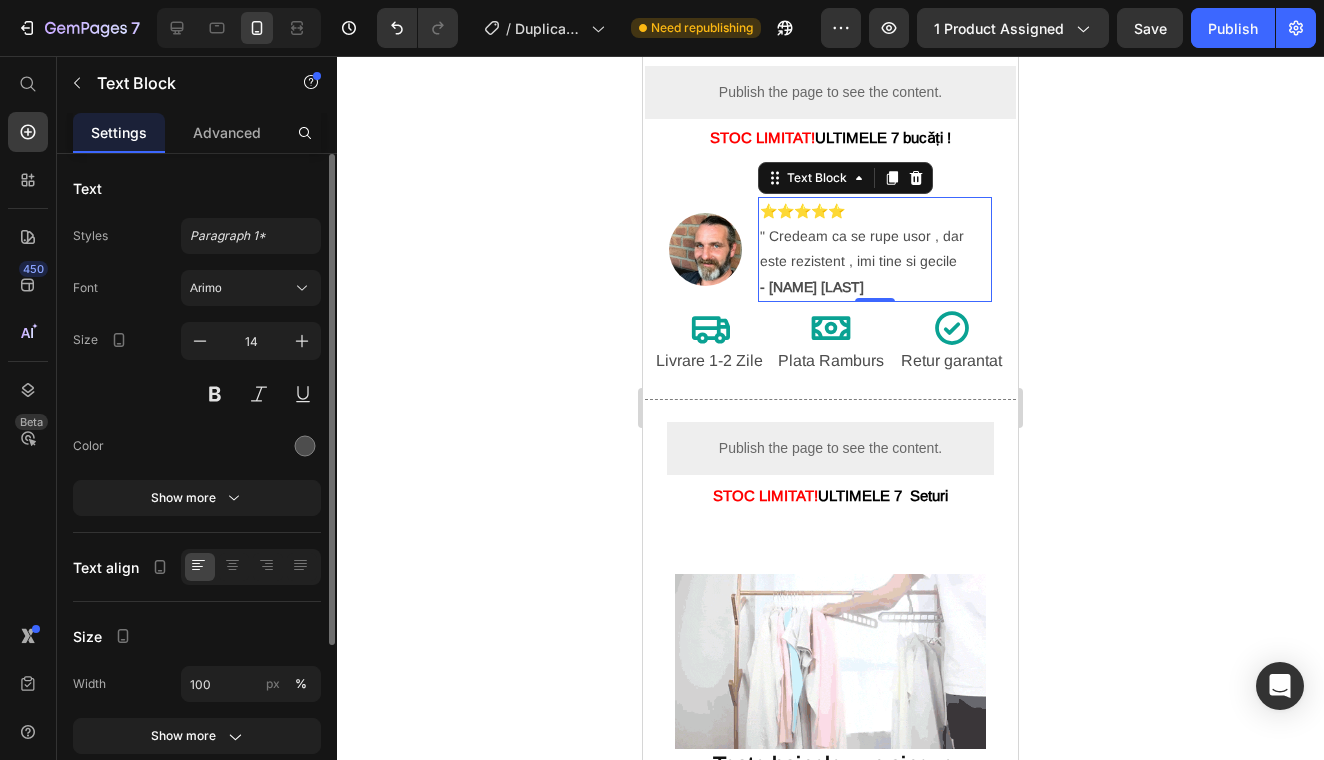 click on "⭐⭐⭐⭐⭐ " Credeam ca se rupe usor , dar este rezistent , imi tine si gecile  - Marius Bogdan" at bounding box center (875, 249) 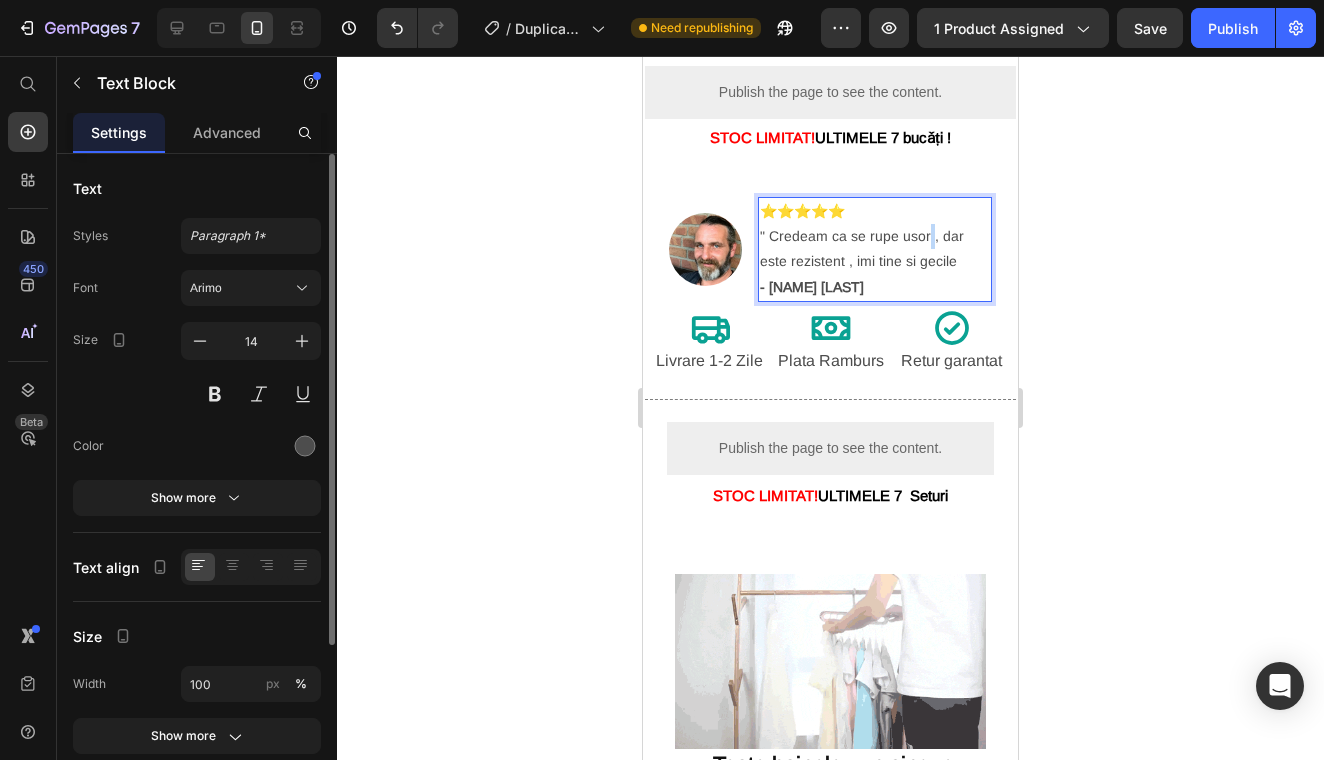 click on "⭐⭐⭐⭐⭐ " Credeam ca se rupe usor , dar este rezistent , imi tine si gecile  - Marius Bogdan" at bounding box center (875, 249) 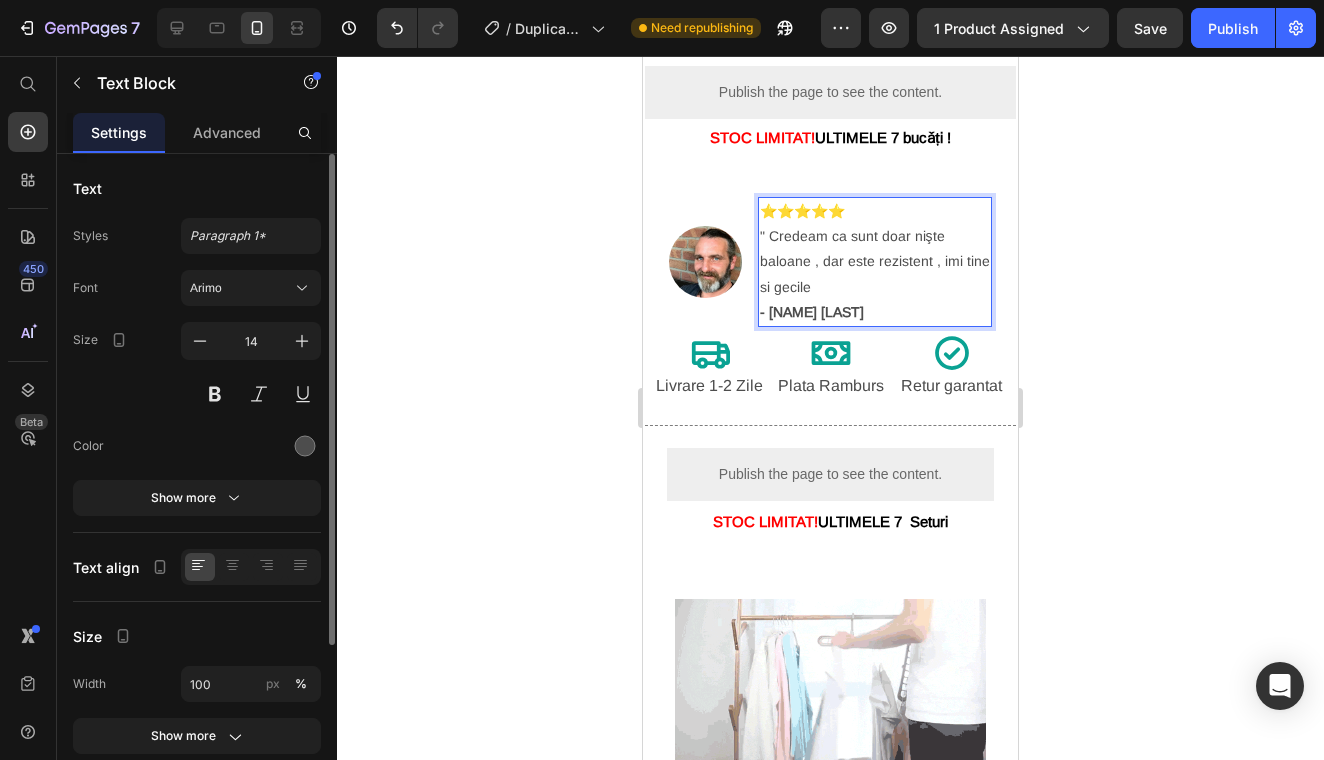click on "⭐⭐⭐⭐⭐ " Credeam ca sunt doar nişte baloane , dar este rezistent , imi tine si gecile  - Marius Bogdan" at bounding box center (875, 262) 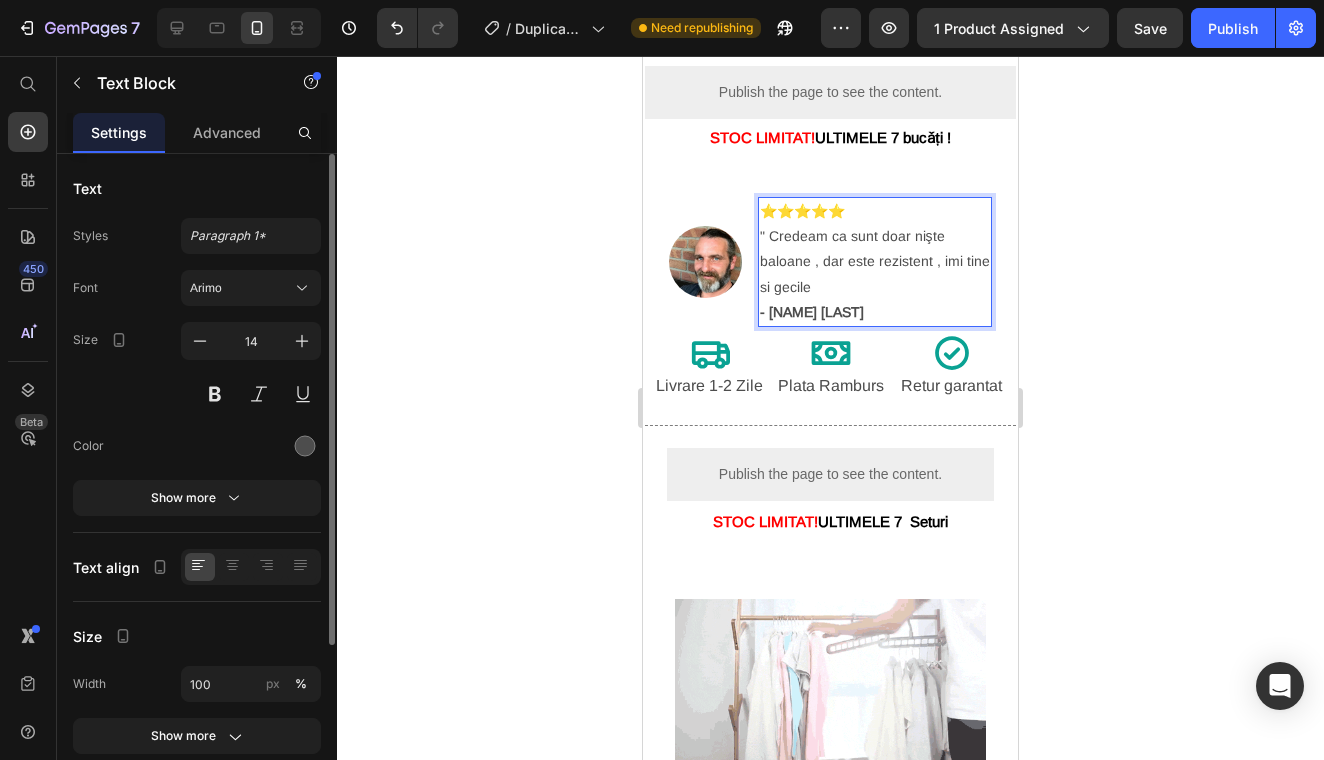click on "⭐⭐⭐⭐⭐ " Credeam ca sunt doar nişte baloane , dar este rezistent , imi tine si gecile  - Marius Bogdan" at bounding box center [875, 262] 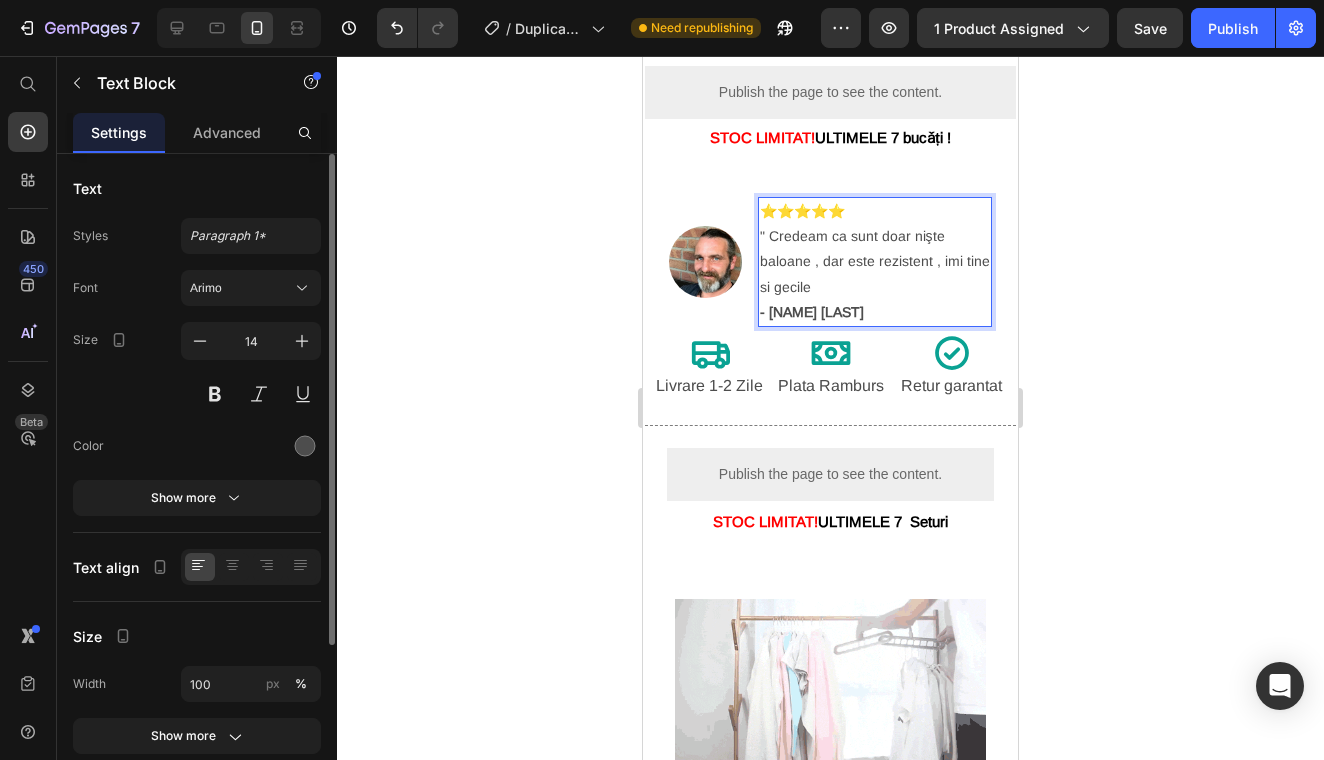 click on "⭐⭐⭐⭐⭐ " Credeam ca sunt doar nişte baloane , dar este rezistent , imi tine si gecile  - Marius Bogdan" at bounding box center [875, 262] 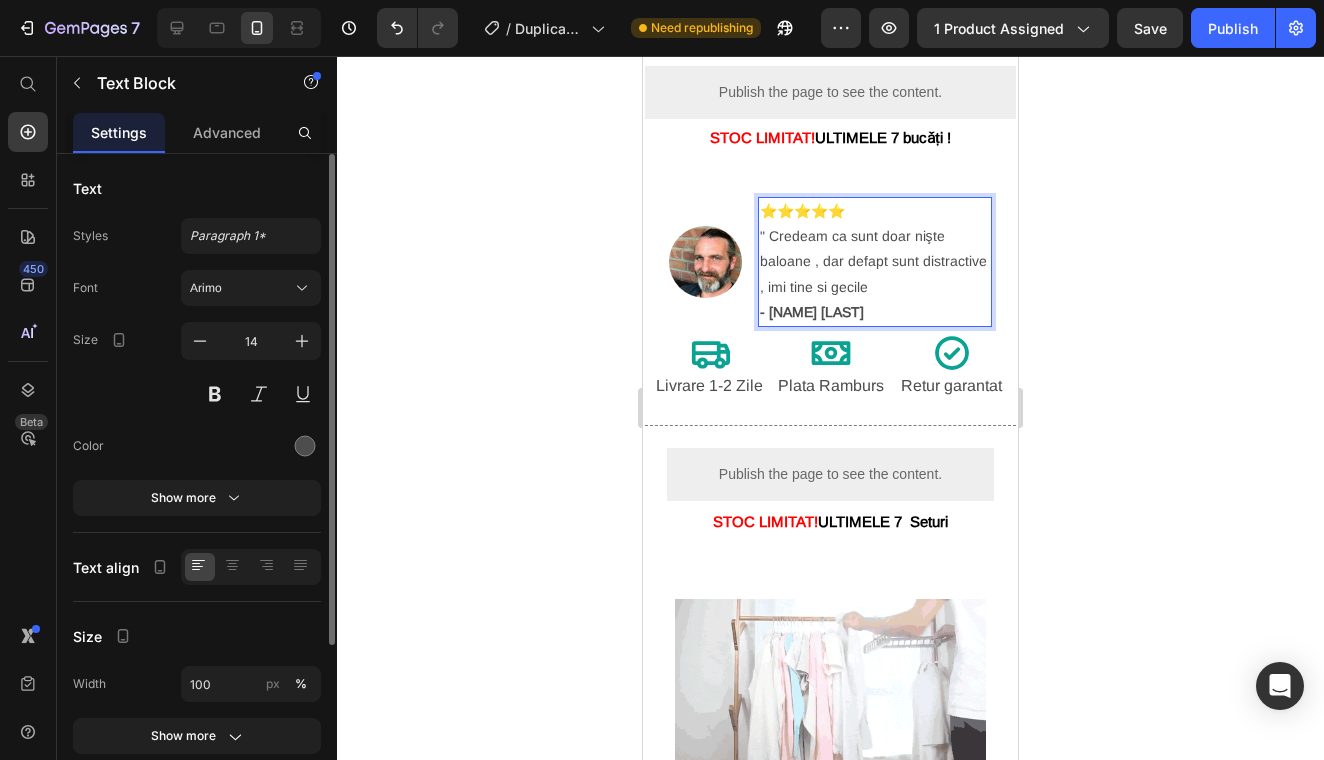 click on "⭐⭐⭐⭐⭐ " Credeam ca sunt doar nişte baloane , dar defapt sunt distractive , imi tine si gecile  - Marius Bogdan" at bounding box center (875, 262) 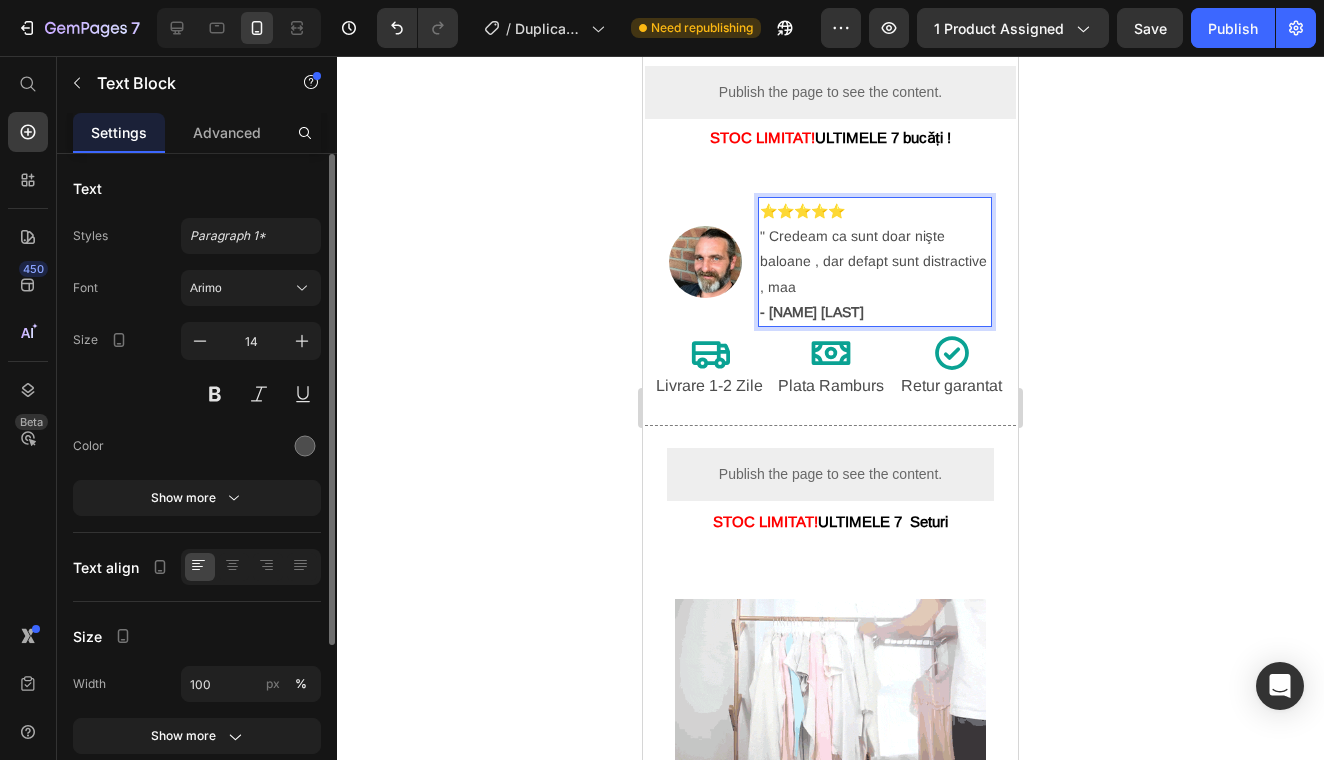 click on "⭐⭐⭐⭐⭐ " Credeam ca sunt doar nişte baloane , dar defapt sunt distractive , maa - Marius Bogdan" at bounding box center [875, 262] 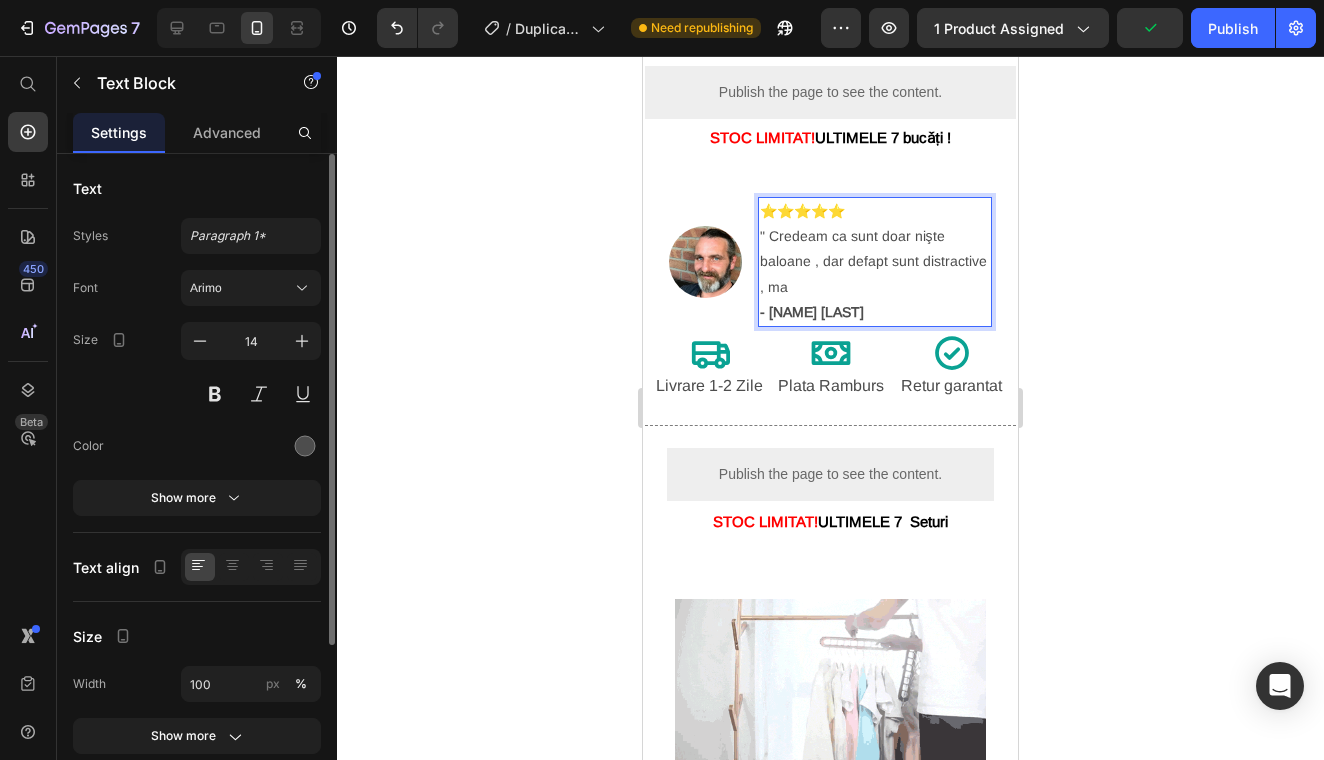 click on "⭐⭐⭐⭐⭐ " Credeam ca sunt doar nişte baloane , dar defapt sunt distractive , ma - Marius Bogdan" at bounding box center [875, 262] 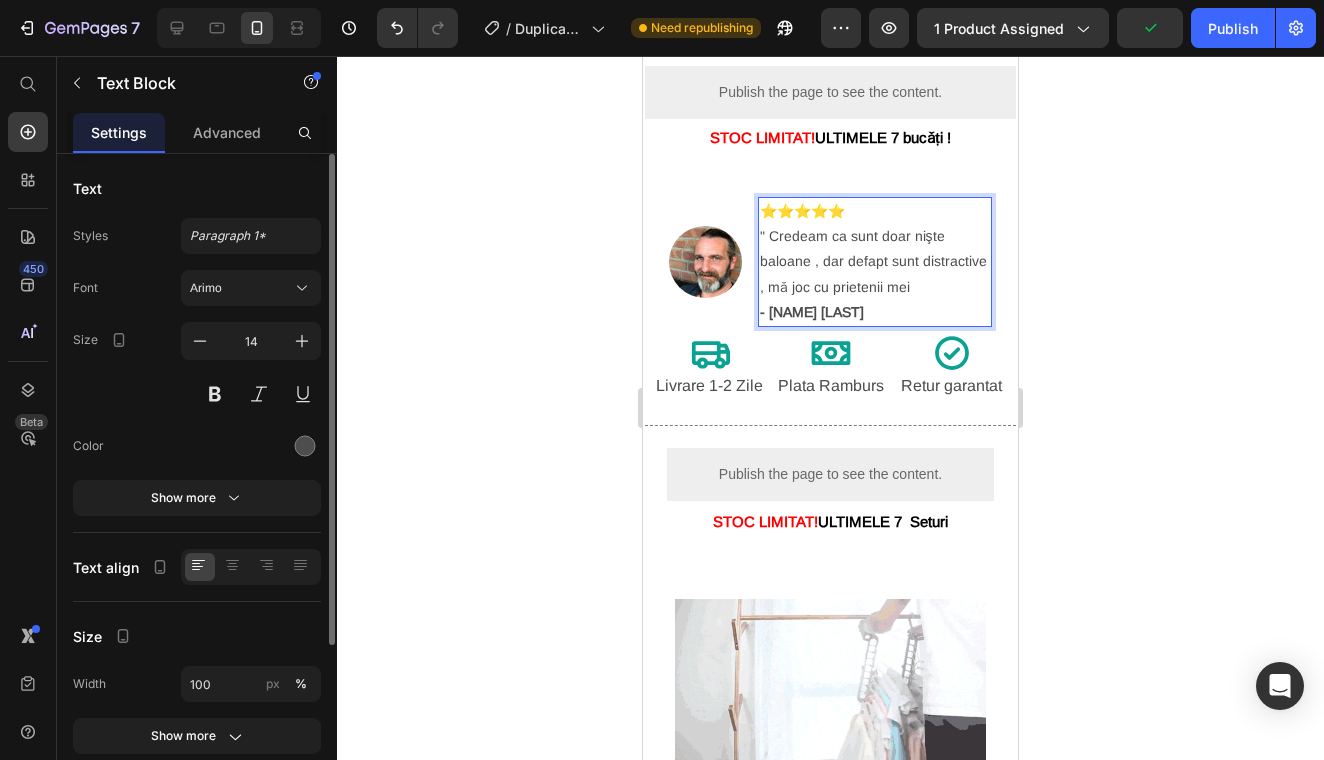 click on "⭐⭐⭐⭐⭐ " Credeam ca sunt doar nişte baloane , dar defapt sunt distractive , mǎ joc cu prietenii mei   - Marius Bogdan" at bounding box center (875, 262) 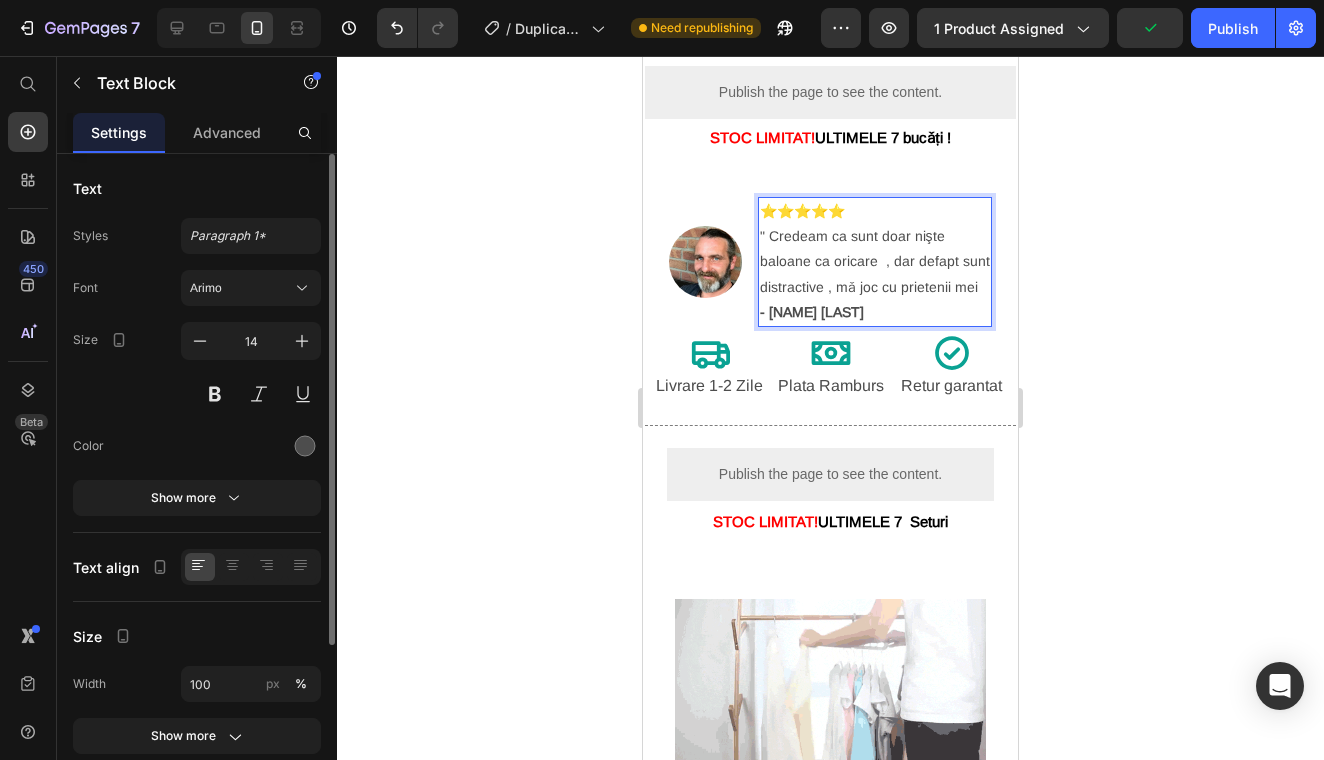 click on "⭐⭐⭐⭐⭐ " Credeam ca sunt doar nişte baloane ca oricare  , dar defapt sunt distractive , mǎ joc cu prietenii mei   - Marius Bogdan" at bounding box center [875, 262] 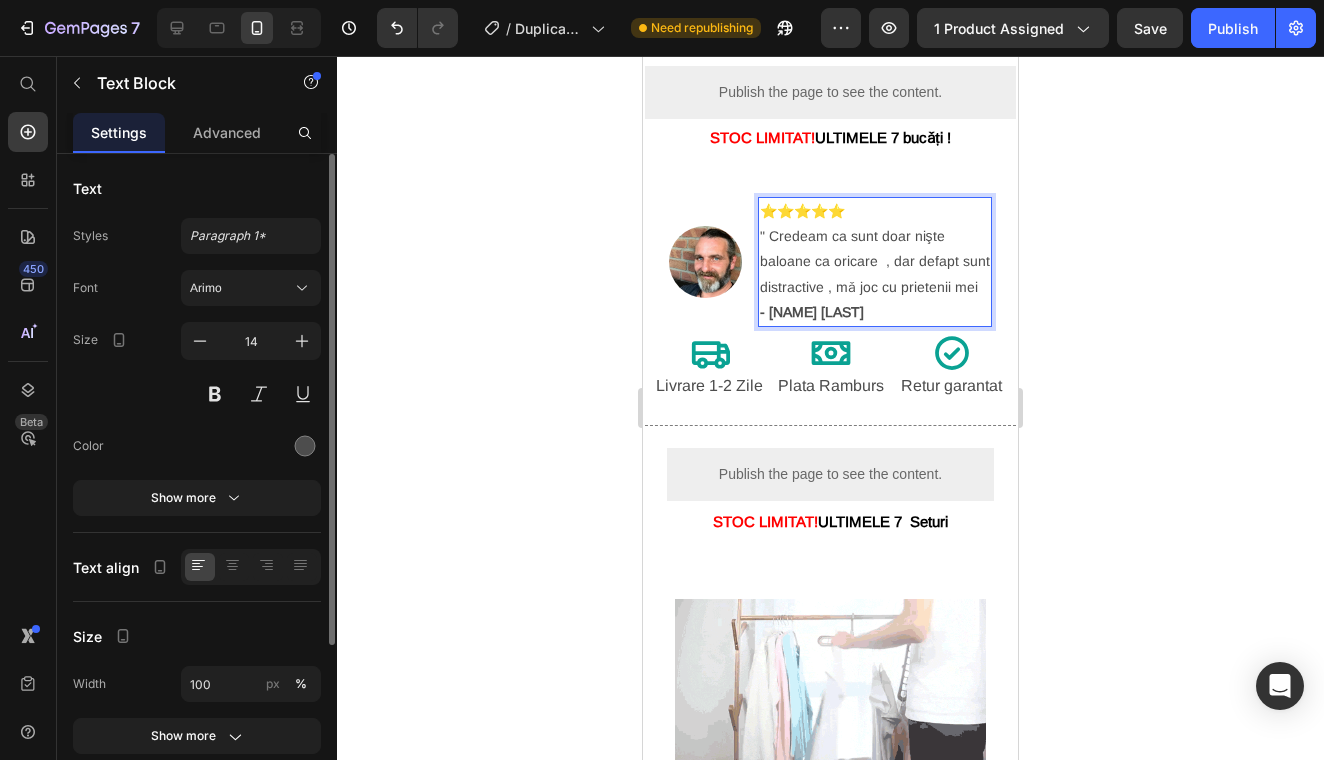 click on "⭐⭐⭐⭐⭐ " Credeam ca sunt doar nişte baloane ca oricare  , dar defapt sunt distractive , mǎ joc cu prietenii mei - Marius Bogdan" at bounding box center (875, 262) 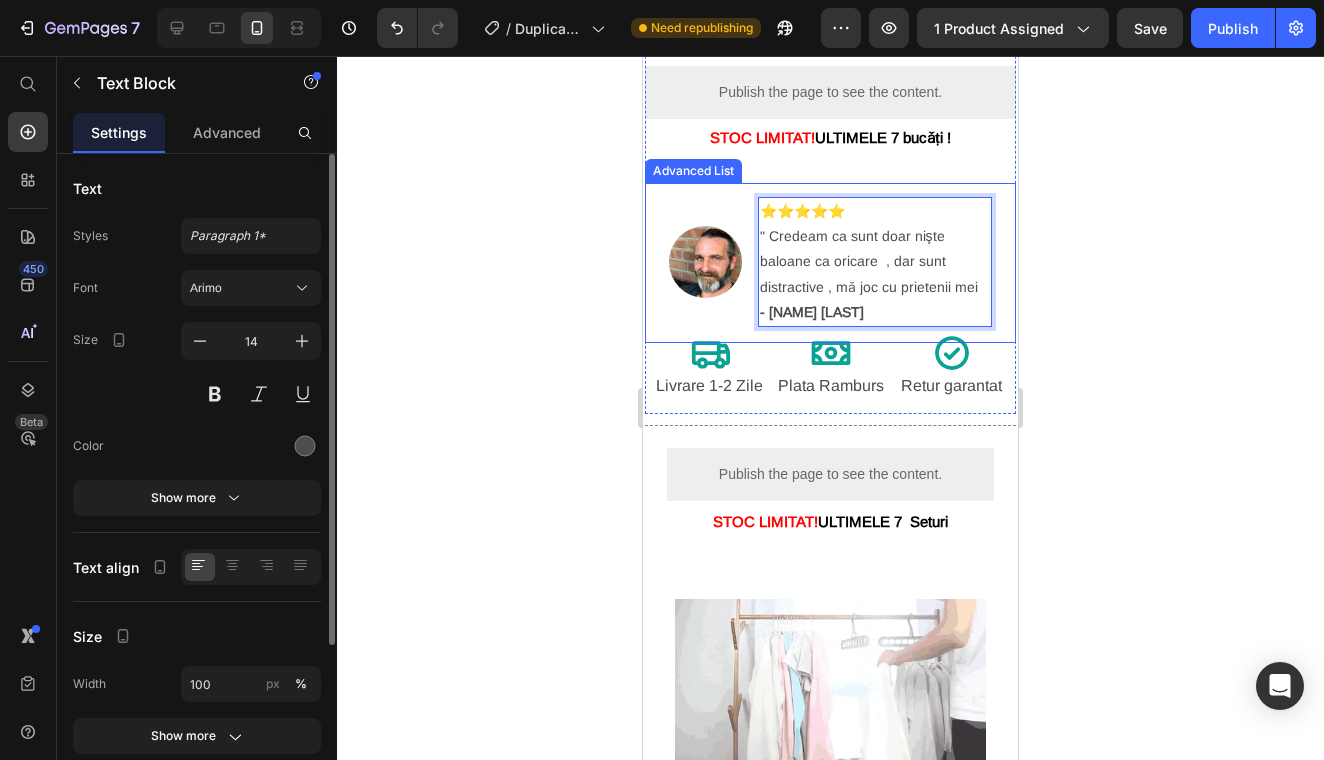 click 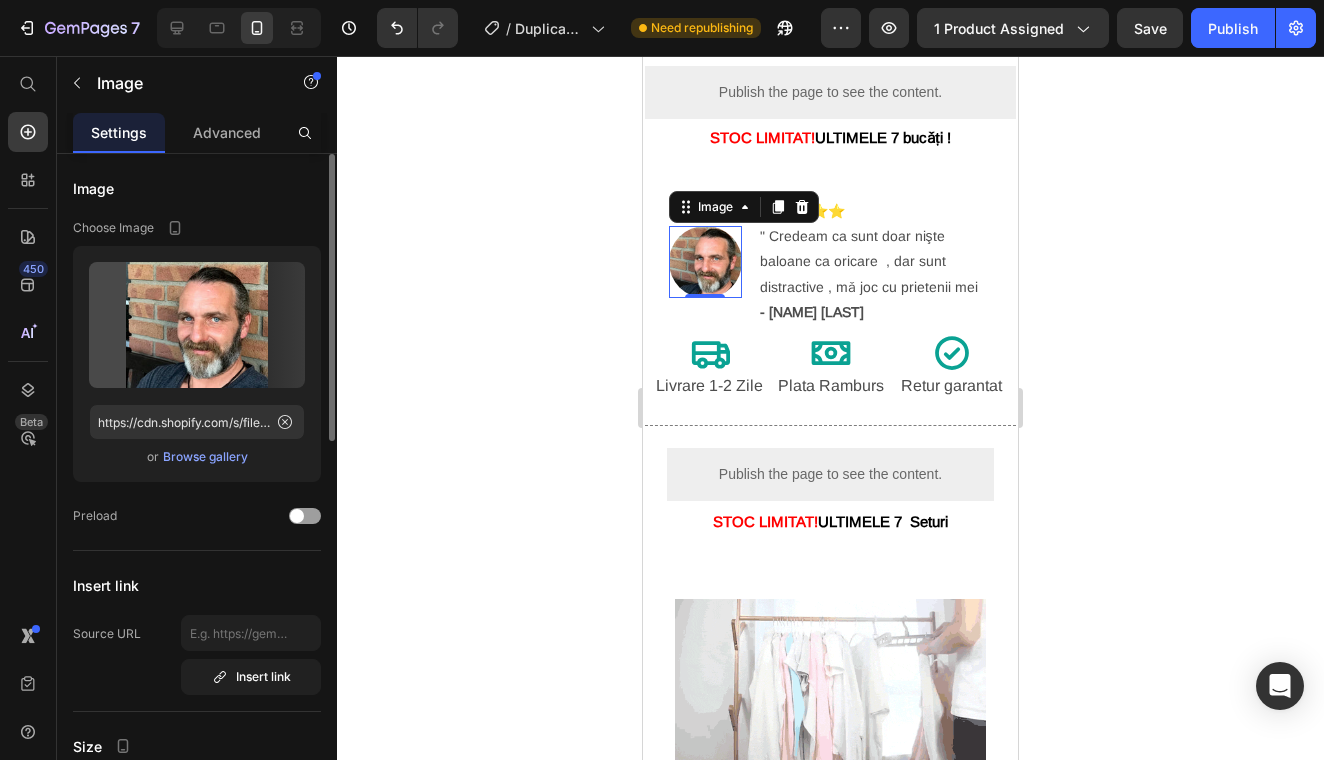 click at bounding box center [705, 262] 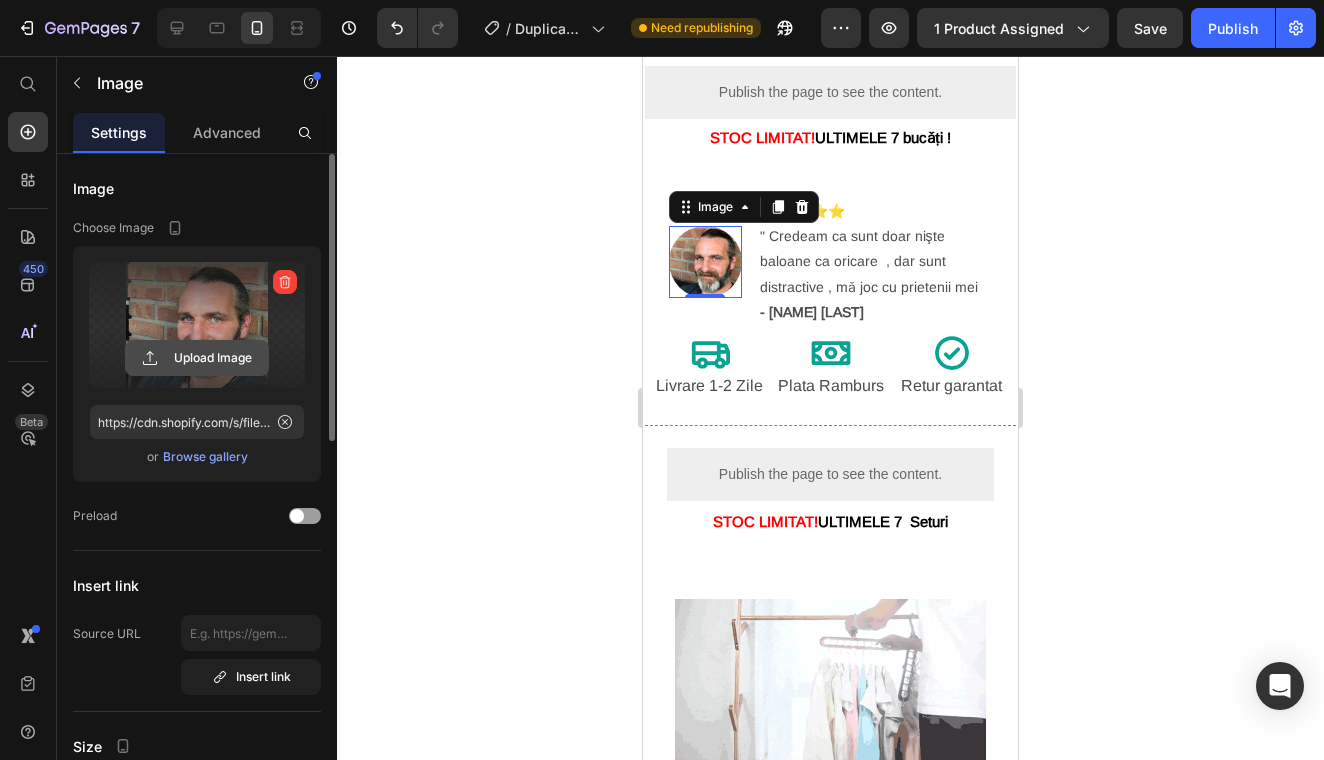 click 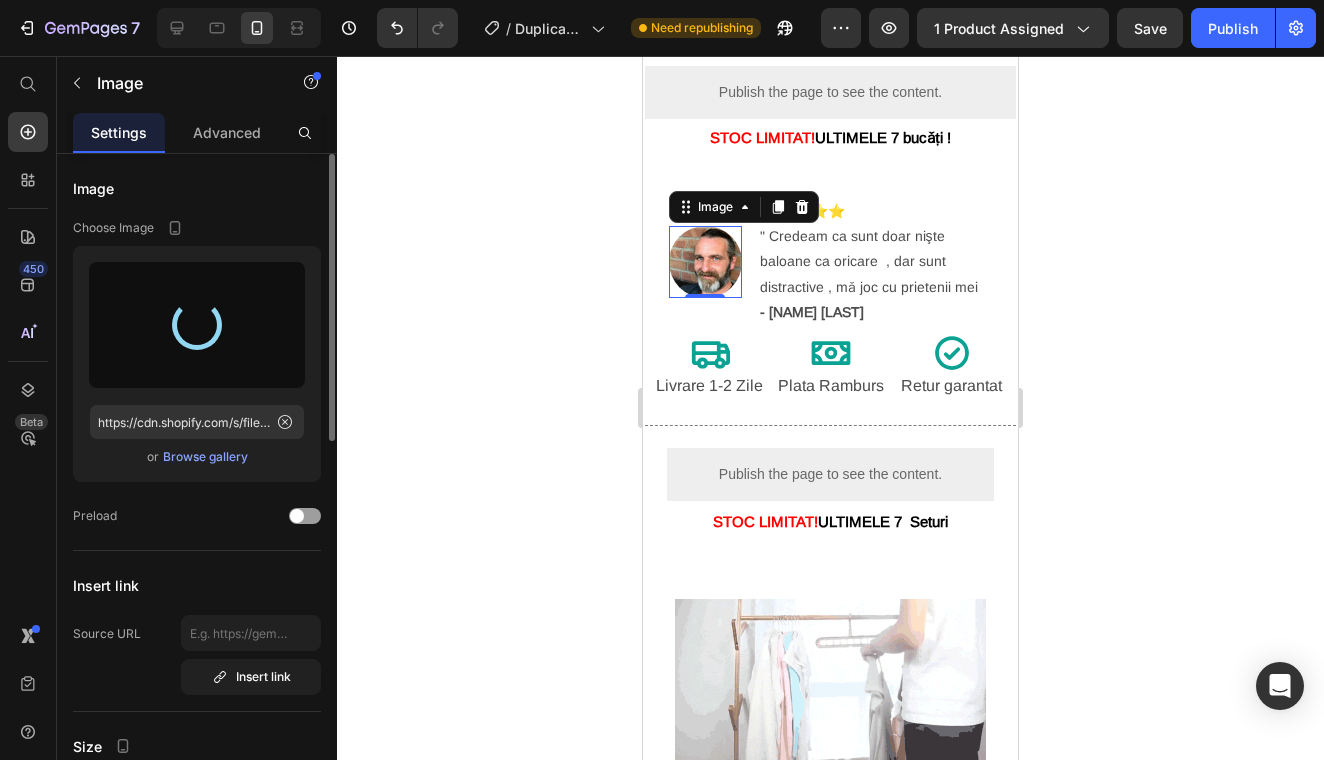 type on "https://cdn.shopify.com/s/files/1/0964/9904/0520/files/gempages_568199438024049601-35715309-2d50-45d2-81ff-075636b139aa.webp" 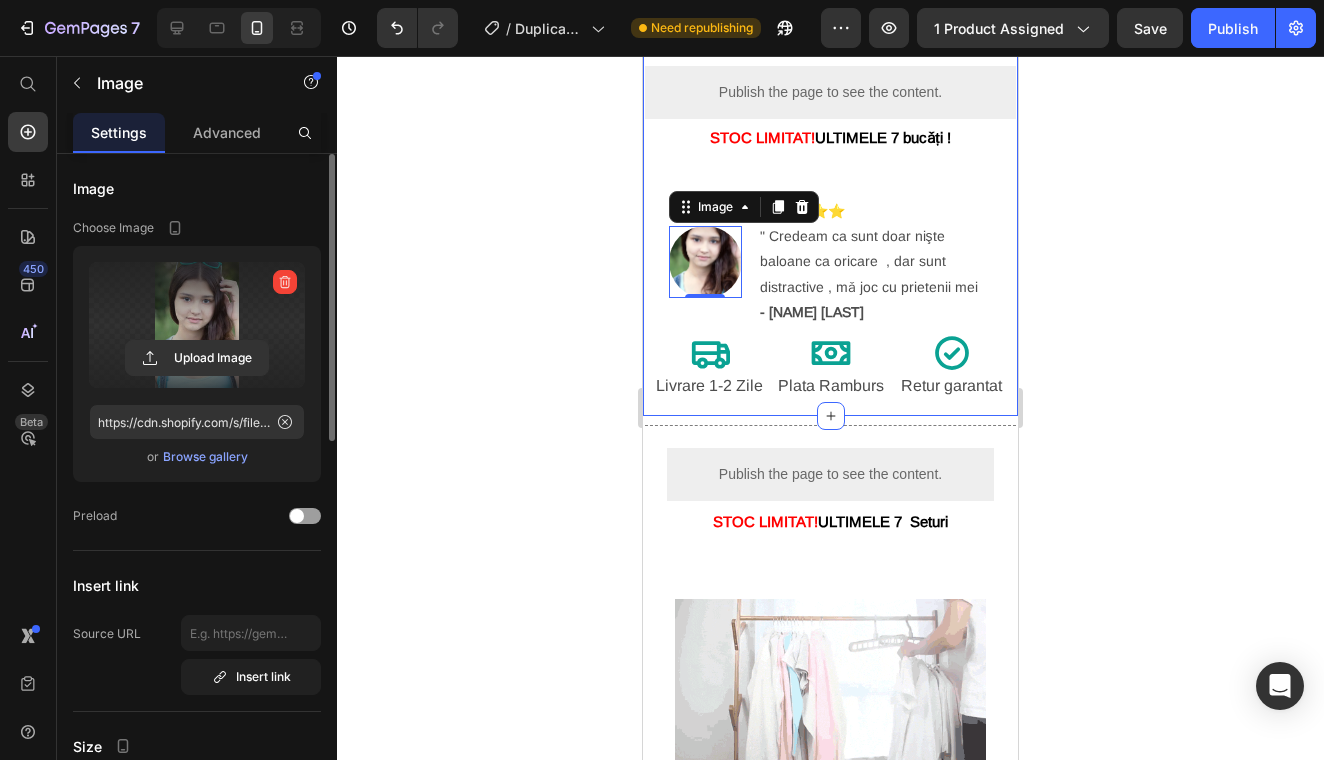 click 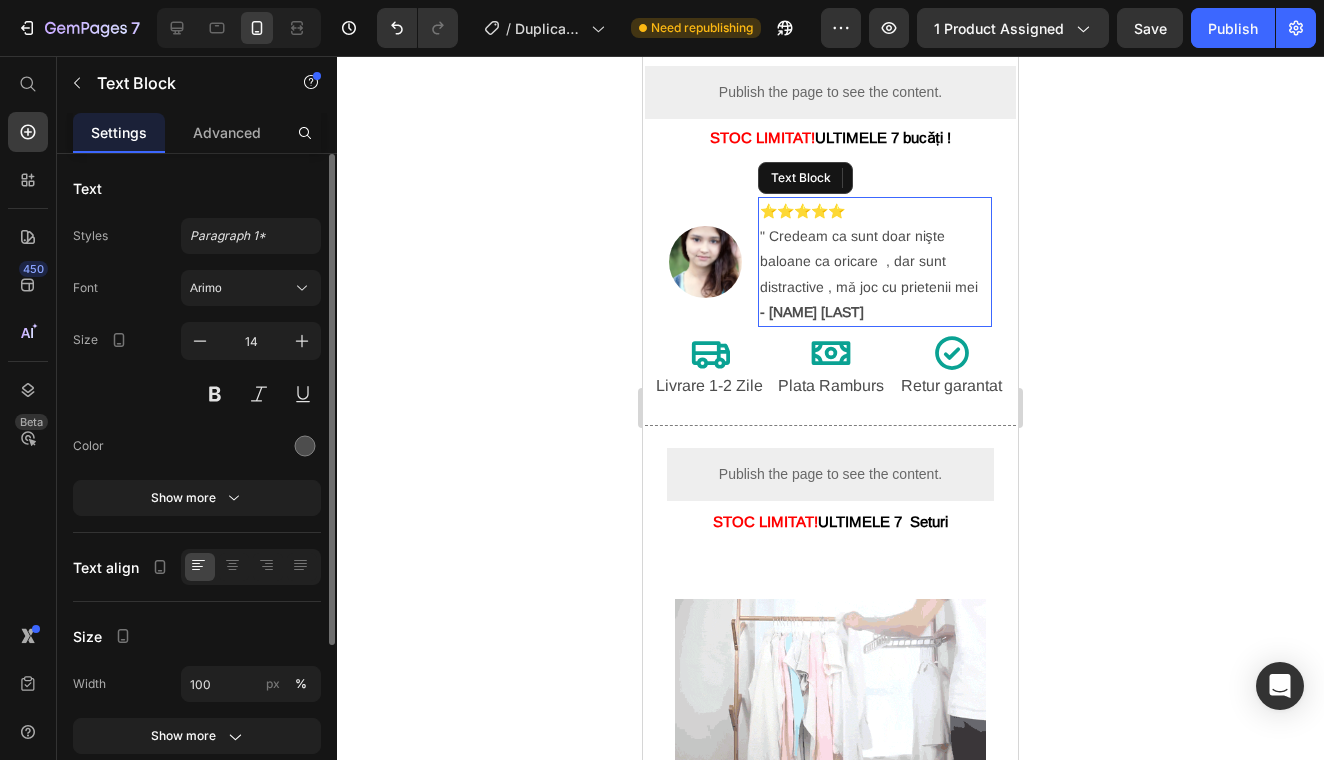click on "⭐⭐⭐⭐⭐ " Credeam ca sunt doar nişte baloane ca oricare  , dar sunt distractive , mǎ joc cu prietenii mei - Marius Bogdan" at bounding box center (875, 262) 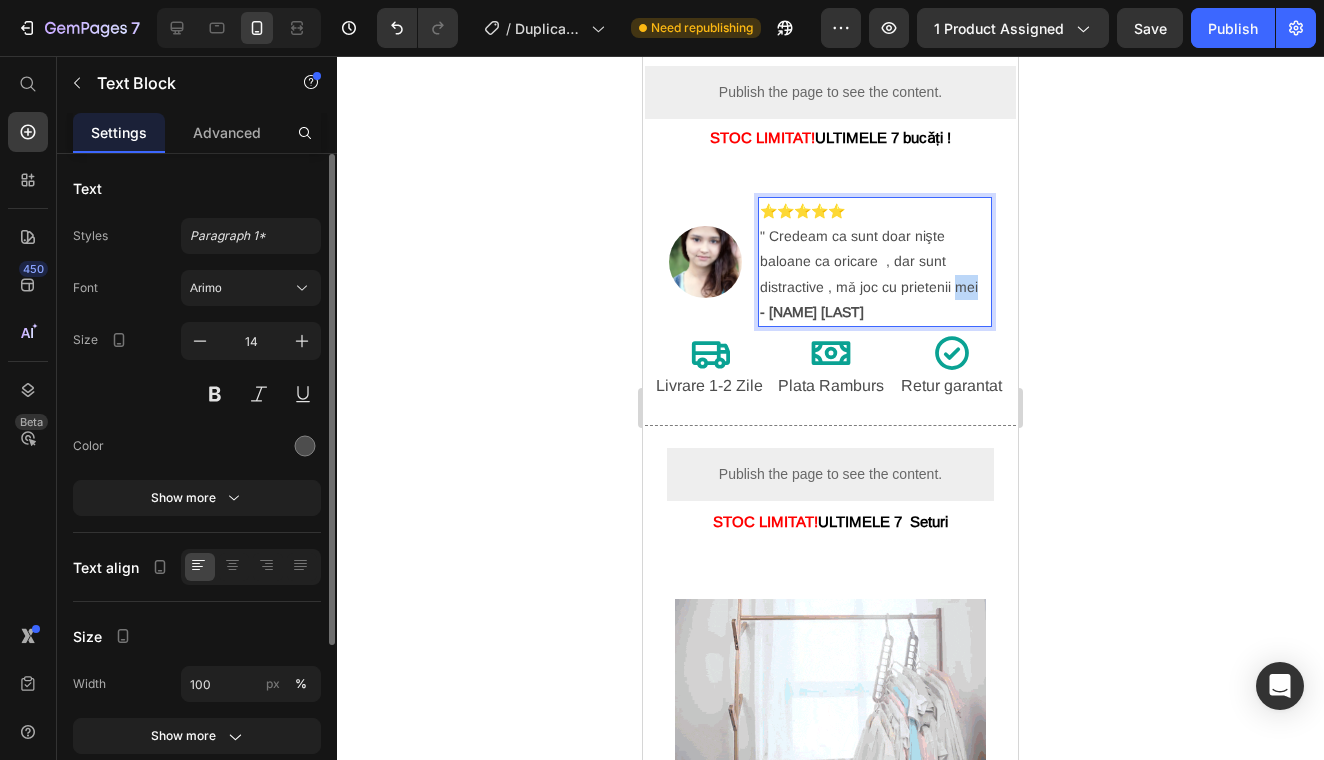 click on "⭐⭐⭐⭐⭐ " Credeam ca sunt doar nişte baloane ca oricare  , dar sunt distractive , mǎ joc cu prietenii mei - Marius Bogdan" at bounding box center (875, 262) 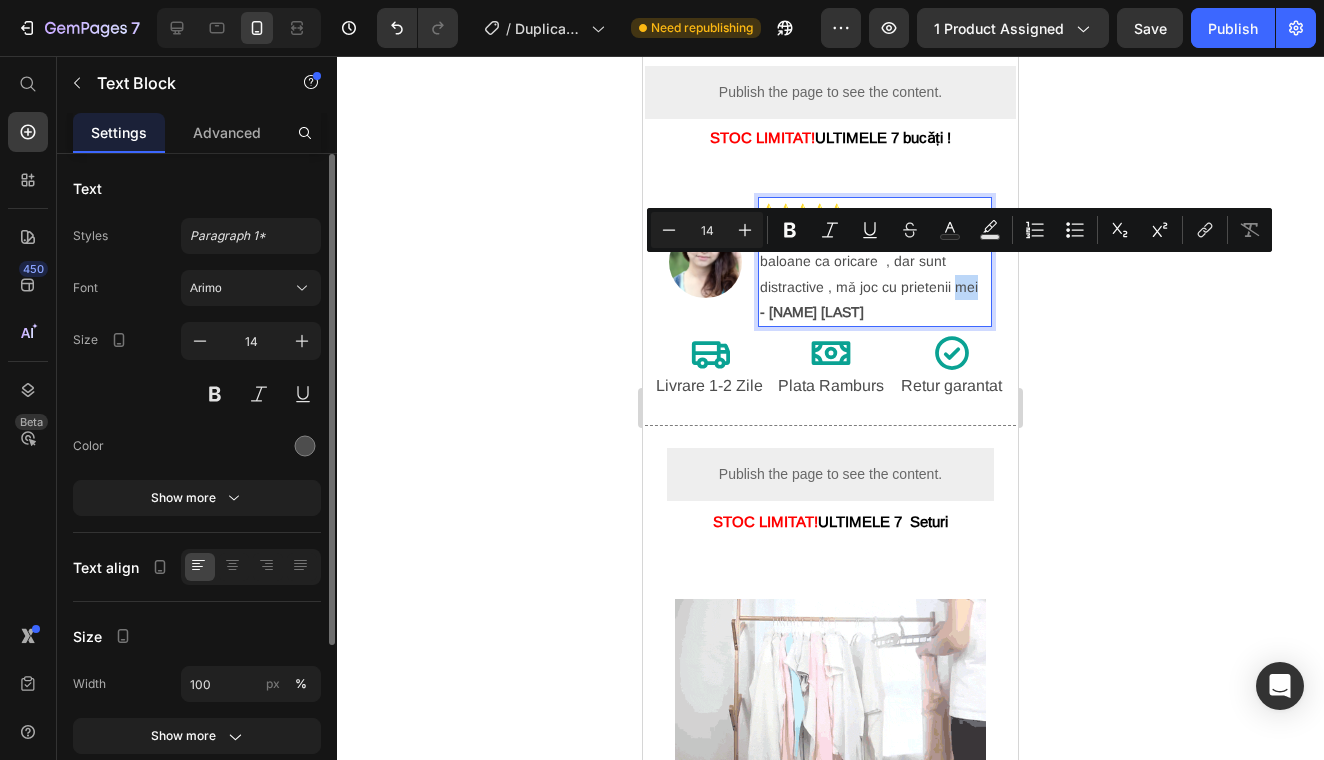 click on "⭐⭐⭐⭐⭐ " Credeam ca sunt doar nişte baloane ca oricare  , dar sunt distractive , mǎ joc cu prietenii mei - Marius Bogdan" at bounding box center [875, 262] 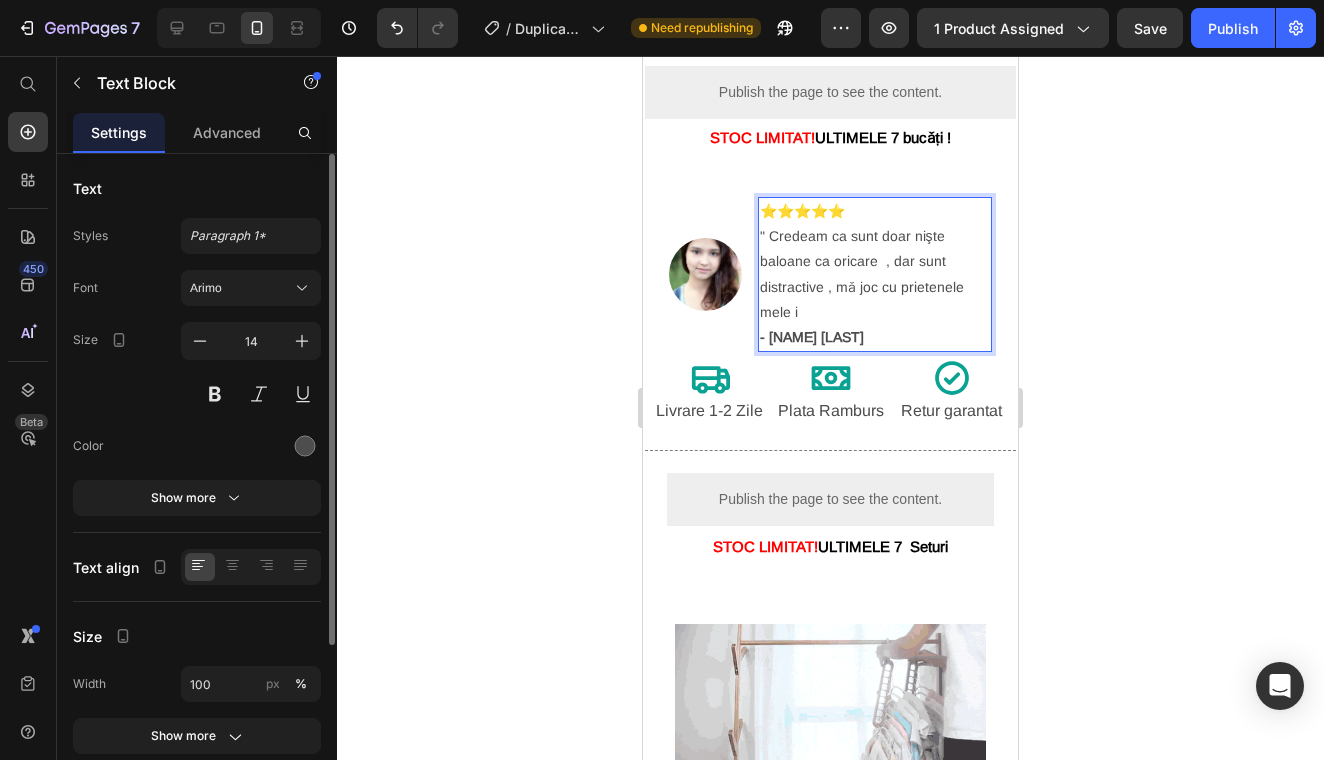 click on "⭐⭐⭐⭐⭐ " Credeam ca sunt doar nişte baloane ca oricare  , dar sunt distractive , mǎ joc cu prietenele mele i - Marius Bogdan" at bounding box center [875, 274] 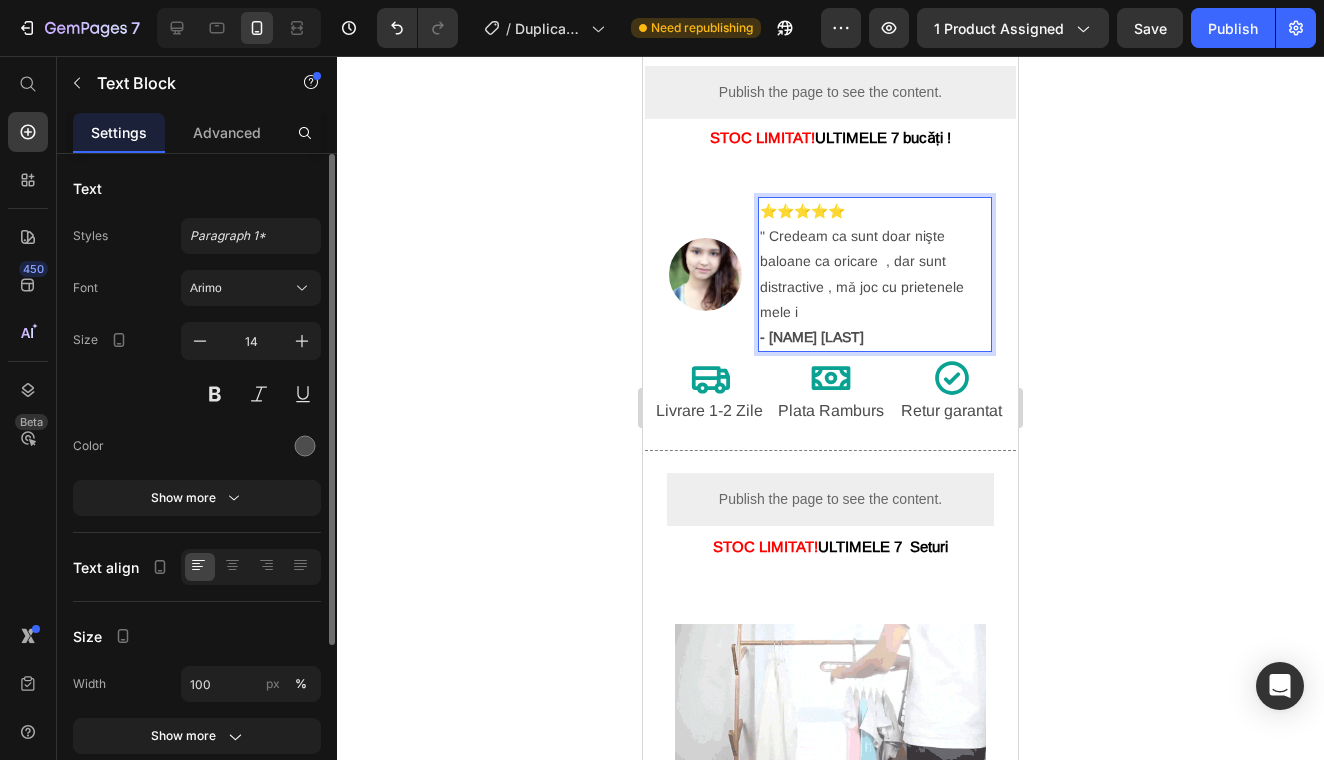 click on "⭐⭐⭐⭐⭐ " Credeam ca sunt doar nişte baloane ca oricare  , dar sunt distractive , mǎ joc cu prietenele mele i - Marius Bogdan" at bounding box center (875, 274) 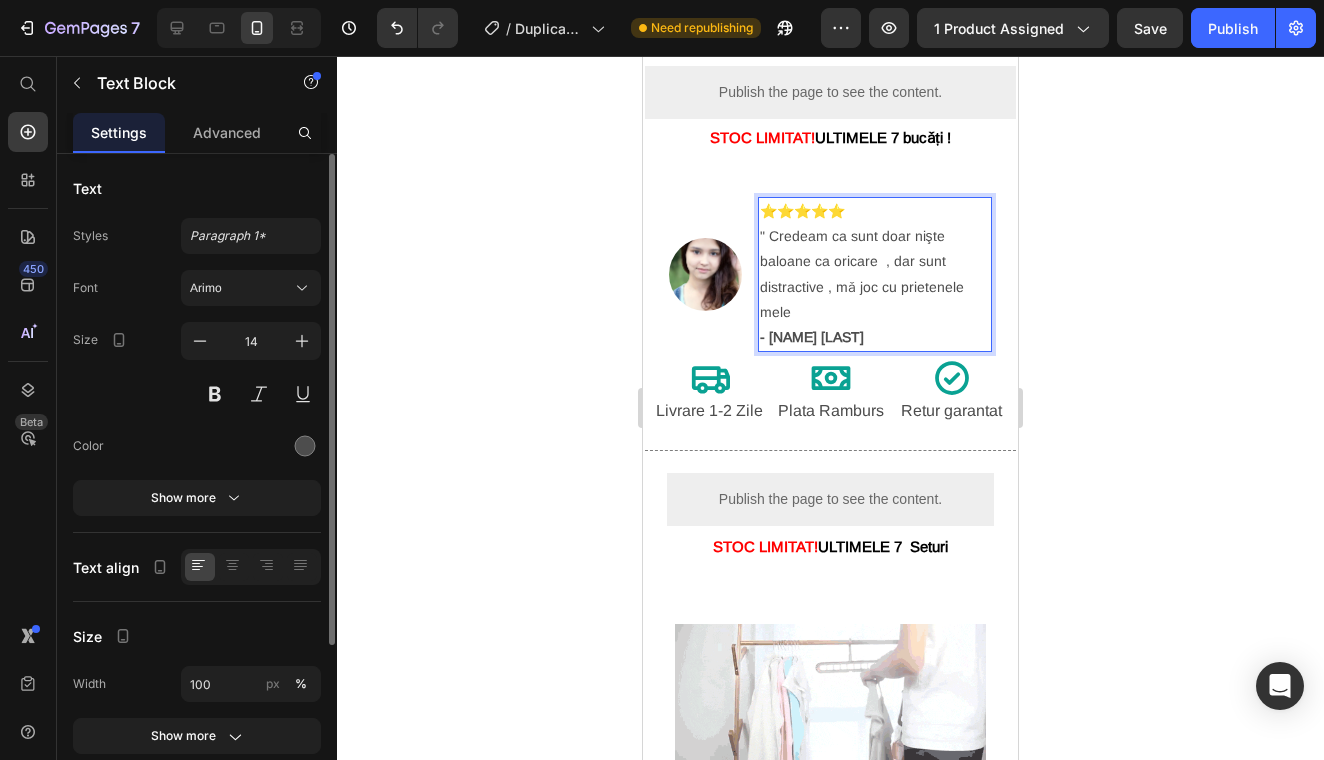 click on "- Marius Bogdan" at bounding box center [812, 337] 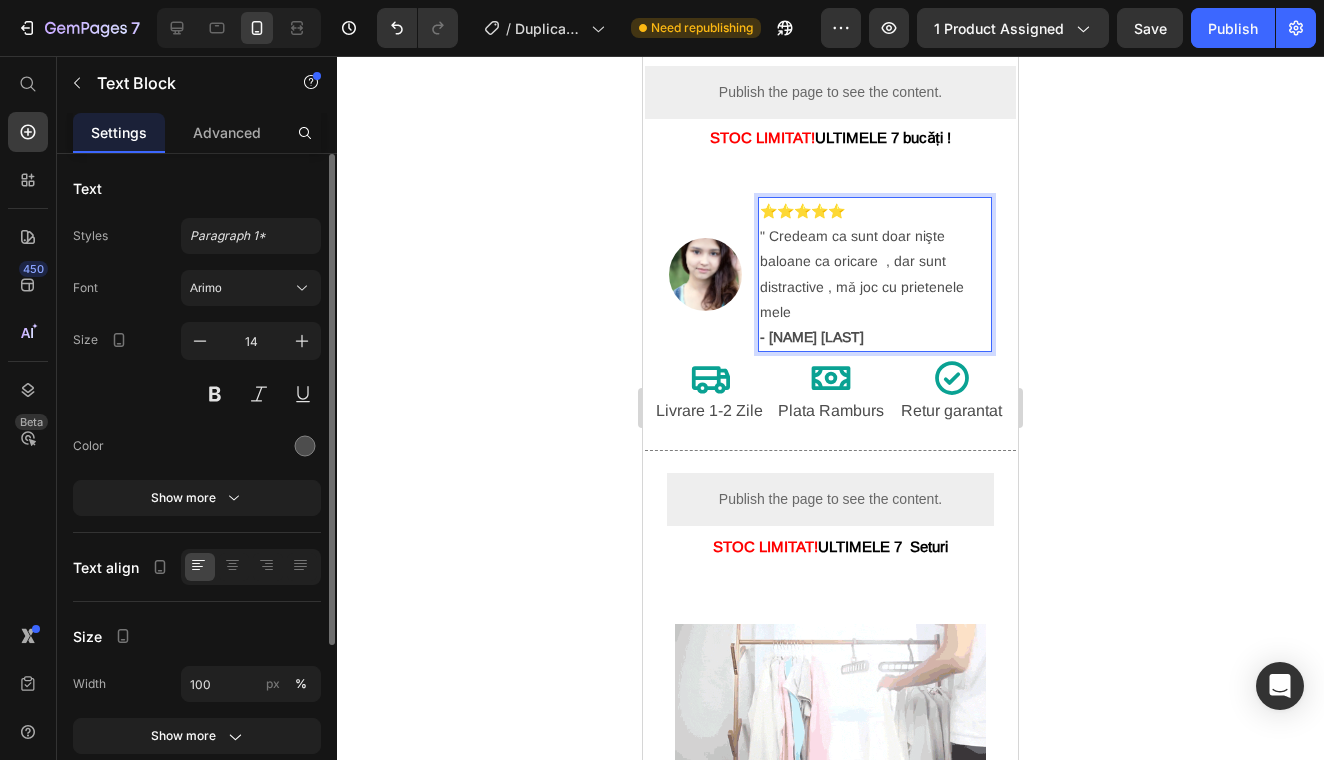 click on "- Maria Bogdan" at bounding box center [812, 337] 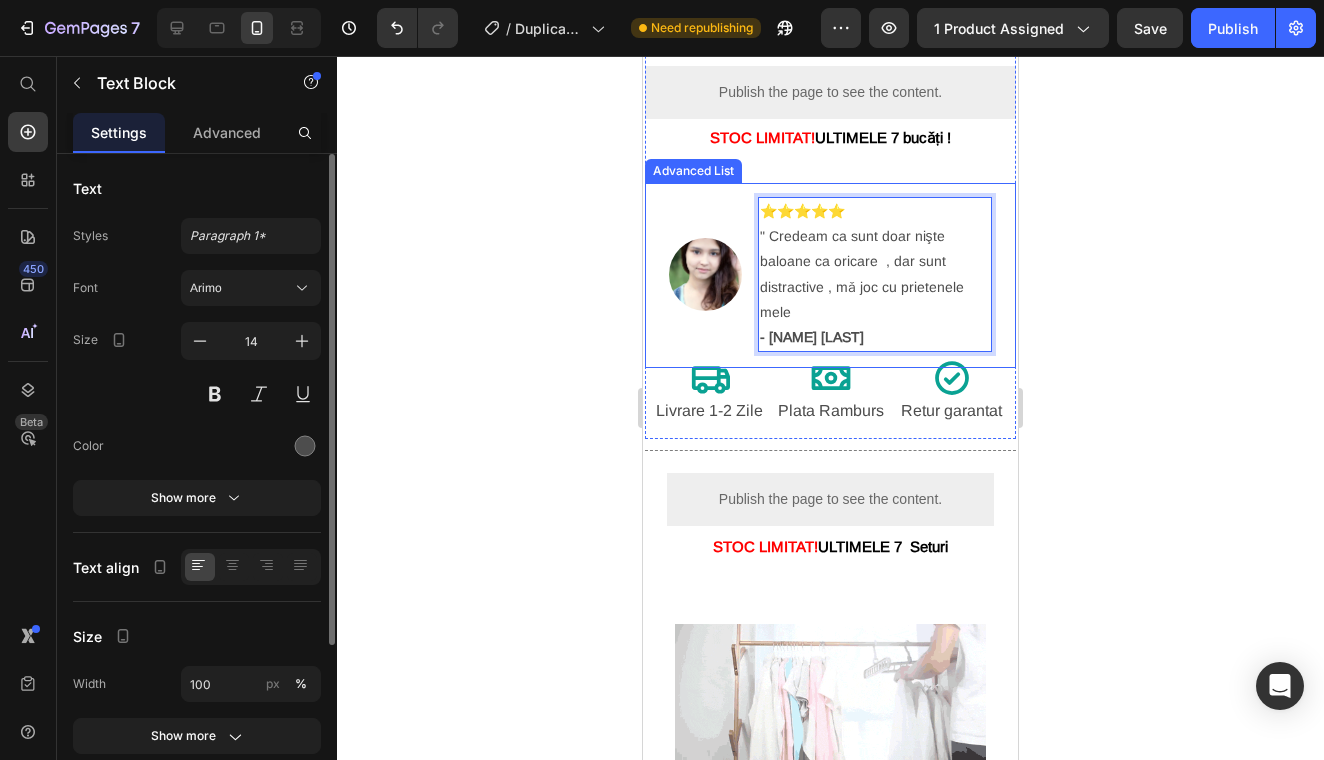click 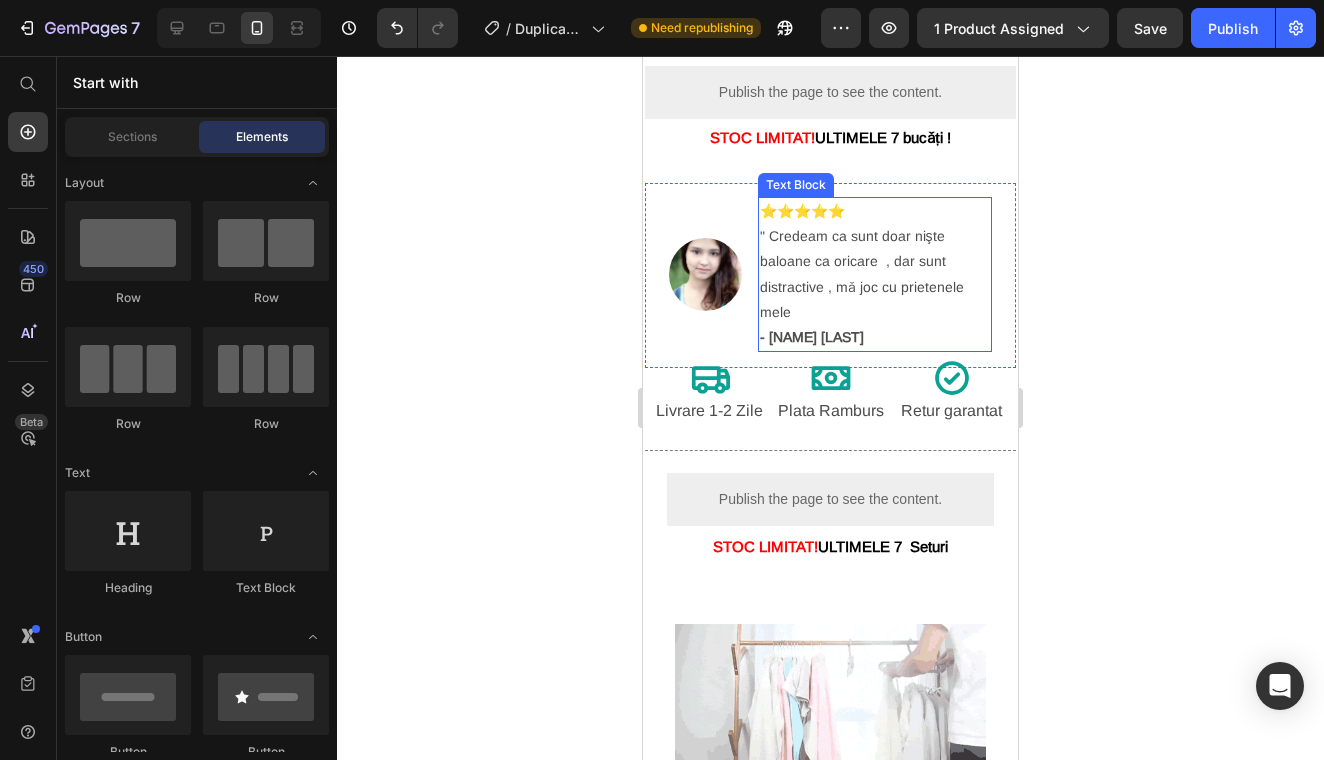 click on "⭐⭐⭐⭐⭐ " Credeam ca sunt doar nişte baloane ca oricare  , dar sunt distractive , mǎ joc cu prietenele mele  - Maria Alexandra" at bounding box center [875, 274] 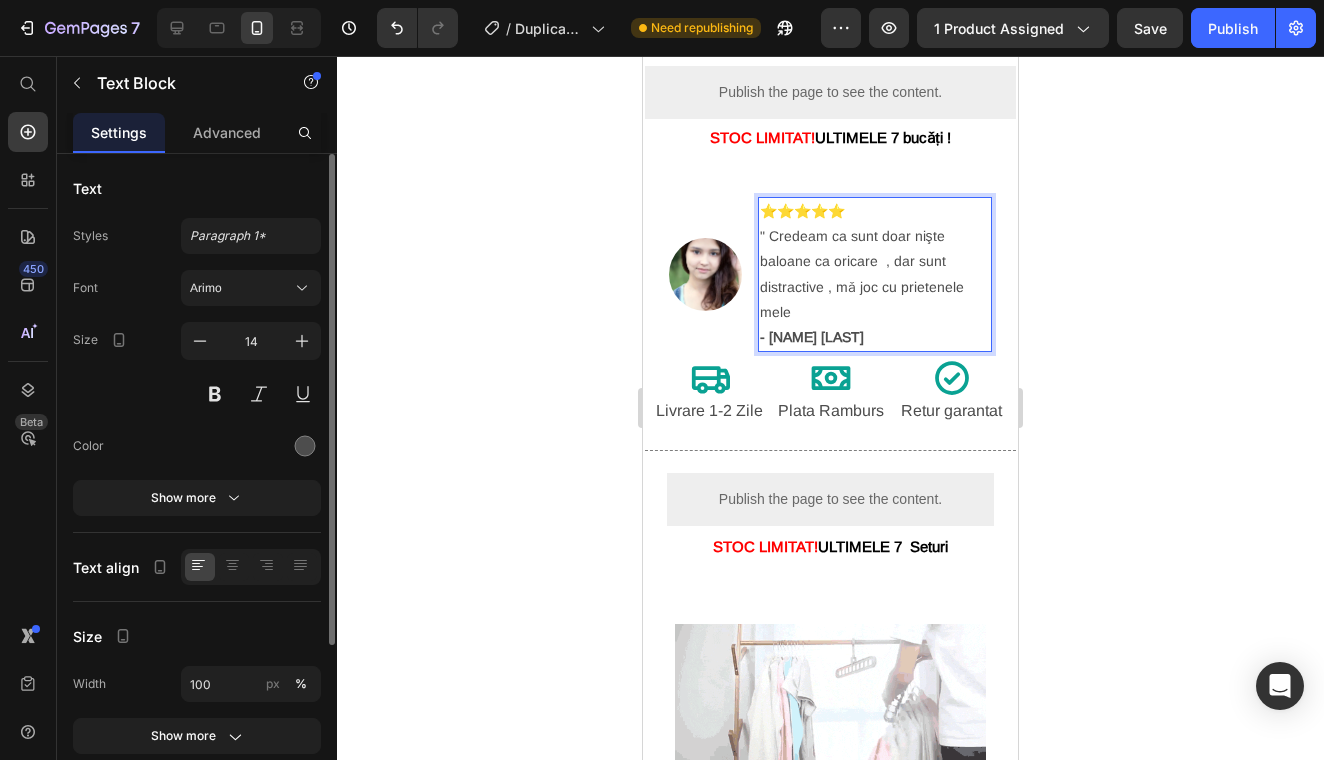click on "⭐⭐⭐⭐⭐ " Credeam ca sunt doar nişte baloane ca oricare  , dar sunt distractive , mǎ joc cu prietenele mele  - Maria Alexandra" at bounding box center [875, 274] 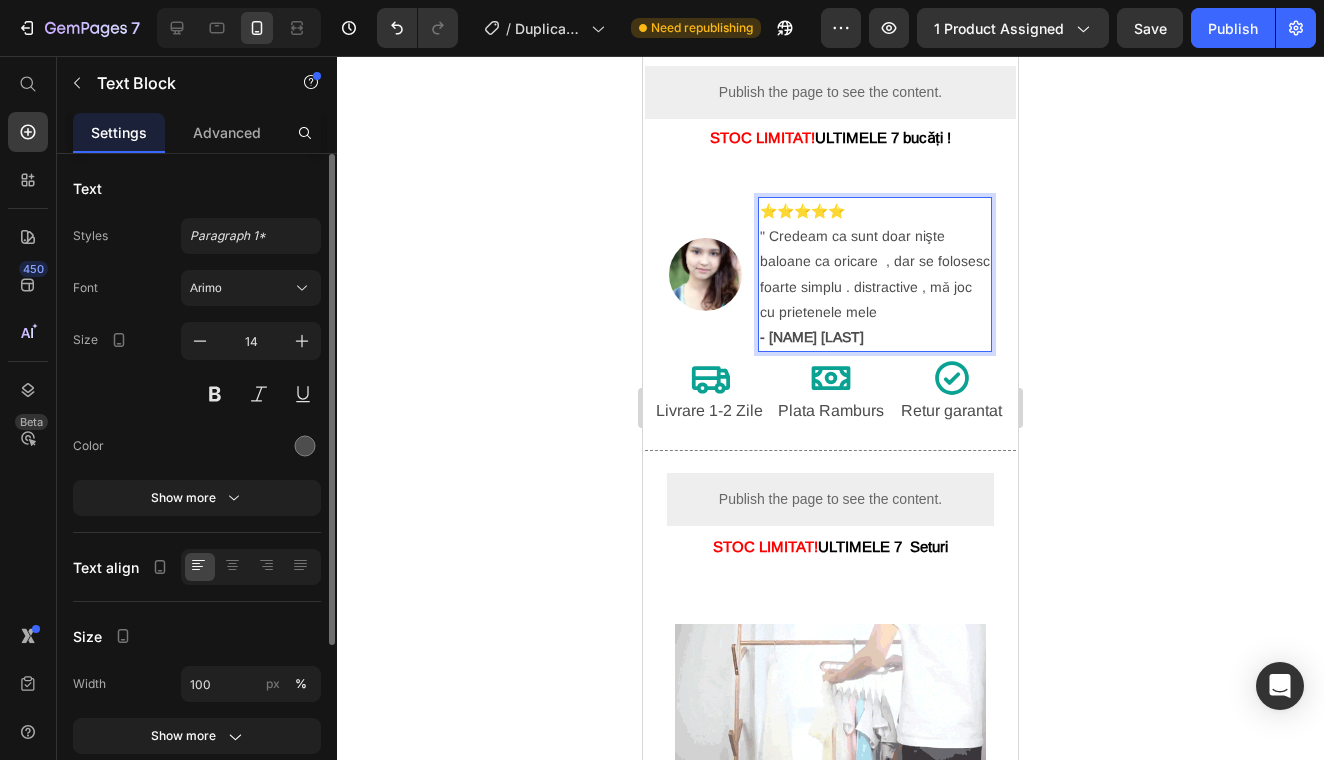 drag, startPoint x: 904, startPoint y: 263, endPoint x: 975, endPoint y: 276, distance: 72.18033 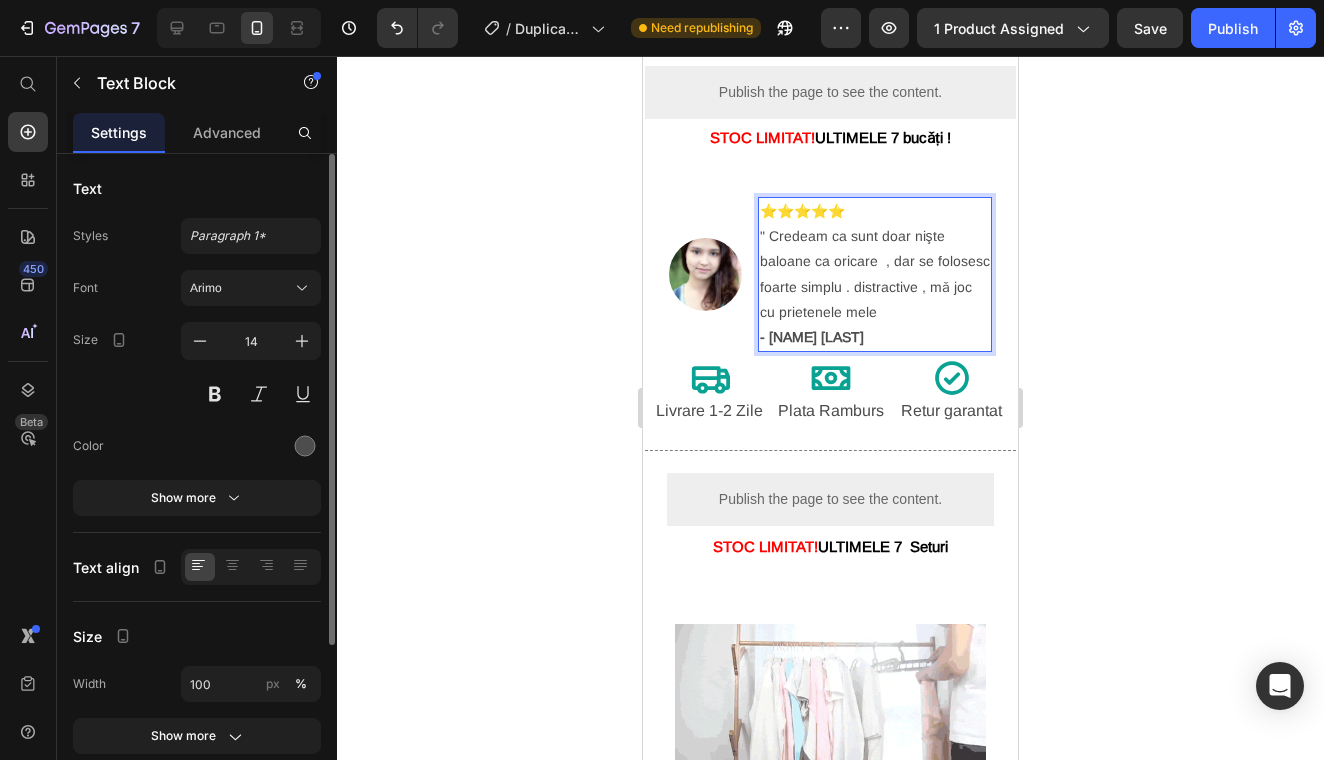 click on "⭐⭐⭐⭐⭐ " Credeam ca sunt doar nişte baloane ca oricare  , dar se folosesc foarte simplu . distractive , mǎ joc cu prietenele mele  - Maria Alexandra" at bounding box center [875, 274] 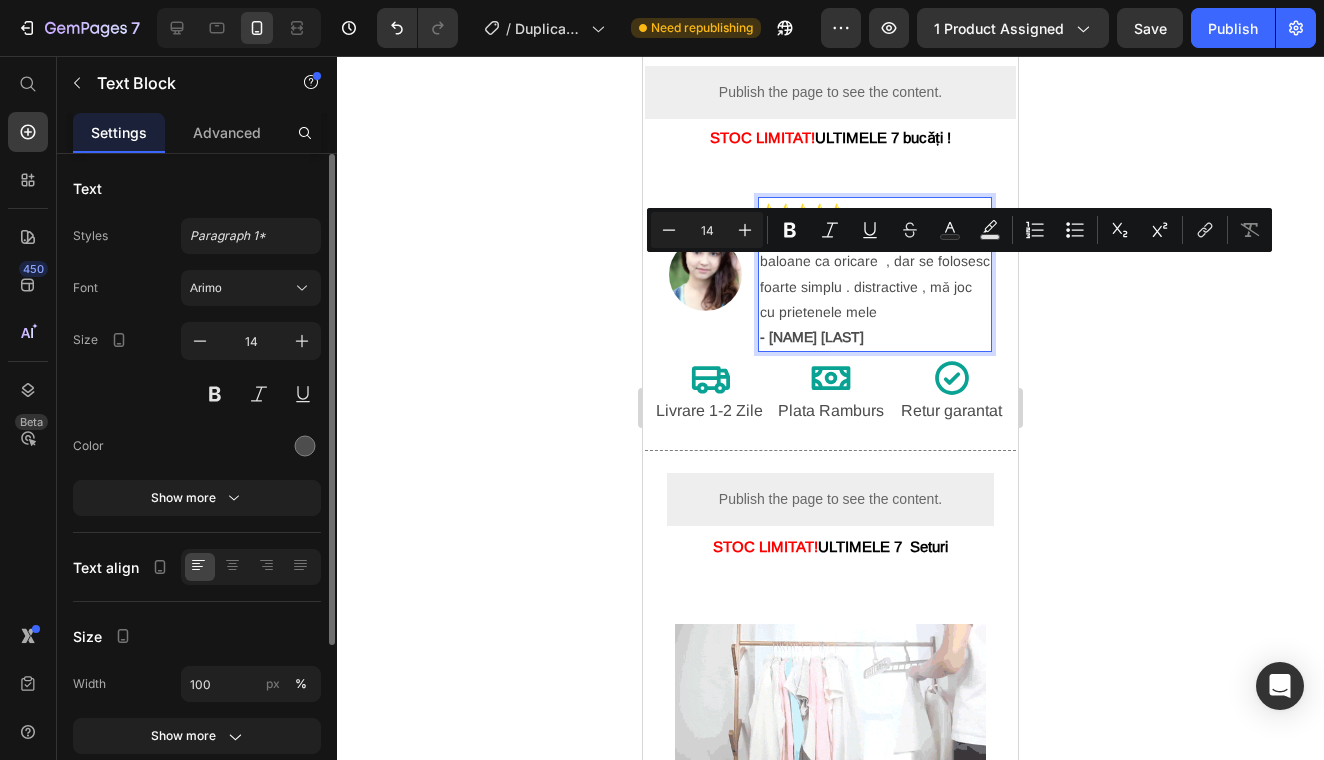 click on "⭐⭐⭐⭐⭐ " Credeam ca sunt doar nişte baloane ca oricare  , dar se folosesc foarte simplu . distractive , mǎ joc cu prietenele mele  - Maria Alexandra" at bounding box center [875, 274] 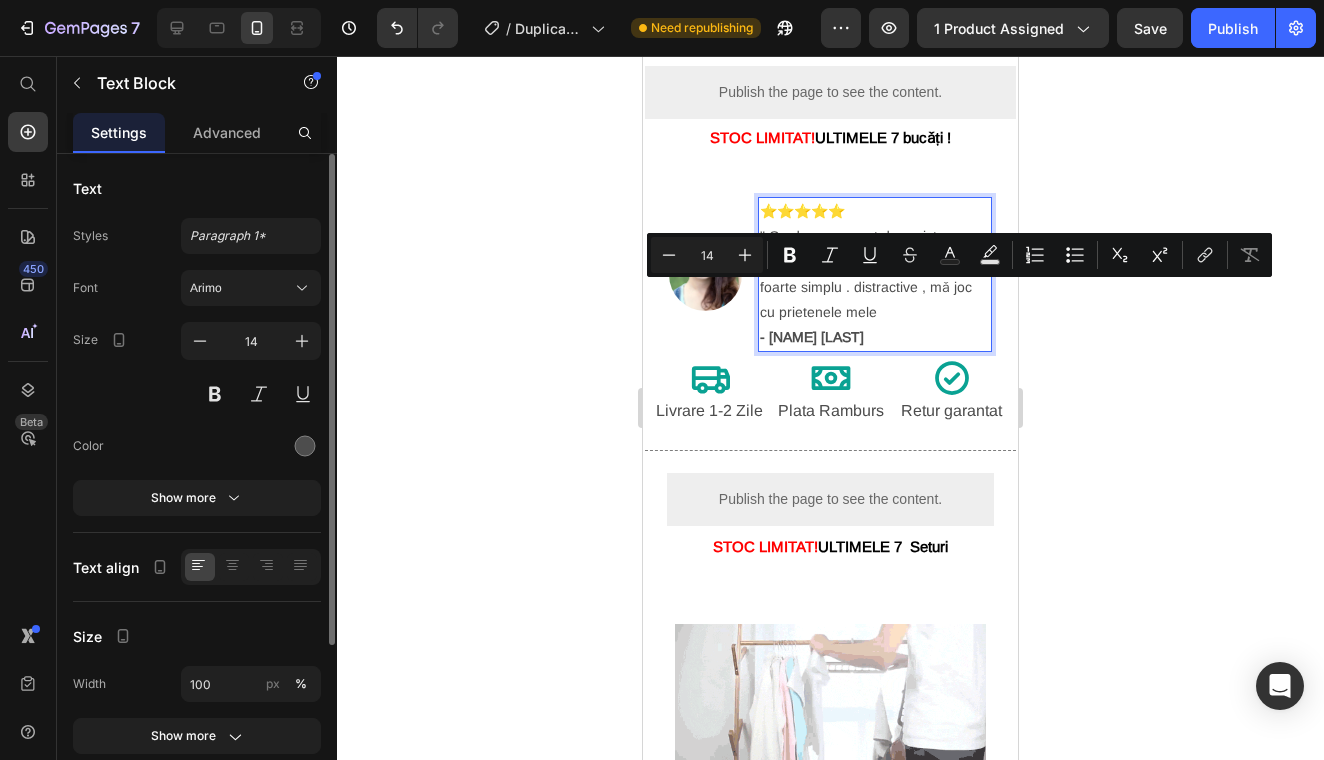 drag, startPoint x: 768, startPoint y: 290, endPoint x: 936, endPoint y: 298, distance: 168.19037 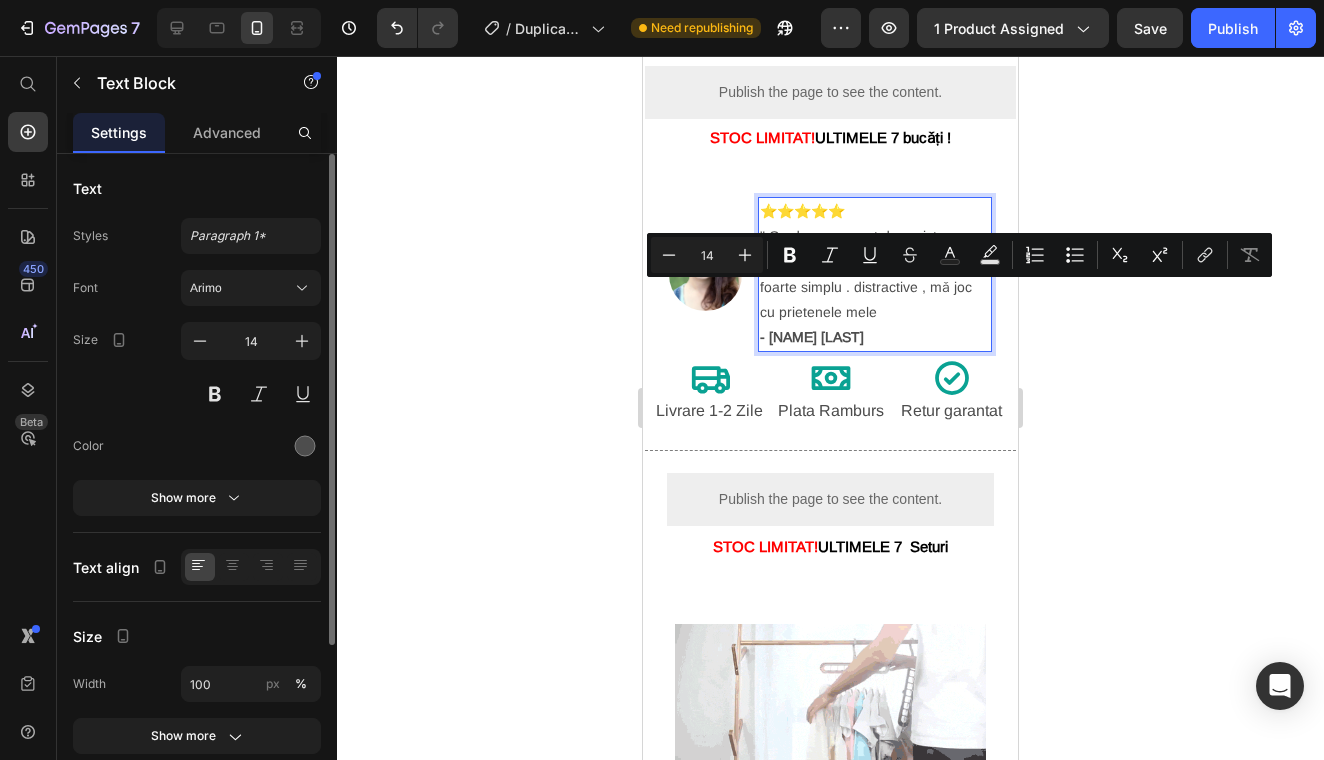 click on "⭐⭐⭐⭐⭐ " Credeam ca sunt doar nişte baloane ca oricare  , dar se folosesc foarte simplu . distractive , mǎ joc cu prietenele mele  - Maria Alexandra" at bounding box center (875, 274) 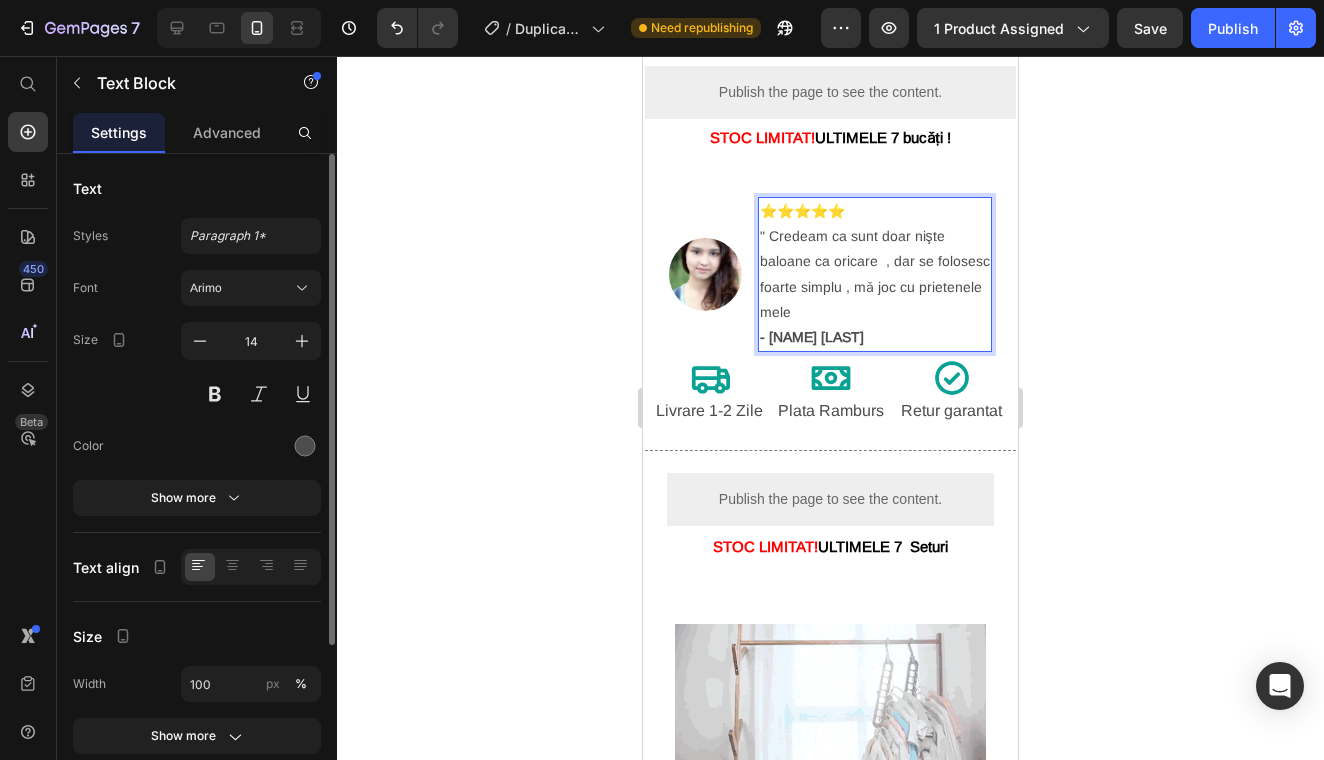 click 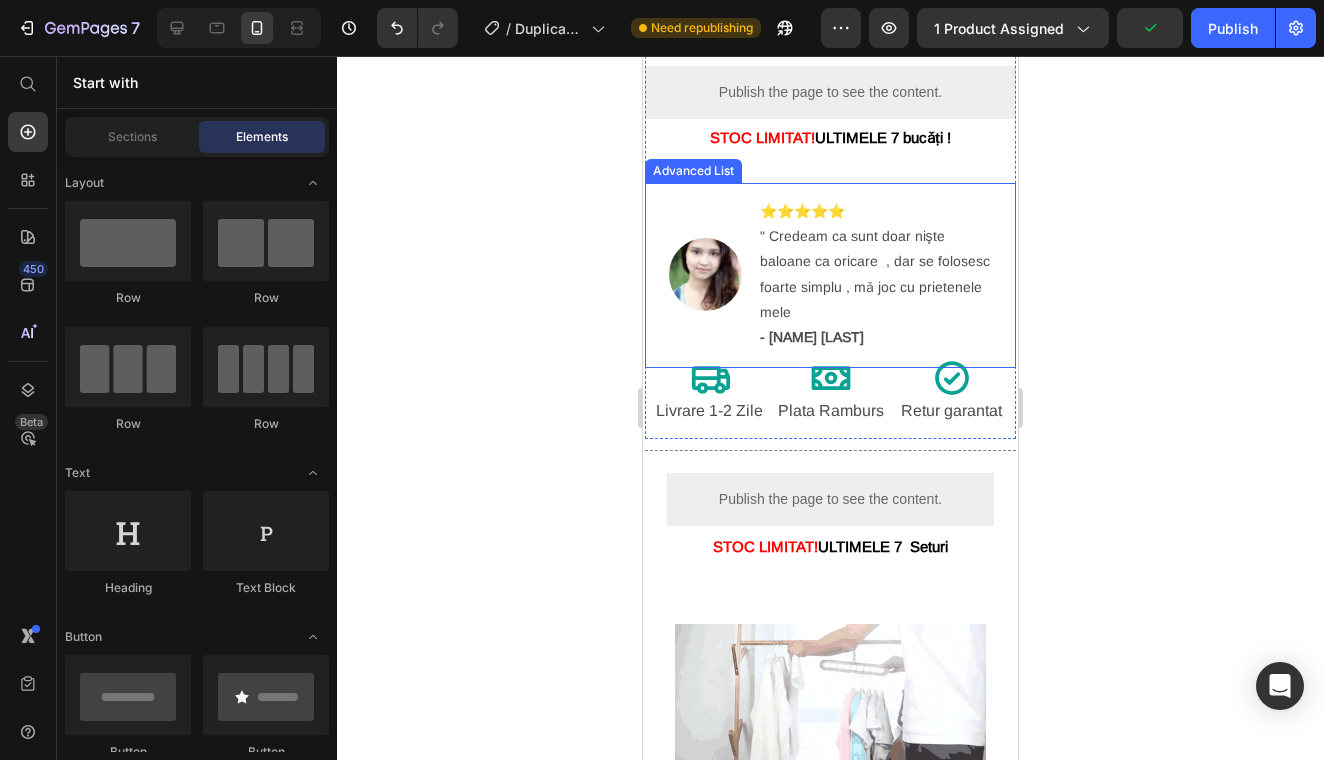 click 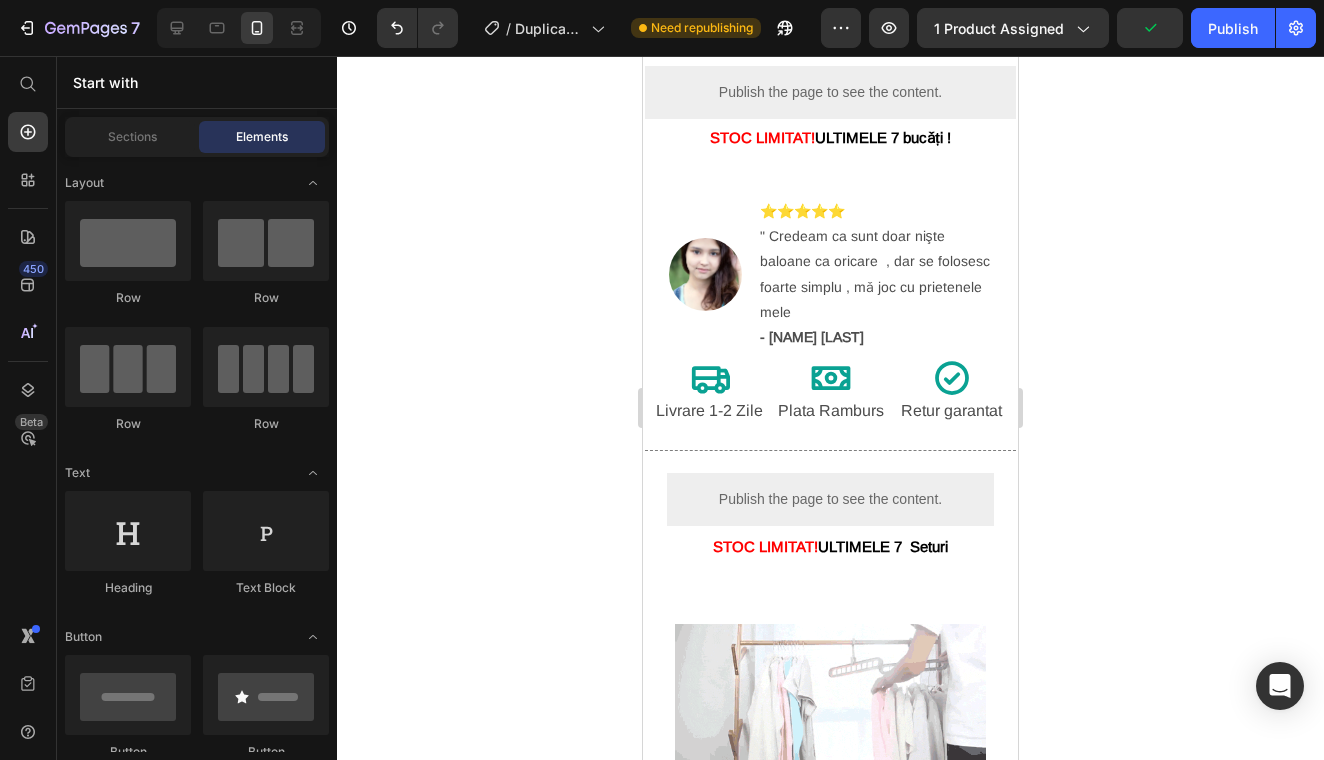 click 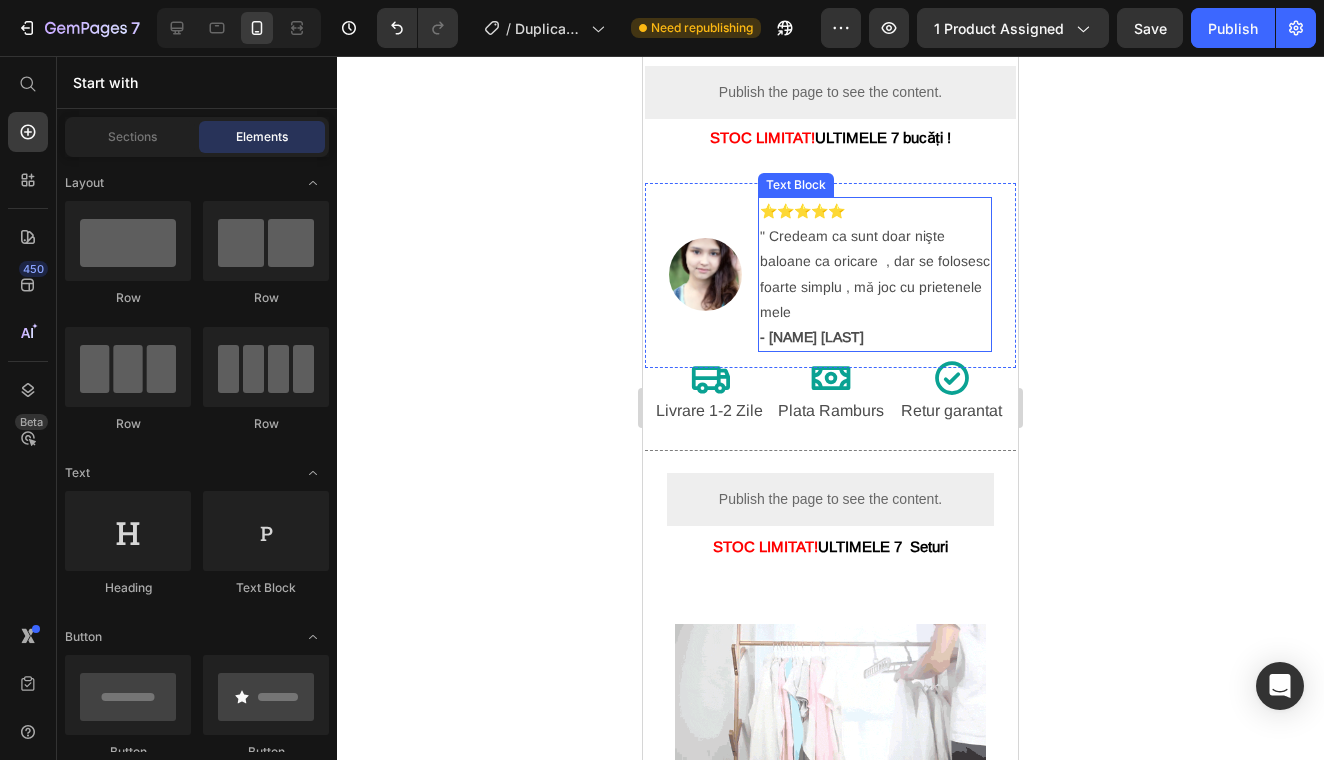 click on "⭐⭐⭐⭐⭐ " Credeam ca sunt doar nişte baloane ca oricare  , dar se folosesc foarte simplu , mǎ joc cu prietenele mele  - Maria Alexandra" at bounding box center (875, 274) 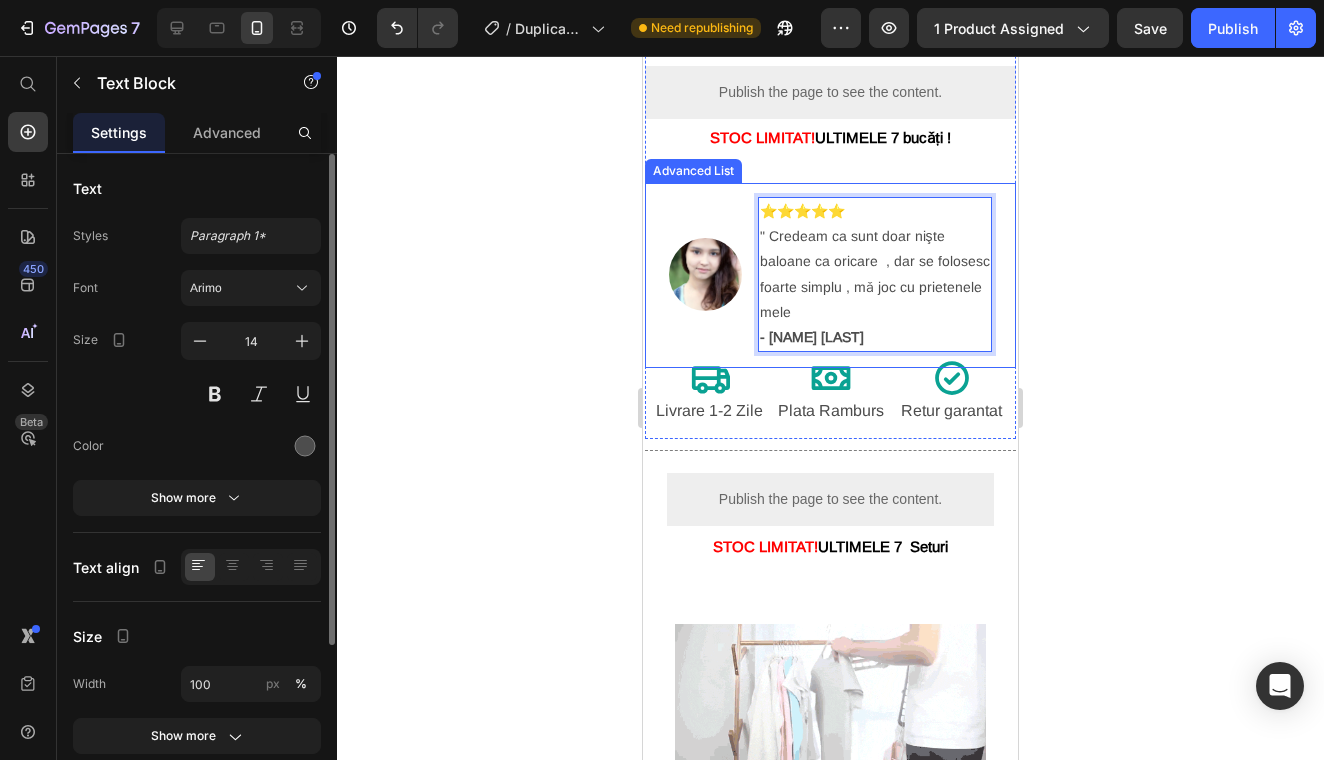 click 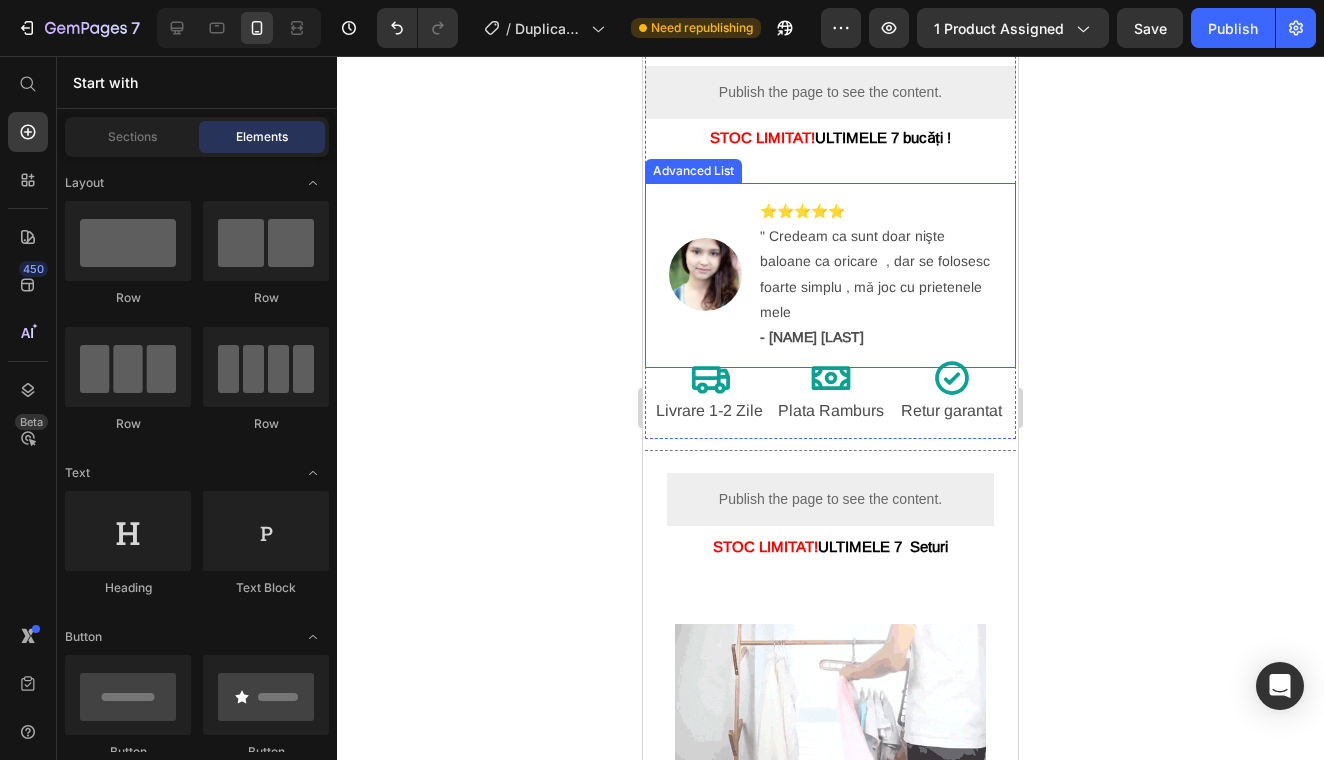 click 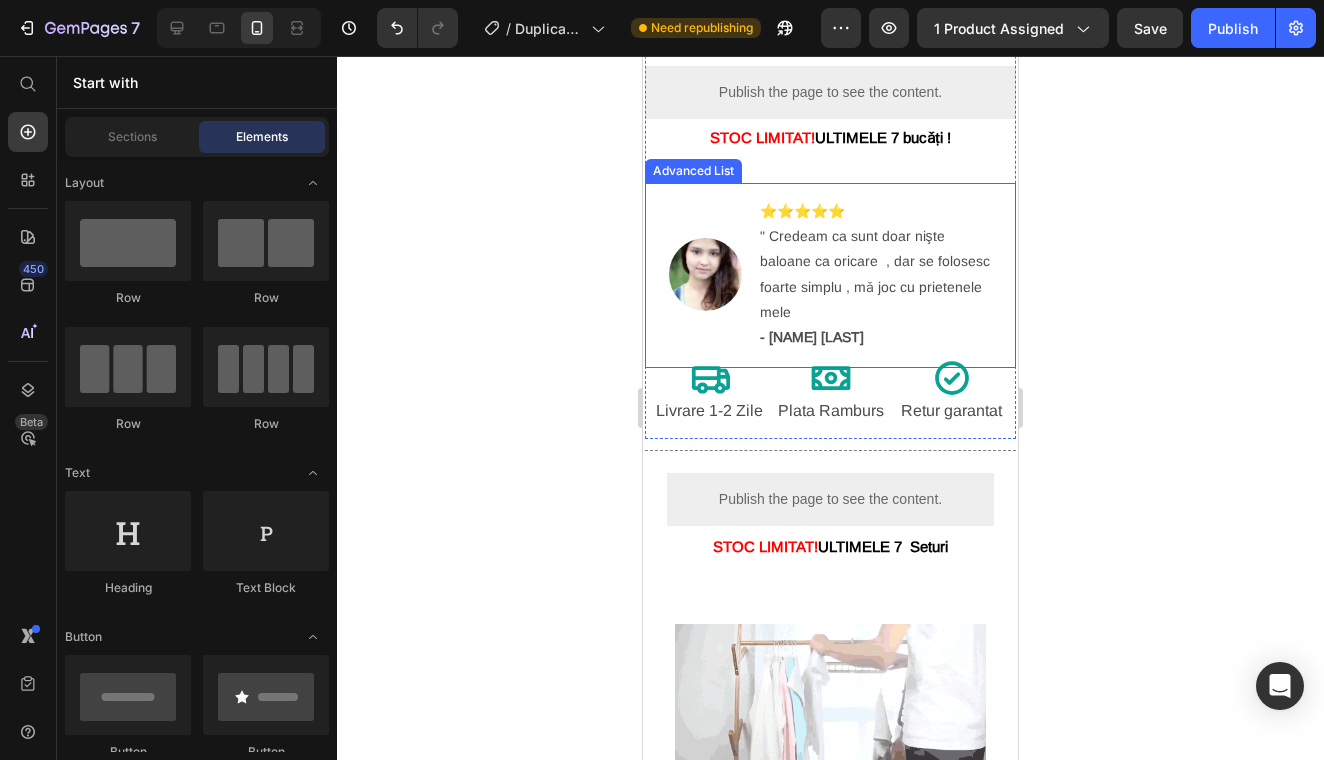 click 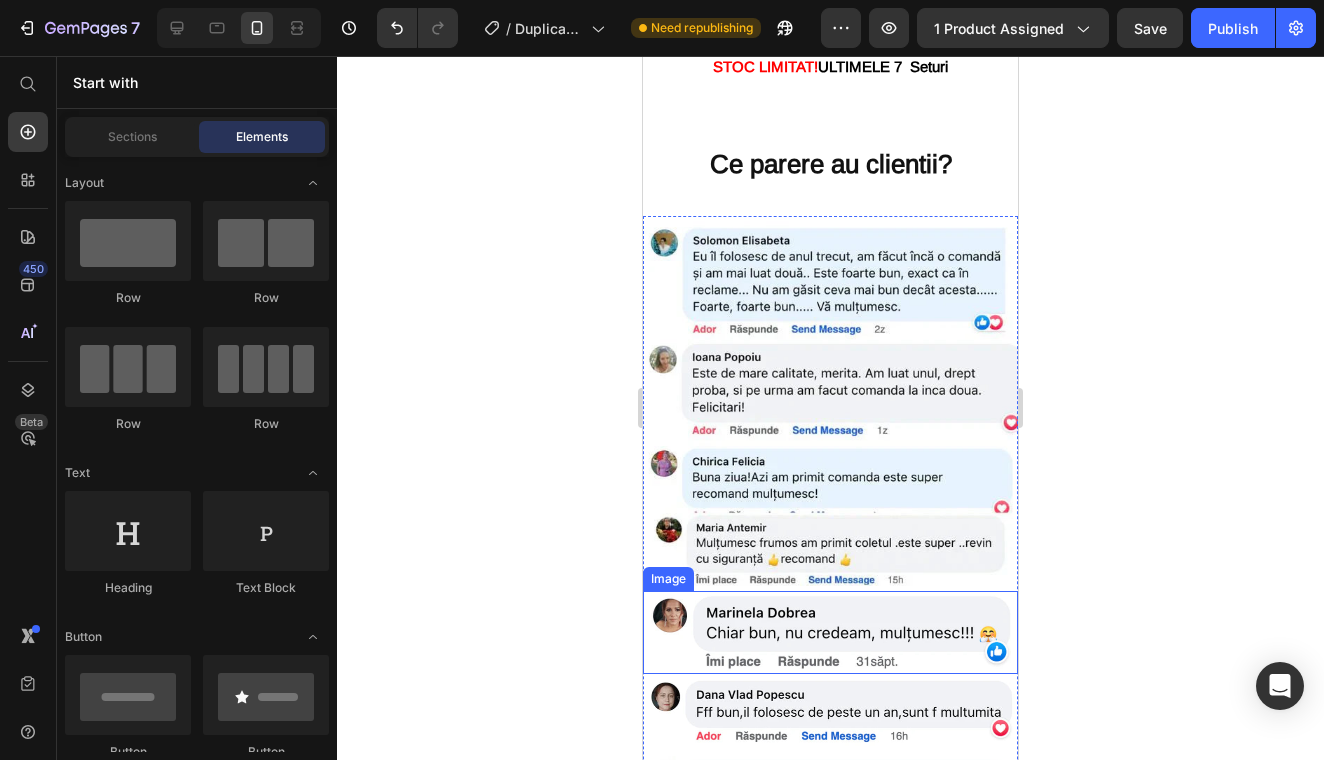 scroll, scrollTop: 1754, scrollLeft: 0, axis: vertical 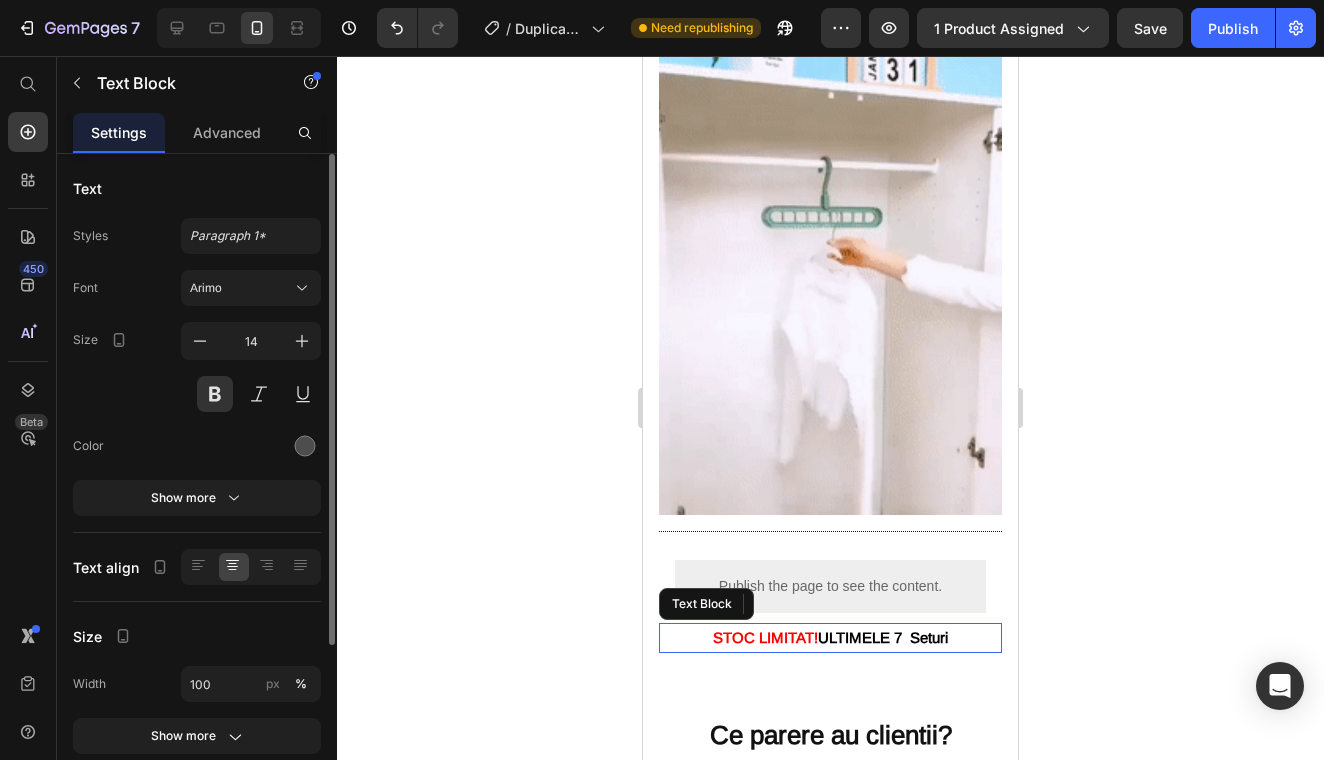click on "STOC LIMITAT!  ULTIMELE 7  Seturi" at bounding box center (830, 638) 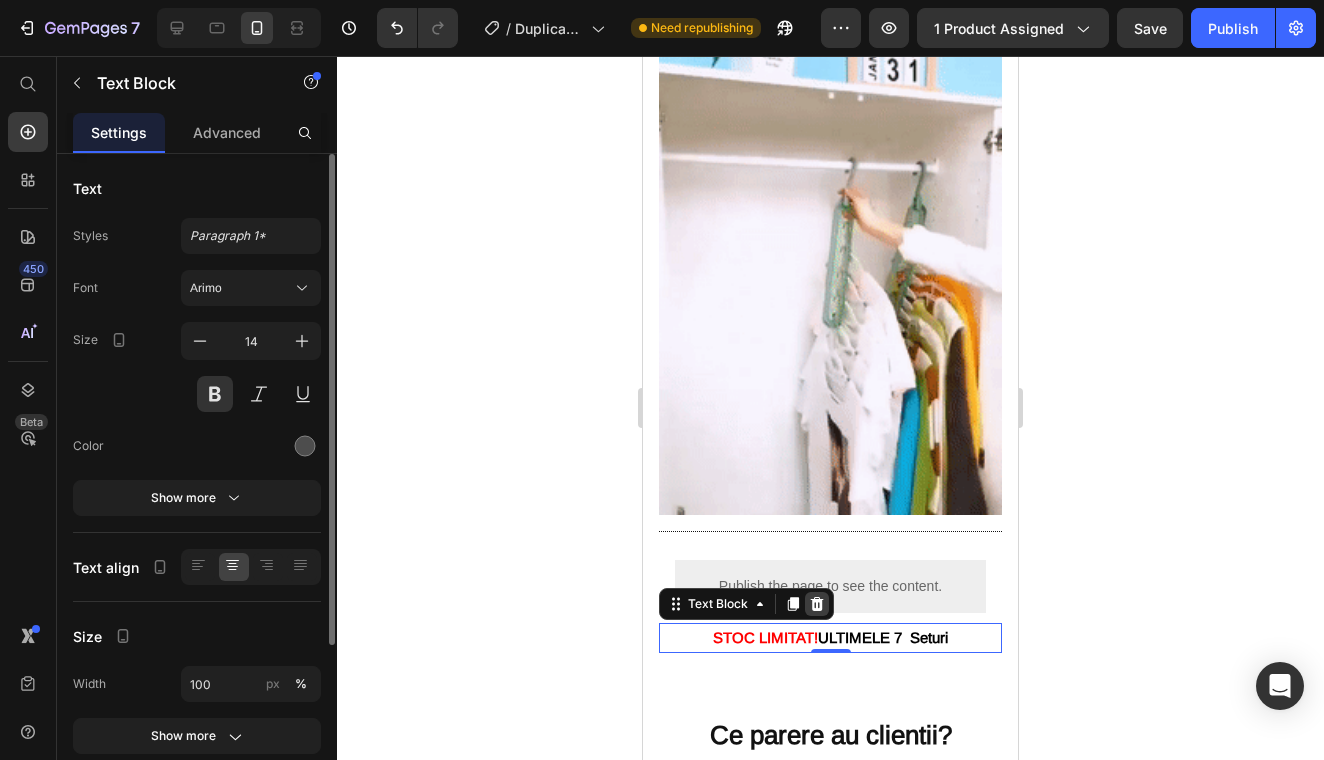 click 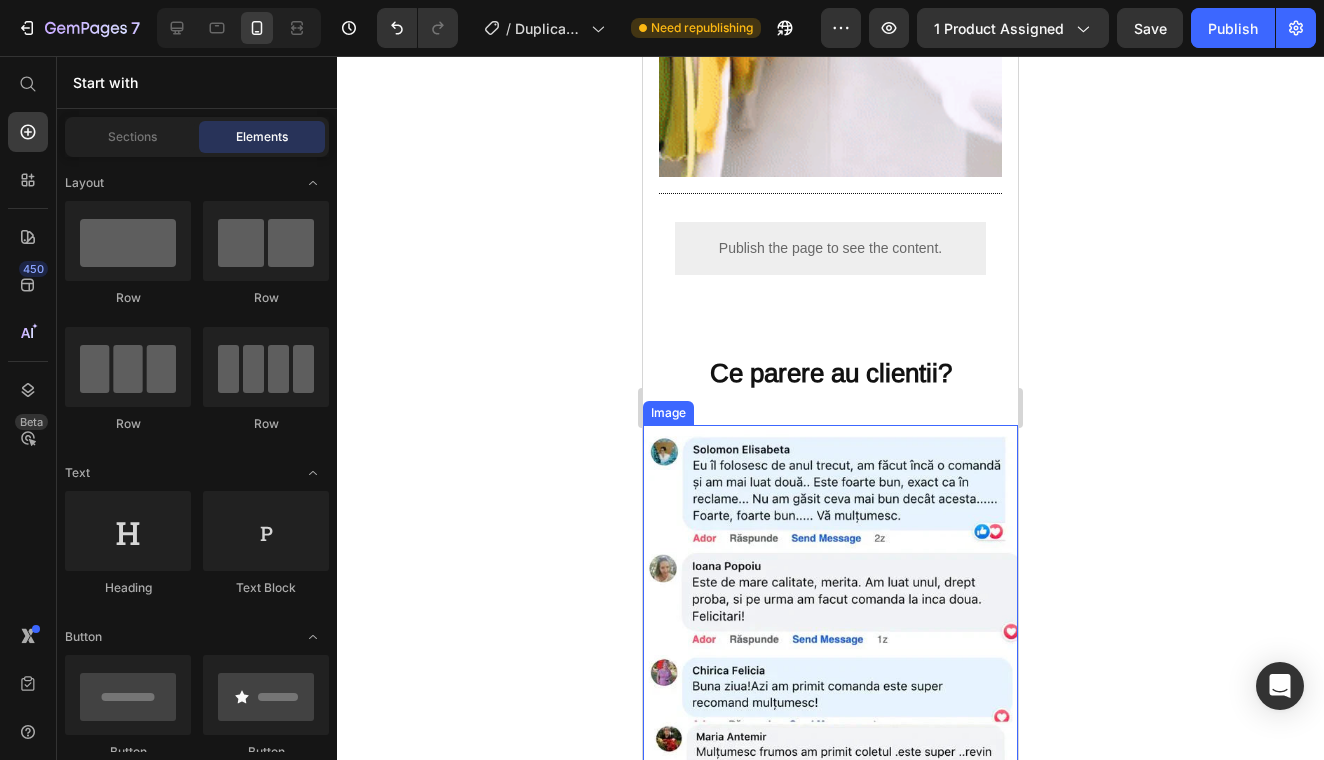 scroll, scrollTop: 1674, scrollLeft: 0, axis: vertical 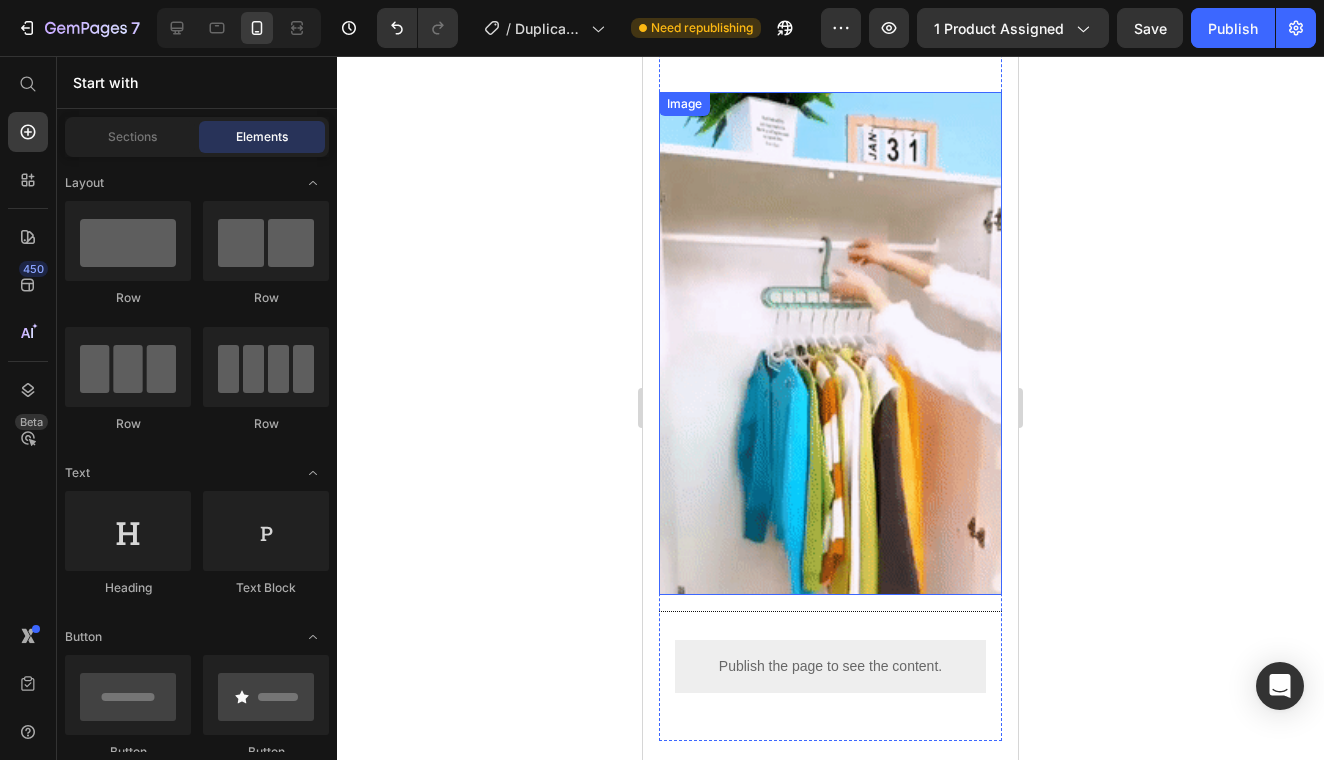 click at bounding box center (830, 343) 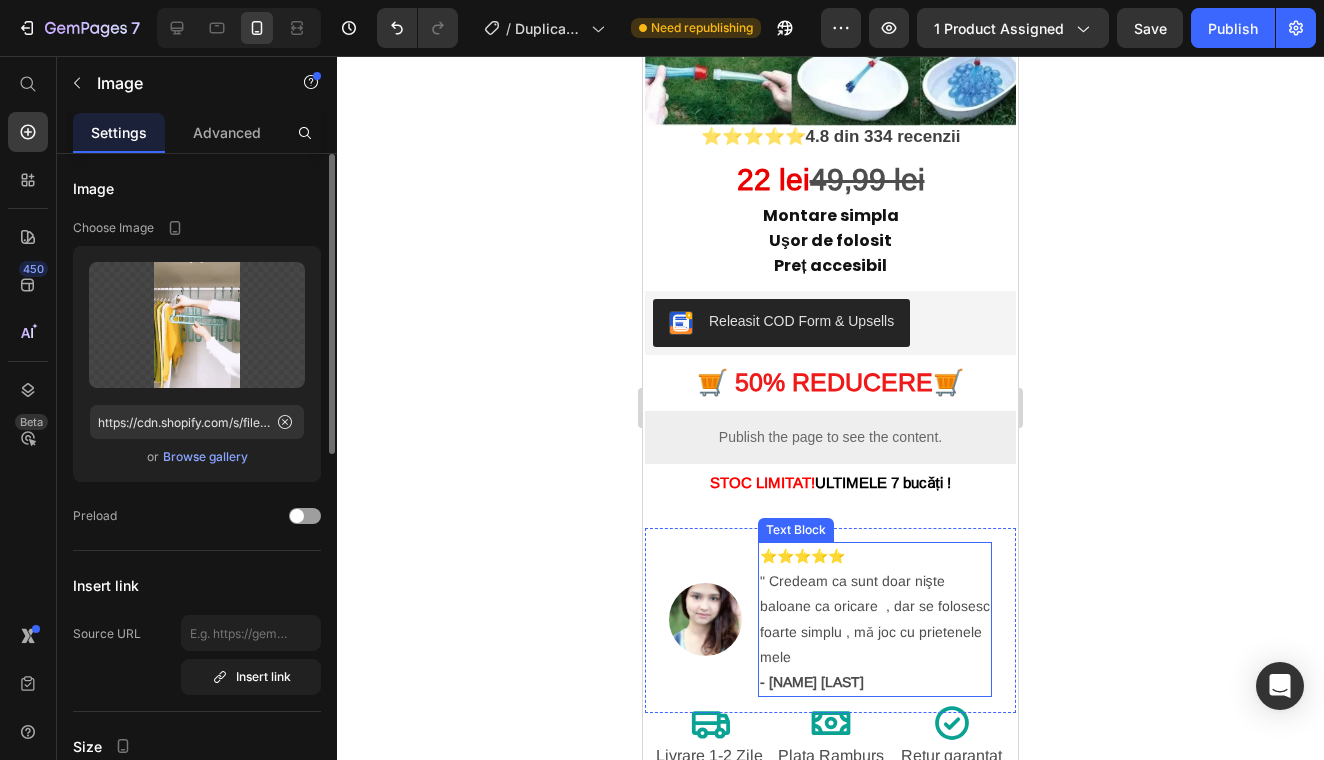 scroll, scrollTop: 705, scrollLeft: 0, axis: vertical 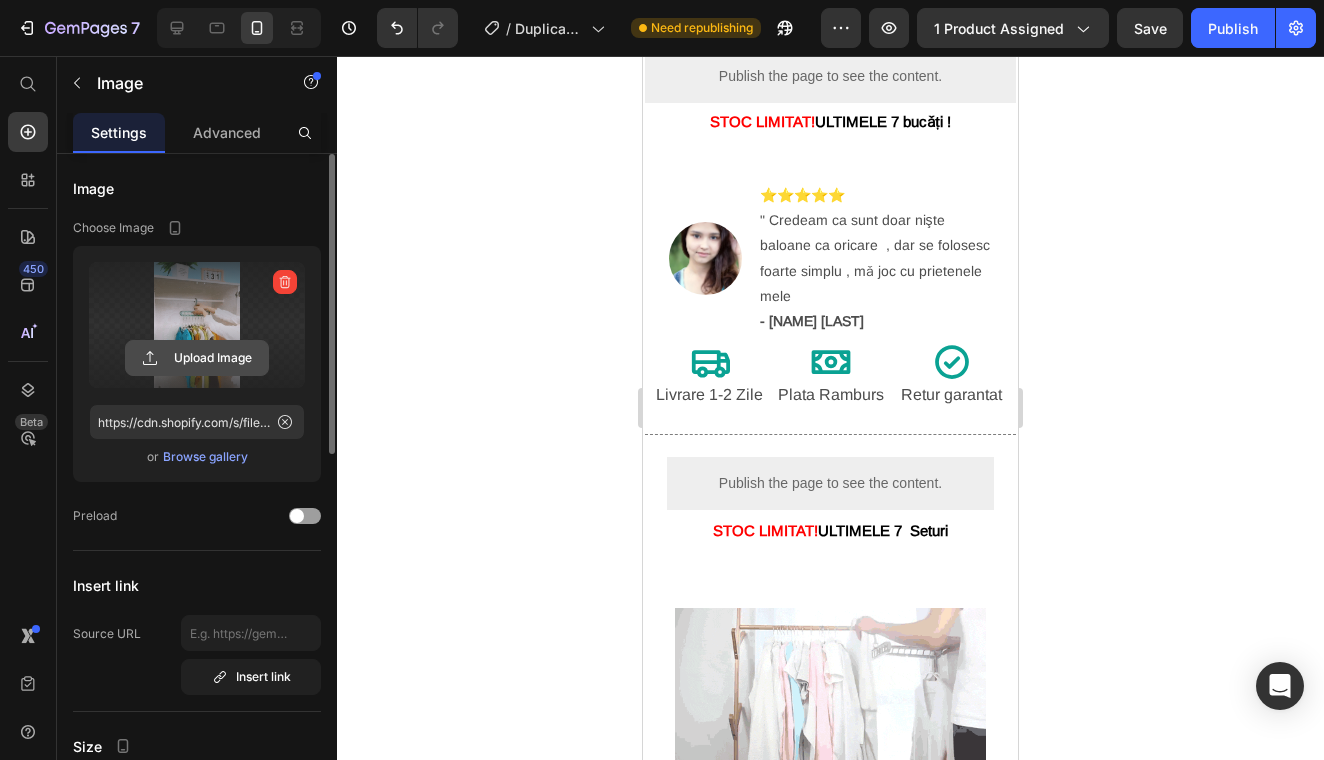 click 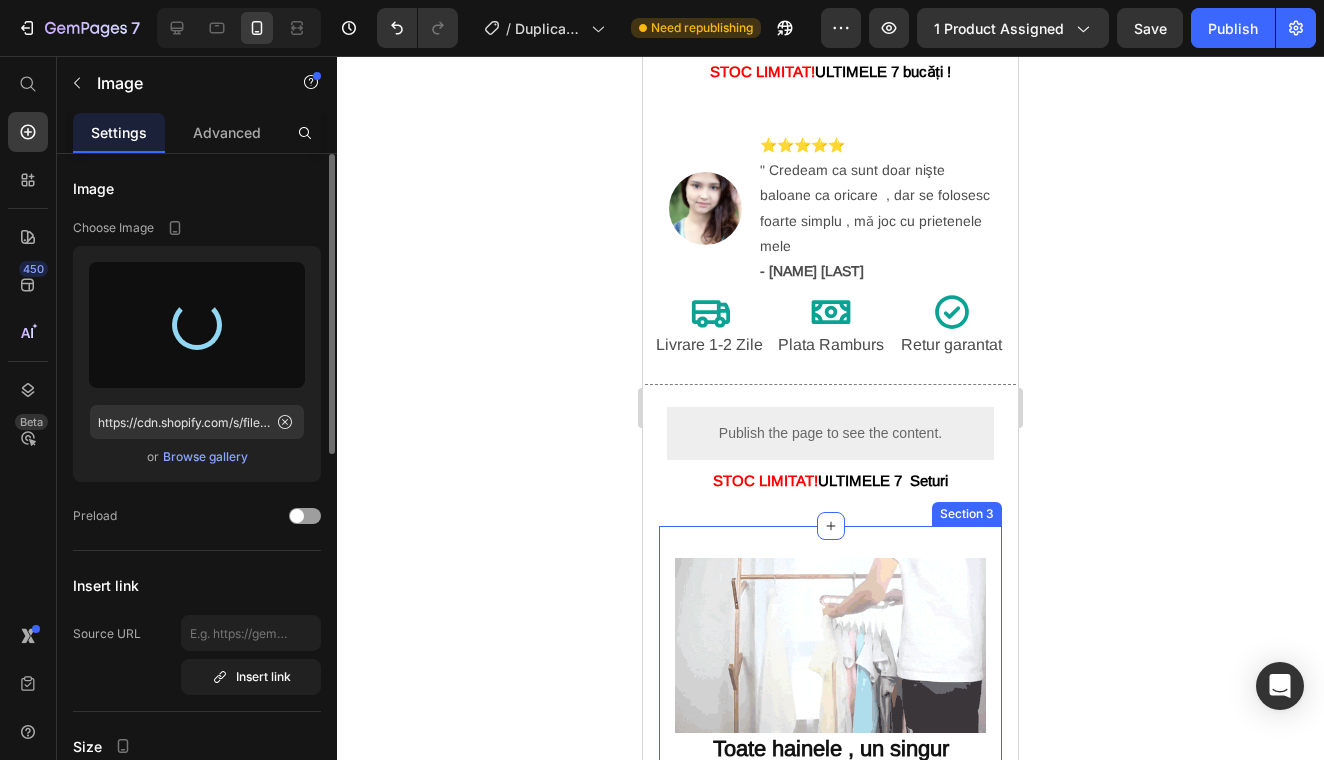 scroll, scrollTop: 834, scrollLeft: 0, axis: vertical 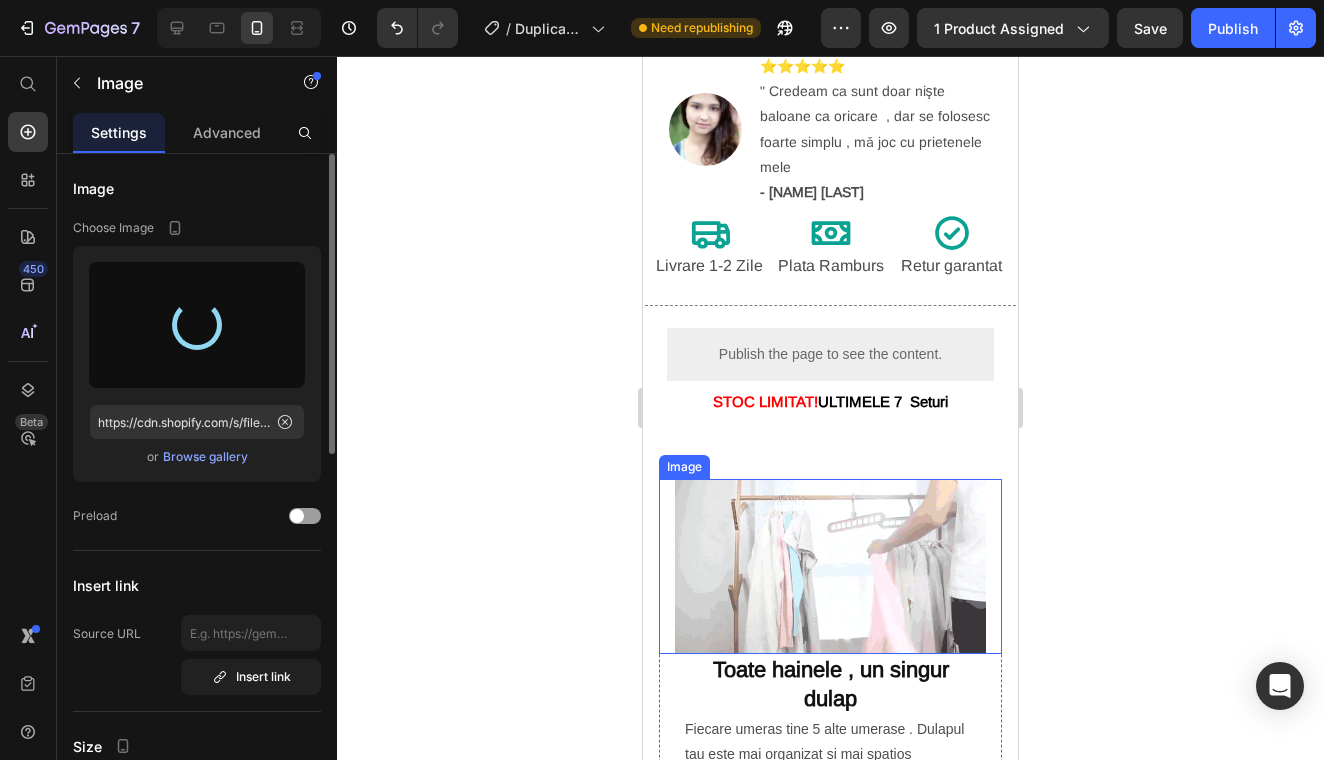 type on "https://cdn.shopify.com/s/files/1/0964/9904/0520/files/gempages_568199438024049601-aa719c31-557d-41b1-818b-9bf48e3ee1f0.gif" 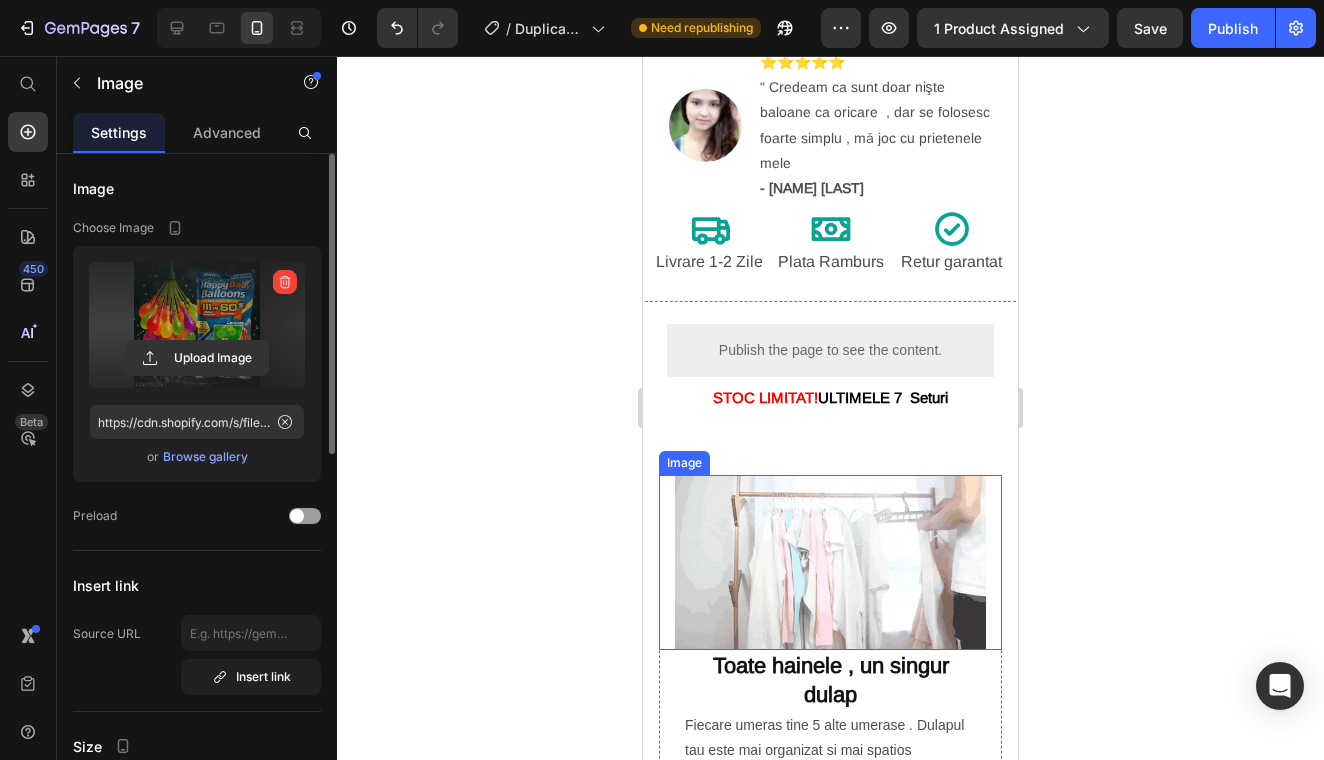 scroll, scrollTop: 842, scrollLeft: 0, axis: vertical 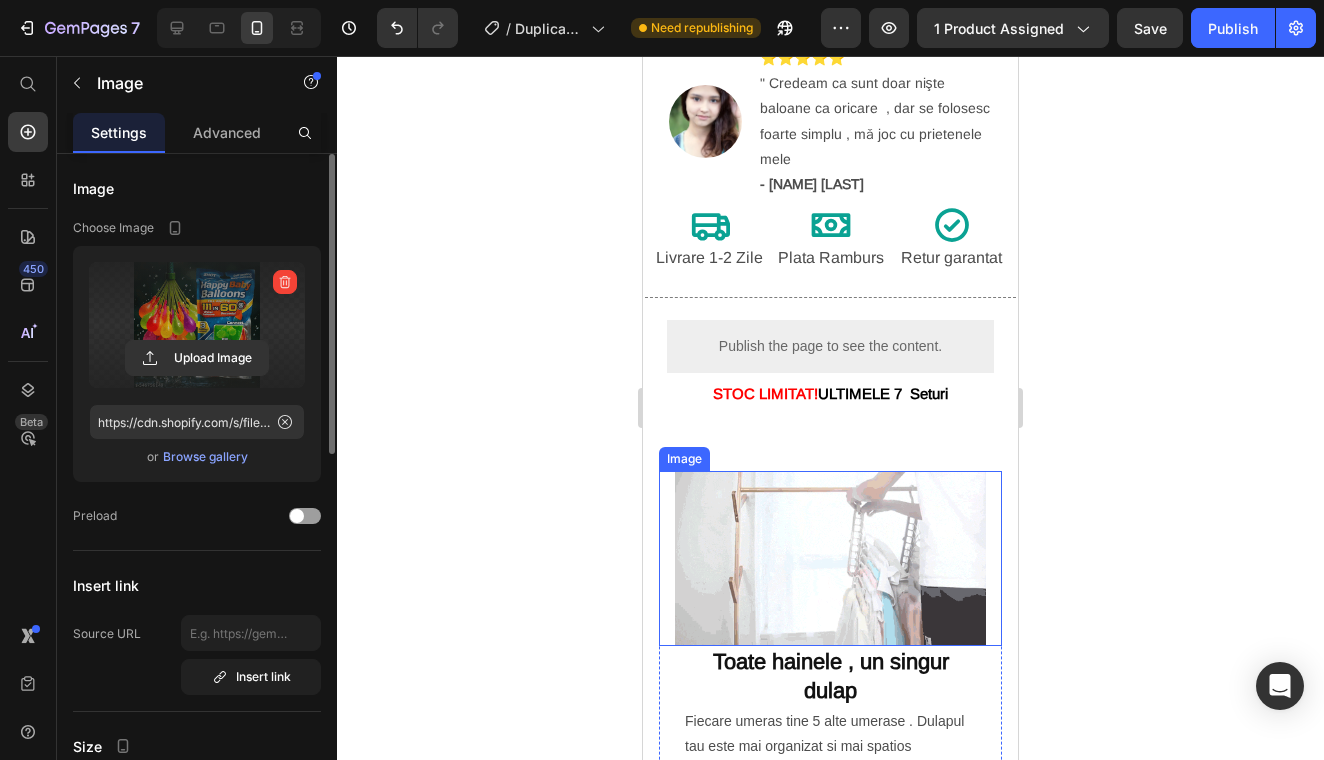 click at bounding box center (830, 558) 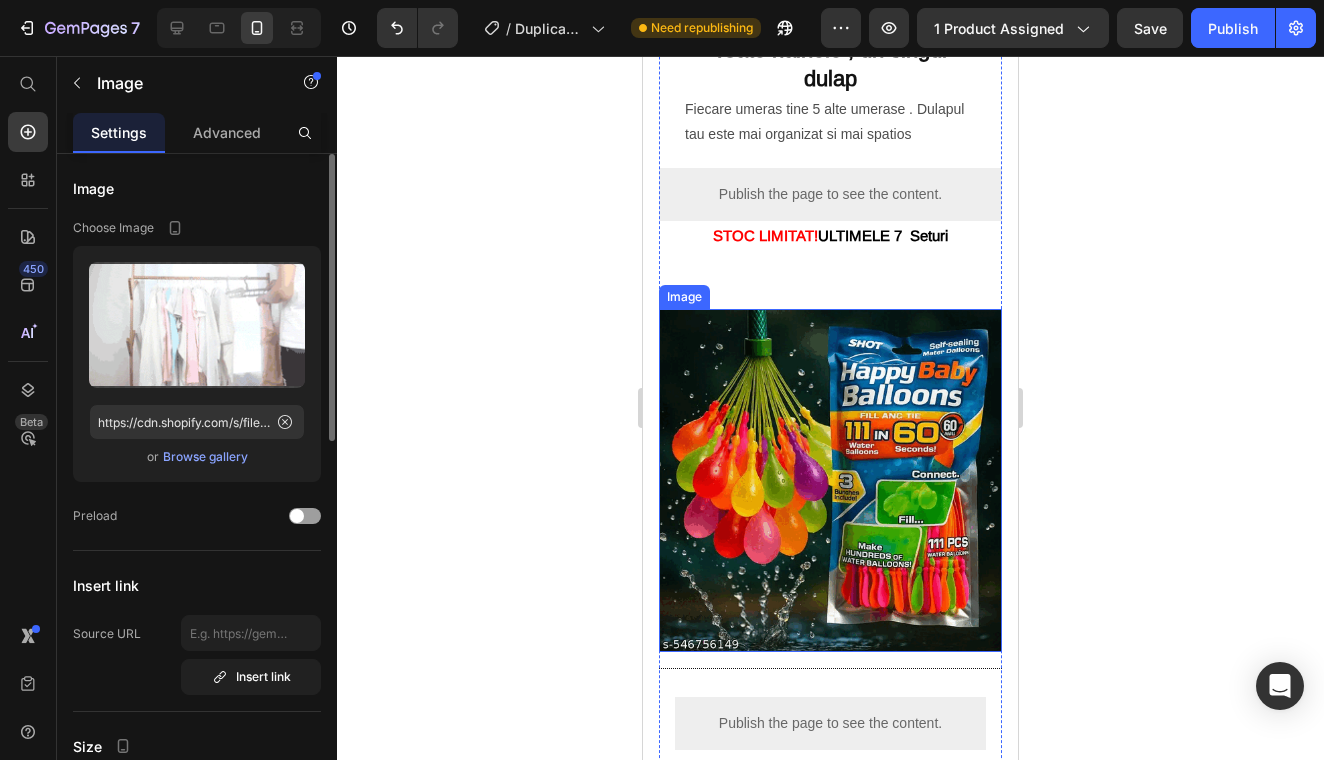 scroll, scrollTop: 1494, scrollLeft: 0, axis: vertical 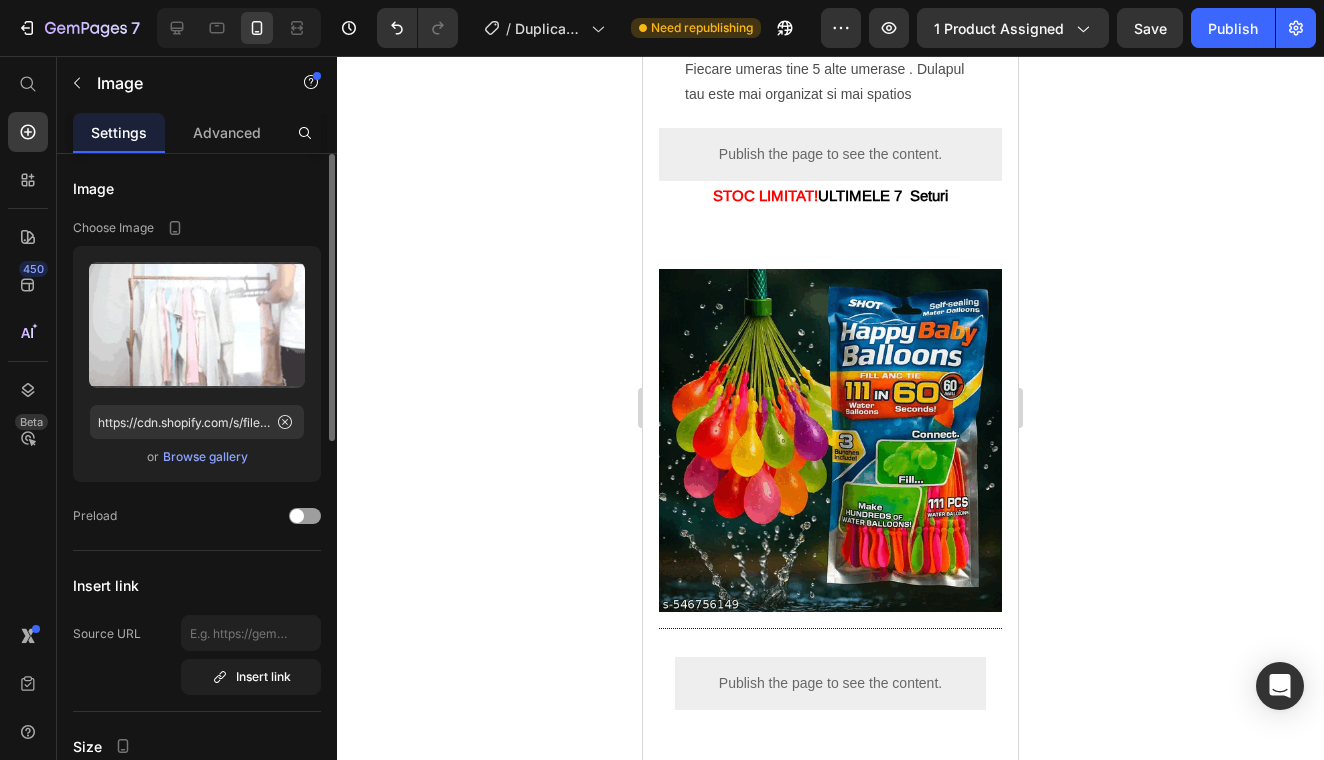 click 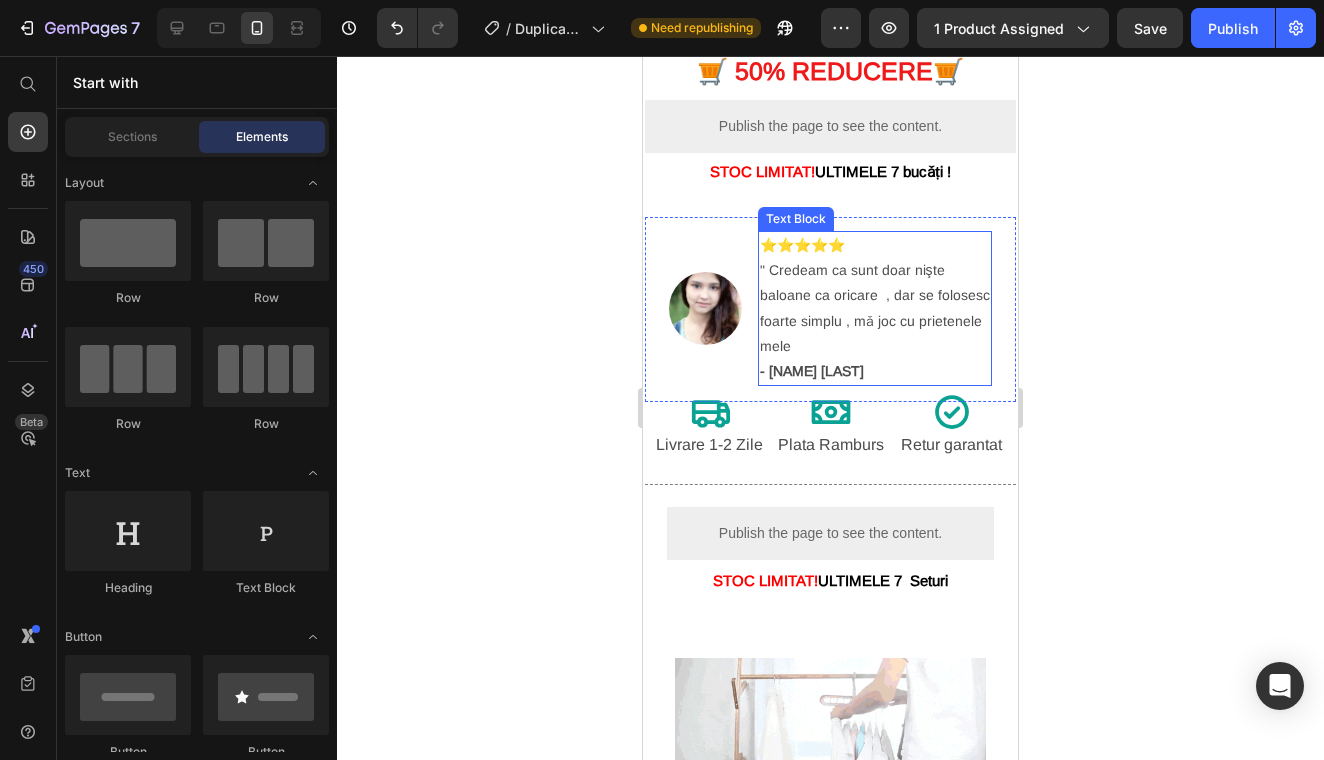 scroll, scrollTop: 792, scrollLeft: 0, axis: vertical 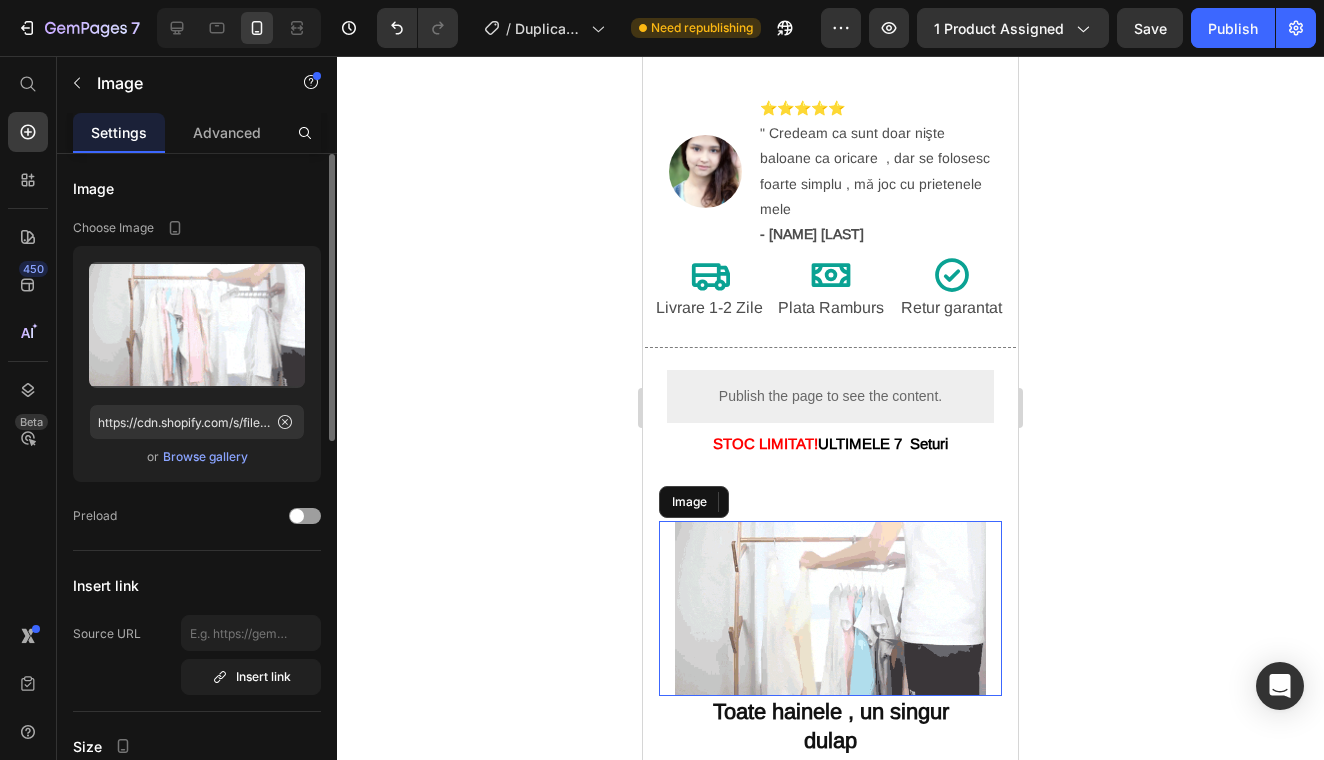 click at bounding box center [830, 608] 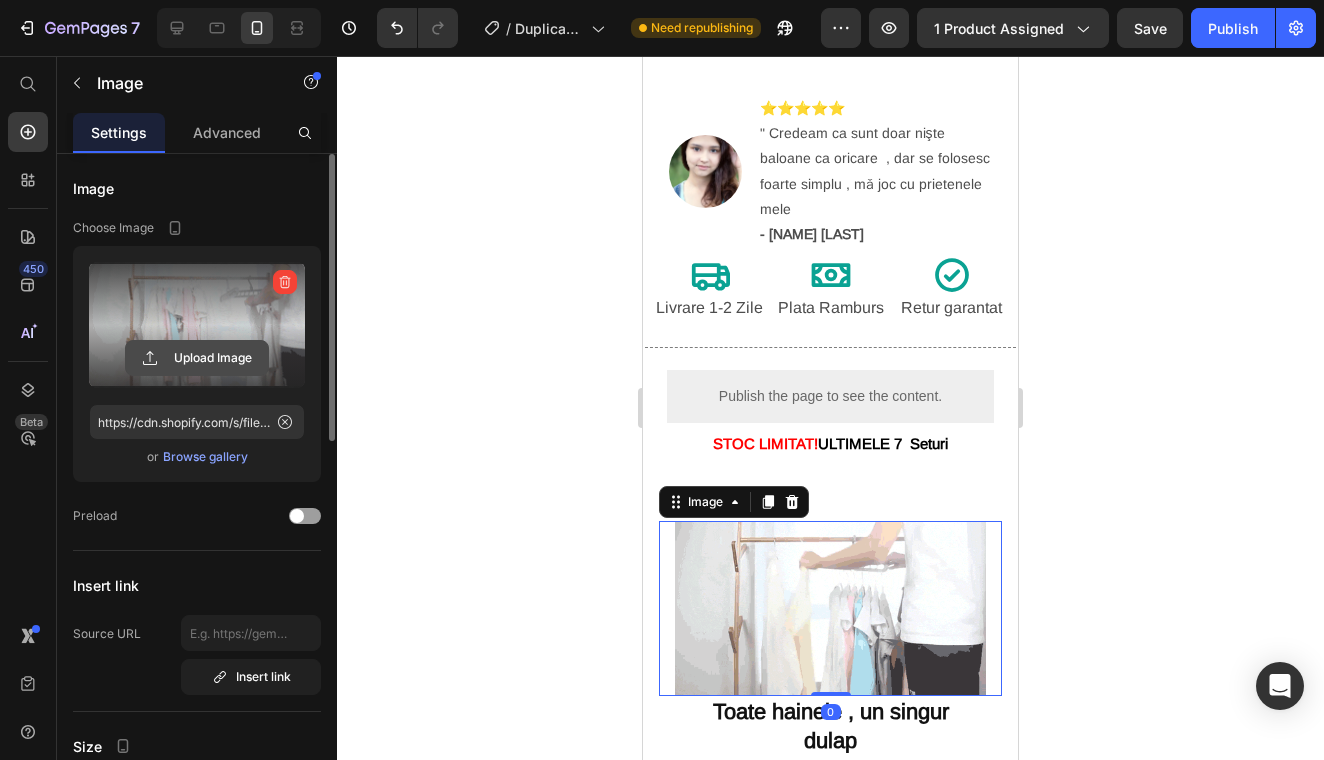 click 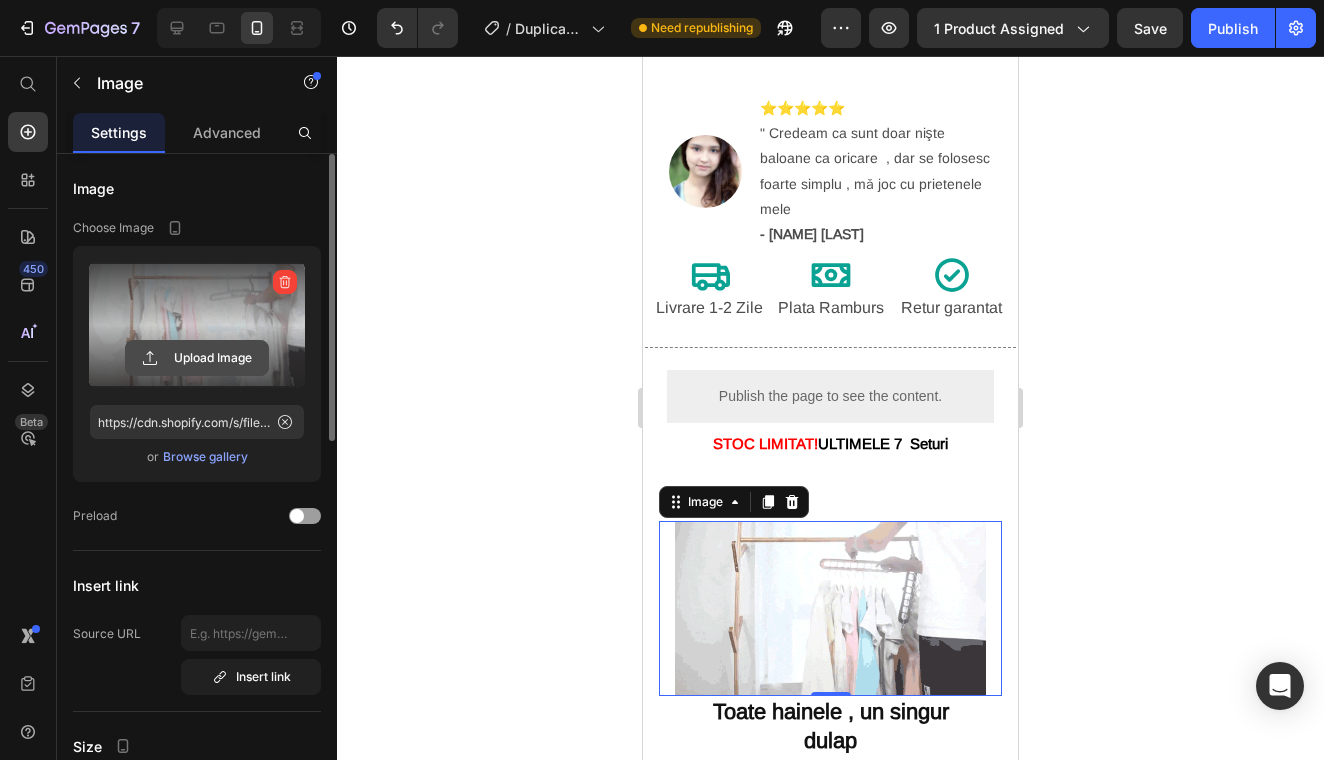 click 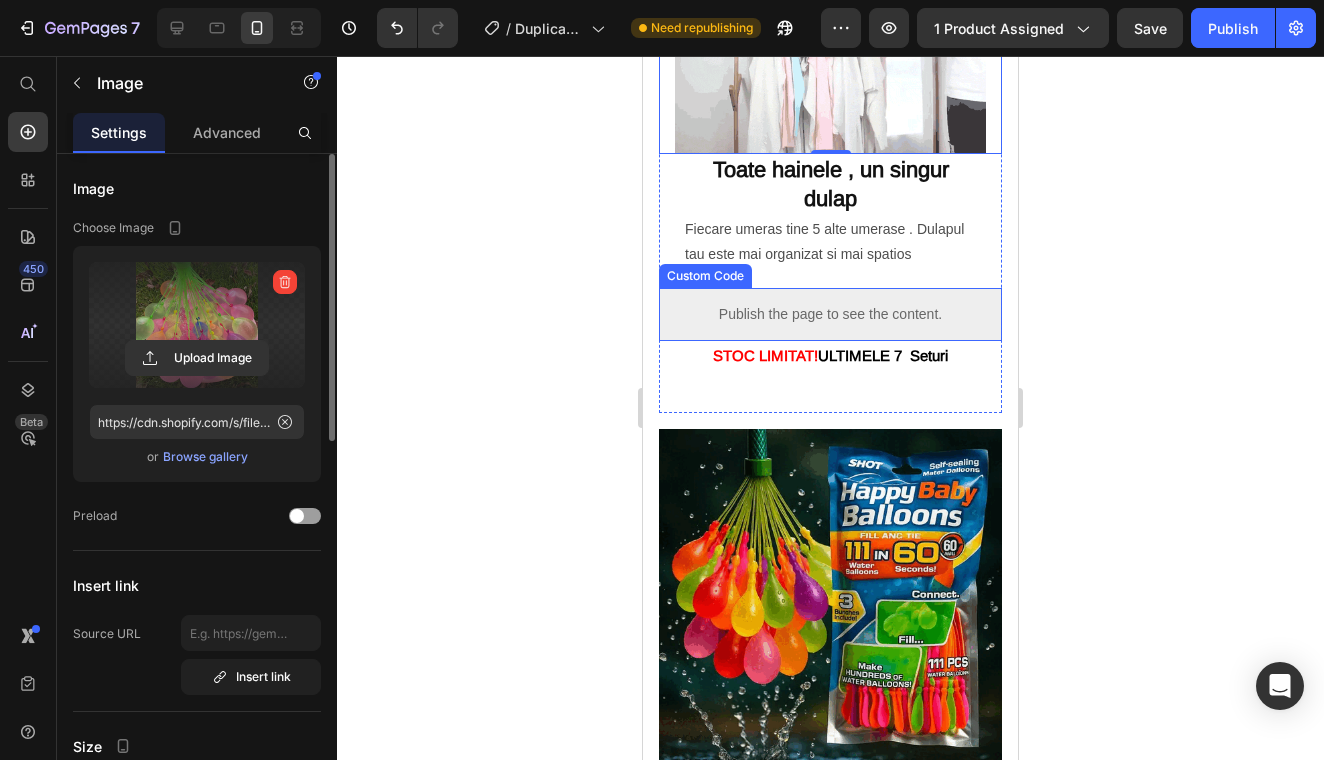 scroll, scrollTop: 1338, scrollLeft: 0, axis: vertical 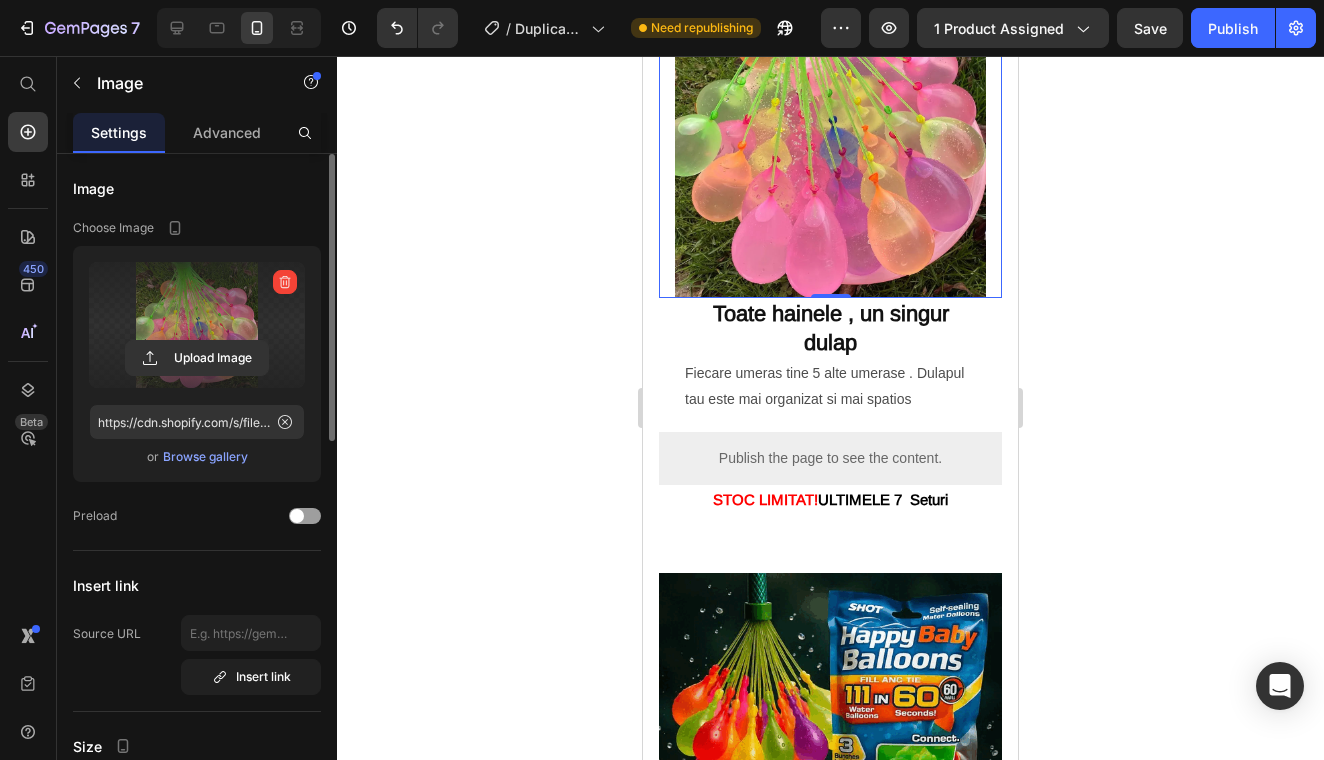 click at bounding box center [830, 136] 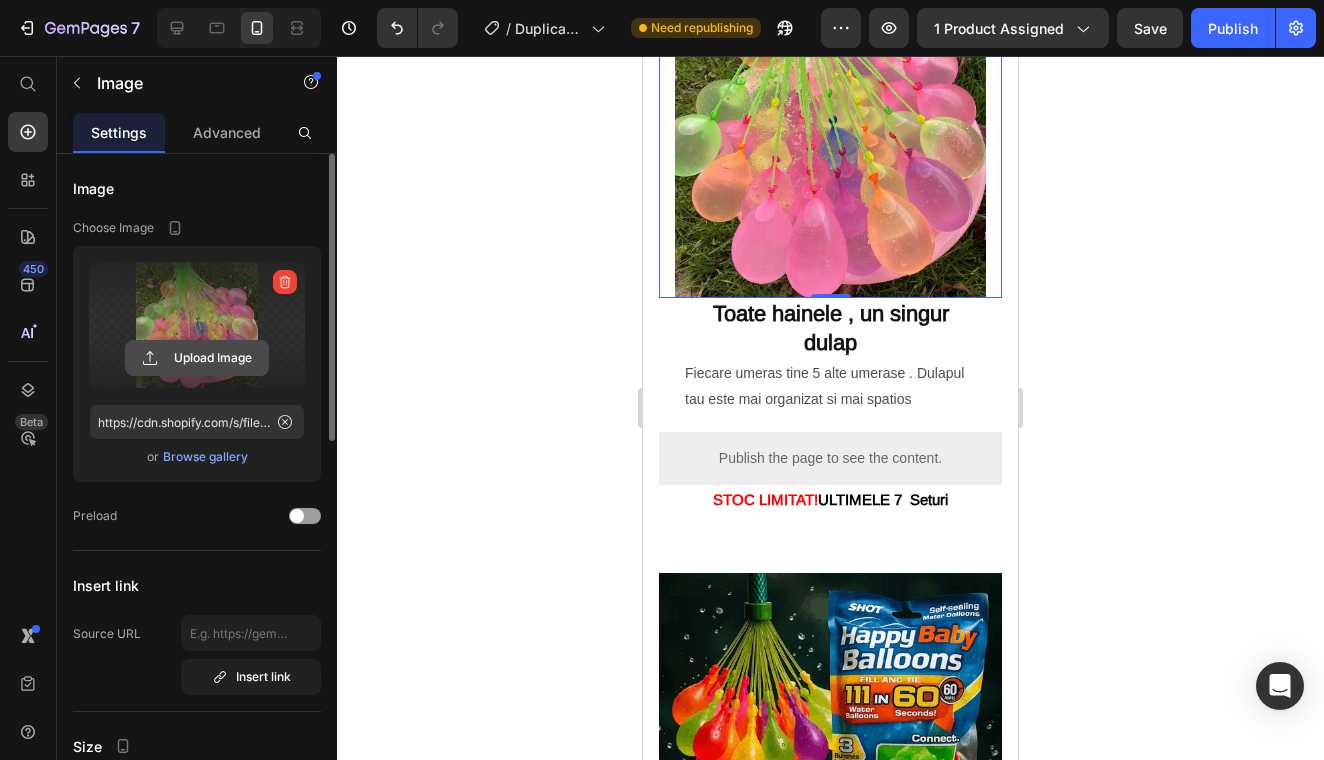 click 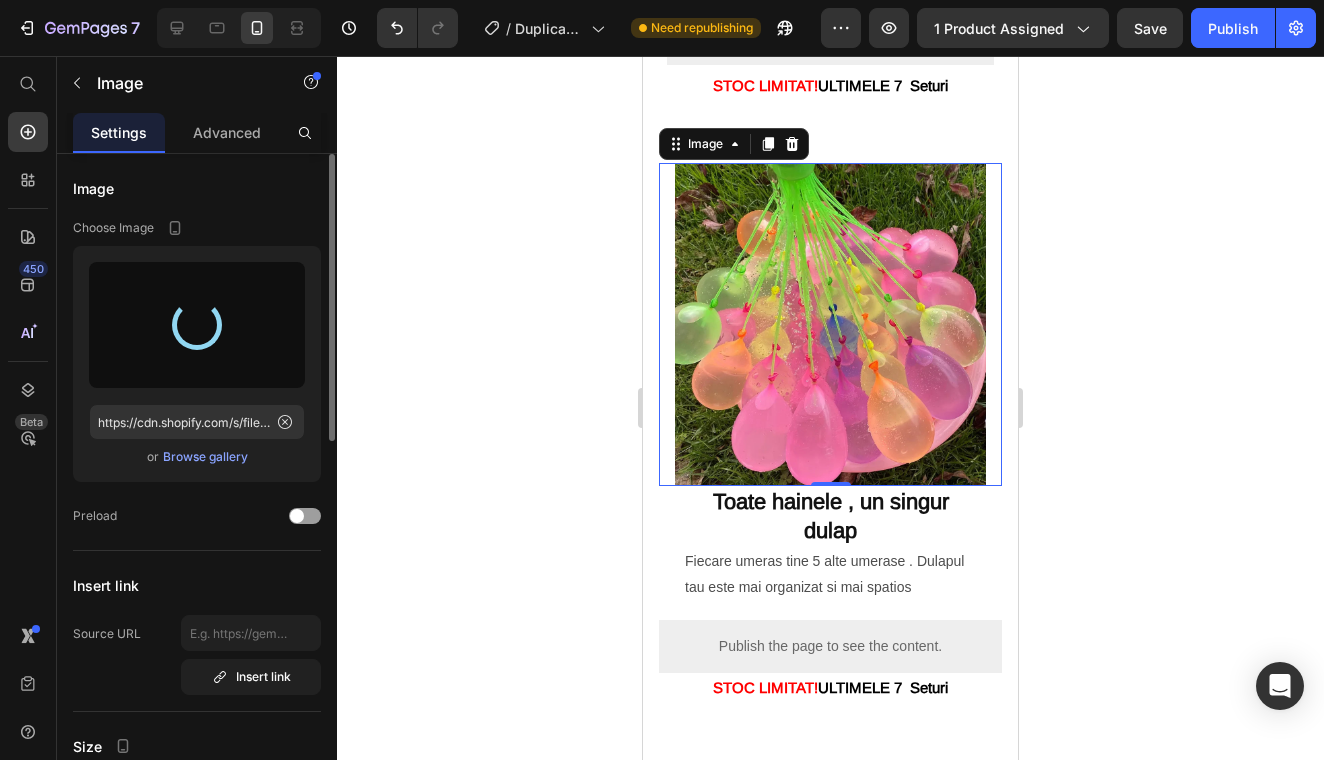 type on "https://cdn.shopify.com/s/files/1/0964/9904/0520/files/gempages_568199438024049601-42e1456e-0b4e-4651-adf8-975a02eddc09.gif" 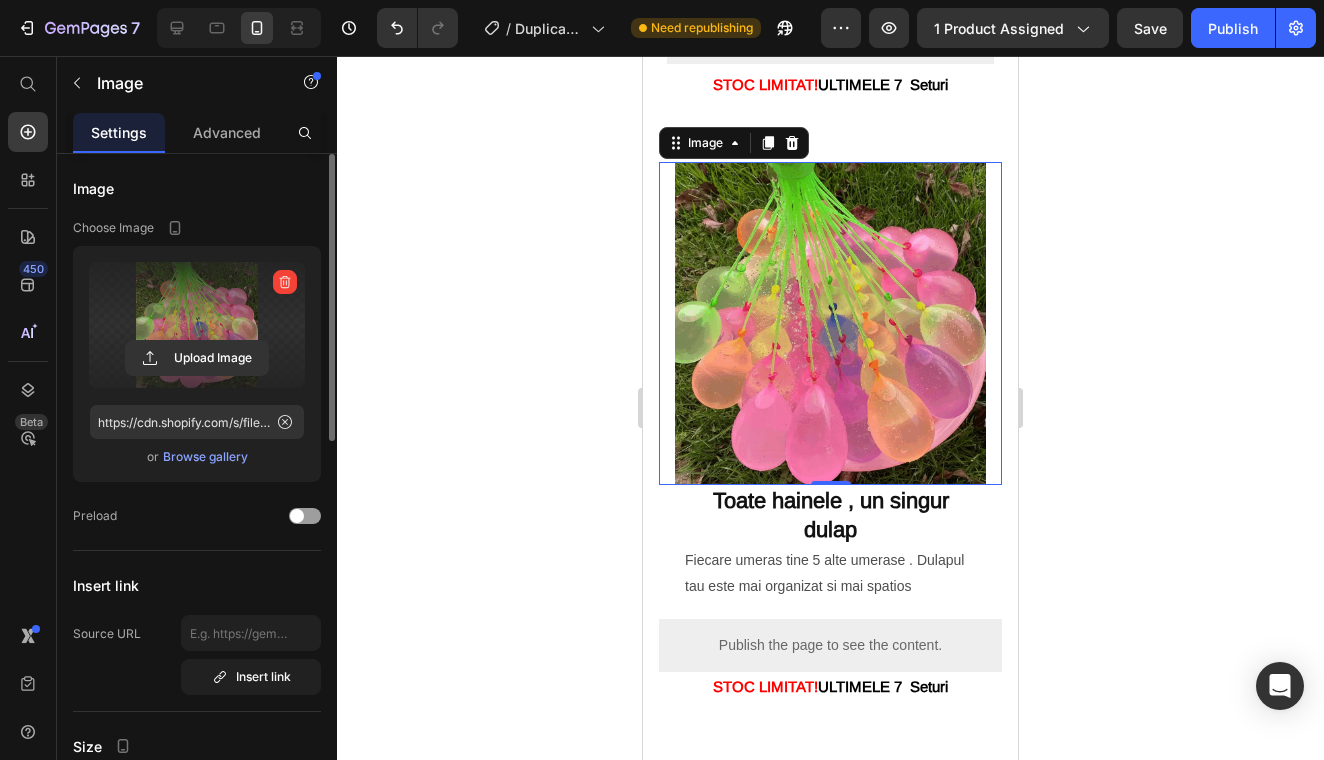 scroll, scrollTop: 1063, scrollLeft: 0, axis: vertical 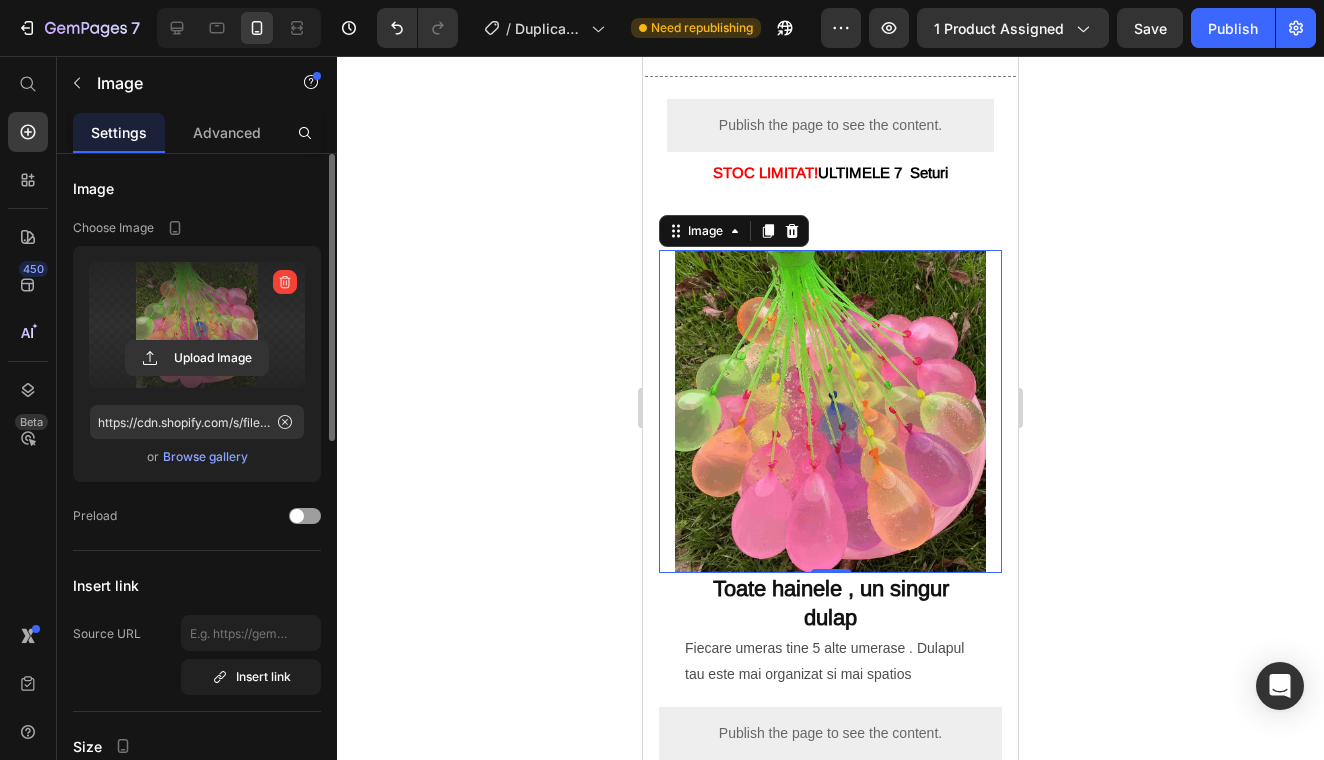 click 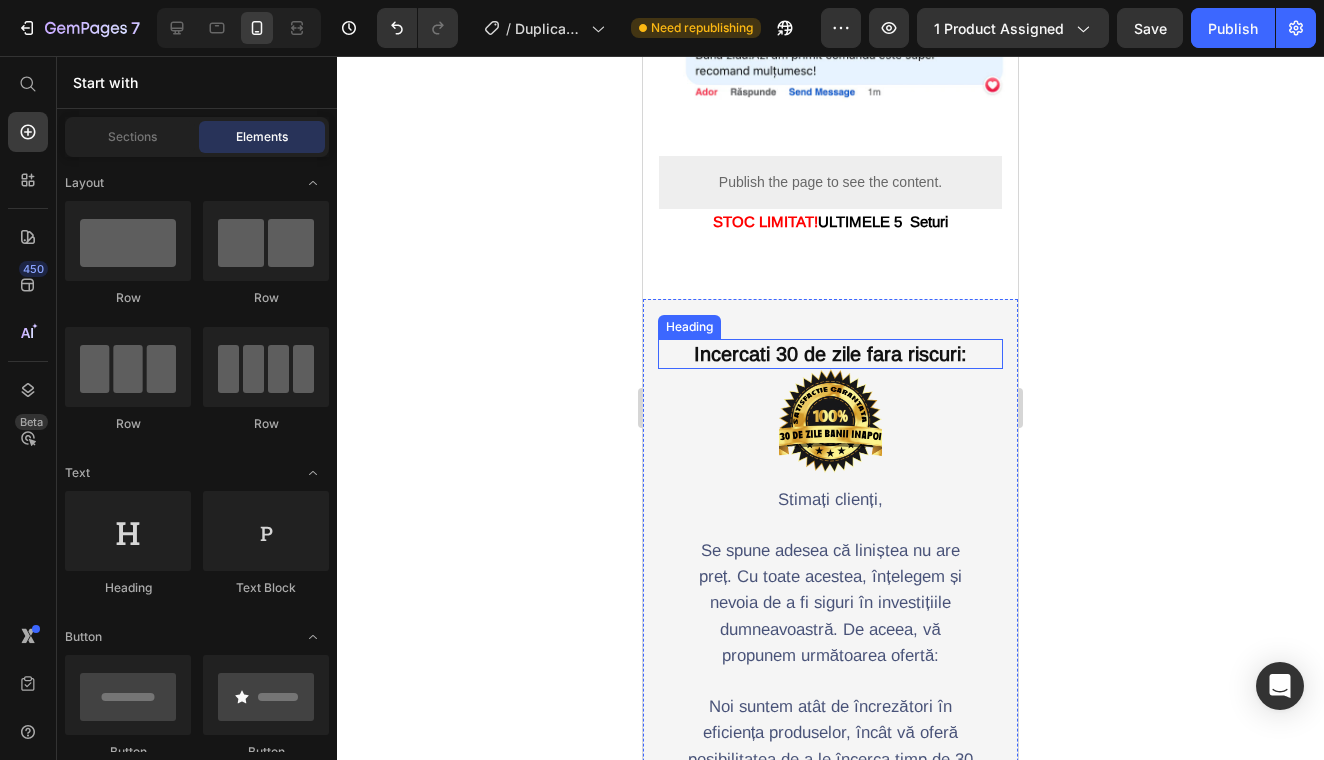 scroll, scrollTop: 3637, scrollLeft: 0, axis: vertical 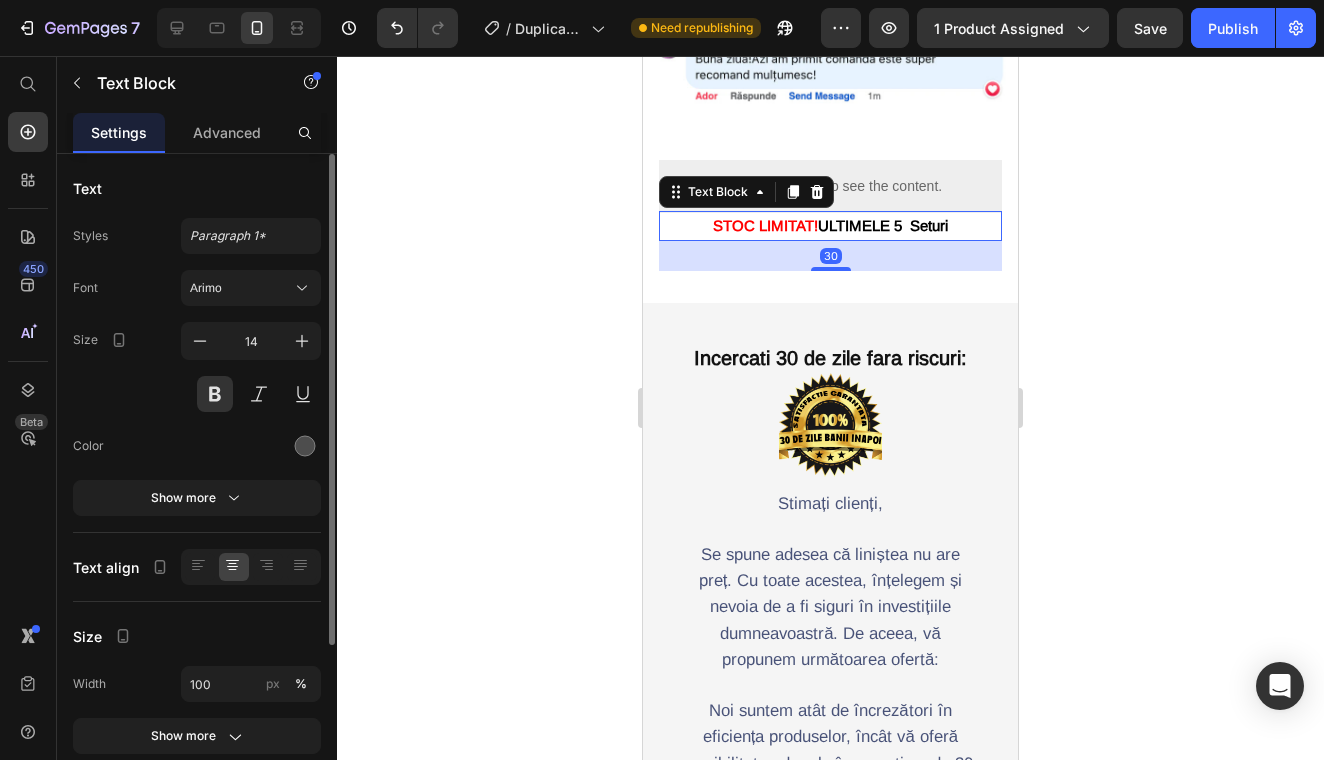 click on "ULTIMELE 5  Seturi" at bounding box center [883, 225] 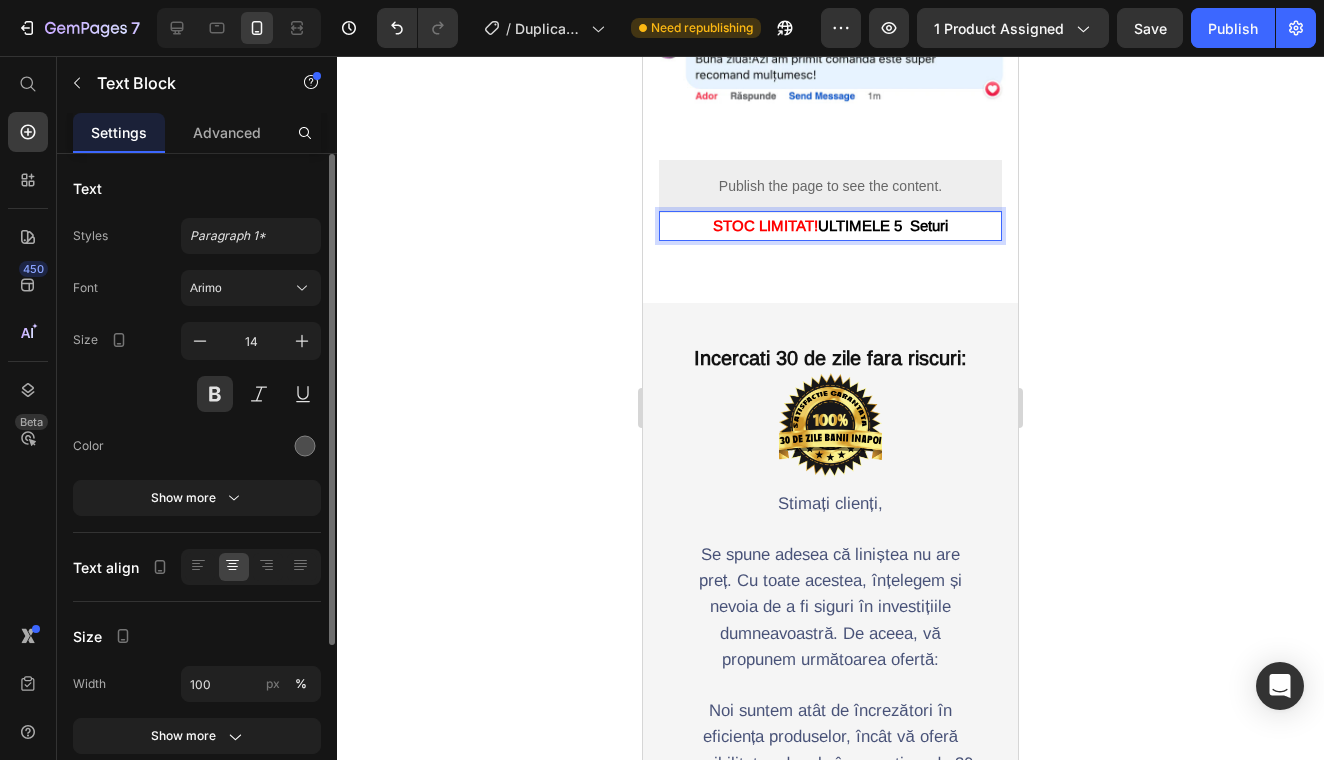 click on "ULTIMELE 5  Seturi" at bounding box center [883, 225] 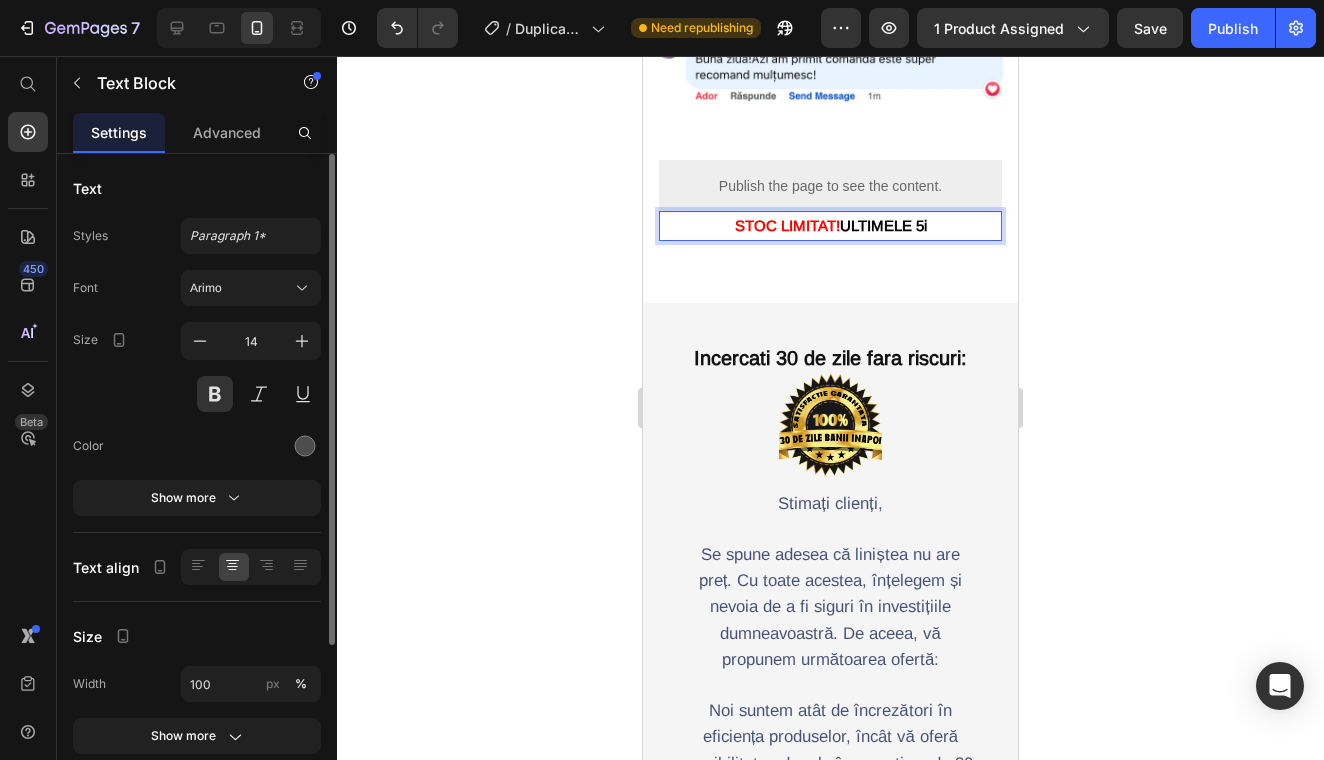 click on "STOC LIMITAT!  ULTIMELE 5i" at bounding box center (830, 226) 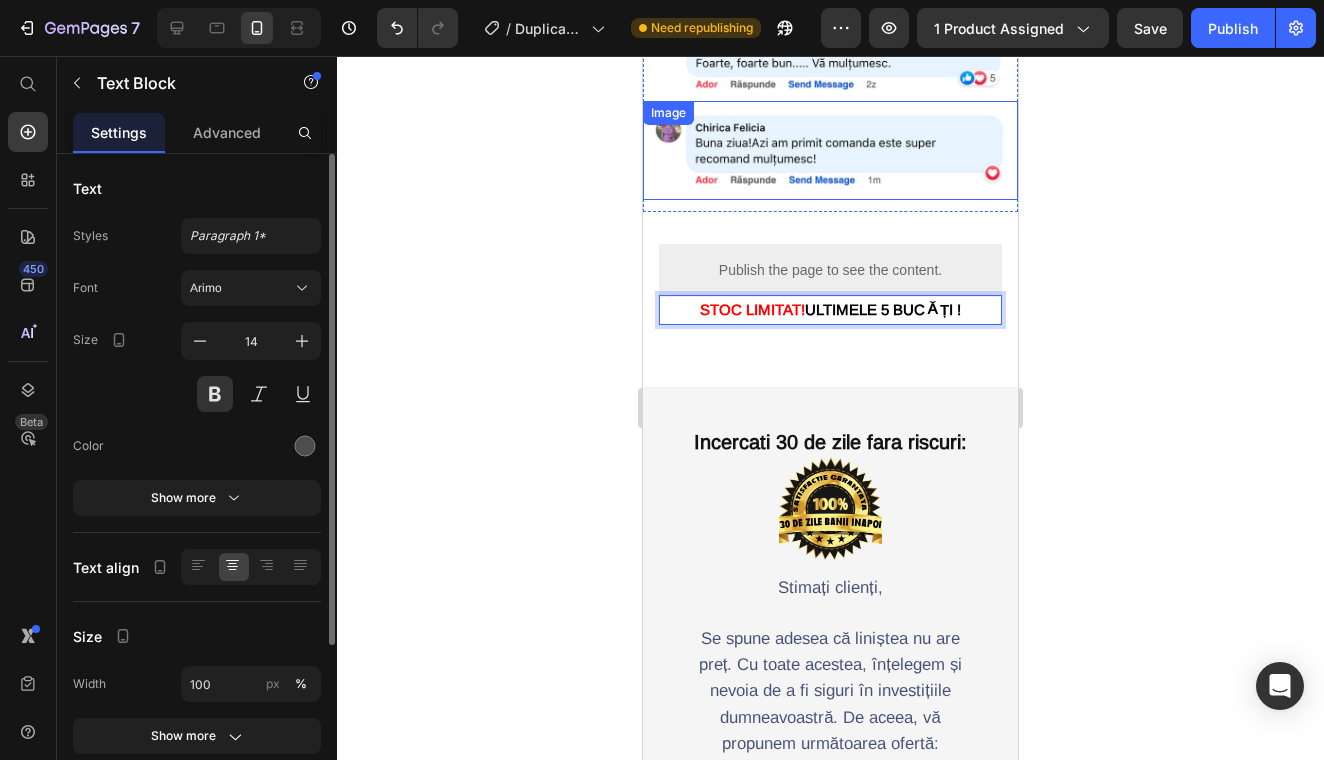 scroll, scrollTop: 3521, scrollLeft: 0, axis: vertical 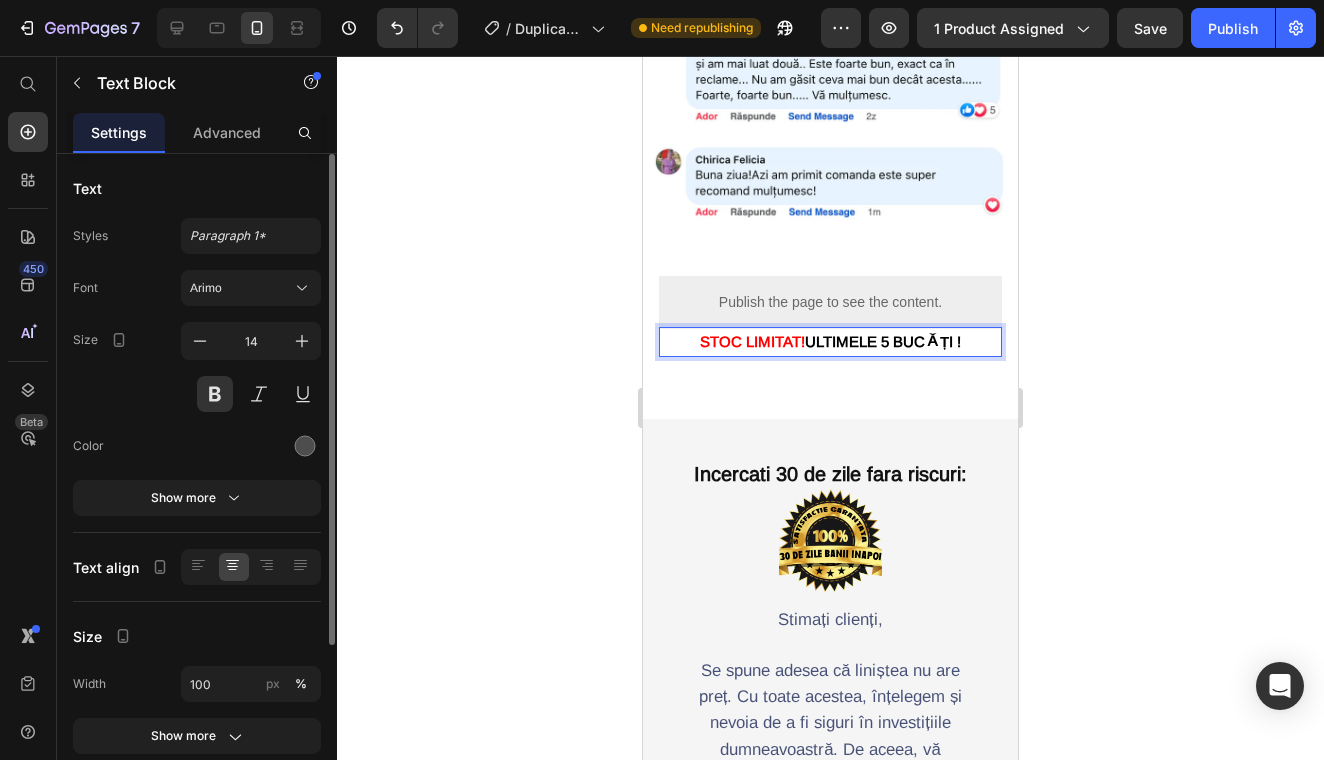 click on "STOC LIMITAT!  ULTIMELE 5 BUCǍȚI !" at bounding box center [830, 342] 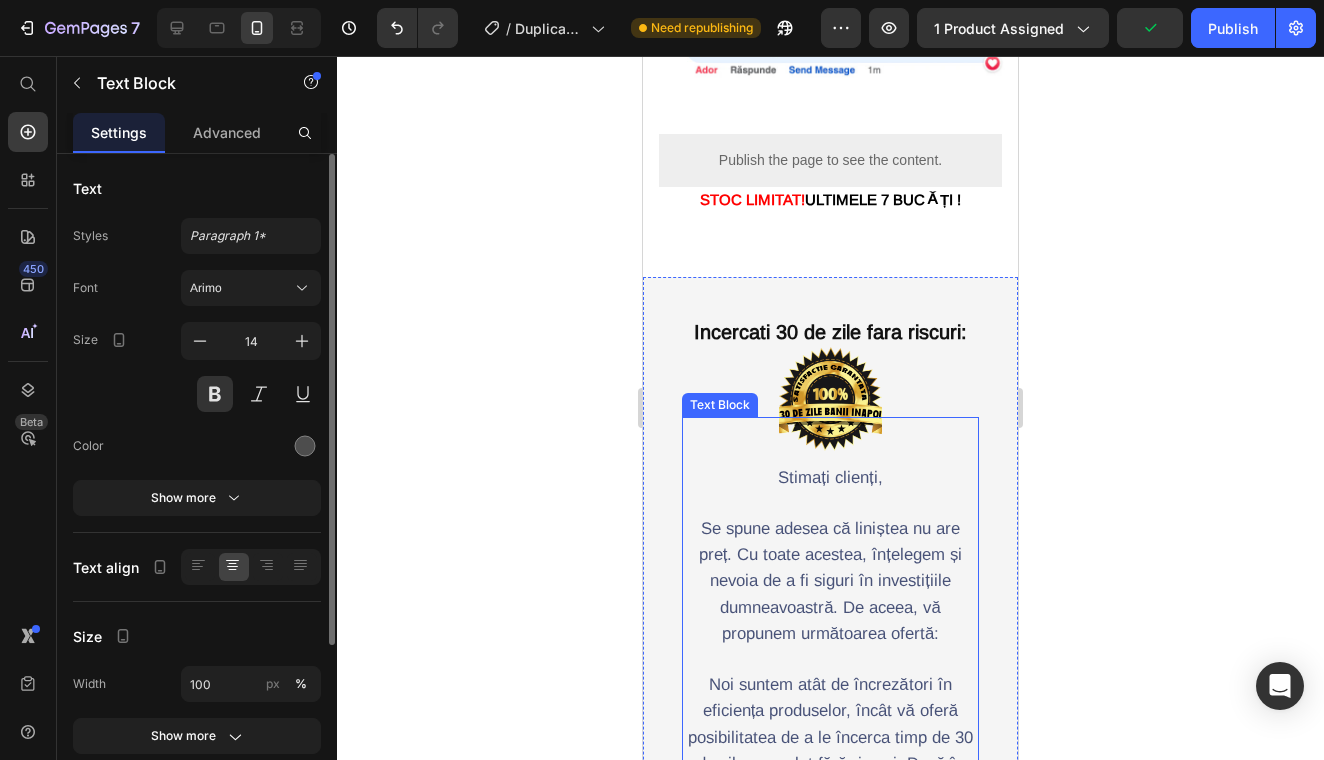 scroll, scrollTop: 3613, scrollLeft: 0, axis: vertical 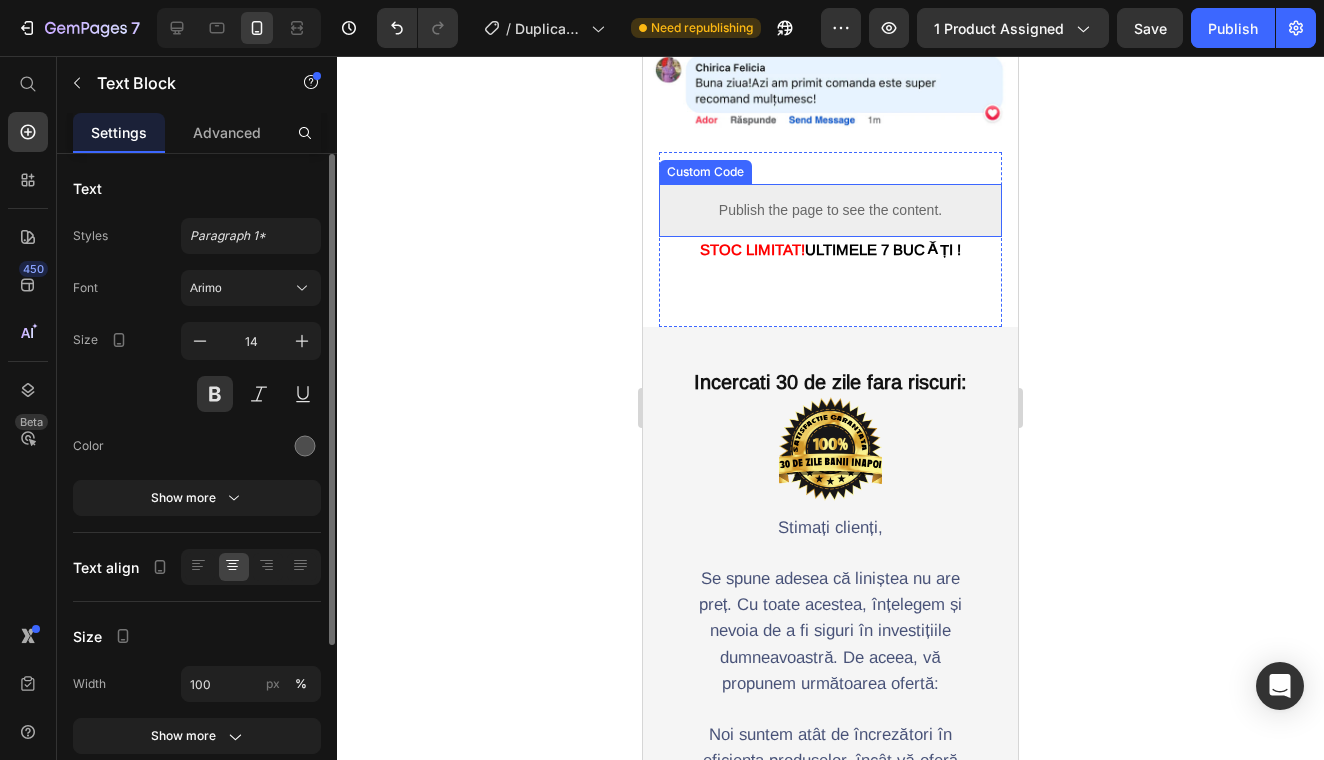 click on "Publish the page to see the content." at bounding box center [830, 210] 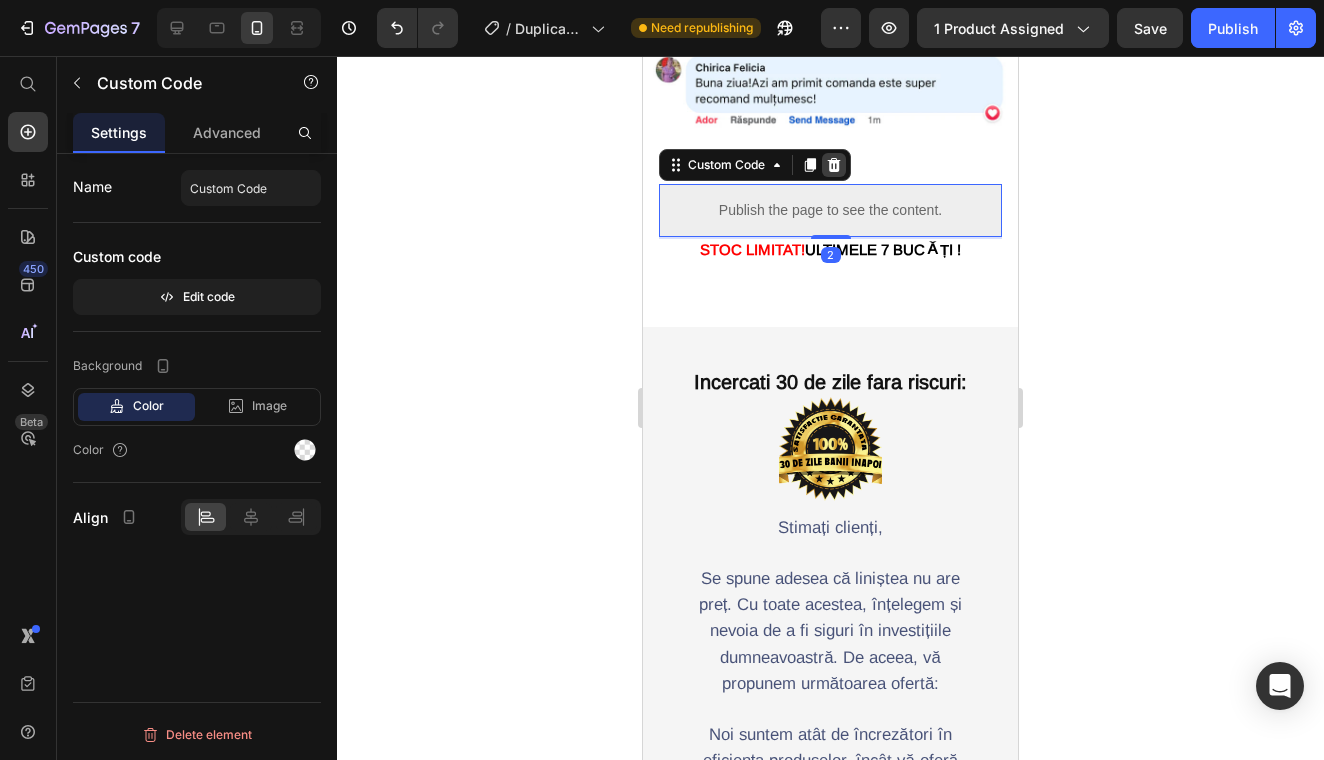 click 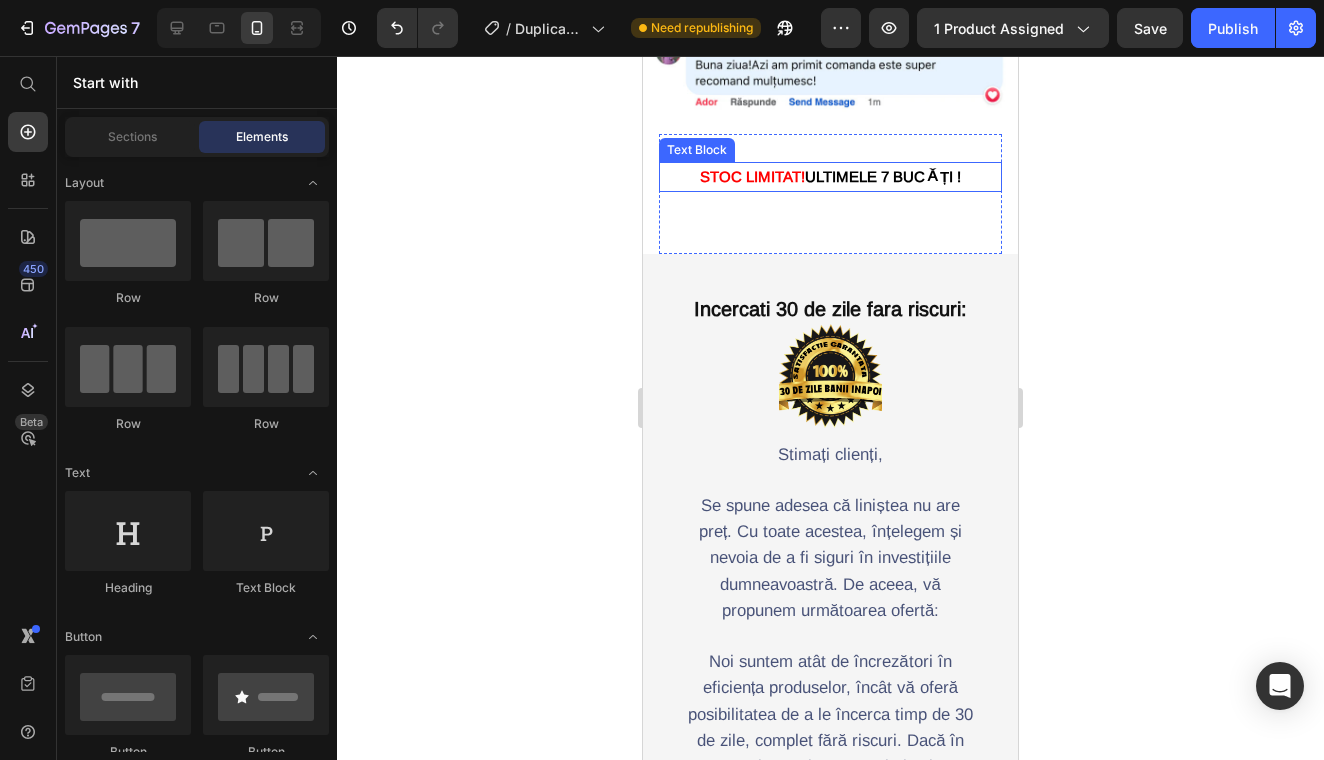 scroll, scrollTop: 3456, scrollLeft: 0, axis: vertical 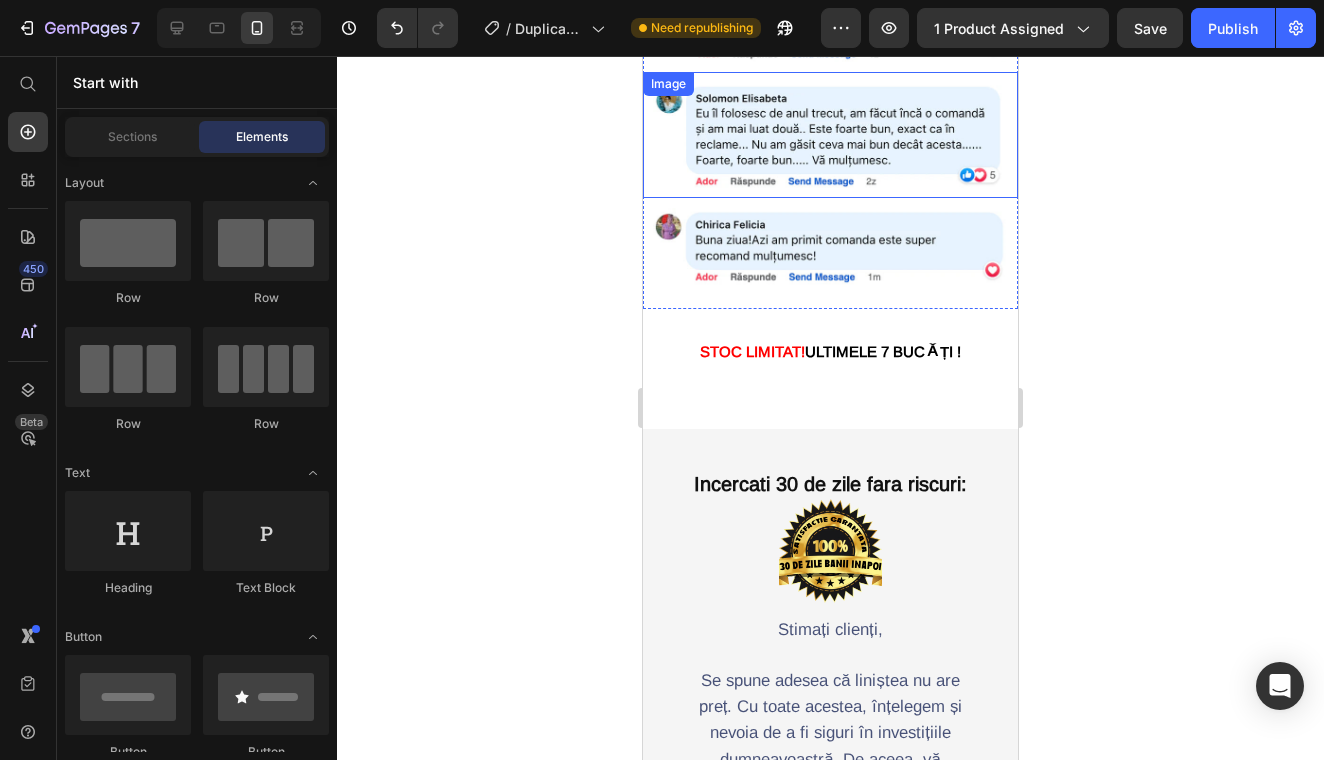 click 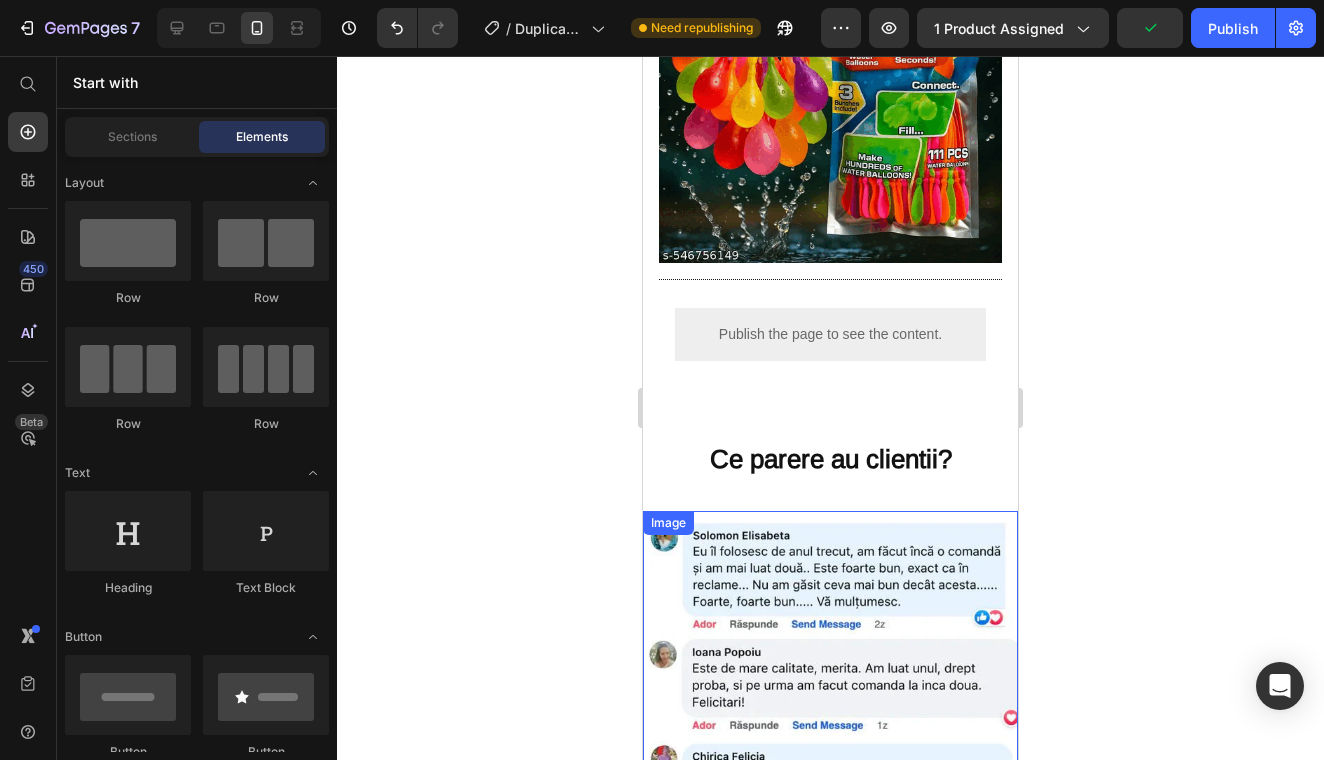 scroll, scrollTop: 1853, scrollLeft: 0, axis: vertical 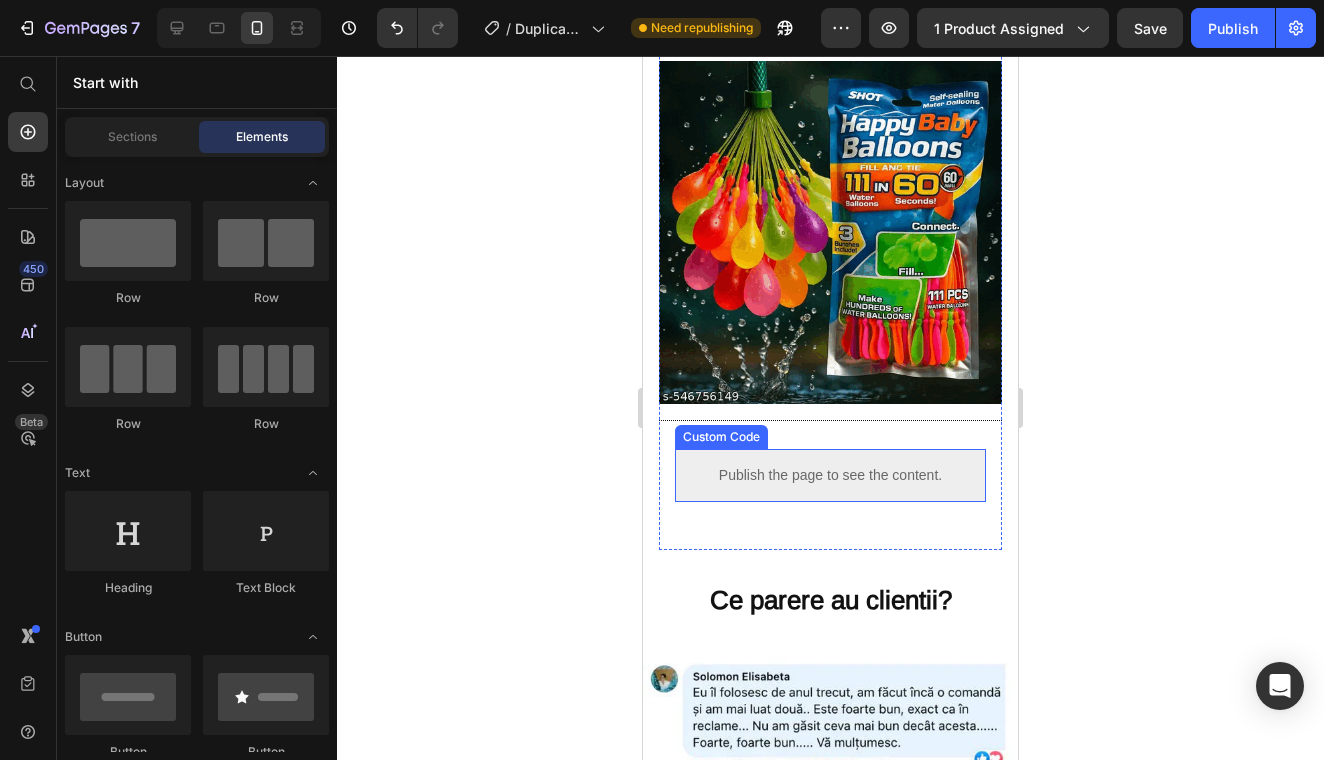 click on "Publish the page to see the content." at bounding box center (830, 475) 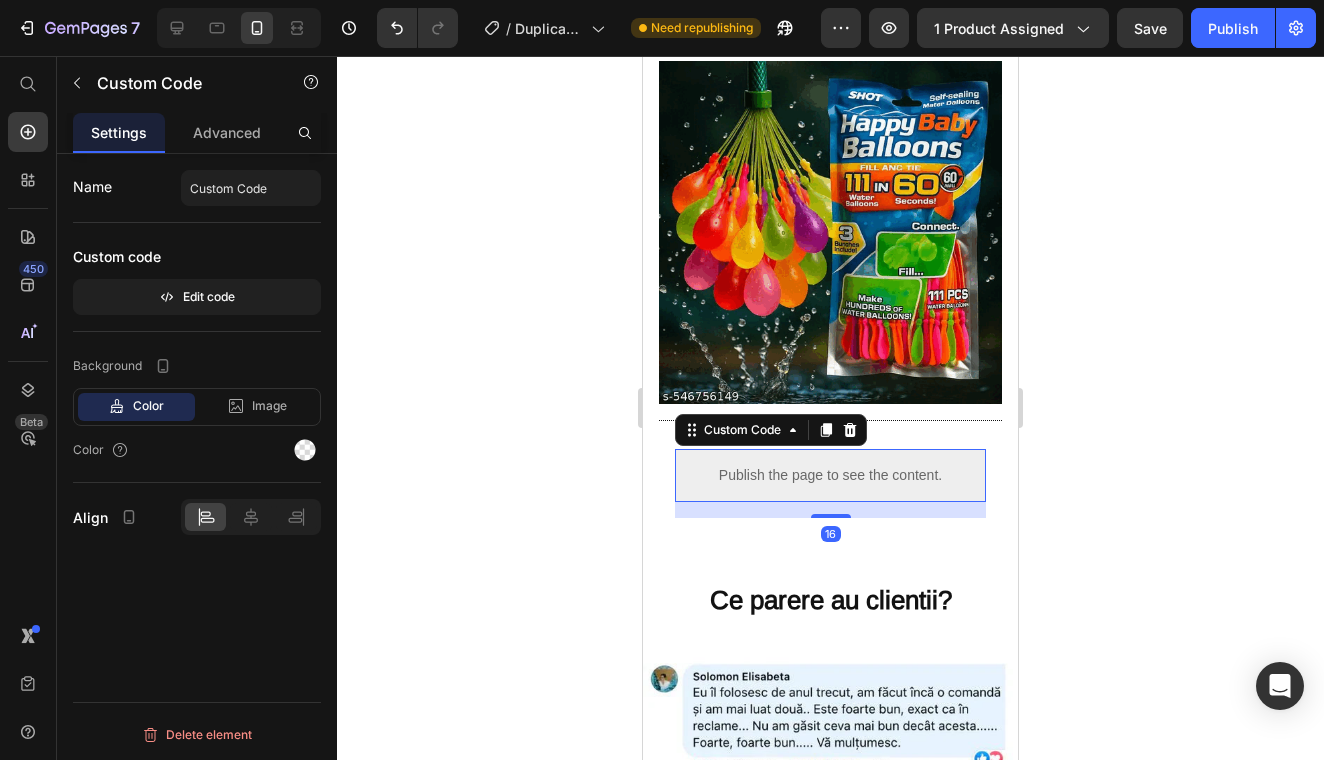 click on "Publish the page to see the content." at bounding box center [830, 475] 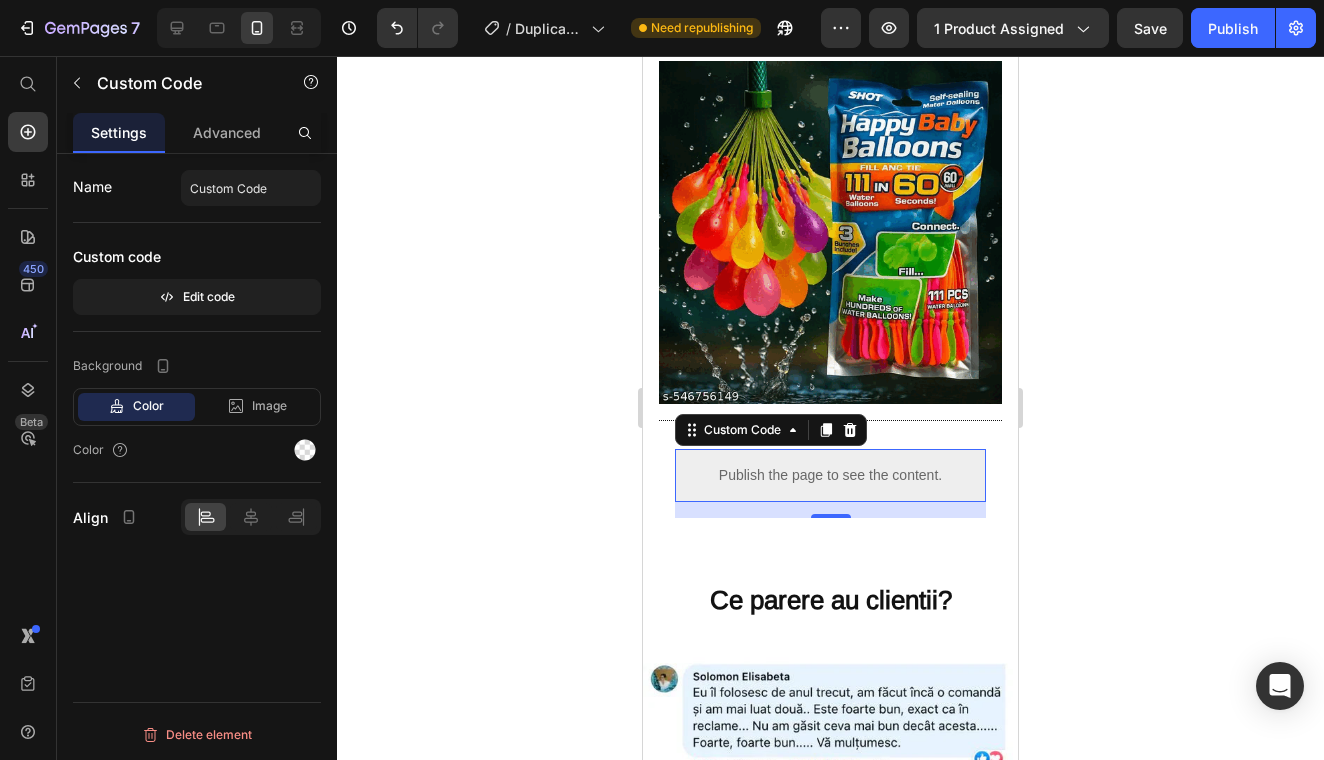 click on "Publish the page to see the content." at bounding box center (830, 475) 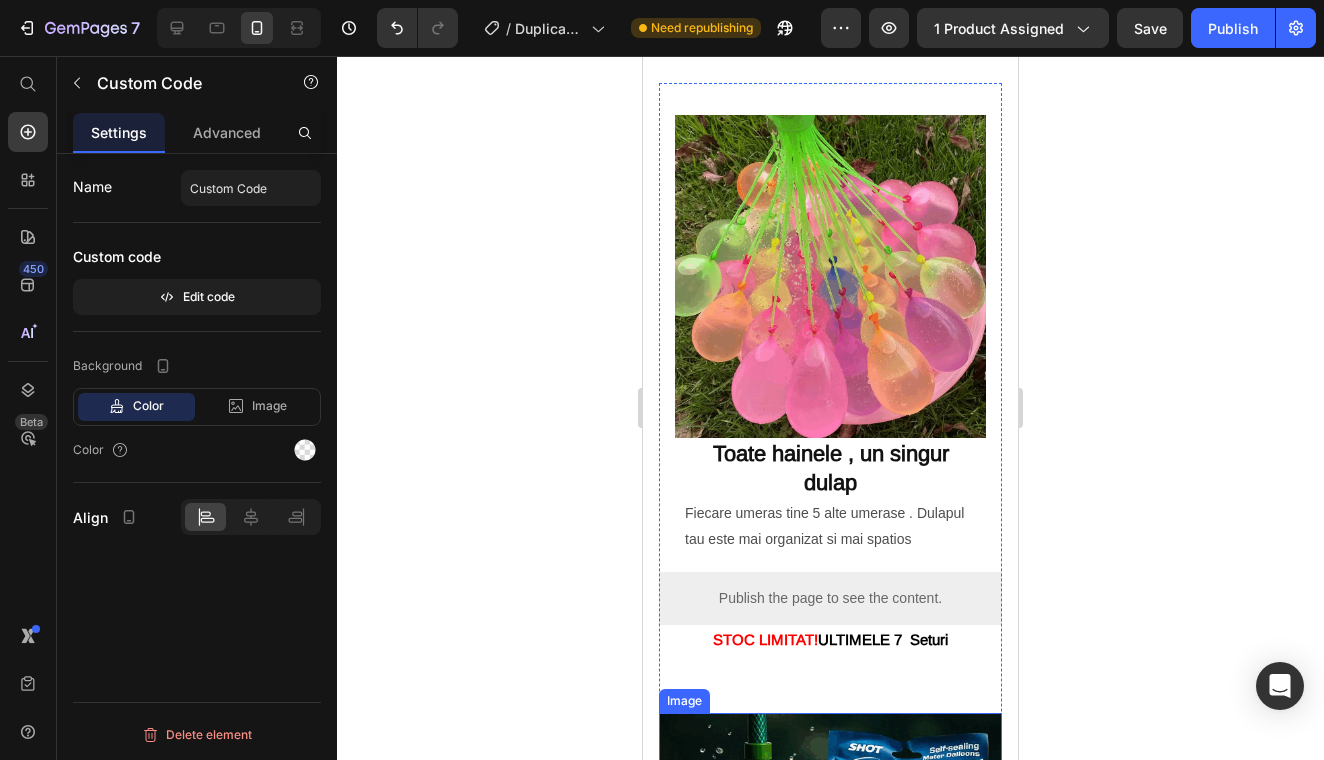 scroll, scrollTop: 1016, scrollLeft: 0, axis: vertical 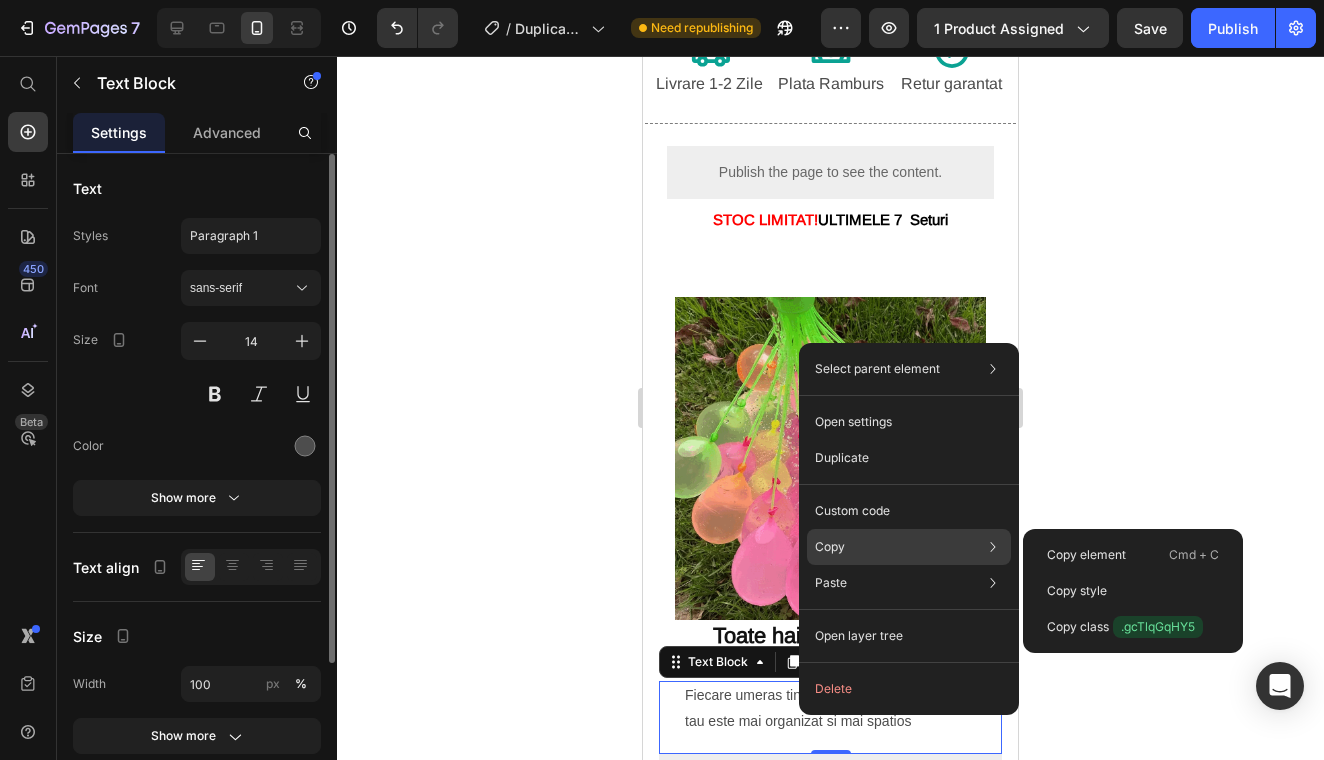 click on "Copy Copy element  Cmd + C Copy style  Copy class  .gcTlqGqHY5" 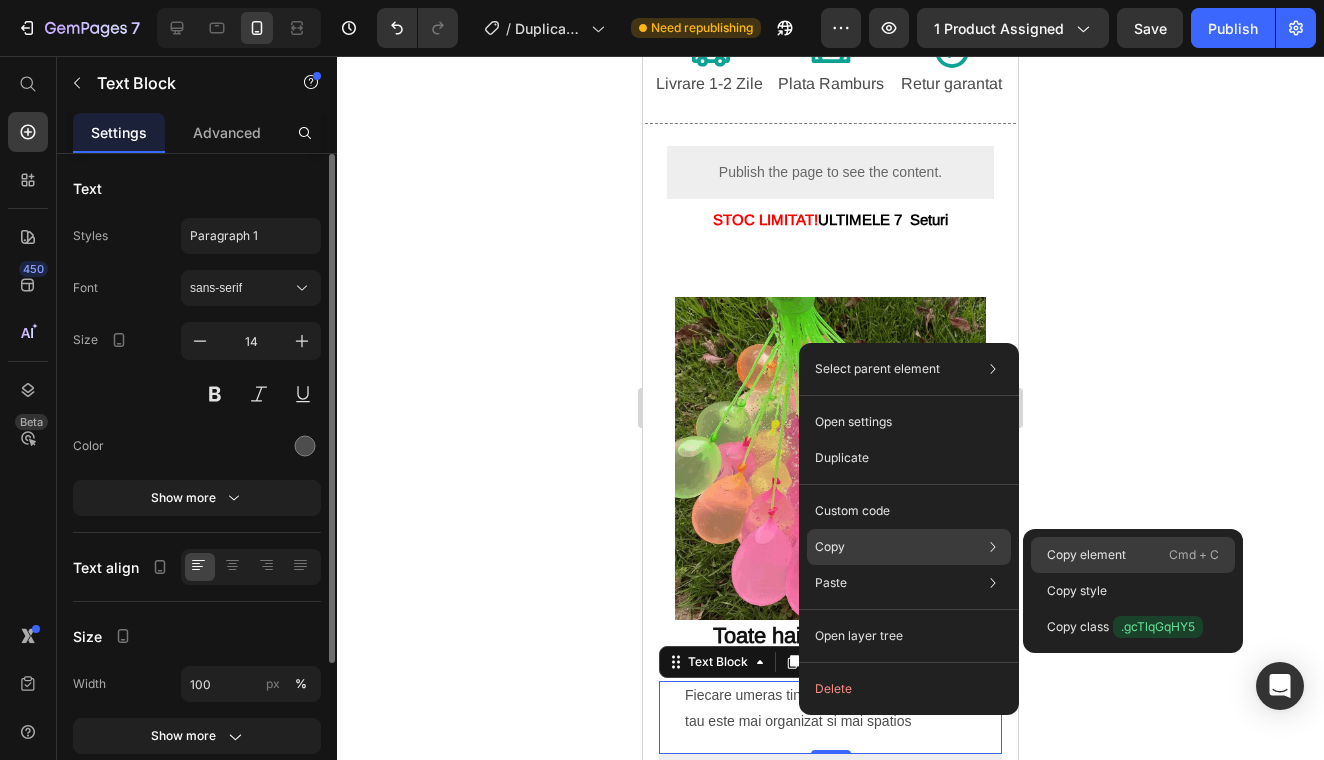click on "Copy element" at bounding box center (1086, 555) 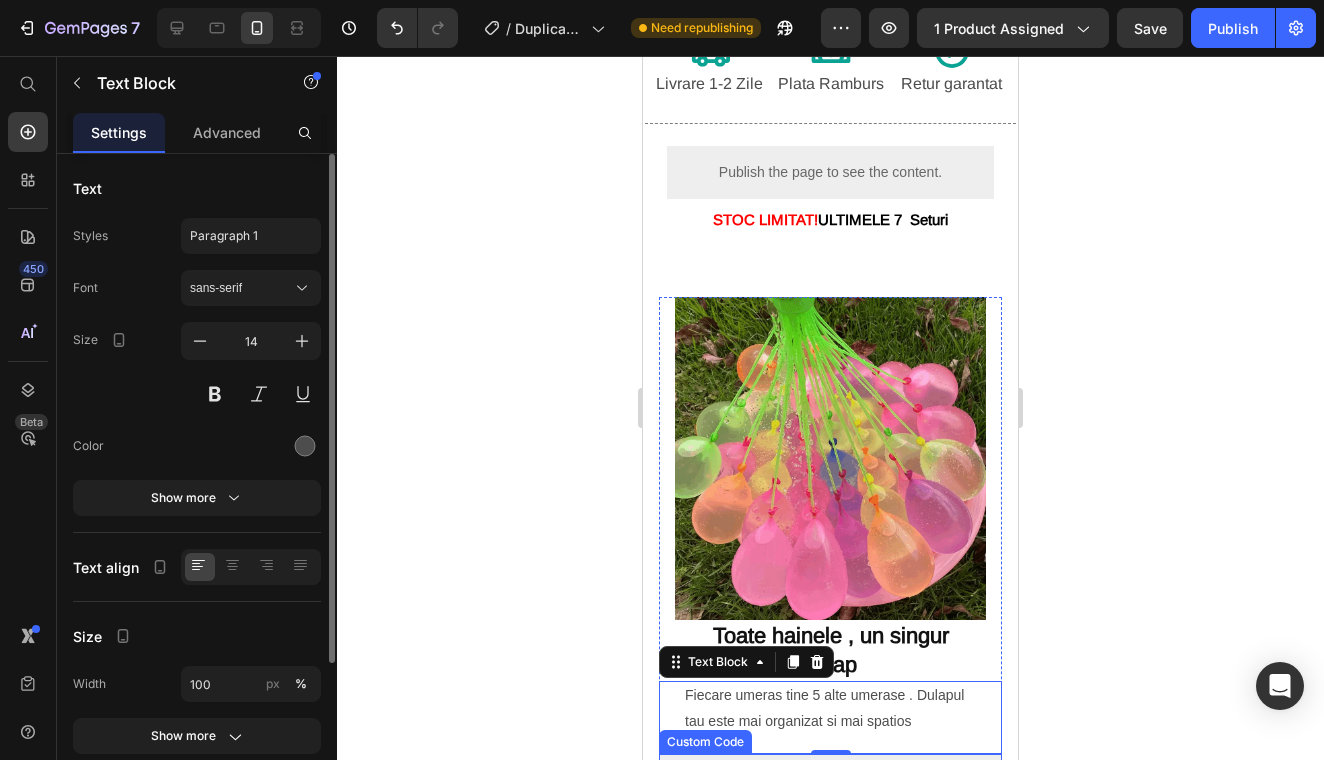 click on "Publish the page to see the content." at bounding box center (830, 780) 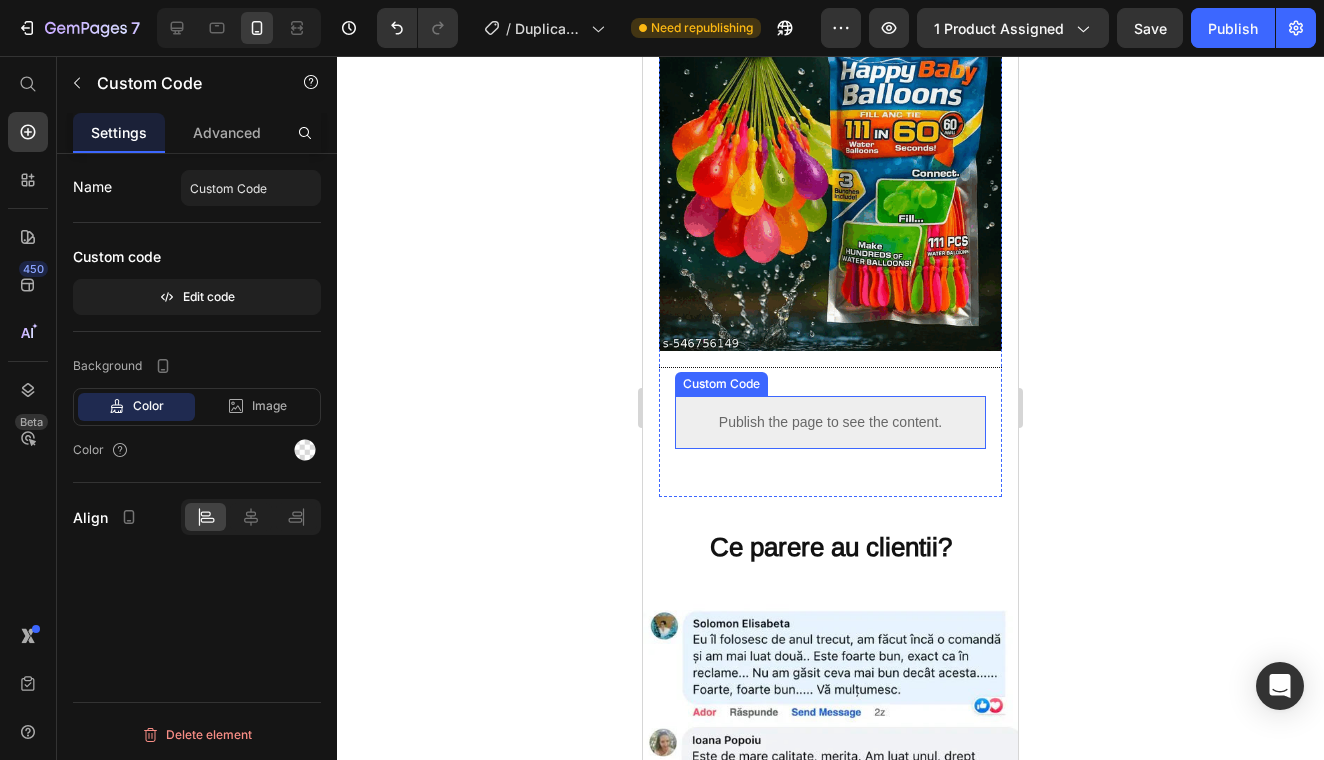 scroll, scrollTop: 1588, scrollLeft: 0, axis: vertical 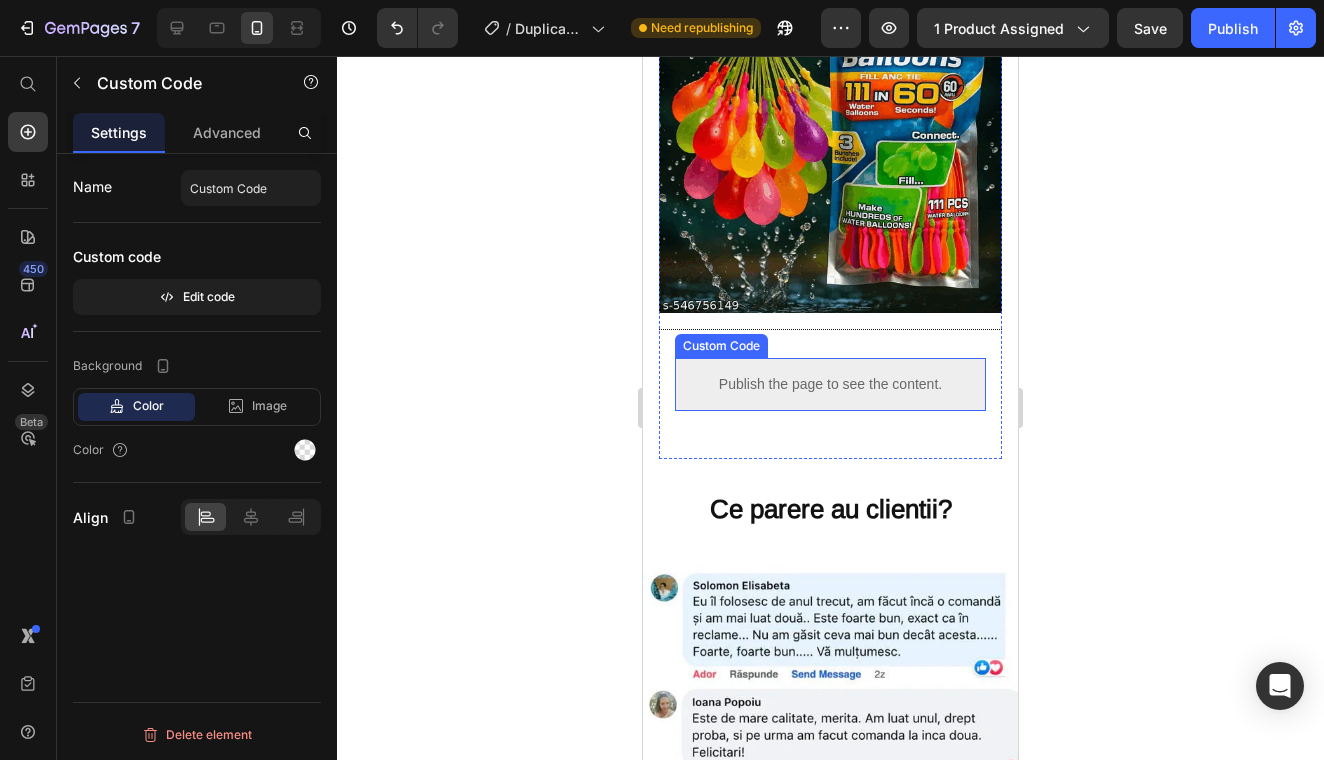 click on "Publish the page to see the content." at bounding box center (830, 384) 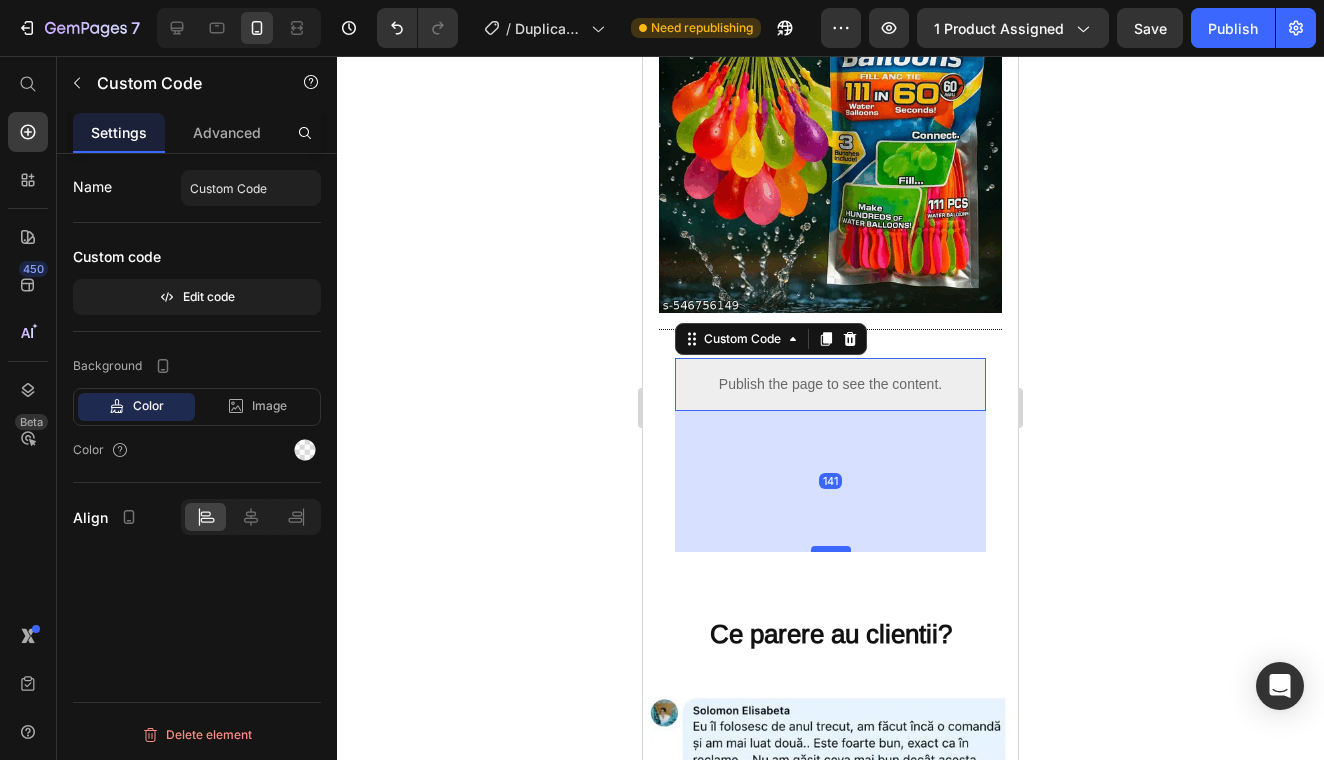 drag, startPoint x: 829, startPoint y: 417, endPoint x: 839, endPoint y: 542, distance: 125.39936 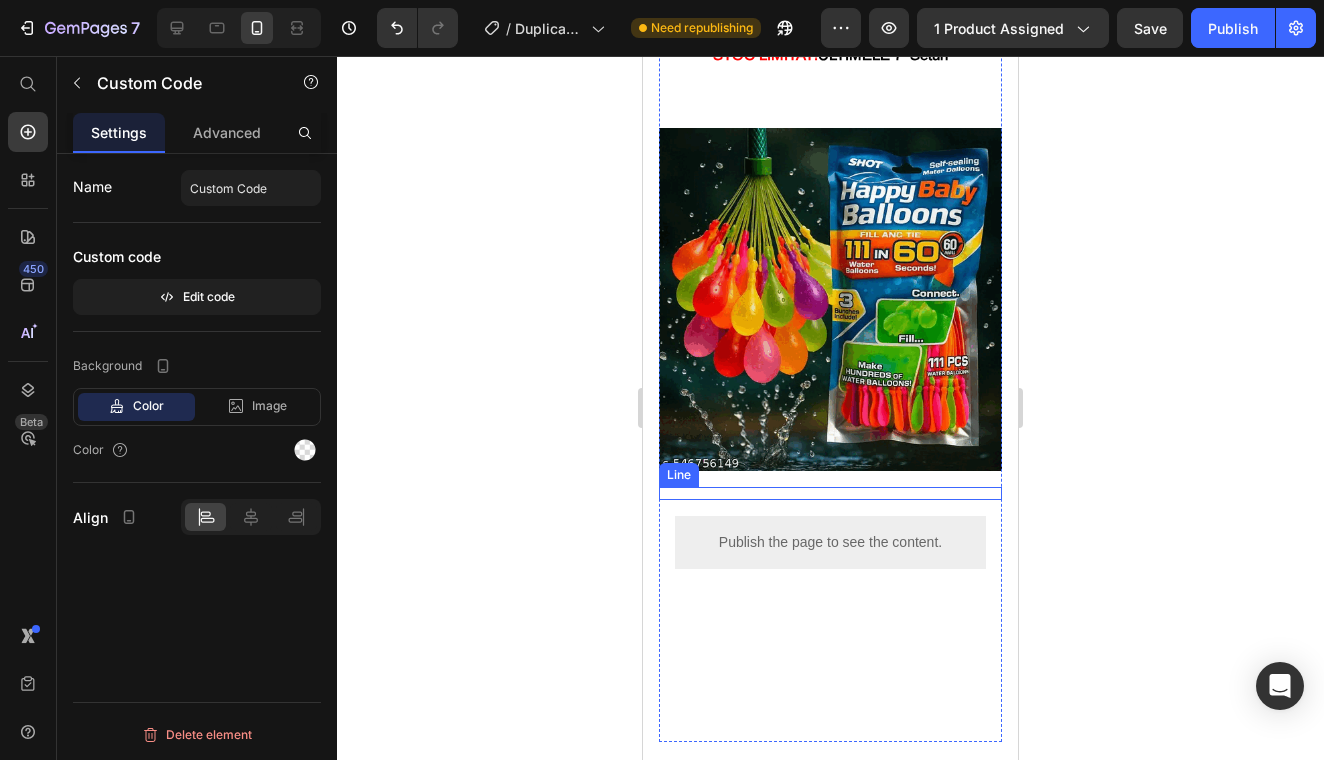 scroll, scrollTop: 1468, scrollLeft: 0, axis: vertical 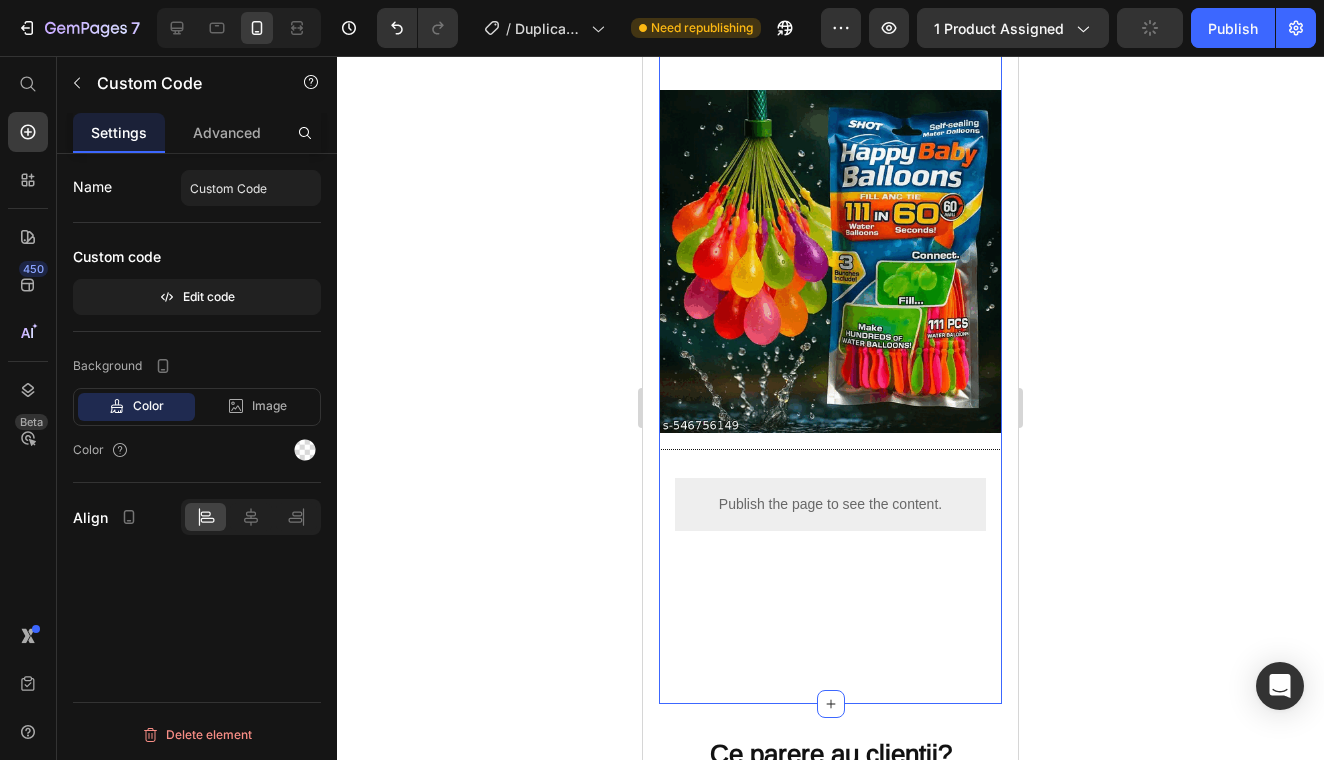 click on "Image Toate hainele , un singur dulap Heading Fiecare umeras tine 5 alte umerase . Dulapul tau este mai organizat si mai spatios Text Block
Publish the page to see the content.
Custom Code STOC LIMITAT!  ULTIMELE 7  Seturi Text Block Row Image                Title Line
Publish the page to see the content.
Custom Code Image" at bounding box center (830, 82) 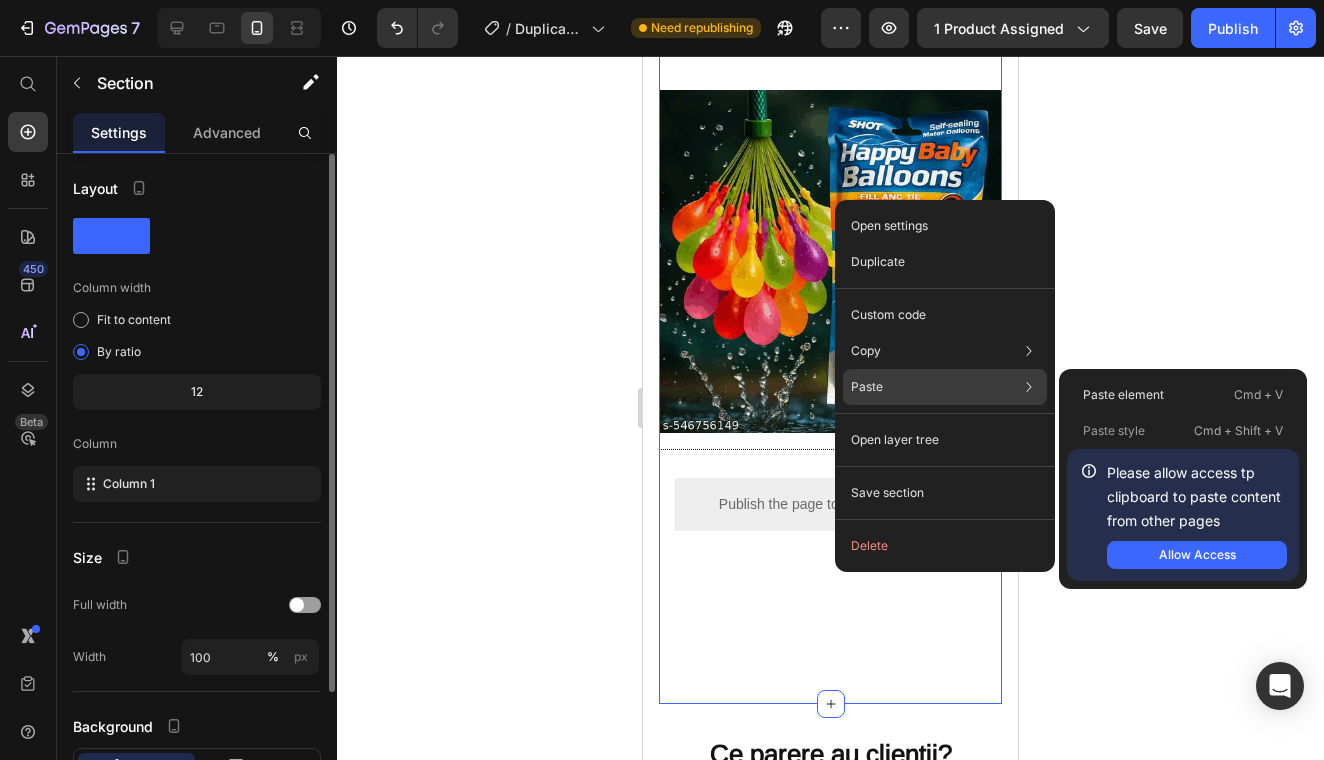 click on "Paste Paste element  Cmd + V Paste style  Cmd + Shift + V  Please allow access tp clipboard to paste content from other pages  Allow Access" 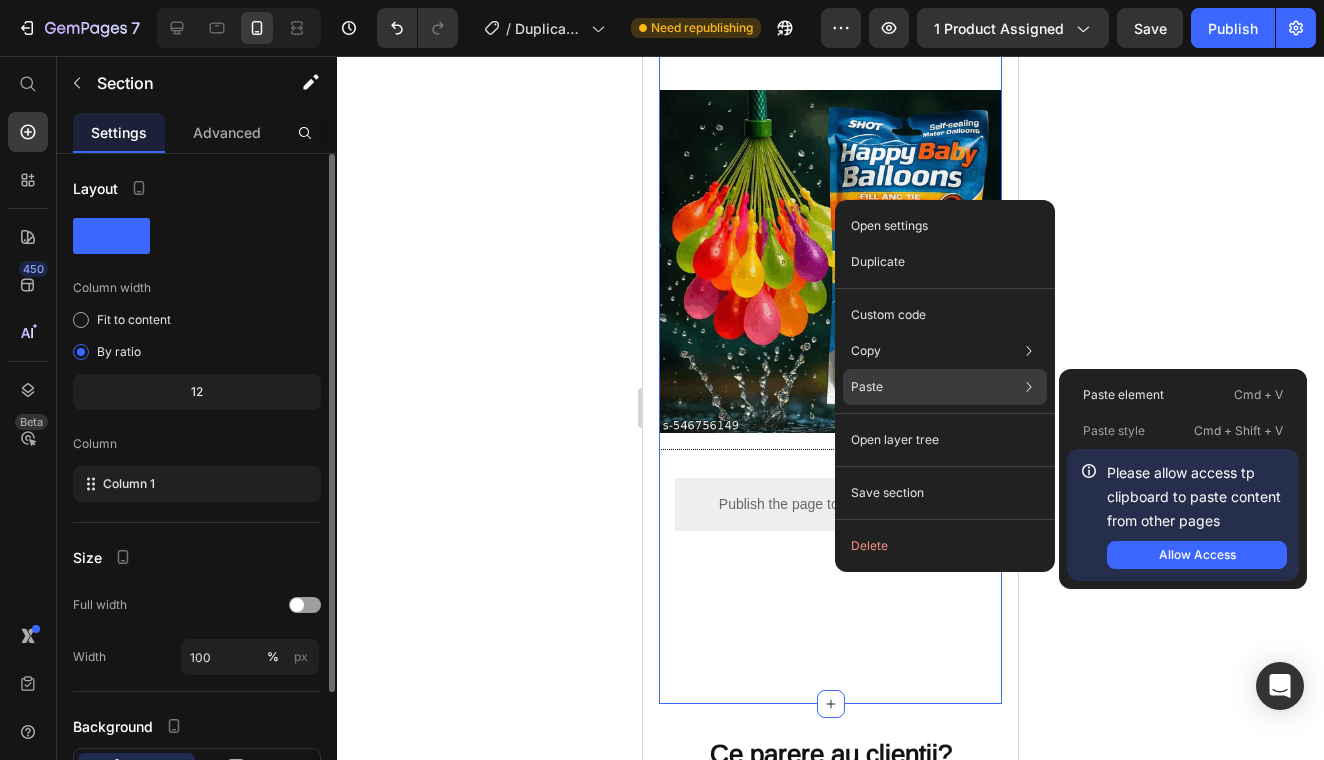 click on "Please allow access tp clipboard to paste content from other pages  Allow Access" 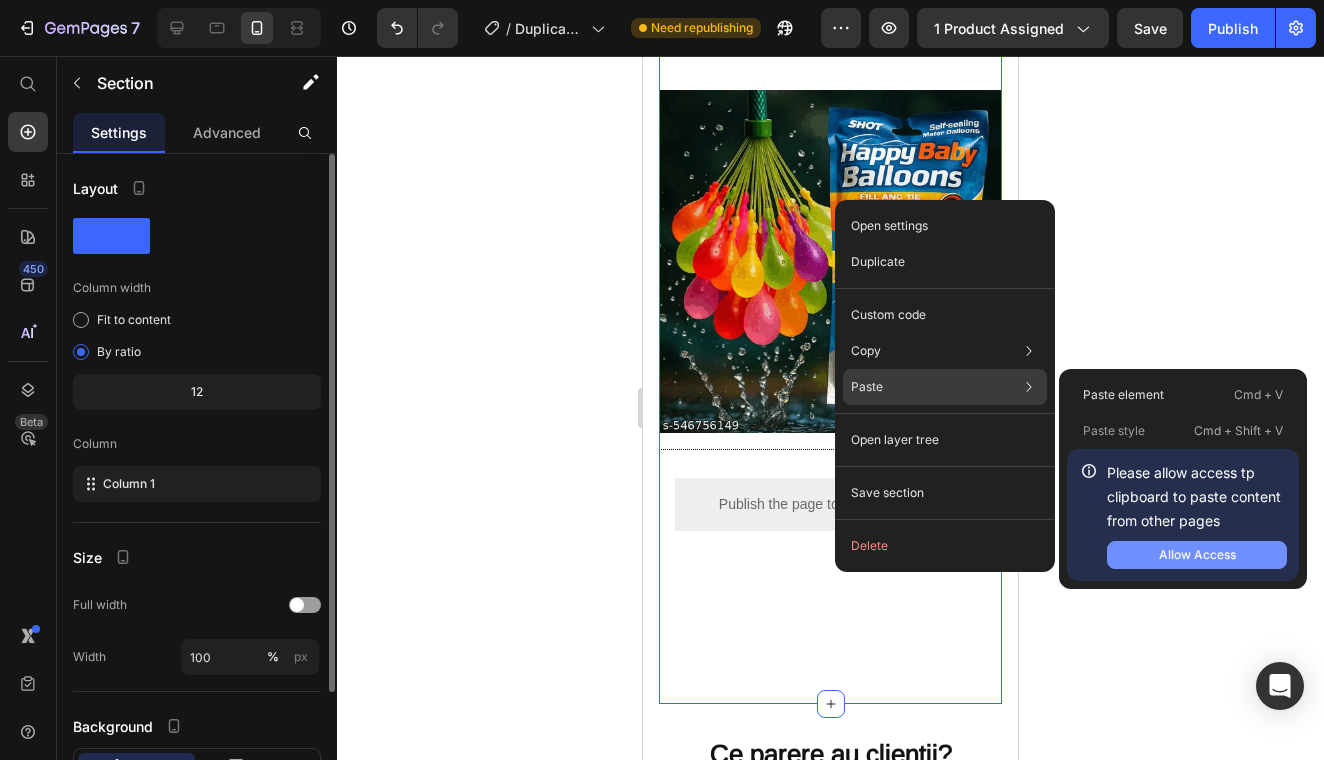 click on "Allow Access" at bounding box center (1197, 555) 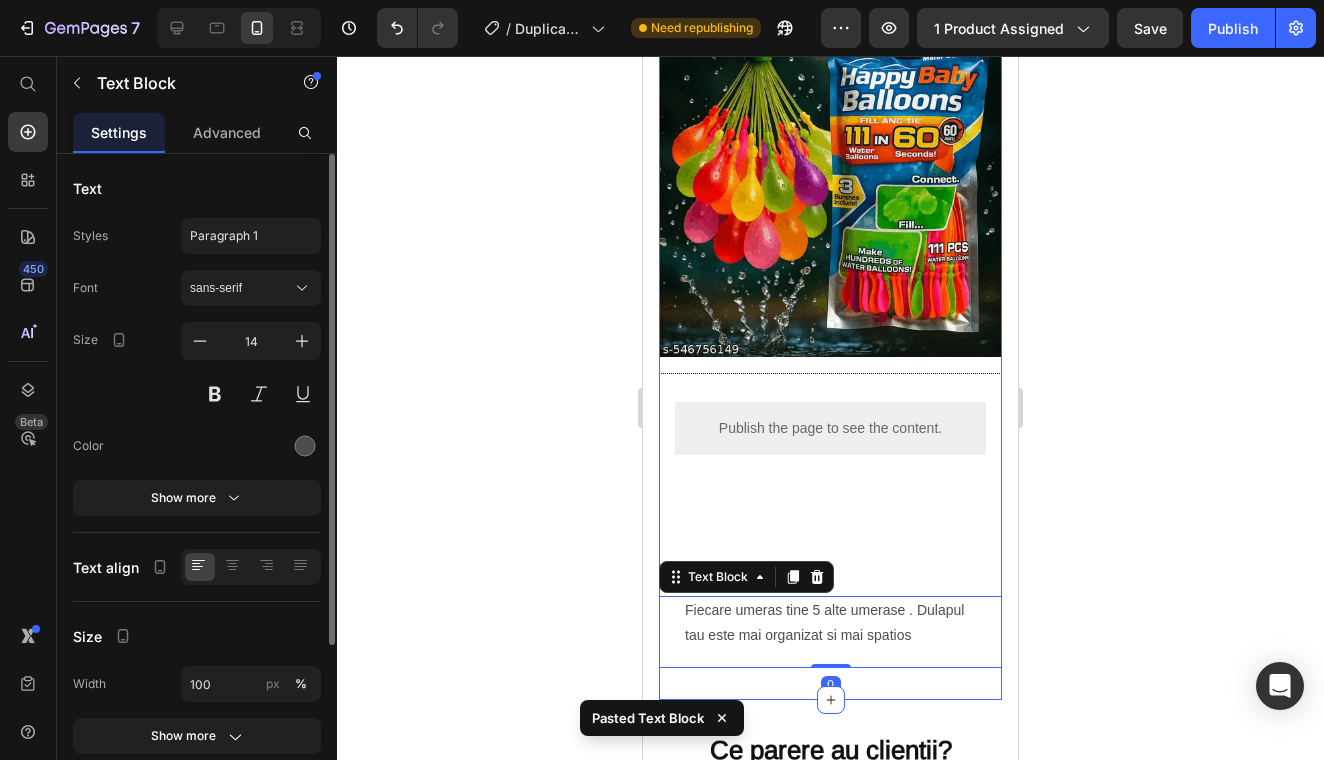 scroll, scrollTop: 1724, scrollLeft: 0, axis: vertical 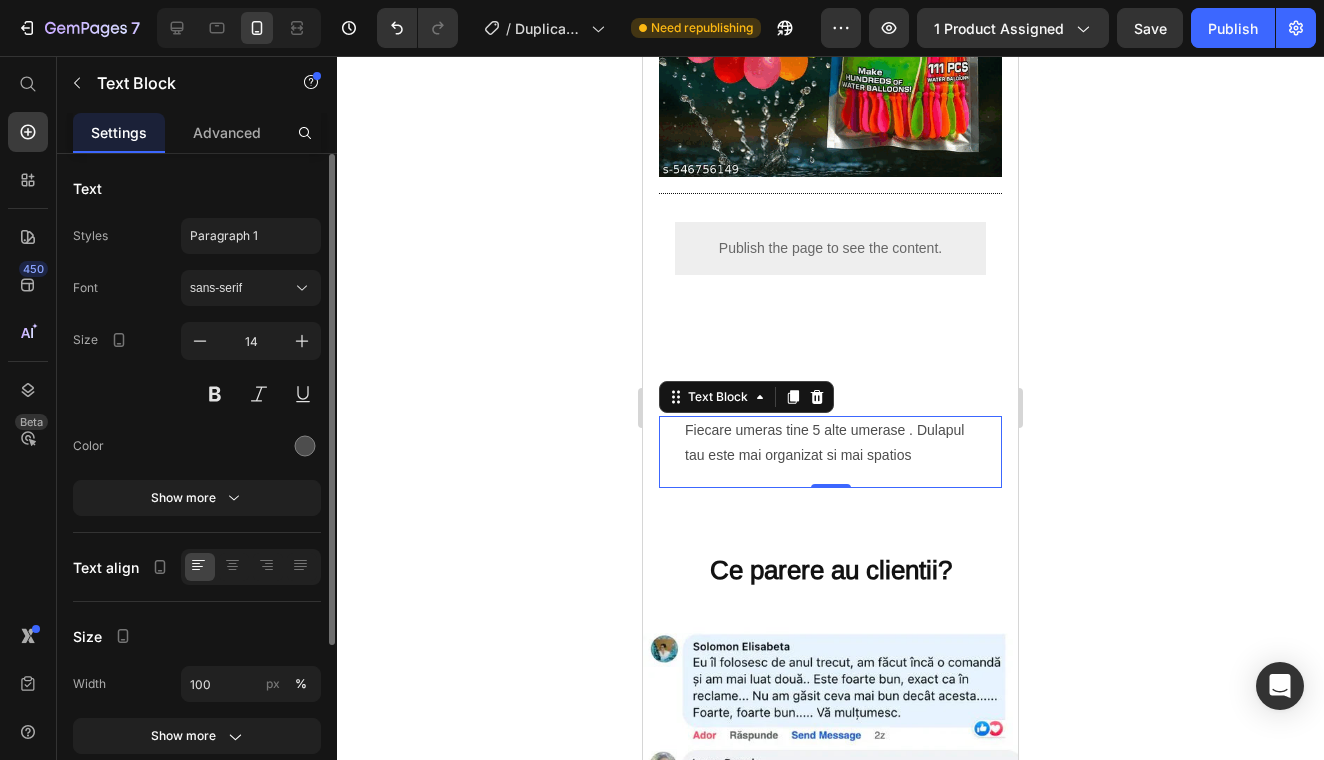click on "Fiecare umeras tine 5 alte umerase . Dulapul tau este mai organizat si mai spatios Text Block   0" at bounding box center (830, 452) 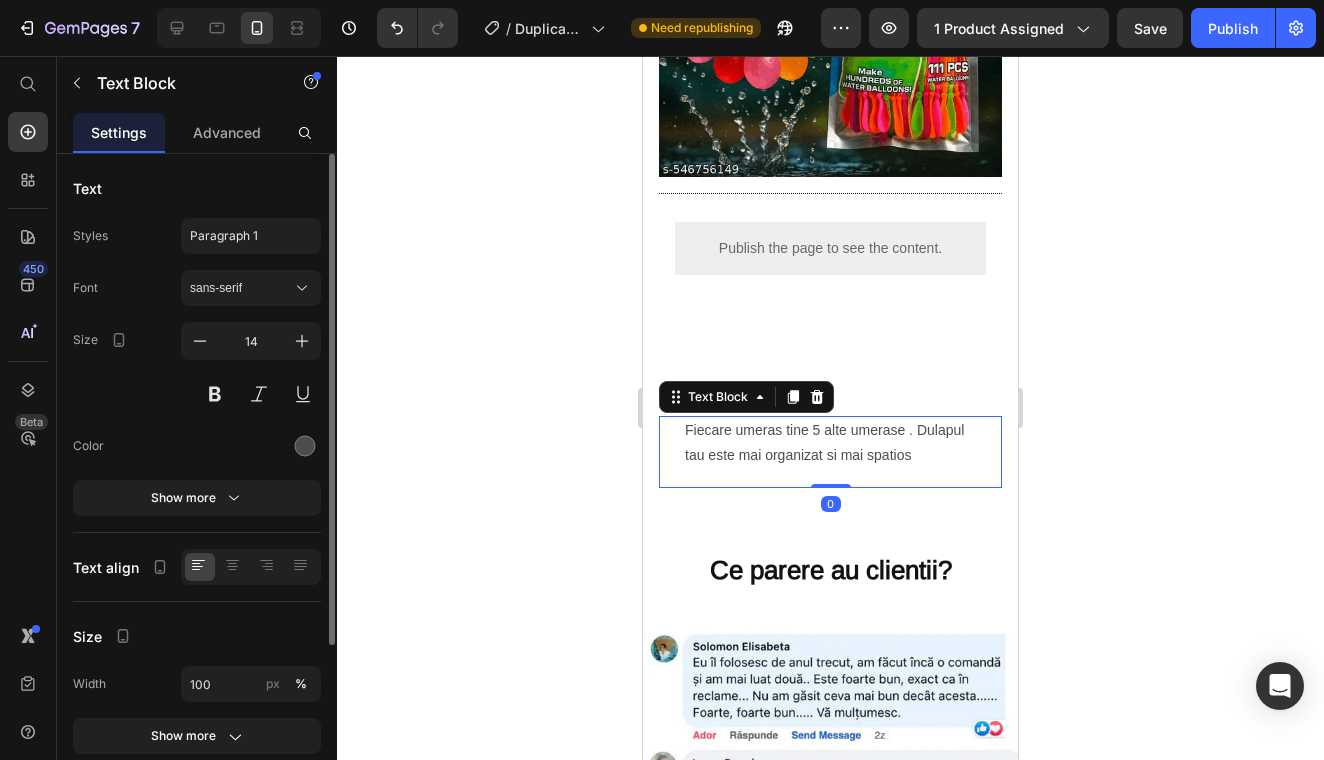 click on "Fiecare umeras tine 5 alte umerase . Dulapul tau este mai organizat si mai spatios Text Block   0" at bounding box center (830, 452) 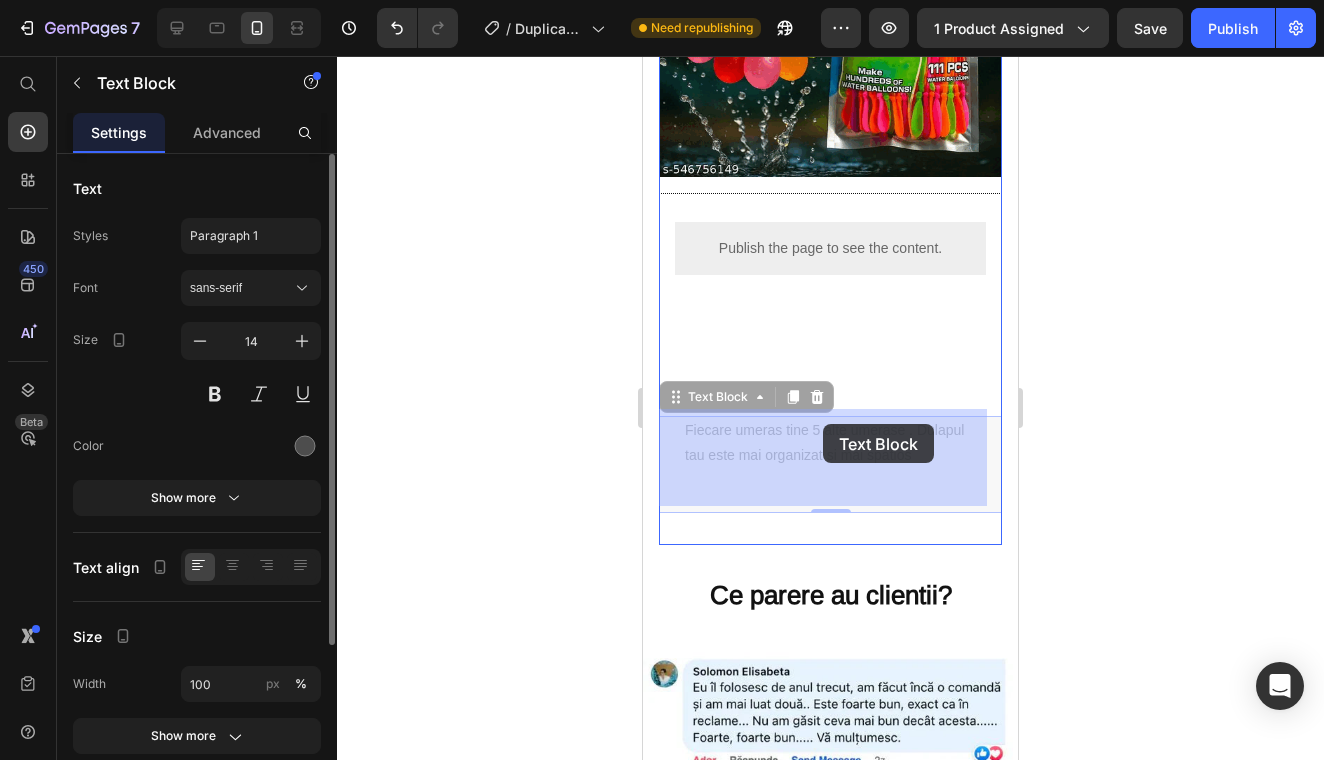 drag, startPoint x: 825, startPoint y: 499, endPoint x: 823, endPoint y: 424, distance: 75.026665 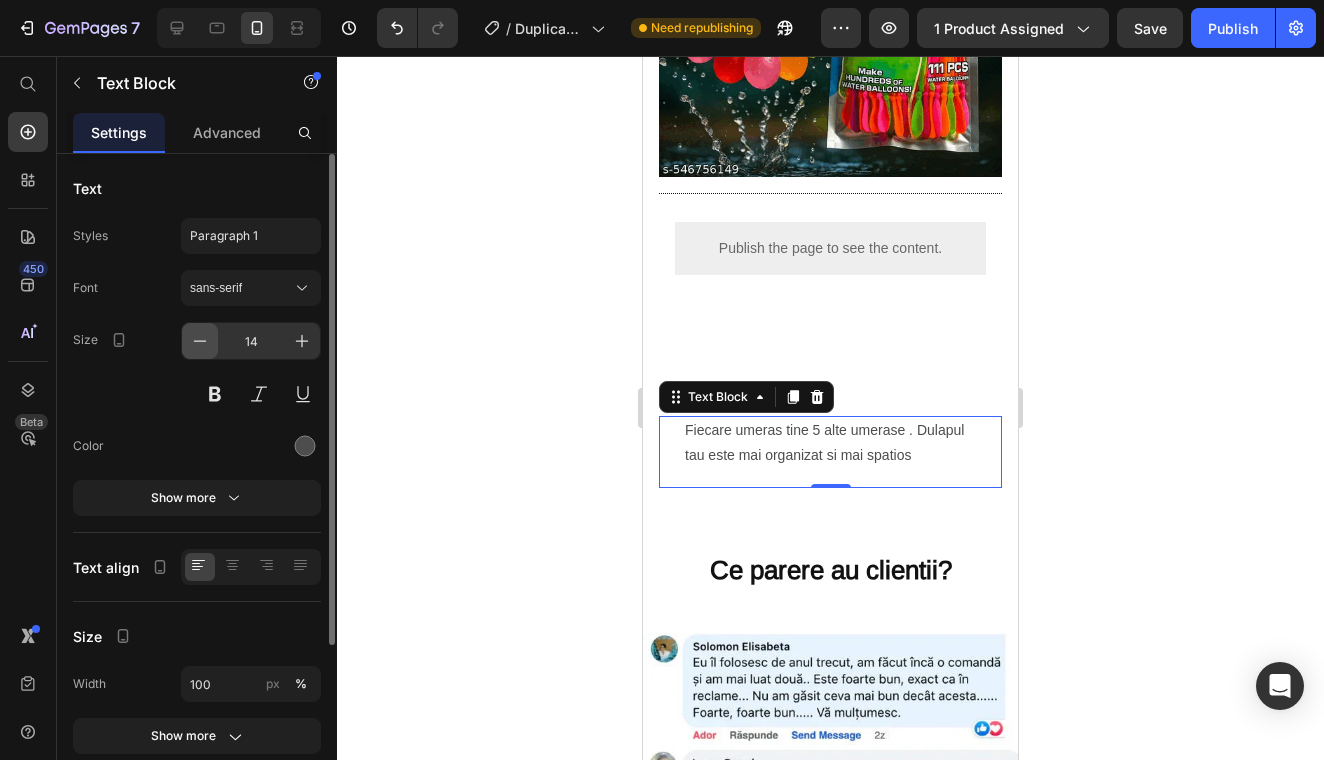 click 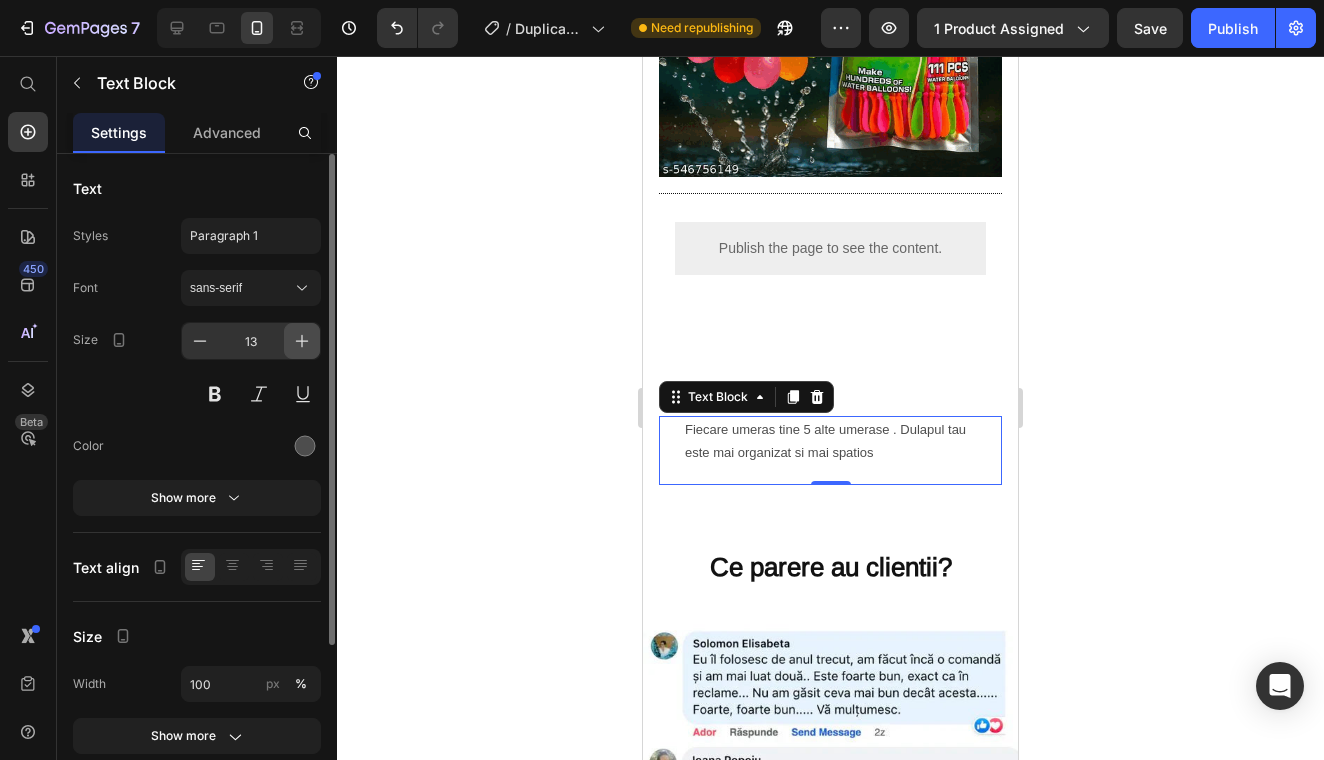 click 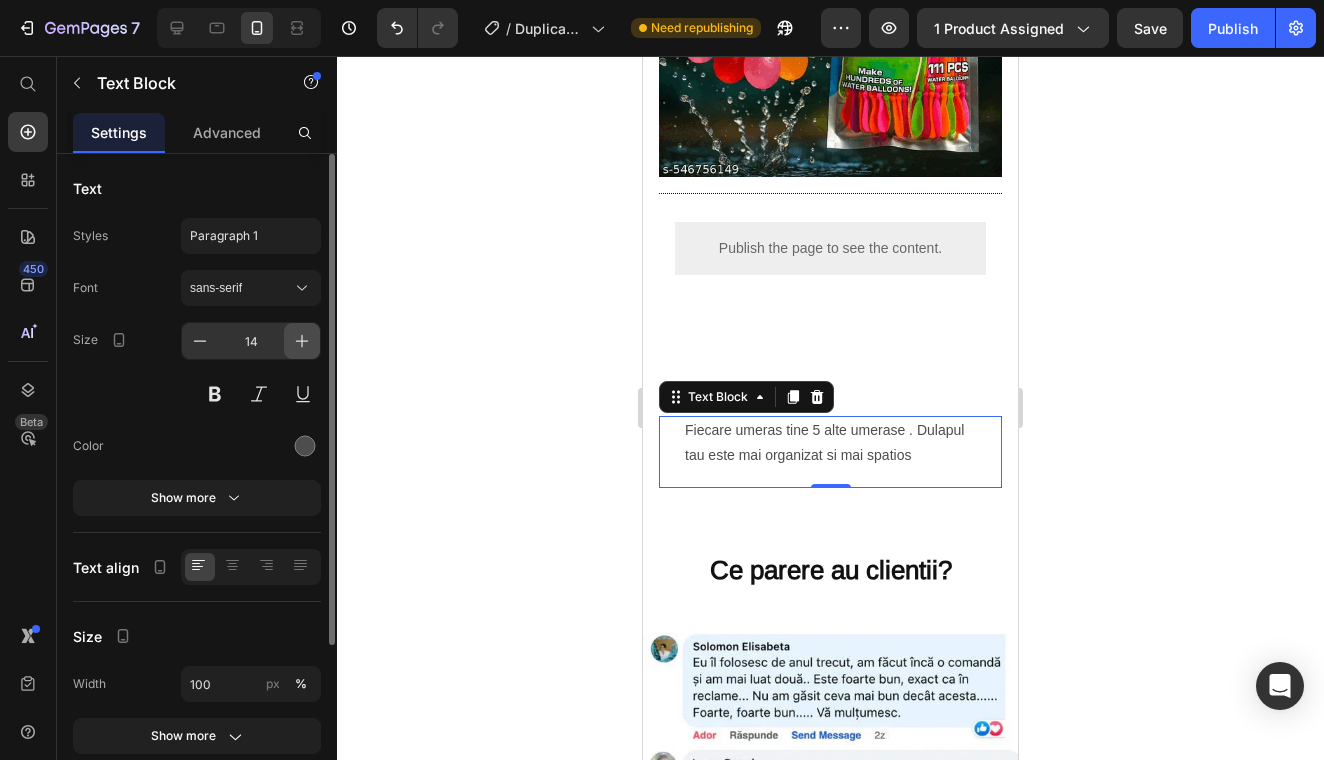 click 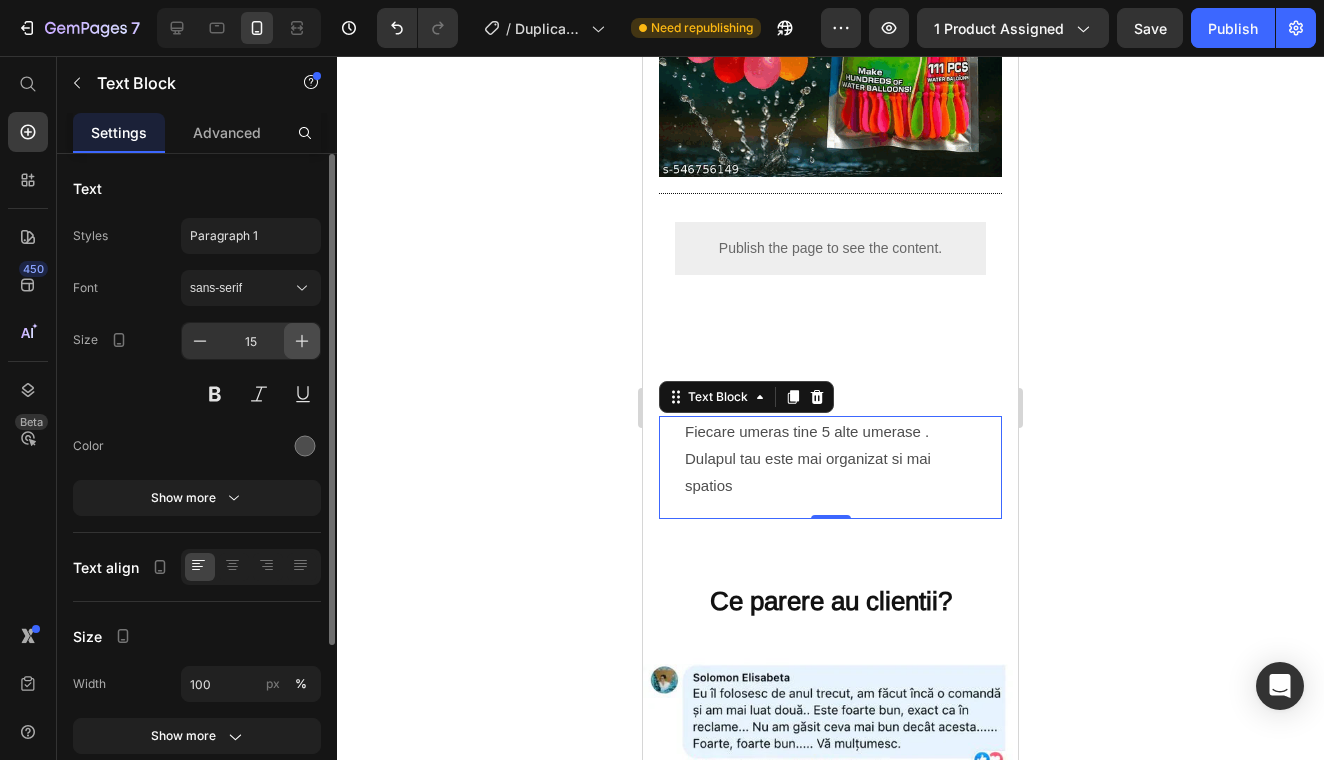 click 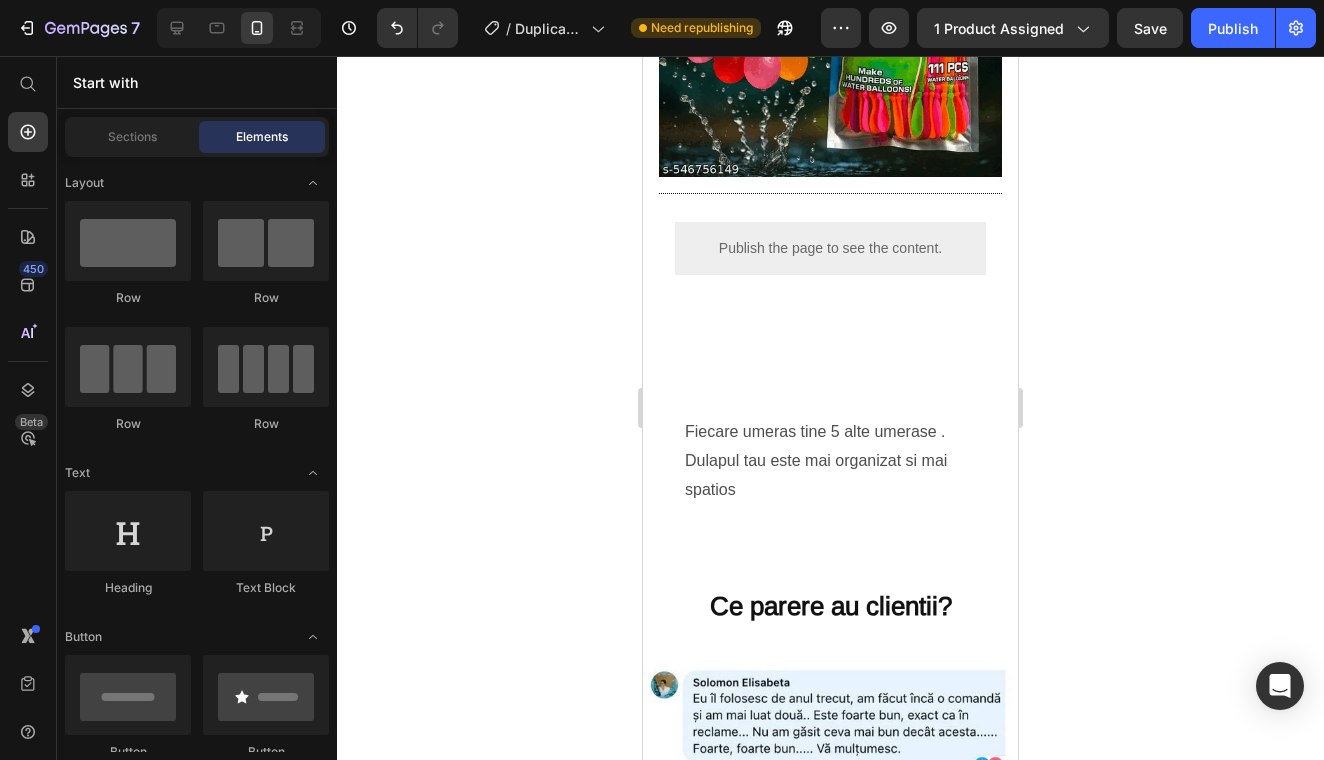 click on "Image Toate hainele , un singur dulap Heading Fiecare umeras tine 5 alte umerase . Dulapul tau este mai organizat si mai spatios Text Block
Publish the page to see the content.
Custom Code STOC LIMITAT!  ULTIMELE 7  Seturi Text Block Row Image                Title Line
Publish the page to see the content.
Custom Code Image Fiecare umeras tine 5 alte umerase . Dulapul tau este mai organizat si mai spatios Text Block Section 3" at bounding box center (830, -120) 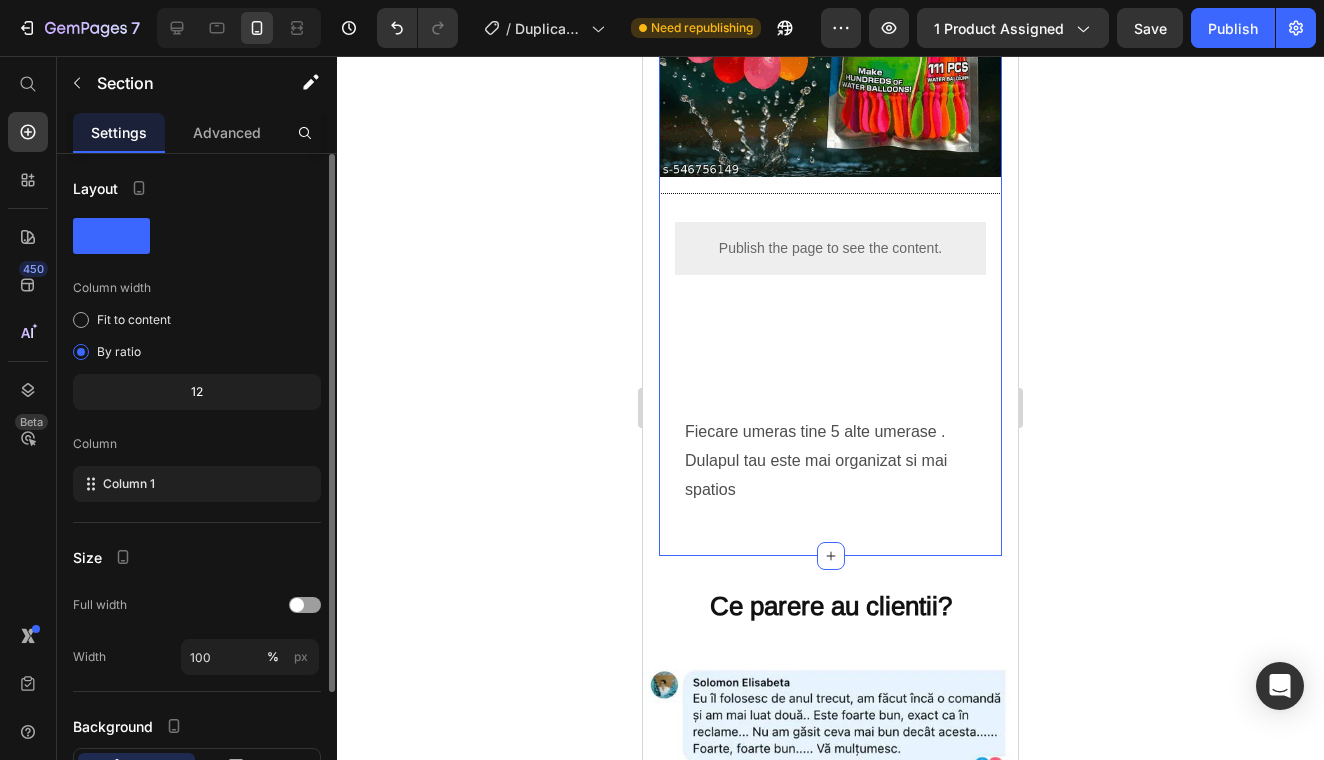 click on "Image Toate hainele , un singur dulap Heading Fiecare umeras tine 5 alte umerase . Dulapul tau este mai organizat si mai spatios Text Block
Publish the page to see the content.
Custom Code STOC LIMITAT!  ULTIMELE 7  Seturi Text Block Row Image                Title Line
Publish the page to see the content.
Custom Code Image Fiecare umeras tine 5 alte umerase . Dulapul tau este mai organizat si mai spatios Text Block" at bounding box center (830, -120) 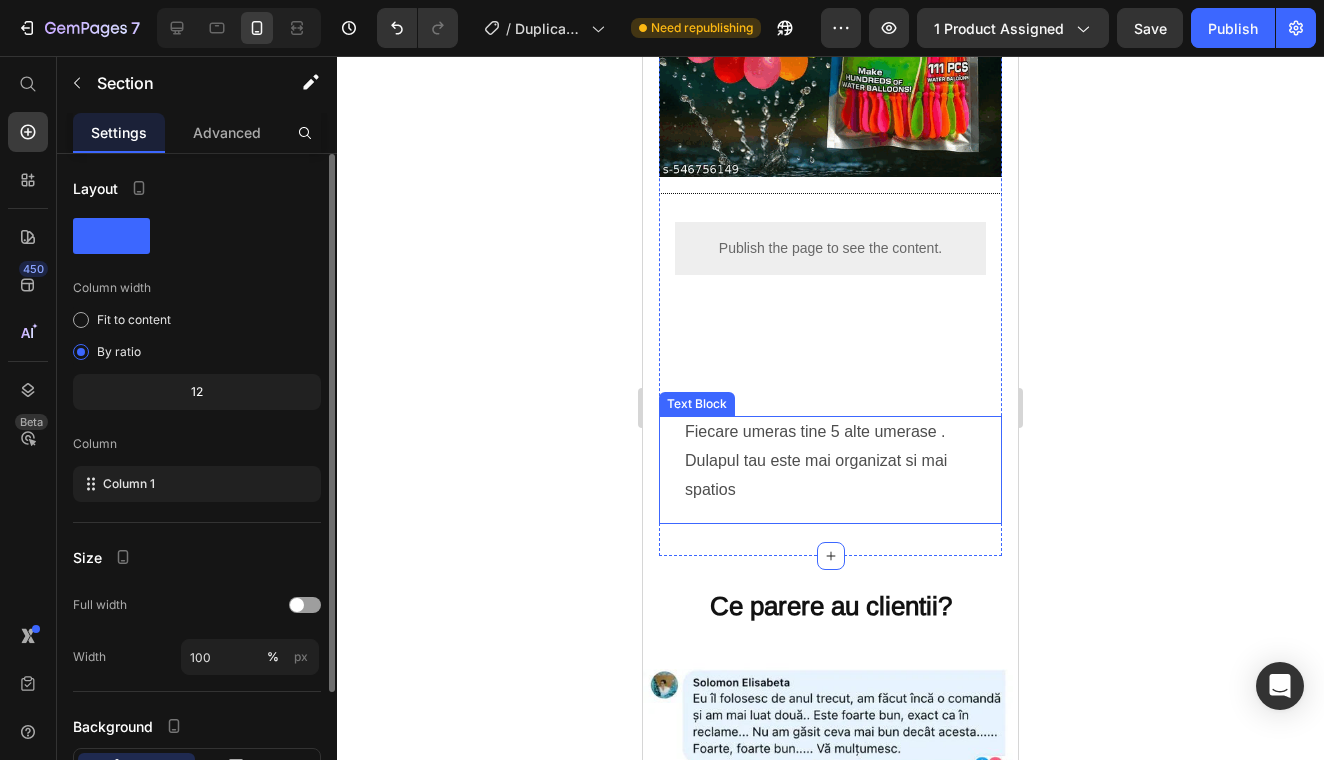 click on "Fiecare umeras tine 5 alte umerase . Dulapul tau este mai organizat si mai spatios" at bounding box center (830, 461) 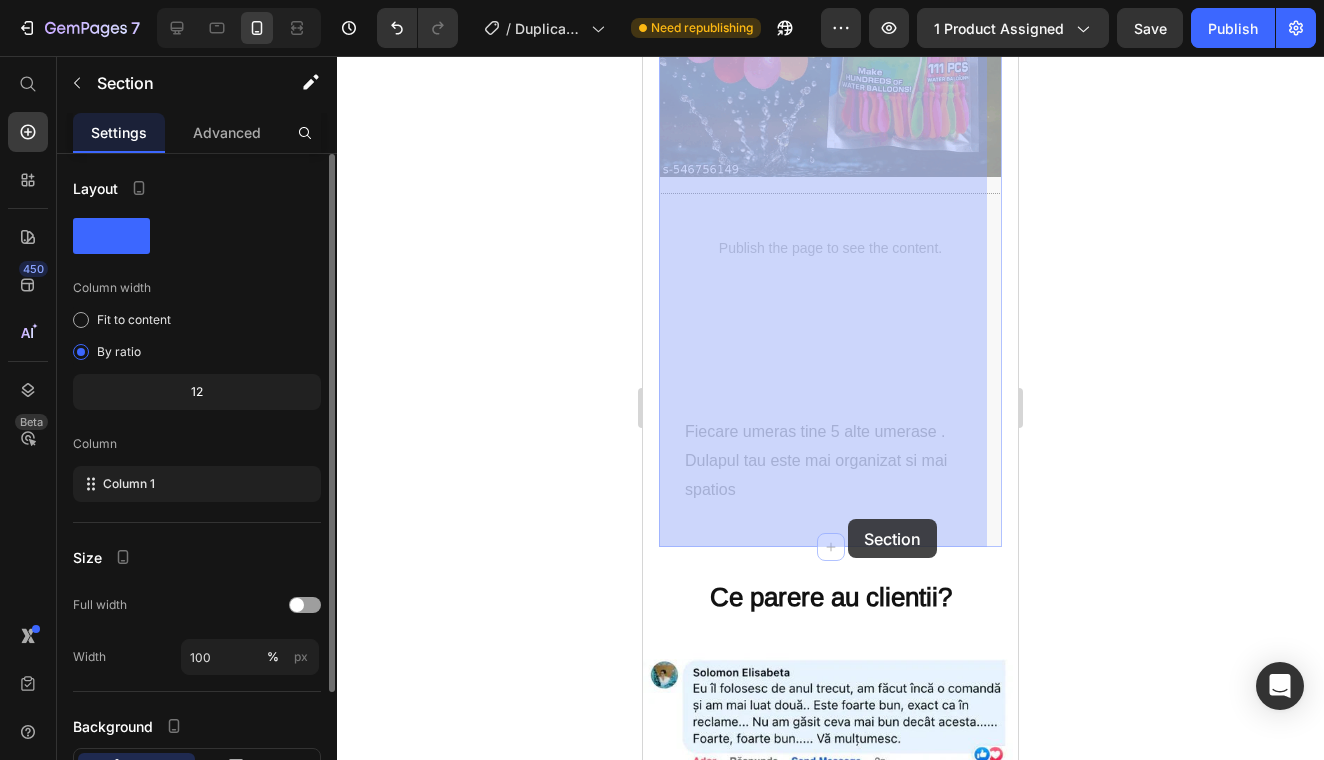 drag, startPoint x: 849, startPoint y: 541, endPoint x: 848, endPoint y: 519, distance: 22.022715 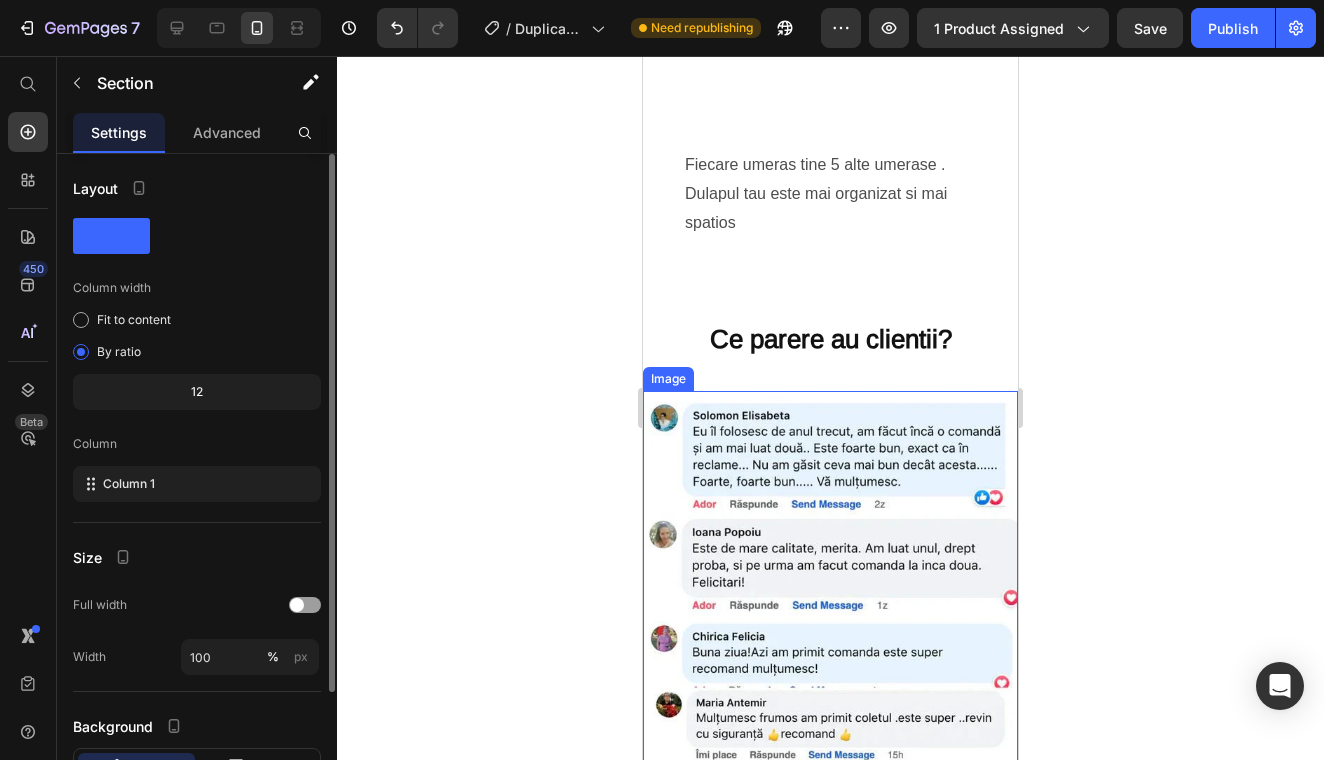 scroll, scrollTop: 1949, scrollLeft: 0, axis: vertical 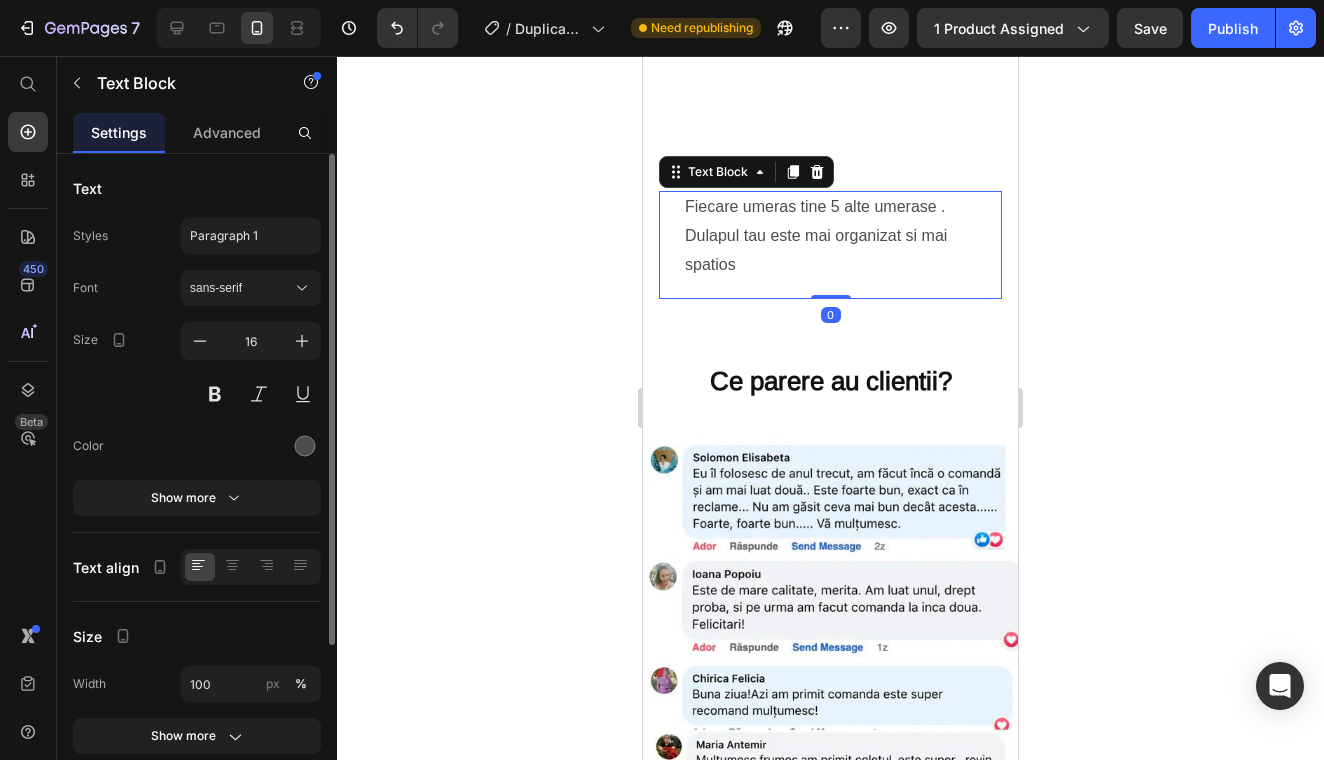 click on "Fiecare umeras tine 5 alte umerase . Dulapul tau este mai organizat si mai spatios" at bounding box center [830, 236] 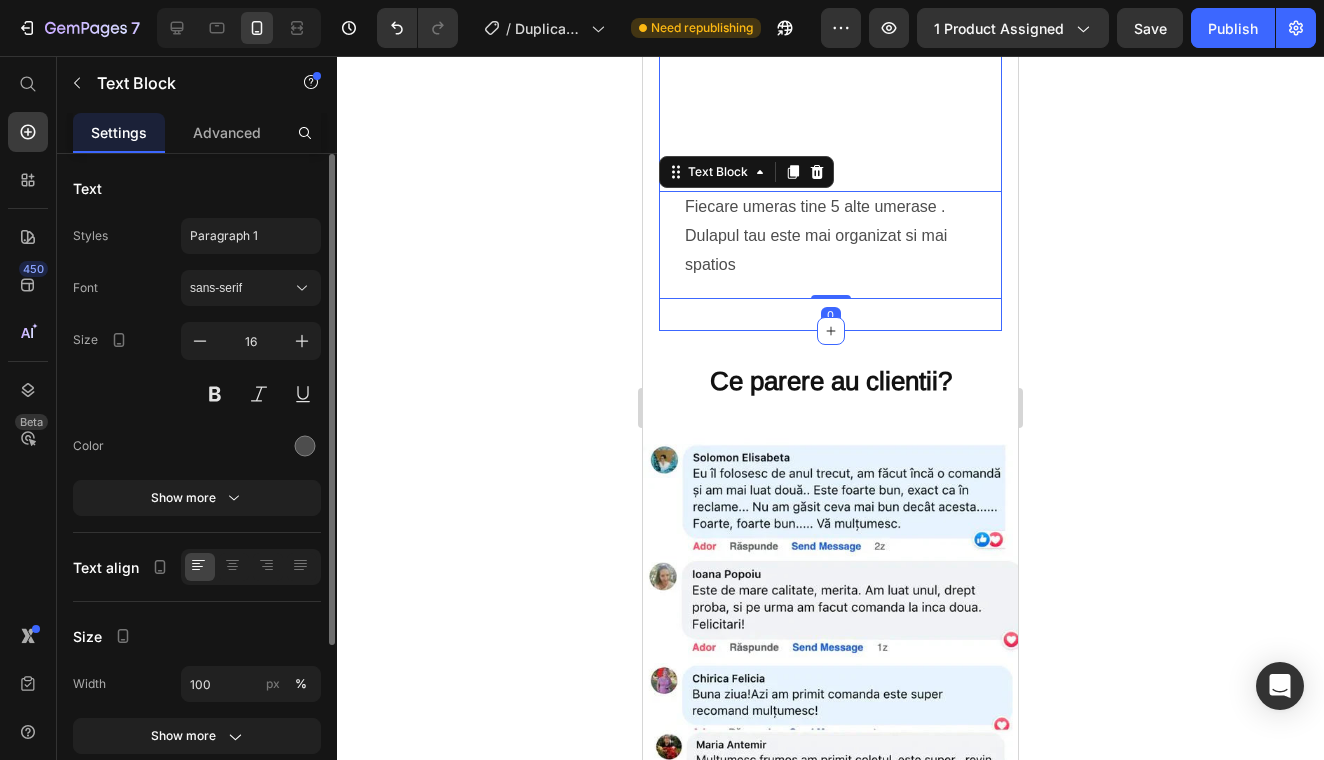 click on "Image Toate hainele , un singur dulap Heading Fiecare umeras tine 5 alte umerase . Dulapul tau este mai organizat si mai spatios Text Block
Publish the page to see the content.
Custom Code STOC LIMITAT!  ULTIMELE 7  Seturi Text Block Row Image                Title Line
Publish the page to see the content.
Custom Code Image Fiecare umeras tine 5 alte umerase . Dulapul tau este mai organizat si mai spatios Text Block   0 Section 3" at bounding box center [830, -345] 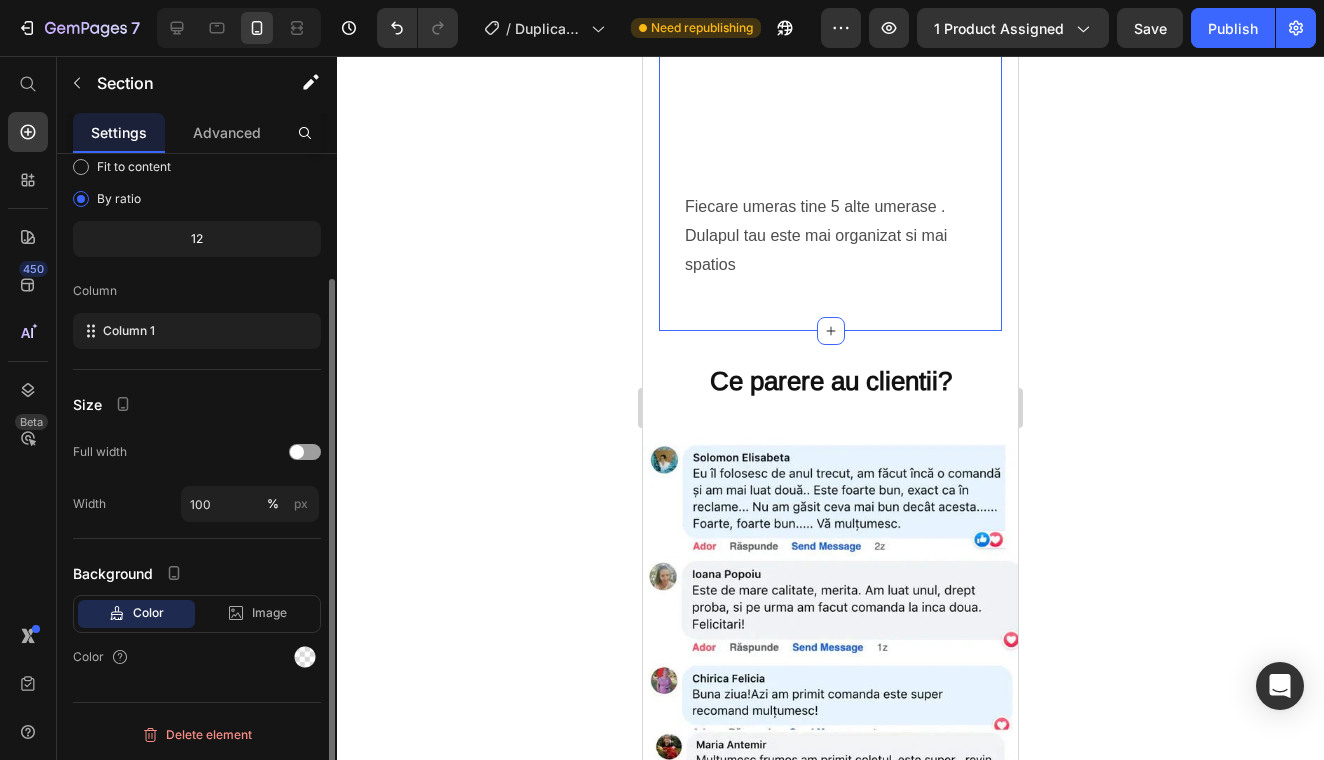 scroll, scrollTop: 0, scrollLeft: 0, axis: both 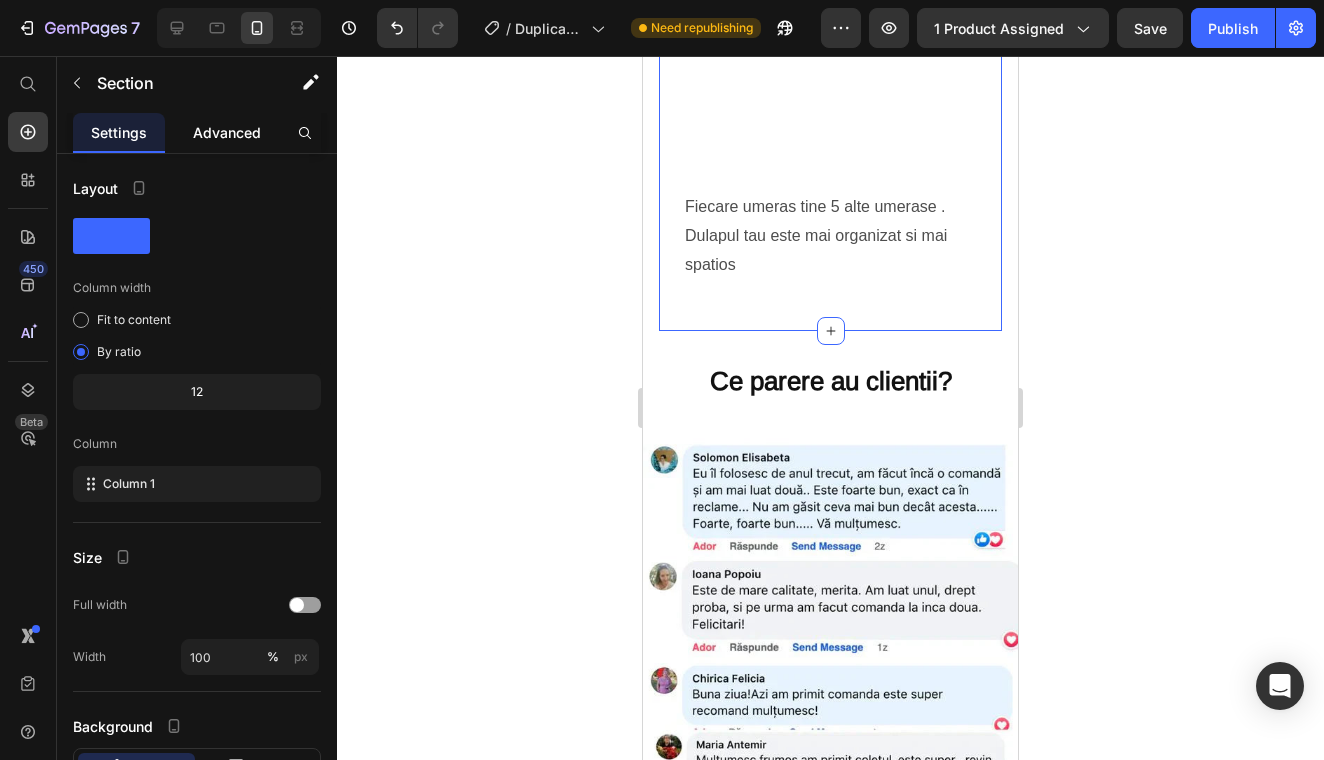 click on "Advanced" at bounding box center [227, 132] 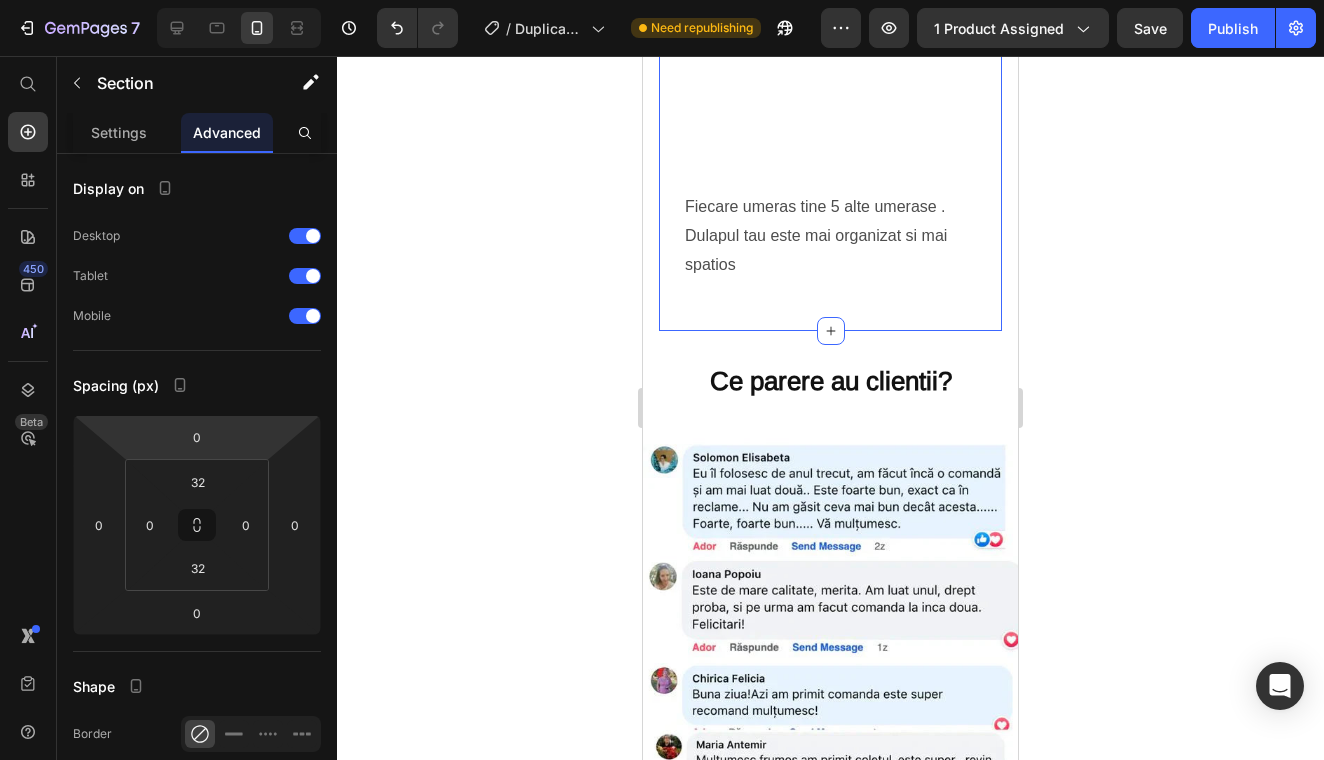 click 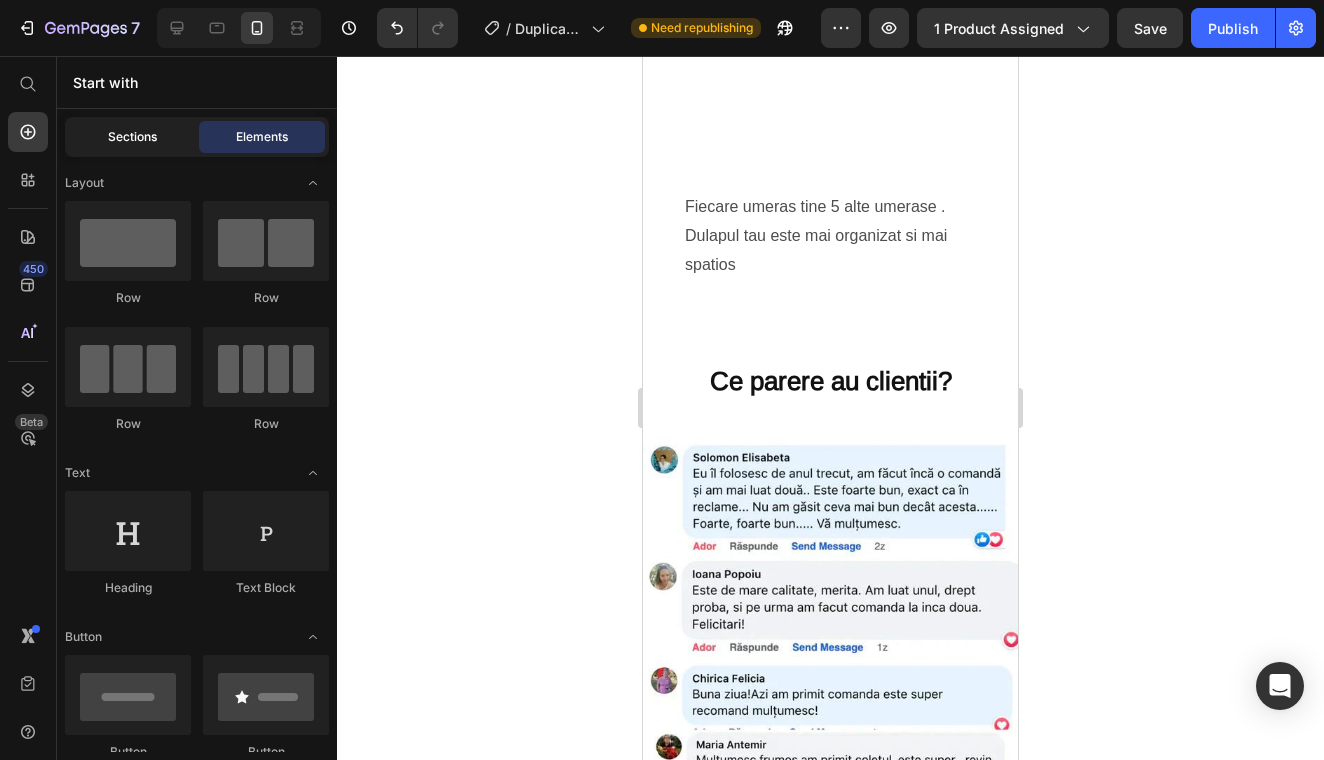 click on "Sections" at bounding box center [132, 137] 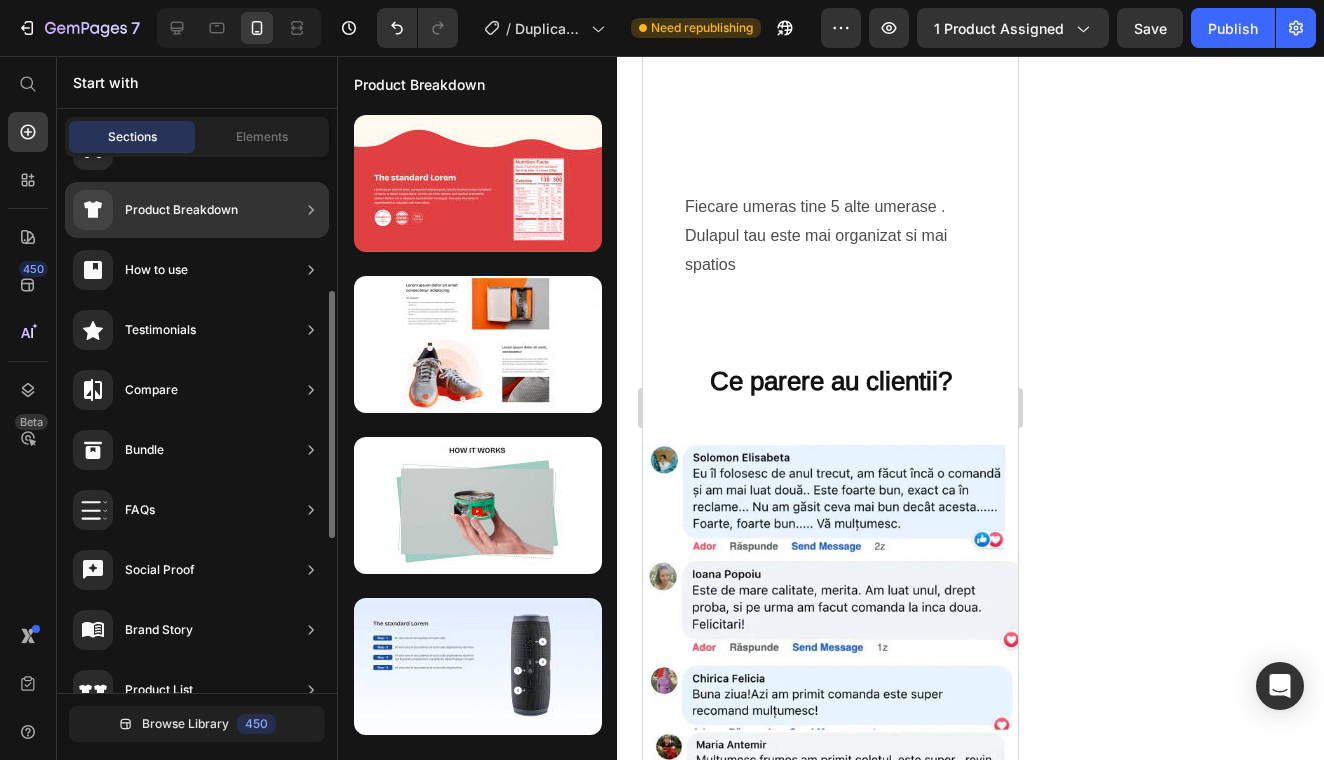 scroll, scrollTop: 624, scrollLeft: 0, axis: vertical 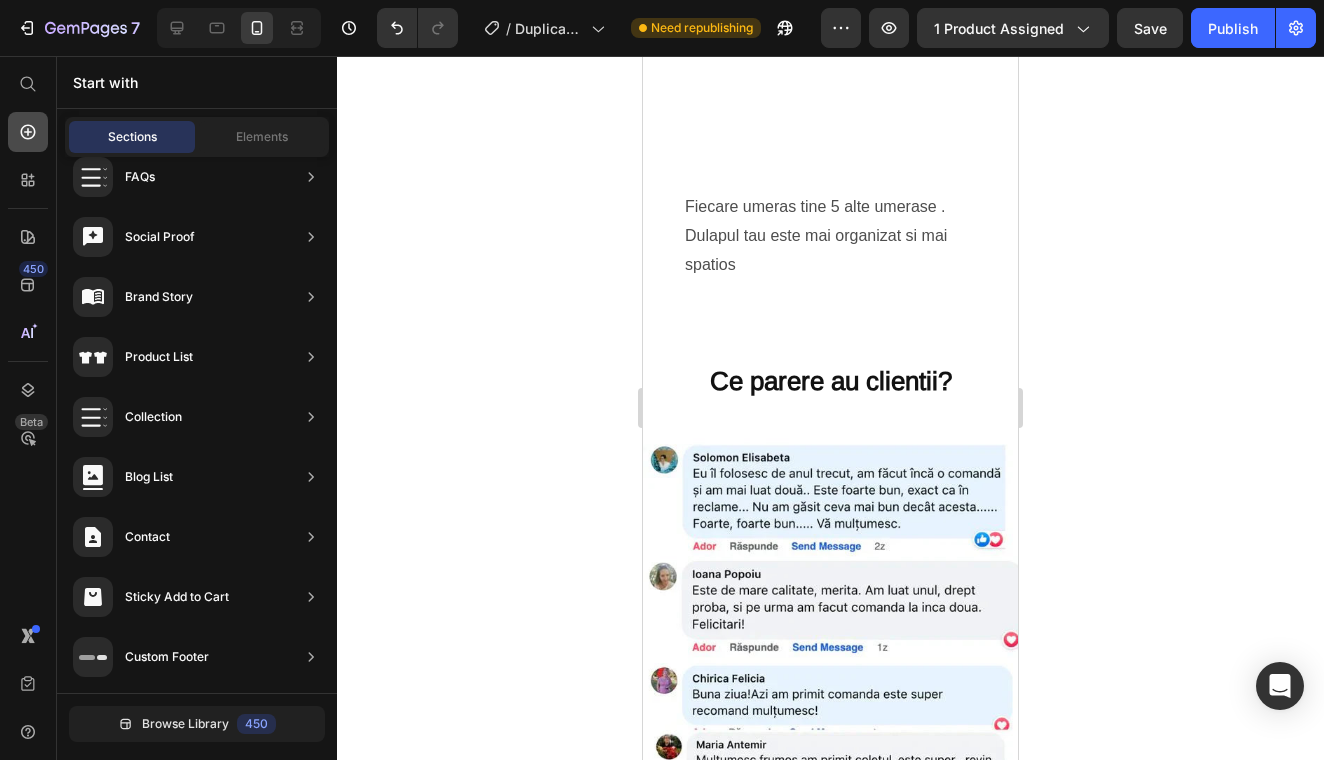 click 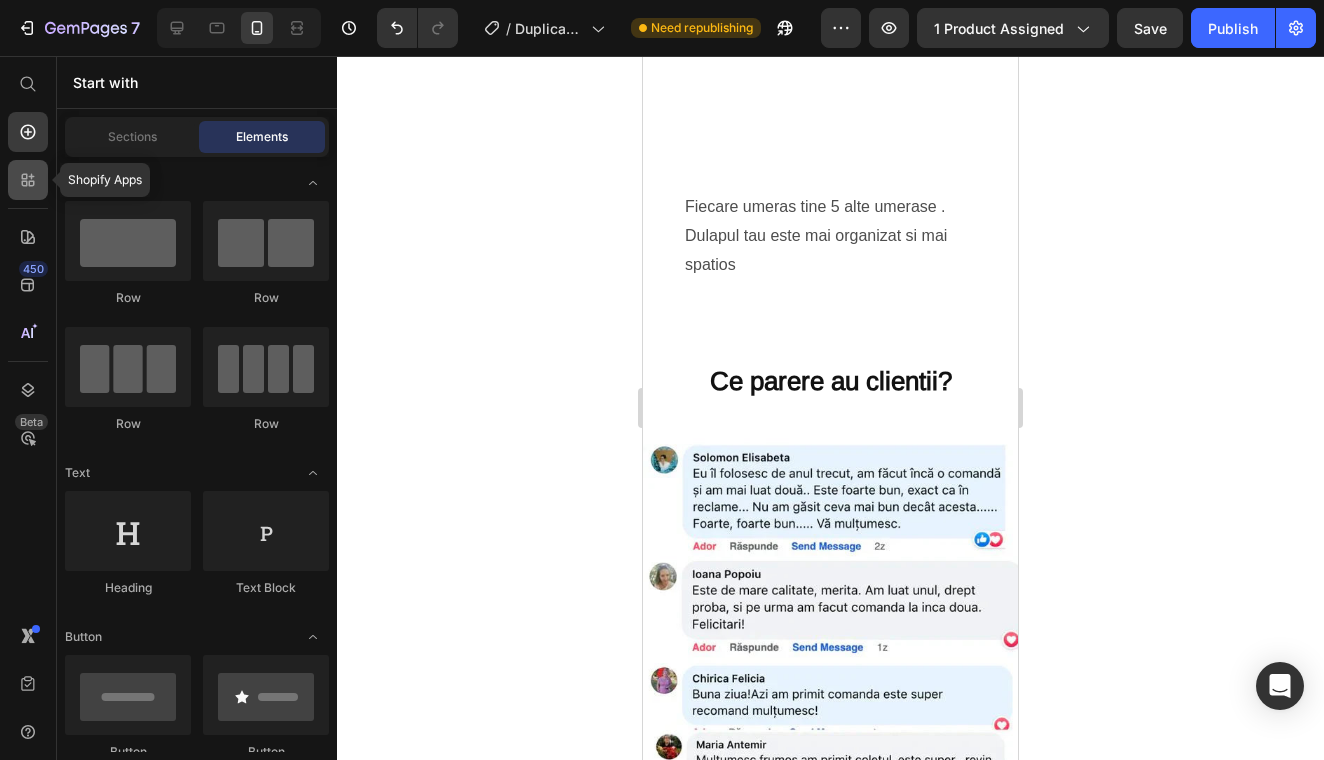 click 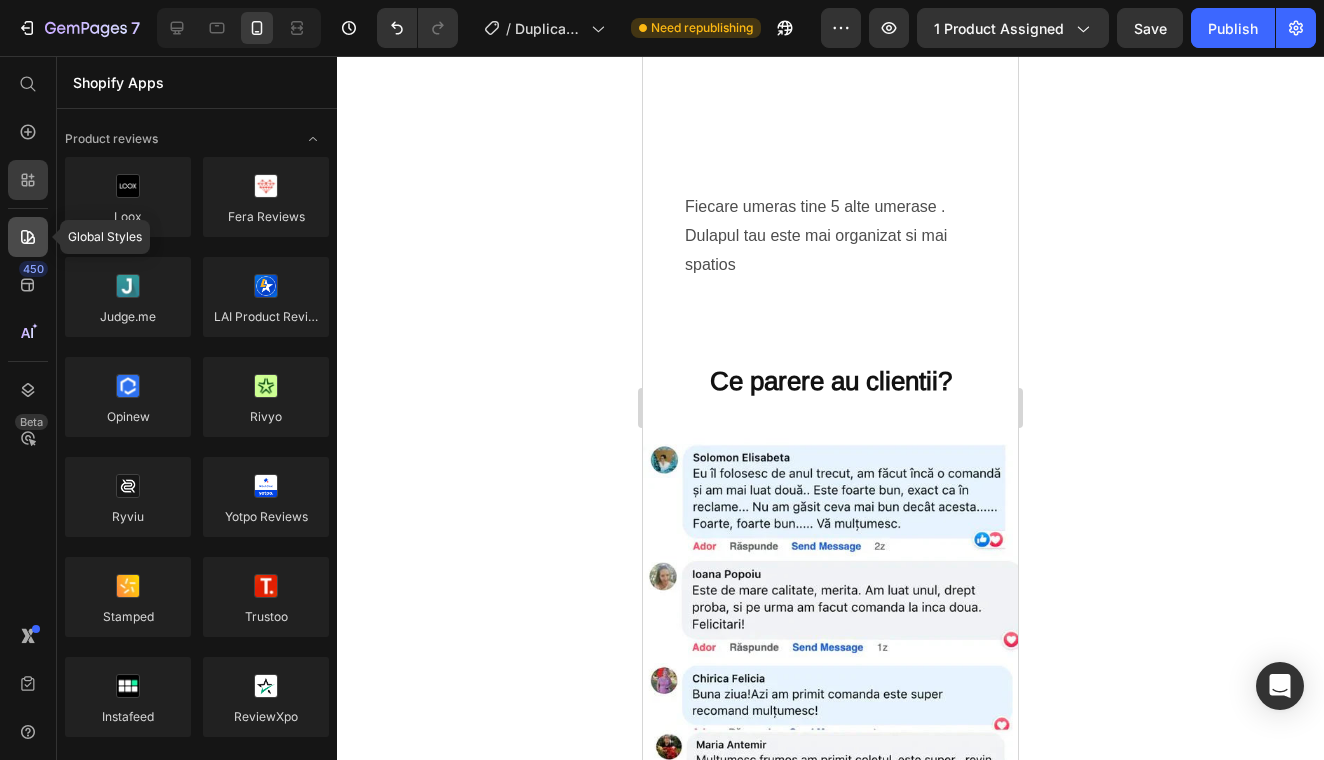 click 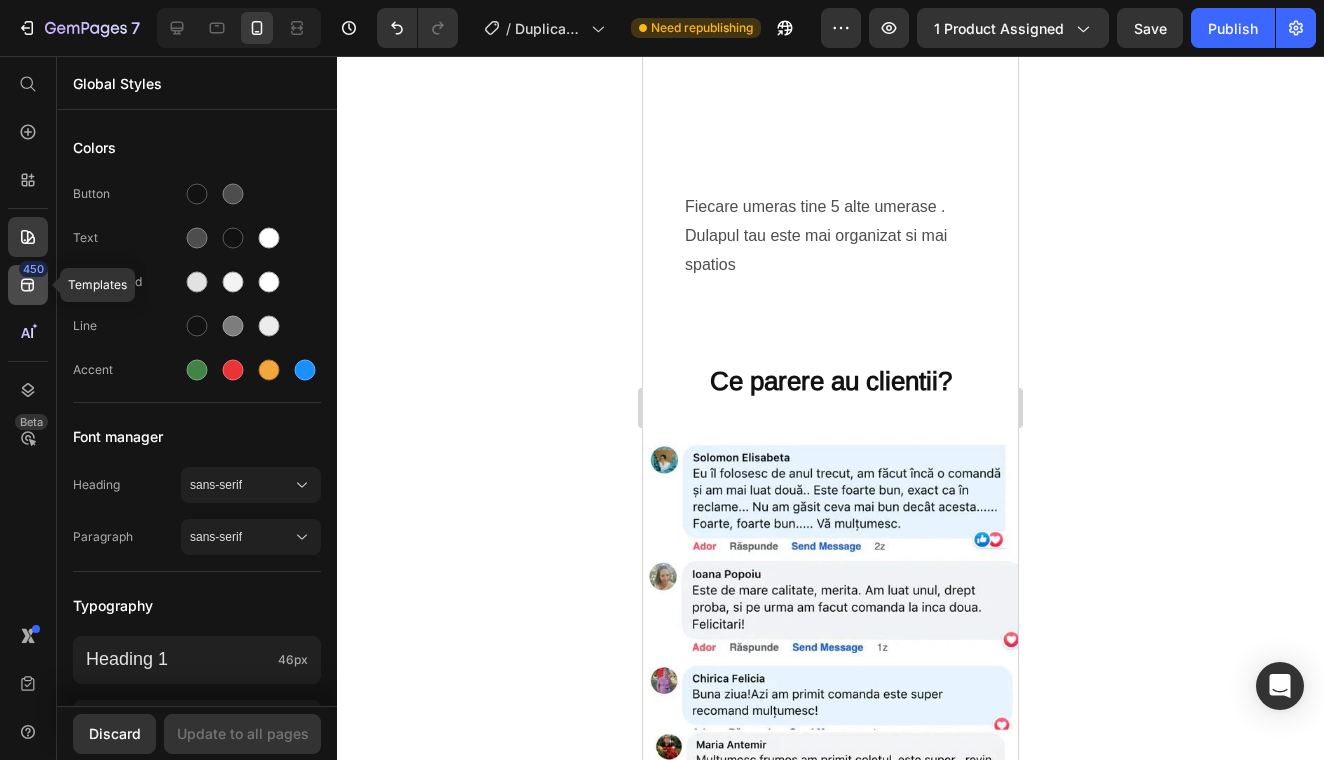 click 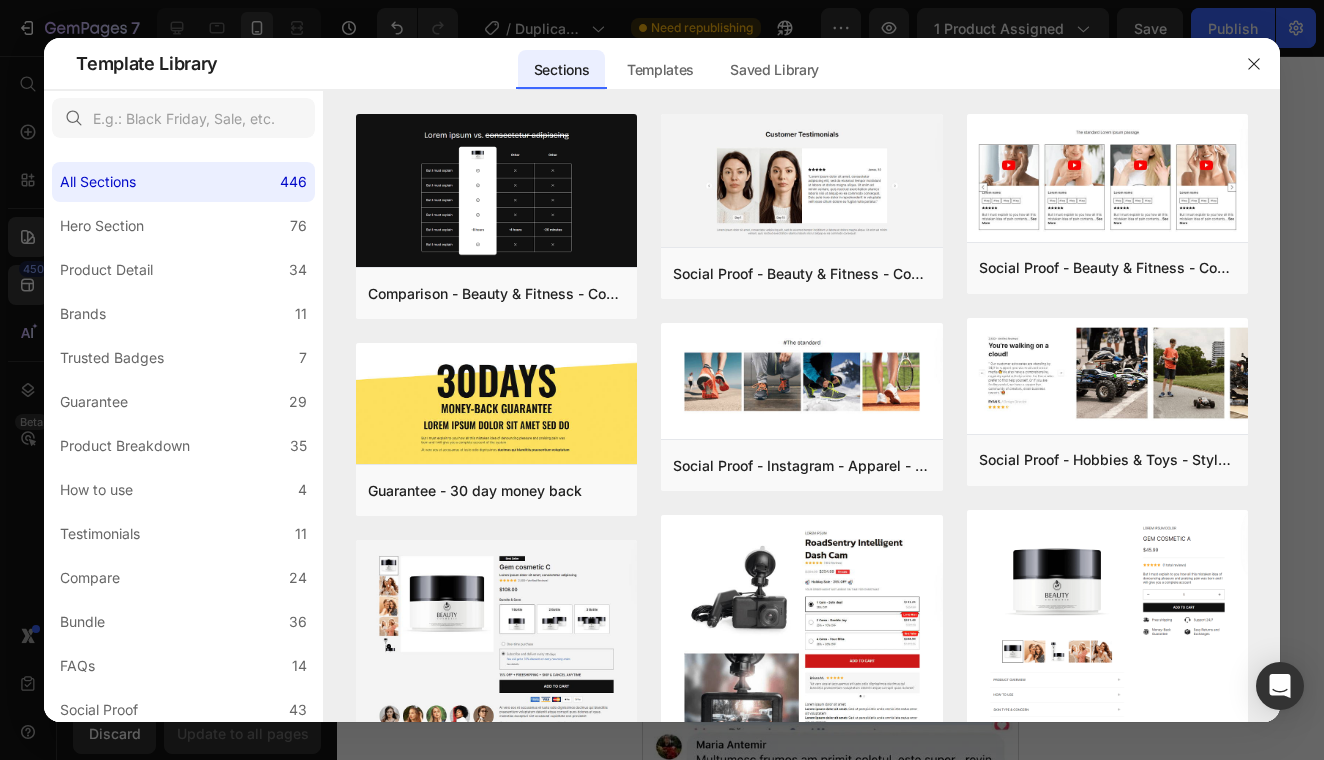 click at bounding box center (662, 380) 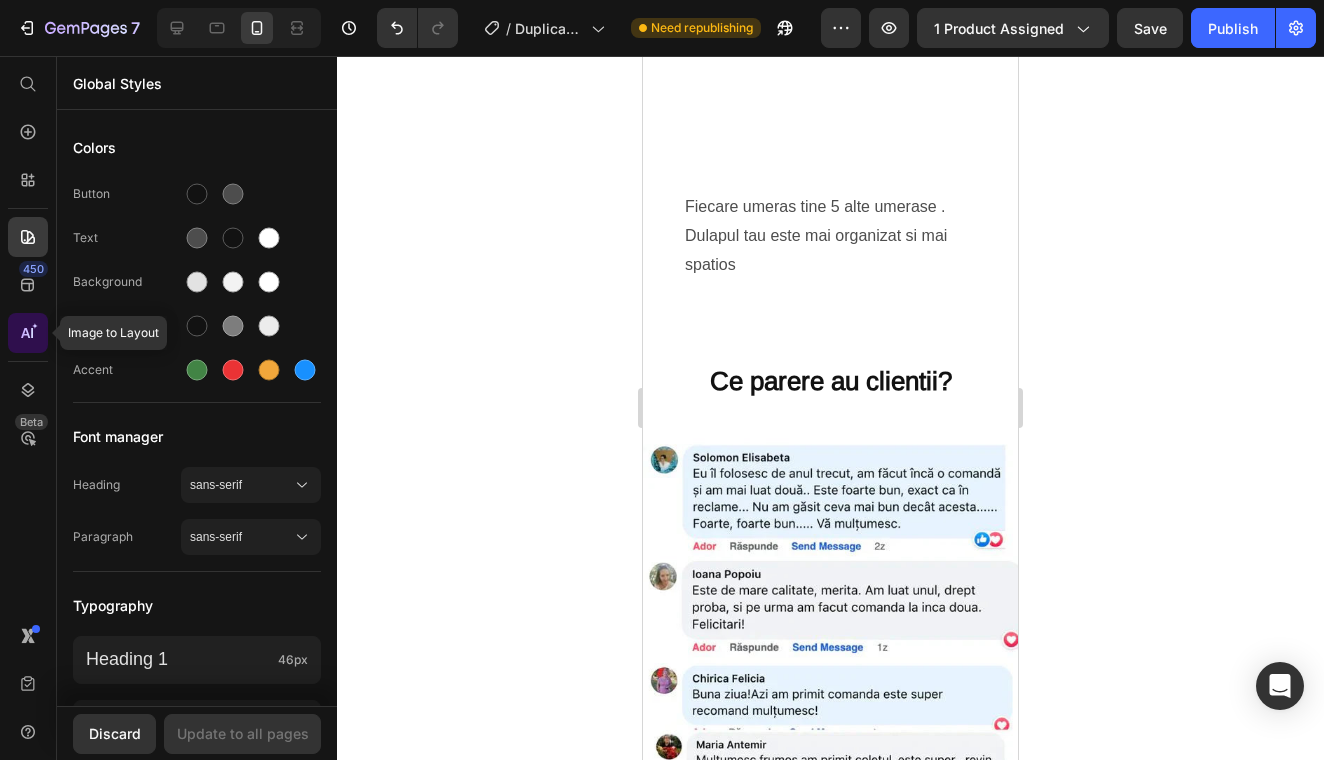 click 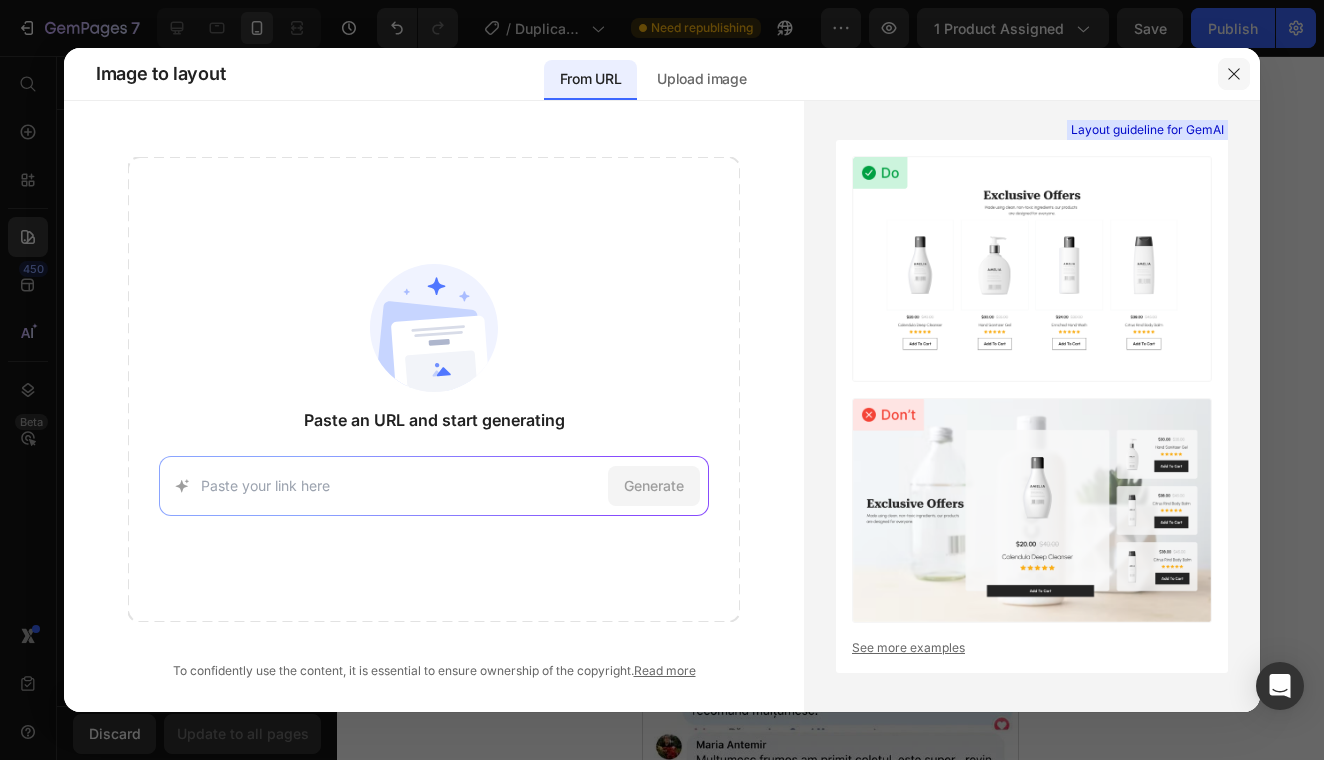 click 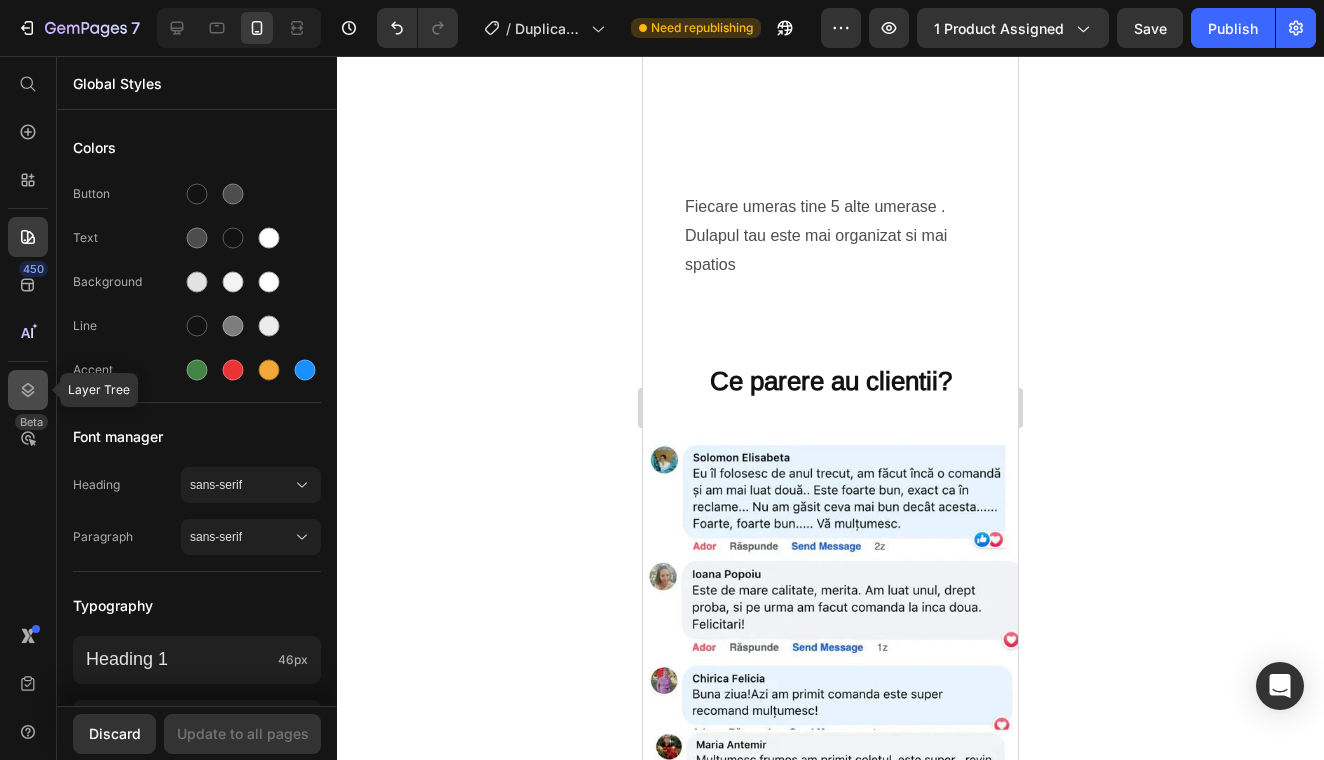 click 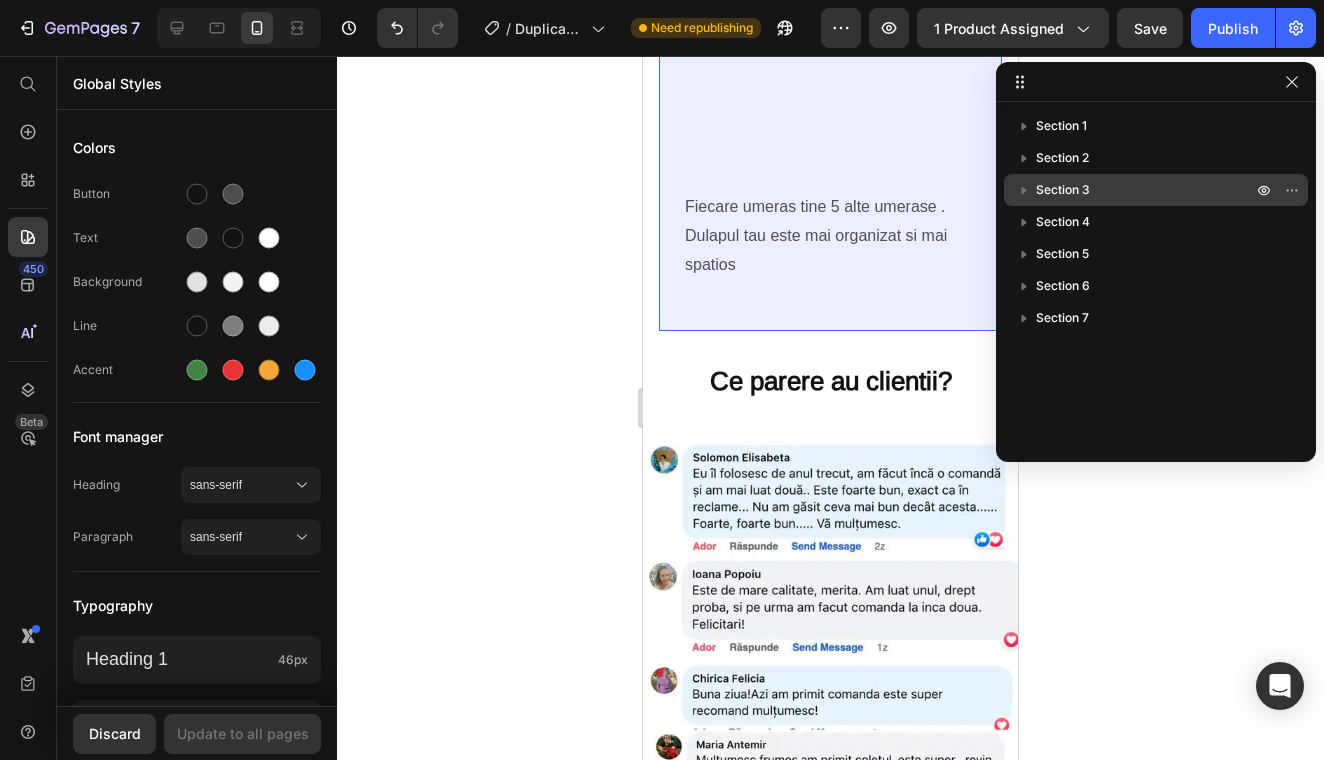 click on "Section 3" at bounding box center [1146, 190] 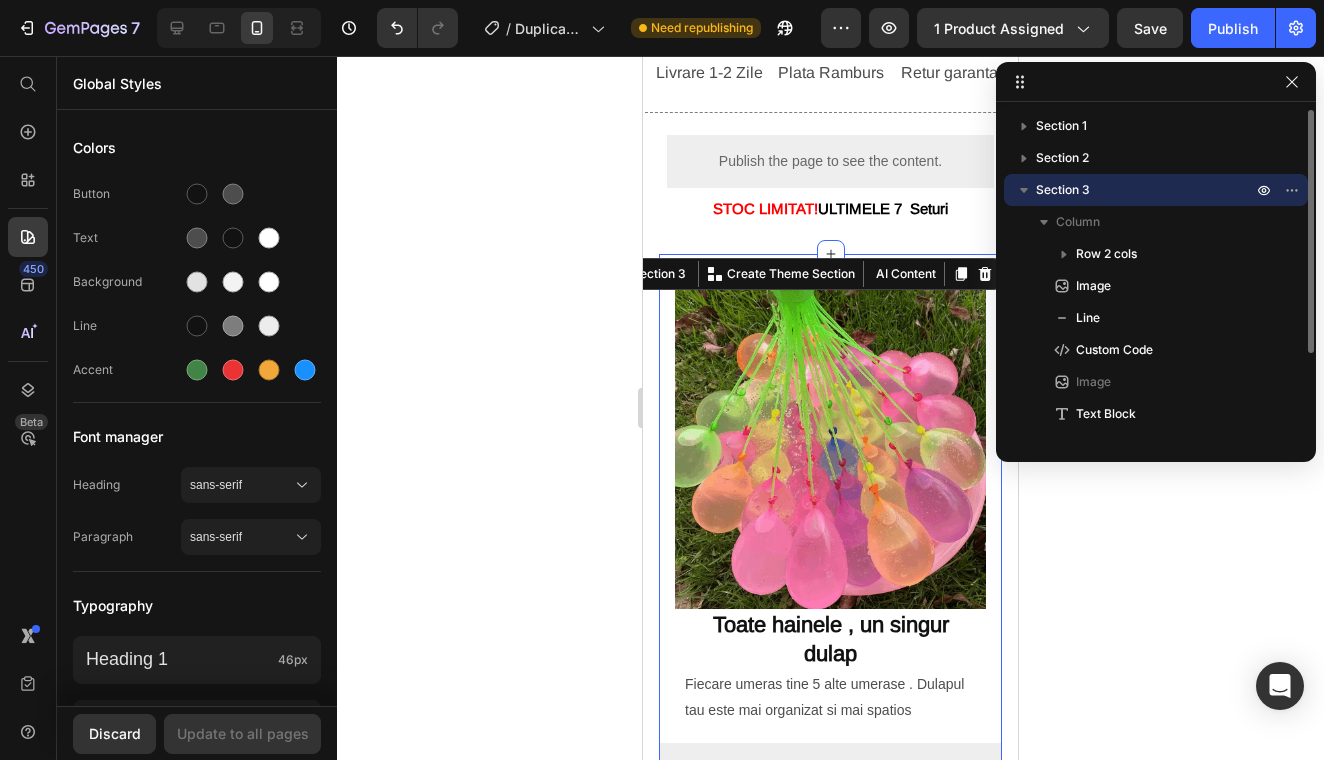 scroll, scrollTop: 802, scrollLeft: 0, axis: vertical 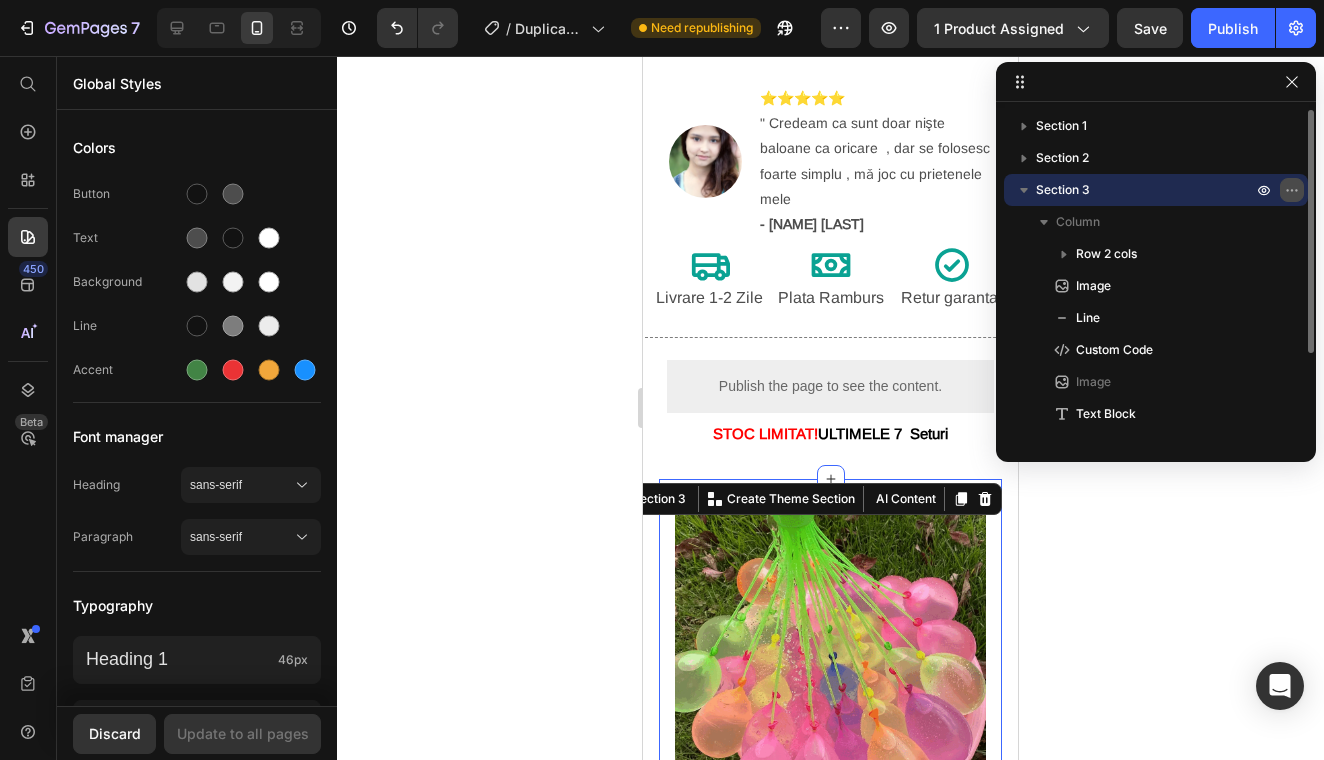 click 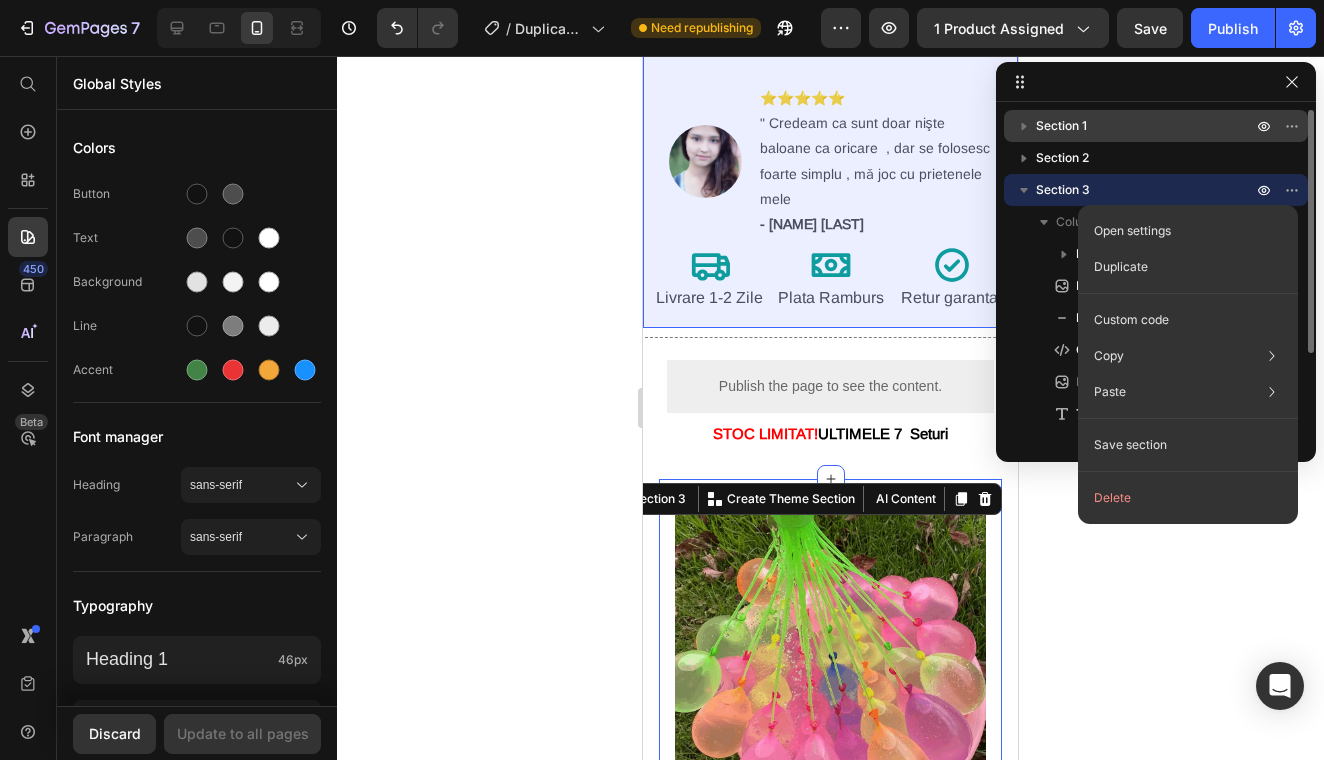 click on "Section 1" at bounding box center [1146, 126] 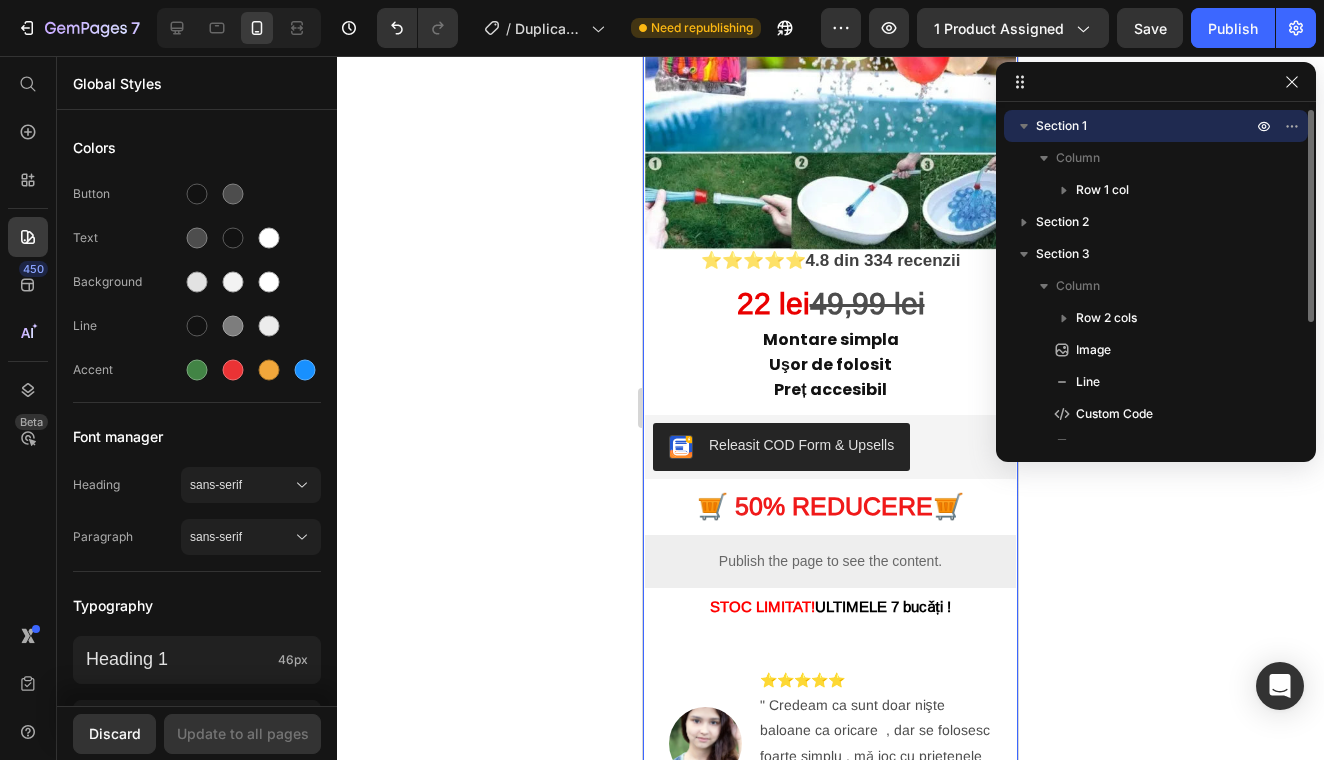 scroll, scrollTop: 0, scrollLeft: 0, axis: both 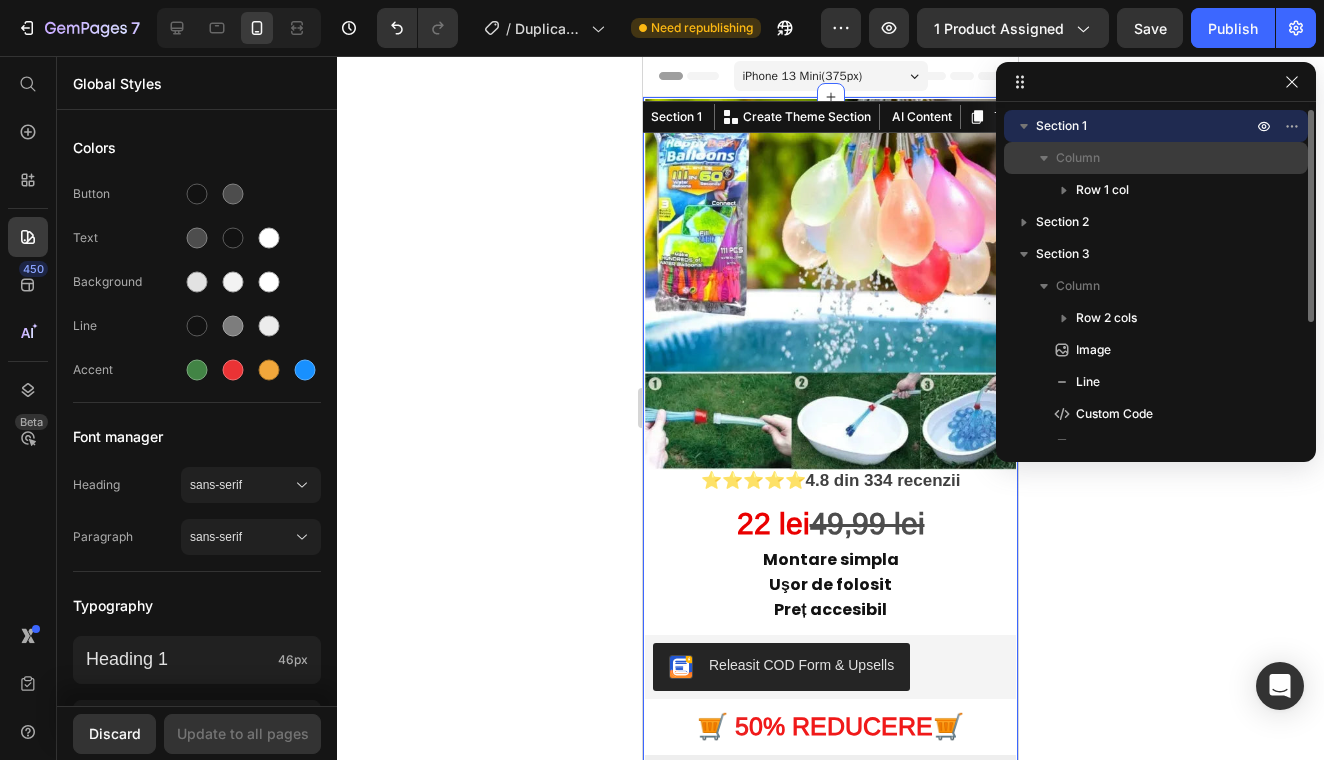 click on "Column" at bounding box center [1156, 158] 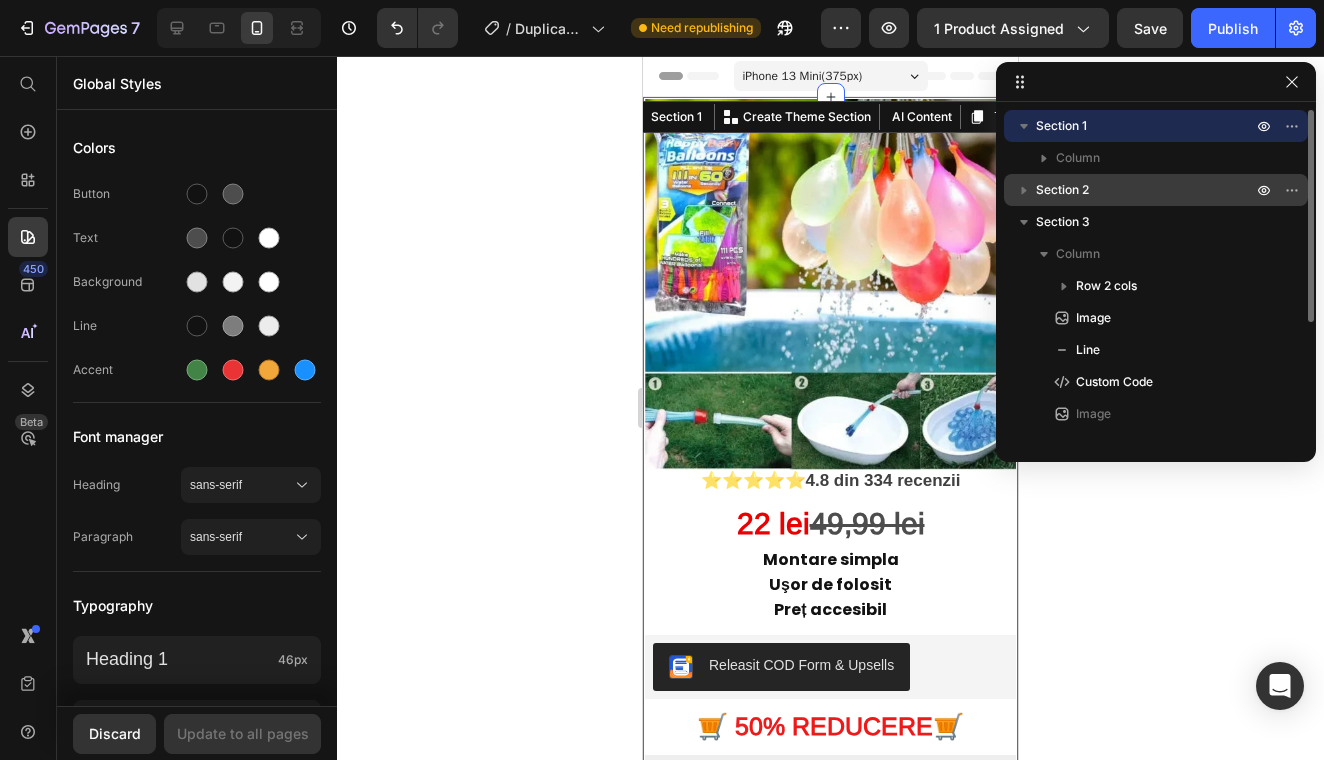 click on "Section 2" at bounding box center (1156, 190) 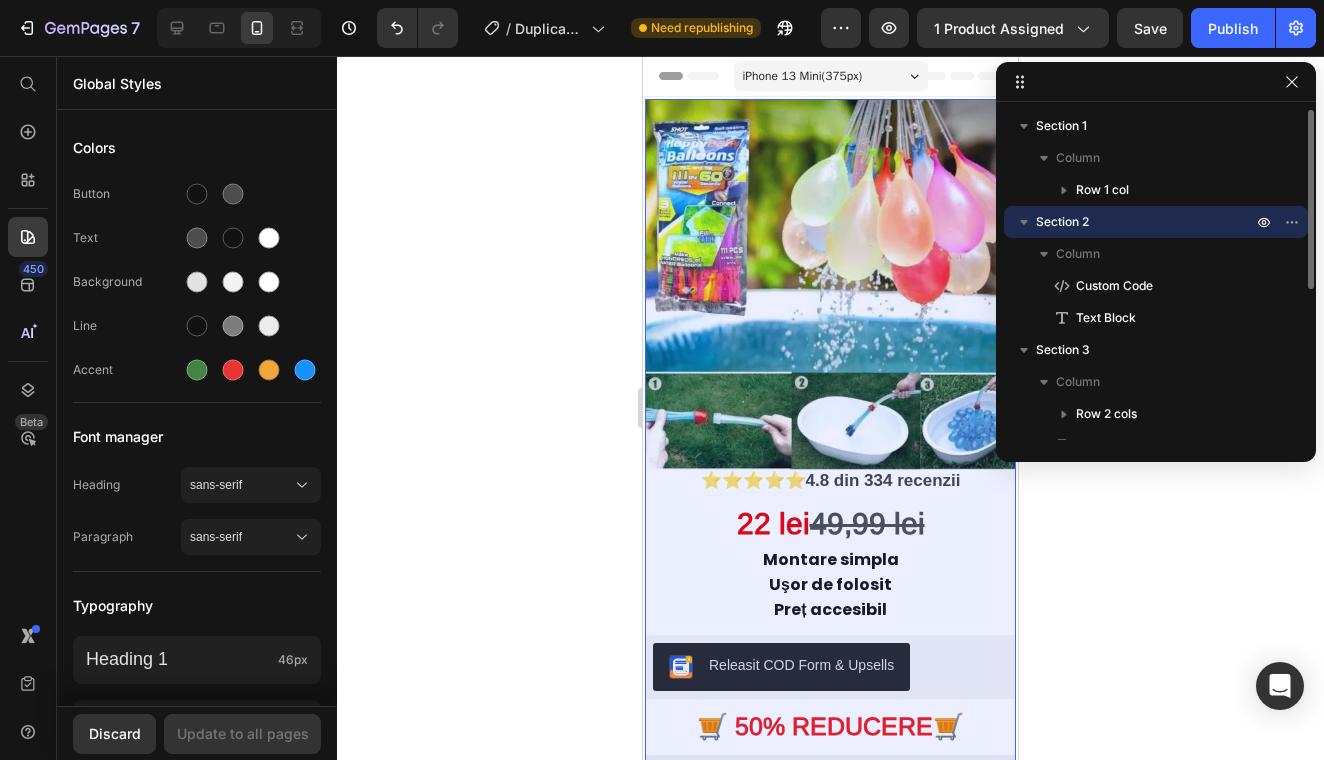 scroll, scrollTop: 1007, scrollLeft: 0, axis: vertical 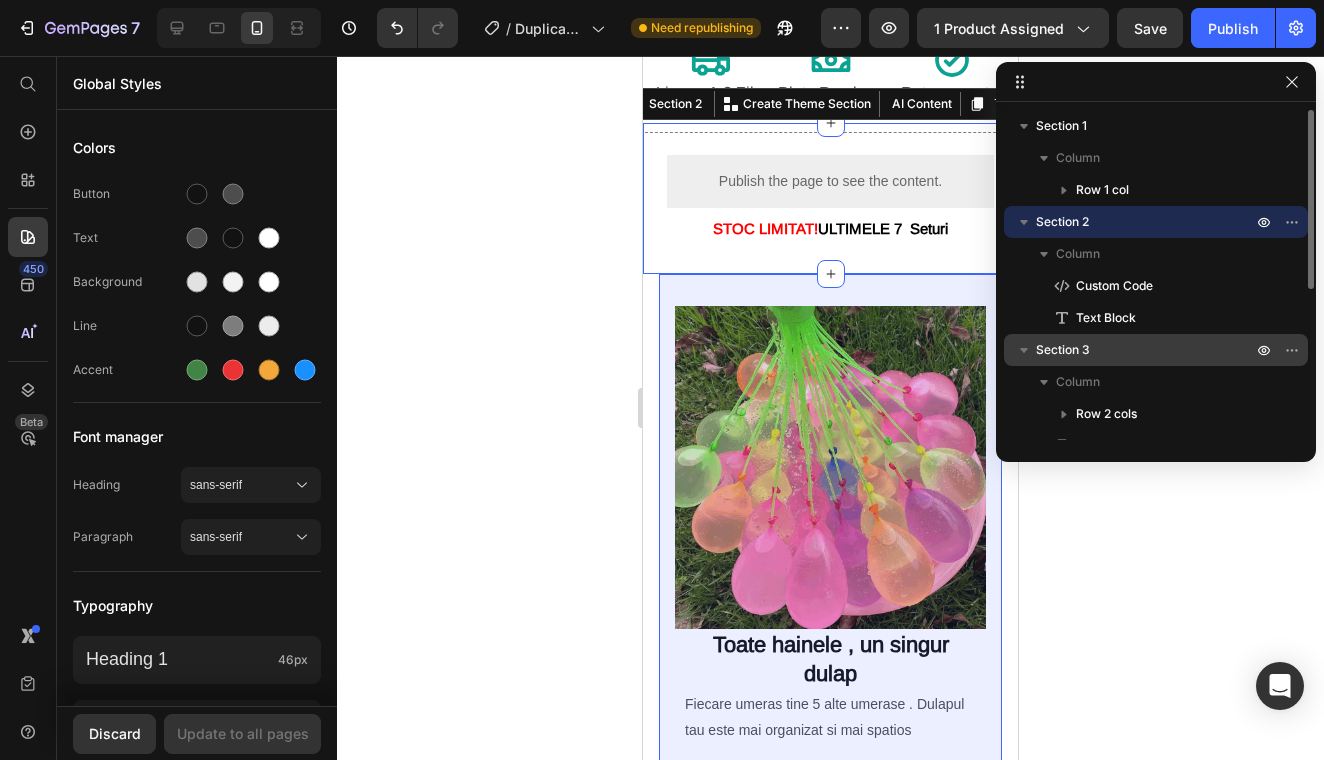 click on "Section 3" at bounding box center (1156, 350) 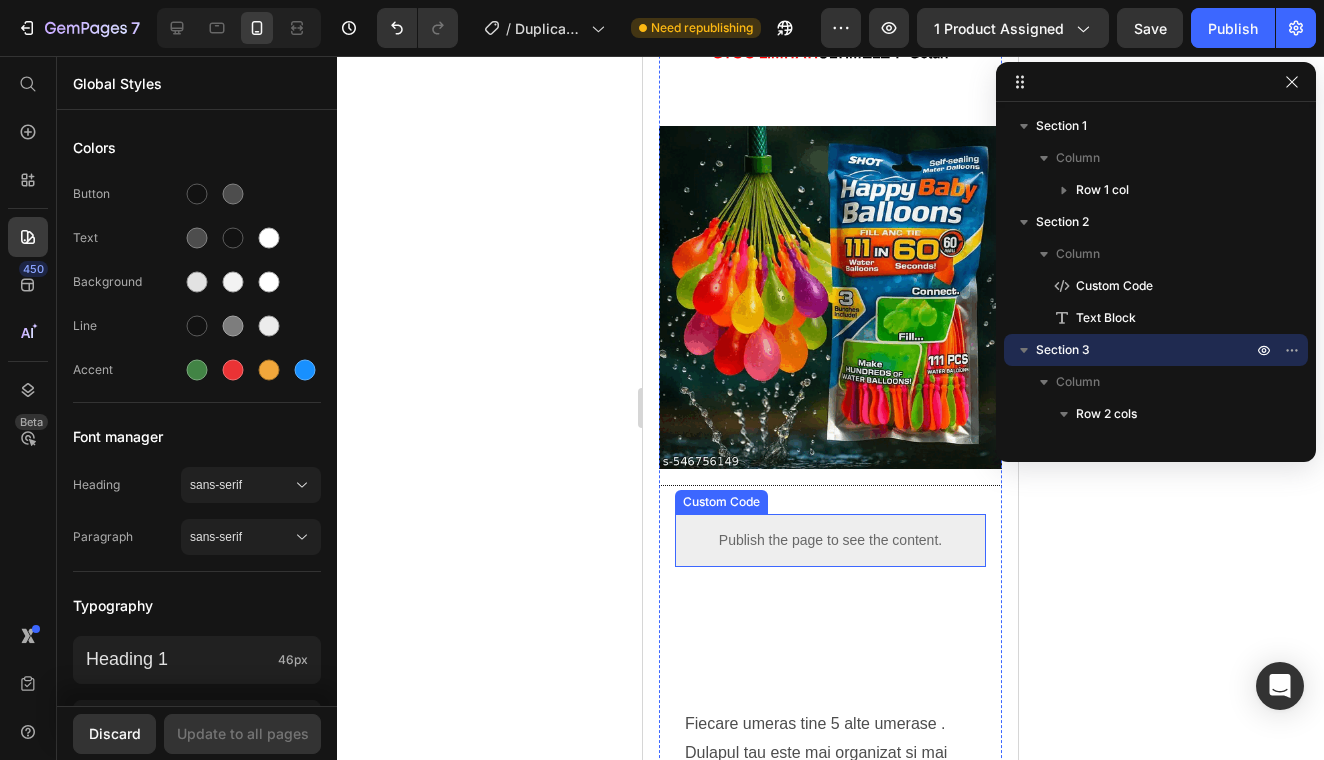 scroll, scrollTop: 1941, scrollLeft: 0, axis: vertical 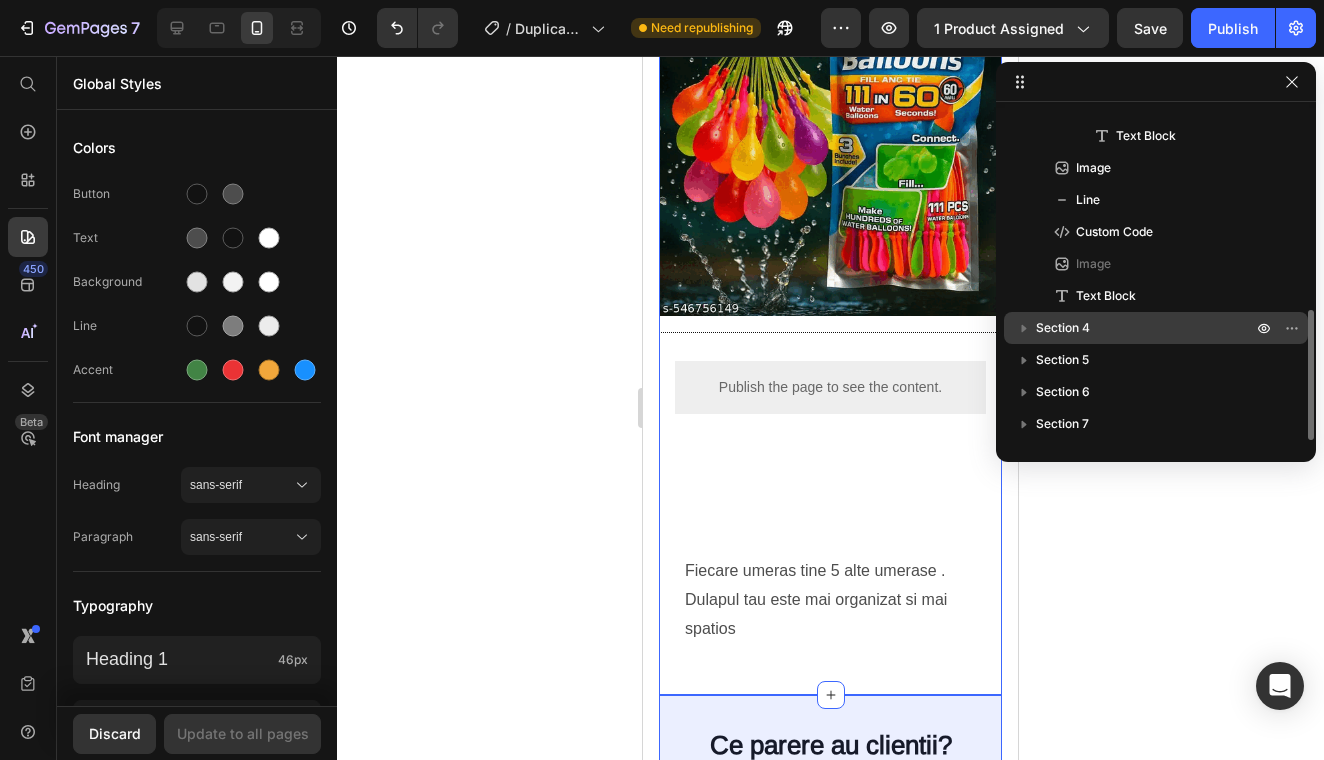 click on "Section 4" at bounding box center (1146, 328) 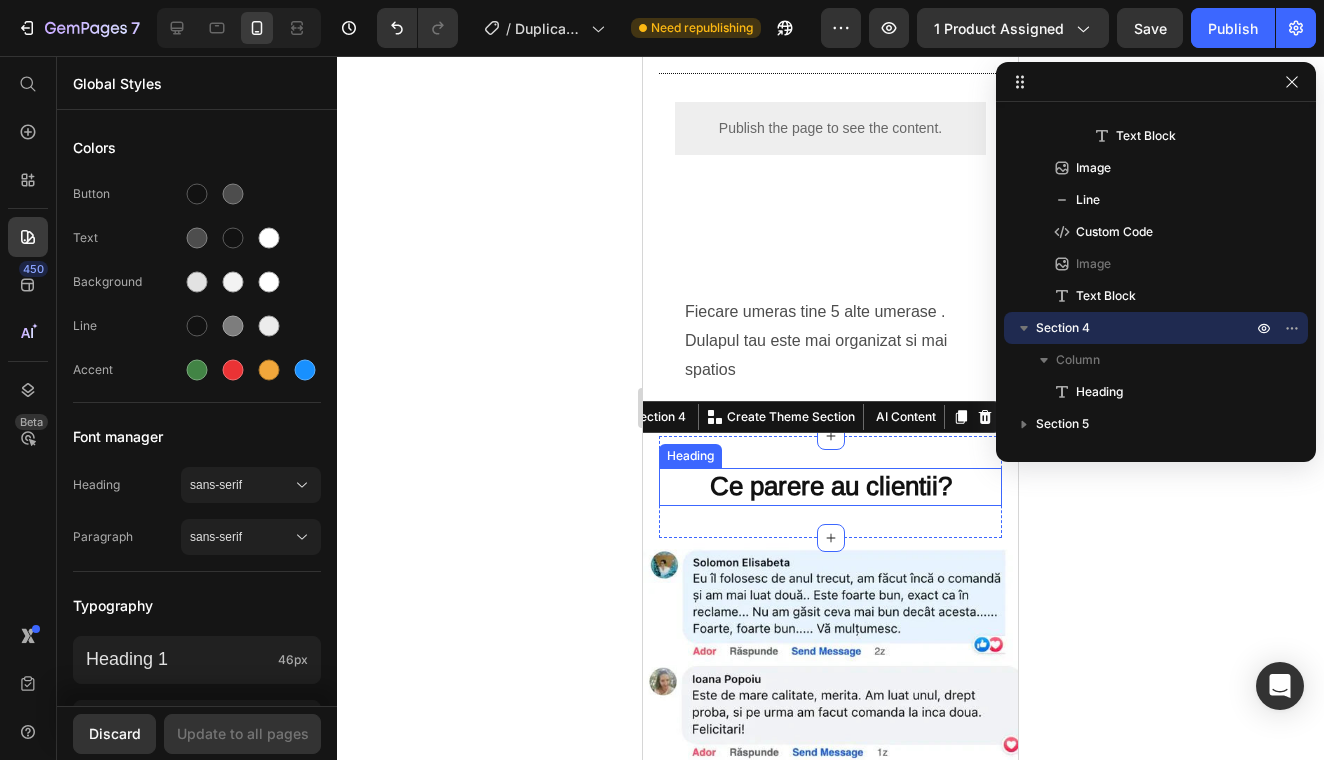 scroll, scrollTop: 2204, scrollLeft: 0, axis: vertical 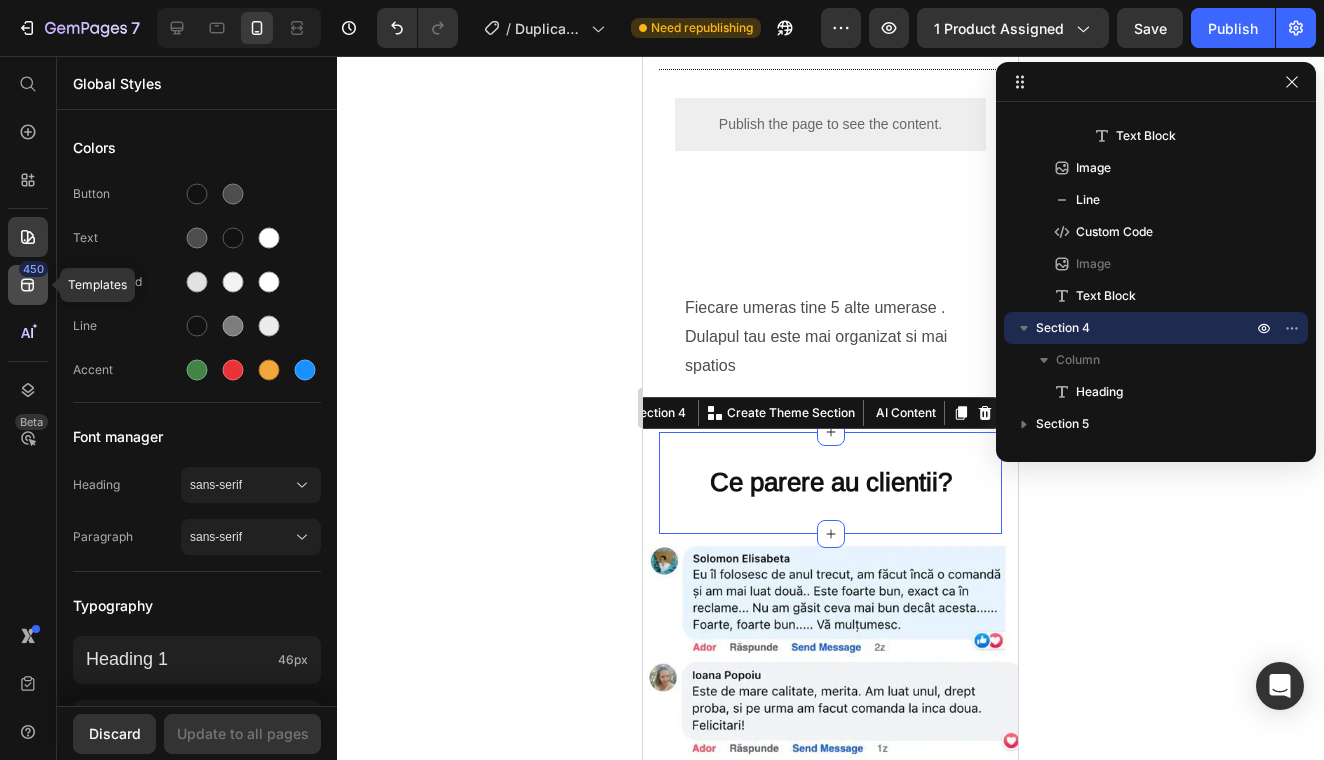 click 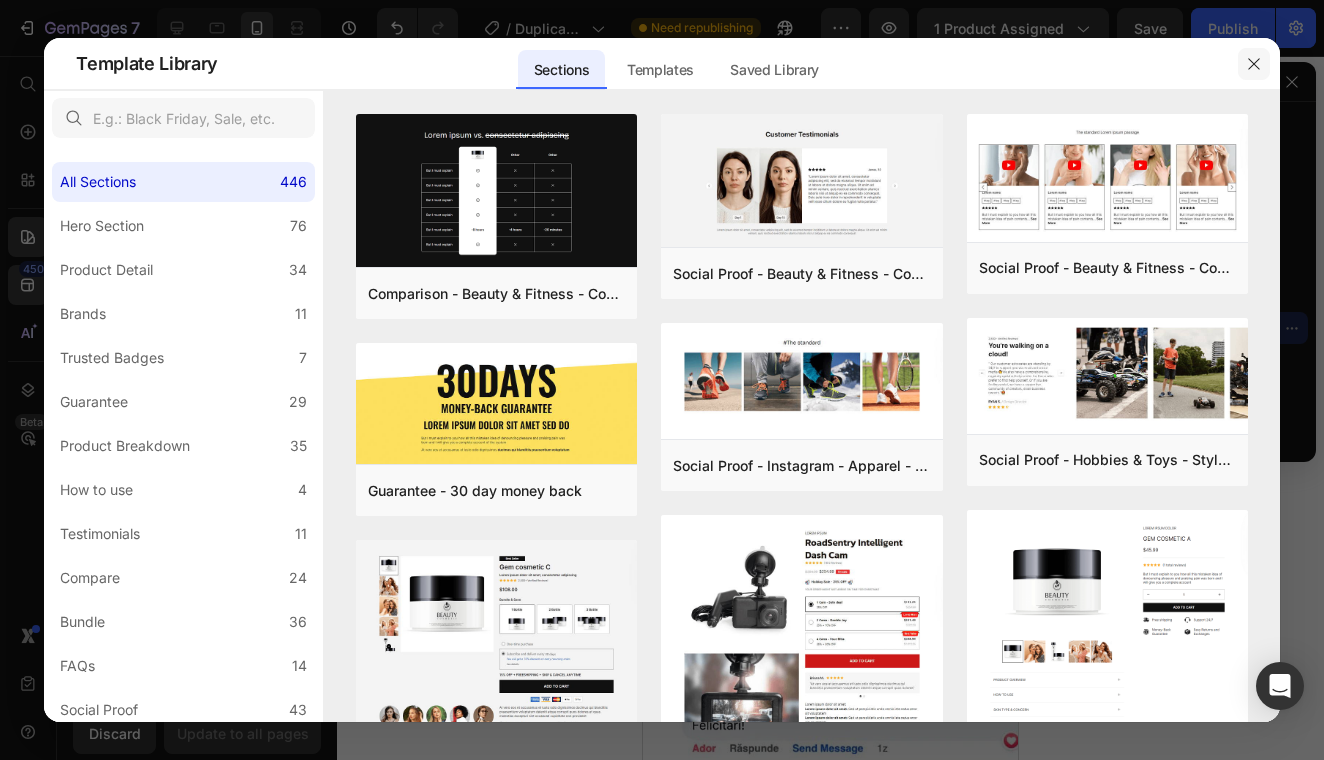 click 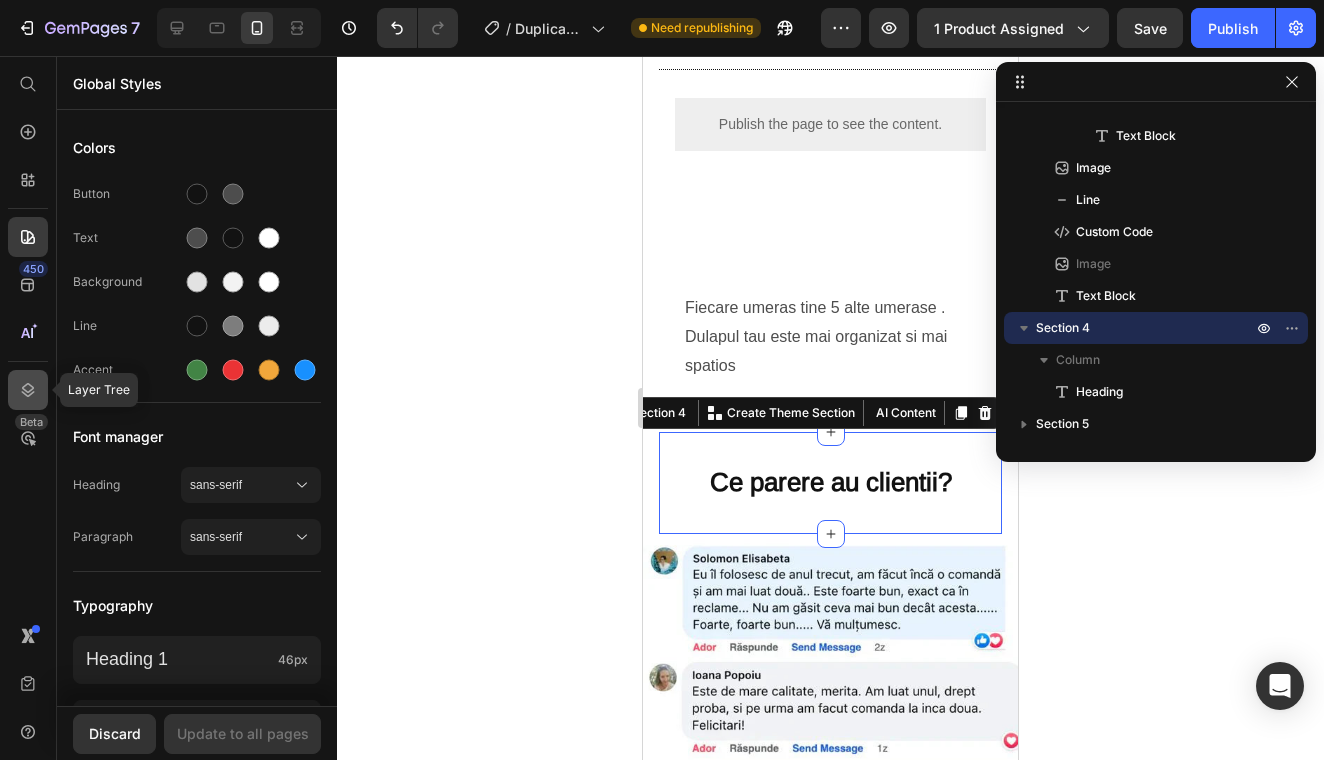 click 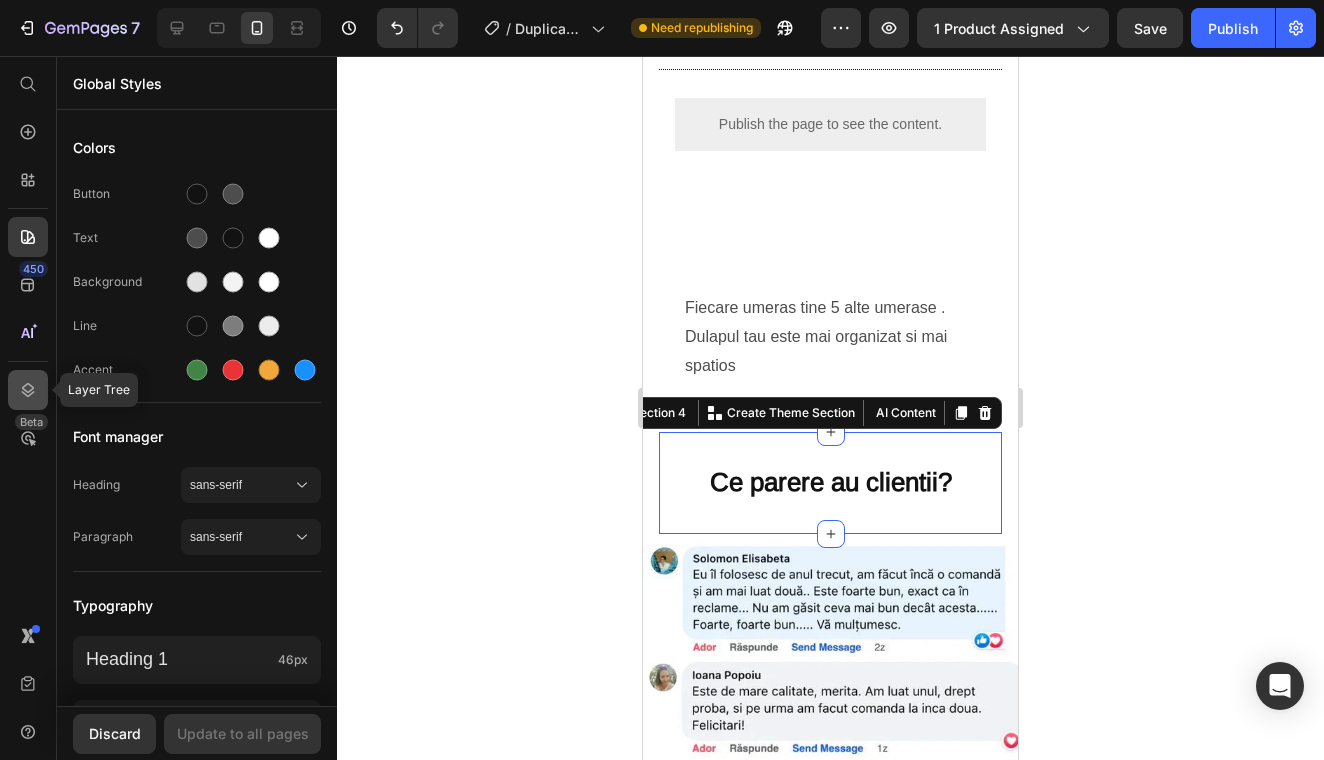 click 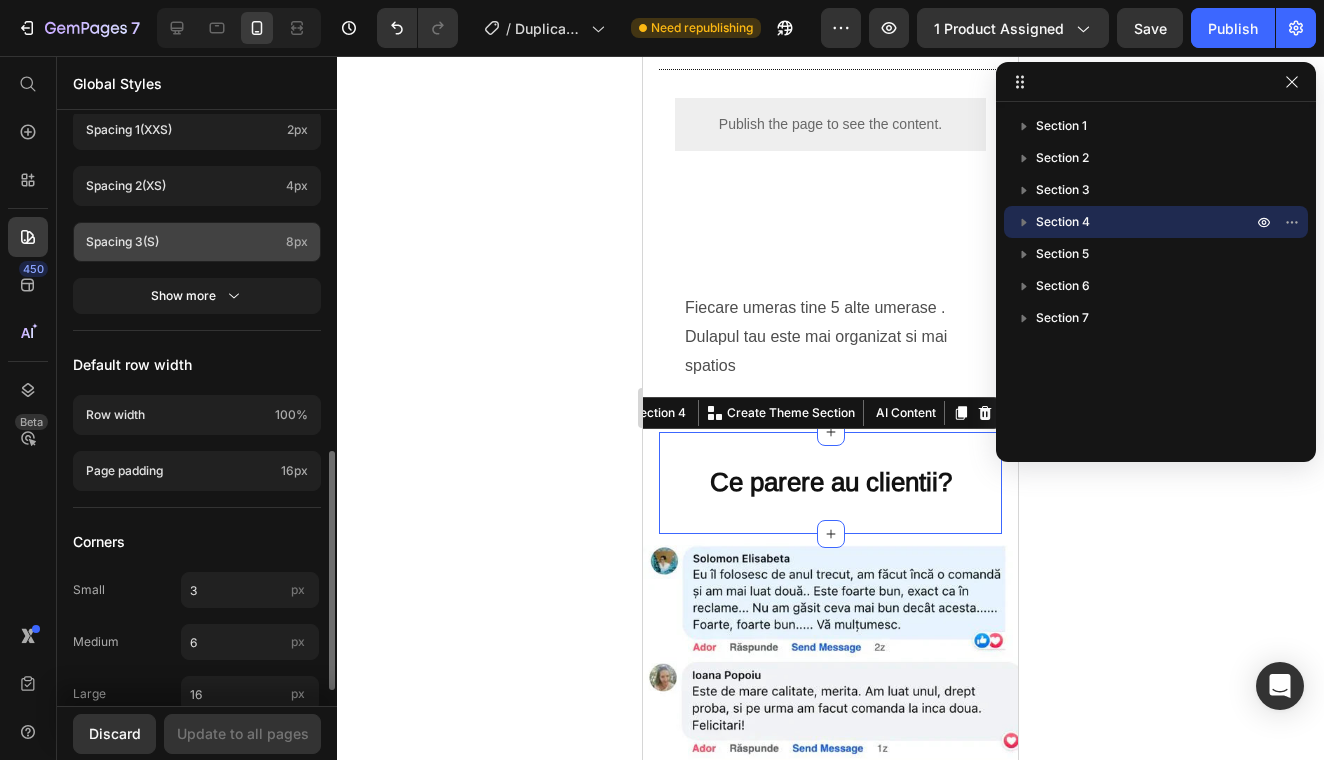 scroll, scrollTop: 873, scrollLeft: 0, axis: vertical 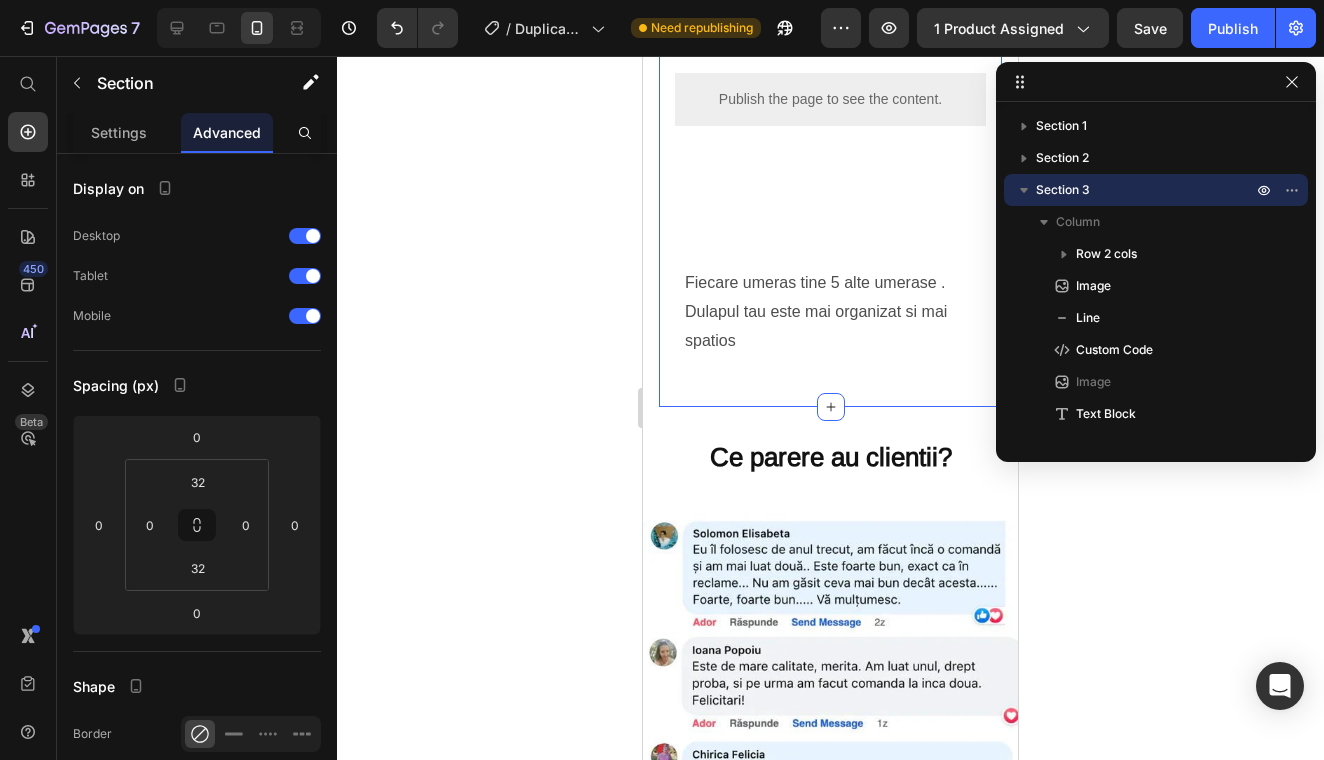 click on "Image Toate hainele , un singur dulap Heading Fiecare umeras tine 5 alte umerase . Dulapul tau este mai organizat si mai spatios Text Block
Publish the page to see the content.
Custom Code STOC LIMITAT!  ULTIMELE 7  Seturi Text Block Row Image                Title Line
Publish the page to see the content.
Custom Code Image Fiecare umeras tine 5 alte umerase . Dulapul tau este mai organizat si mai spatios Text Block" at bounding box center [830, -269] 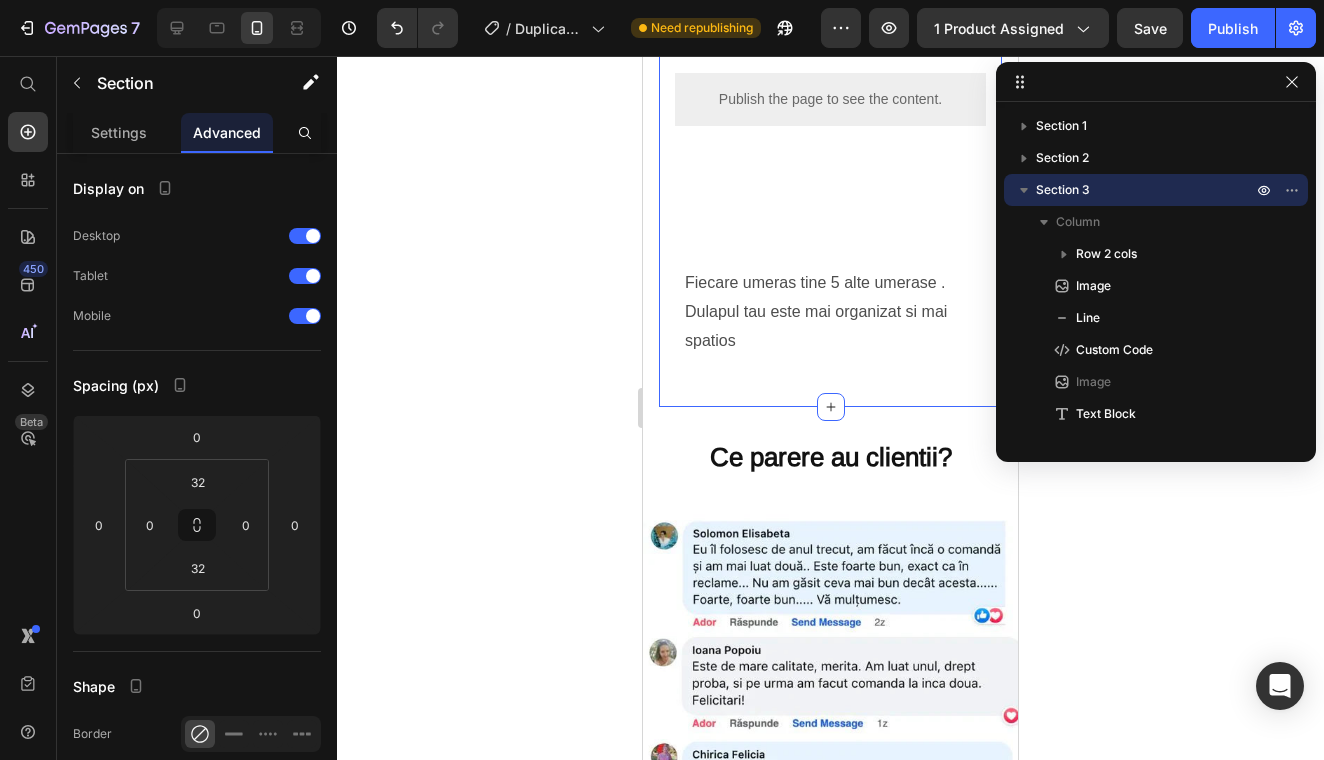 click on "Image Toate hainele , un singur dulap Heading Fiecare umeras tine 5 alte umerase . Dulapul tau este mai organizat si mai spatios Text Block
Publish the page to see the content.
Custom Code STOC LIMITAT!  ULTIMELE 7  Seturi Text Block Row Image                Title Line
Publish the page to see the content.
Custom Code Image Fiecare umeras tine 5 alte umerase . Dulapul tau este mai organizat si mai spatios Text Block Section 3   You can create reusable sections Create Theme Section AI Content Write with GemAI What would you like to describe here? Tone and Voice Persuasive Product Baloane happy baby balloons Show more Generate" at bounding box center (830, -269) 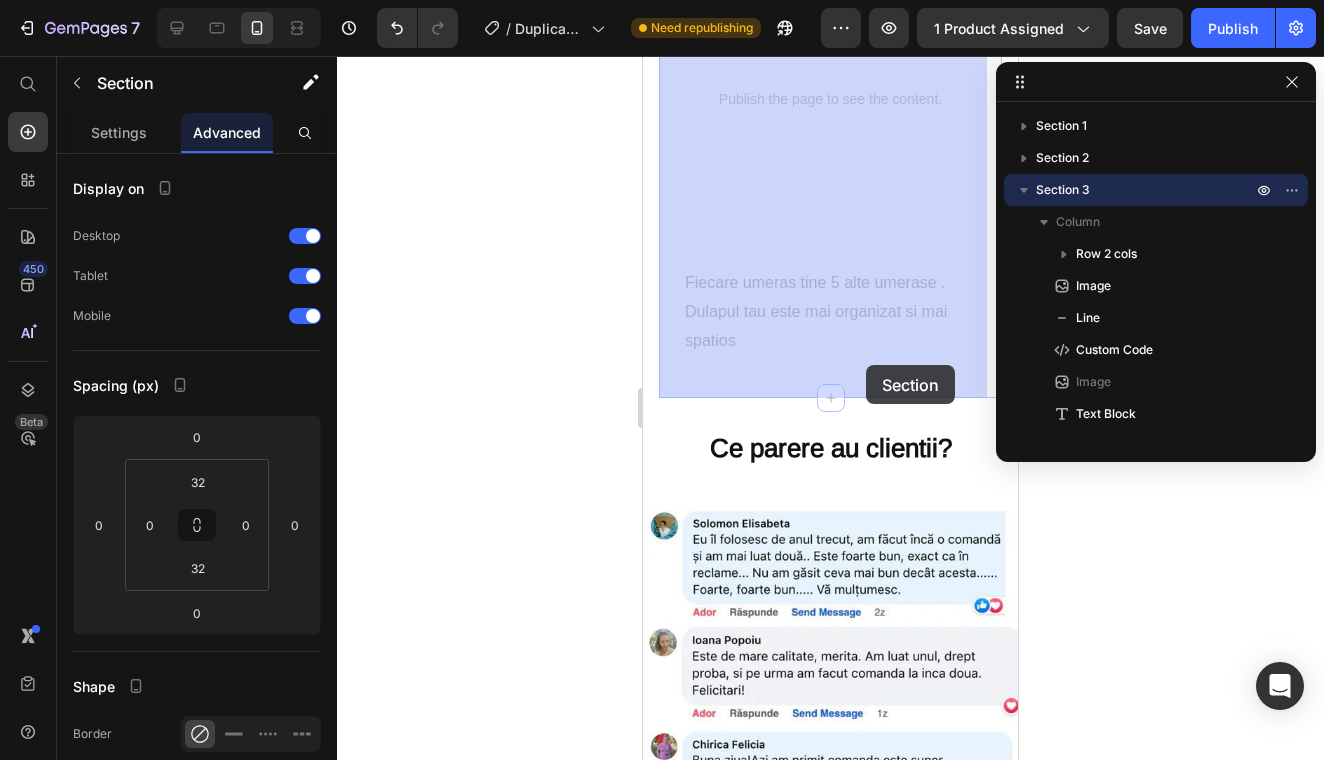 drag, startPoint x: 867, startPoint y: 392, endPoint x: 866, endPoint y: 365, distance: 27.018513 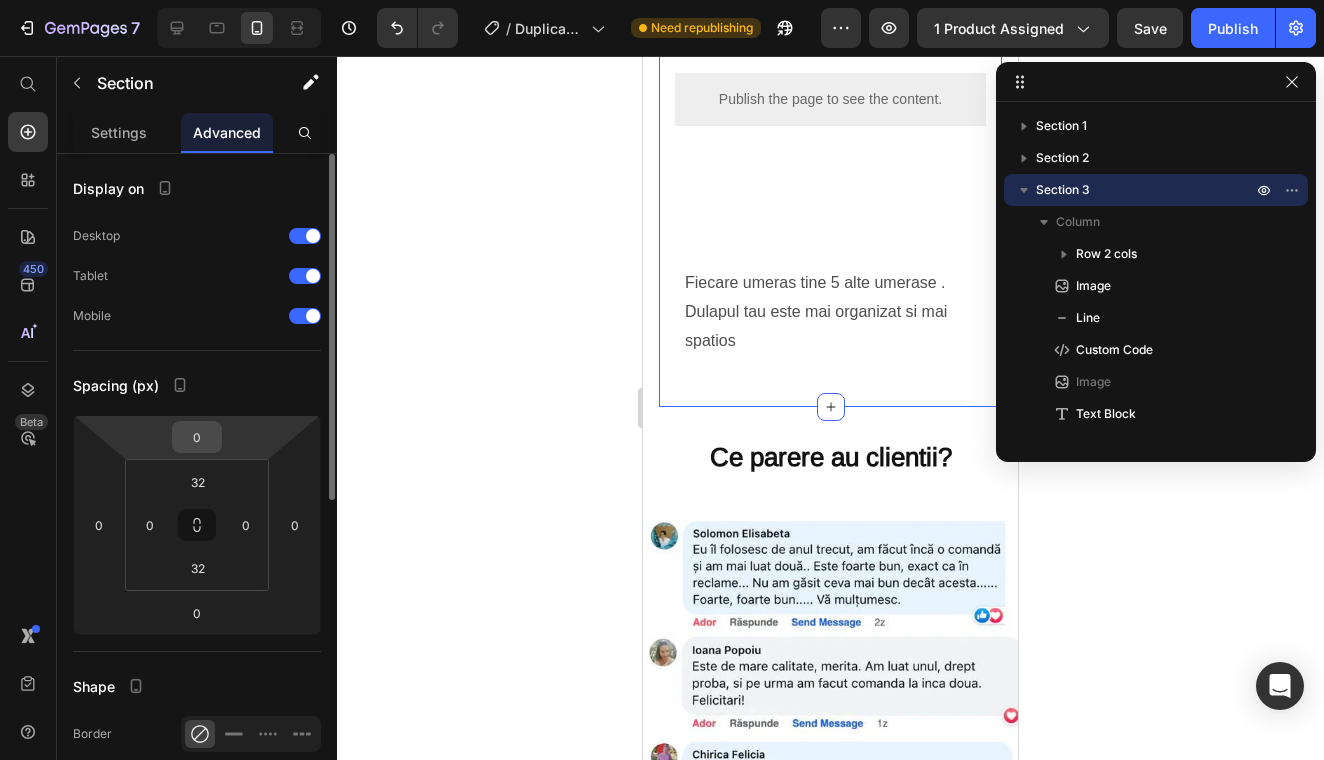 click on "0" at bounding box center [197, 437] 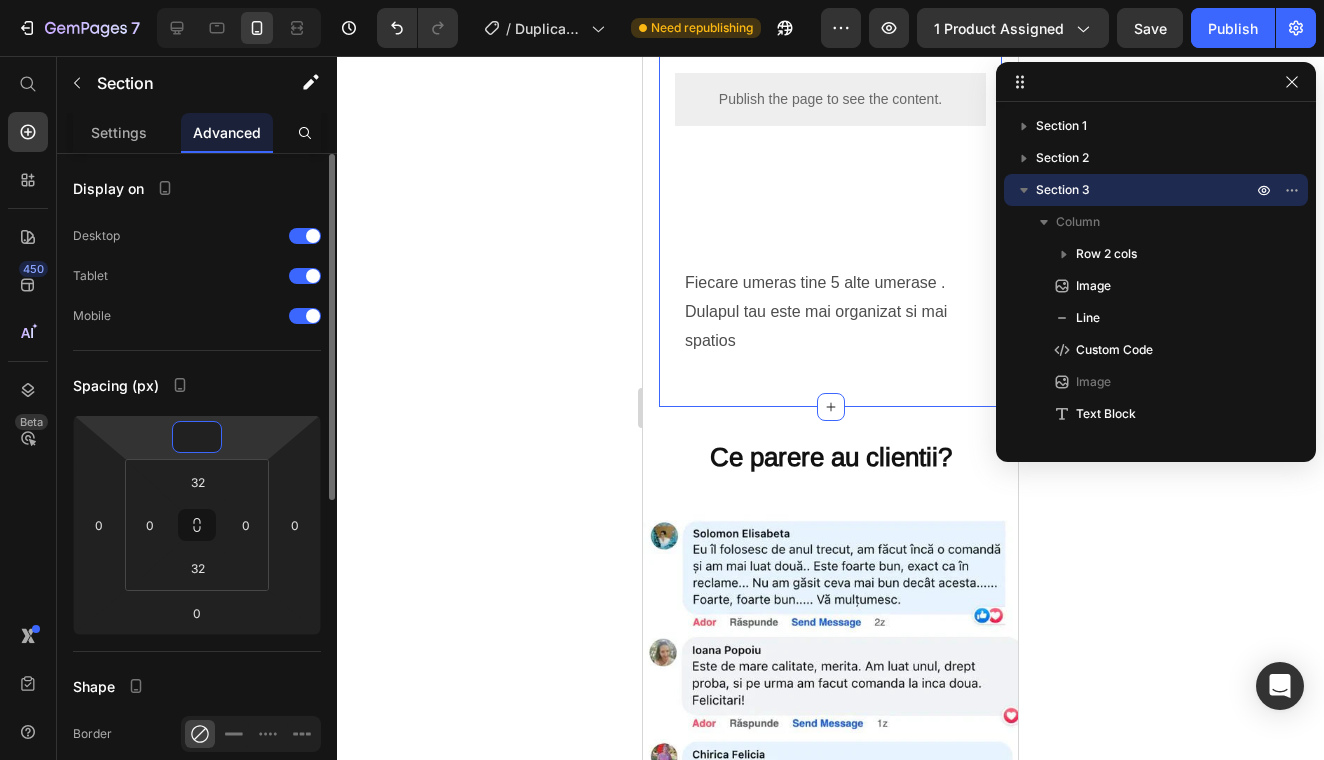 type on "5" 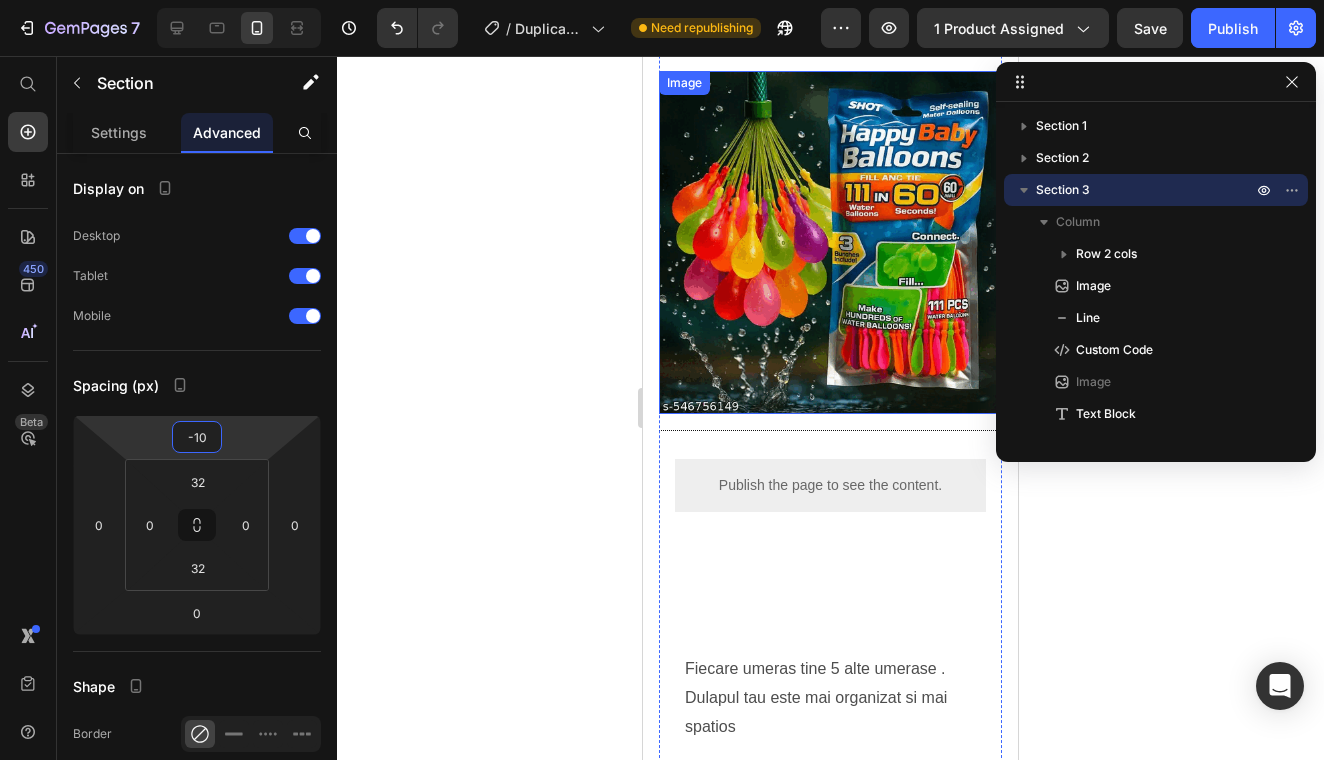 scroll, scrollTop: 1859, scrollLeft: 0, axis: vertical 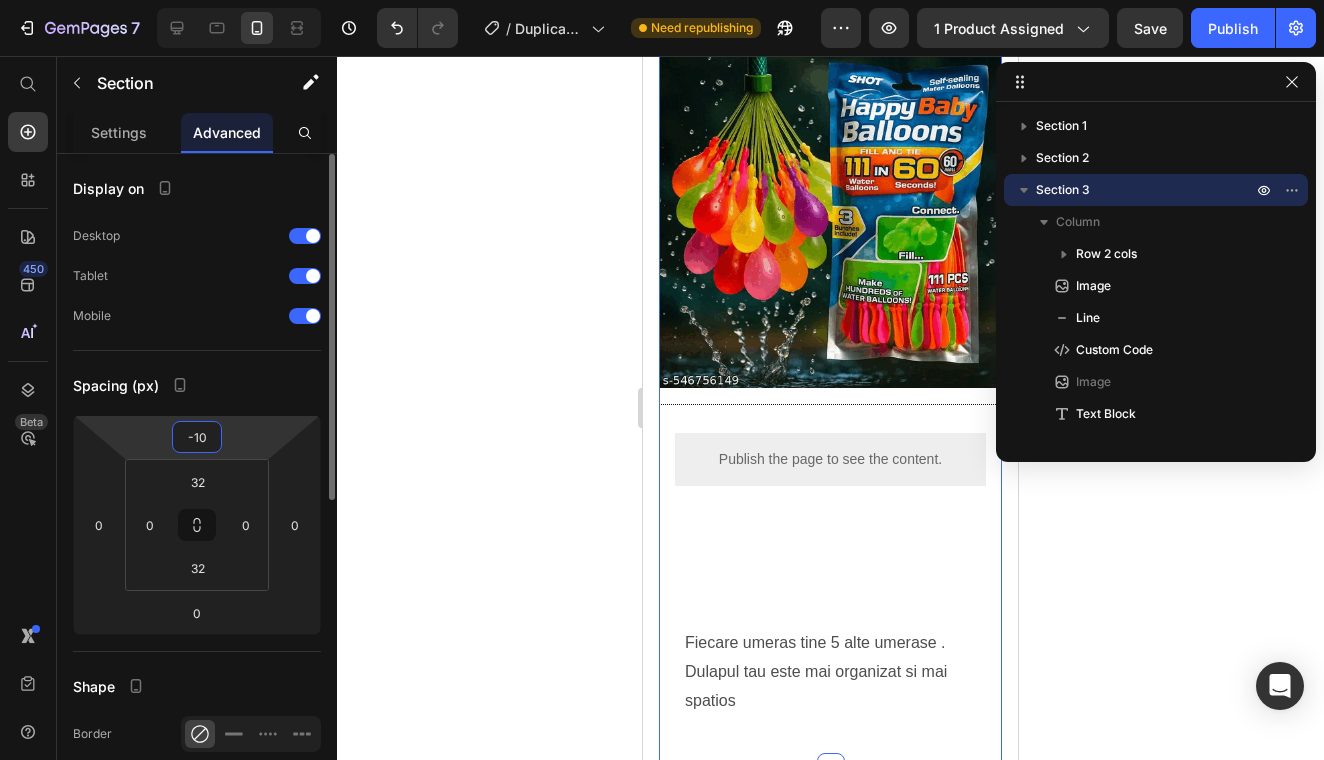type on "-1" 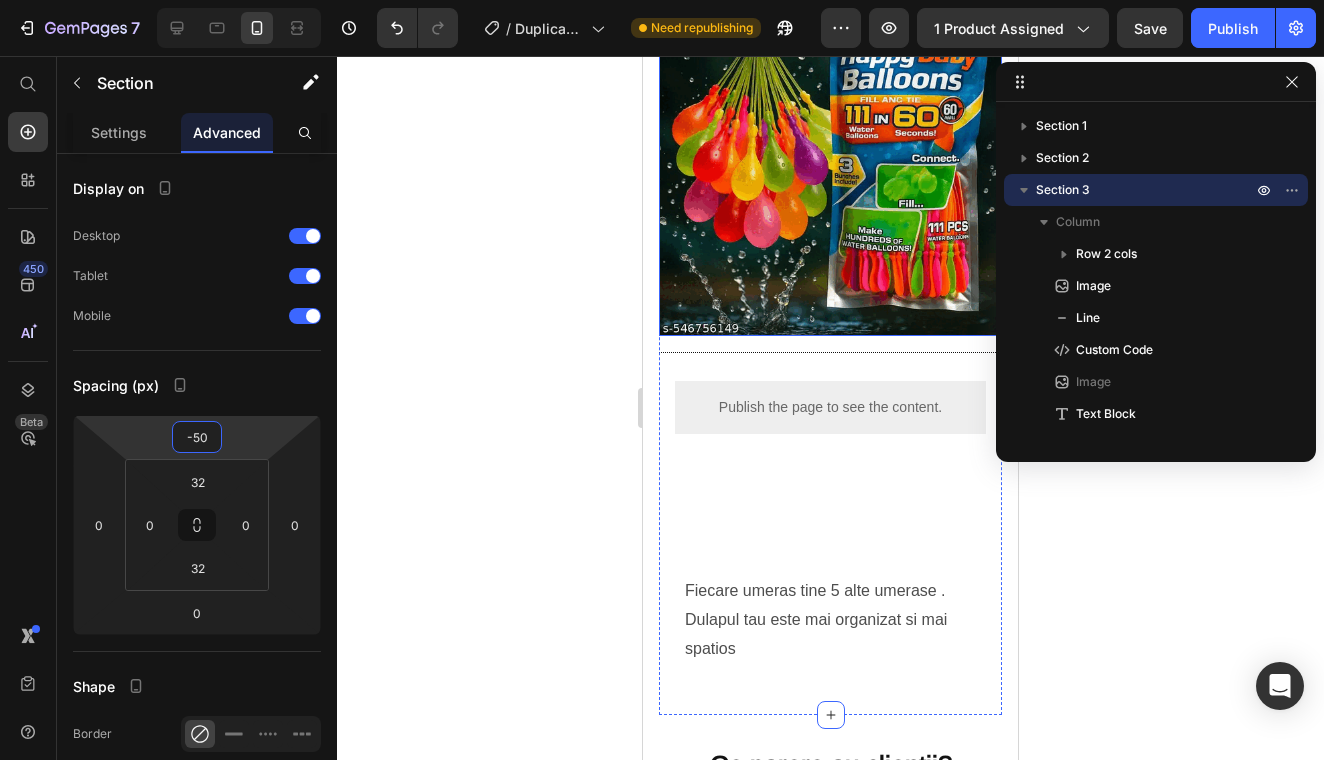 scroll, scrollTop: 1669, scrollLeft: 0, axis: vertical 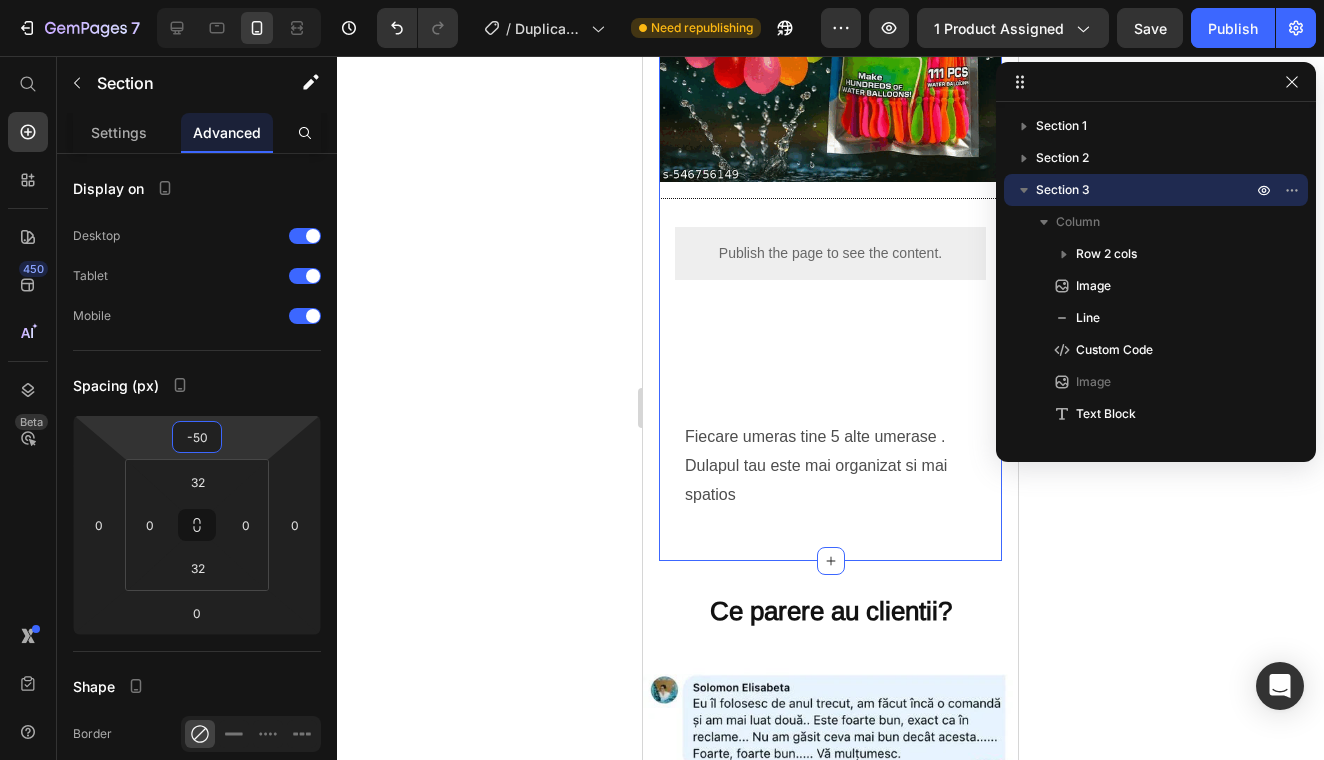 click on "Image Toate hainele , un singur dulap Heading Fiecare umeras tine 5 alte umerase . Dulapul tau este mai organizat si mai spatios Text Block
Publish the page to see the content.
Custom Code STOC LIMITAT!  ULTIMELE 7  Seturi Text Block Row Image                Title Line
Publish the page to see the content.
Custom Code Image Fiecare umeras tine 5 alte umerase . Dulapul tau este mai organizat si mai spatios Text Block Section 3" at bounding box center [830, -115] 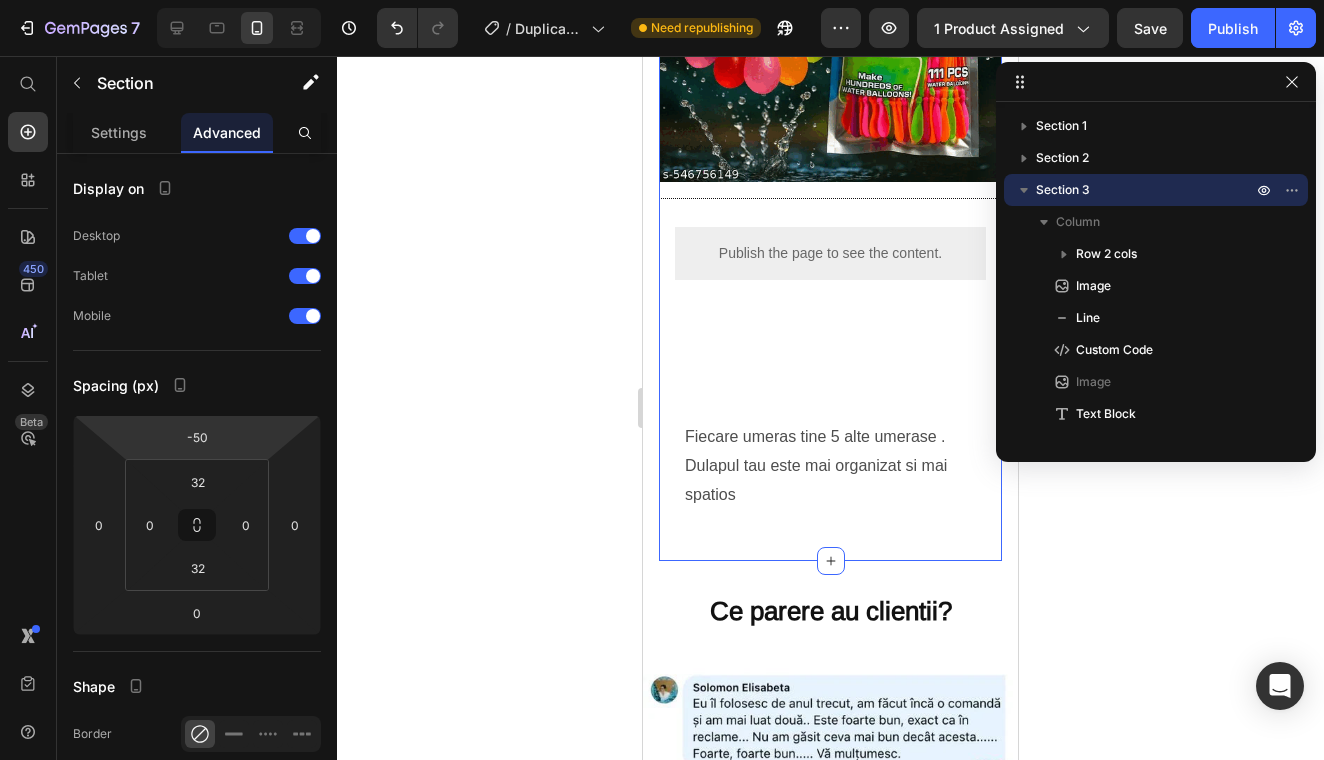 click on "7  Version history  /  Duplicate from Landing Page - Apr 25, 16:45:24 Need republishing Preview 1 product assigned  Save   Publish  450 Beta Shopify Apps Sections Elements Hero Section Product Detail Brands Trusted Badges Guarantee Product Breakdown How to use Testimonials Compare Bundle FAQs Social Proof Brand Story Product List Collection Blog List Contact Sticky Add to Cart Custom Footer Browse Library 450 Layout
Row
Row
Row
Row Text
Heading
Text Block Button
Button
Button
Sticky Back to top Media" at bounding box center (662, 0) 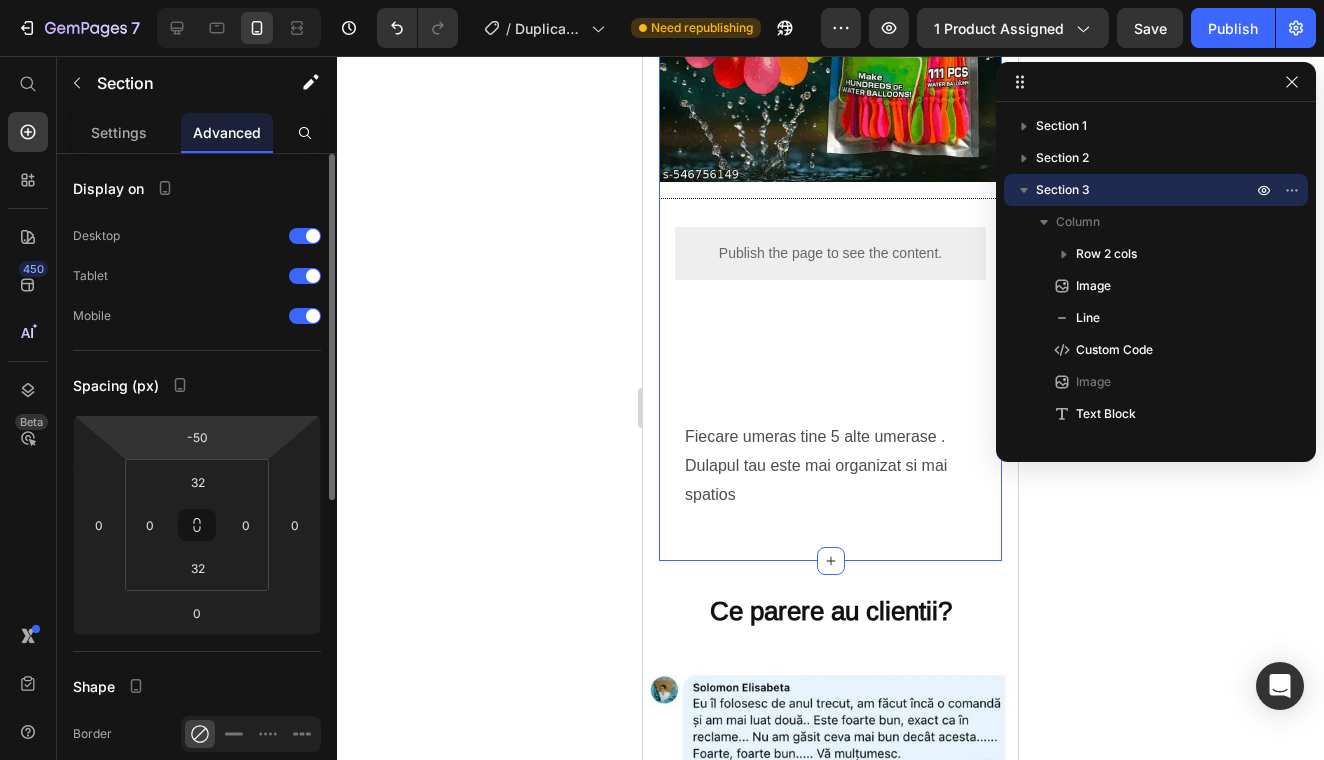 click on "7  Version history  /  Duplicate from Landing Page - Apr 25, 16:45:24 Need republishing Preview 1 product assigned  Save   Publish  450 Beta Shopify Apps Sections Elements Hero Section Product Detail Brands Trusted Badges Guarantee Product Breakdown How to use Testimonials Compare Bundle FAQs Social Proof Brand Story Product List Collection Blog List Contact Sticky Add to Cart Custom Footer Browse Library 450 Layout
Row
Row
Row
Row Text
Heading
Text Block Button
Button
Button
Sticky Back to top Media" at bounding box center [662, 0] 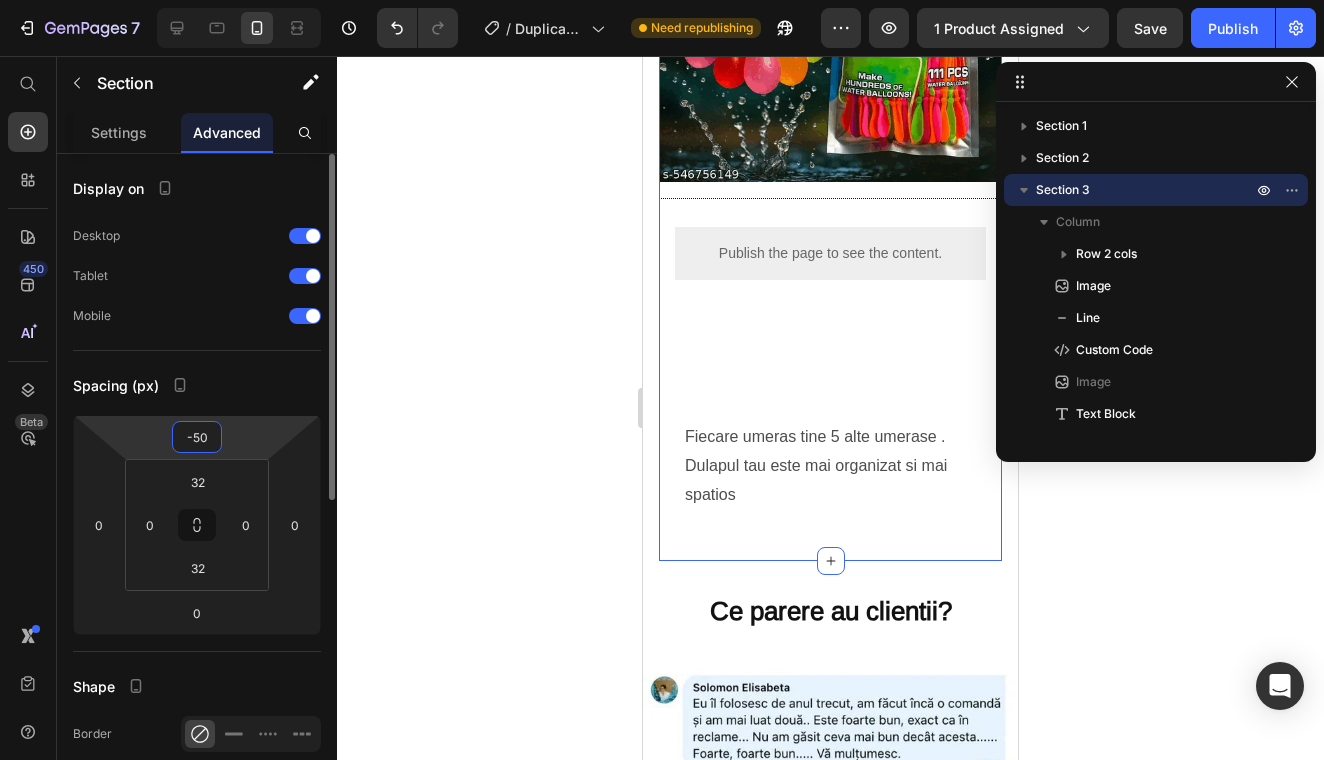 click on "-50" at bounding box center [197, 437] 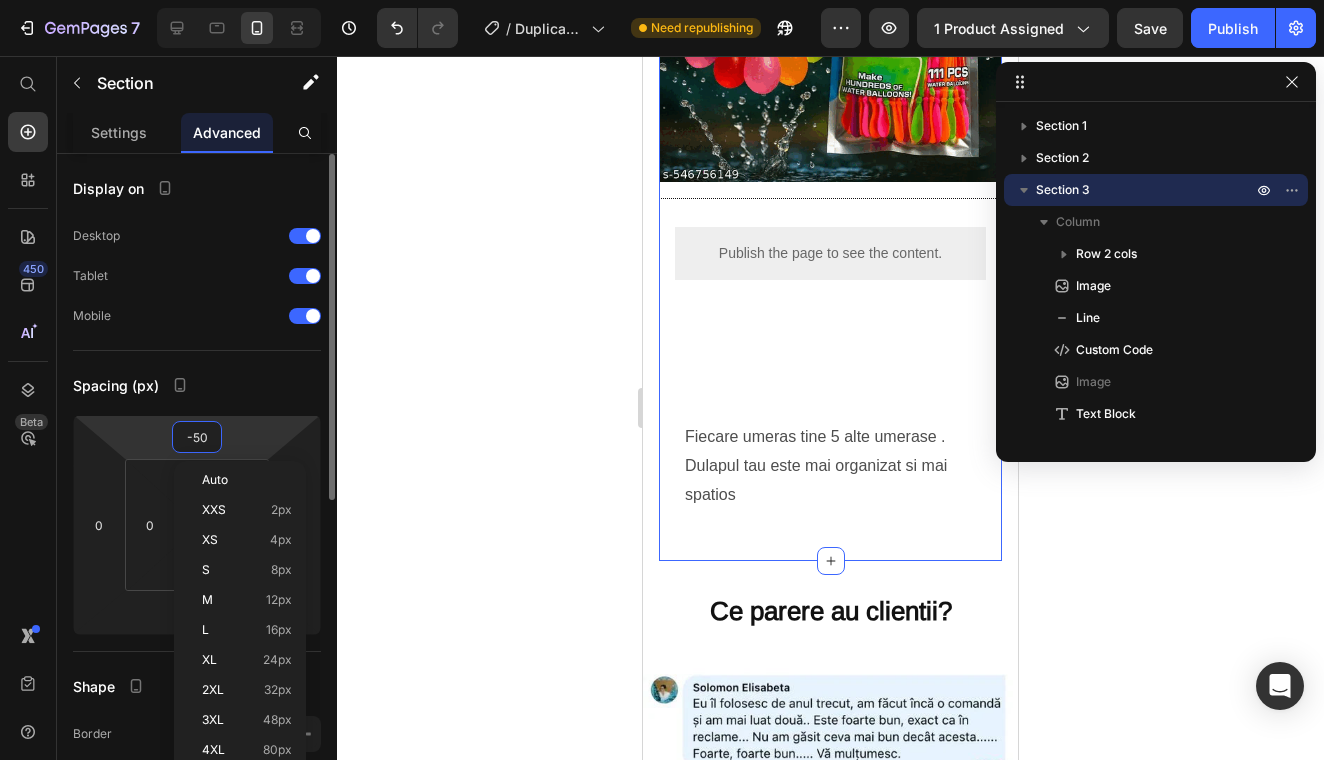 type on "-5" 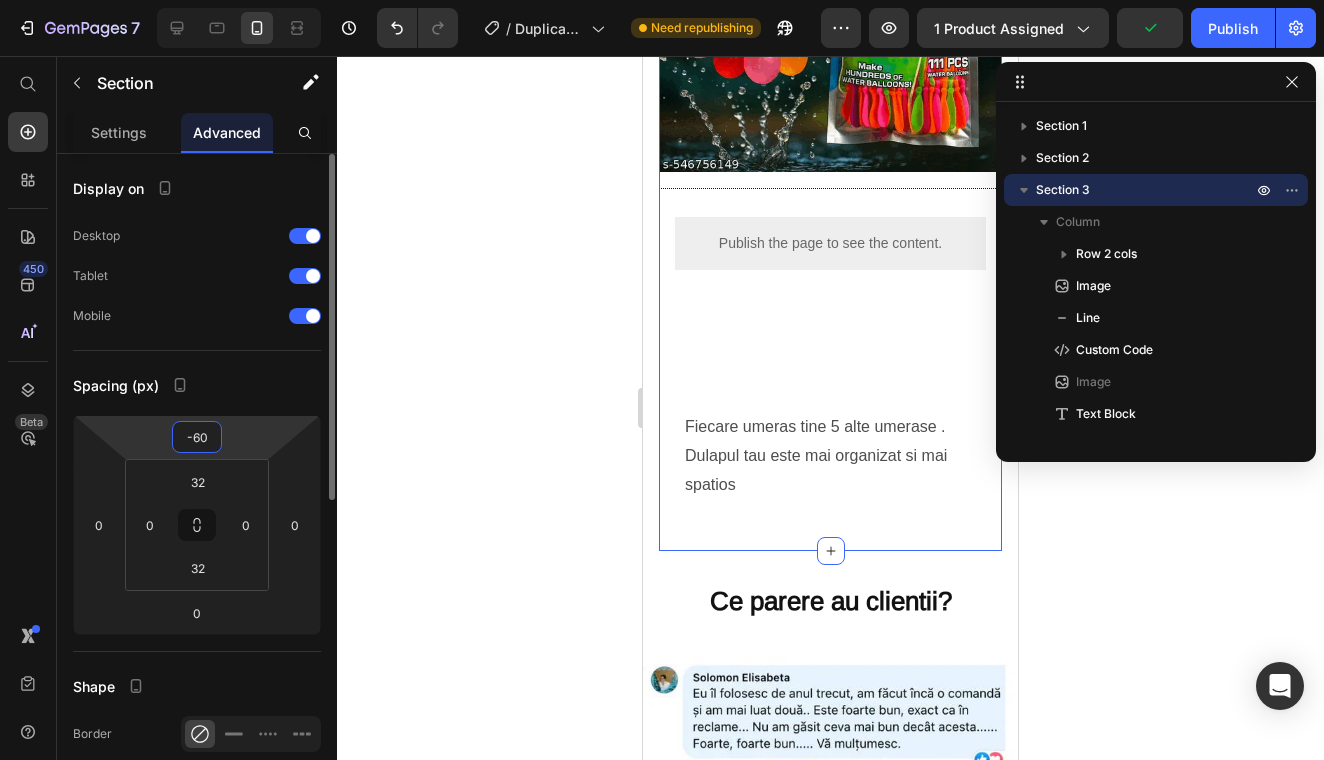 type on "-6" 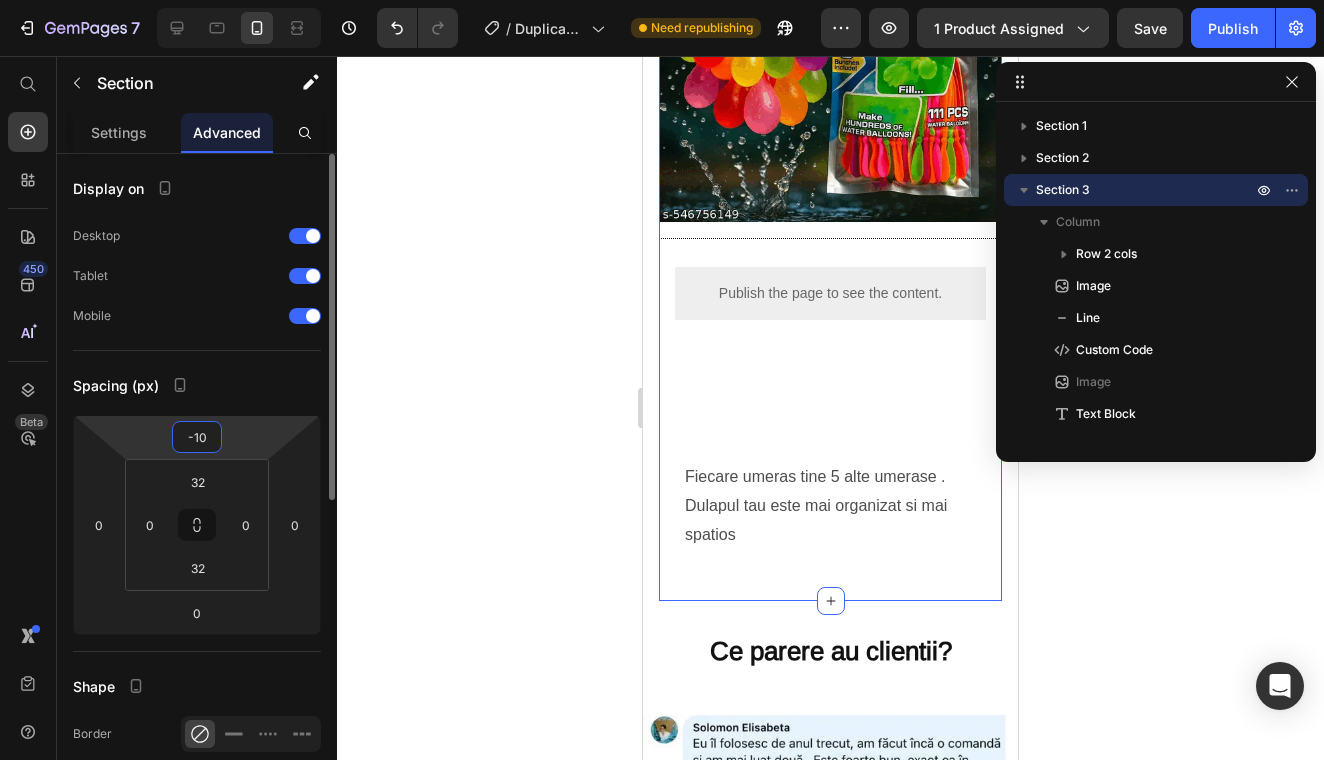 type on "-100" 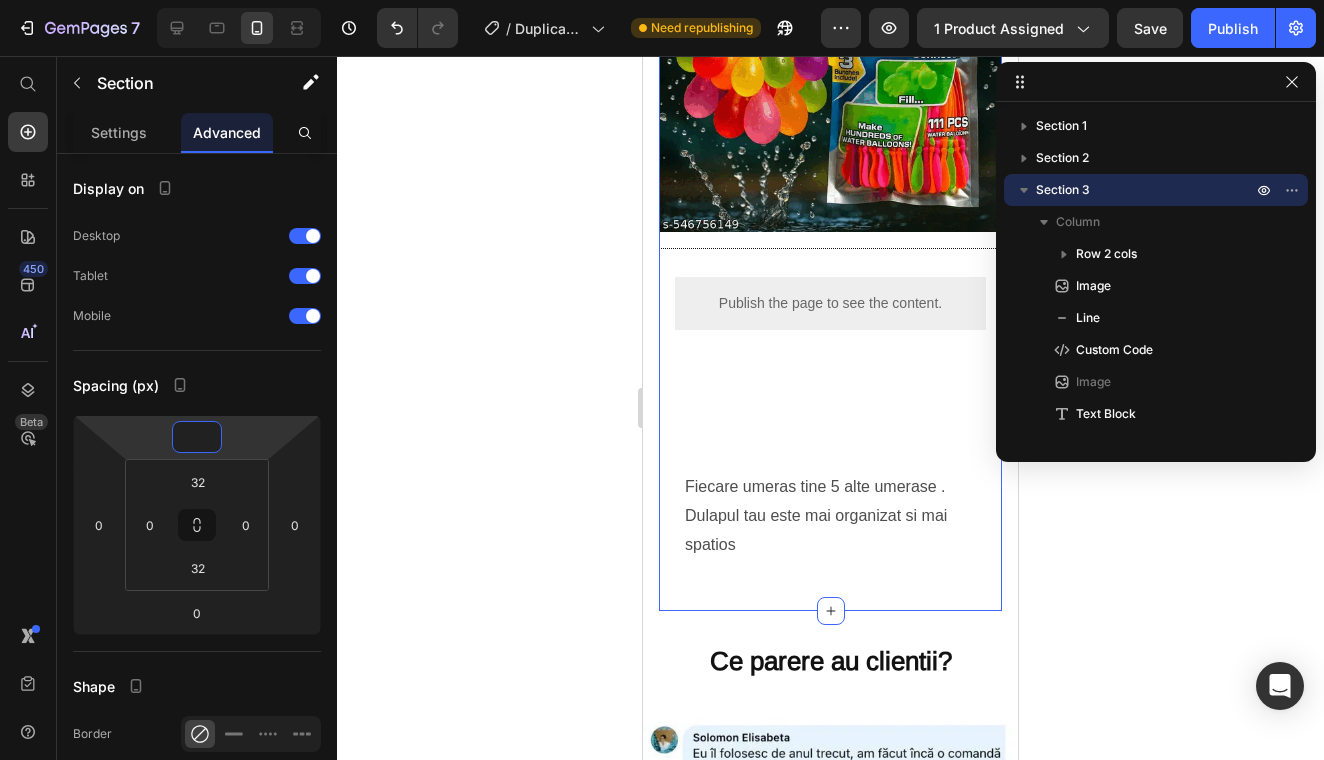 type on "0" 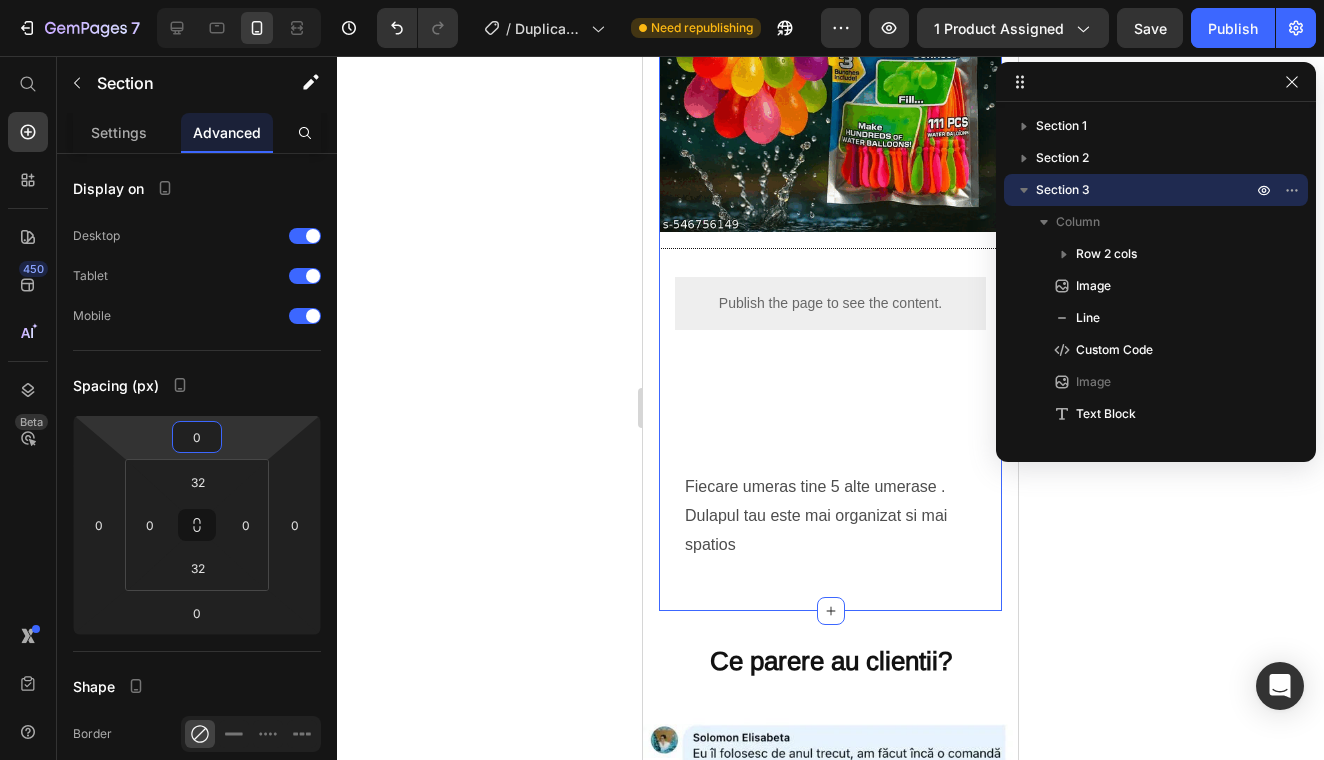 click on "Image Toate hainele , un singur dulap Heading Fiecare umeras tine 5 alte umerase . Dulapul tau este mai organizat si mai spatios Text Block
Publish the page to see the content.
Custom Code STOC LIMITAT!  ULTIMELE 7  Seturi Text Block Row Image                Title Line
Publish the page to see the content.
Custom Code Image Fiecare umeras tine 5 alte umerase . Dulapul tau este mai organizat si mai spatios Text Block" at bounding box center [830, -65] 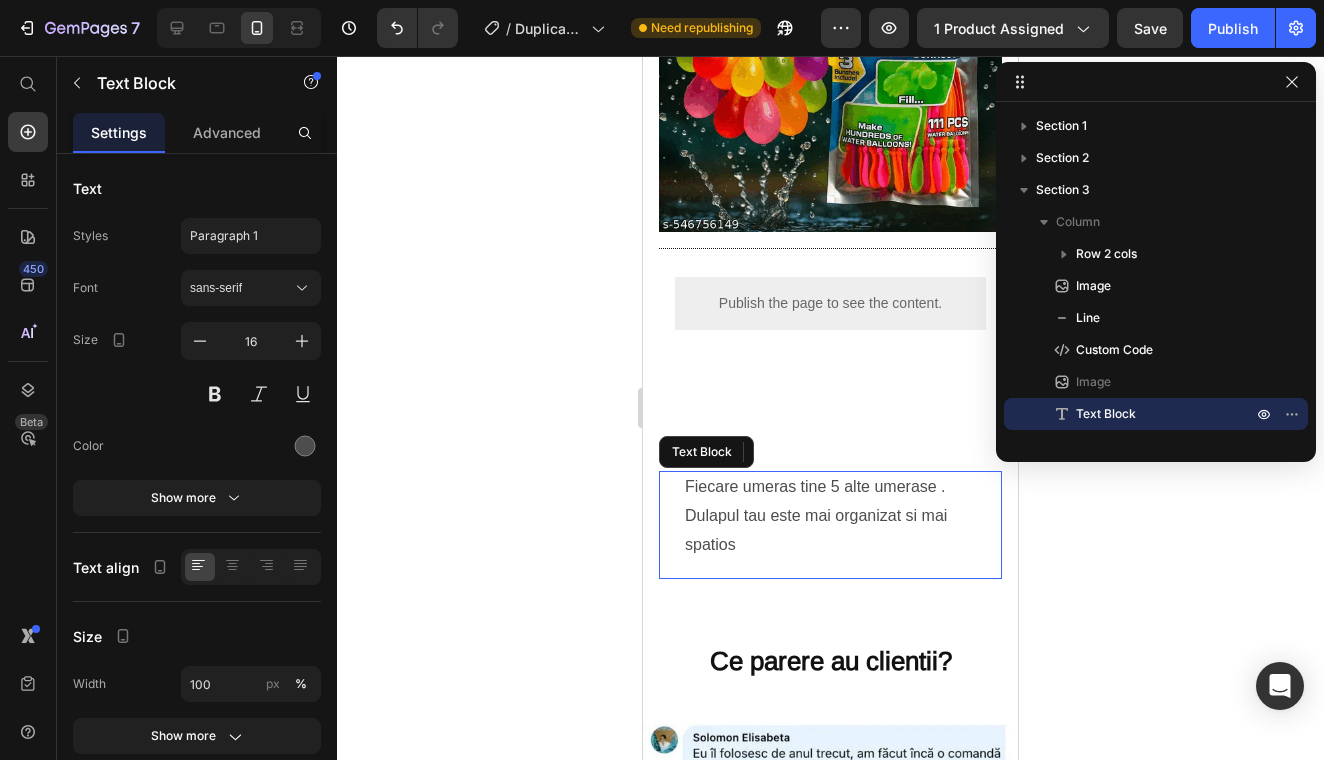 click on "Fiecare umeras tine 5 alte umerase . Dulapul tau este mai organizat si mai spatios" at bounding box center (830, 516) 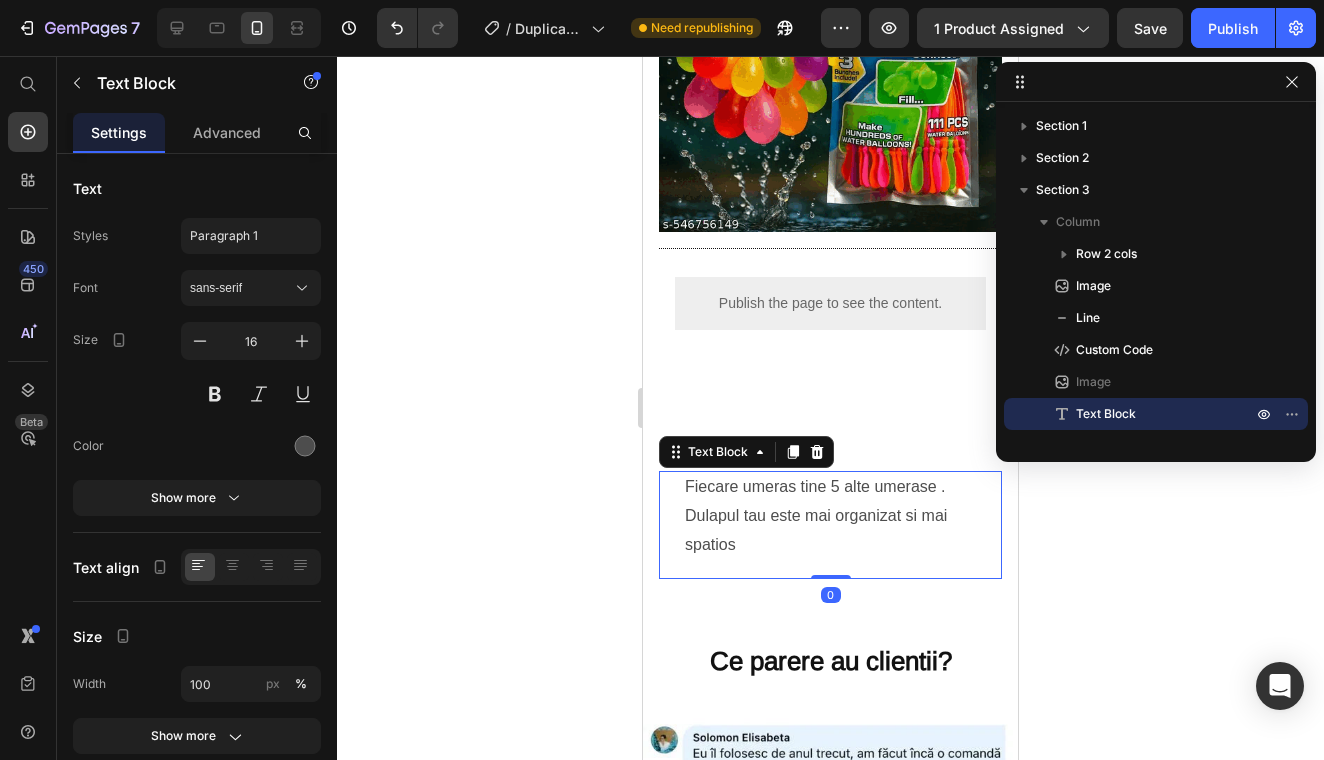 click on "Fiecare umeras tine 5 alte umerase . Dulapul tau este mai organizat si mai spatios" at bounding box center (830, 516) 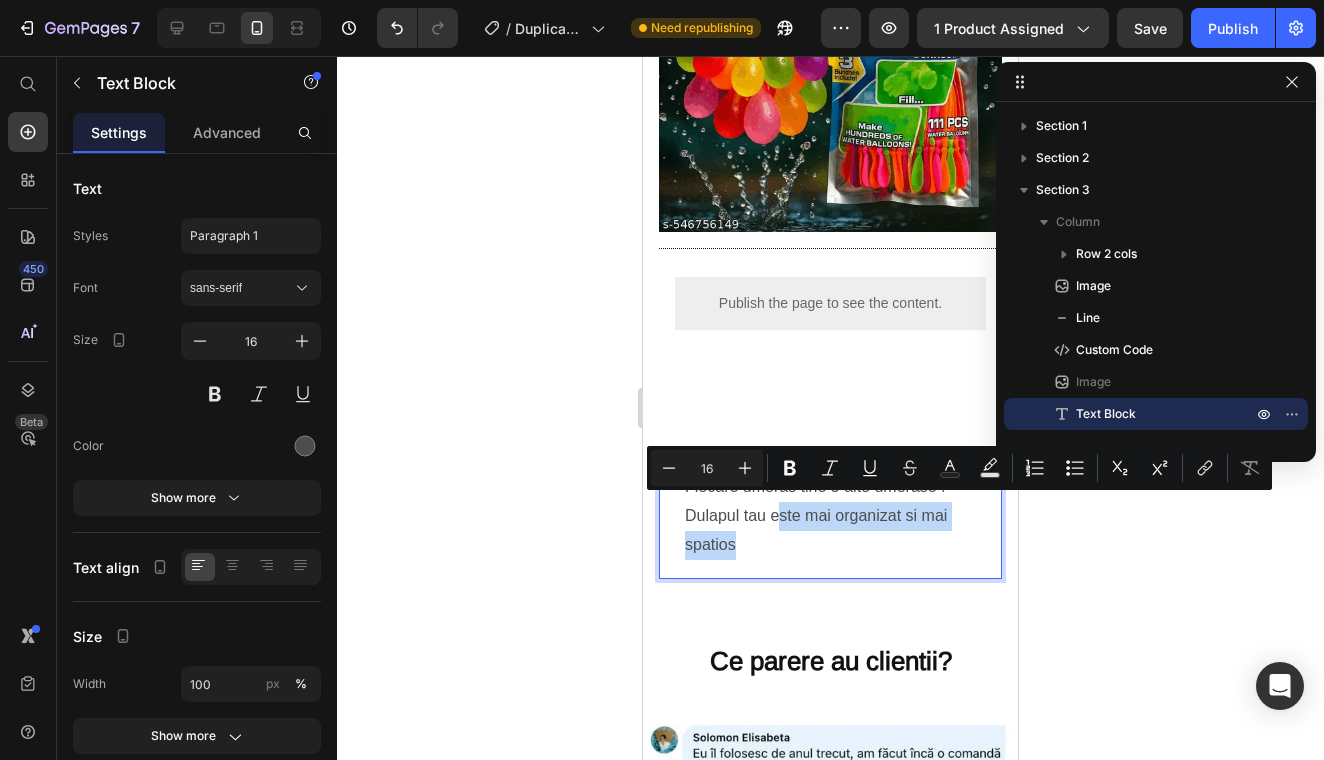 drag, startPoint x: 780, startPoint y: 550, endPoint x: 779, endPoint y: 513, distance: 37.01351 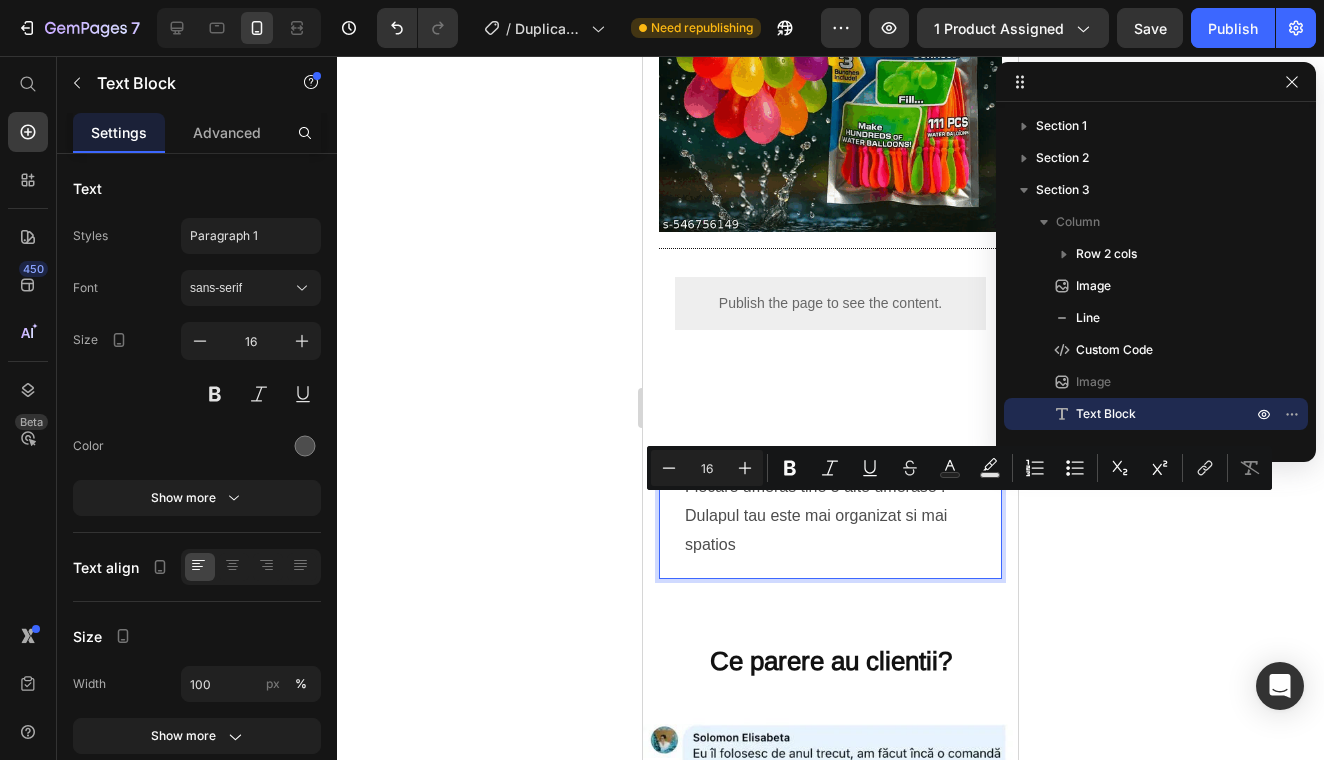 click on "Fiecare umeras tine 5 alte umerase . Dulapul tau este mai organizat si mai spatios Text Block   0" at bounding box center (830, 525) 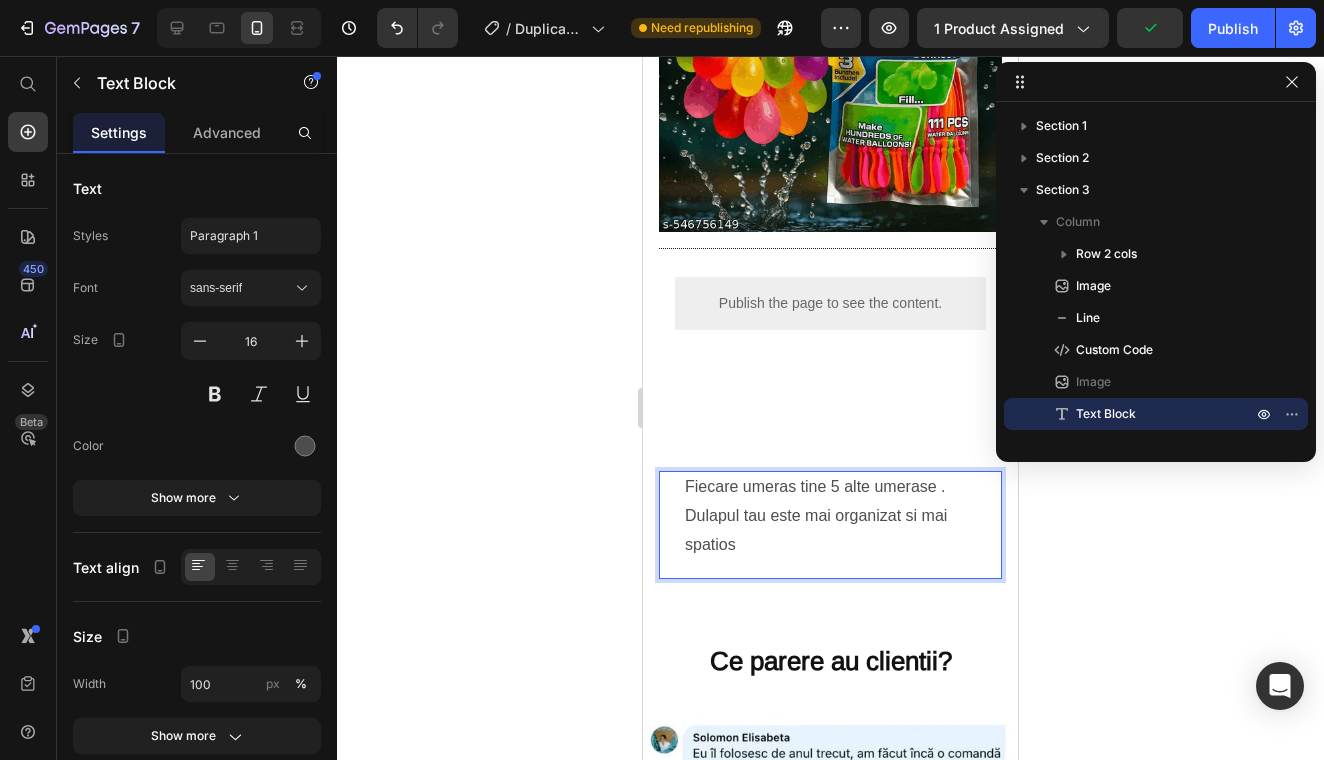 drag, startPoint x: 791, startPoint y: 563, endPoint x: 791, endPoint y: 549, distance: 14 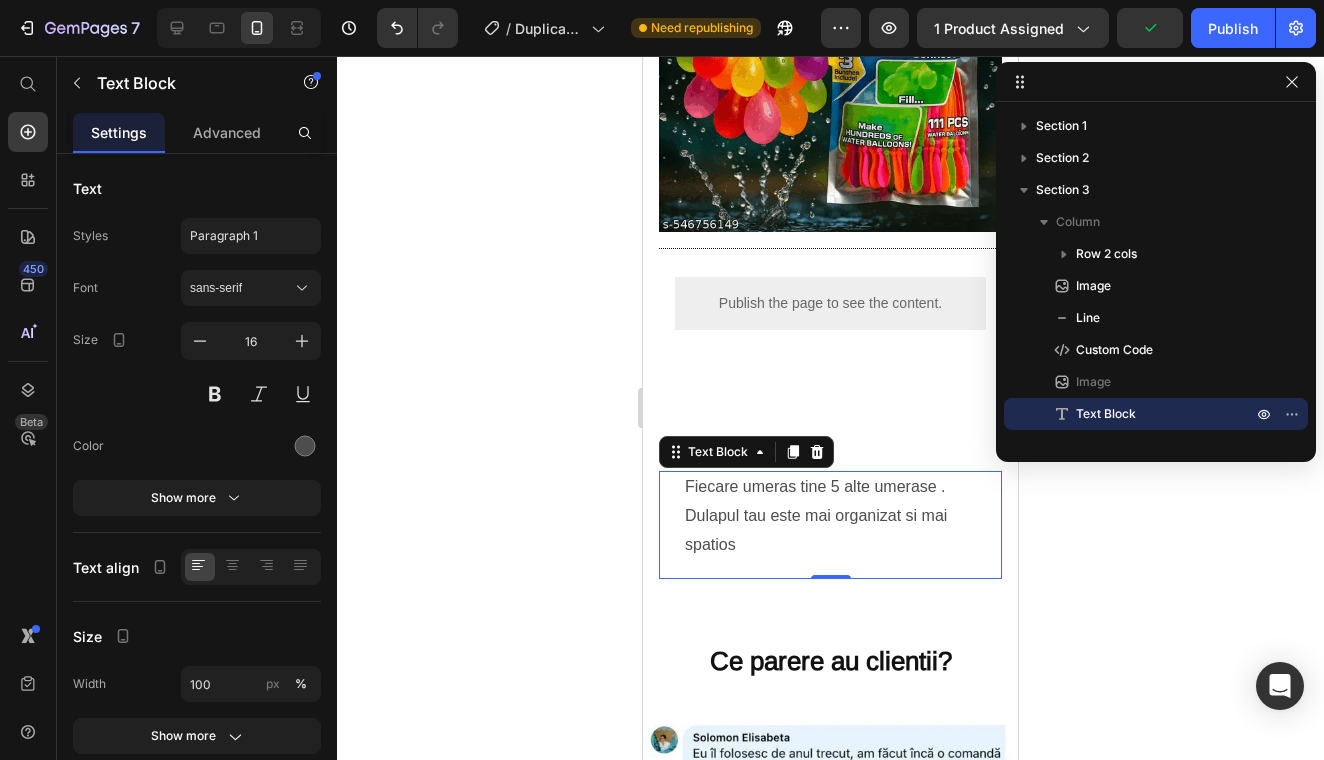 click on "Fiecare umeras tine 5 alte umerase . Dulapul tau este mai organizat si mai spatios Text Block   0" at bounding box center (830, 525) 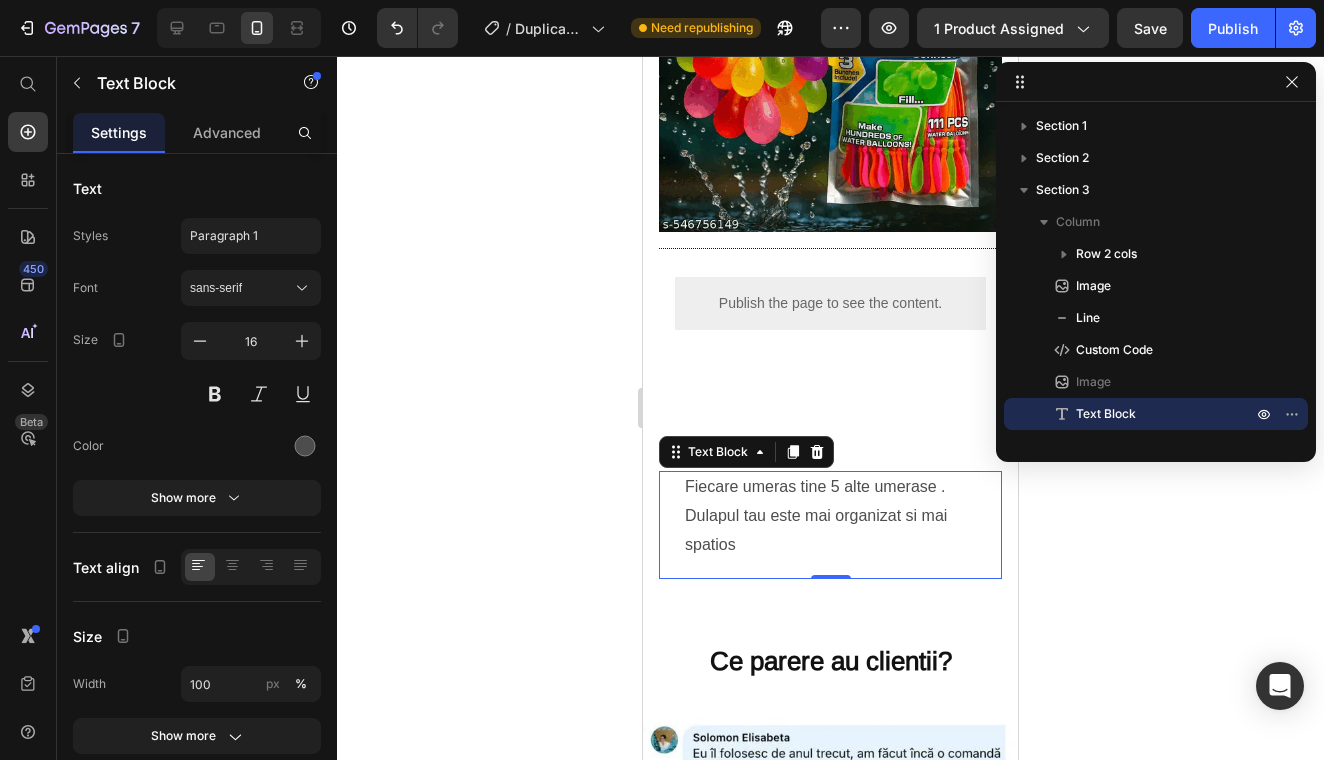 drag, startPoint x: 825, startPoint y: 563, endPoint x: 825, endPoint y: 529, distance: 34 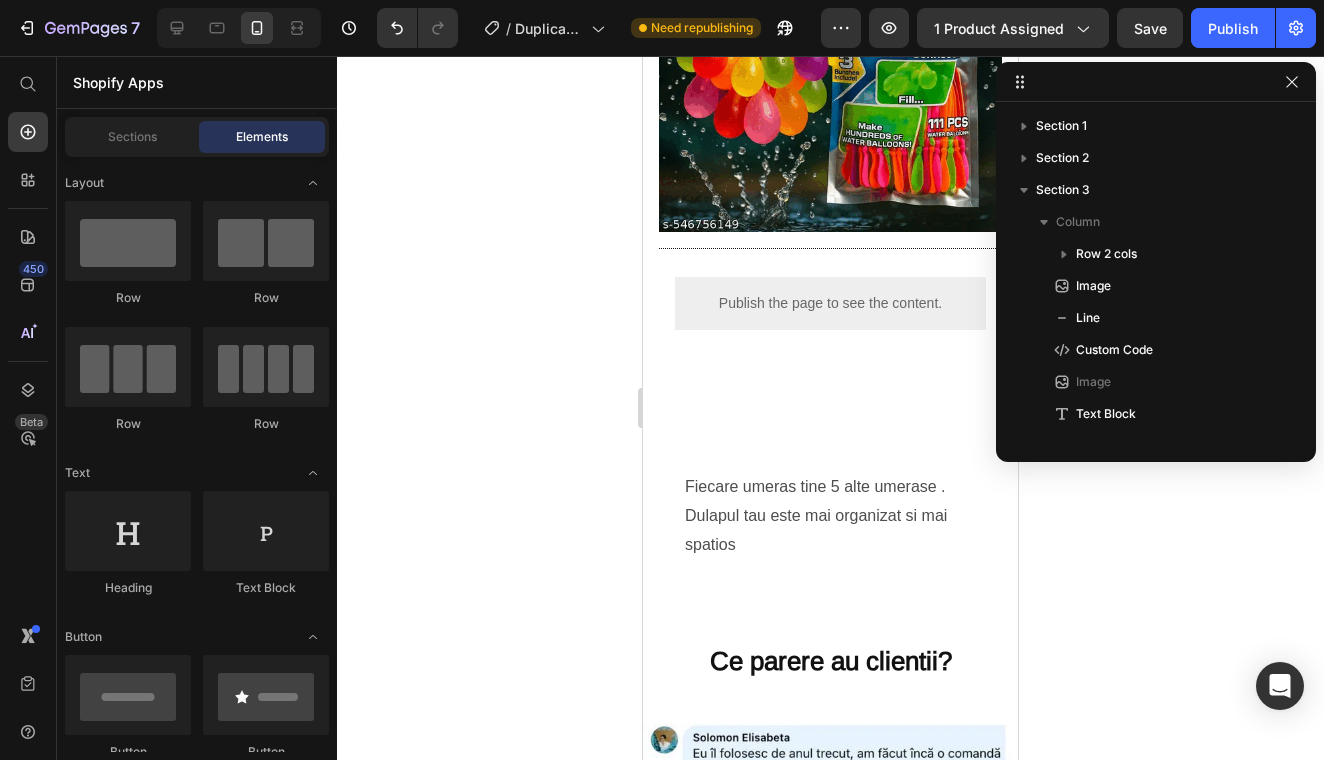 click on "Image Toate hainele , un singur dulap Heading Fiecare umeras tine 5 alte umerase . Dulapul tau este mai organizat si mai spatios Text Block
Publish the page to see the content.
Custom Code STOC LIMITAT!  ULTIMELE 7  Seturi Text Block Row Image                Title Line
Publish the page to see the content.
Custom Code Image Fiecare umeras tine 5 alte umerase . Dulapul tau este mai organizat si mai spatios Text Block Section 3" at bounding box center [830, -65] 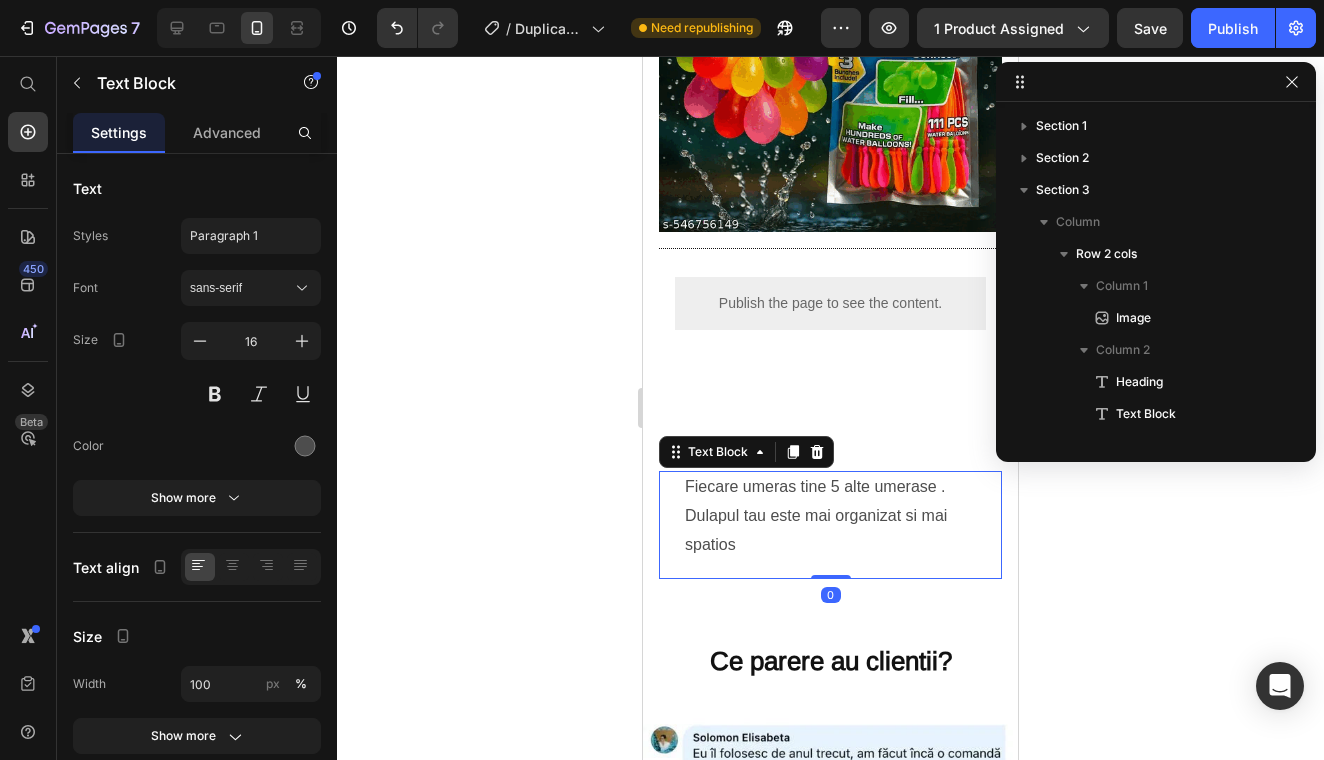 scroll, scrollTop: 342, scrollLeft: 0, axis: vertical 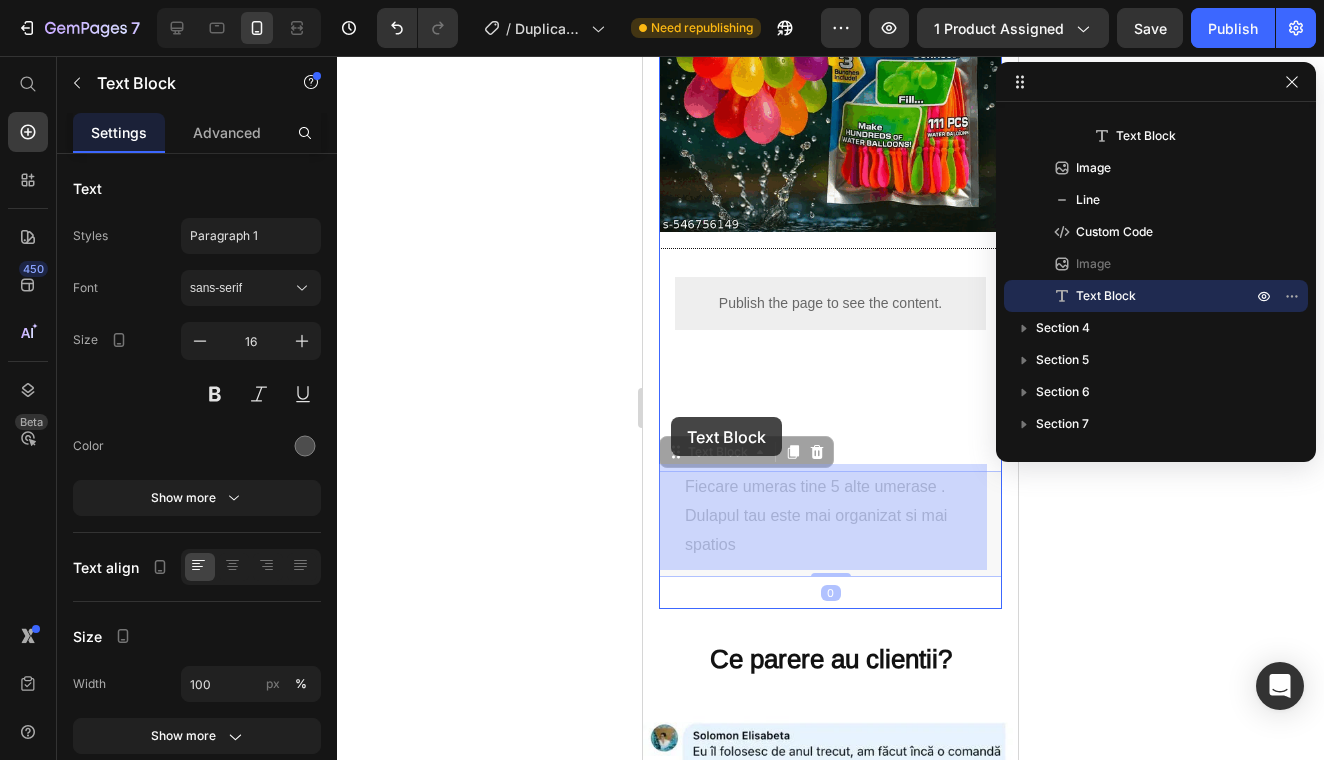 drag, startPoint x: 662, startPoint y: 513, endPoint x: 671, endPoint y: 417, distance: 96.42095 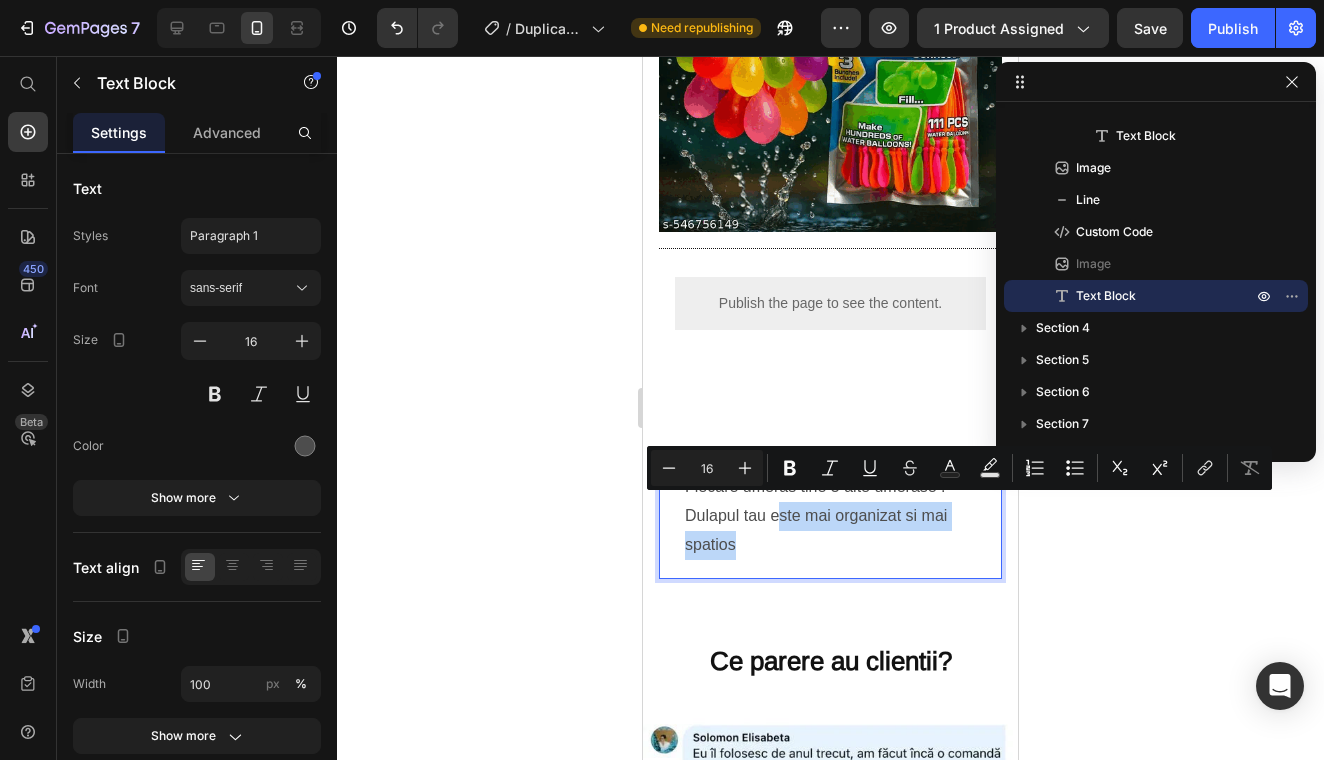 drag, startPoint x: 777, startPoint y: 517, endPoint x: 775, endPoint y: 497, distance: 20.09975 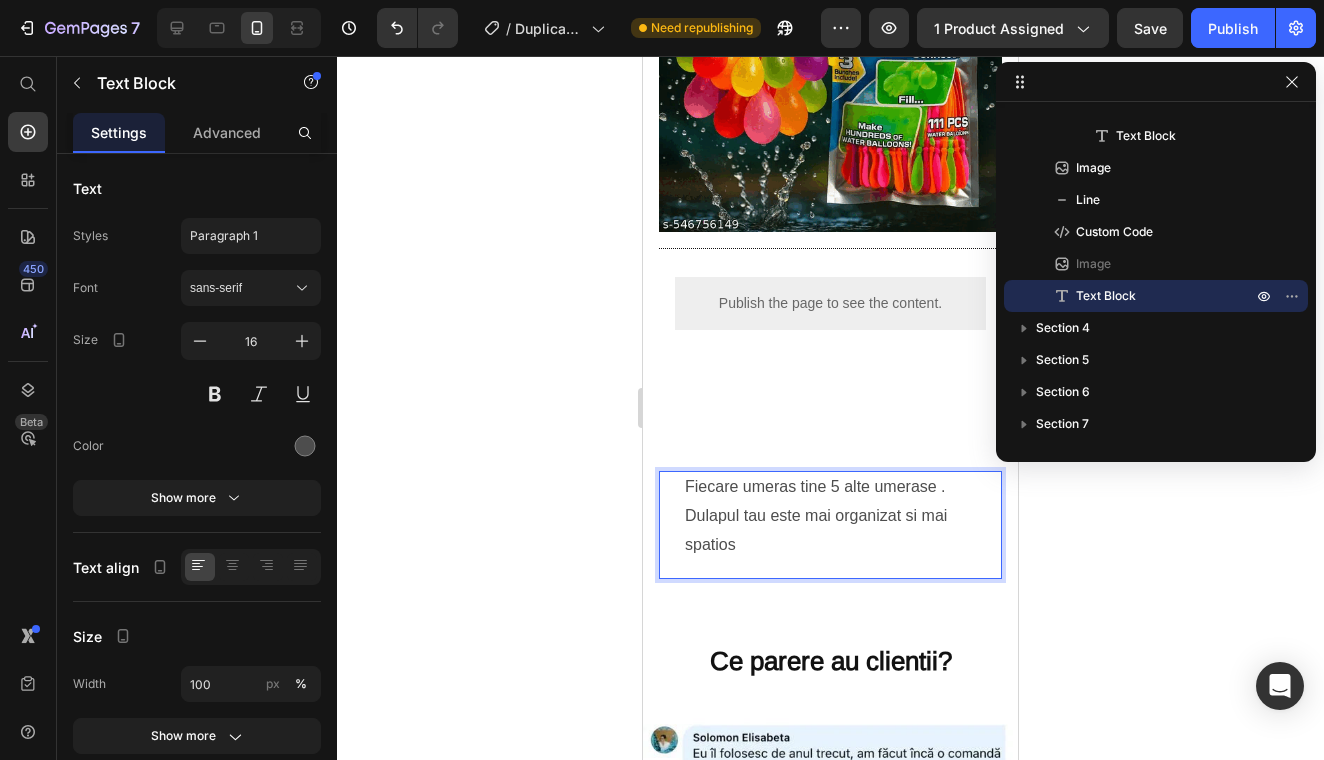 click on "Fiecare umeras tine 5 alte umerase . Dulapul tau este mai organizat si mai spatios" at bounding box center (830, 516) 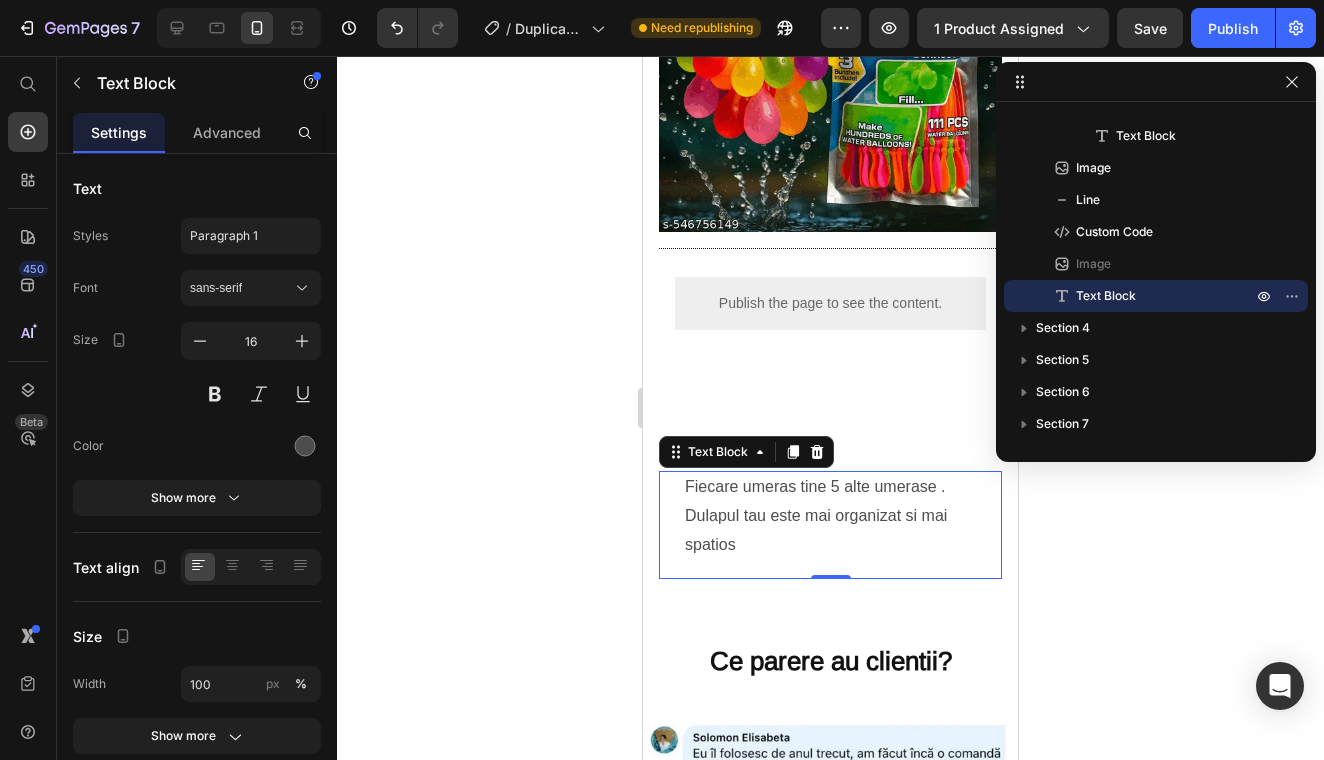 drag, startPoint x: 926, startPoint y: 535, endPoint x: 975, endPoint y: 502, distance: 59.07622 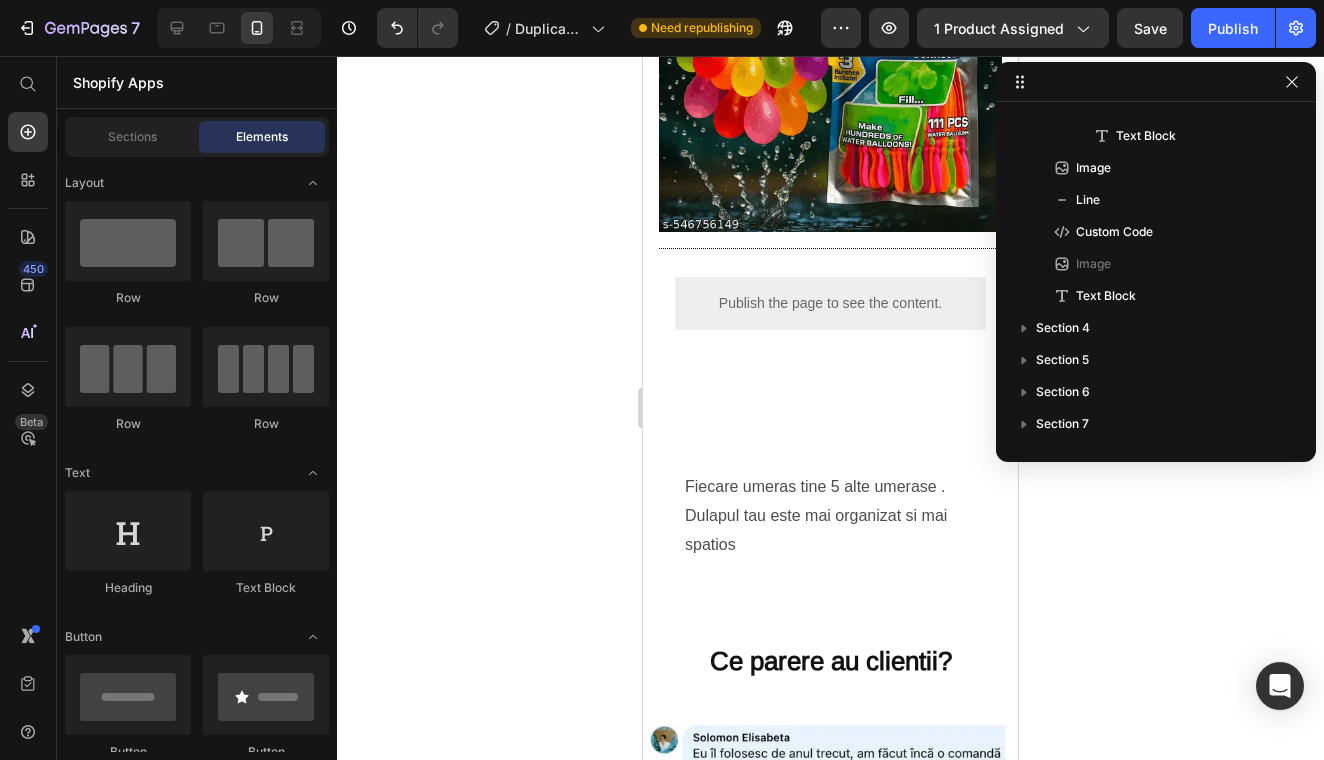 click on "Image Toate hainele , un singur dulap Heading Fiecare umeras tine 5 alte umerase . Dulapul tau este mai organizat si mai spatios Text Block
Publish the page to see the content.
Custom Code STOC LIMITAT!  ULTIMELE 7  Seturi Text Block Row Image                Title Line
Publish the page to see the content.
Custom Code Image Fiecare umeras tine 5 alte umerase . Dulapul tau este mai organizat si mai spatios Text Block Section 3" at bounding box center [830, -65] 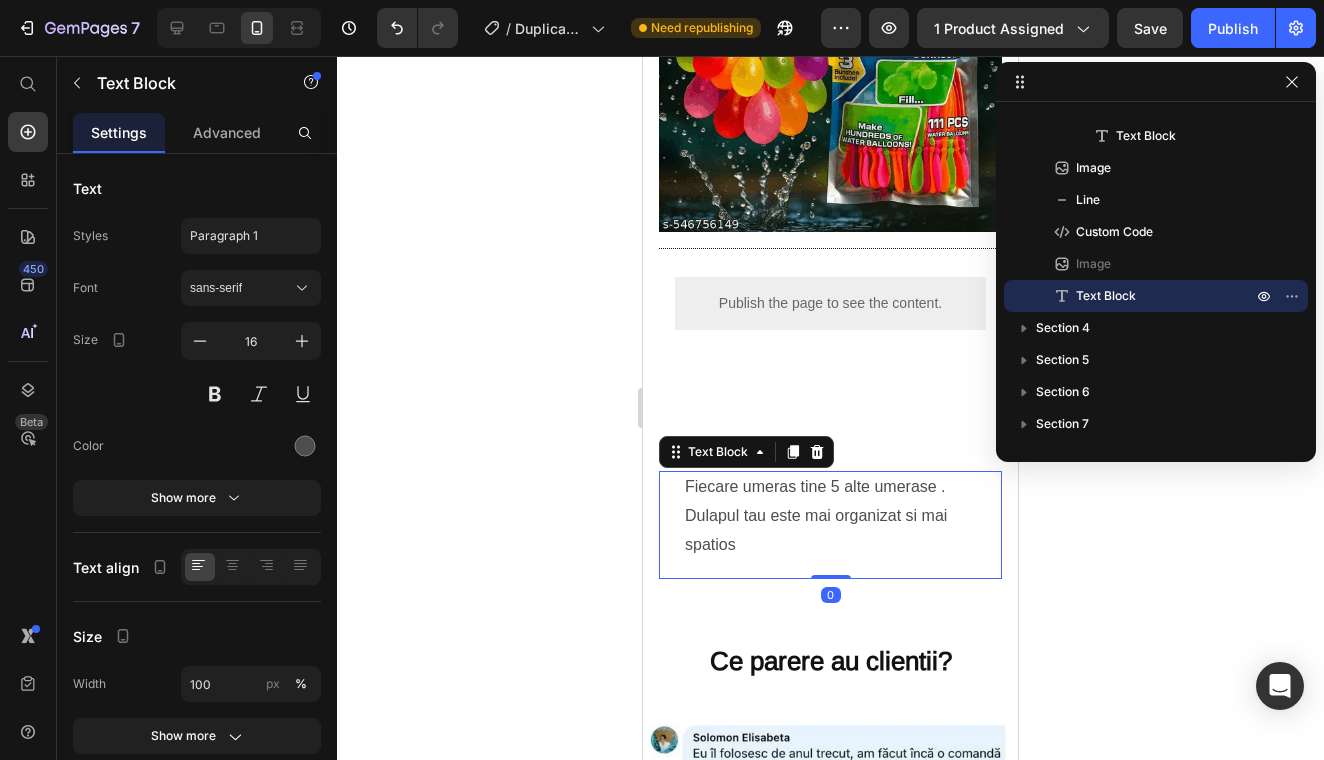 drag, startPoint x: 974, startPoint y: 521, endPoint x: 968, endPoint y: 547, distance: 26.683329 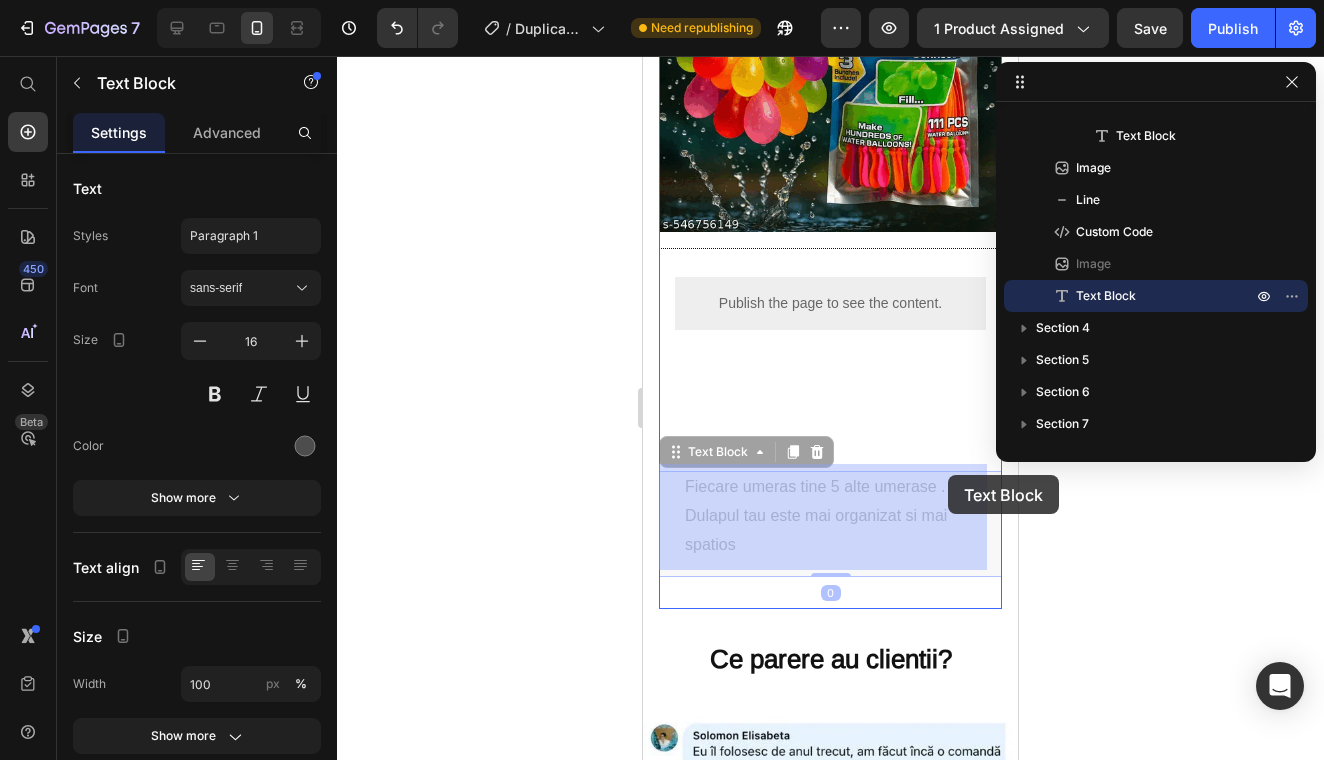 drag, startPoint x: 954, startPoint y: 566, endPoint x: 948, endPoint y: 475, distance: 91.197586 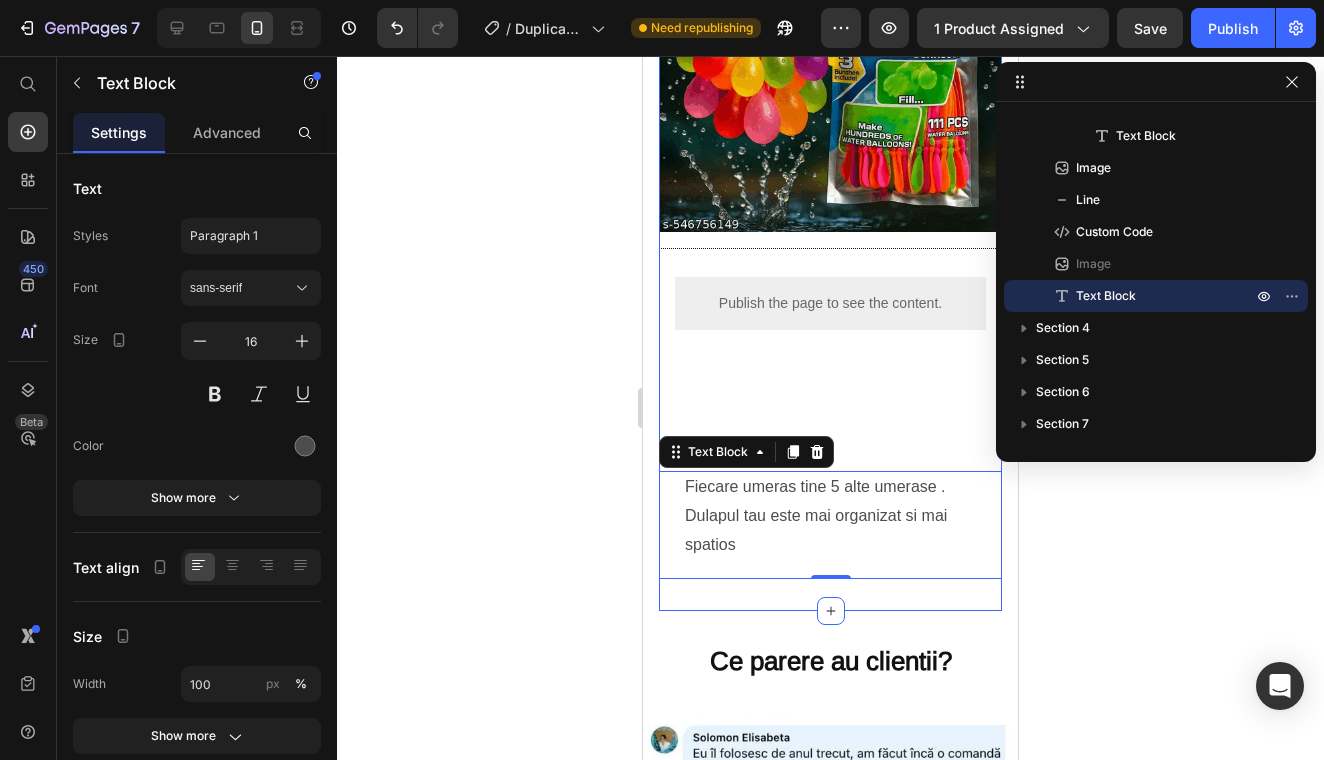 click on "Image Toate hainele , un singur dulap Heading Fiecare umeras tine 5 alte umerase . Dulapul tau este mai organizat si mai spatios Text Block
Publish the page to see the content.
Custom Code STOC LIMITAT!  ULTIMELE 7  Seturi Text Block Row Image                Title Line
Publish the page to see the content.
Custom Code Image Fiecare umeras tine 5 alte umerase . Dulapul tau este mai organizat si mai spatios Text Block   0" at bounding box center [830, -65] 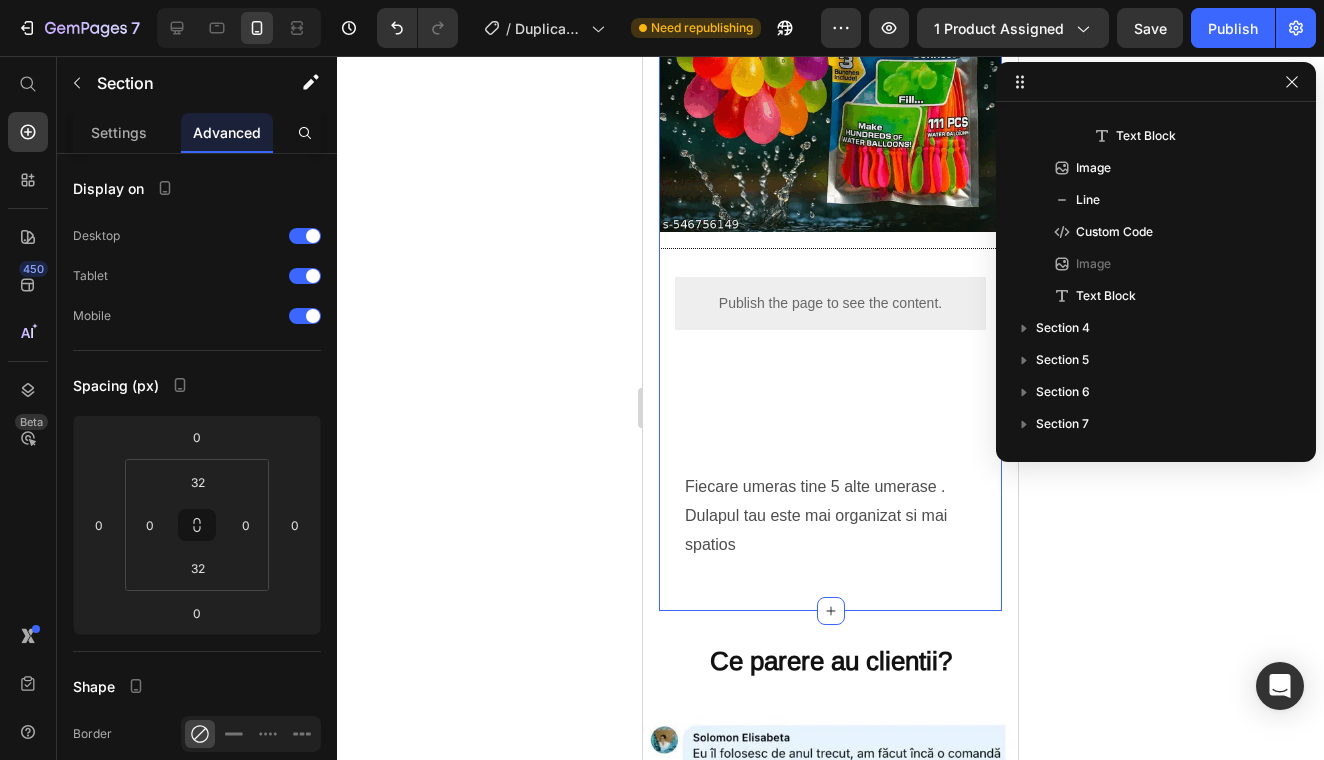 scroll, scrollTop: 0, scrollLeft: 0, axis: both 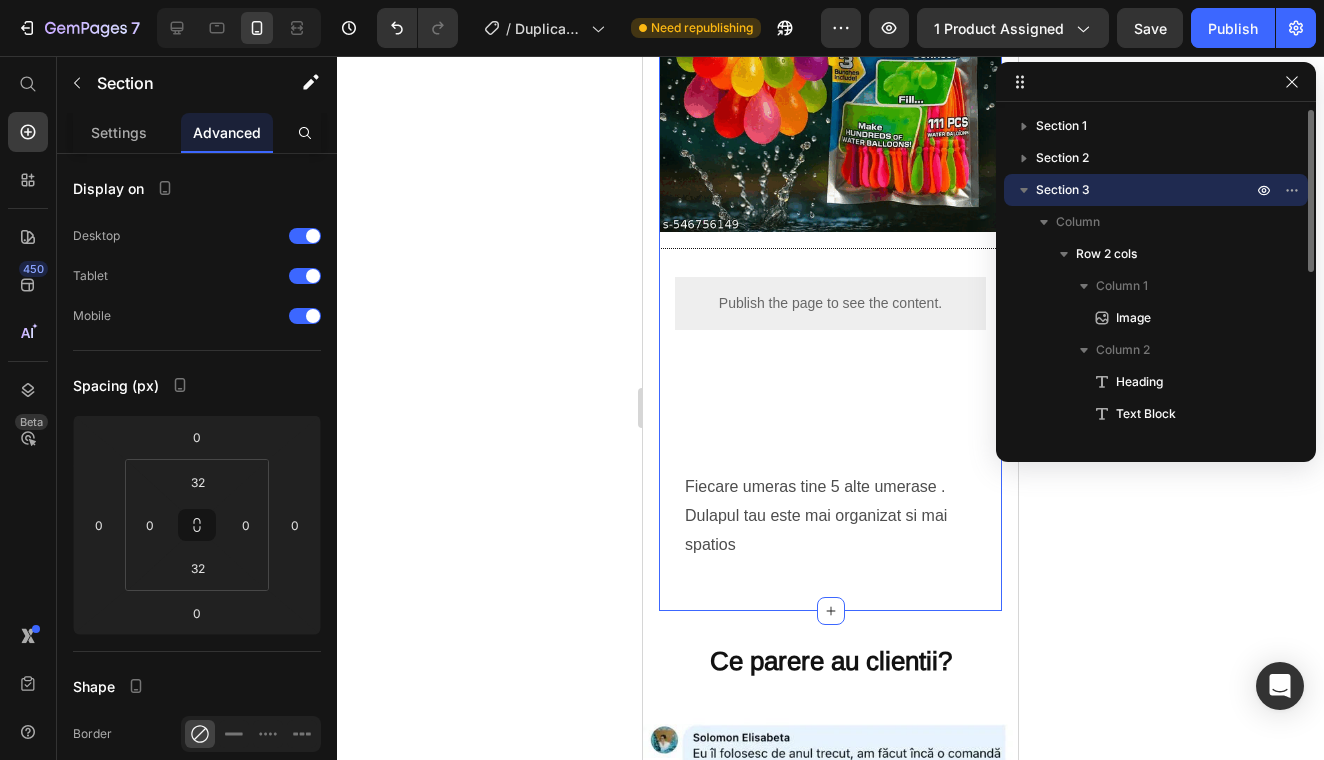 drag, startPoint x: 839, startPoint y: 455, endPoint x: 823, endPoint y: 464, distance: 18.35756 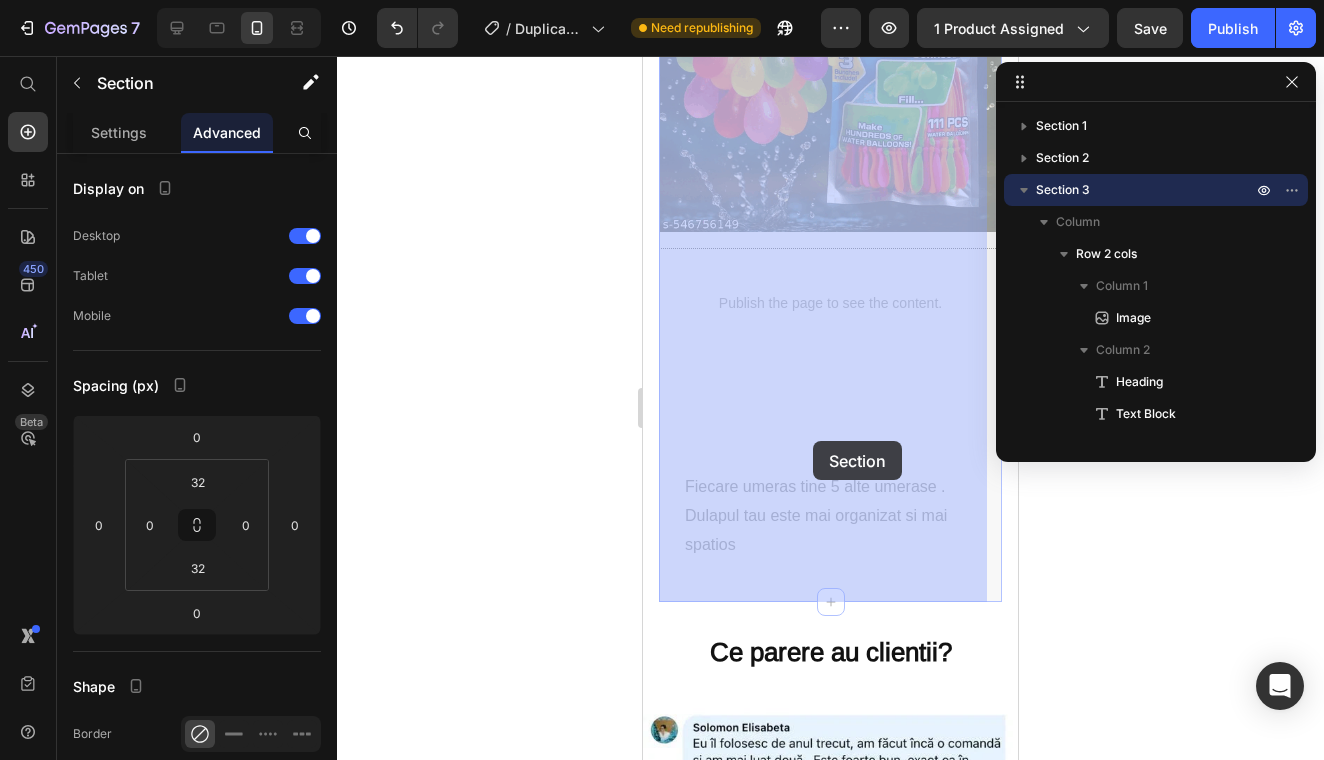 drag, startPoint x: 814, startPoint y: 461, endPoint x: 813, endPoint y: 441, distance: 20.024984 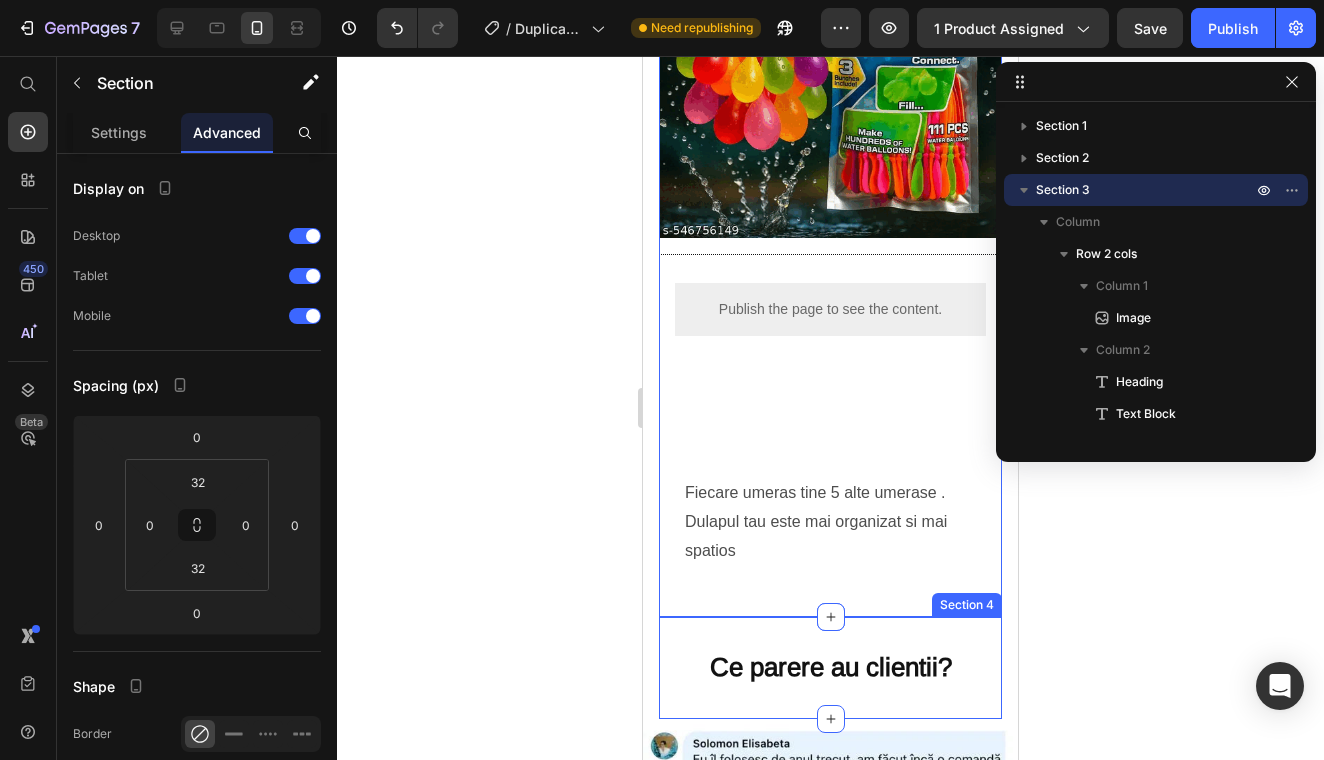 scroll, scrollTop: 1453, scrollLeft: 0, axis: vertical 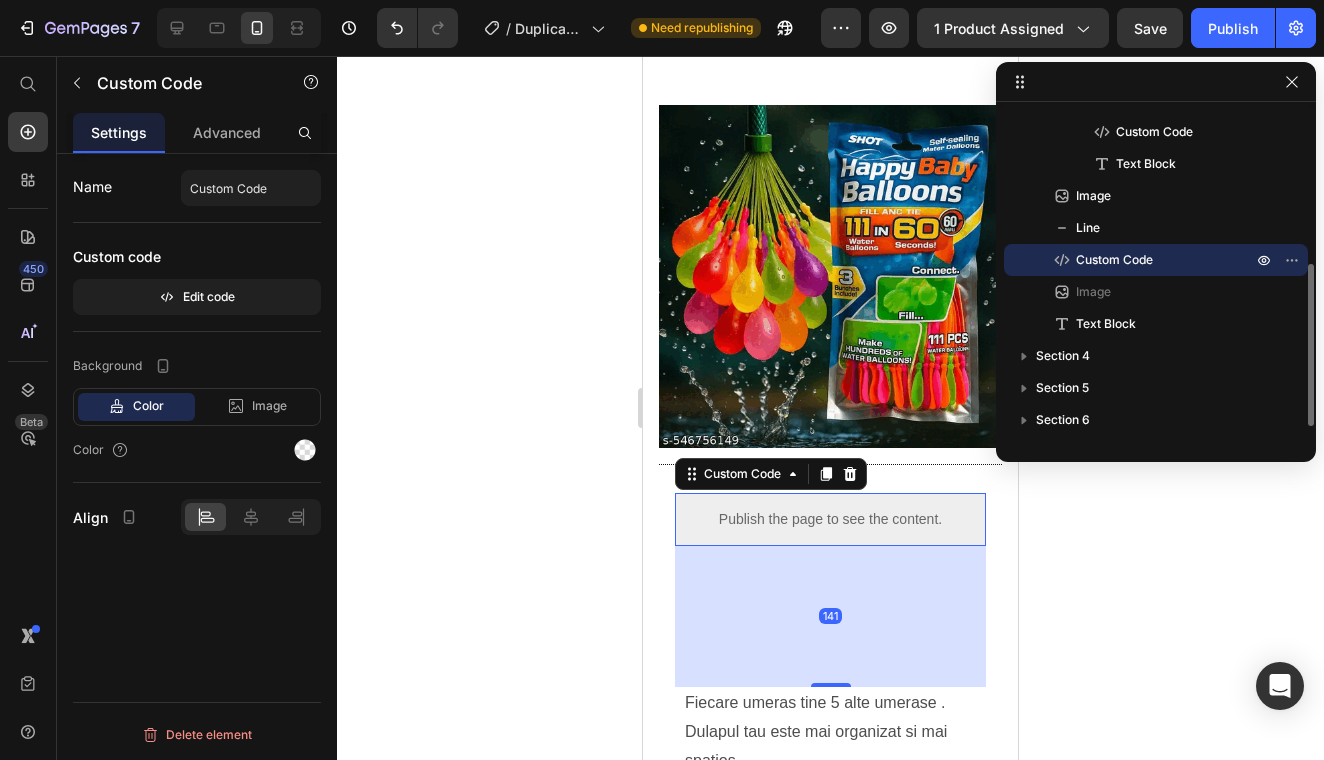 click on "Publish the page to see the content." at bounding box center (830, 519) 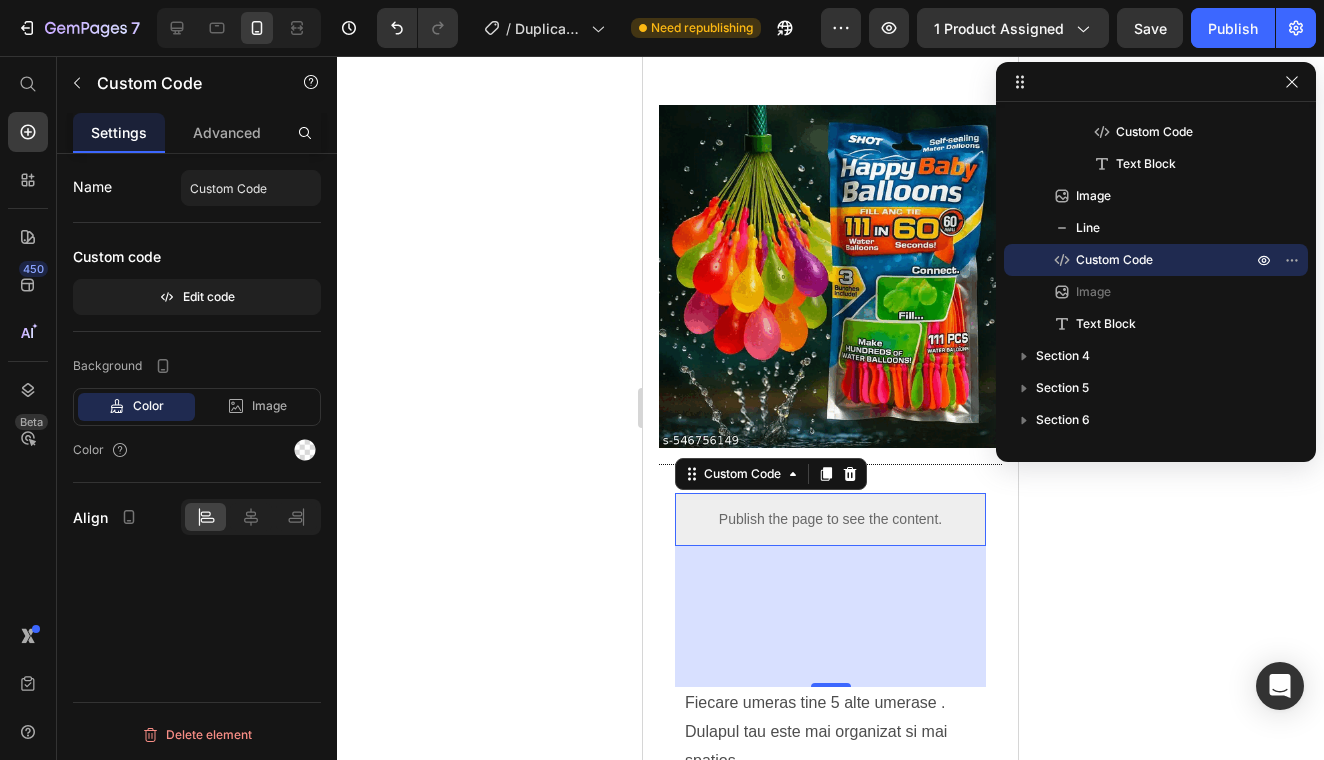 click on "Publish the page to see the content." at bounding box center (830, 519) 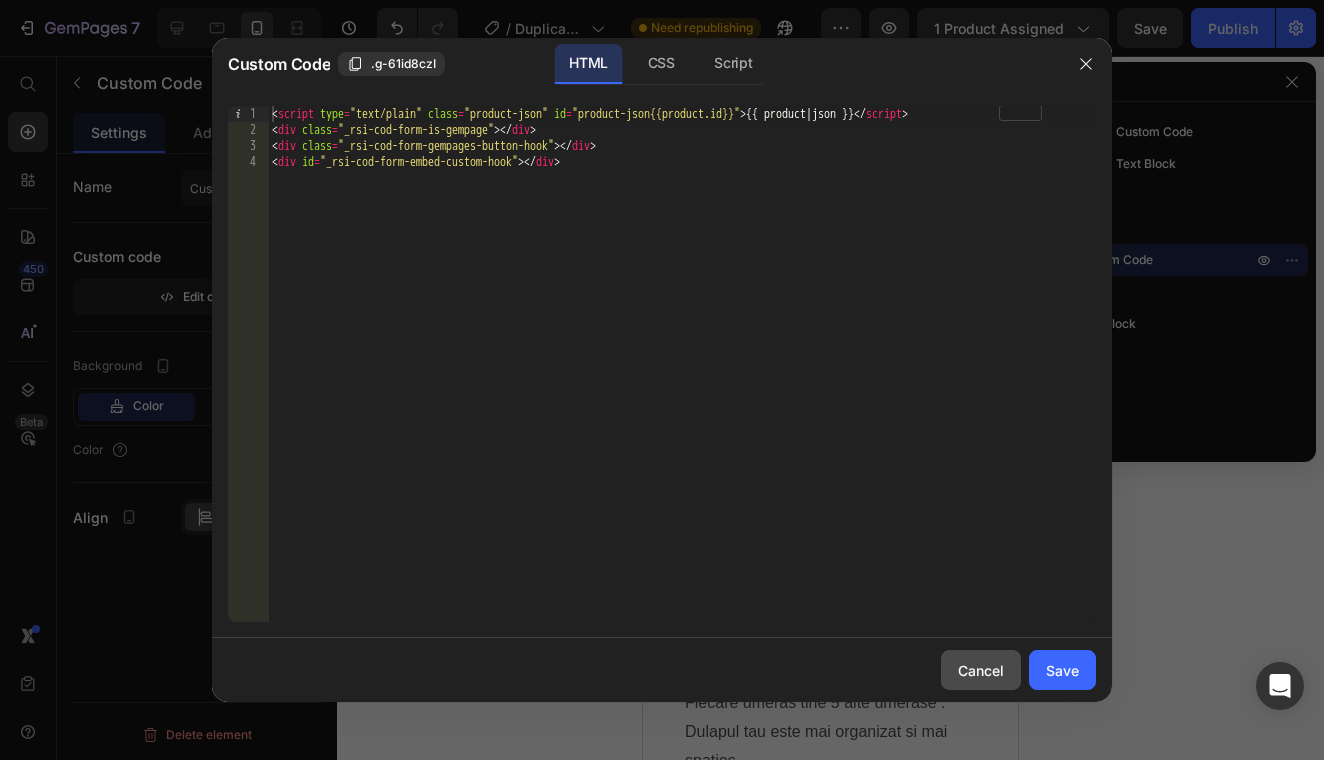 click on "Cancel" 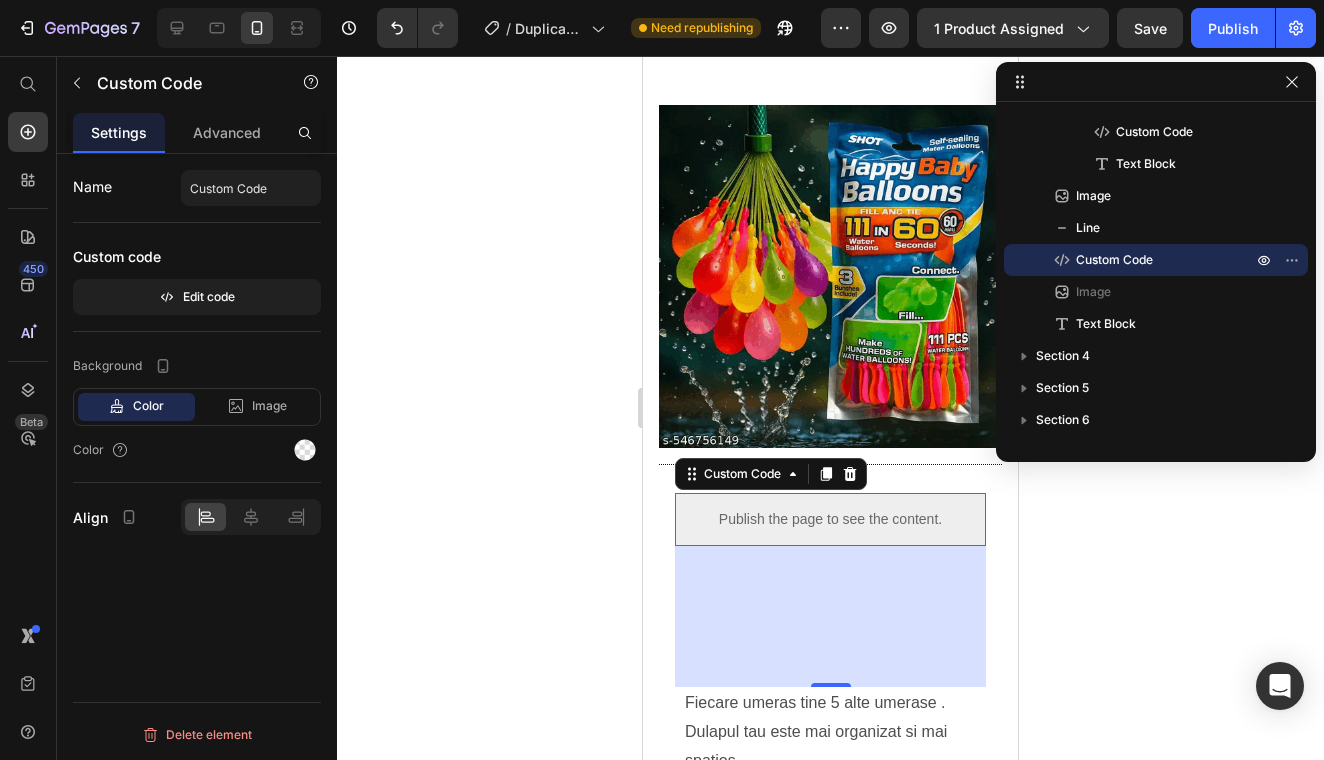 click on "Publish the page to see the content." at bounding box center (830, 519) 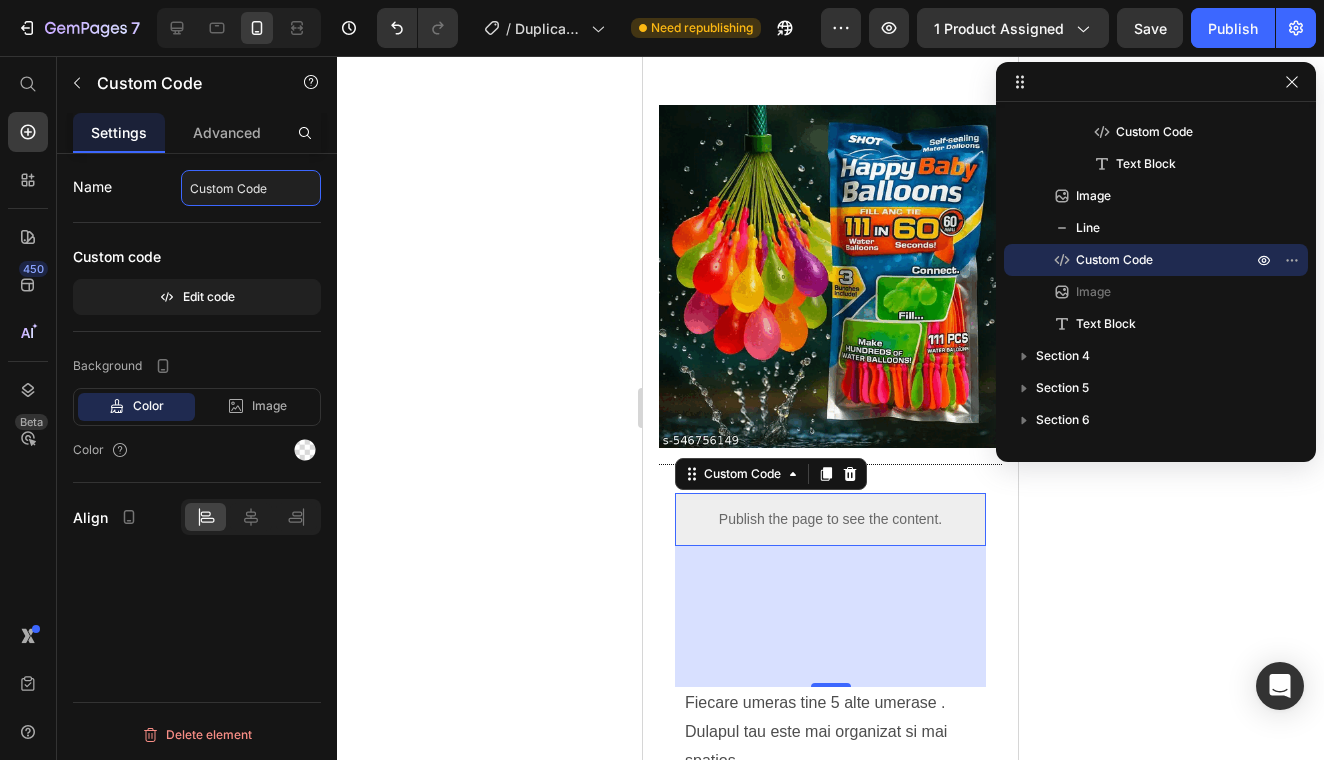 click on "Custom Code" 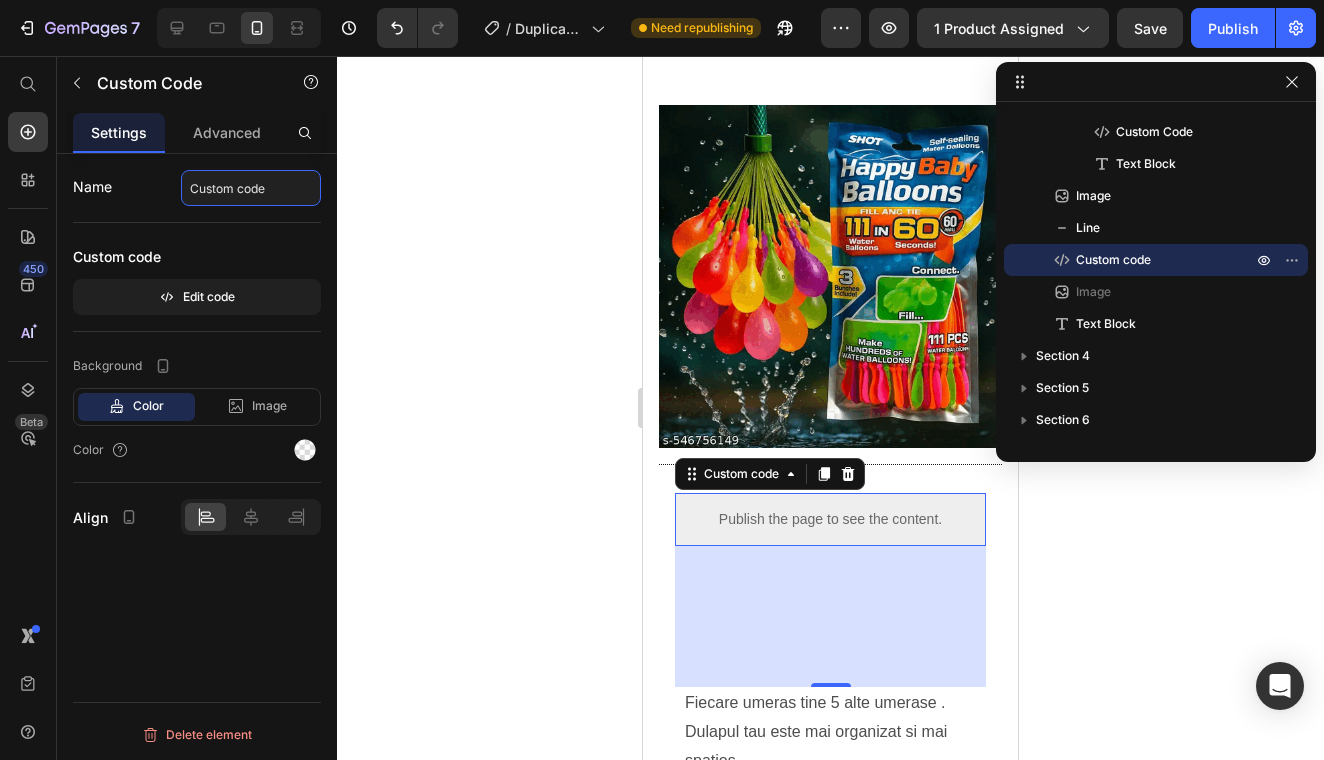 type on "Custom code" 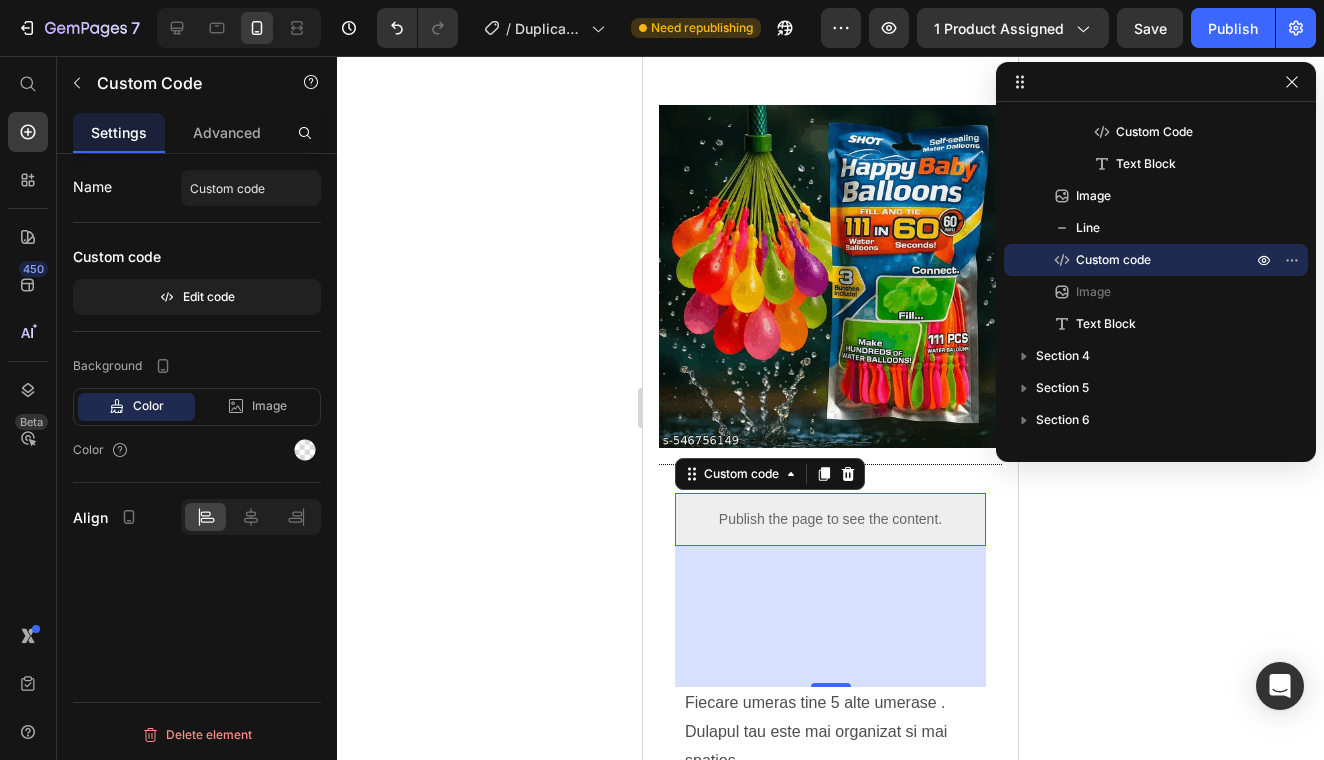 click 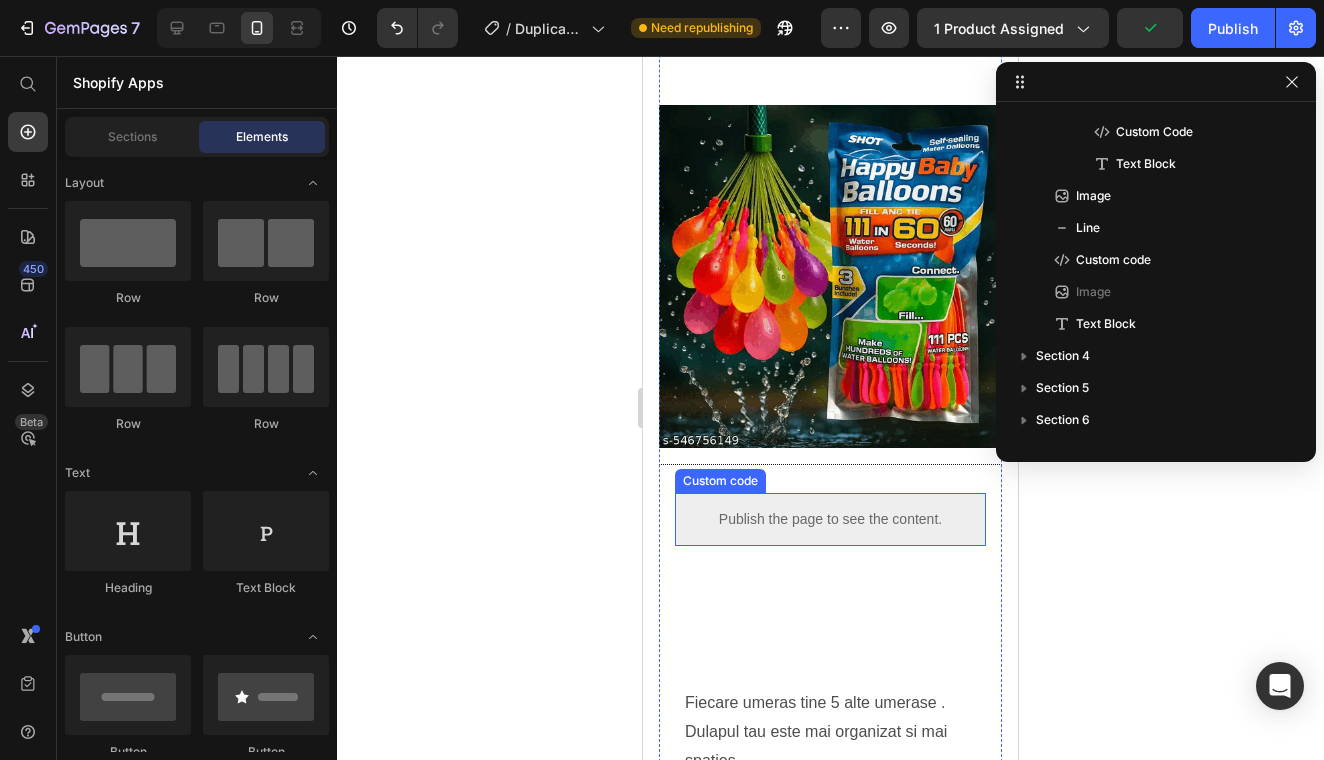 click on "Publish the page to see the content." at bounding box center [830, 519] 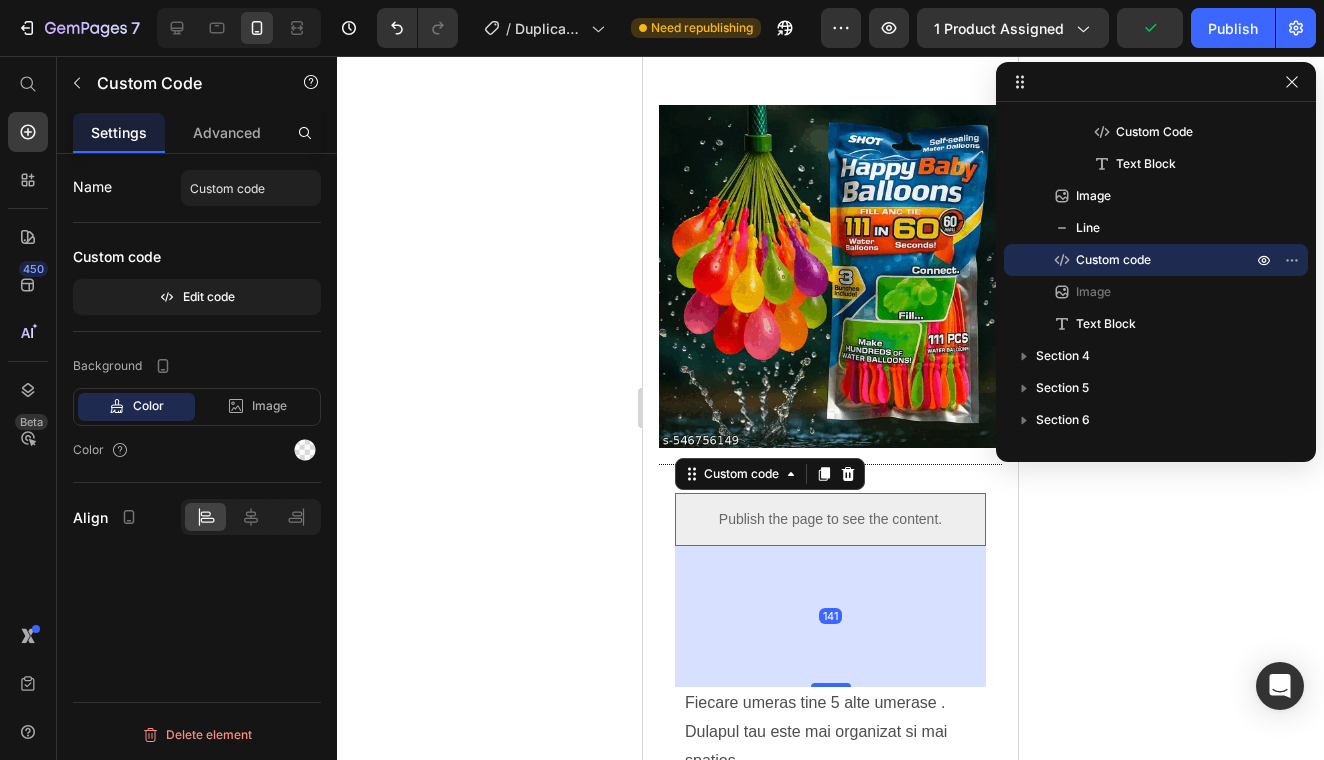 click on "Publish the page to see the content." at bounding box center (830, 519) 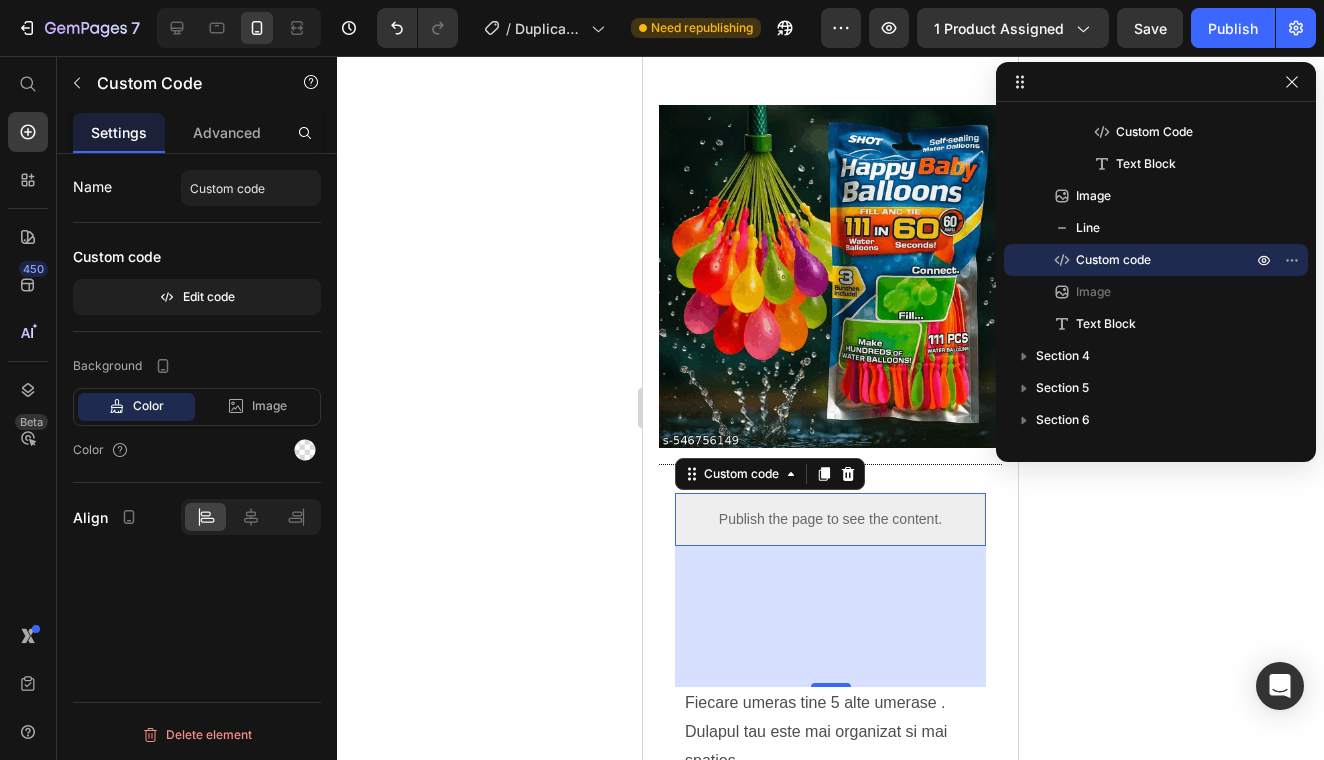 click on "Publish the page to see the content." at bounding box center [830, 519] 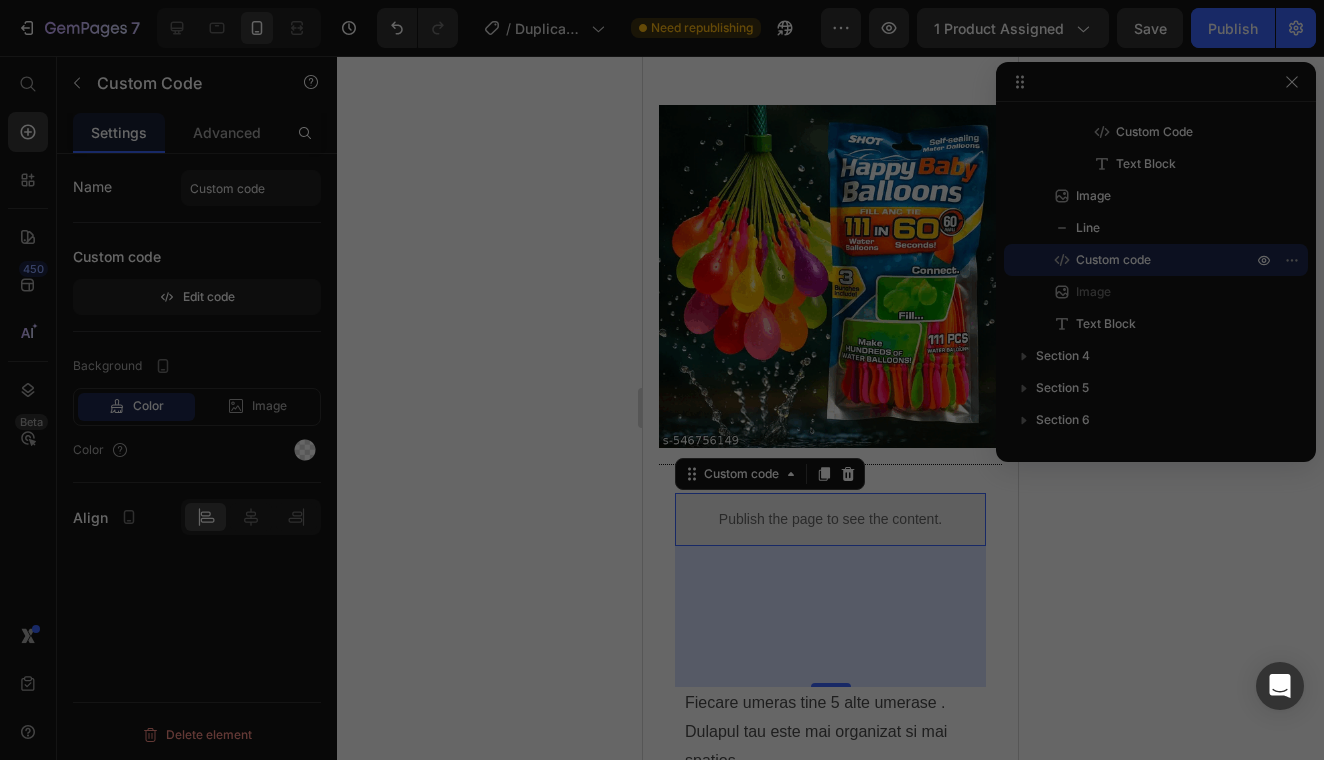 type on "<div id="_rsi-cod-form-embed-custom-hook"></div>" 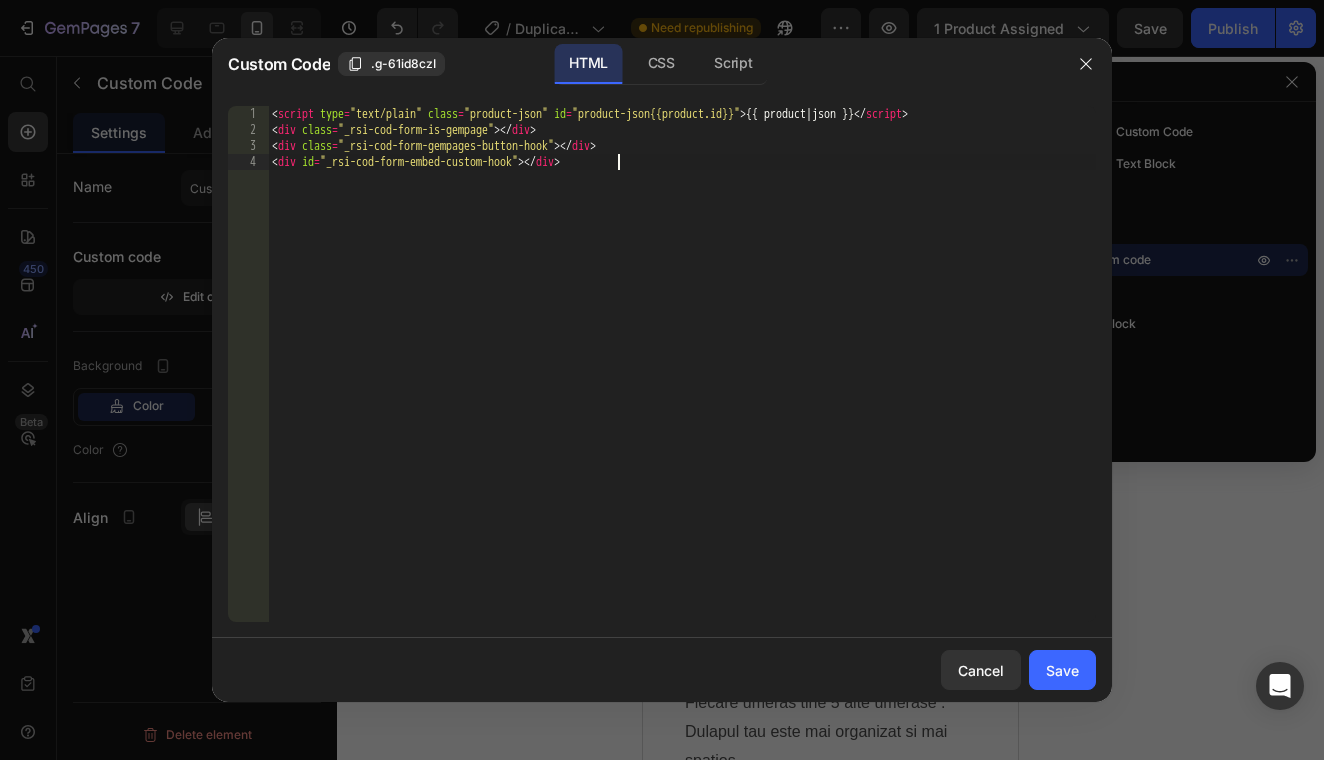click on "< script   type = "text/plain"   class = "product-json"   id = "product-json{{product.id}}" > {{   product  |  json   }} </ script > < div   class = "_rsi-cod-form-is-gempage" > </ div > < div   class = "_rsi-cod-form-gempages-button-hook" > </ div > < div   id = "_rsi-cod-form-embed-custom-hook" > </ div >" at bounding box center (682, 380) 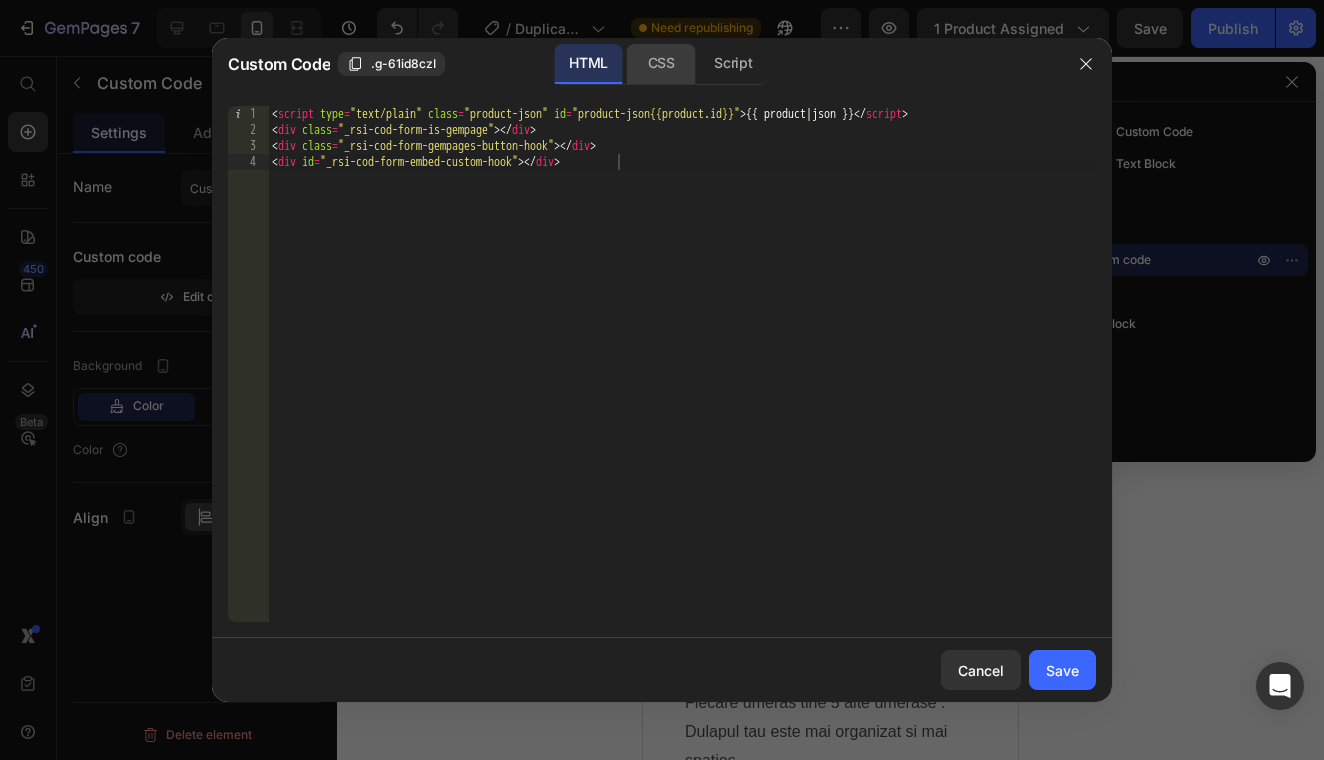 click on "CSS" 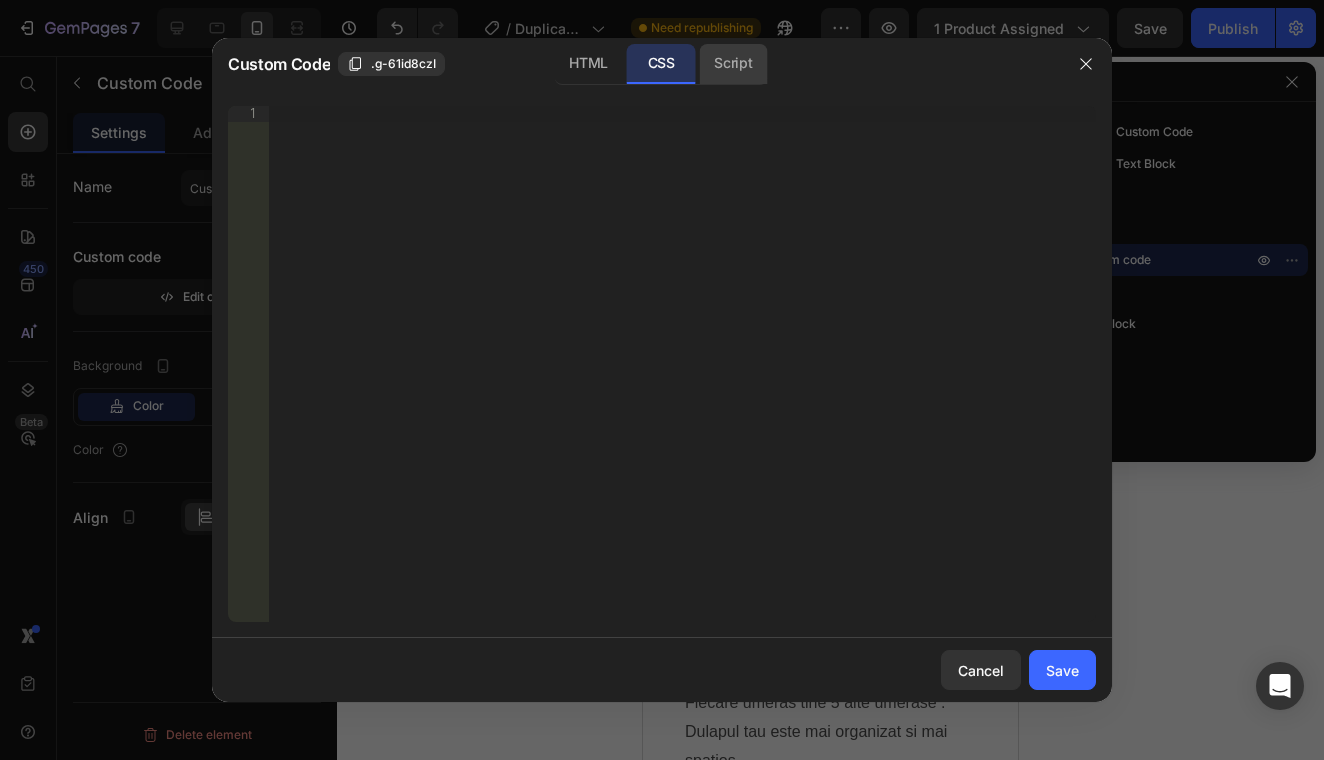 click on "Script" 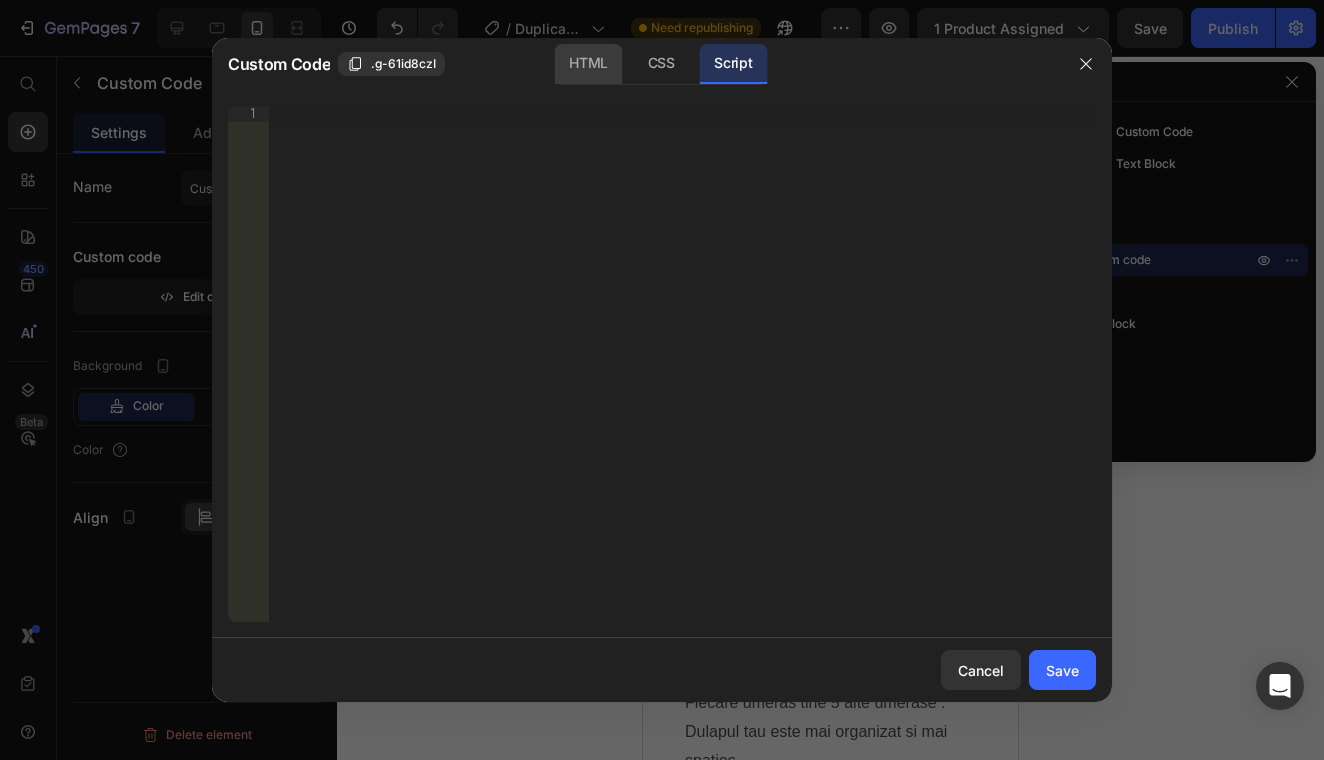 click on "HTML" 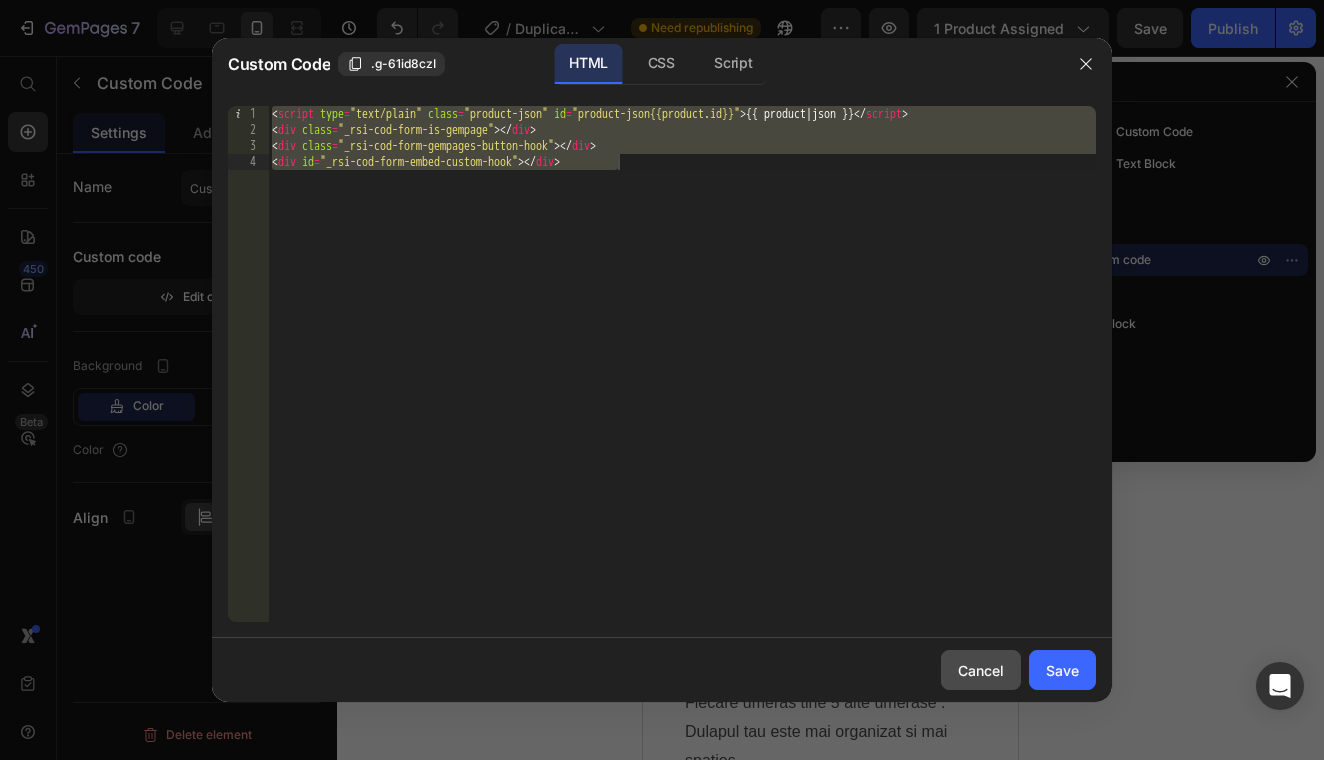 click on "Cancel" at bounding box center [981, 670] 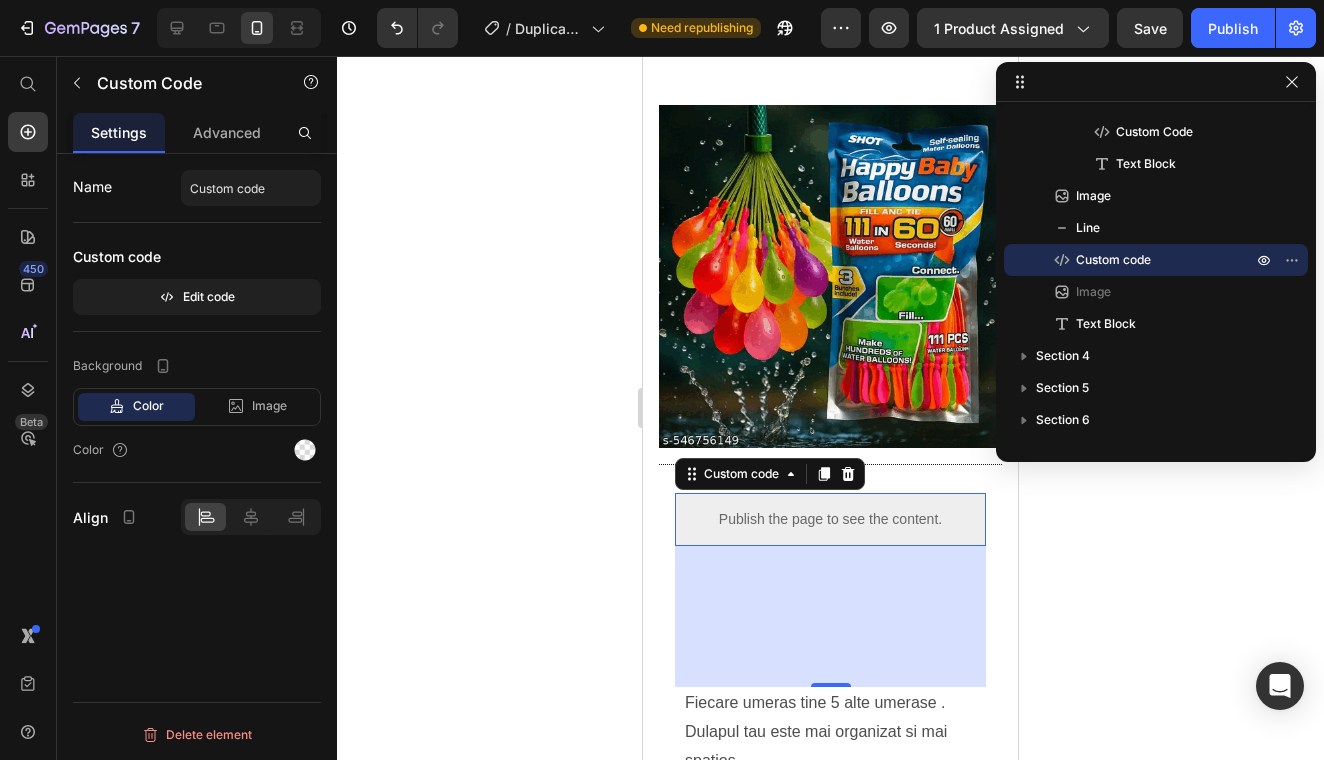 click on "141" at bounding box center [830, 616] 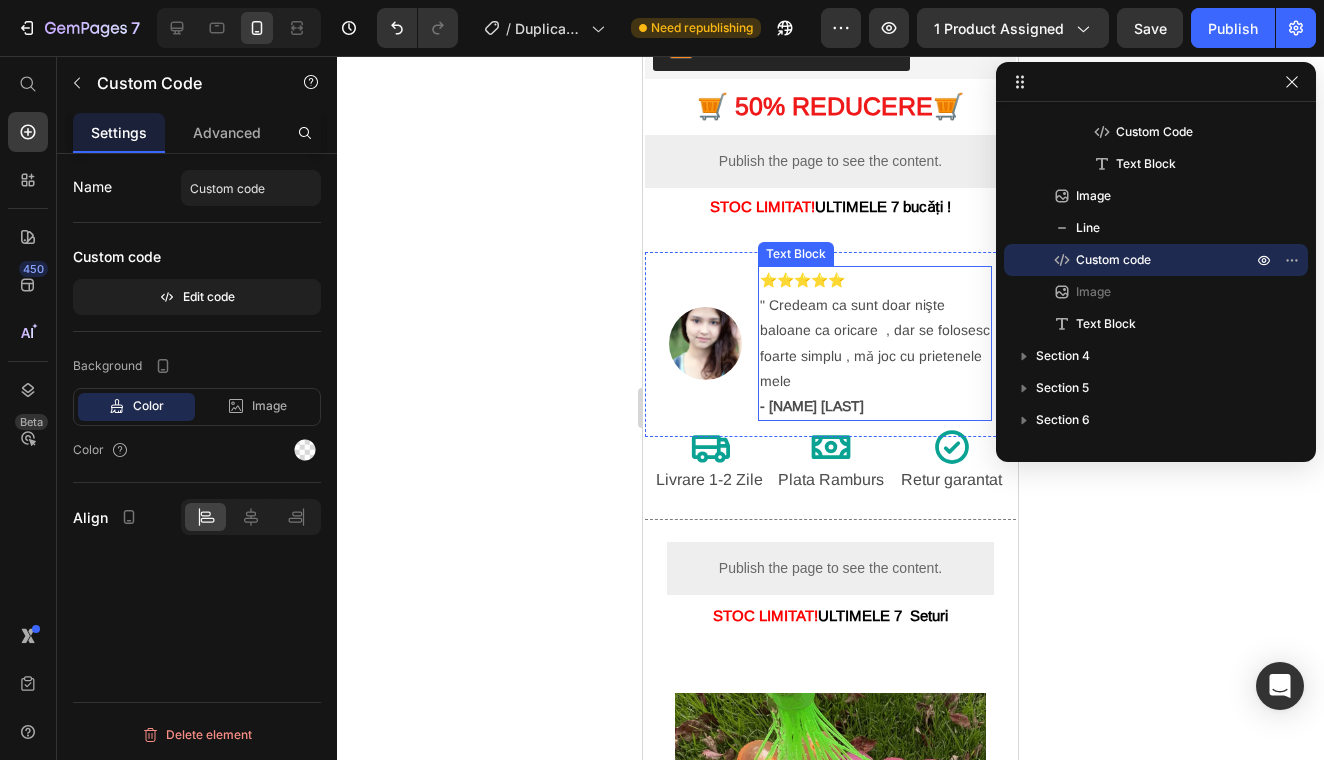 scroll, scrollTop: 804, scrollLeft: 0, axis: vertical 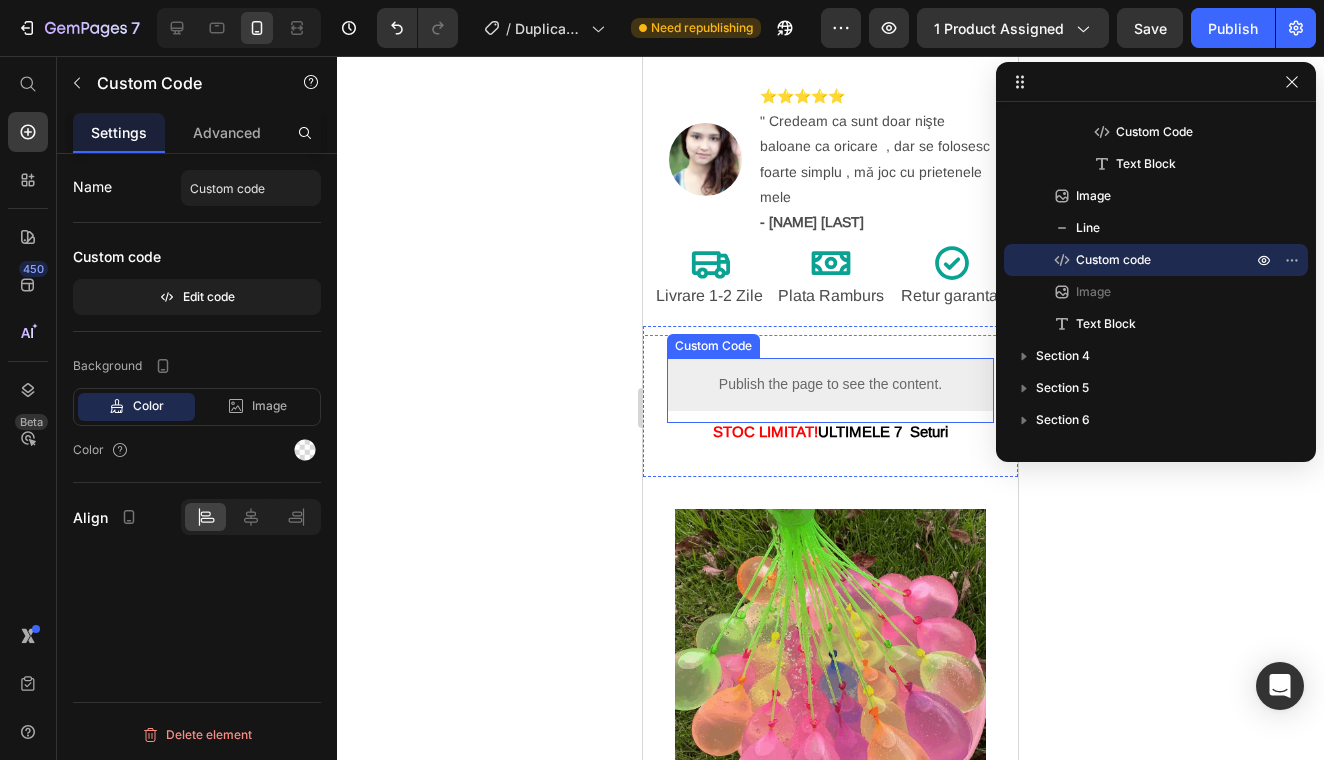 click on "Publish the page to see the content." at bounding box center (830, 384) 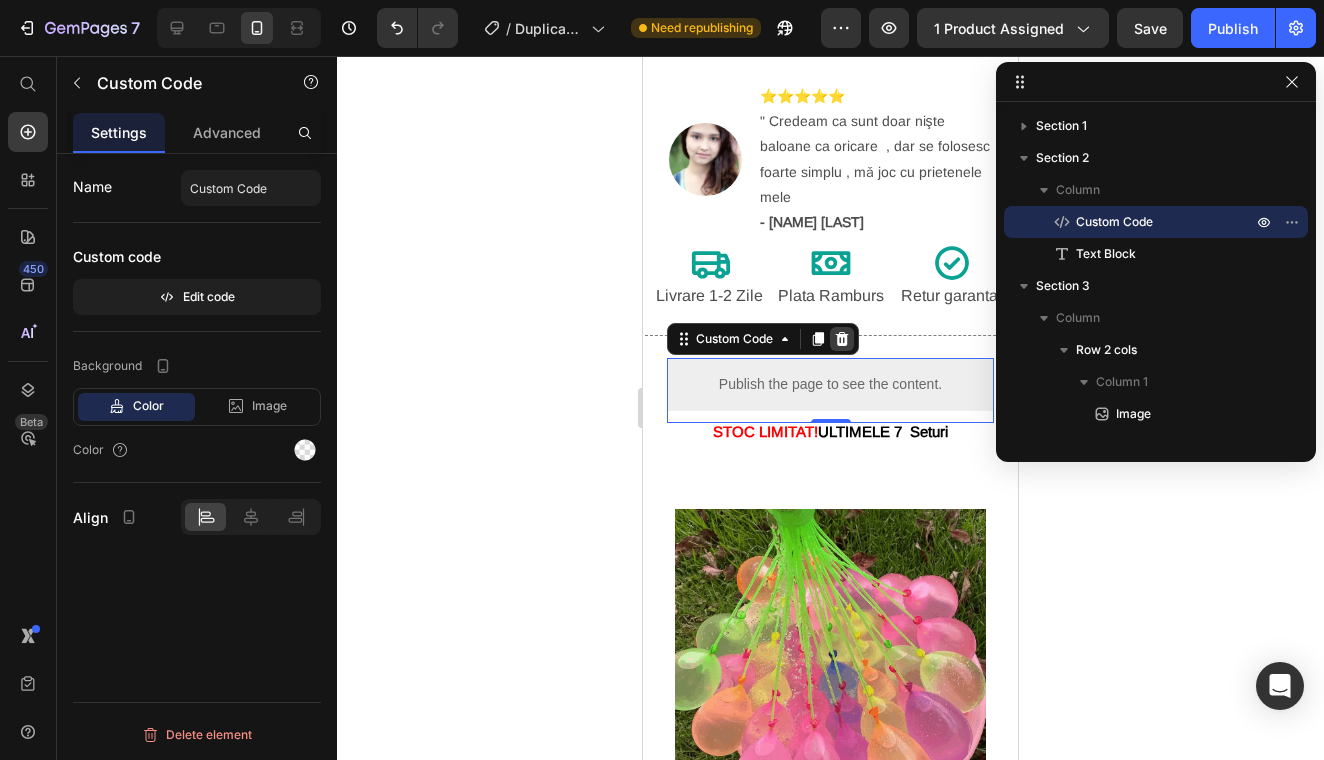 click 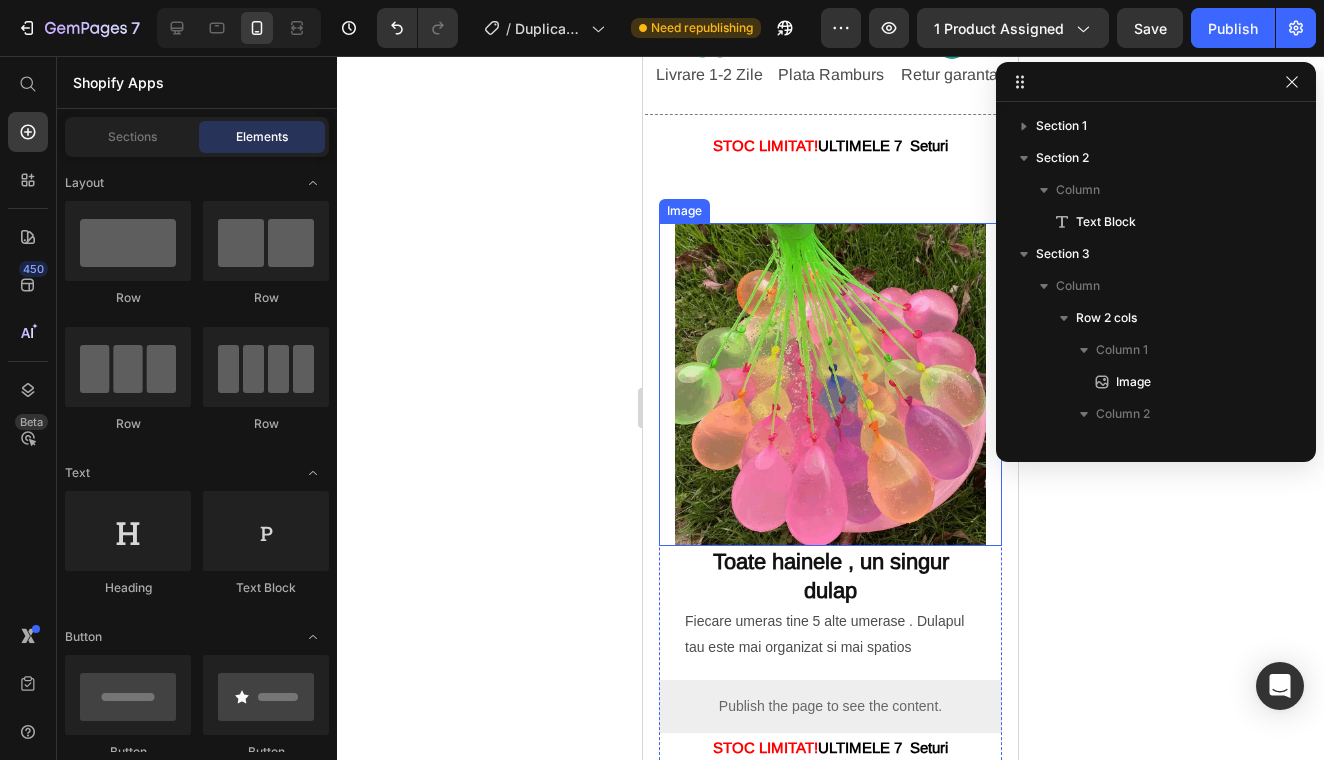 scroll, scrollTop: 1068, scrollLeft: 0, axis: vertical 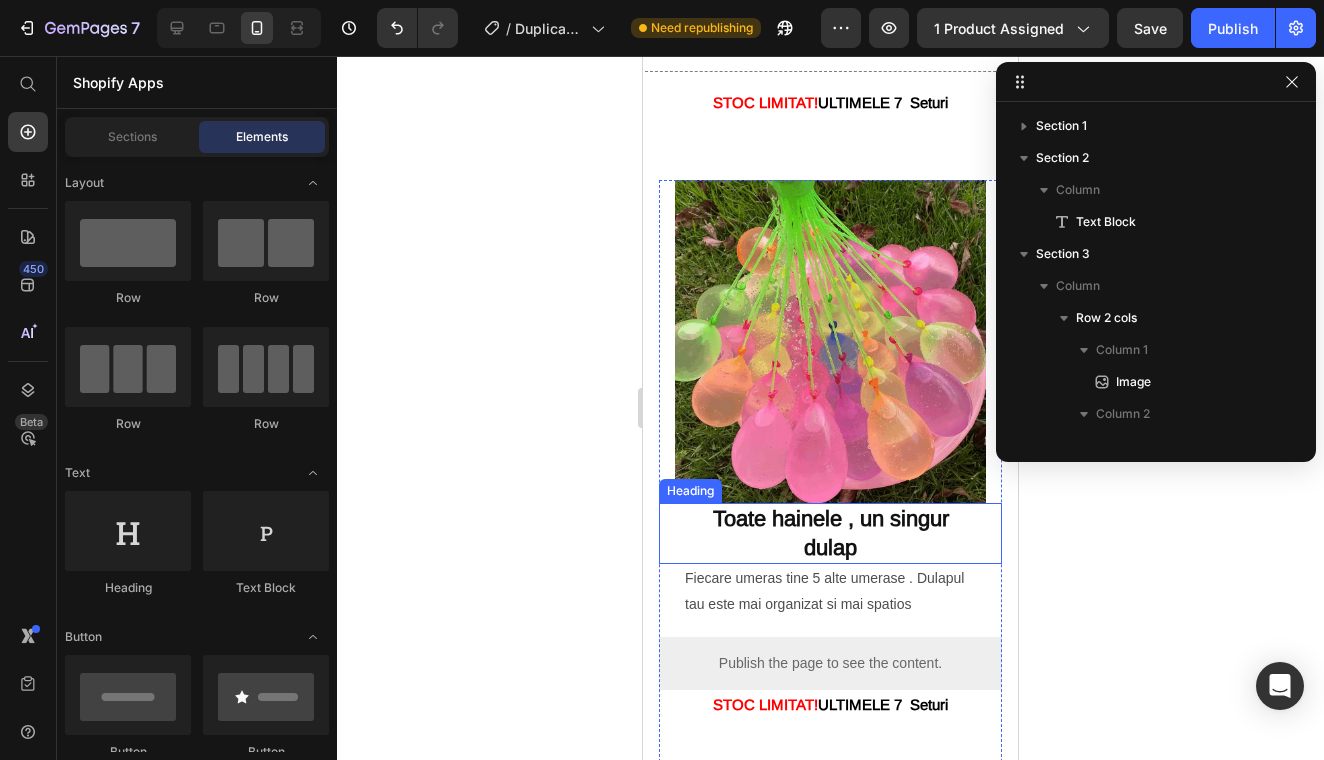 click on "Toate hainele , un singur dulap" at bounding box center (831, 533) 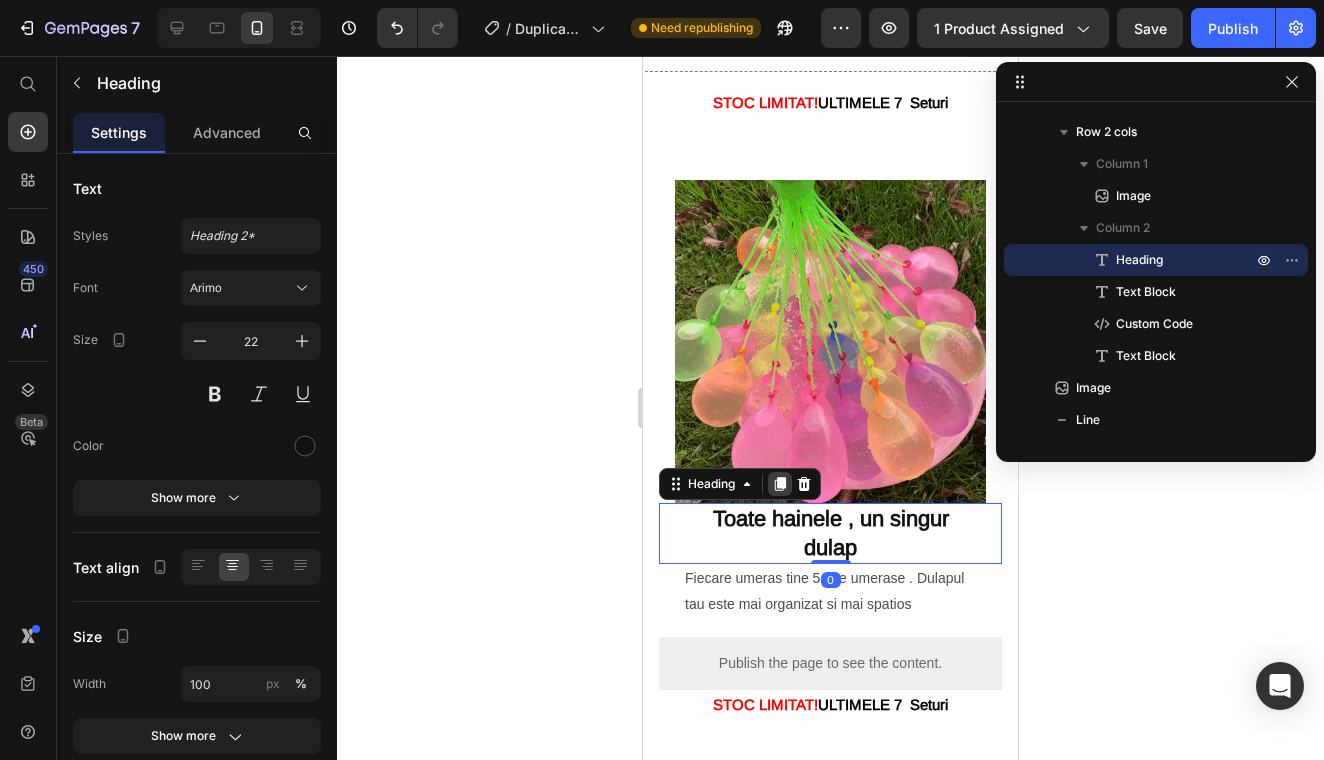 click 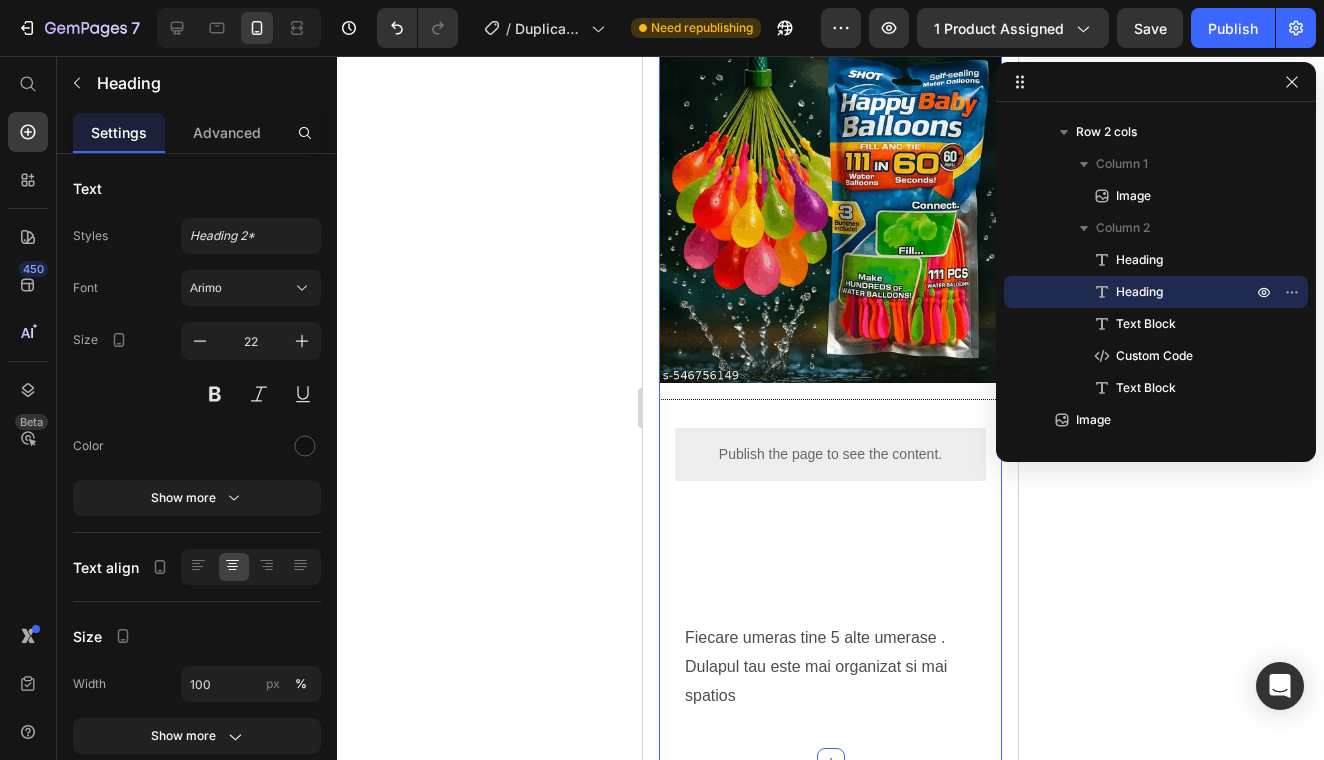 scroll, scrollTop: 1896, scrollLeft: 0, axis: vertical 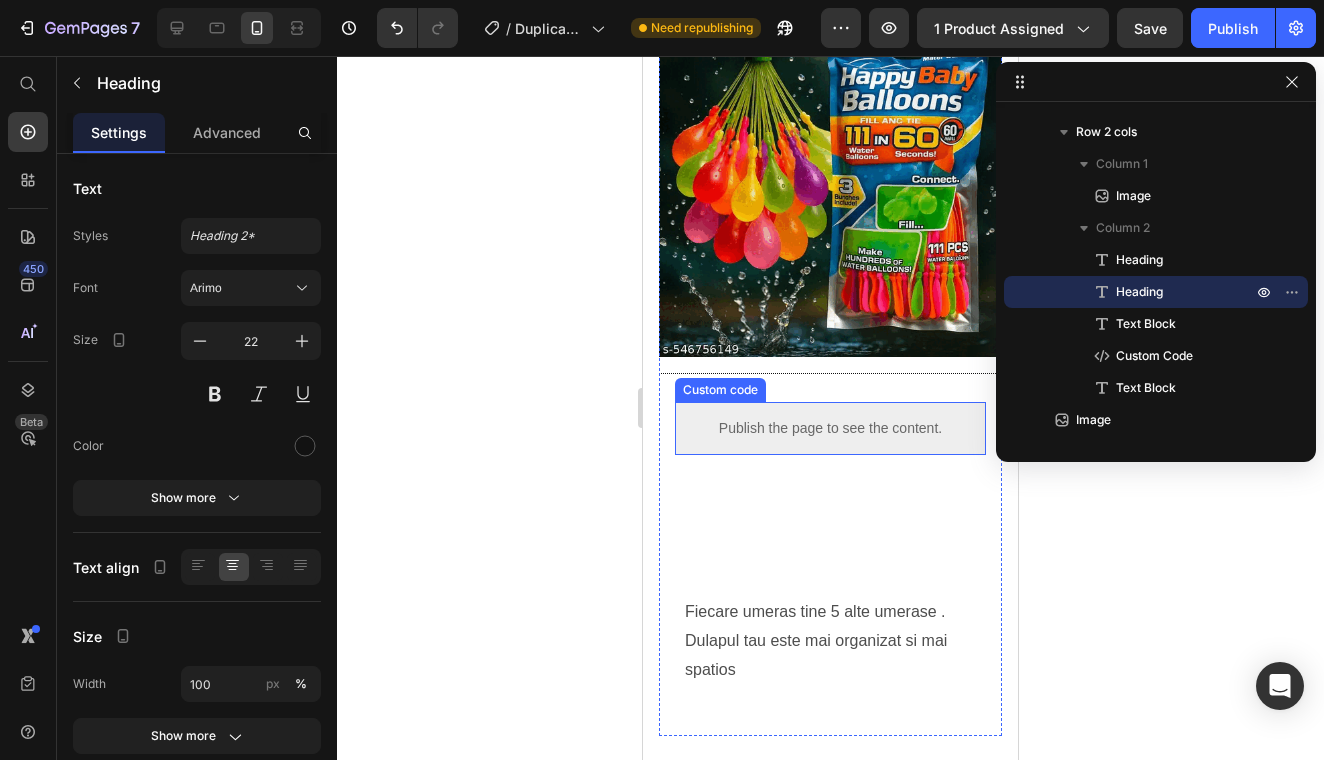 click on "Publish the page to see the content." at bounding box center [830, 428] 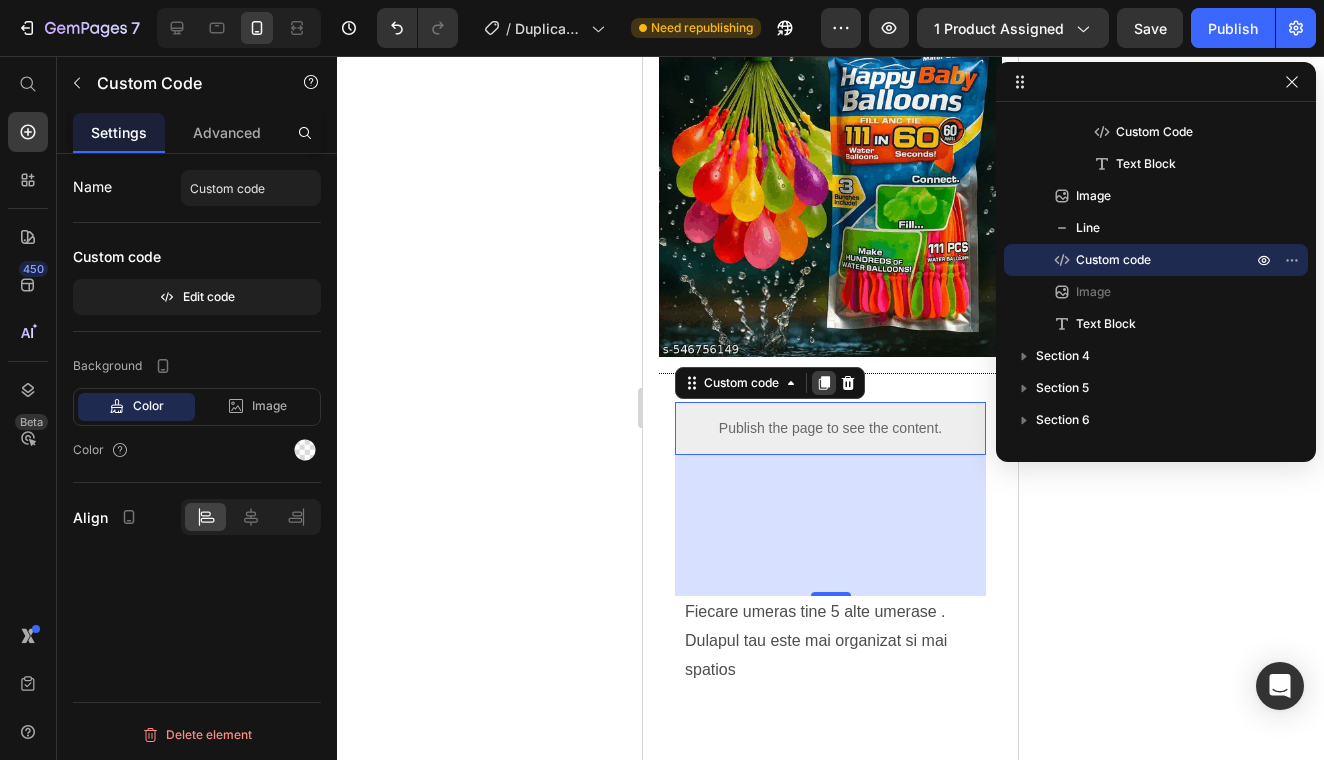 click 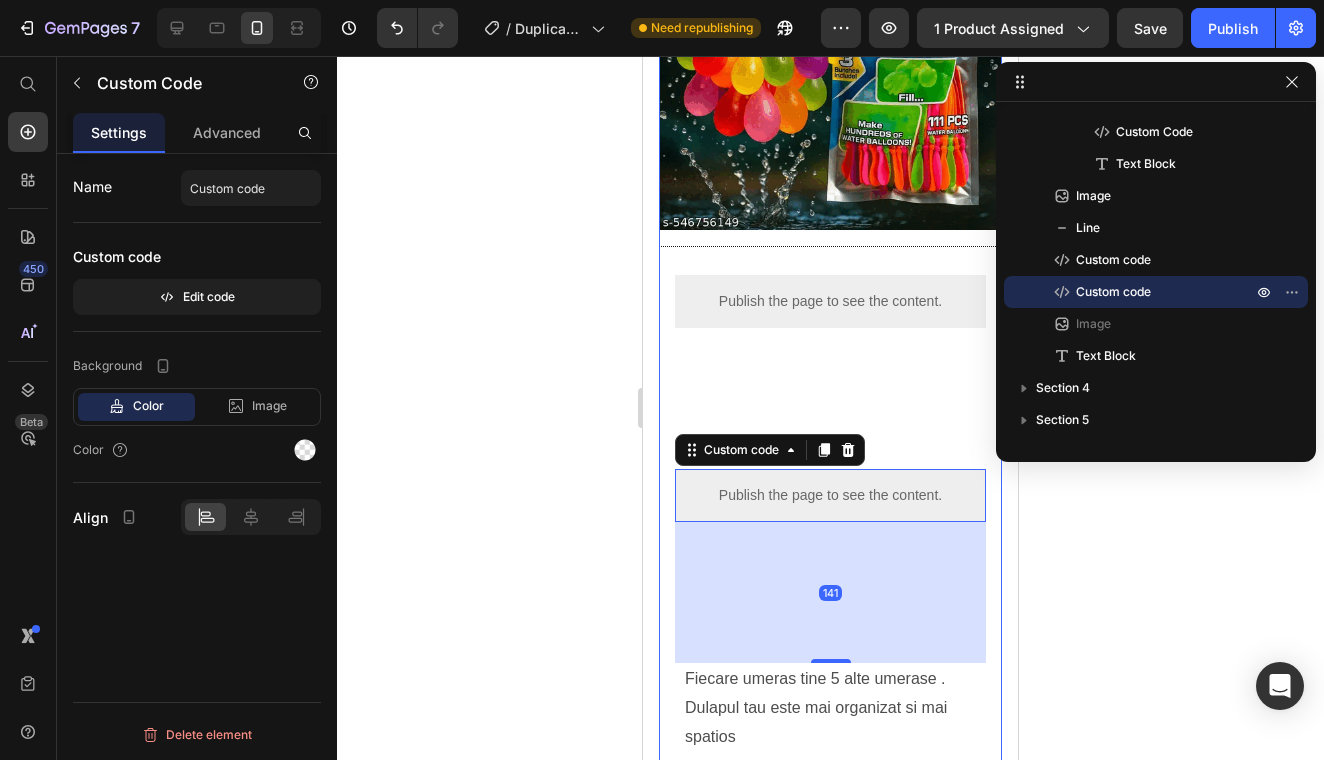 scroll, scrollTop: 2147, scrollLeft: 0, axis: vertical 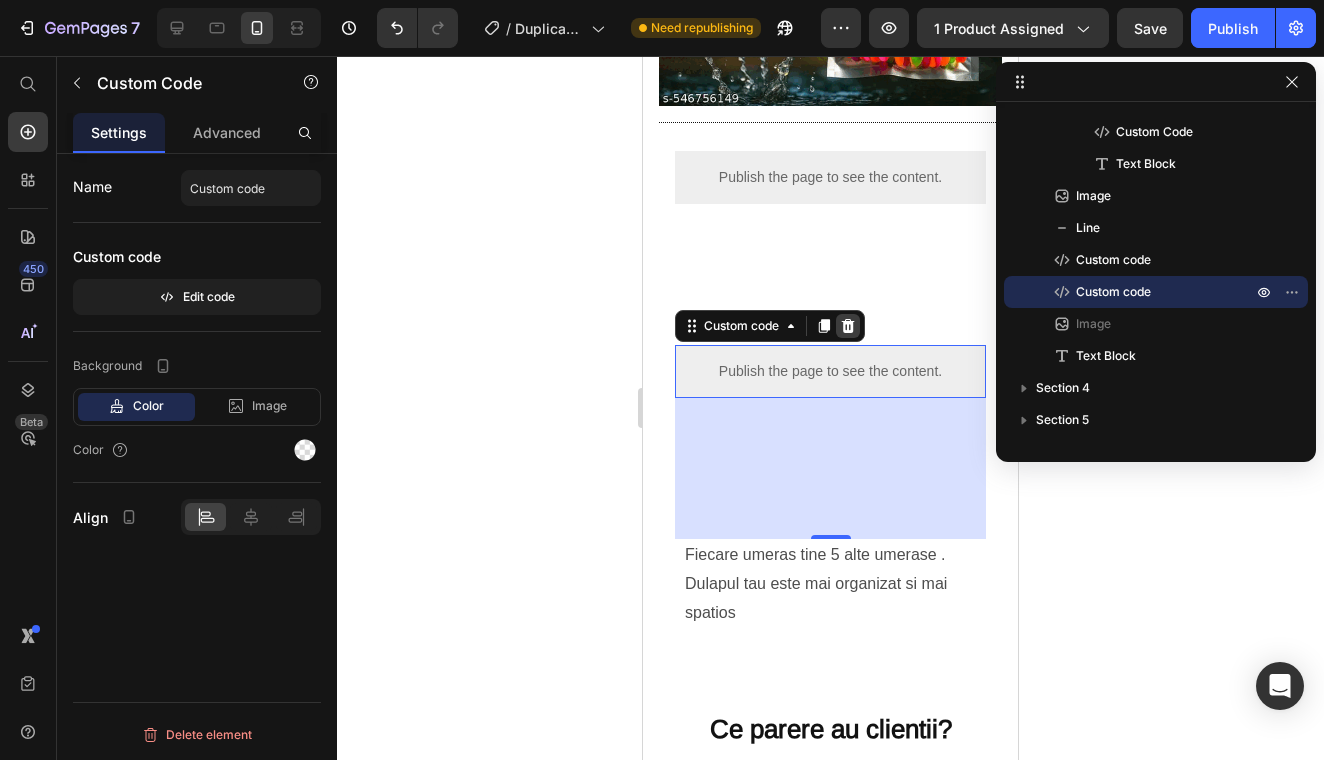 click 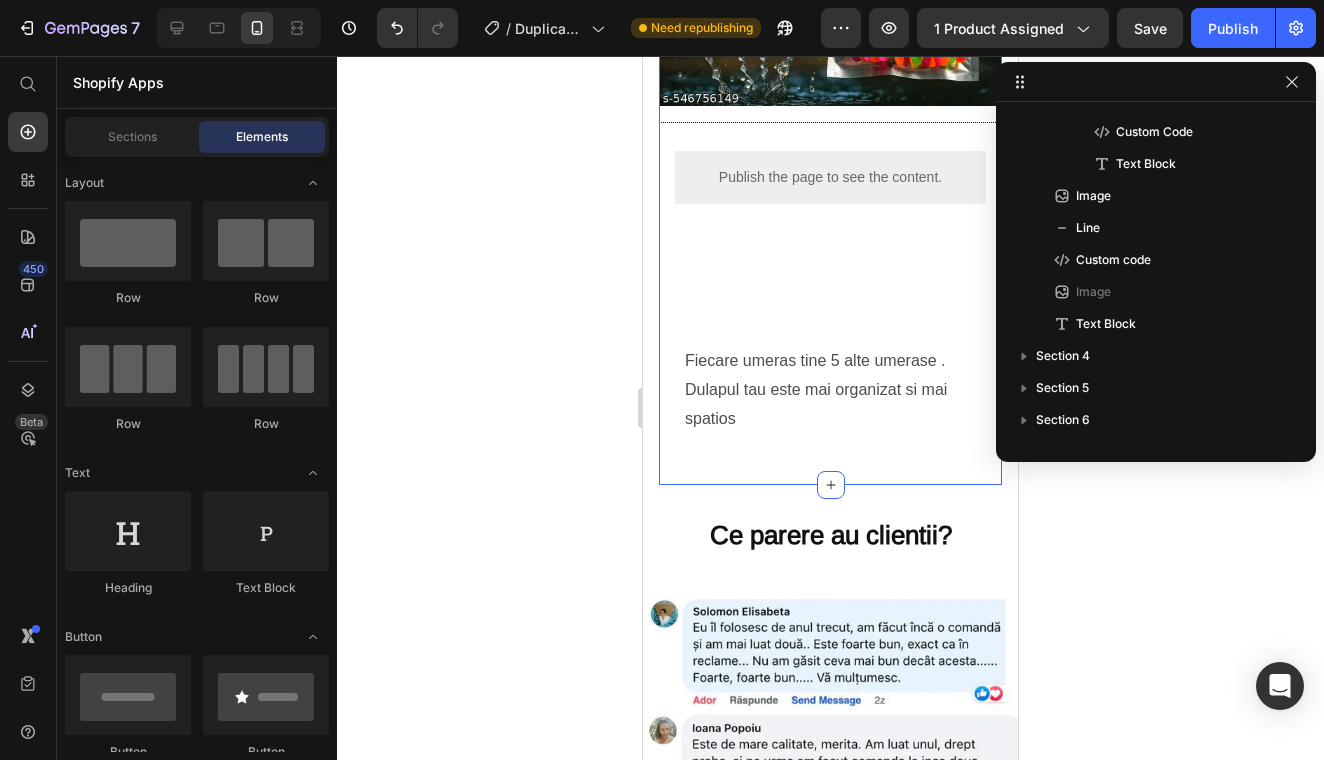 click on "Image Toate hainele , un singur dulap Heading Toate hainele , un singur dulap Heading Fiecare umeras tine 5 alte umerase . Dulapul tau este mai organizat si mai spatios Text Block
Publish the page to see the content.
Custom Code STOC LIMITAT!  ULTIMELE 7  Seturi Text Block Row Image                Title Line
Publish the page to see the content.
Custom code Image Fiecare umeras tine 5 alte umerase . Dulapul tau este mai organizat si mai spatios Text Block" at bounding box center (830, -222) 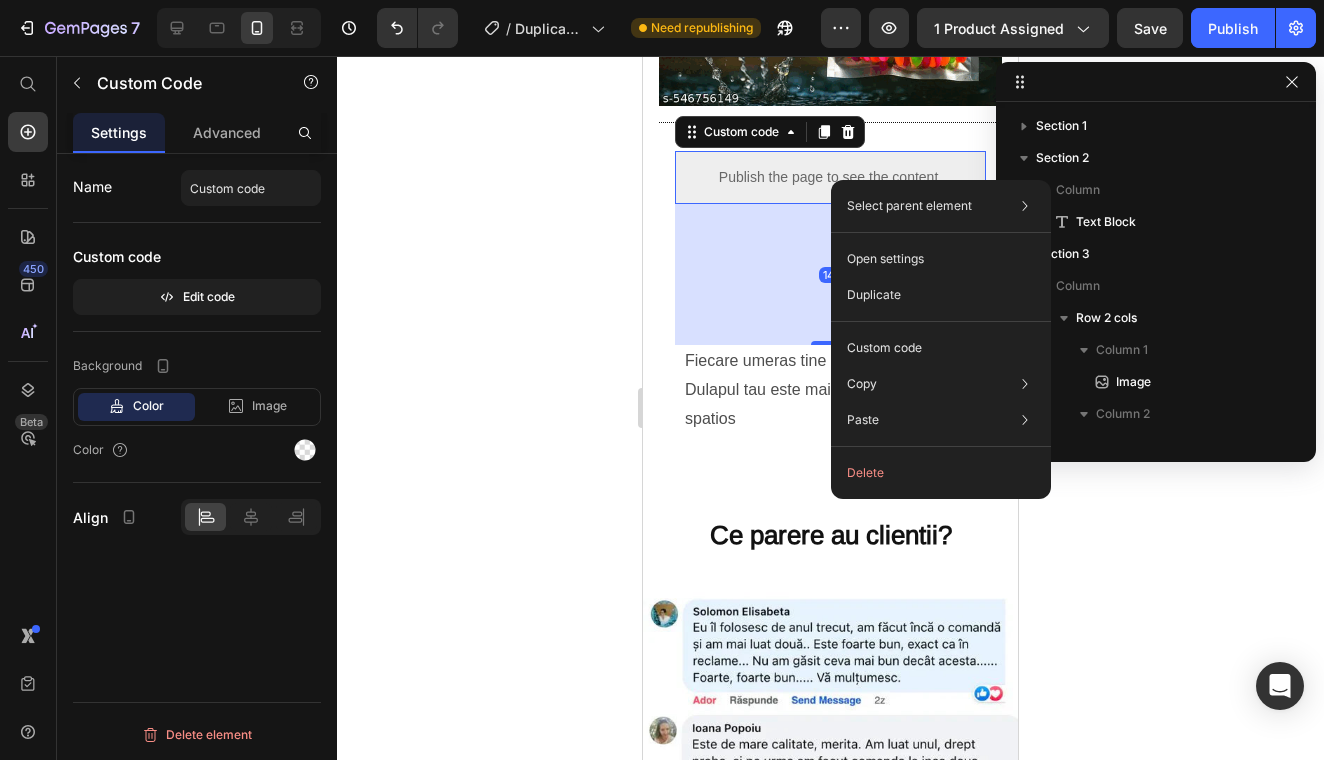 scroll, scrollTop: 410, scrollLeft: 0, axis: vertical 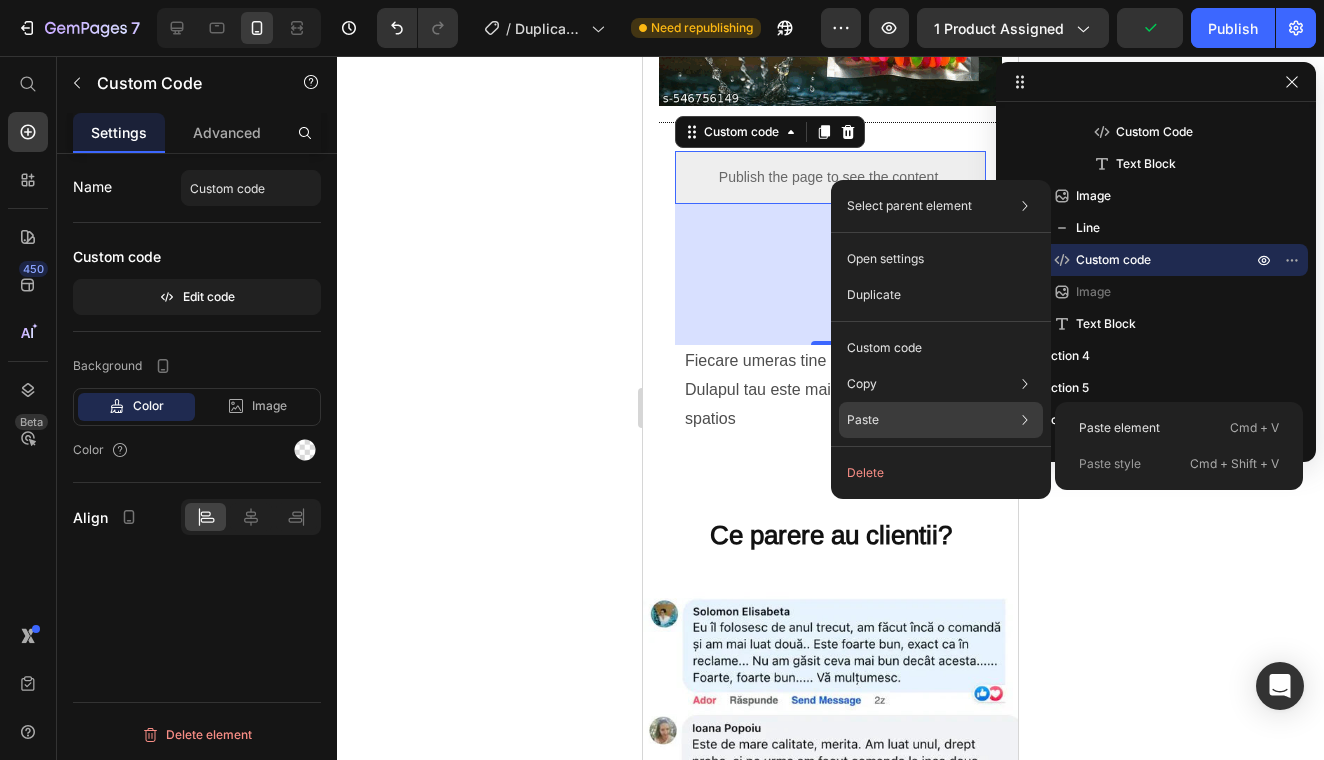 click on "Paste Paste element  Cmd + V Paste style  Cmd + Shift + V" 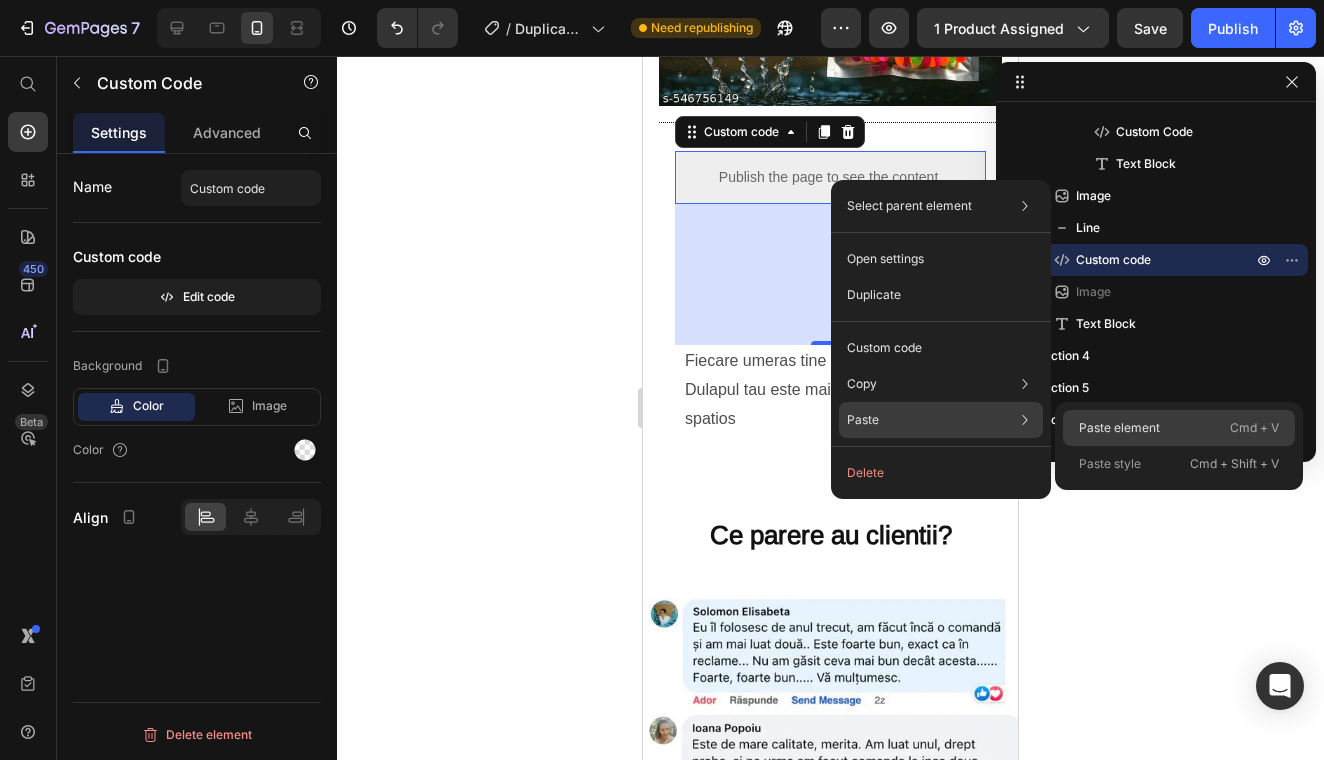 click on "Paste element" at bounding box center (1119, 428) 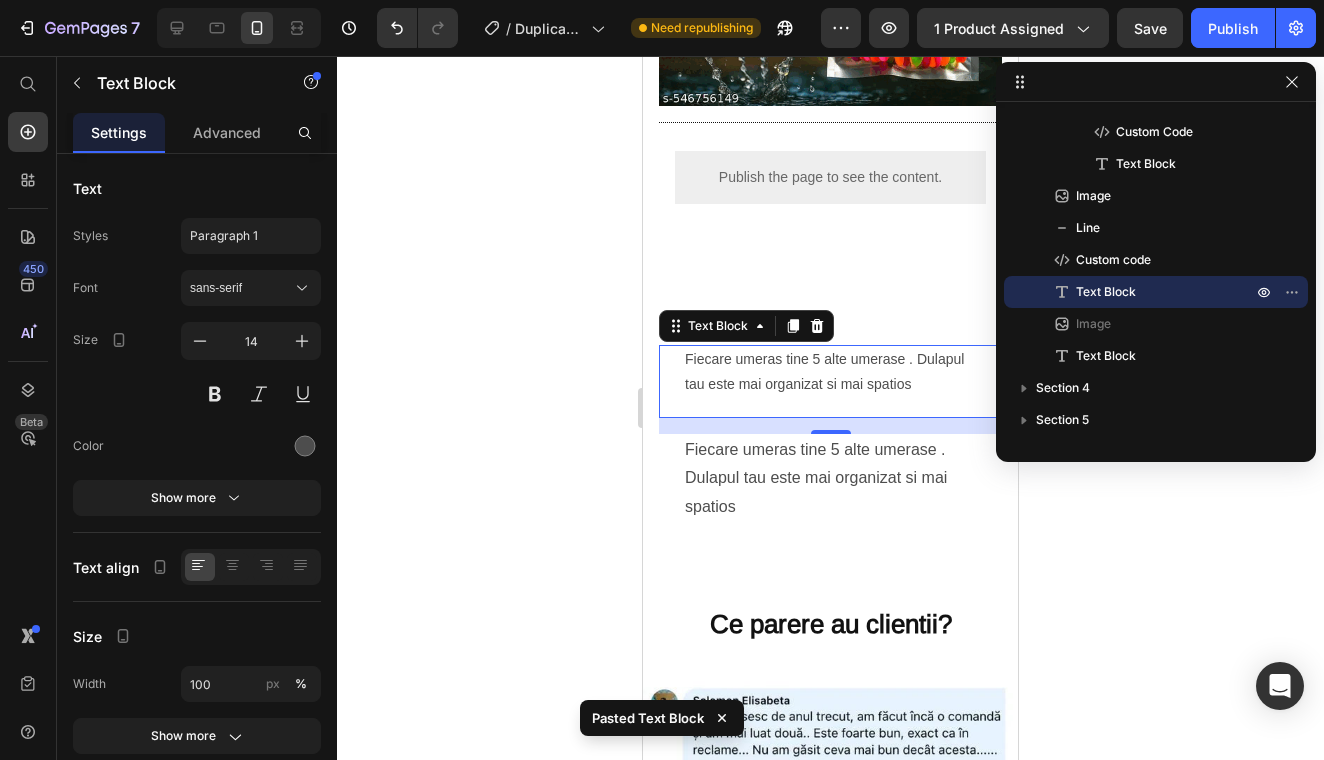 click on "Fiecare umeras tine 5 alte umerase . Dulapul tau este mai organizat si mai spatios" at bounding box center [830, 372] 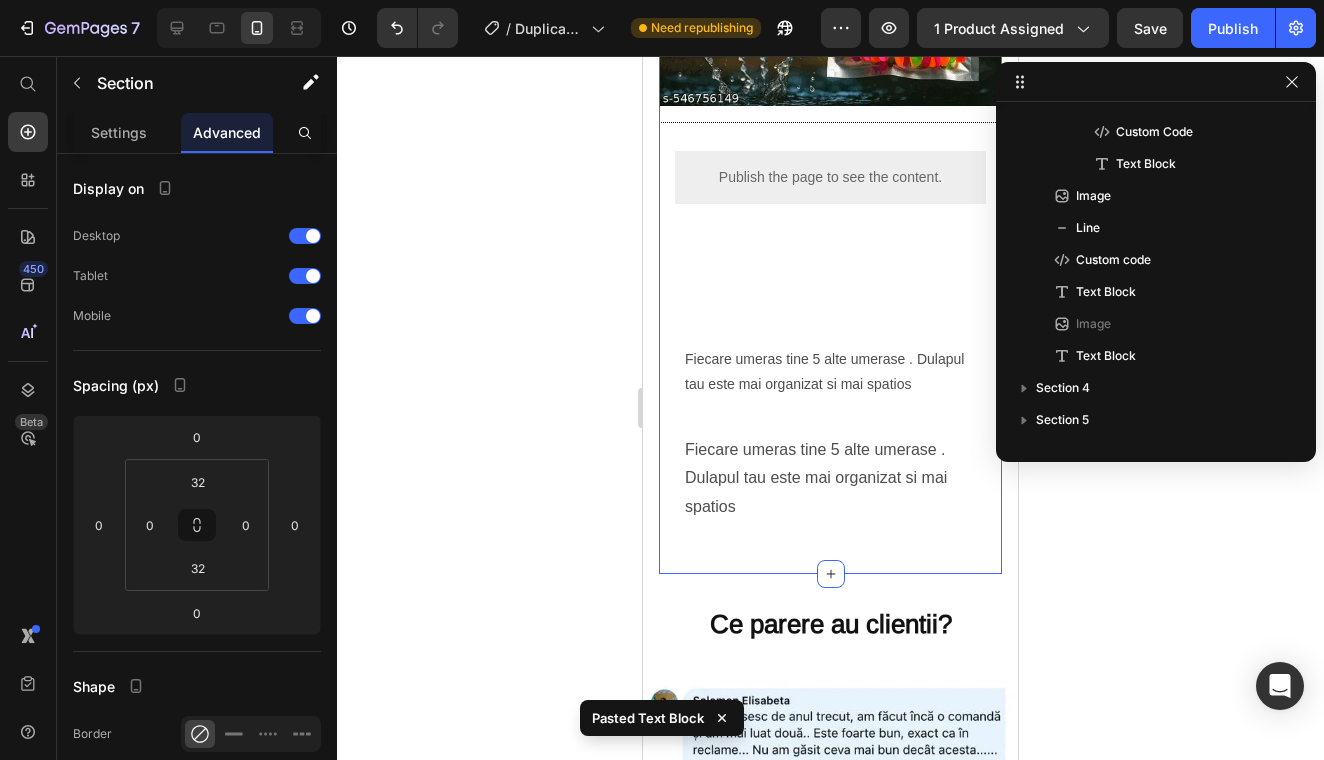 click on "Image Toate hainele , un singur dulap Heading Toate hainele , un singur dulap Heading Fiecare umeras tine 5 alte umerase . Dulapul tau este mai organizat si mai spatios Text Block
Publish the page to see the content.
Custom Code STOC LIMITAT!  ULTIMELE 7  Seturi Text Block Row Image                Title Line
Publish the page to see the content.
Custom code Fiecare umeras tine 5 alte umerase . Dulapul tau este mai organizat si mai spatios Text Block   16 Image Fiecare umeras tine 5 alte umerase . Dulapul tau este mai organizat si mai spatios Text Block" at bounding box center (830, -177) 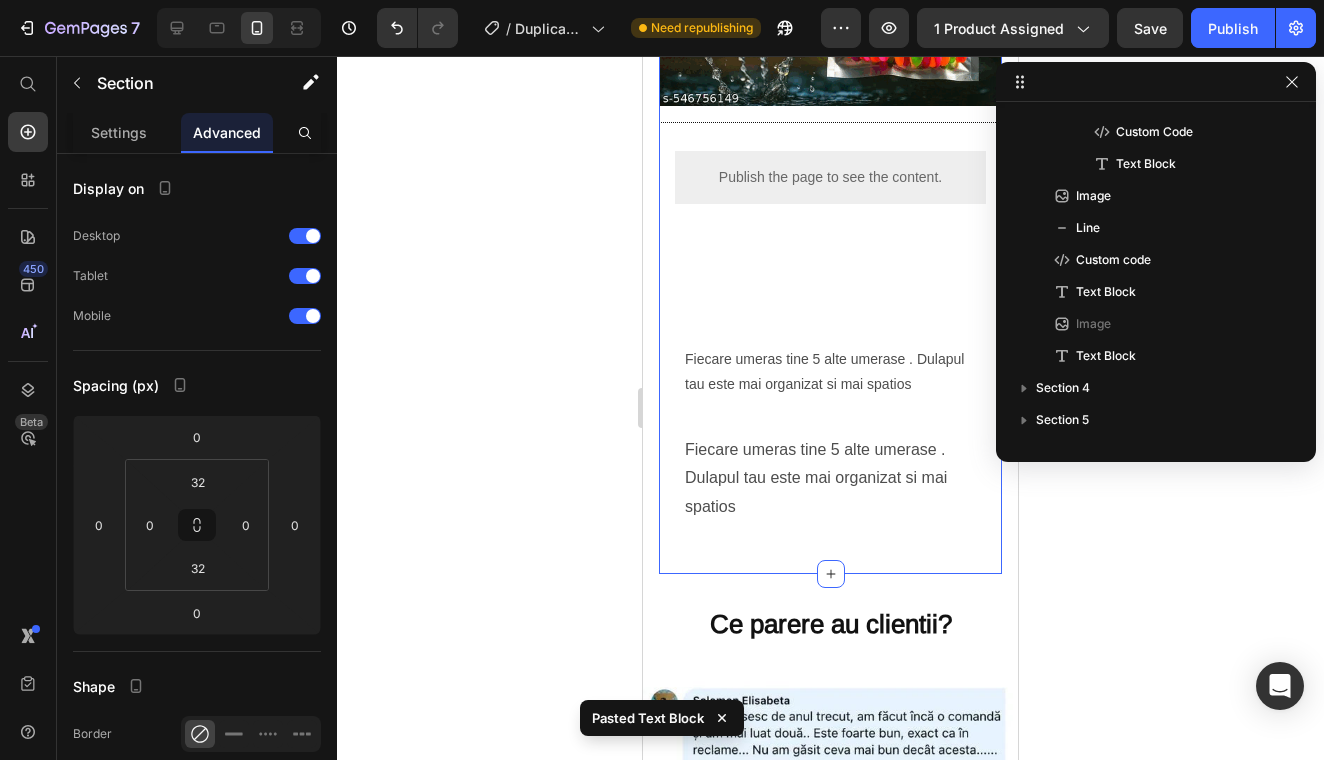 scroll, scrollTop: 0, scrollLeft: 0, axis: both 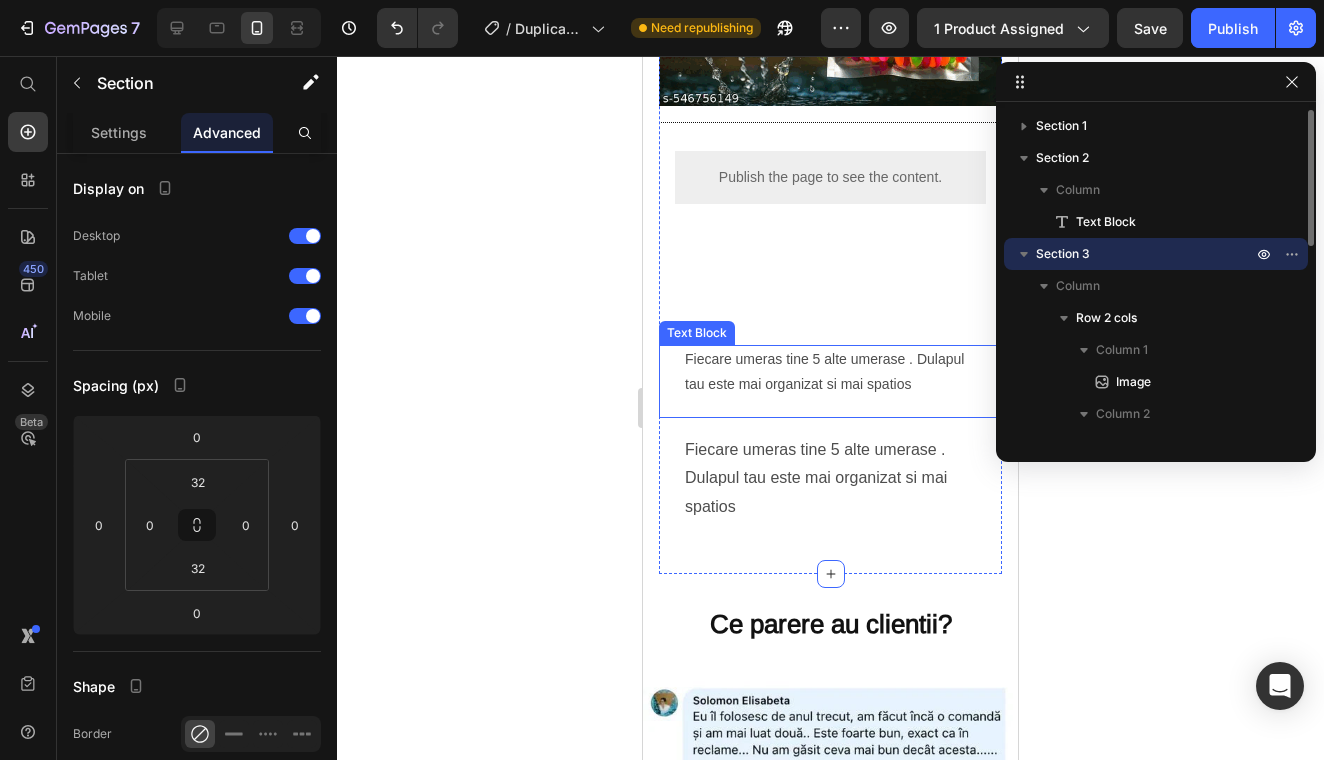 click on "Fiecare umeras tine 5 alte umerase . Dulapul tau este mai organizat si mai spatios" at bounding box center (830, 372) 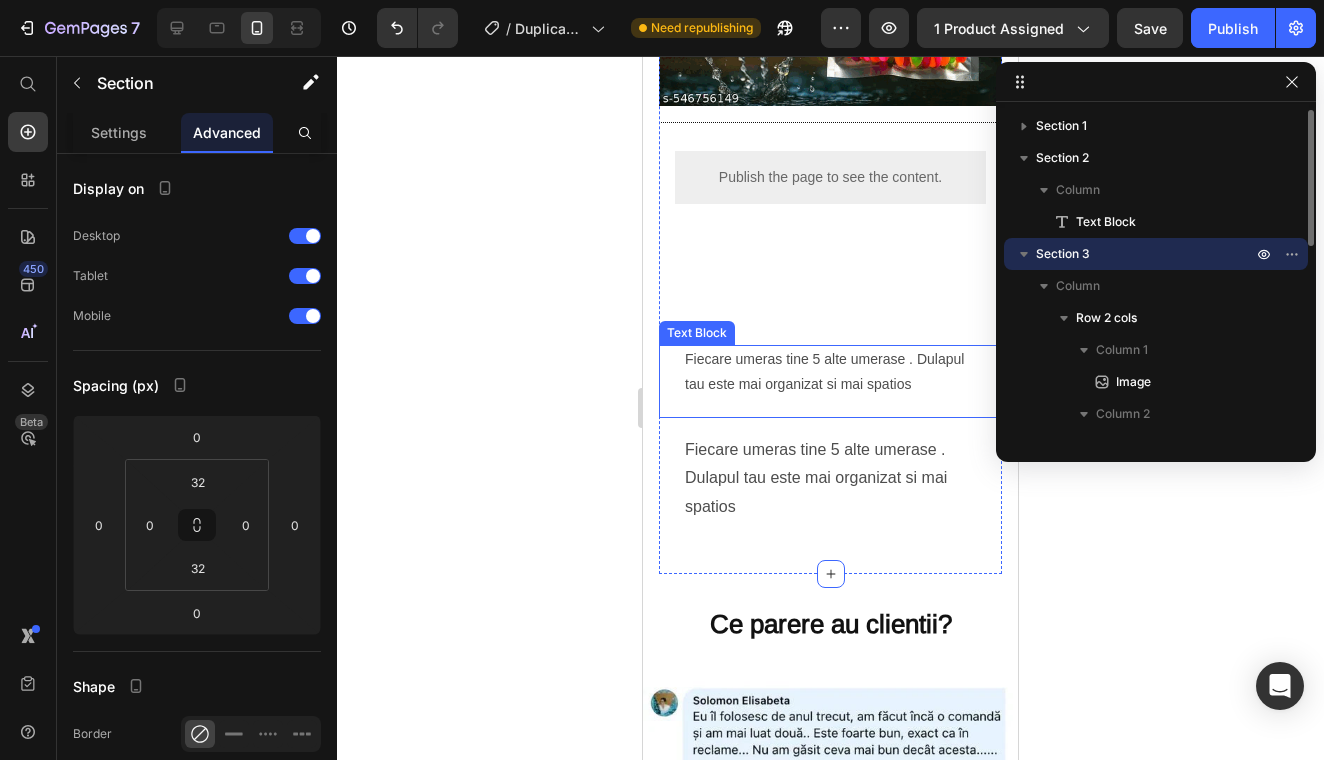 scroll, scrollTop: 442, scrollLeft: 0, axis: vertical 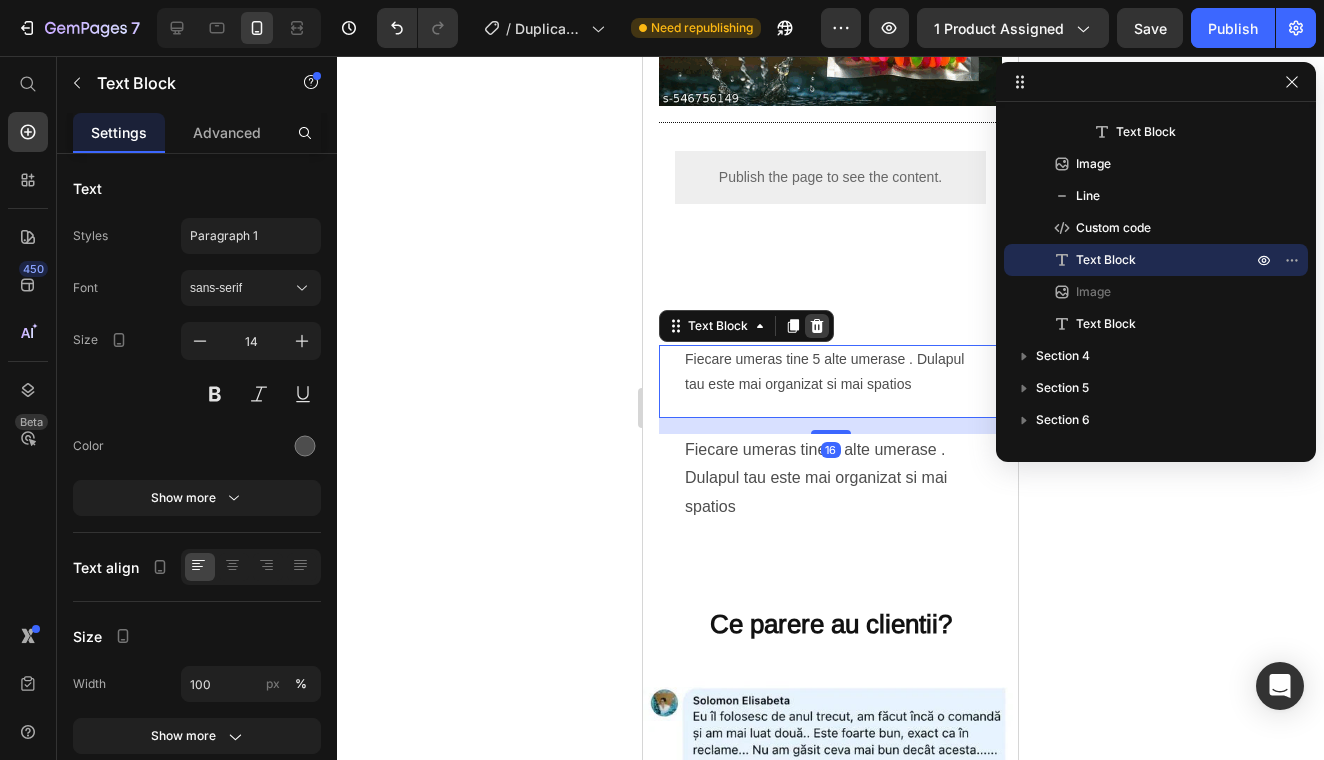 click 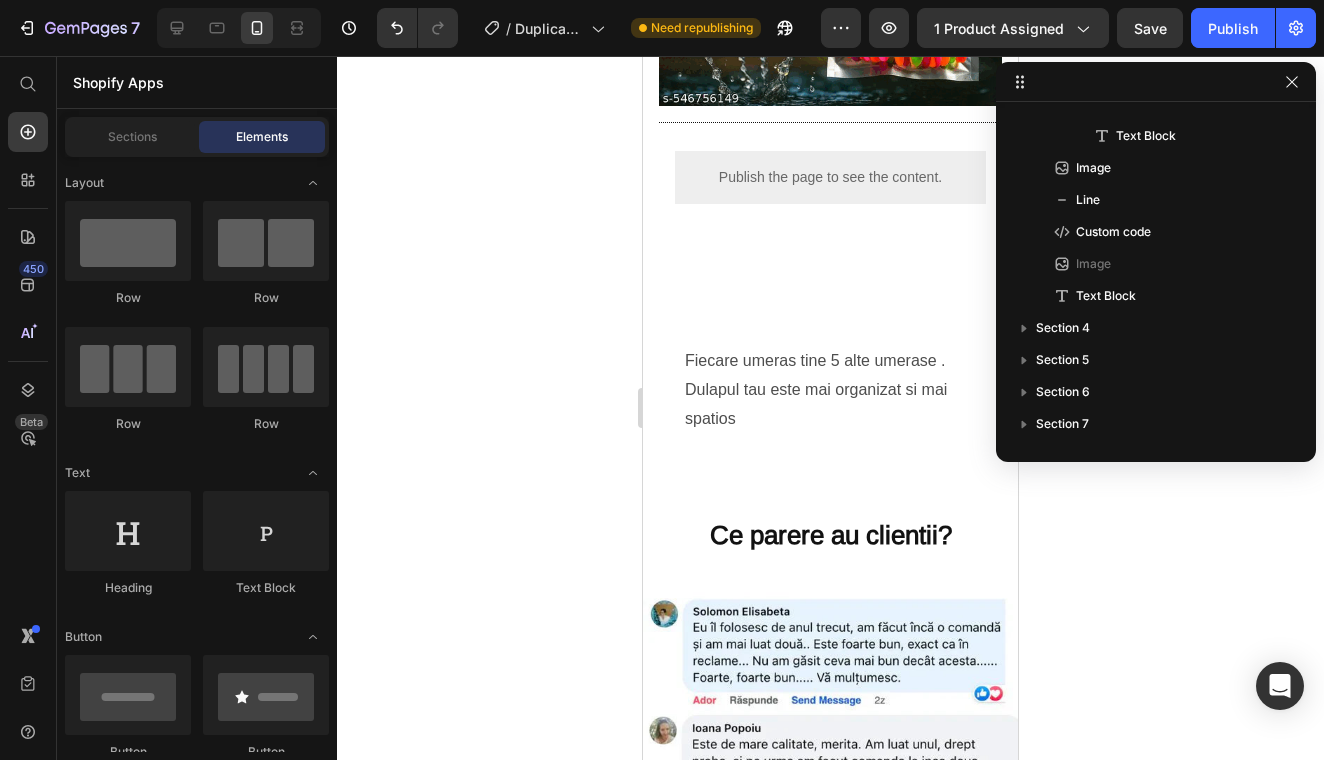 scroll, scrollTop: 438, scrollLeft: 0, axis: vertical 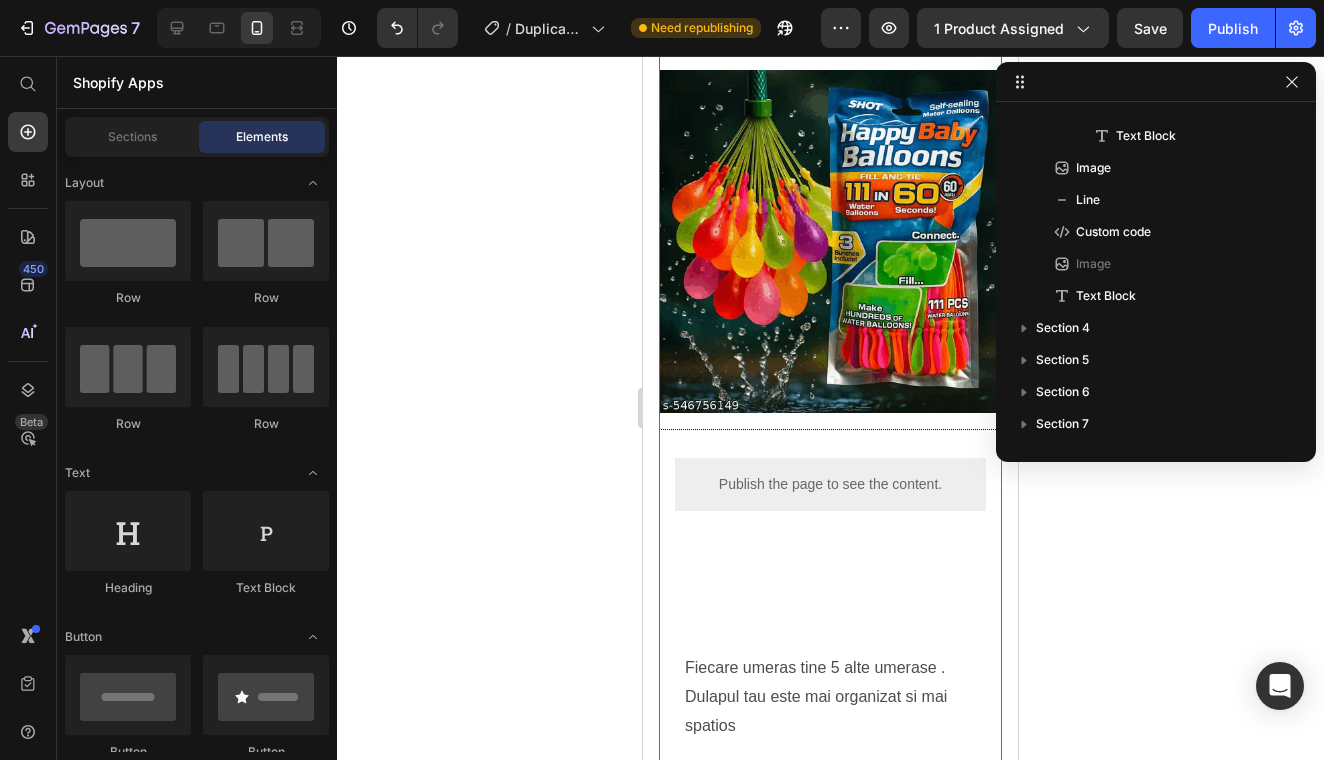 click on "Image Toate hainele , un singur dulap Heading Toate hainele , un singur dulap Heading Fiecare umeras tine 5 alte umerase . Dulapul tau este mai organizat si mai spatios Text Block
Publish the page to see the content.
Custom Code STOC LIMITAT!  ULTIMELE 7  Seturi Text Block Row Image                Title Line
Publish the page to see the content.
Custom code Image Fiecare umeras tine 5 alte umerase . Dulapul tau este mai organizat si mai spatios Text Block" at bounding box center (830, 85) 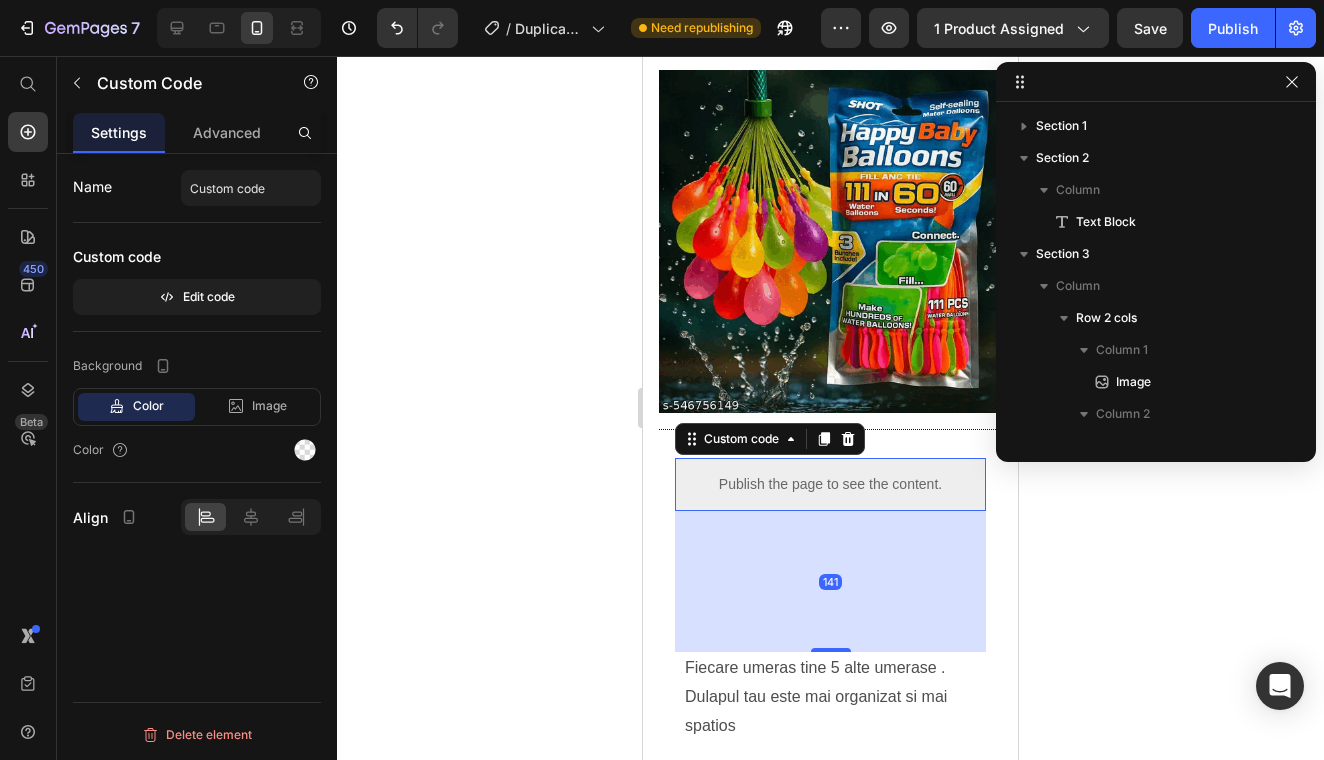 scroll, scrollTop: 410, scrollLeft: 0, axis: vertical 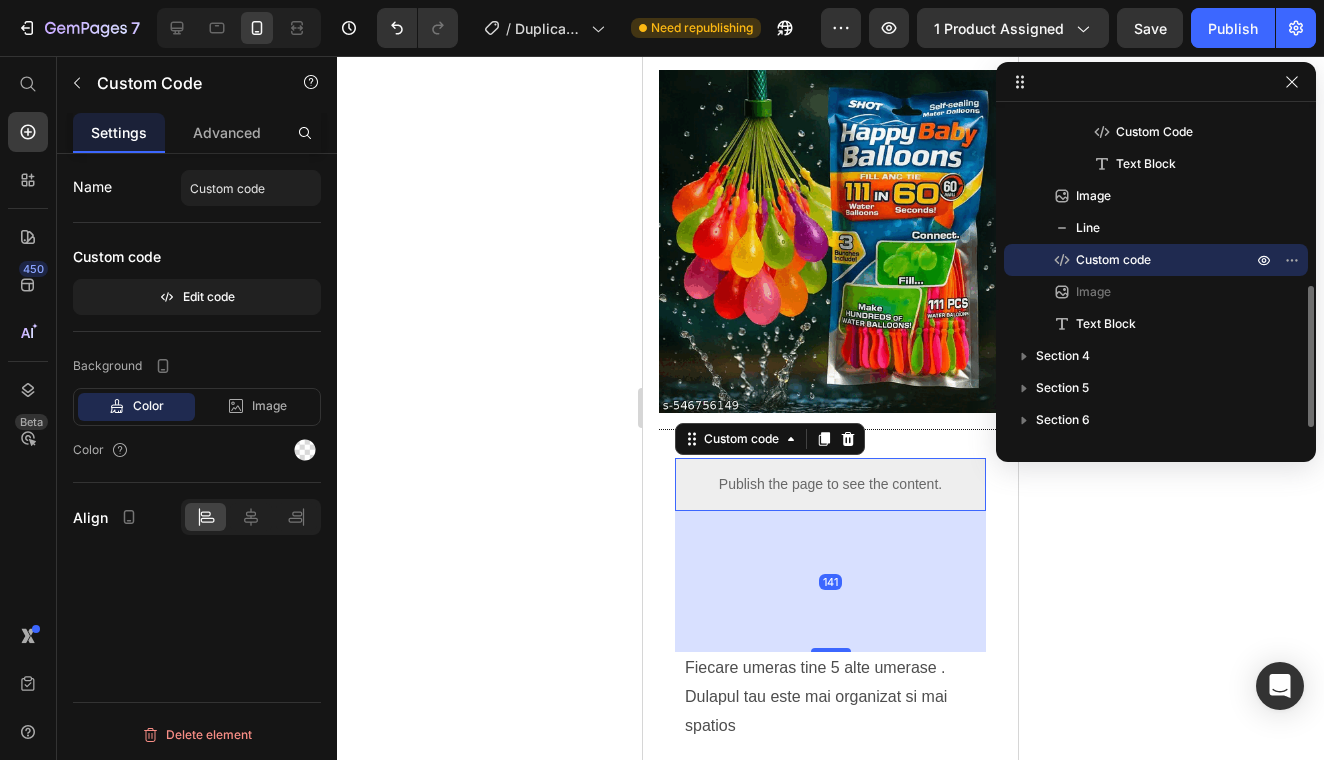 click on "Publish the page to see the content." at bounding box center [830, 484] 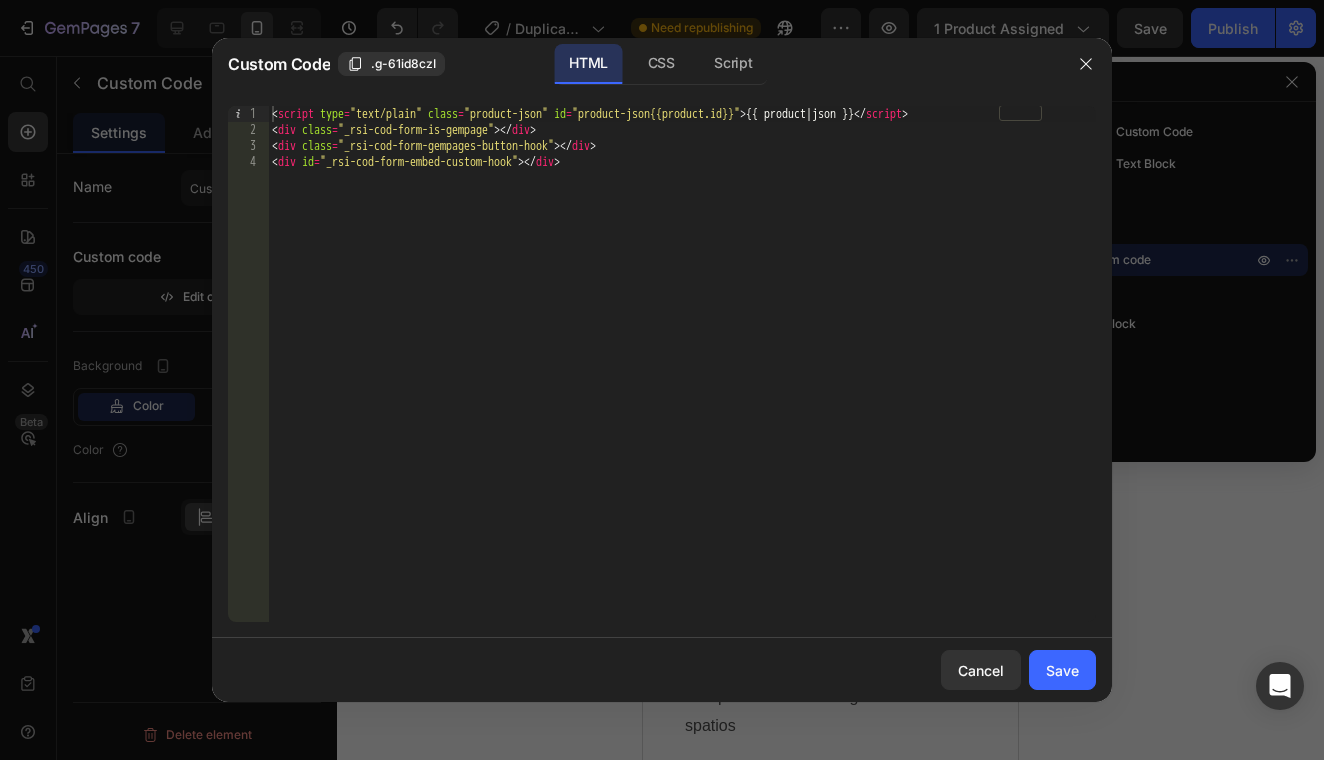 type on "<div id="_rsi-cod-form-embed-custom-hook"></div>" 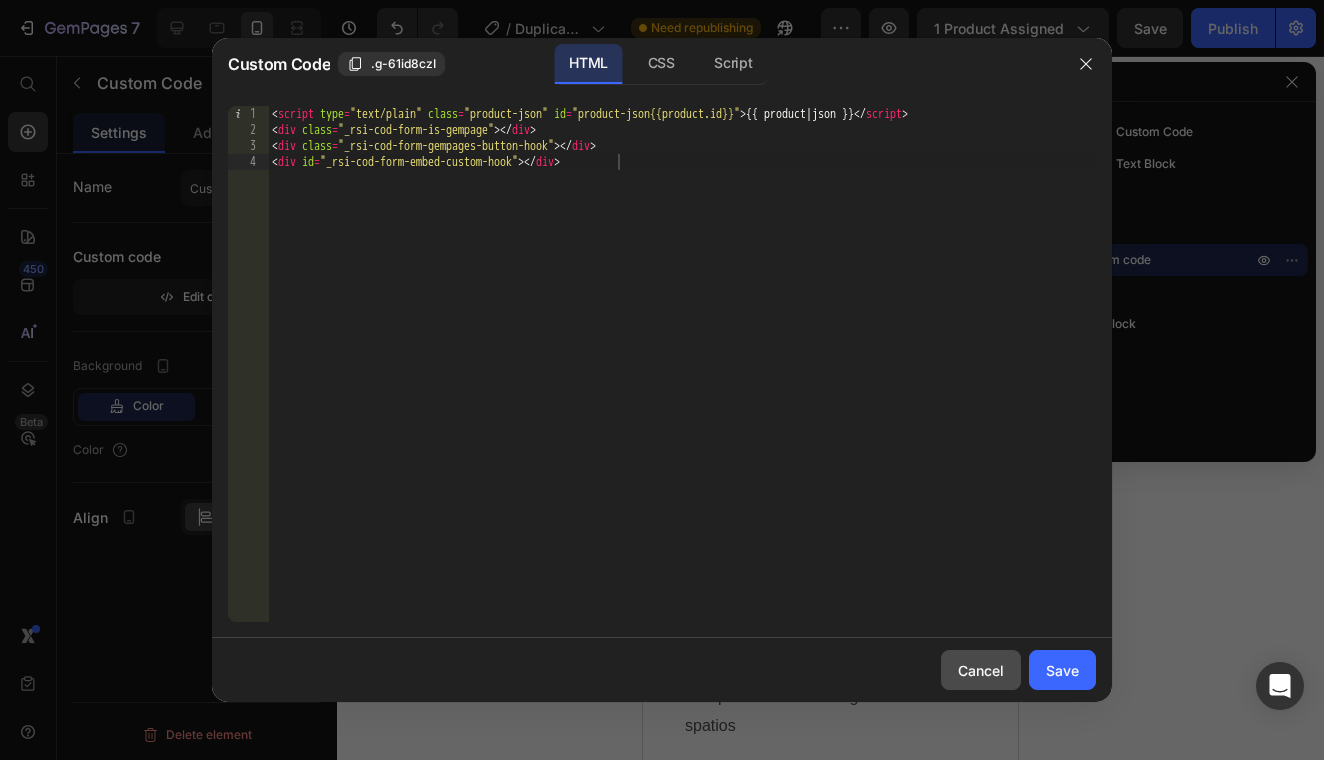 click on "Cancel" at bounding box center [981, 670] 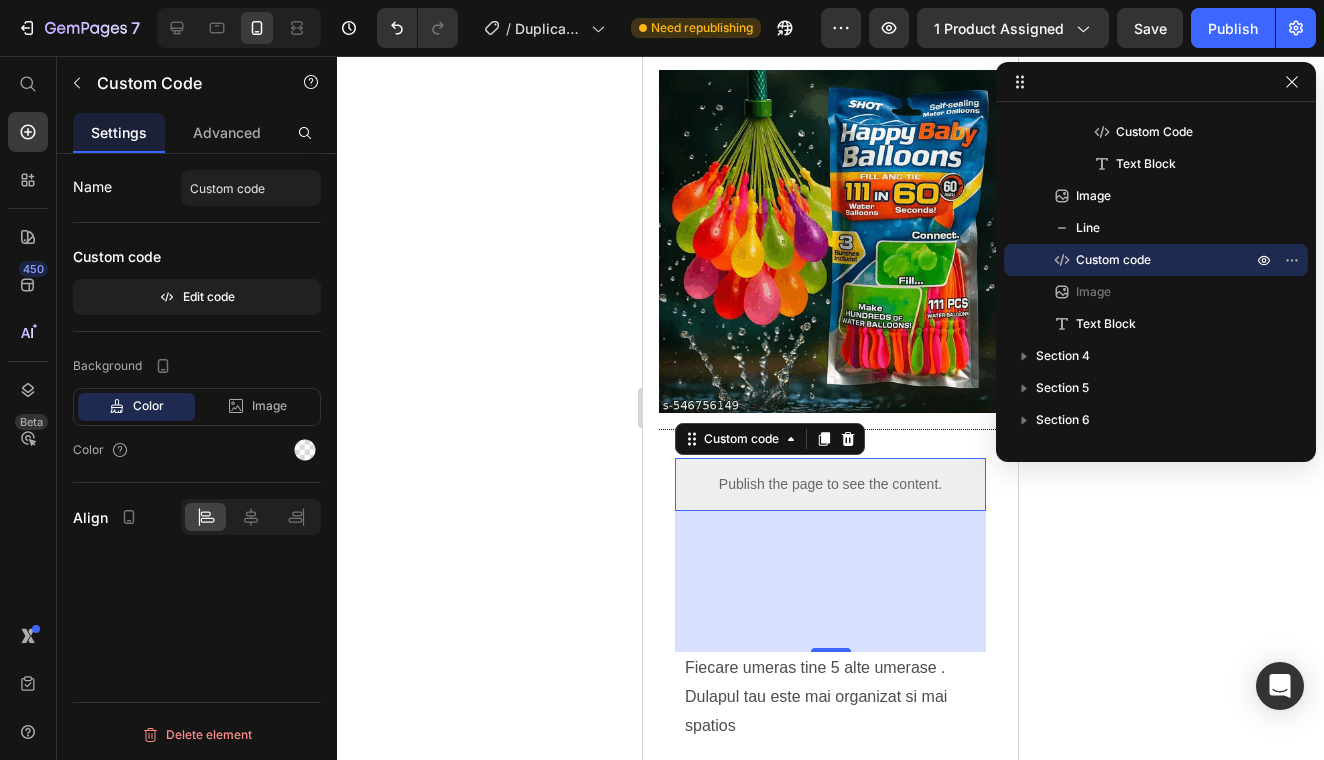 click on "Publish the page to see the content." at bounding box center [830, 484] 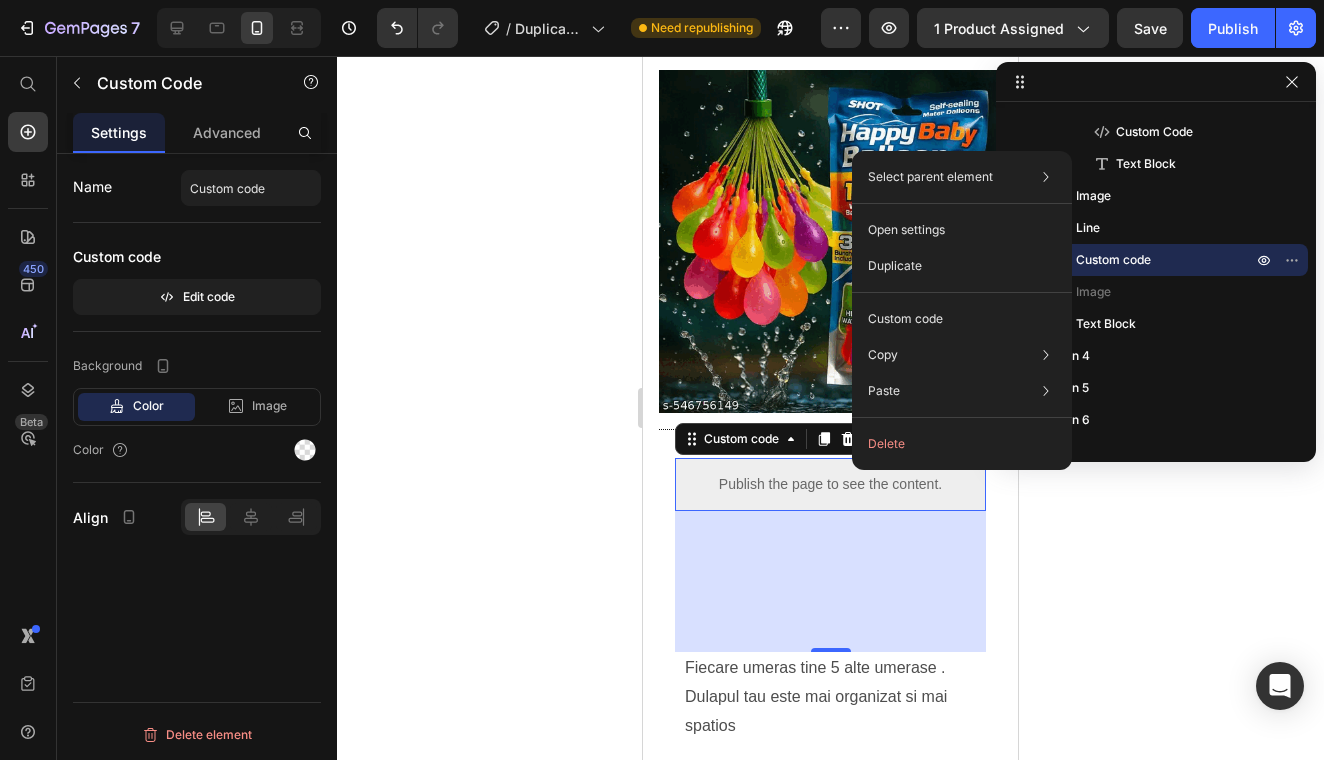 click 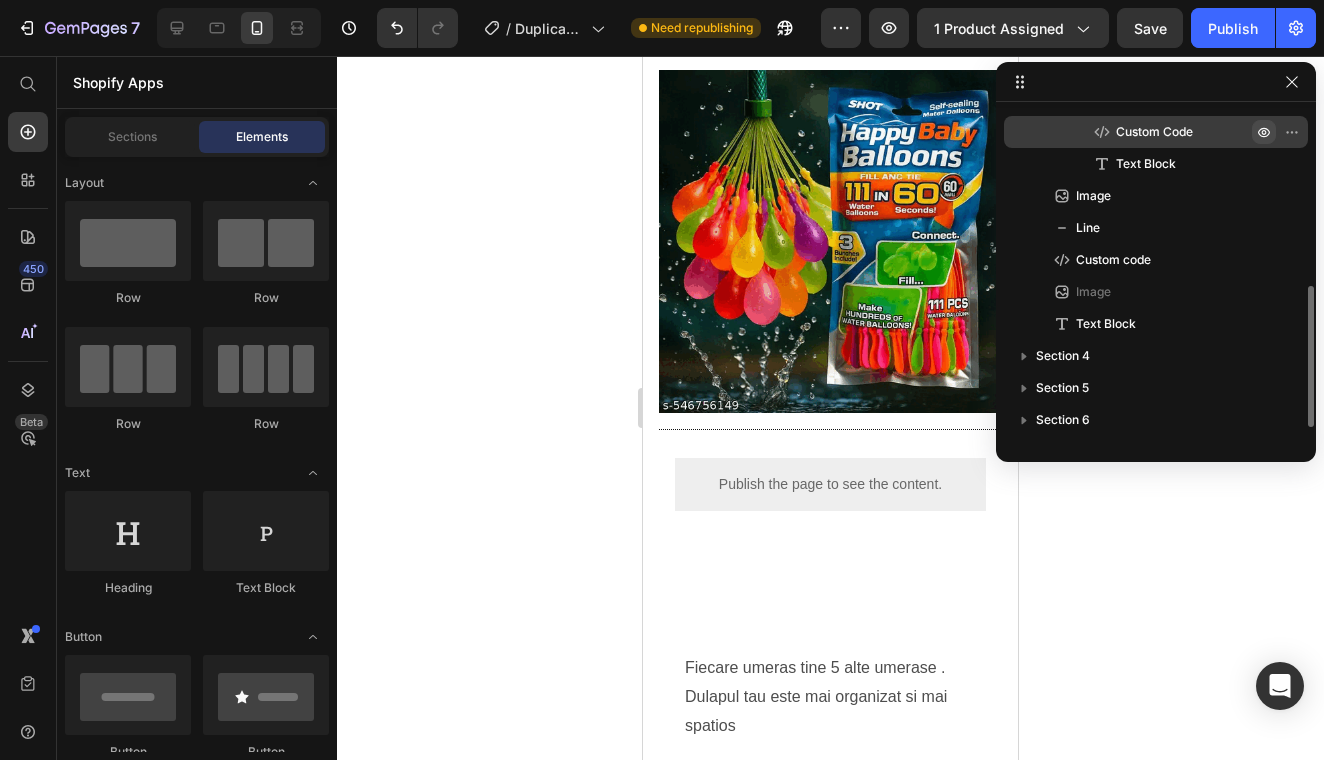click 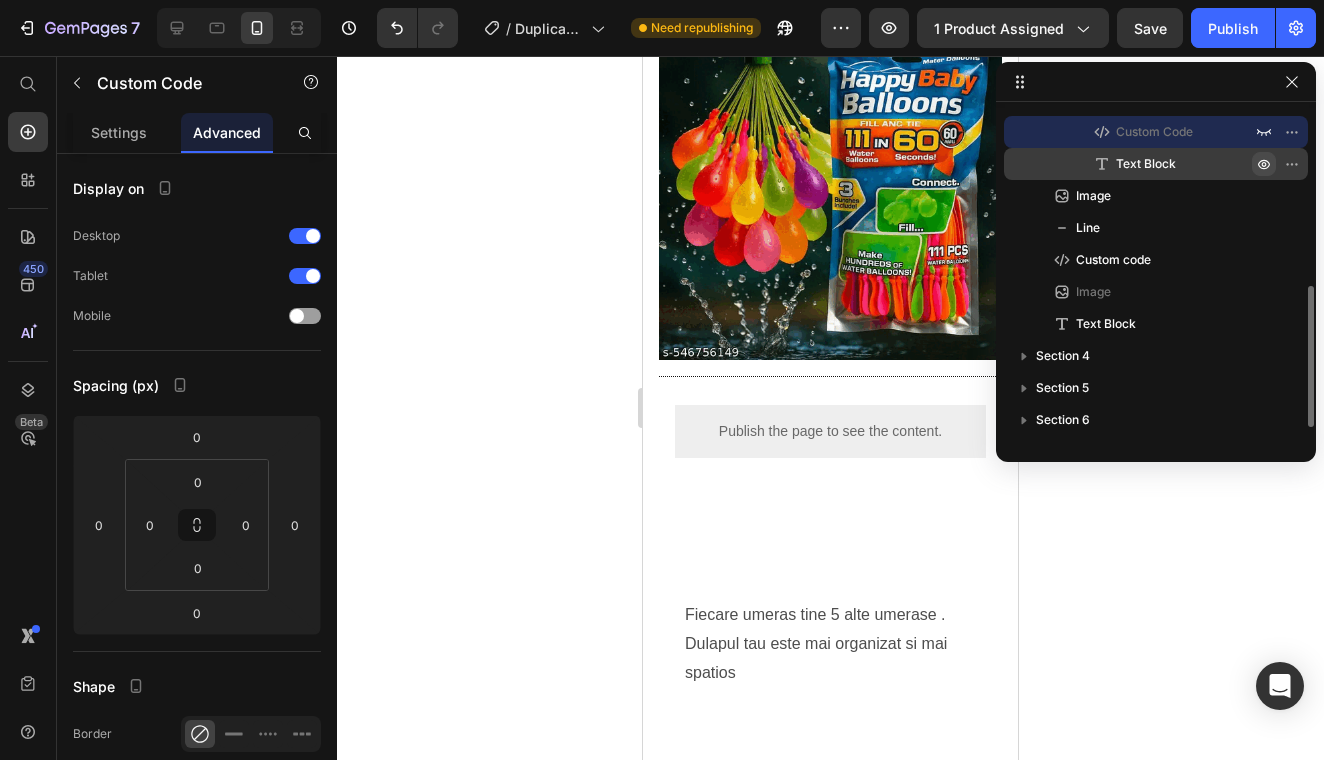 click 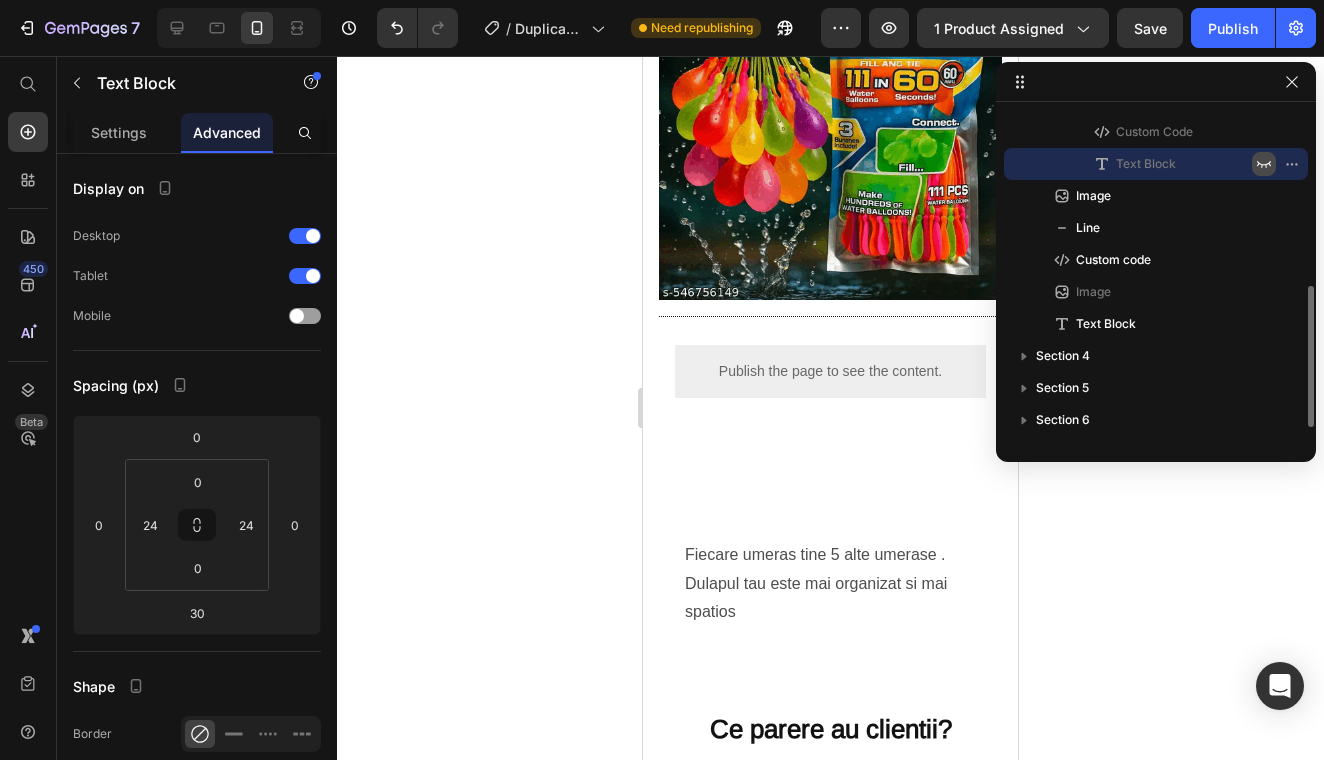 click 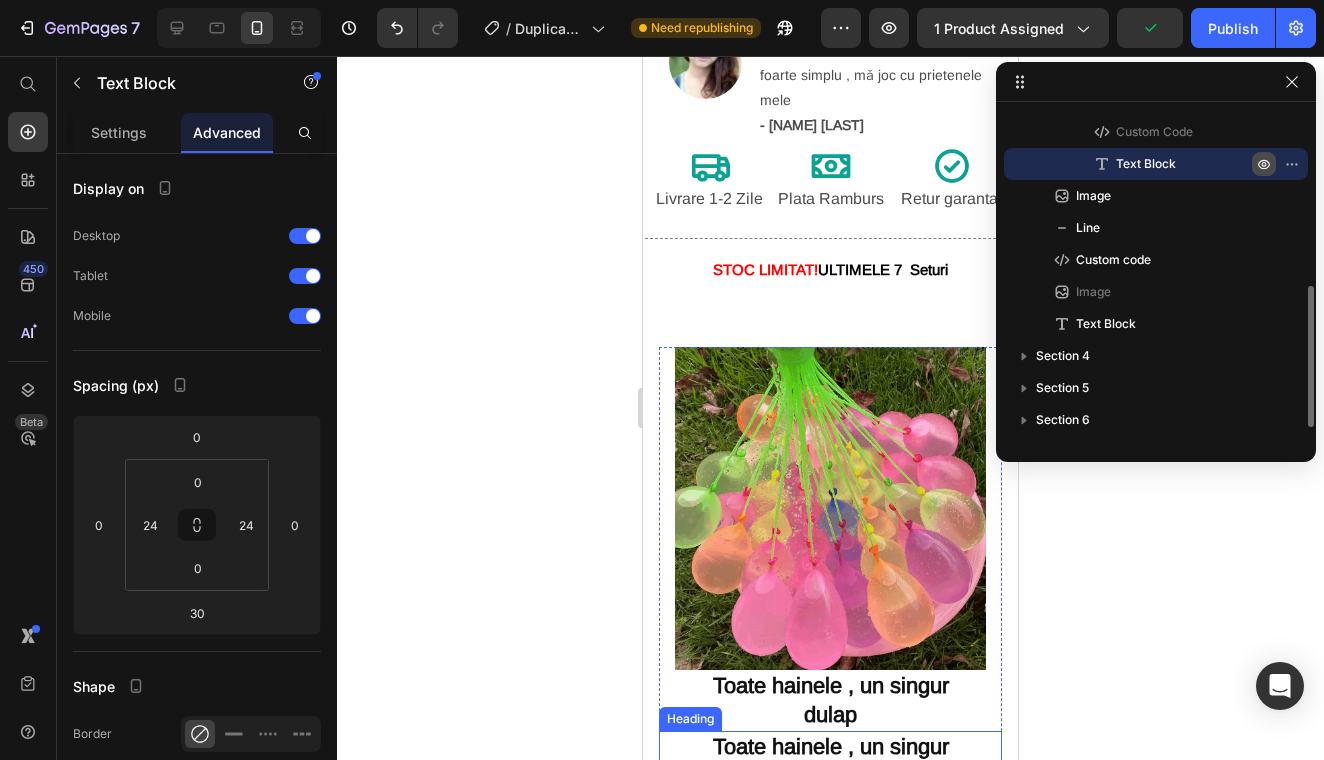 scroll, scrollTop: 897, scrollLeft: 0, axis: vertical 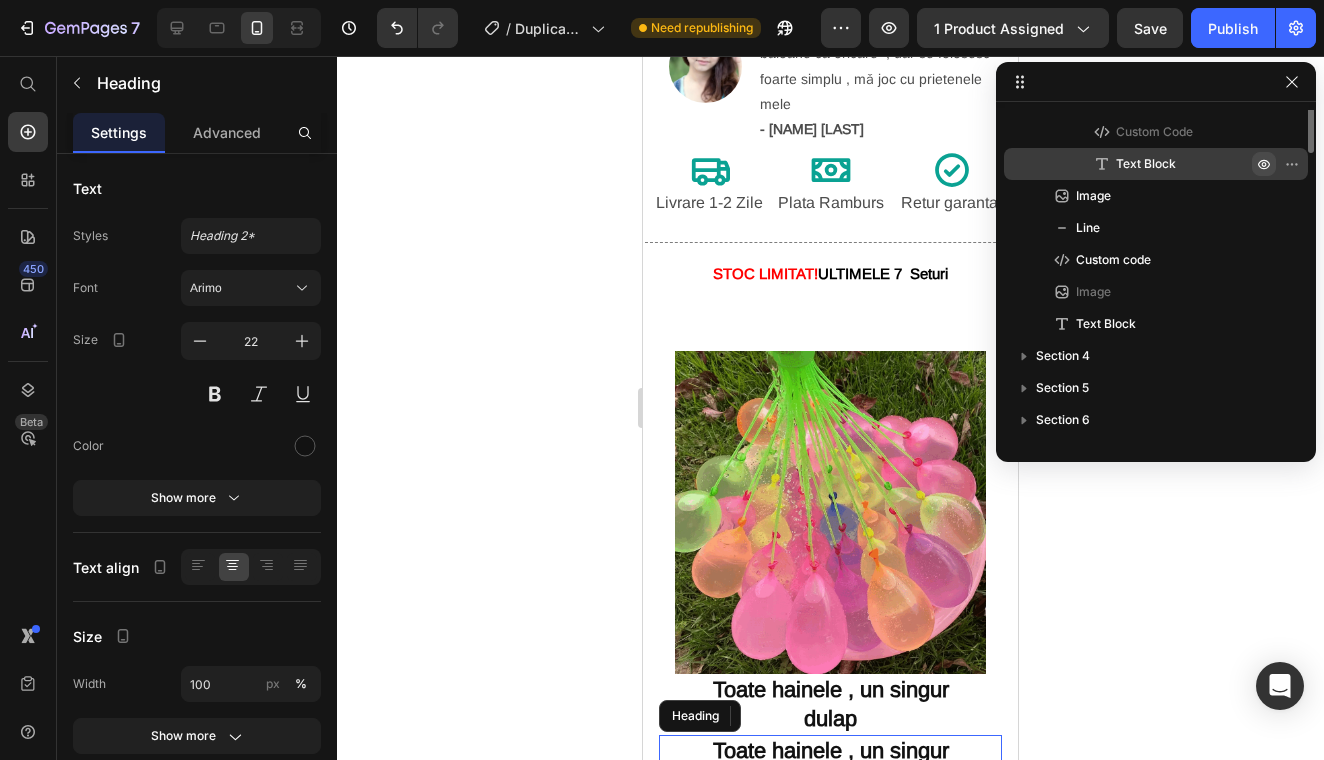 click on "Toate hainele , un singur dulap" at bounding box center (831, 765) 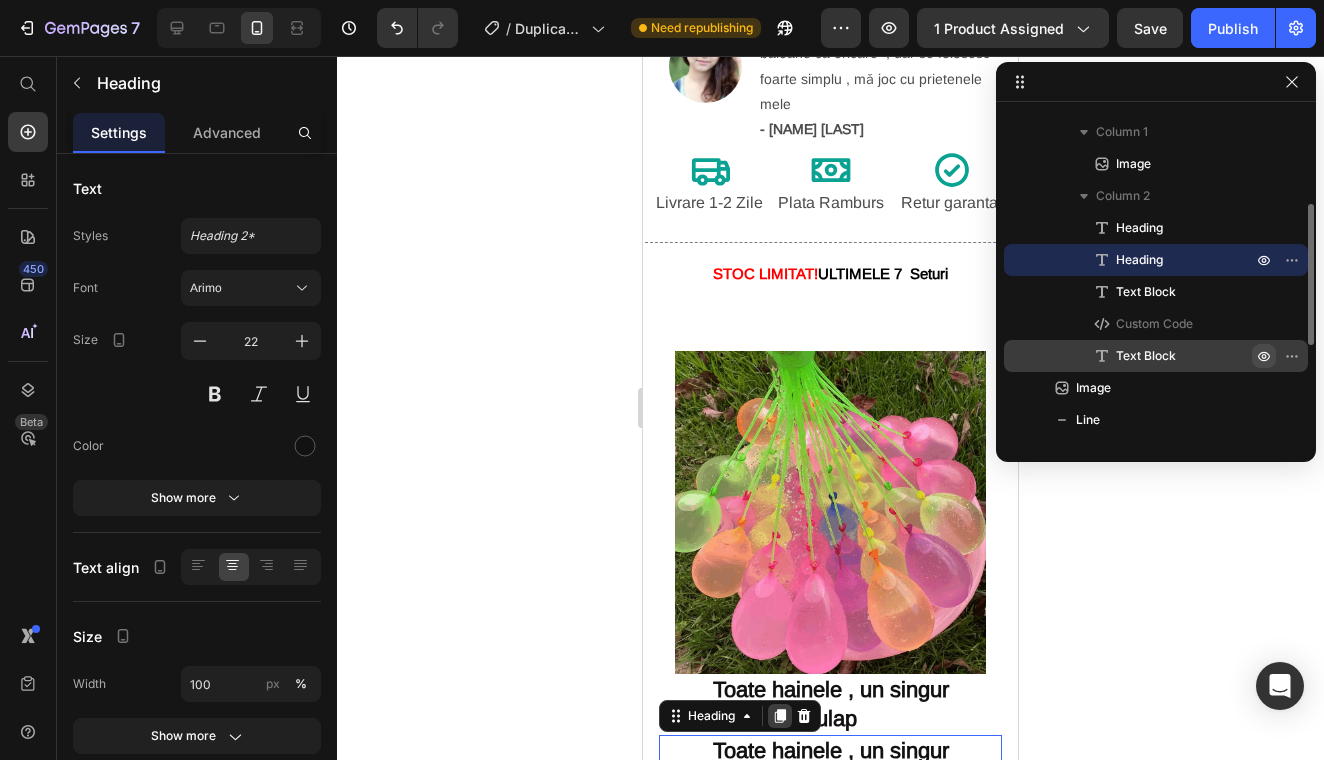 click 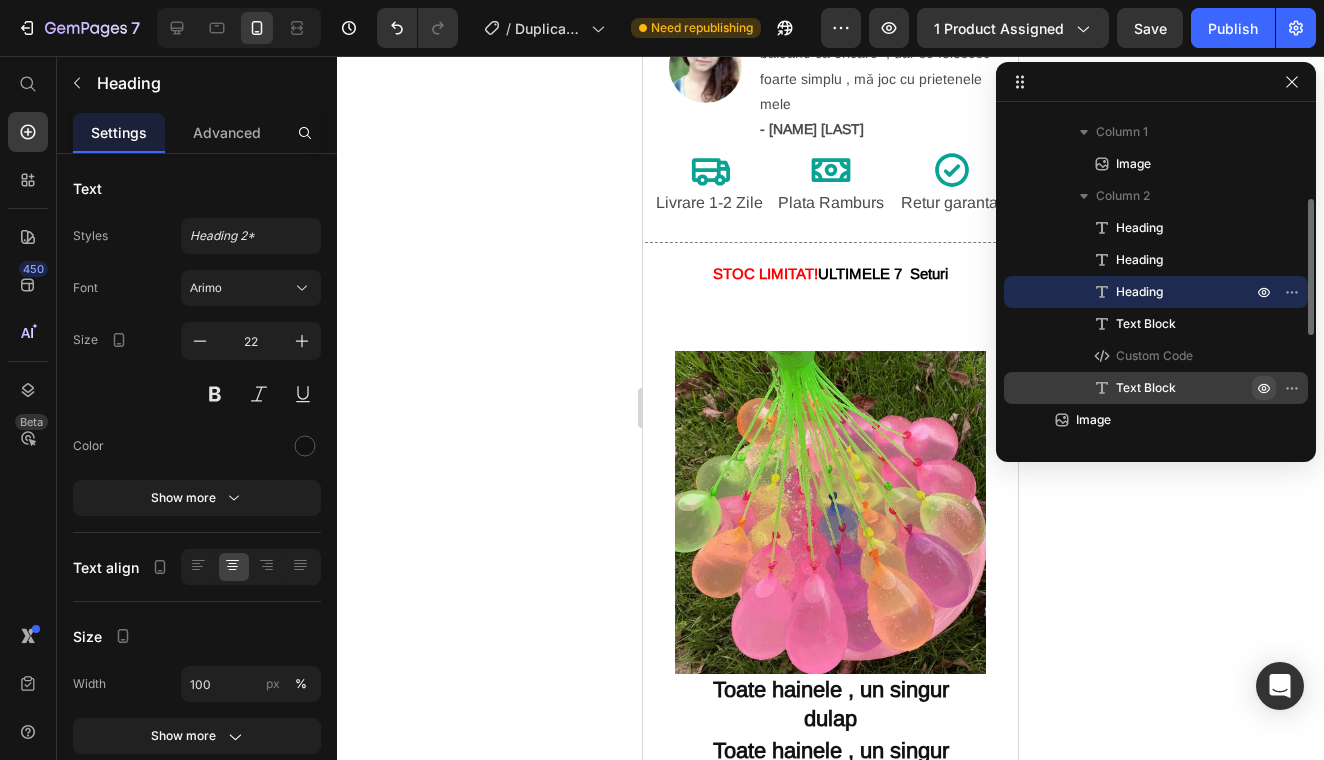 click 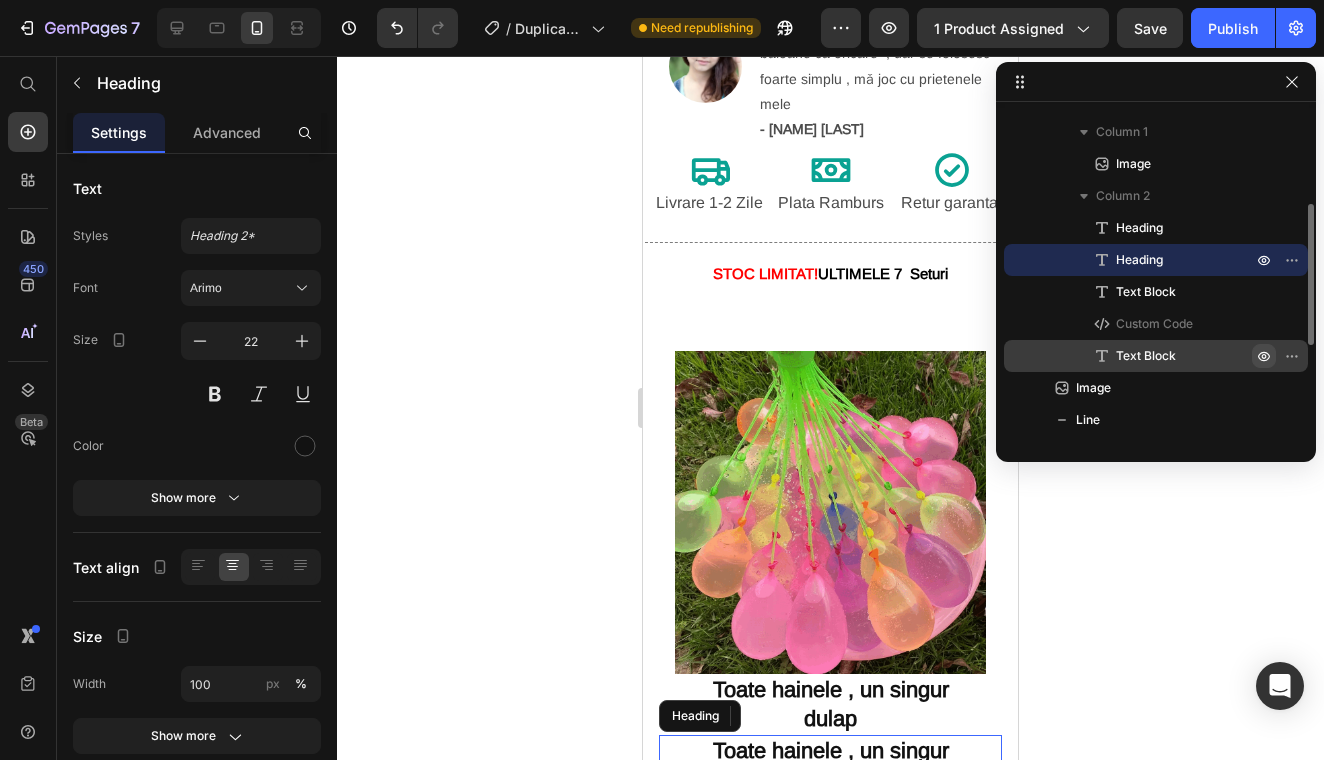 click on "Toate hainele , un singur dulap" at bounding box center (831, 765) 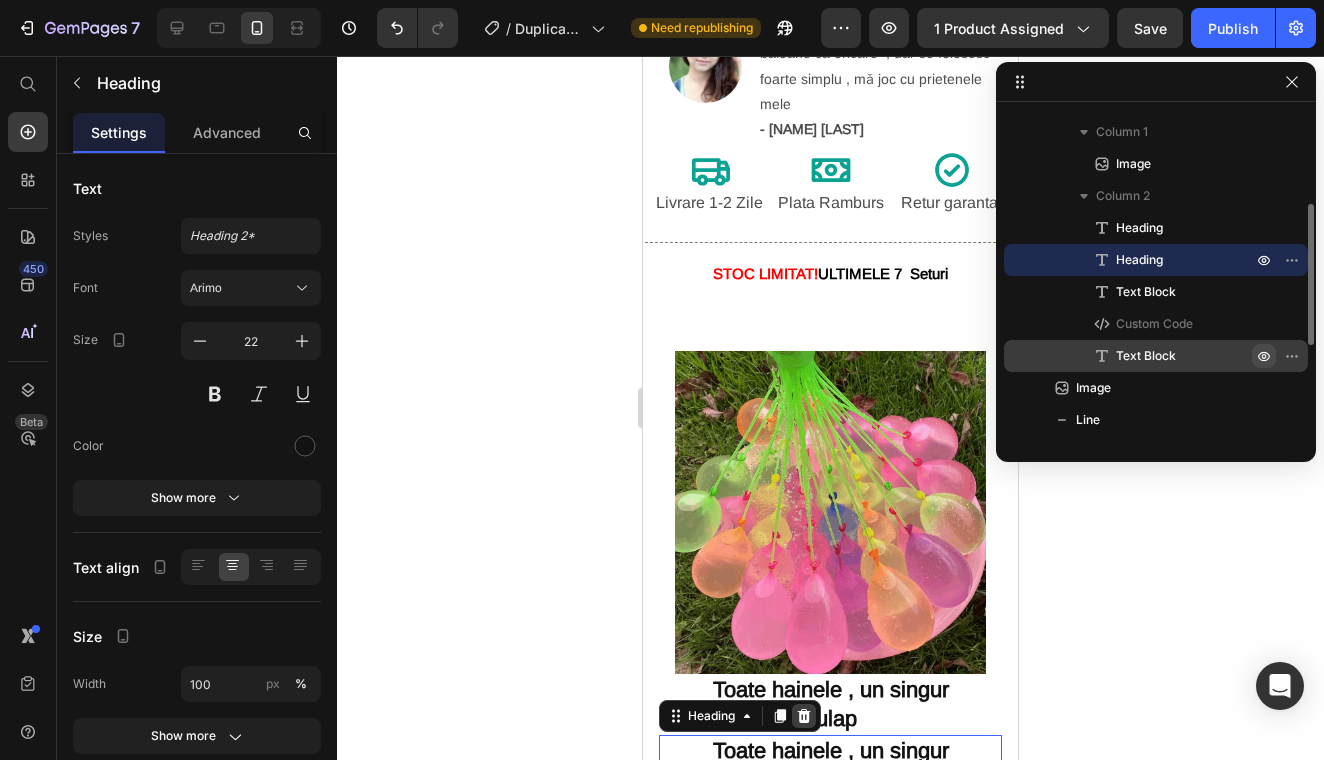 click 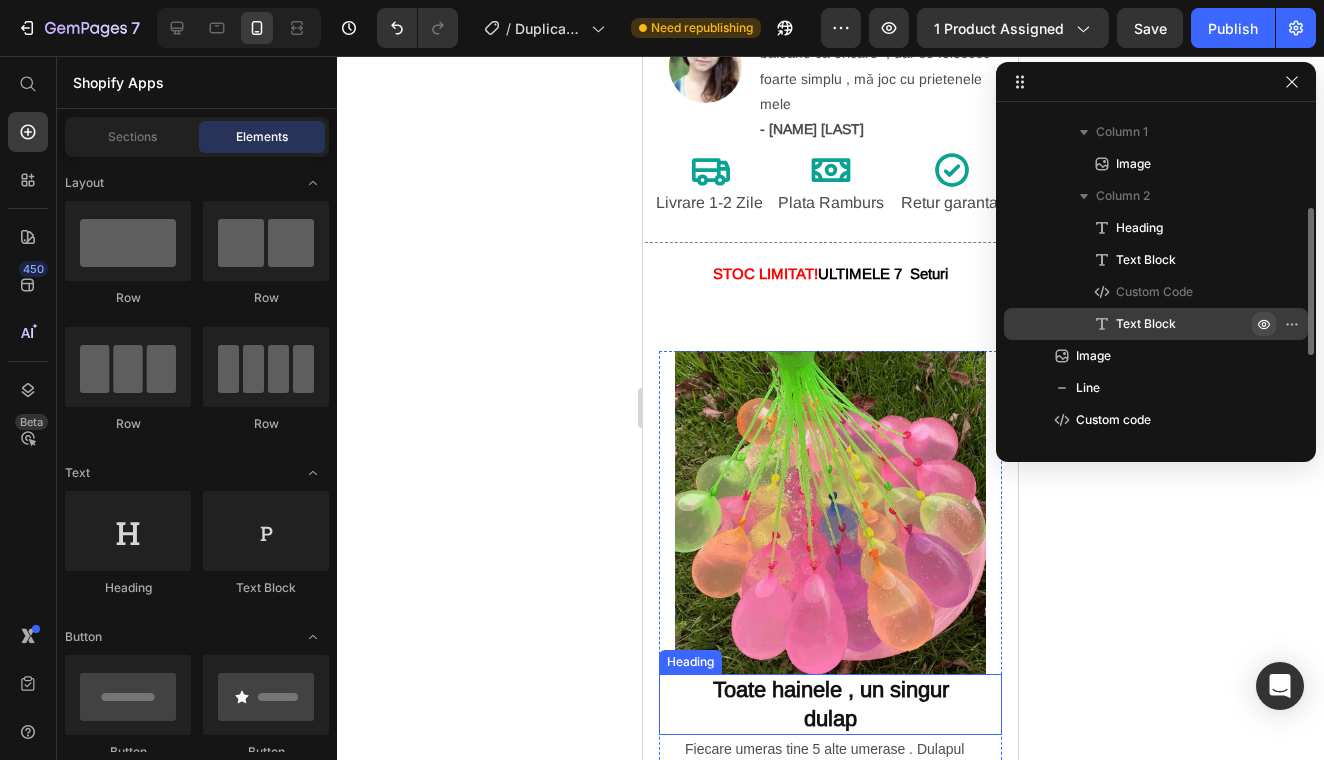 click on "Toate hainele , un singur dulap" at bounding box center [831, 704] 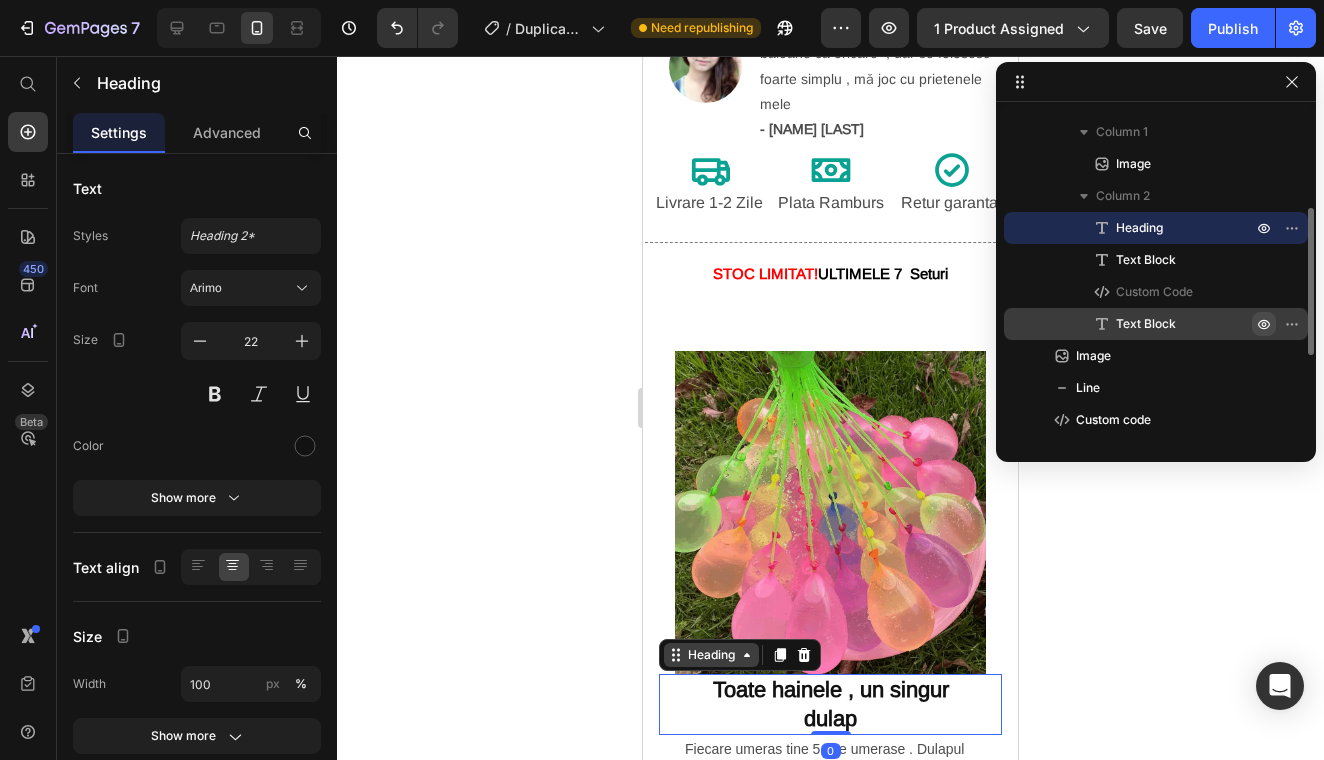 click 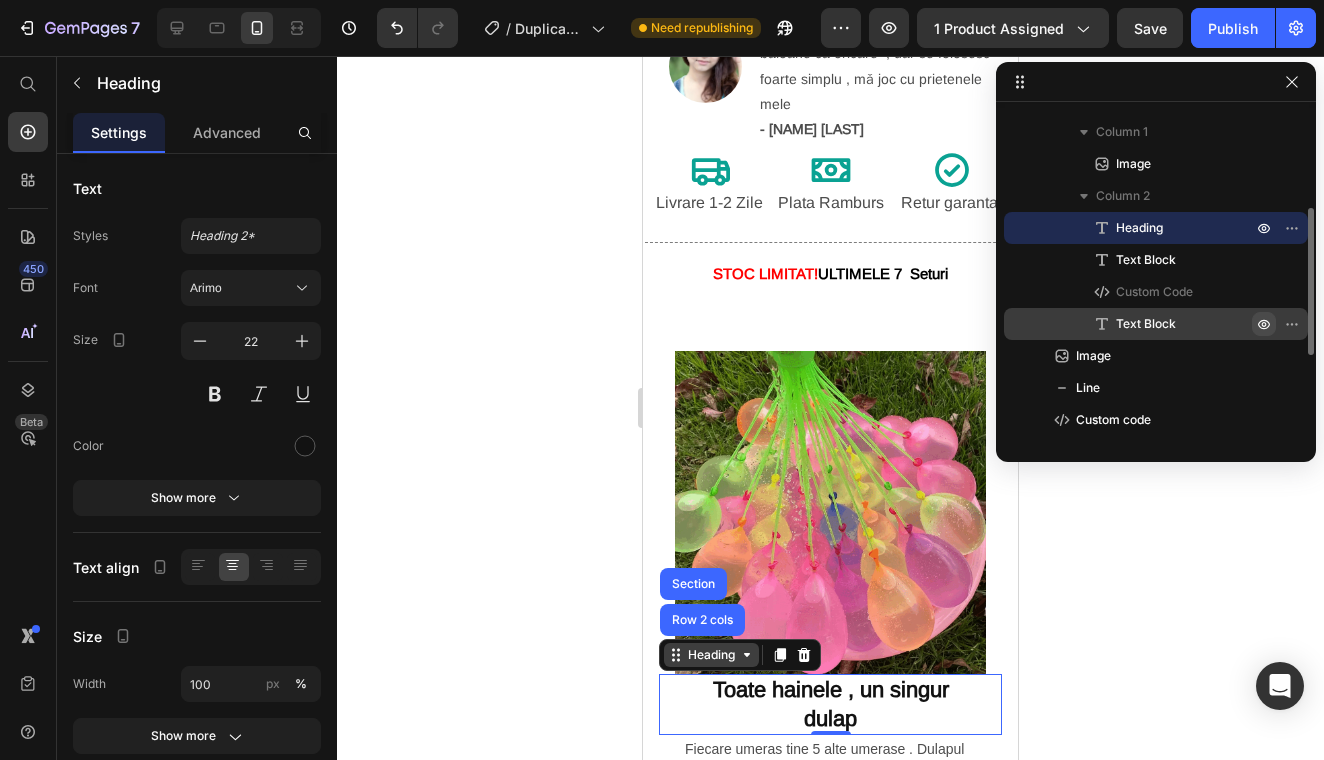 click on "Heading" at bounding box center [711, 655] 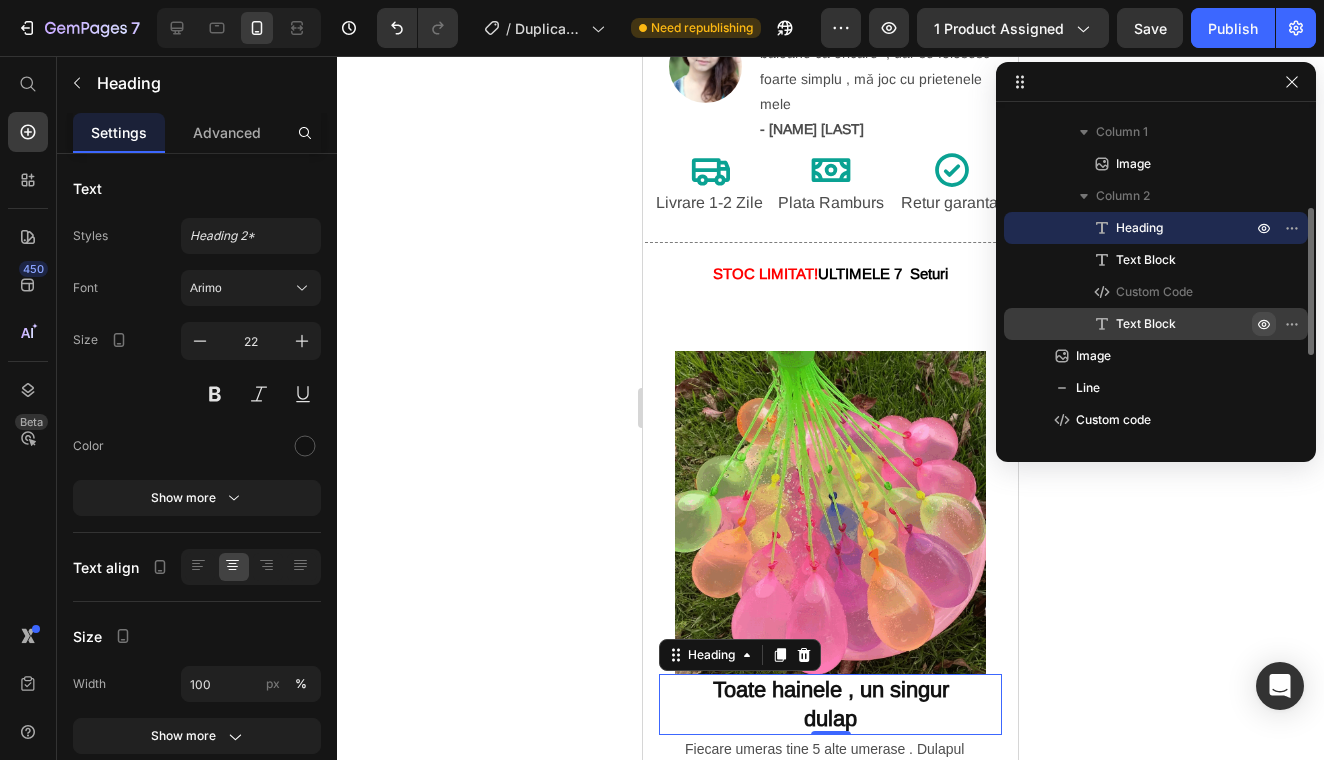 click on "Heading" at bounding box center [740, 655] 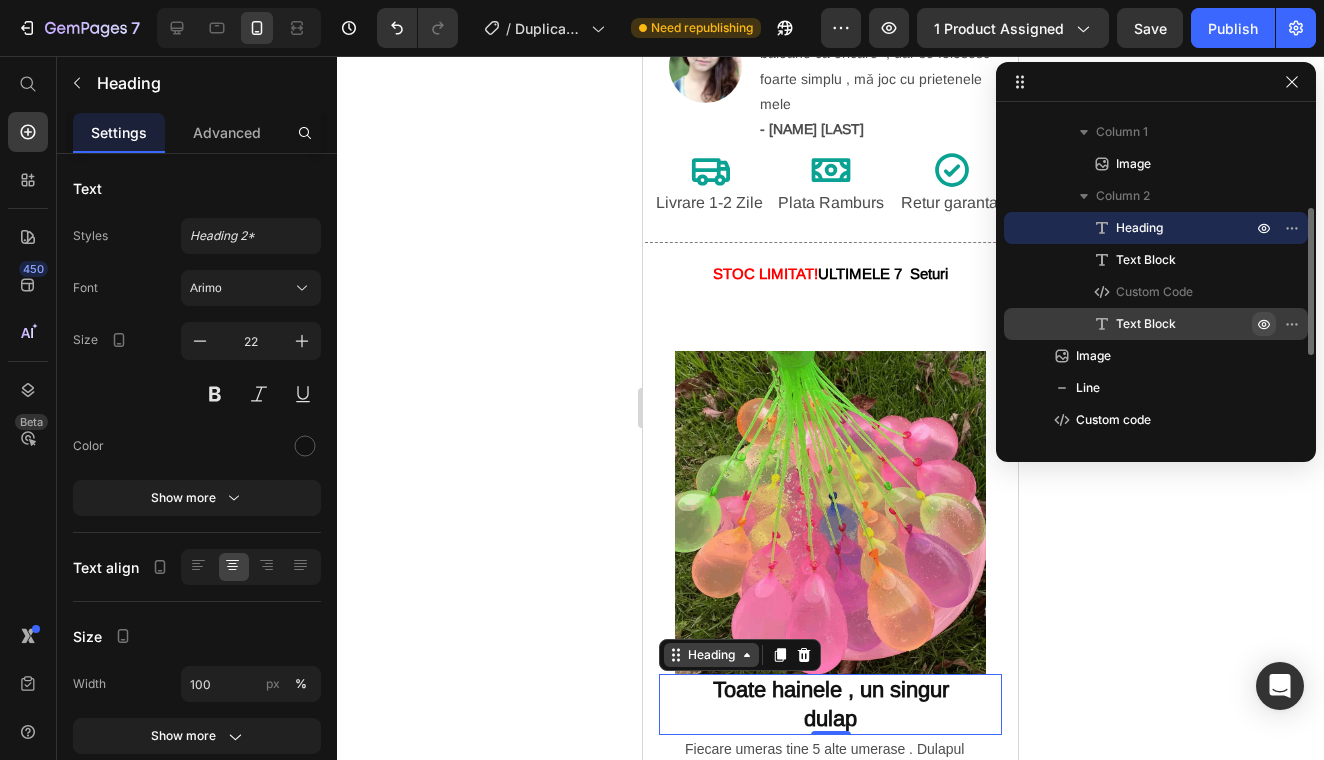 click 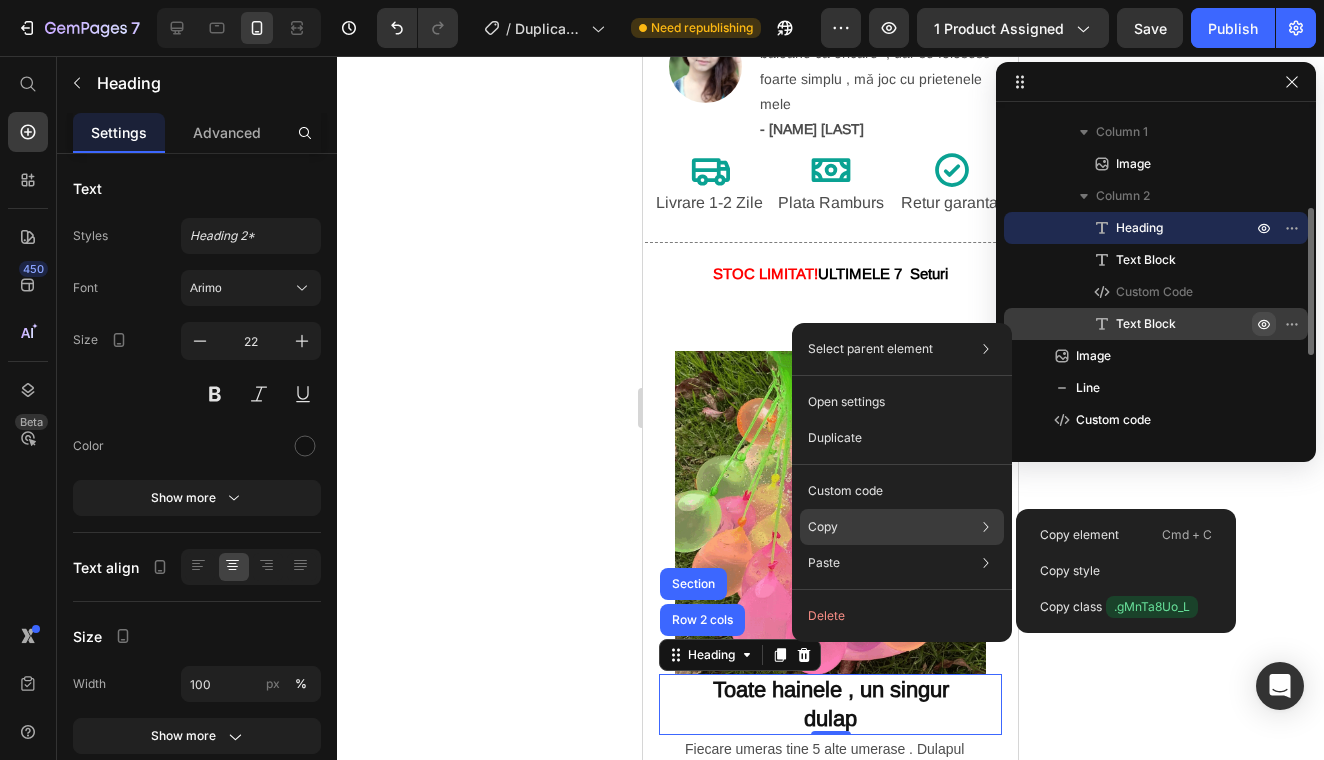 click on "Copy Copy element  Cmd + C Copy style  Copy class  .gMnTa8Uo_L" 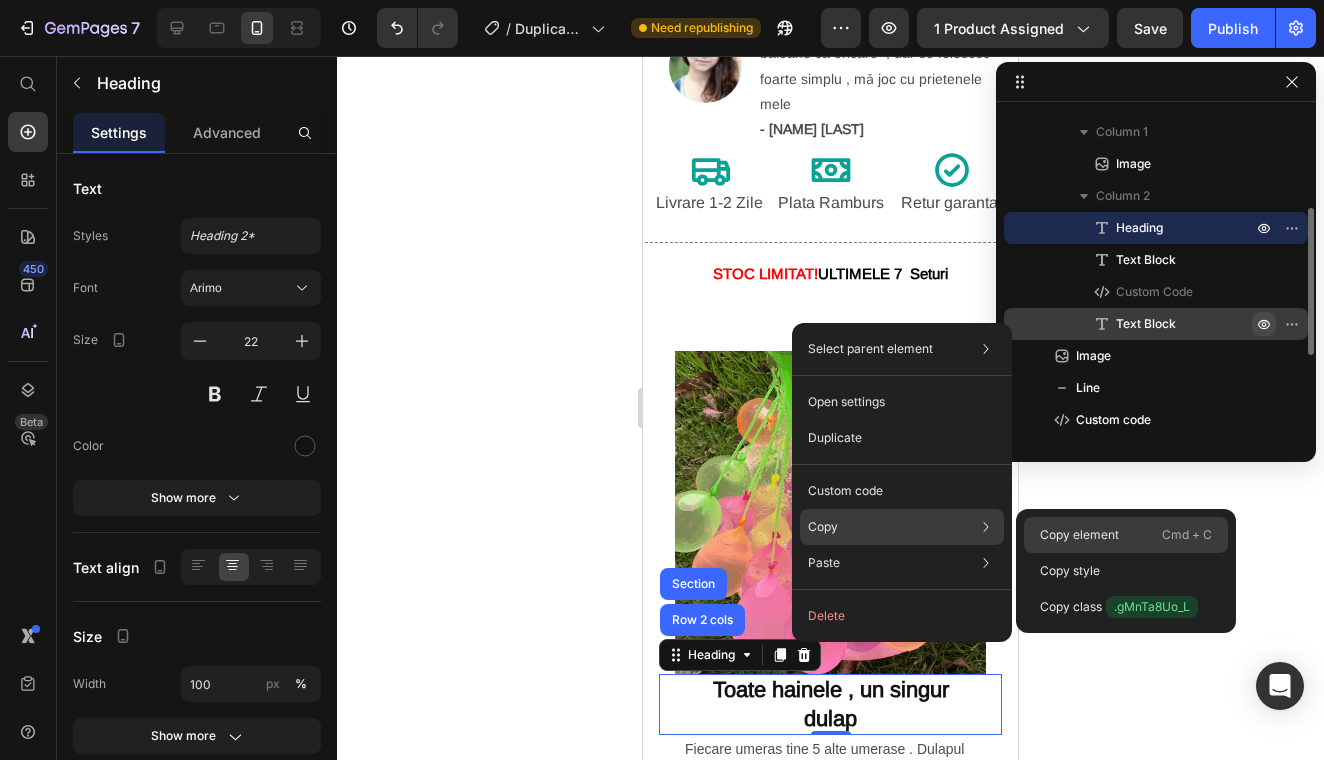 click on "Copy element  Cmd + C" 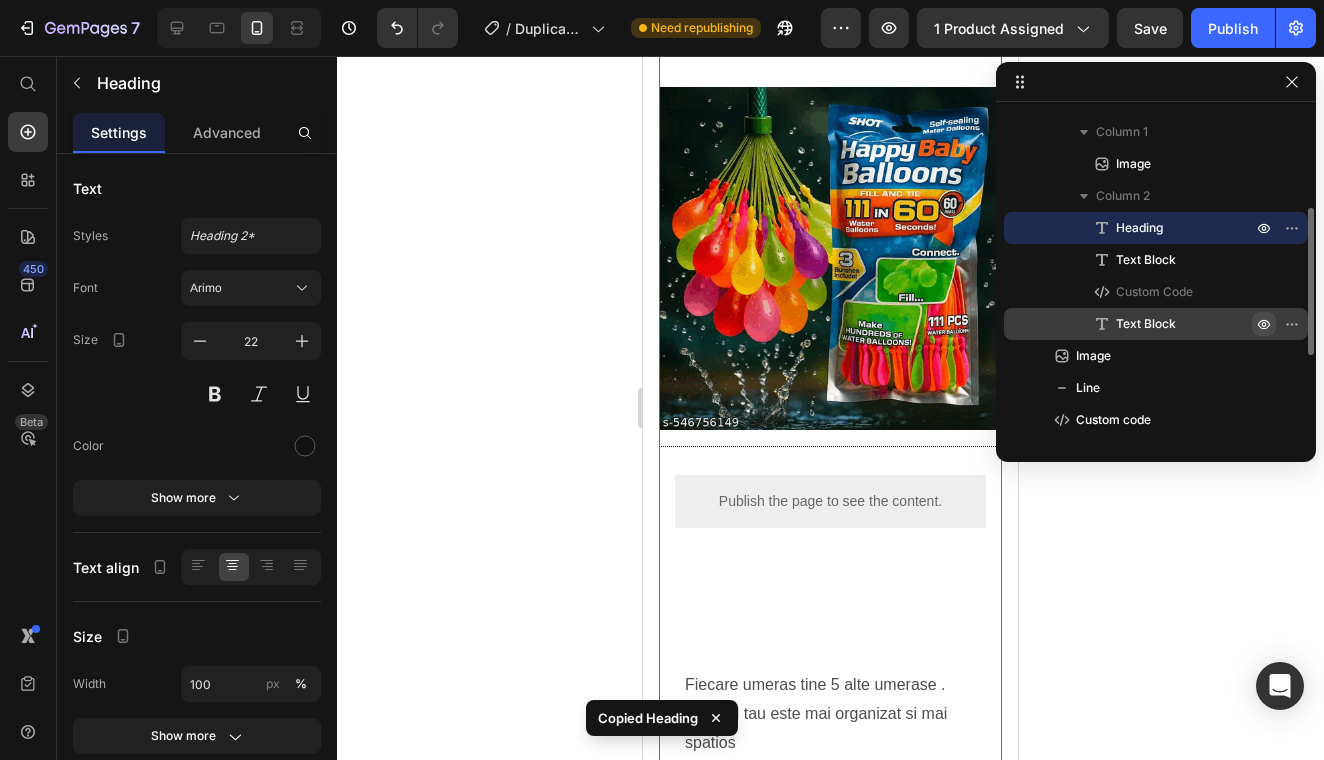 scroll, scrollTop: 1357, scrollLeft: 0, axis: vertical 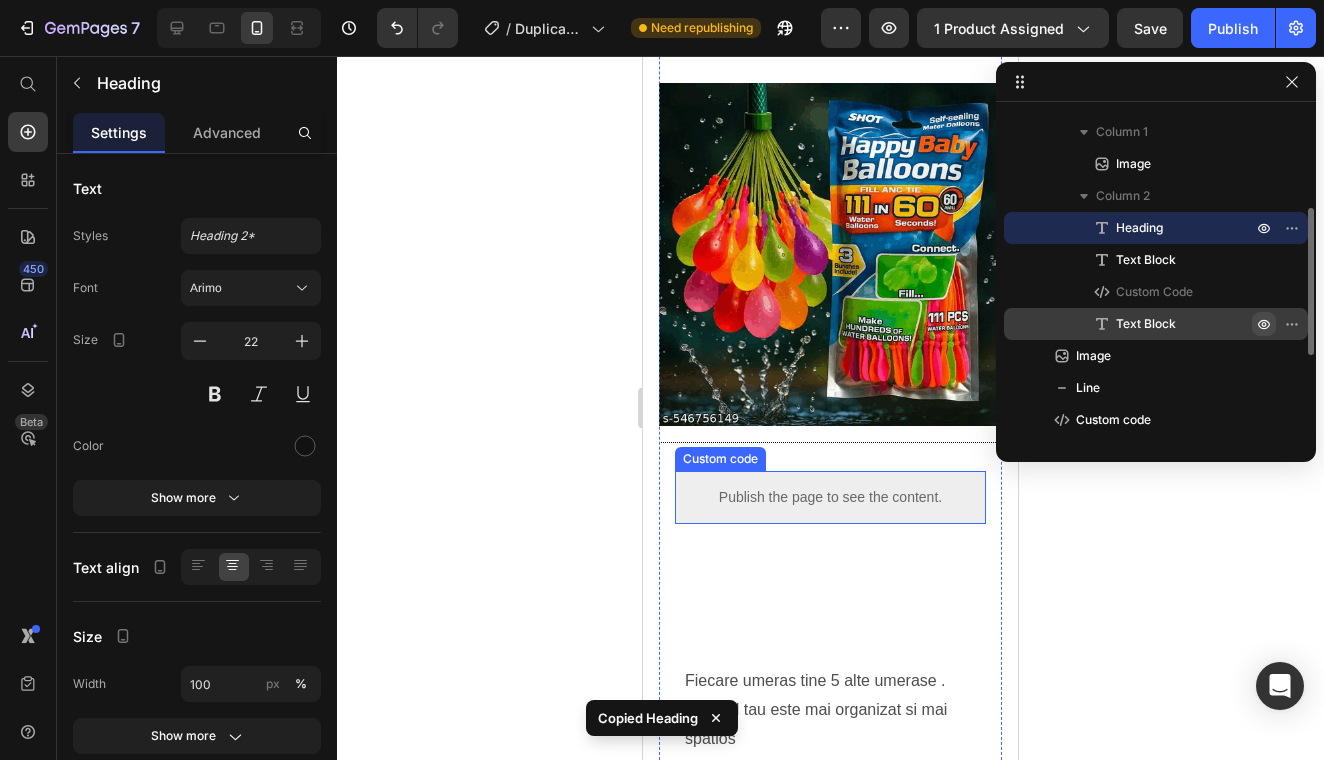 click on "Publish the page to see the content." at bounding box center (830, 497) 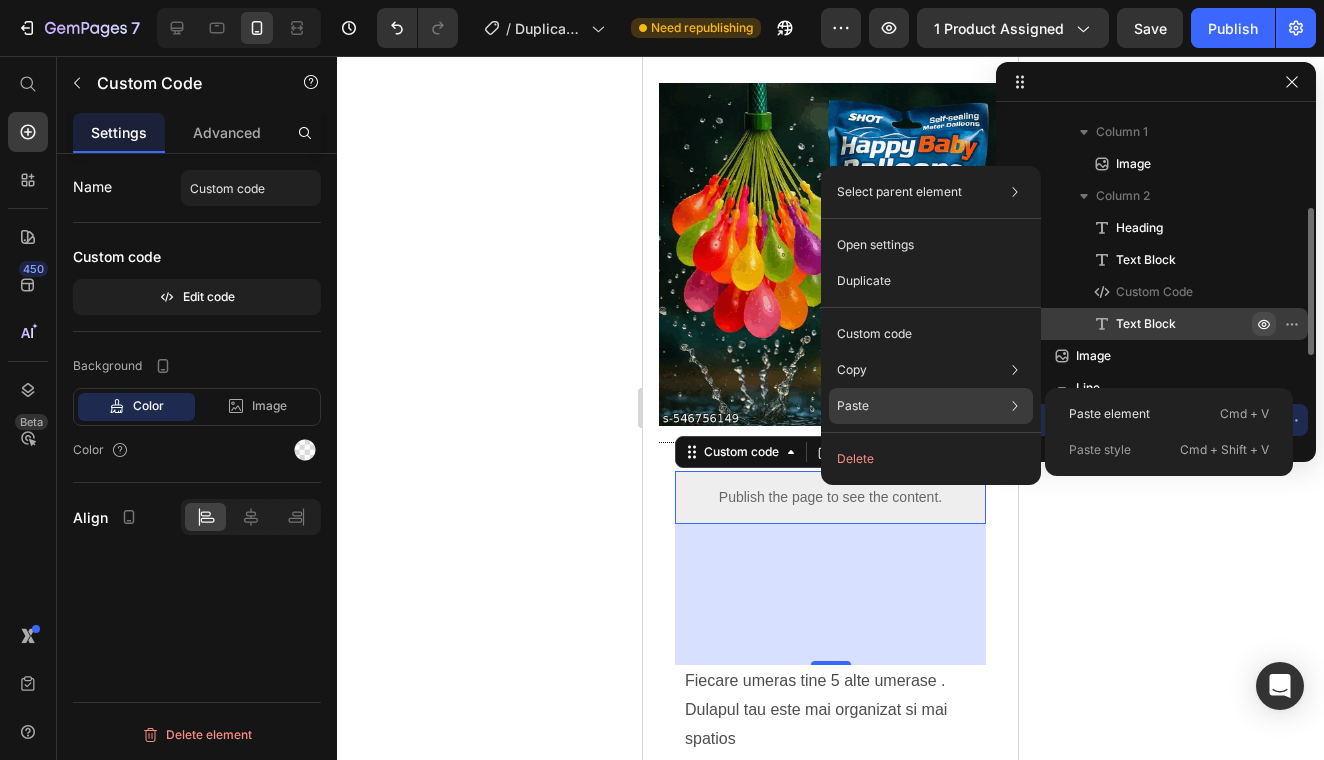 click on "Paste Paste element  Cmd + V Paste style  Cmd + Shift + V" 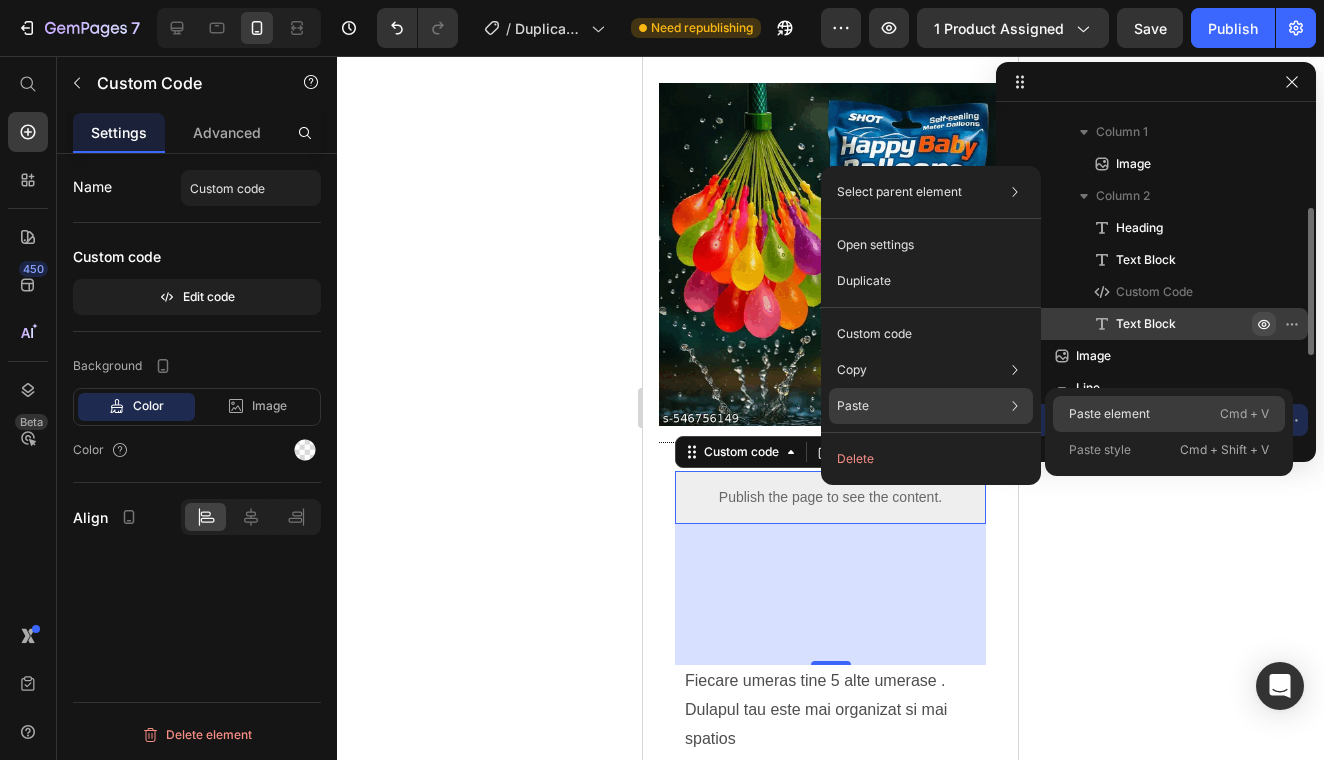click on "Paste element" at bounding box center [1109, 414] 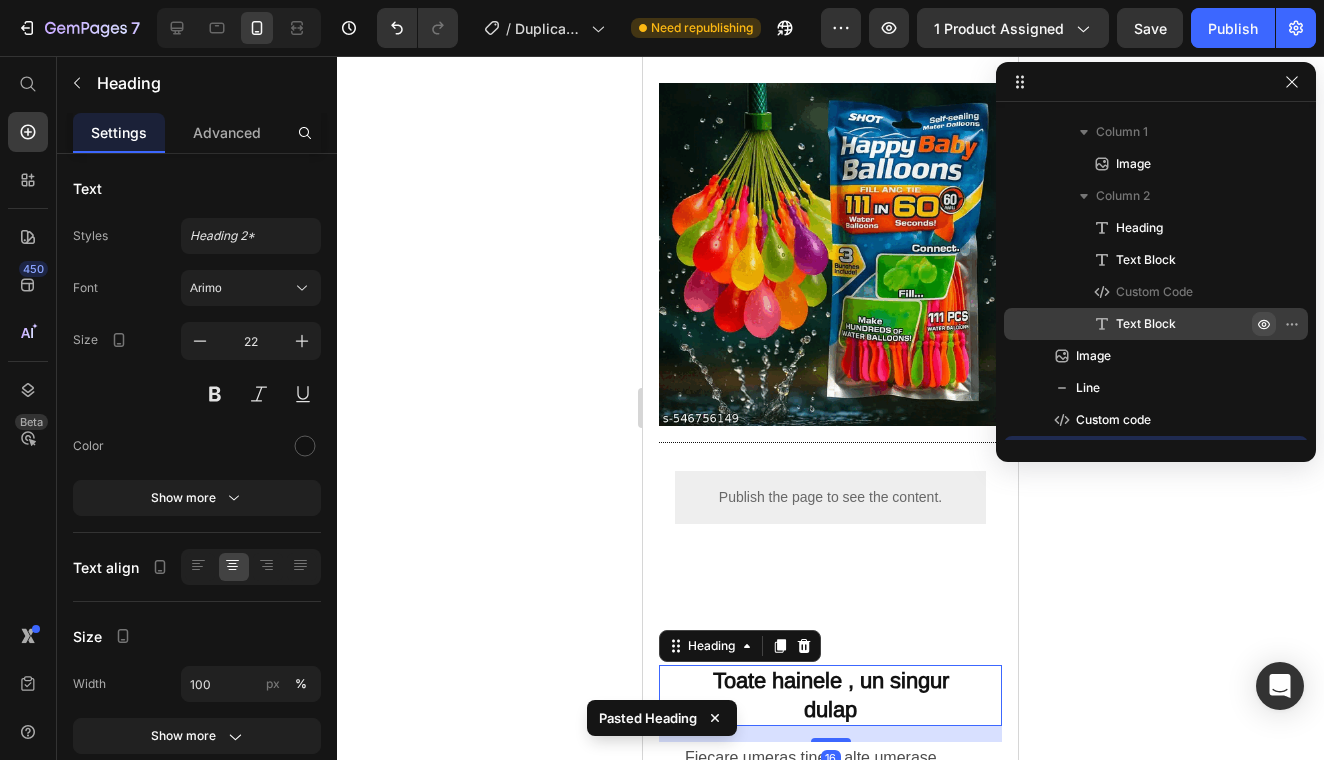 scroll, scrollTop: 410, scrollLeft: 0, axis: vertical 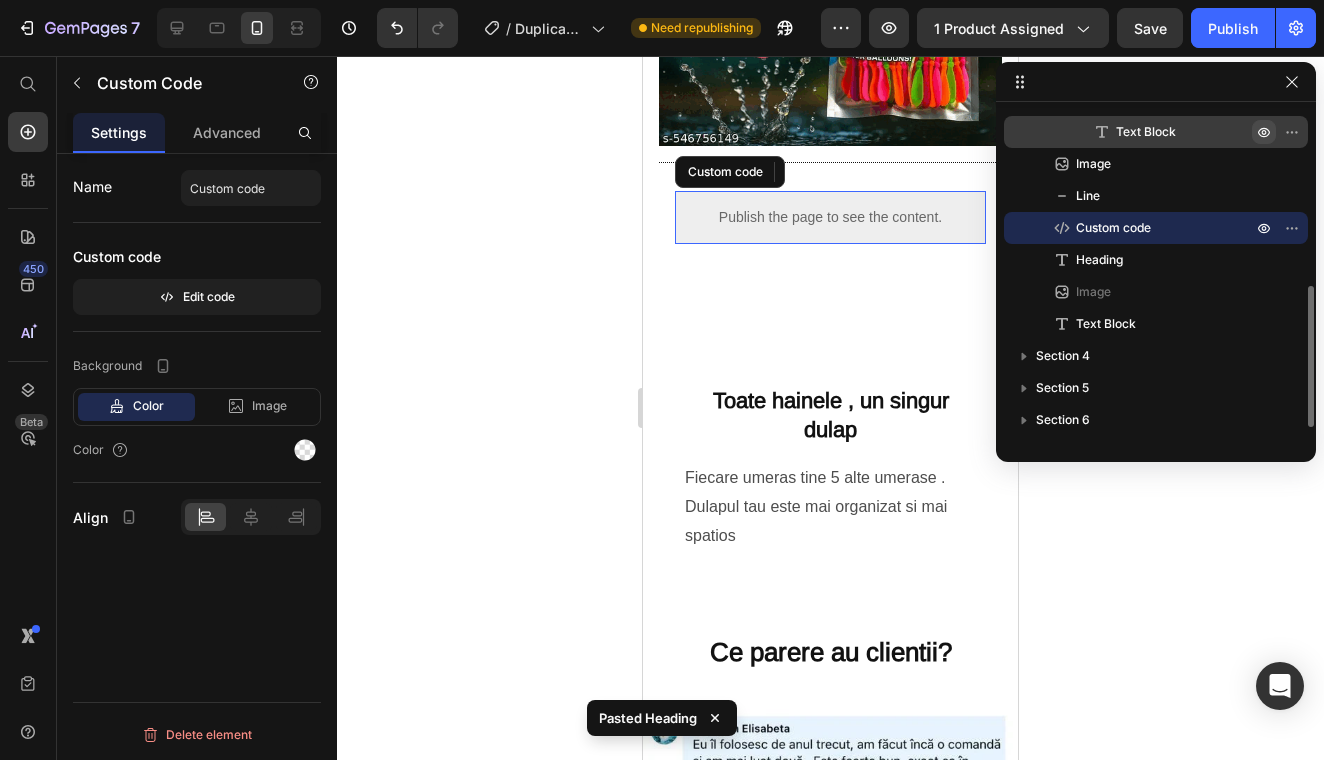 click on "Publish the page to see the content." at bounding box center (830, 217) 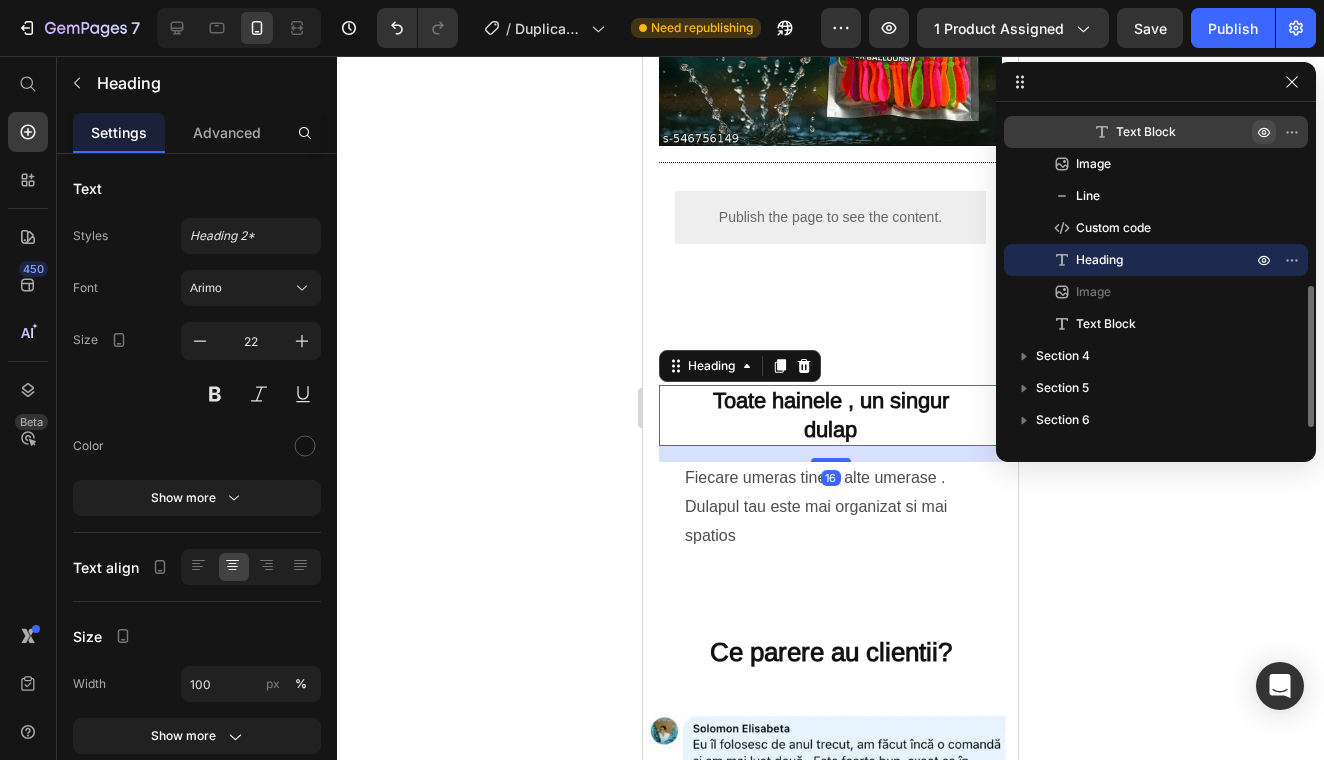 click on "Toate hainele , un singur dulap" at bounding box center (831, 415) 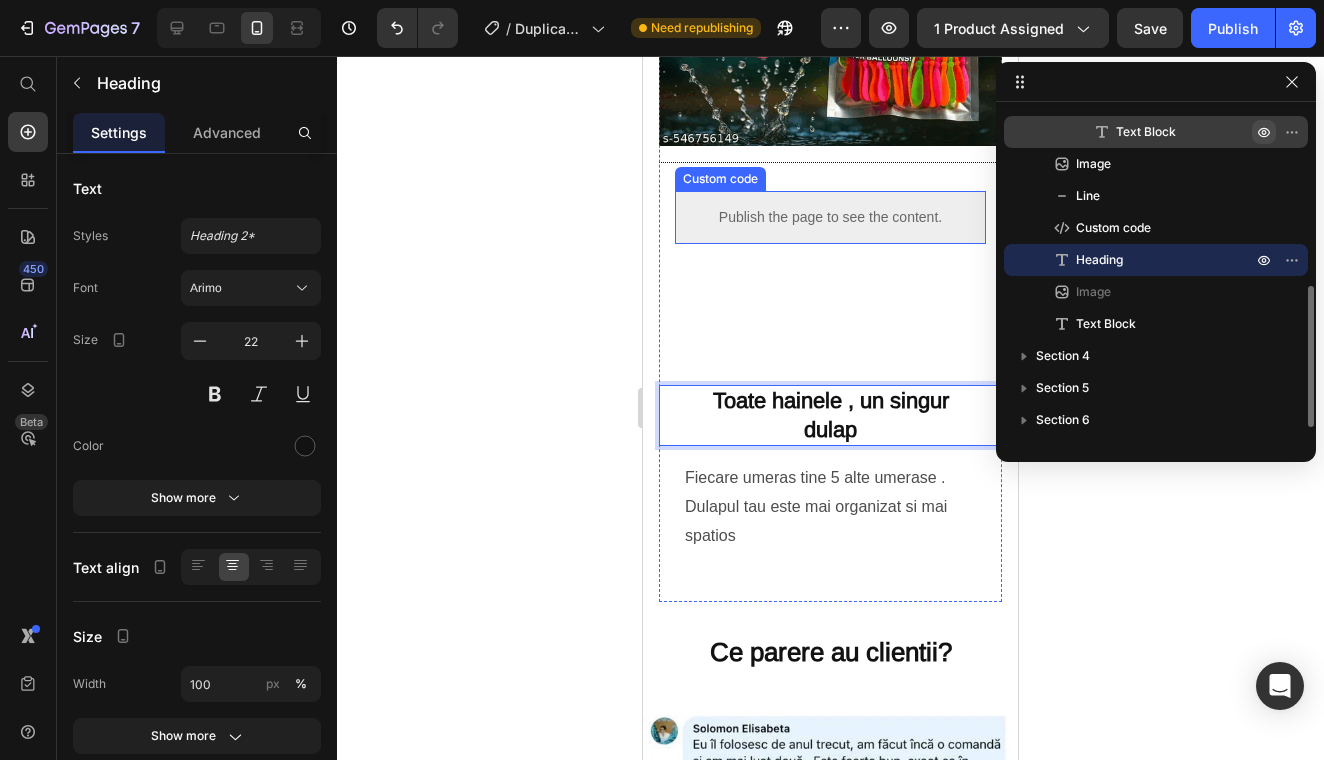 click on "Publish the page to see the content." at bounding box center [830, 217] 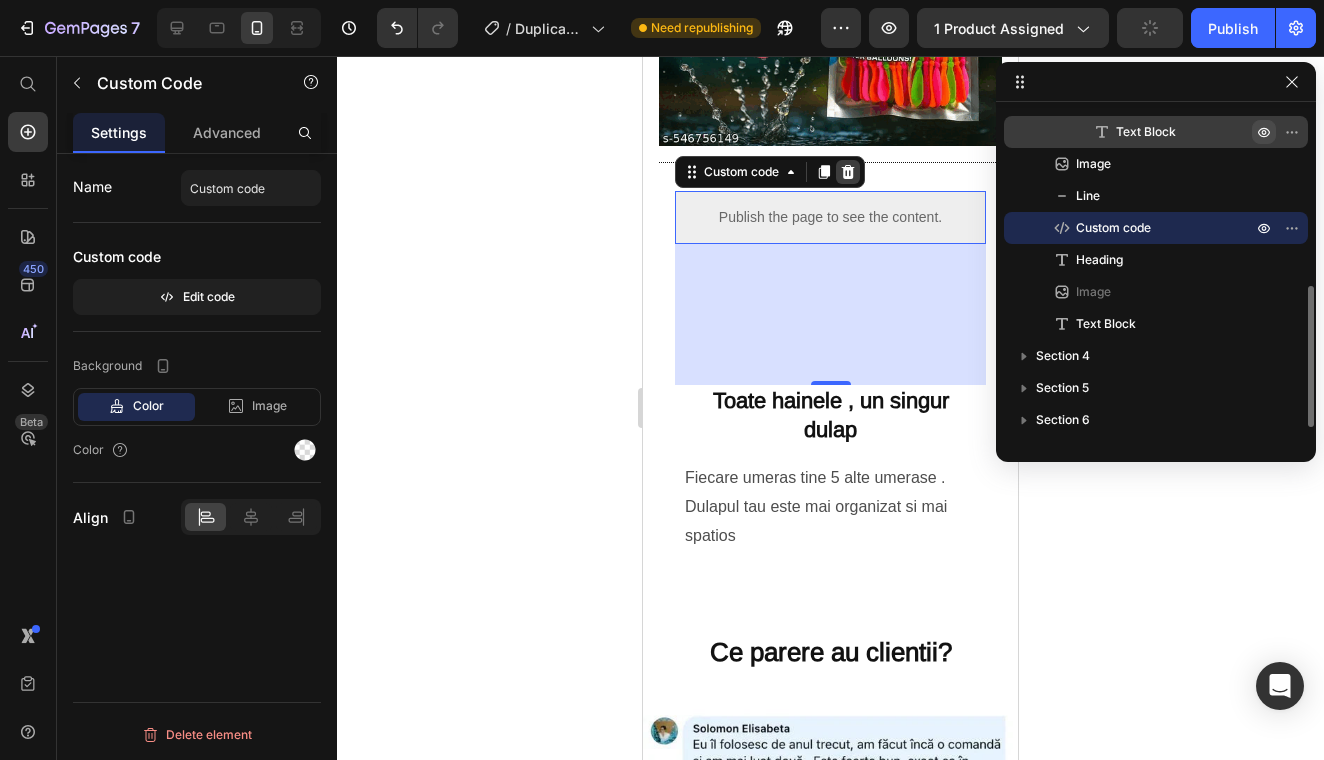 click 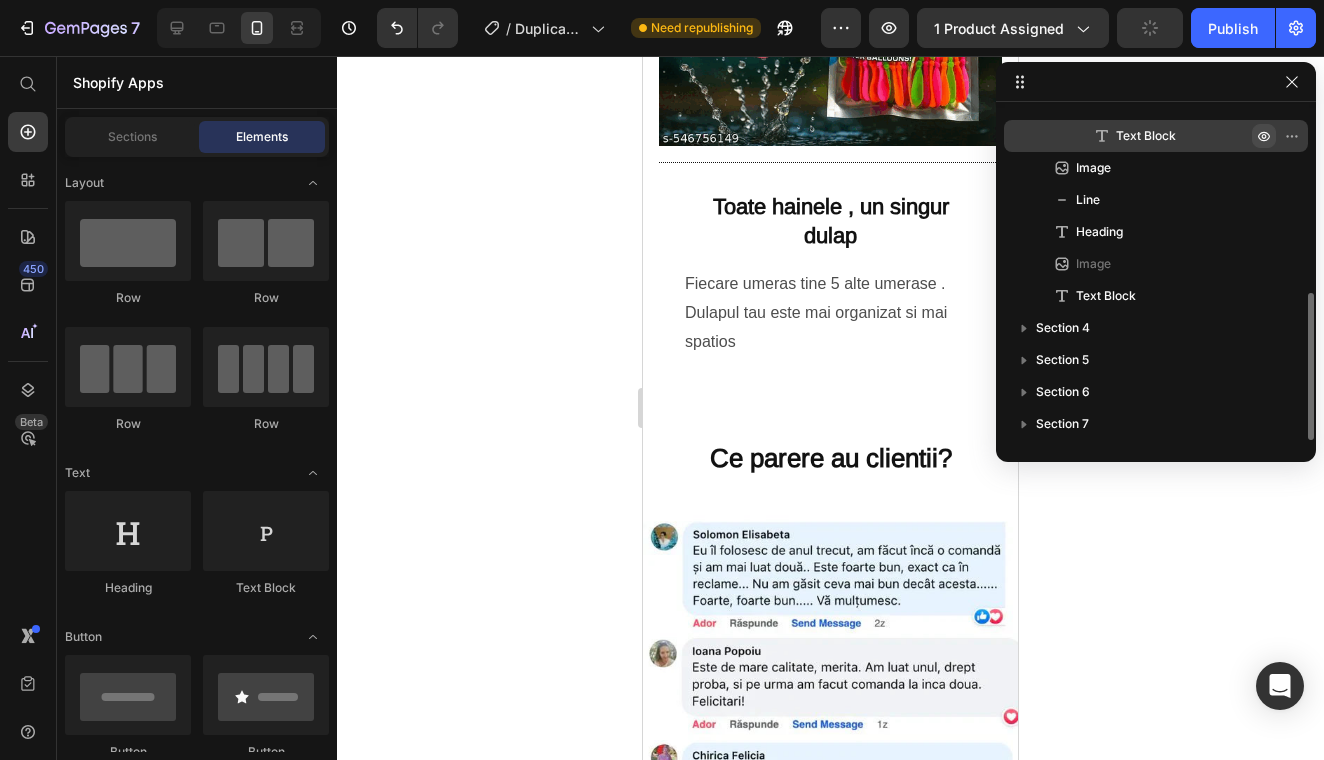 scroll, scrollTop: 406, scrollLeft: 0, axis: vertical 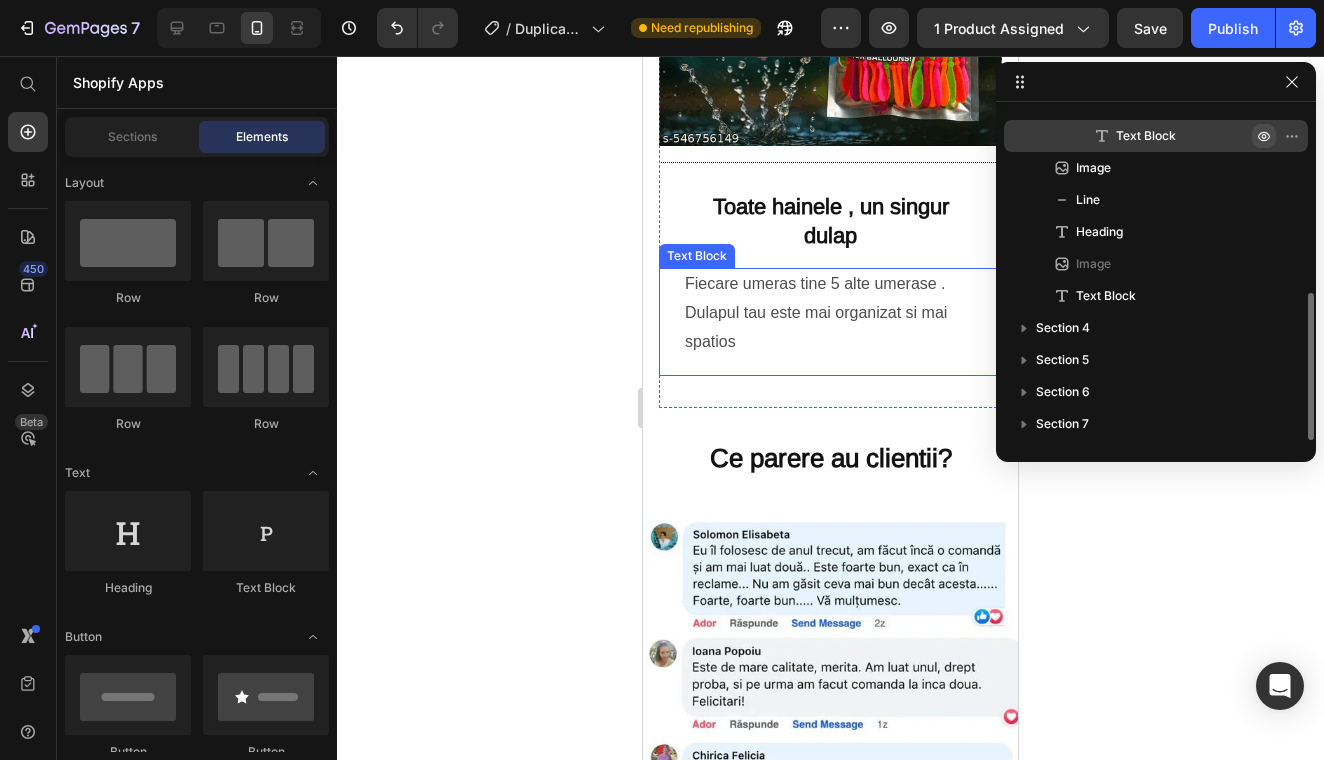 click 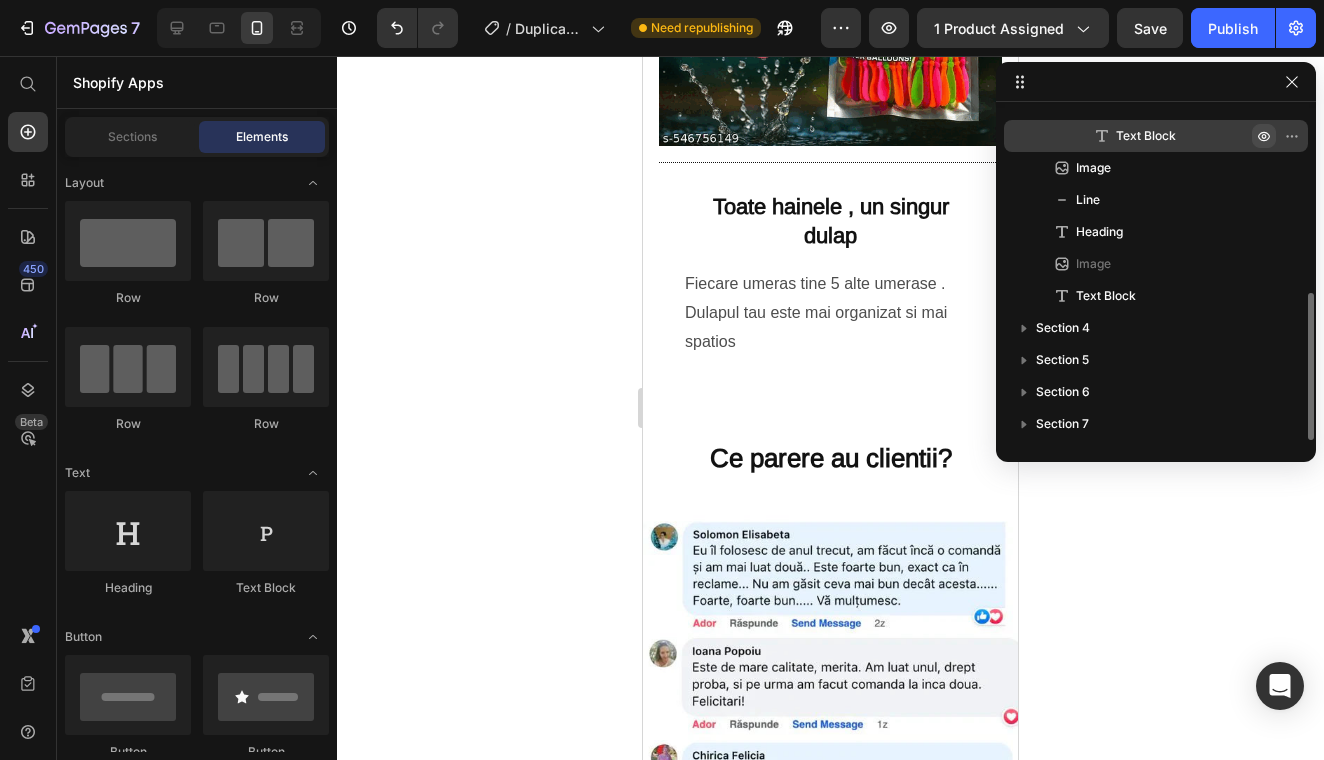 click 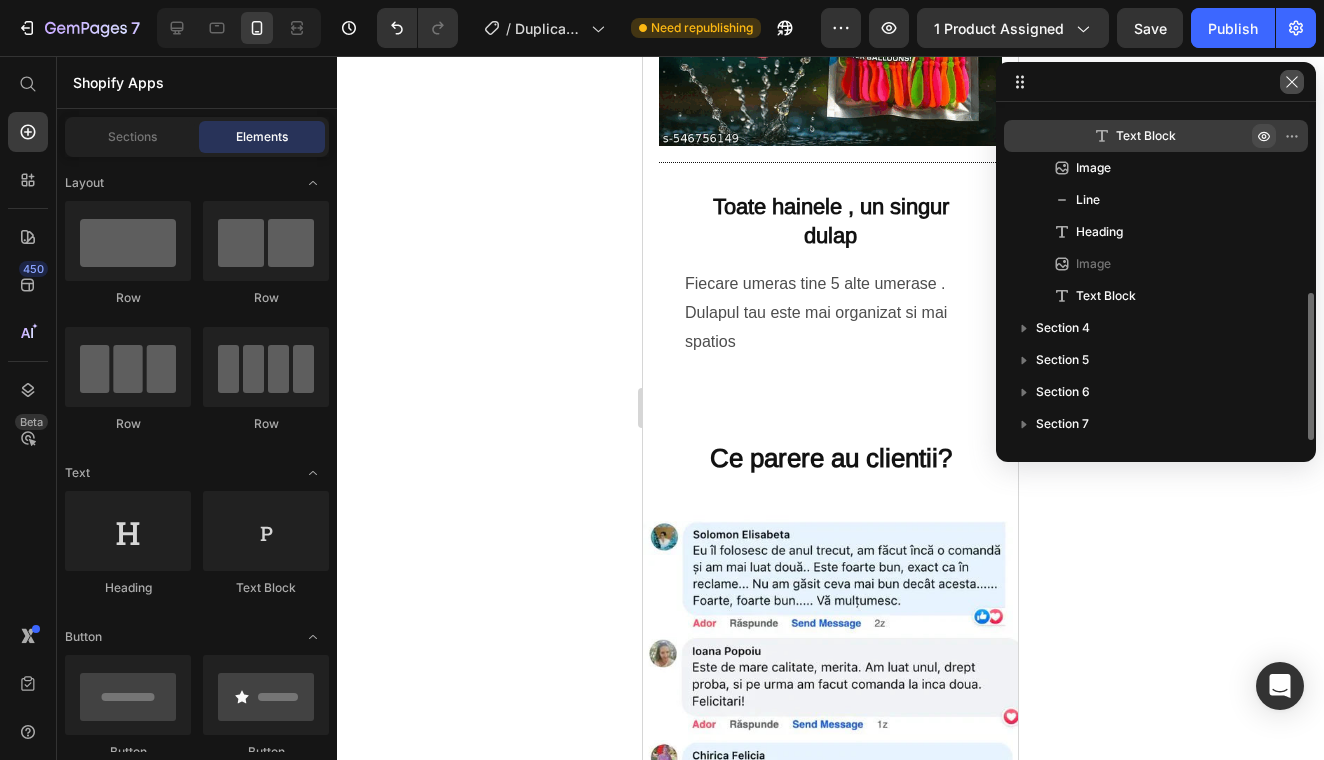 click 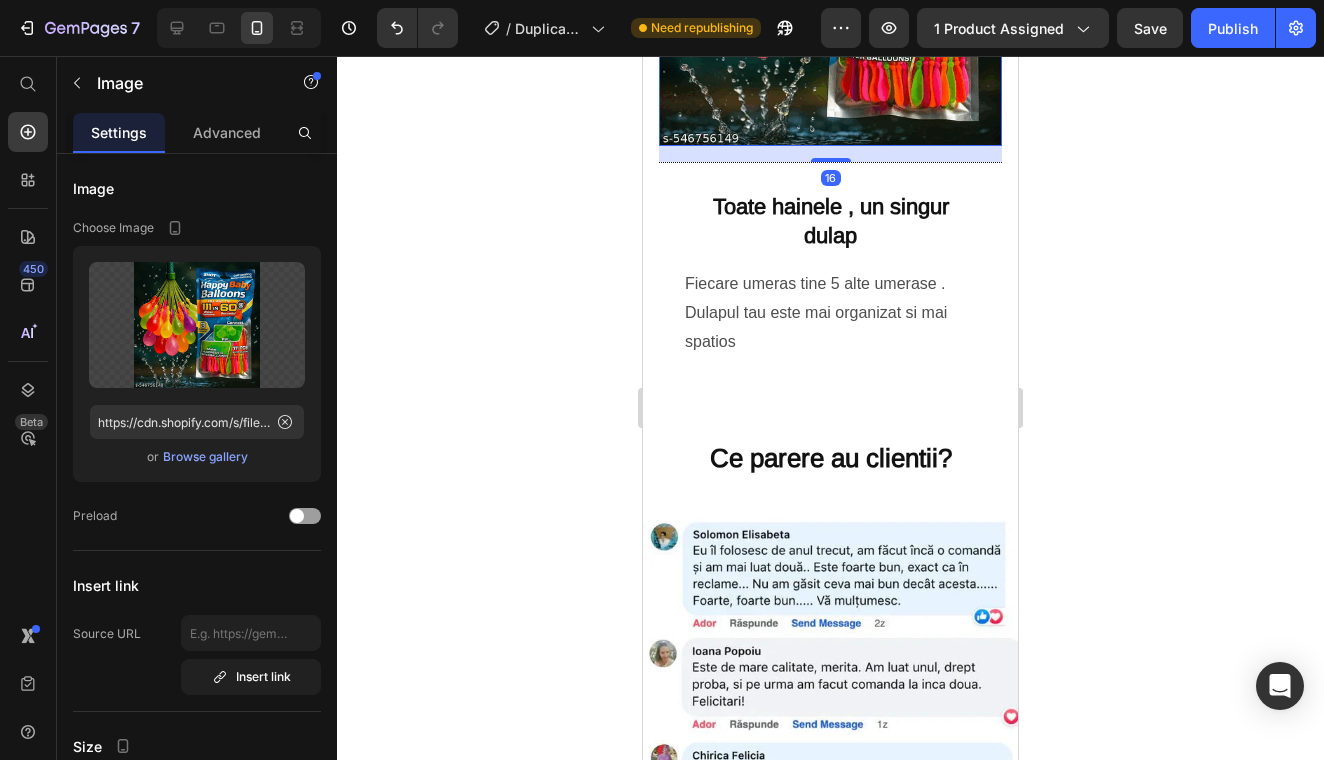 click at bounding box center (830, -26) 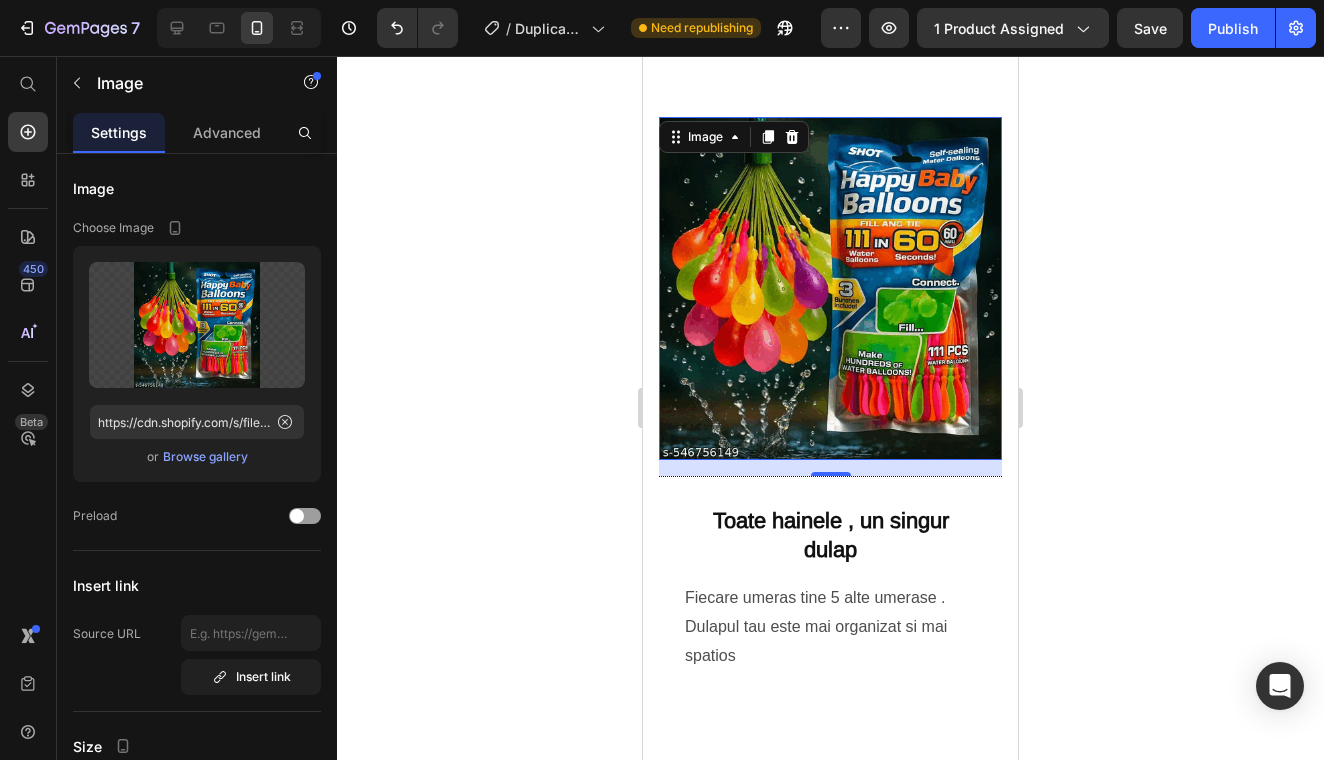 scroll, scrollTop: 1687, scrollLeft: 0, axis: vertical 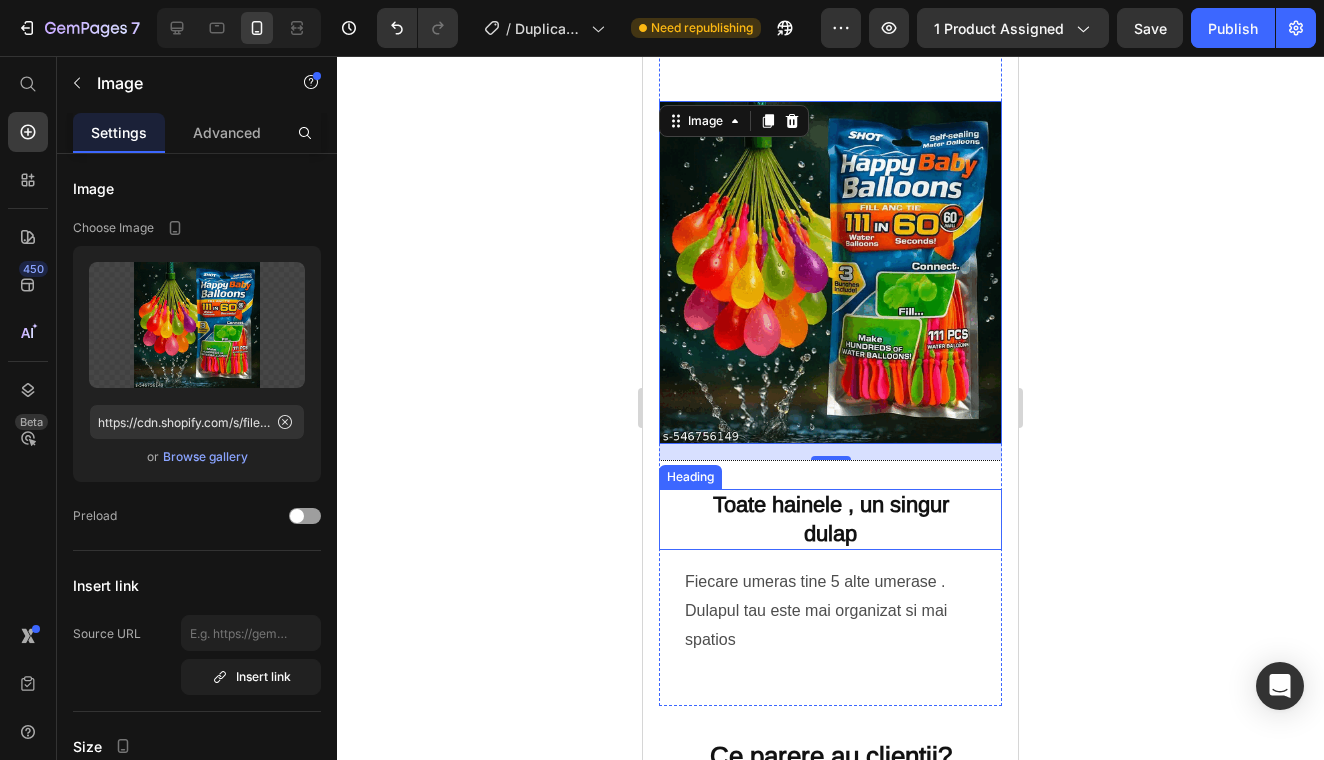 click on "Toate hainele , un singur dulap" at bounding box center [831, 519] 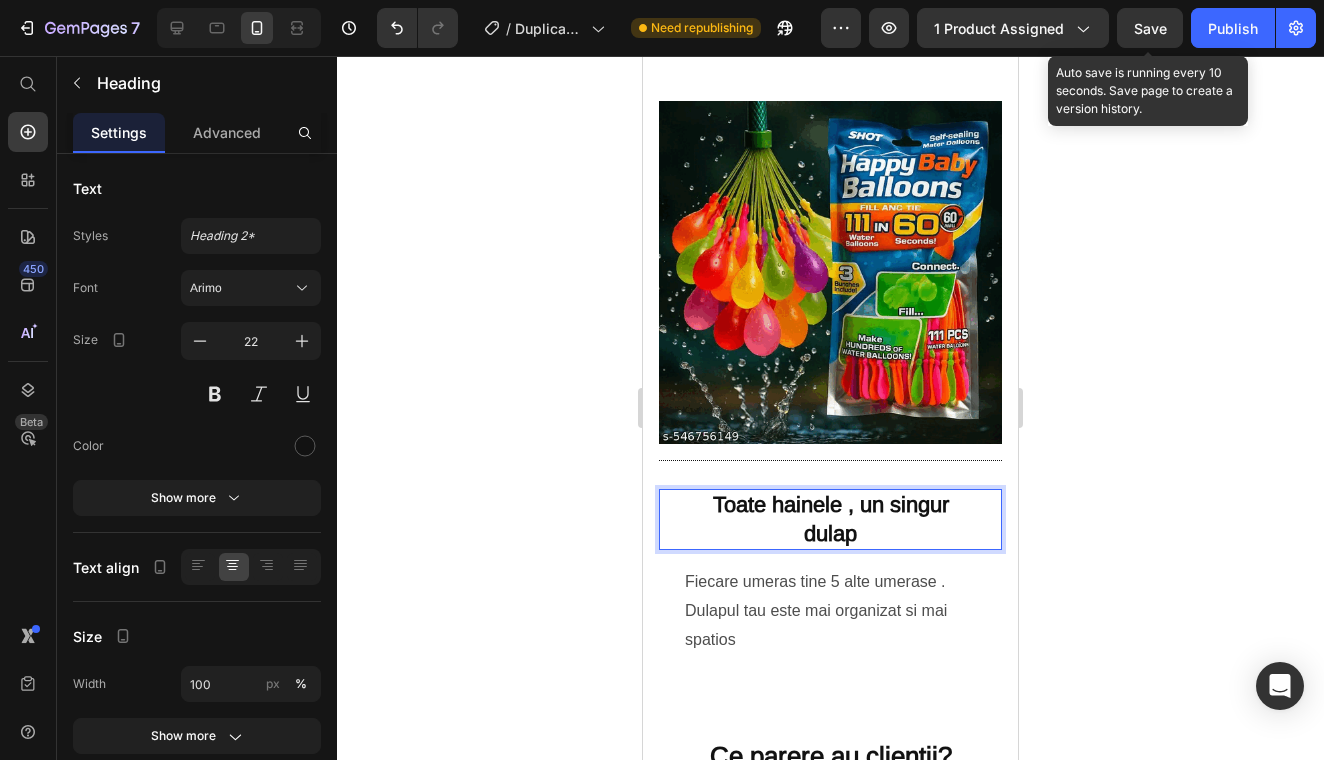 click on "Save" at bounding box center (1150, 28) 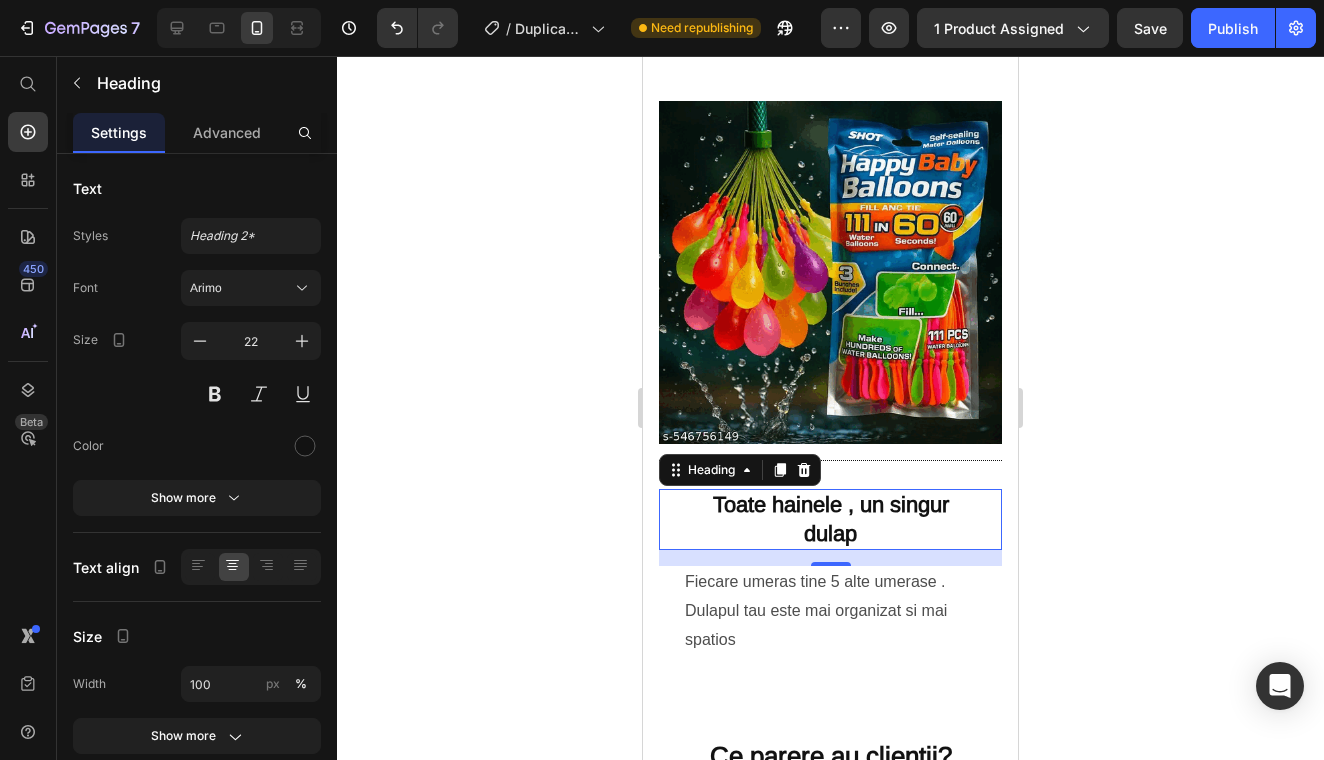 click on "Toate hainele , un singur dulap" at bounding box center [830, 519] 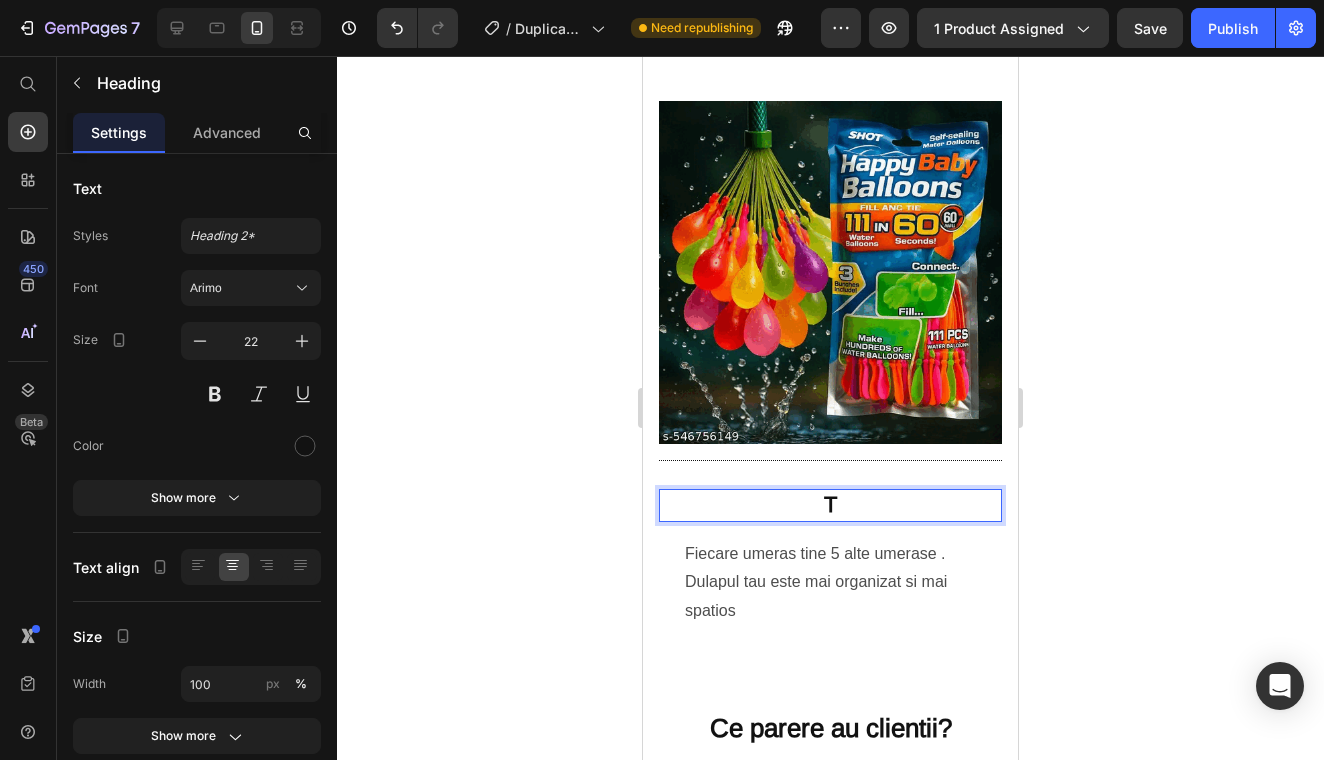 type 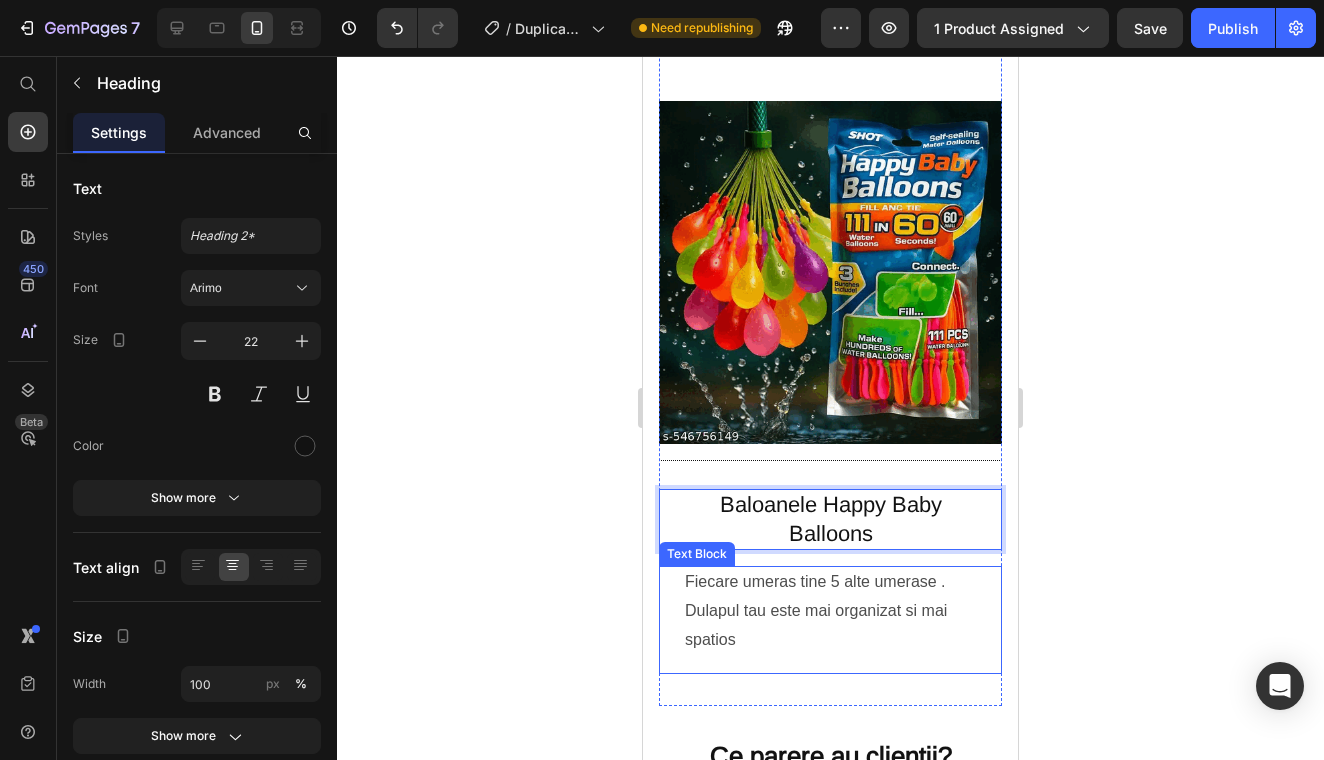 click on "Fiecare umeras tine 5 alte umerase . Dulapul tau este mai organizat si mai spatios" at bounding box center (830, 611) 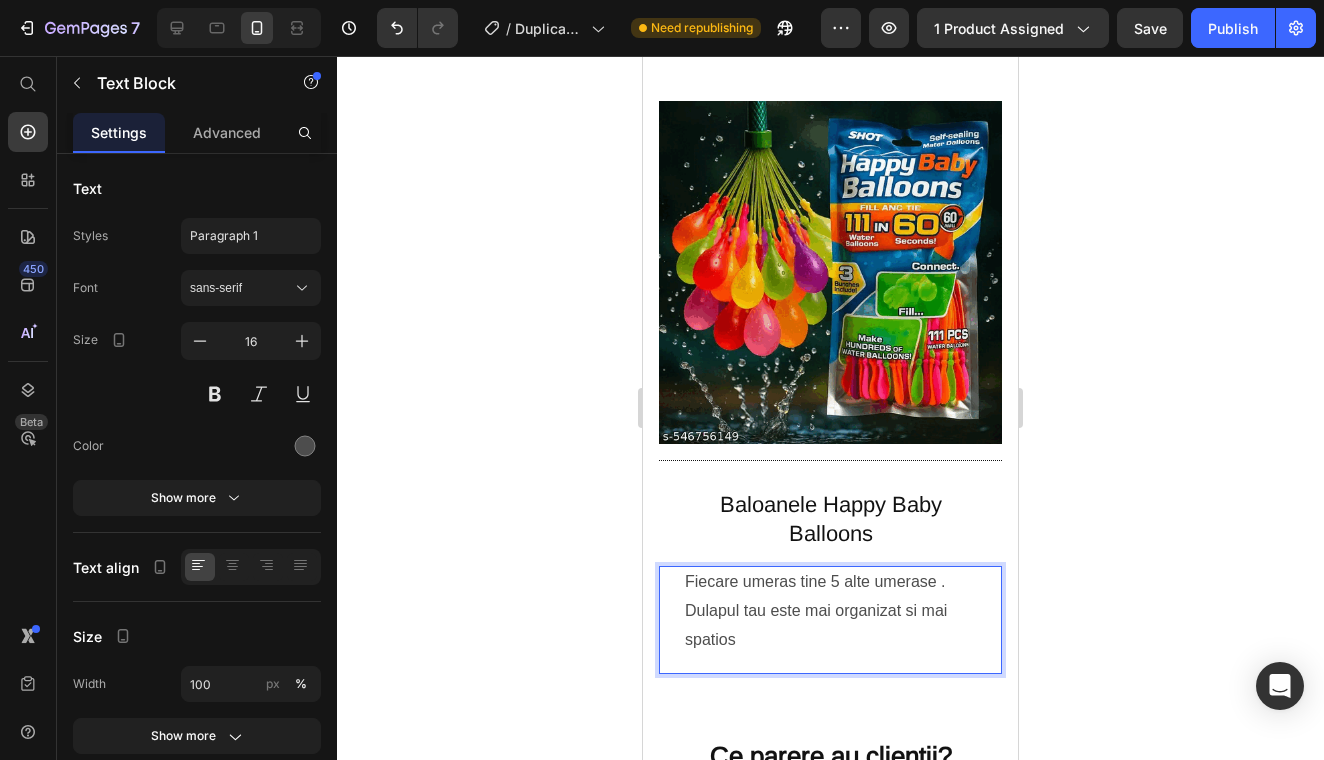 click on "Fiecare umeras tine 5 alte umerase . Dulapul tau este mai organizat si mai spatios" at bounding box center (830, 611) 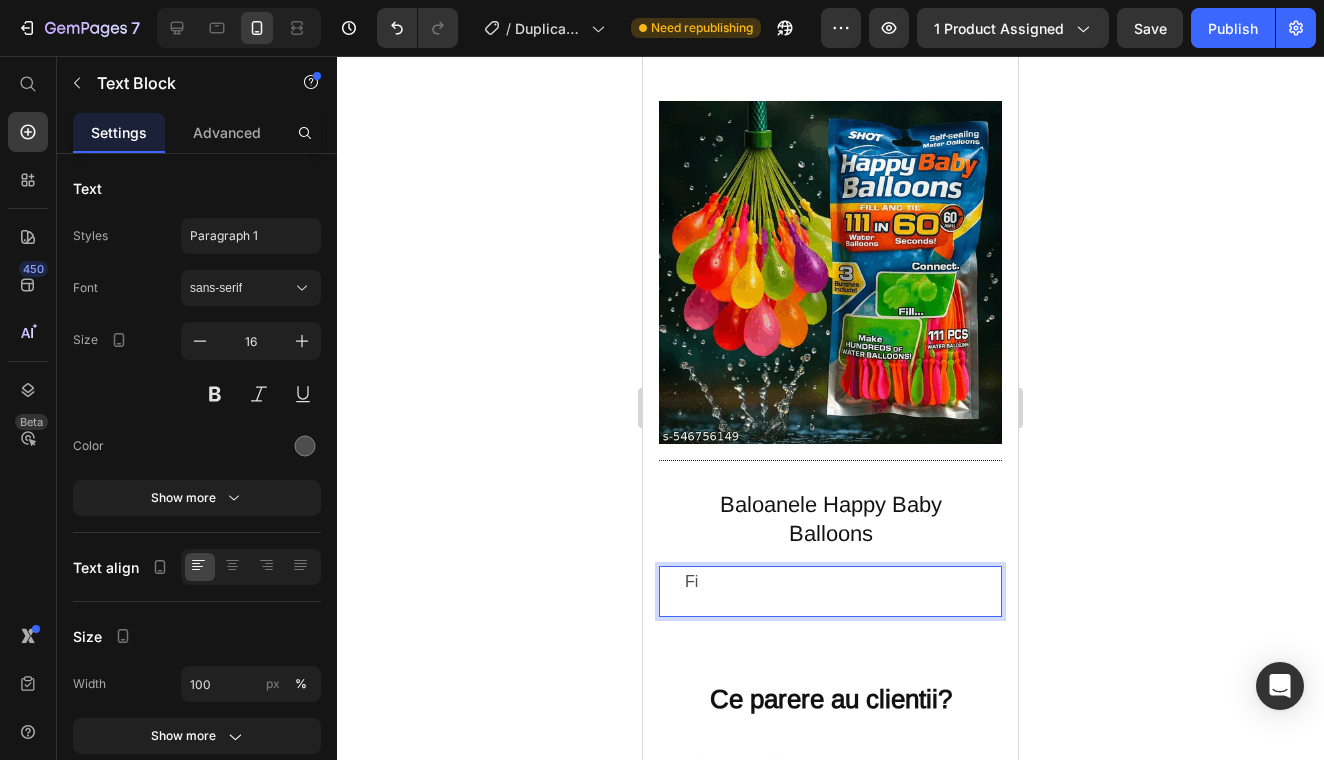 type 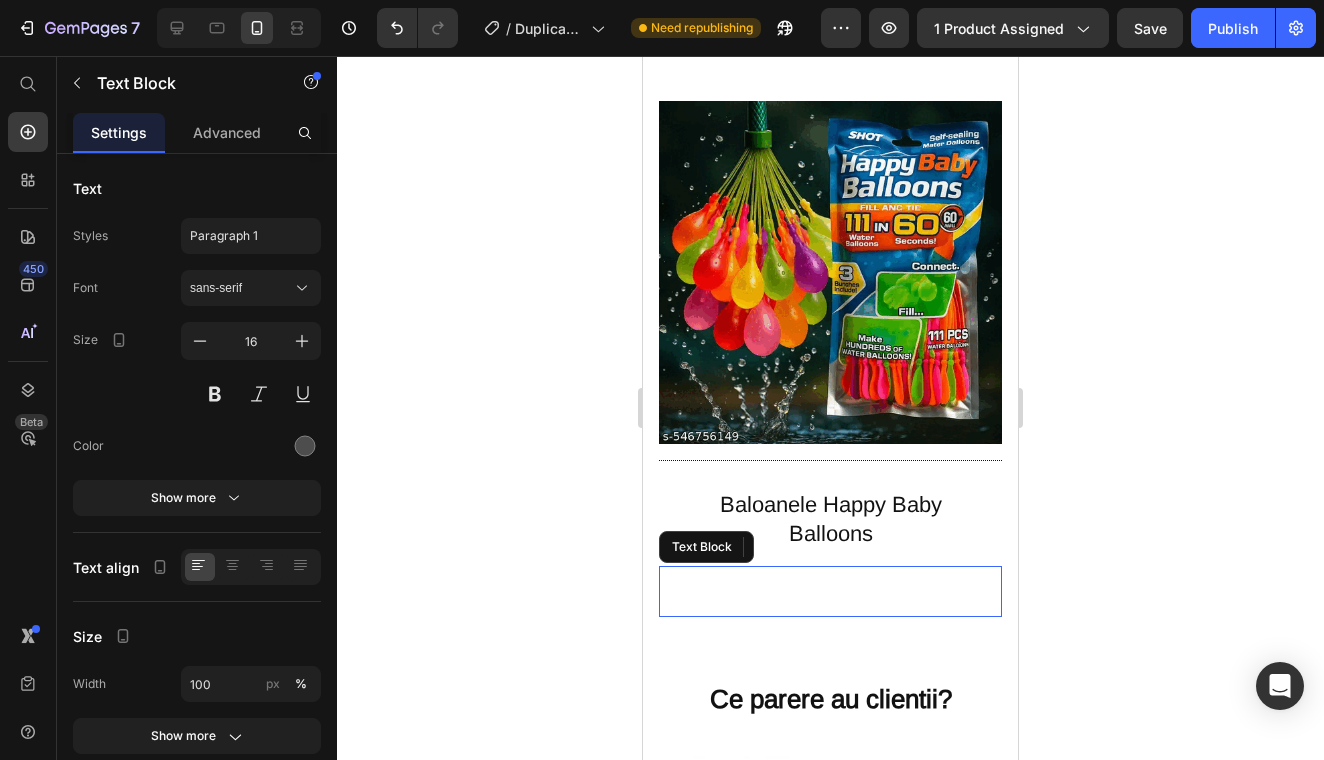 click at bounding box center (830, 582) 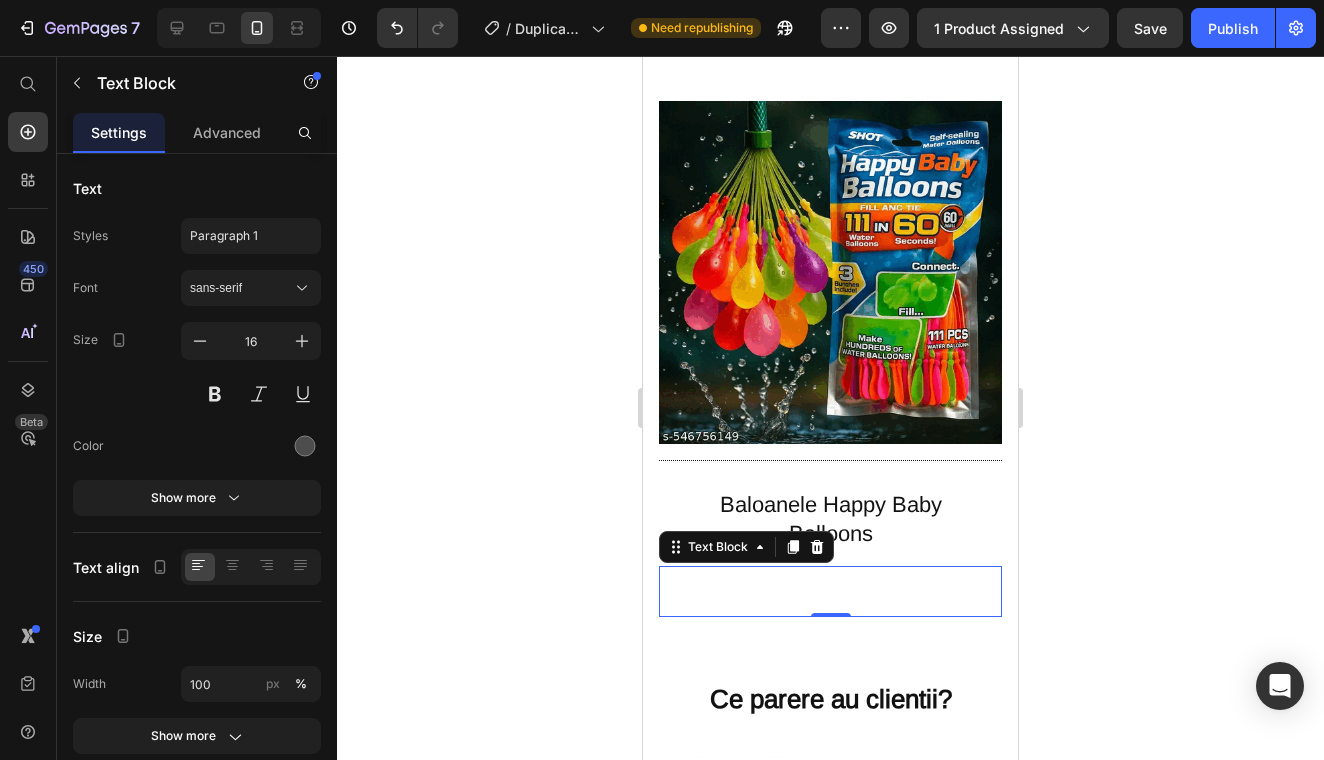 click on "Text Block   0" at bounding box center [830, 591] 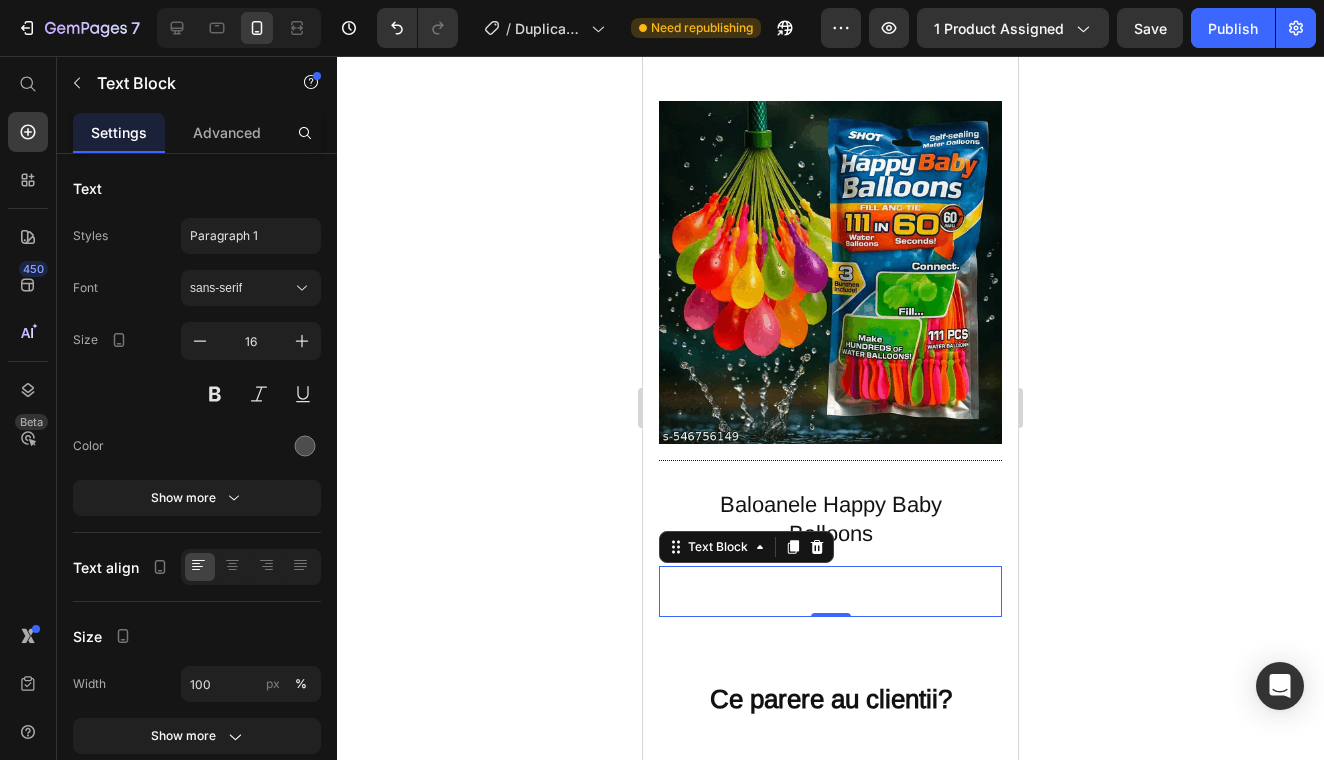 click 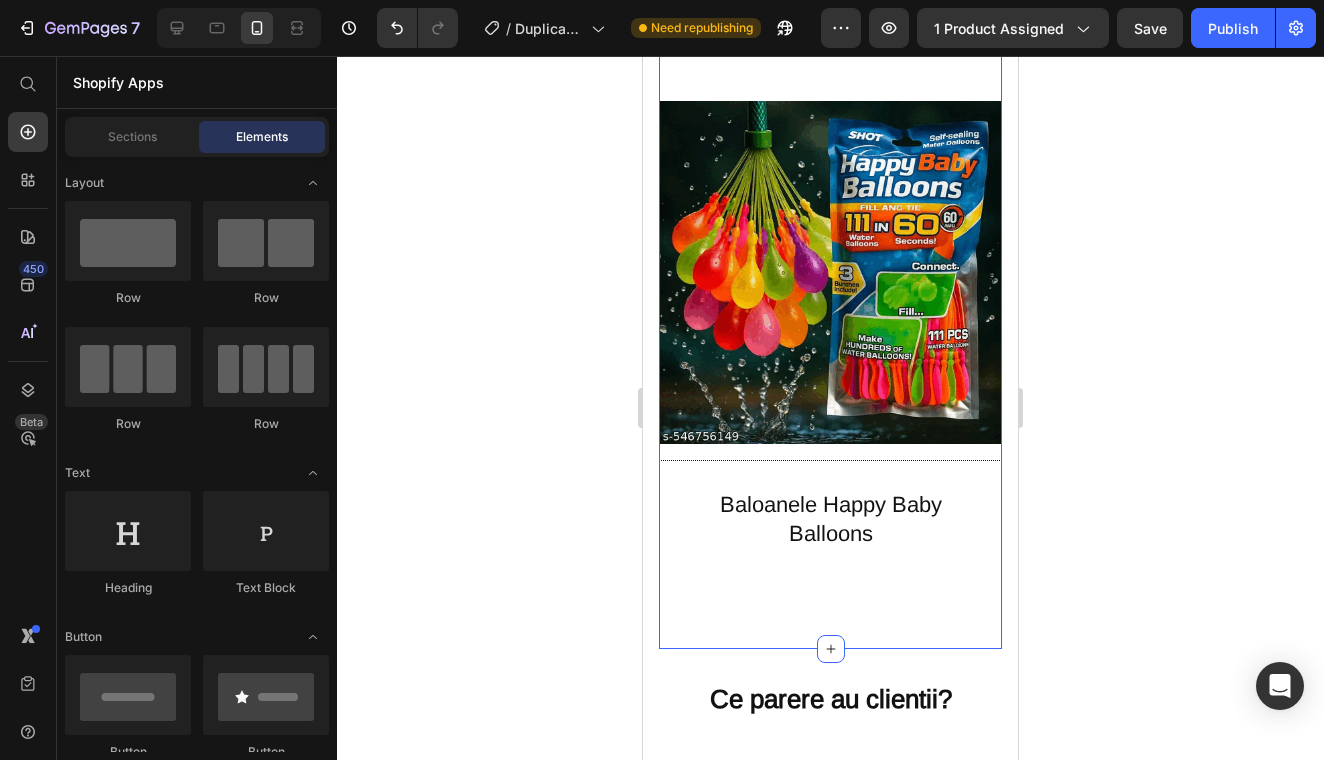 click at bounding box center [830, 582] 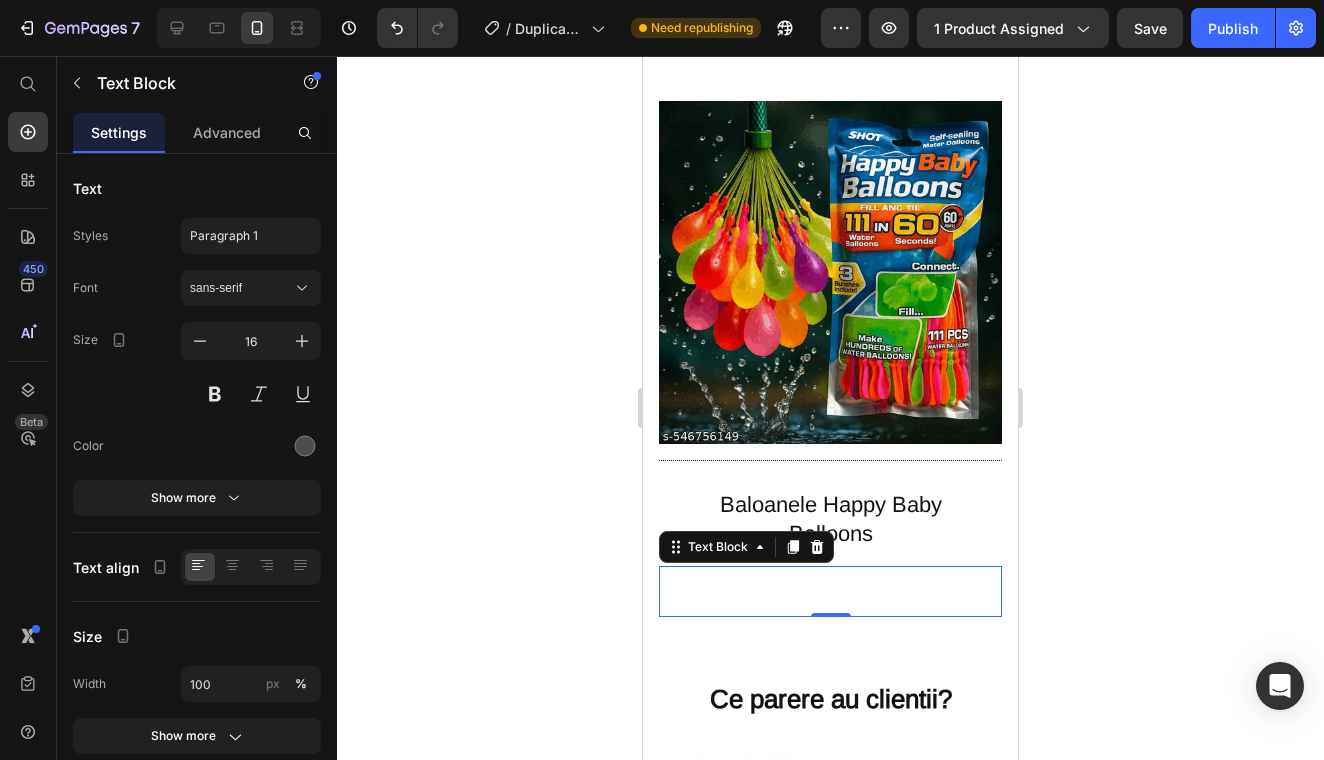 click at bounding box center (830, 582) 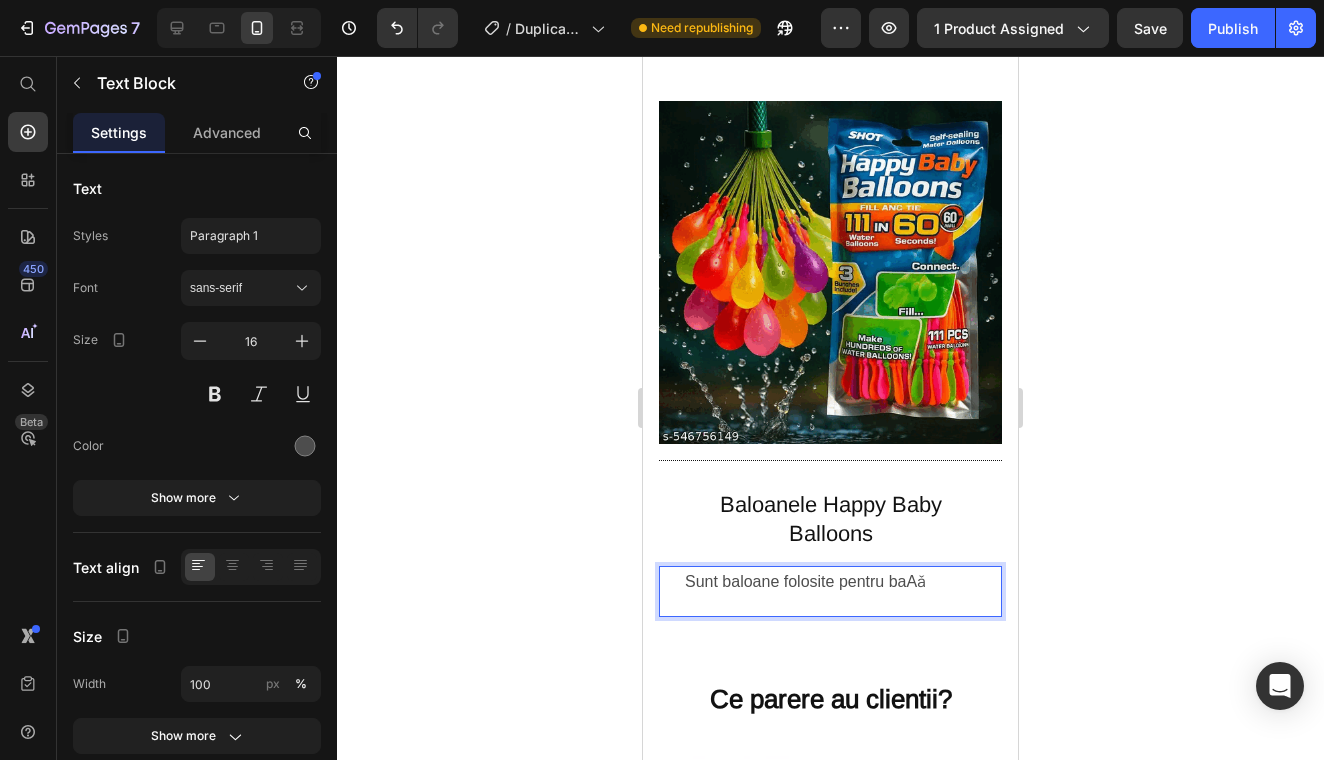 click on "Sunt baloane folosite pentru baAǎ" at bounding box center [830, 582] 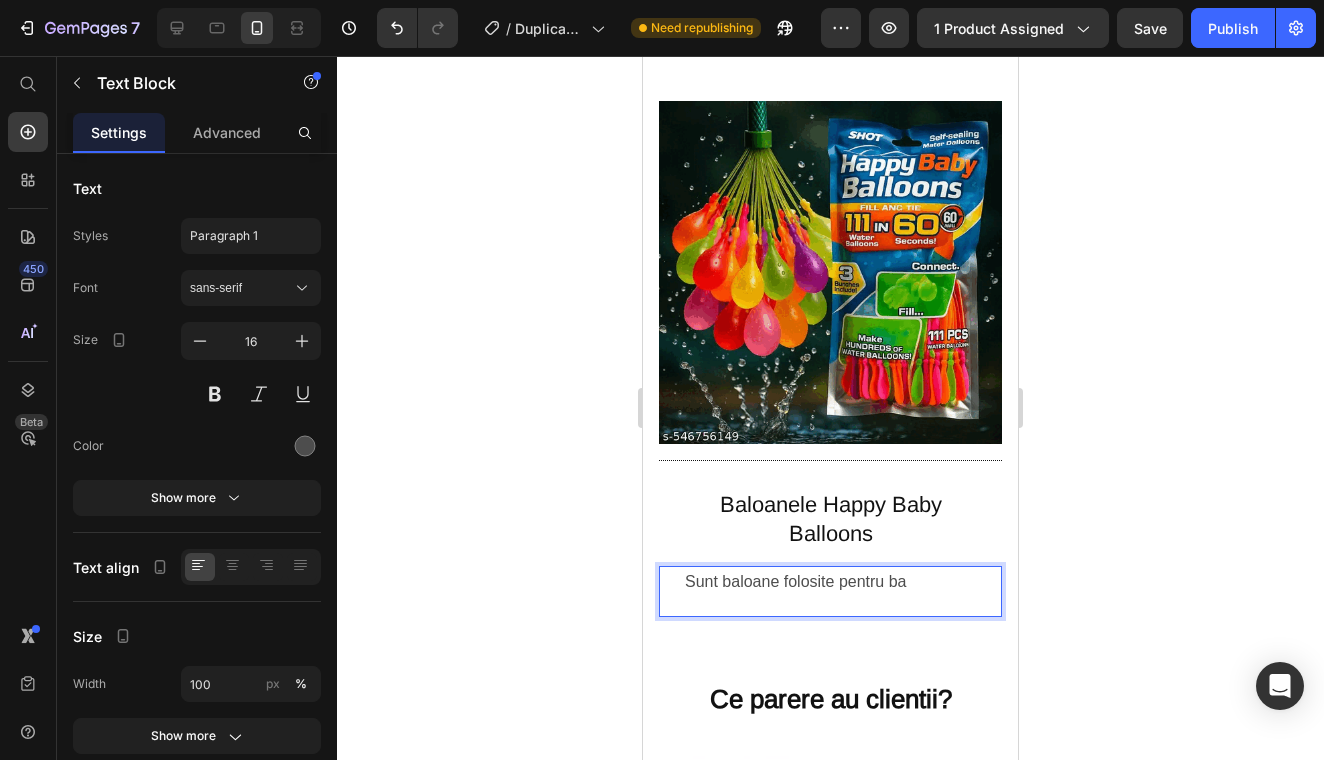 click on "Sunt baloane folosite pentru ba" at bounding box center [830, 582] 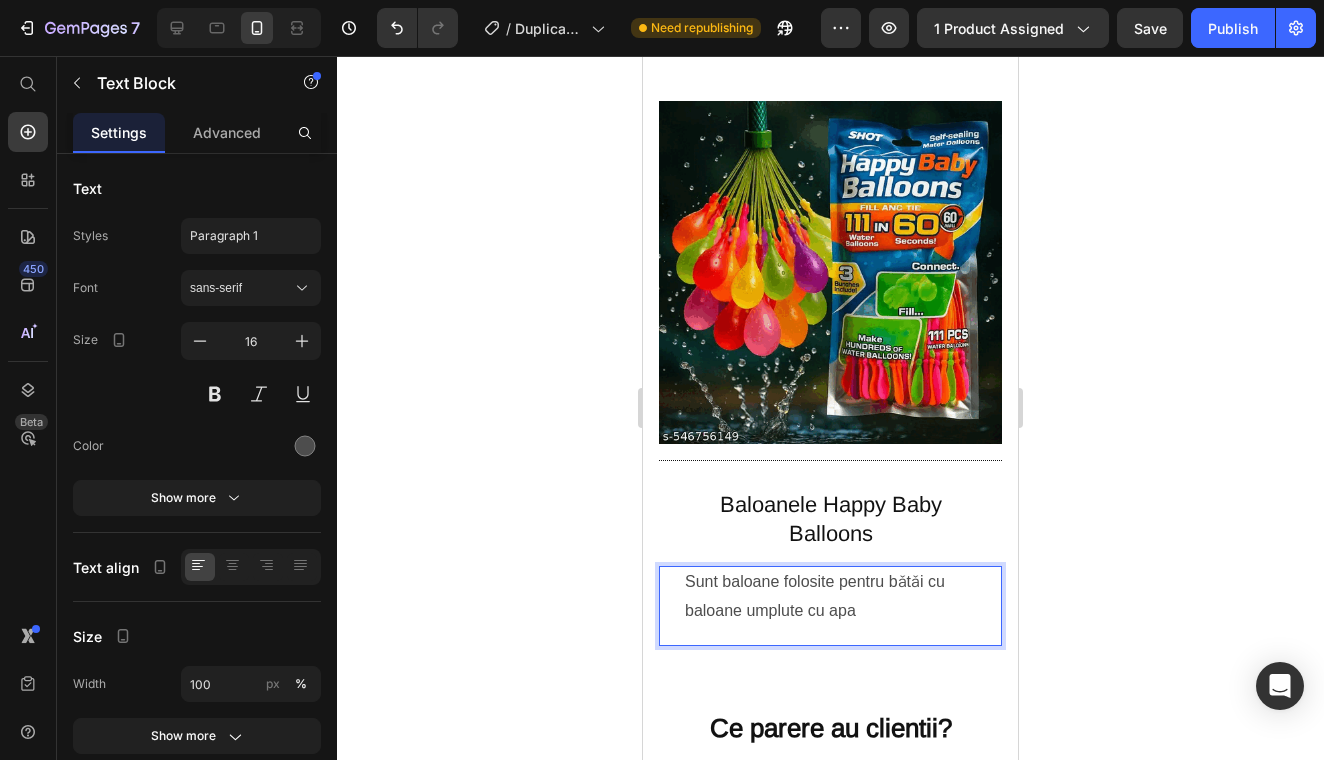 click on "Sunt baloane folosite pentru bǎtǎi cu baloane umplute cu apa" at bounding box center (830, 597) 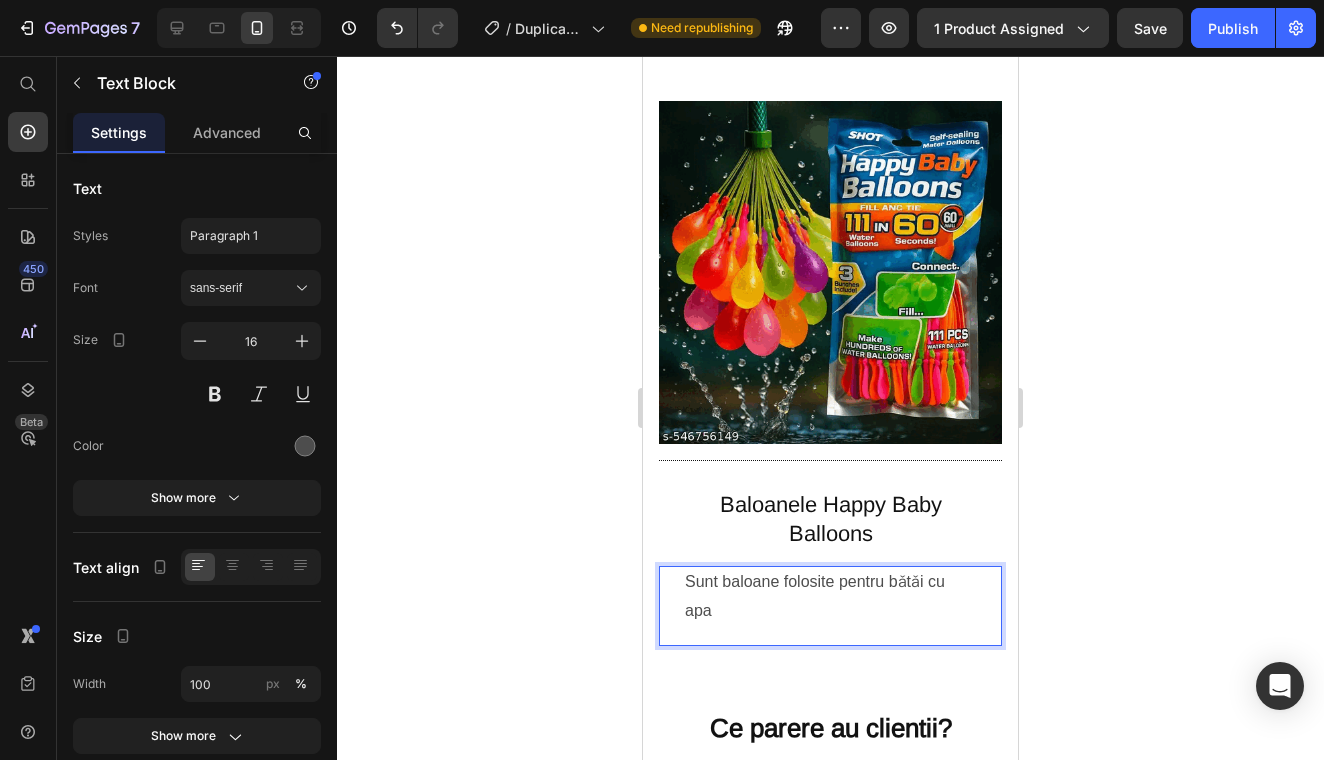 click on "Sunt baloane folosite pentru bǎtǎi cu apa" at bounding box center (830, 597) 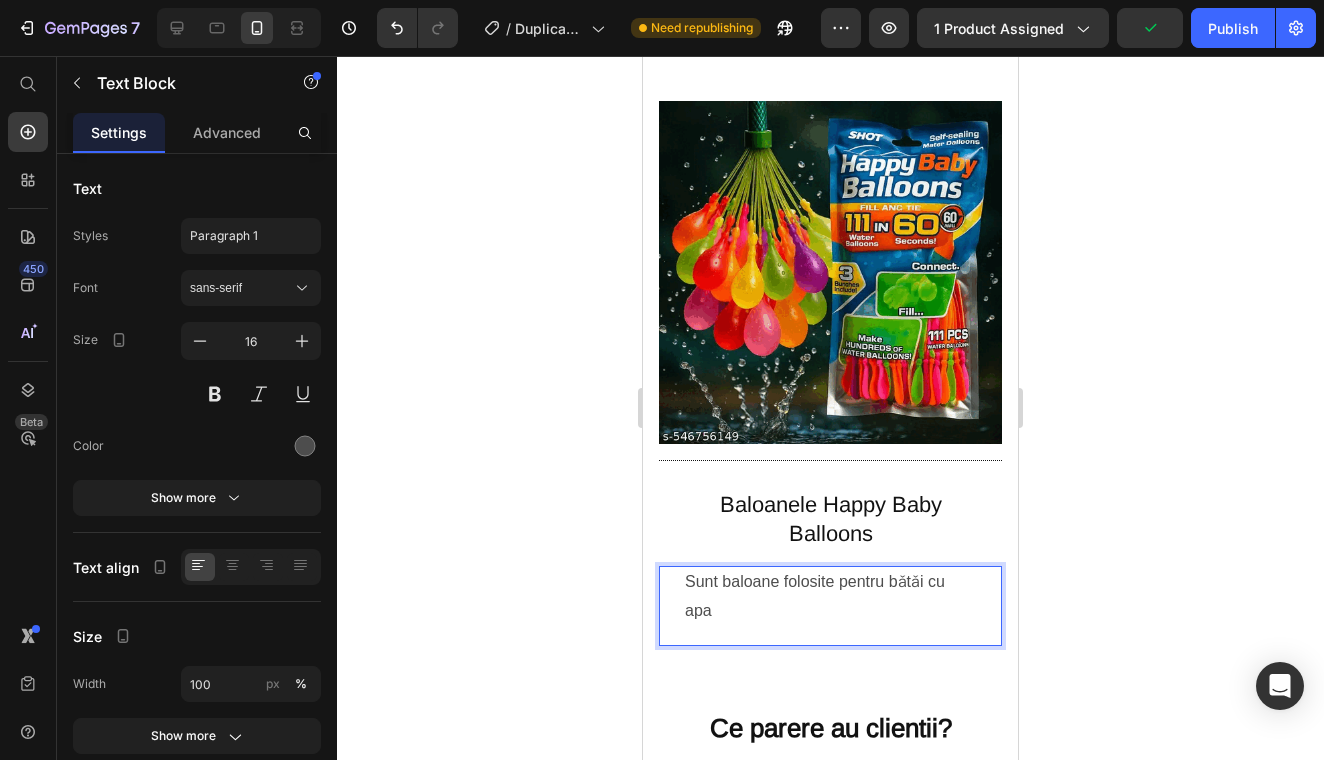 click on "Sunt baloane folosite pentru bǎtǎi cu apa" at bounding box center [830, 597] 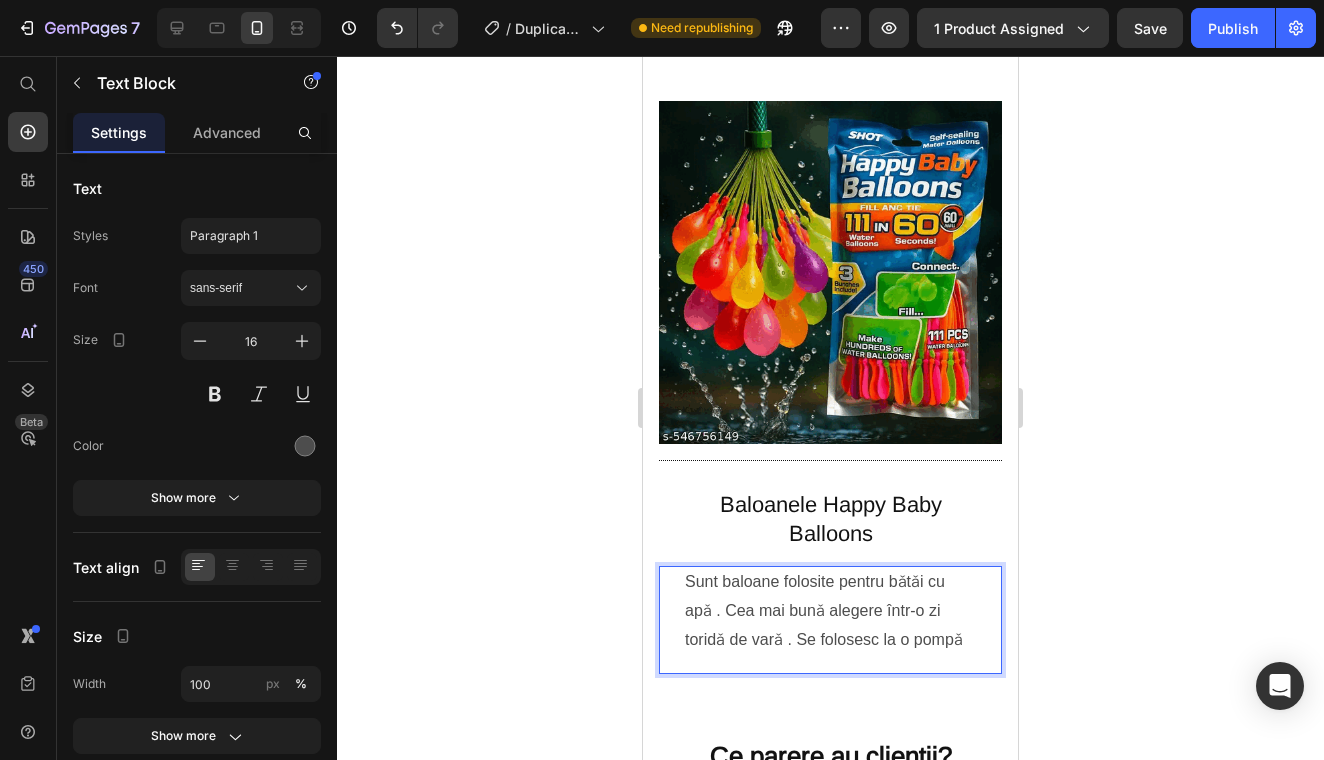 click on "Sunt baloane folosite pentru bǎtǎi cu apǎ . Cea mai bunǎ alegere într-o zi toridǎ de varǎ . Se folosesc la o pompǎ" at bounding box center [830, 611] 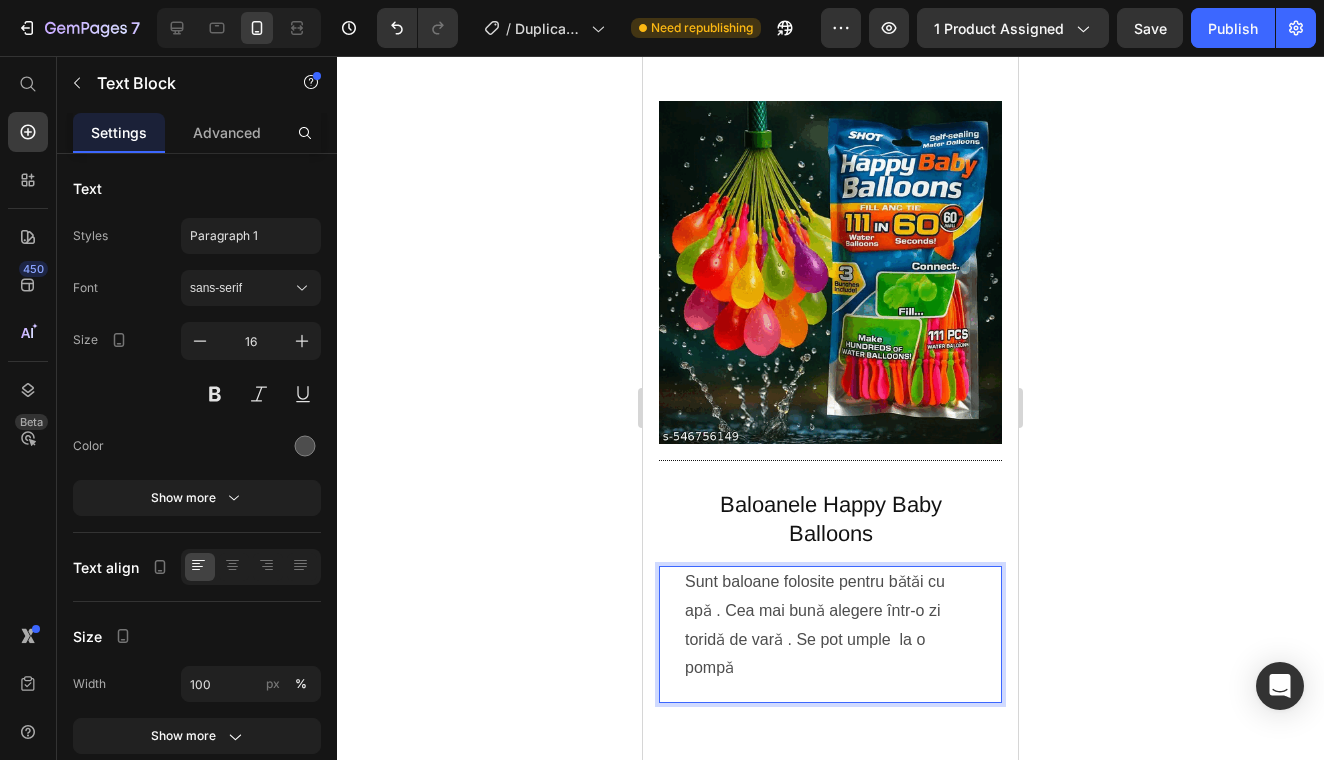 click on "Sunt baloane folosite pentru bǎtǎi cu apǎ . Cea mai bunǎ alegere într-o zi toridǎ de varǎ . Se pot umple  la o pompǎ" at bounding box center (830, 625) 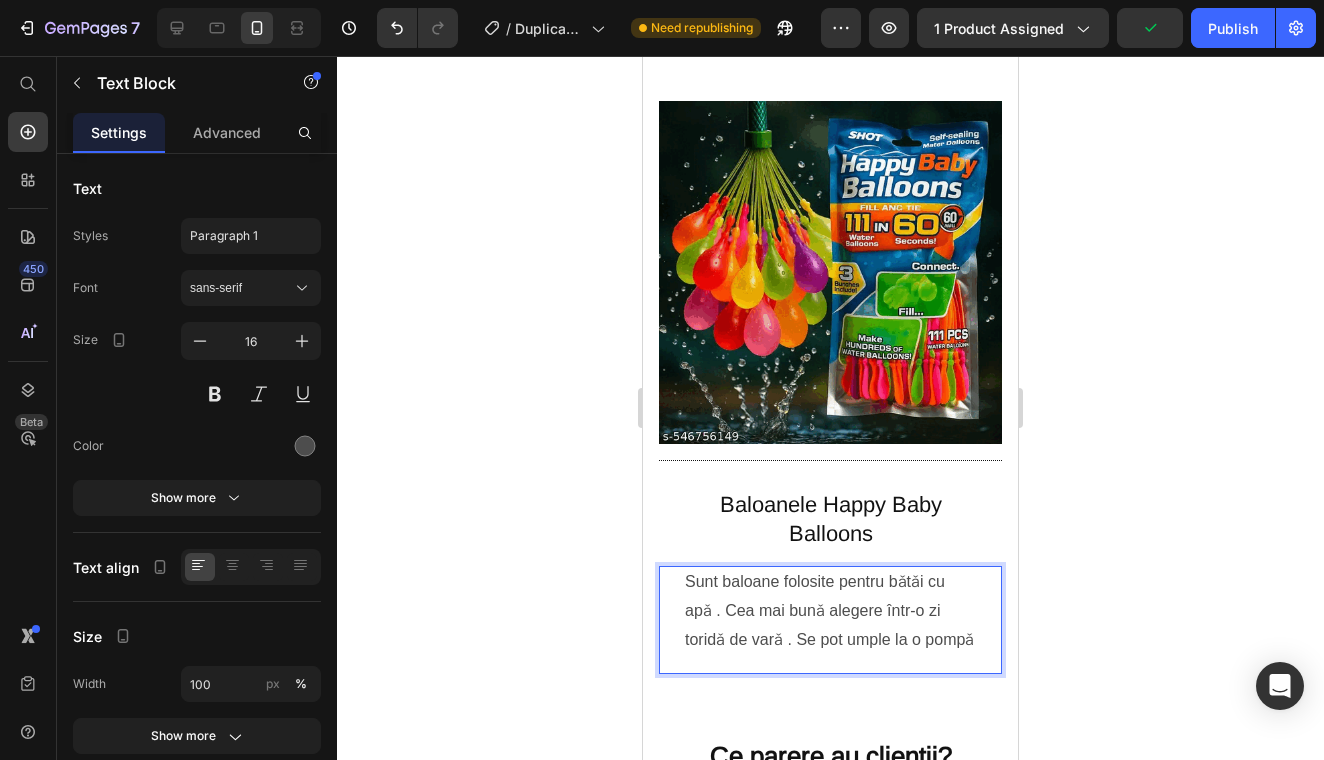 click on "Sunt baloane folosite pentru bǎtǎi cu apǎ . Cea mai bunǎ alegere într-o zi toridǎ de varǎ . Se pot umple la o pompǎ" at bounding box center [830, 611] 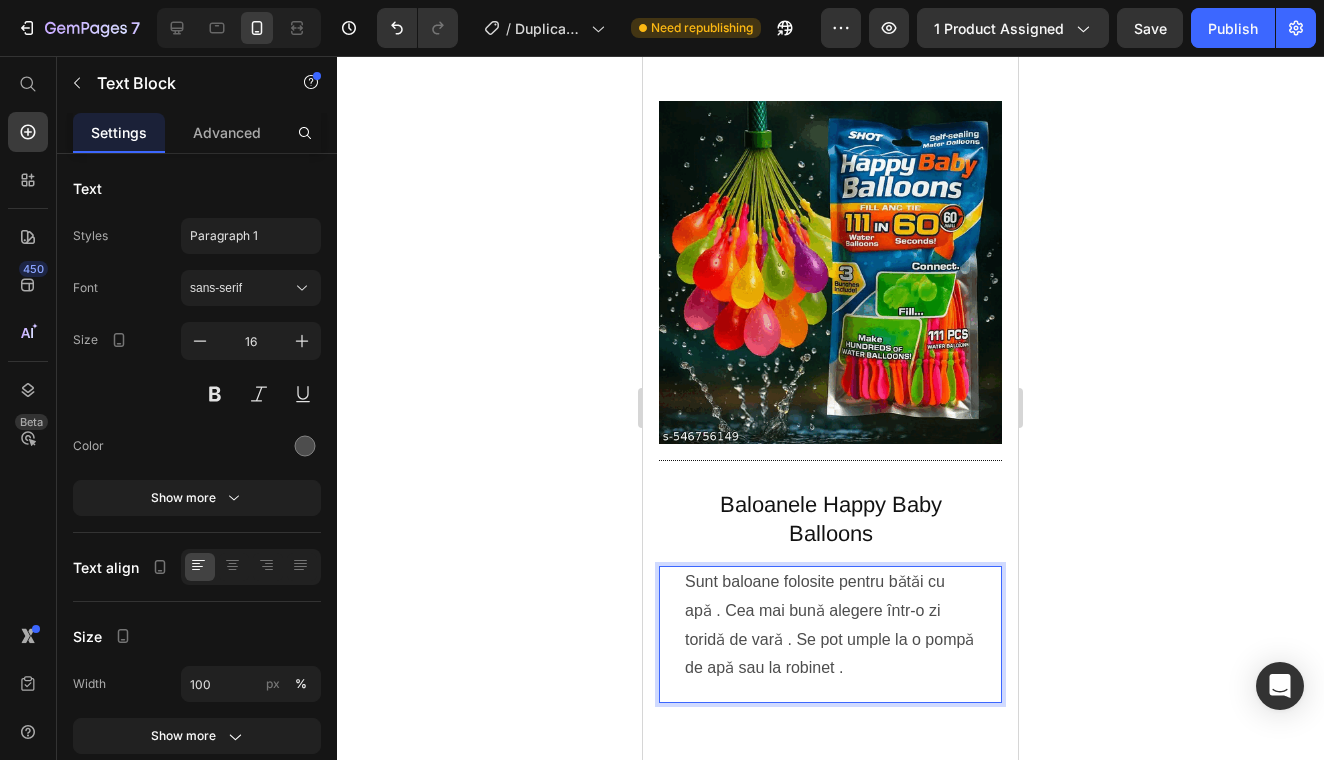 click 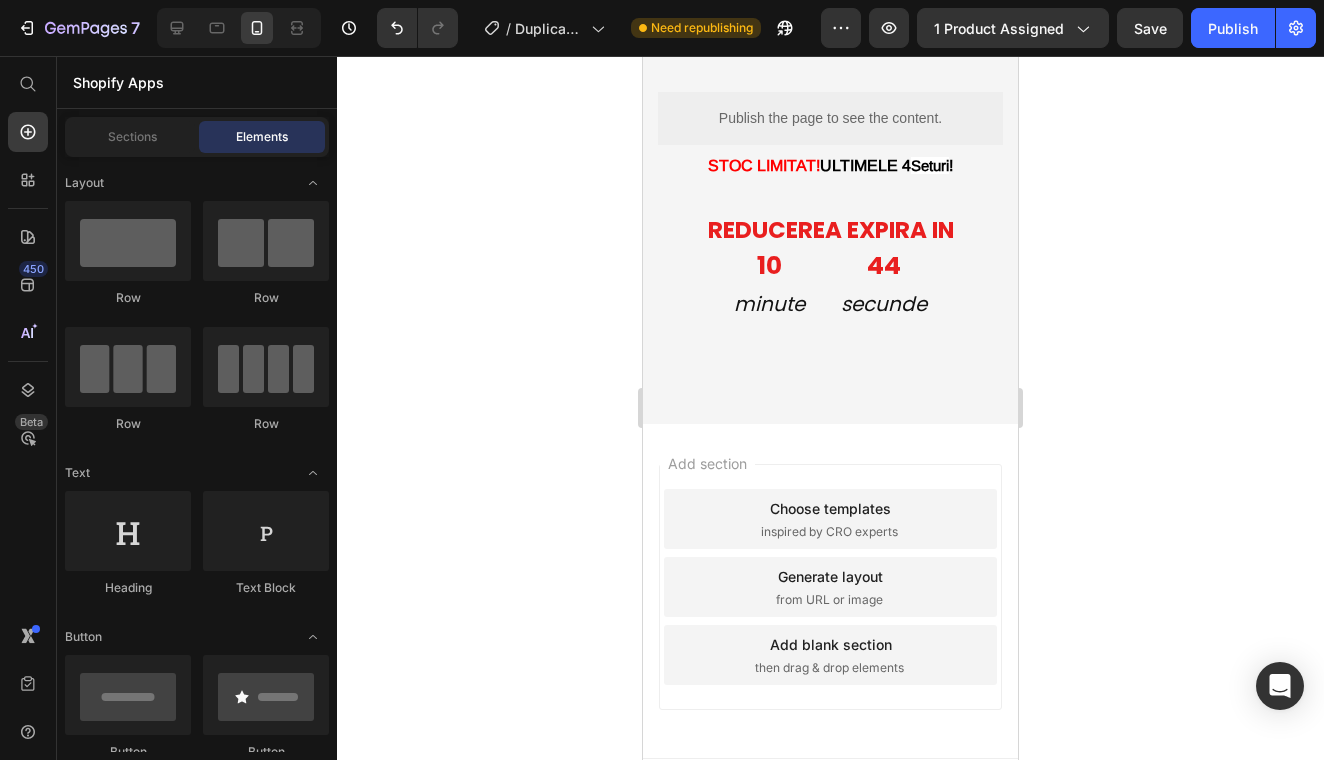 scroll, scrollTop: 4520, scrollLeft: 0, axis: vertical 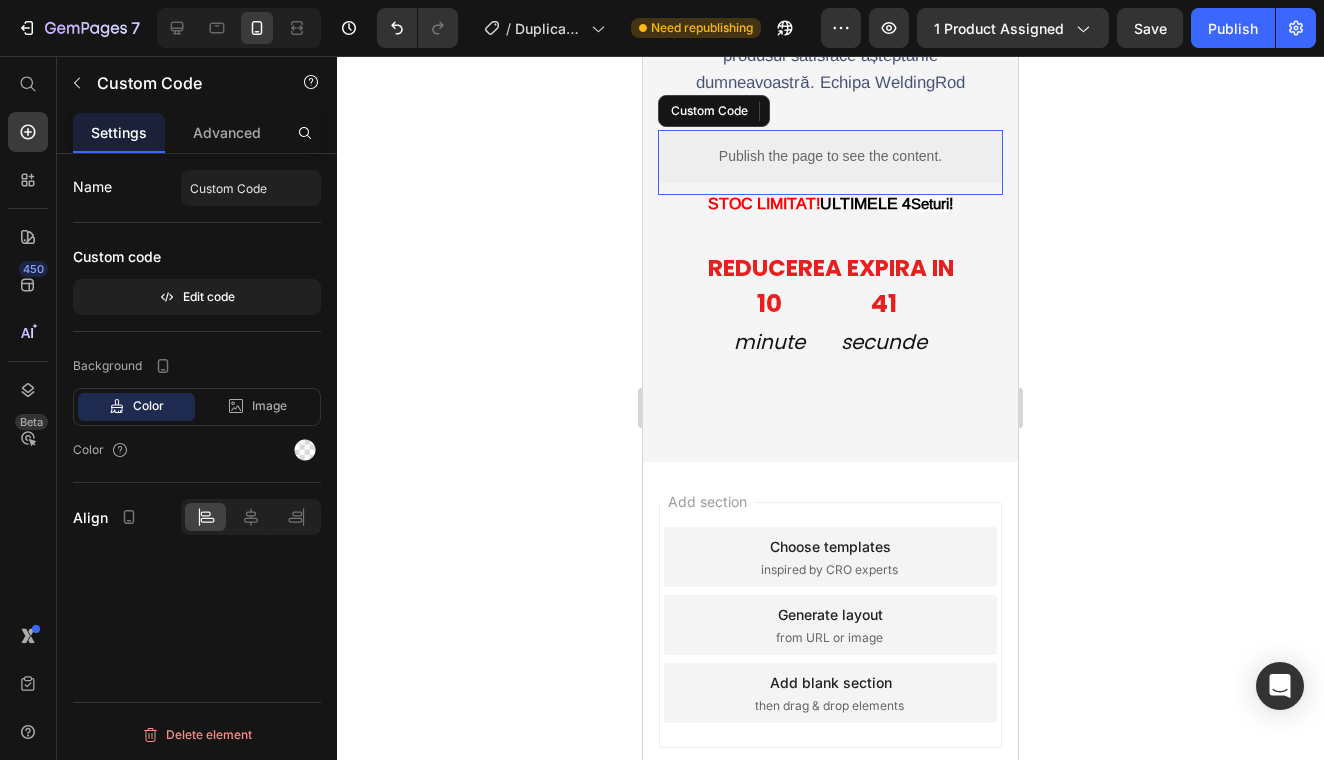 click on "Publish the page to see the content." at bounding box center (830, 156) 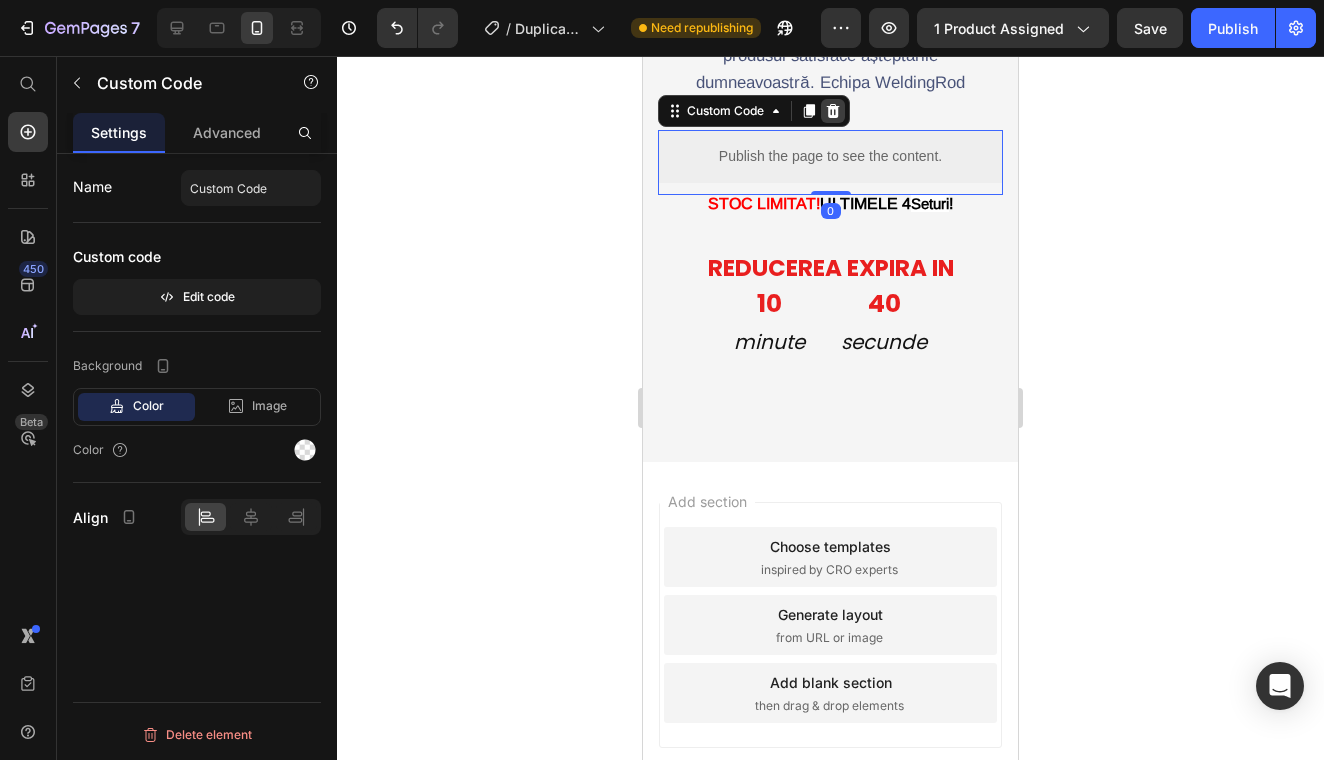click 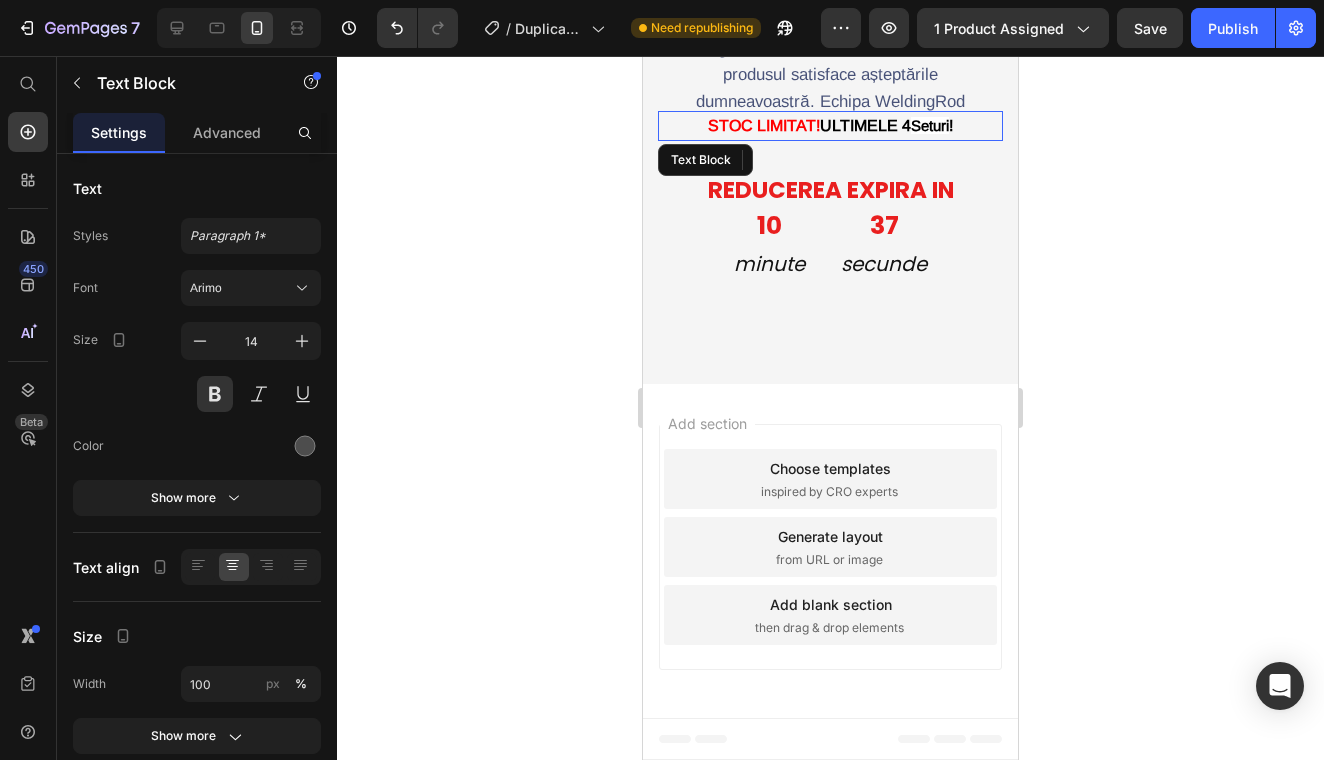 click on "STOC LIMITAT!  ULTIMELE 4   Seturi !" at bounding box center [830, 126] 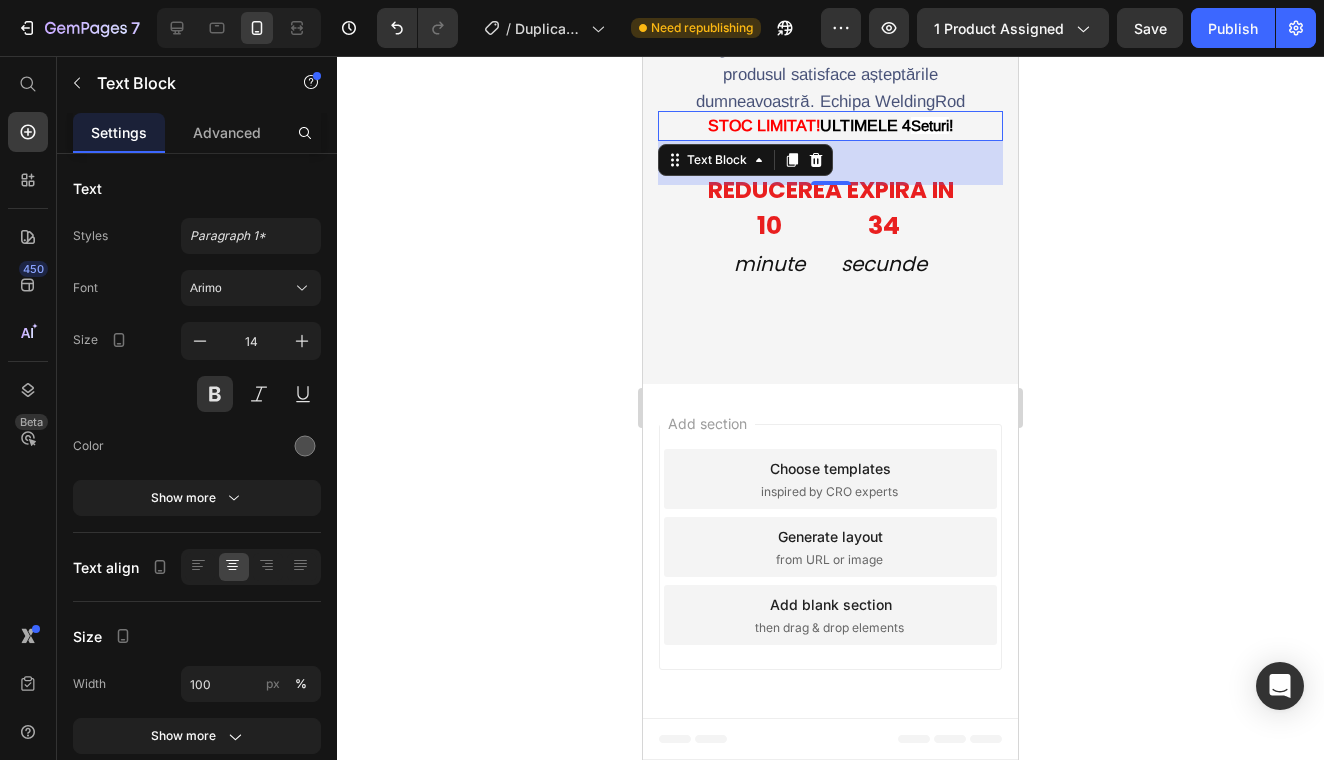 click on "STOC LIMITAT!  ULTIMELE 4   Seturi !" at bounding box center (830, 126) 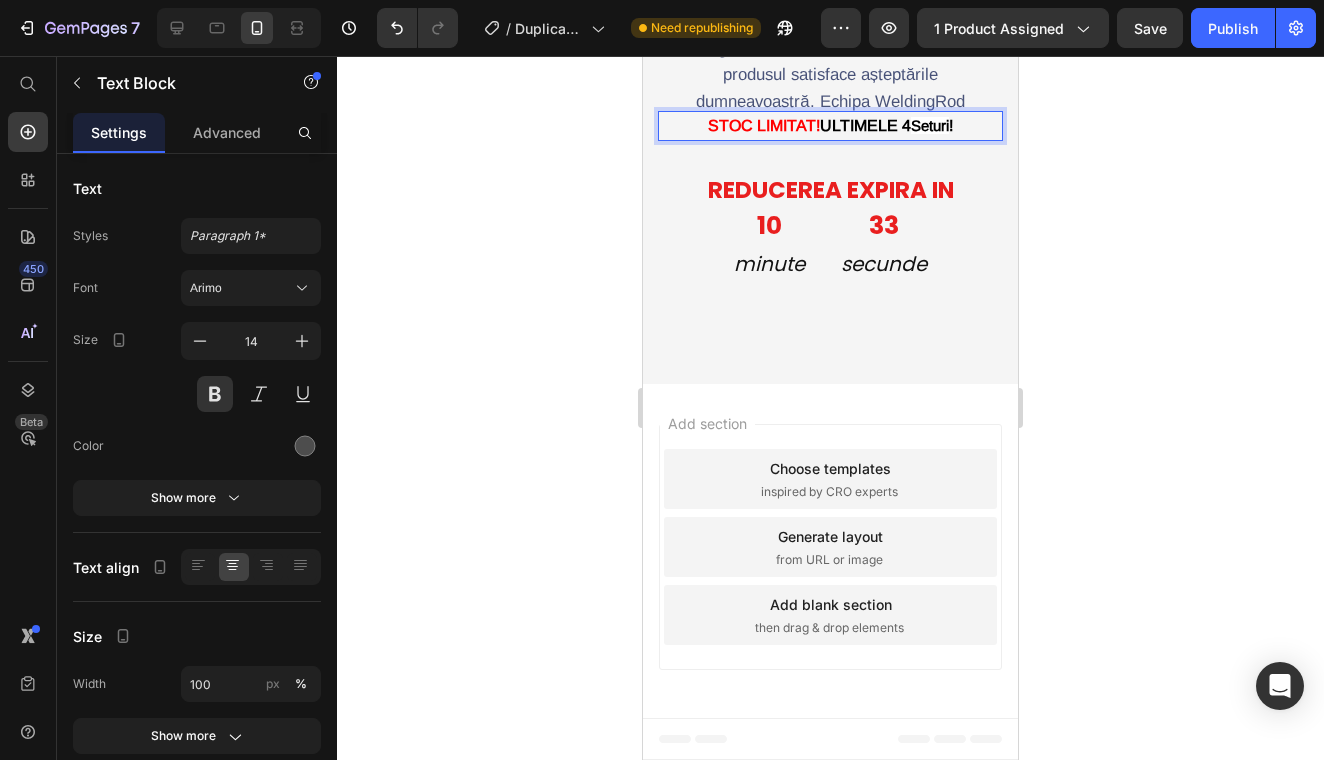 click on "Seturi" at bounding box center [930, 125] 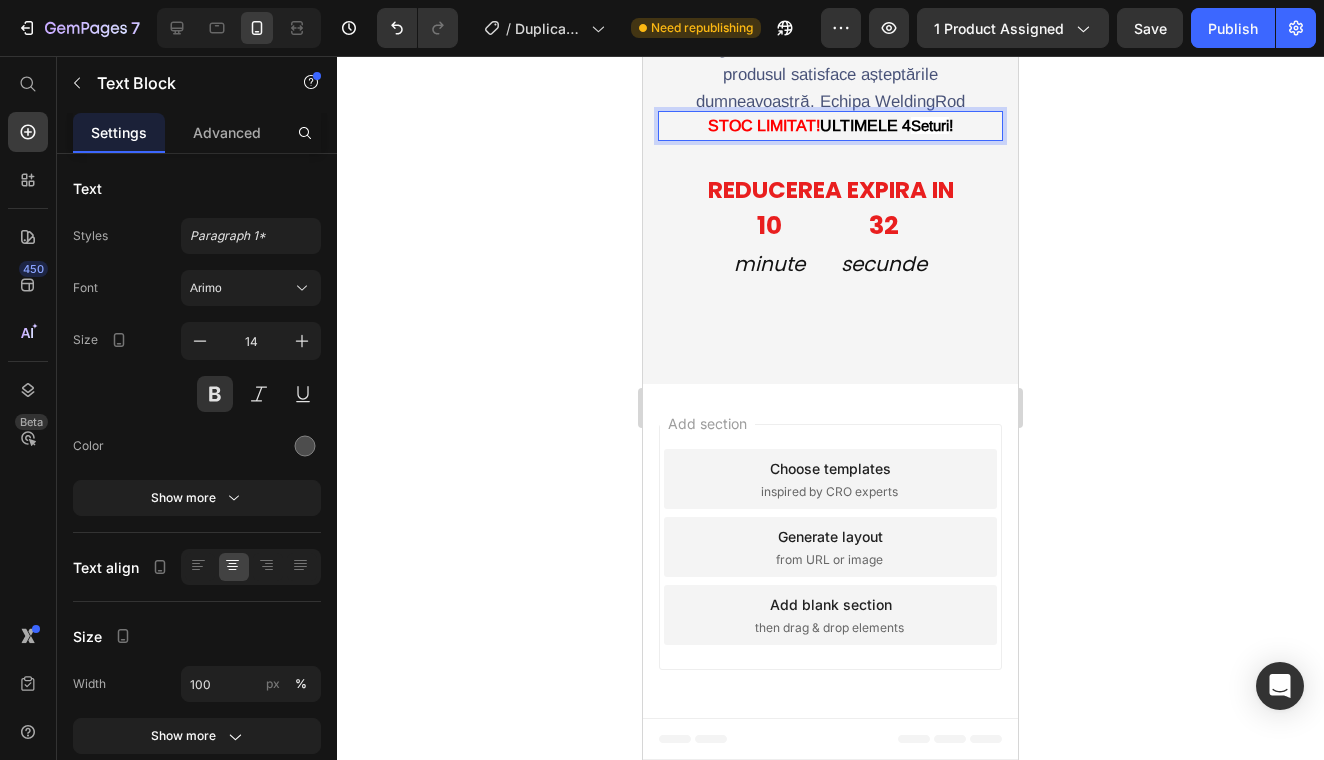 click on "STOC LIMITAT!  ULTIMELE 4   Seturi !" at bounding box center [830, 126] 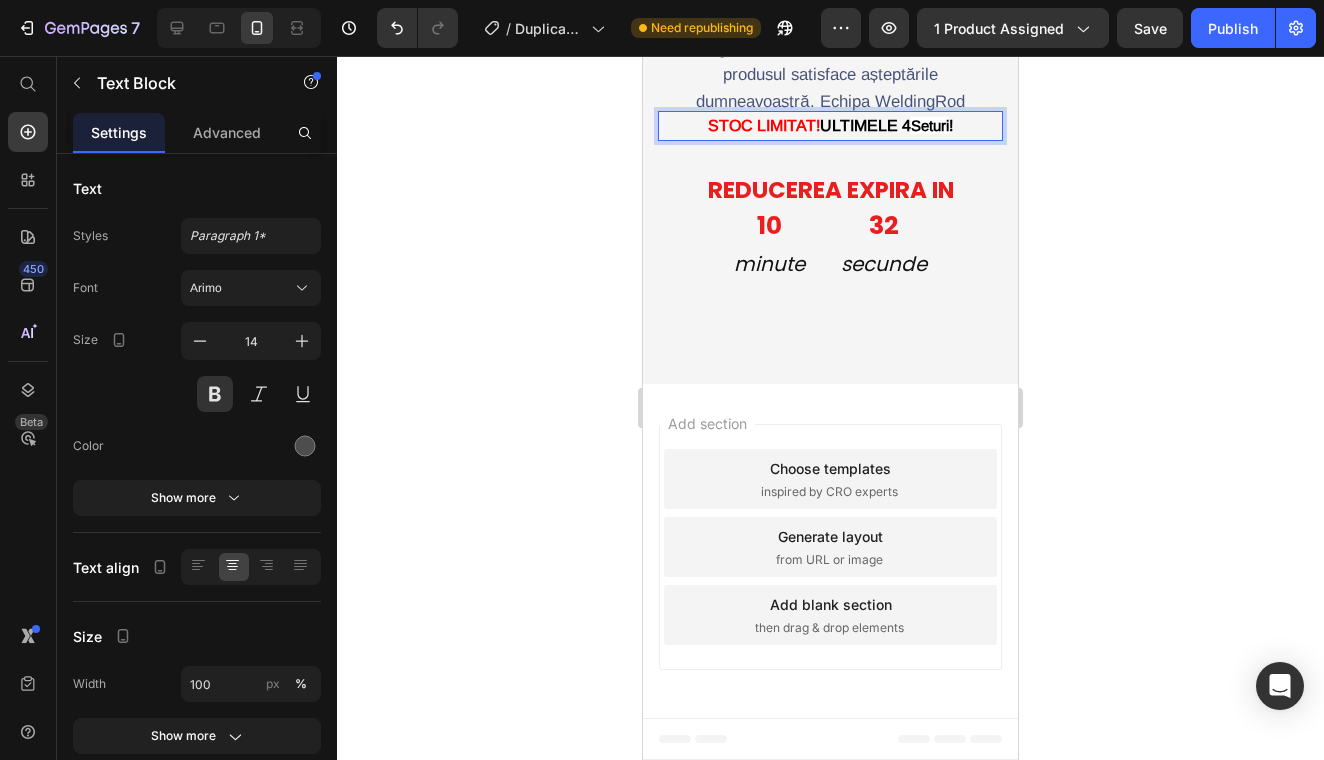 click 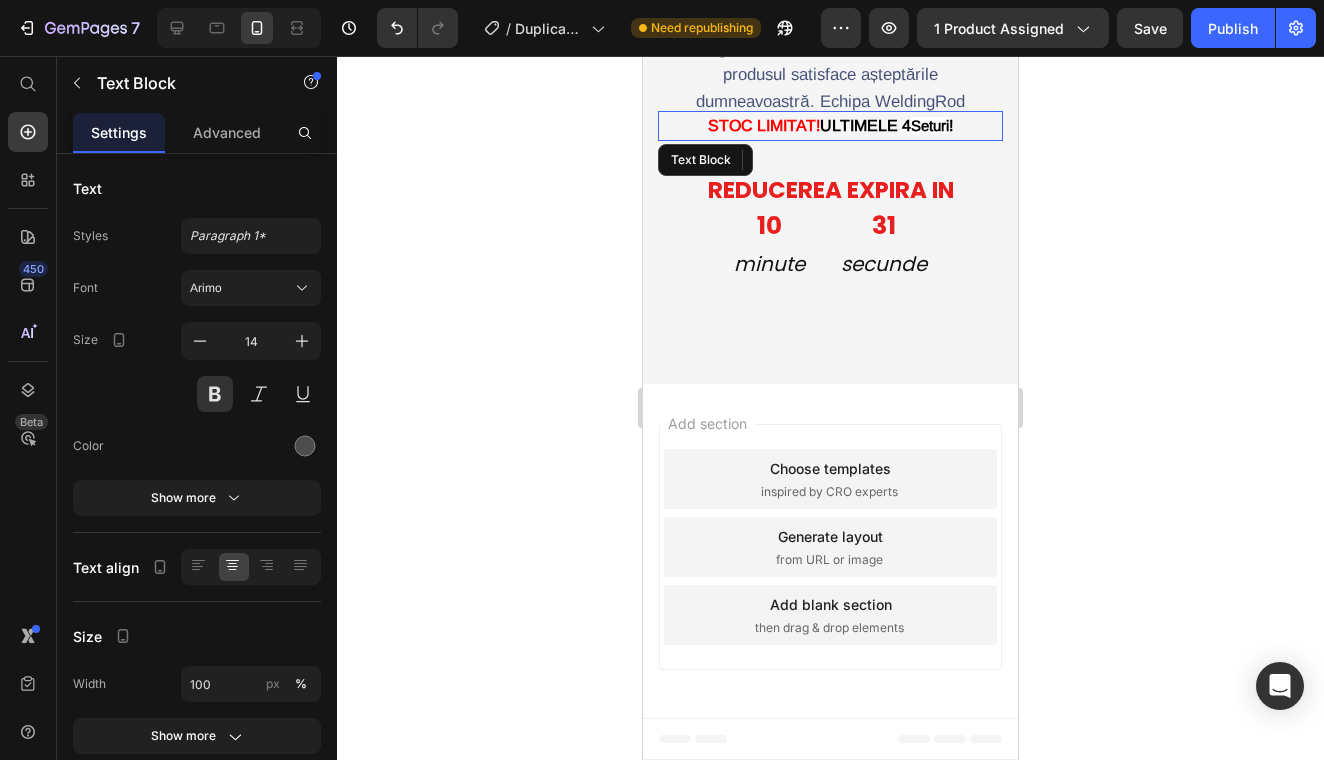 click on "STOC LIMITAT!  ULTIMELE 4   Seturi !" at bounding box center [830, 126] 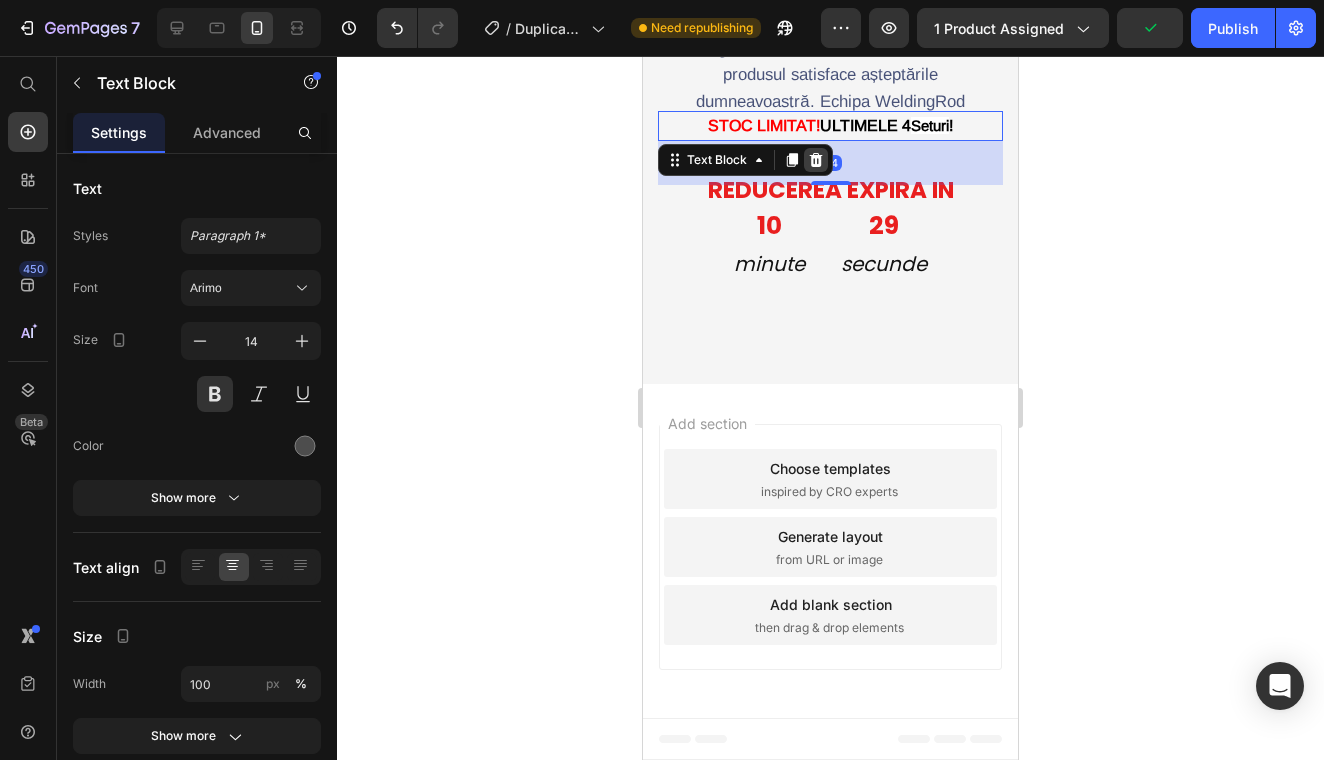 click at bounding box center (816, 160) 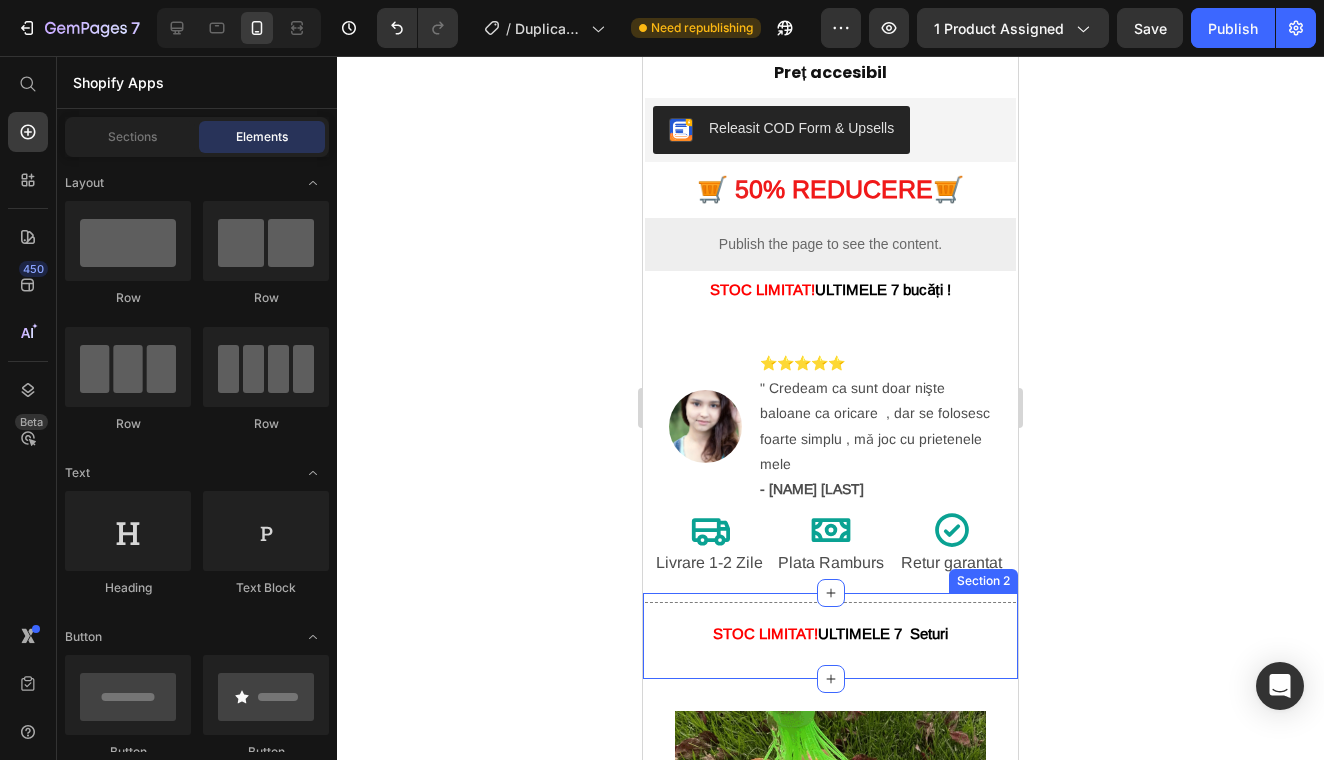 scroll, scrollTop: 541, scrollLeft: 0, axis: vertical 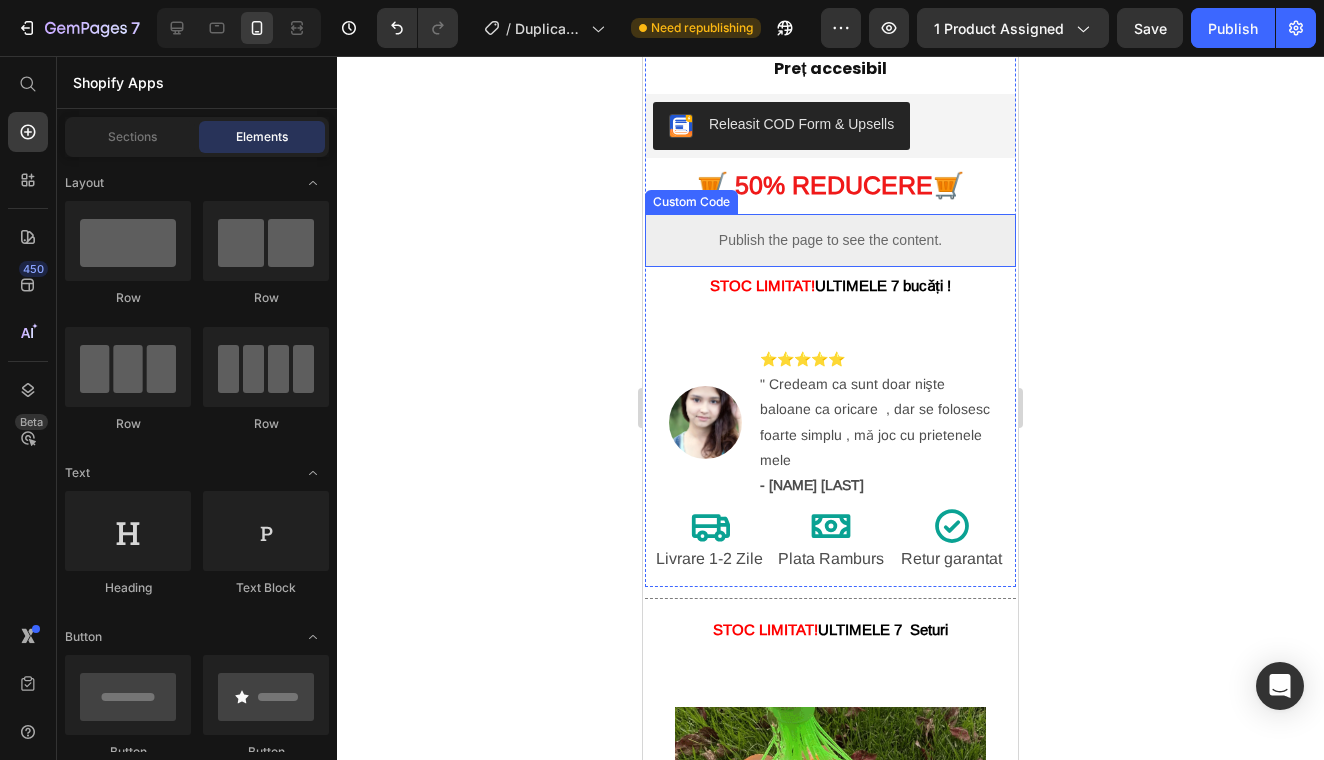 click on "Publish the page to see the content." at bounding box center (830, 240) 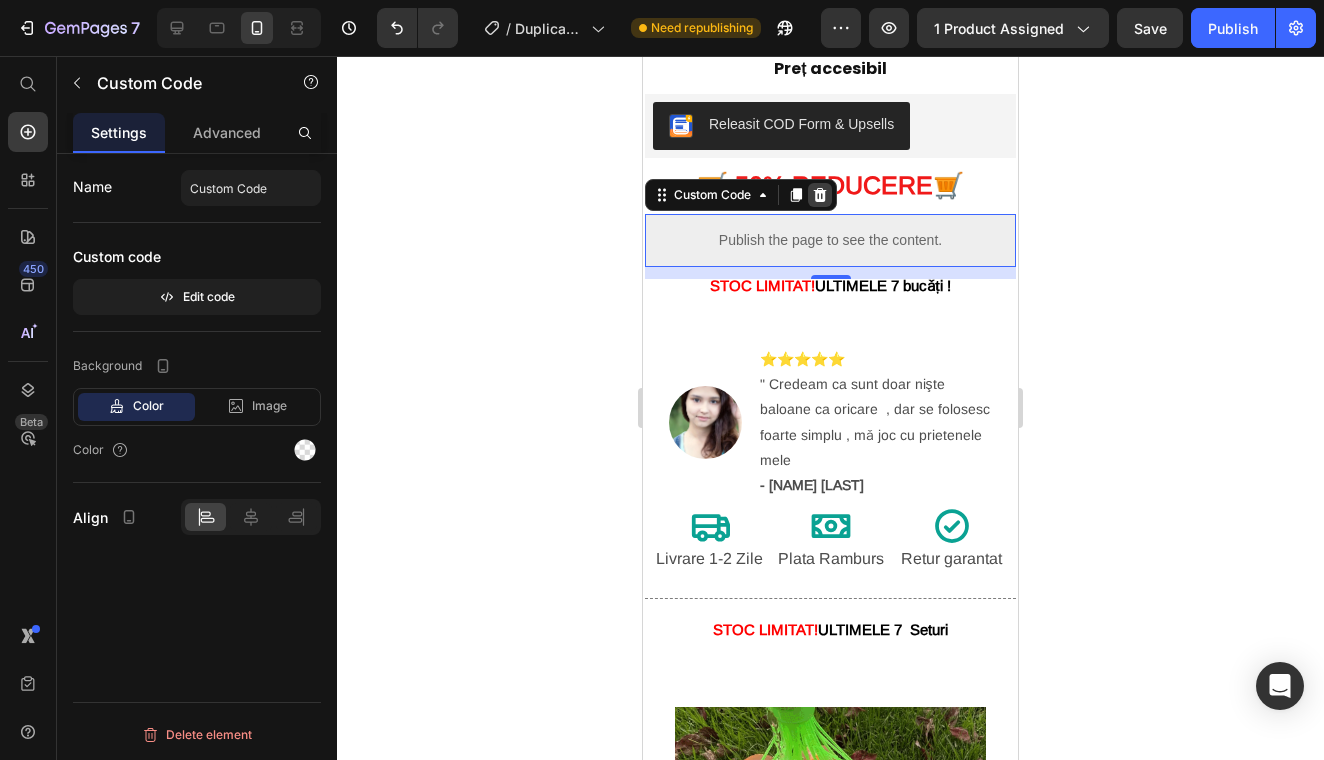 click 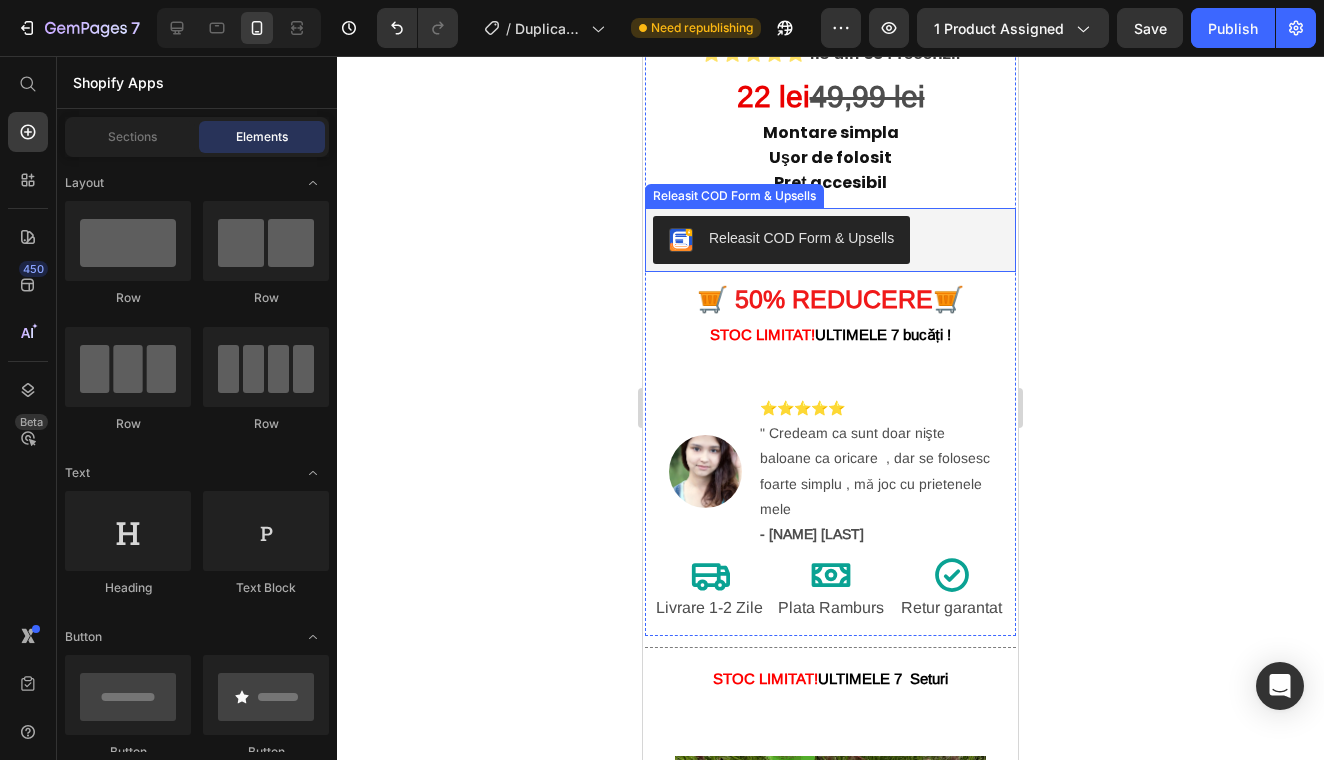 scroll, scrollTop: 588, scrollLeft: 0, axis: vertical 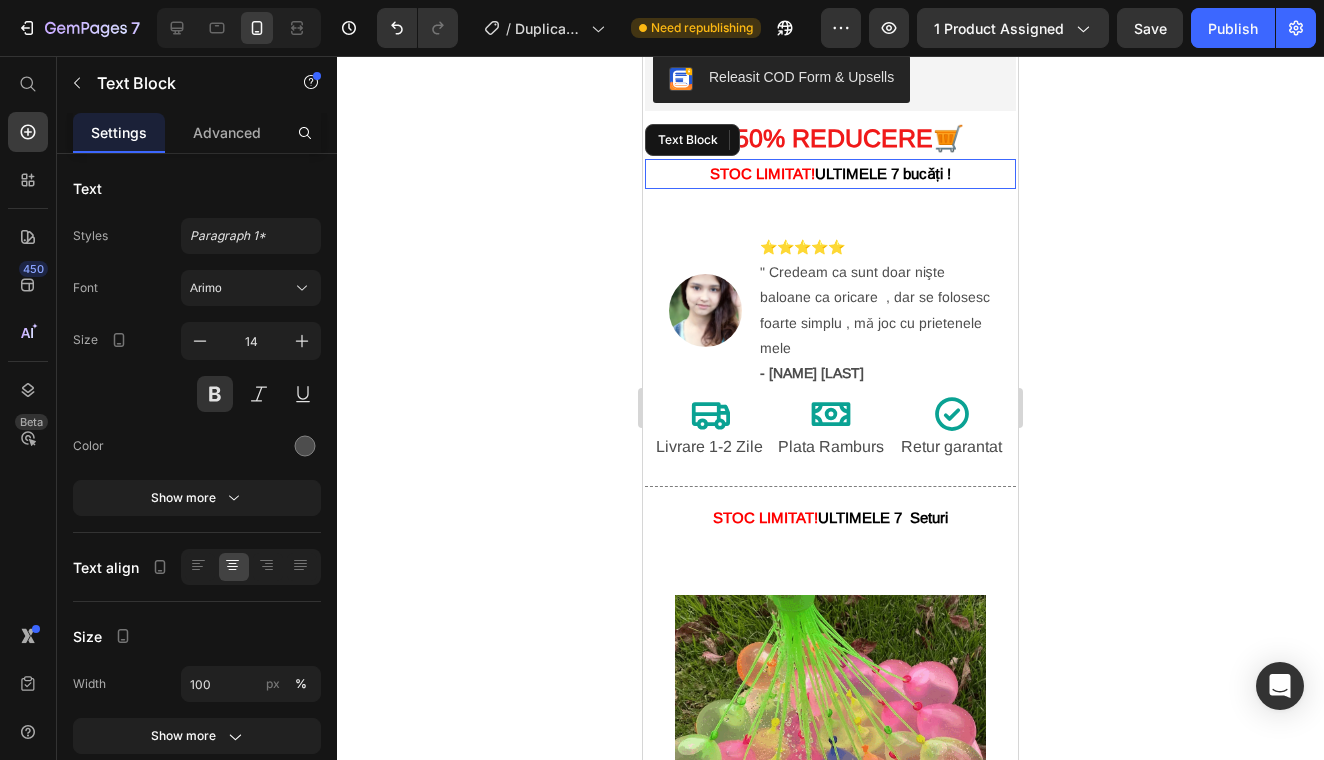 click on "ULTIMELE 7 bucǎți !" at bounding box center [883, 173] 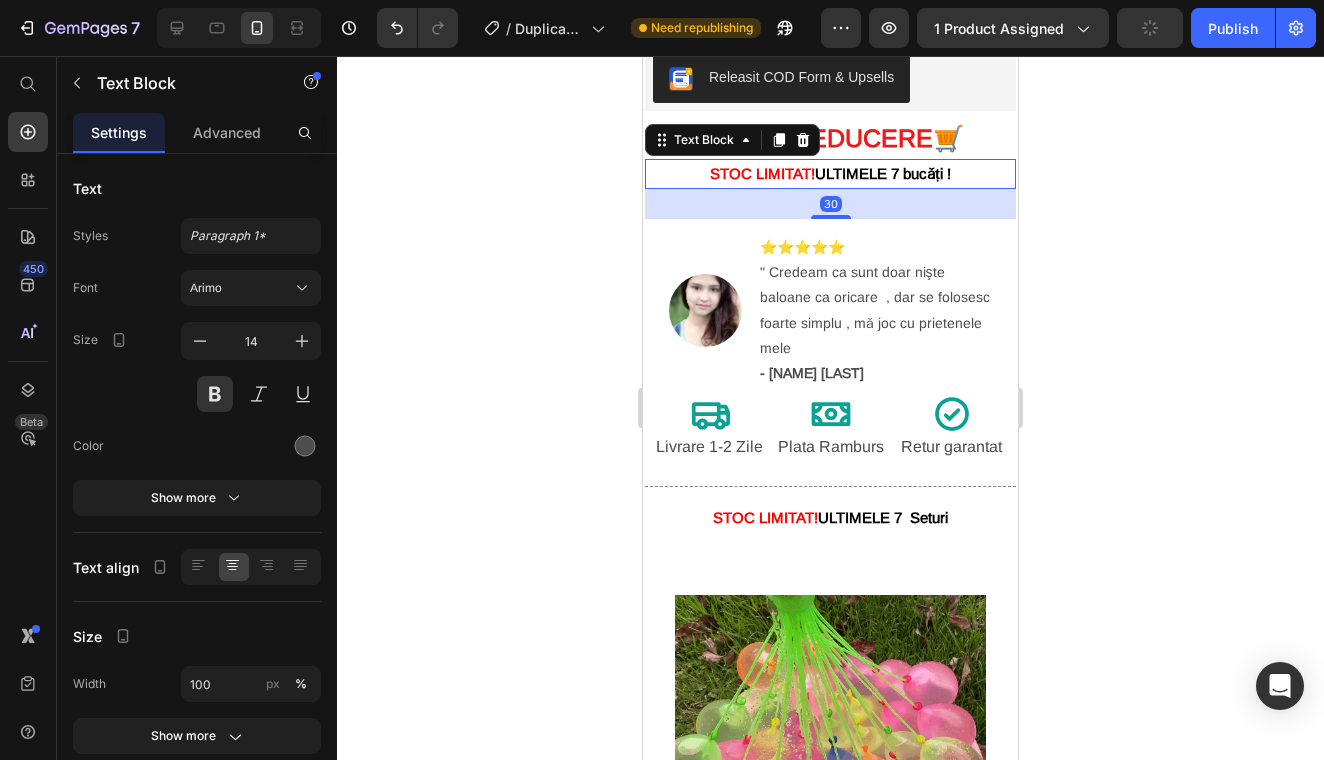 click on "ULTIMELE 7 bucǎți !" at bounding box center (883, 173) 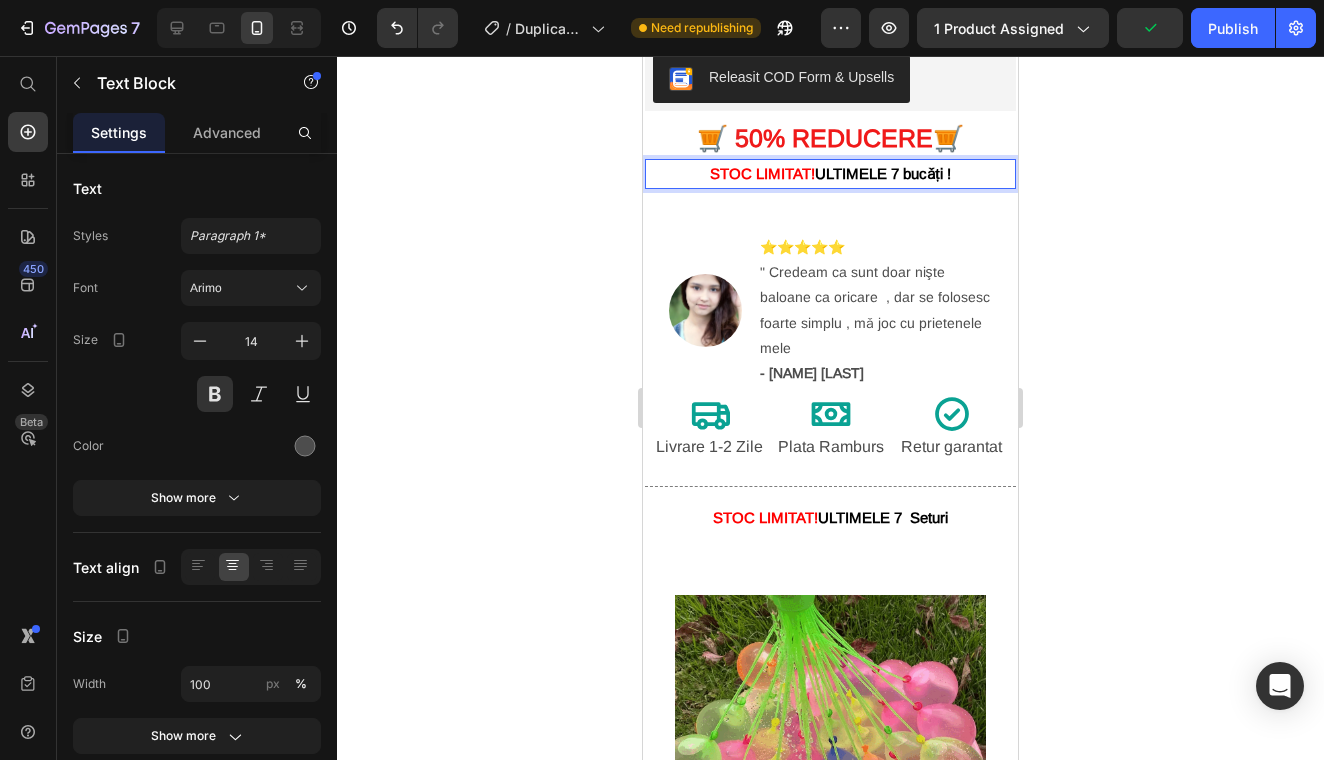 click on "ULTIMELE 7 bucǎți !" at bounding box center (883, 173) 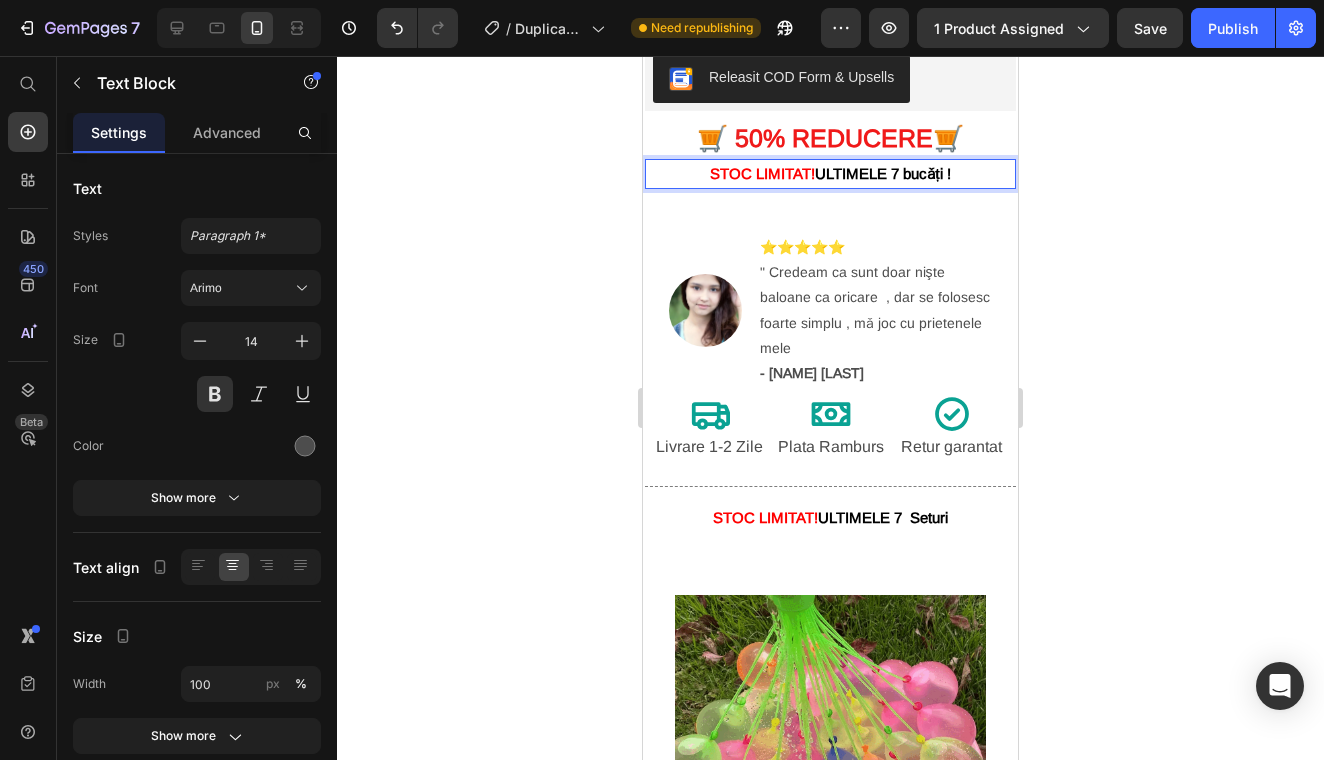 click on "ULTIMELE 7 bucǎți !" at bounding box center (883, 173) 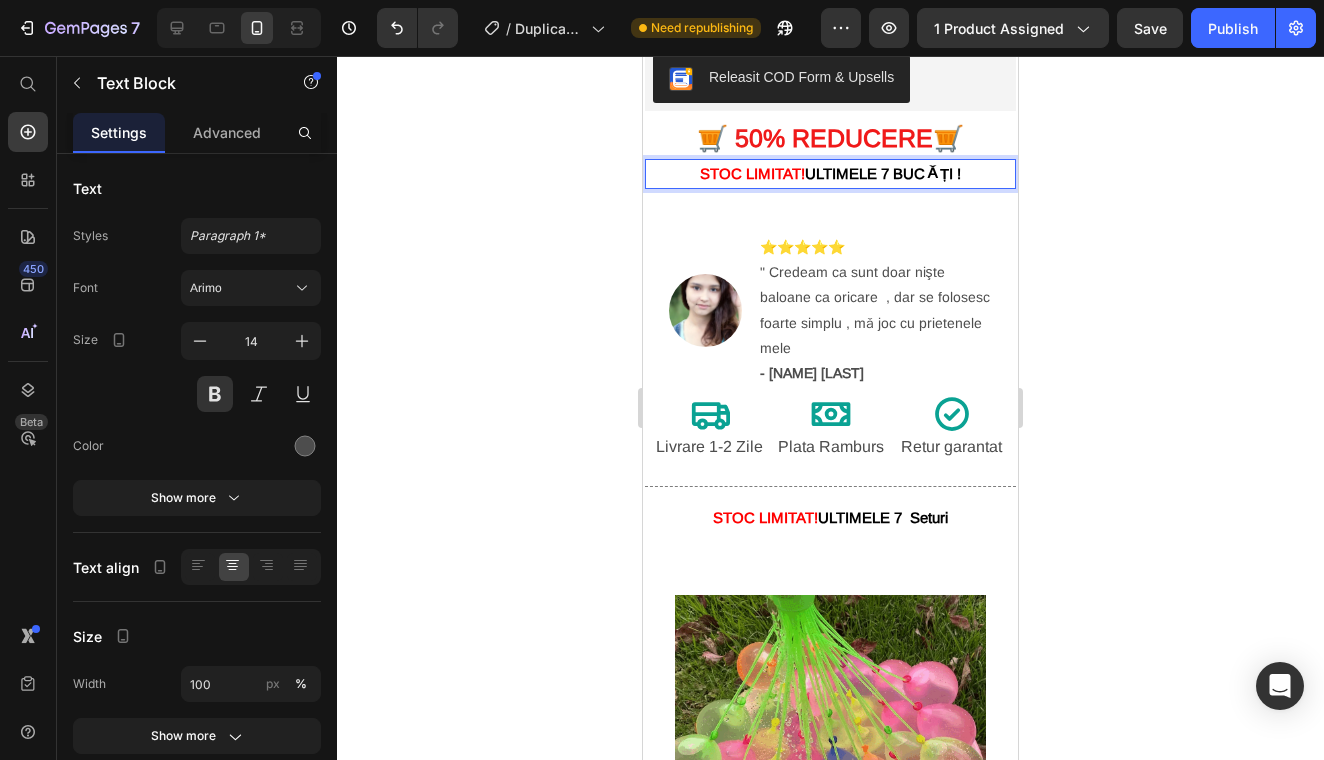 click on "STOC LIMITAT!  ULTIMELE 7 BUCǍȚI ! Text Block   30" at bounding box center [830, 174] 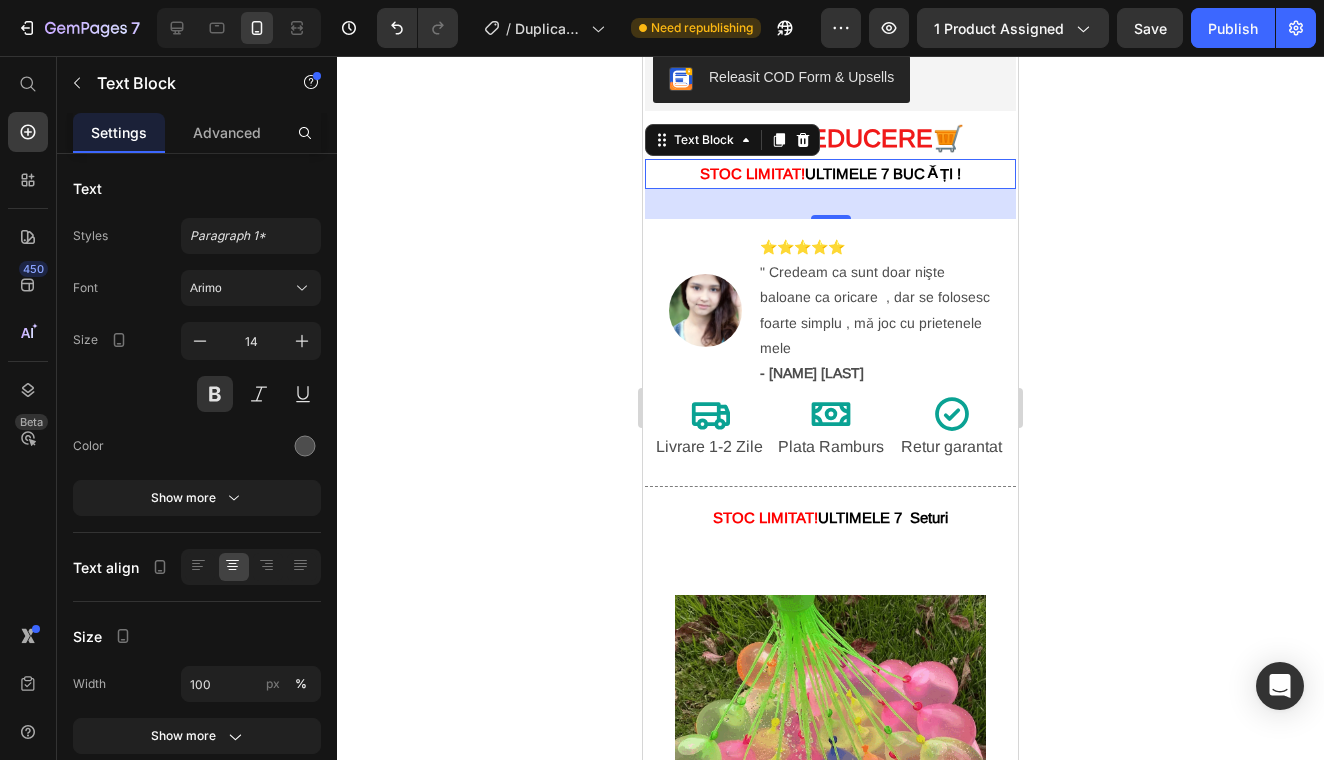 click on "STOC LIMITAT!  ULTIMELE 7 BUCǍȚI !" at bounding box center (830, 174) 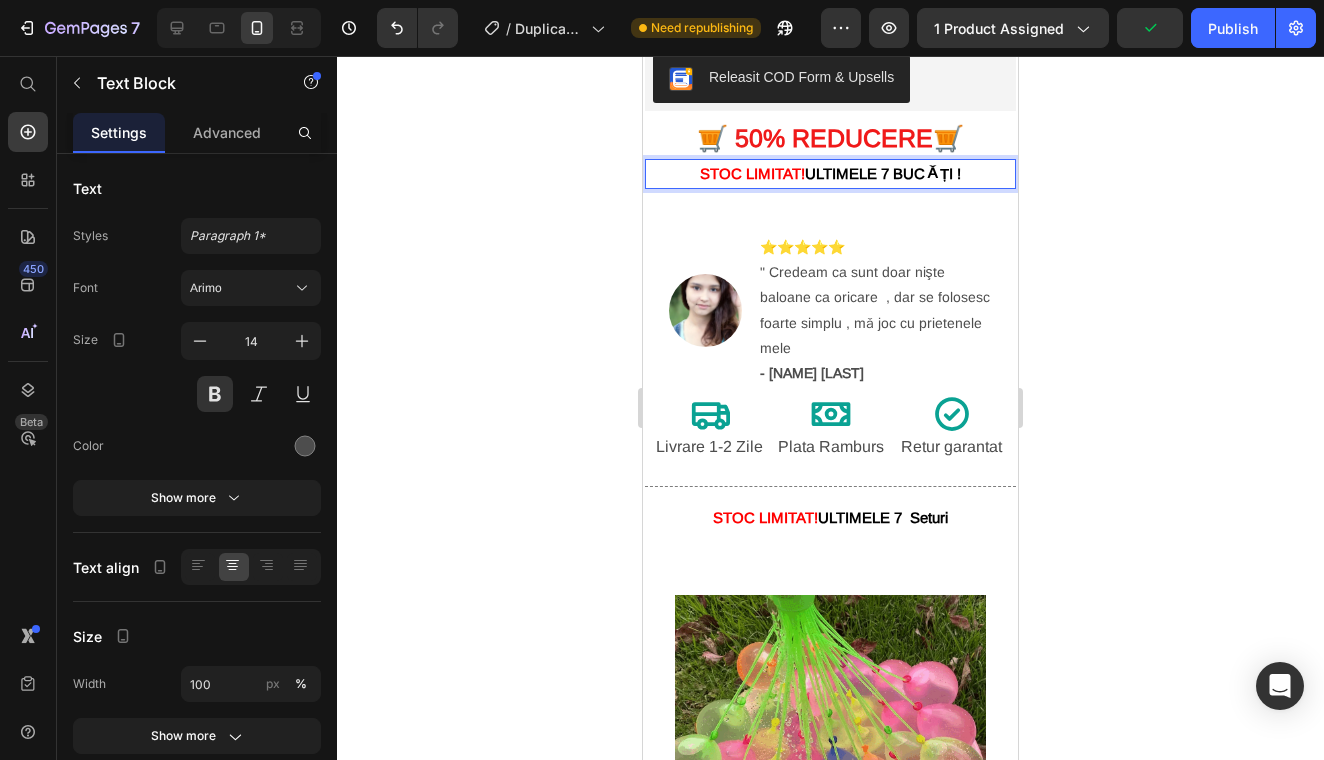 click on "ULTIMELE 7 BUCǍȚI !" at bounding box center [883, 173] 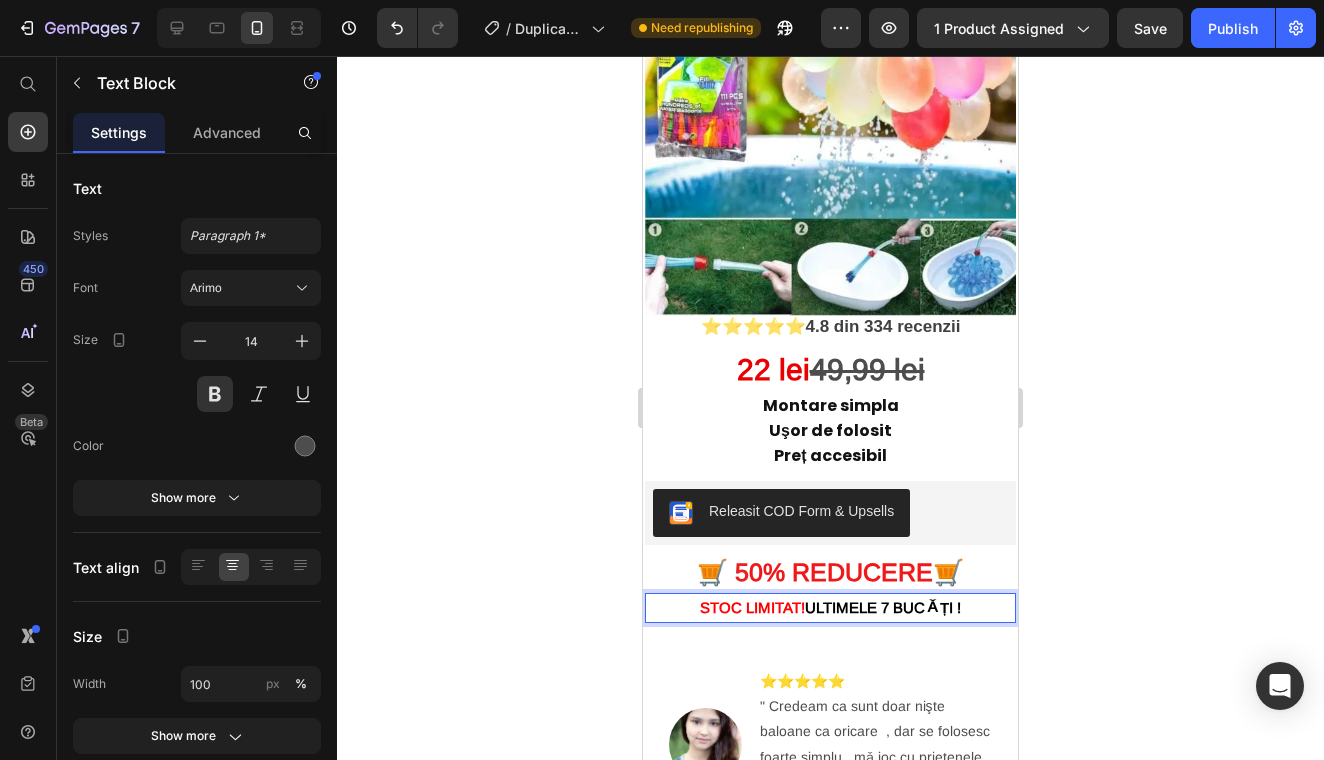 scroll, scrollTop: 85, scrollLeft: 0, axis: vertical 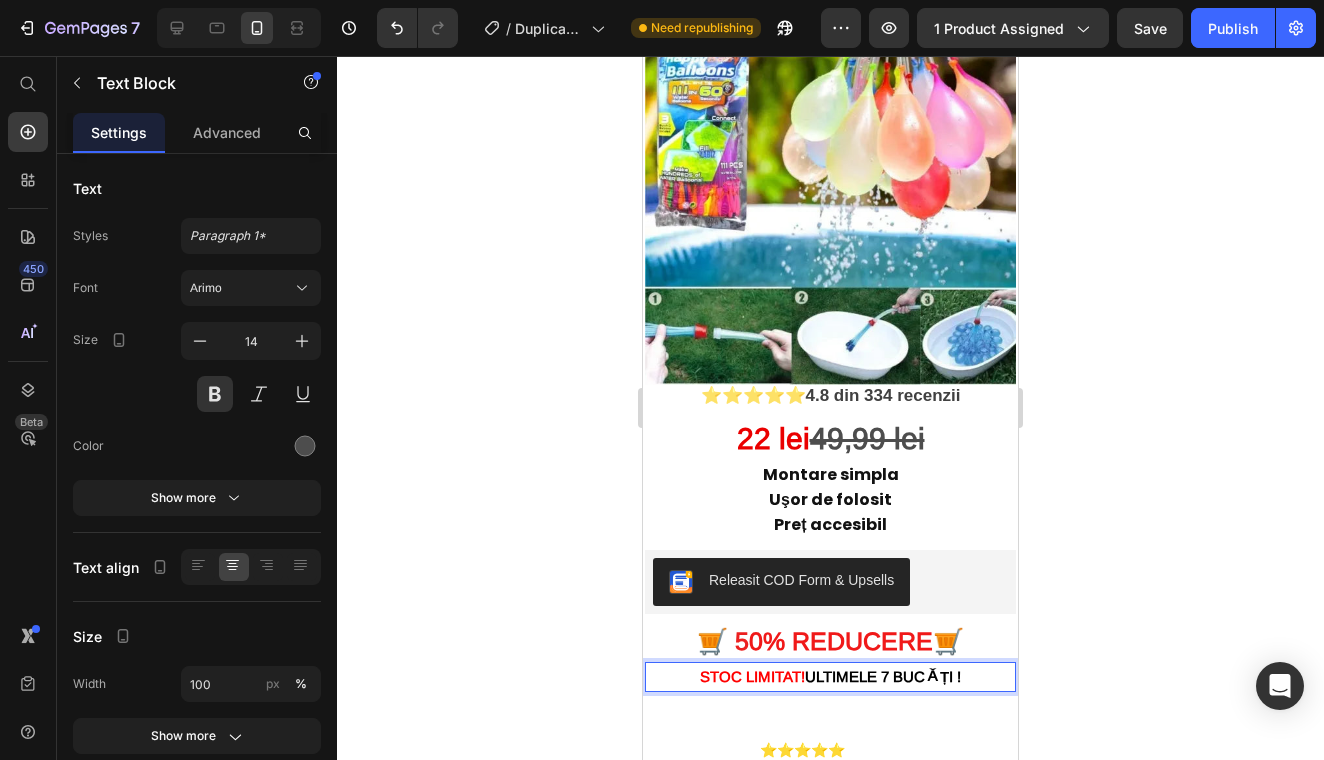 click 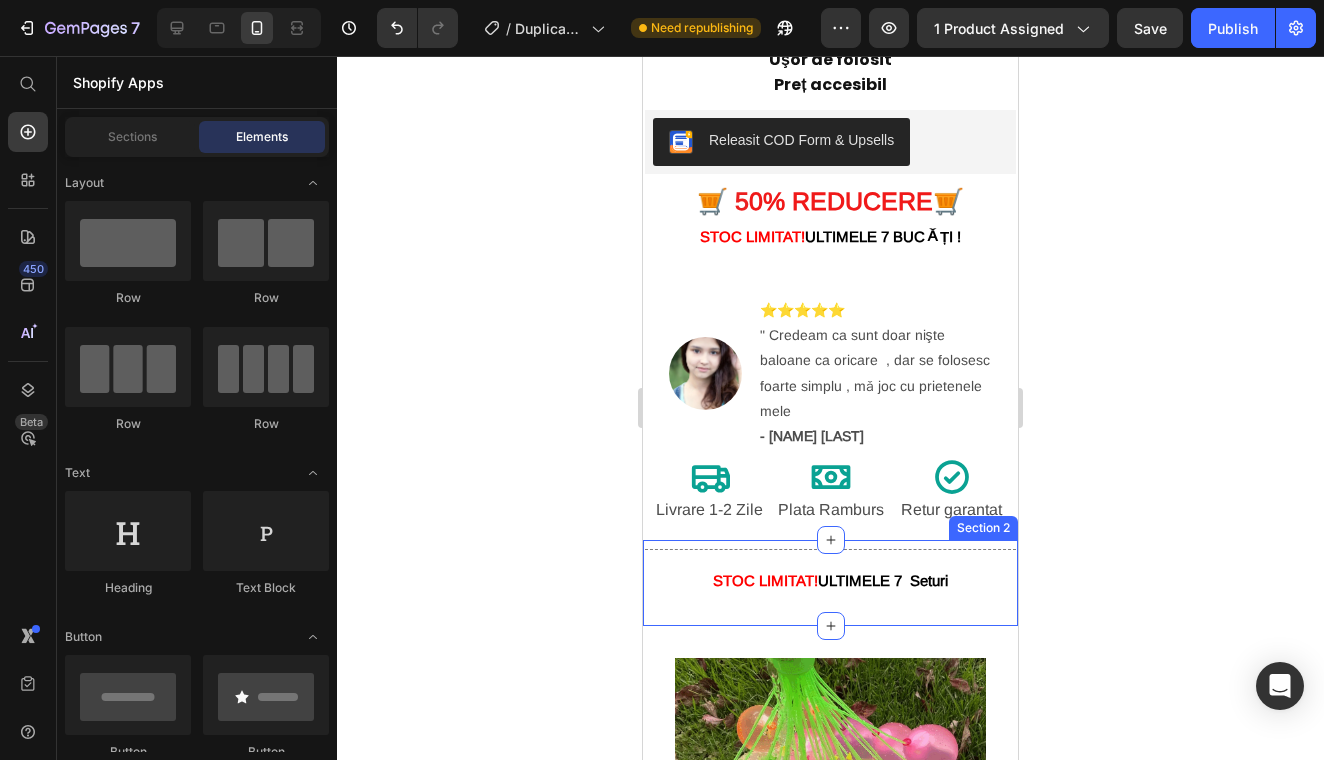 scroll, scrollTop: 555, scrollLeft: 0, axis: vertical 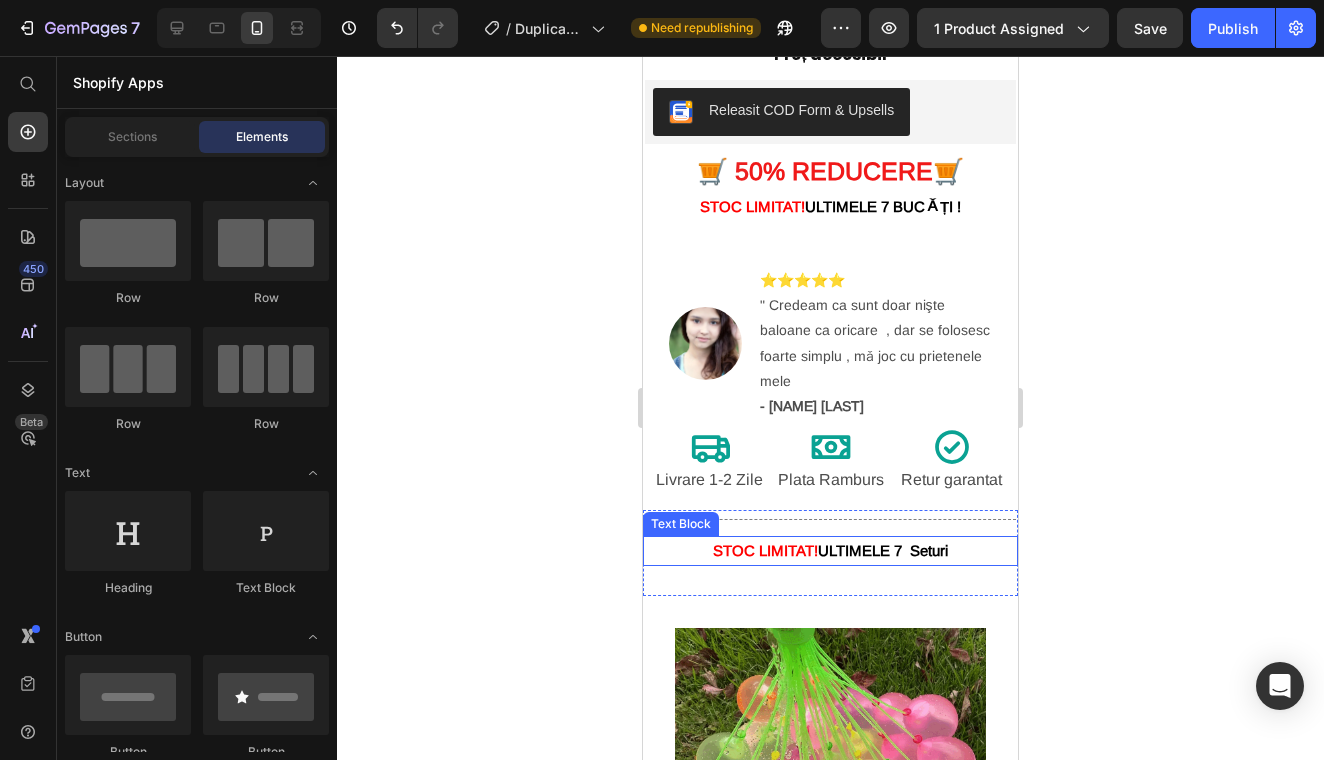 click on "STOC LIMITAT!  ULTIMELE 7  Seturi" at bounding box center [830, 551] 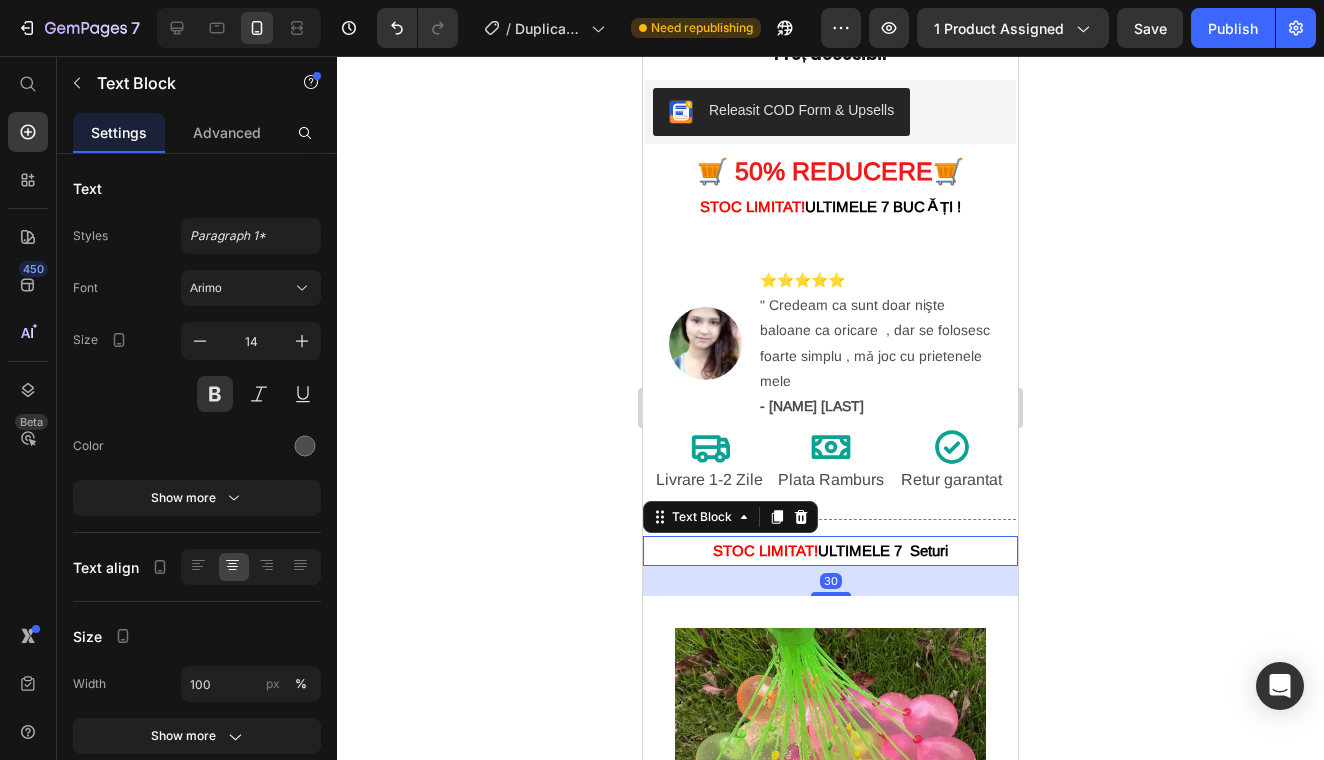 click on "STOC LIMITAT!  ULTIMELE 7  Seturi" at bounding box center (830, 551) 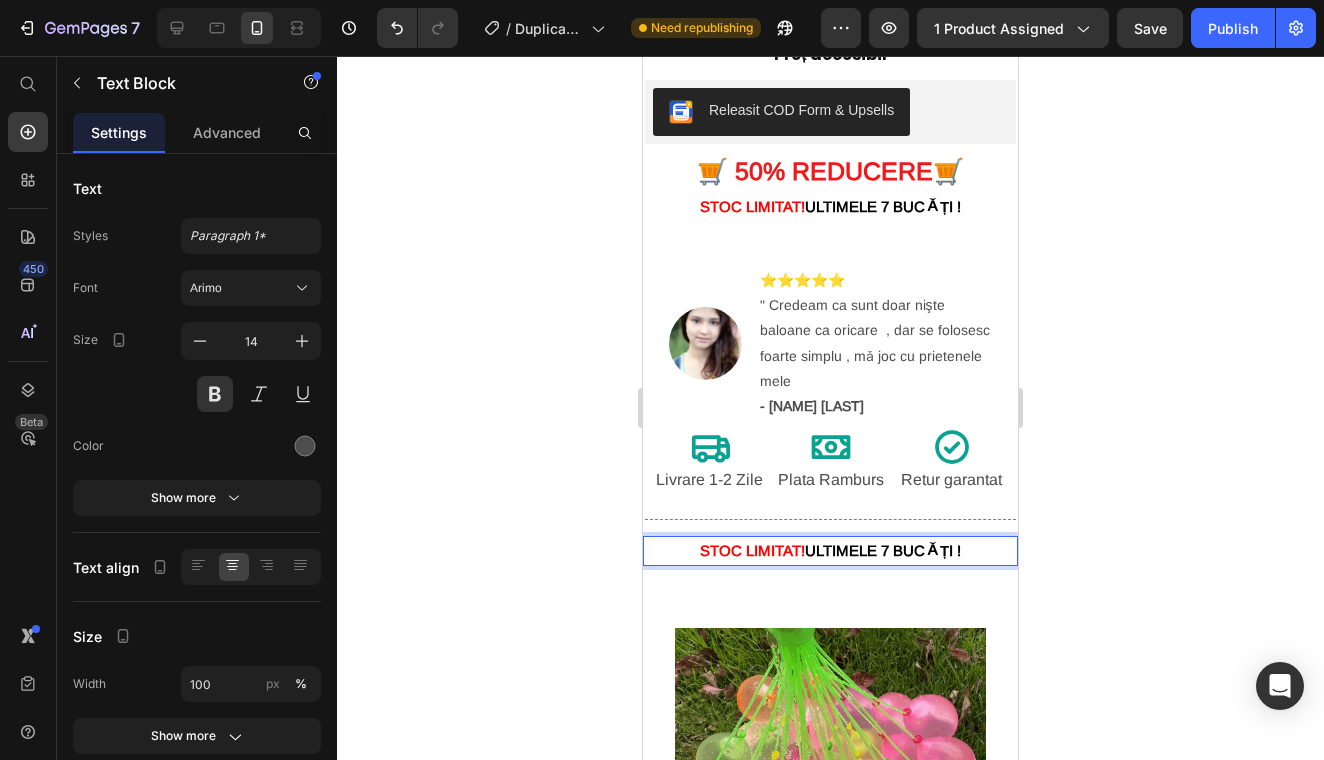 click 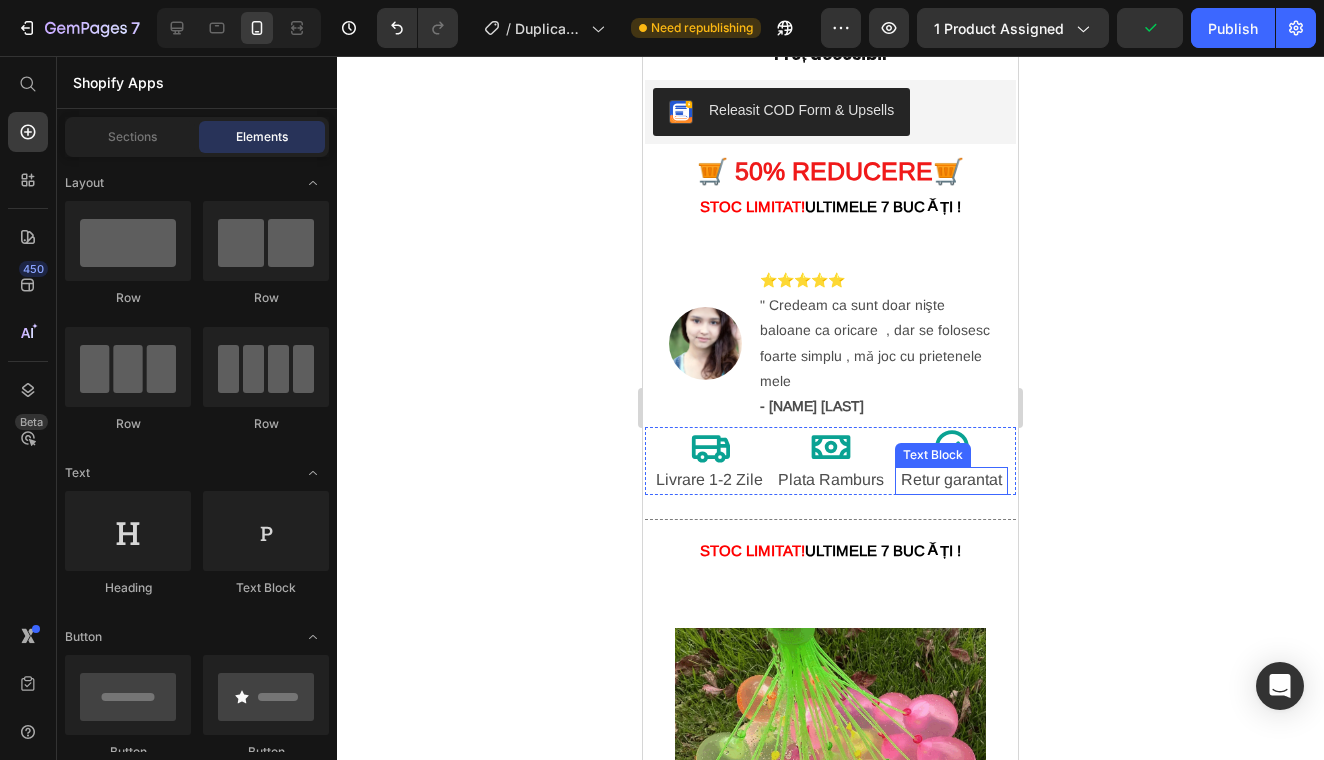 scroll, scrollTop: 579, scrollLeft: 0, axis: vertical 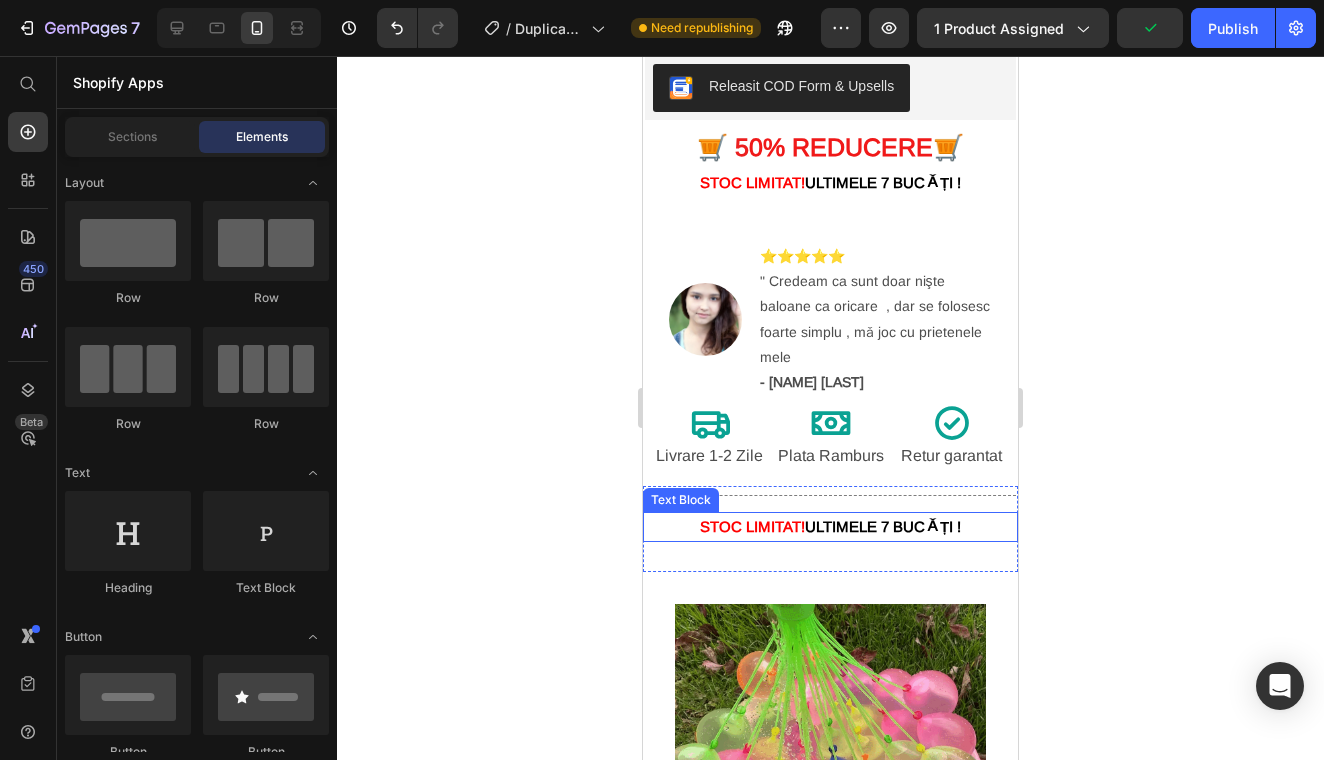 click on "ULTIMELE 7 BUCǍȚI !" at bounding box center (883, 526) 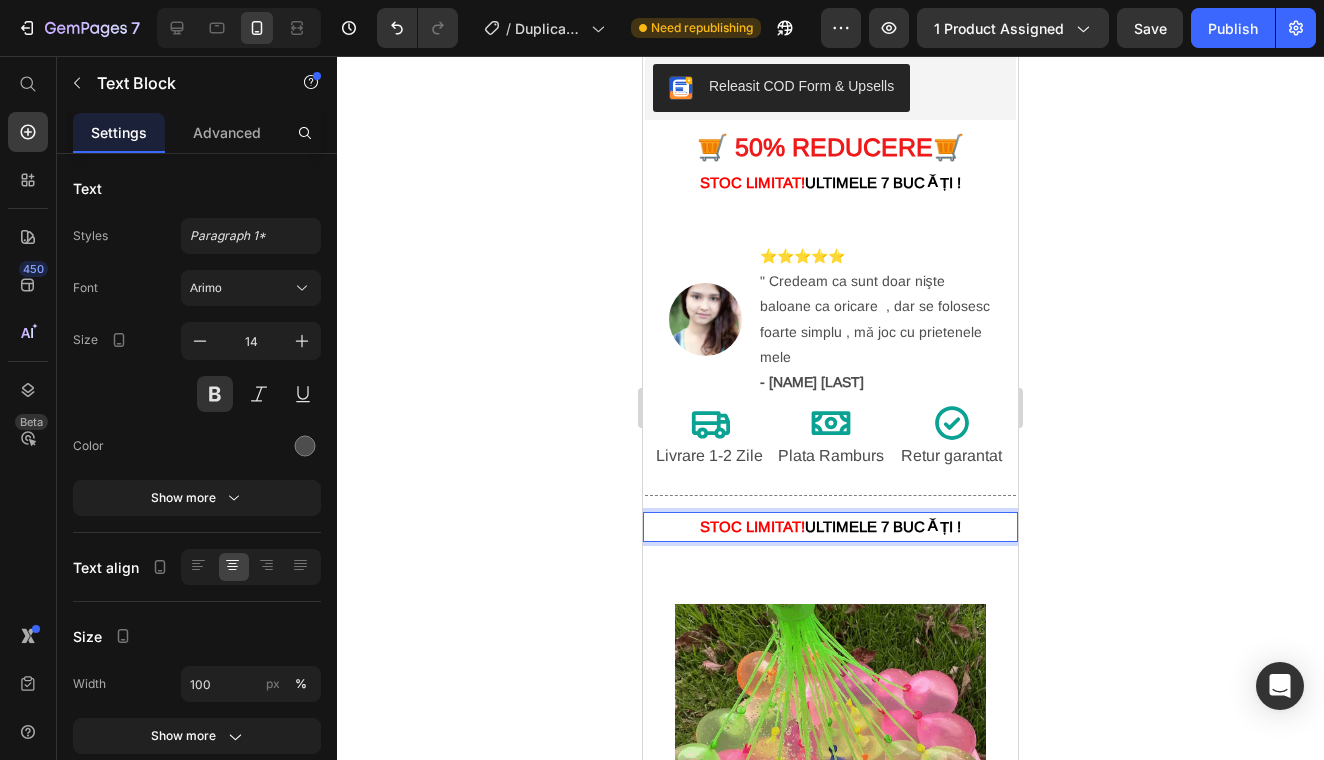 click on "ULTIMELE 7 BUCǍȚI !" at bounding box center [883, 526] 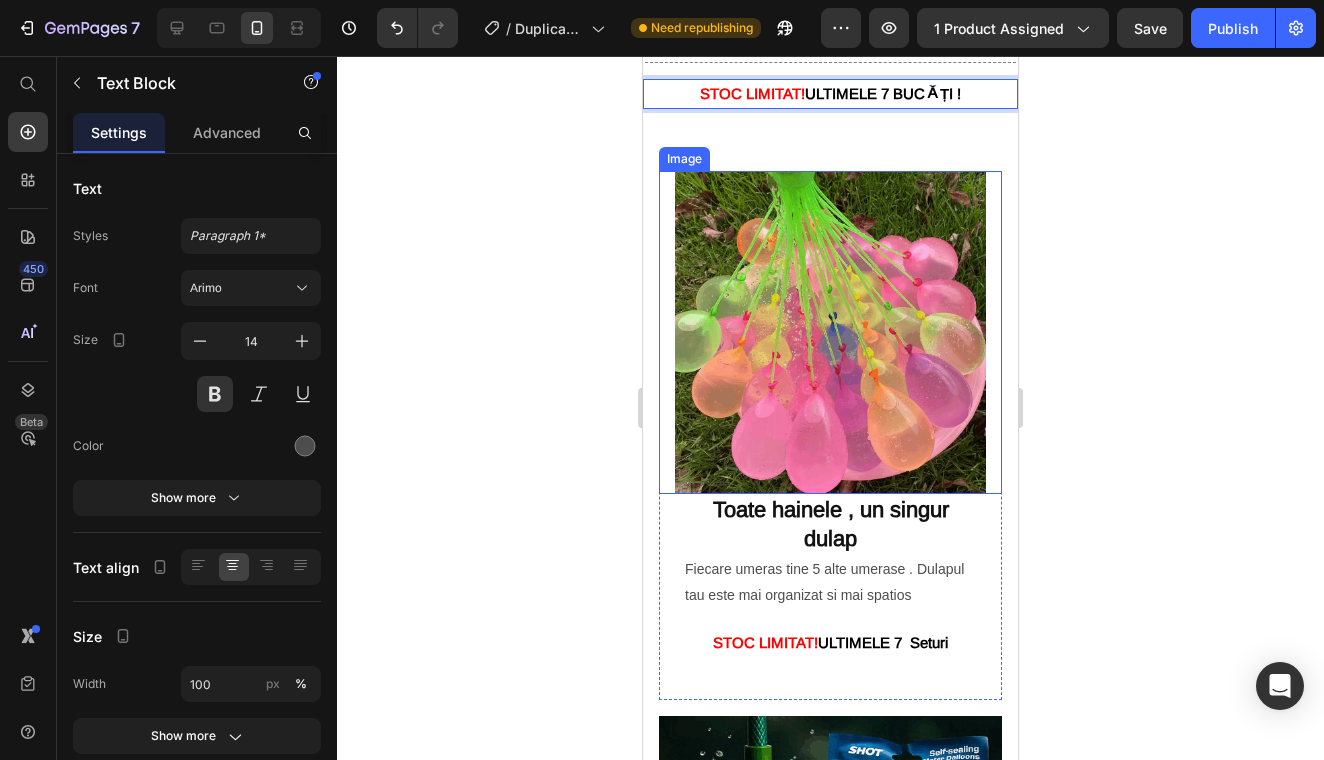 scroll, scrollTop: 1139, scrollLeft: 0, axis: vertical 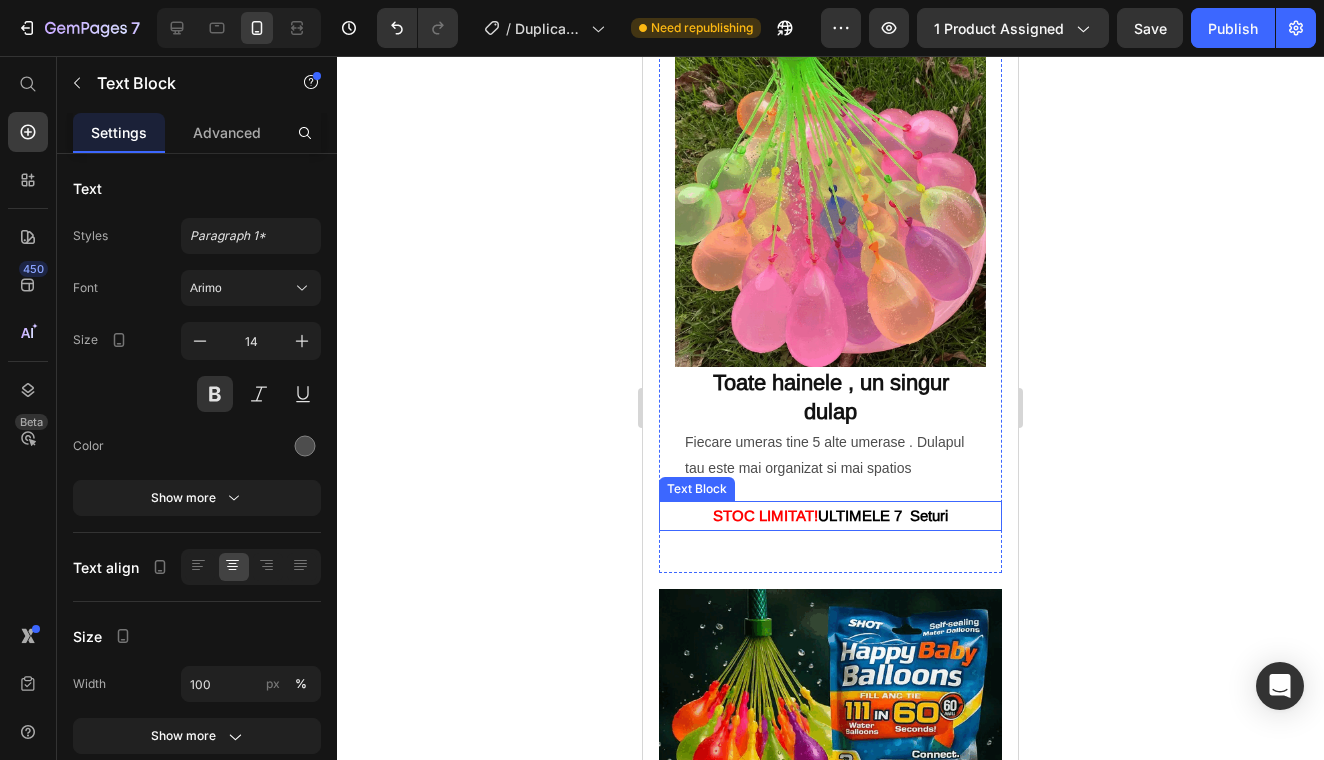 click on "ULTIMELE 7  Seturi" at bounding box center (883, 515) 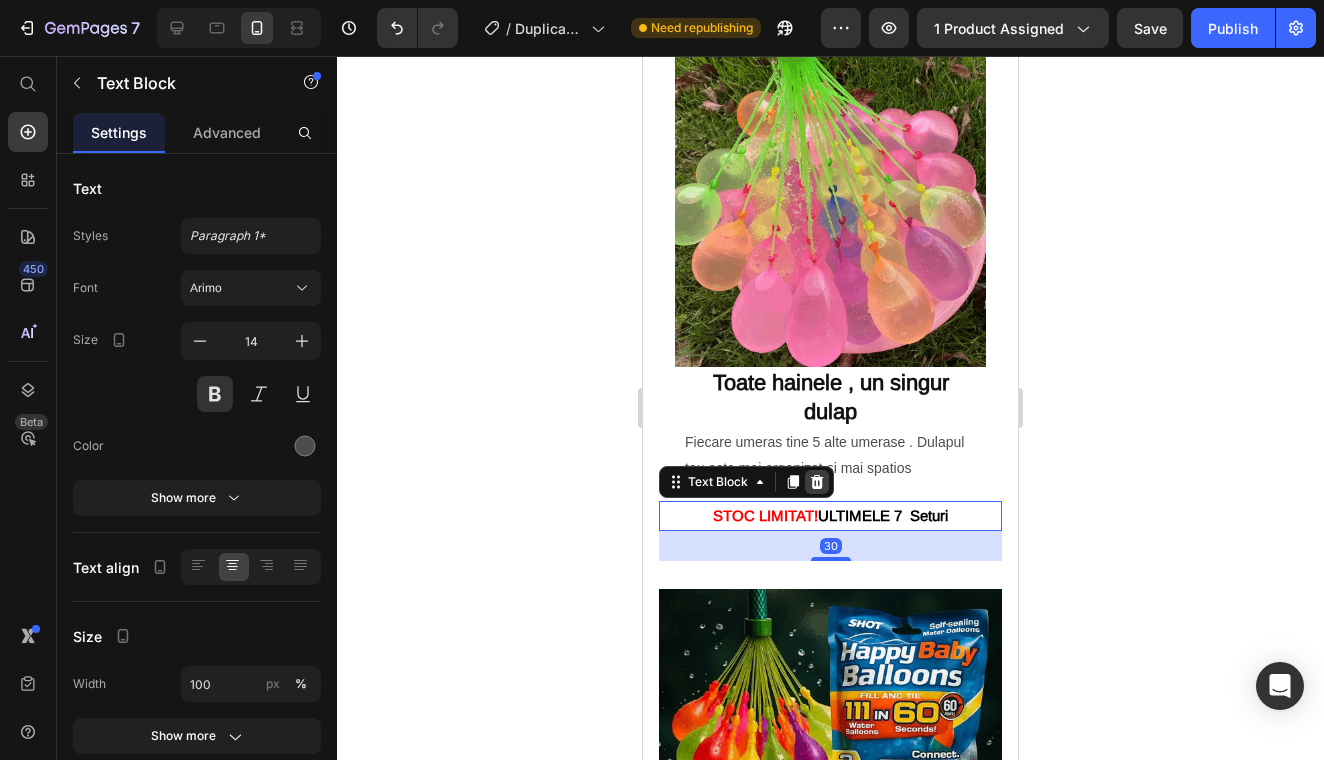 click 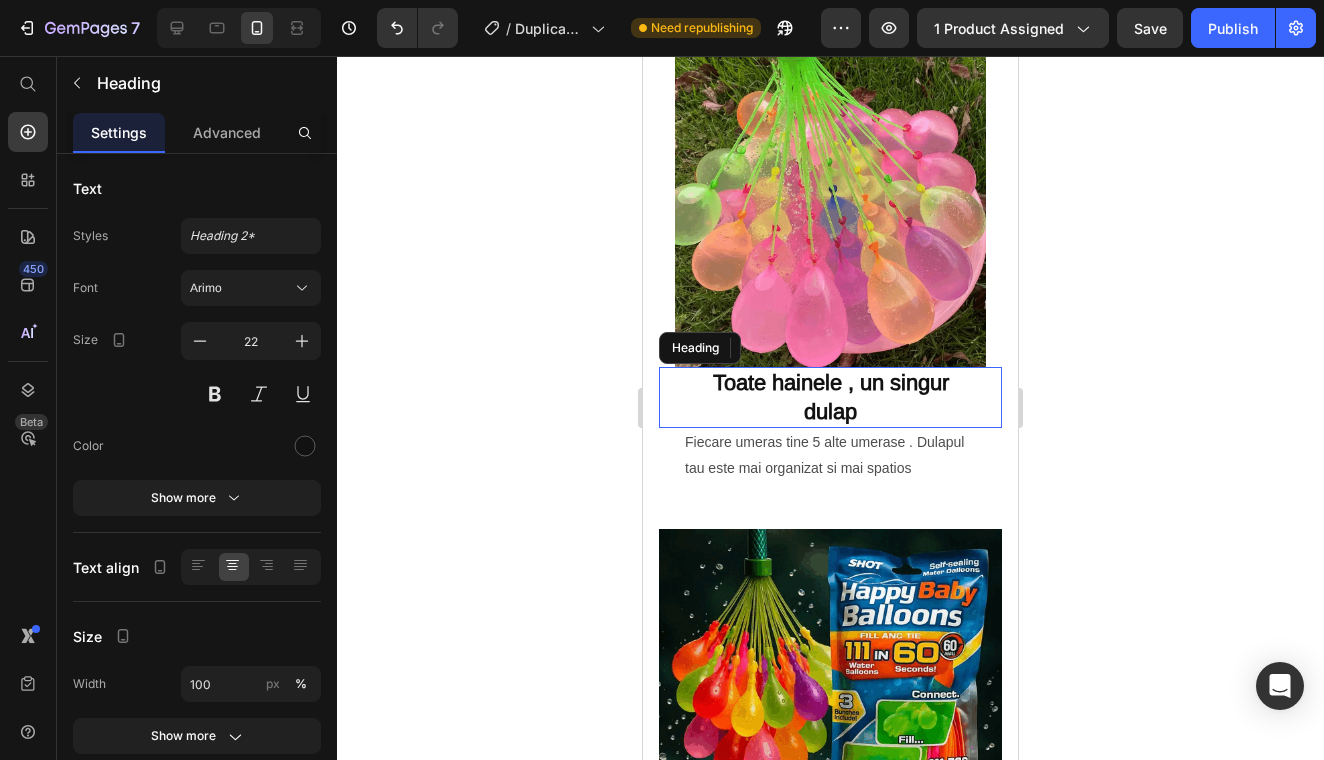 click on "Toate hainele , un singur dulap" at bounding box center [830, 397] 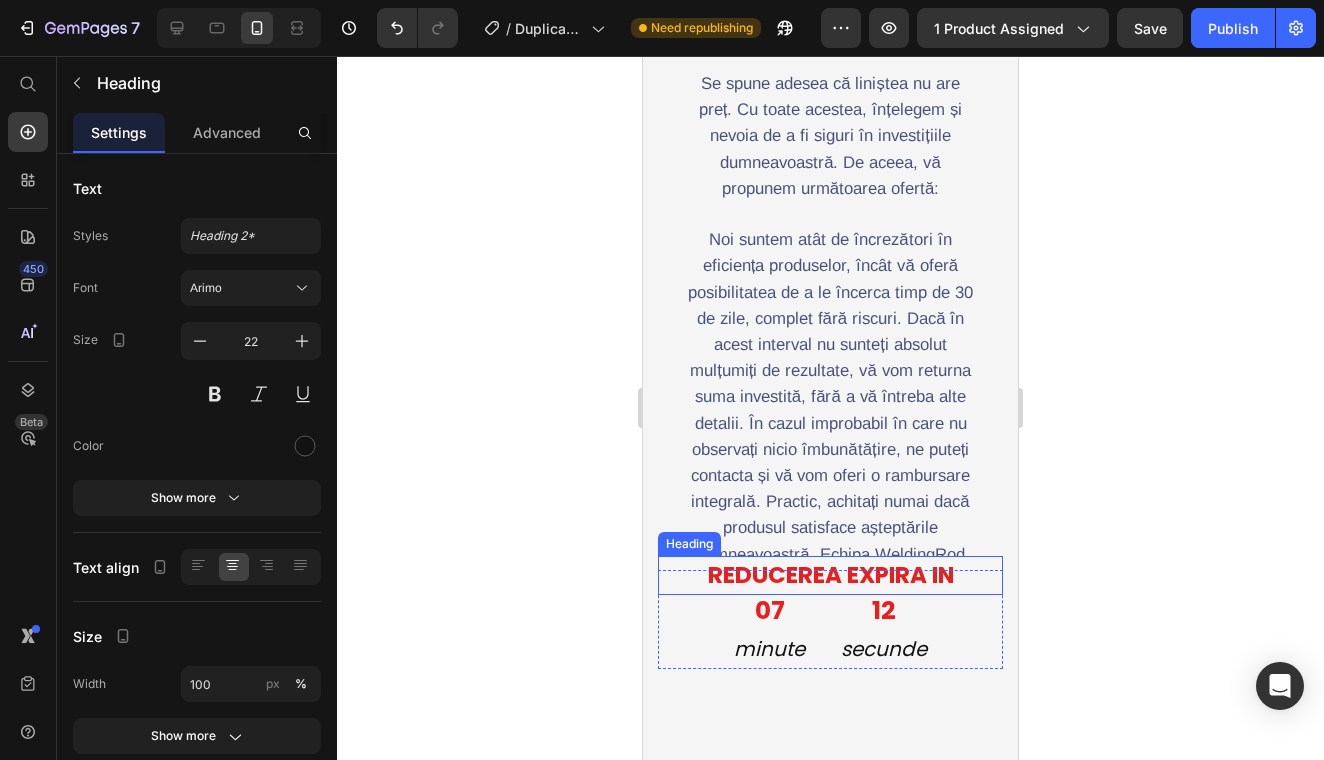 scroll, scrollTop: 4031, scrollLeft: 0, axis: vertical 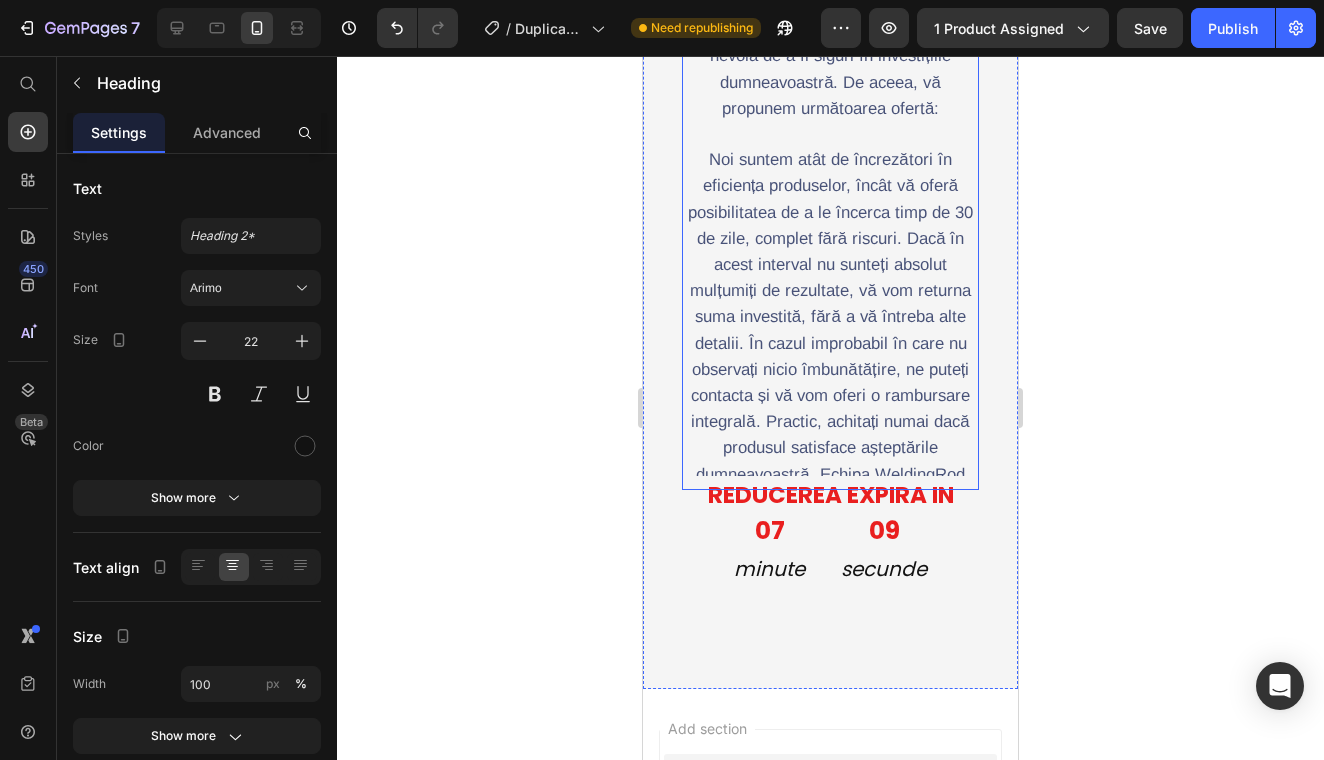 click on "Stimați clienți, Se spune adesea că liniștea nu are preț. Cu toate acestea, înțelegem și nevoia de a fi siguri în investițiile dumneavoastră. De aceea, vă propunem următoarea ofertă: Noi suntem atât de încrezători în eficiența produselor, încât vă oferă posibilitatea de a le încerca timp de 30 de zile, complet fără riscuri. Dacă în acest interval nu sunteți absolut mulțumiți de rezultate, vă vom returna suma investită, fără a vă întreba alte detalii. În cazul improbabil în care nu observați nicio îmbunătățire, ne puteți contacta și vă vom oferi o rambursare integrală. Practic, achitați numai dacă produsul satisface așteptările dumneavoastră. Echipa WeldingRod" at bounding box center [830, 214] 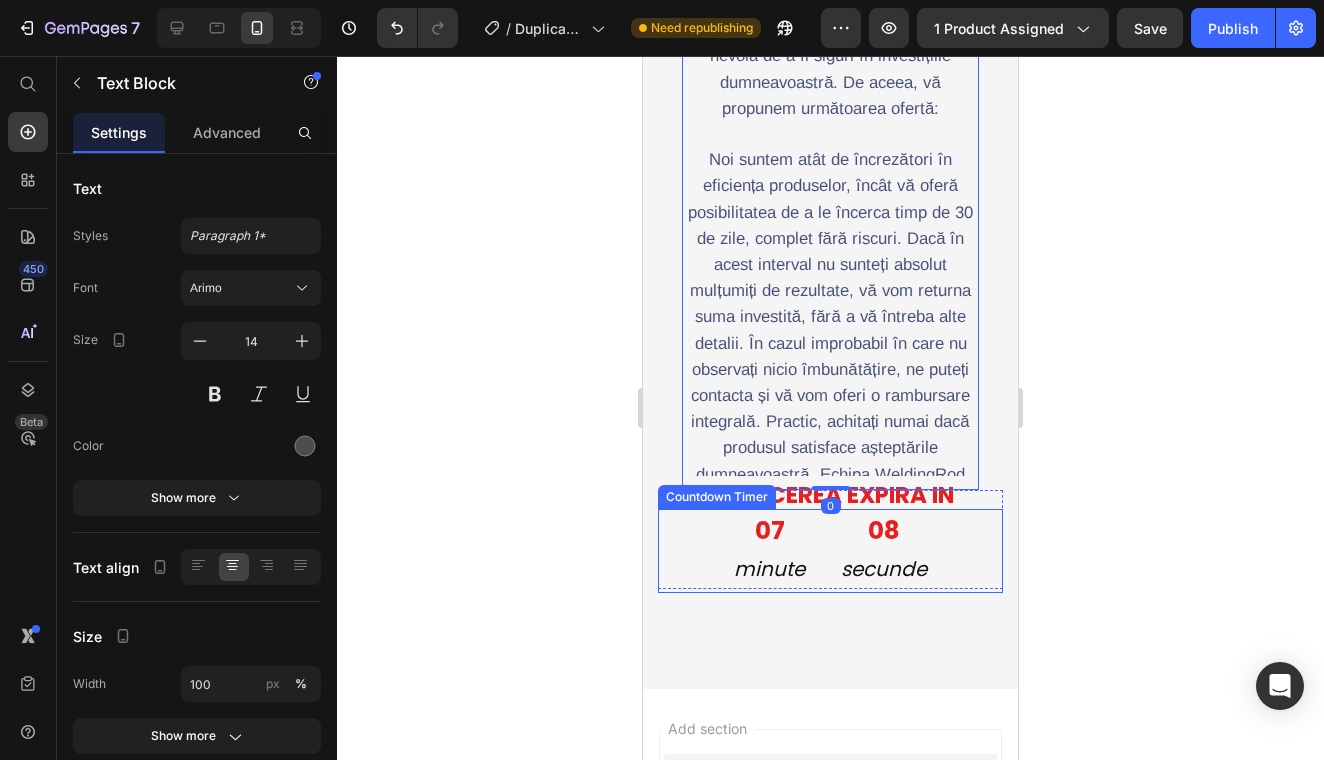 click on "08" at bounding box center (884, 531) 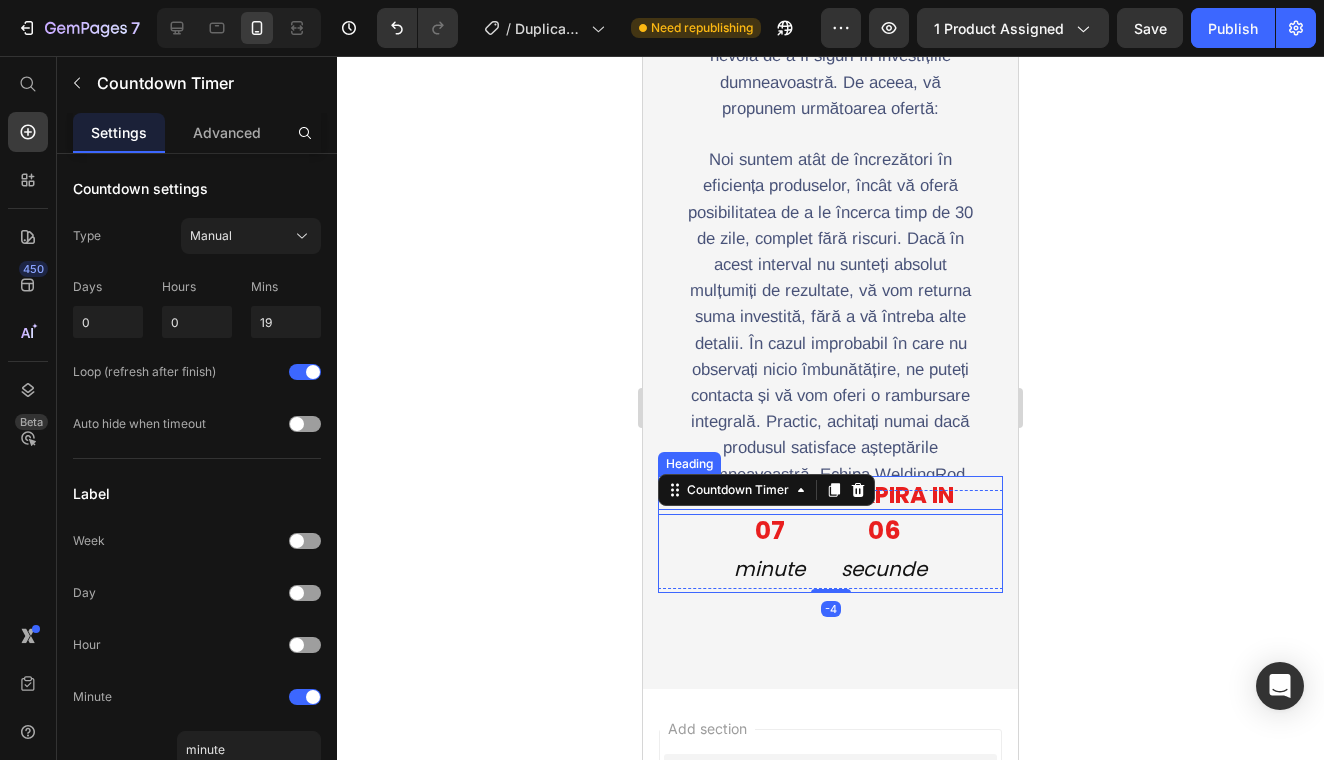 click on "REDUCEREA EXPIRA IN" at bounding box center (831, 495) 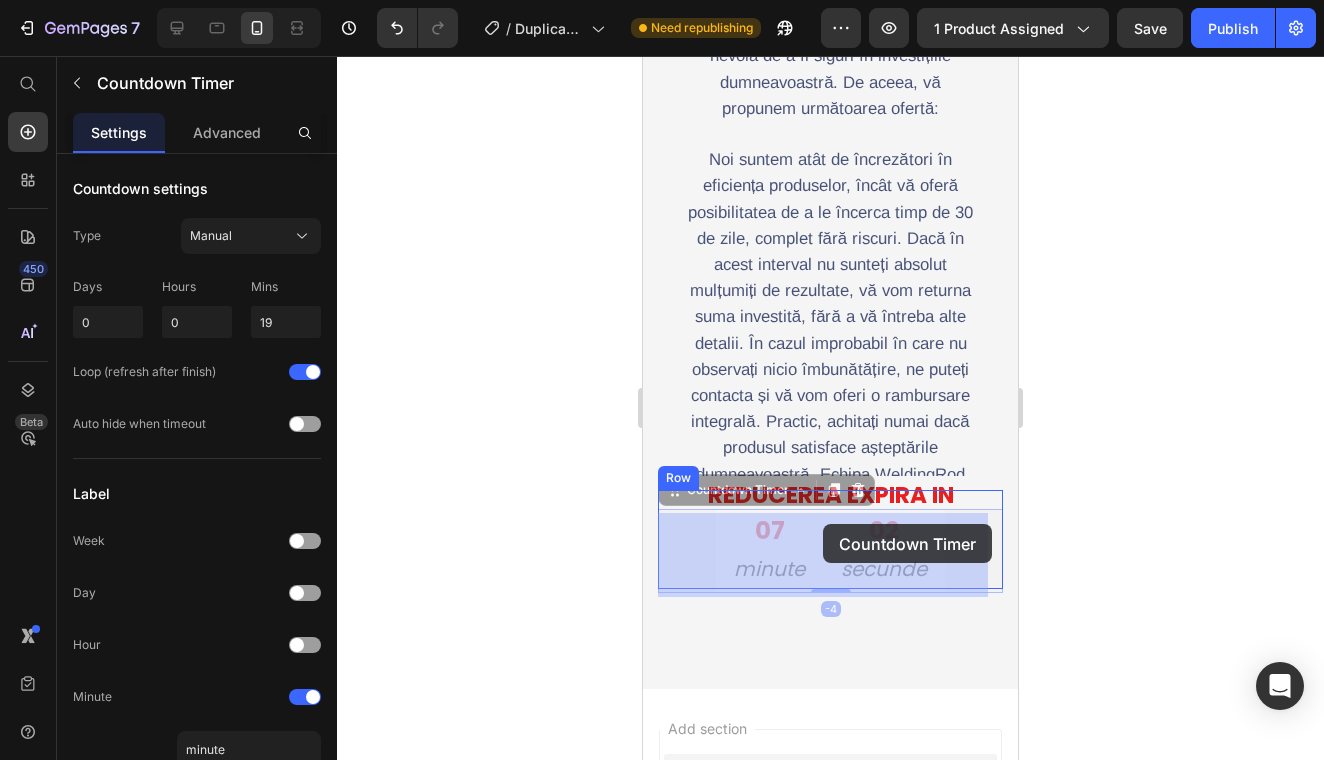 drag, startPoint x: 826, startPoint y: 508, endPoint x: 823, endPoint y: 524, distance: 16.27882 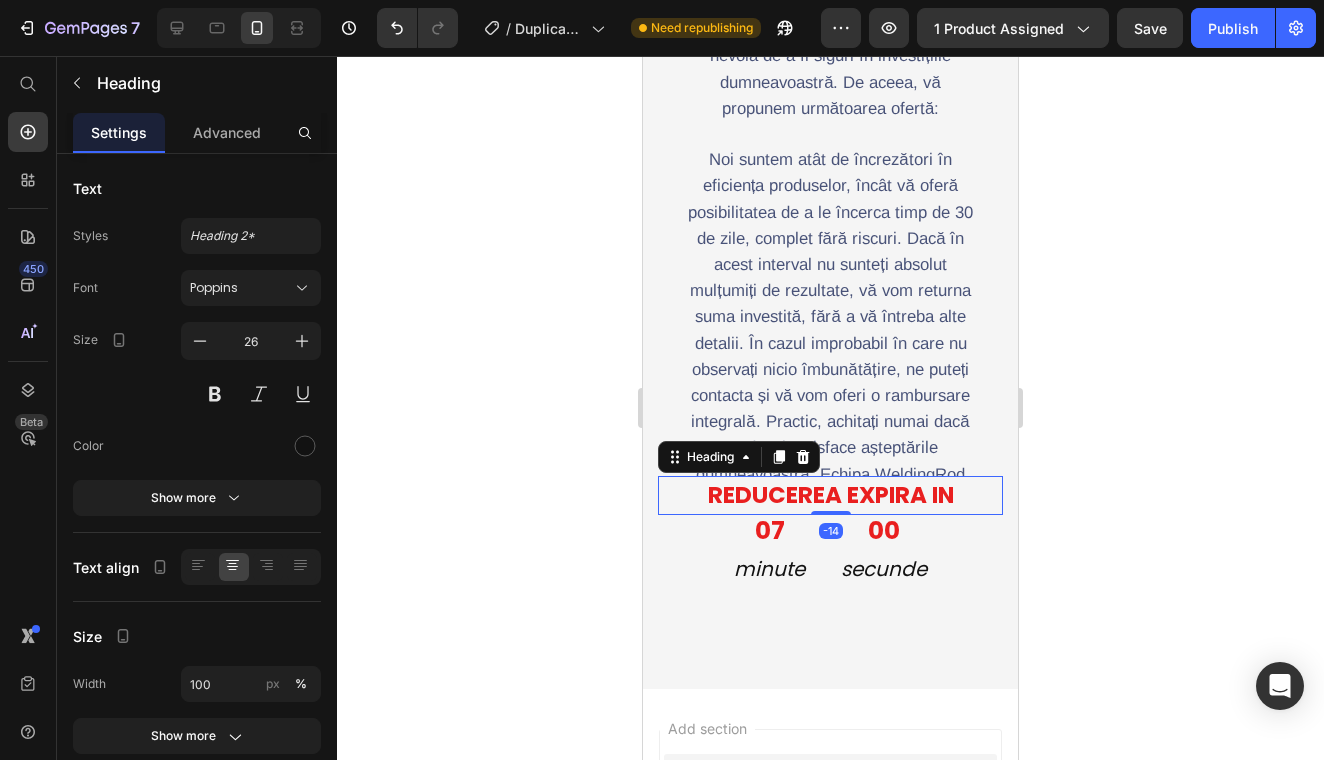 click on "REDUCEREA EXPIRA IN" at bounding box center [831, 495] 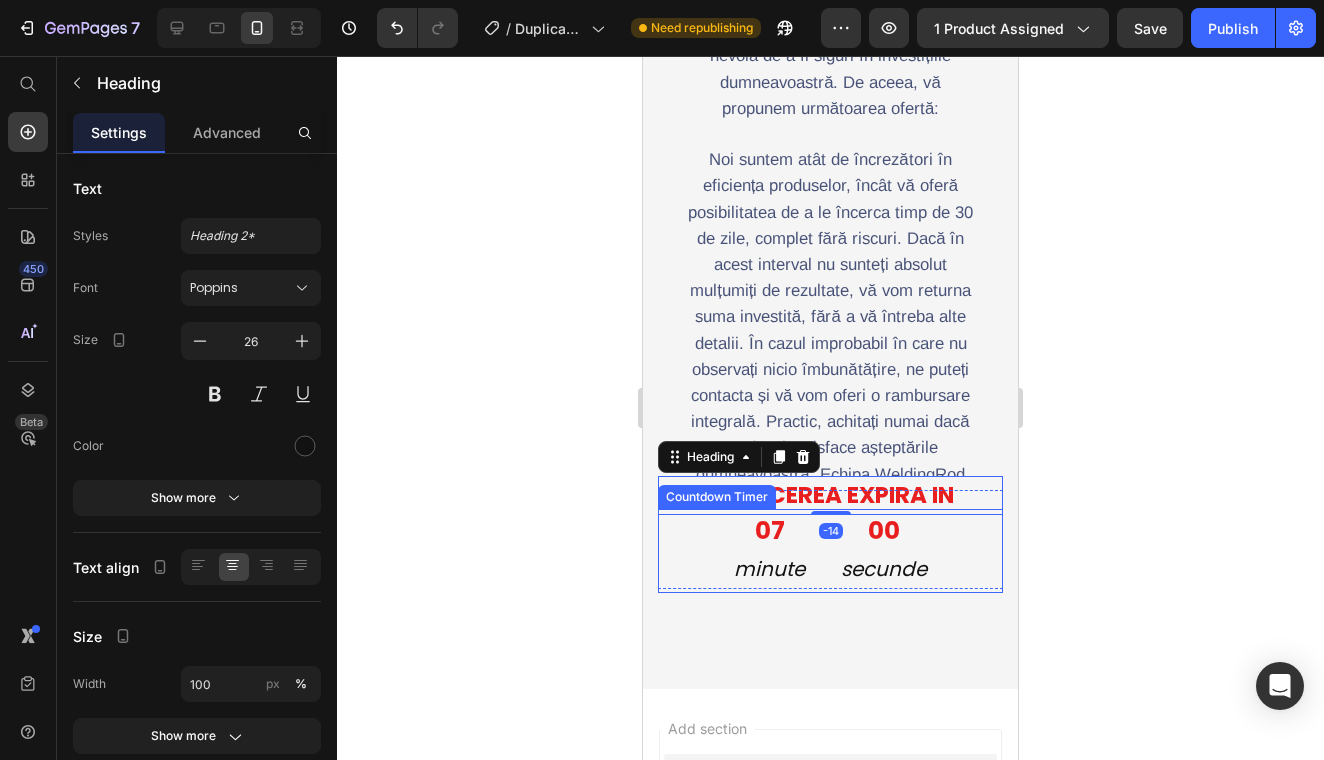 click on "00" at bounding box center (884, 531) 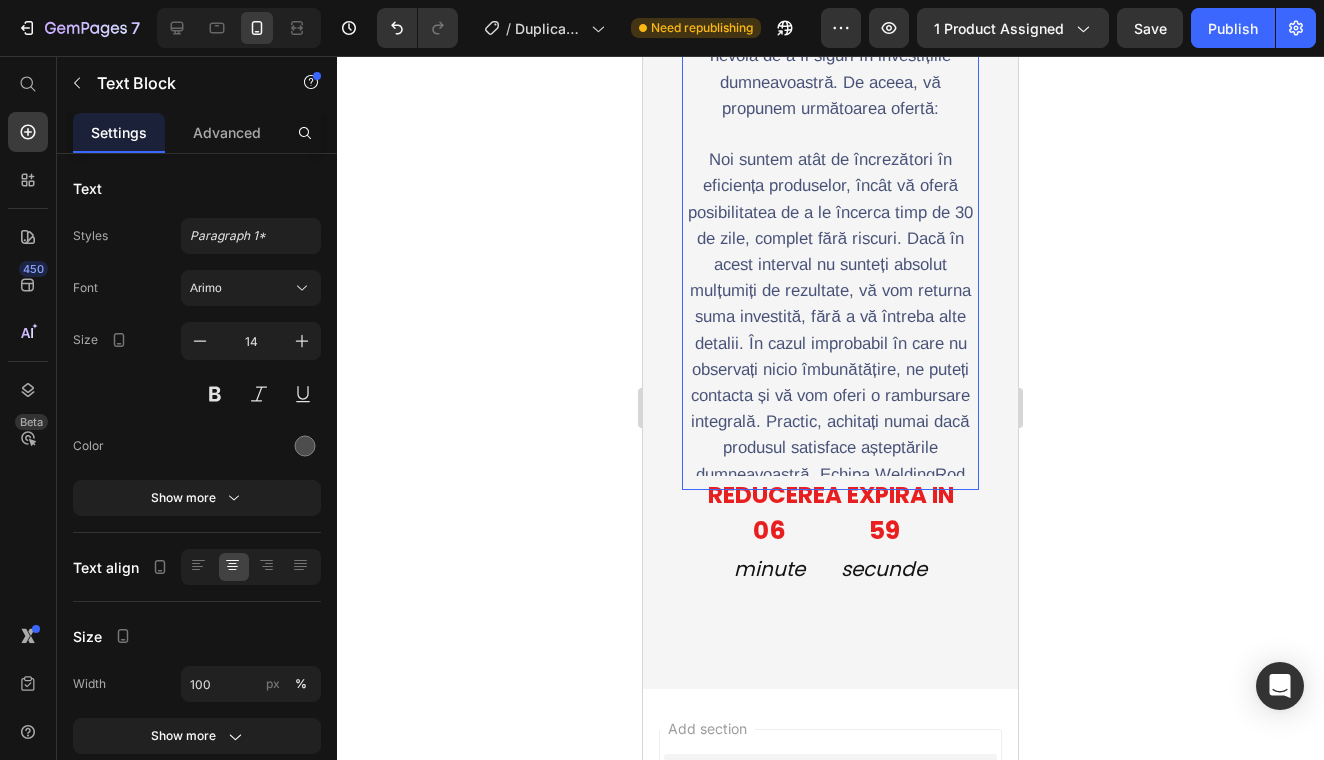 click on "Noi suntem atât de încrezători în eficiența produselor, încât vă oferă posibilitatea de a le încerca timp de 30 de zile, complet fără riscuri. Dacă în acest interval nu sunteți absolut mulțumiți de rezultate, vă vom returna suma investită, fără a vă întreba alte detalii. În cazul improbabil în care nu observați nicio îmbunătățire, ne puteți contacta și vă vom oferi o rambursare integrală. Practic, achitați numai dacă produsul satisface așteptările dumneavoastră. Echipa WeldingRod" at bounding box center [830, 316] 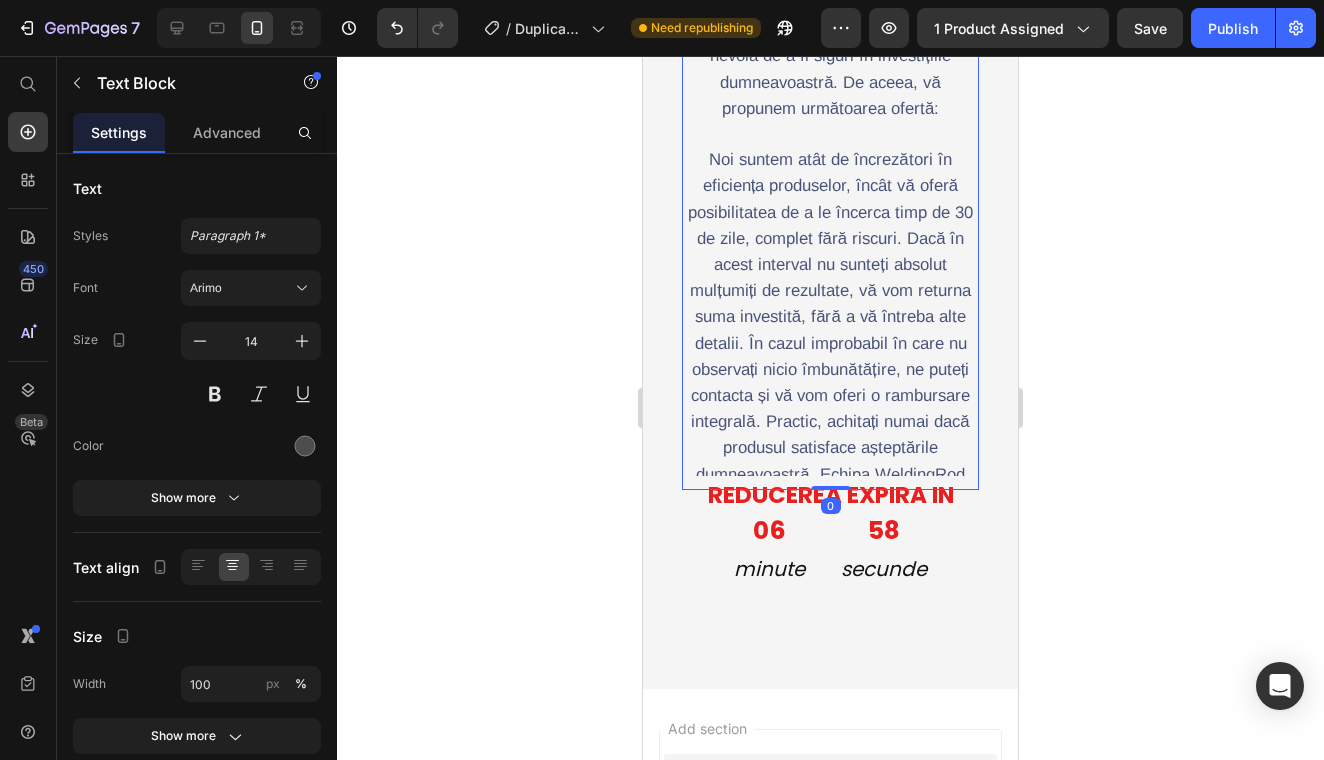 click on "Noi suntem atât de încrezători în eficiența produselor, încât vă oferă posibilitatea de a le încerca timp de 30 de zile, complet fără riscuri. Dacă în acest interval nu sunteți absolut mulțumiți de rezultate, vă vom returna suma investită, fără a vă întreba alte detalii. În cazul improbabil în care nu observați nicio îmbunătățire, ne puteți contacta și vă vom oferi o rambursare integrală. Practic, achitați numai dacă produsul satisface așteptările dumneavoastră. Echipa WeldingRod" at bounding box center [830, 316] 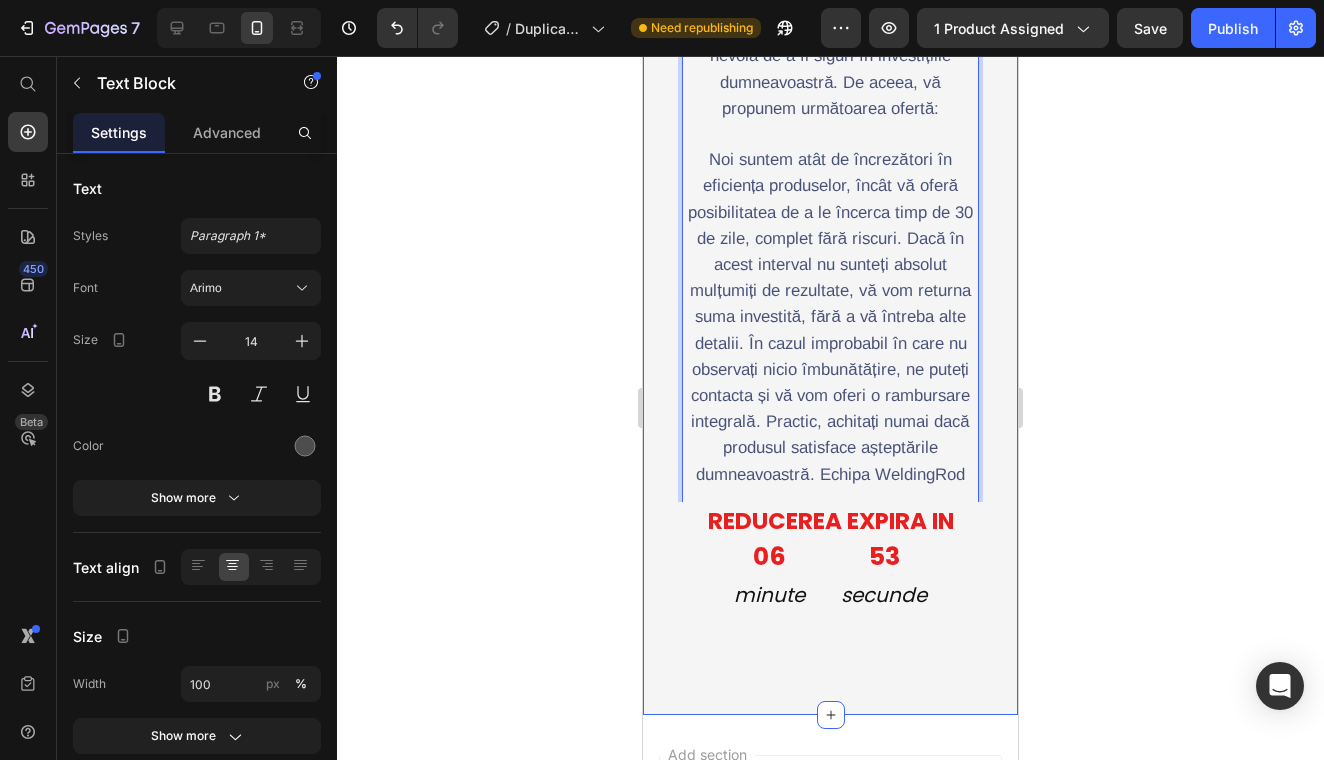 click on "Incercati 30 de zile fara riscuri: Heading Image Stimați clienți, Se spune adesea că liniștea nu are preț. Cu toate acestea, înțelegem și nevoia de a fi siguri în investițiile dumneavoastră. De aceea, vă propunem următoarea ofertă: Noi suntem atât de încrezători în eficiența produselor, încât vă oferă posibilitatea de a le încerca timp de 30 de zile, complet fără riscuri. Dacă în acest interval nu sunteți absolut mulțumiți de rezultate, vă vom returna suma investită, fără a vă întreba alte detalii. În cazul improbabil în care nu observați nicio îmbunătățire, ne puteți contacta și vă vom oferi o rambursare integrală. Practic, achitați numai dacă produsul satisface așteptările dumneavoastră. Echipa WeldingRod  Text Block   0 ⁠⁠⁠⁠⁠⁠⁠ REDUCEREA EXPIRA IN  Heading 06 minute 53 secunde Countdown Timer Row Section 7" at bounding box center [830, 233] 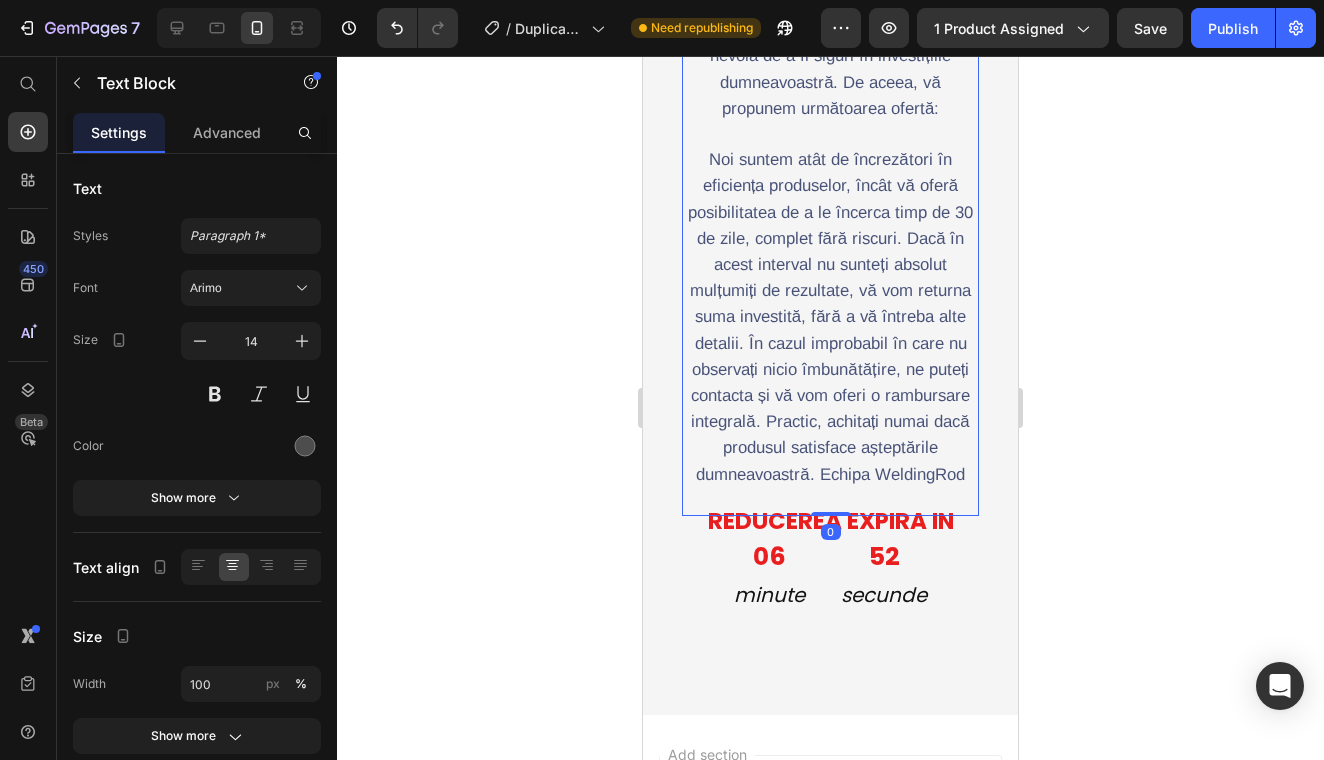 click on "Stimați clienți, Se spune adesea că liniștea nu are preț. Cu toate acestea, înțelegem și nevoia de a fi siguri în investițiile dumneavoastră. De aceea, vă propunem următoarea ofertă: Noi suntem atât de încrezători în eficiența produselor, încât vă oferă posibilitatea de a le încerca timp de 30 de zile, complet fără riscuri. Dacă în acest interval nu sunteți absolut mulțumiți de rezultate, vă vom returna suma investită, fără a vă întreba alte detalii. În cazul improbabil în care nu observați nicio îmbunătățire, ne puteți contacta și vă vom oferi o rambursare integrală. Practic, achitați numai dacă produsul satisface așteptările dumneavoastră. Echipa WeldingRod" at bounding box center (830, 214) 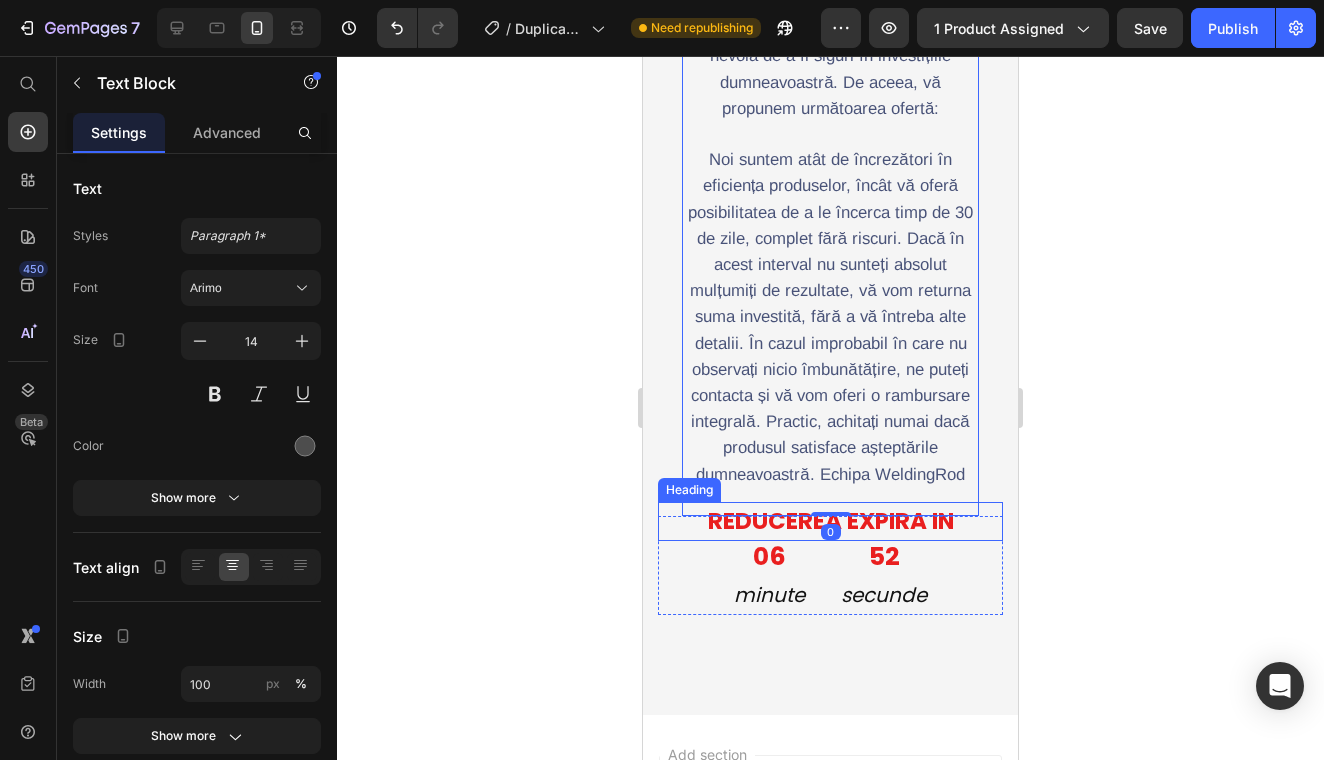 click on "REDUCEREA EXPIRA IN" at bounding box center [831, 521] 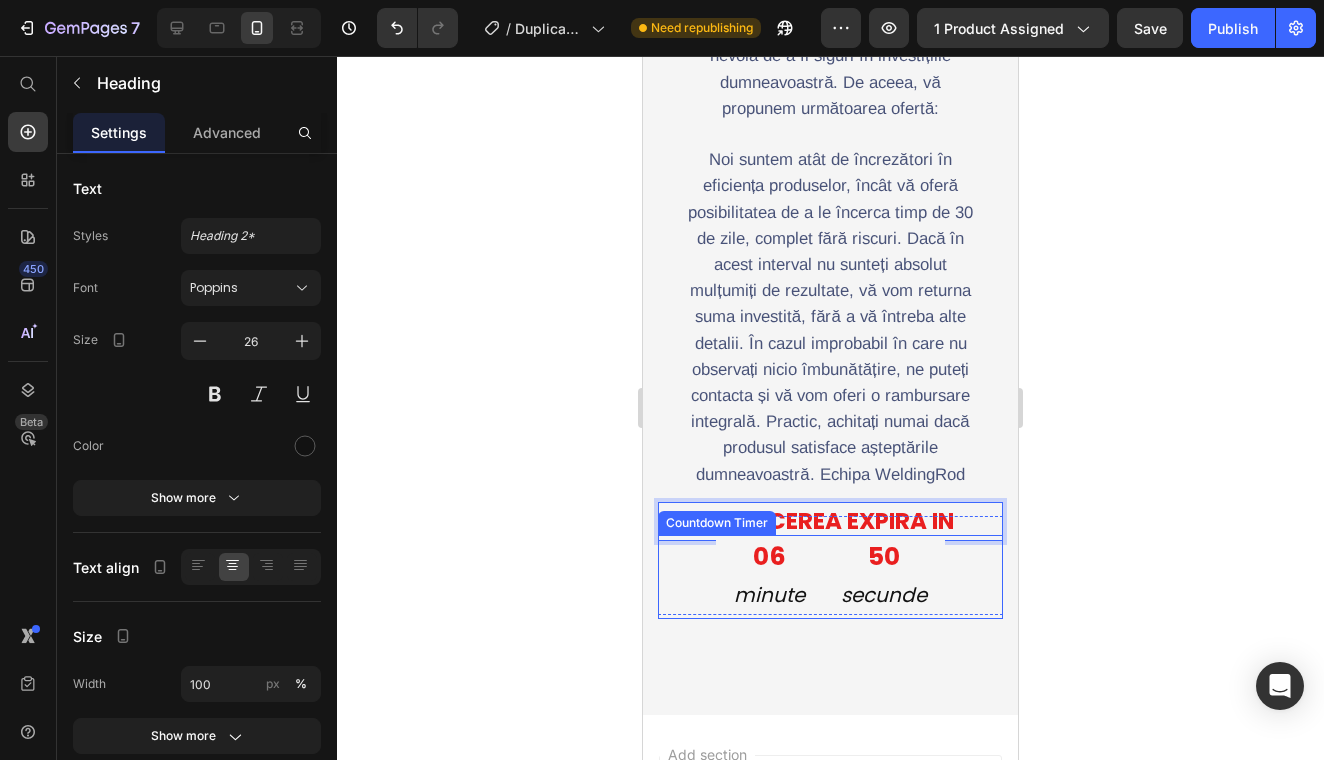 drag, startPoint x: 891, startPoint y: 516, endPoint x: 890, endPoint y: 534, distance: 18.027756 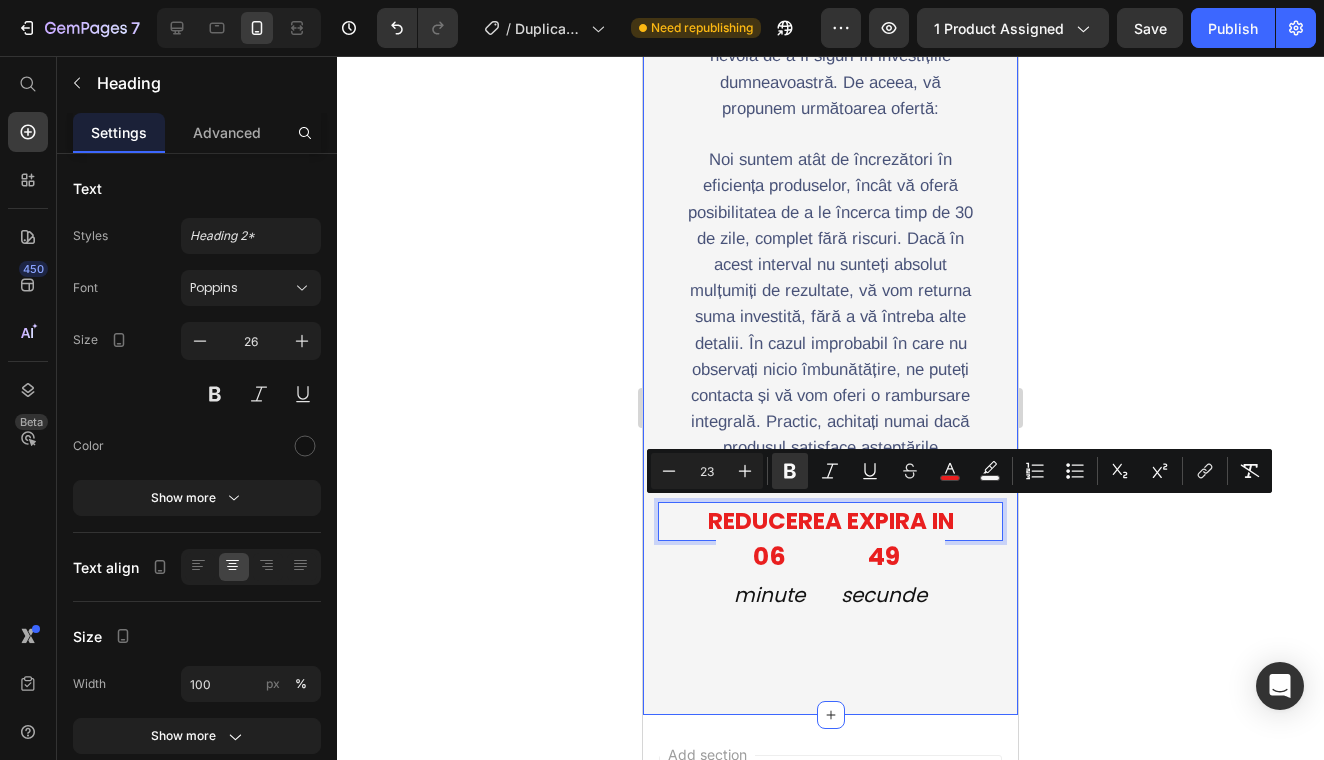 click 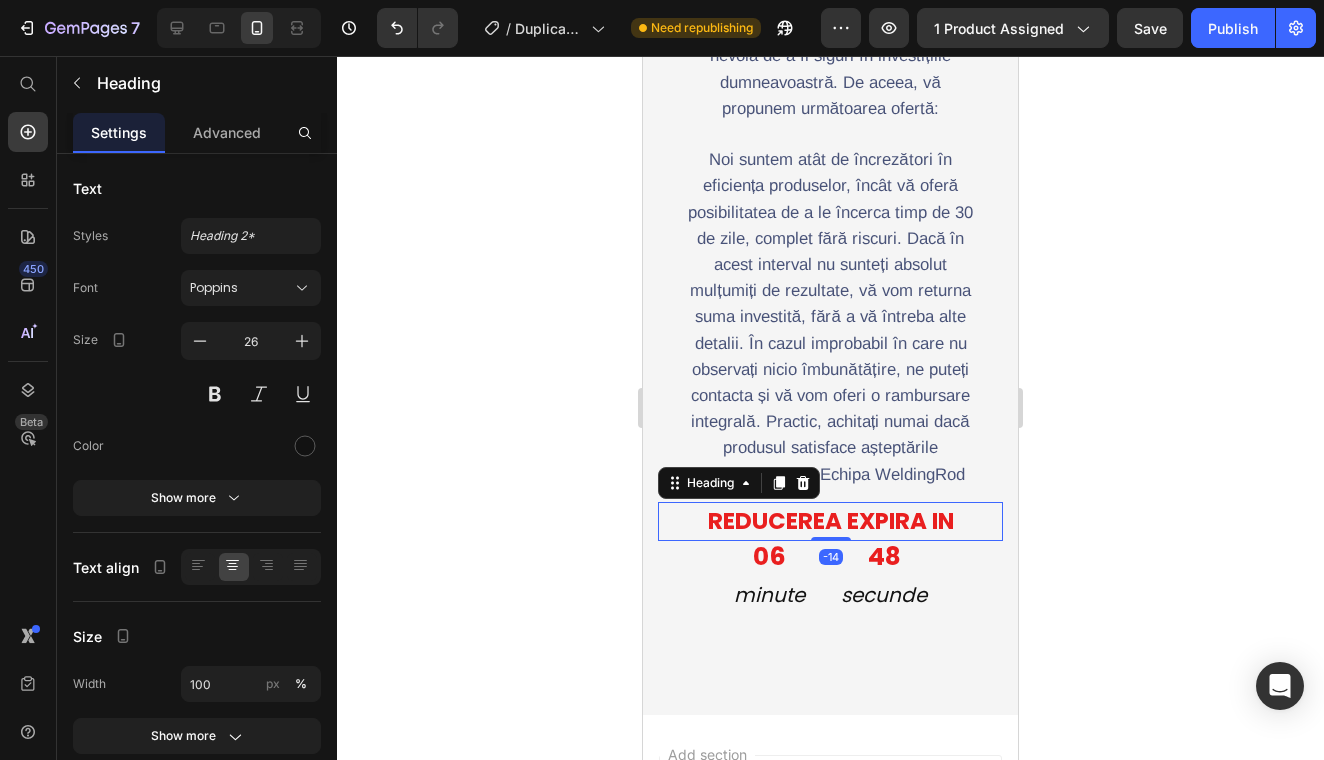 click on "REDUCEREA EXPIRA IN" at bounding box center [831, 521] 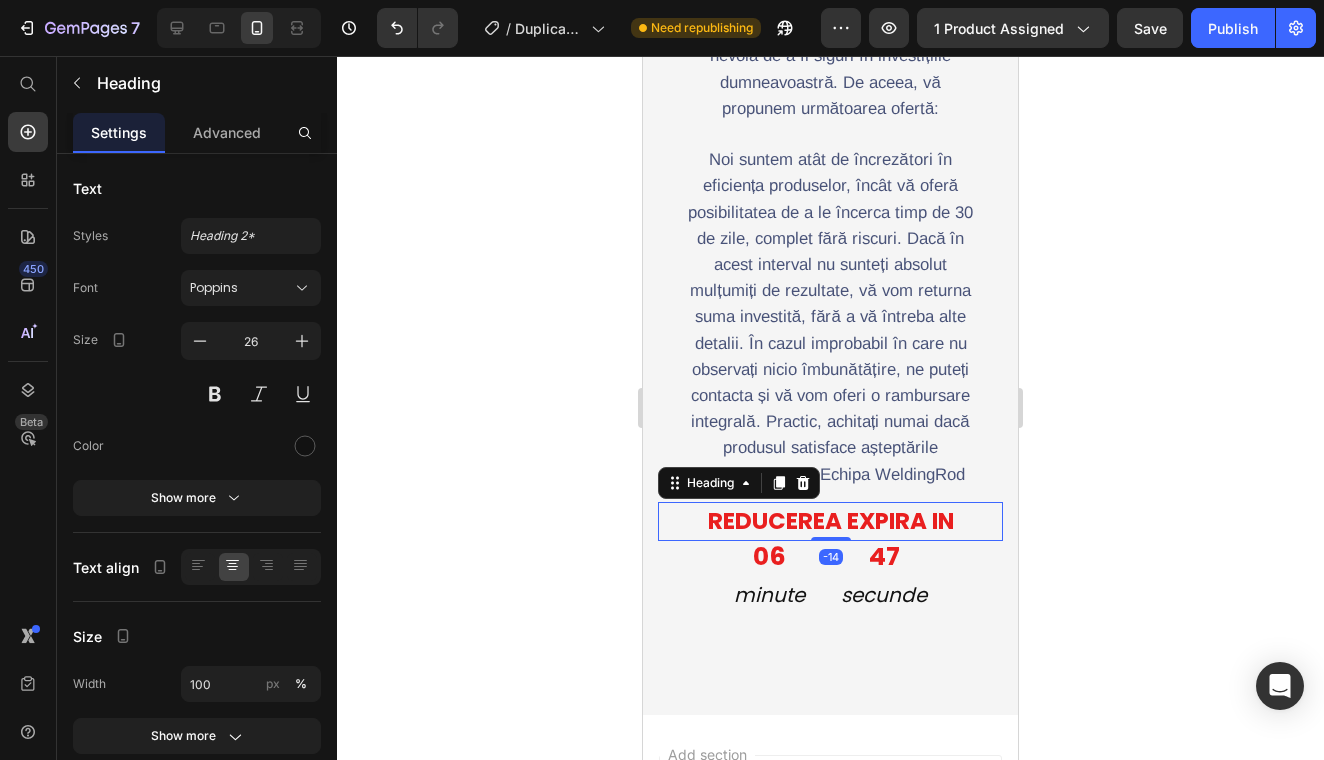 click on "⁠⁠⁠⁠⁠⁠⁠ REDUCEREA EXPIRA IN" at bounding box center [830, 521] 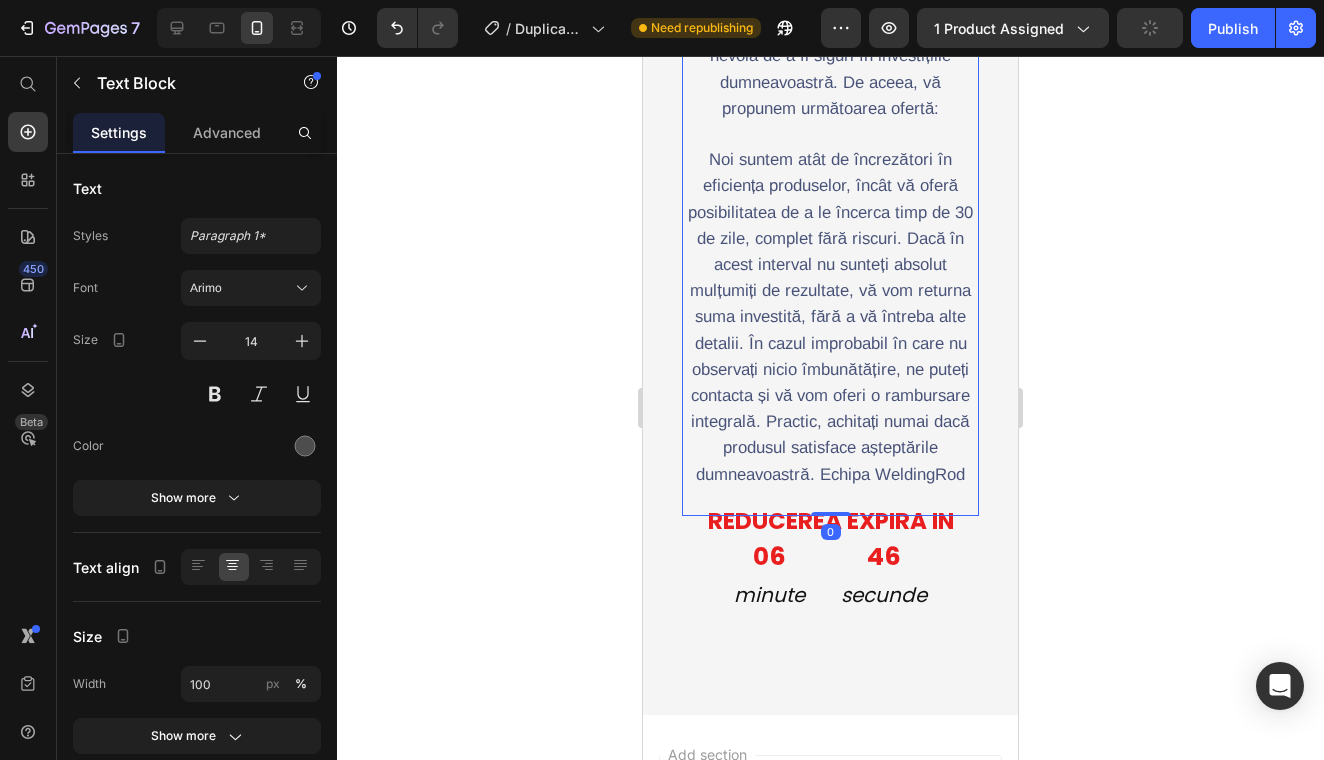 click on "REDUCEREA EXPIRA IN" at bounding box center [831, 521] 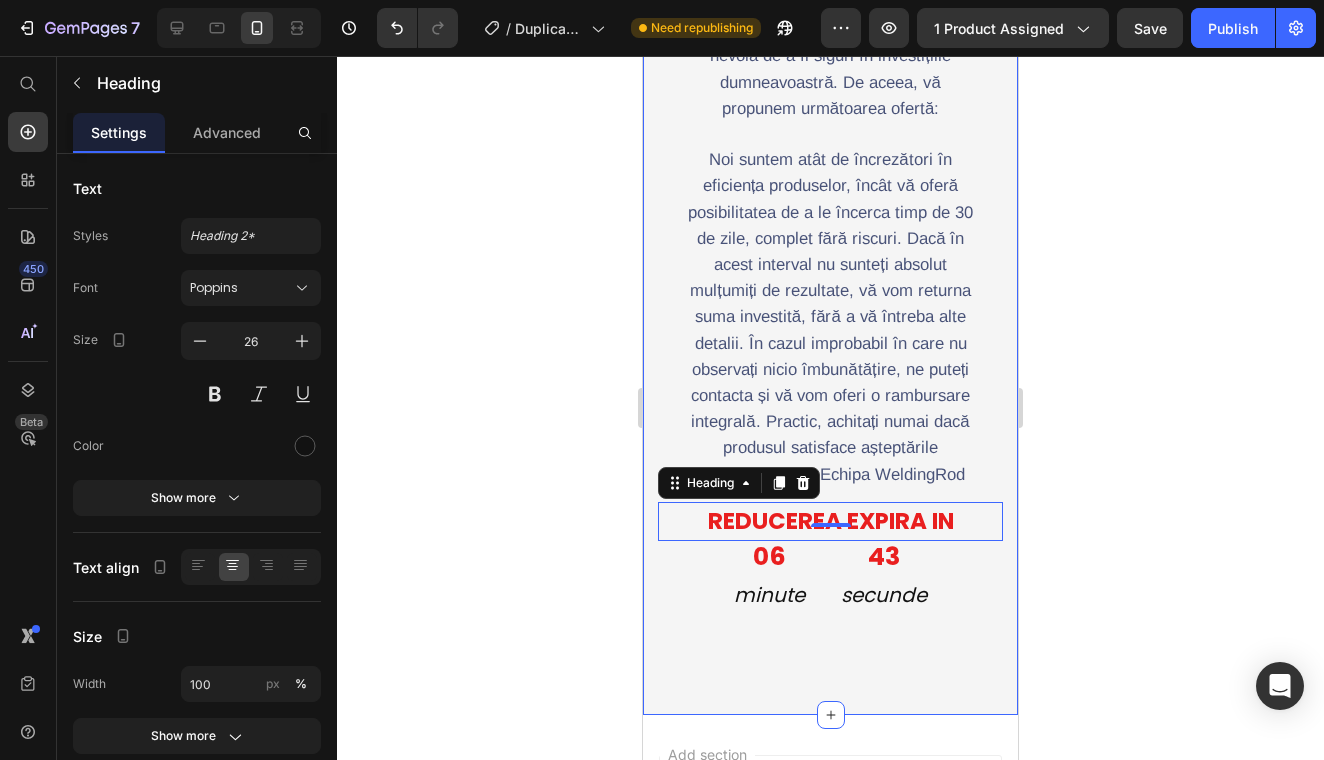click 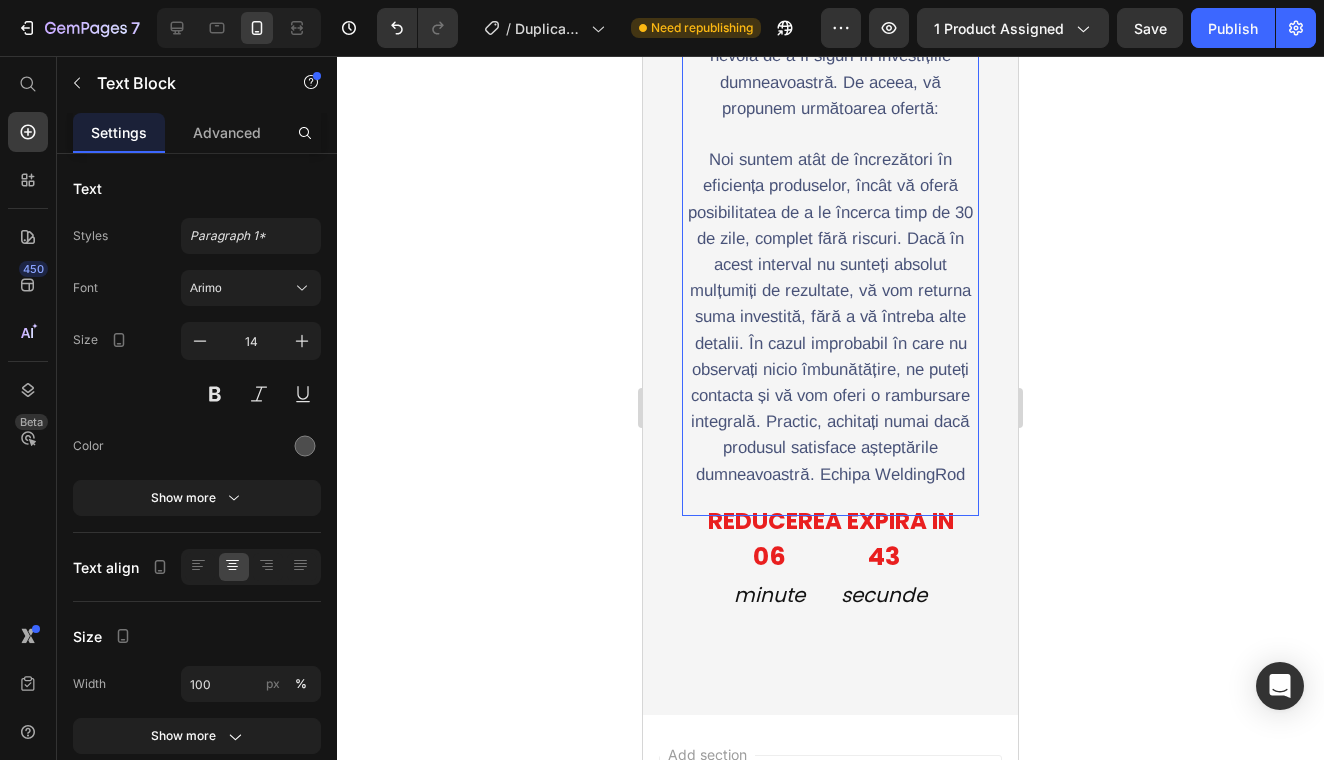 click on "Noi suntem atât de încrezători în eficiența produselor, încât vă oferă posibilitatea de a le încerca timp de 30 de zile, complet fără riscuri. Dacă în acest interval nu sunteți absolut mulțumiți de rezultate, vă vom returna suma investită, fără a vă întreba alte detalii. În cazul improbabil în care nu observați nicio îmbunătățire, ne puteți contacta și vă vom oferi o rambursare integrală. Practic, achitați numai dacă produsul satisface așteptările dumneavoastră. Echipa WeldingRod" at bounding box center (830, 316) 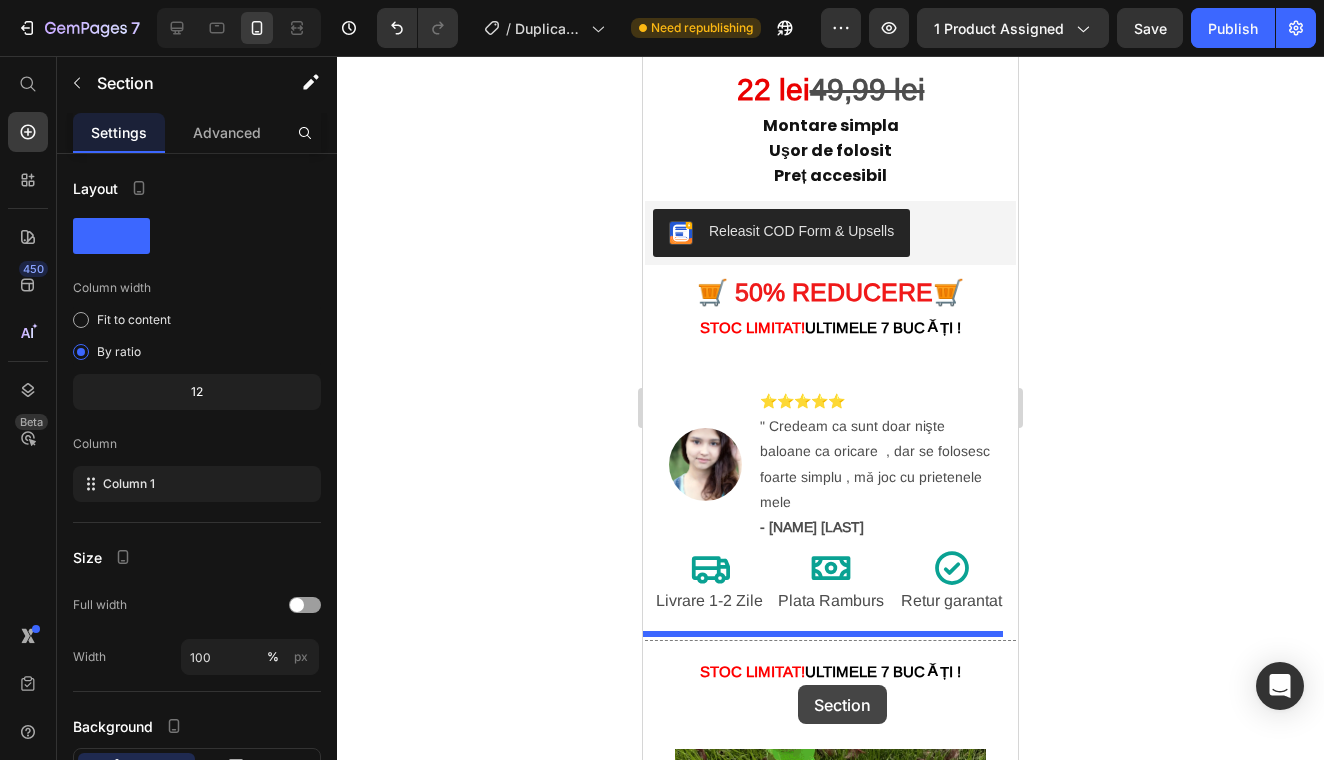 scroll, scrollTop: 459, scrollLeft: 0, axis: vertical 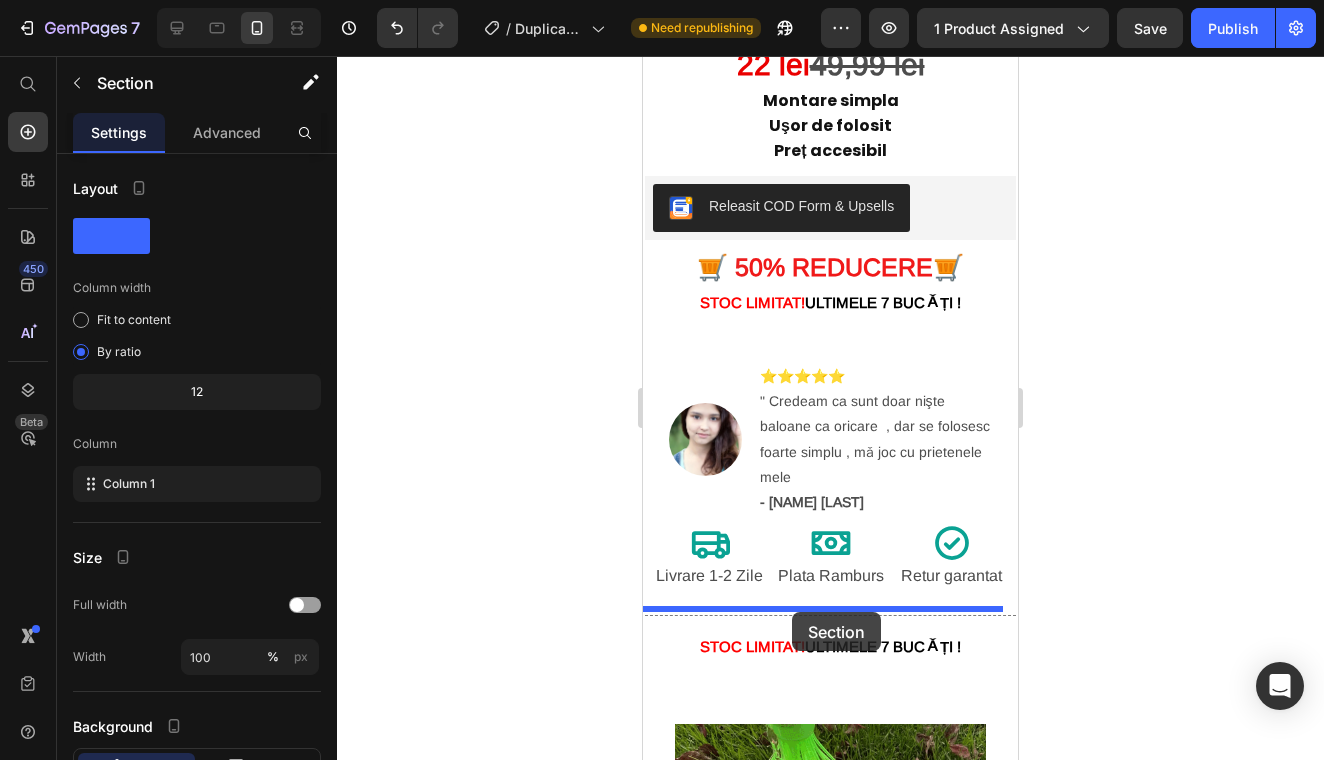 drag, startPoint x: 875, startPoint y: 429, endPoint x: 792, endPoint y: 612, distance: 200.94278 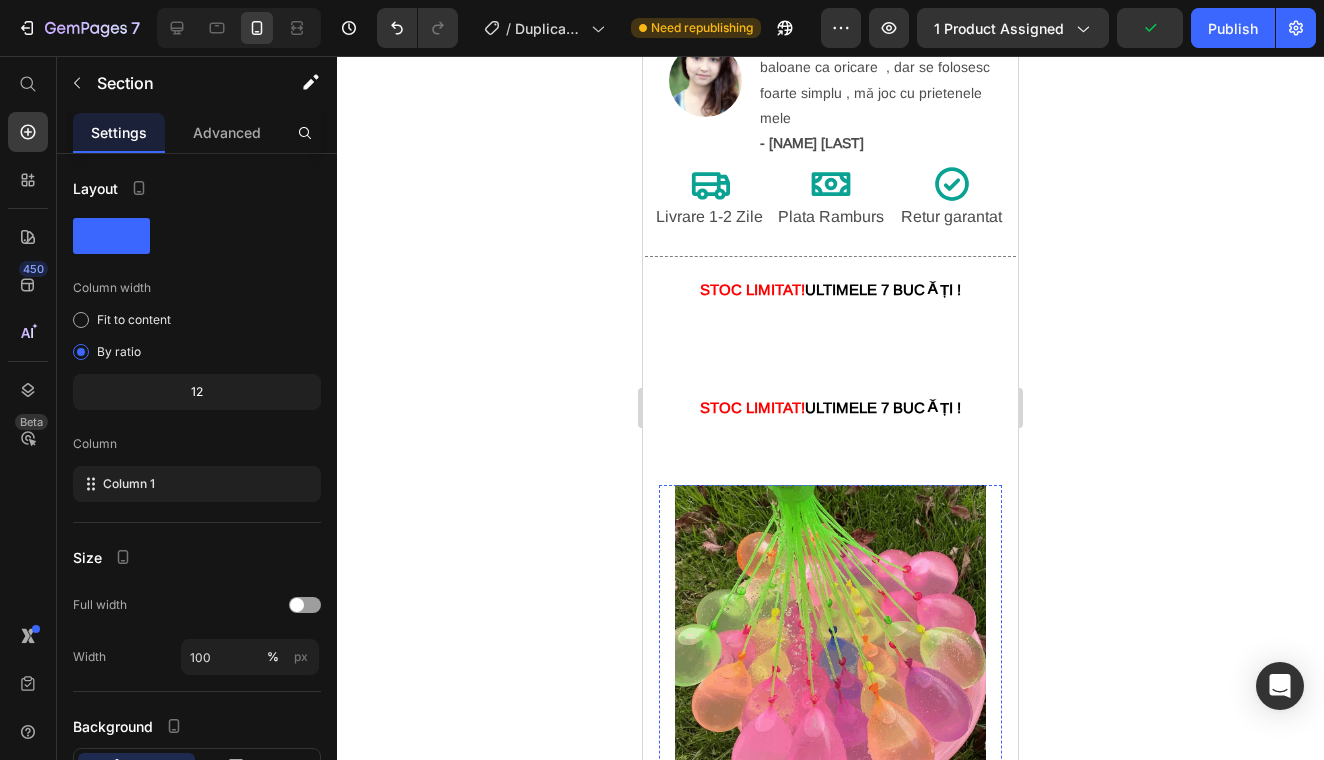 scroll, scrollTop: 625, scrollLeft: 0, axis: vertical 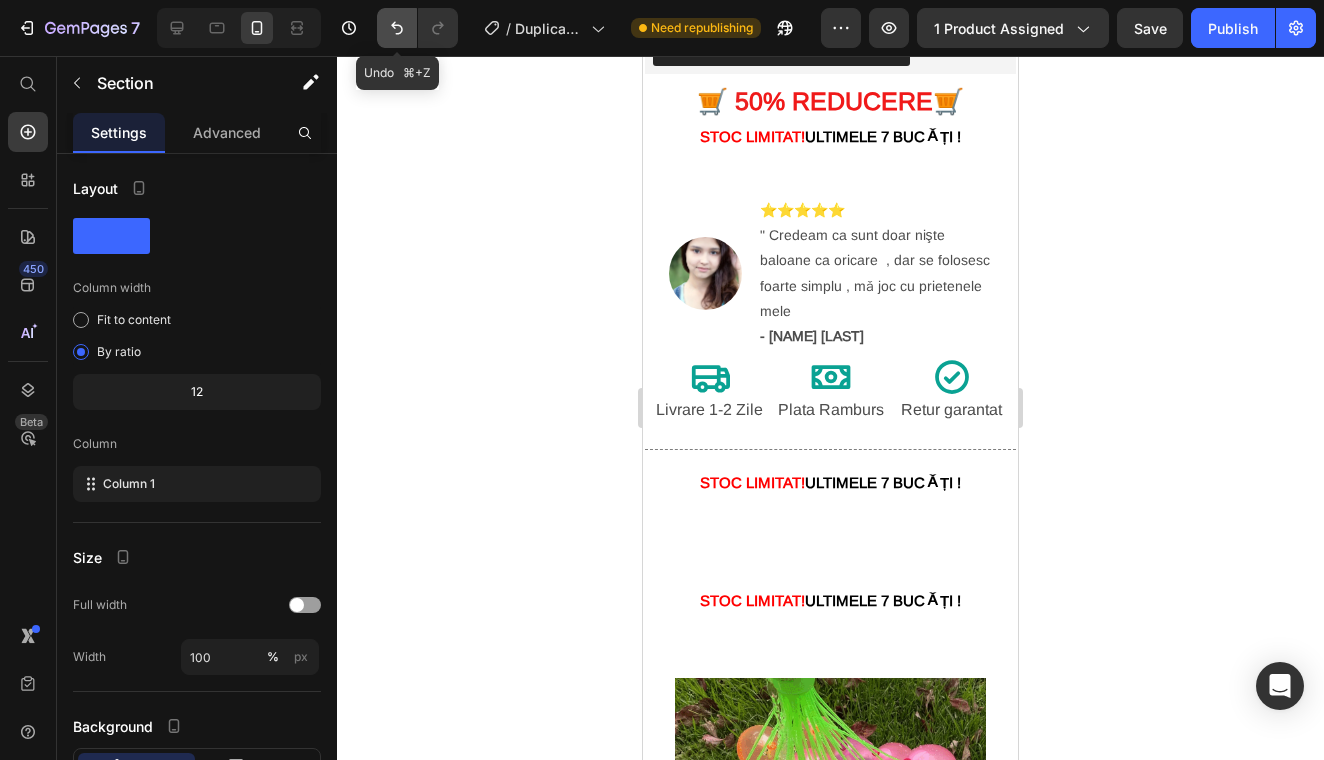 click 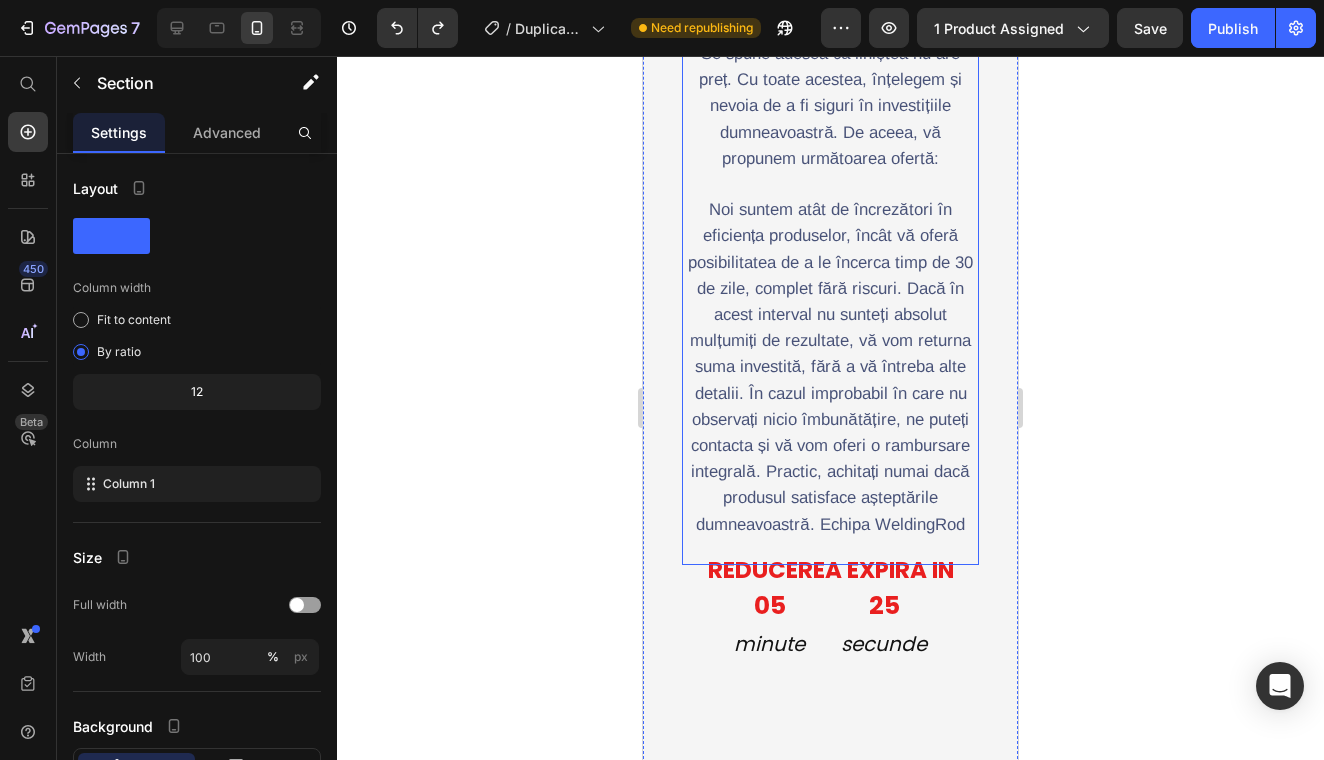scroll, scrollTop: 3985, scrollLeft: 0, axis: vertical 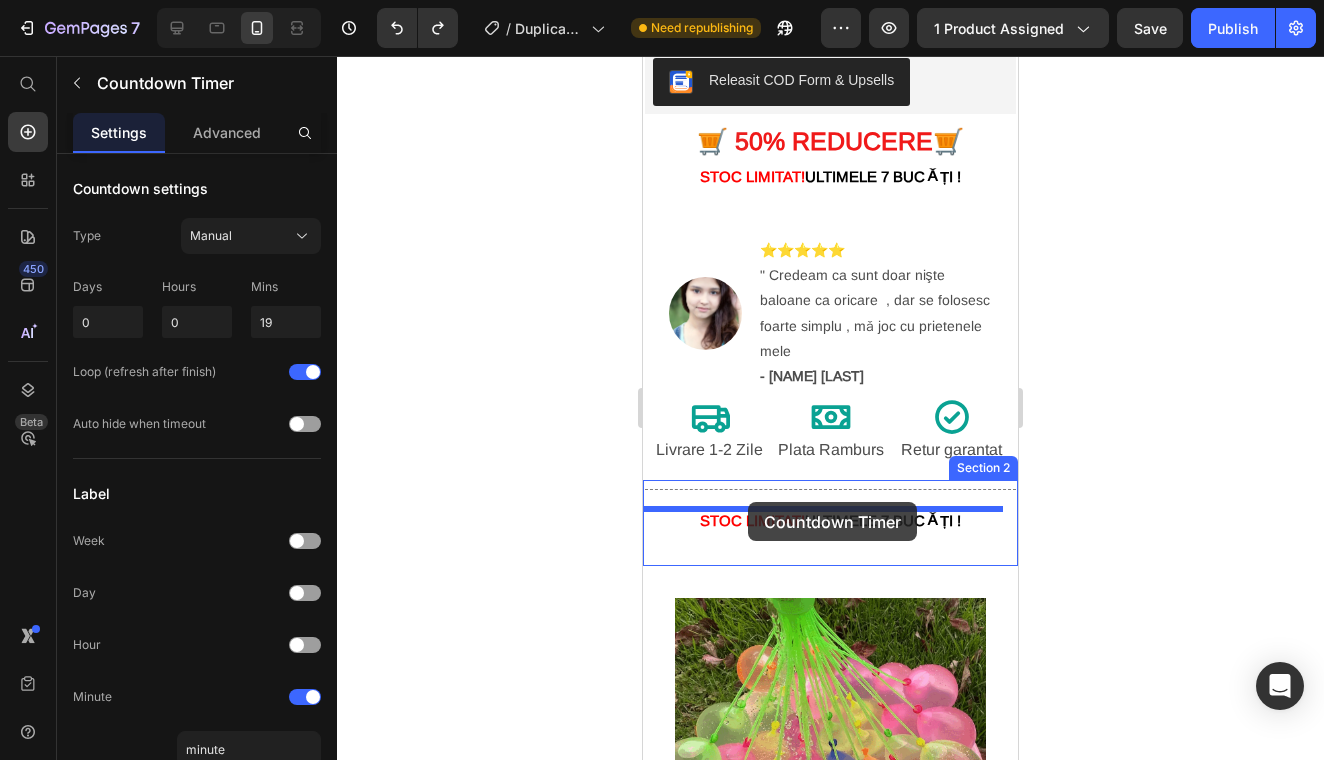 drag, startPoint x: 818, startPoint y: 579, endPoint x: 748, endPoint y: 502, distance: 104.062485 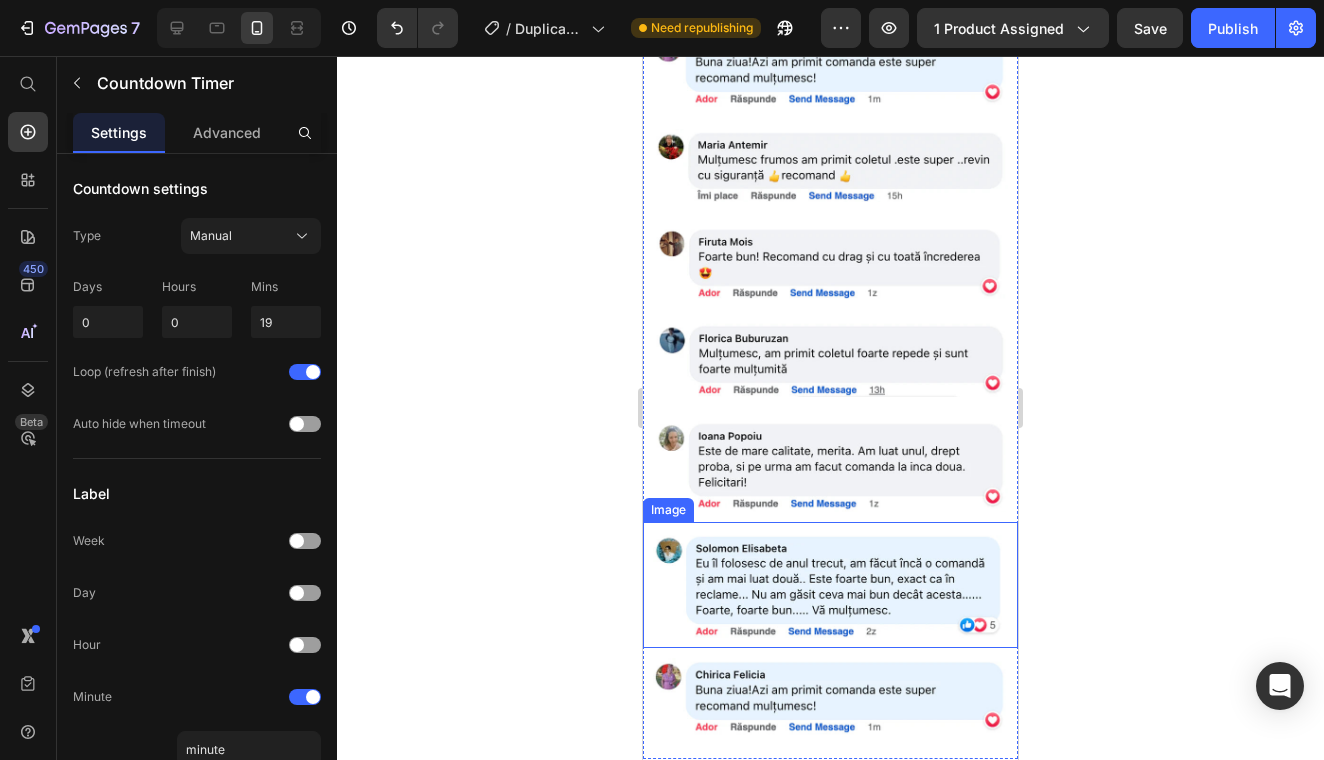 scroll, scrollTop: 3959, scrollLeft: 0, axis: vertical 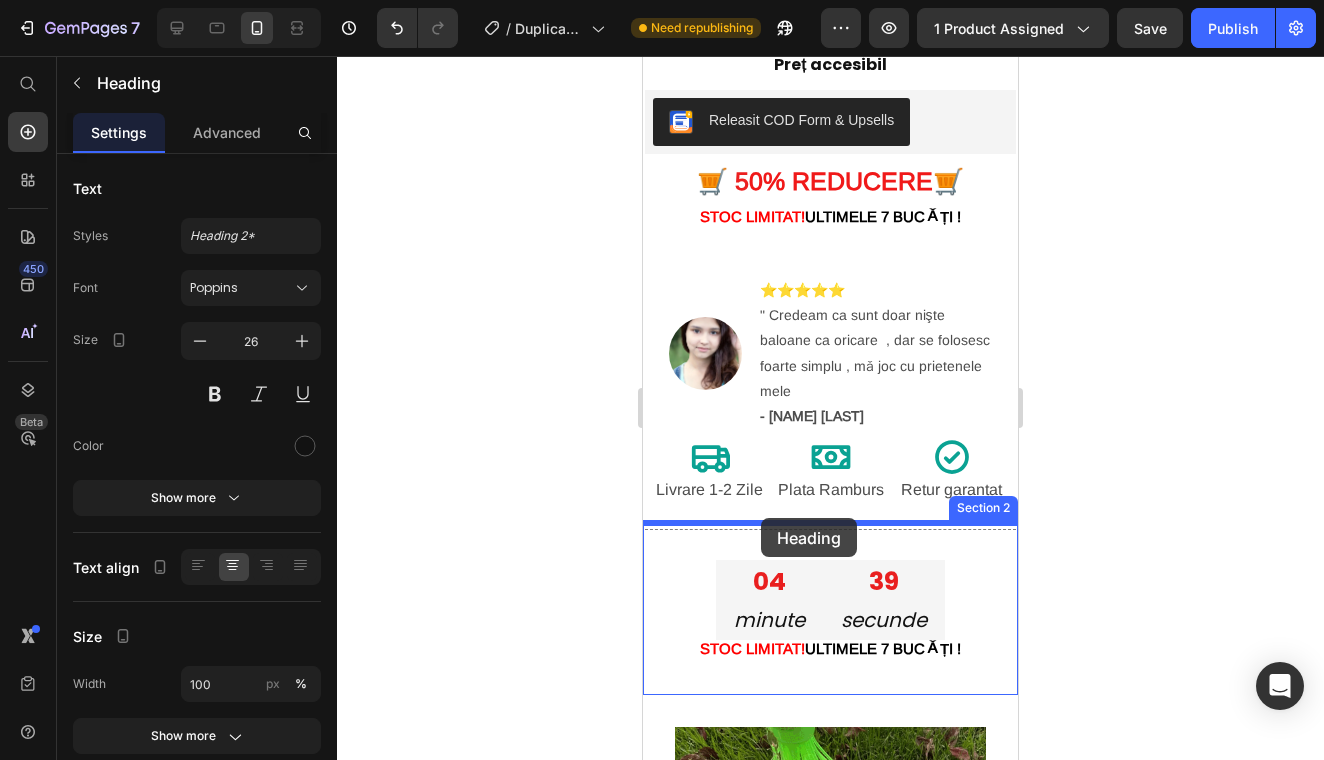 drag, startPoint x: 813, startPoint y: 670, endPoint x: 761, endPoint y: 518, distance: 160.64868 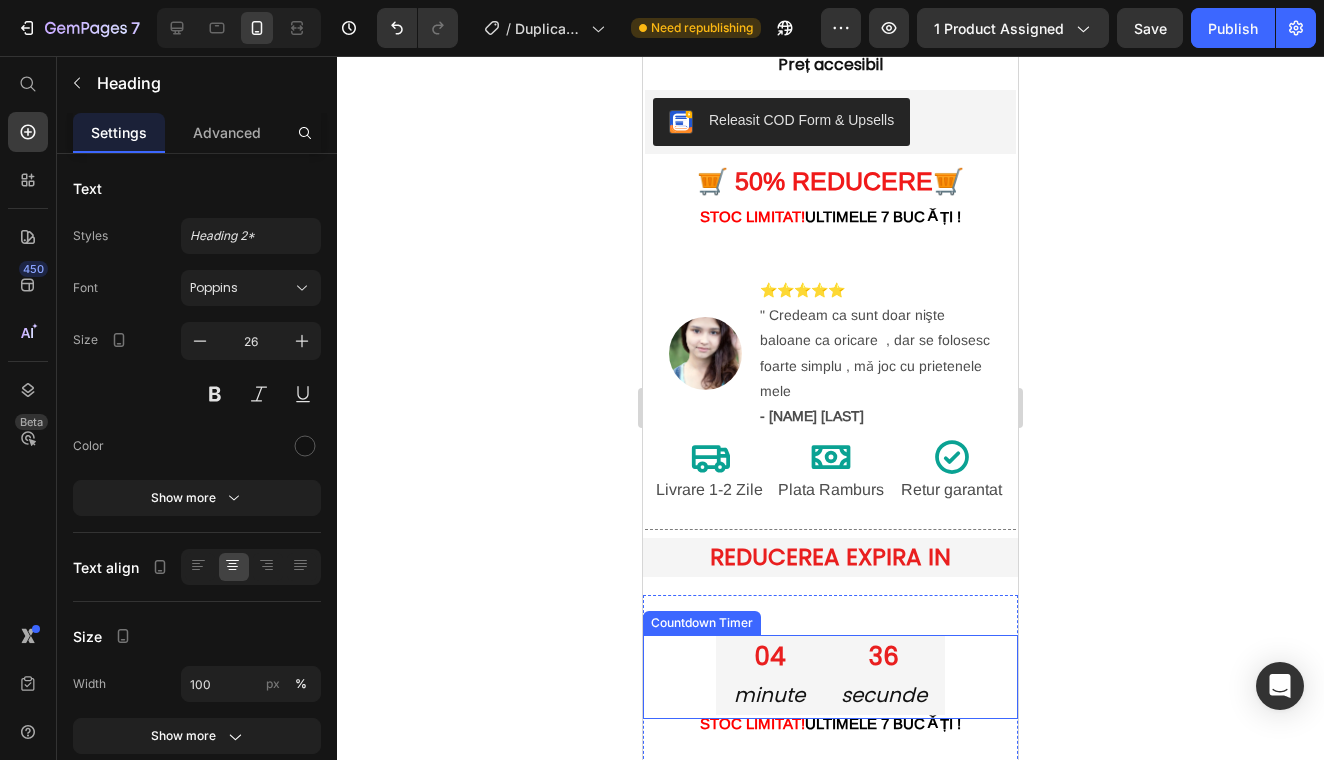 click on "04" at bounding box center [769, 657] 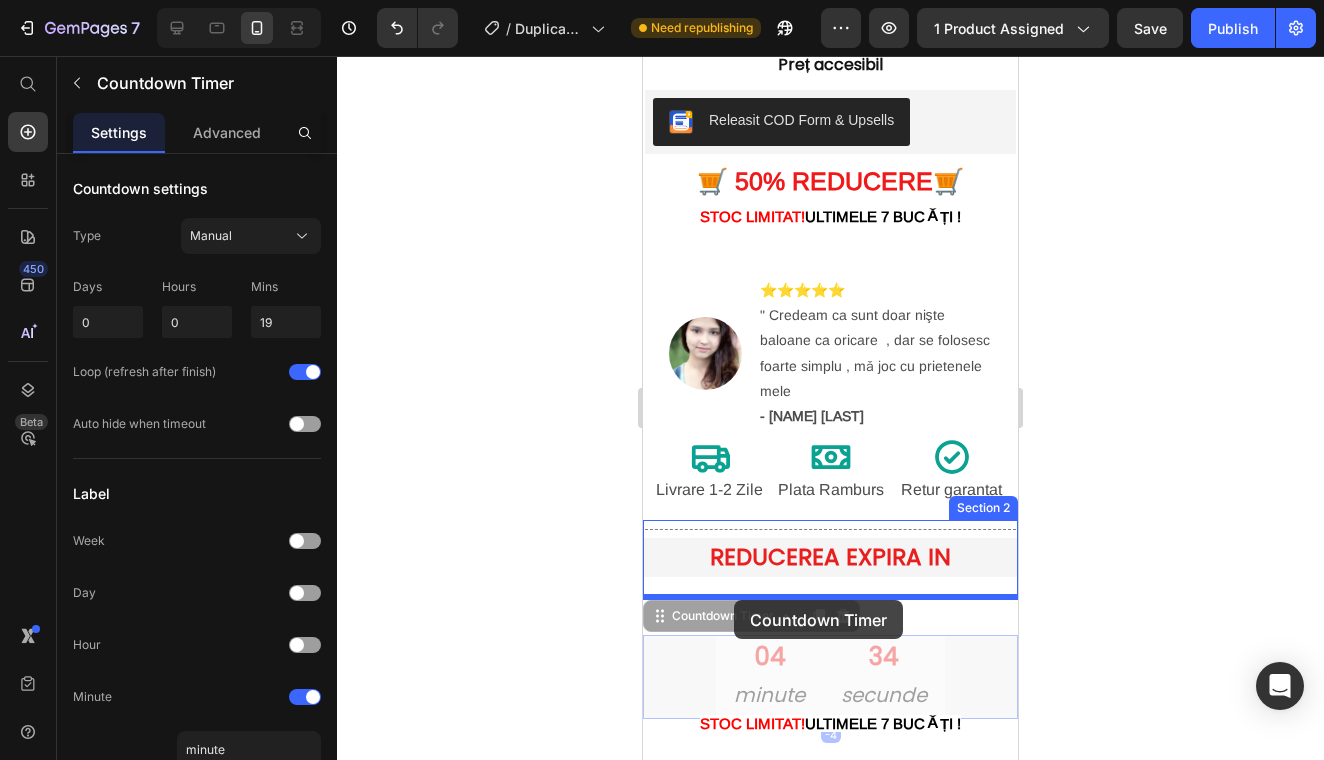drag, startPoint x: 811, startPoint y: 673, endPoint x: 734, endPoint y: 600, distance: 106.10372 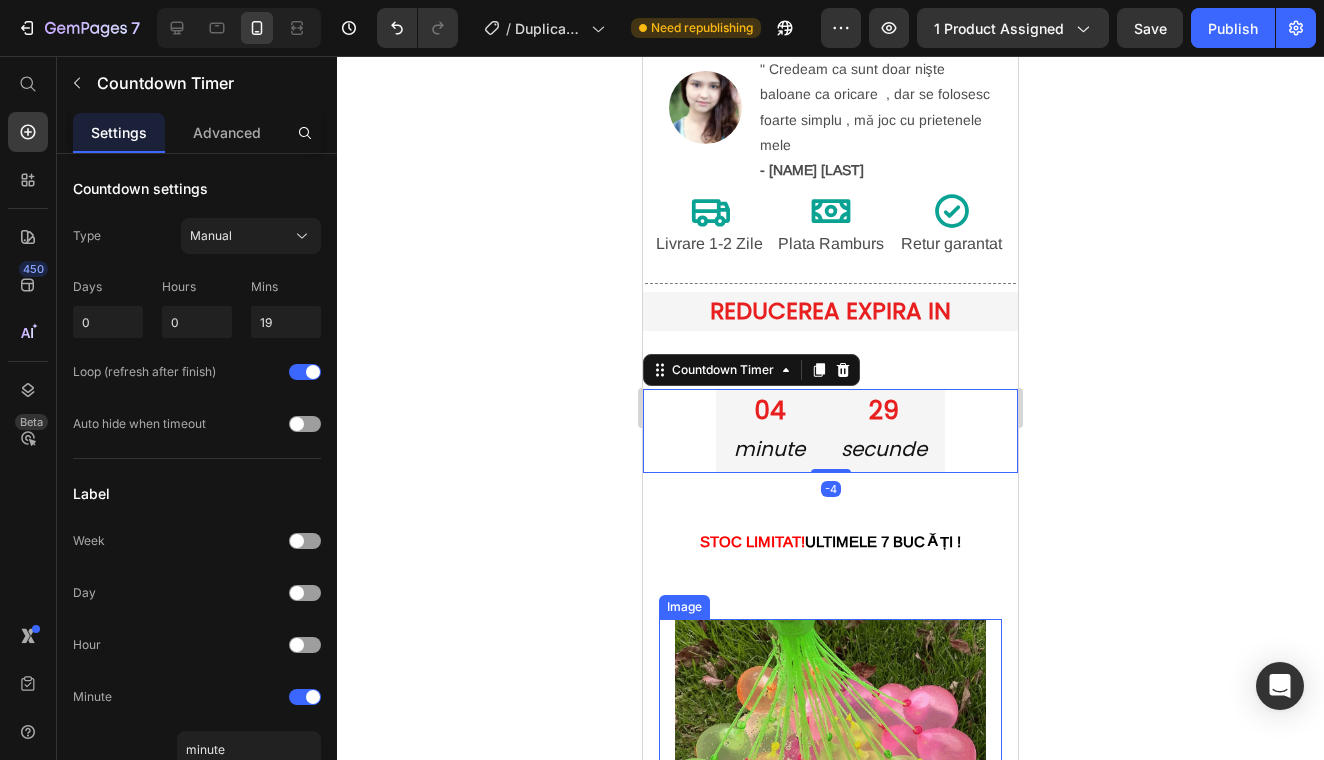 scroll, scrollTop: 841, scrollLeft: 0, axis: vertical 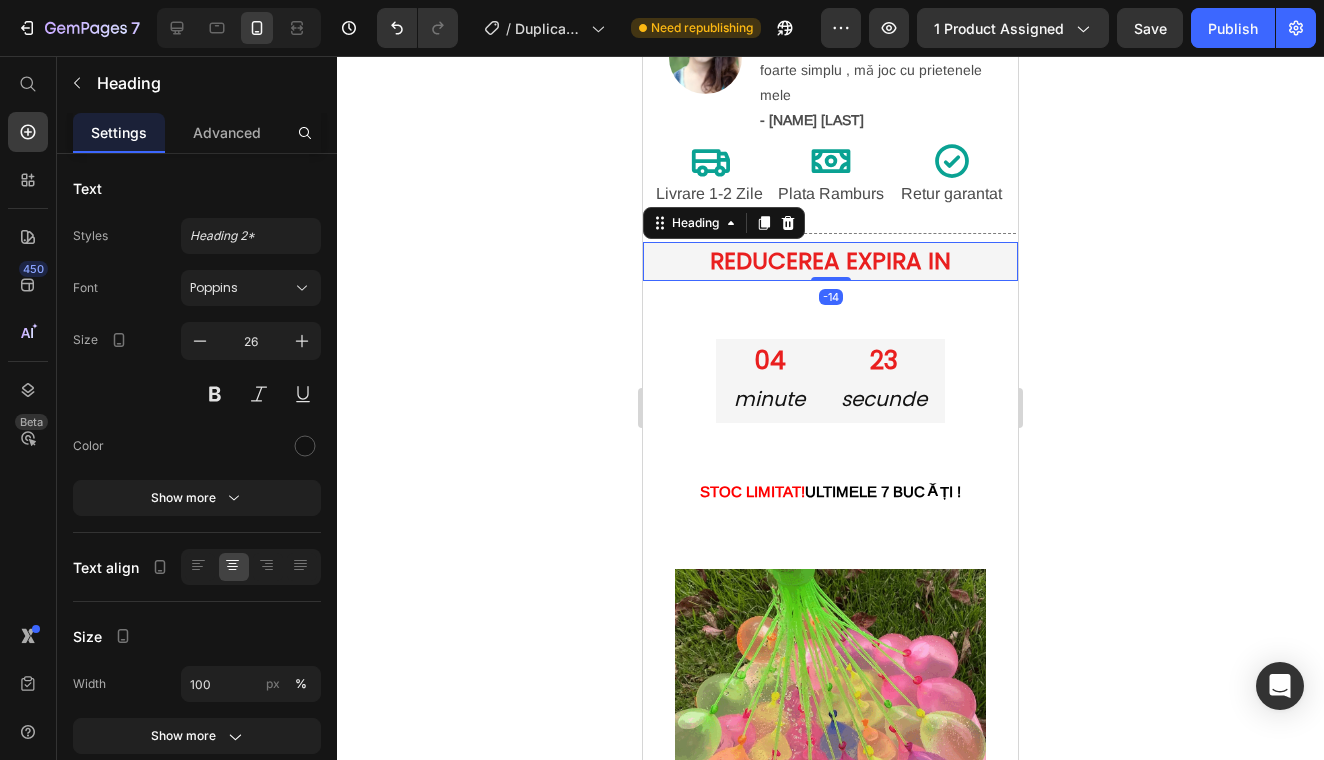 click on "REDUCEREA EXPIRA IN" at bounding box center (830, 261) 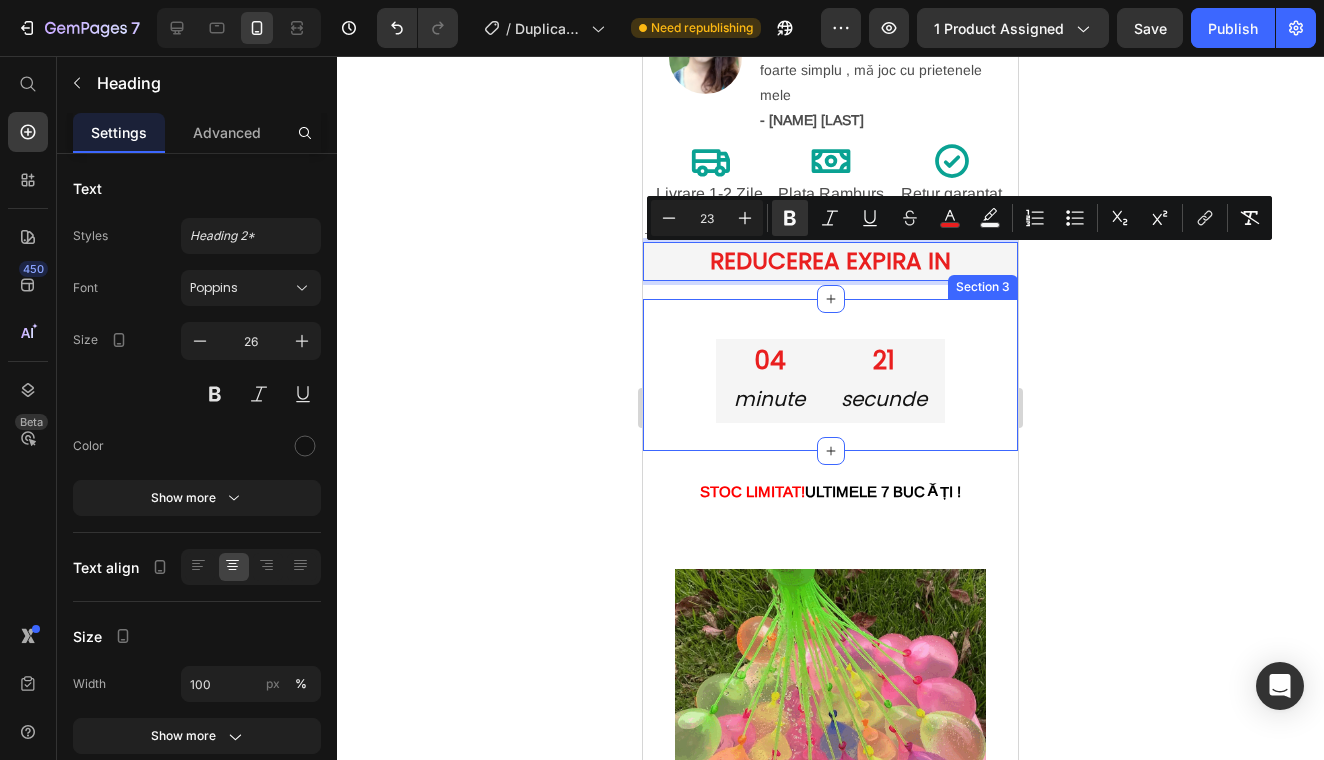 drag, startPoint x: 805, startPoint y: 263, endPoint x: 803, endPoint y: 308, distance: 45.044422 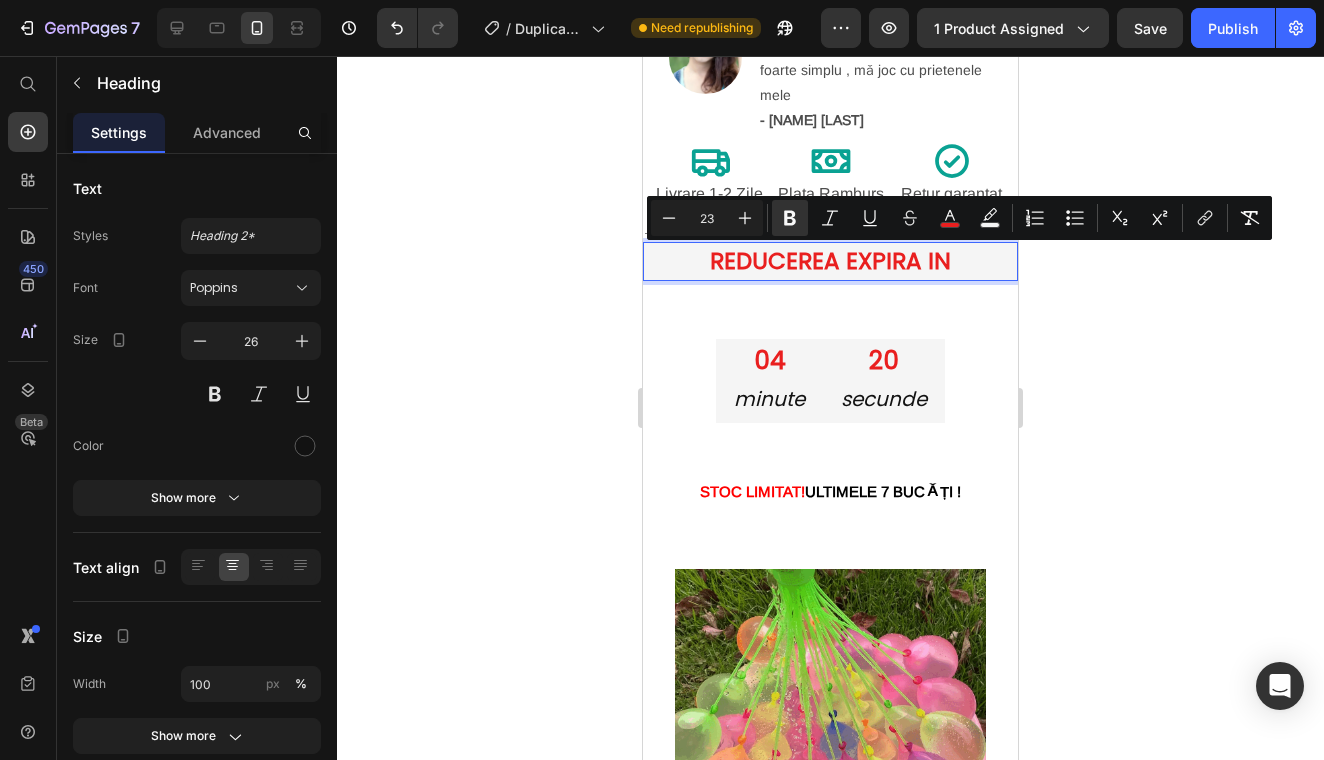 click 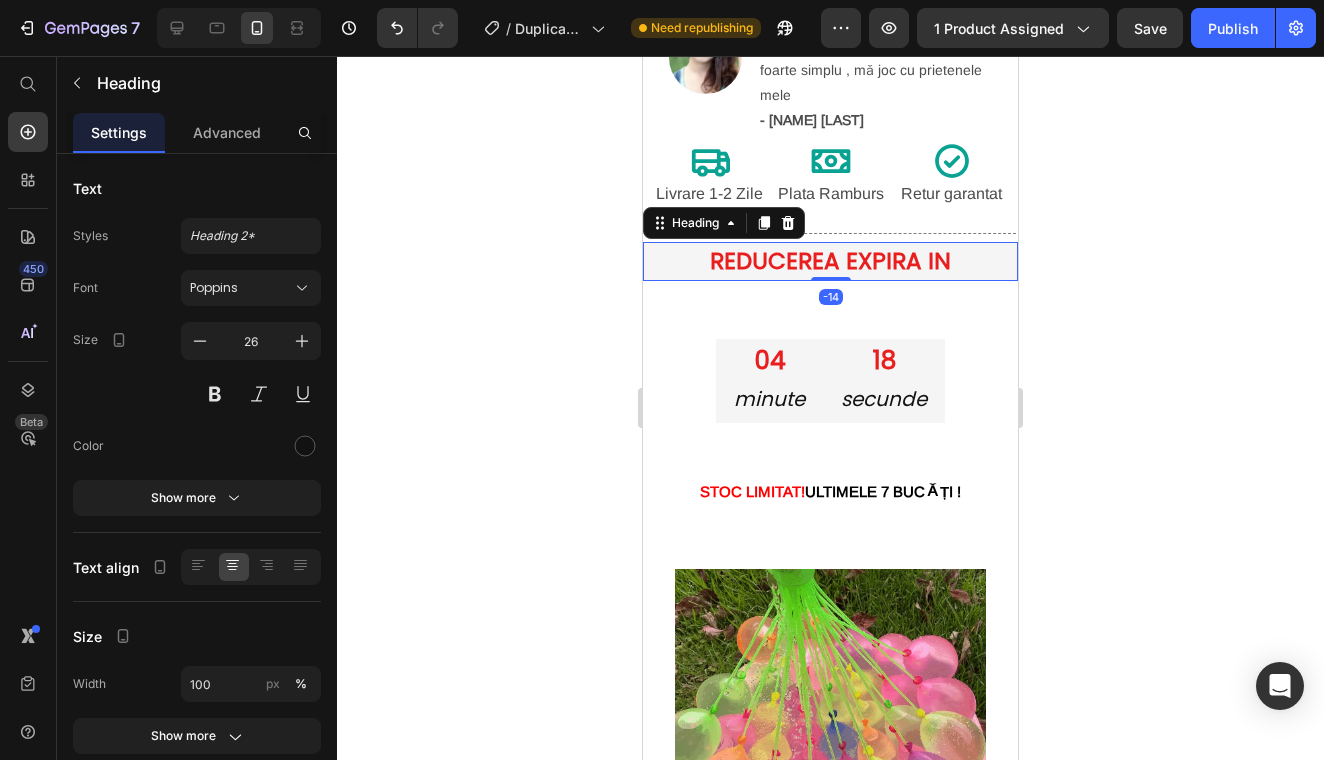 click on "⁠⁠⁠⁠⁠⁠⁠ REDUCEREA EXPIRA IN" at bounding box center (830, 261) 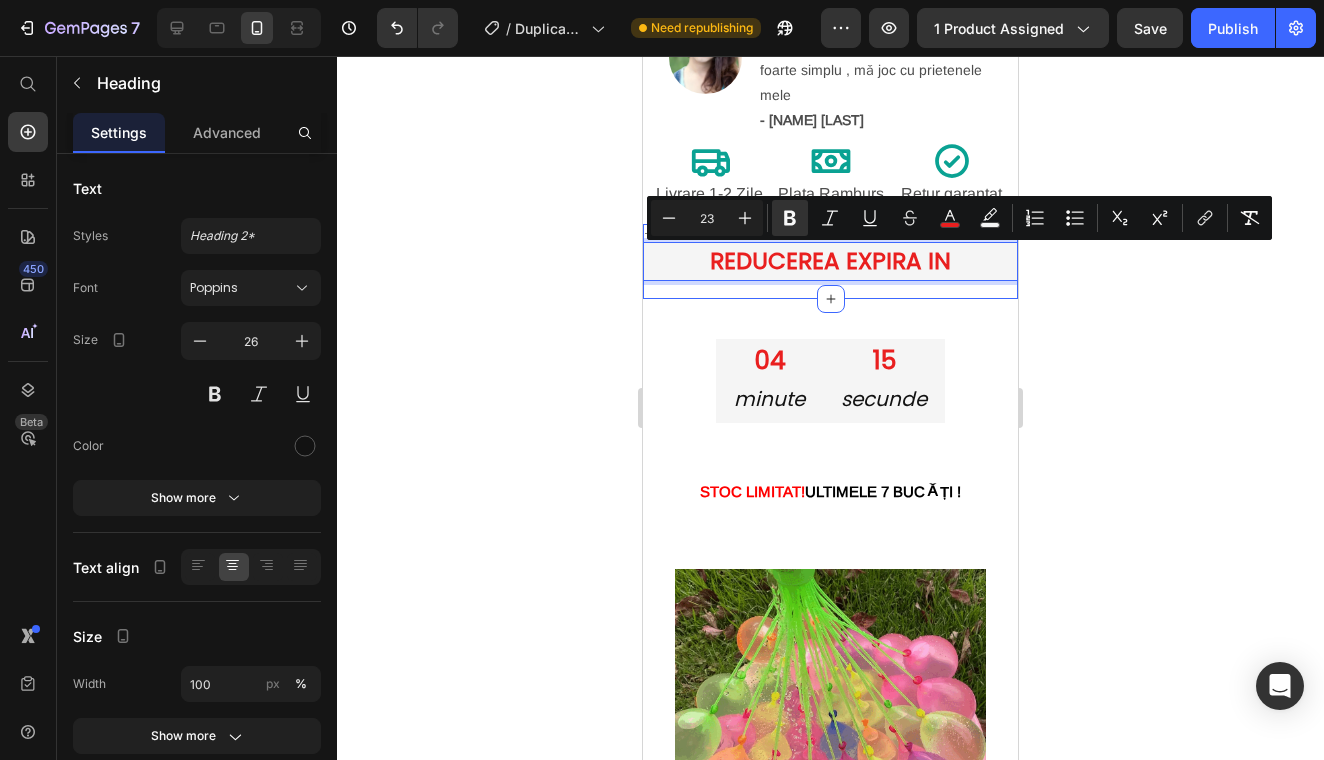 drag, startPoint x: 667, startPoint y: 260, endPoint x: 670, endPoint y: 292, distance: 32.140316 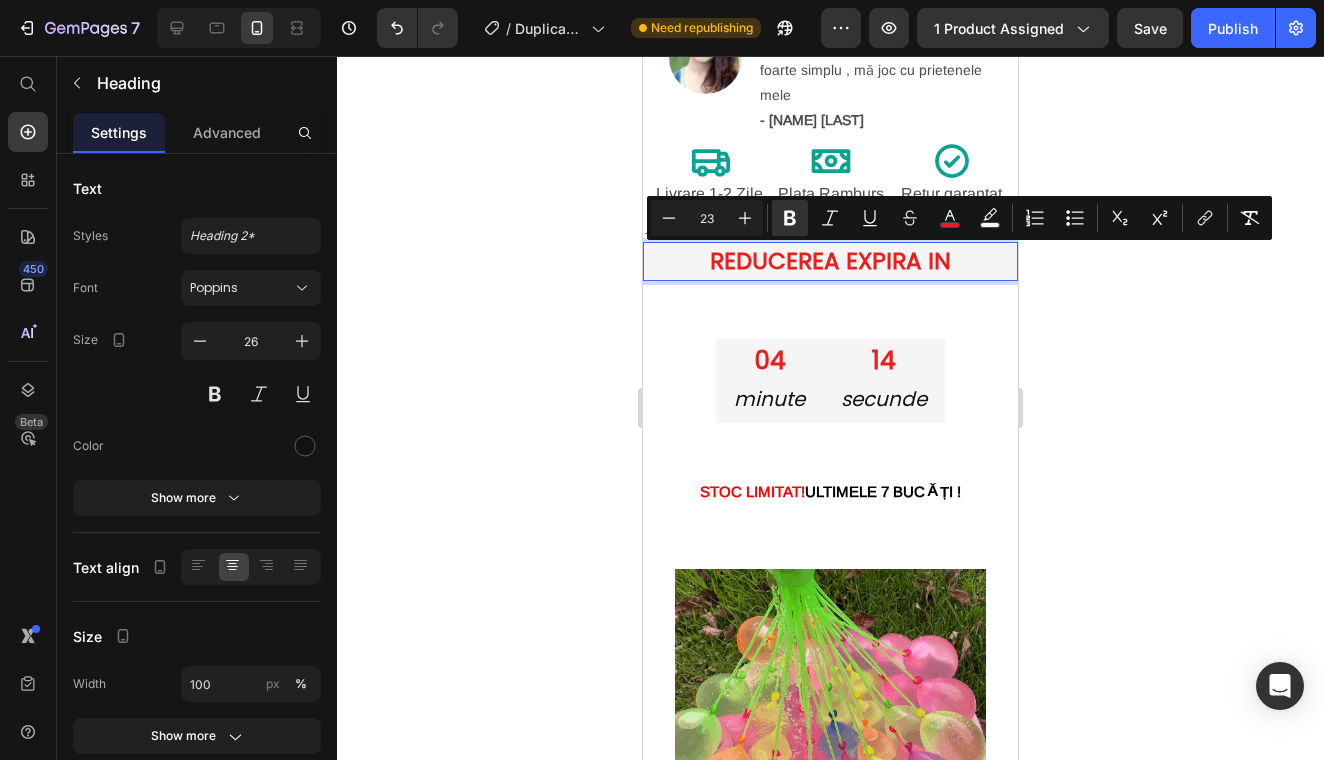 click on "REDUCEREA EXPIRA IN" at bounding box center [830, 261] 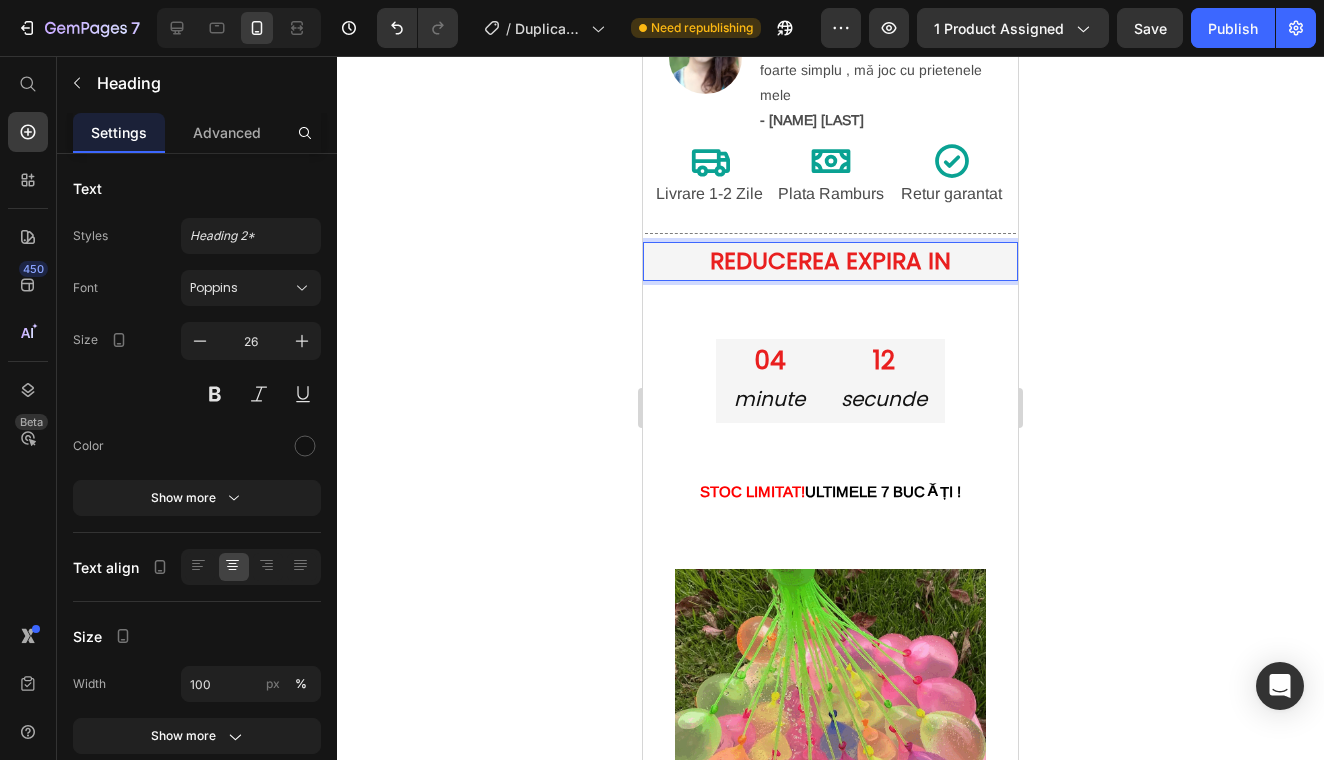 click on "REDUCEREA EXPIRA IN" at bounding box center [830, 261] 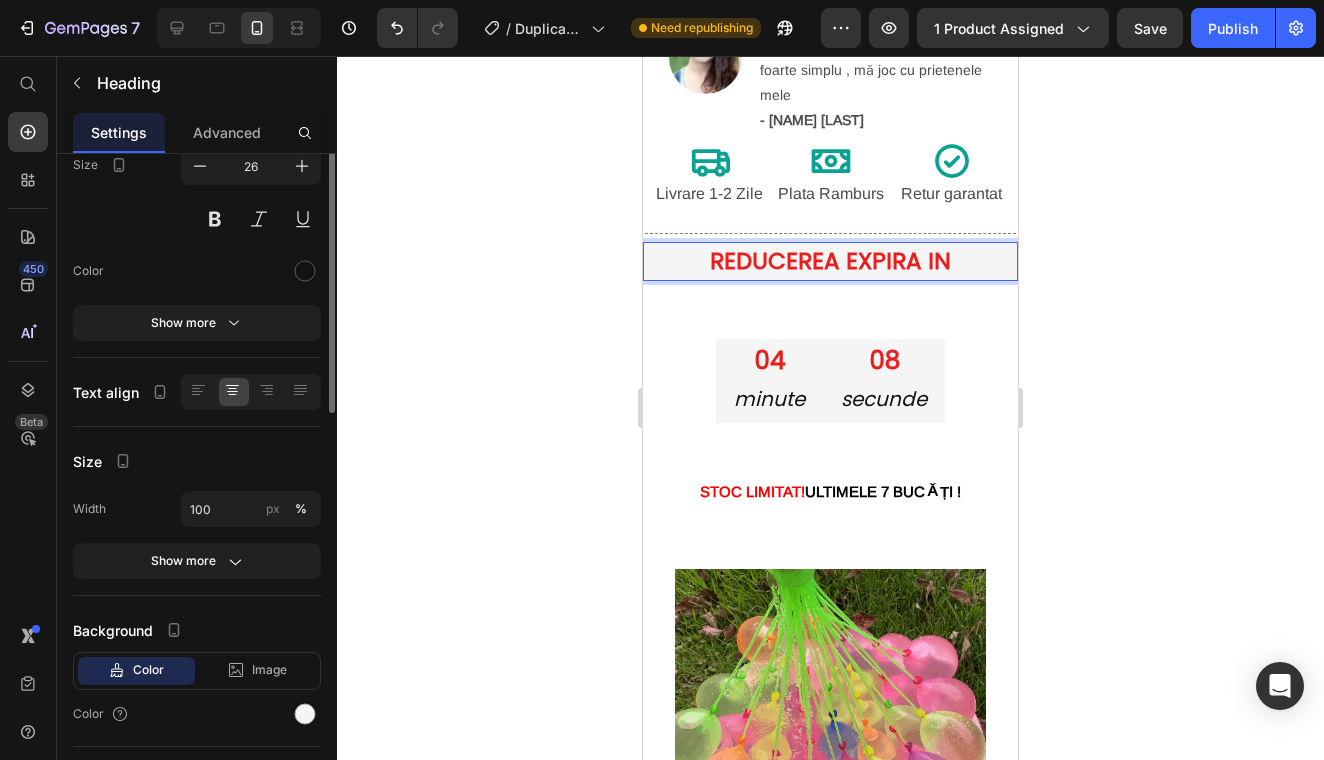 scroll, scrollTop: 0, scrollLeft: 0, axis: both 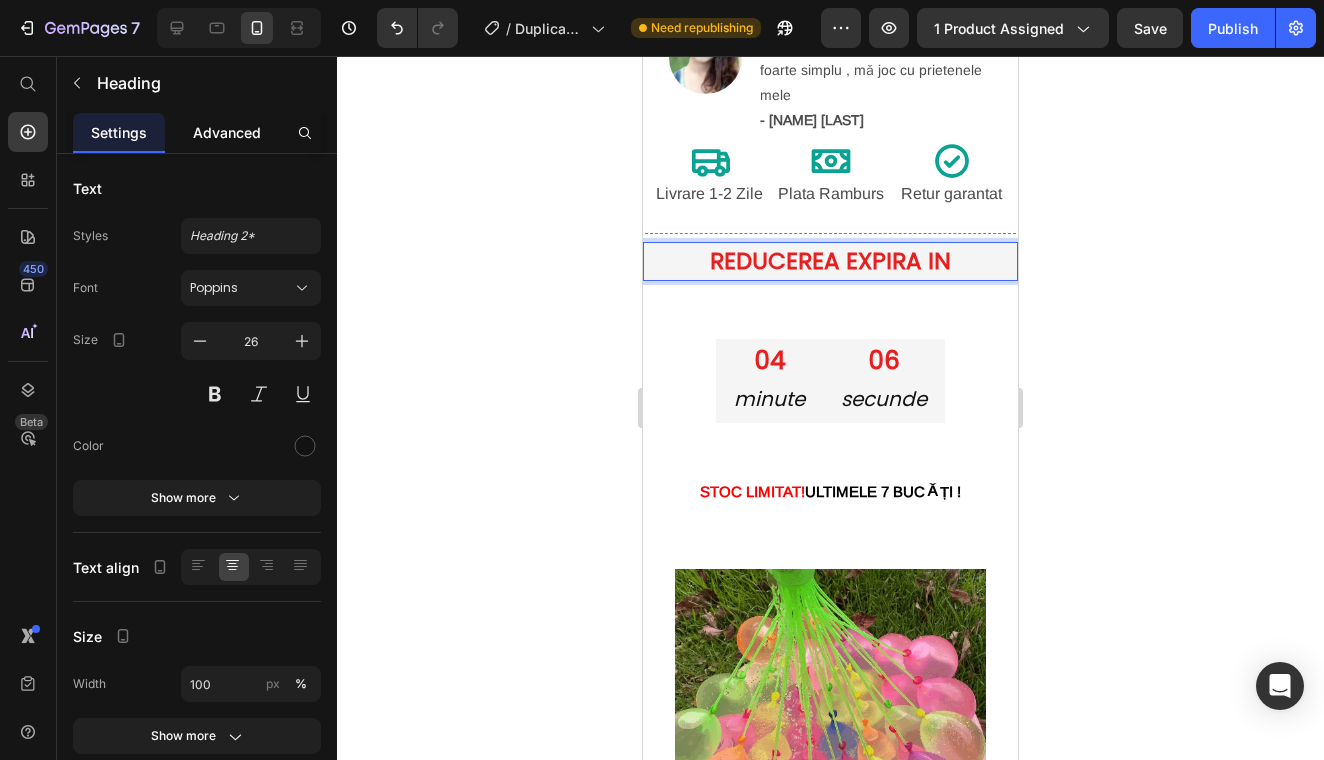 click on "Advanced" at bounding box center (227, 132) 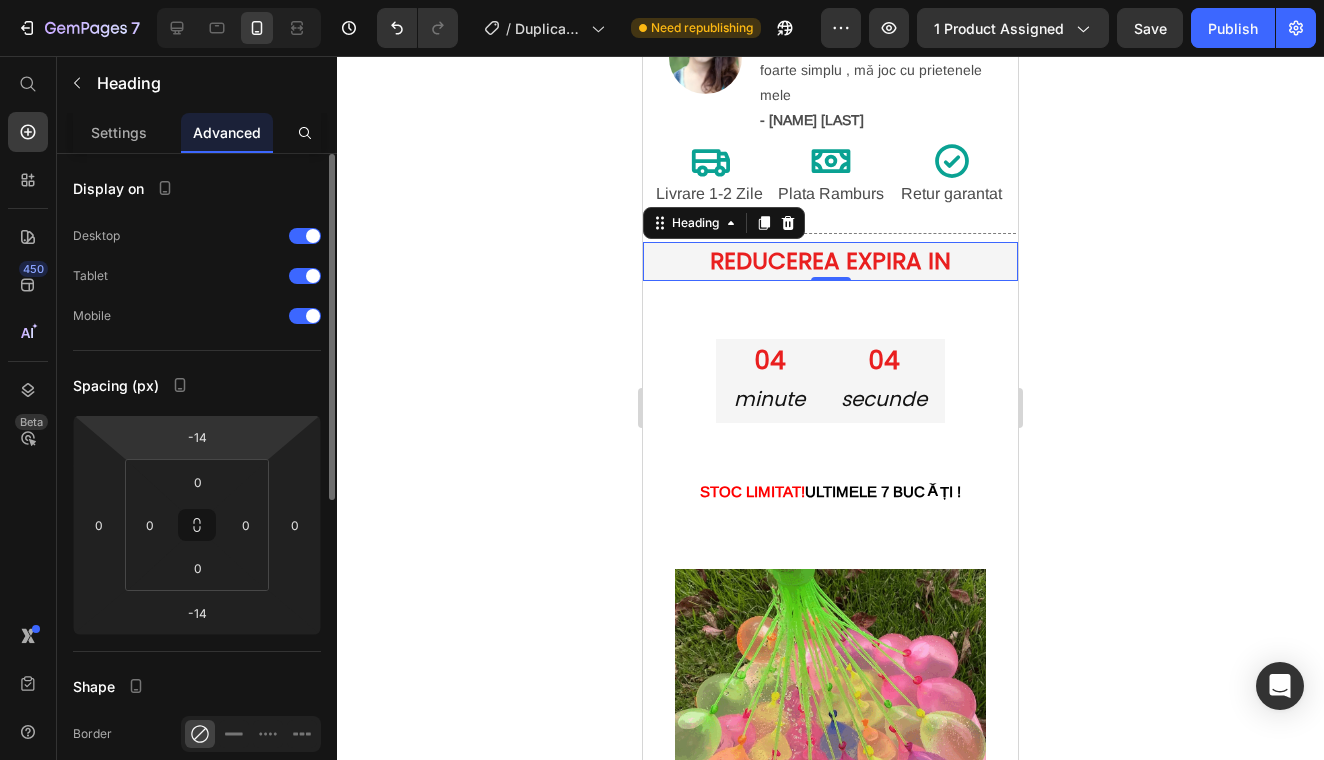 click on "7  Version history  /  Duplicate from Landing Page - Apr 25, 16:45:24 Need republishing Preview 1 product assigned  Save   Publish  450 Beta Shopify Apps Sections Elements Hero Section Product Detail Brands Trusted Badges Guarantee Product Breakdown How to use Testimonials Compare Bundle FAQs Social Proof Brand Story Product List Collection Blog List Contact Sticky Add to Cart Custom Footer Browse Library 450 Layout
Row
Row
Row
Row Text
Heading
Text Block Button
Button
Button
Sticky Back to top Media" at bounding box center (662, 0) 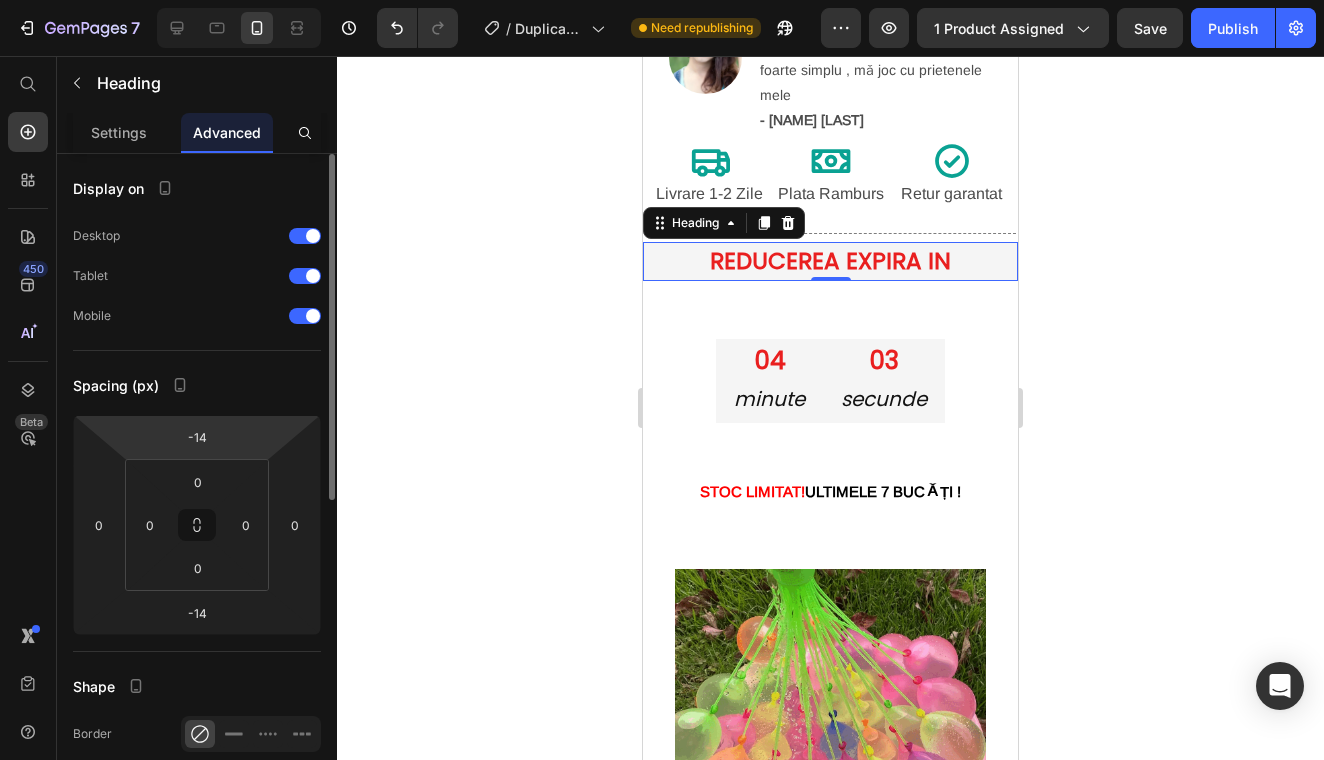 click on "7  Version history  /  Duplicate from Landing Page - Apr 25, 16:45:24 Need republishing Preview 1 product assigned  Save   Publish  450 Beta Shopify Apps Sections Elements Hero Section Product Detail Brands Trusted Badges Guarantee Product Breakdown How to use Testimonials Compare Bundle FAQs Social Proof Brand Story Product List Collection Blog List Contact Sticky Add to Cart Custom Footer Browse Library 450 Layout
Row
Row
Row
Row Text
Heading
Text Block Button
Button
Button
Sticky Back to top Media" at bounding box center (662, 0) 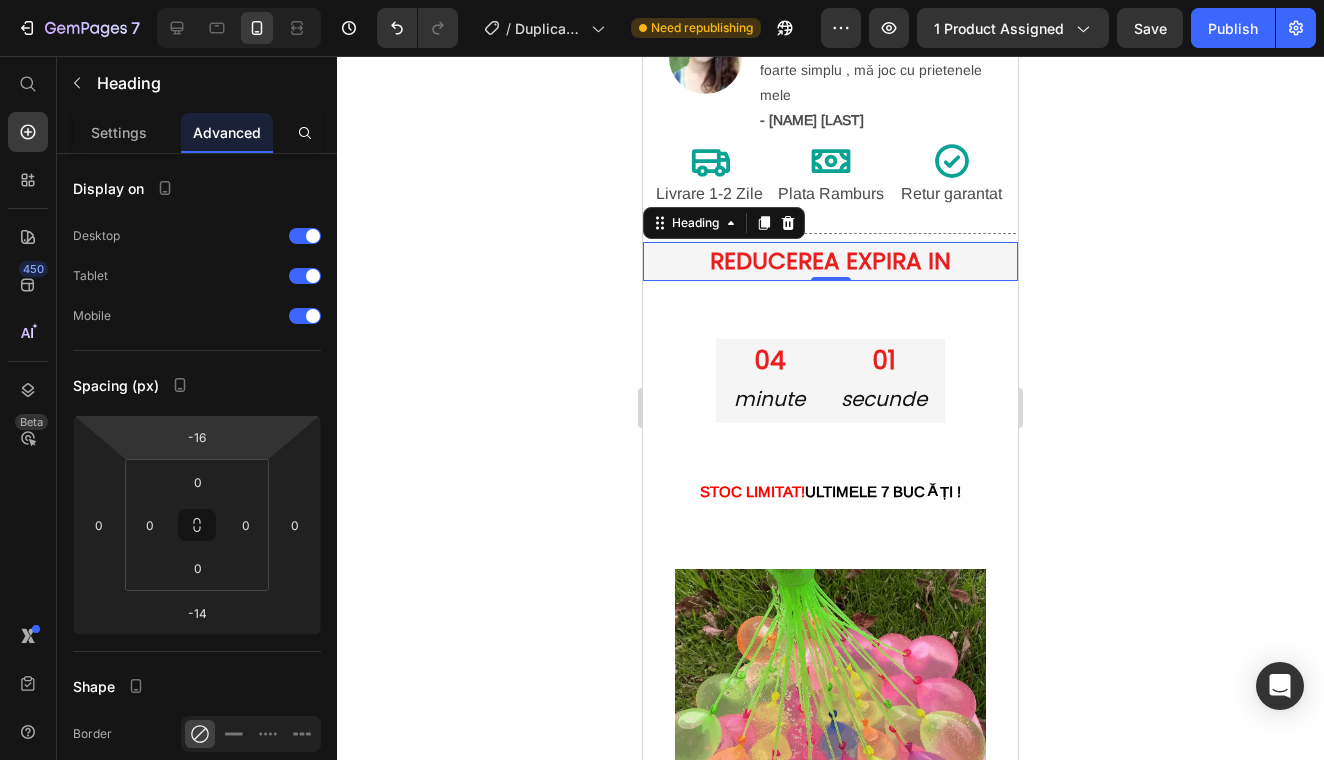 click on "7  Version history  /  Duplicate from Landing Page - Apr 25, 16:45:24 Need republishing Preview 1 product assigned  Save   Publish  450 Beta Shopify Apps Sections Elements Hero Section Product Detail Brands Trusted Badges Guarantee Product Breakdown How to use Testimonials Compare Bundle FAQs Social Proof Brand Story Product List Collection Blog List Contact Sticky Add to Cart Custom Footer Browse Library 450 Layout
Row
Row
Row
Row Text
Heading
Text Block Button
Button
Button
Sticky Back to top Media" at bounding box center [662, 0] 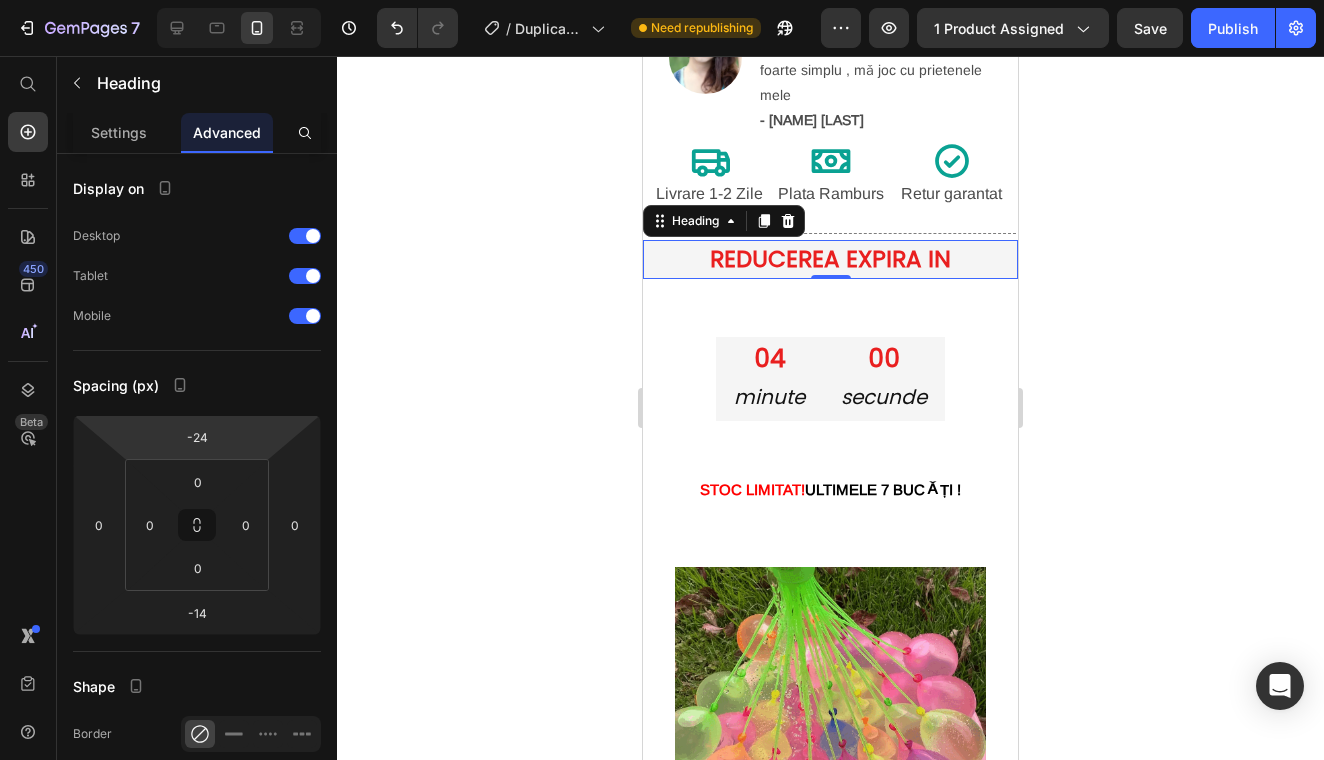 click on "7  Version history  /  Duplicate from Landing Page - Apr 25, 16:45:24 Need republishing Preview 1 product assigned  Save   Publish  450 Beta Shopify Apps Sections Elements Hero Section Product Detail Brands Trusted Badges Guarantee Product Breakdown How to use Testimonials Compare Bundle FAQs Social Proof Brand Story Product List Collection Blog List Contact Sticky Add to Cart Custom Footer Browse Library 450 Layout
Row
Row
Row
Row Text
Heading
Text Block Button
Button
Button
Sticky Back to top Media" at bounding box center [662, 0] 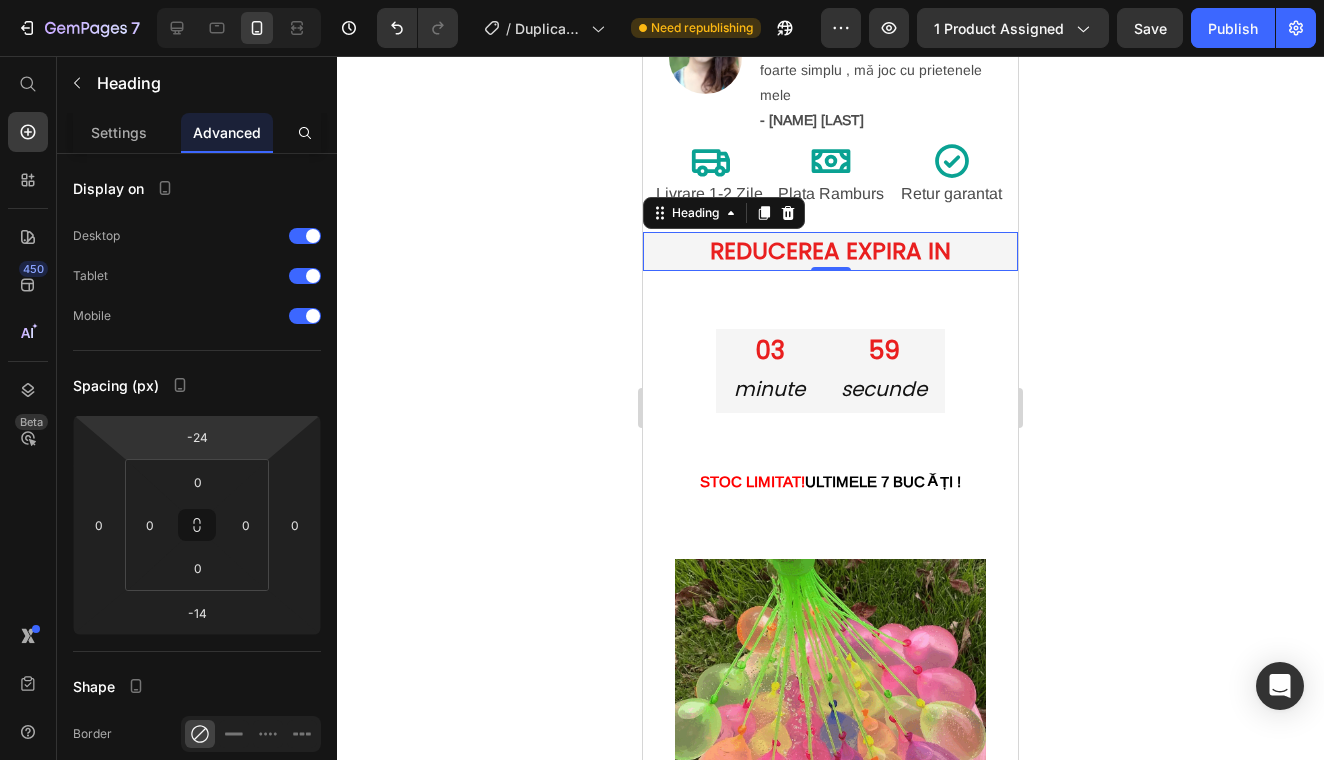 click on "7  Version history  /  Duplicate from Landing Page - Apr 25, 16:45:24 Need republishing Preview 1 product assigned  Save   Publish  450 Beta Shopify Apps Sections Elements Hero Section Product Detail Brands Trusted Badges Guarantee Product Breakdown How to use Testimonials Compare Bundle FAQs Social Proof Brand Story Product List Collection Blog List Contact Sticky Add to Cart Custom Footer Browse Library 450 Layout
Row
Row
Row
Row Text
Heading
Text Block Button
Button
Button
Sticky Back to top Media" at bounding box center [662, 0] 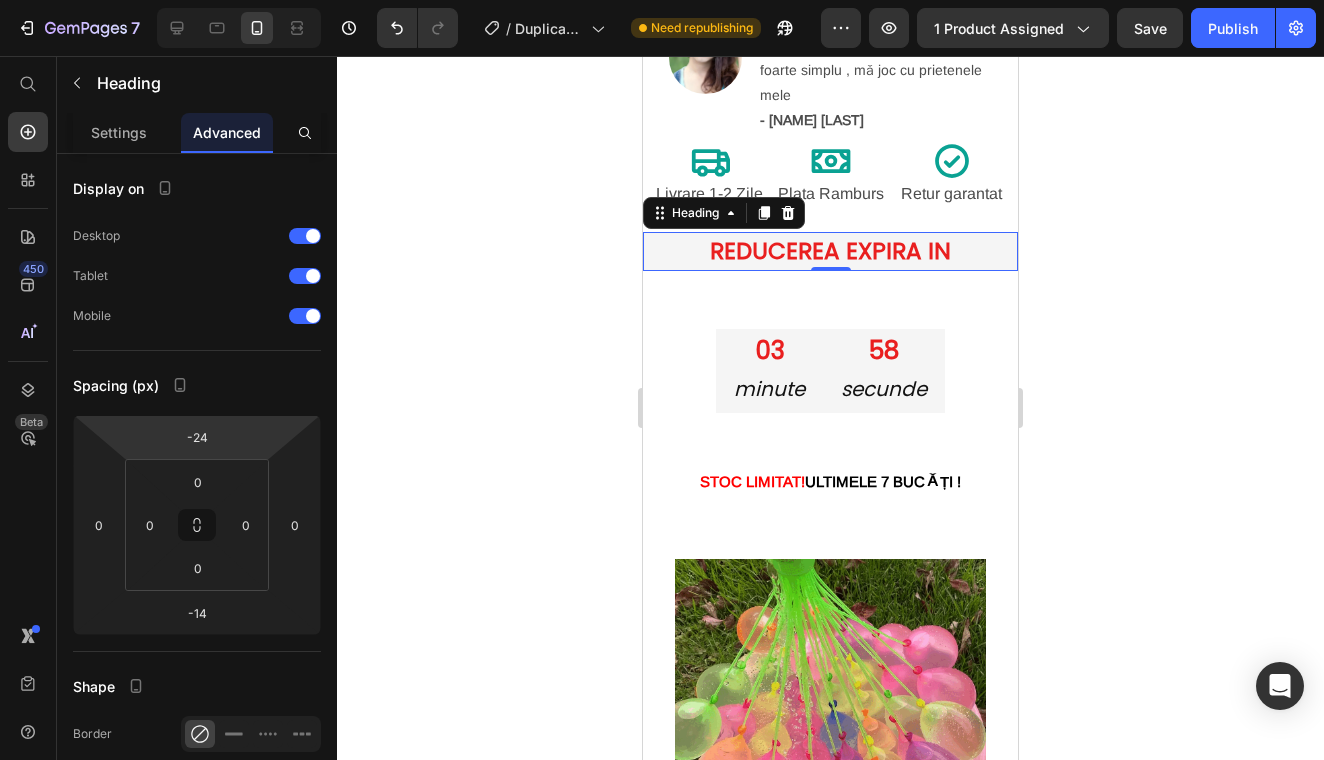 click on "7  Version history  /  Duplicate from Landing Page - Apr 25, 16:45:24 Need republishing Preview 1 product assigned  Save   Publish  450 Beta Shopify Apps Sections Elements Hero Section Product Detail Brands Trusted Badges Guarantee Product Breakdown How to use Testimonials Compare Bundle FAQs Social Proof Brand Story Product List Collection Blog List Contact Sticky Add to Cart Custom Footer Browse Library 450 Layout
Row
Row
Row
Row Text
Heading
Text Block Button
Button
Button
Sticky Back to top Media" at bounding box center (662, 0) 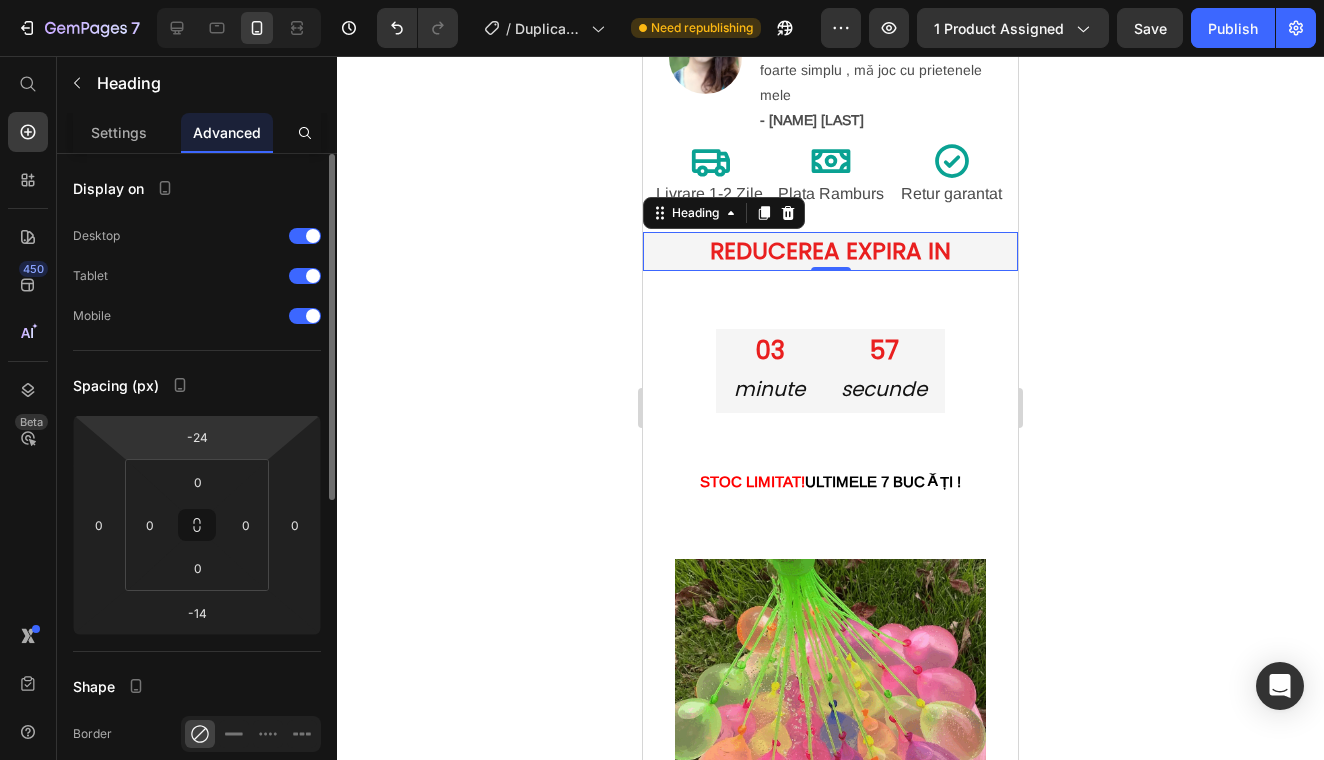 click on "7  Version history  /  Duplicate from Landing Page - Apr 25, 16:45:24 Need republishing Preview 1 product assigned  Save   Publish  450 Beta Shopify Apps Sections Elements Hero Section Product Detail Brands Trusted Badges Guarantee Product Breakdown How to use Testimonials Compare Bundle FAQs Social Proof Brand Story Product List Collection Blog List Contact Sticky Add to Cart Custom Footer Browse Library 450 Layout
Row
Row
Row
Row Text
Heading
Text Block Button
Button
Button
Sticky Back to top Media" at bounding box center [662, 0] 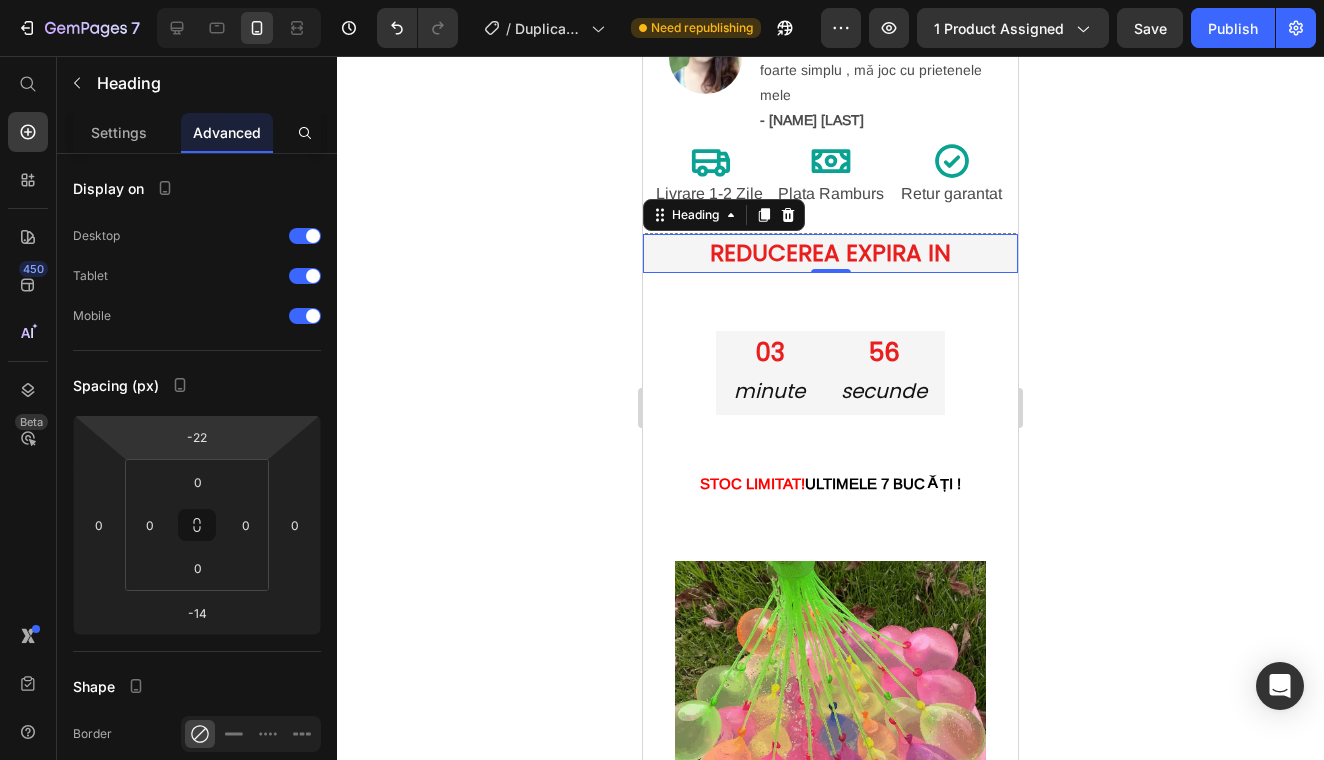 click on "7  Version history  /  Duplicate from Landing Page - Apr 25, 16:45:24 Need republishing Preview 1 product assigned  Save   Publish  450 Beta Shopify Apps Sections Elements Hero Section Product Detail Brands Trusted Badges Guarantee Product Breakdown How to use Testimonials Compare Bundle FAQs Social Proof Brand Story Product List Collection Blog List Contact Sticky Add to Cart Custom Footer Browse Library 450 Layout
Row
Row
Row
Row Text
Heading
Text Block Button
Button
Button
Sticky Back to top Media" at bounding box center [662, 0] 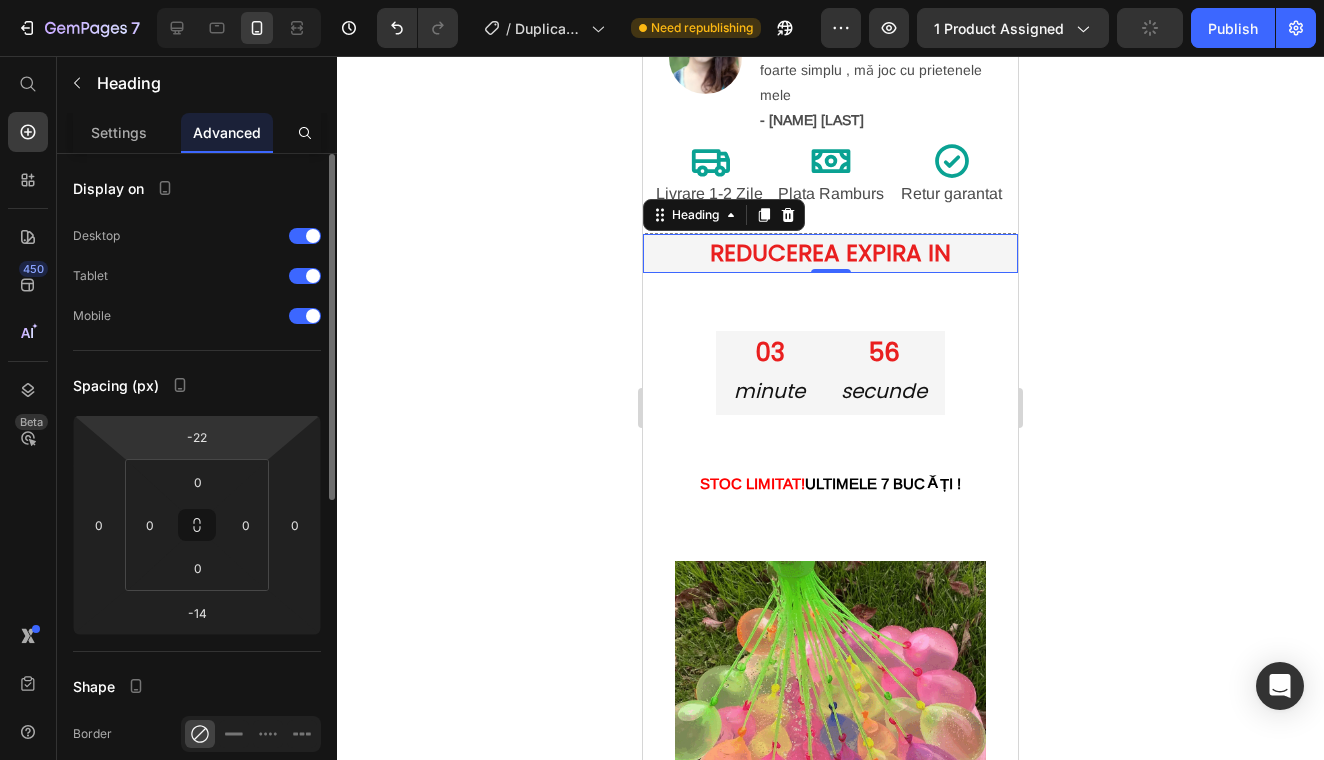 click on "7  Version history  /  Duplicate from Landing Page - Apr 25, 16:45:24 Need republishing Preview 1 product assigned  Publish  450 Beta Shopify Apps Sections Elements Hero Section Product Detail Brands Trusted Badges Guarantee Product Breakdown How to use Testimonials Compare Bundle FAQs Social Proof Brand Story Product List Collection Blog List Contact Sticky Add to Cart Custom Footer Browse Library 450 Layout
Row
Row
Row
Row Text
Heading
Text Block Button
Button
Button
Sticky Back to top Media" at bounding box center (662, 0) 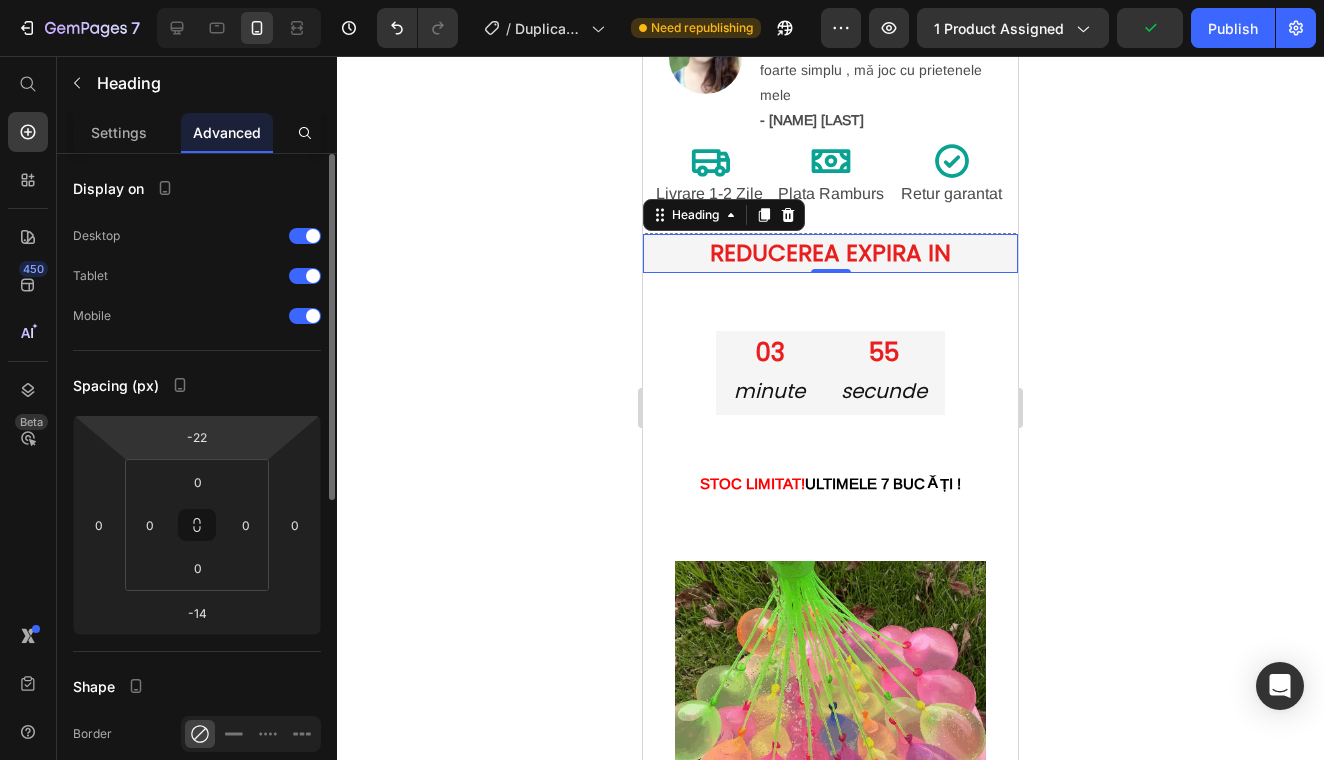 click on "7  Version history  /  Duplicate from Landing Page - Apr 25, 16:45:24 Need republishing Preview 1 product assigned  Publish  450 Beta Shopify Apps Sections Elements Hero Section Product Detail Brands Trusted Badges Guarantee Product Breakdown How to use Testimonials Compare Bundle FAQs Social Proof Brand Story Product List Collection Blog List Contact Sticky Add to Cart Custom Footer Browse Library 450 Layout
Row
Row
Row
Row Text
Heading
Text Block Button
Button
Button
Sticky Back to top Media" at bounding box center (662, 0) 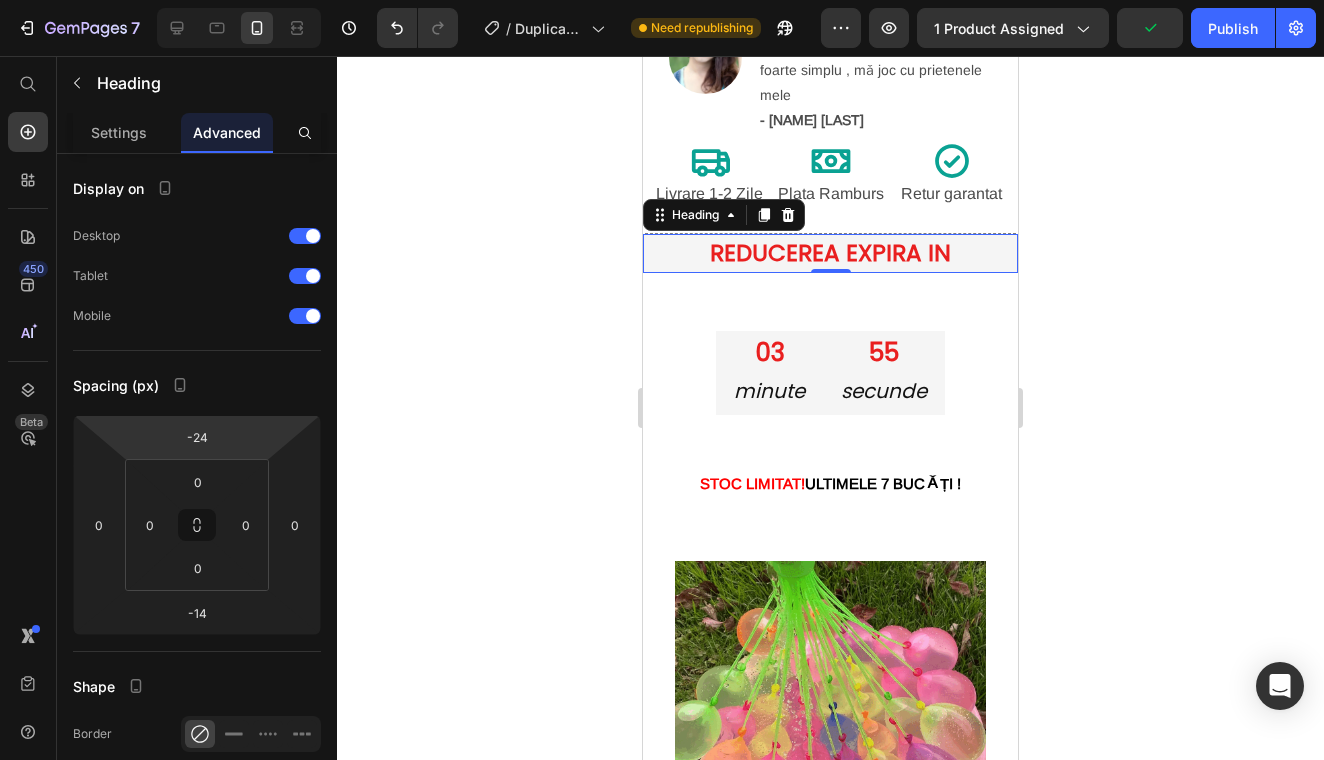 drag, startPoint x: 238, startPoint y: 440, endPoint x: 250, endPoint y: 450, distance: 15.6205 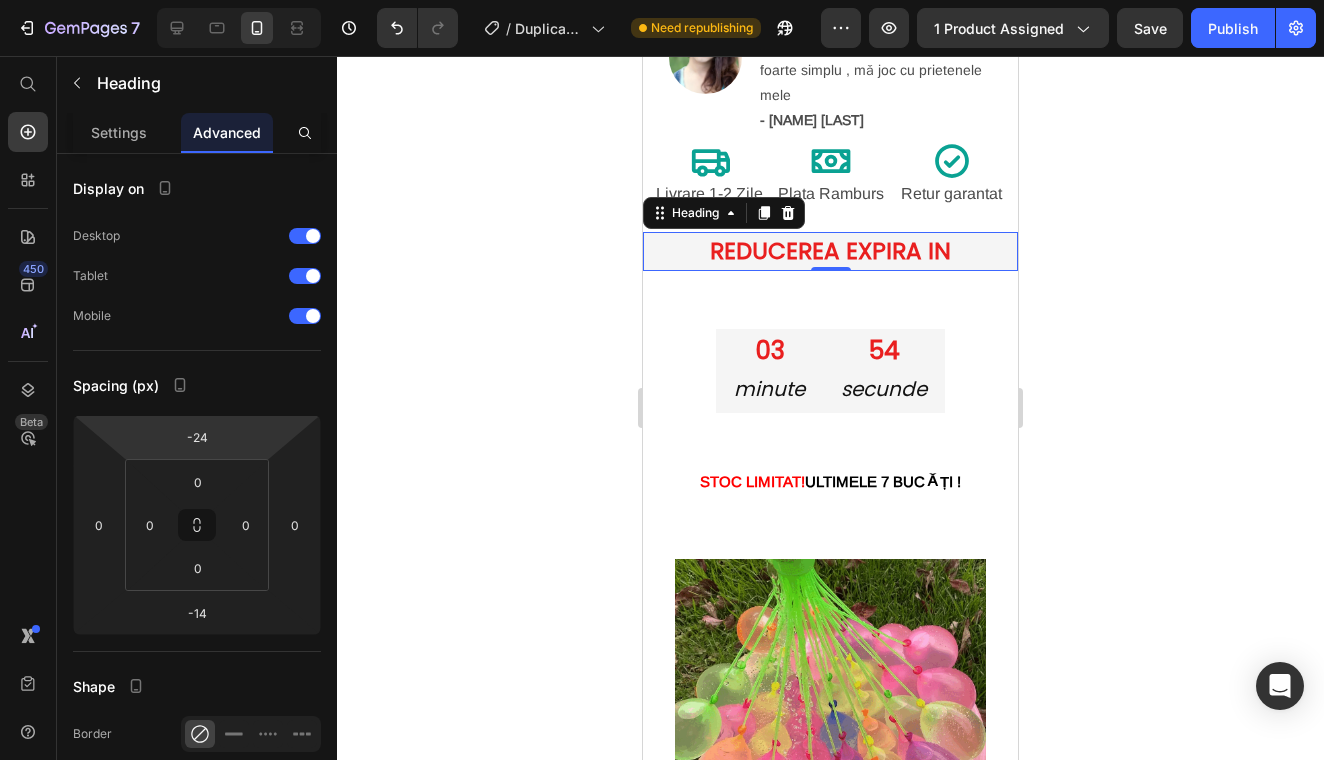click on "7  Version history  /  Duplicate from Landing Page - Apr 25, 16:45:24 Need republishing Preview 1 product assigned  Save   Publish  450 Beta Shopify Apps Sections Elements Hero Section Product Detail Brands Trusted Badges Guarantee Product Breakdown How to use Testimonials Compare Bundle FAQs Social Proof Brand Story Product List Collection Blog List Contact Sticky Add to Cart Custom Footer Browse Library 450 Layout
Row
Row
Row
Row Text
Heading
Text Block Button
Button
Button
Sticky Back to top Media" at bounding box center (662, 0) 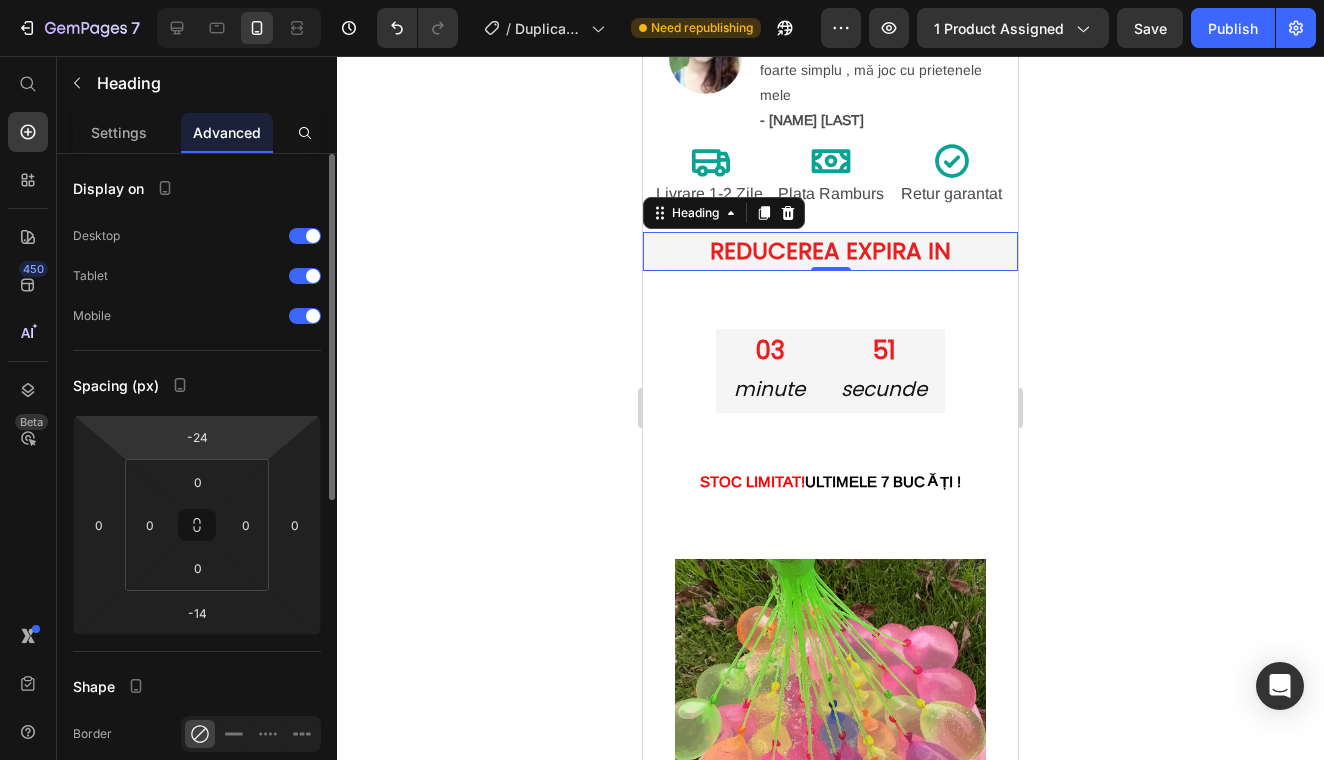 click on "7  Version history  /  Duplicate from Landing Page - Apr 25, 16:45:24 Need republishing Preview 1 product assigned  Save   Publish  450 Beta Shopify Apps Sections Elements Hero Section Product Detail Brands Trusted Badges Guarantee Product Breakdown How to use Testimonials Compare Bundle FAQs Social Proof Brand Story Product List Collection Blog List Contact Sticky Add to Cart Custom Footer Browse Library 450 Layout
Row
Row
Row
Row Text
Heading
Text Block Button
Button
Button
Sticky Back to top Media" at bounding box center (662, 0) 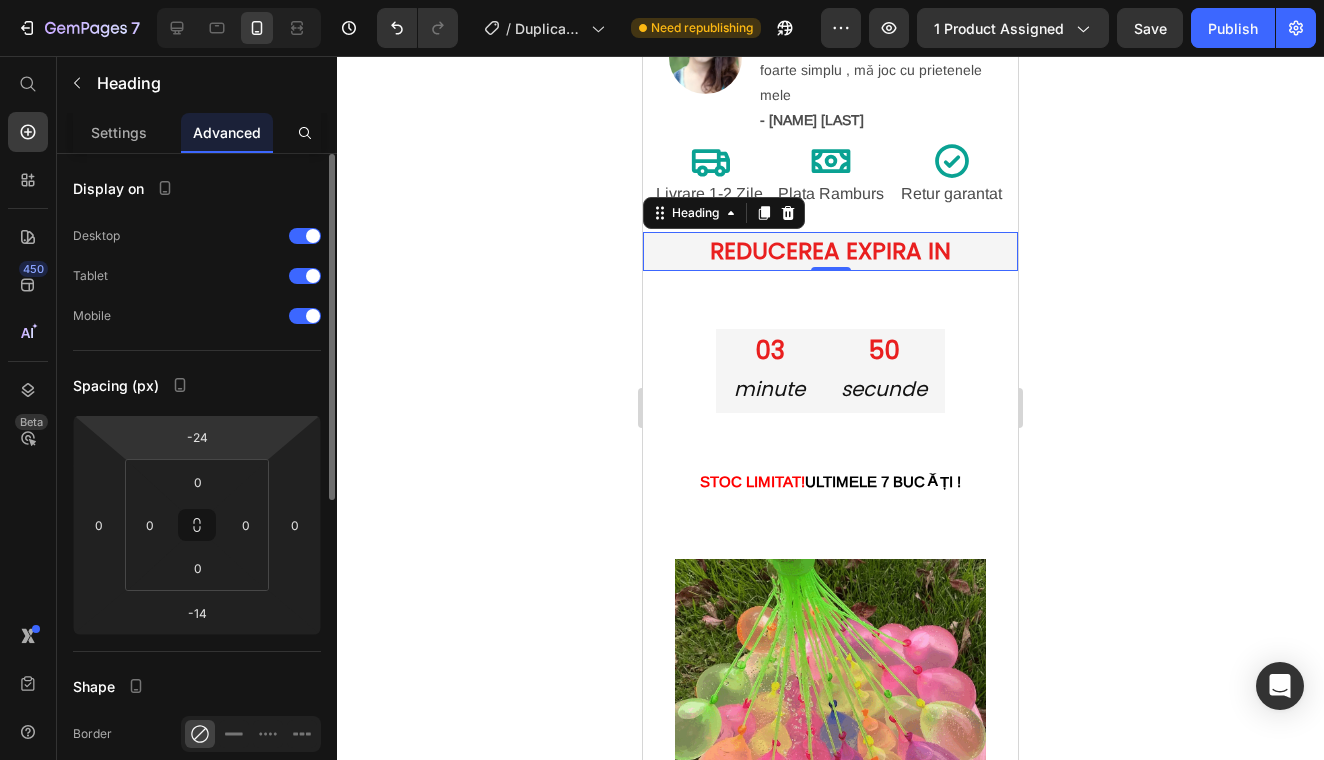 click on "7  Version history  /  Duplicate from Landing Page - Apr 25, 16:45:24 Need republishing Preview 1 product assigned  Save   Publish  450 Beta Shopify Apps Sections Elements Hero Section Product Detail Brands Trusted Badges Guarantee Product Breakdown How to use Testimonials Compare Bundle FAQs Social Proof Brand Story Product List Collection Blog List Contact Sticky Add to Cart Custom Footer Browse Library 450 Layout
Row
Row
Row
Row Text
Heading
Text Block Button
Button
Button
Sticky Back to top Media" at bounding box center [662, 0] 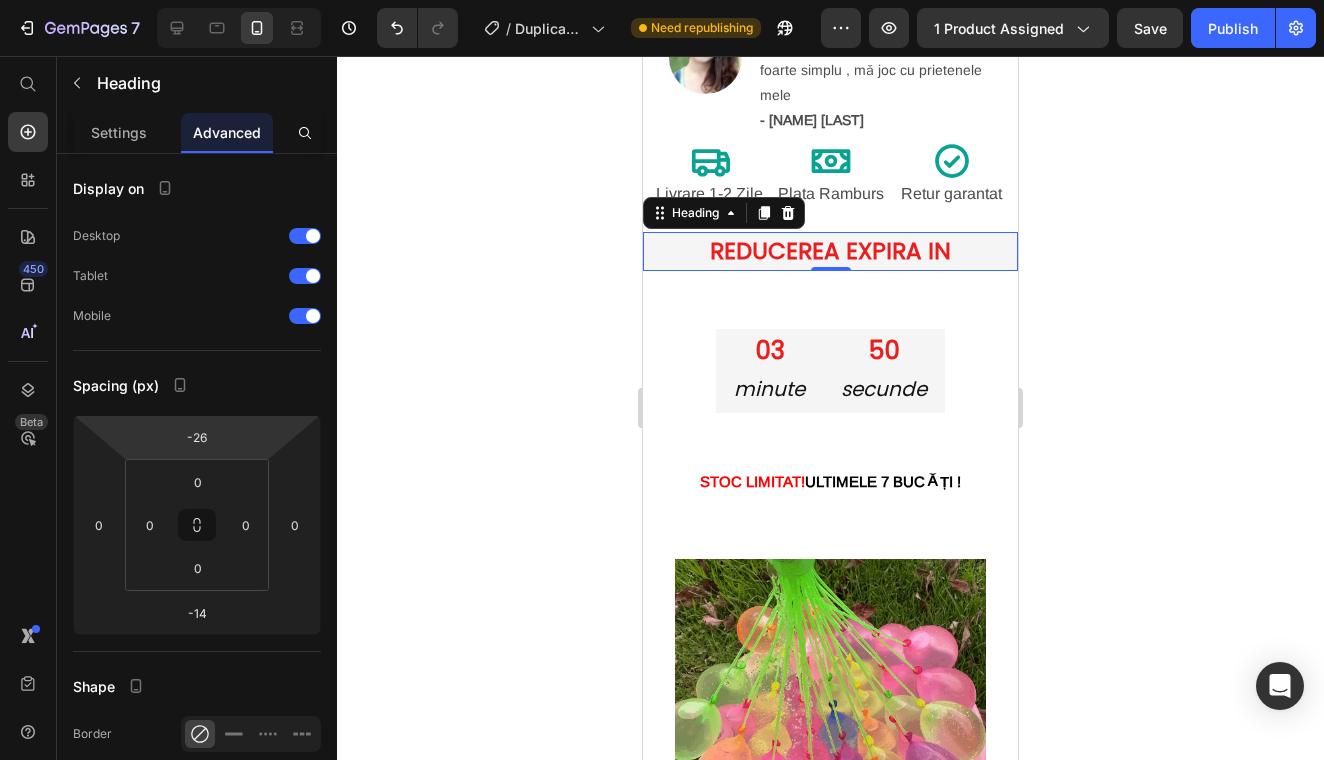 click on "7  Version history  /  Duplicate from Landing Page - Apr 25, 16:45:24 Need republishing Preview 1 product assigned  Save   Publish  450 Beta Shopify Apps Sections Elements Hero Section Product Detail Brands Trusted Badges Guarantee Product Breakdown How to use Testimonials Compare Bundle FAQs Social Proof Brand Story Product List Collection Blog List Contact Sticky Add to Cart Custom Footer Browse Library 450 Layout
Row
Row
Row
Row Text
Heading
Text Block Button
Button
Button
Sticky Back to top Media" at bounding box center (662, 0) 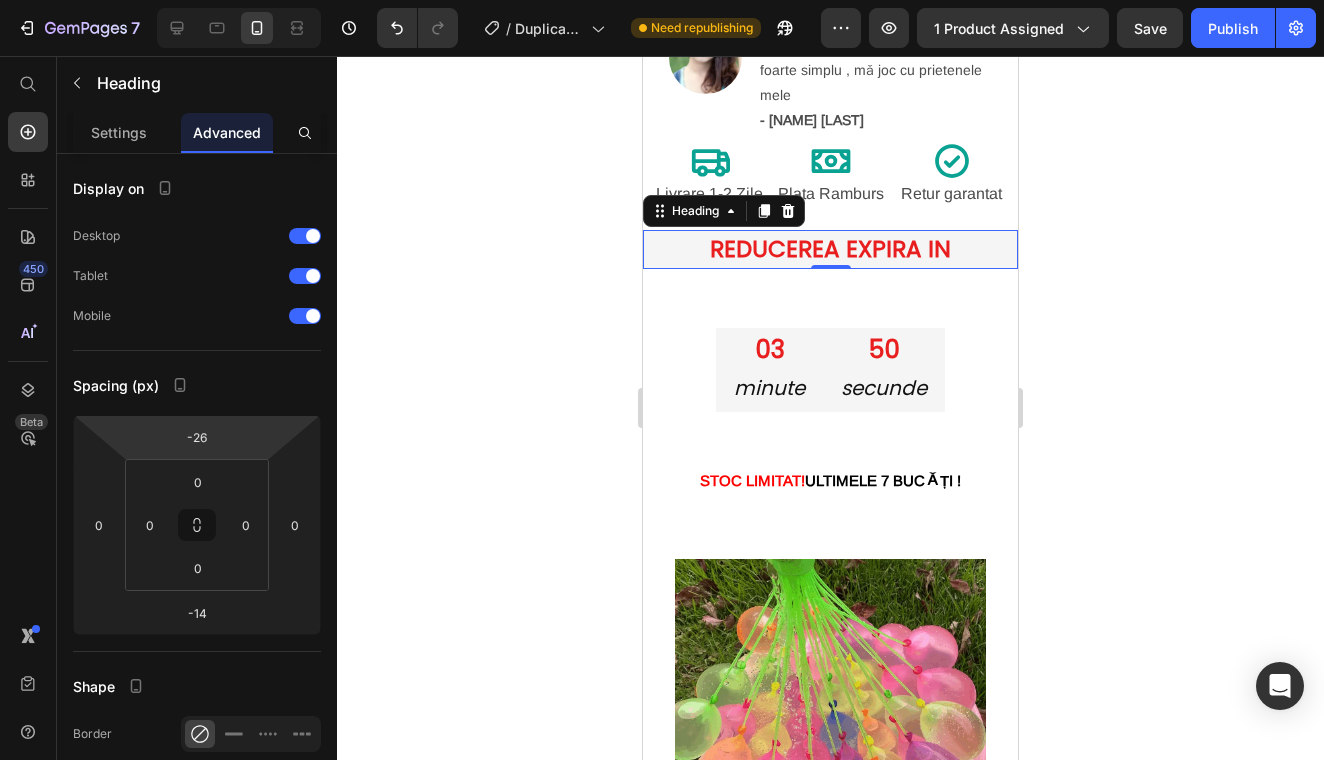 click on "7  Version history  /  Duplicate from Landing Page - Apr 25, 16:45:24 Need republishing Preview 1 product assigned  Save   Publish  450 Beta Shopify Apps Sections Elements Hero Section Product Detail Brands Trusted Badges Guarantee Product Breakdown How to use Testimonials Compare Bundle FAQs Social Proof Brand Story Product List Collection Blog List Contact Sticky Add to Cart Custom Footer Browse Library 450 Layout
Row
Row
Row
Row Text
Heading
Text Block Button
Button
Button
Sticky Back to top Media" at bounding box center (662, 0) 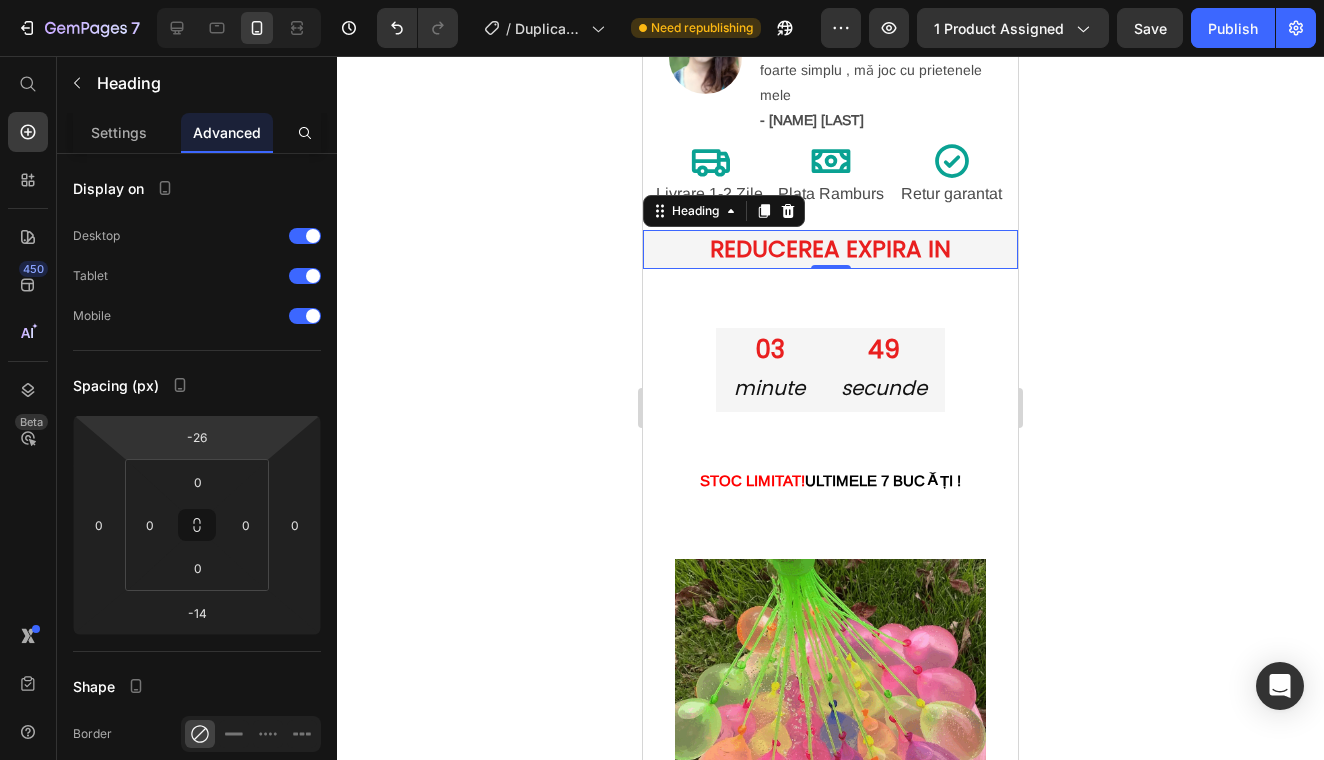 click on "7  Version history  /  Duplicate from Landing Page - Apr 25, 16:45:24 Need republishing Preview 1 product assigned  Save   Publish  450 Beta Shopify Apps Sections Elements Hero Section Product Detail Brands Trusted Badges Guarantee Product Breakdown How to use Testimonials Compare Bundle FAQs Social Proof Brand Story Product List Collection Blog List Contact Sticky Add to Cart Custom Footer Browse Library 450 Layout
Row
Row
Row
Row Text
Heading
Text Block Button
Button
Button
Sticky Back to top Media" at bounding box center (662, 0) 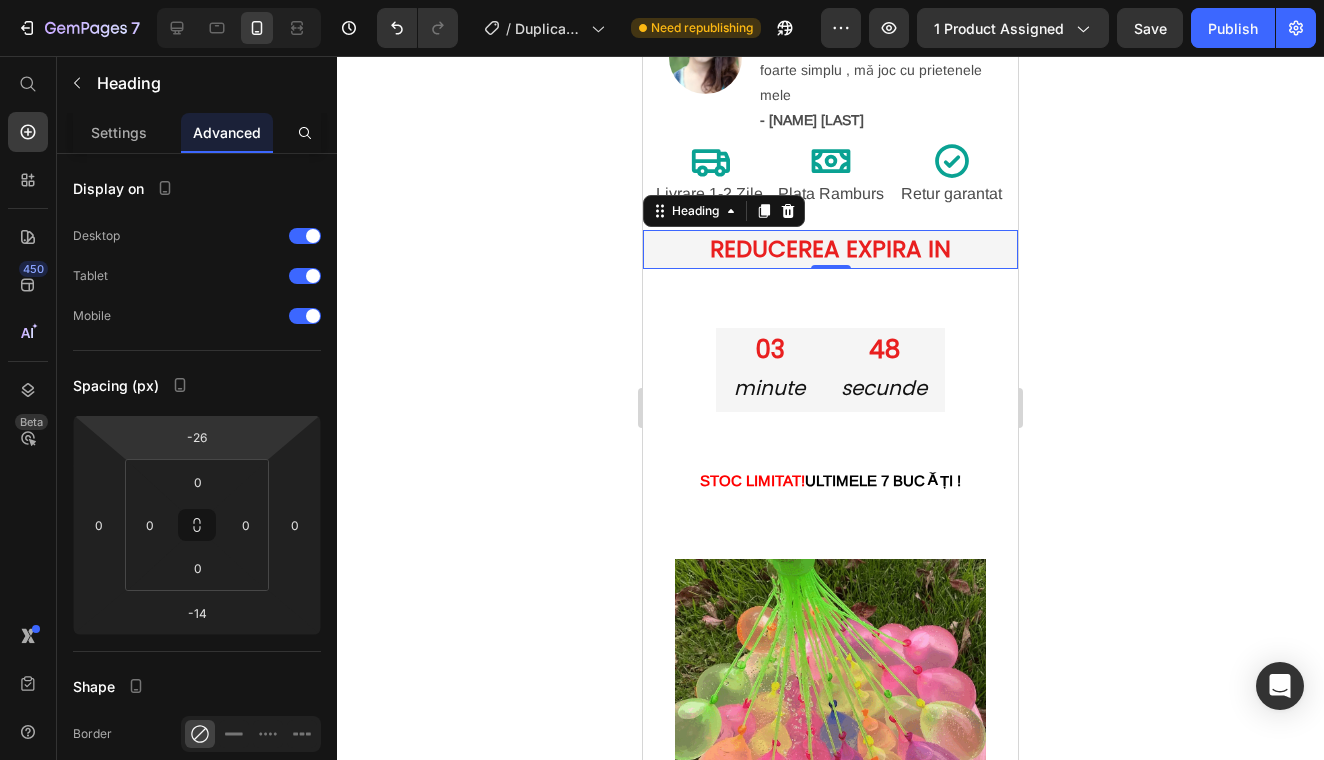 click on "7  Version history  /  Duplicate from Landing Page - Apr 25, 16:45:24 Need republishing Preview 1 product assigned  Save   Publish  450 Beta Shopify Apps Sections Elements Hero Section Product Detail Brands Trusted Badges Guarantee Product Breakdown How to use Testimonials Compare Bundle FAQs Social Proof Brand Story Product List Collection Blog List Contact Sticky Add to Cart Custom Footer Browse Library 450 Layout
Row
Row
Row
Row Text
Heading
Text Block Button
Button
Button
Sticky Back to top Media" at bounding box center (662, 0) 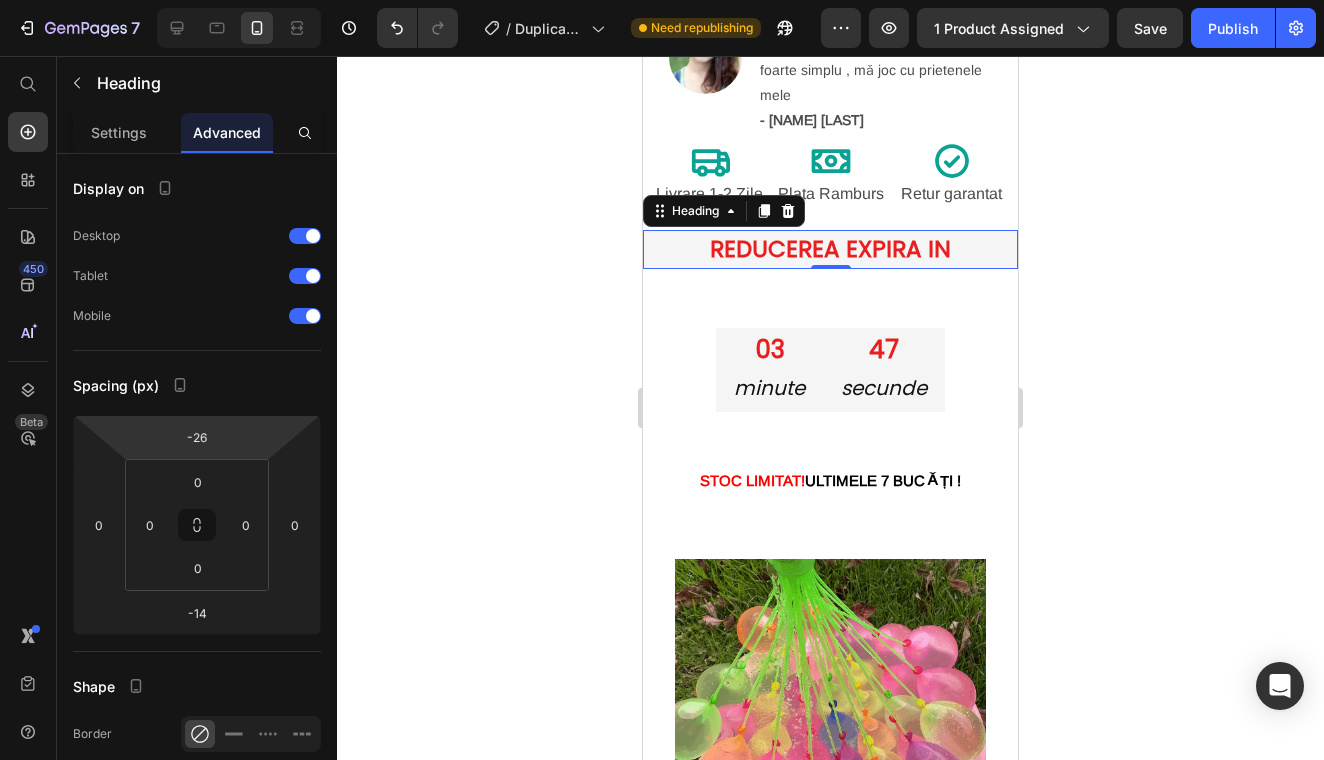 click on "7  Version history  /  Duplicate from Landing Page - Apr 25, 16:45:24 Need republishing Preview 1 product assigned  Save   Publish  450 Beta Shopify Apps Sections Elements Hero Section Product Detail Brands Trusted Badges Guarantee Product Breakdown How to use Testimonials Compare Bundle FAQs Social Proof Brand Story Product List Collection Blog List Contact Sticky Add to Cart Custom Footer Browse Library 450 Layout
Row
Row
Row
Row Text
Heading
Text Block Button
Button
Button
Sticky Back to top Media" at bounding box center (662, 0) 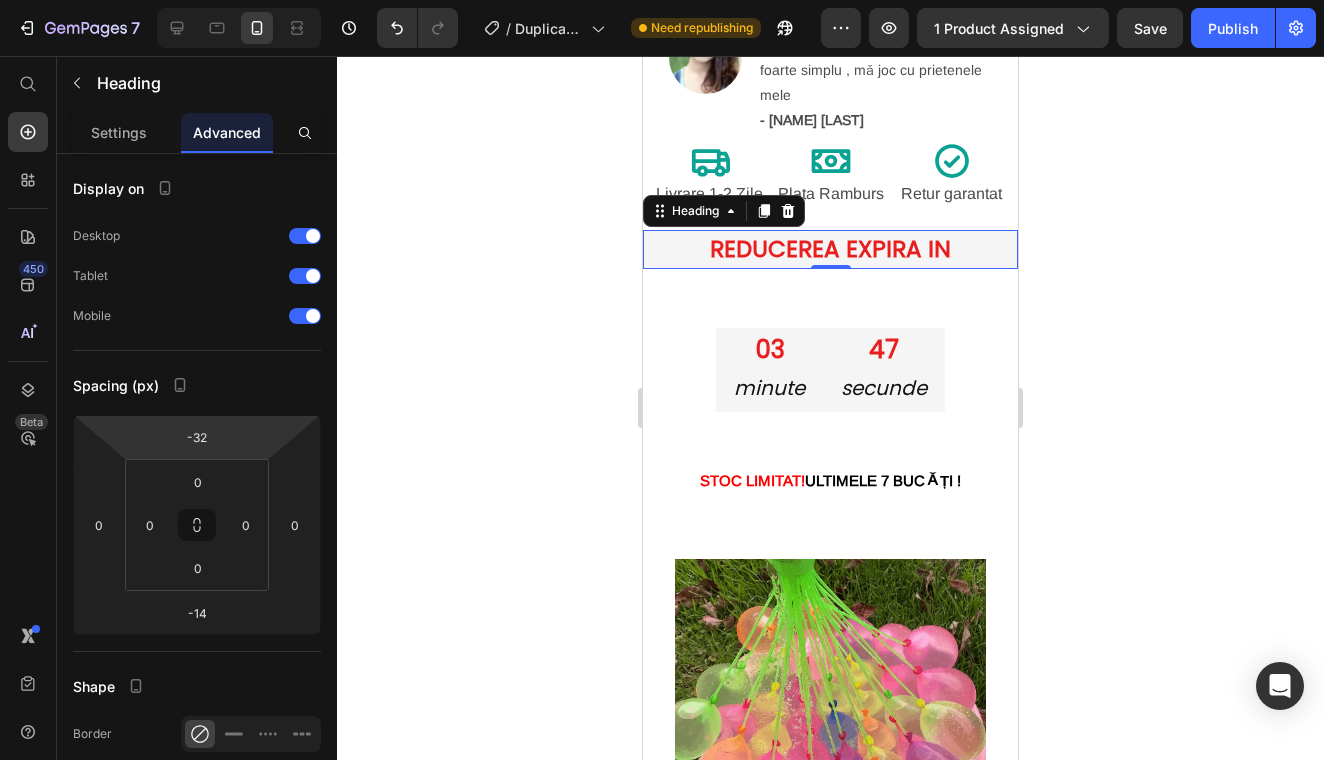 click on "7  Version history  /  Duplicate from Landing Page - Apr 25, 16:45:24 Need republishing Preview 1 product assigned  Save   Publish  450 Beta Shopify Apps Sections Elements Hero Section Product Detail Brands Trusted Badges Guarantee Product Breakdown How to use Testimonials Compare Bundle FAQs Social Proof Brand Story Product List Collection Blog List Contact Sticky Add to Cart Custom Footer Browse Library 450 Layout
Row
Row
Row
Row Text
Heading
Text Block Button
Button
Button
Sticky Back to top Media" at bounding box center [662, 0] 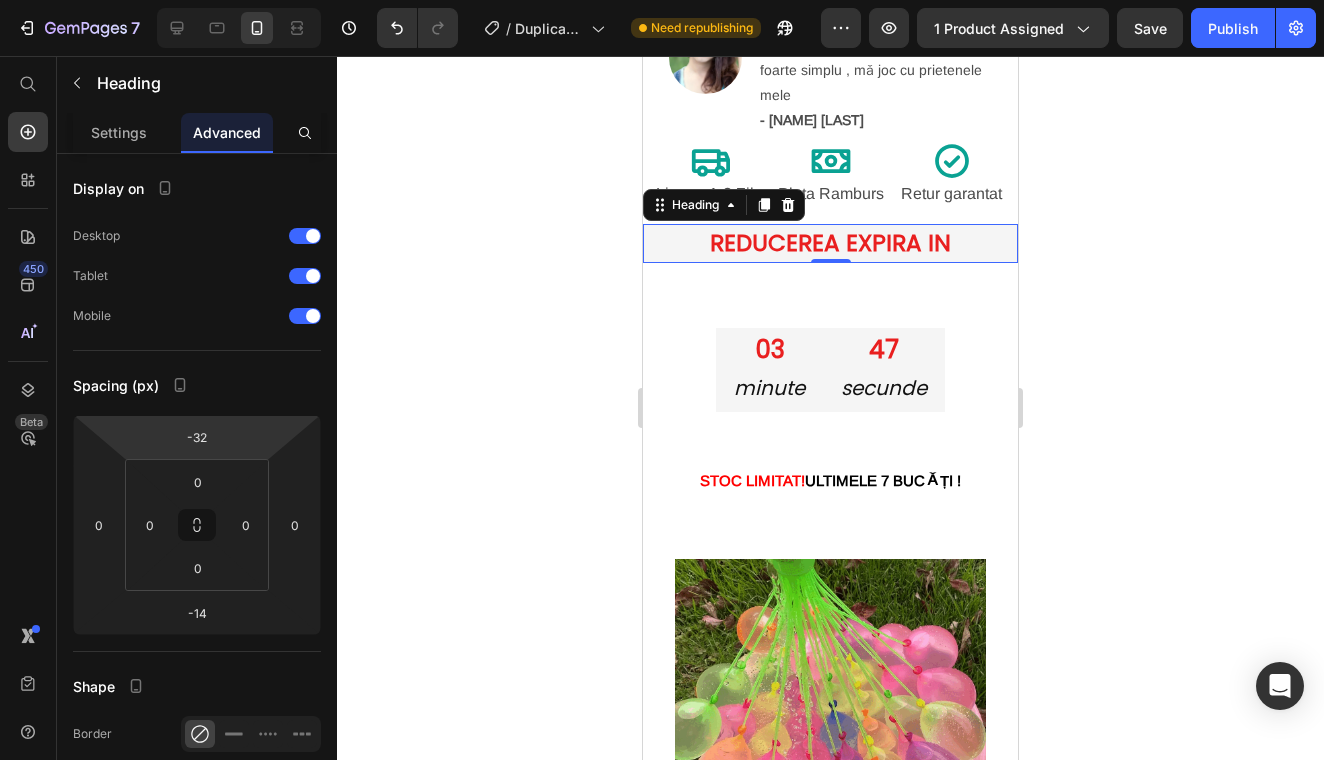 click on "7  Version history  /  Duplicate from Landing Page - Apr 25, 16:45:24 Need republishing Preview 1 product assigned  Save   Publish  450 Beta Shopify Apps Sections Elements Hero Section Product Detail Brands Trusted Badges Guarantee Product Breakdown How to use Testimonials Compare Bundle FAQs Social Proof Brand Story Product List Collection Blog List Contact Sticky Add to Cart Custom Footer Browse Library 450 Layout
Row
Row
Row
Row Text
Heading
Text Block Button
Button
Button
Sticky Back to top Media" at bounding box center [662, 0] 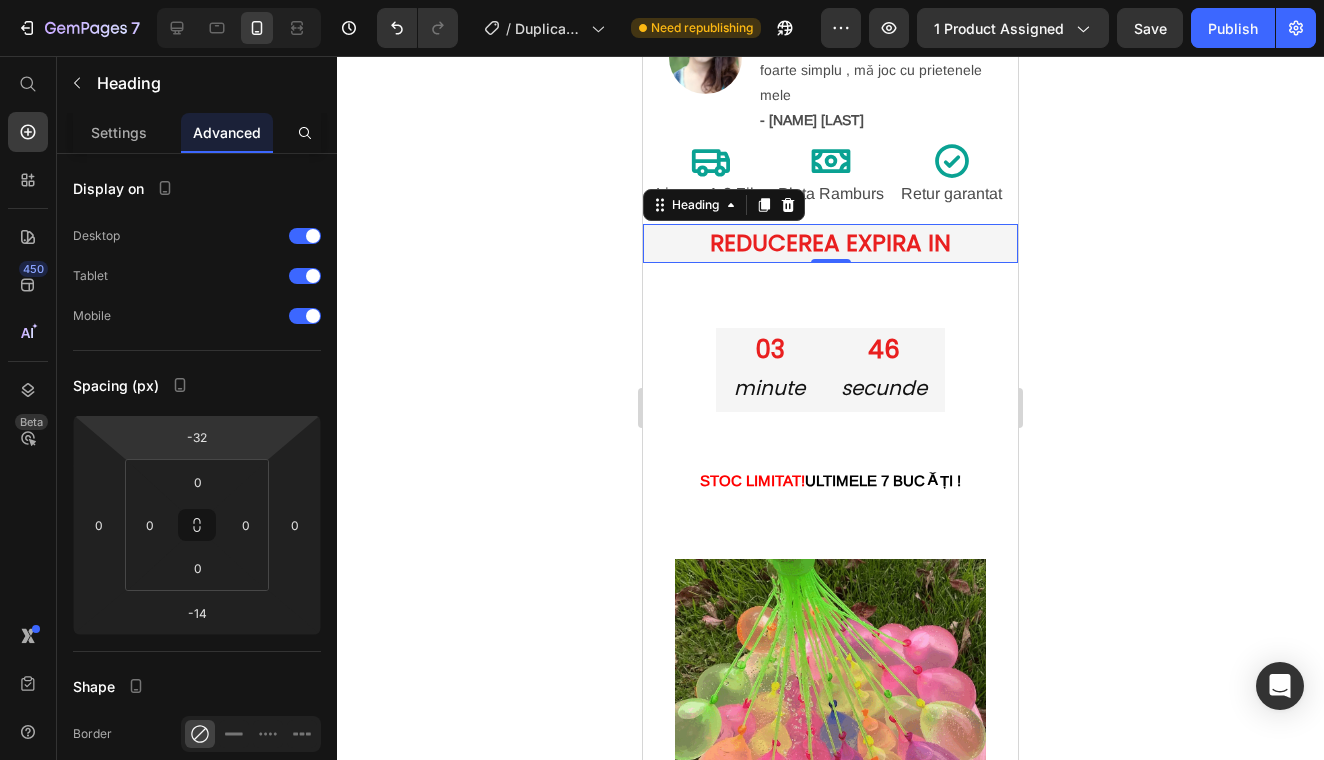 click on "7  Version history  /  Duplicate from Landing Page - Apr 25, 16:45:24 Need republishing Preview 1 product assigned  Save   Publish  450 Beta Shopify Apps Sections Elements Hero Section Product Detail Brands Trusted Badges Guarantee Product Breakdown How to use Testimonials Compare Bundle FAQs Social Proof Brand Story Product List Collection Blog List Contact Sticky Add to Cart Custom Footer Browse Library 450 Layout
Row
Row
Row
Row Text
Heading
Text Block Button
Button
Button
Sticky Back to top Media" at bounding box center [662, 0] 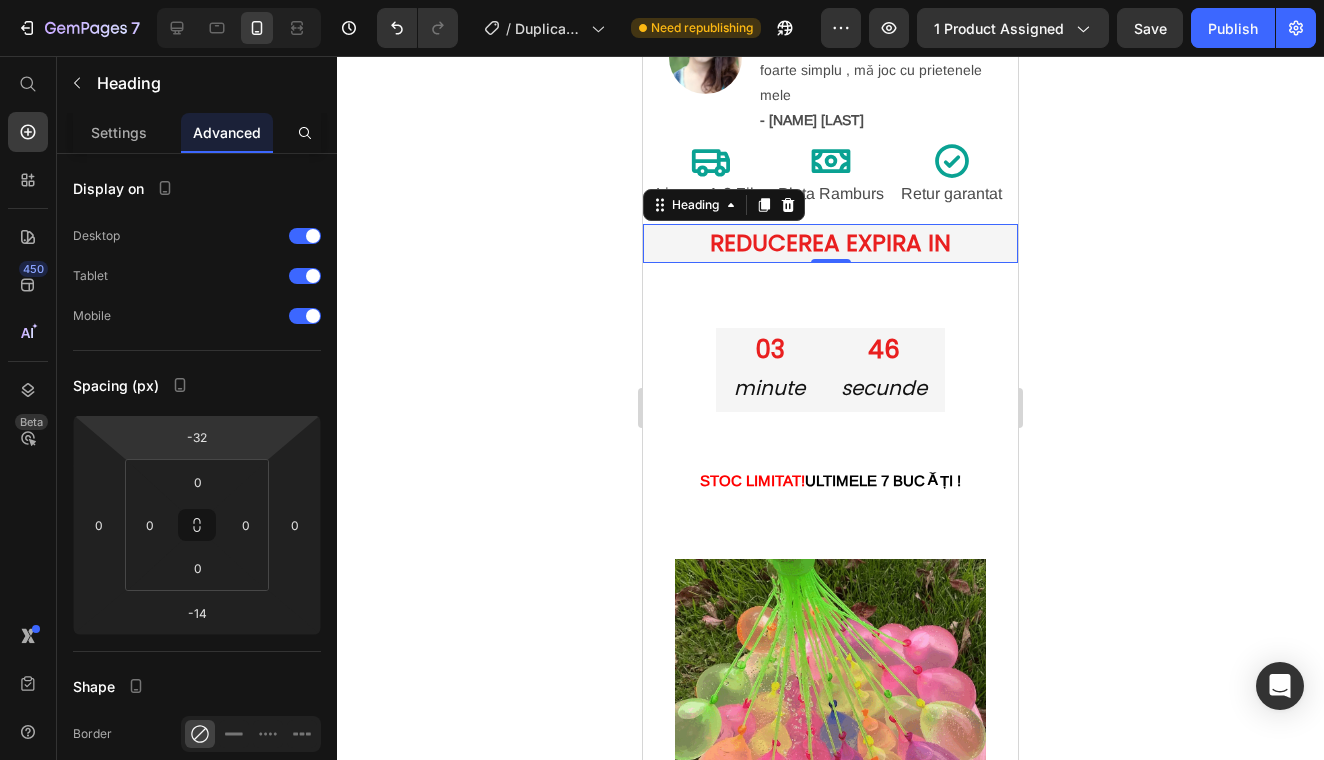 click on "7  Version history  /  Duplicate from Landing Page - Apr 25, 16:45:24 Need republishing Preview 1 product assigned  Save   Publish  450 Beta Shopify Apps Sections Elements Hero Section Product Detail Brands Trusted Badges Guarantee Product Breakdown How to use Testimonials Compare Bundle FAQs Social Proof Brand Story Product List Collection Blog List Contact Sticky Add to Cart Custom Footer Browse Library 450 Layout
Row
Row
Row
Row Text
Heading
Text Block Button
Button
Button
Sticky Back to top Media" at bounding box center [662, 0] 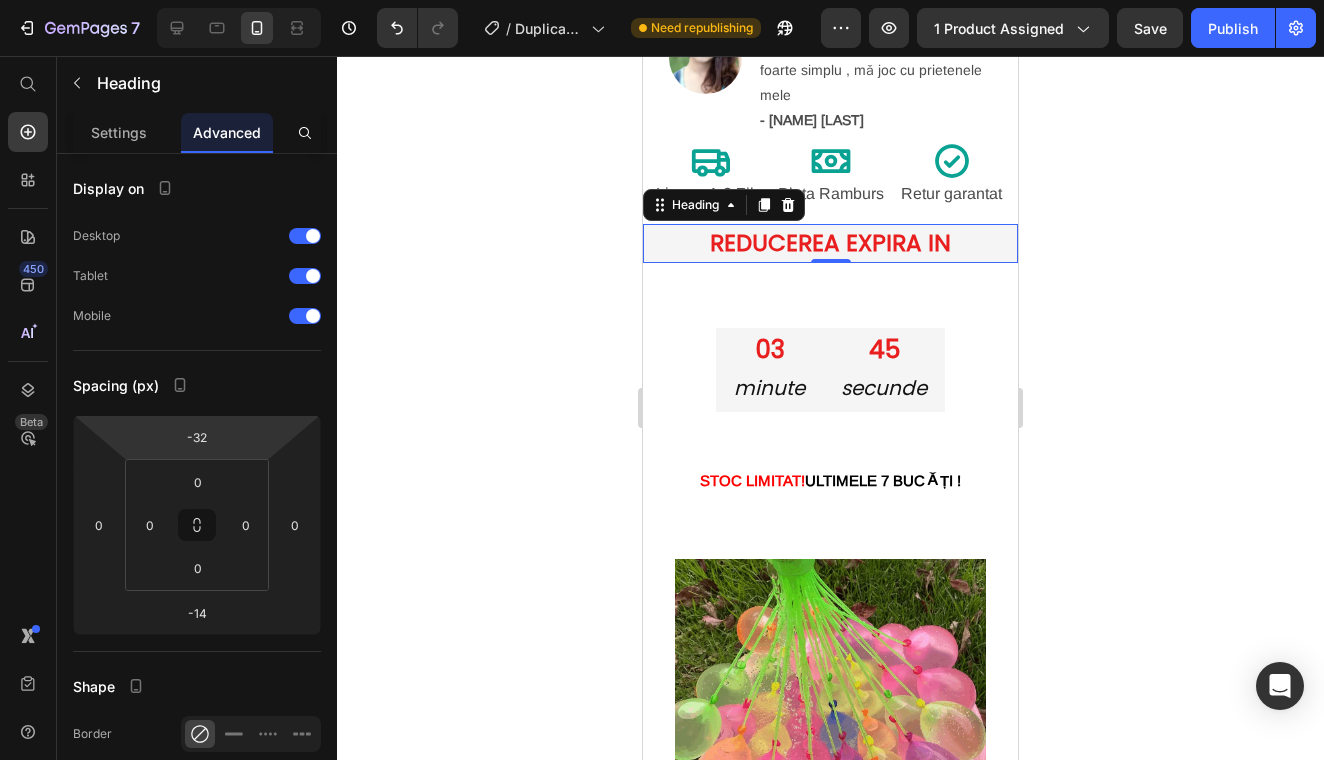 click on "7  Version history  /  Duplicate from Landing Page - Apr 25, 16:45:24 Need republishing Preview 1 product assigned  Save   Publish  450 Beta Shopify Apps Sections Elements Hero Section Product Detail Brands Trusted Badges Guarantee Product Breakdown How to use Testimonials Compare Bundle FAQs Social Proof Brand Story Product List Collection Blog List Contact Sticky Add to Cart Custom Footer Browse Library 450 Layout
Row
Row
Row
Row Text
Heading
Text Block Button
Button
Button
Sticky Back to top Media" at bounding box center [662, 0] 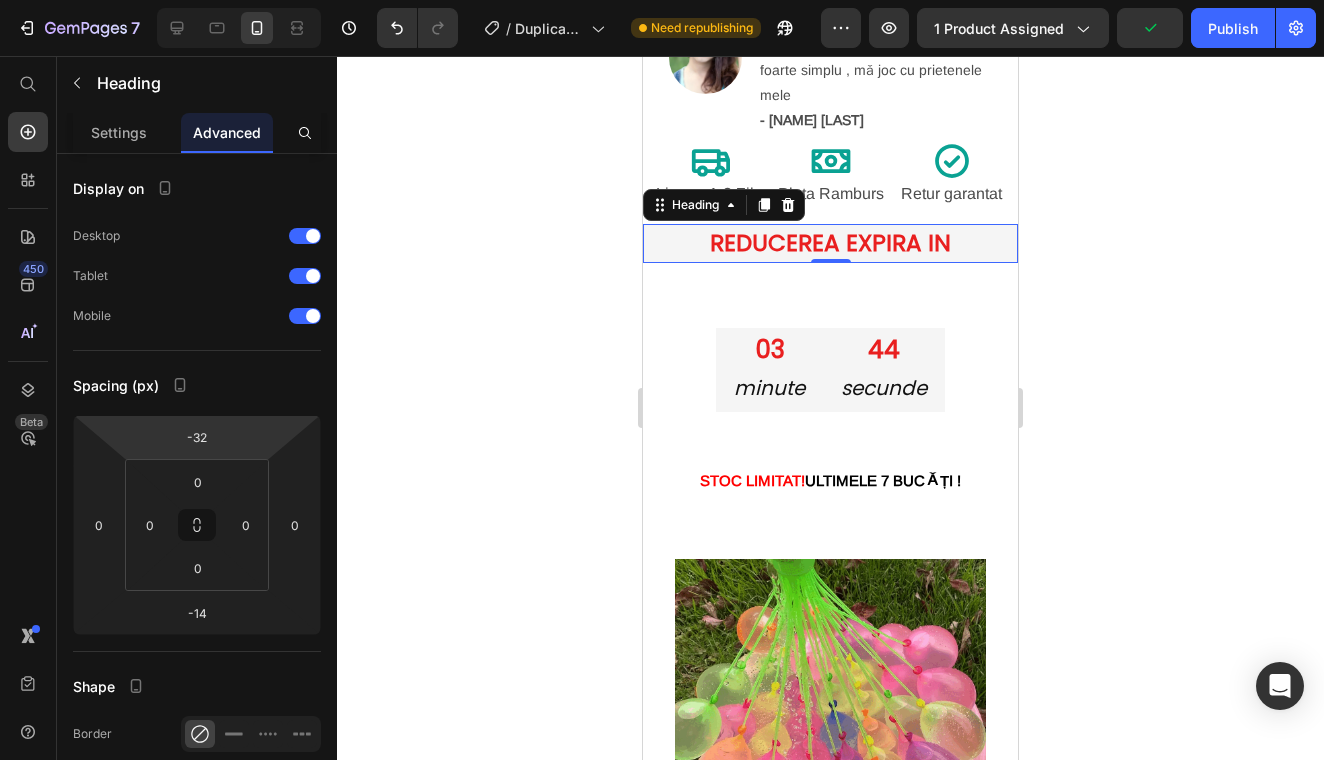 click on "7  Version history  /  Duplicate from Landing Page - Apr 25, 16:45:24 Need republishing Preview 1 product assigned  Publish  450 Beta Shopify Apps Sections Elements Hero Section Product Detail Brands Trusted Badges Guarantee Product Breakdown How to use Testimonials Compare Bundle FAQs Social Proof Brand Story Product List Collection Blog List Contact Sticky Add to Cart Custom Footer Browse Library 450 Layout
Row
Row
Row
Row Text
Heading
Text Block Button
Button
Button
Sticky Back to top Media" at bounding box center [662, 0] 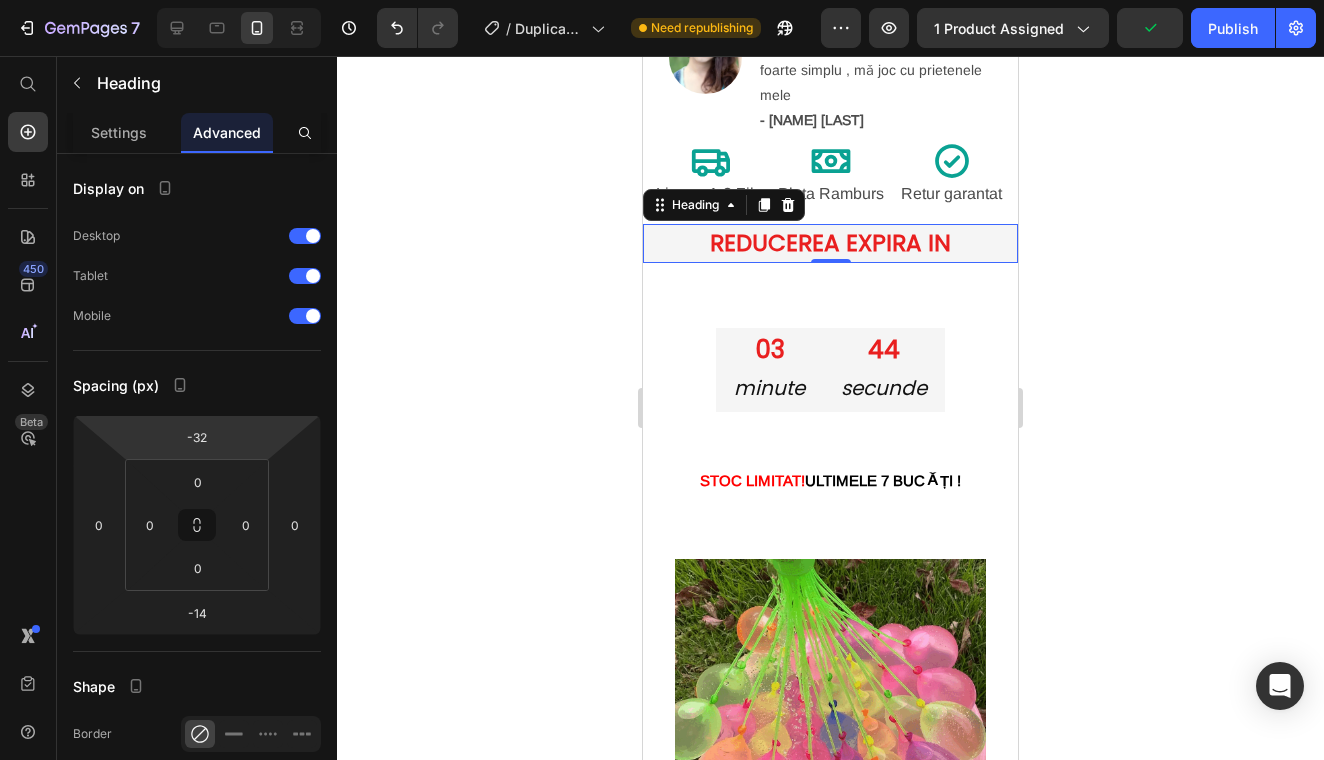 type on "-34" 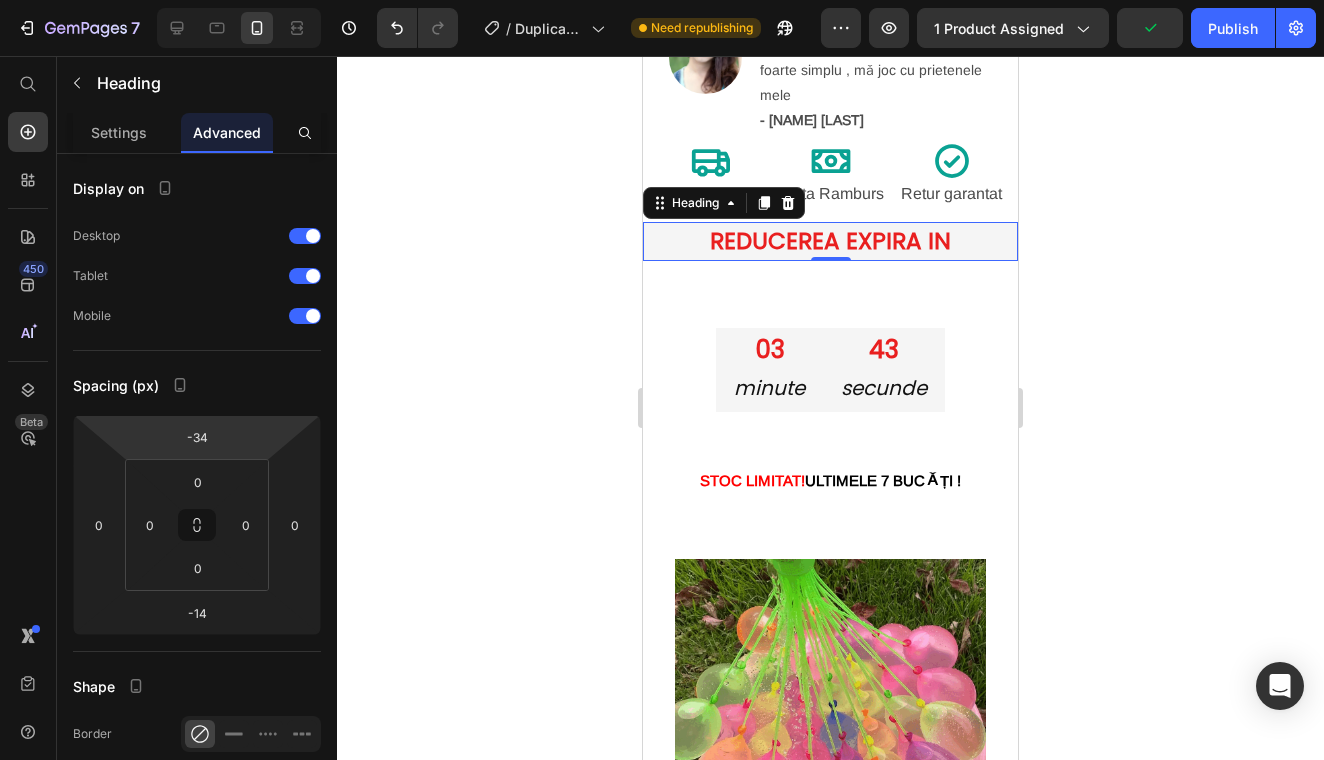 click on "7  Version history  /  Duplicate from Landing Page - Apr 25, 16:45:24 Need republishing Preview 1 product assigned  Publish  450 Beta Shopify Apps Sections Elements Hero Section Product Detail Brands Trusted Badges Guarantee Product Breakdown How to use Testimonials Compare Bundle FAQs Social Proof Brand Story Product List Collection Blog List Contact Sticky Add to Cart Custom Footer Browse Library 450 Layout
Row
Row
Row
Row Text
Heading
Text Block Button
Button
Button
Sticky Back to top Media" at bounding box center [662, 0] 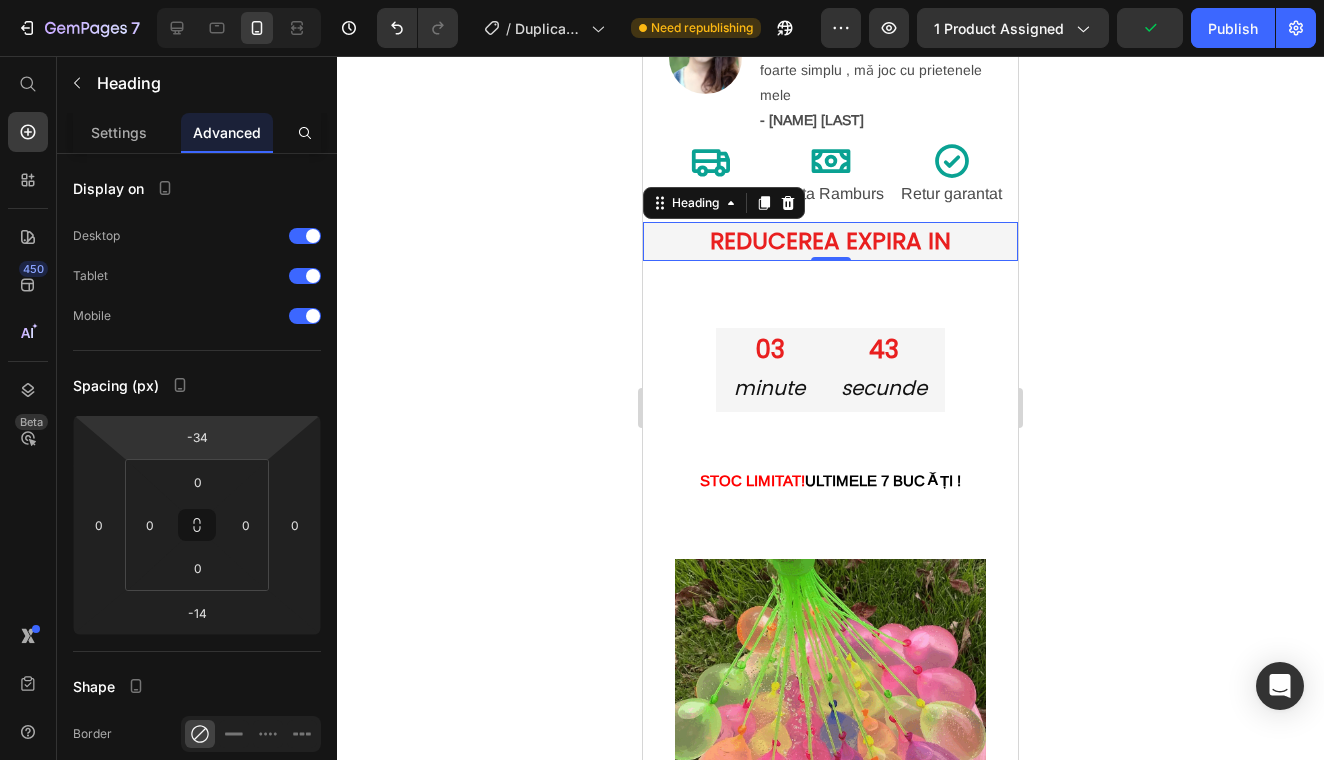 click on "7  Version history  /  Duplicate from Landing Page - Apr 25, 16:45:24 Need republishing Preview 1 product assigned  Publish  450 Beta Shopify Apps Sections Elements Hero Section Product Detail Brands Trusted Badges Guarantee Product Breakdown How to use Testimonials Compare Bundle FAQs Social Proof Brand Story Product List Collection Blog List Contact Sticky Add to Cart Custom Footer Browse Library 450 Layout
Row
Row
Row
Row Text
Heading
Text Block Button
Button
Button
Sticky Back to top Media" at bounding box center [662, 0] 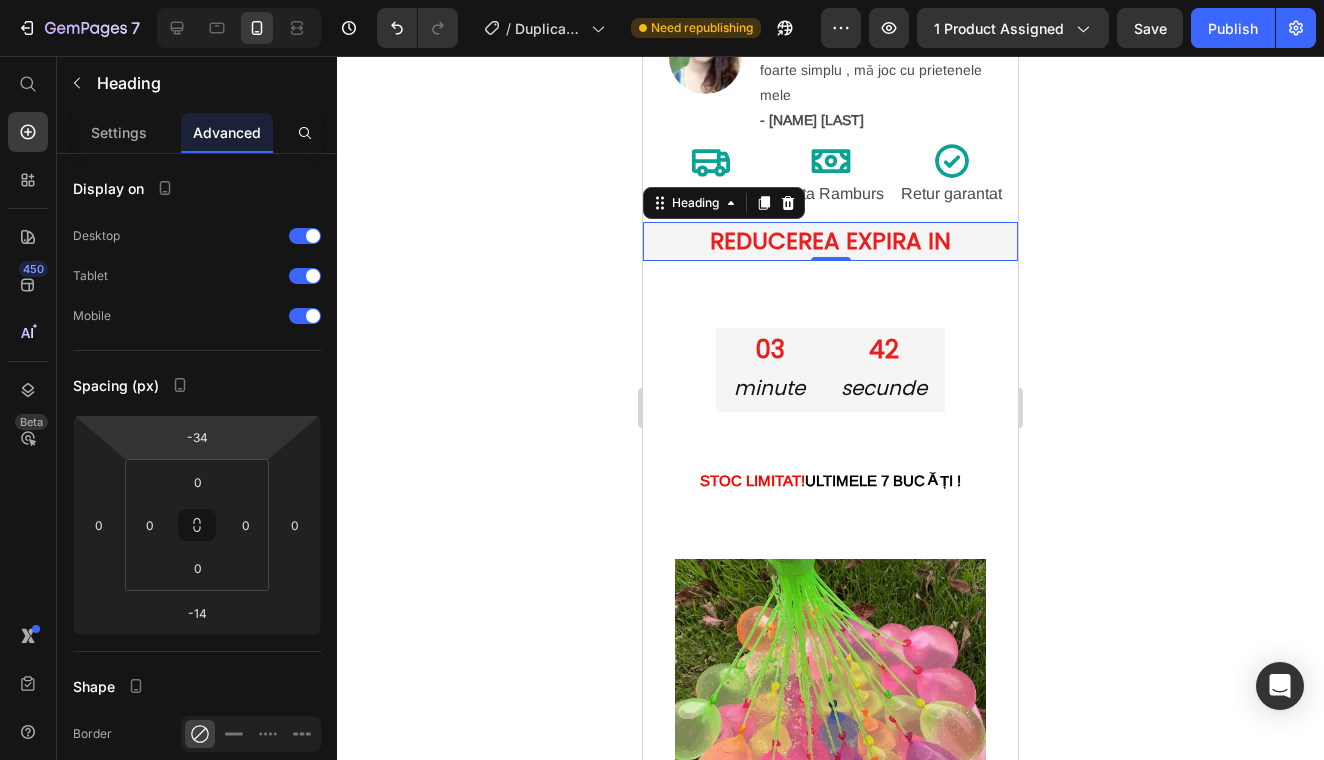 click on "7  Version history  /  Duplicate from Landing Page - Apr 25, 16:45:24 Need republishing Preview 1 product assigned  Save   Publish  450 Beta Shopify Apps Sections Elements Hero Section Product Detail Brands Trusted Badges Guarantee Product Breakdown How to use Testimonials Compare Bundle FAQs Social Proof Brand Story Product List Collection Blog List Contact Sticky Add to Cart Custom Footer Browse Library 450 Layout
Row
Row
Row
Row Text
Heading
Text Block Button
Button
Button
Sticky Back to top Media" at bounding box center [662, 0] 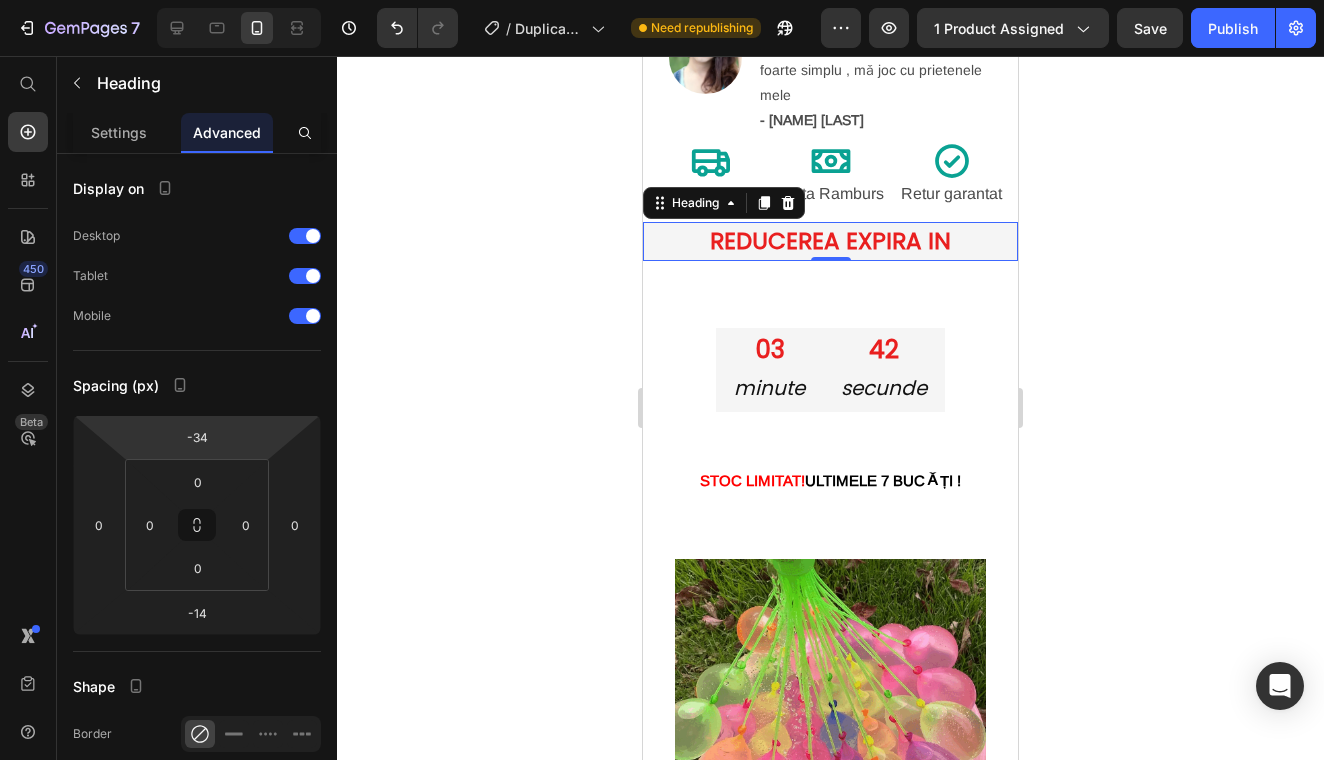 click on "7  Version history  /  Duplicate from Landing Page - Apr 25, 16:45:24 Need republishing Preview 1 product assigned  Save   Publish  450 Beta Shopify Apps Sections Elements Hero Section Product Detail Brands Trusted Badges Guarantee Product Breakdown How to use Testimonials Compare Bundle FAQs Social Proof Brand Story Product List Collection Blog List Contact Sticky Add to Cart Custom Footer Browse Library 450 Layout
Row
Row
Row
Row Text
Heading
Text Block Button
Button
Button
Sticky Back to top Media" at bounding box center [662, 0] 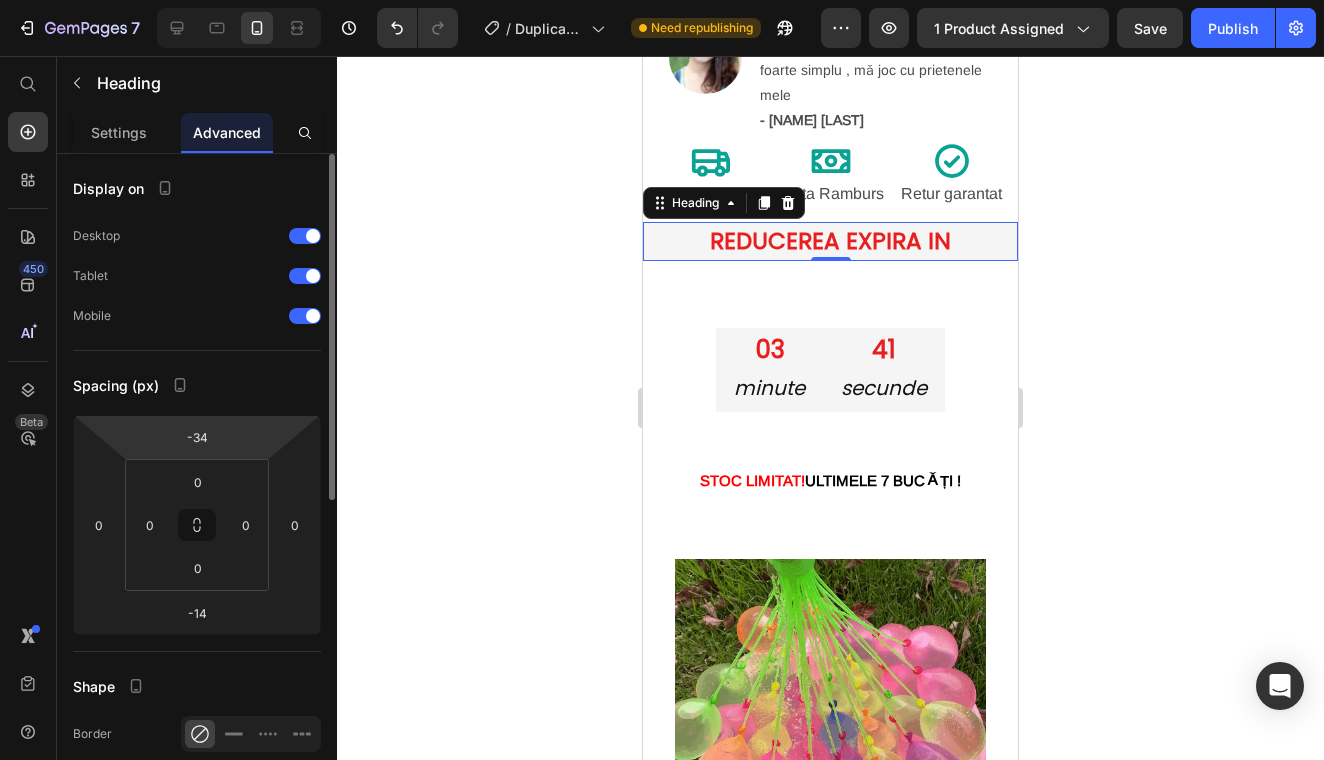 click on "7  Version history  /  Duplicate from Landing Page - Apr 25, 16:45:24 Need republishing Preview 1 product assigned  Save   Publish  450 Beta Shopify Apps Sections Elements Hero Section Product Detail Brands Trusted Badges Guarantee Product Breakdown How to use Testimonials Compare Bundle FAQs Social Proof Brand Story Product List Collection Blog List Contact Sticky Add to Cart Custom Footer Browse Library 450 Layout
Row
Row
Row
Row Text
Heading
Text Block Button
Button
Button
Sticky Back to top Media" at bounding box center (662, 0) 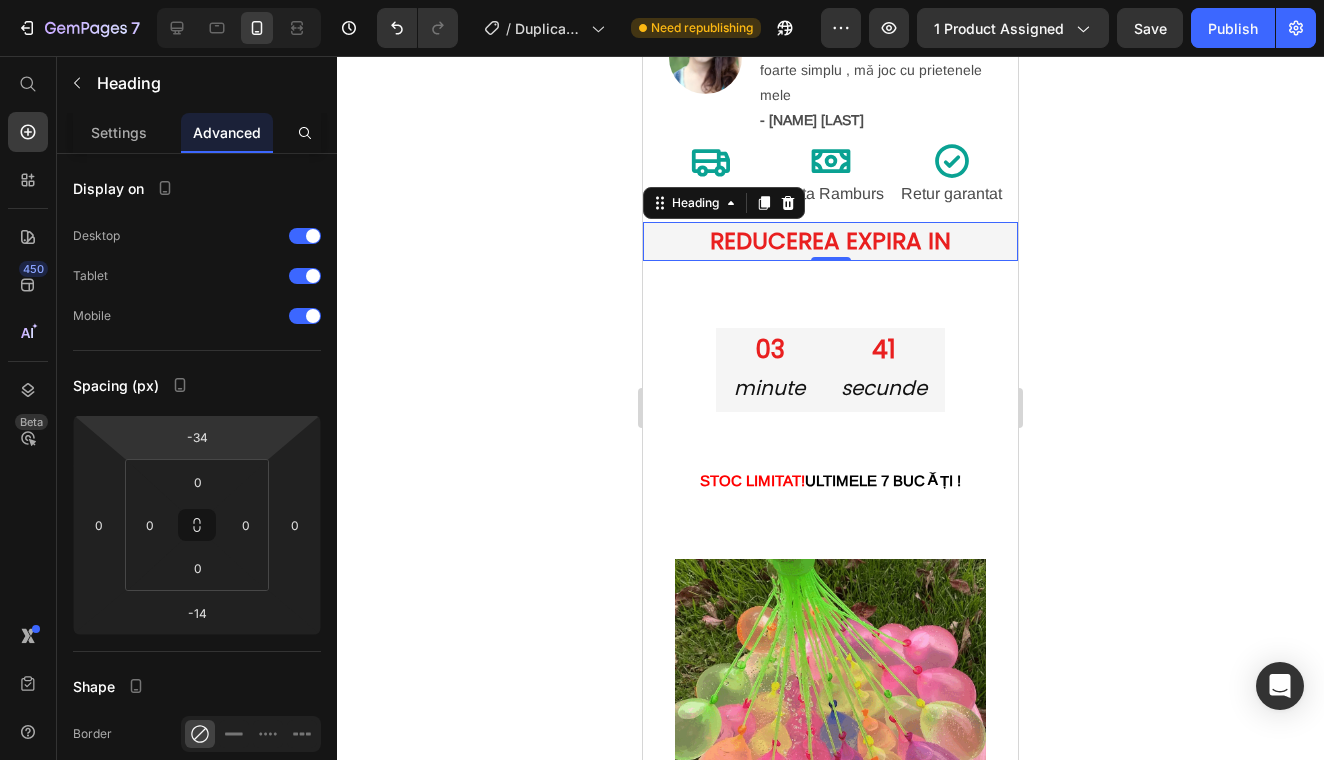 click on "7  Version history  /  Duplicate from Landing Page - Apr 25, 16:45:24 Need republishing Preview 1 product assigned  Save   Publish  450 Beta Shopify Apps Sections Elements Hero Section Product Detail Brands Trusted Badges Guarantee Product Breakdown How to use Testimonials Compare Bundle FAQs Social Proof Brand Story Product List Collection Blog List Contact Sticky Add to Cart Custom Footer Browse Library 450 Layout
Row
Row
Row
Row Text
Heading
Text Block Button
Button
Button
Sticky Back to top Media" at bounding box center [662, 0] 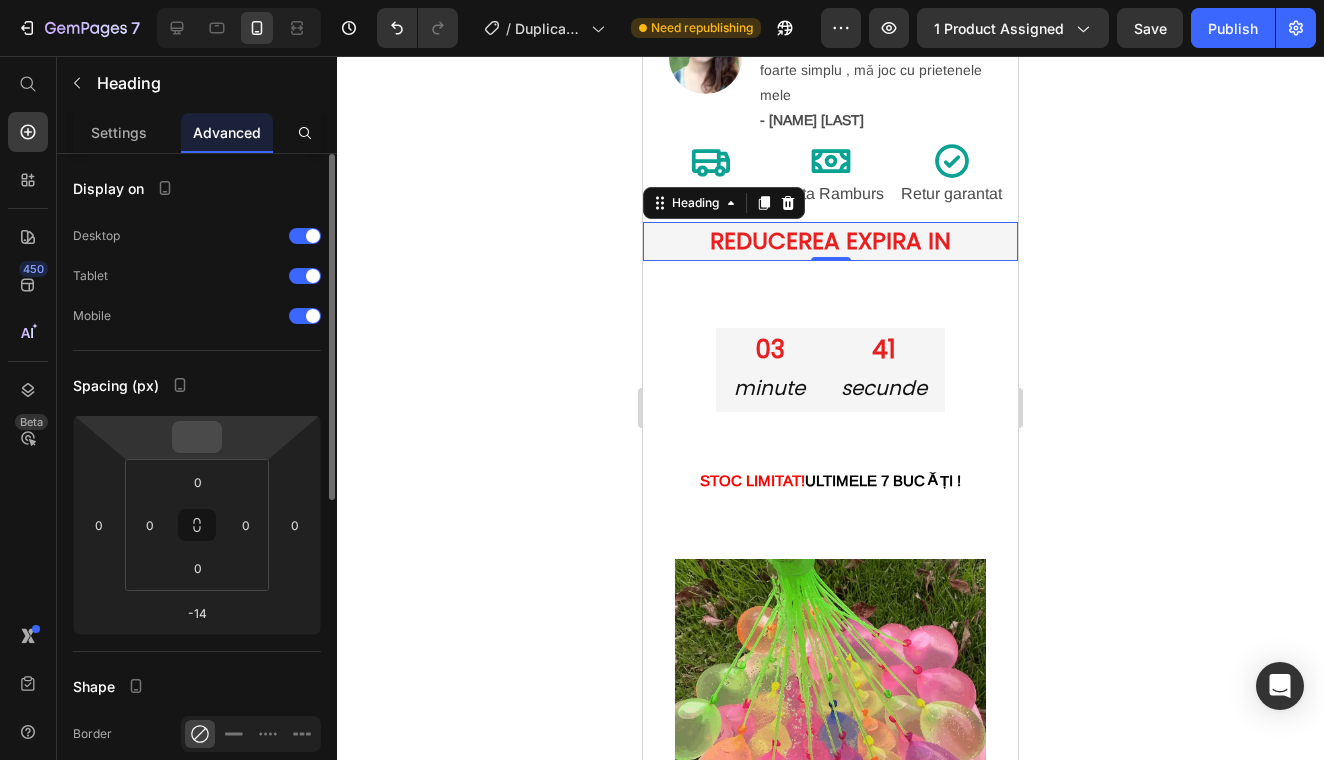 click at bounding box center (197, 437) 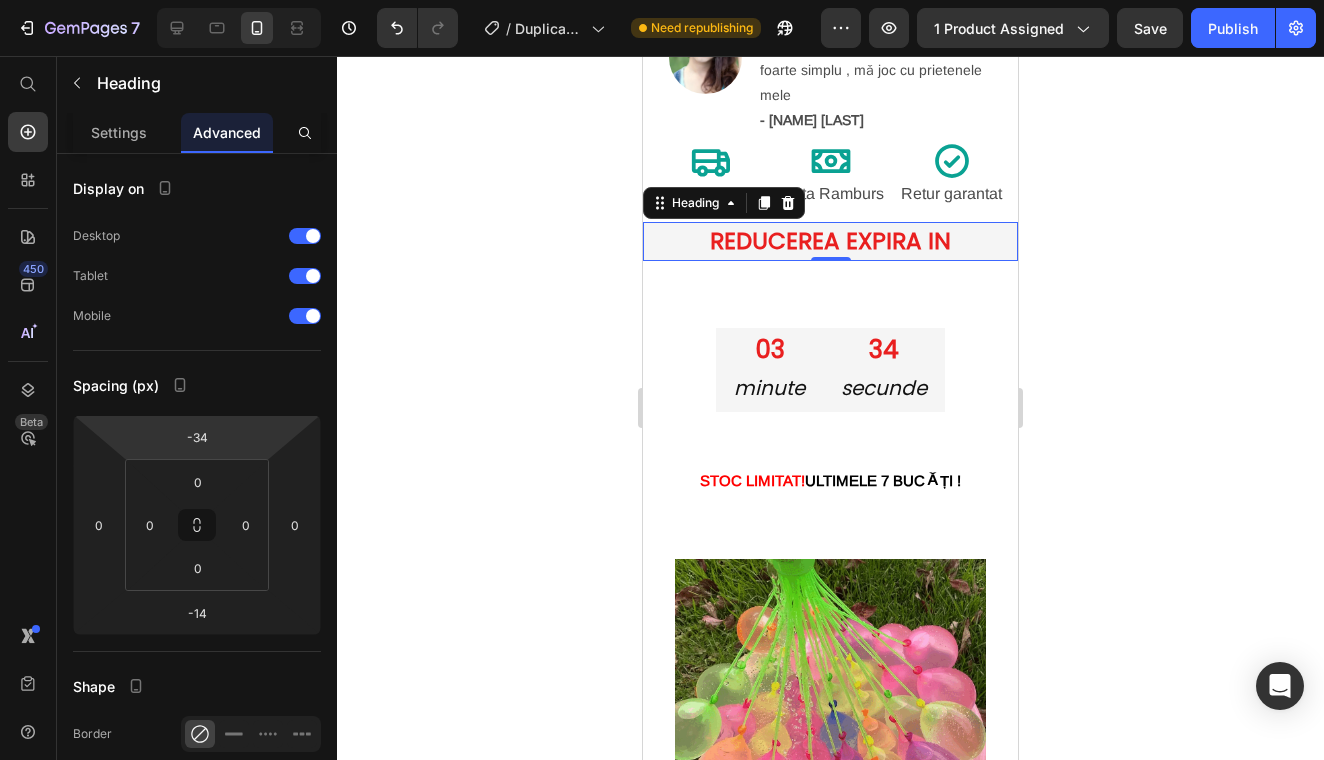 click on "7  Version history  /  Duplicate from Landing Page - Apr 25, 16:45:24 Need republishing Preview 1 product assigned  Save   Publish  450 Beta Shopify Apps Sections Elements Hero Section Product Detail Brands Trusted Badges Guarantee Product Breakdown How to use Testimonials Compare Bundle FAQs Social Proof Brand Story Product List Collection Blog List Contact Sticky Add to Cart Custom Footer Browse Library 450 Layout
Row
Row
Row
Row Text
Heading
Text Block Button
Button
Button
Sticky Back to top Media" at bounding box center [662, 0] 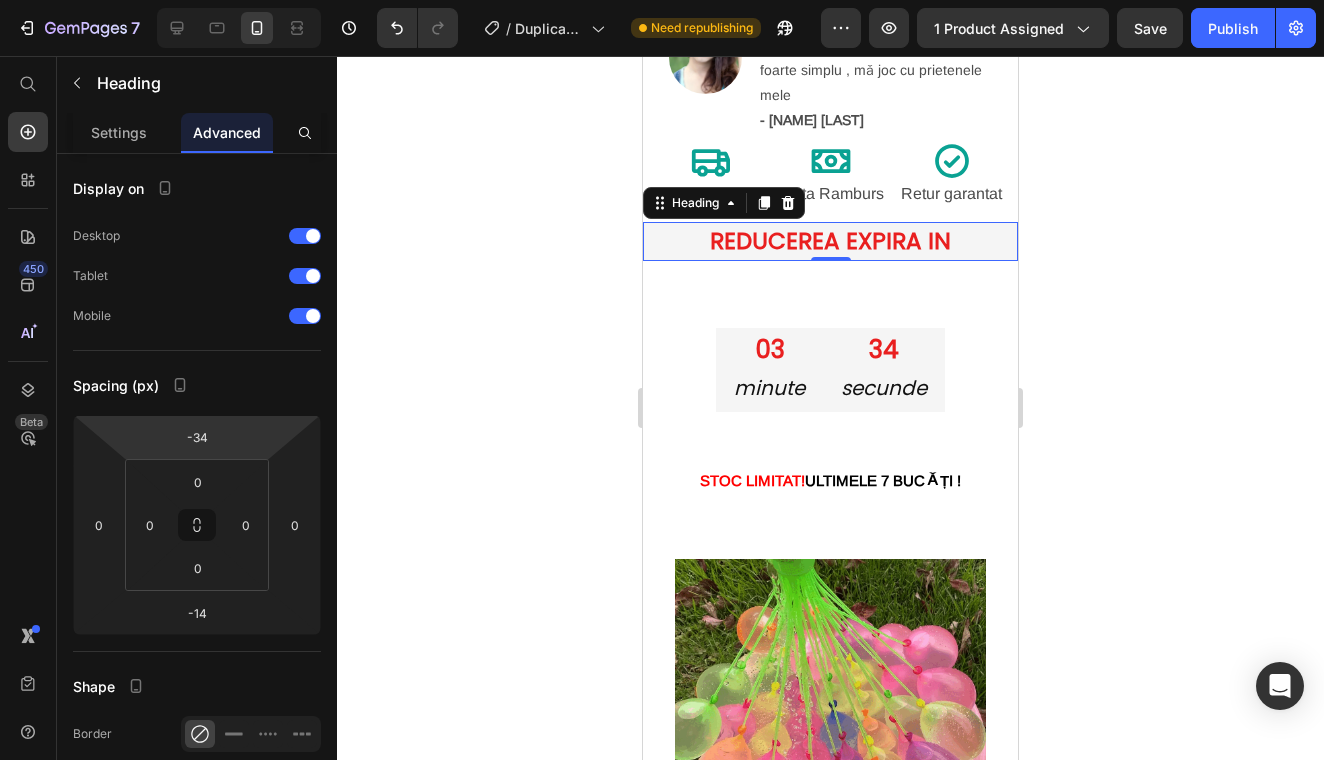 click on "7  Version history  /  Duplicate from Landing Page - Apr 25, 16:45:24 Need republishing Preview 1 product assigned  Save   Publish  450 Beta Shopify Apps Sections Elements Hero Section Product Detail Brands Trusted Badges Guarantee Product Breakdown How to use Testimonials Compare Bundle FAQs Social Proof Brand Story Product List Collection Blog List Contact Sticky Add to Cart Custom Footer Browse Library 450 Layout
Row
Row
Row
Row Text
Heading
Text Block Button
Button
Button
Sticky Back to top Media" at bounding box center (662, 0) 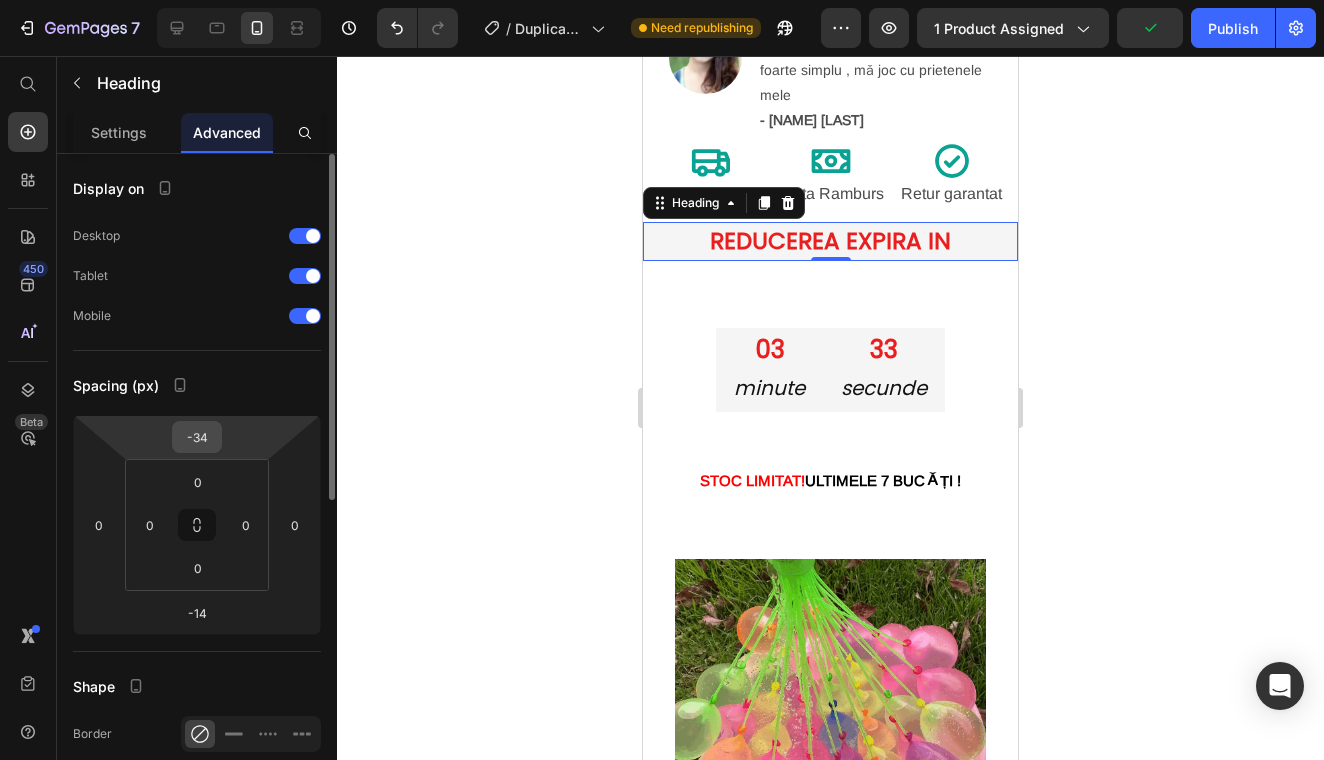 click on "7  Version history  /  Duplicate from Landing Page - Apr 25, 16:45:24 Need republishing Preview 1 product assigned  Publish  450 Beta Shopify Apps Sections Elements Hero Section Product Detail Brands Trusted Badges Guarantee Product Breakdown How to use Testimonials Compare Bundle FAQs Social Proof Brand Story Product List Collection Blog List Contact Sticky Add to Cart Custom Footer Browse Library 450 Layout
Row
Row
Row
Row Text
Heading
Text Block Button
Button
Button
Sticky Back to top Media" at bounding box center [662, 0] 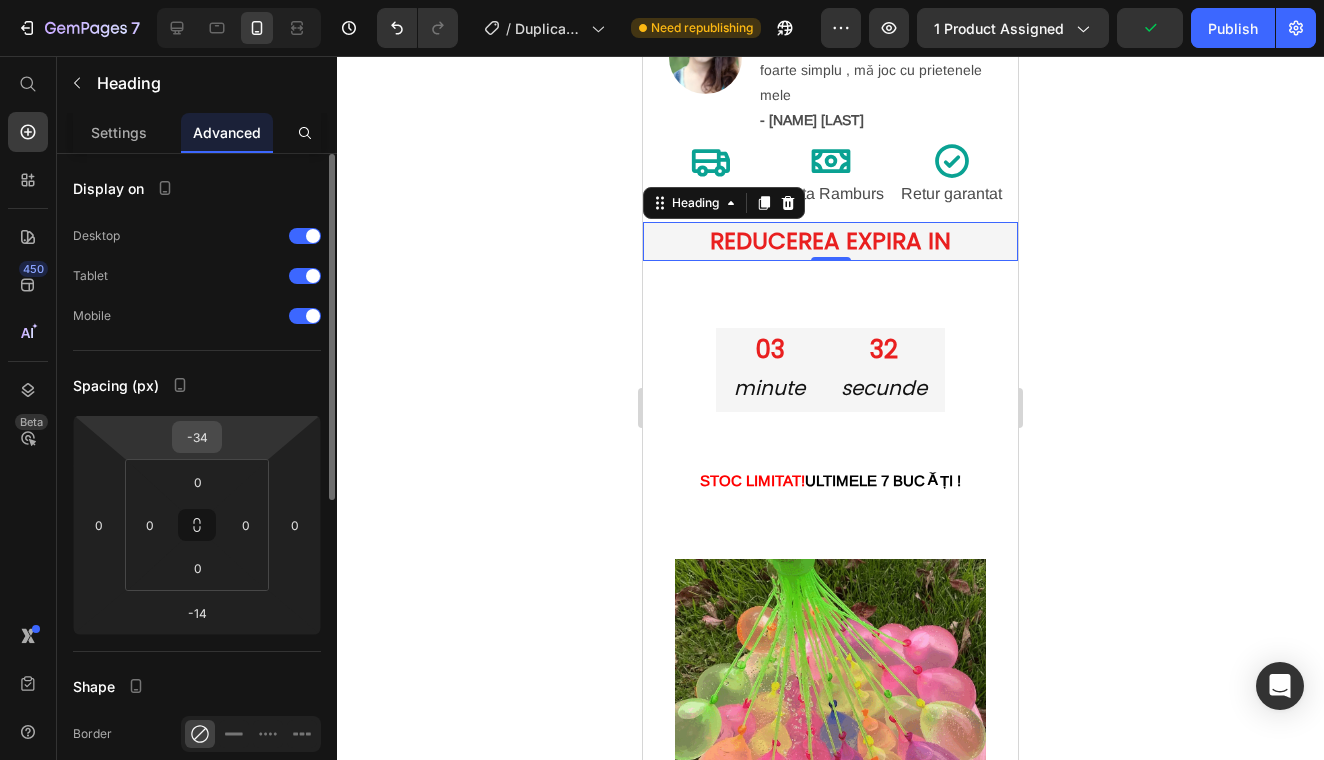 click on "-34" at bounding box center [197, 437] 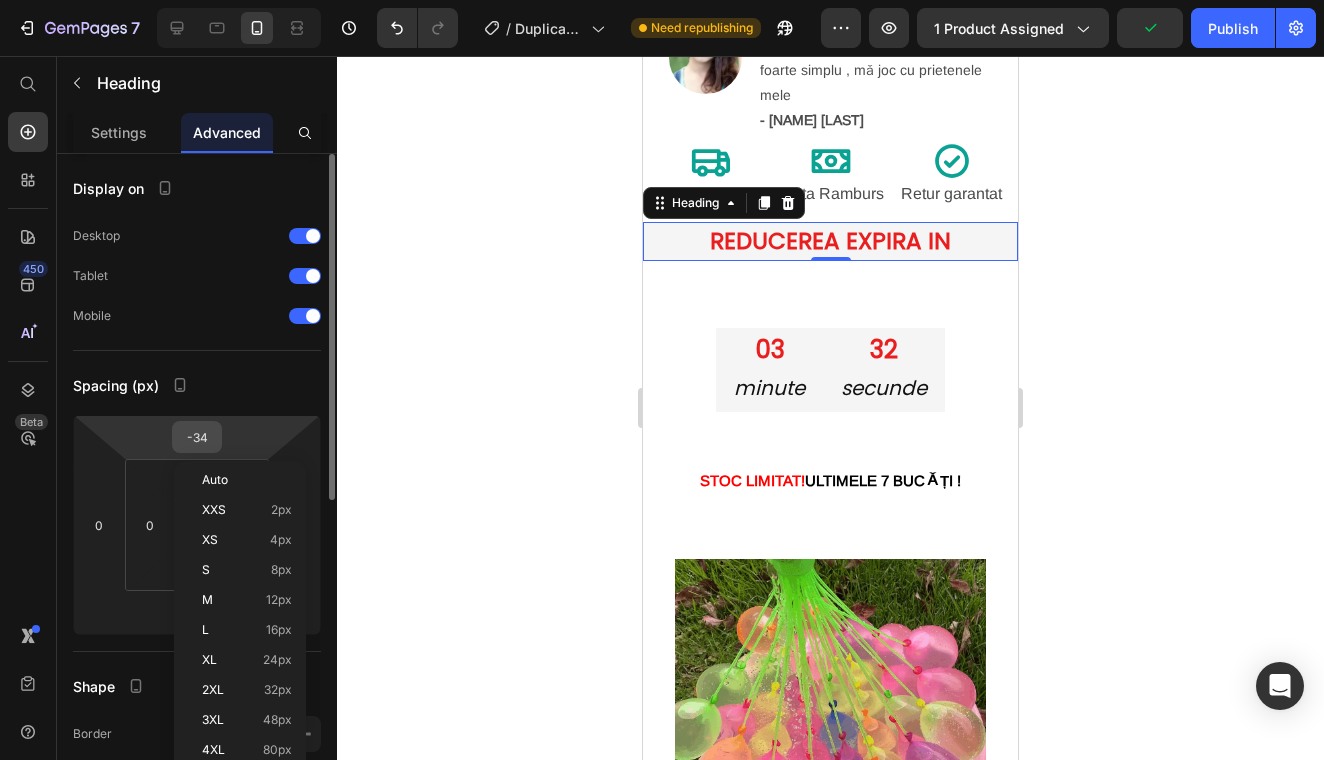 click on "-34" at bounding box center [197, 437] 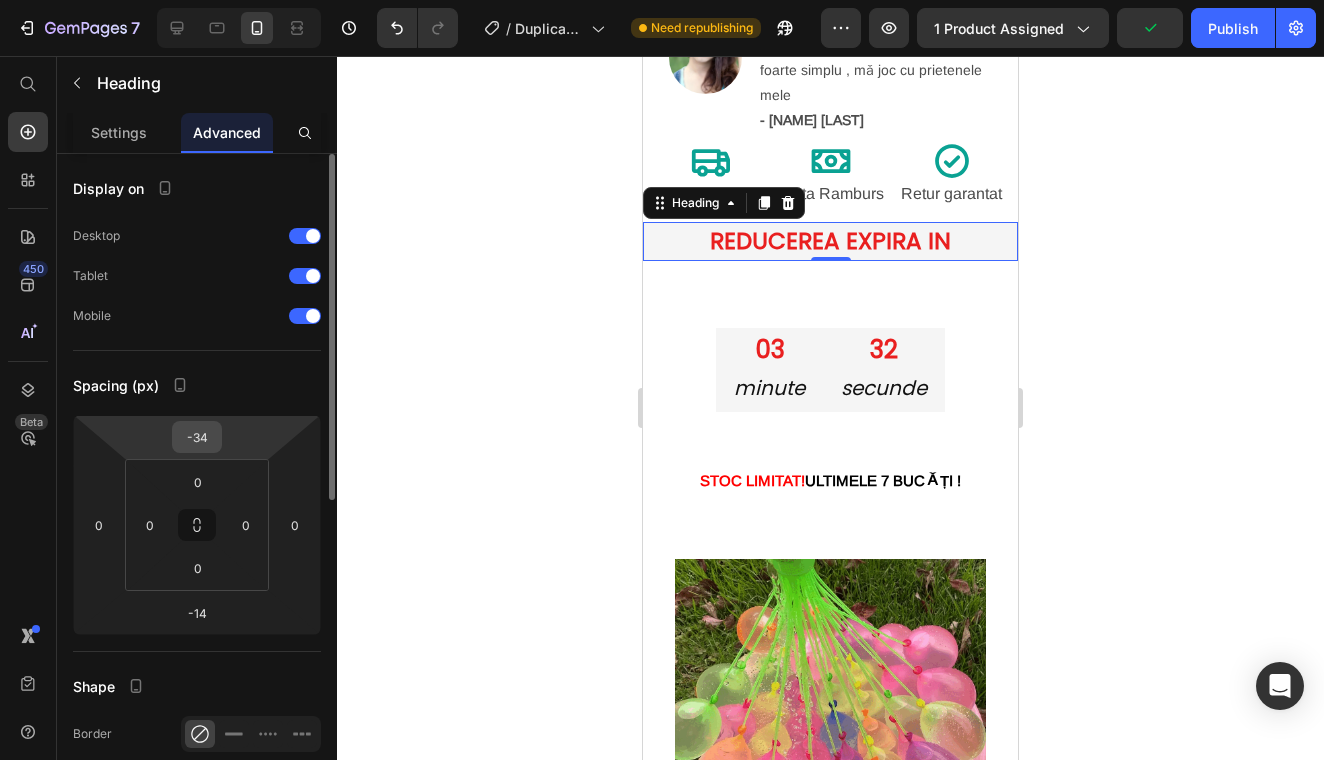 click on "-34" at bounding box center (197, 437) 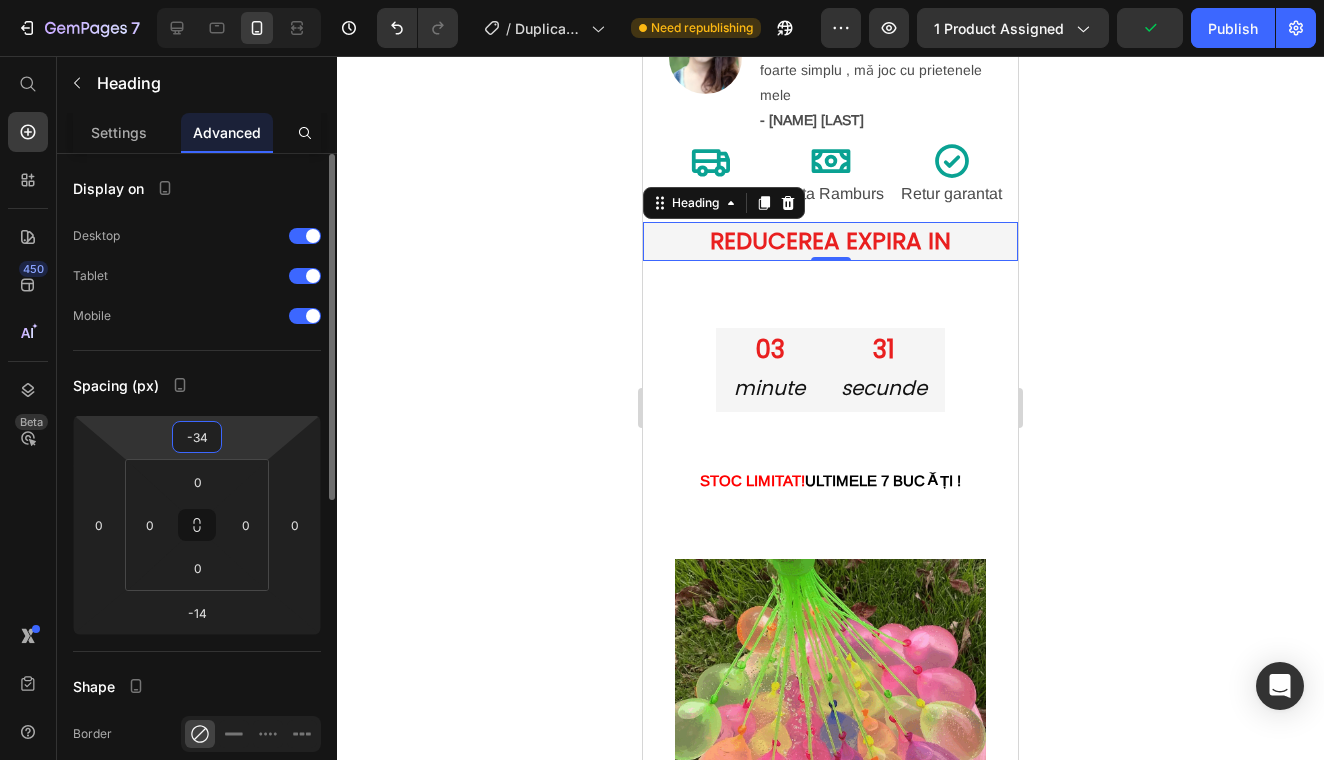 drag, startPoint x: 216, startPoint y: 440, endPoint x: 203, endPoint y: 438, distance: 13.152946 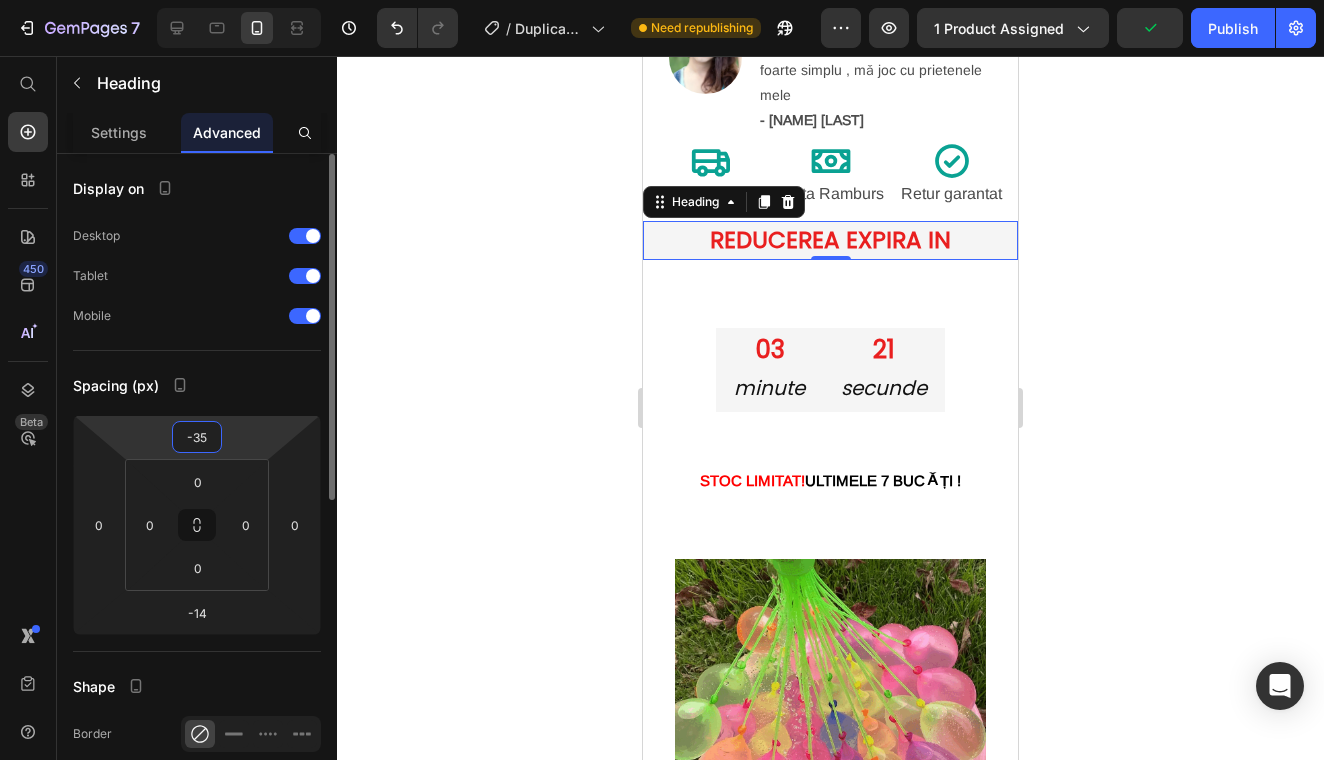 type on "-3" 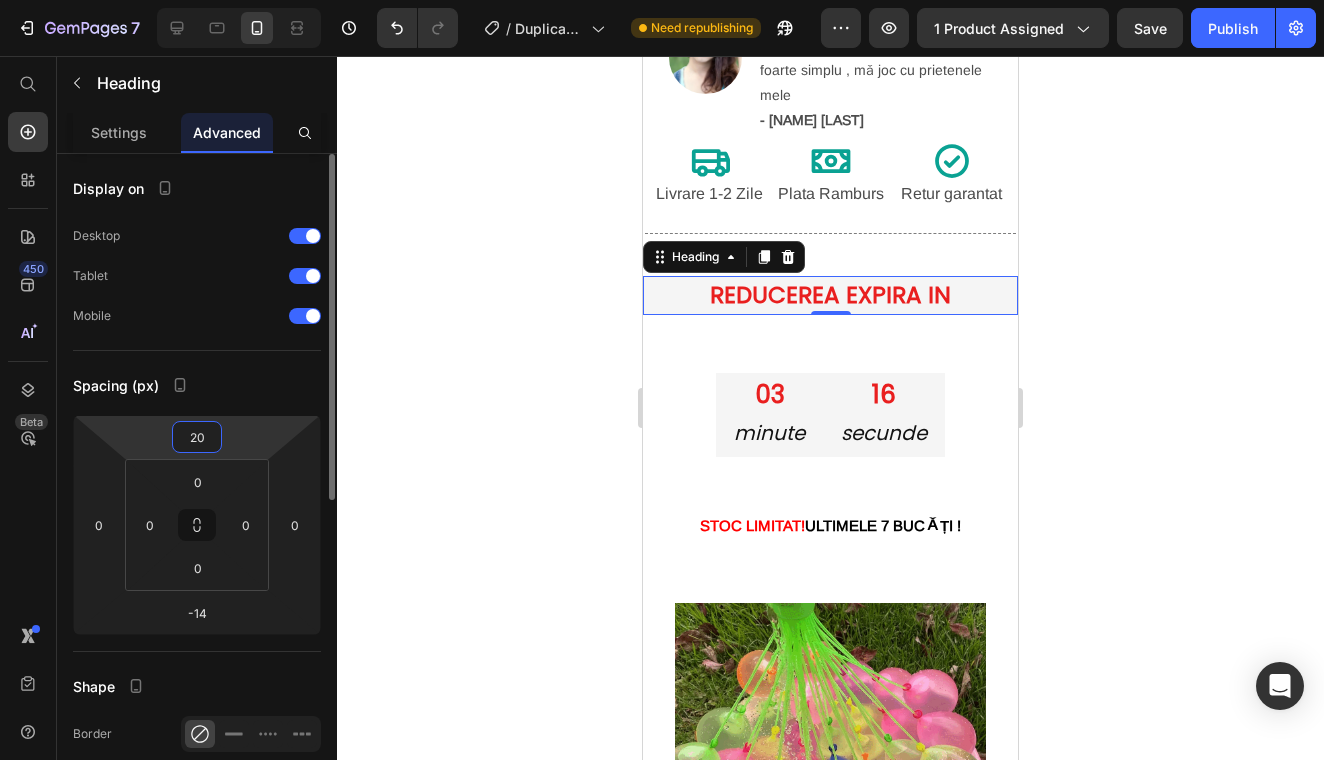 type on "2" 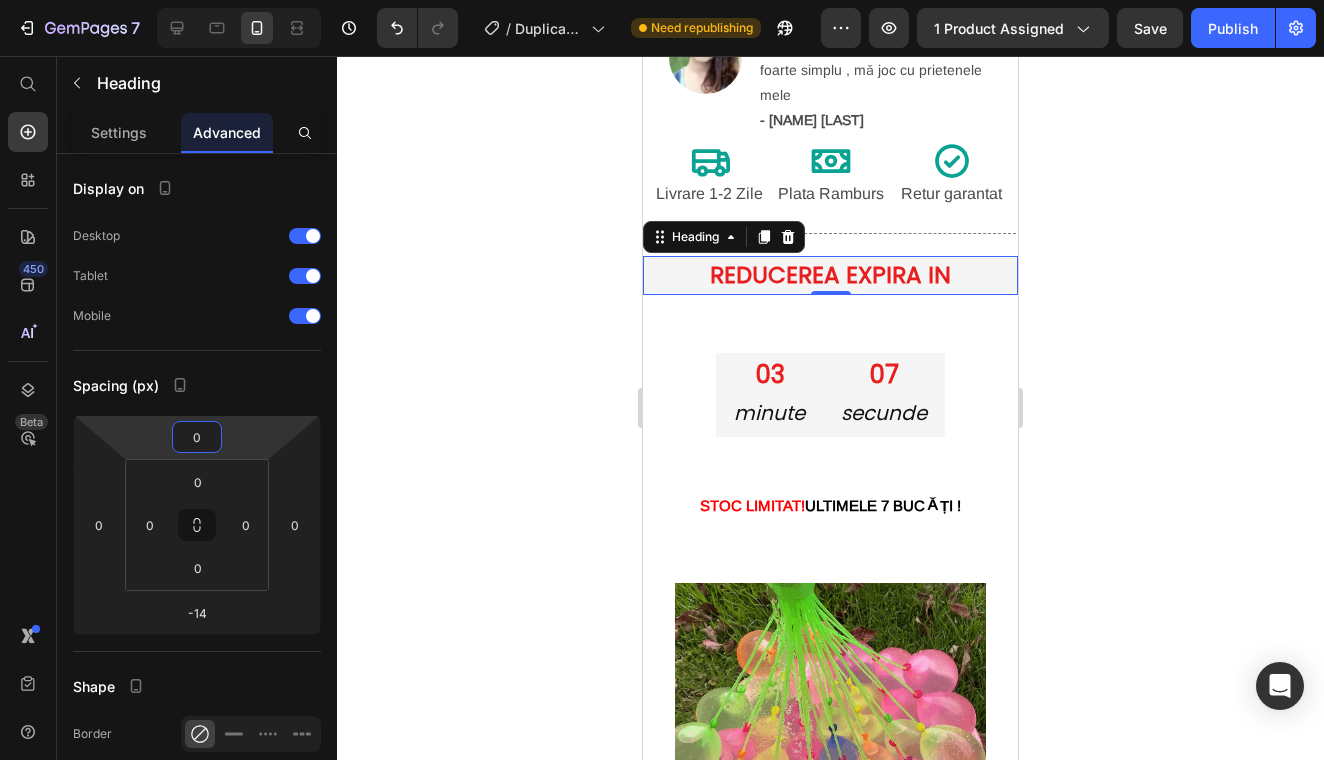 type on "0" 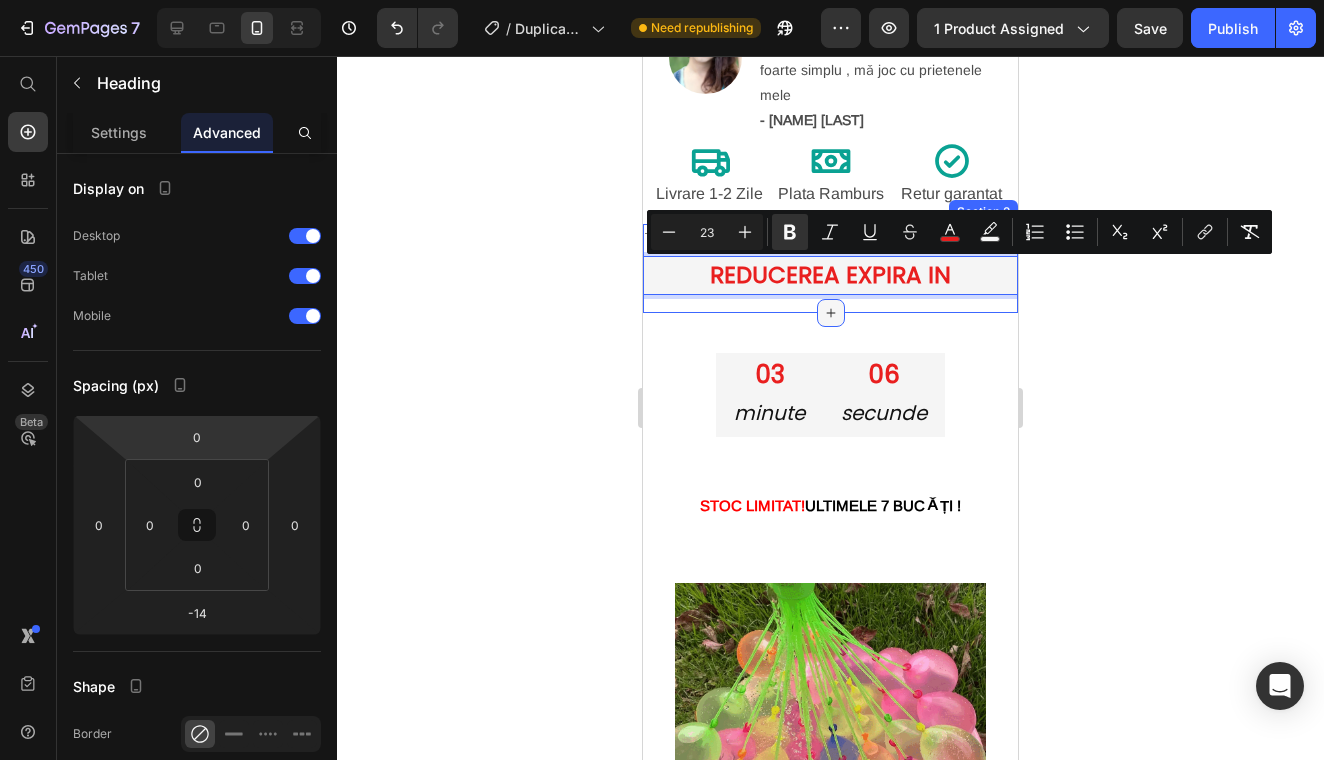 drag, startPoint x: 817, startPoint y: 289, endPoint x: 814, endPoint y: 322, distance: 33.13608 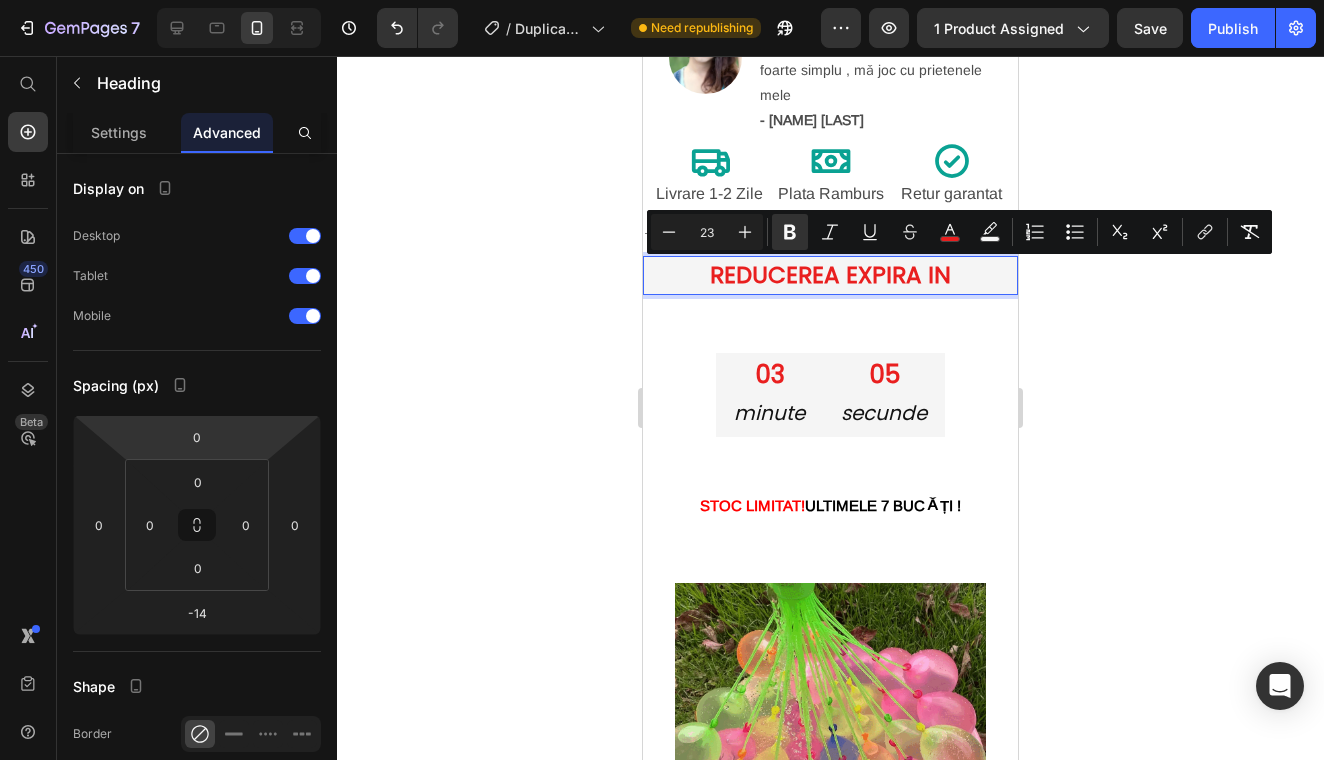 click 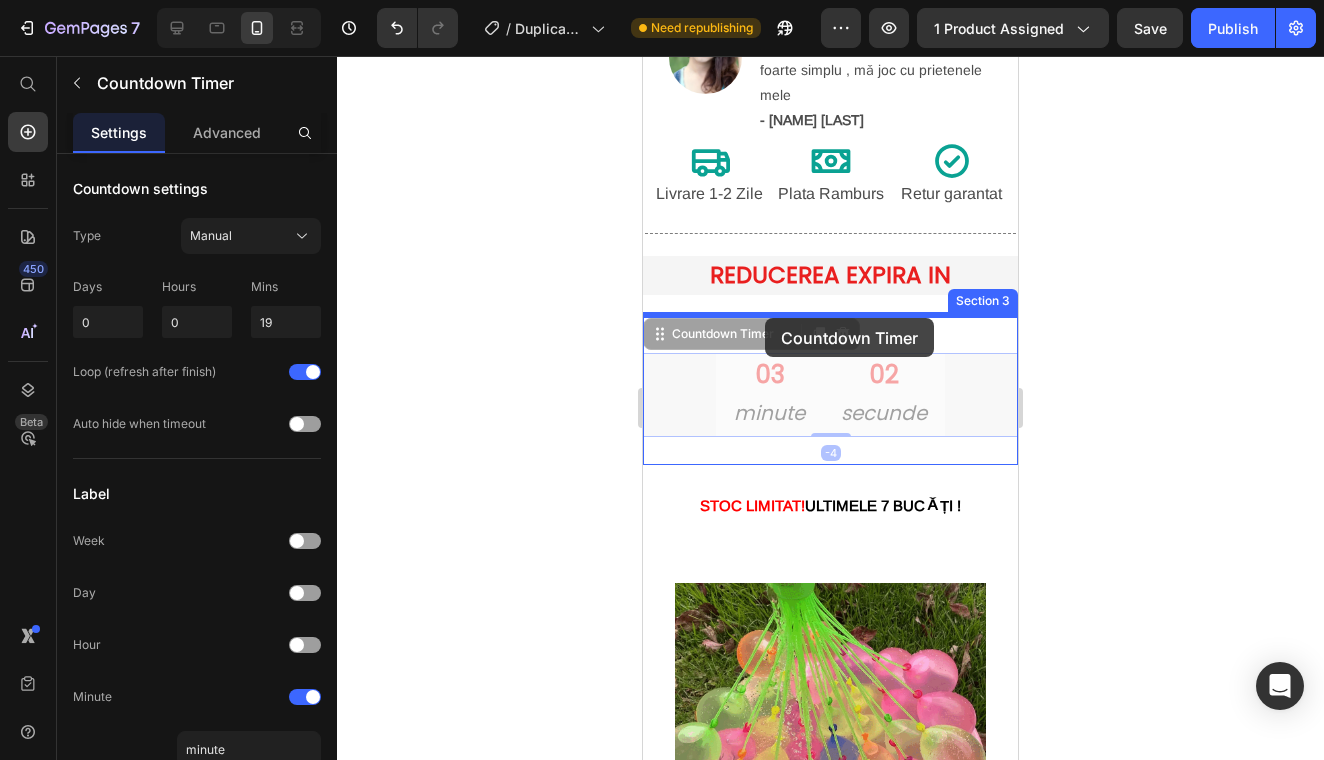 drag, startPoint x: 818, startPoint y: 393, endPoint x: 761, endPoint y: 318, distance: 94.20191 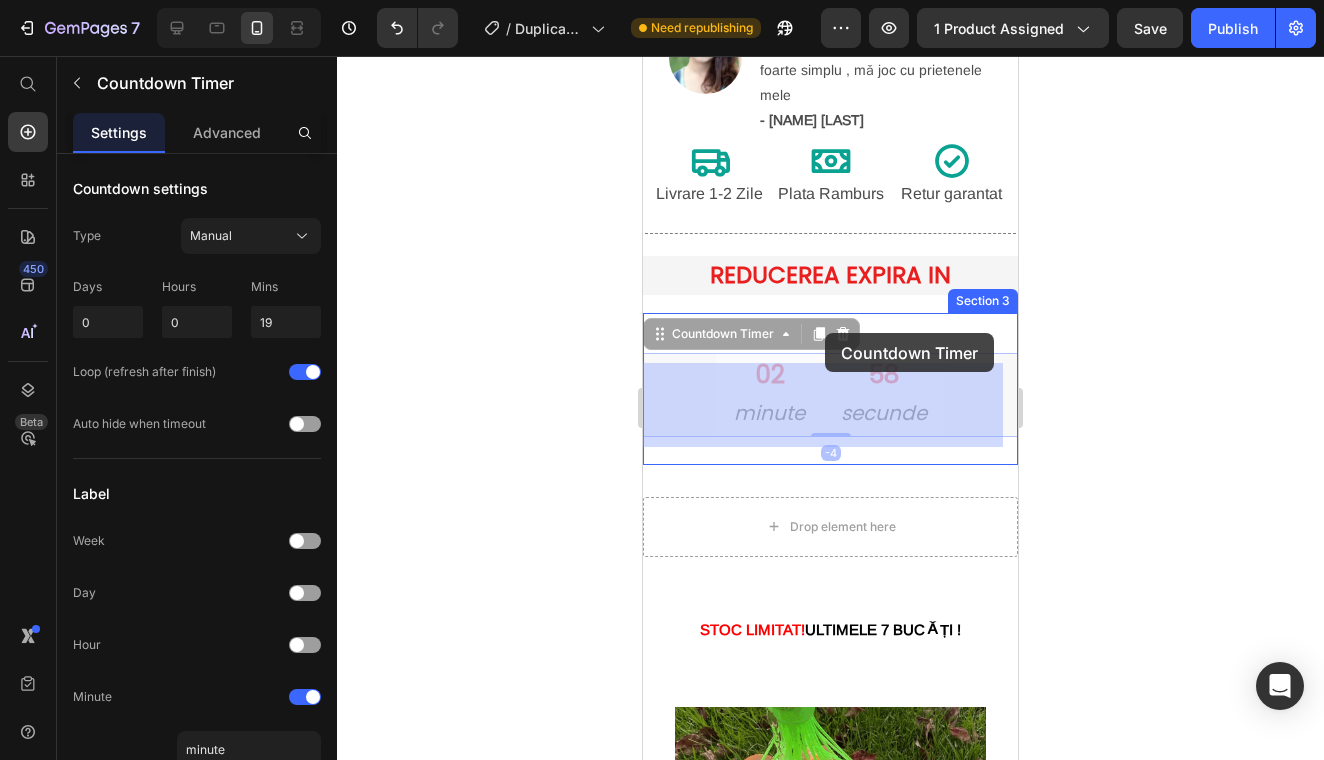 drag, startPoint x: 827, startPoint y: 381, endPoint x: 825, endPoint y: 333, distance: 48.04165 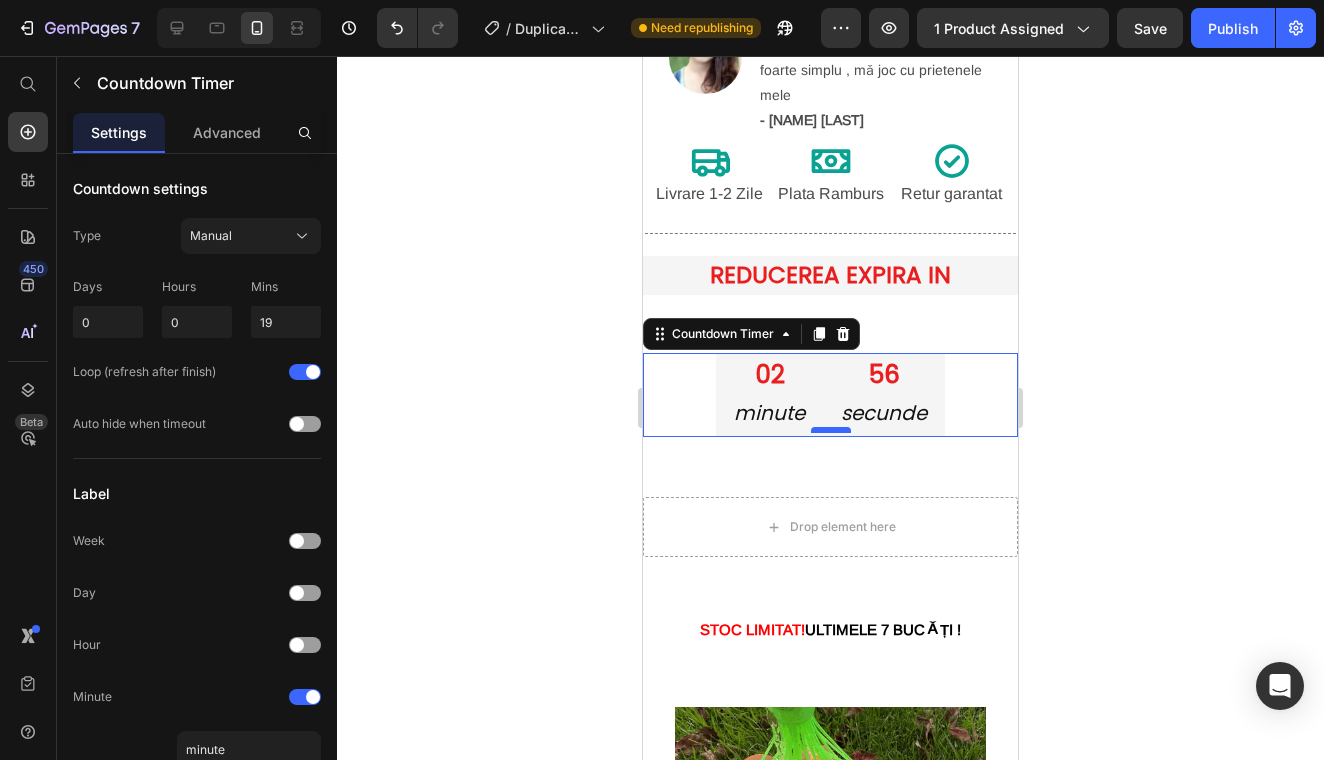 click at bounding box center (831, 430) 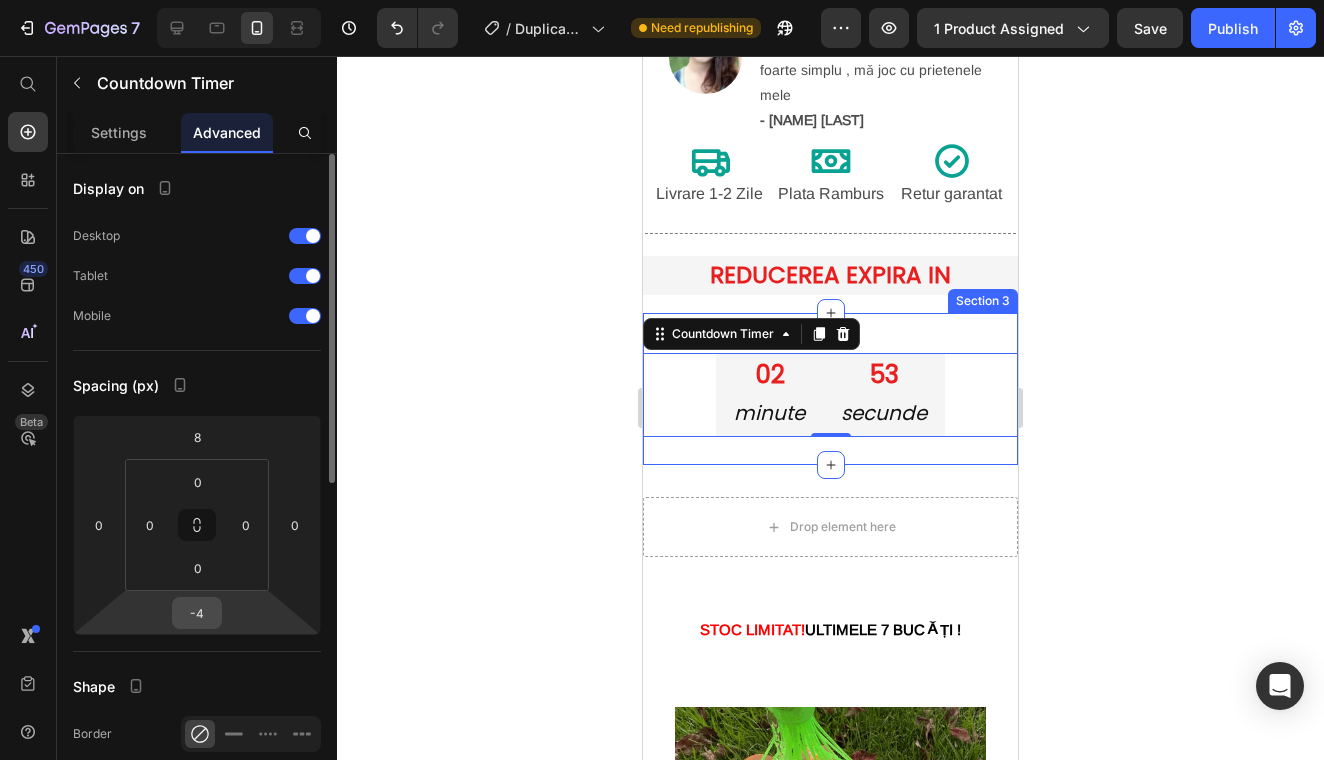 click on "-4" at bounding box center (197, 613) 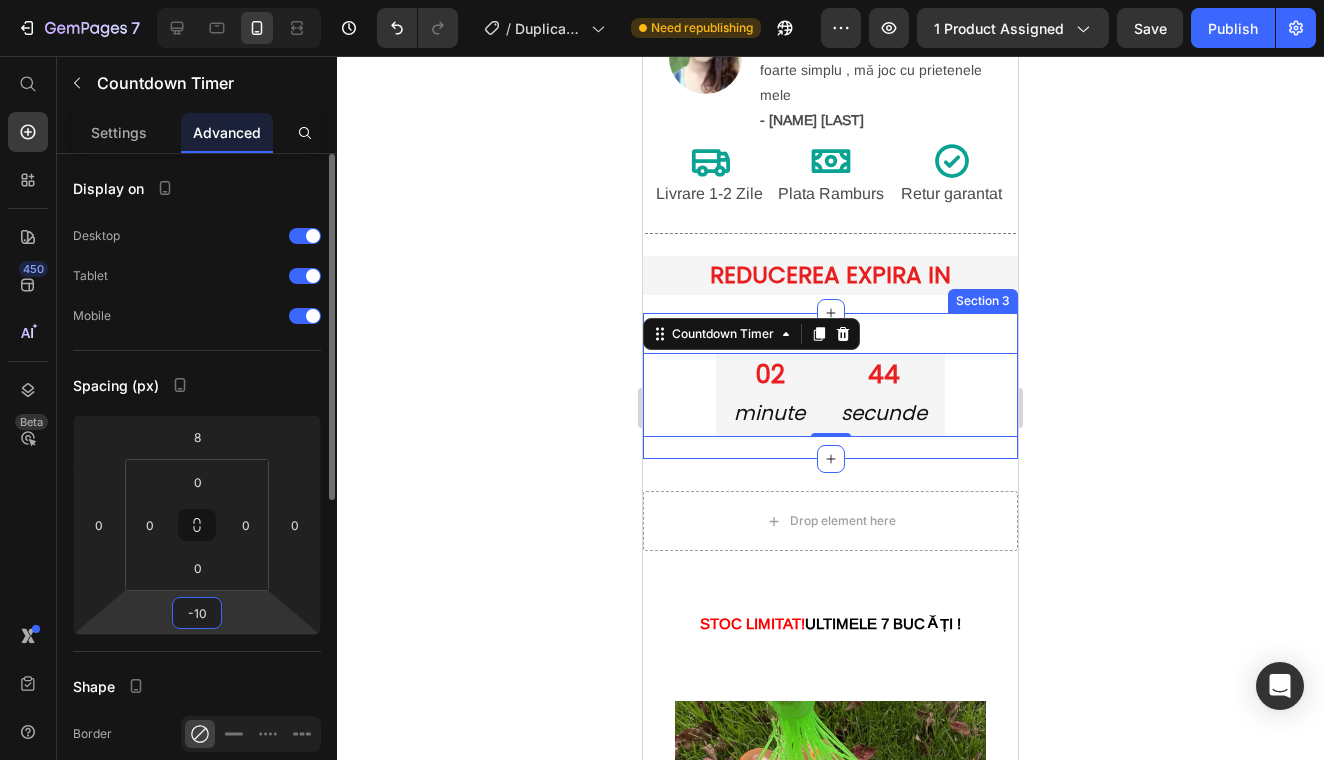 type on "-1" 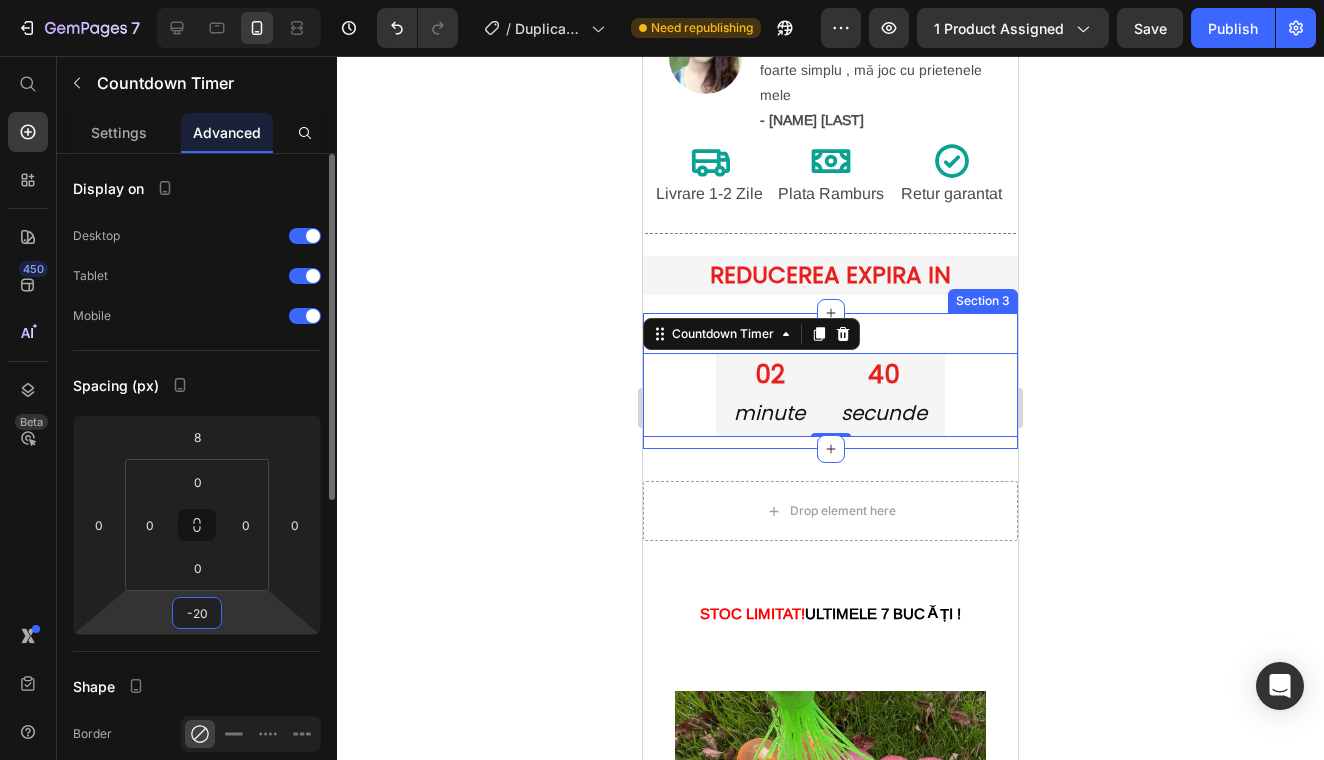 type on "-2" 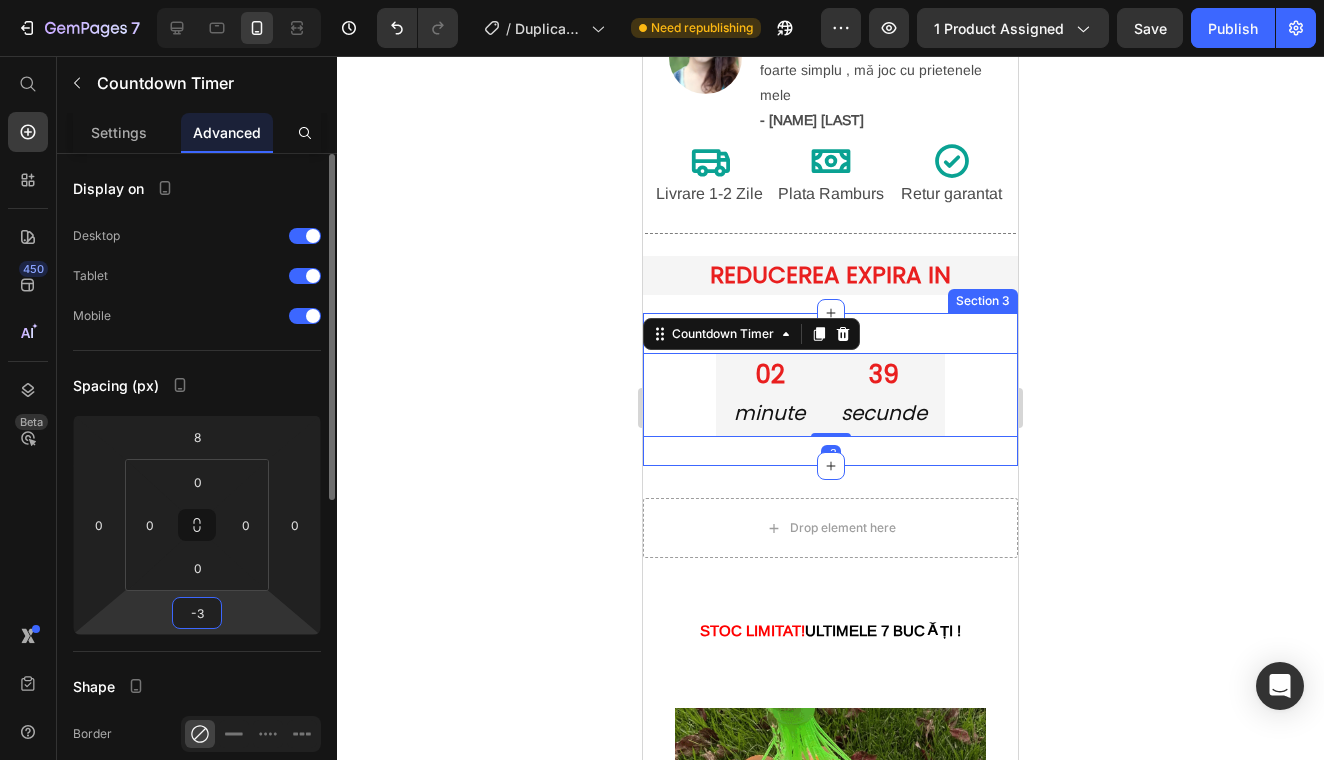 type on "-30" 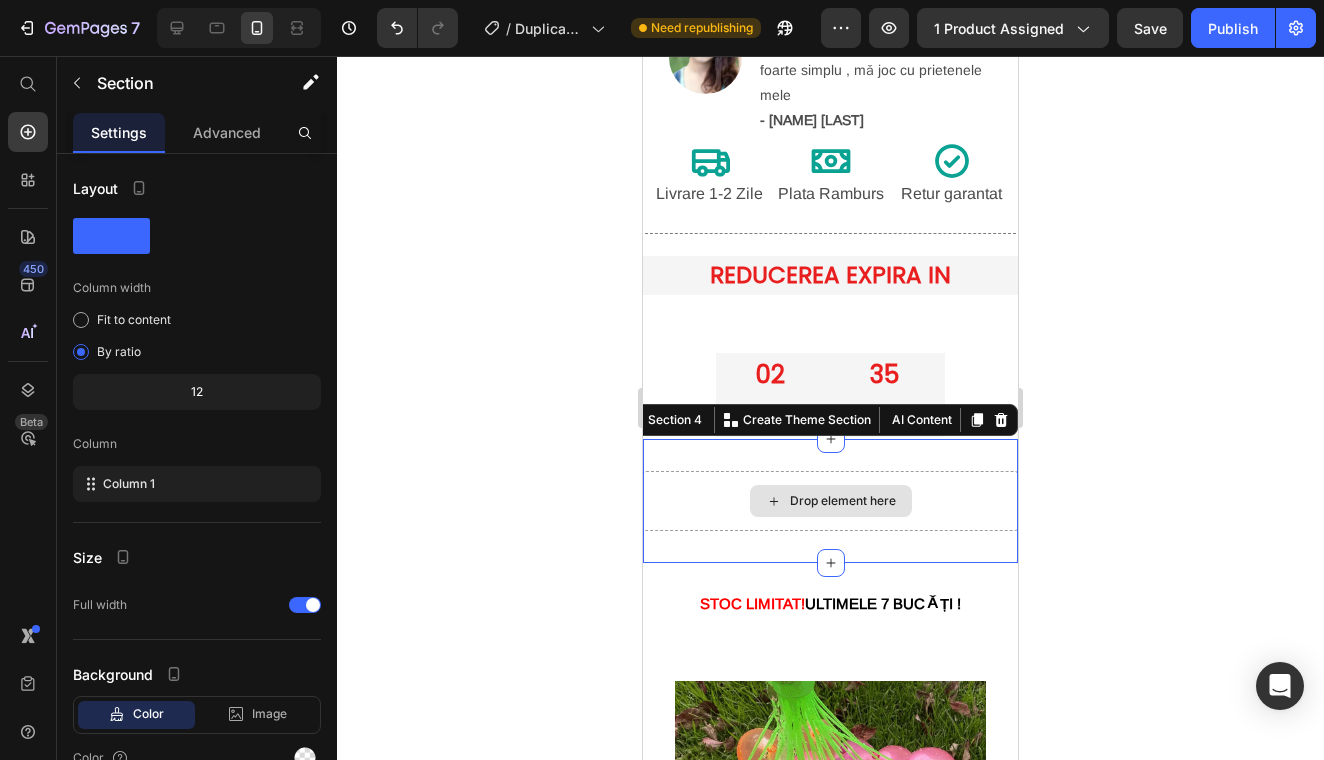 click on "Drop element here" at bounding box center (830, 501) 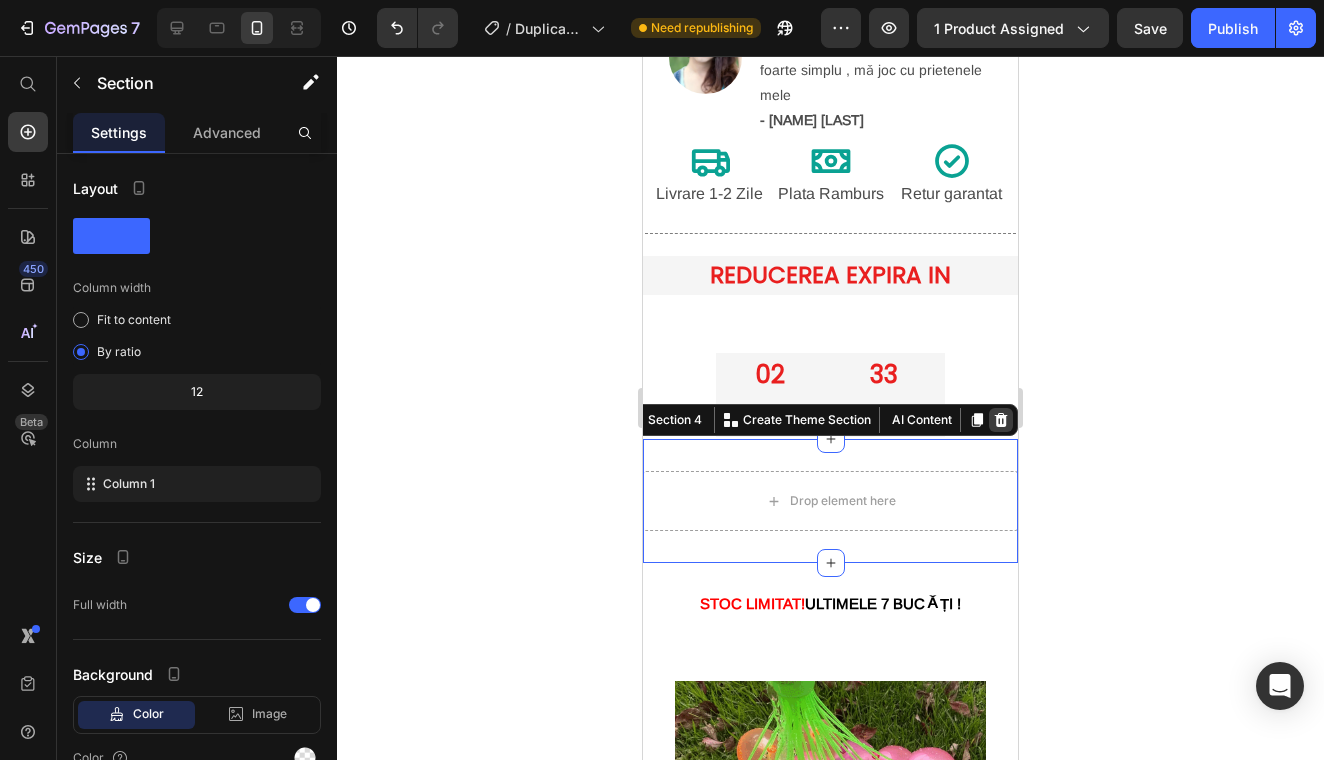 click 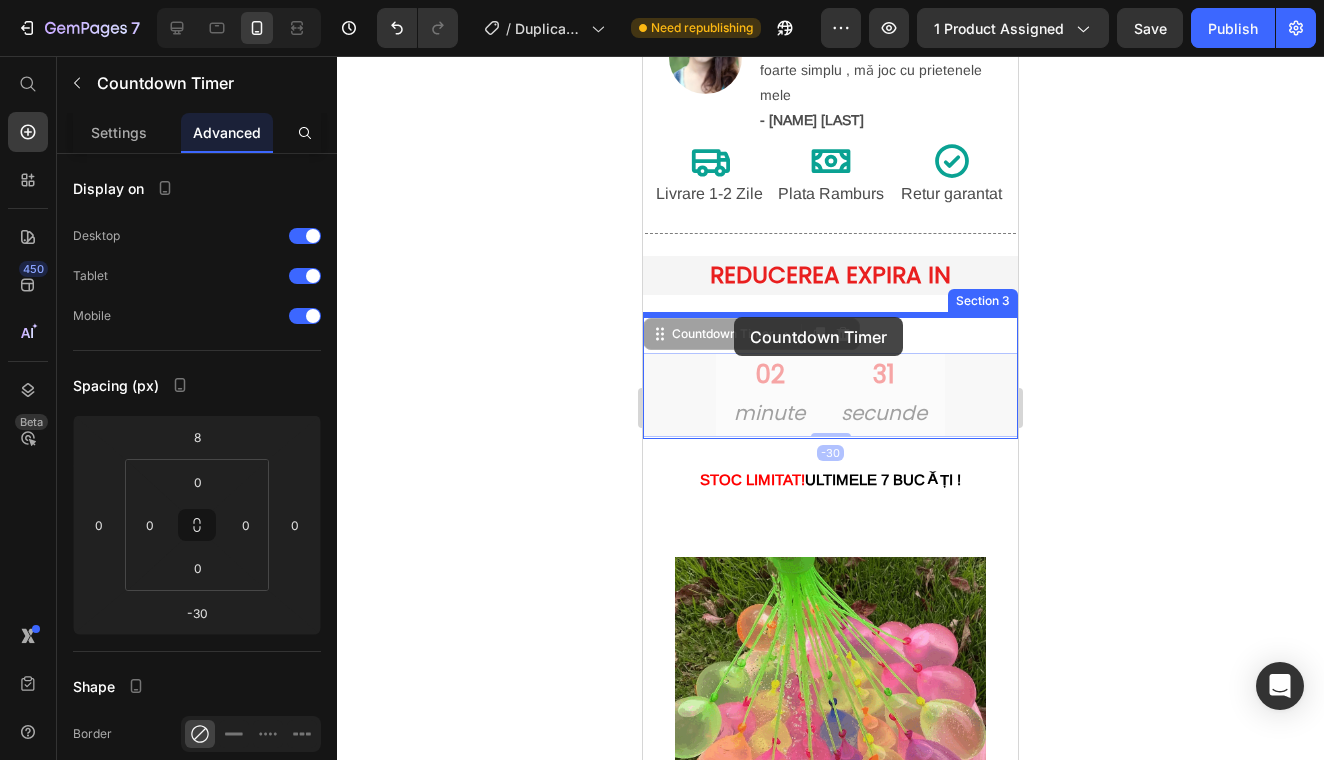 drag, startPoint x: 872, startPoint y: 418, endPoint x: 734, endPoint y: 317, distance: 171.01169 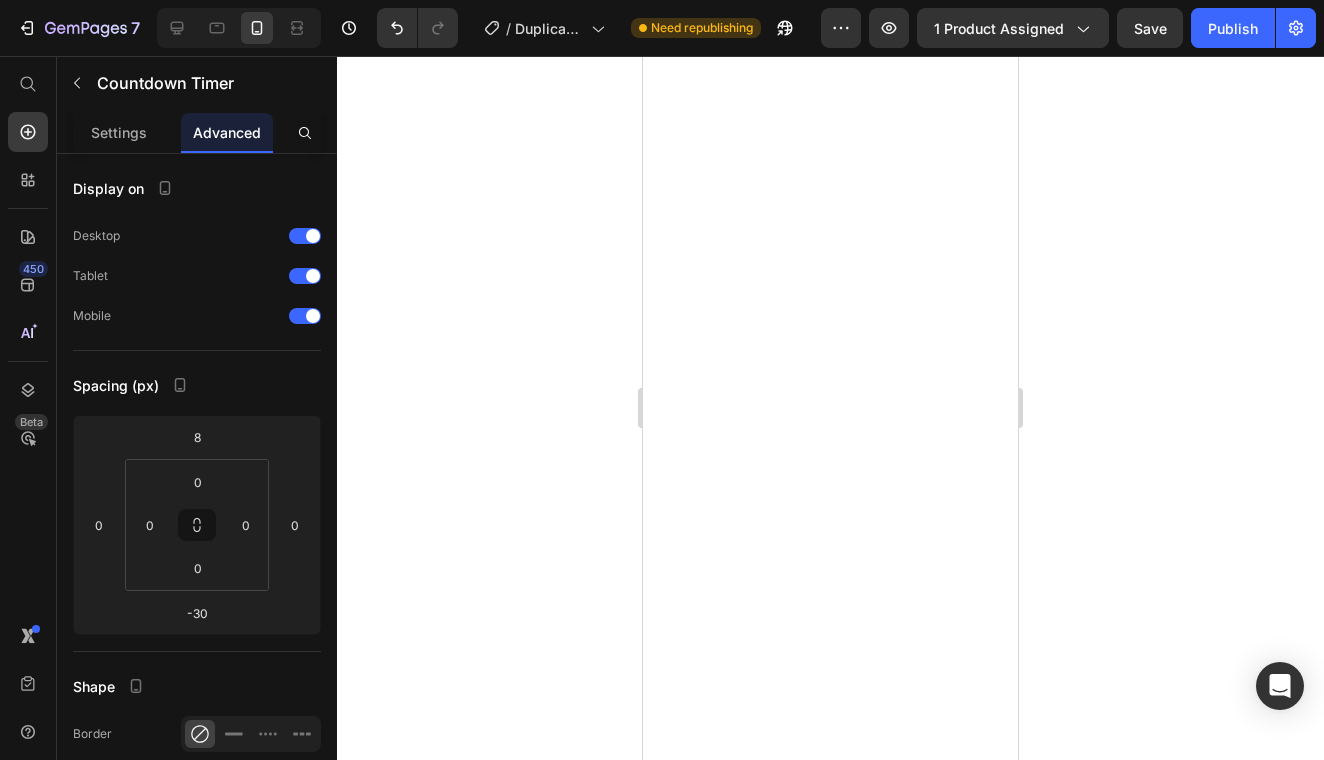 scroll, scrollTop: 0, scrollLeft: 0, axis: both 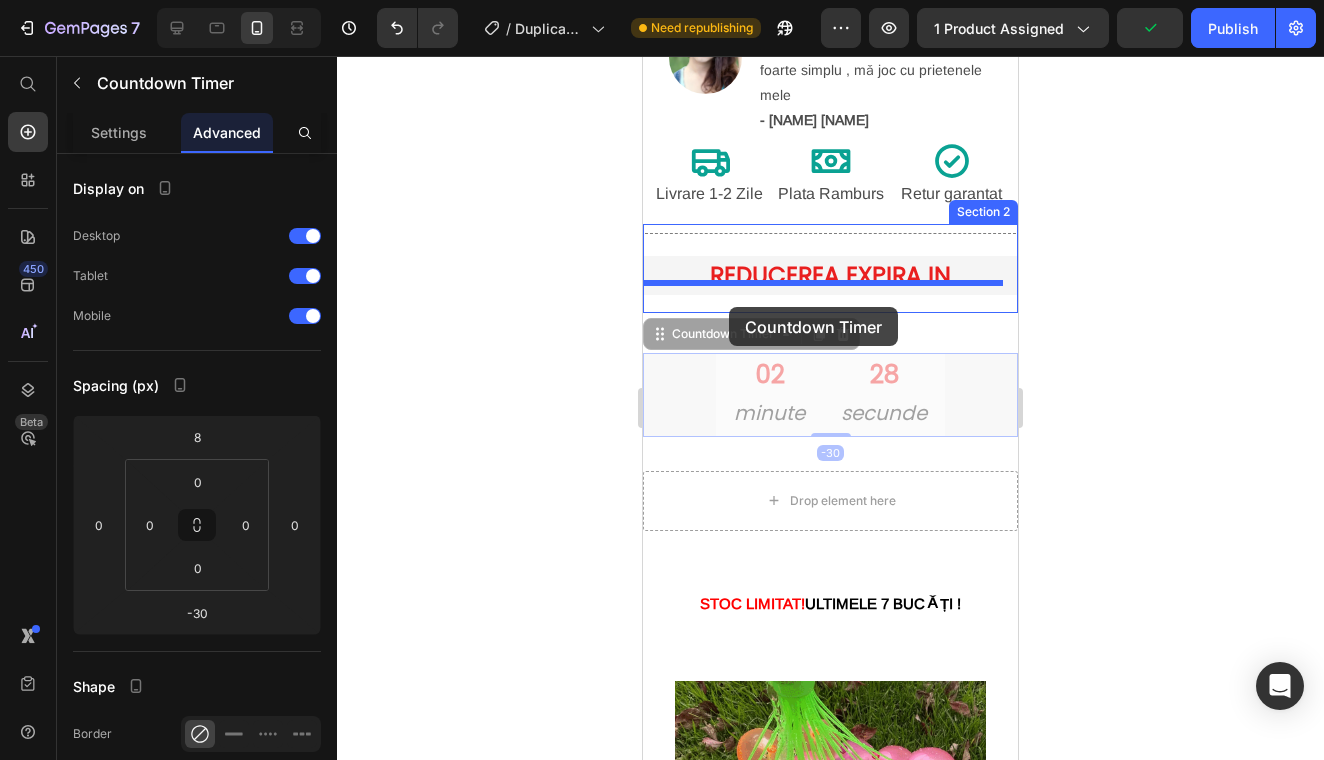drag, startPoint x: 793, startPoint y: 383, endPoint x: 729, endPoint y: 307, distance: 99.35794 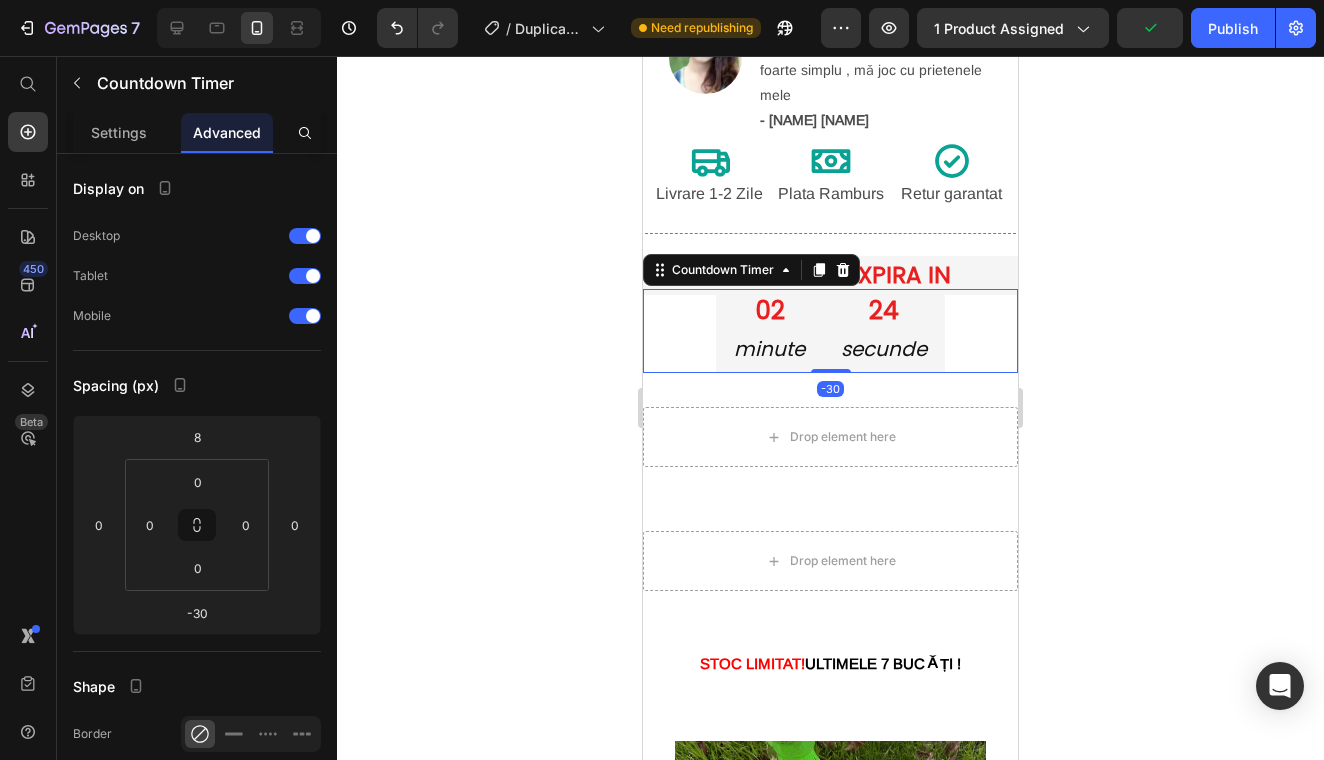 click 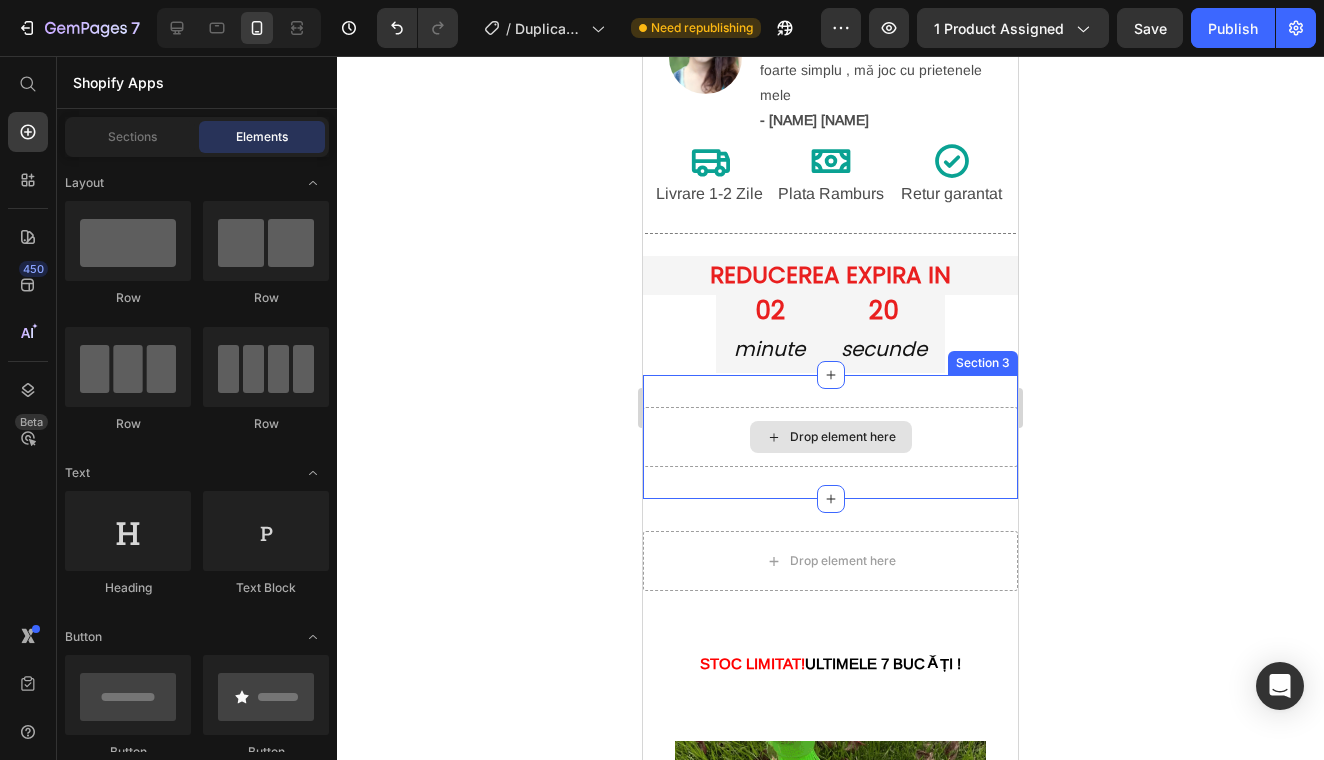 click on "Drop element here" at bounding box center [830, 437] 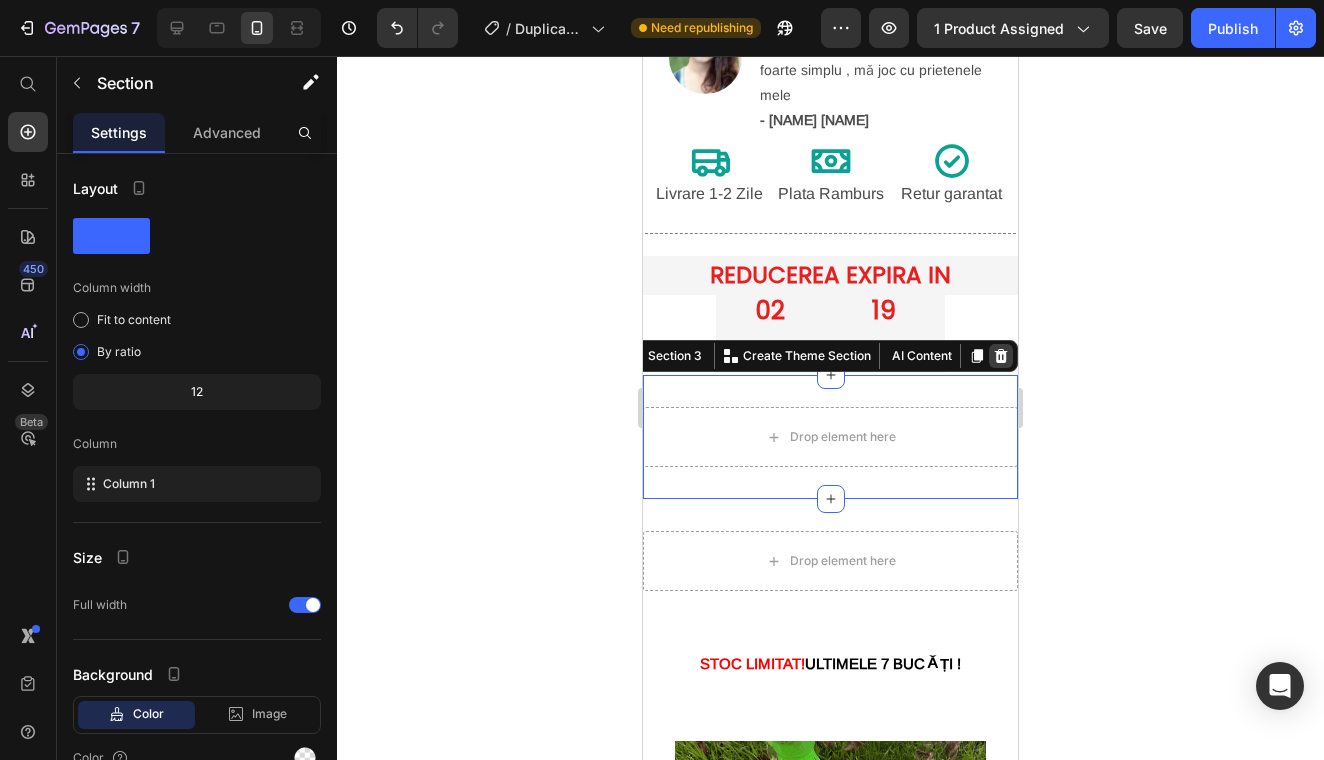click at bounding box center [1001, 356] 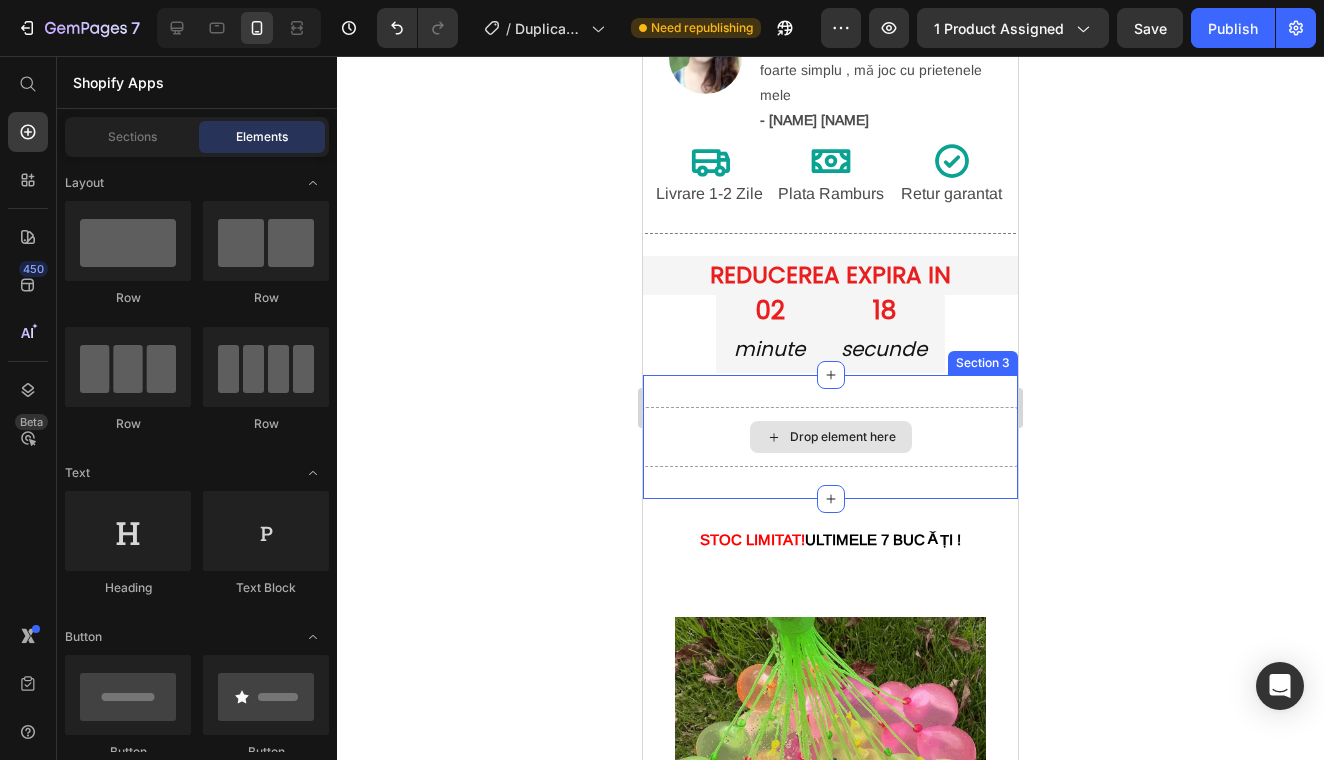 click on "Drop element here" at bounding box center [830, 437] 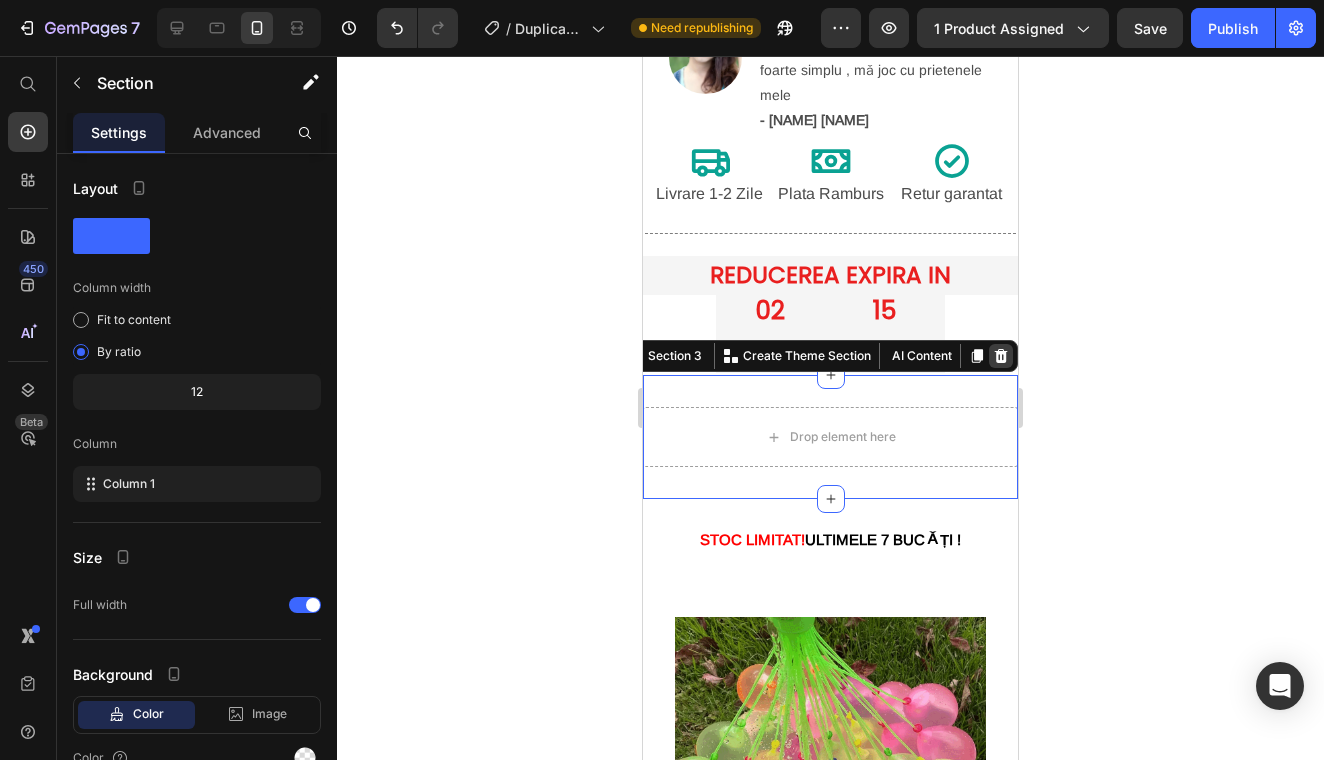 click 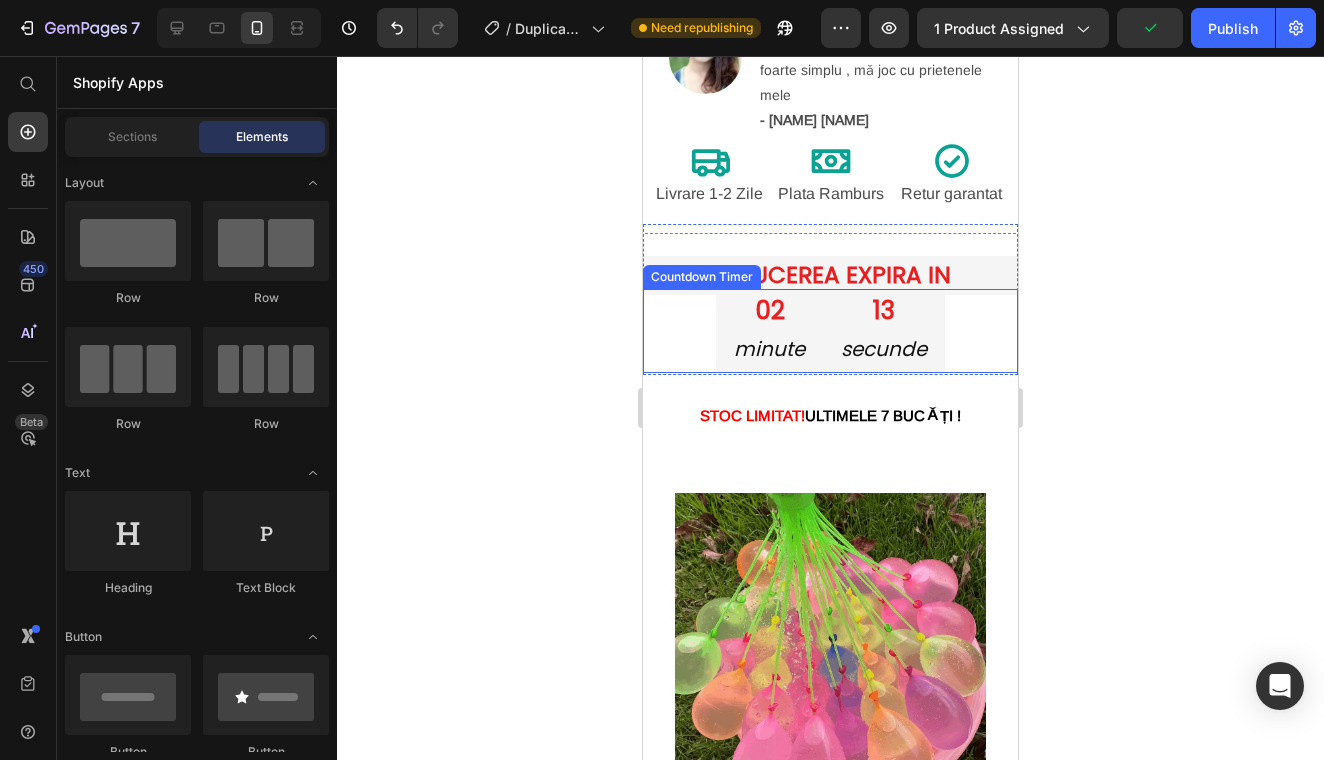 click 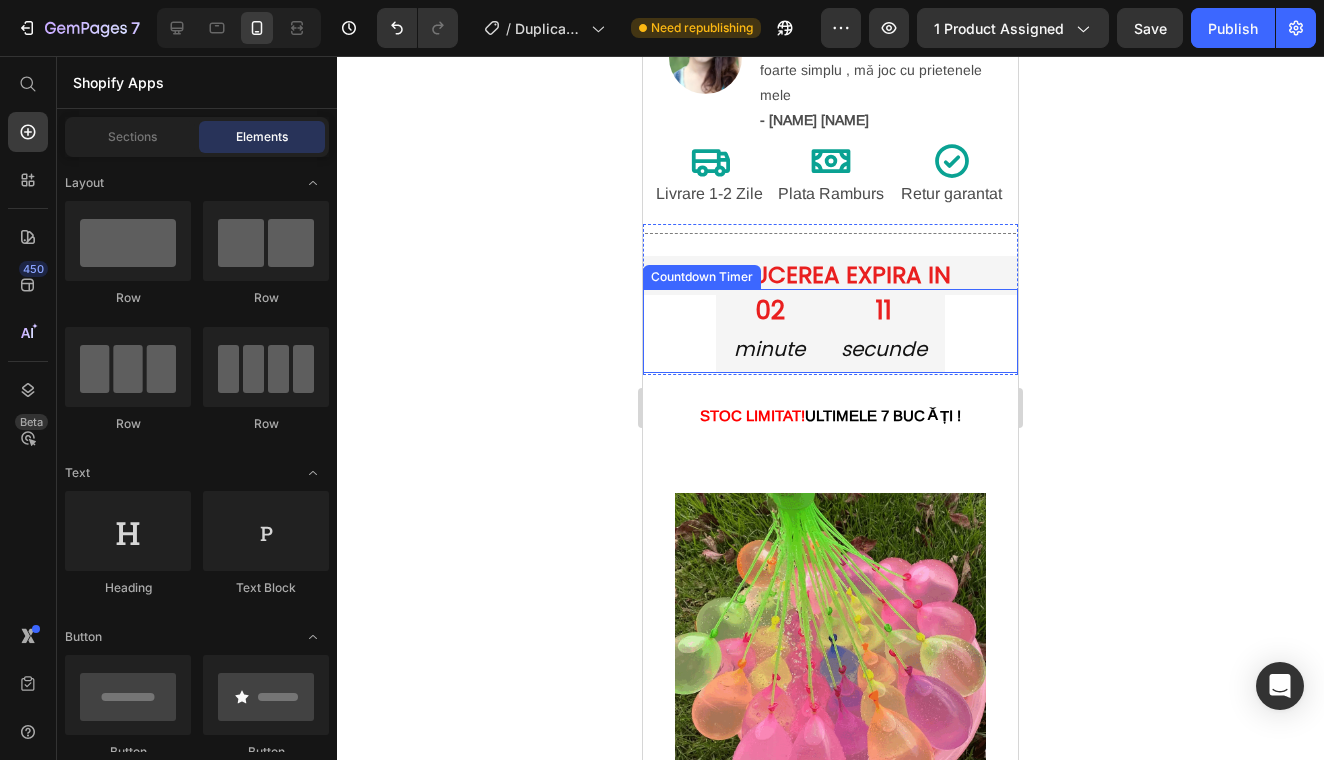 click 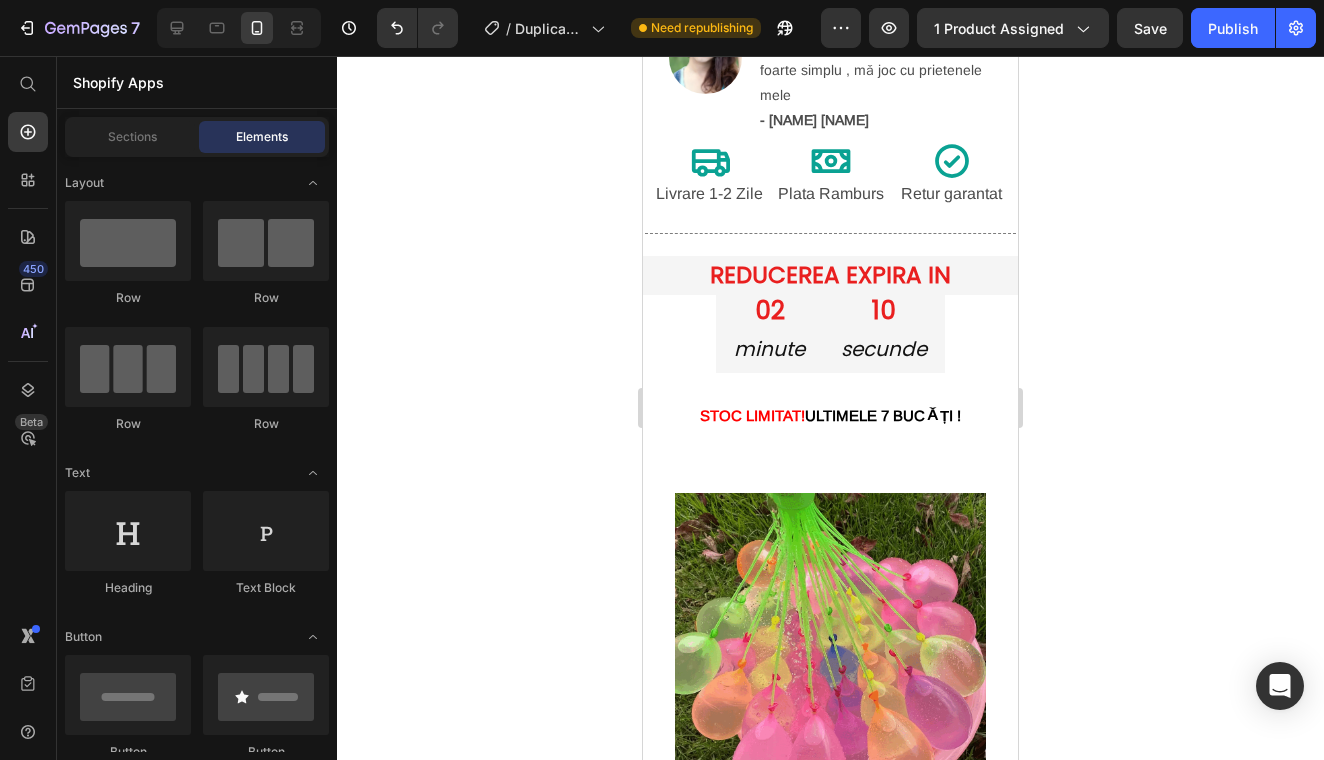 click 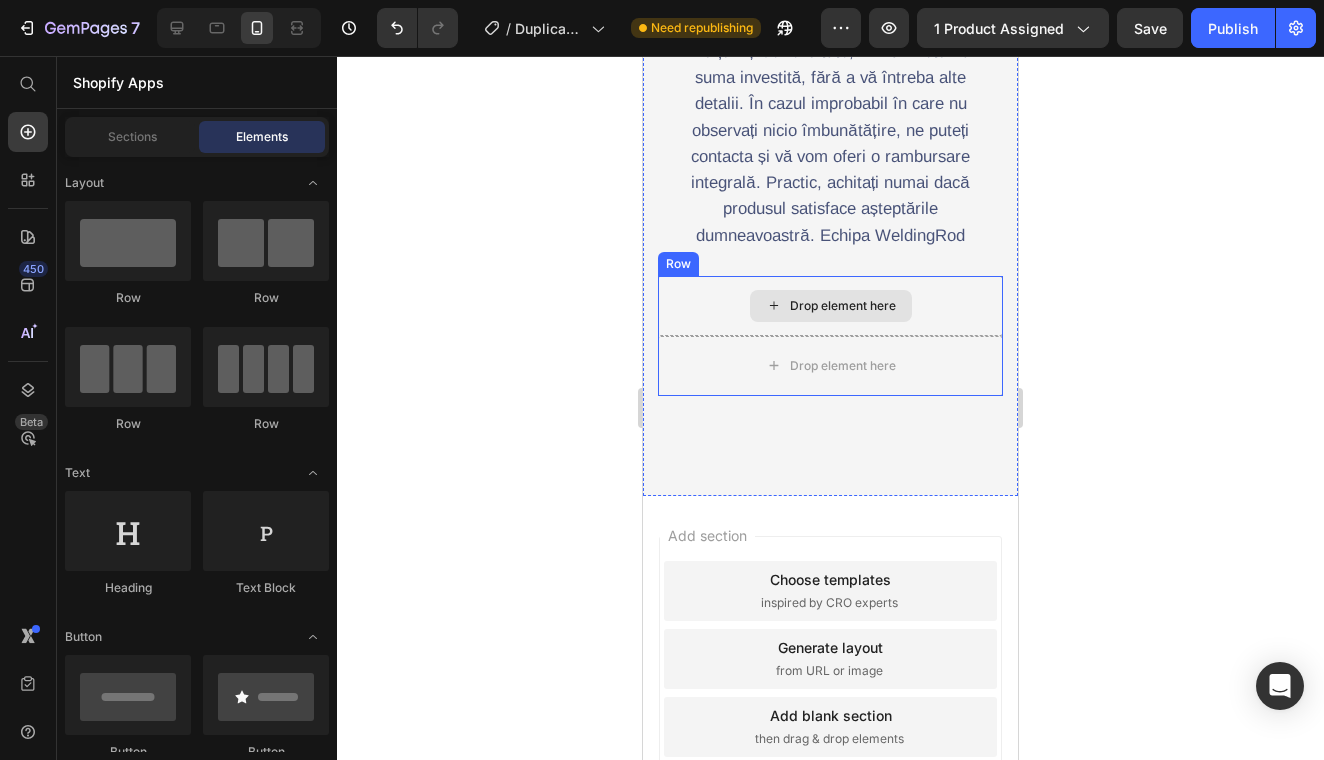 scroll, scrollTop: 4529, scrollLeft: 0, axis: vertical 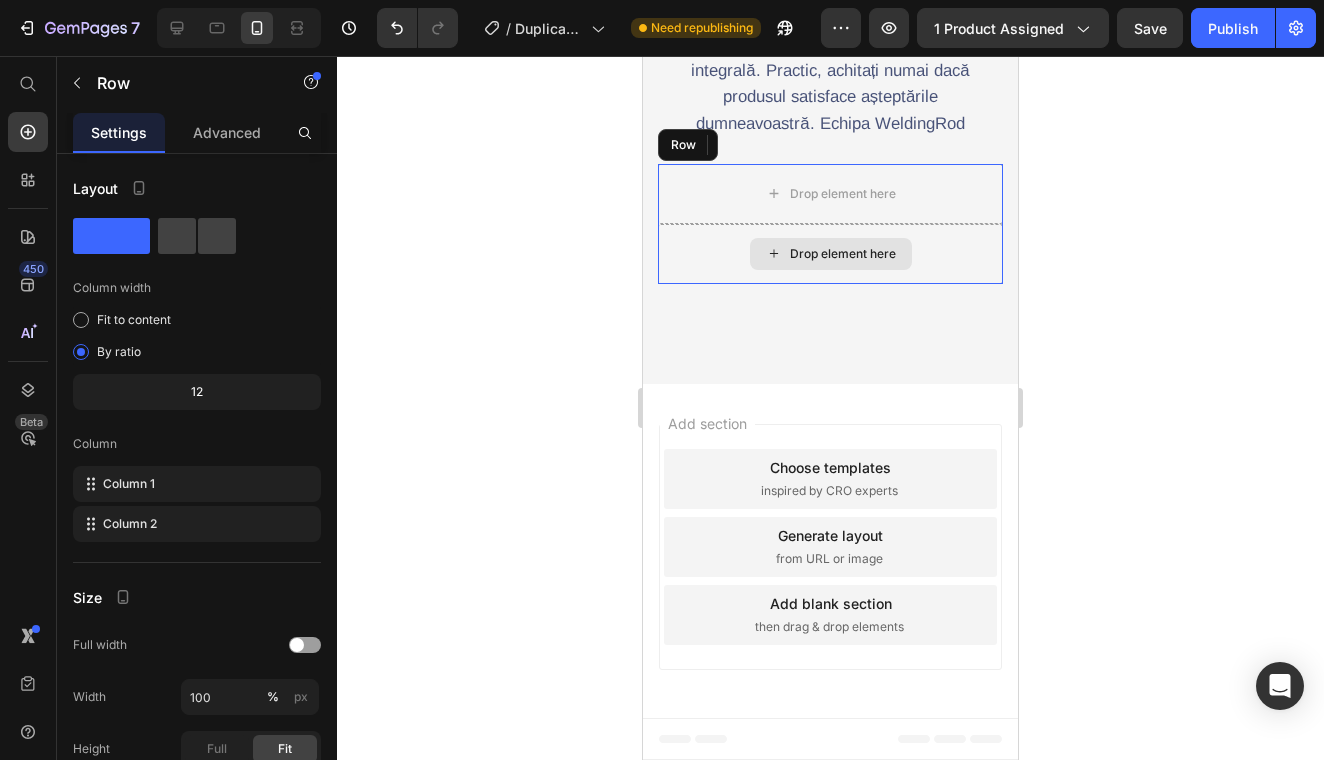 click on "Drop element here" at bounding box center [830, 254] 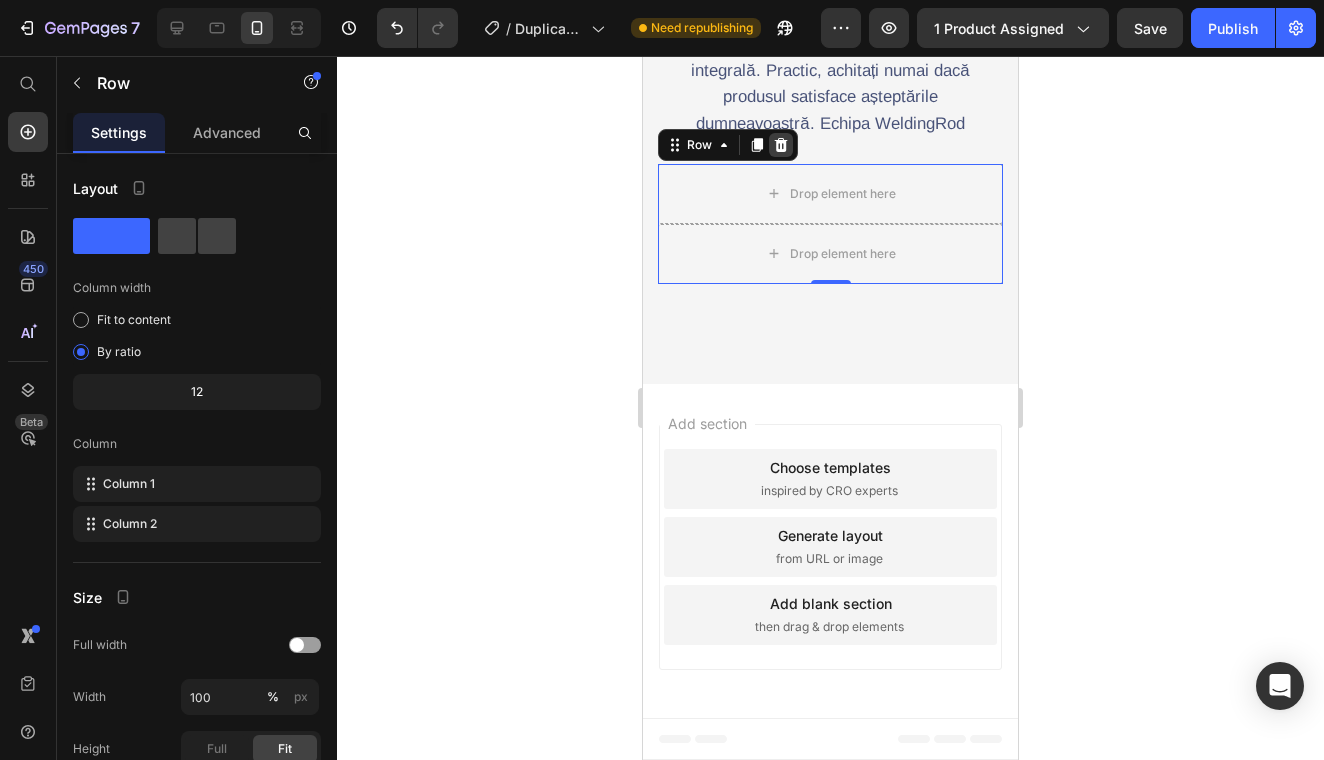 click 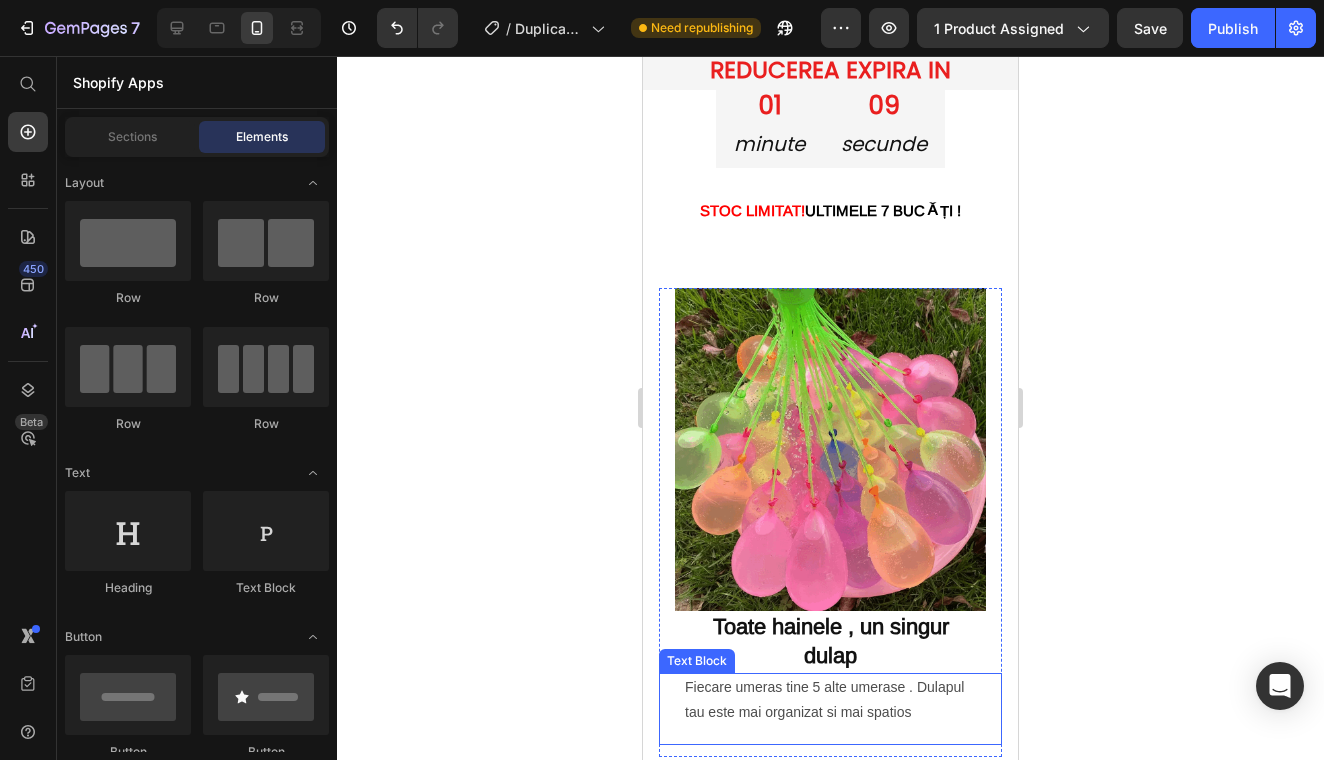 scroll, scrollTop: 985, scrollLeft: 0, axis: vertical 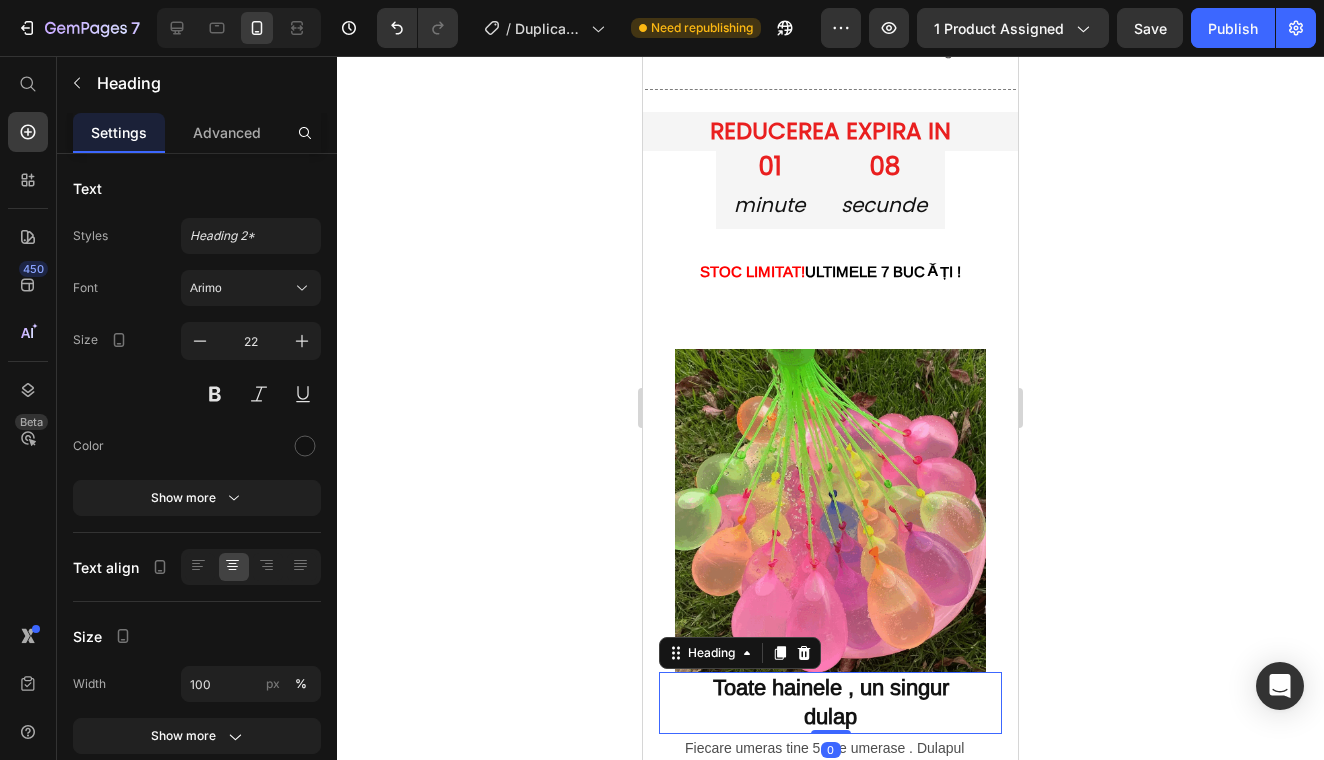click on "Toate hainele , un singur dulap" at bounding box center (830, 702) 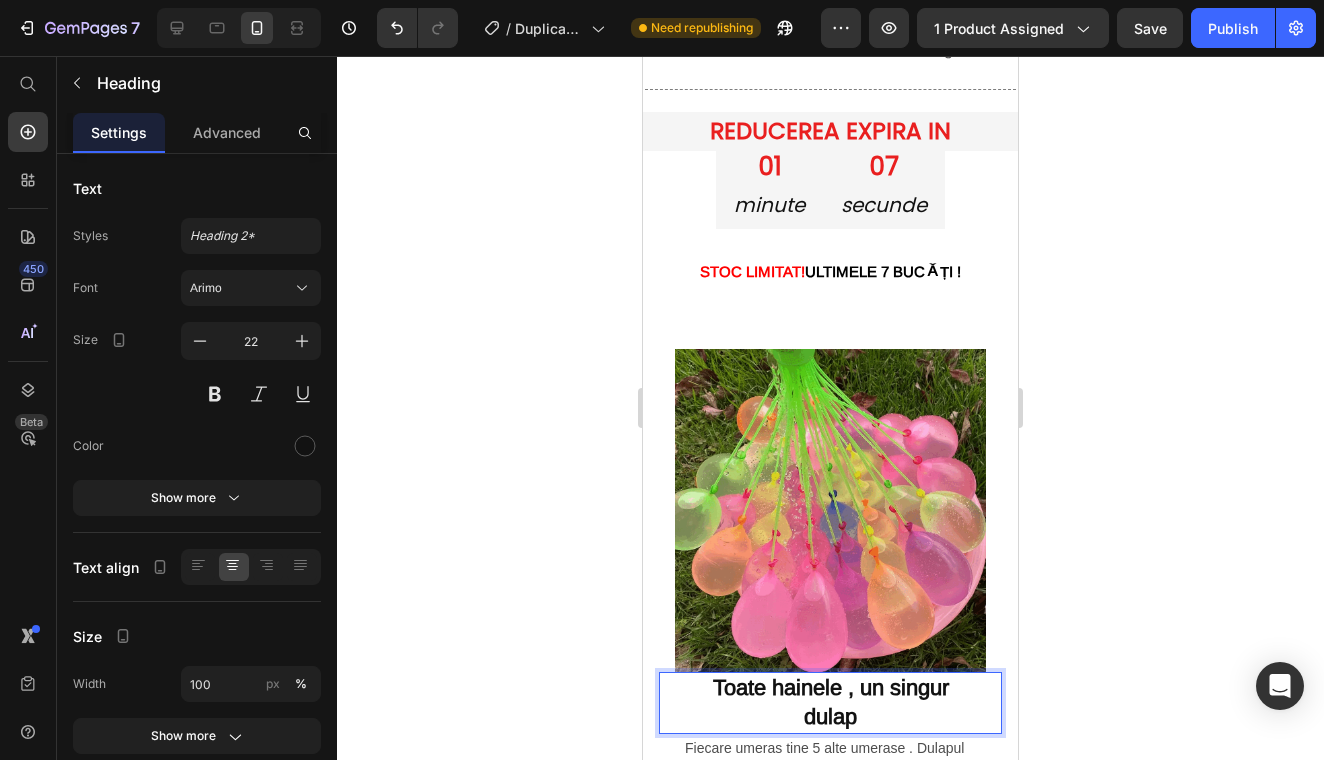 click on "Toate hainele , un singur dulap" at bounding box center [830, 702] 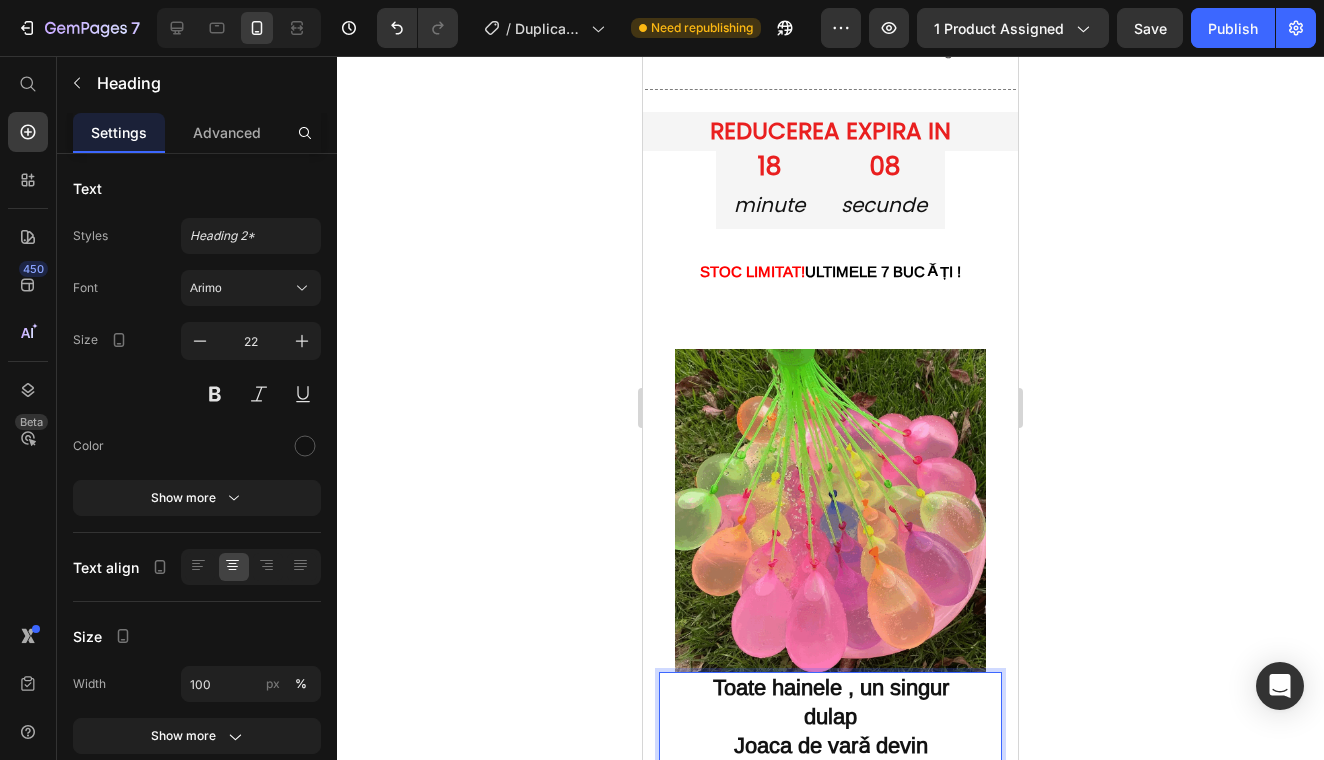 click on "Toate hainele , un singur dulap Joaca de varǎ devin" at bounding box center [830, 717] 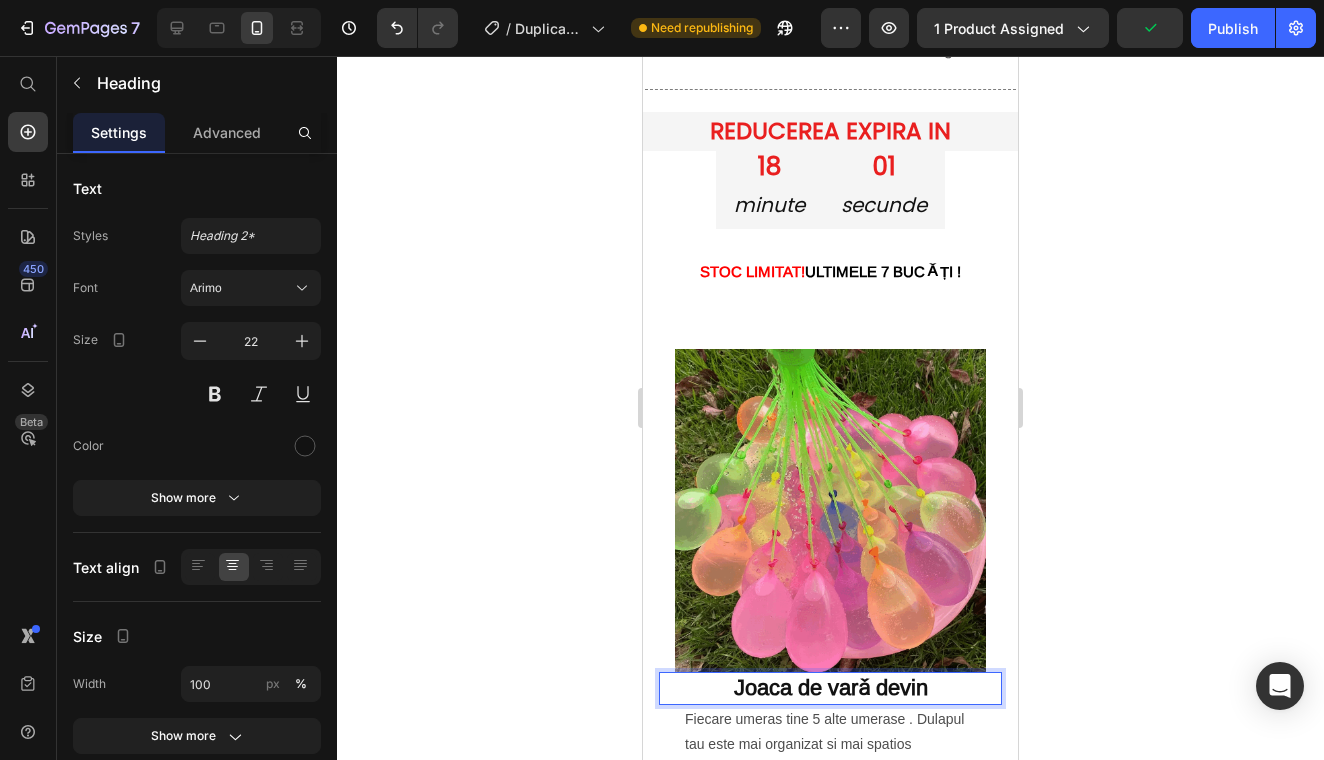 click on "Joaca de varǎ devin" at bounding box center (830, 688) 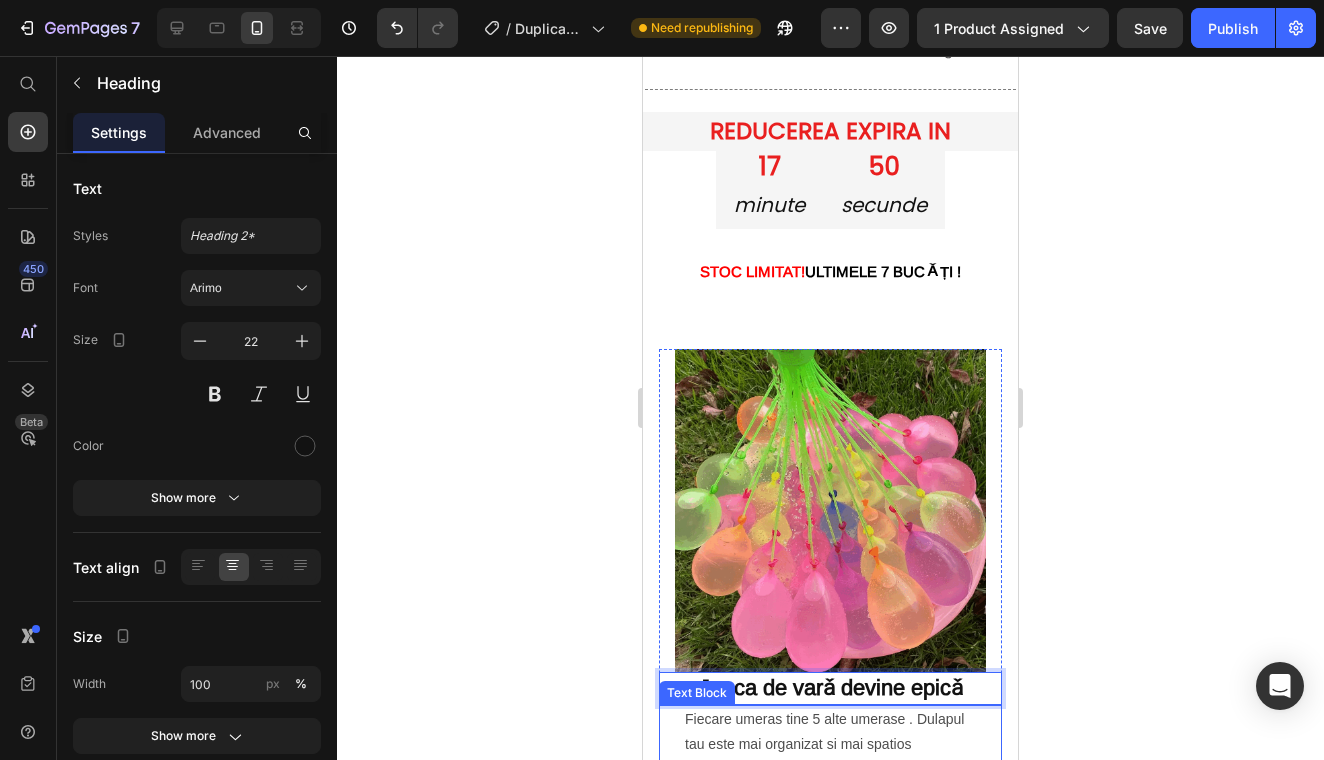 click on "Fiecare umeras tine 5 alte umerase . Dulapul tau este mai organizat si mai spatios" at bounding box center [830, 732] 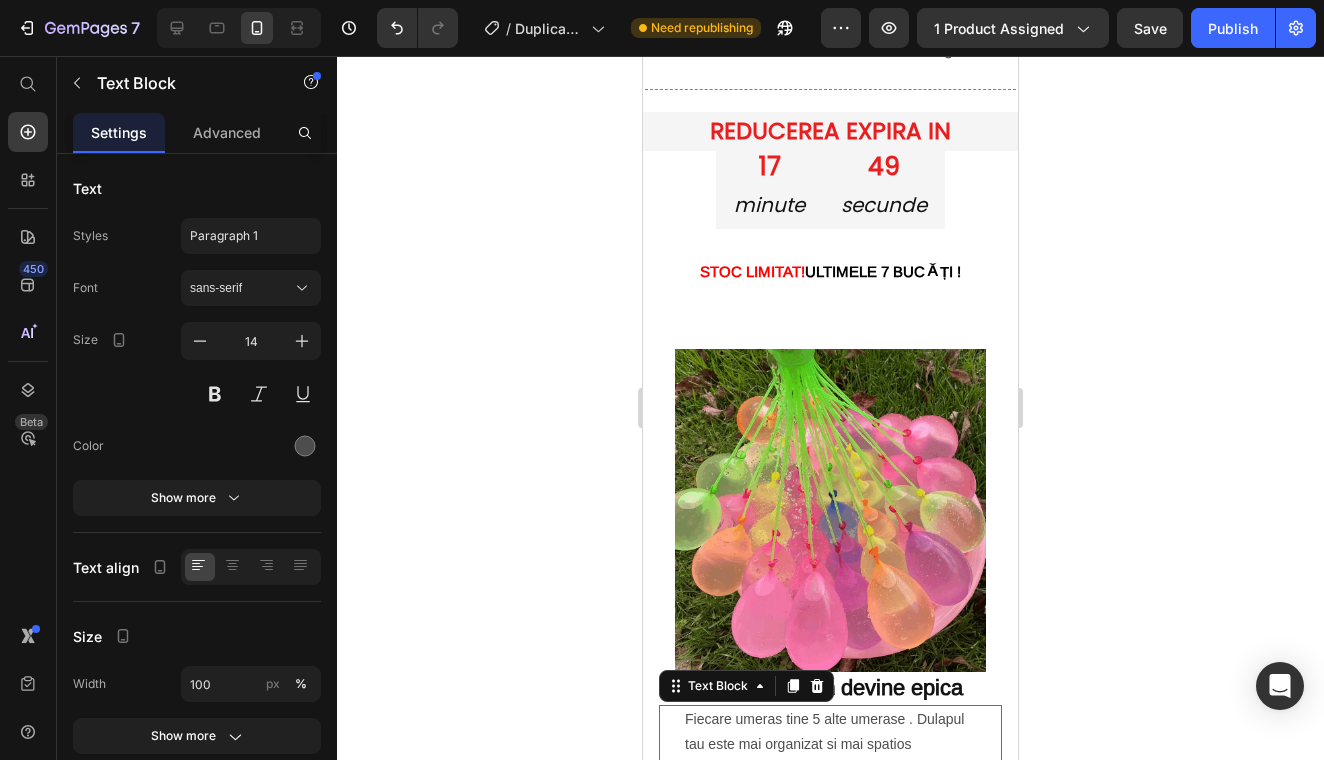 click on "Fiecare umeras tine 5 alte umerase . Dulapul tau este mai organizat si mai spatios" at bounding box center (830, 732) 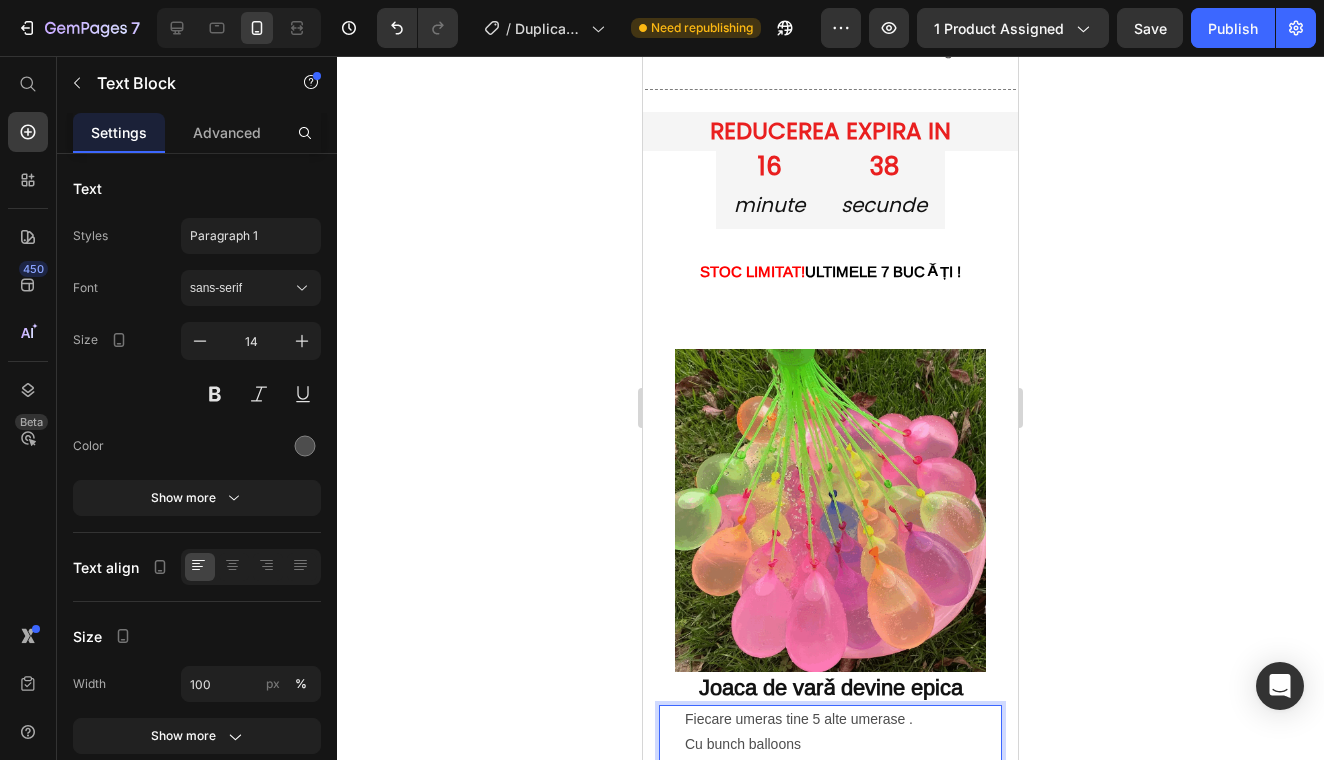 drag, startPoint x: 742, startPoint y: 411, endPoint x: 758, endPoint y: 414, distance: 16.27882 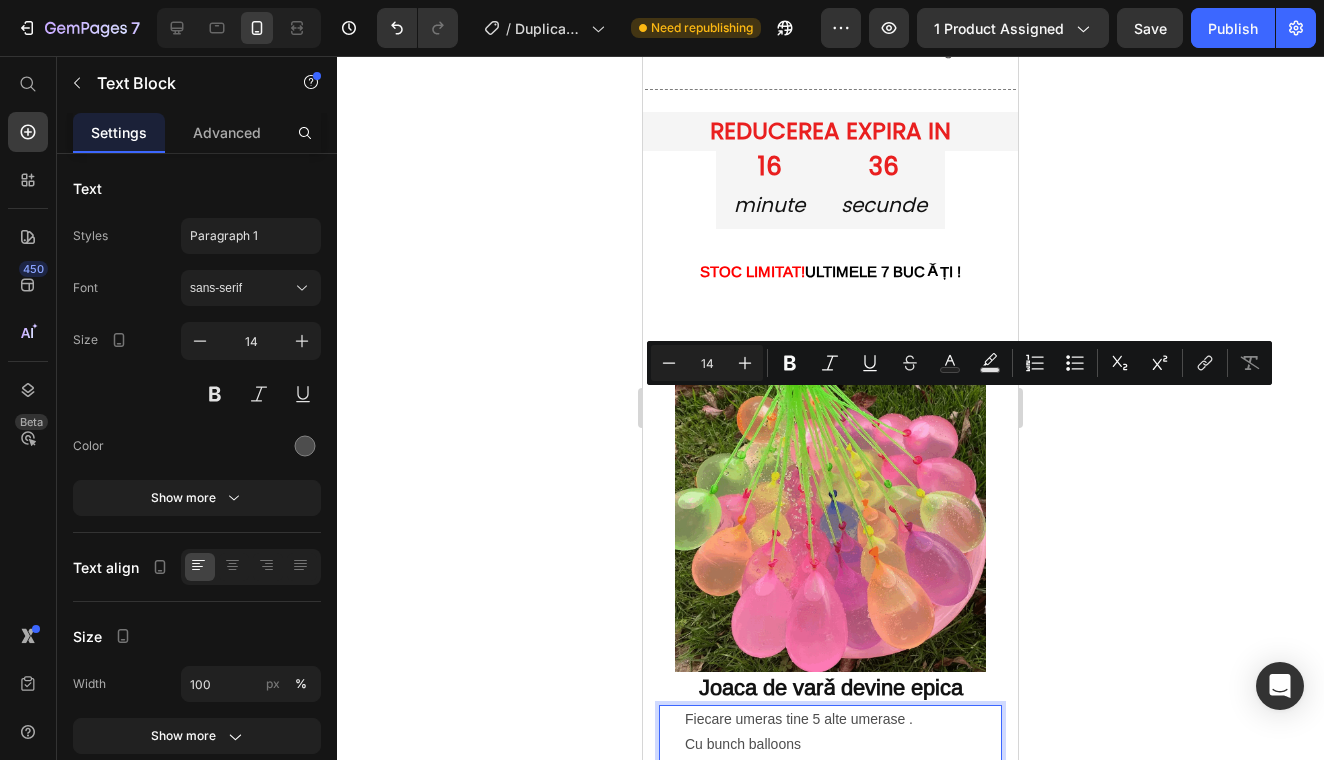 click on "Cu bunch balloons" at bounding box center (830, 744) 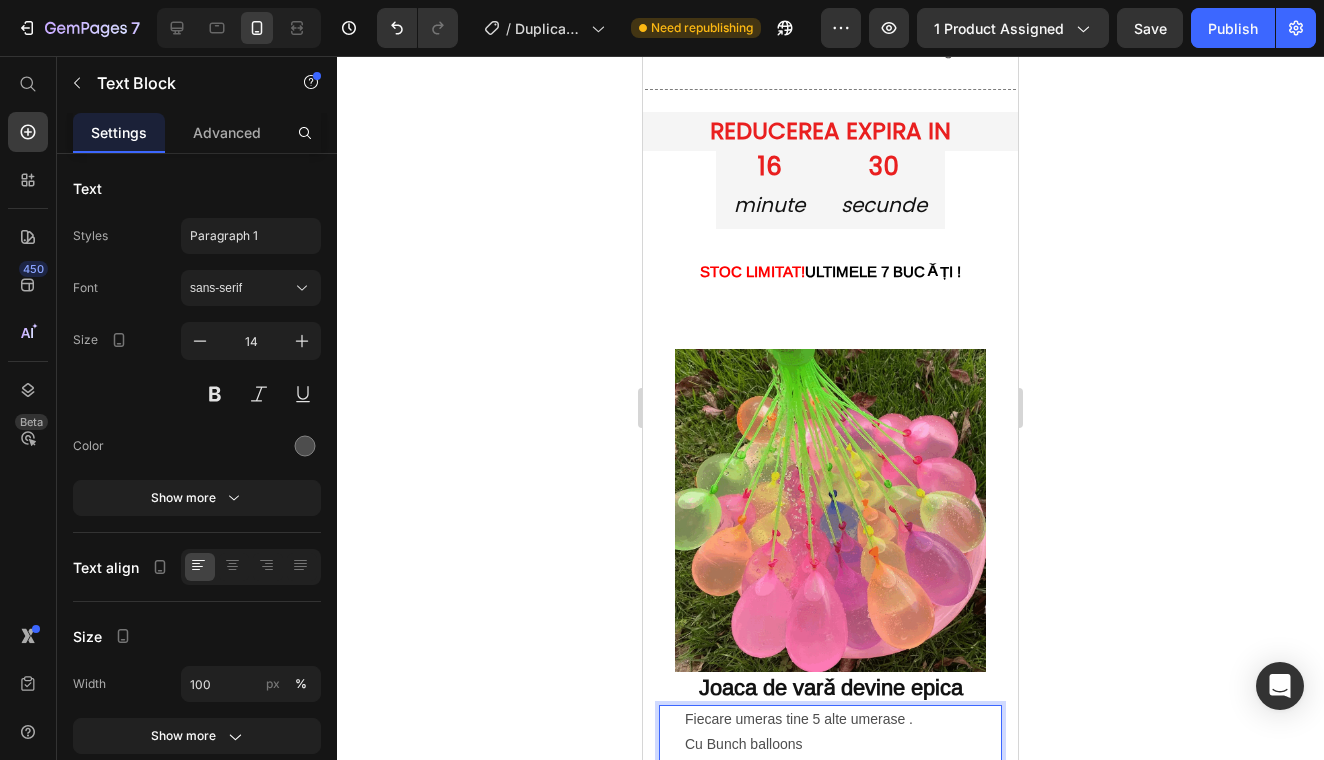 click on "Cu Bunch balloons" at bounding box center [830, 744] 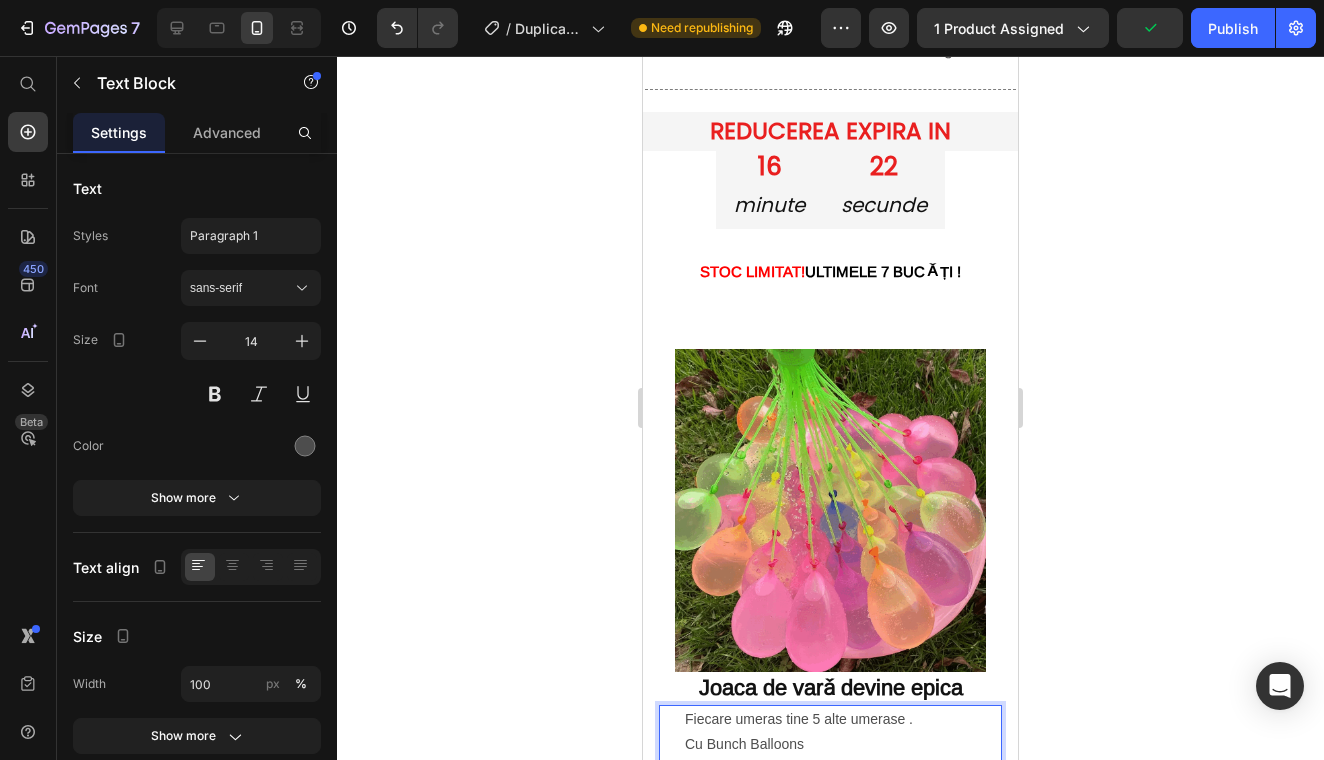 click on "Cu Bunch Balloons" at bounding box center [830, 744] 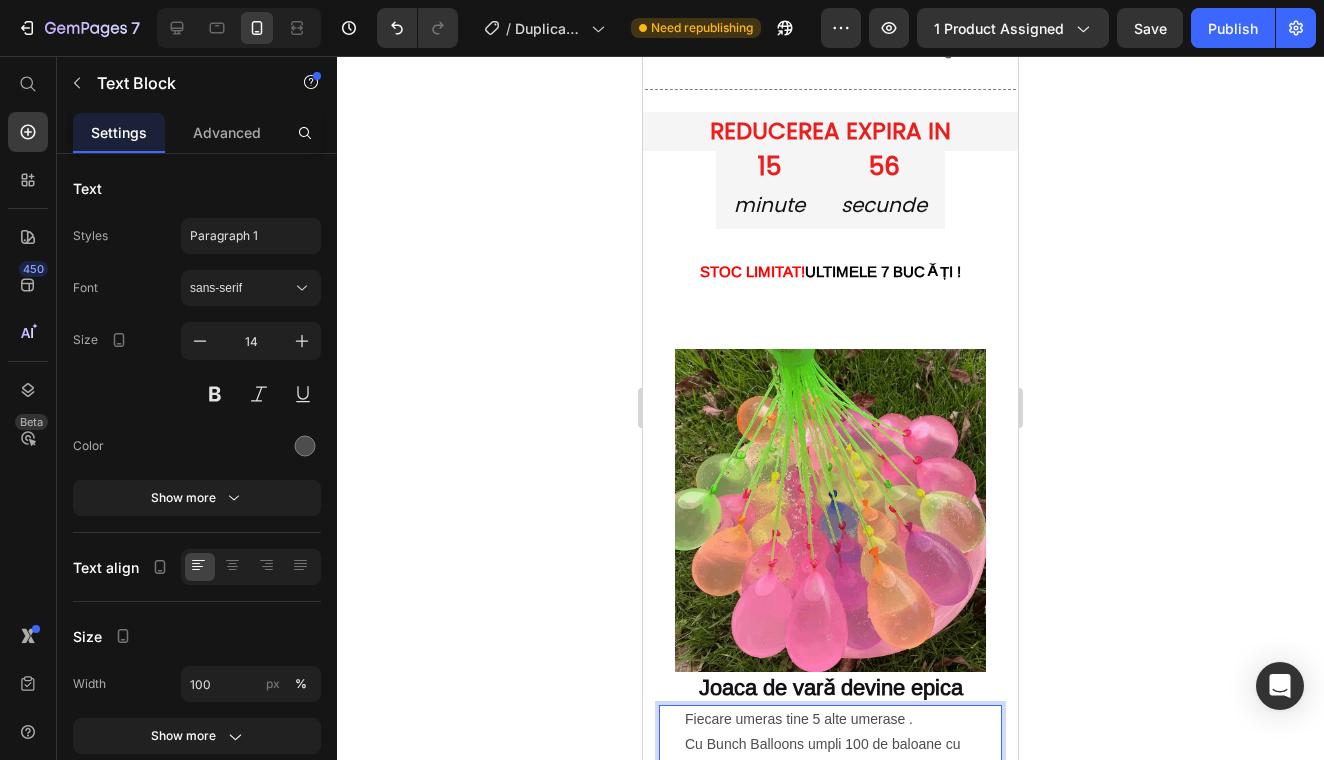 click on "Fiecare umeras tine 5 alte umerase ." at bounding box center [830, 719] 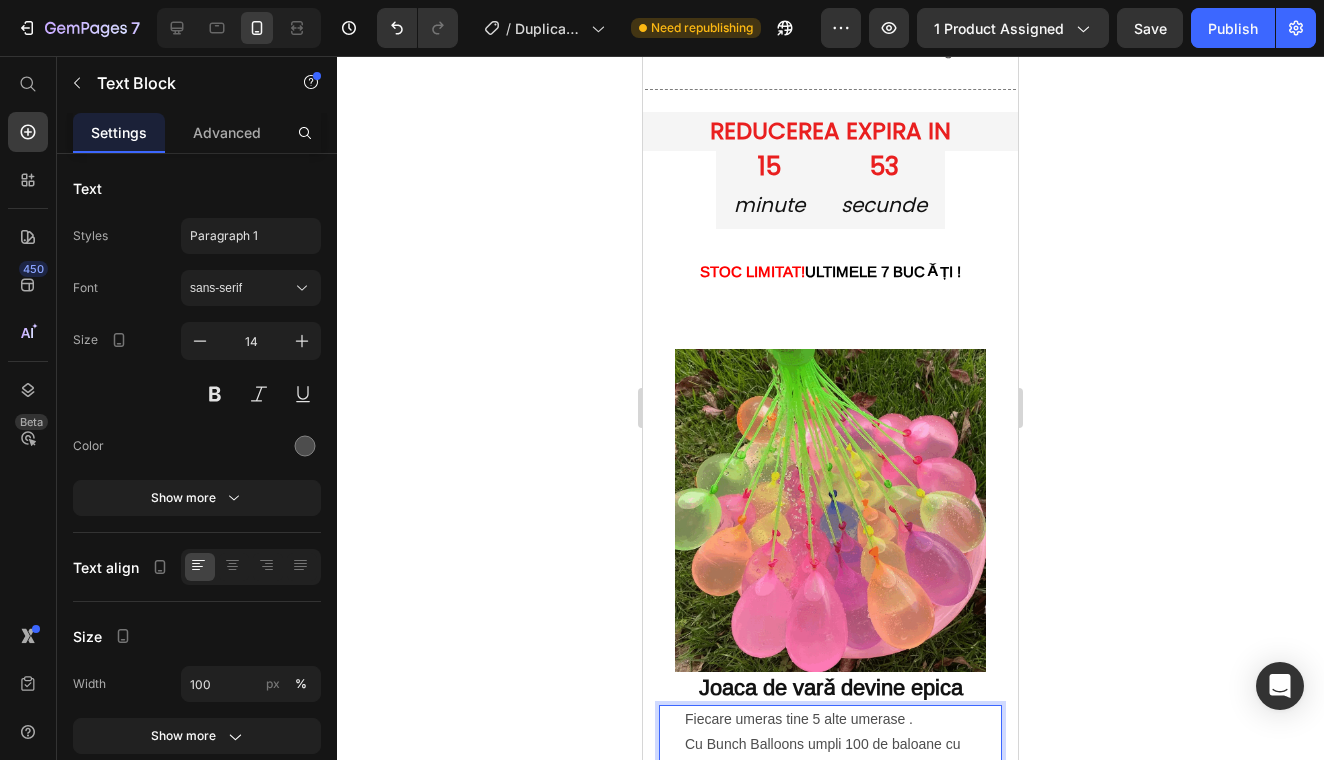 click on "Cu Bunch Balloons umpli 100 de baloane cu apa" at bounding box center (830, 757) 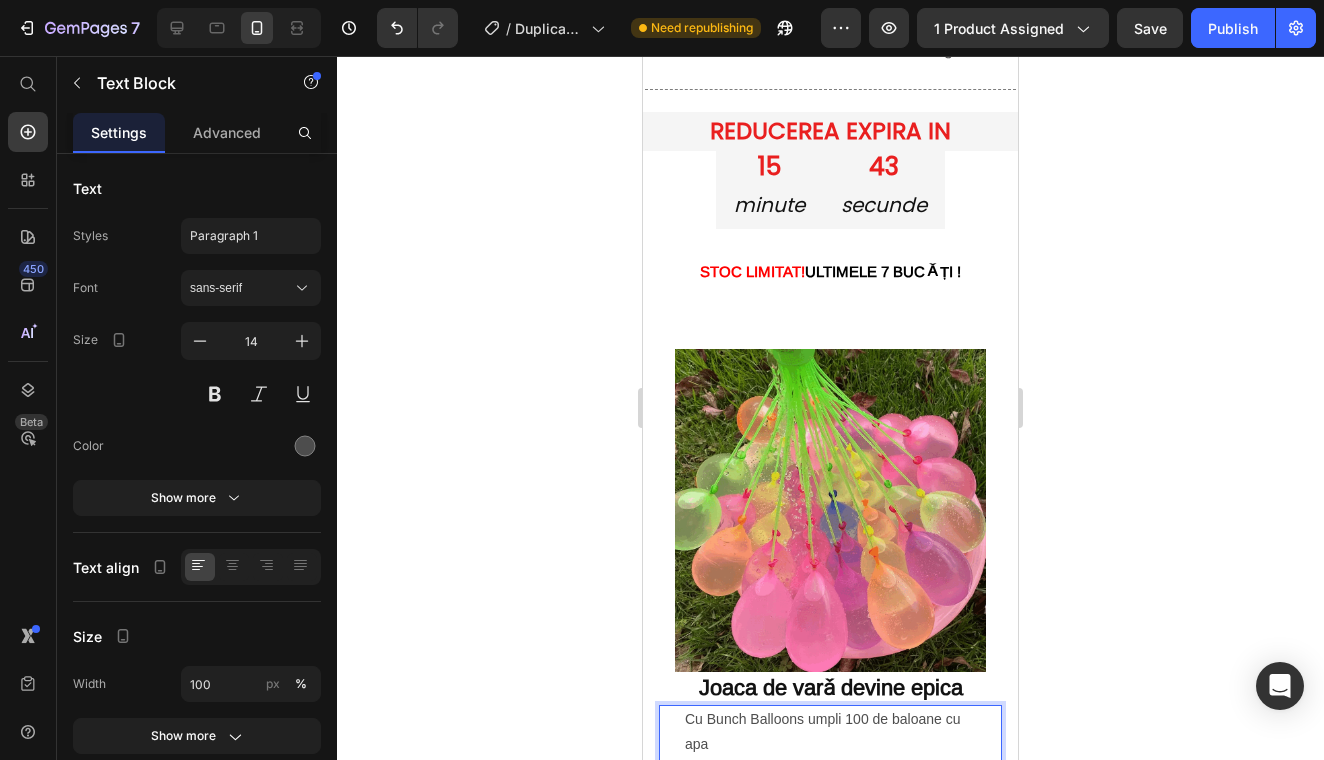 click on "Cu Bunch Balloons umpli 100 de baloane cu apa" at bounding box center (830, 732) 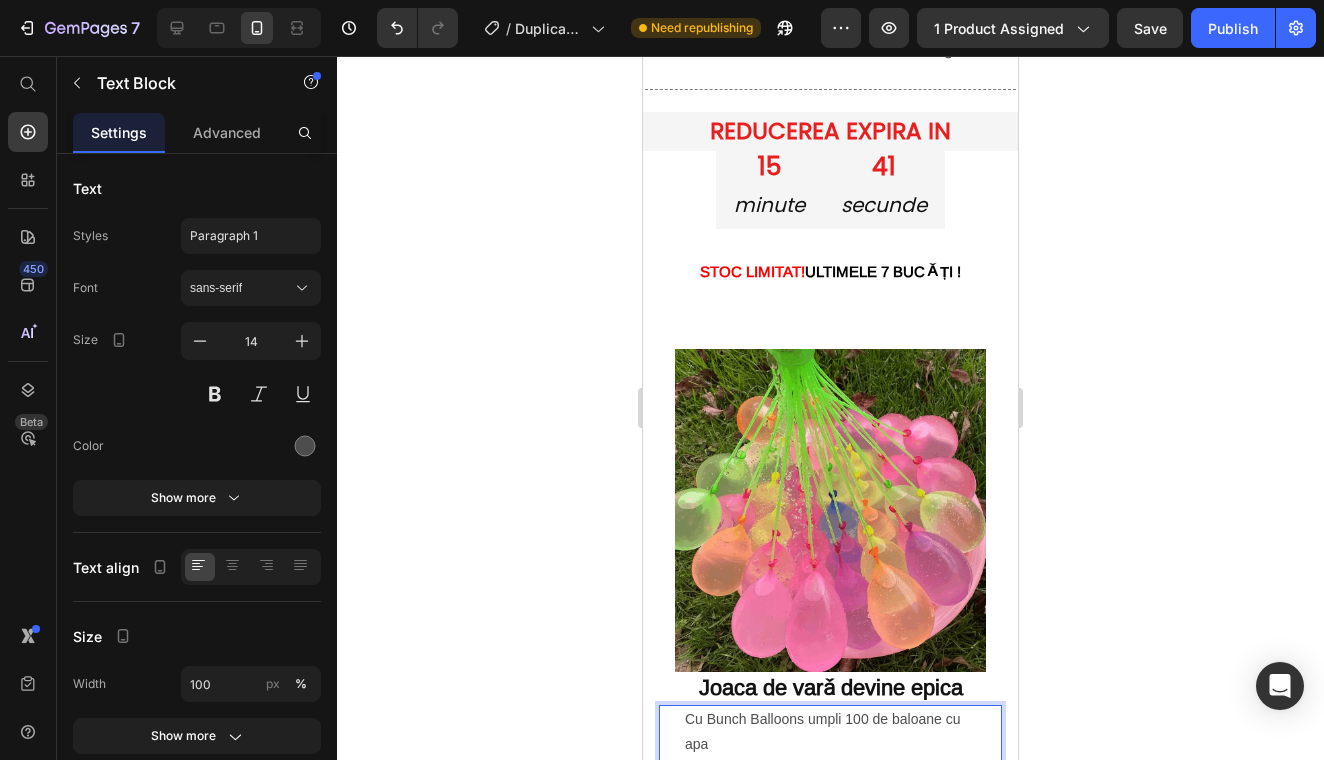 click on "Cu Bunch Balloons umpli 100 de baloane cu apa" at bounding box center [830, 732] 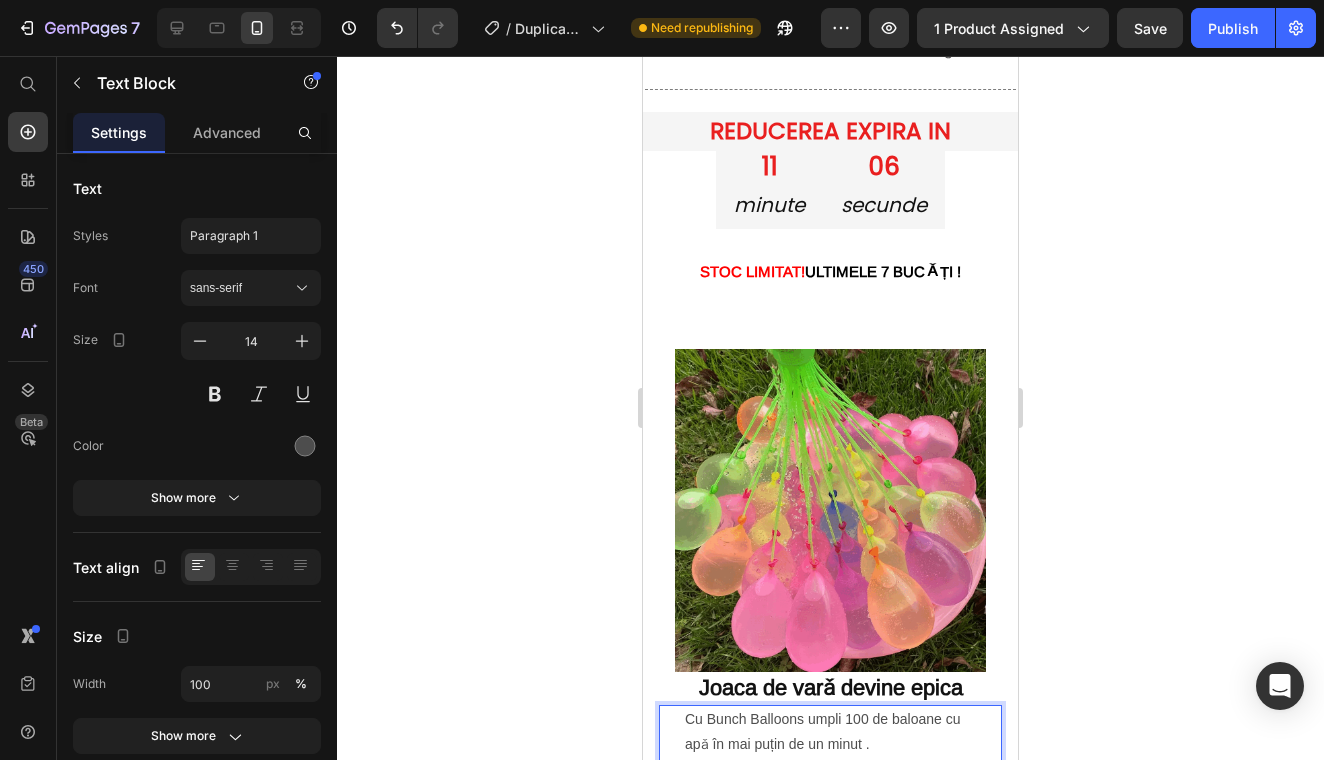 click 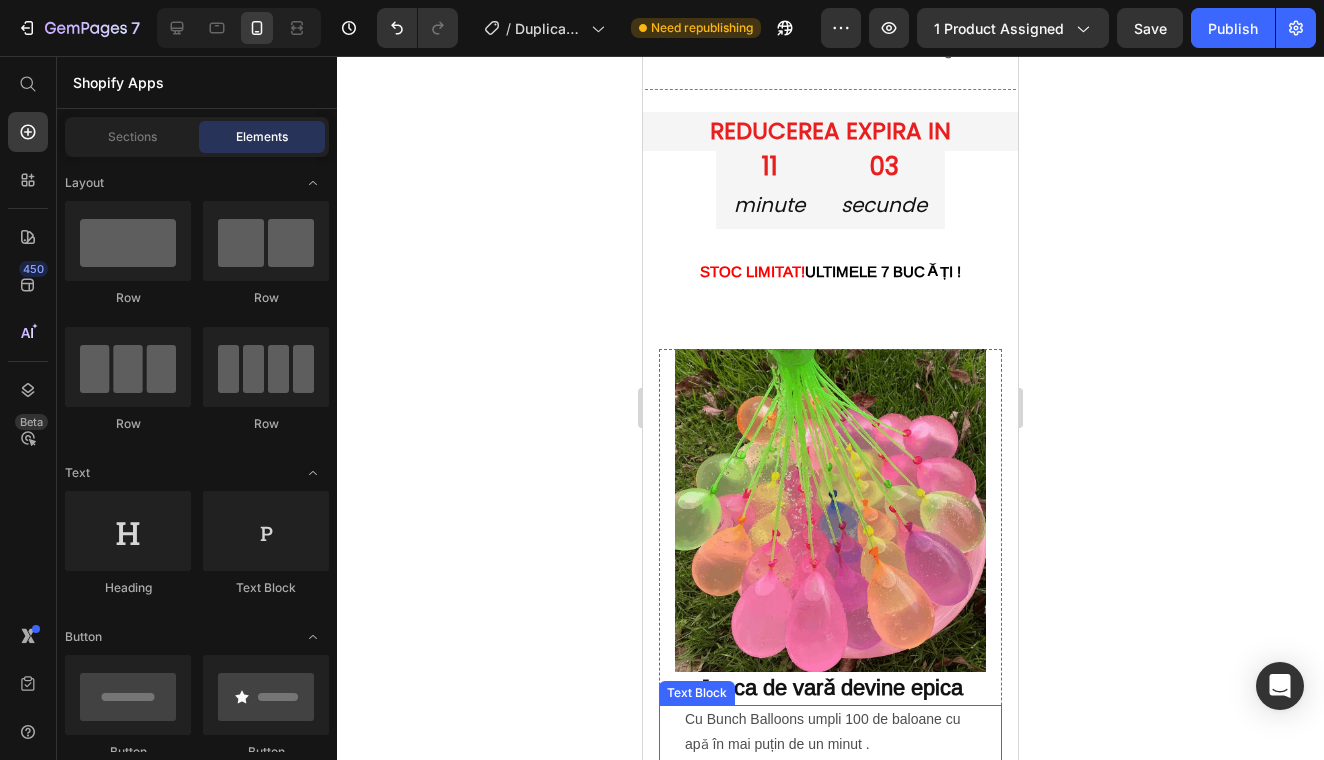 click on "Lanseazǎ-te direct în distracție cu prietenii tǎi !" at bounding box center (830, 769) 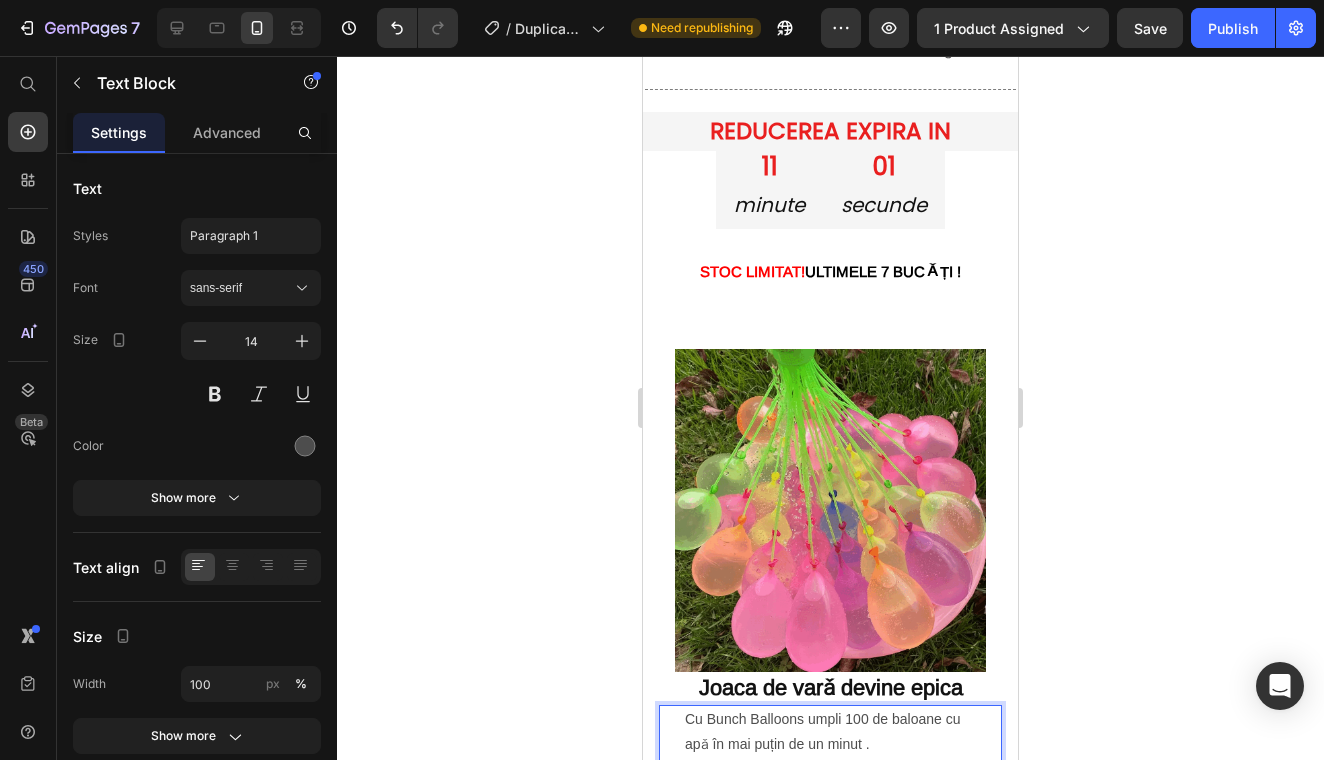 click on "Lanseazǎ-te direct în distracție cu prietenii tǎi !" at bounding box center [830, 769] 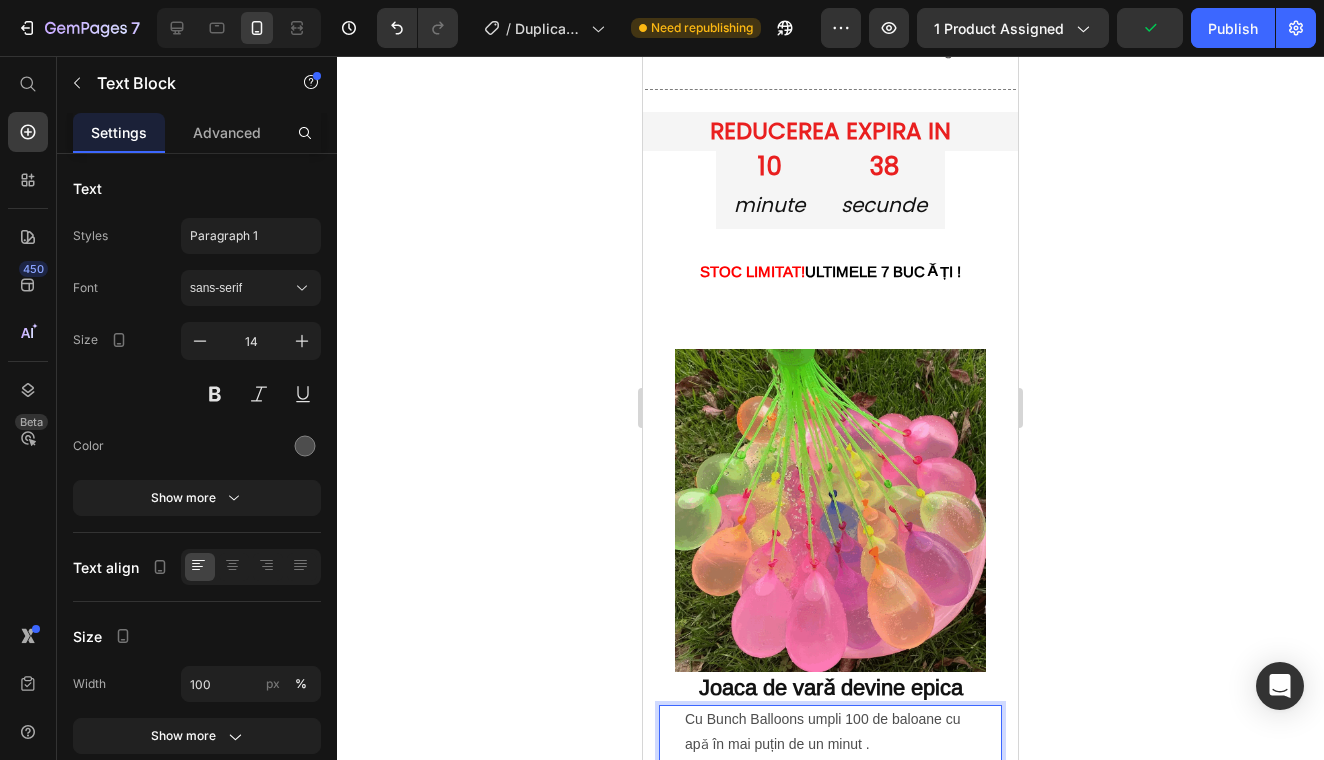 click 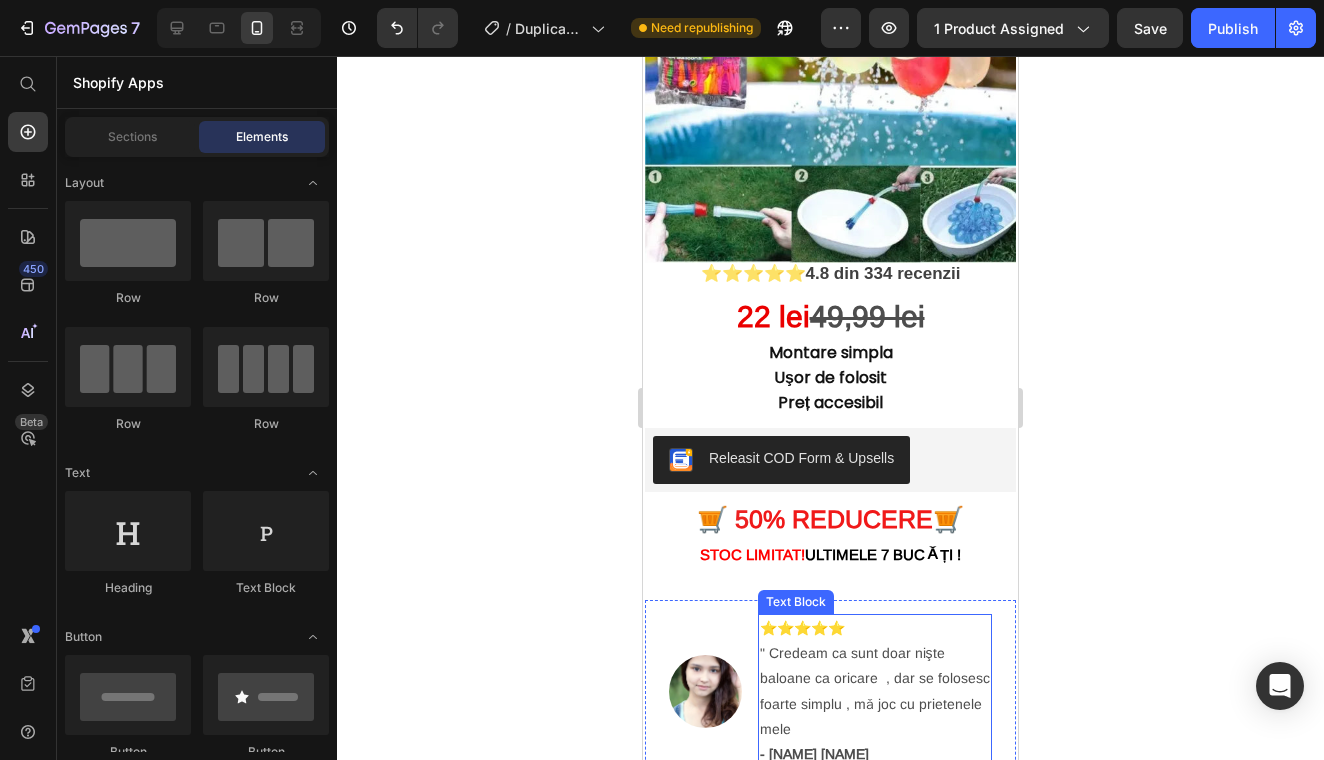 scroll, scrollTop: 211, scrollLeft: 0, axis: vertical 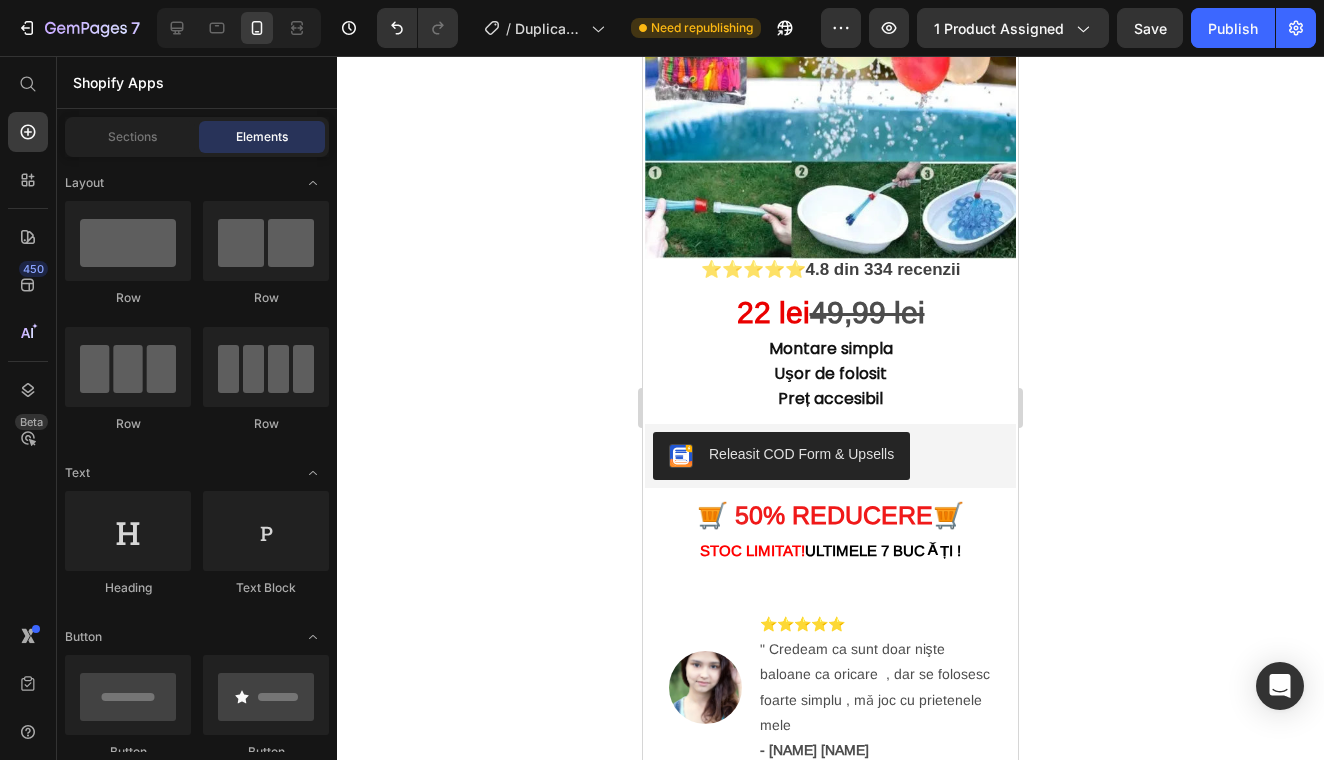 click 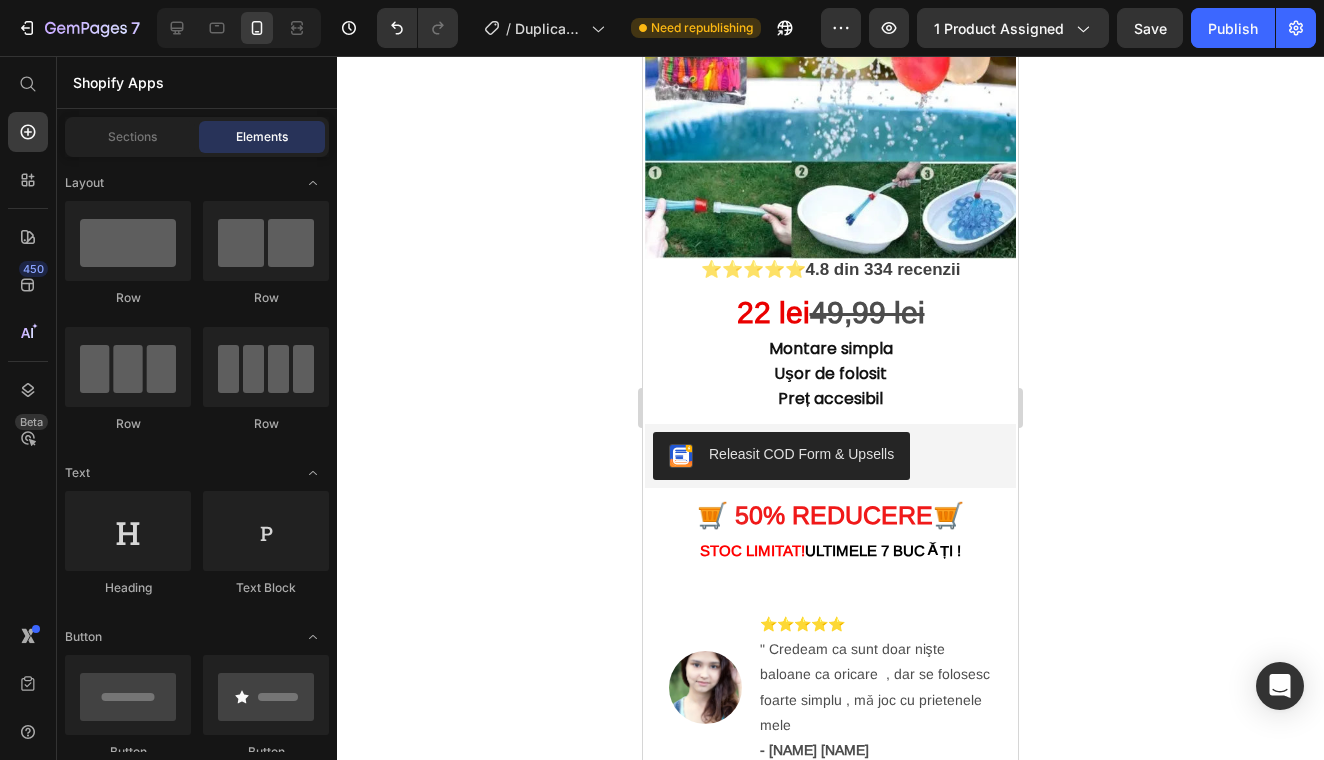 click 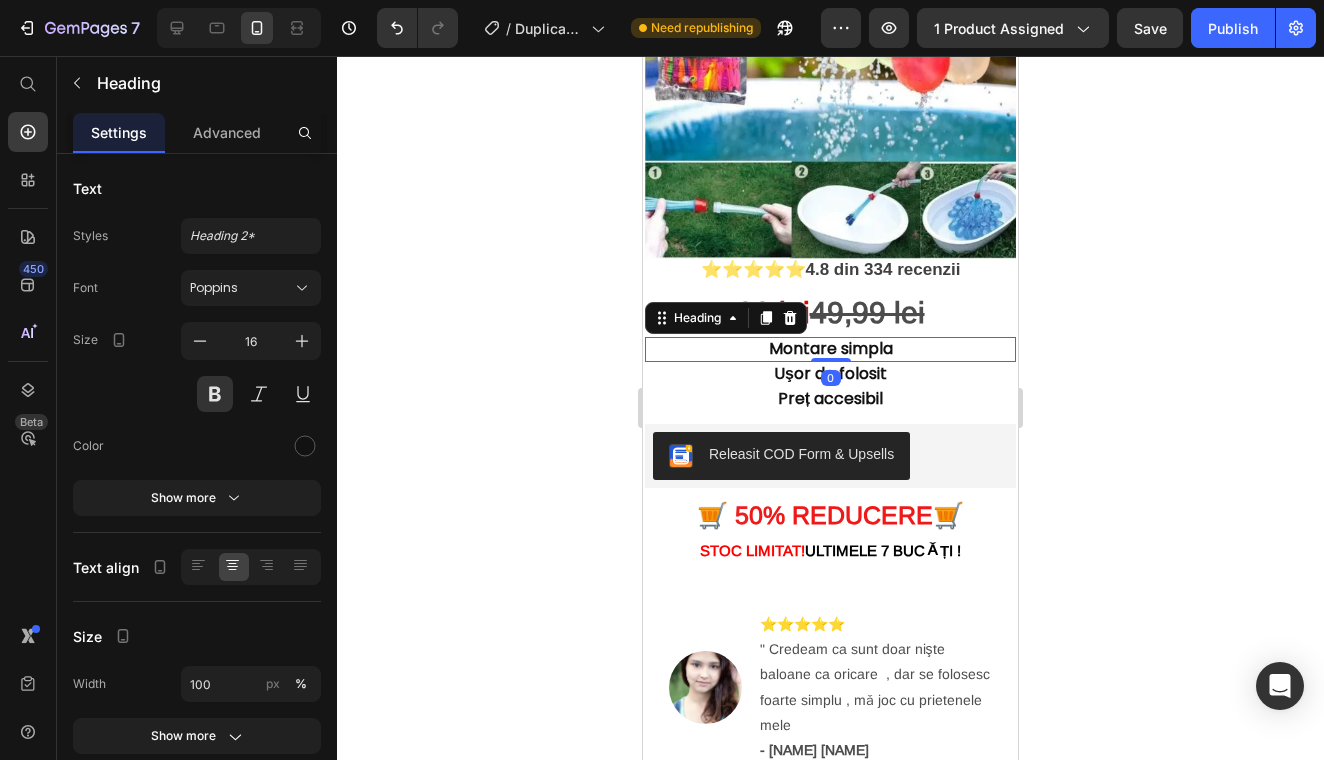 click on "Montare simpla" at bounding box center (830, 349) 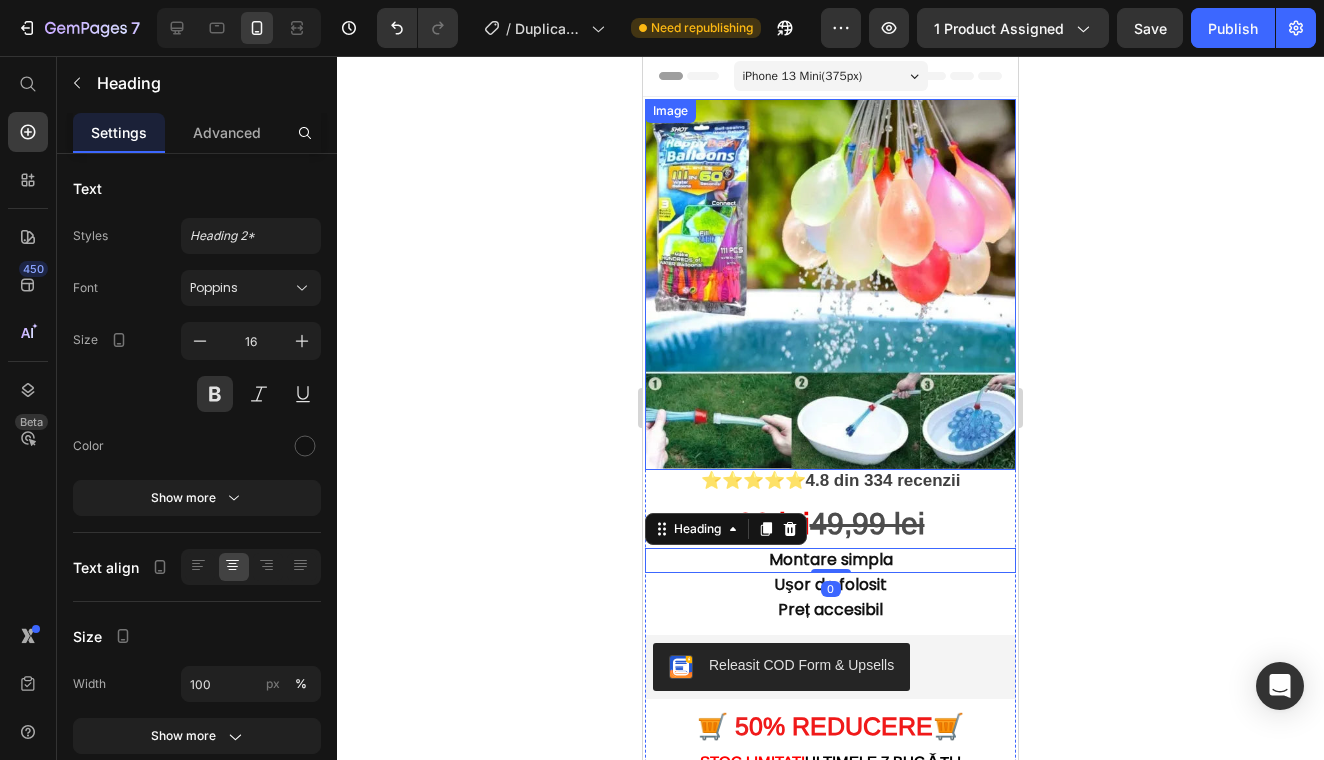 scroll, scrollTop: 0, scrollLeft: 0, axis: both 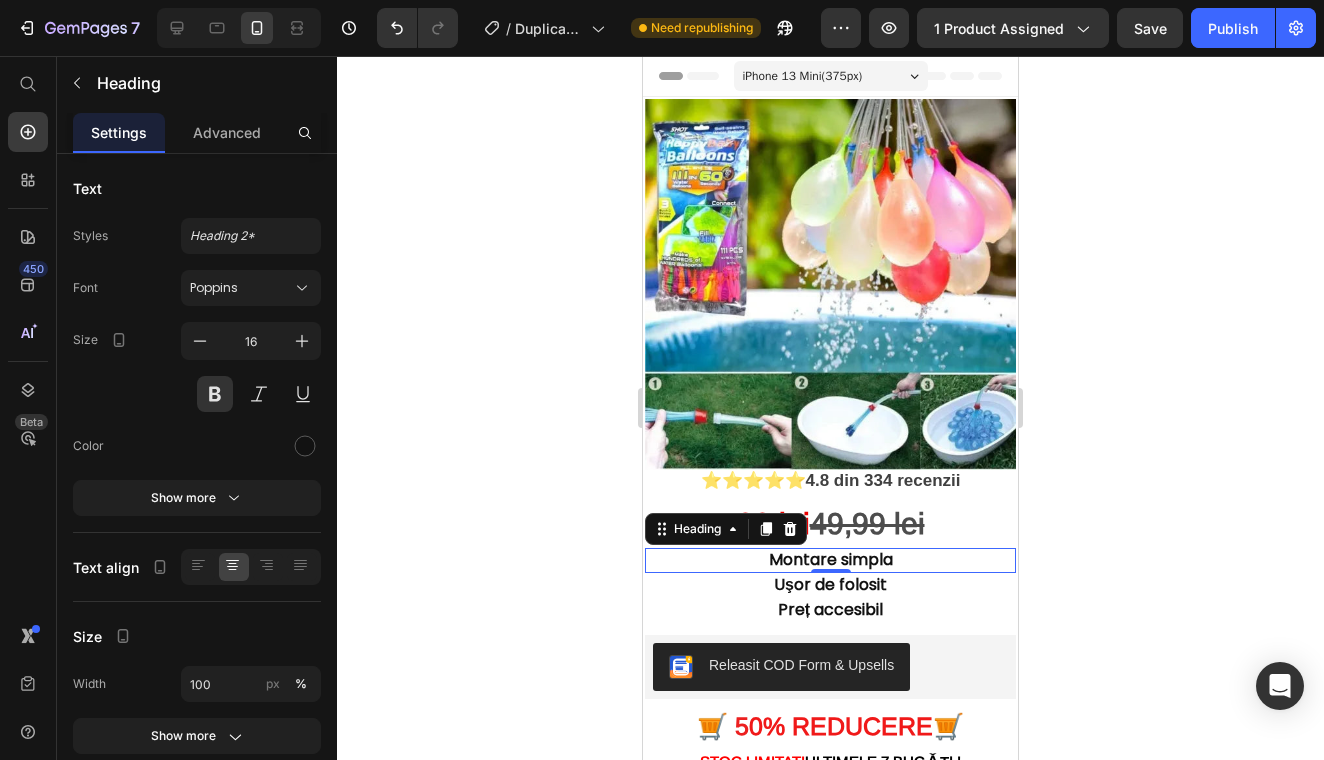 click 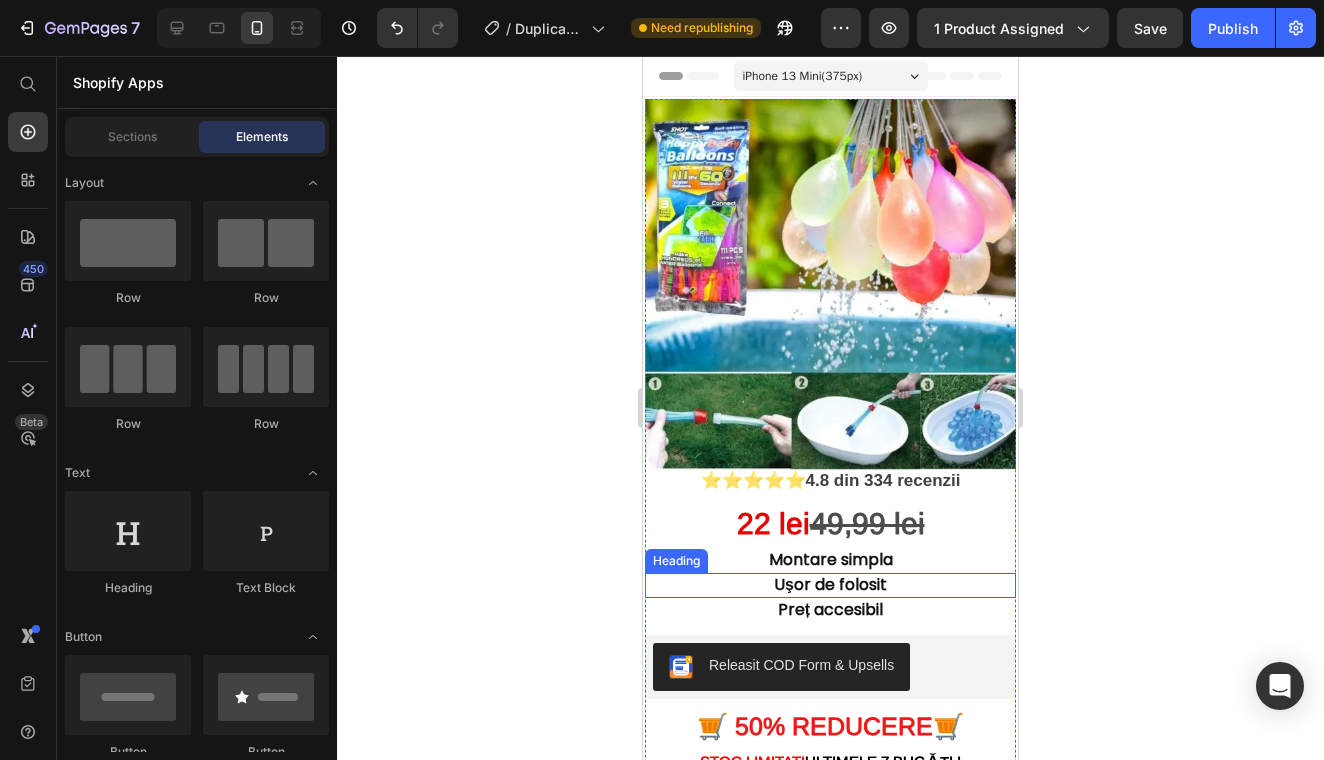click on "Uşor de folosit" at bounding box center (830, 585) 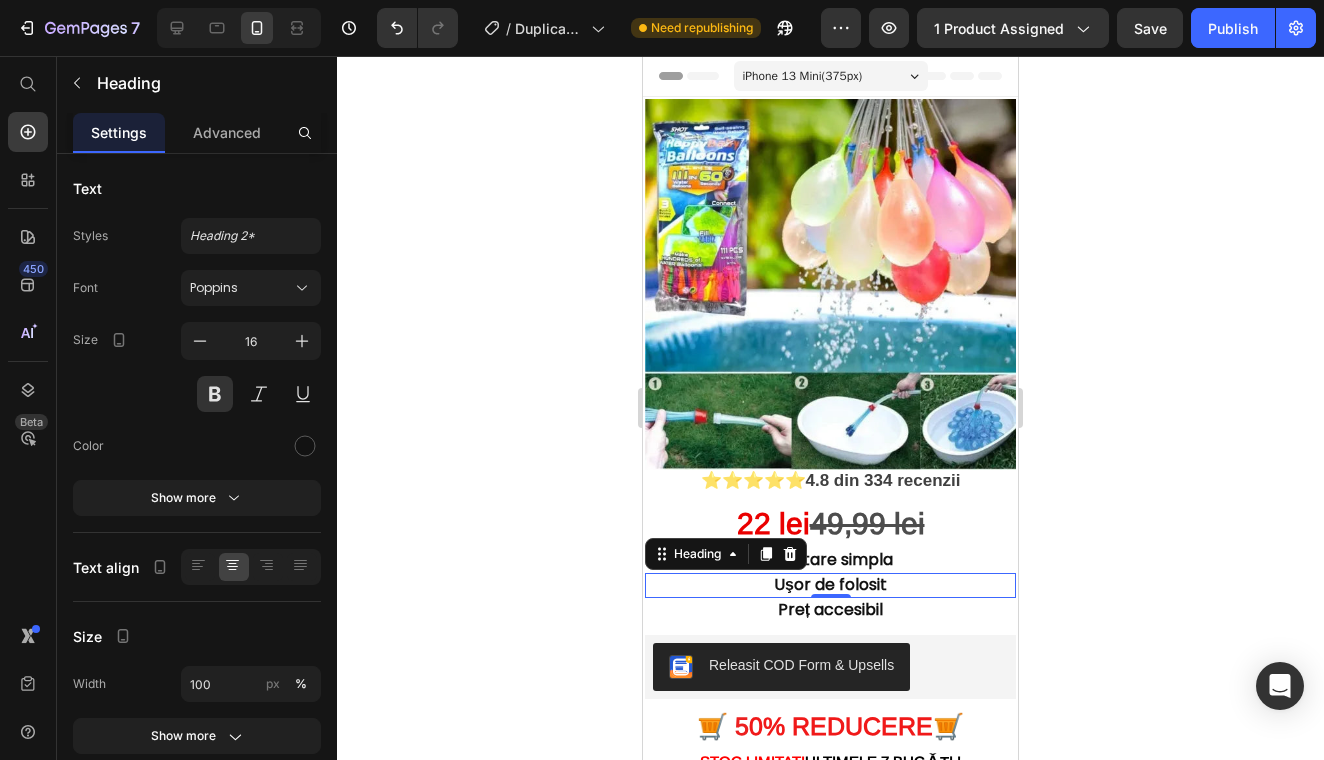 scroll, scrollTop: 0, scrollLeft: 0, axis: both 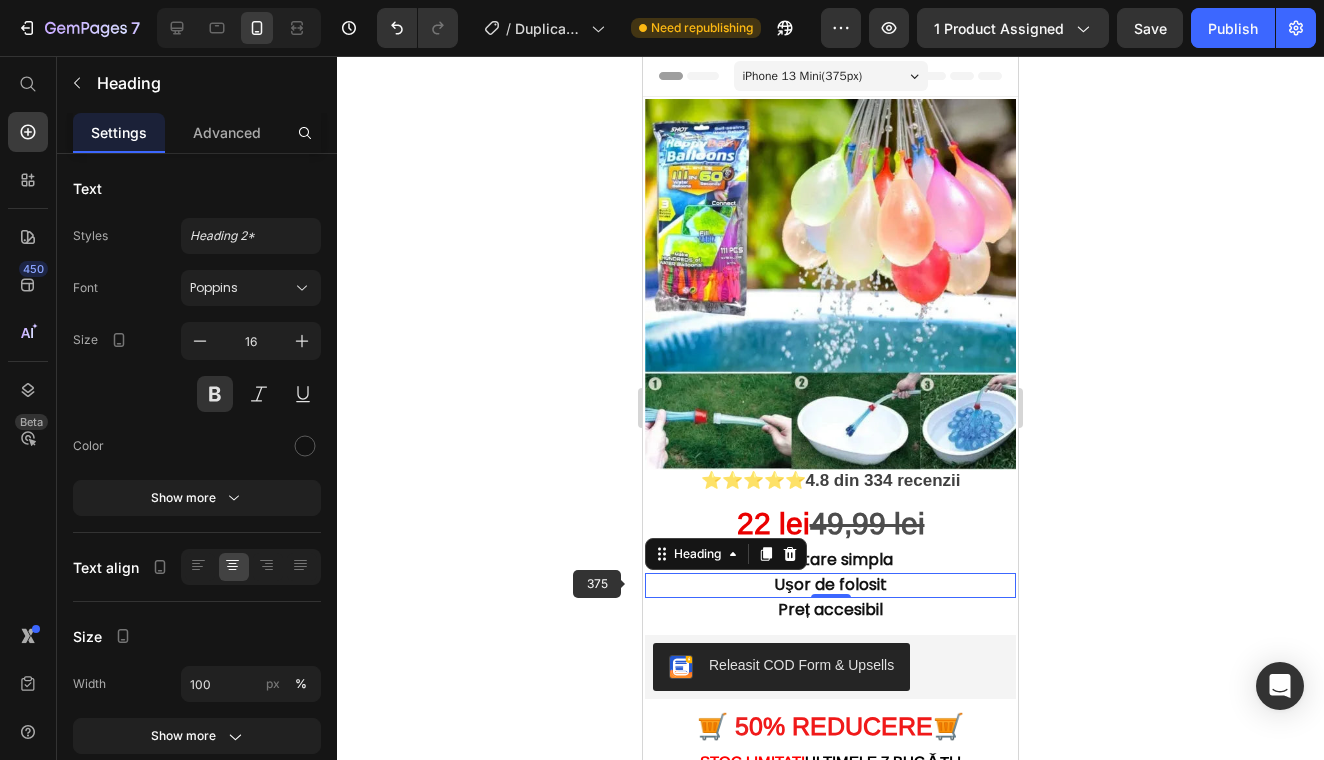 click 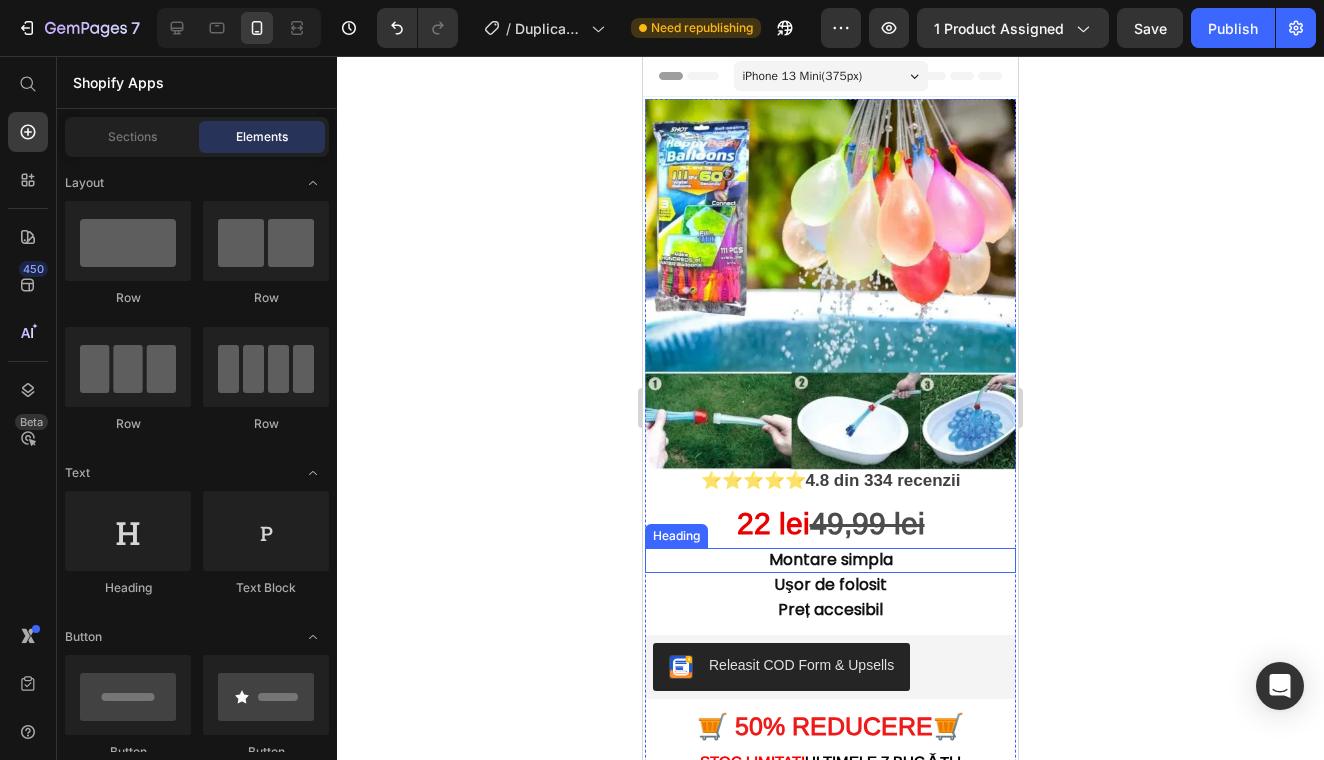 click on "Montare simpla" at bounding box center [830, 560] 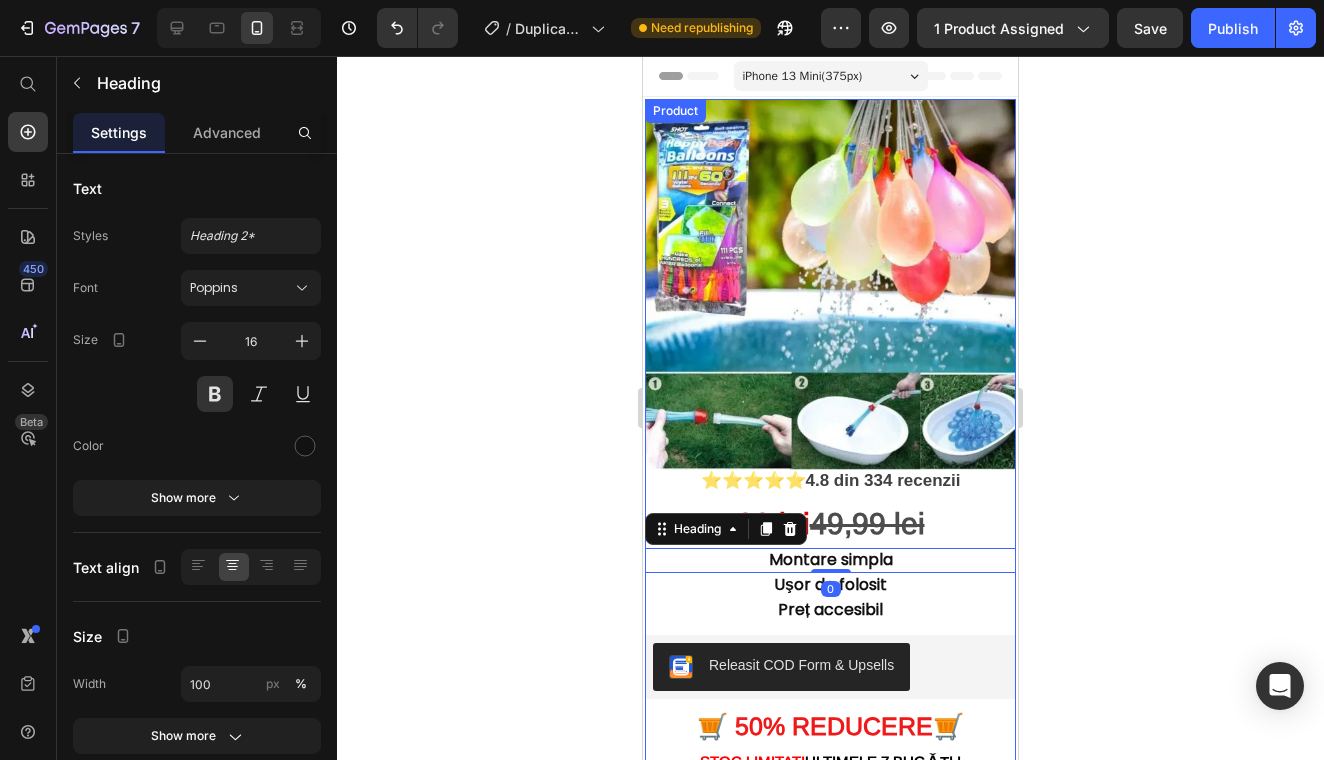 scroll, scrollTop: 0, scrollLeft: 0, axis: both 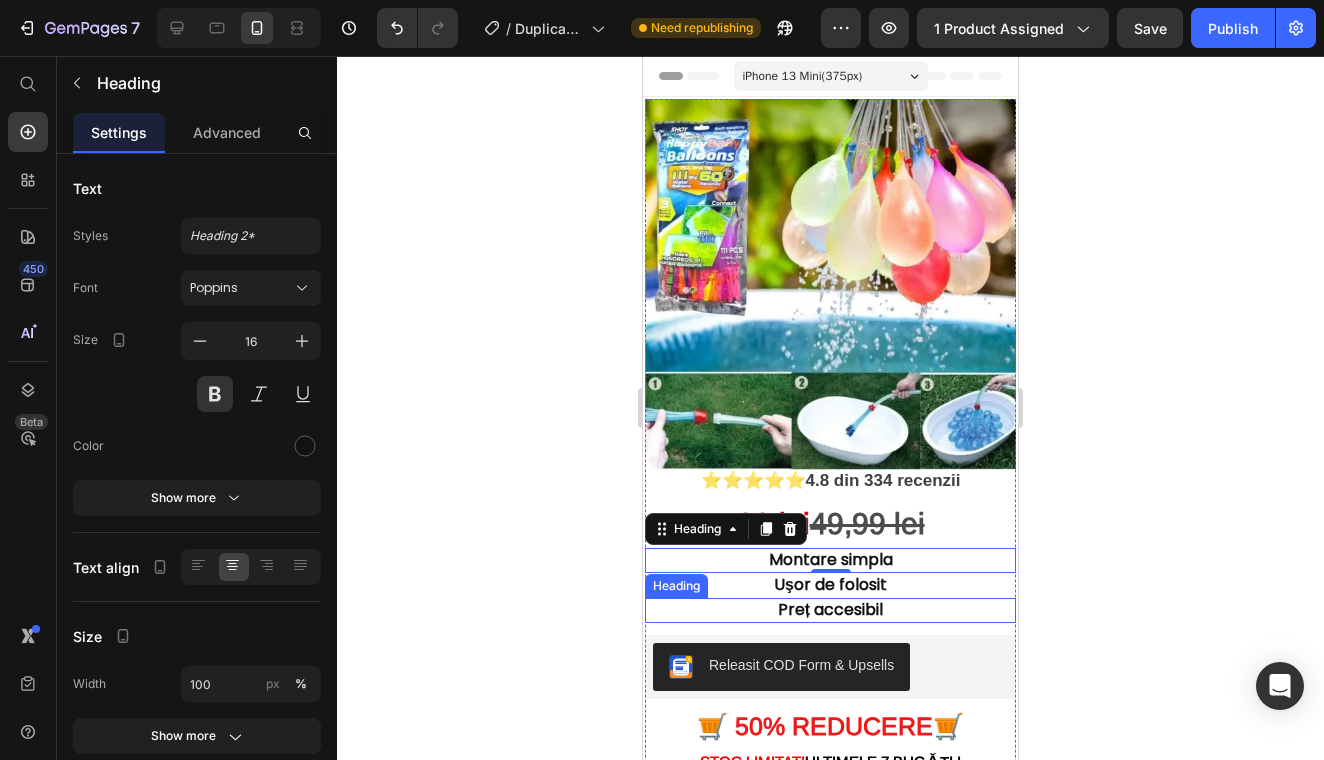 click on "Preț accesibil" at bounding box center (830, 610) 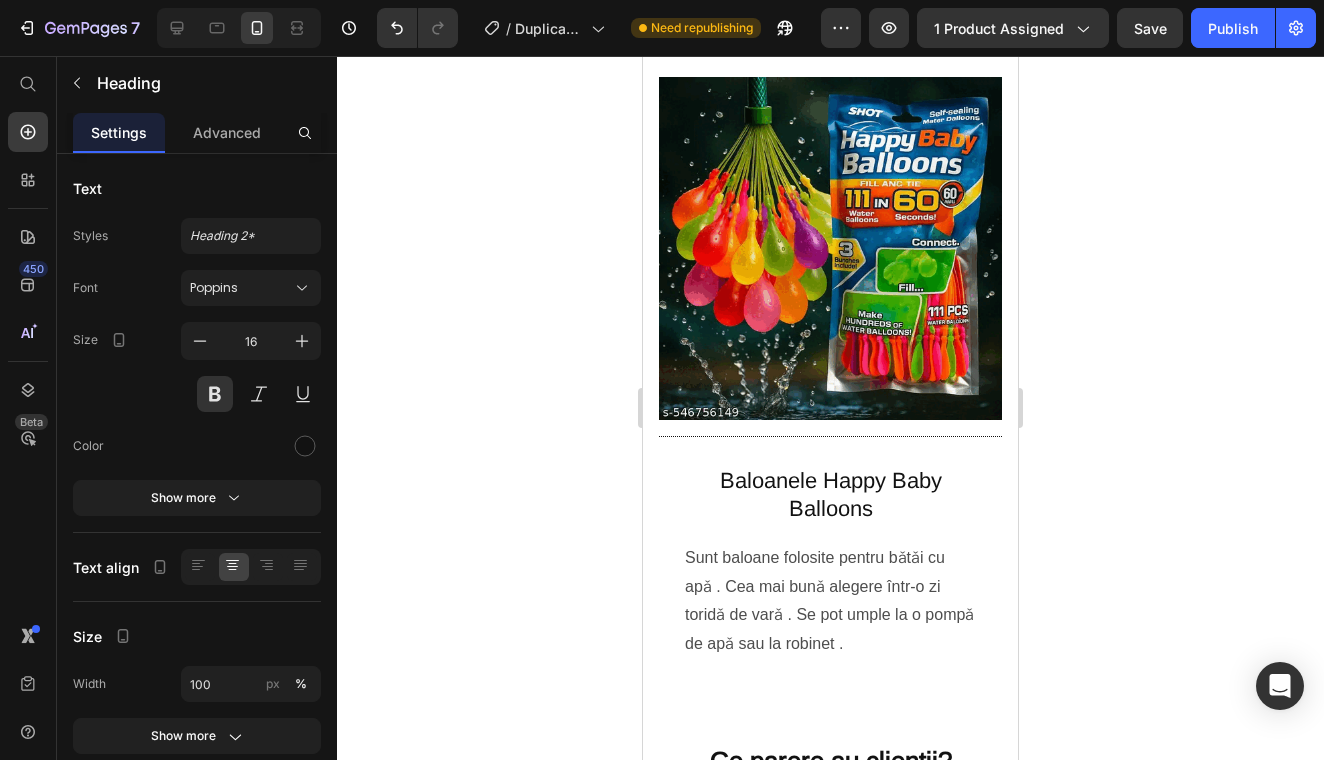 scroll, scrollTop: 1375, scrollLeft: 0, axis: vertical 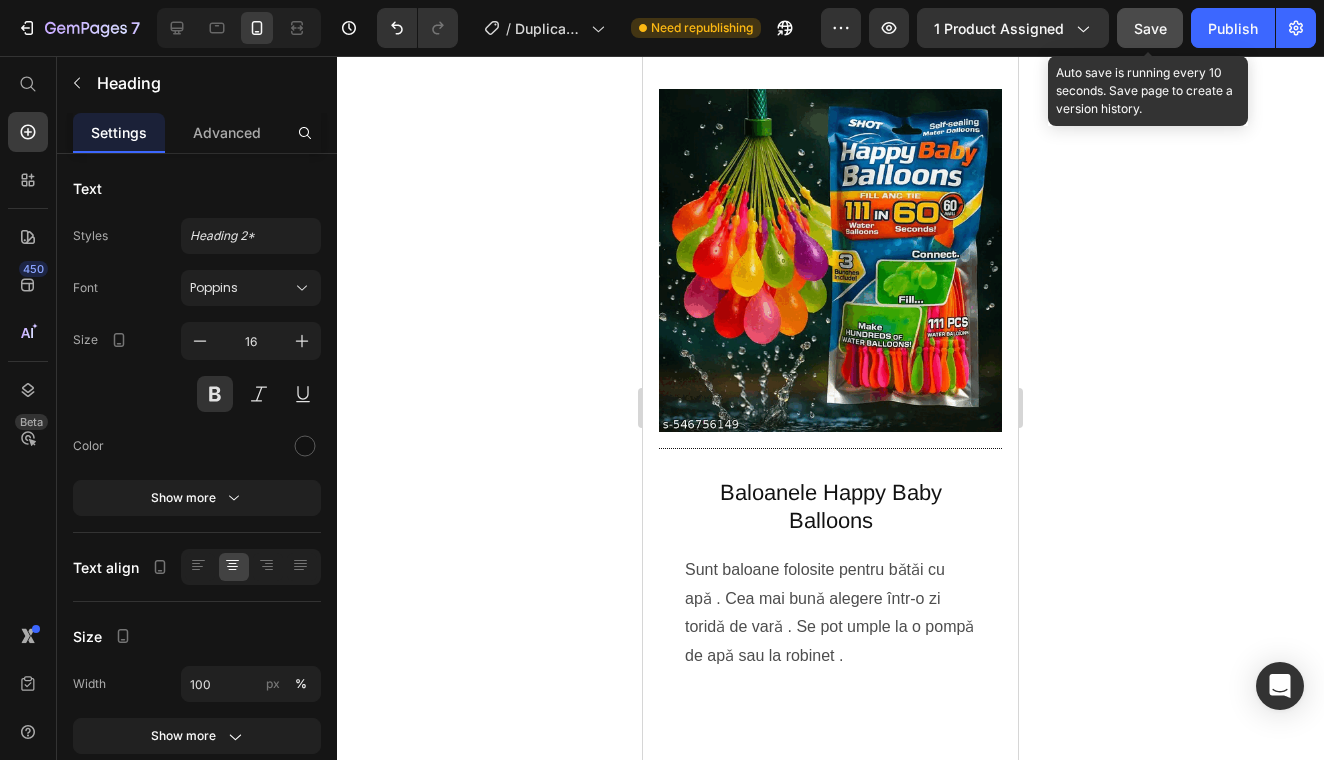 click on "Save" at bounding box center [1150, 28] 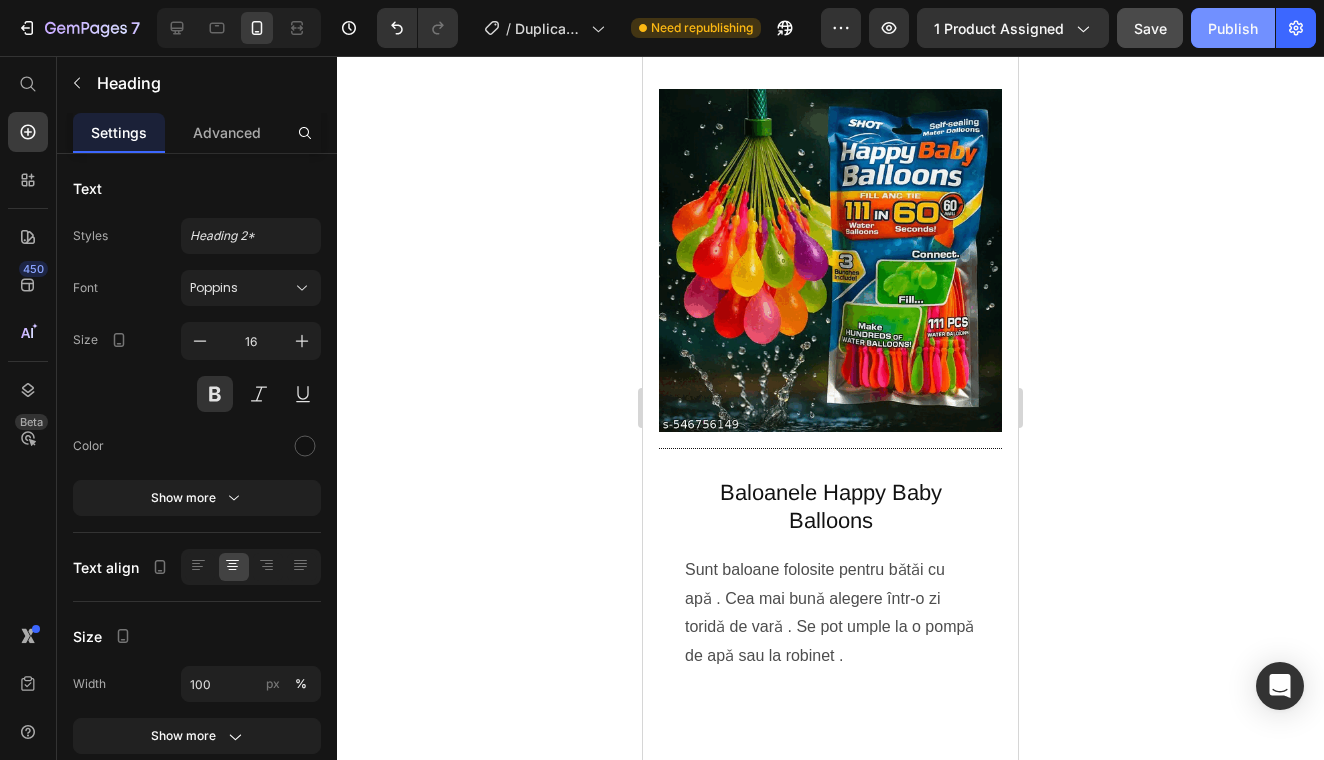 click on "Publish" 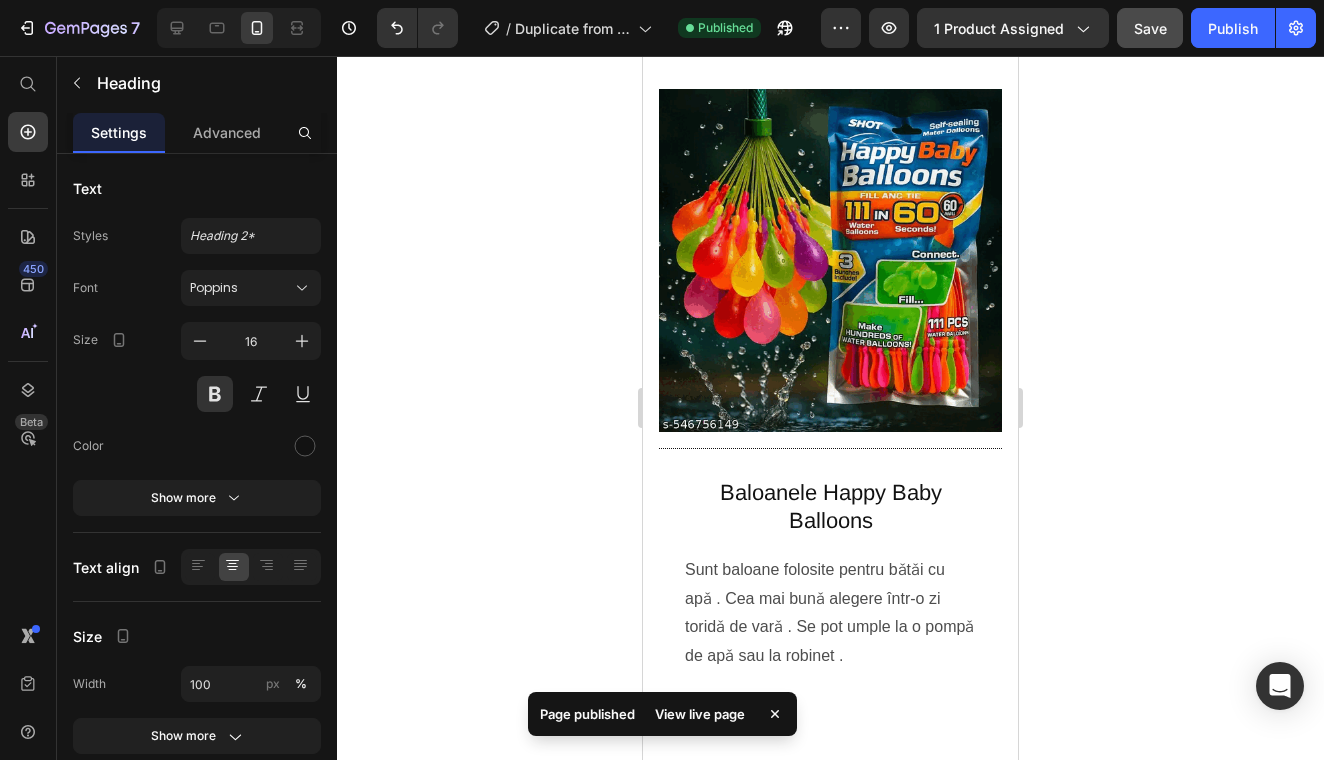 click on "View live page" at bounding box center (700, 714) 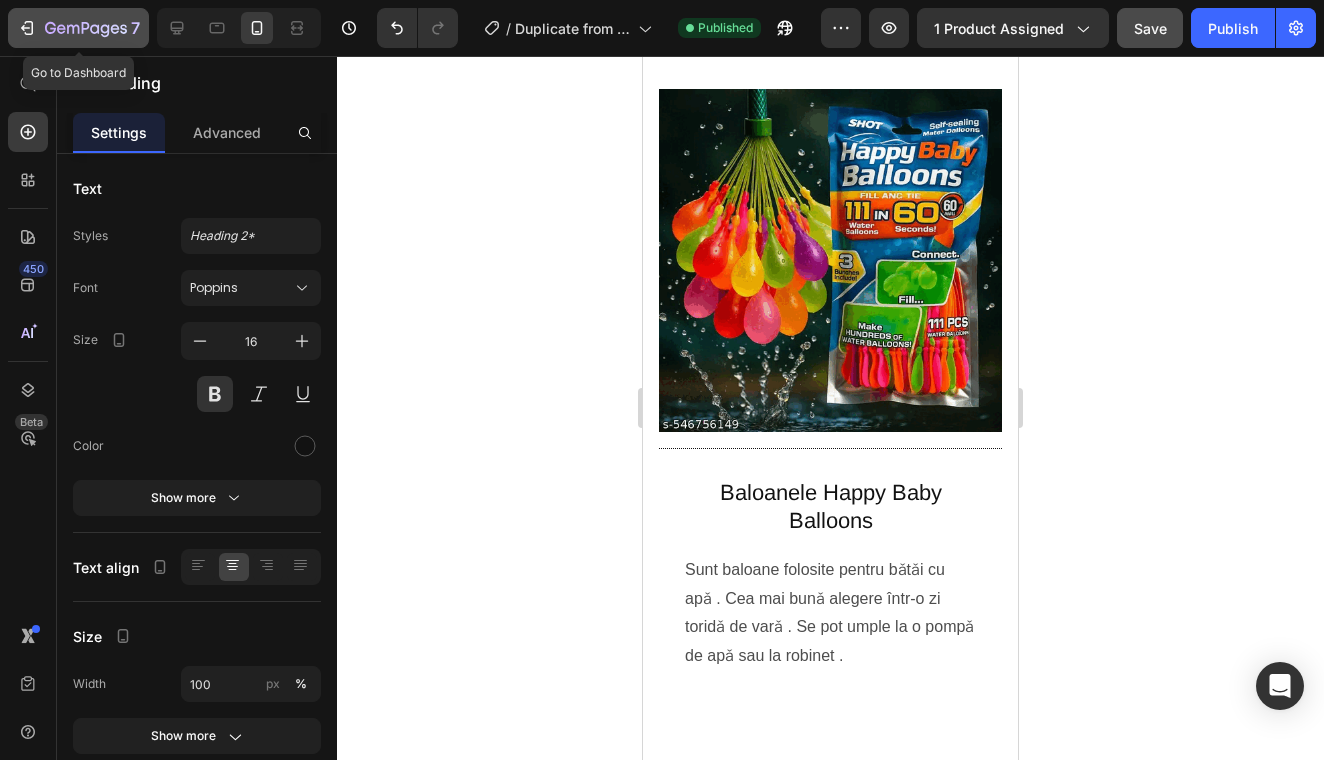 click 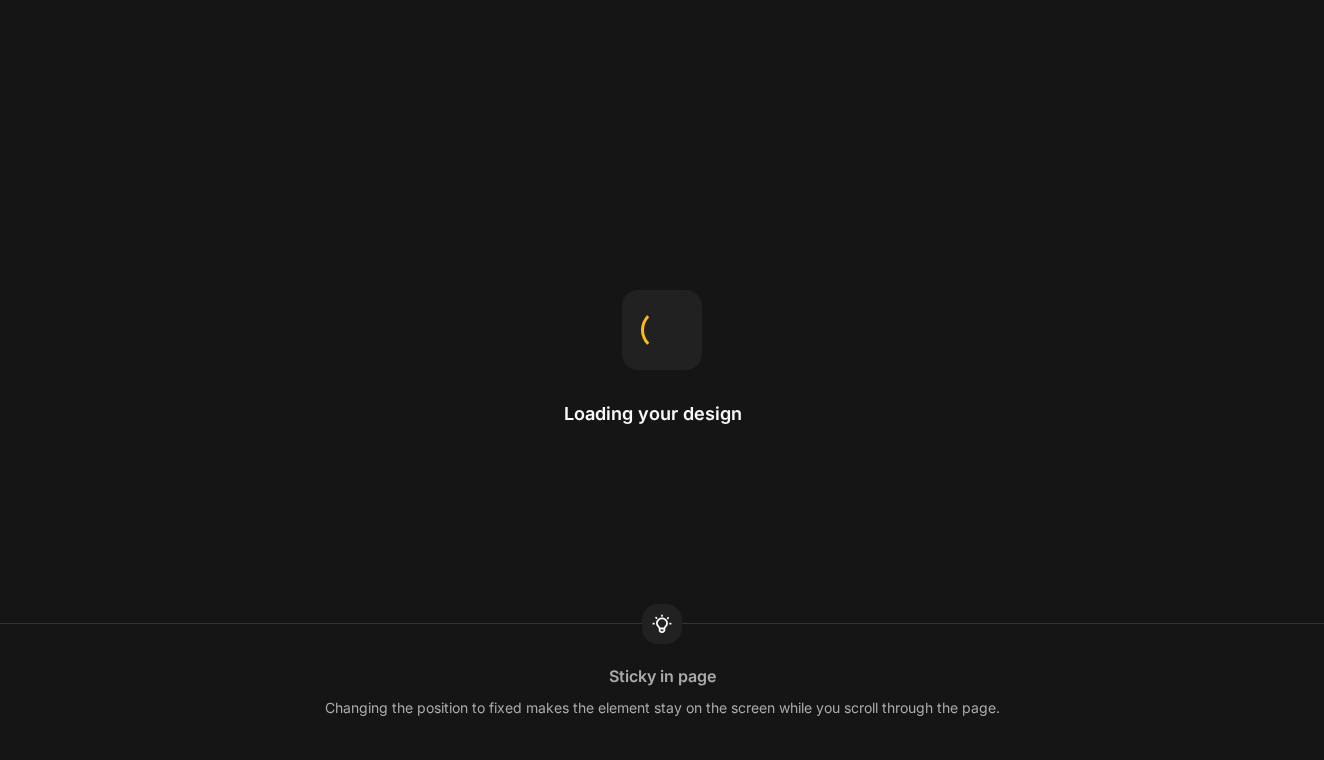 scroll, scrollTop: 0, scrollLeft: 0, axis: both 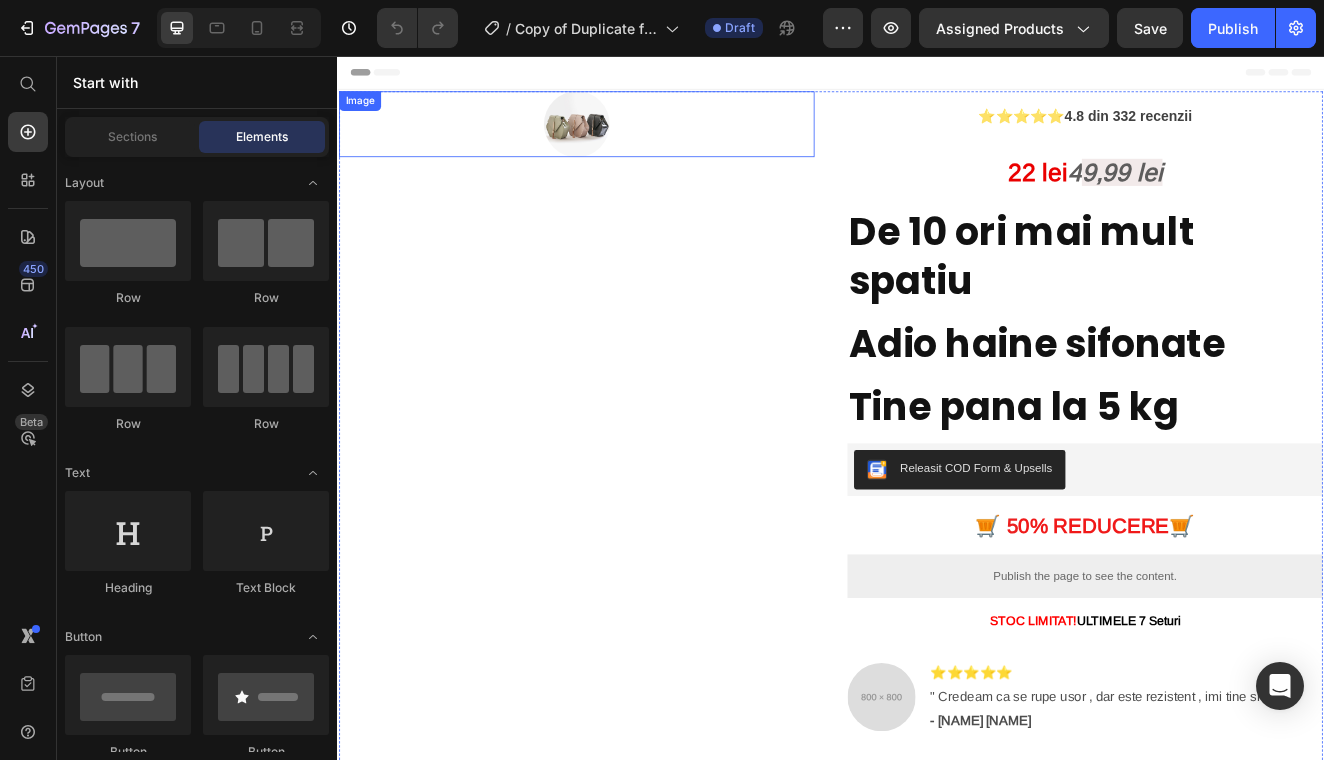 click at bounding box center (628, 139) 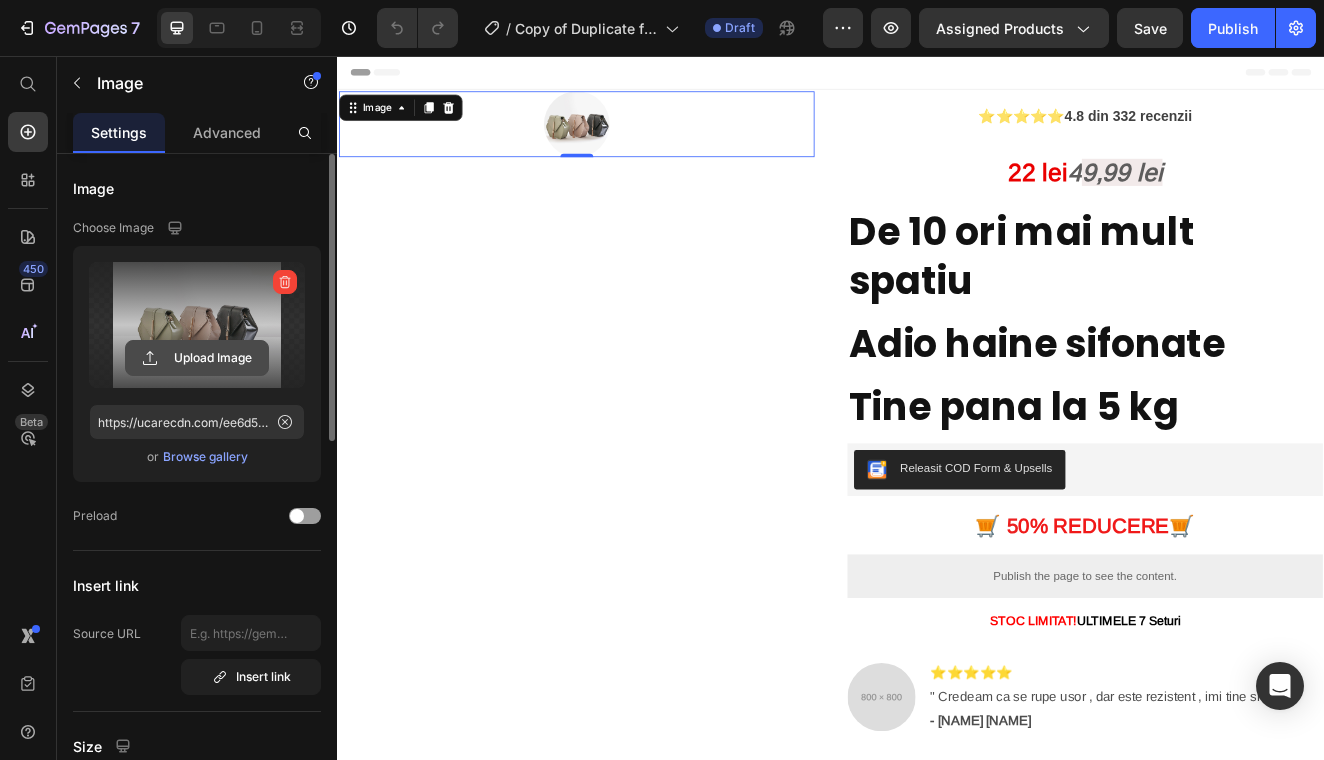 click 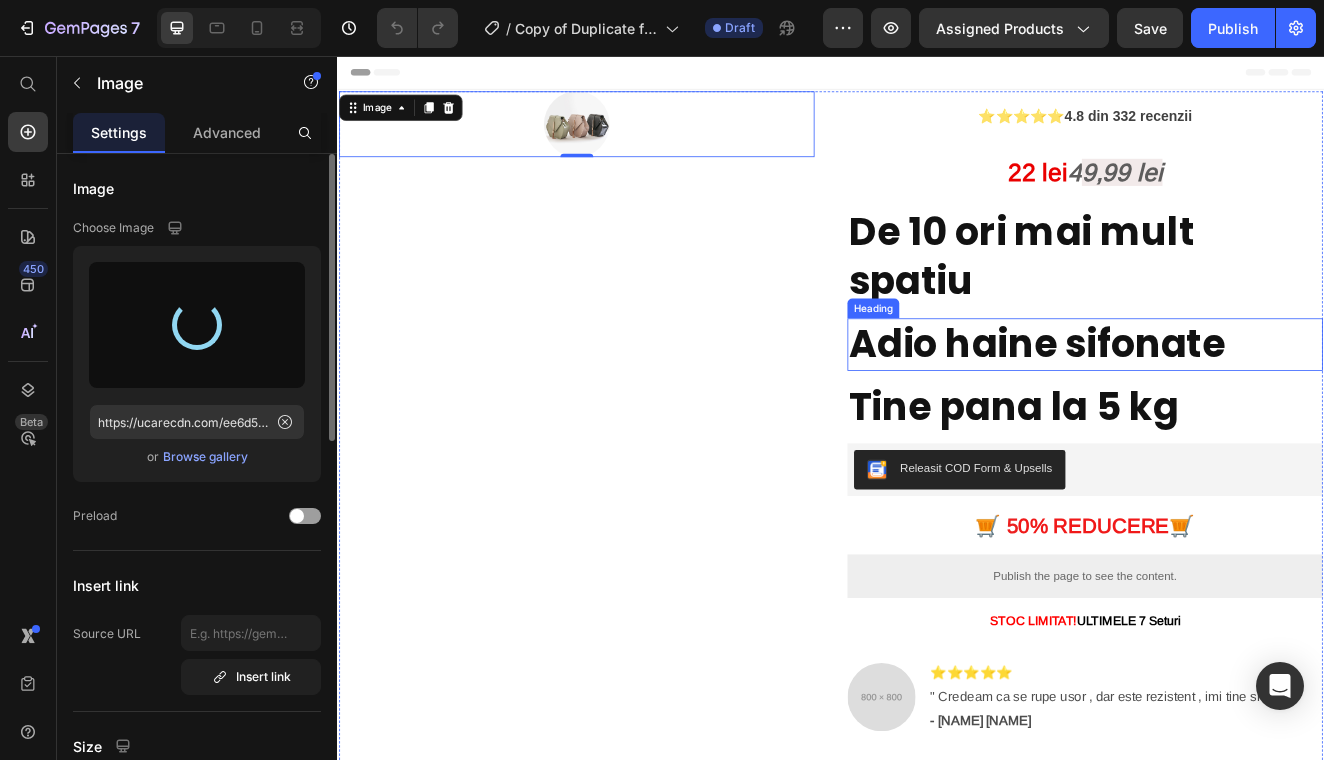 type on "https://cdn.shopify.com/s/files/1/0964/9904/0520/files/gempages_568199438024049601-ff82da46-682d-4681-b77f-20489cc727dc.webp" 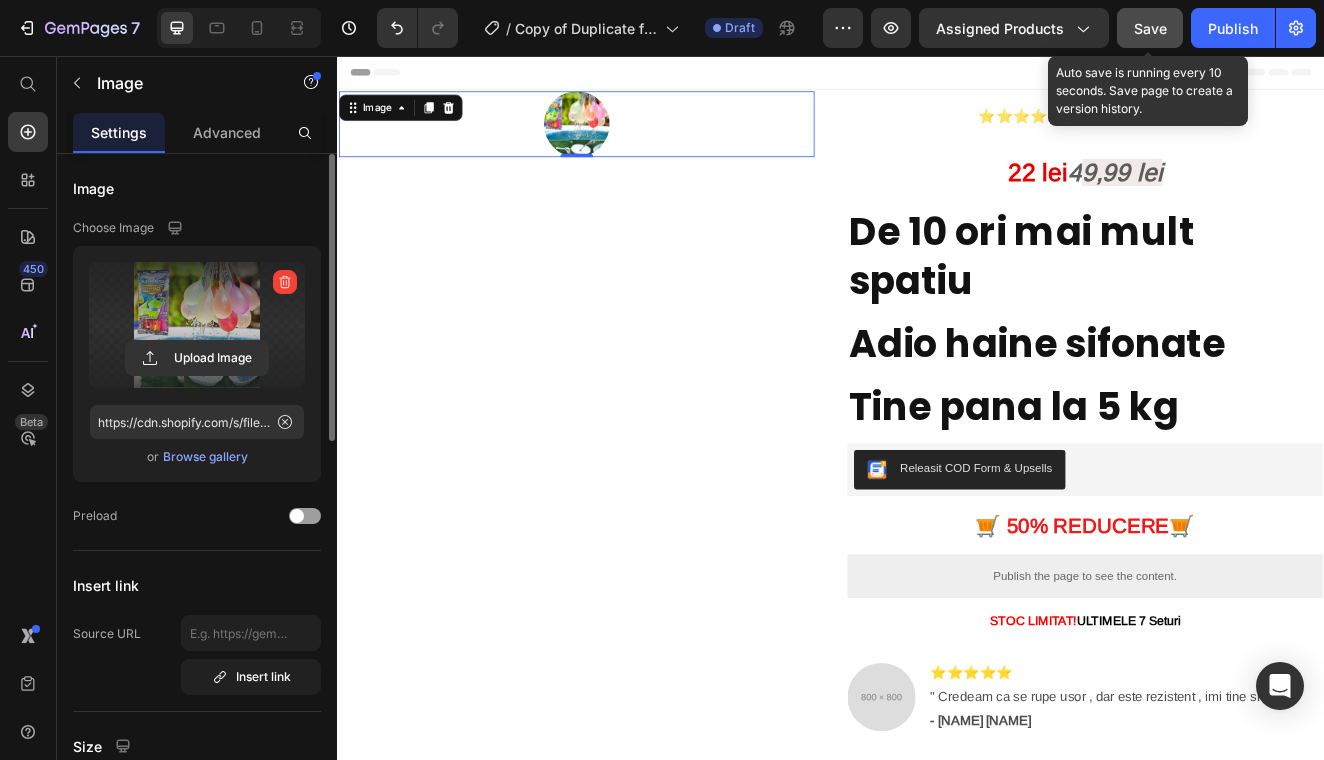 click on "Save" at bounding box center (1150, 28) 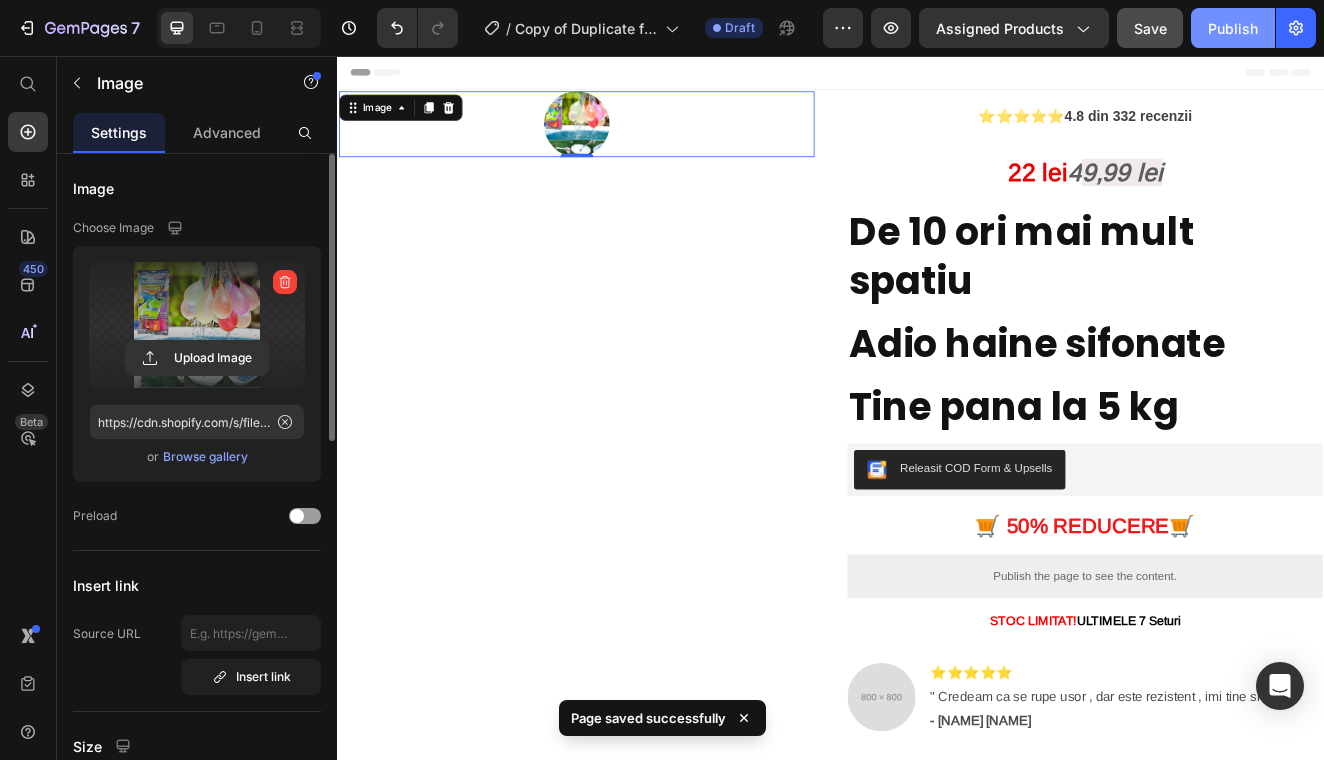 click on "Publish" at bounding box center [1233, 28] 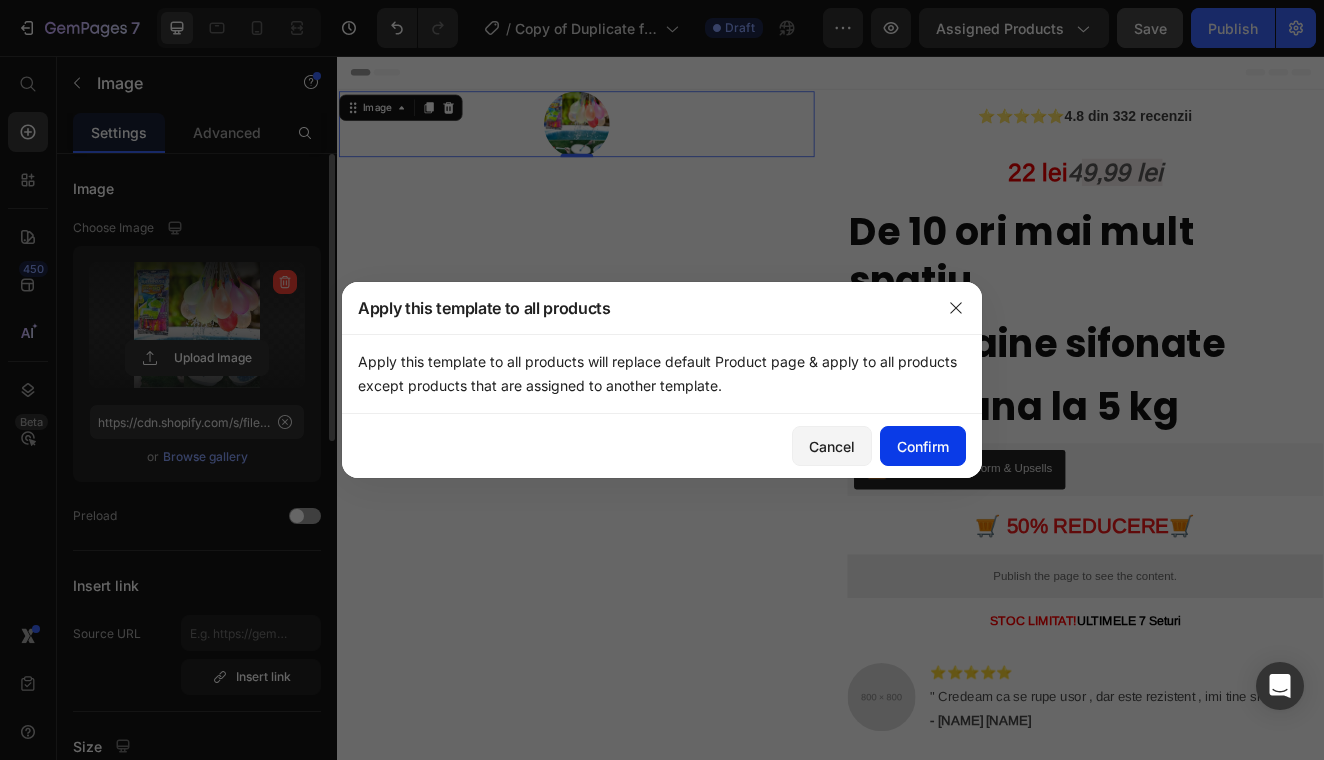 click on "Confirm" at bounding box center (923, 446) 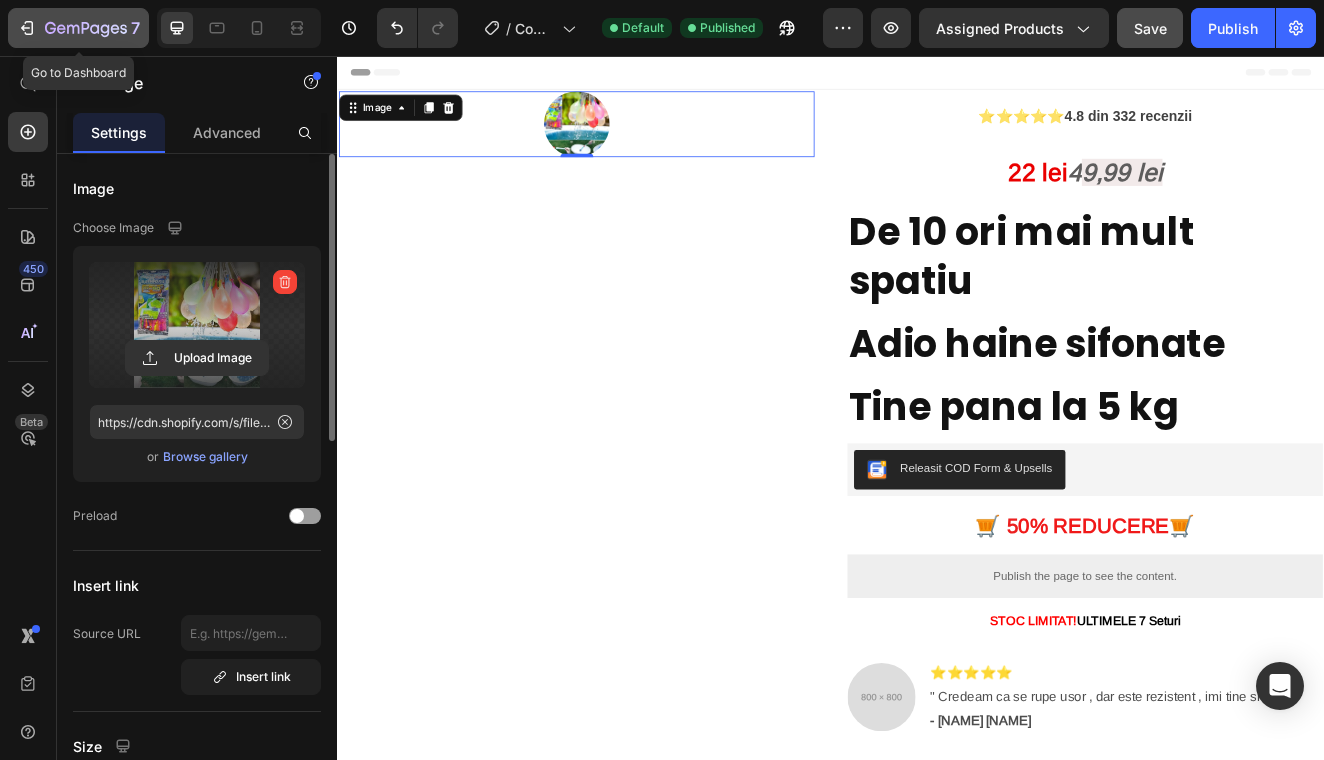click 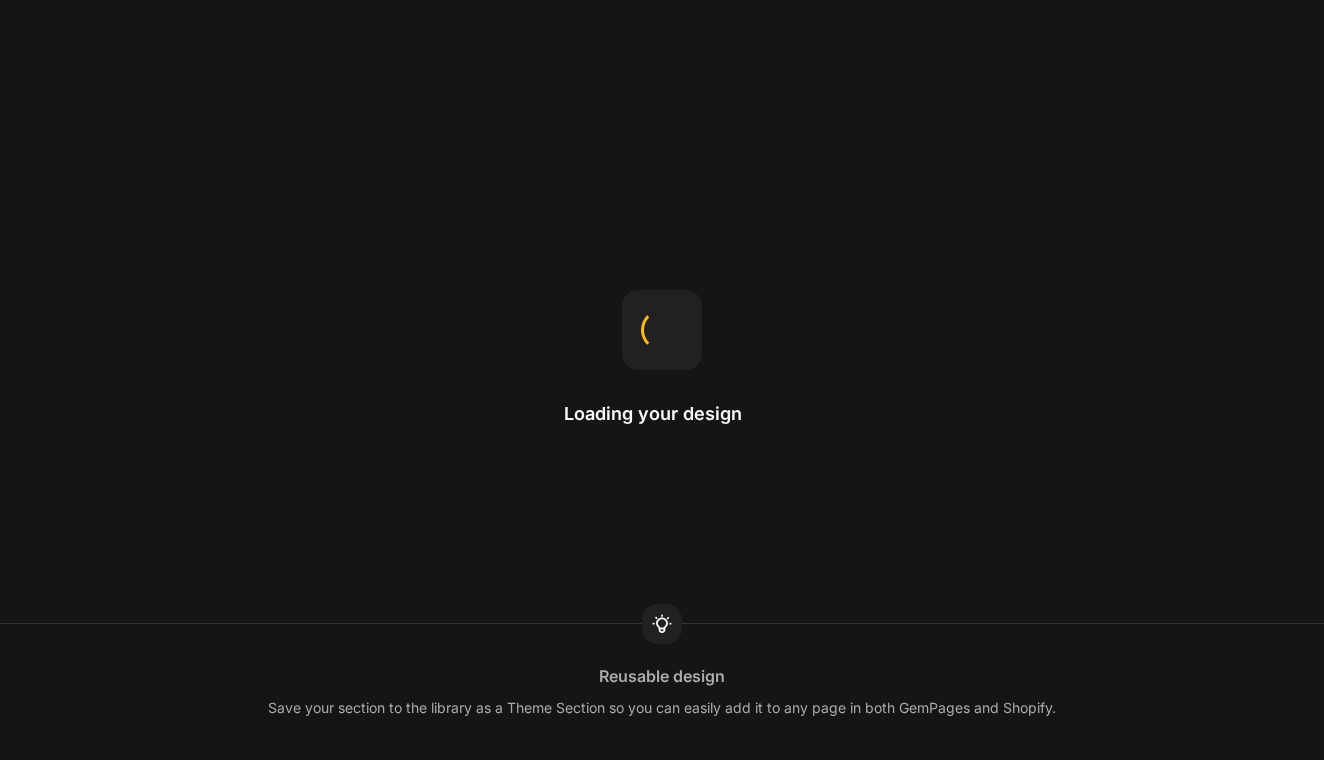 scroll, scrollTop: 0, scrollLeft: 0, axis: both 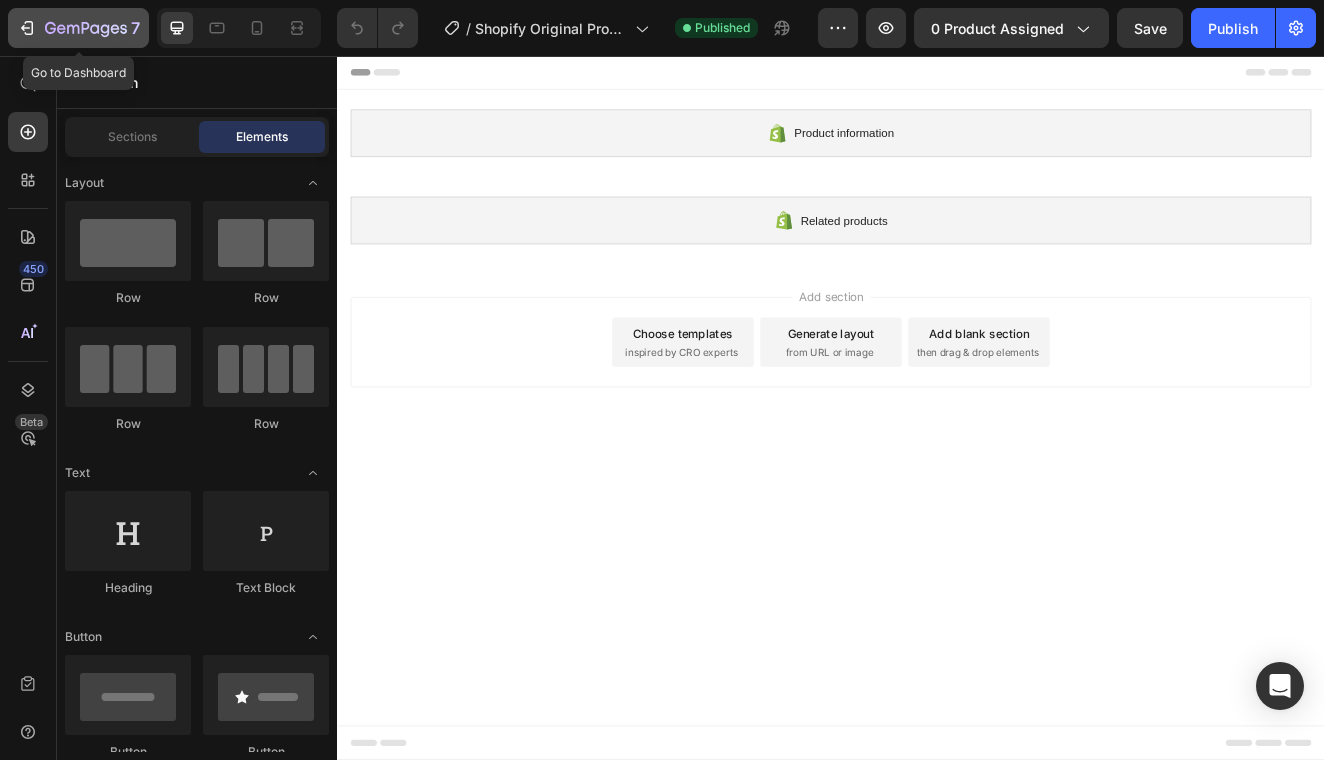 click 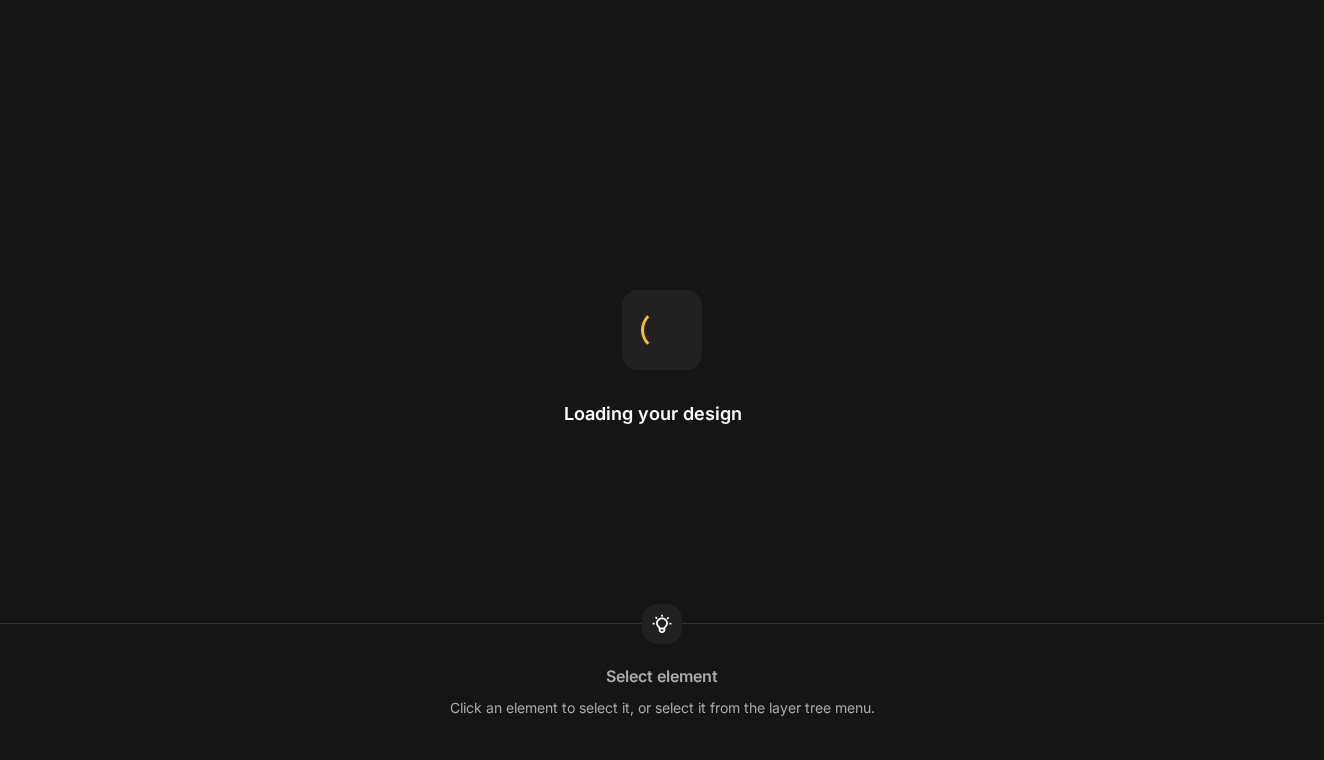 scroll, scrollTop: 0, scrollLeft: 0, axis: both 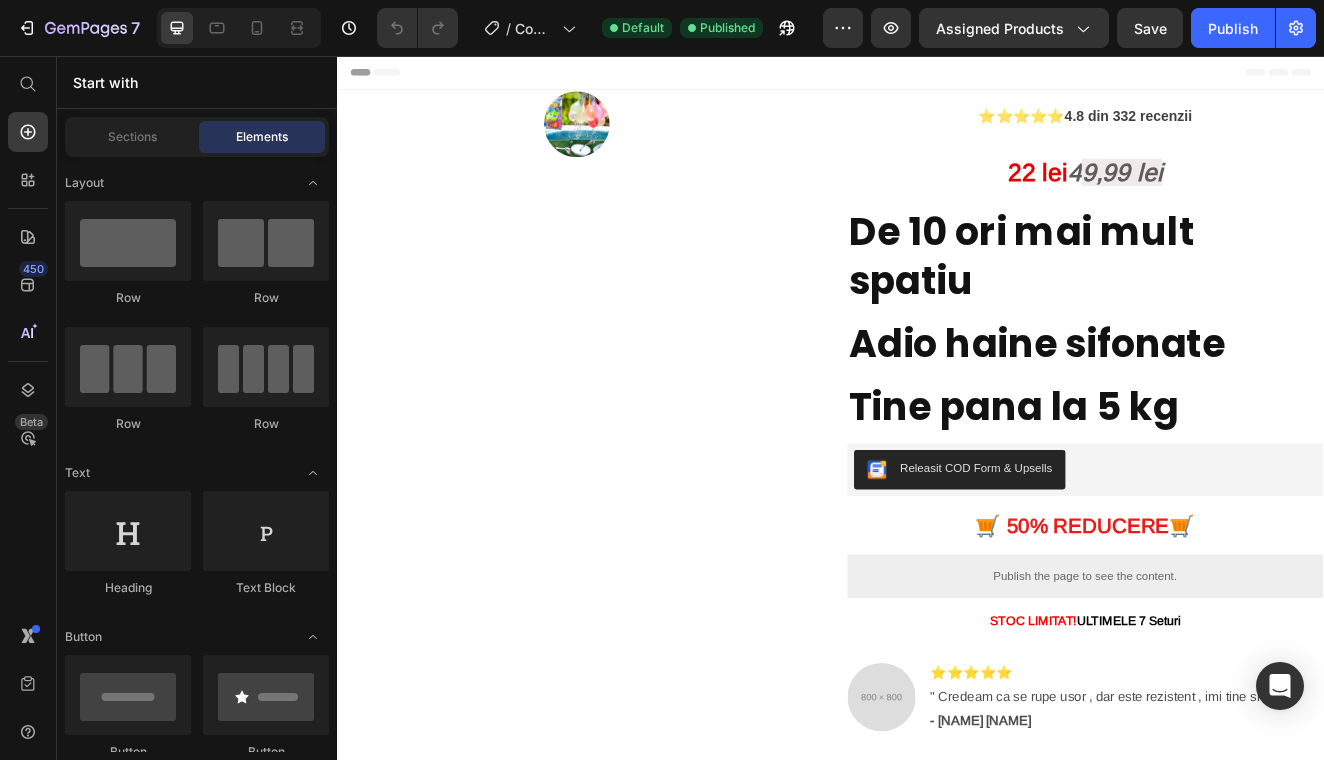 click on "450 Beta" at bounding box center (28, 340) 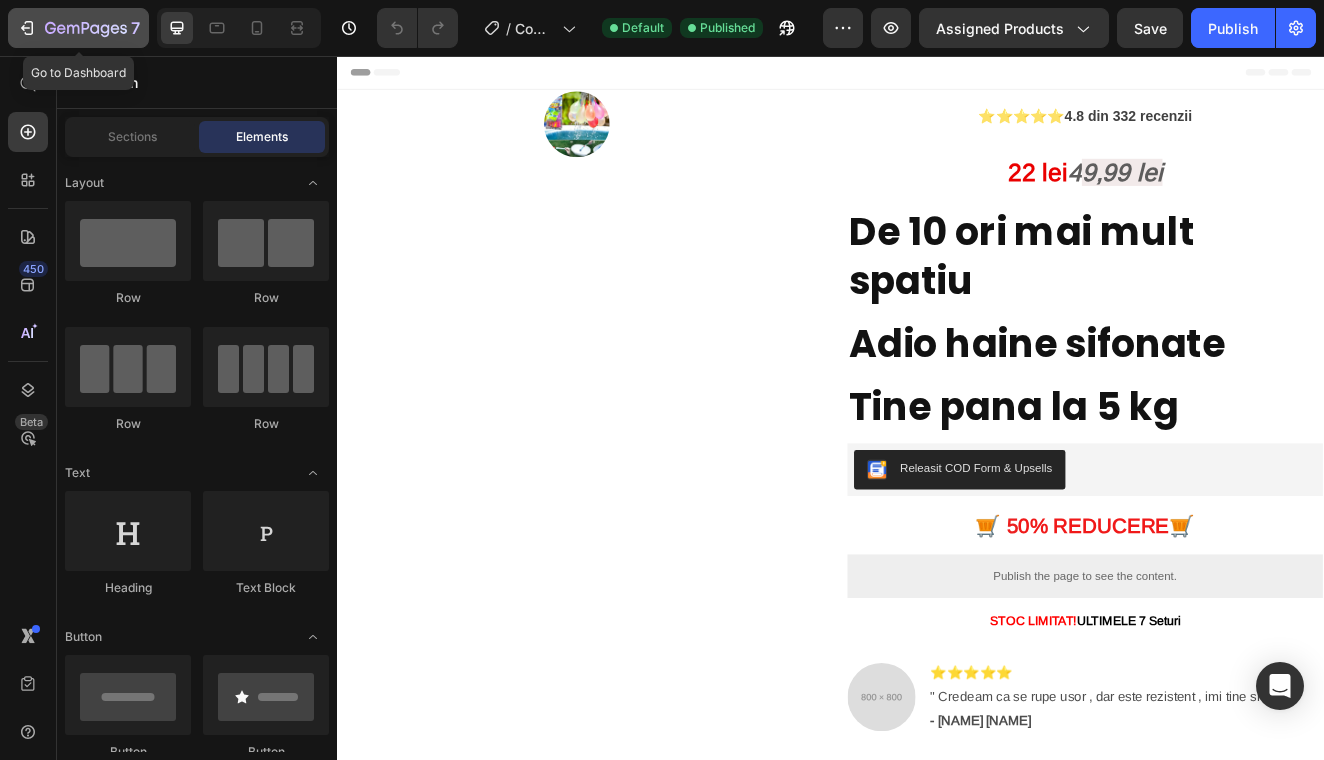 click 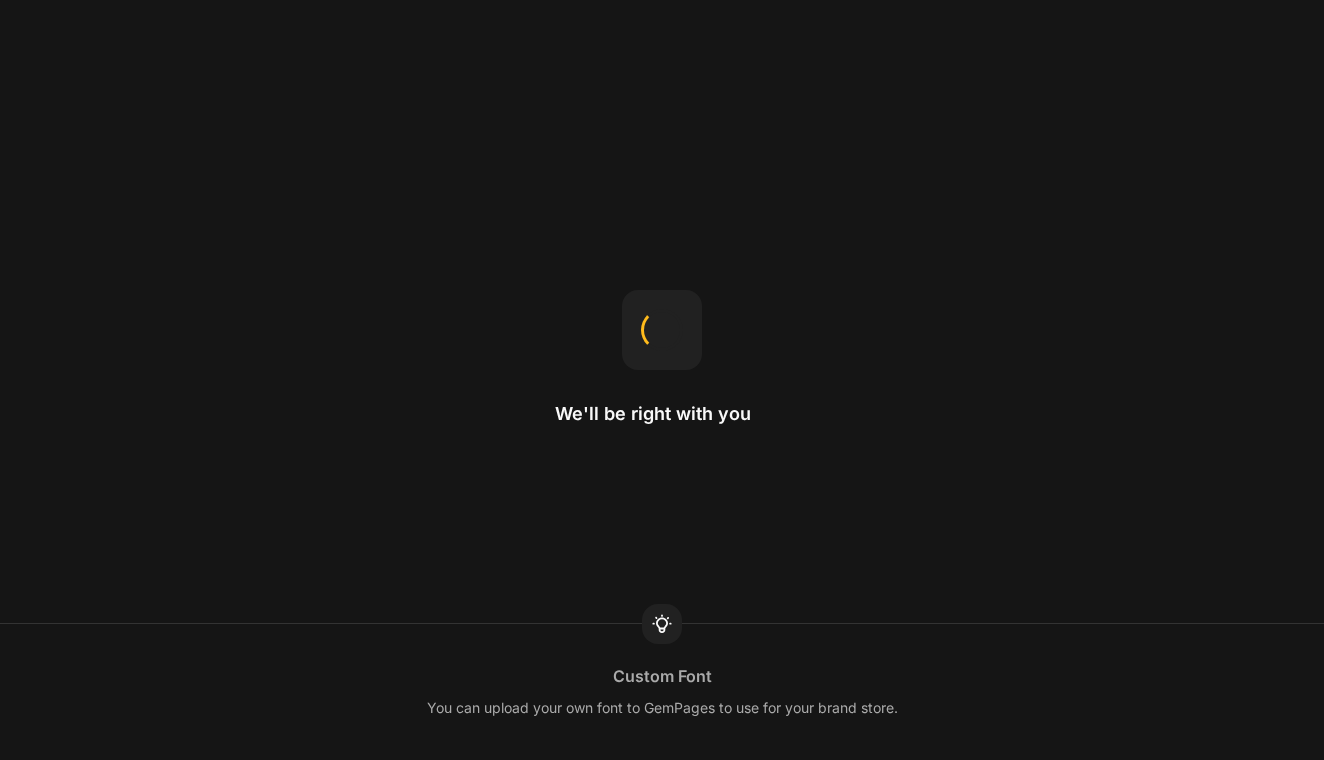 scroll, scrollTop: 0, scrollLeft: 0, axis: both 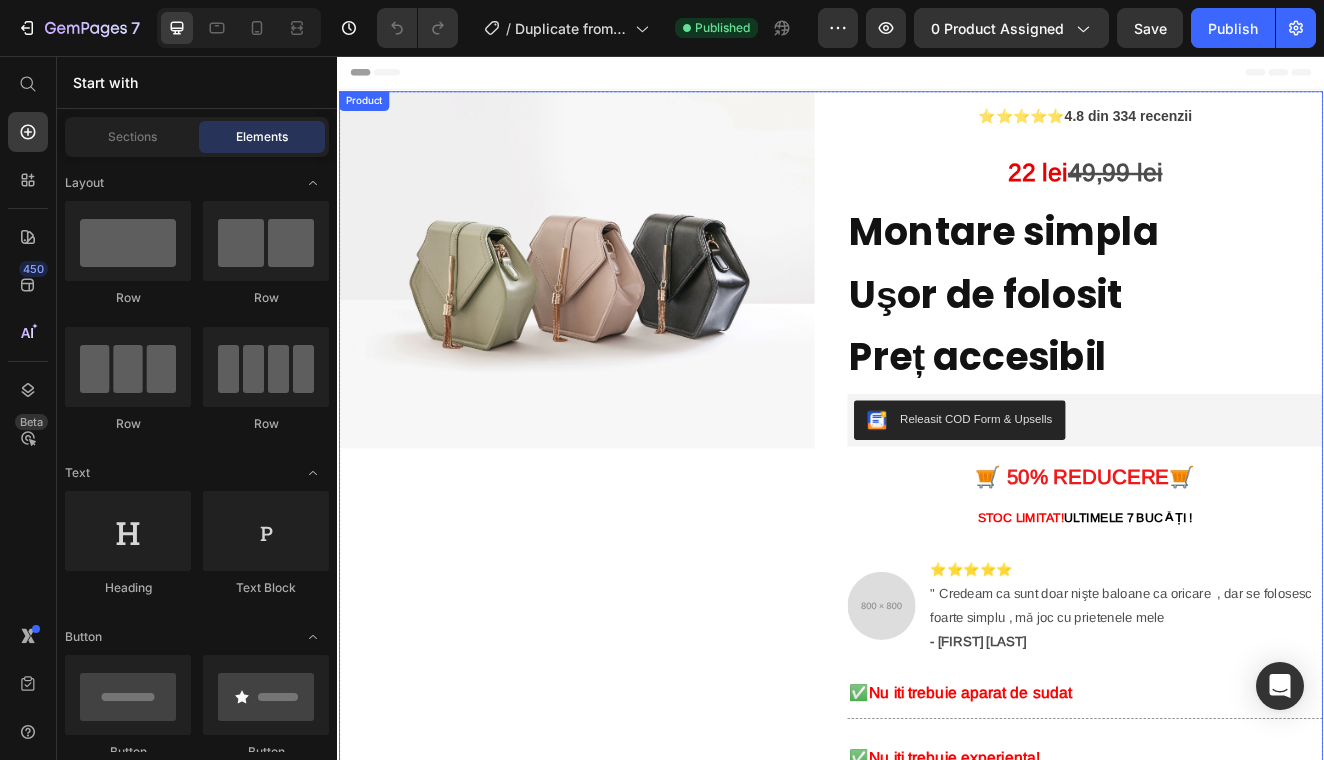 click on "Image" at bounding box center [628, 720] 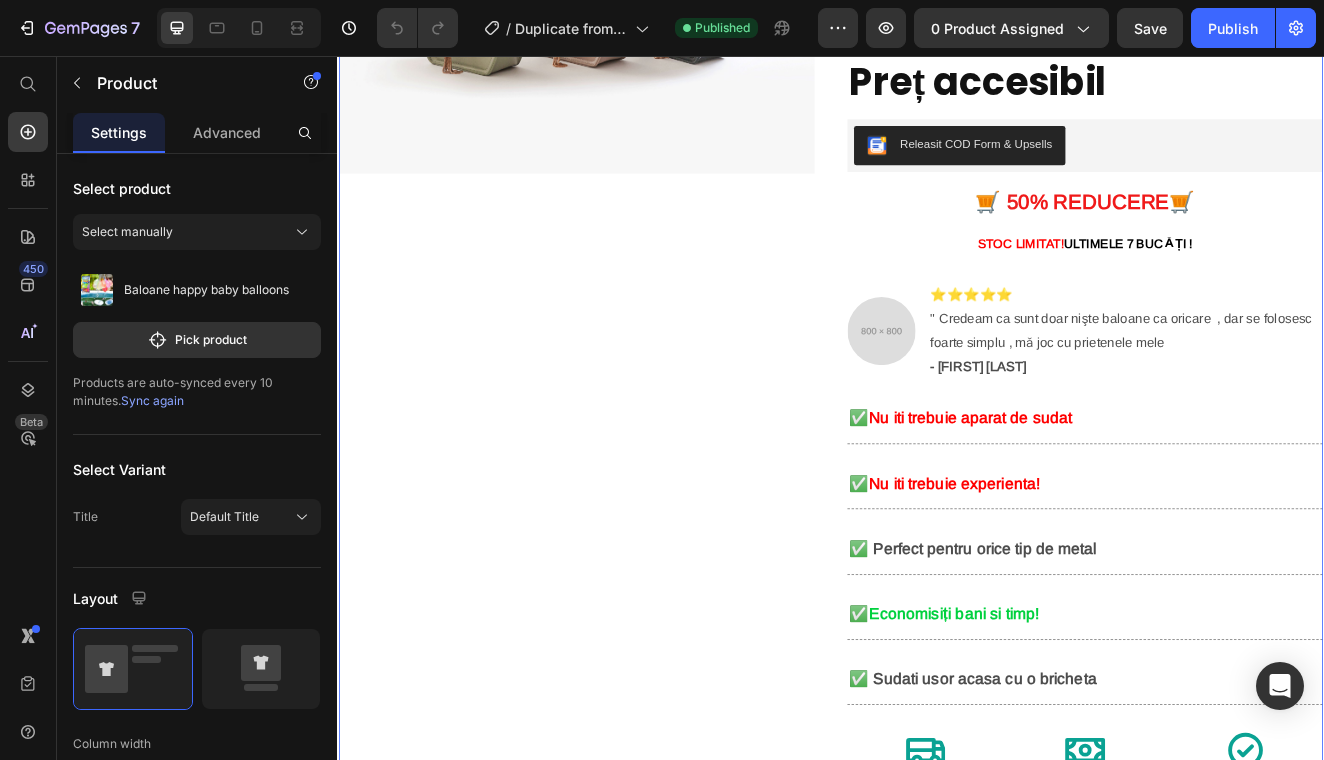 scroll, scrollTop: 352, scrollLeft: 0, axis: vertical 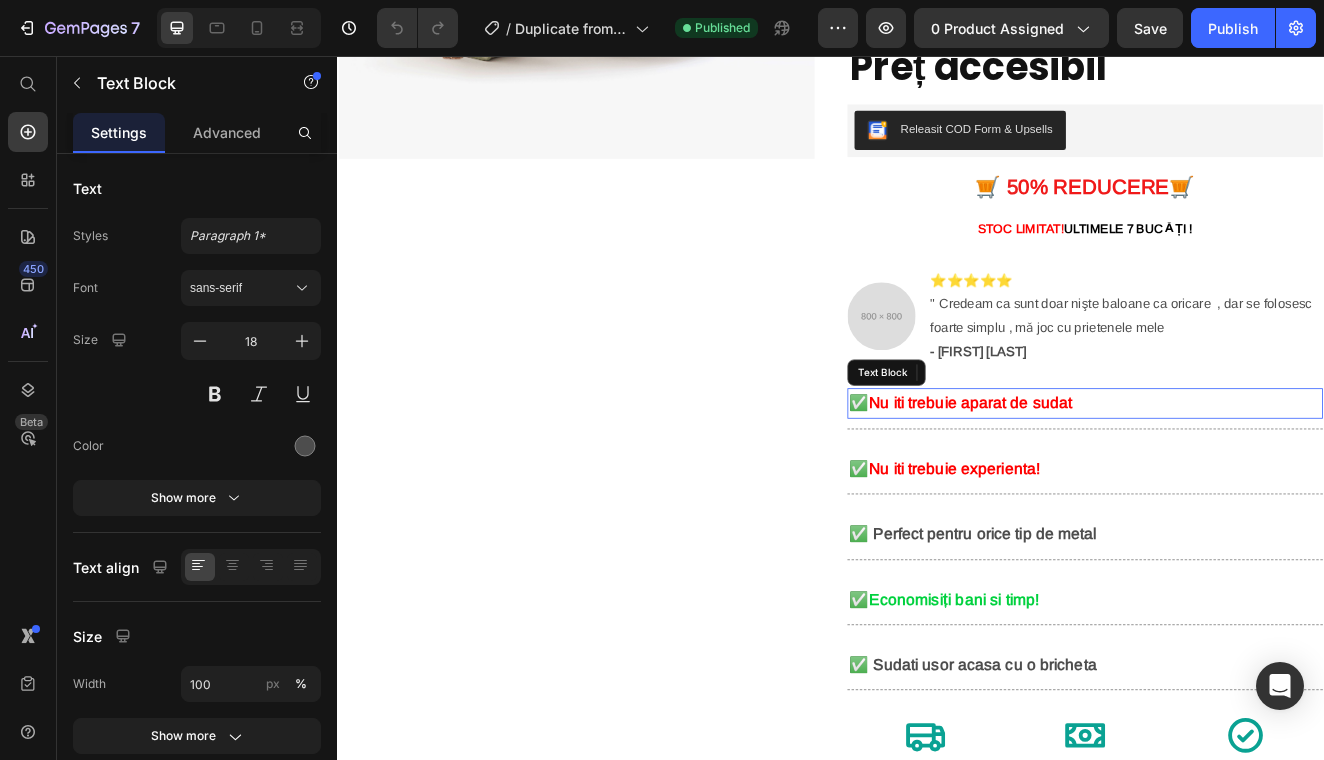 click on "✅  Nu iti trebuie aparat de sudat" at bounding box center (1246, 478) 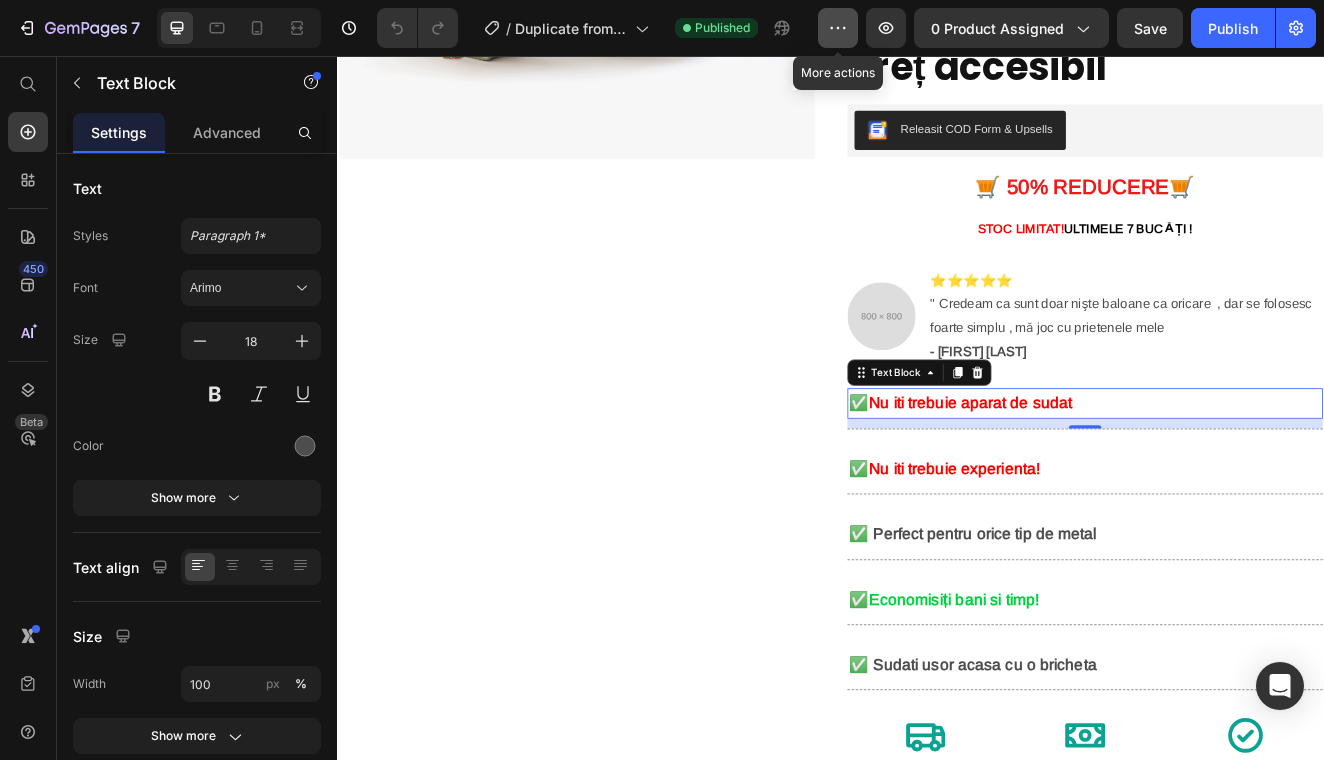 click 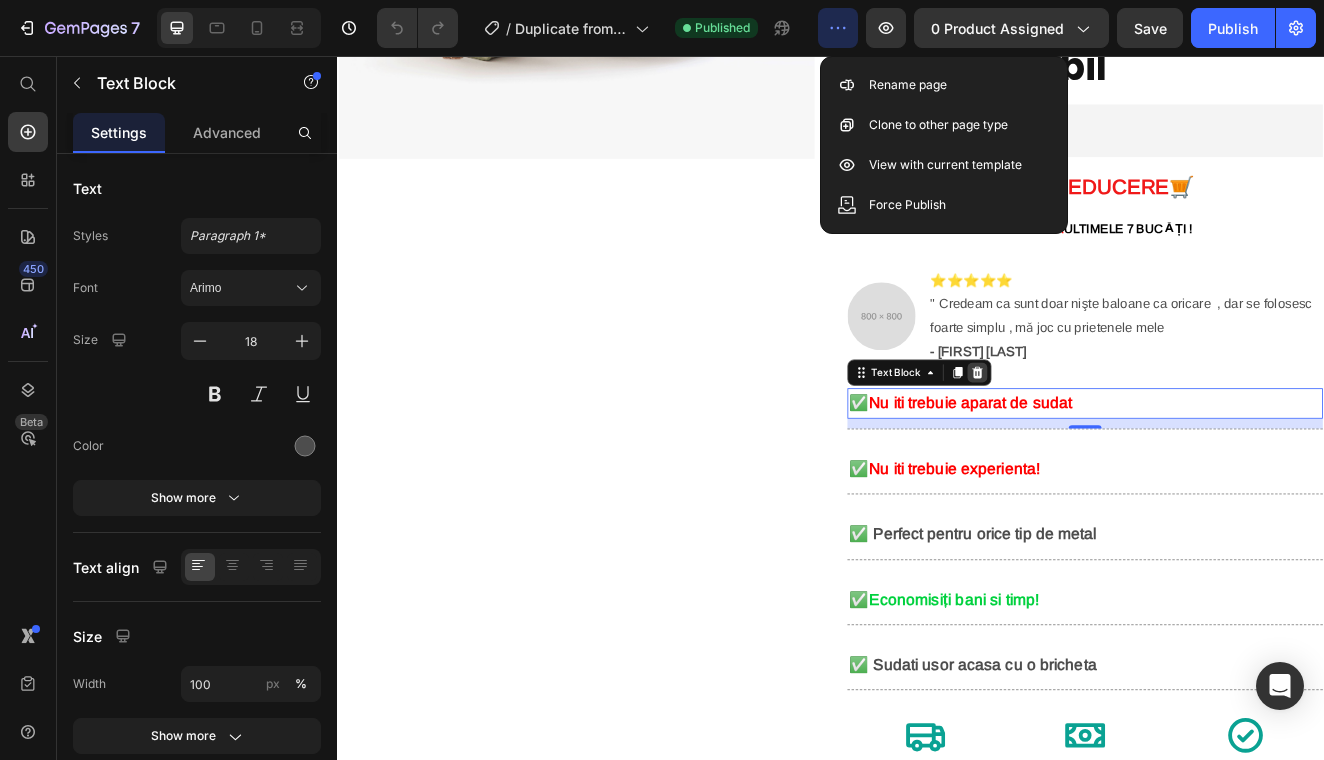 click 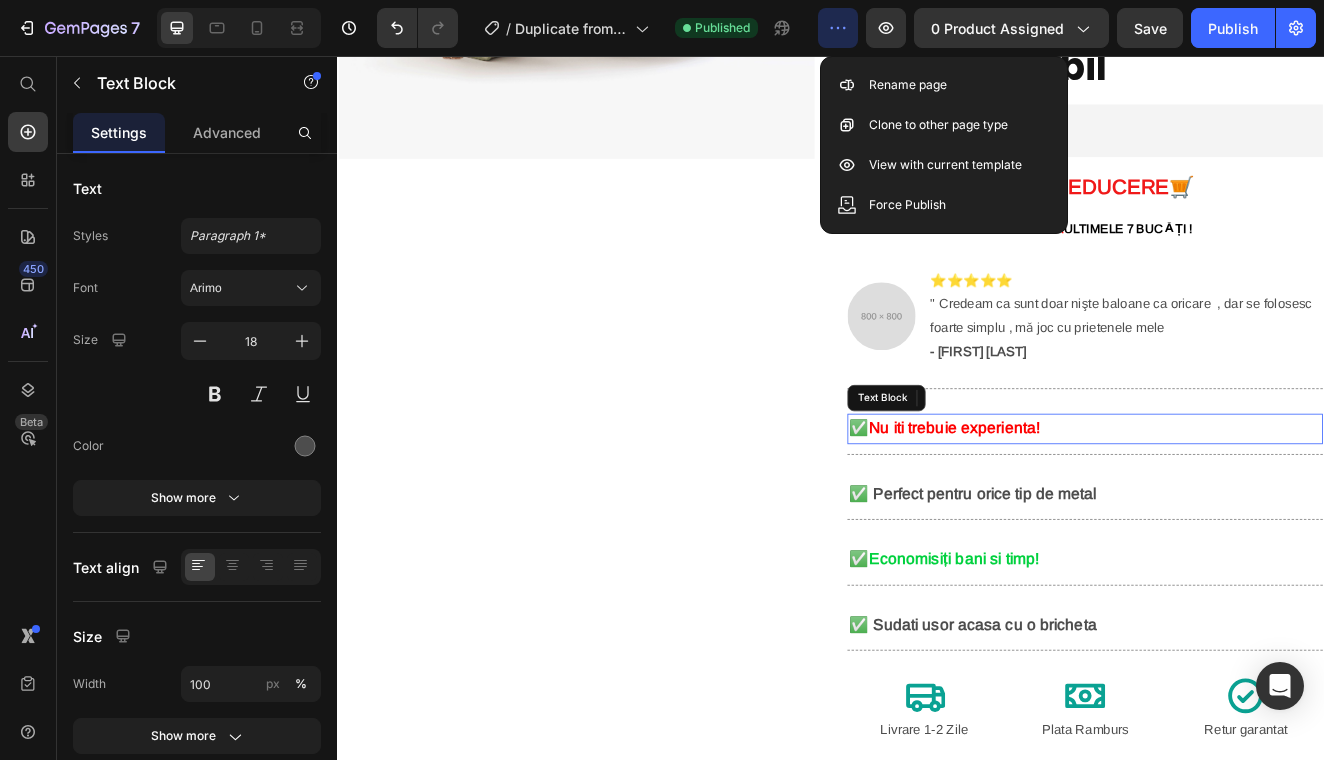 click on "Nu iti trebuie experienta!" at bounding box center [1087, 508] 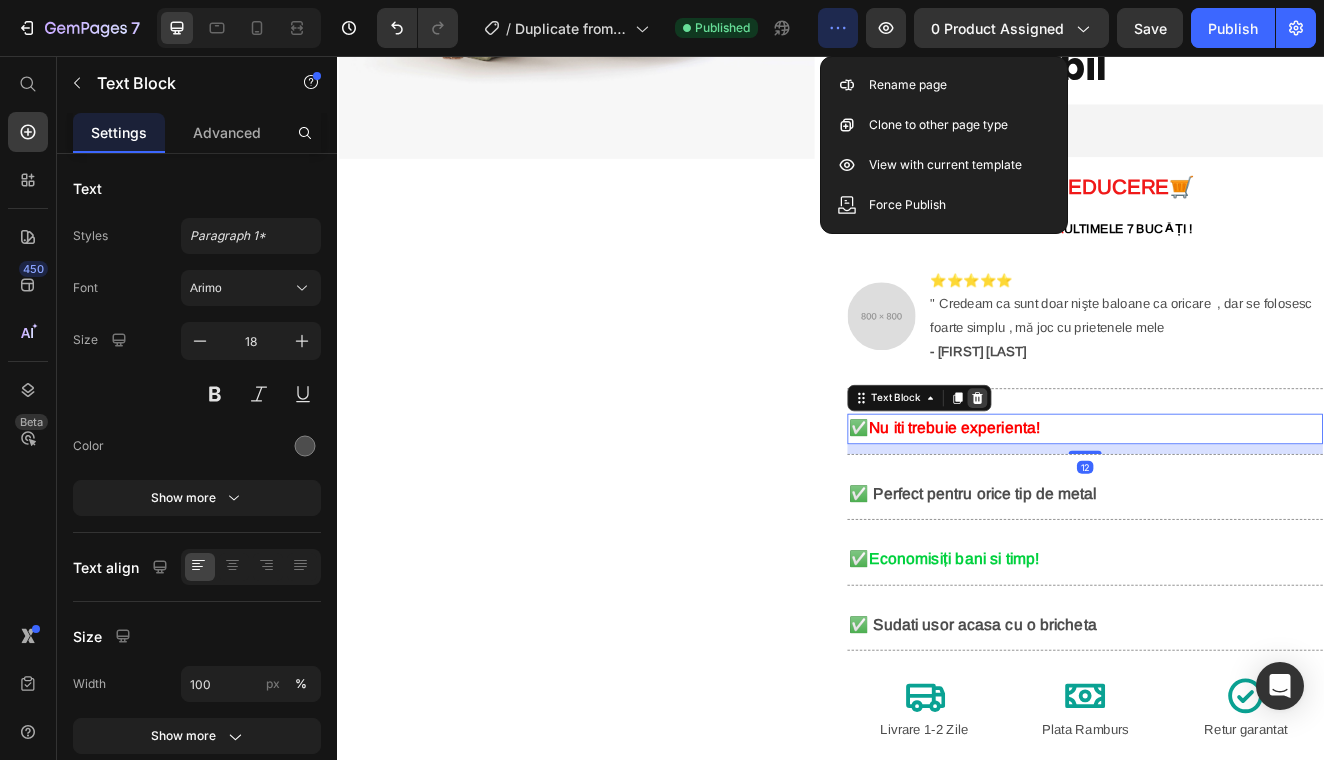 click 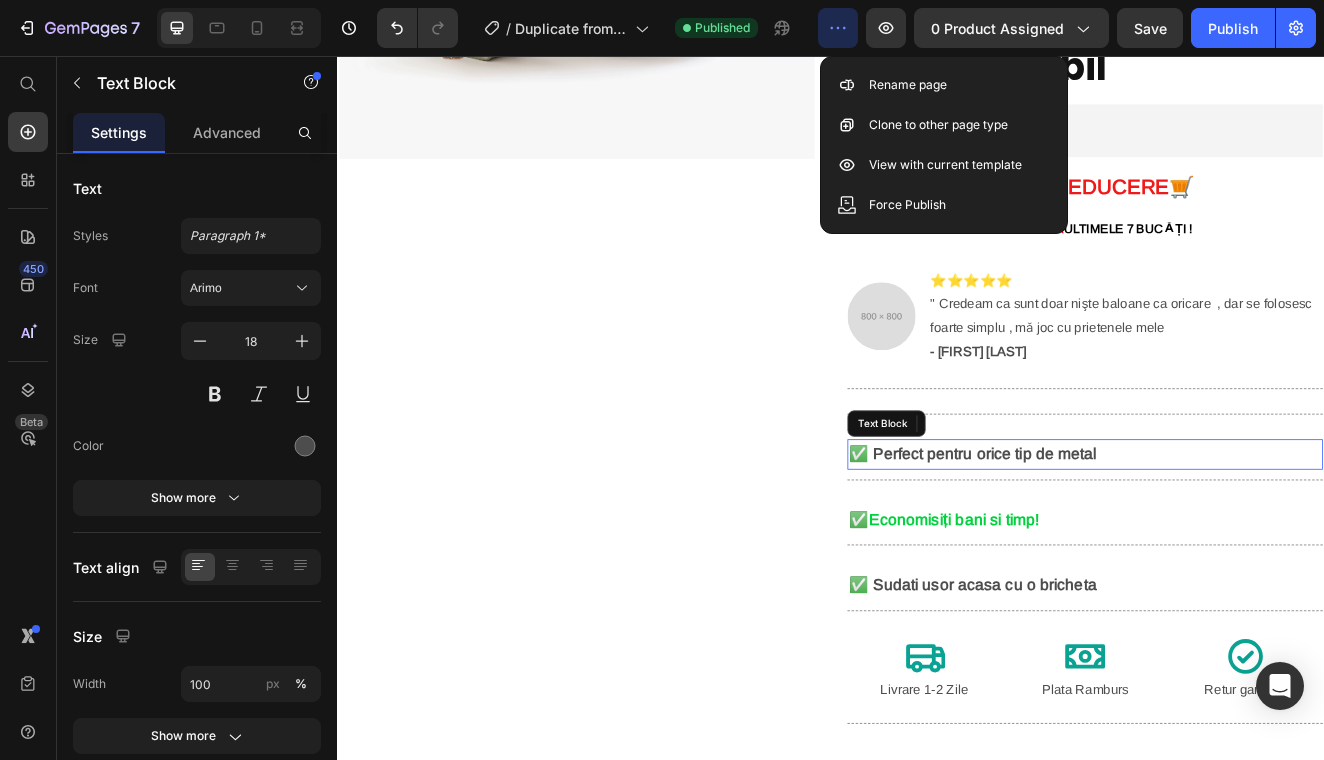 click on "✅ Perfect pentru orice tip de metal" at bounding box center (1109, 539) 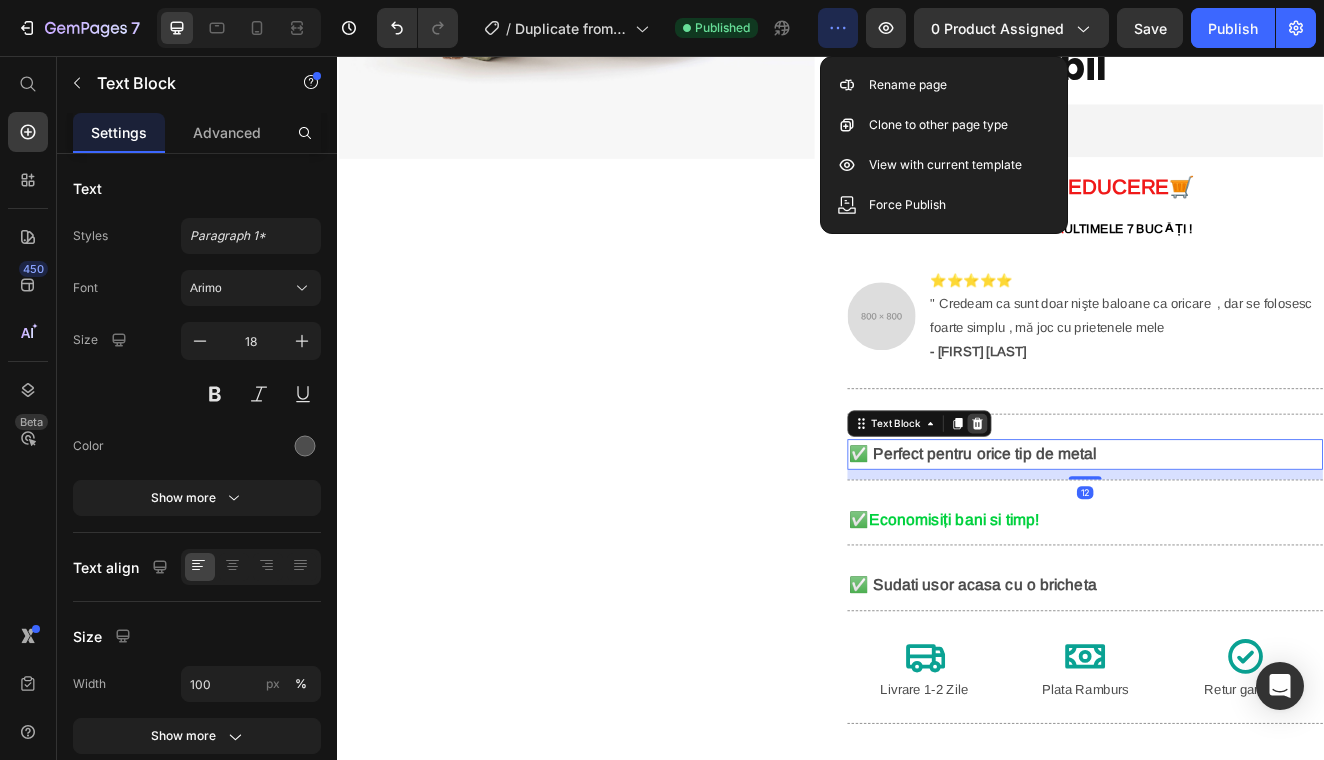 click 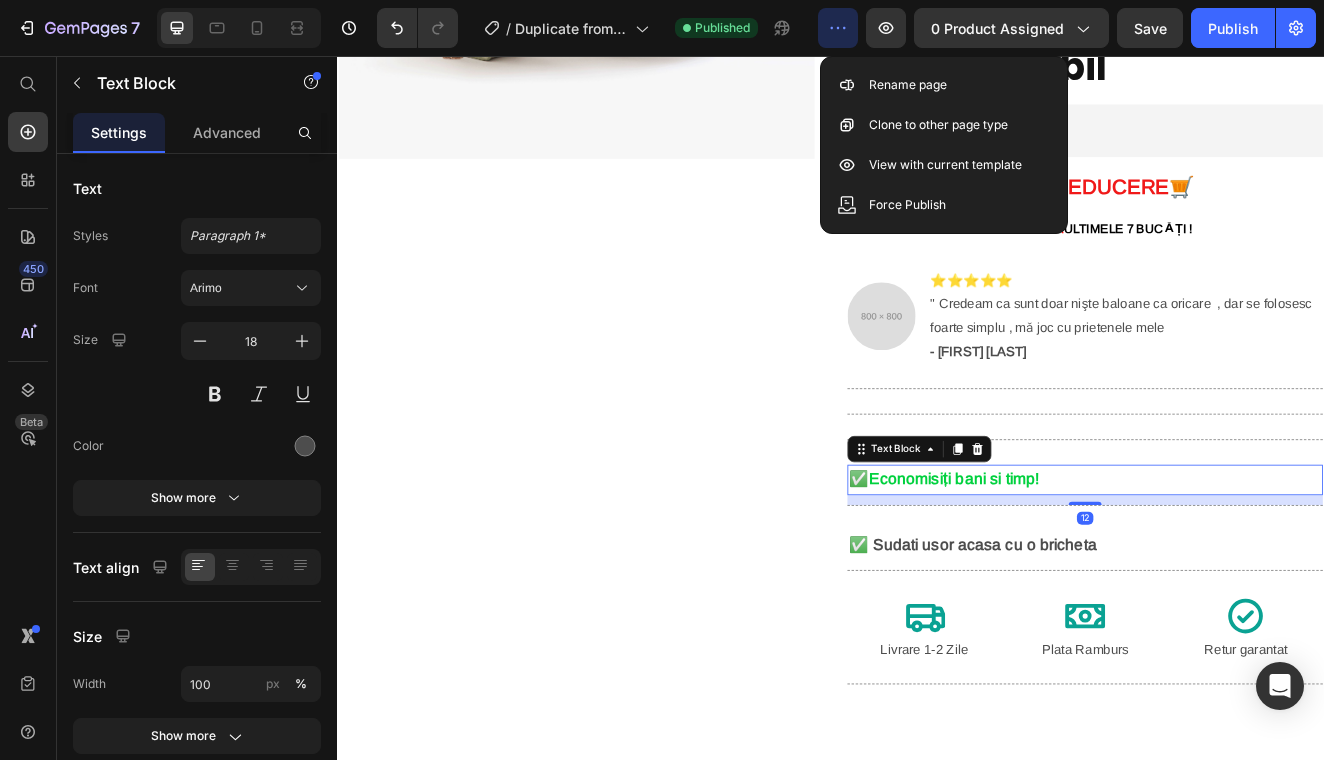 click on "Economisiți bani si timp!" at bounding box center (1086, 570) 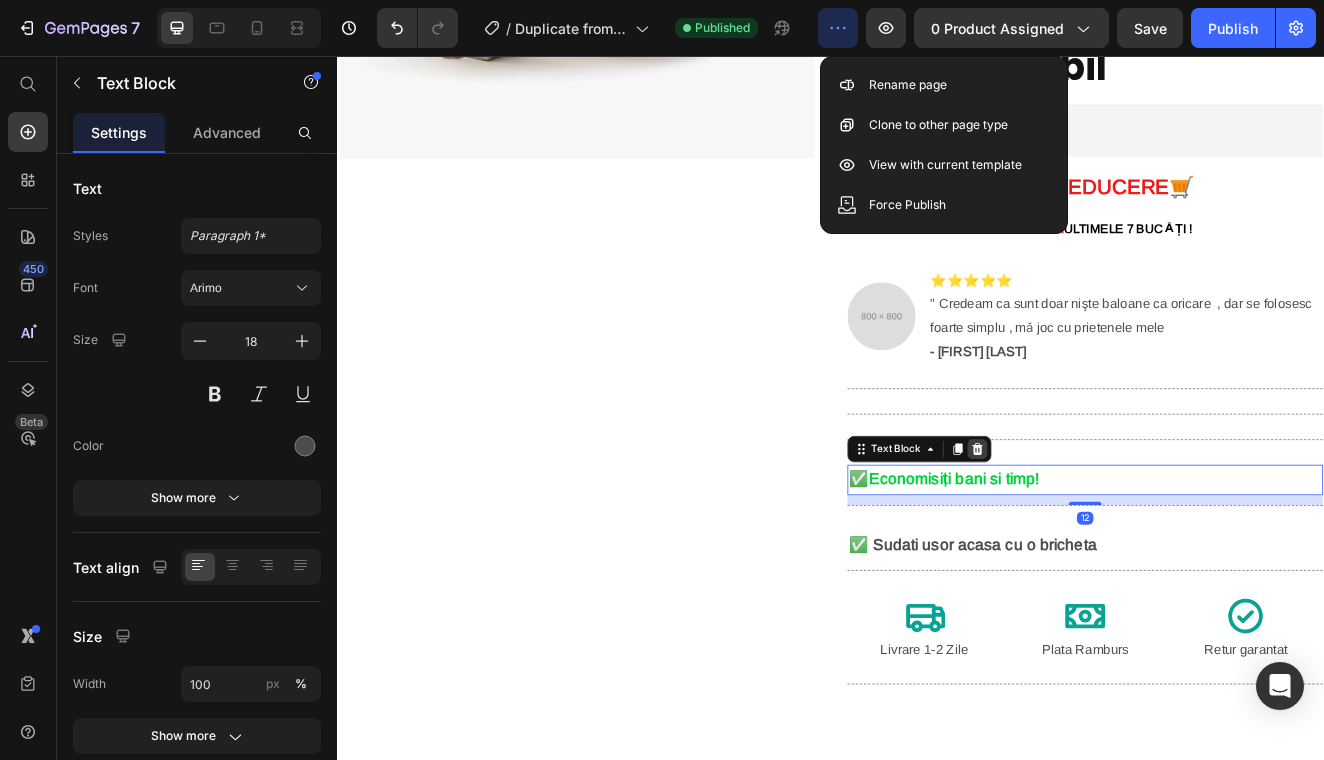 click at bounding box center [1115, 534] 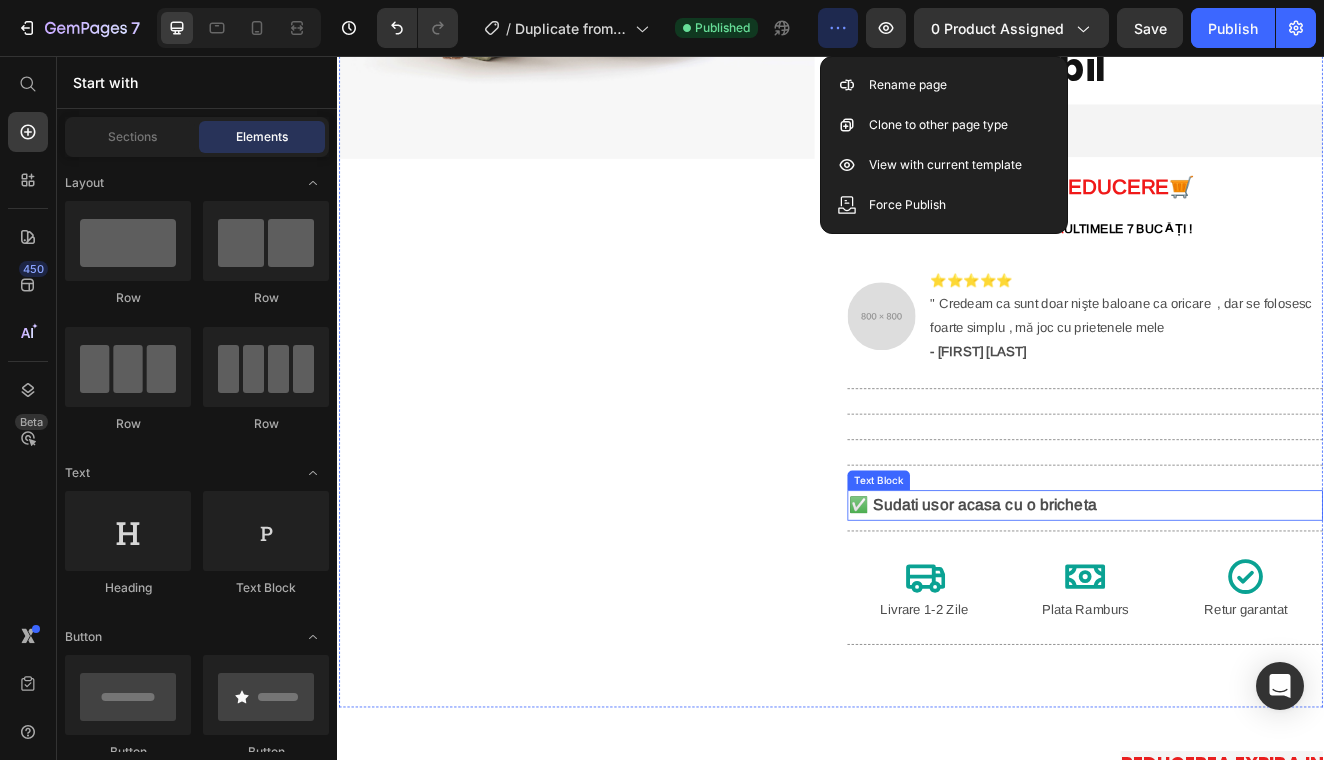 click on "✅ Sudati usor acasa cu o bricheta" at bounding box center (1109, 601) 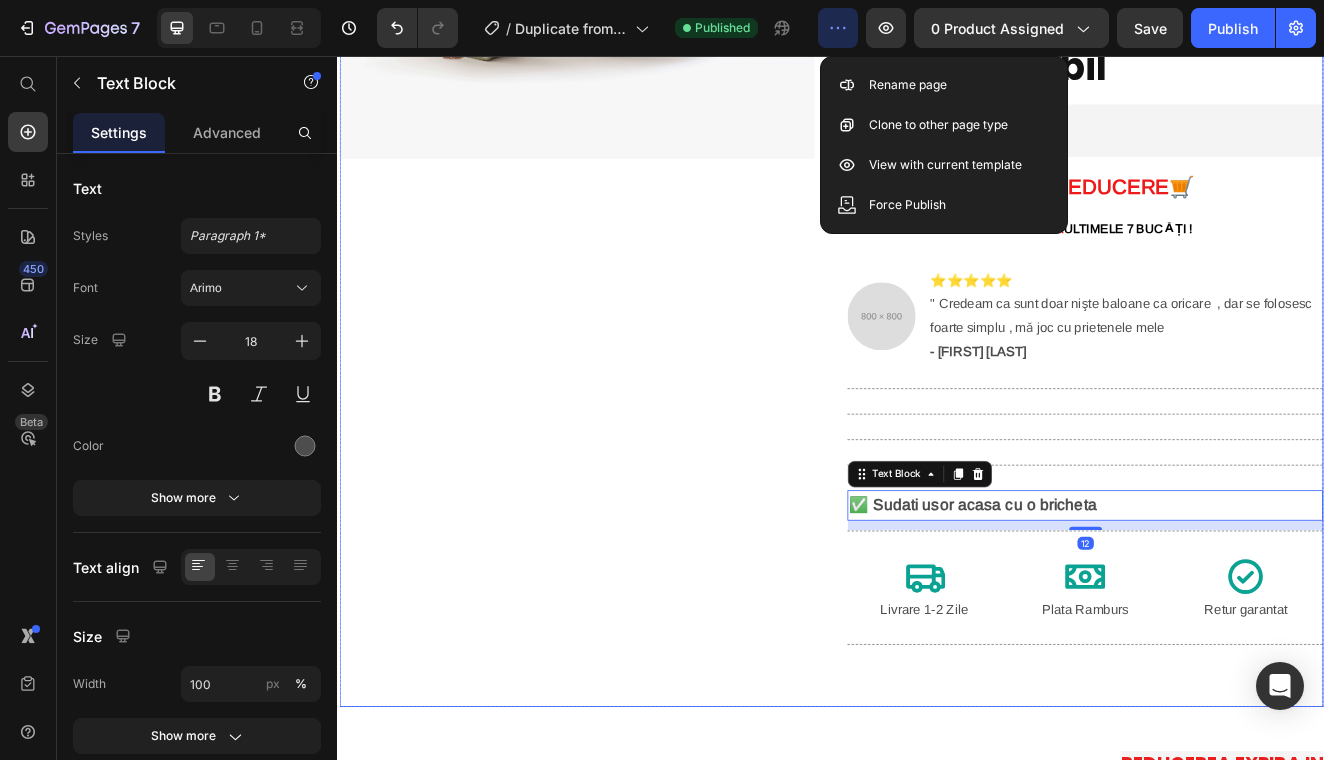 click on "⭐⭐⭐⭐⭐  4.8 din 334 recenzii Text Block 22 lei   49,99 lei  Text Block Montare simpla Heading Uşor de folosit Heading Preț accesibil Heading Releasit COD Form & Upsells Releasit COD Form & Upsells 🛒 5 0% REDUCERE  🛒 Heading STOC LIMITAT!  ULTIMELE 7 BUCǍȚI ! Text Block Image ⭐⭐⭐⭐⭐ " Credeam ca sunt doar nişte baloane ca oricare  , dar se folosesc foarte simplu , mǎ joc cu prietenele mele  - Maria Alexandra Text Block Advanced List                Title Line                Title Line                Title Line                Title Line ✅ Sudati usor acasa cu o bricheta Text Block   12                Title Line
Icon Livrare 1-2 Zile Text Block
Icon Plata Ramburs Text Block
Icon Retur garantat  Text Block Row                Title Line" at bounding box center [1246, 271] 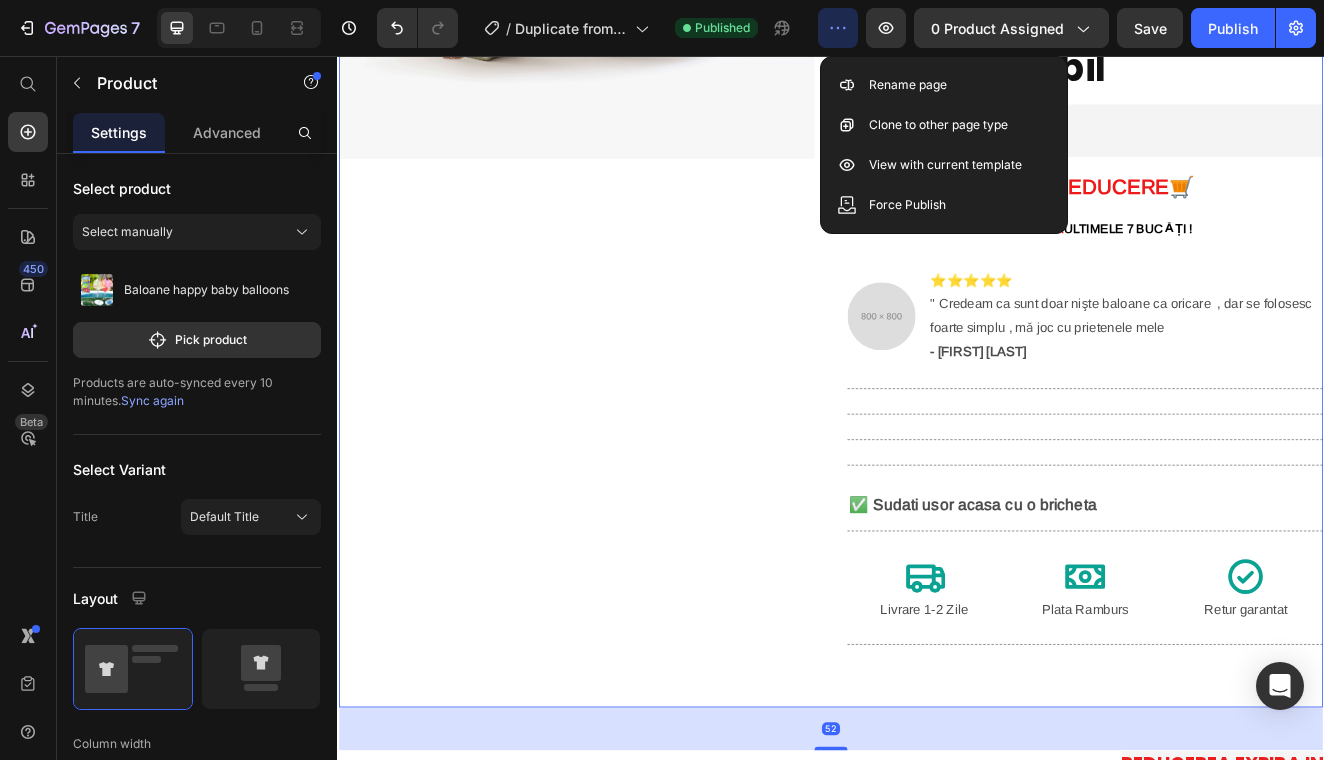 click on "⭐⭐⭐⭐⭐  4.8 din 334 recenzii Text Block 22 lei   49,99 lei  Text Block Montare simpla Heading Uşor de folosit Heading Preț accesibil Heading Releasit COD Form & Upsells Releasit COD Form & Upsells 🛒 5 0% REDUCERE  🛒 Heading STOC LIMITAT!  ULTIMELE 7 BUCǍȚI ! Text Block Image ⭐⭐⭐⭐⭐ " Credeam ca sunt doar nişte baloane ca oricare  , dar se folosesc foarte simplu , mǎ joc cu prietenele mele  - Maria Alexandra Text Block Advanced List                Title Line                Title Line                Title Line                Title Line ✅ Sudati usor acasa cu o bricheta Text Block                Title Line
Icon Livrare 1-2 Zile Text Block
Icon Plata Ramburs Text Block
Icon Retur garantat  Text Block Row                Title Line" at bounding box center (1246, 271) 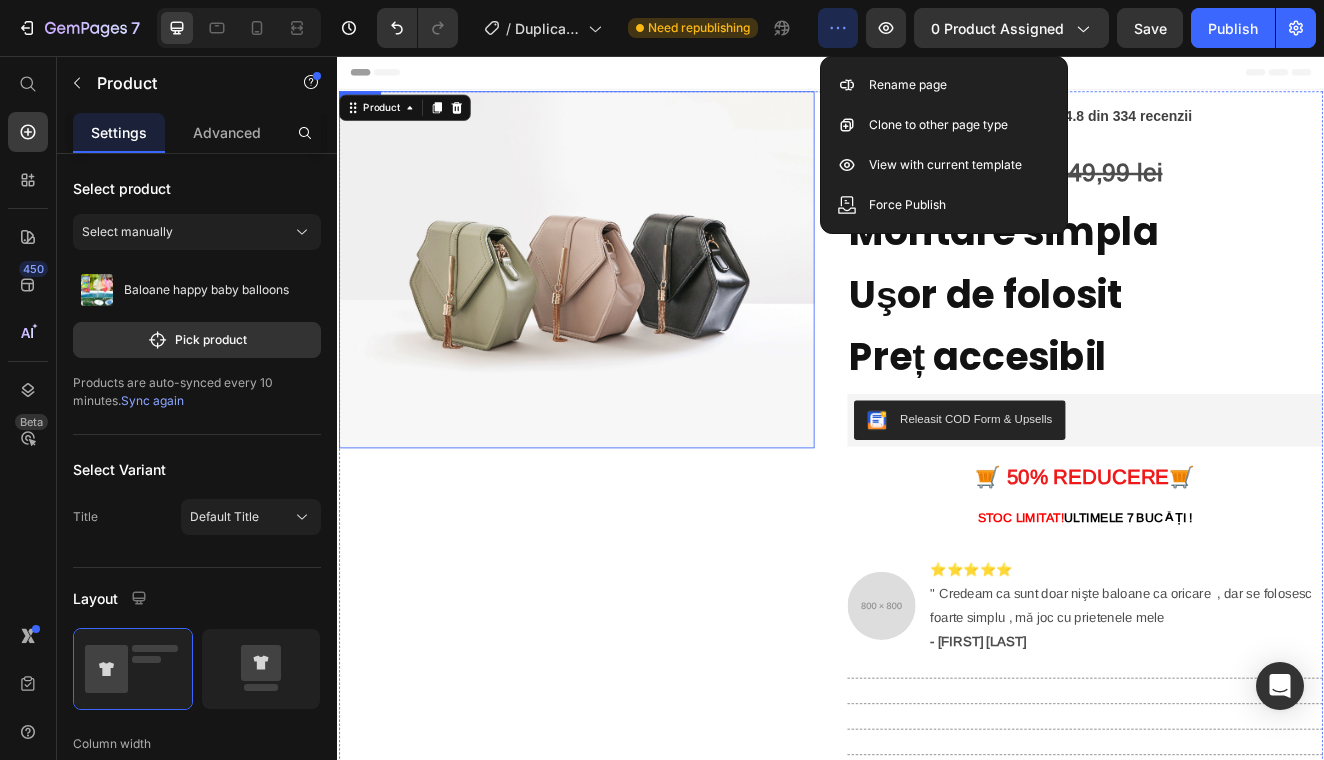 scroll, scrollTop: 0, scrollLeft: 0, axis: both 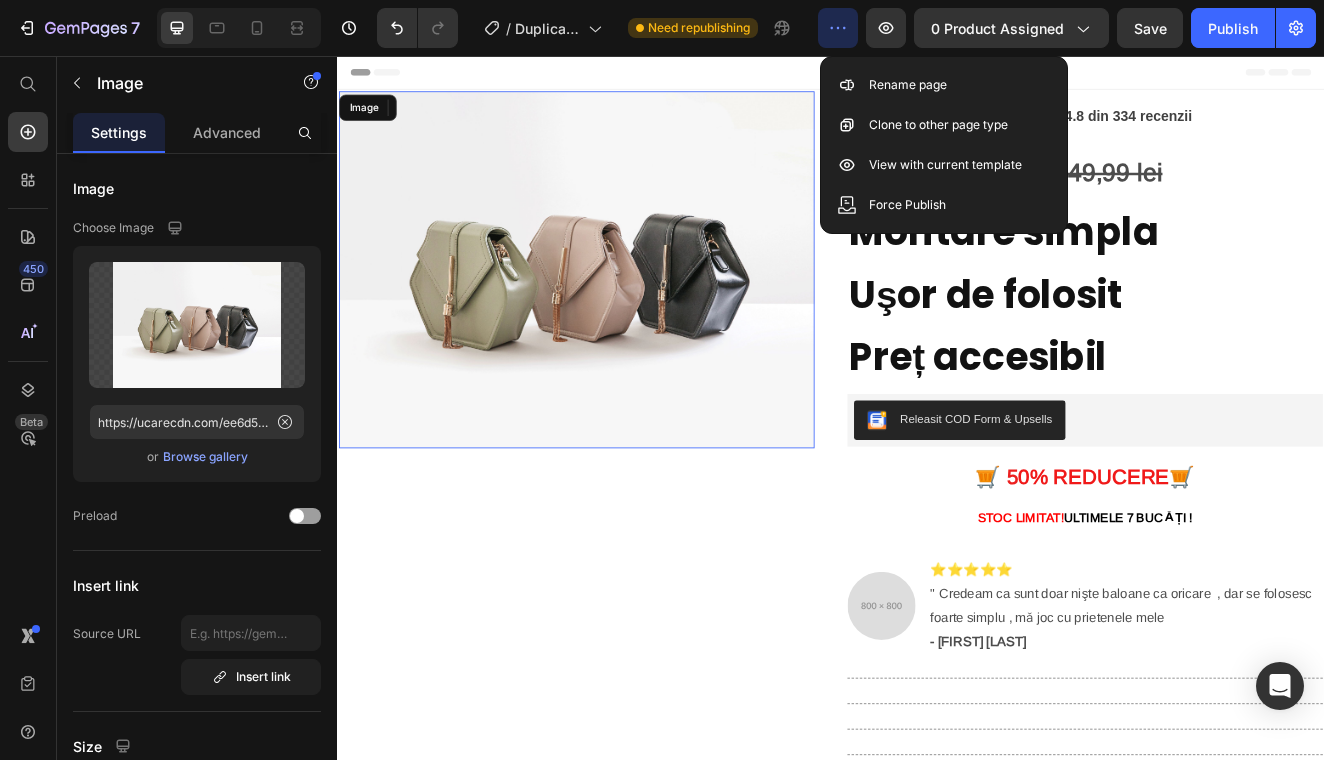 click at bounding box center (628, 316) 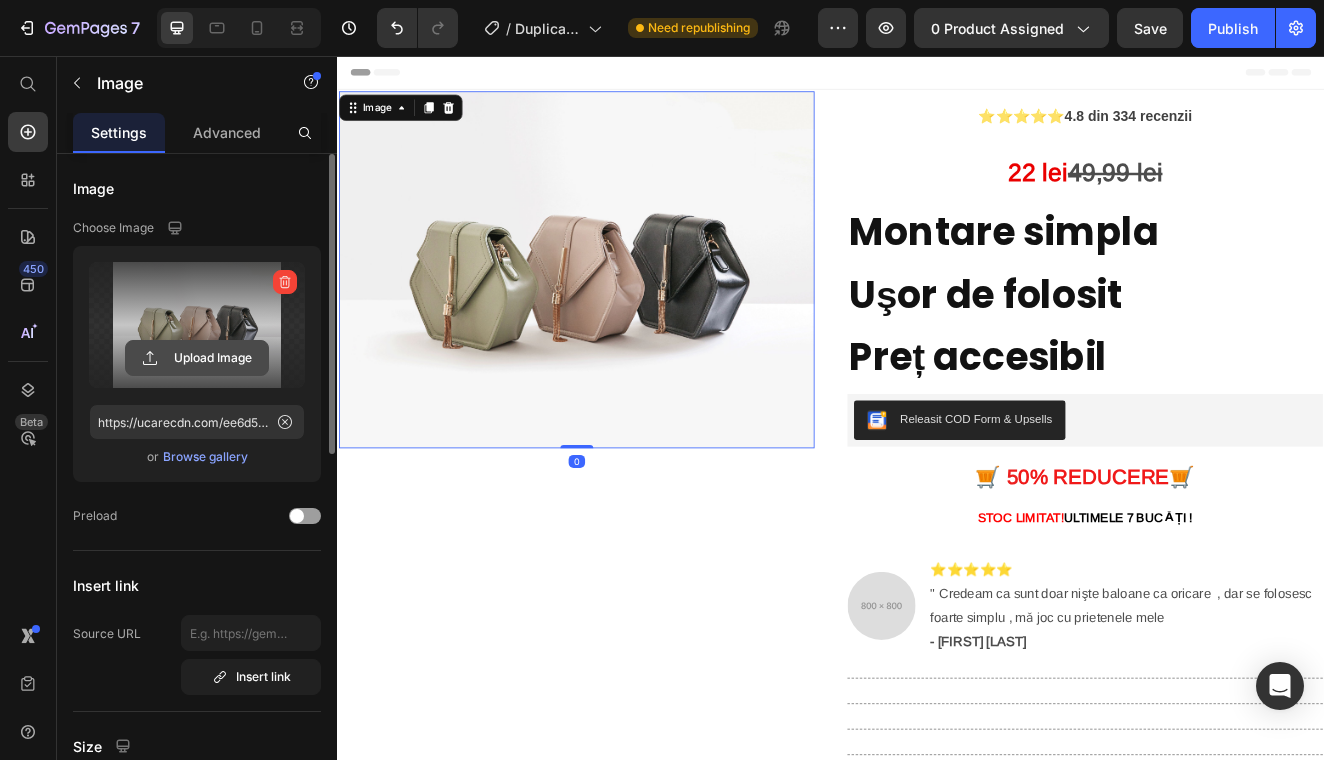 click 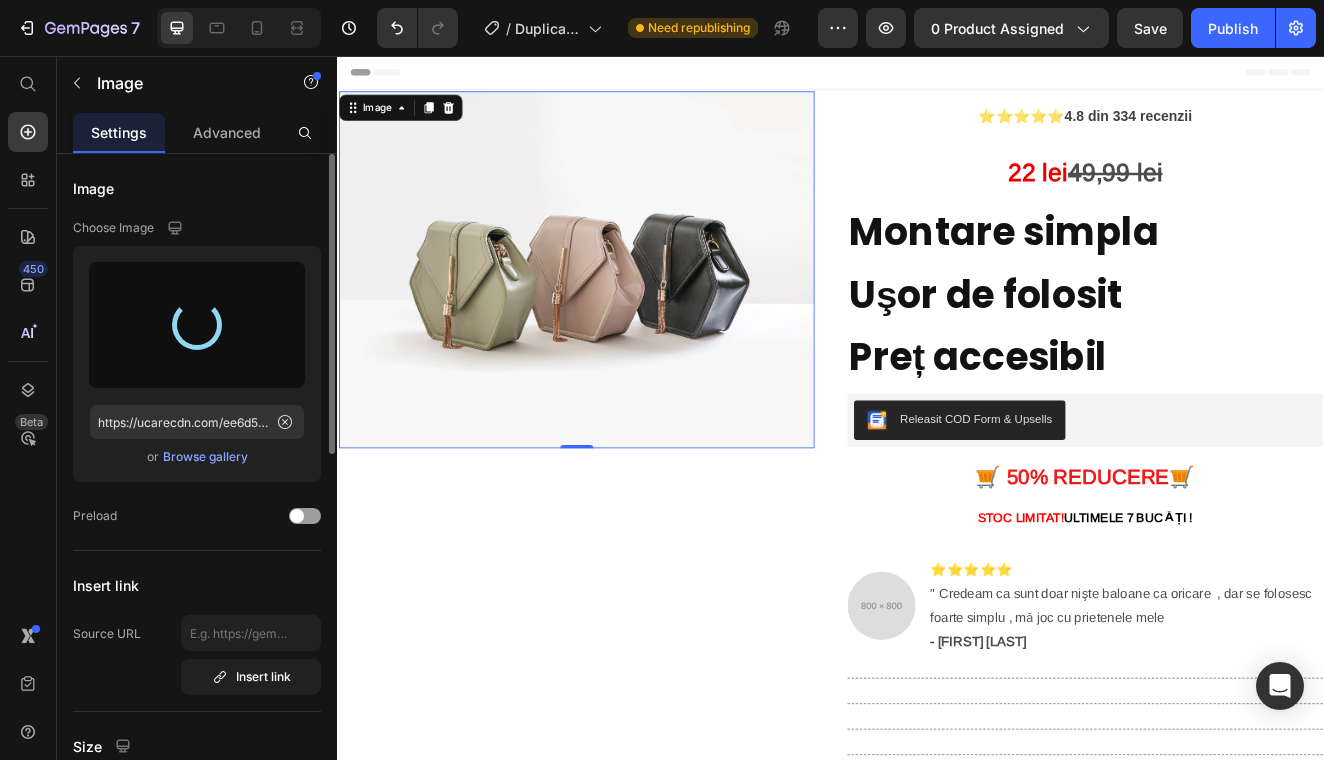 type on "https://cdn.shopify.com/s/files/1/0964/9904/0520/files/gempages_568199438024049601-ff82da46-682d-4681-b77f-20489cc727dc.webp" 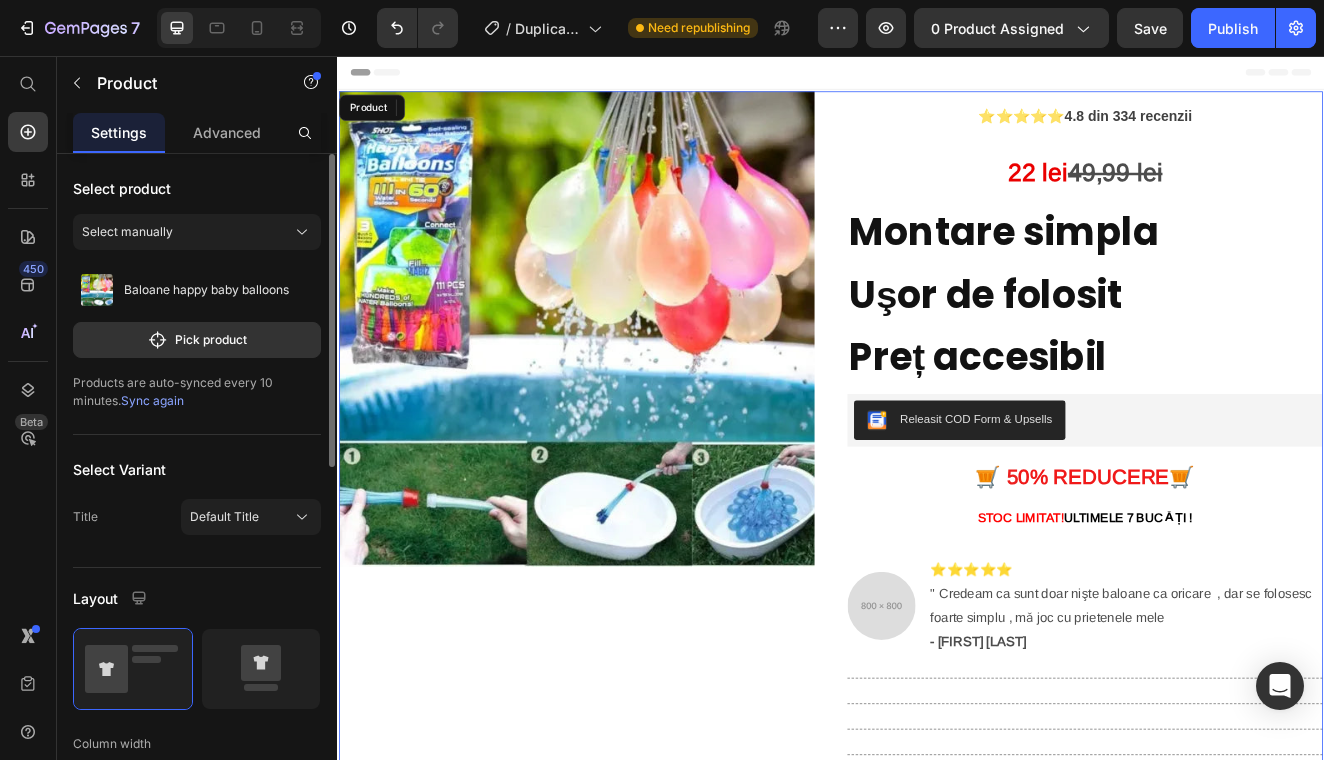 click on "⭐⭐⭐⭐⭐  4.8 din 334 recenzii Text Block 22 lei   49,99 lei  Text Block Montare simpla Heading Uşor de folosit Heading Preț accesibil Heading Releasit COD Form & Upsells Releasit COD Form & Upsells 🛒 5 0% REDUCERE  🛒 Heading STOC LIMITAT!  ULTIMELE 7 BUCǍȚI ! Text Block Image ⭐⭐⭐⭐⭐ " Credeam ca sunt doar nişte baloane ca oricare  , dar se folosesc foarte simplu , mǎ joc cu prietenele mele  - Maria Alexandra Text Block Advanced List                Title Line                Title Line                Title Line                Title Line ✅ Sudati usor acasa cu o bricheta Text Block                Title Line
Icon Livrare 1-2 Zile Text Block
Icon Plata Ramburs Text Block
Icon Retur garantat  Text Block Row                Title Line" at bounding box center (1246, 623) 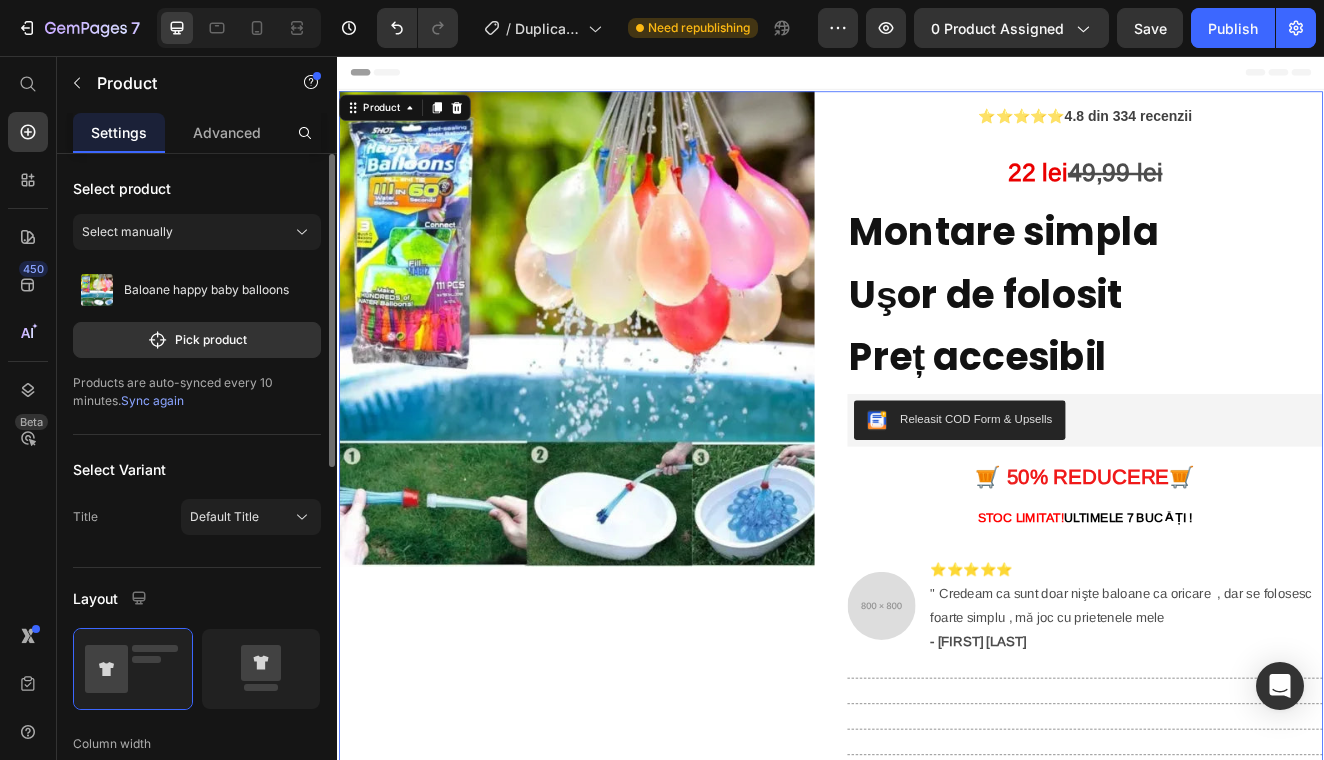 click on "⭐⭐⭐⭐⭐  4.8 din 334 recenzii Text Block 22 lei   49,99 lei  Text Block Montare simpla Heading Uşor de folosit Heading Preț accesibil Heading Releasit COD Form & Upsells Releasit COD Form & Upsells 🛒 5 0% REDUCERE  🛒 Heading STOC LIMITAT!  ULTIMELE 7 BUCǍȚI ! Text Block Image ⭐⭐⭐⭐⭐ " Credeam ca sunt doar nişte baloane ca oricare  , dar se folosesc foarte simplu , mǎ joc cu prietenele mele  - Maria Alexandra Text Block Advanced List                Title Line                Title Line                Title Line                Title Line ✅ Sudati usor acasa cu o bricheta Text Block                Title Line
Icon Livrare 1-2 Zile Text Block
Icon Plata Ramburs Text Block
Icon Retur garantat  Text Block Row                Title Line" at bounding box center [1246, 623] 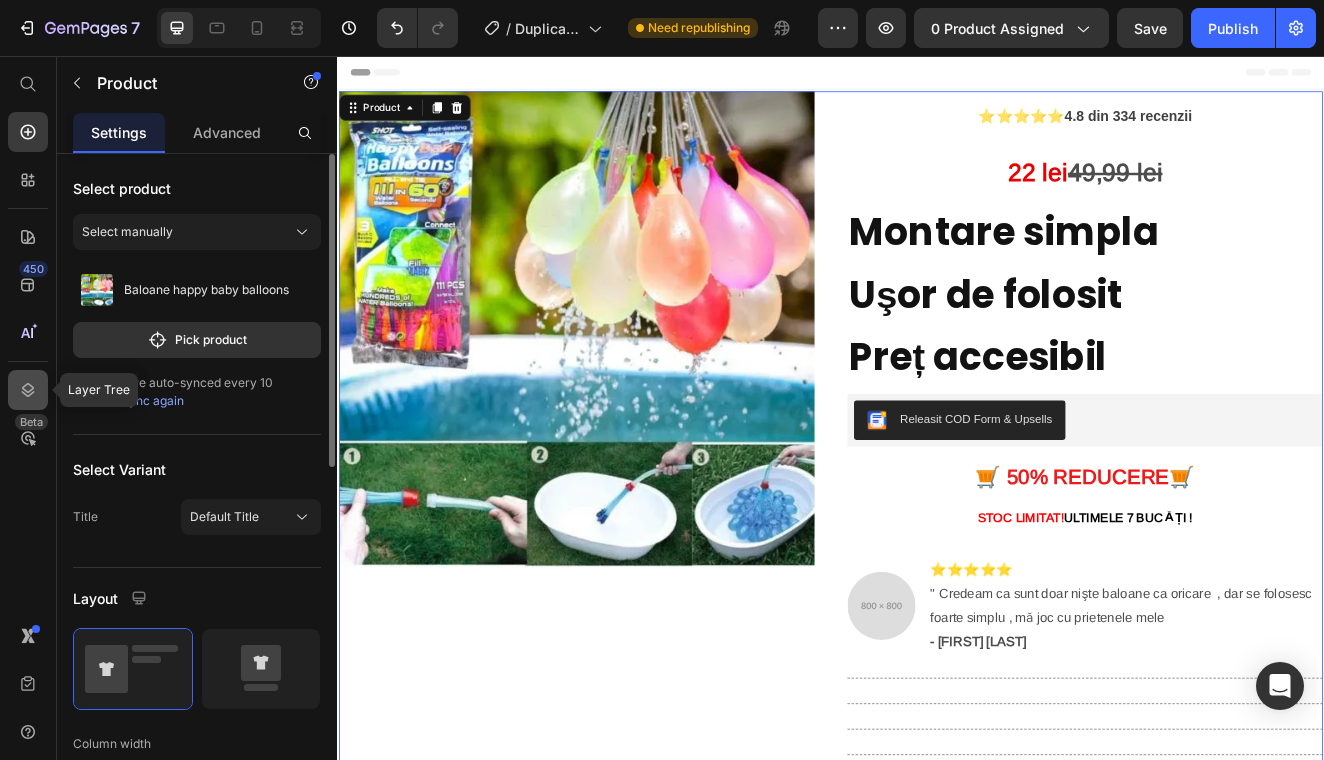 click 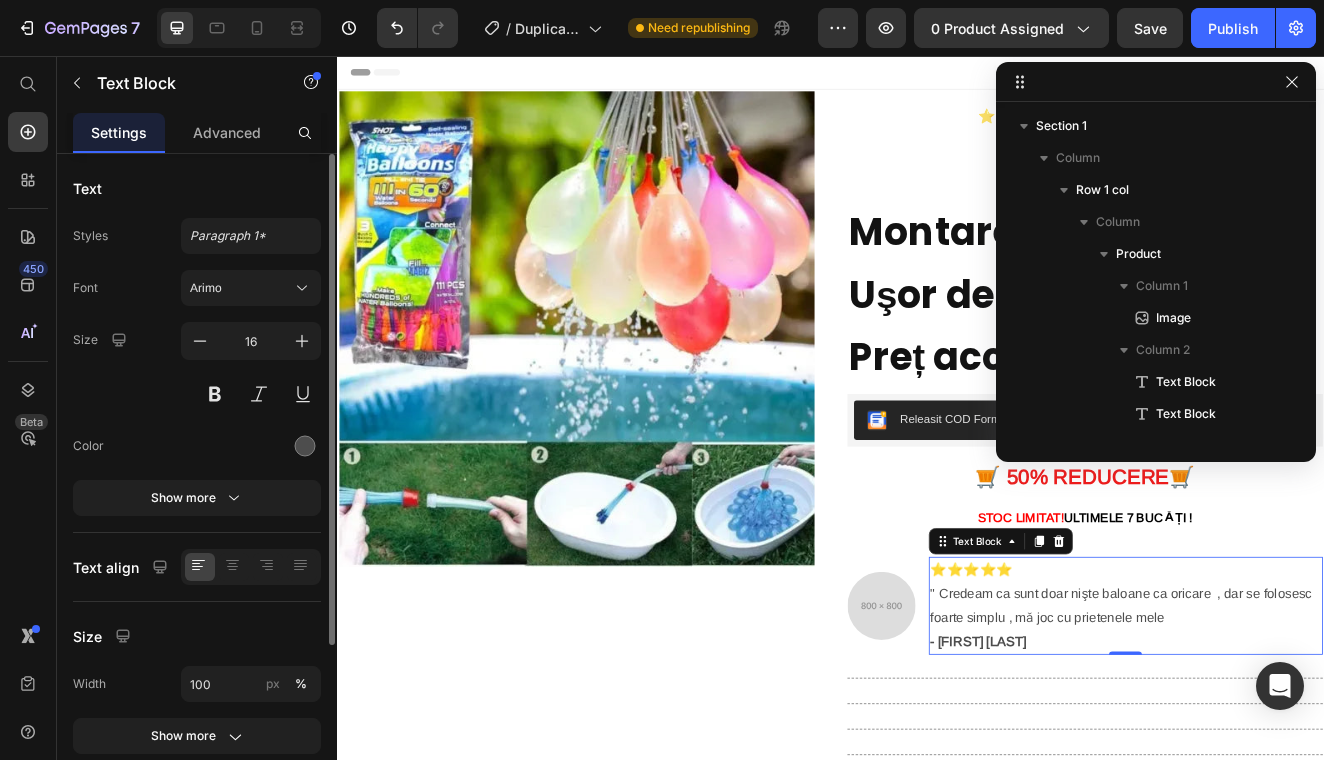 scroll, scrollTop: 538, scrollLeft: 0, axis: vertical 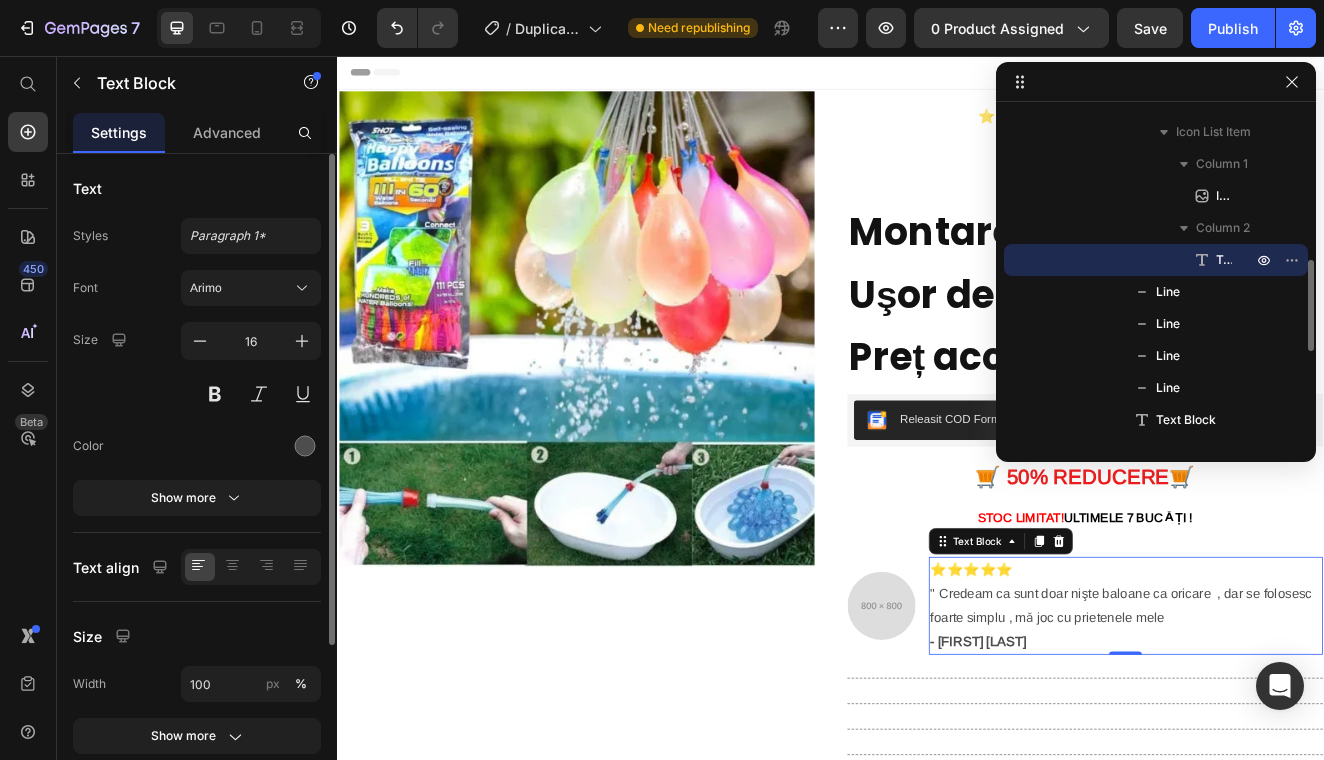 click on "⭐⭐⭐⭐⭐ " Credeam ca sunt doar nişte baloane ca oricare  , dar se folosesc foarte simplu , mǎ joc cu prietenele mele  - Maria Alexandra" at bounding box center [1295, 724] 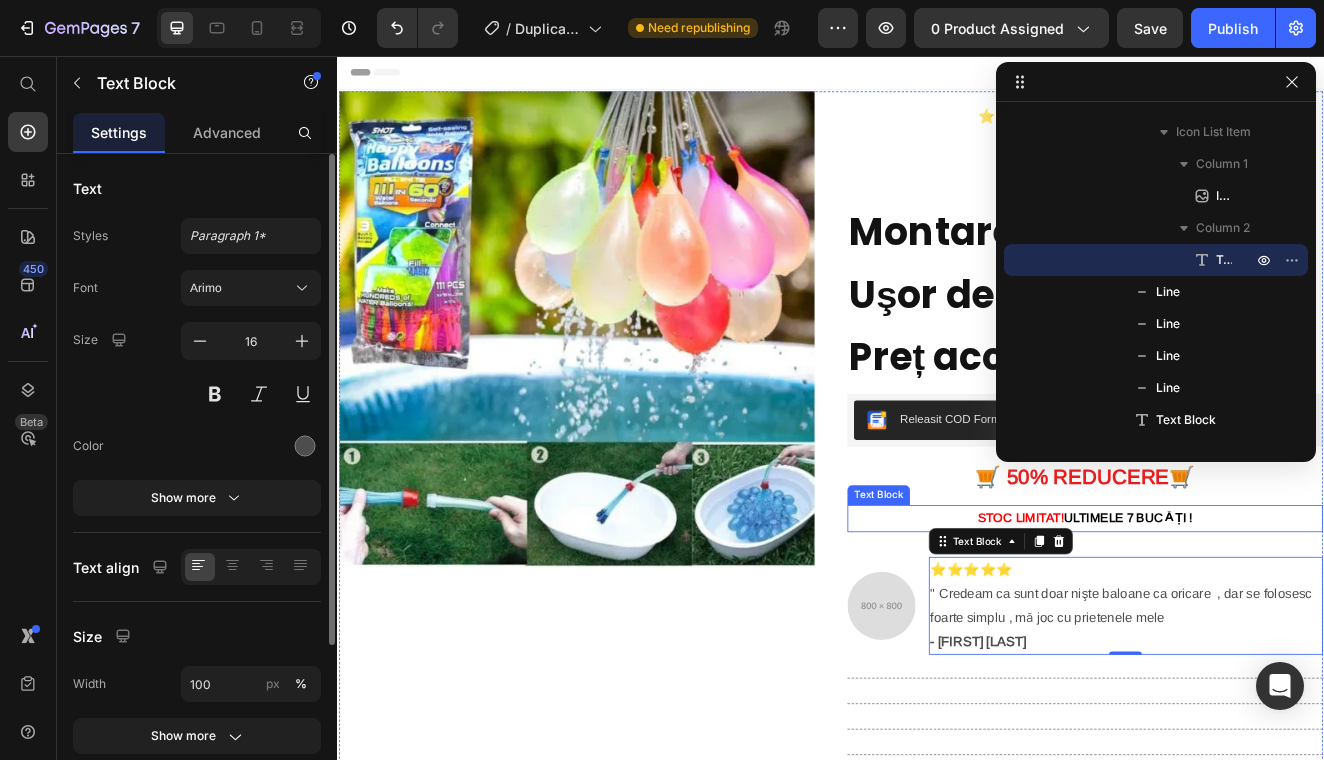 click on "⭐⭐⭐⭐⭐  4.8 din 334 recenzii Text Block 22 lei   49,99 lei  Text Block Montare simpla Heading Uşor de folosit Heading Preț accesibil Heading Releasit COD Form & Upsells Releasit COD Form & Upsells 🛒 5 0% REDUCERE  🛒 Heading STOC LIMITAT!  ULTIMELE 7 BUCǍȚI ! Text Block Image ⭐⭐⭐⭐⭐ " Credeam ca sunt doar nişte baloane ca oricare  , dar se folosesc foarte simplu , mǎ joc cu prietenele mele  - Maria Alexandra Text Block   0 Advanced List                Title Line                Title Line                Title Line                Title Line ✅ Sudati usor acasa cu o bricheta Text Block                Title Line
Icon Livrare 1-2 Zile Text Block
Icon Plata Ramburs Text Block
Icon Retur garantat  Text Block Row                Title Line" at bounding box center [1246, 623] 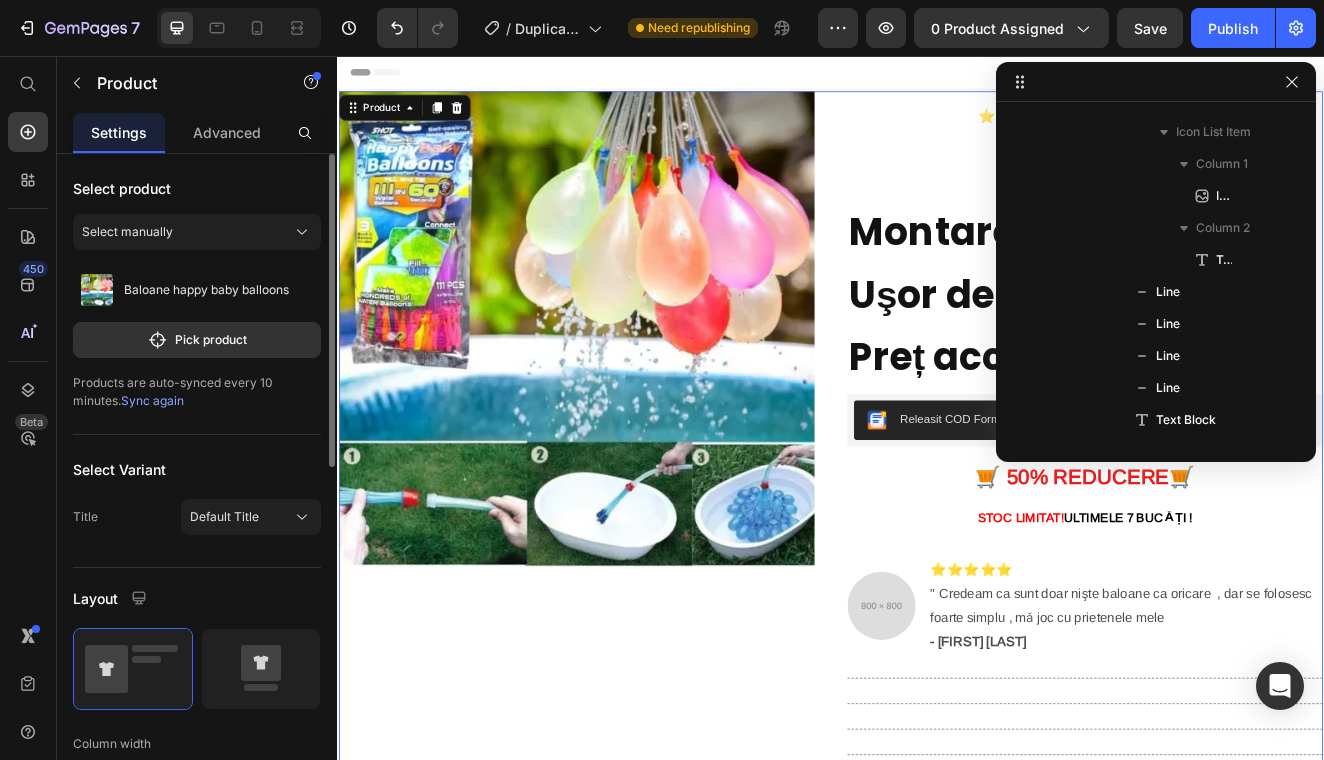 scroll, scrollTop: 0, scrollLeft: 0, axis: both 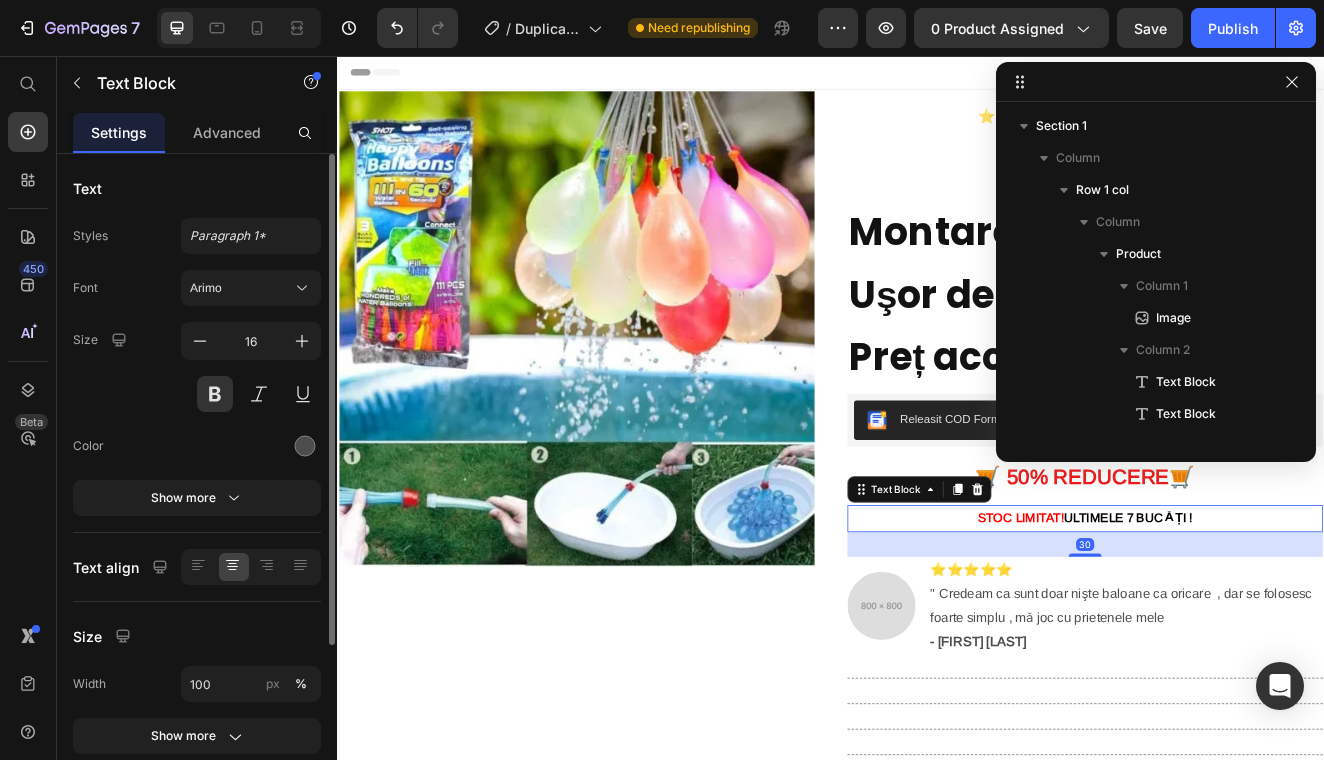 click on "ULTIMELE 7 BUCǍȚI !" at bounding box center [1298, 617] 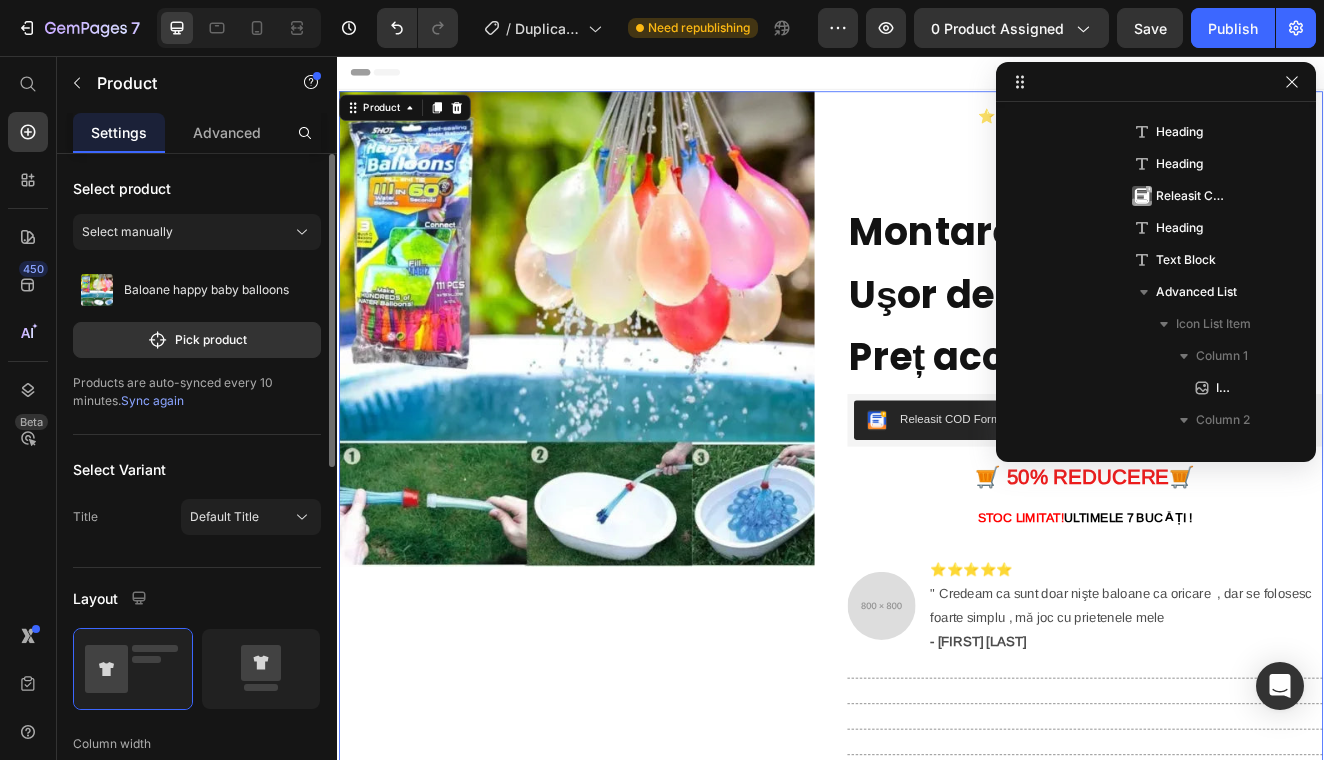 click on "⭐⭐⭐⭐⭐  4.8 din 334 recenzii Text Block 22 lei   49,99 lei  Text Block Montare simpla Heading Uşor de folosit Heading Preț accesibil Heading Releasit COD Form & Upsells Releasit COD Form & Upsells 🛒 5 0% REDUCERE  🛒 Heading STOC LIMITAT!  ULTIMELE 7 BUCǍȚI ! Text Block Image ⭐⭐⭐⭐⭐ " Credeam ca sunt doar nişte baloane ca oricare  , dar se folosesc foarte simplu , mǎ joc cu prietenele mele  - Maria Alexandra Text Block Advanced List                Title Line                Title Line                Title Line                Title Line ✅ Sudati usor acasa cu o bricheta Text Block                Title Line
Icon Livrare 1-2 Zile Text Block
Icon Plata Ramburs Text Block
Icon Retur garantat  Text Block Row                Title Line" at bounding box center [1246, 623] 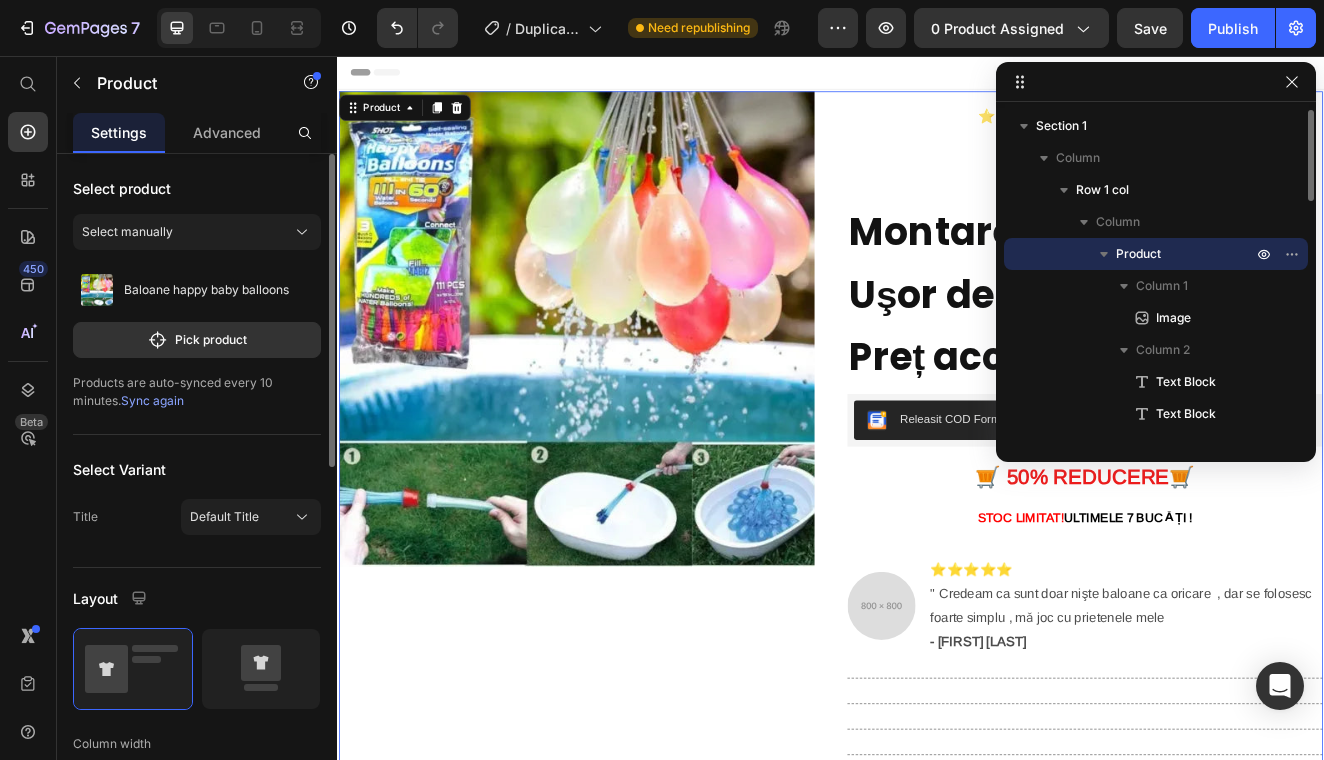 click on "⭐⭐⭐⭐⭐  4.8 din 334 recenzii Text Block 22 lei   49,99 lei  Text Block Montare simpla Heading Uşor de folosit Heading Preț accesibil Heading Releasit COD Form & Upsells Releasit COD Form & Upsells 🛒 5 0% REDUCERE  🛒 Heading STOC LIMITAT!  ULTIMELE 7 BUCǍȚI ! Text Block Image ⭐⭐⭐⭐⭐ " Credeam ca sunt doar nişte baloane ca oricare  , dar se folosesc foarte simplu , mǎ joc cu prietenele mele  - Maria Alexandra Text Block Advanced List                Title Line                Title Line                Title Line                Title Line ✅ Sudati usor acasa cu o bricheta Text Block                Title Line
Icon Livrare 1-2 Zile Text Block
Icon Plata Ramburs Text Block
Icon Retur garantat  Text Block Row                Title Line" at bounding box center [1246, 623] 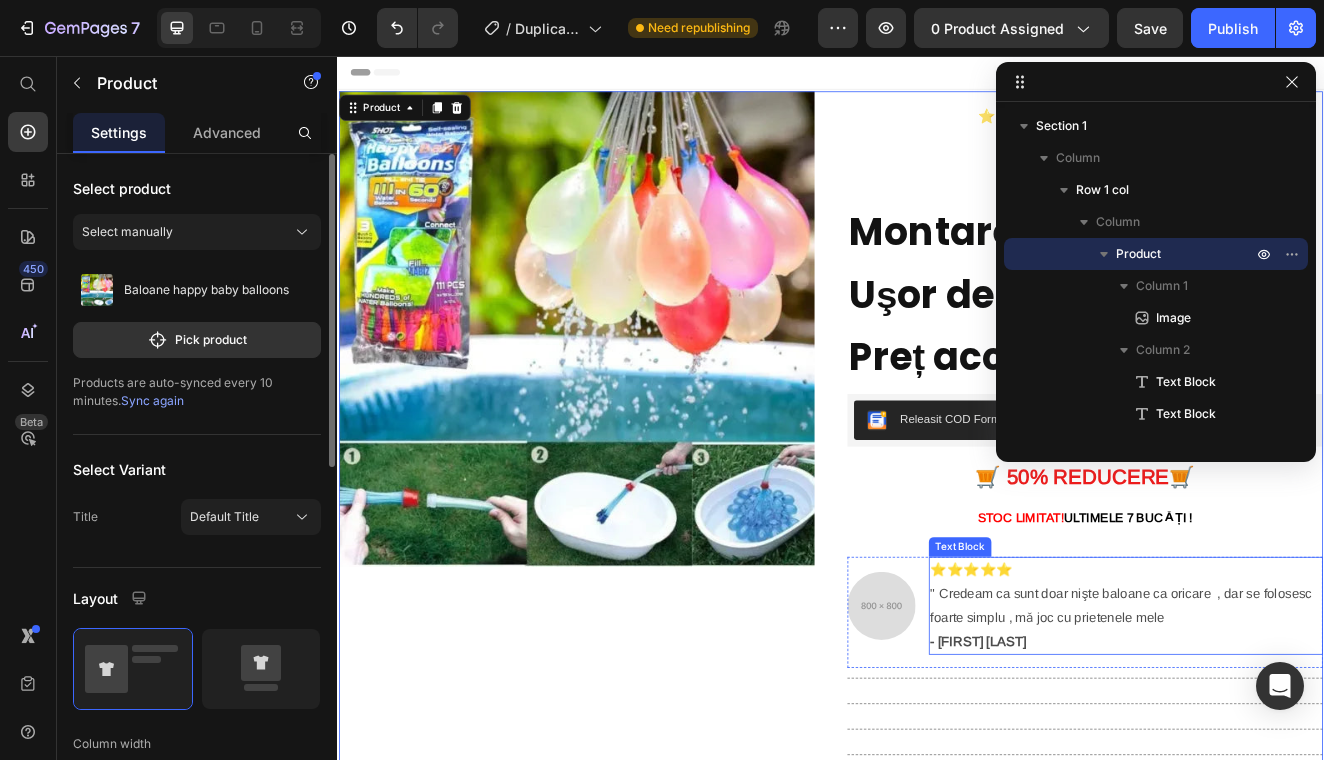 click on "⭐⭐⭐⭐⭐ " Credeam ca sunt doar nişte baloane ca oricare  , dar se folosesc foarte simplu , mǎ joc cu prietenele mele  - Maria Alexandra" at bounding box center [1295, 724] 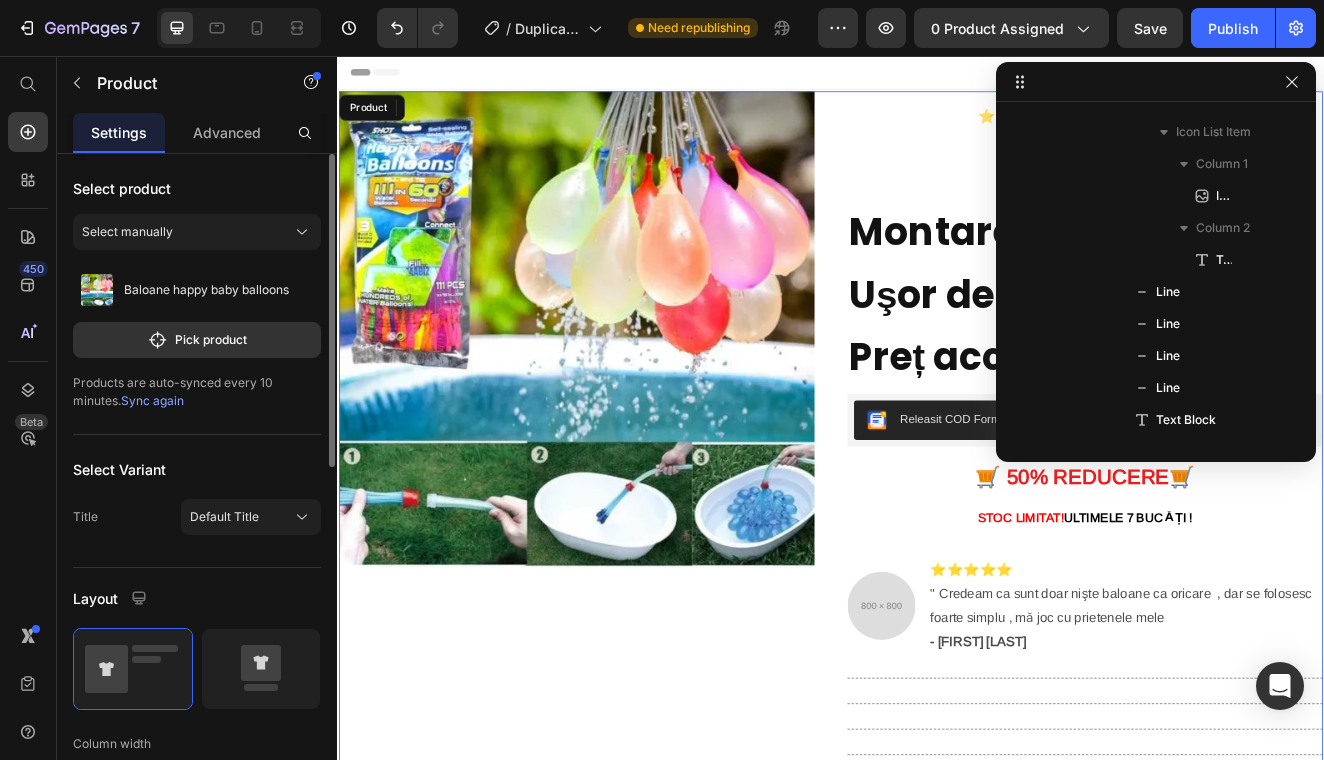 scroll, scrollTop: 0, scrollLeft: 0, axis: both 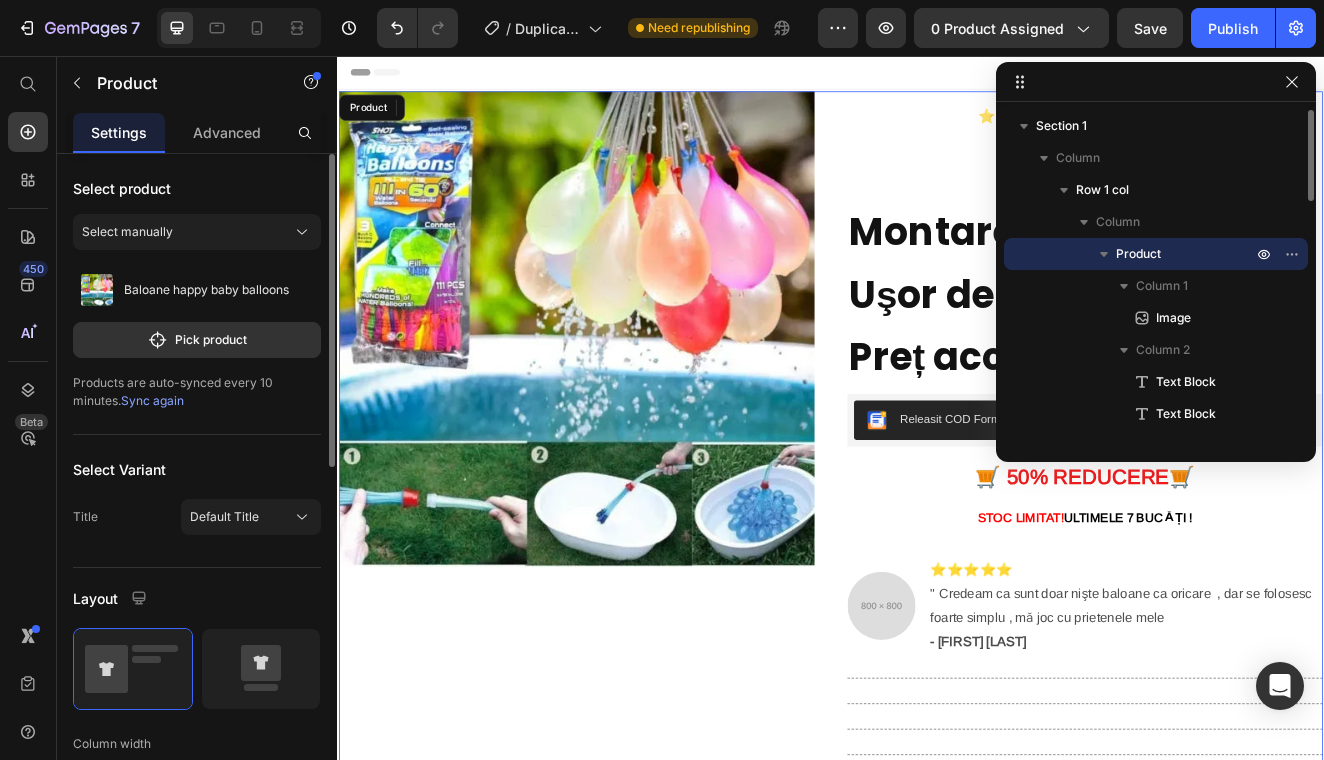 click on "⭐⭐⭐⭐⭐  4.8 din 334 recenzii Text Block 22 lei   49,99 lei  Text Block Montare simpla Heading Uşor de folosit Heading Preț accesibil Heading Releasit COD Form & Upsells Releasit COD Form & Upsells 🛒 5 0% REDUCERE  🛒 Heading STOC LIMITAT!  ULTIMELE 7 BUCǍȚI ! Text Block Image ⭐⭐⭐⭐⭐ " Credeam ca sunt doar nişte baloane ca oricare  , dar se folosesc foarte simplu , mǎ joc cu prietenele mele  - Maria Alexandra Text Block   0 Advanced List                Title Line                Title Line                Title Line                Title Line ✅ Sudati usor acasa cu o bricheta Text Block                Title Line
Icon Livrare 1-2 Zile Text Block
Icon Plata Ramburs Text Block
Icon Retur garantat  Text Block Row                Title Line" at bounding box center (1246, 623) 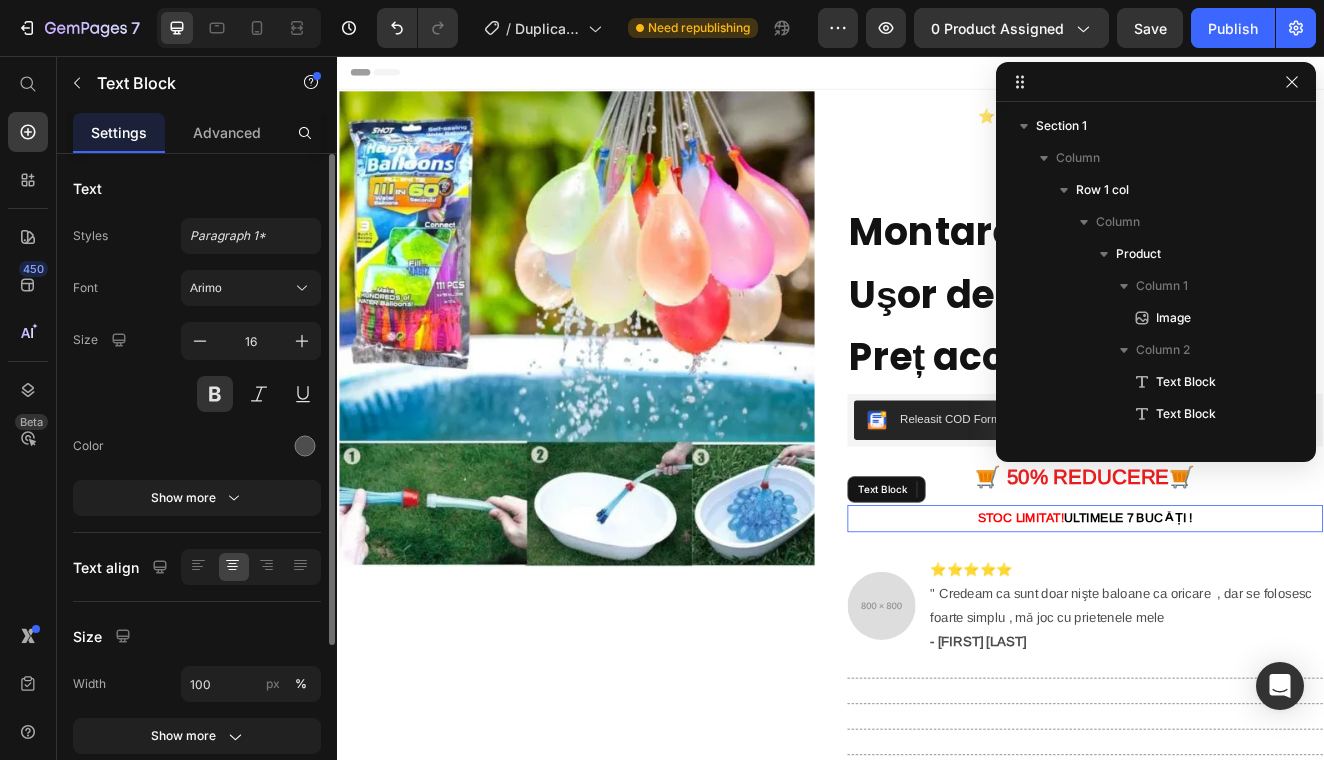 scroll, scrollTop: 346, scrollLeft: 0, axis: vertical 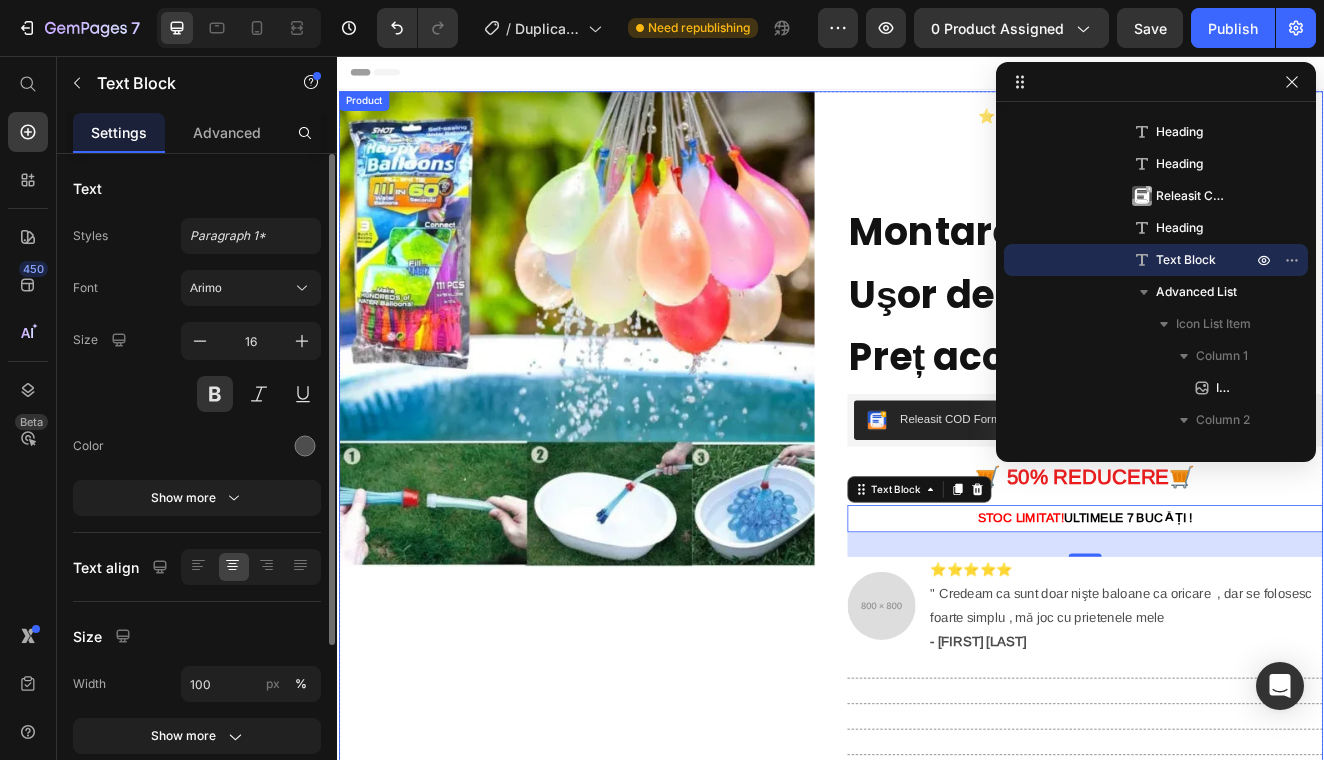 click on "Image" at bounding box center [628, 623] 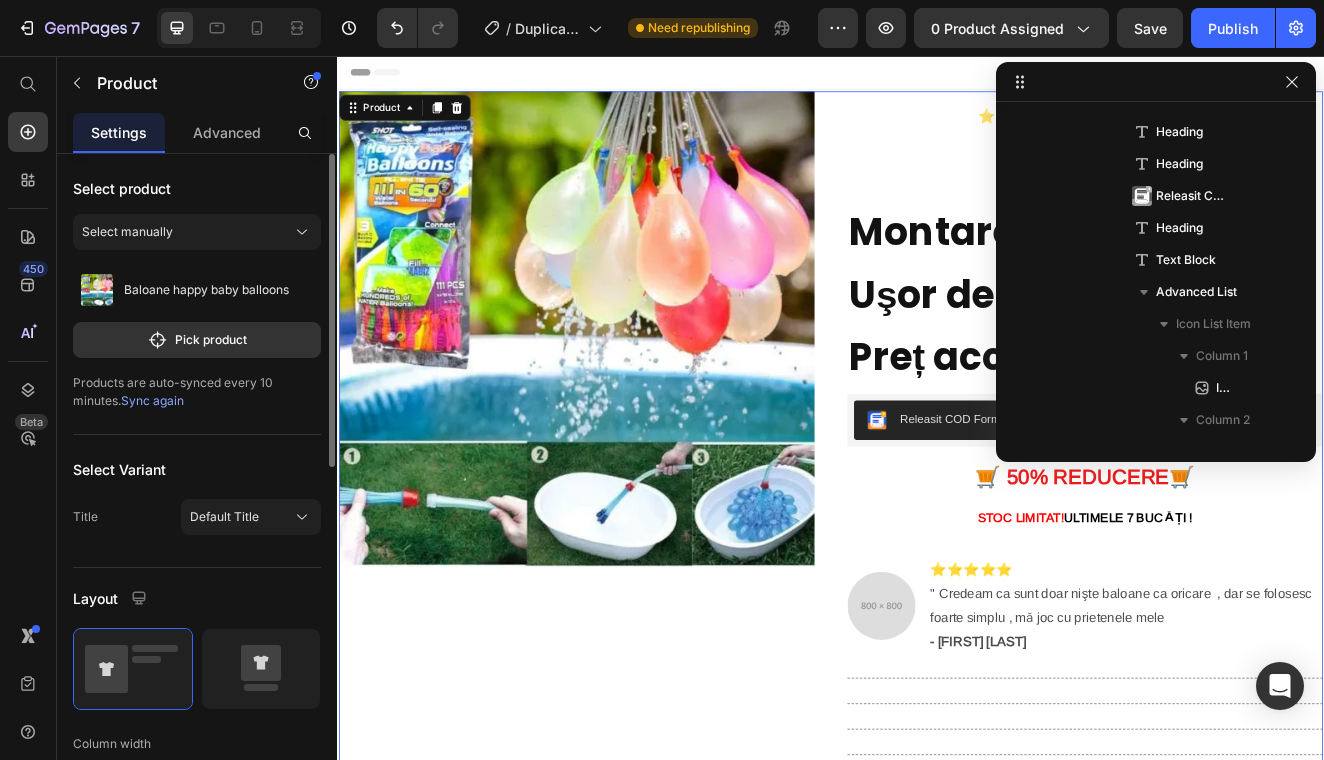scroll, scrollTop: 0, scrollLeft: 0, axis: both 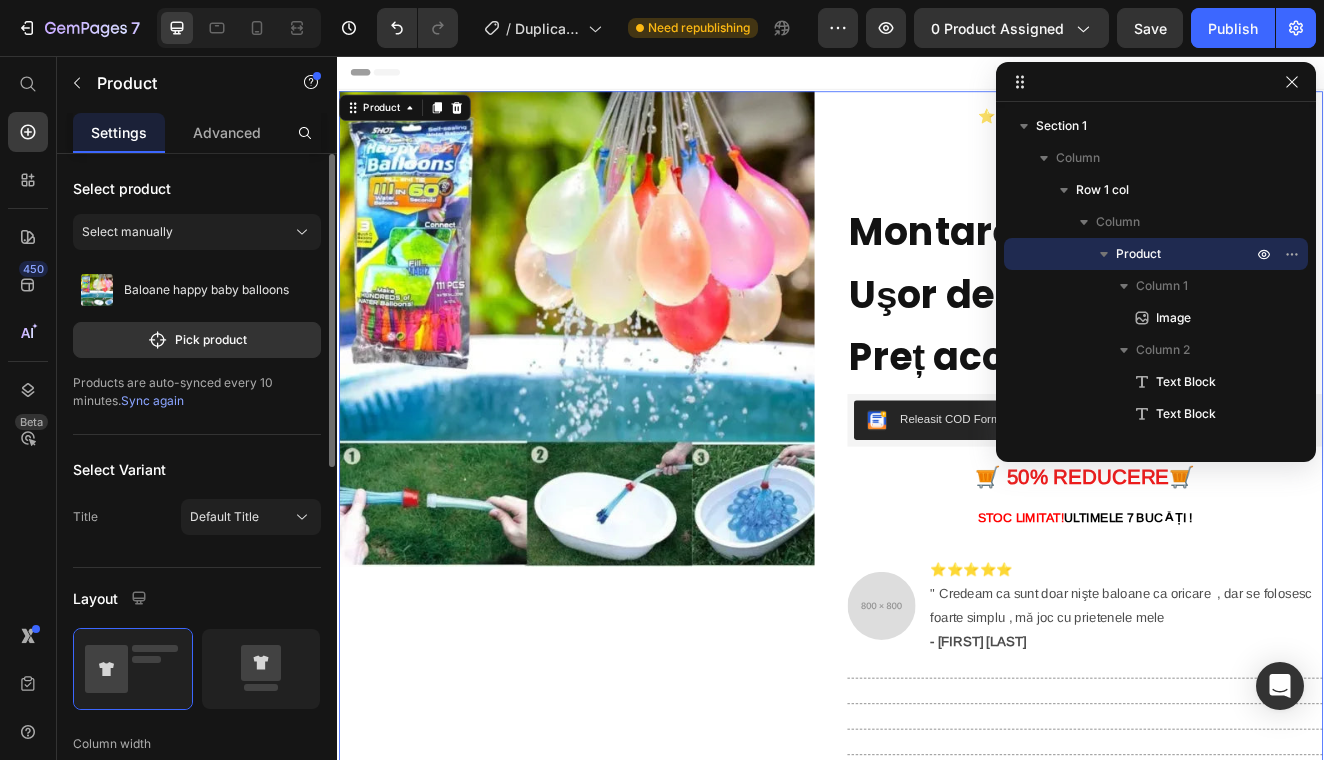 click on "⭐⭐⭐⭐⭐  4.8 din 334 recenzii Text Block 22 lei   49,99 lei  Text Block Montare simpla Heading Uşor de folosit Heading Preț accesibil Heading Releasit COD Form & Upsells Releasit COD Form & Upsells 🛒 5 0% REDUCERE  🛒 Heading STOC LIMITAT!  ULTIMELE 7 BUCǍȚI ! Text Block Image ⭐⭐⭐⭐⭐ " Credeam ca sunt doar nişte baloane ca oricare  , dar se folosesc foarte simplu , mǎ joc cu prietenele mele  - Maria Alexandra Text Block Advanced List                Title Line                Title Line                Title Line                Title Line ✅ Sudati usor acasa cu o bricheta Text Block                Title Line
Icon Livrare 1-2 Zile Text Block
Icon Plata Ramburs Text Block
Icon Retur garantat  Text Block Row                Title Line" at bounding box center (1246, 623) 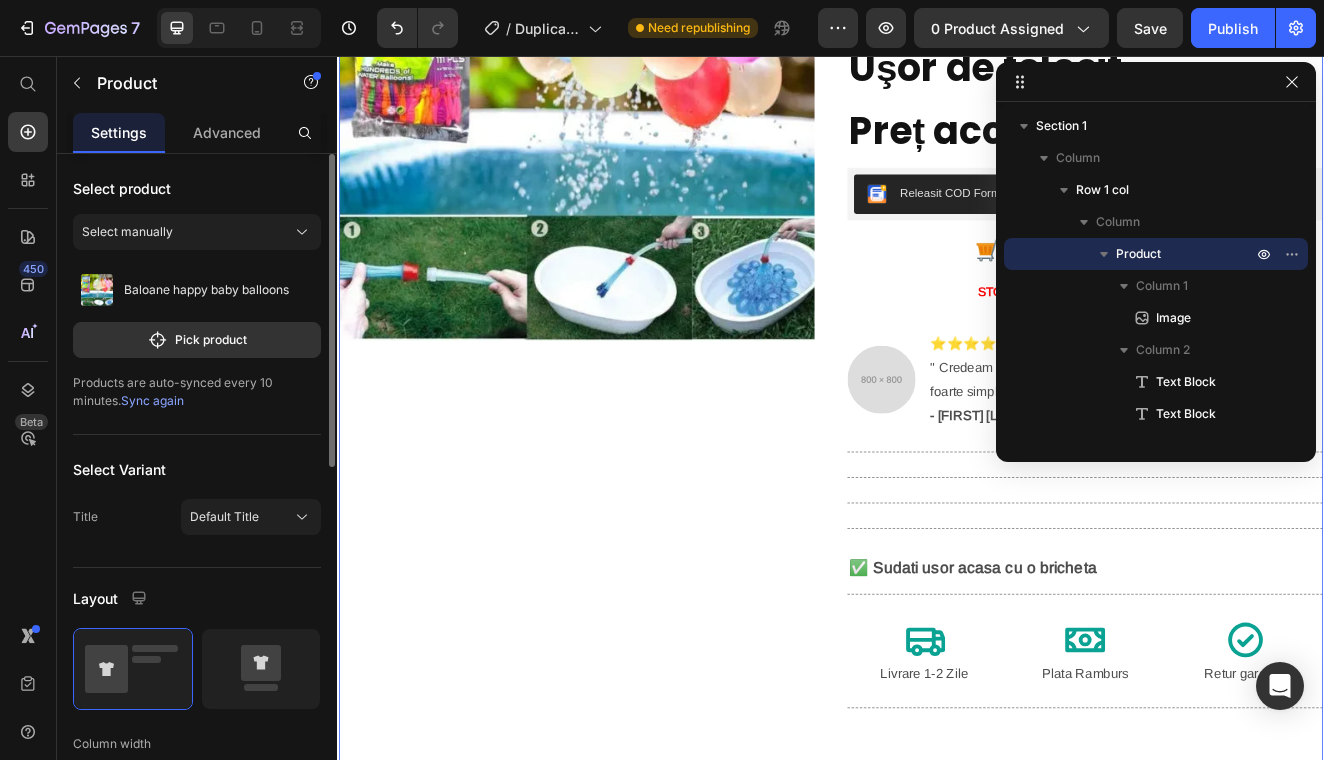 scroll, scrollTop: 316, scrollLeft: 0, axis: vertical 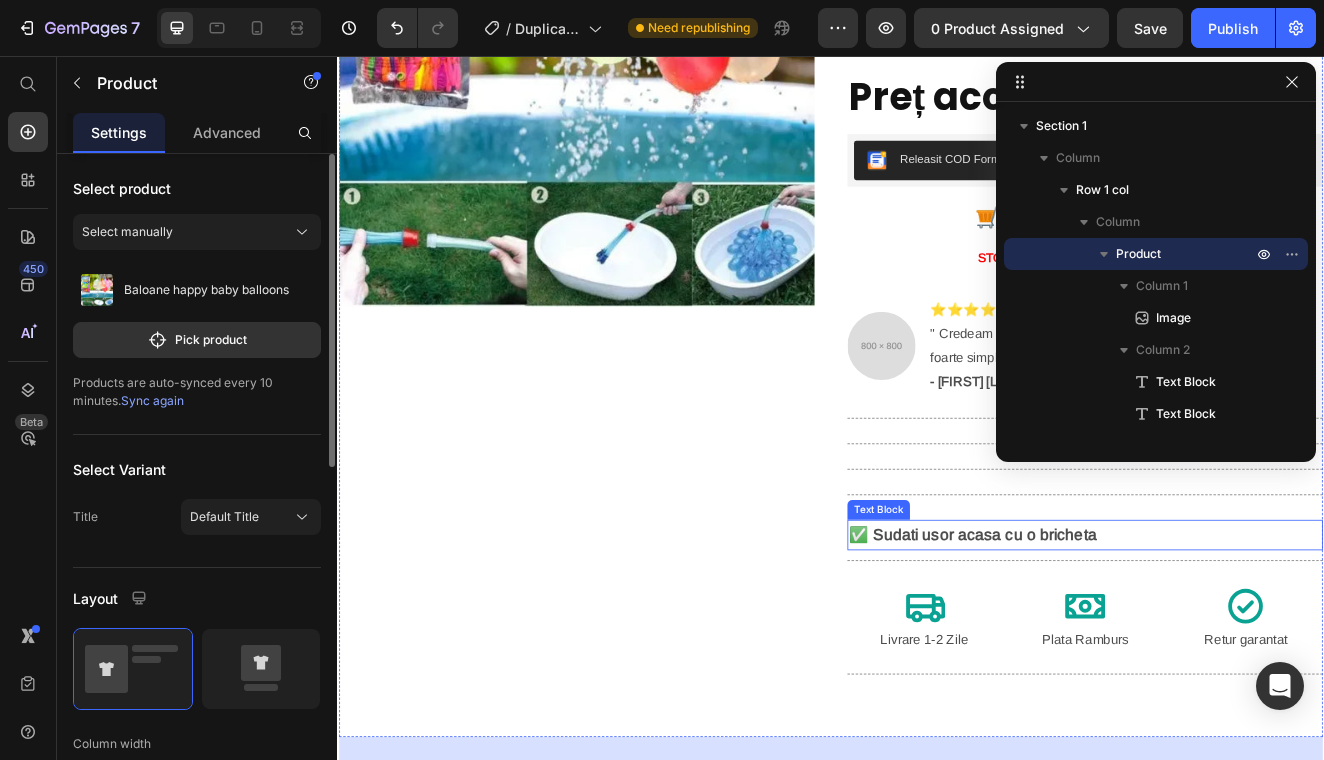 click on "✅ Sudati usor acasa cu o bricheta" at bounding box center [1109, 637] 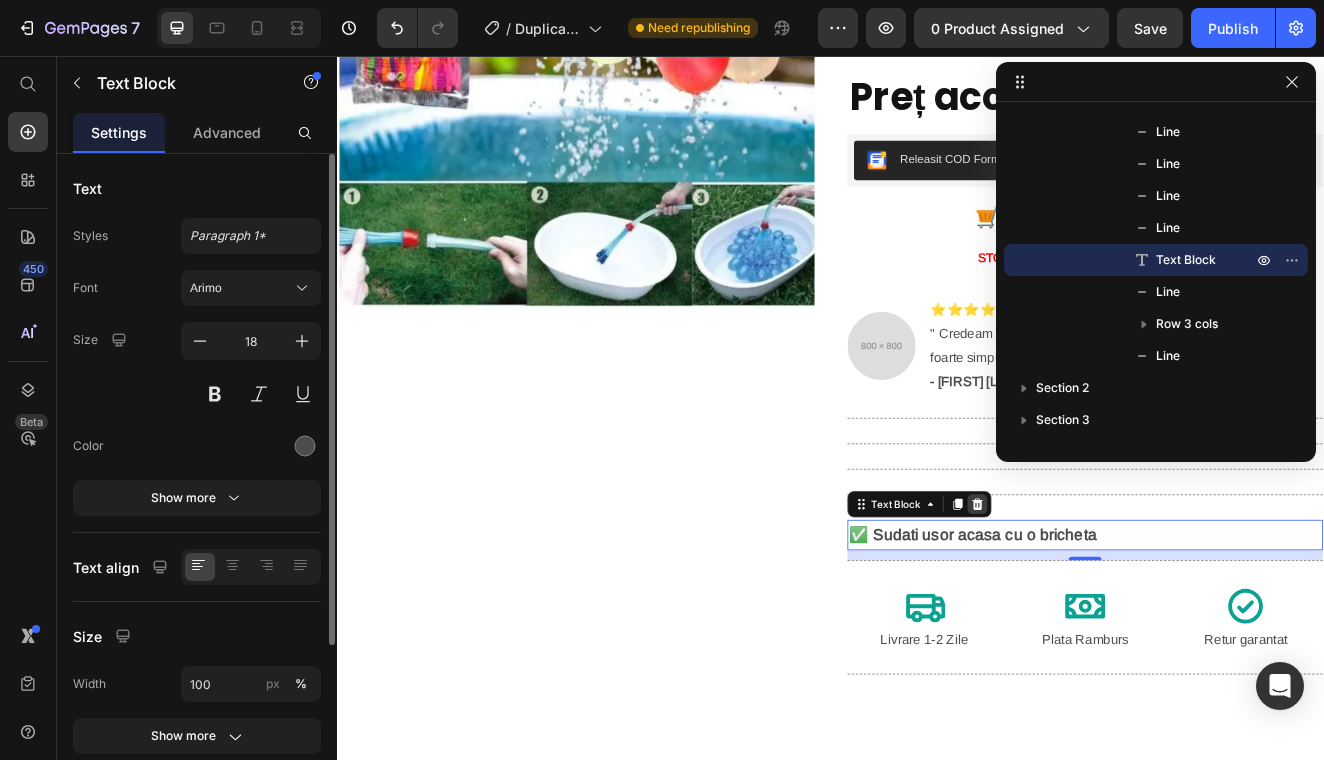 click 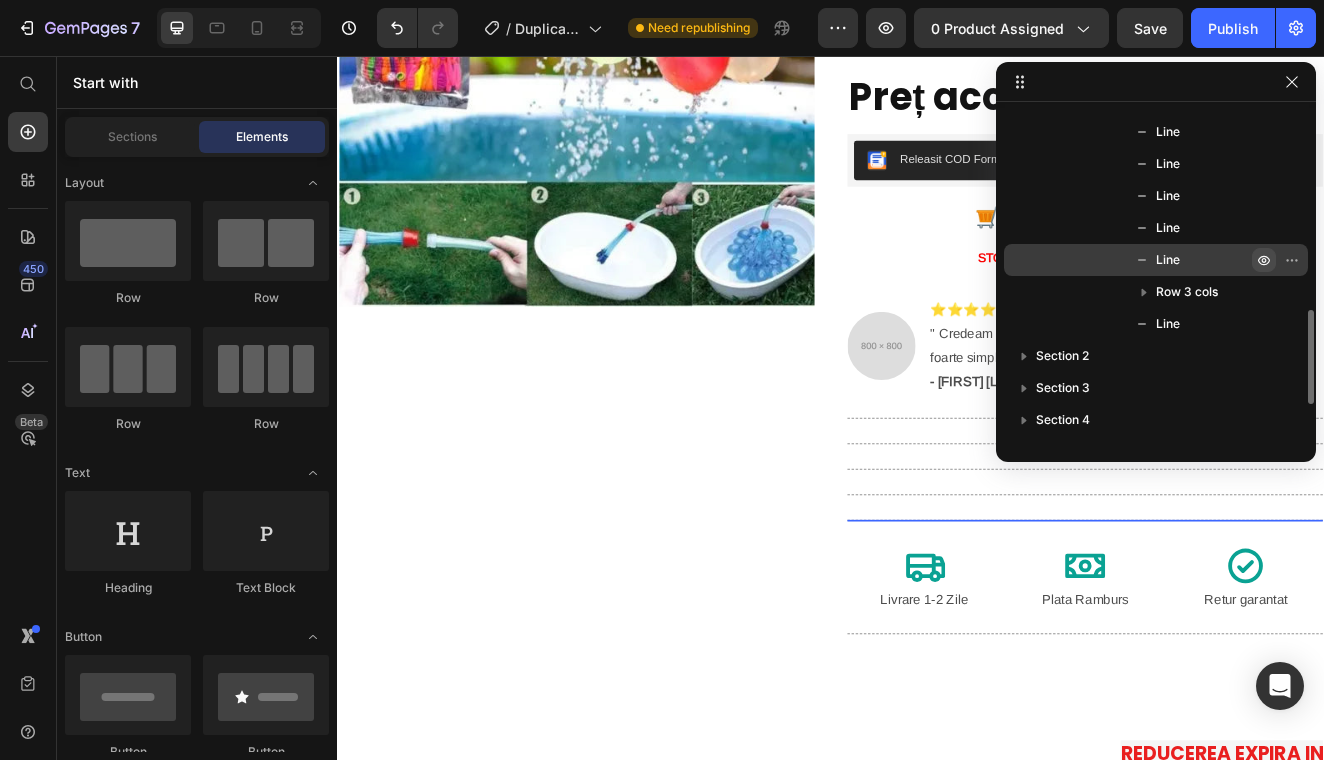 click 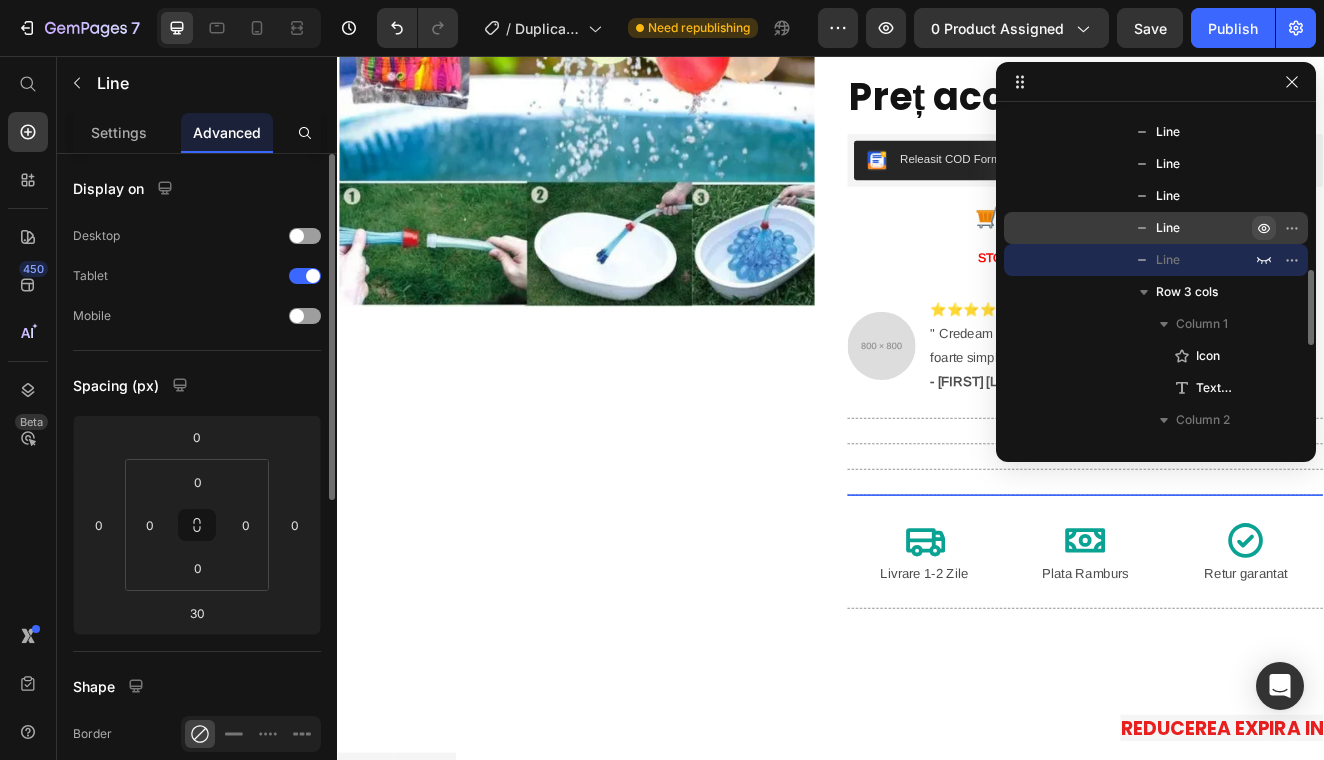 click 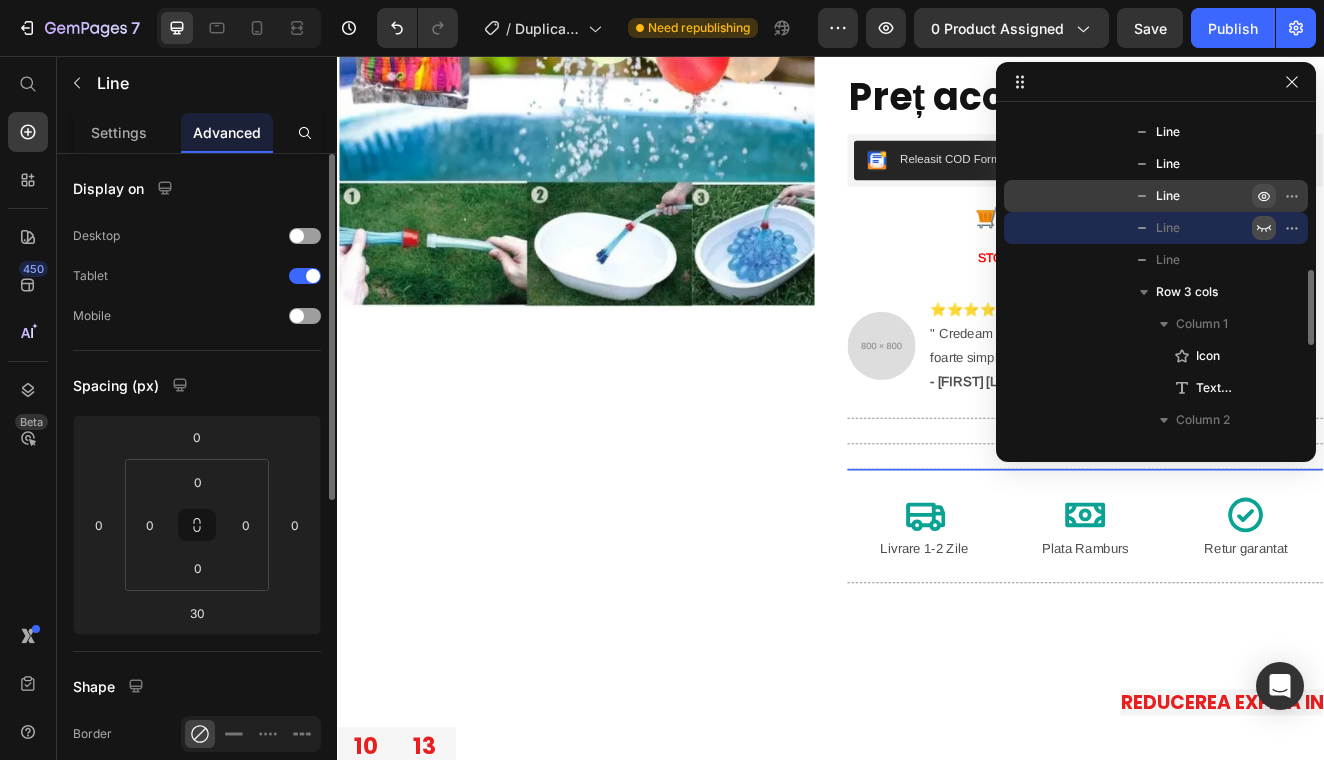 click 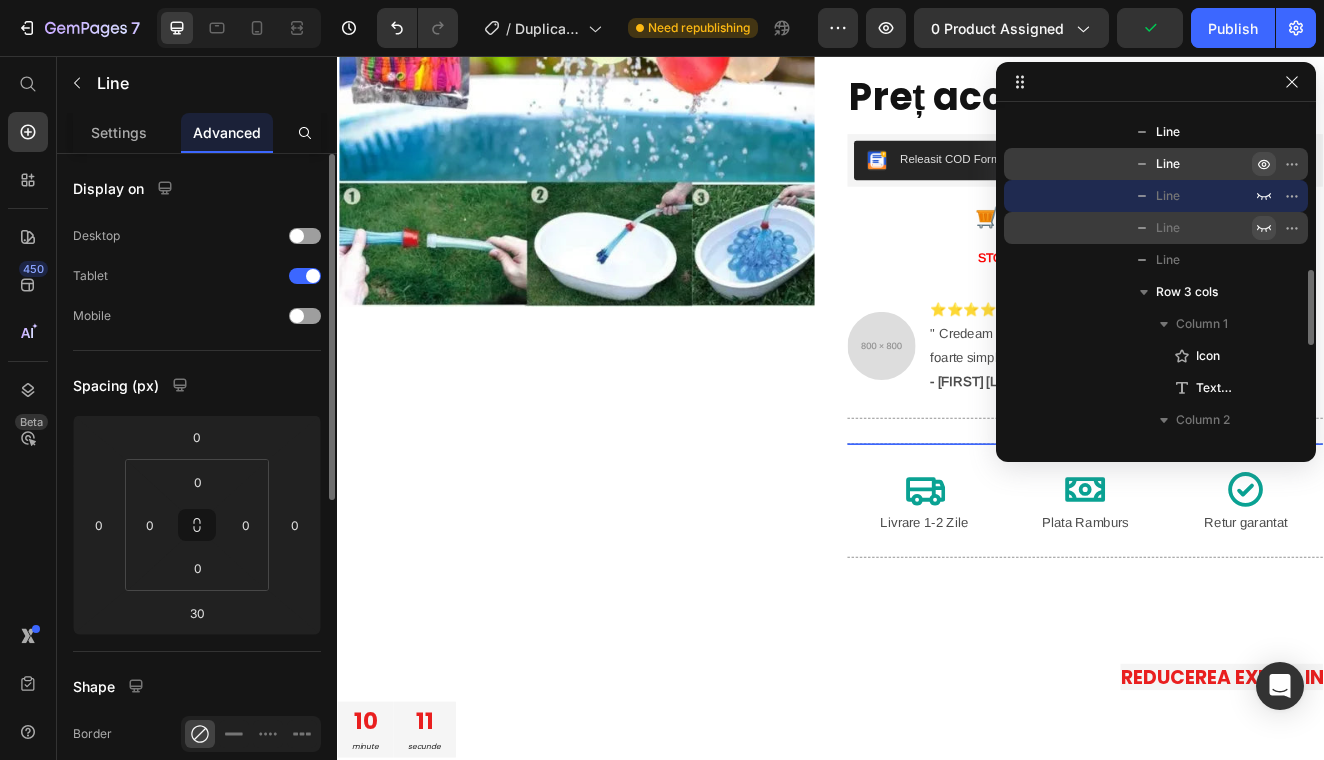 click 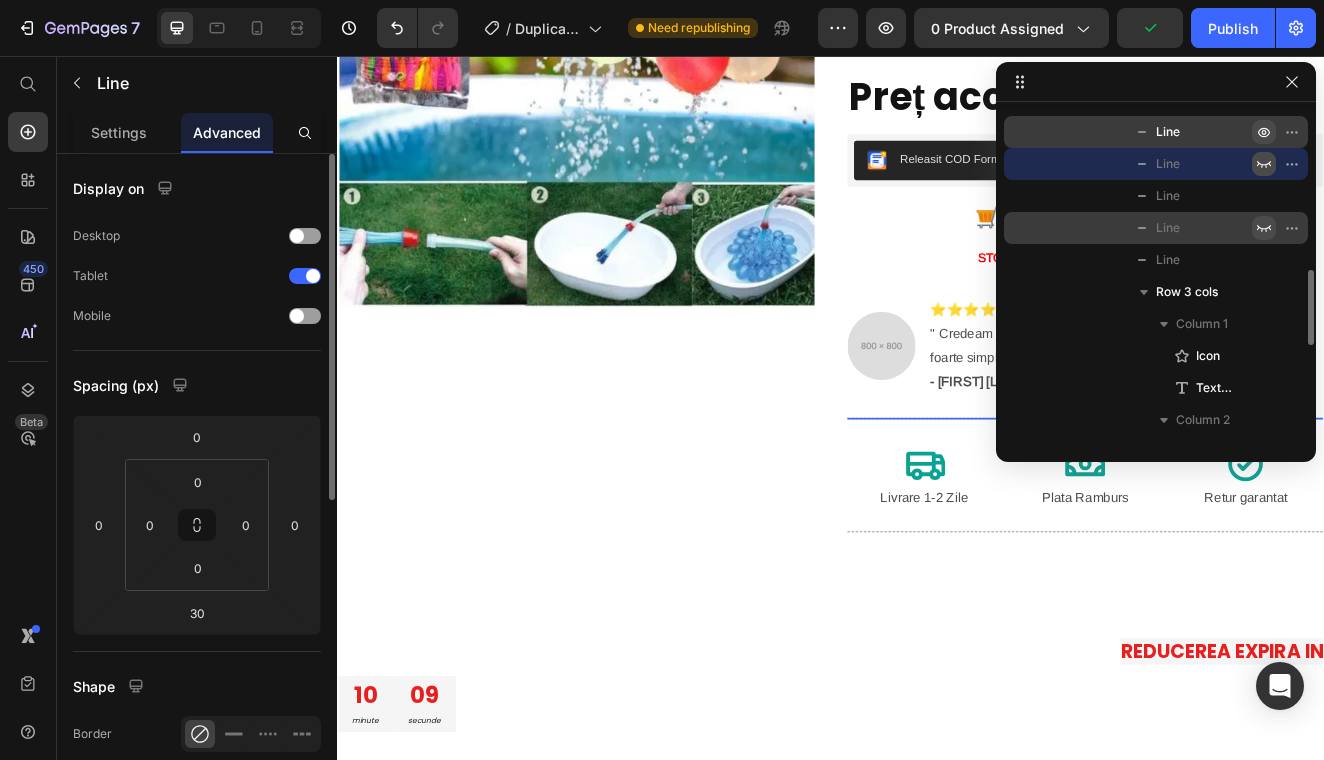 click 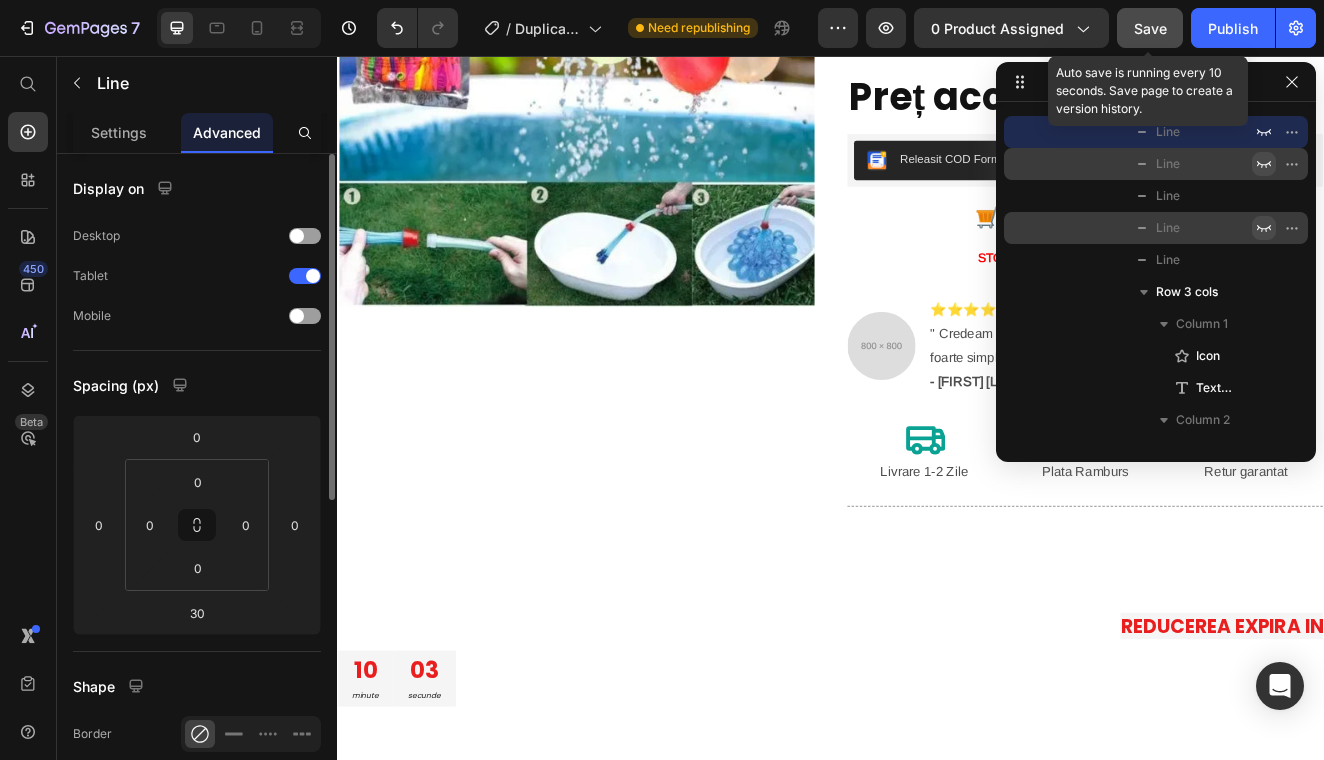 click on "Save" at bounding box center [1150, 28] 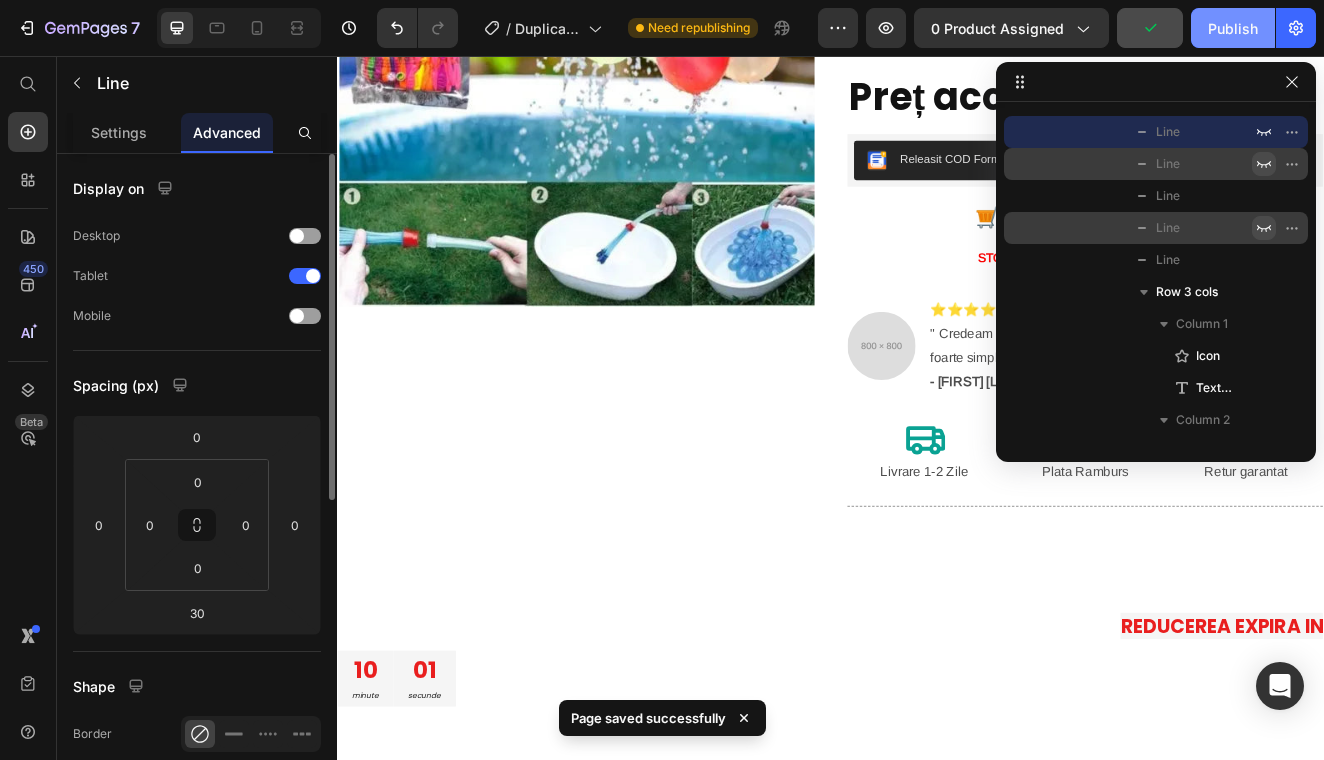 click on "Publish" at bounding box center (1233, 28) 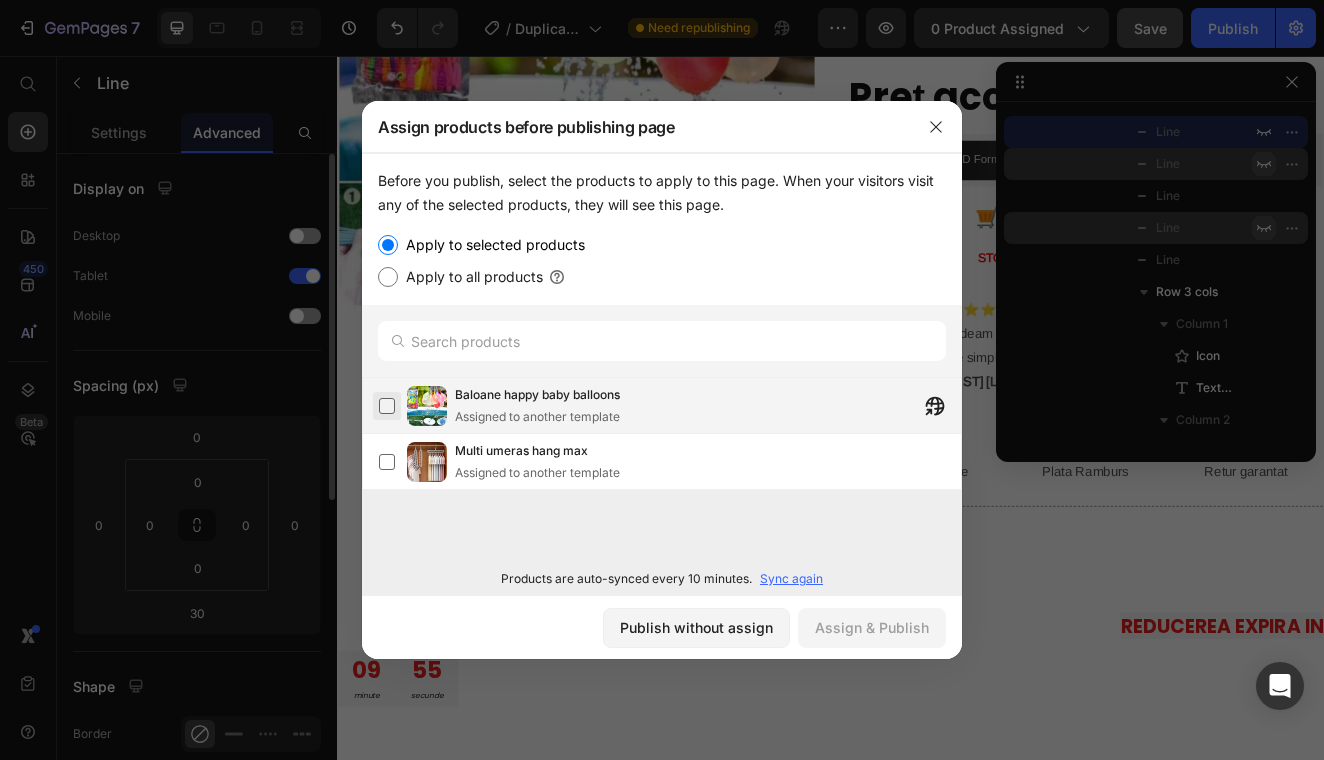 click at bounding box center [387, 406] 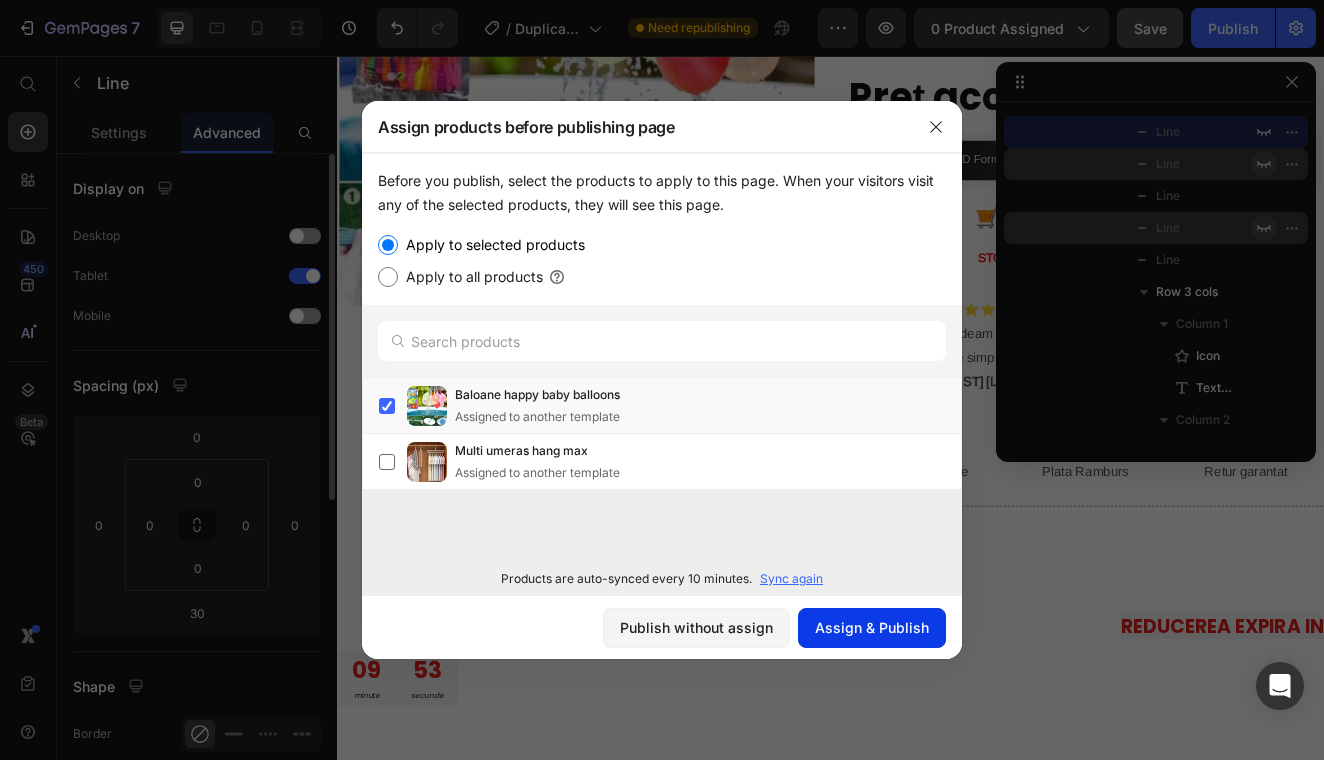 click on "Assign & Publish" at bounding box center [872, 627] 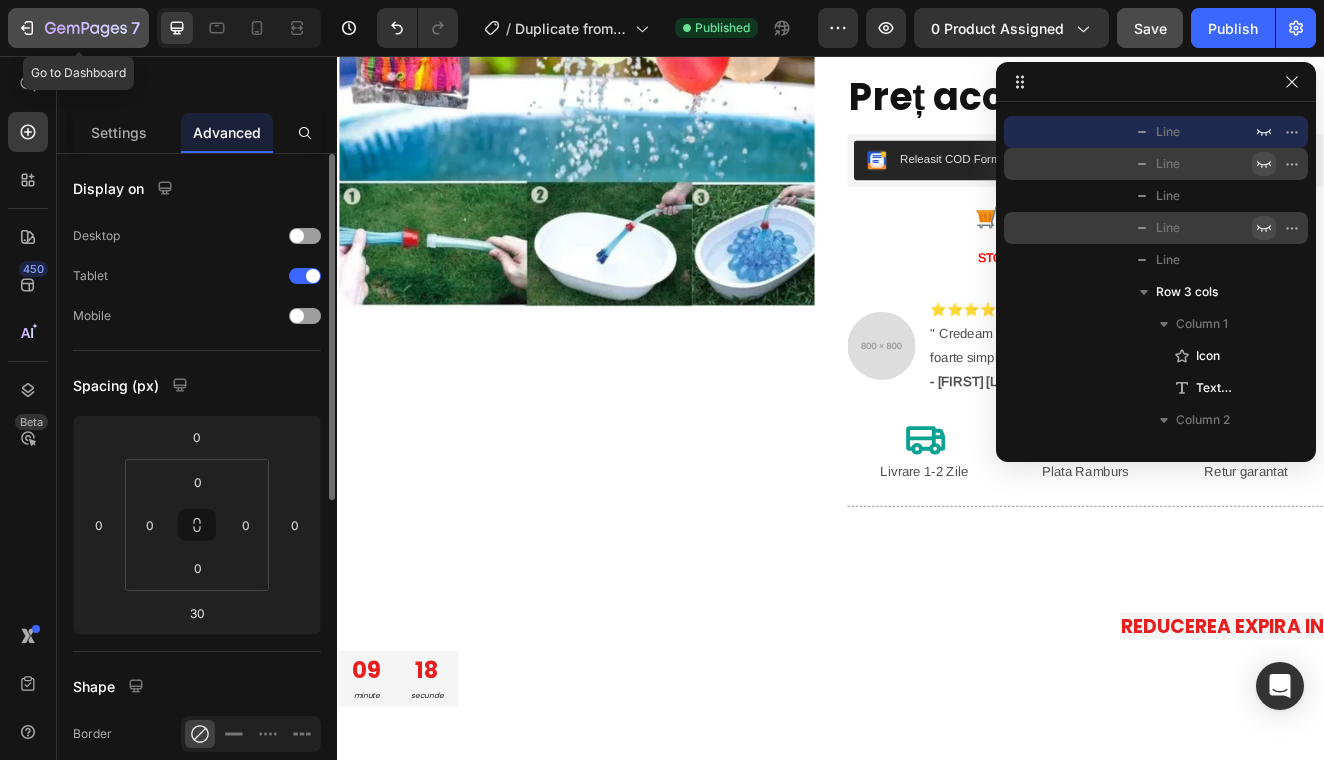 click 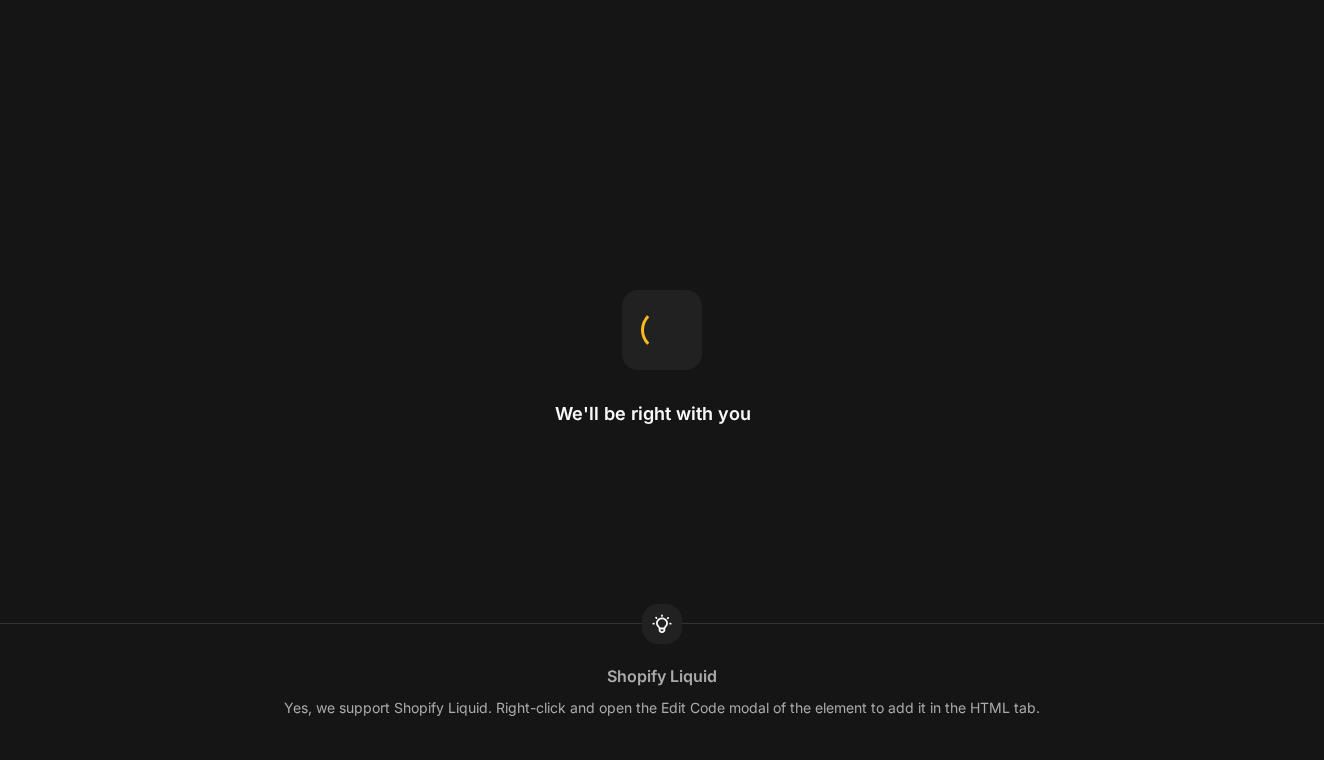 scroll, scrollTop: 0, scrollLeft: 0, axis: both 